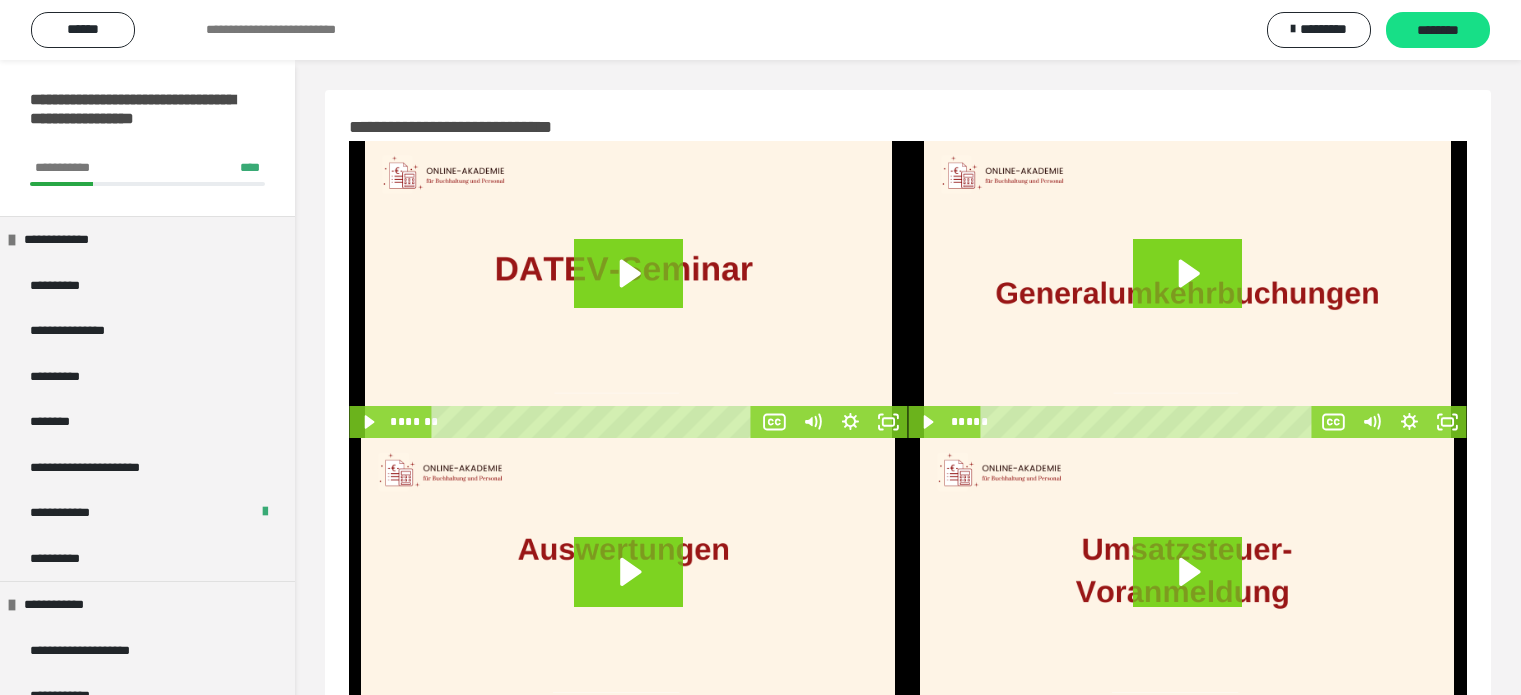 scroll, scrollTop: 0, scrollLeft: 0, axis: both 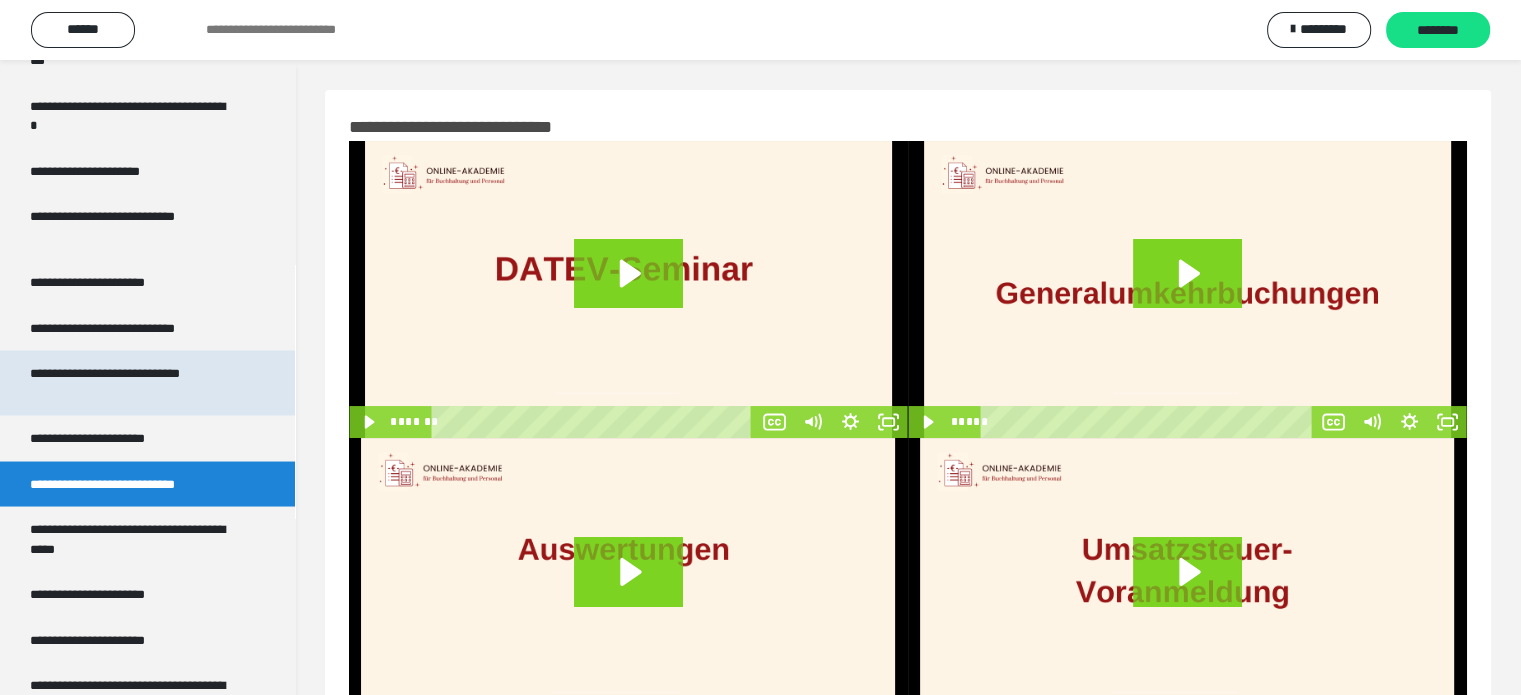click on "**********" at bounding box center (132, 382) 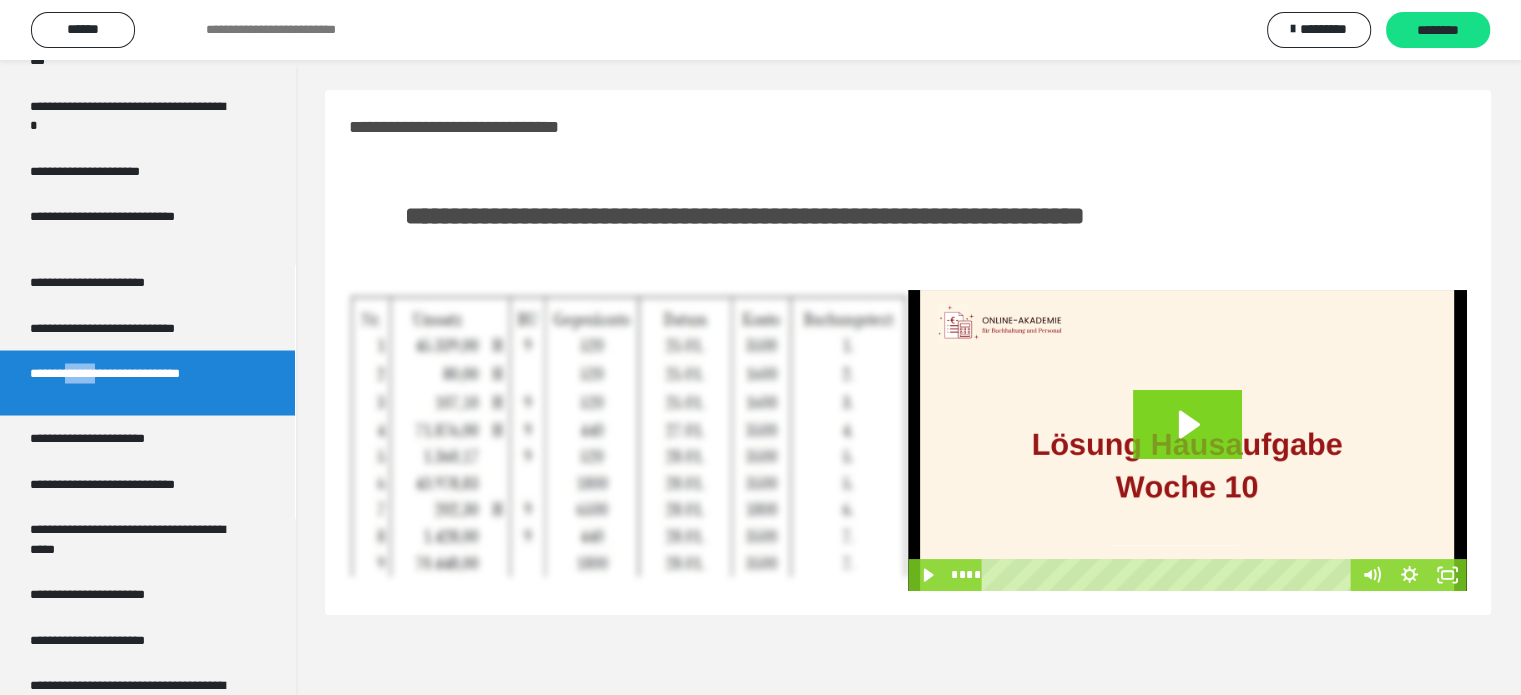click on "**********" at bounding box center [132, 382] 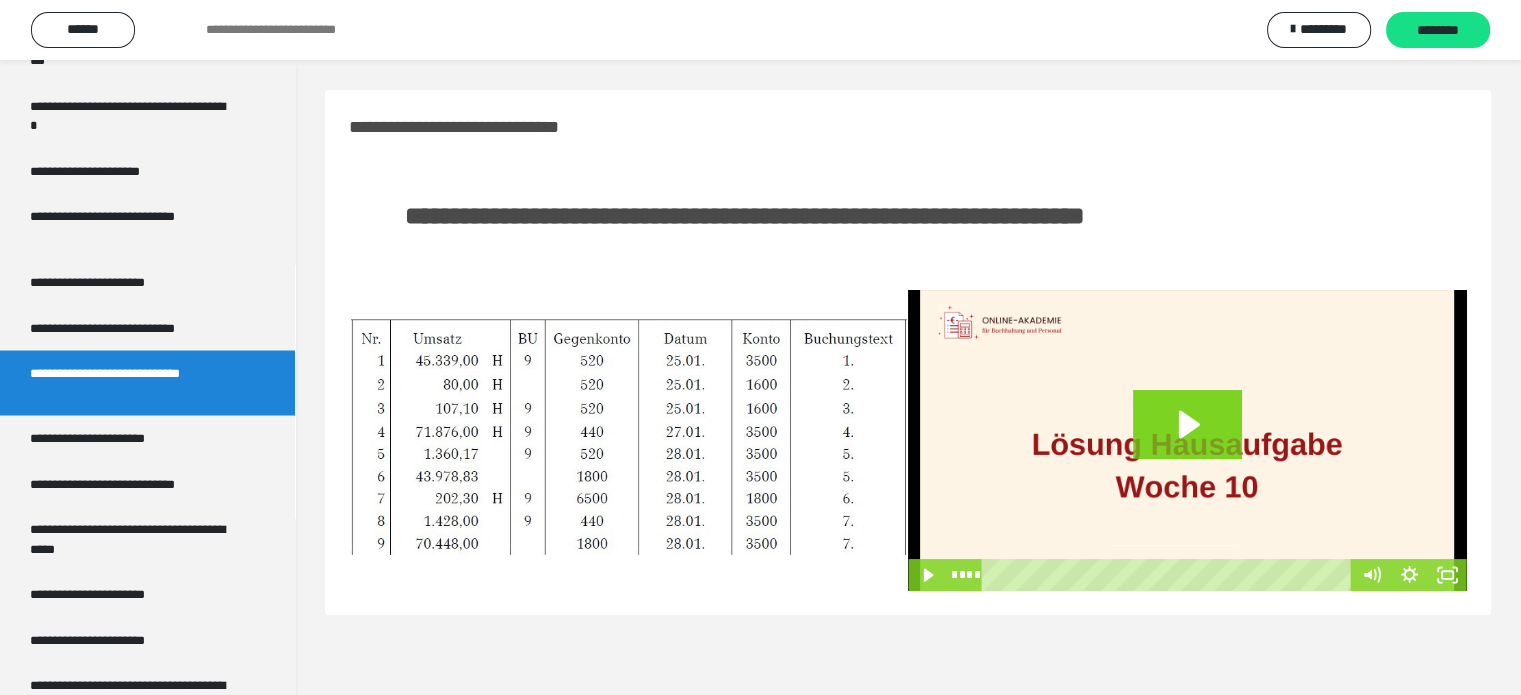click at bounding box center (628, 440) 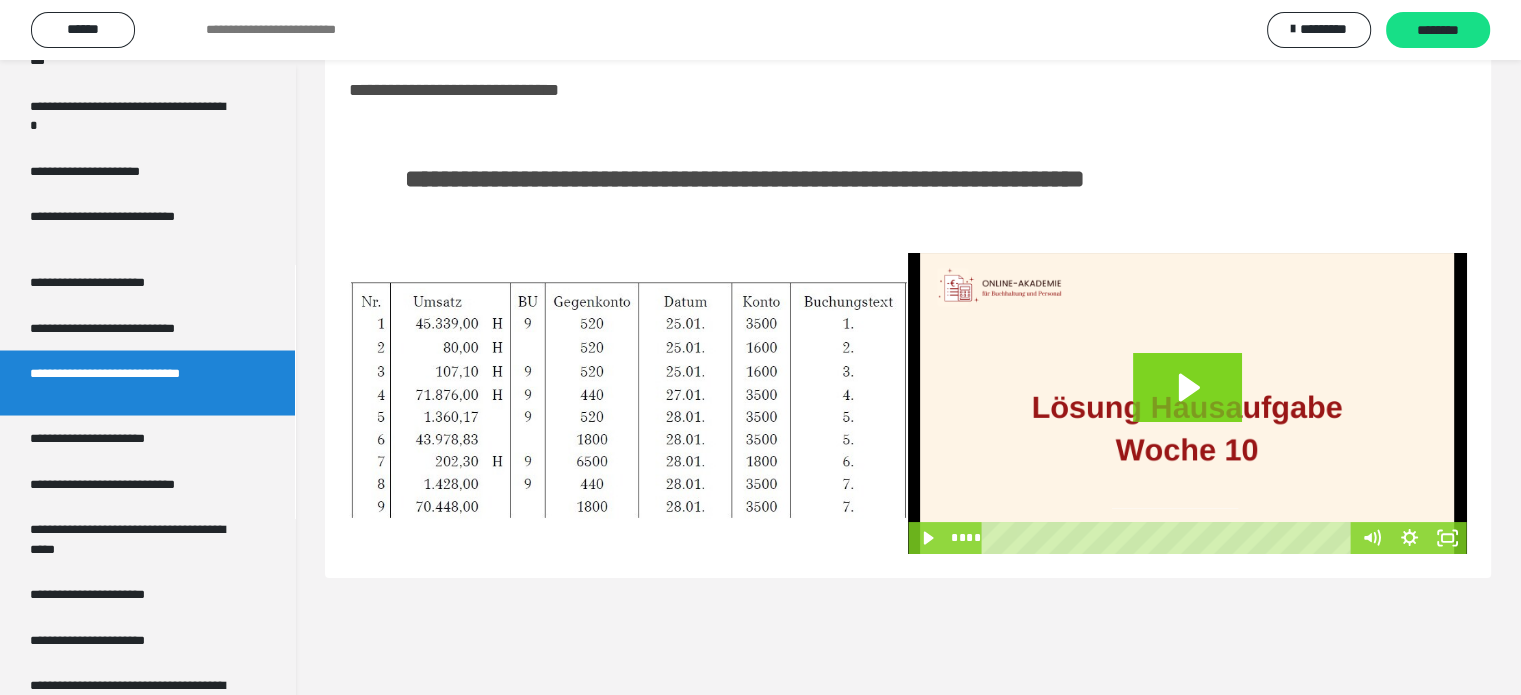 scroll, scrollTop: 0, scrollLeft: 0, axis: both 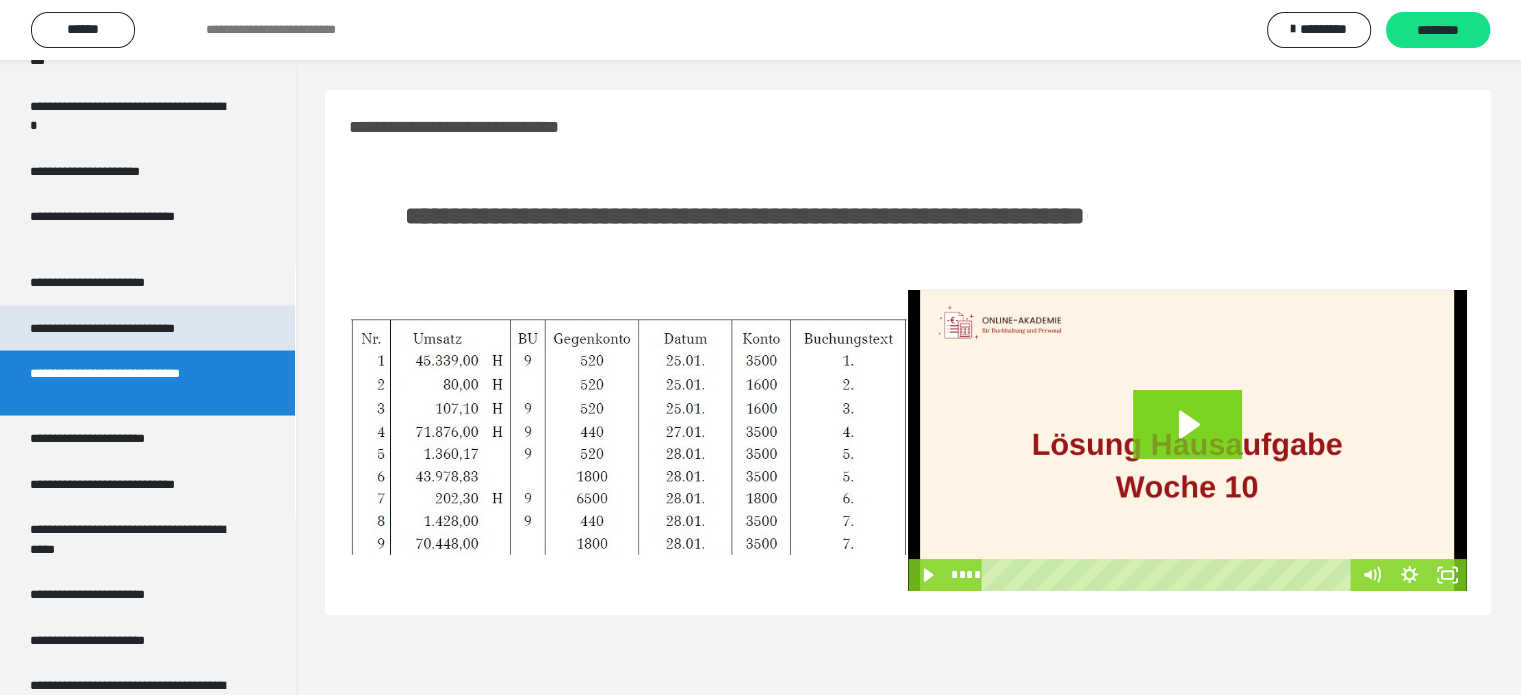 click on "**********" at bounding box center (131, 328) 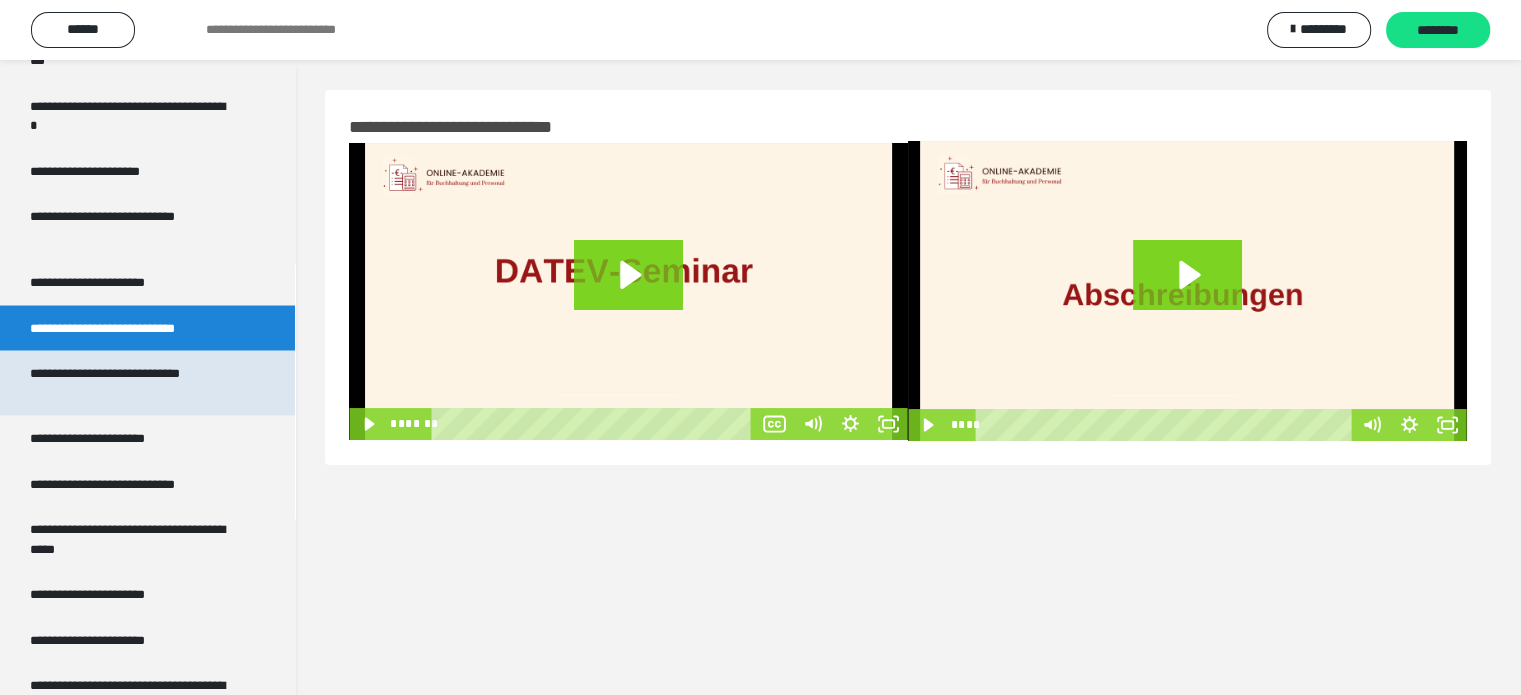 click on "**********" at bounding box center [132, 382] 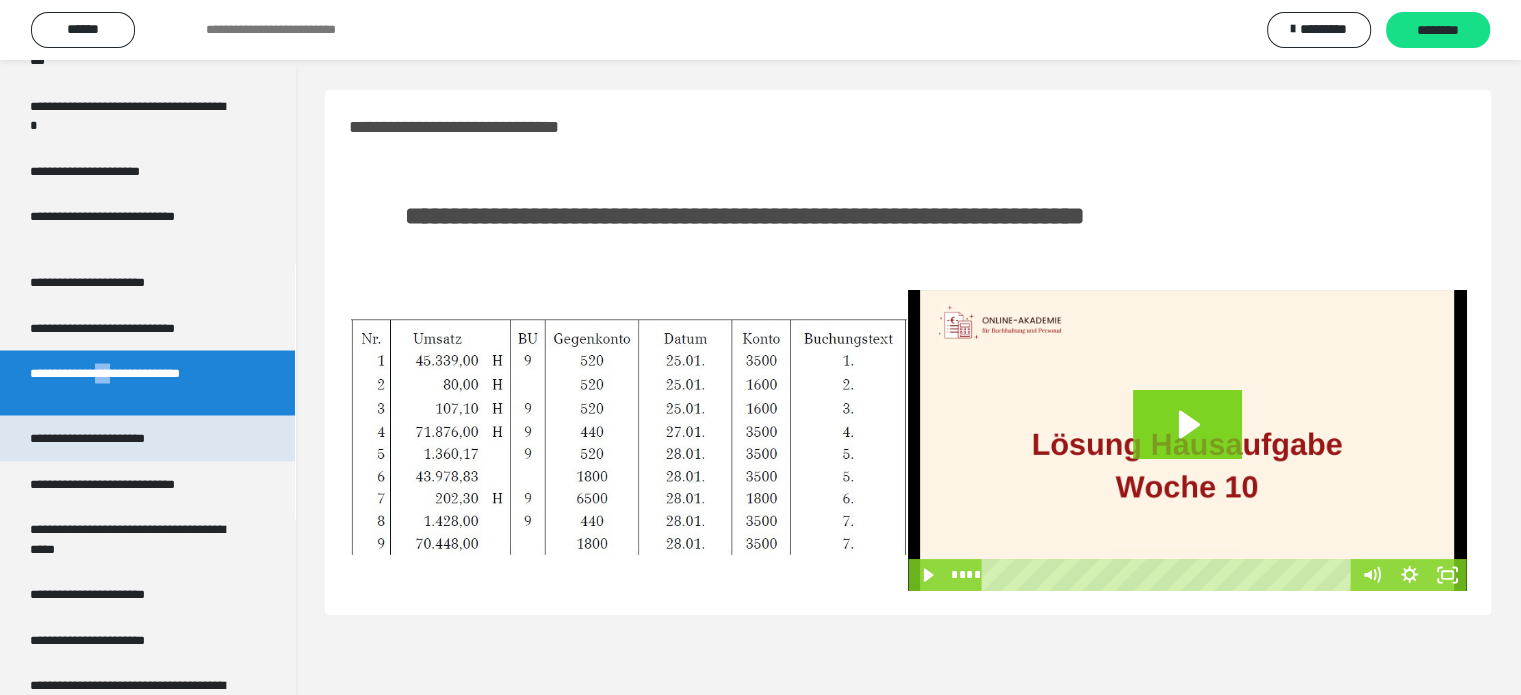 click on "**********" at bounding box center [109, 438] 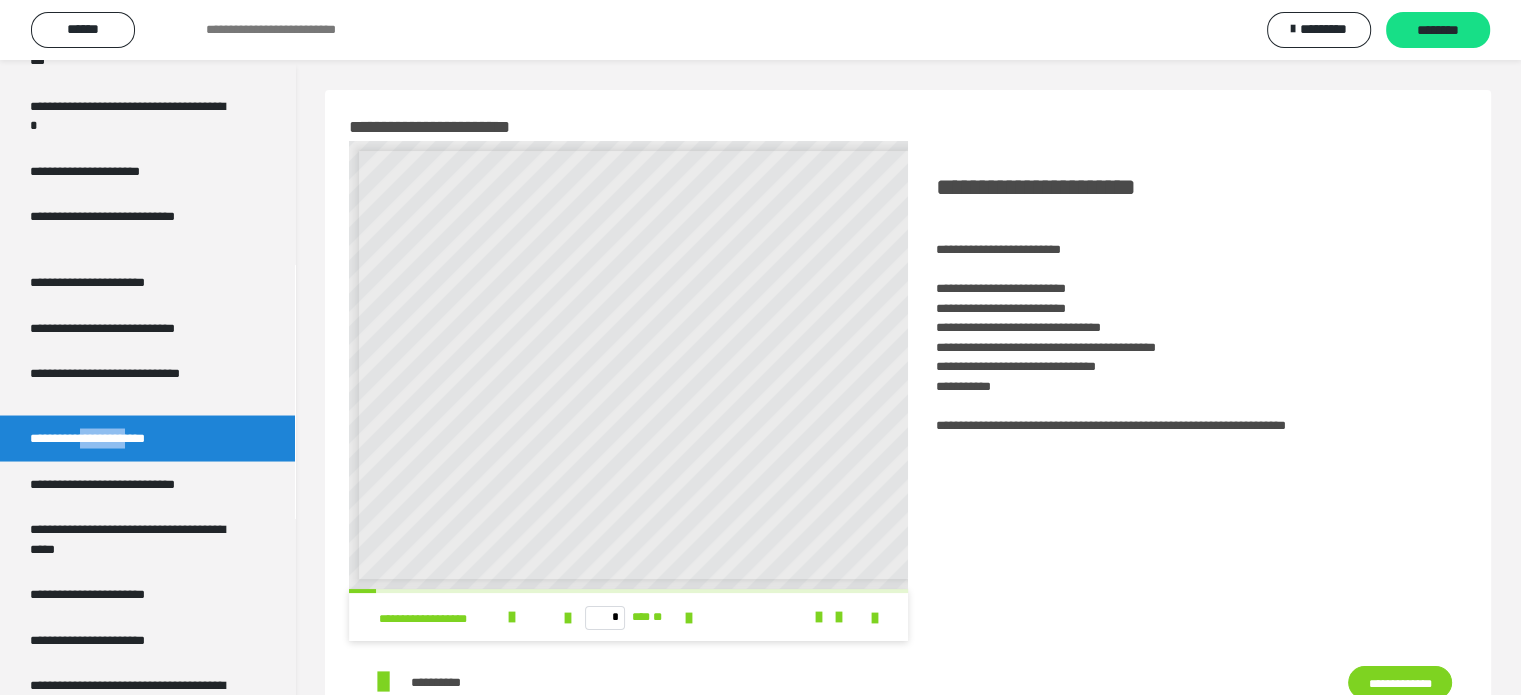 scroll, scrollTop: 8, scrollLeft: 0, axis: vertical 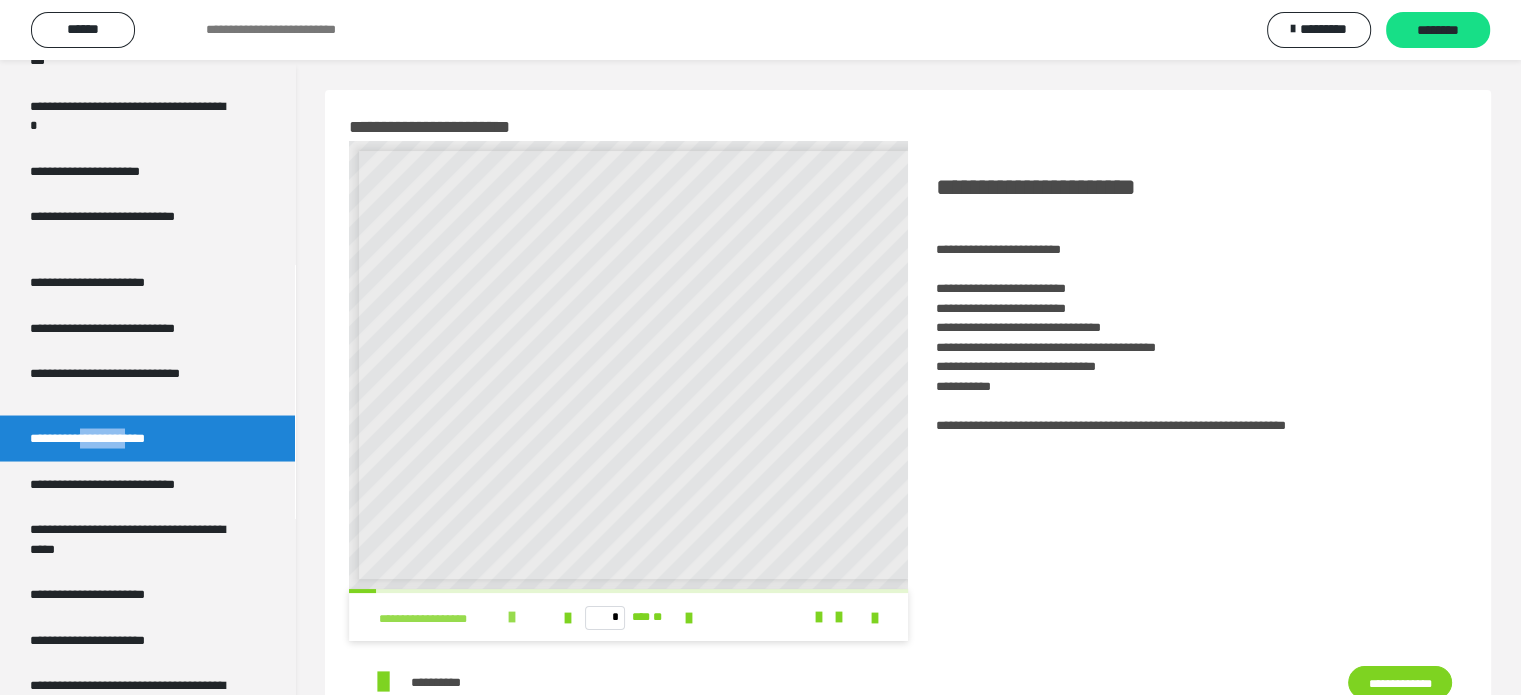 click at bounding box center (512, 617) 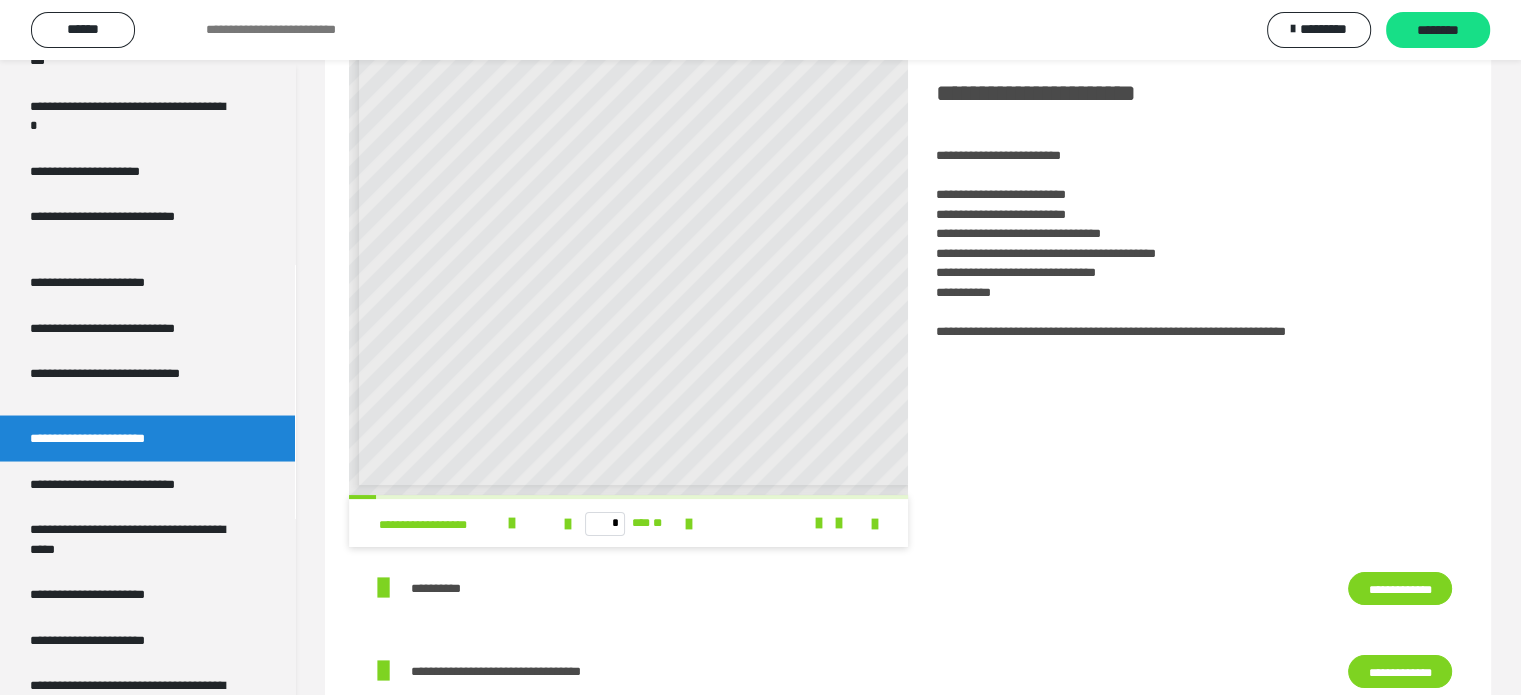 scroll, scrollTop: 0, scrollLeft: 0, axis: both 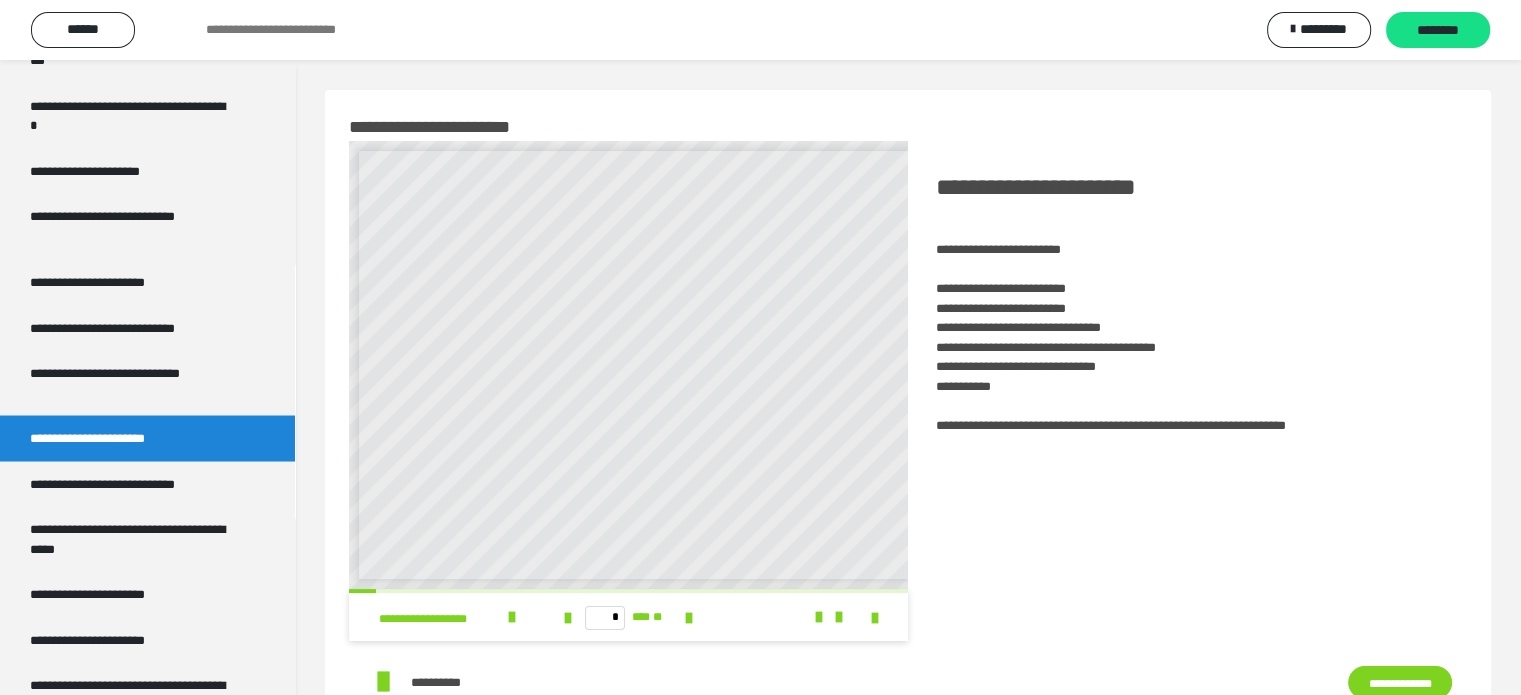 click on "**********" at bounding box center [1187, 302] 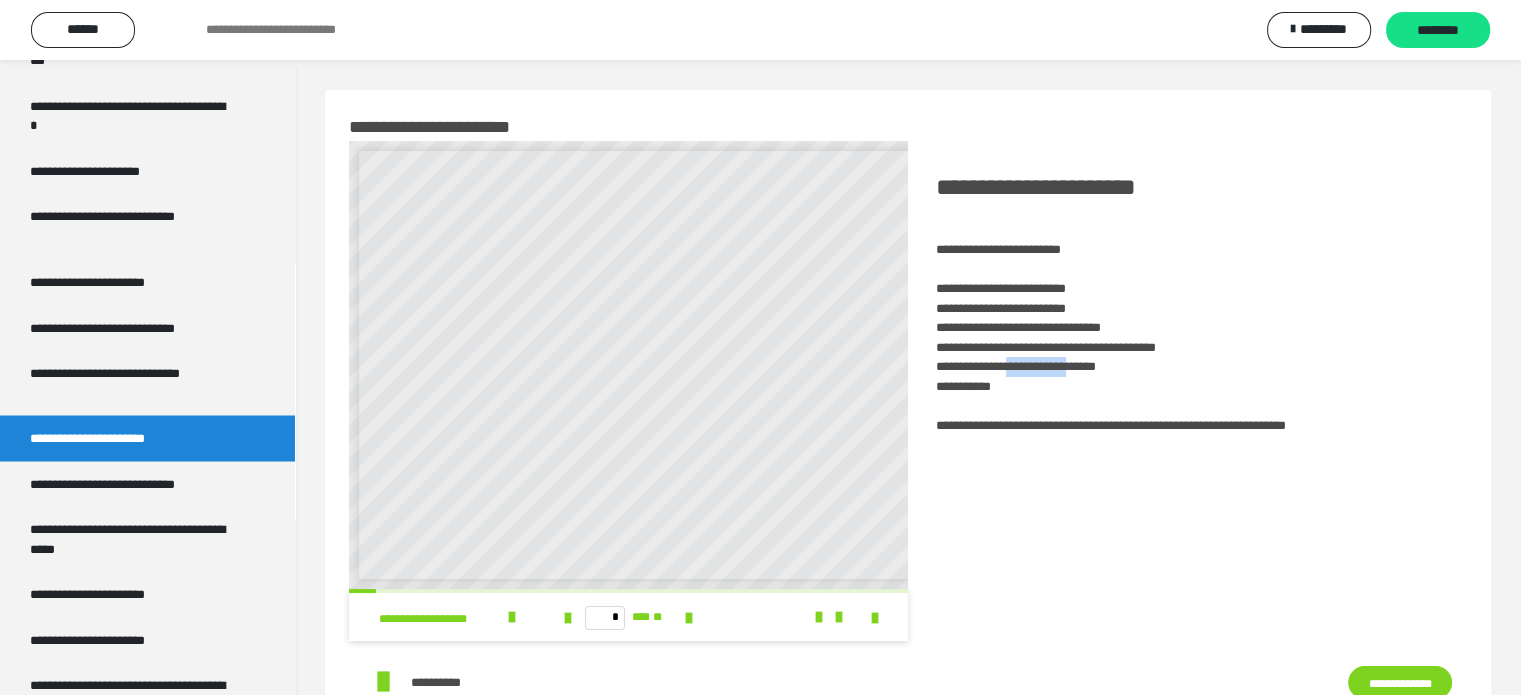 click on "**********" at bounding box center (1187, 302) 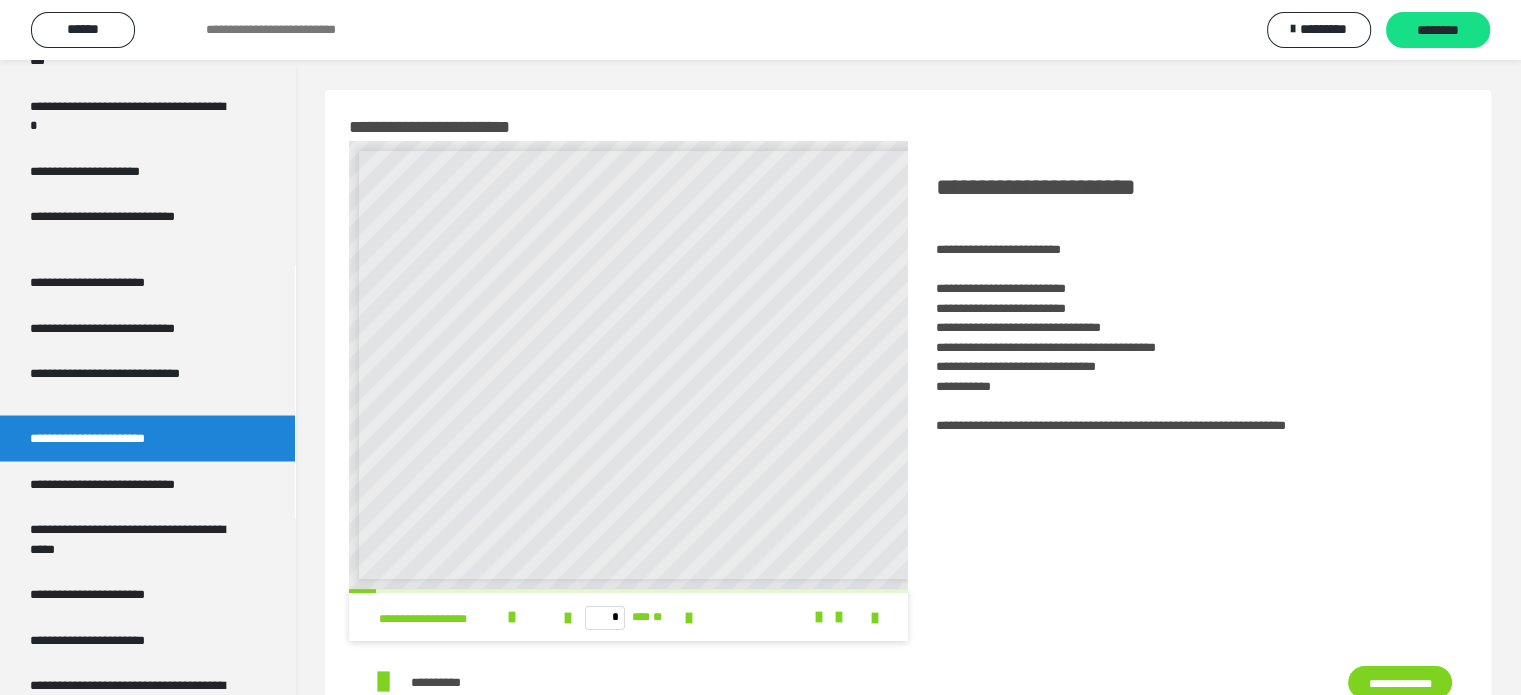 click on "**********" at bounding box center [1187, 302] 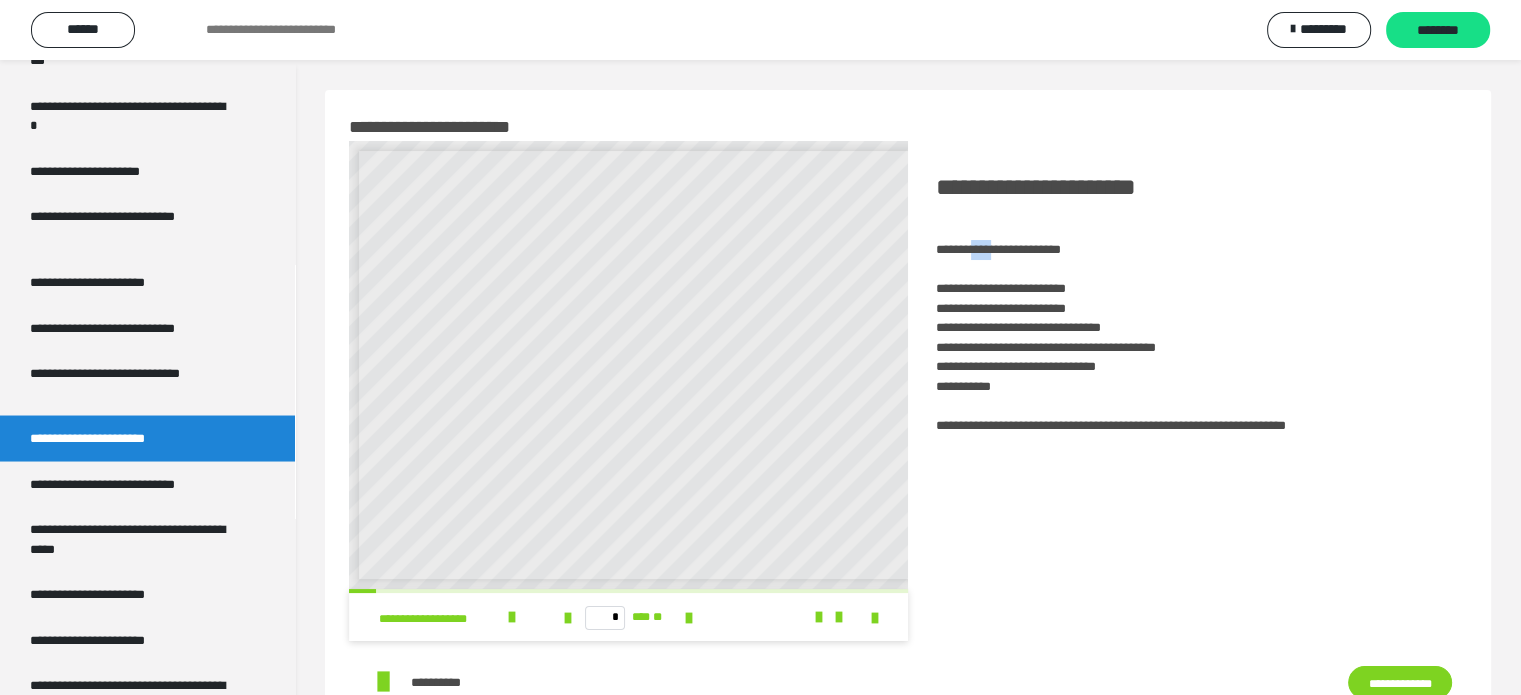 click on "**********" at bounding box center [1187, 302] 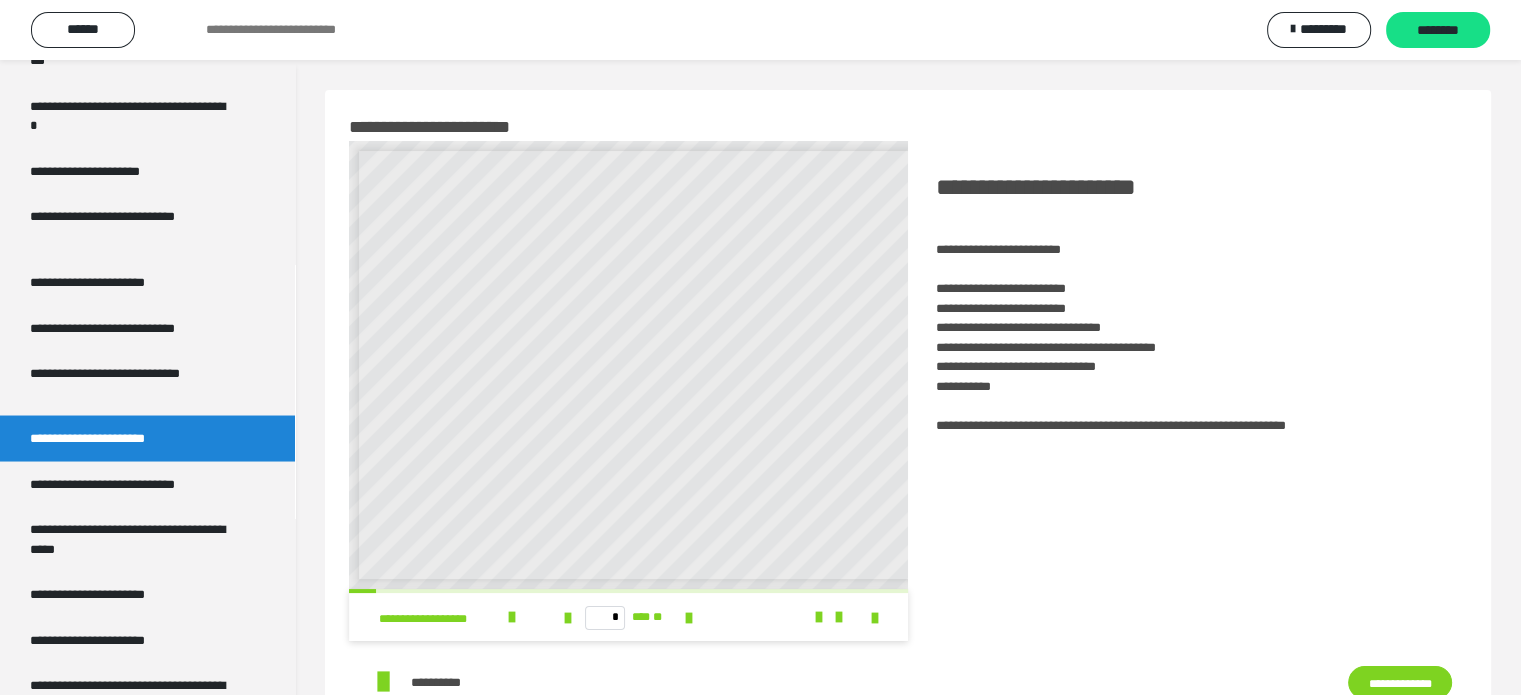 click on "**********" at bounding box center [1187, 302] 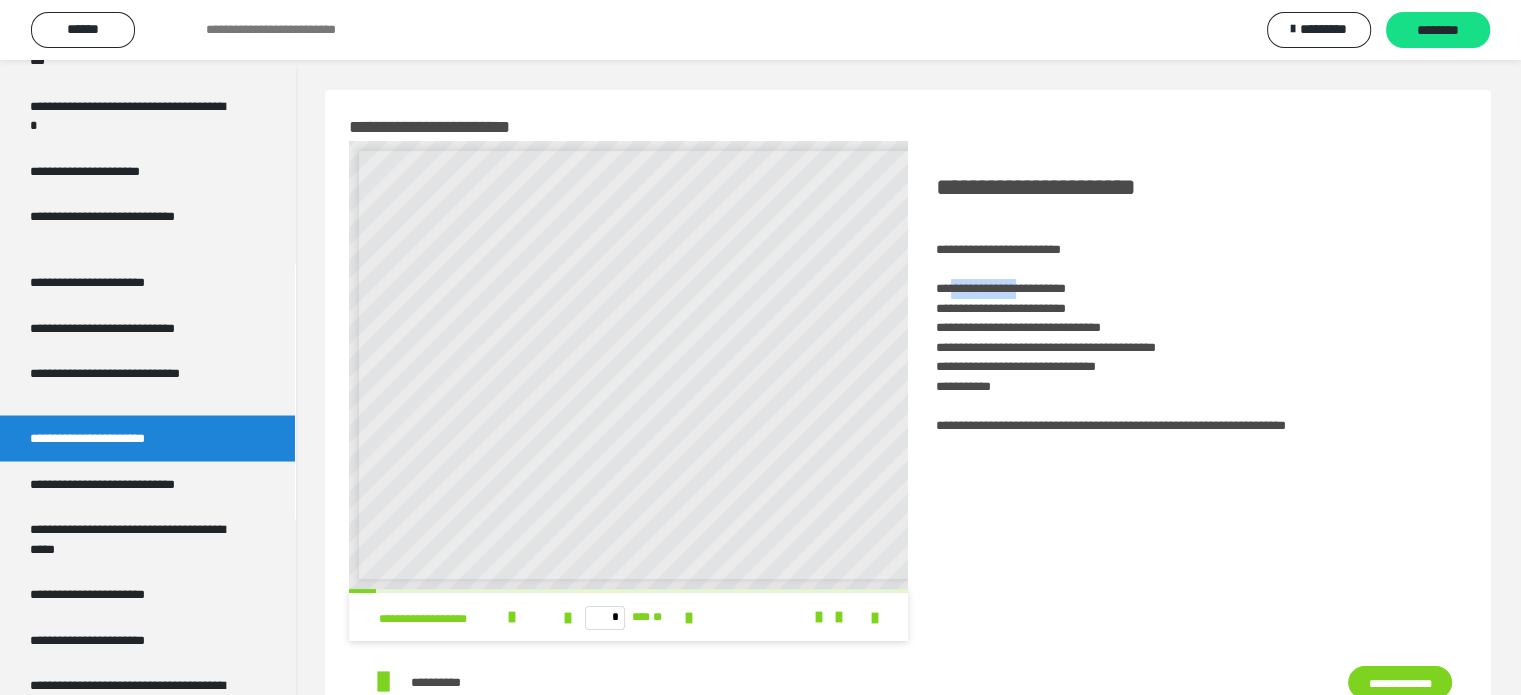 click on "**********" at bounding box center [1187, 302] 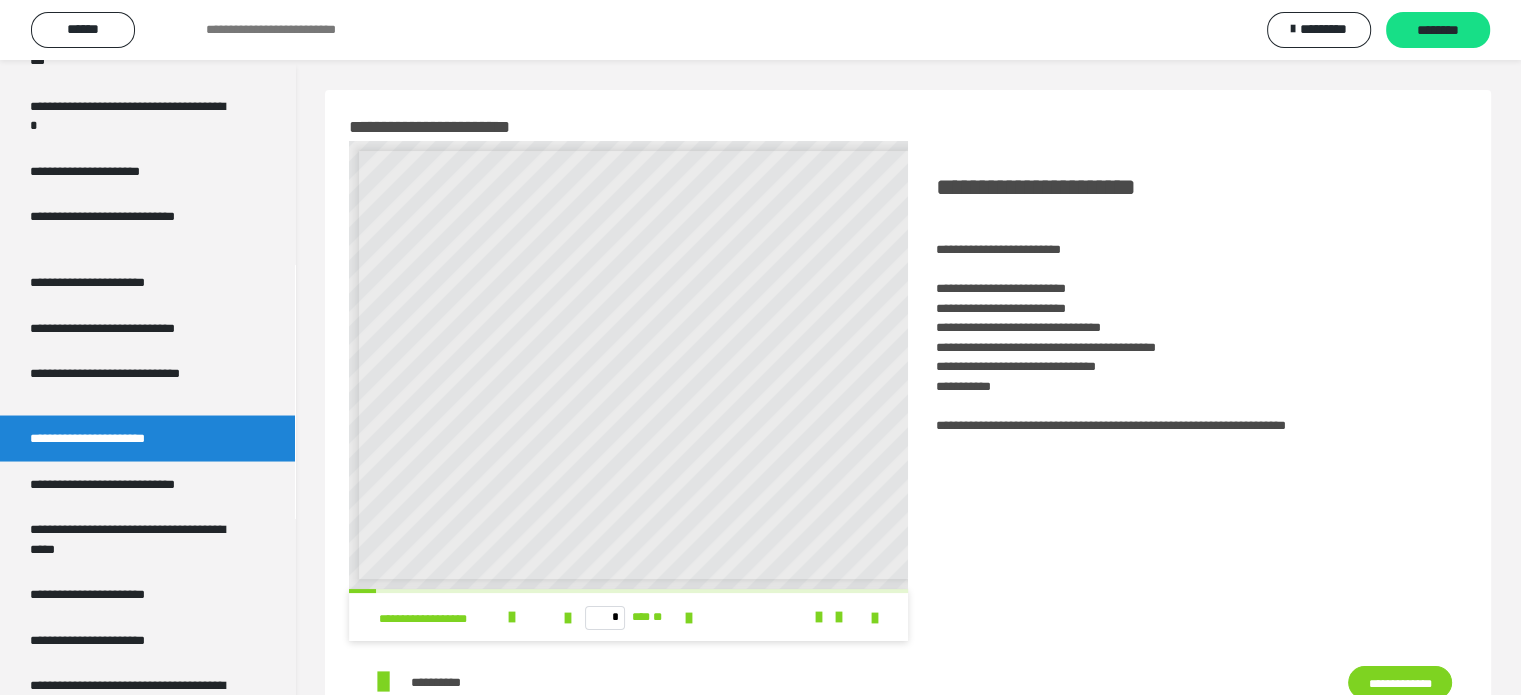 click on "**********" at bounding box center [1187, 187] 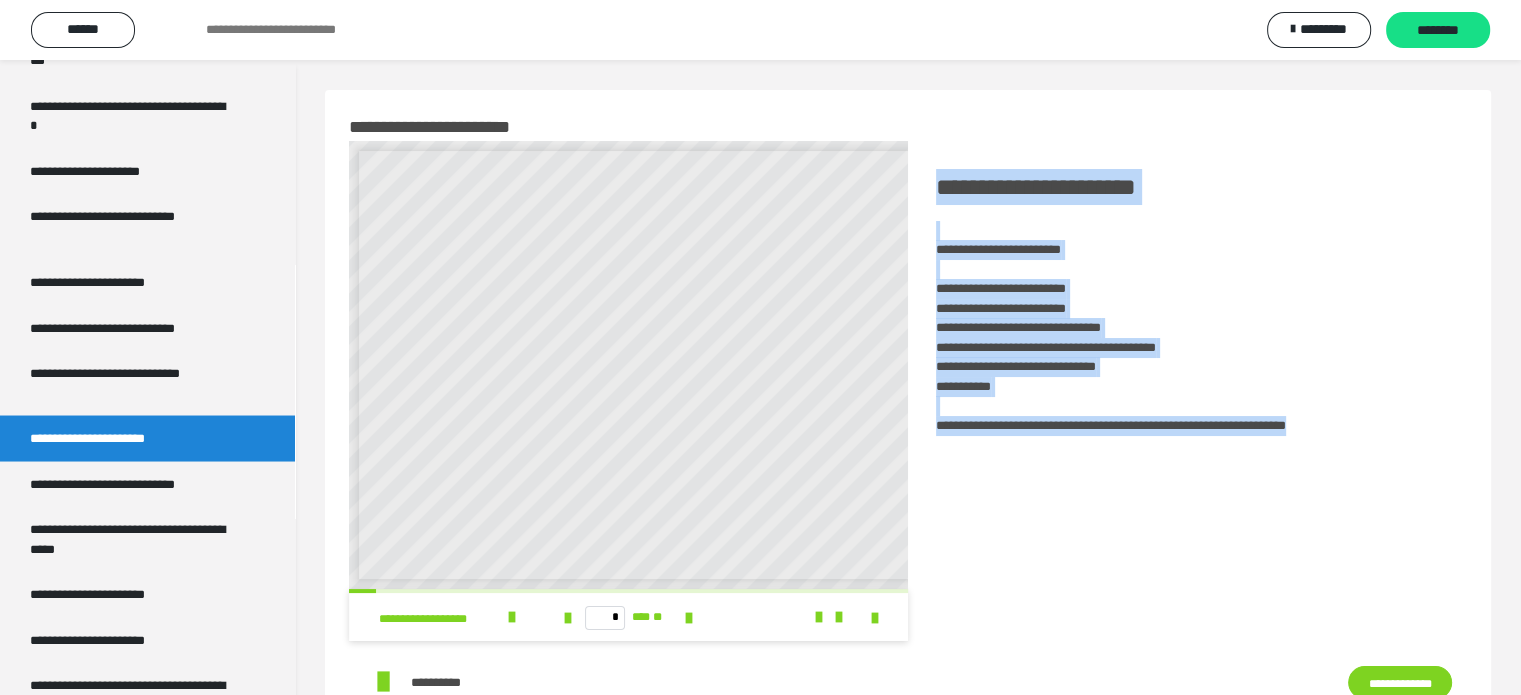 drag, startPoint x: 940, startPoint y: 183, endPoint x: 1456, endPoint y: 460, distance: 585.64923 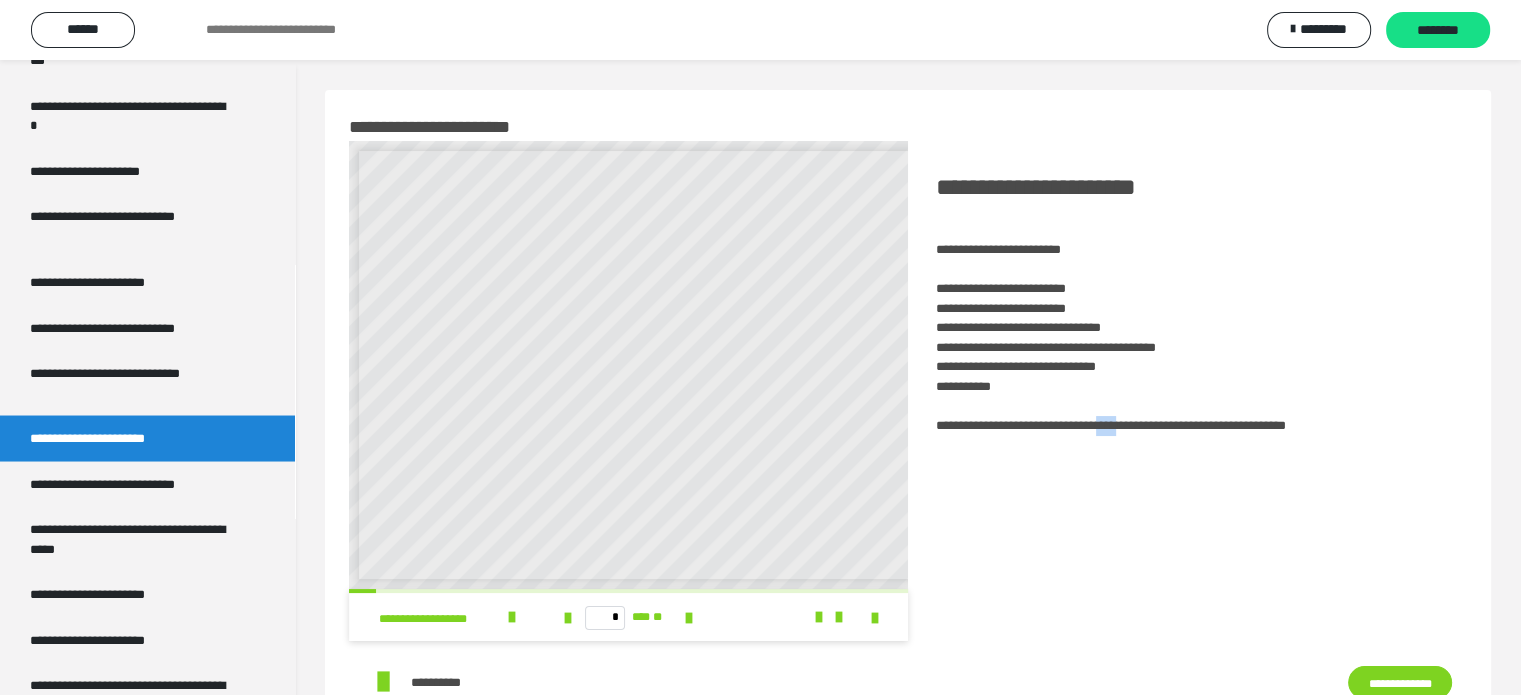 click on "**********" at bounding box center (1187, 391) 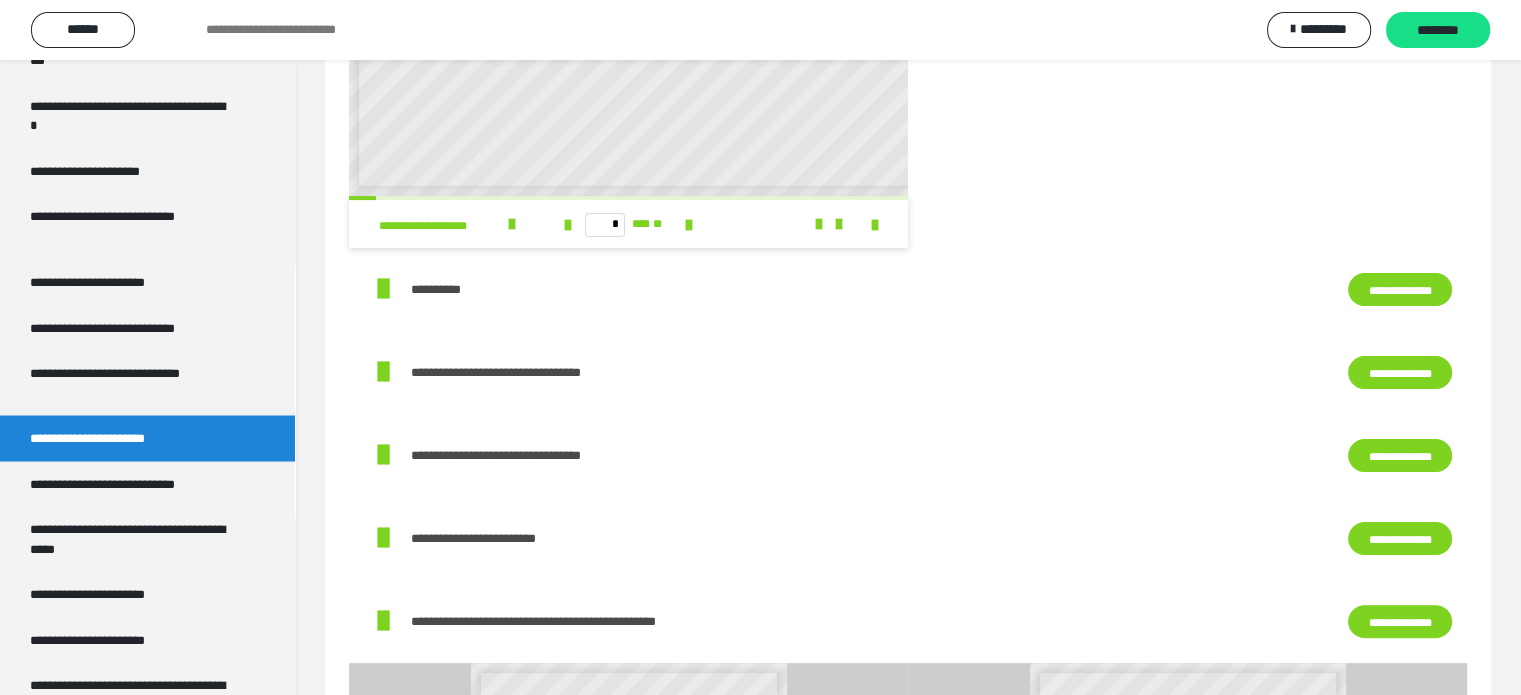 scroll, scrollTop: 400, scrollLeft: 0, axis: vertical 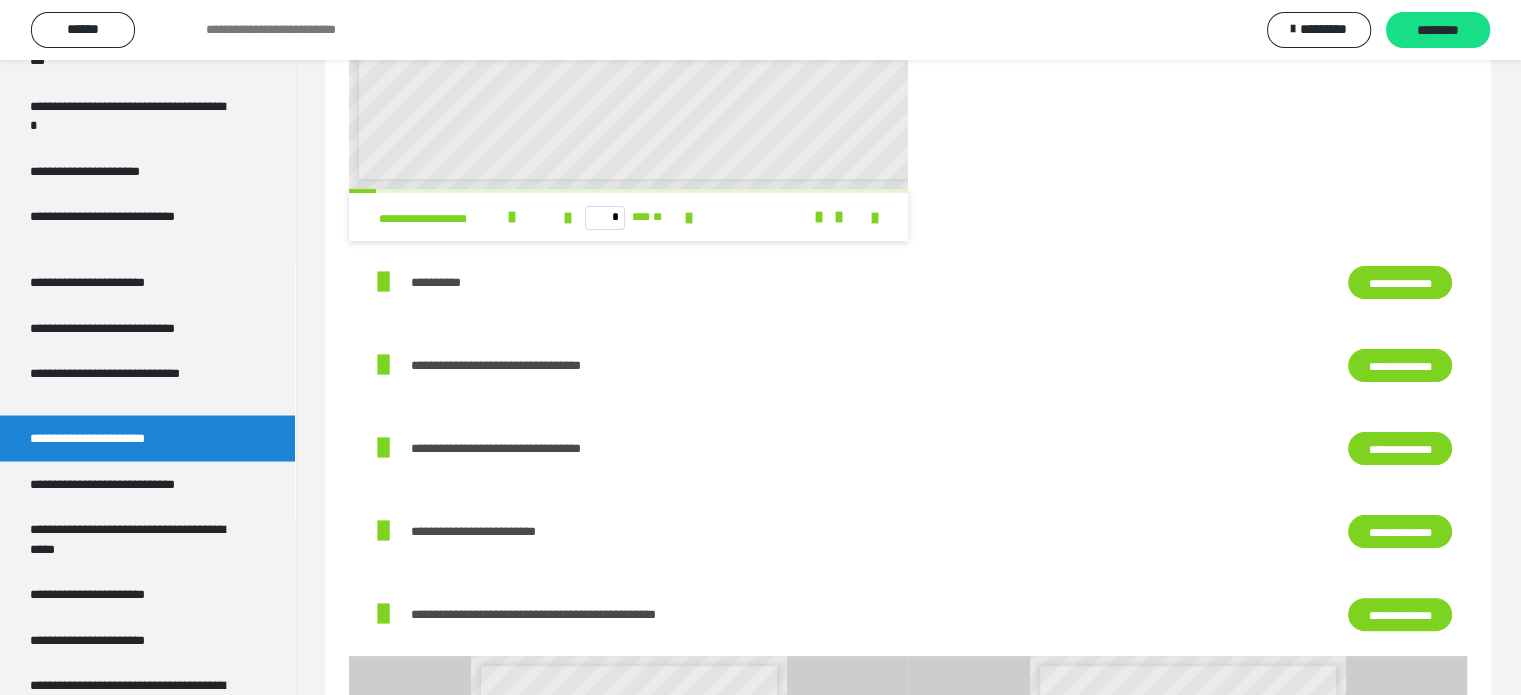 click on "**********" at bounding box center (1400, 283) 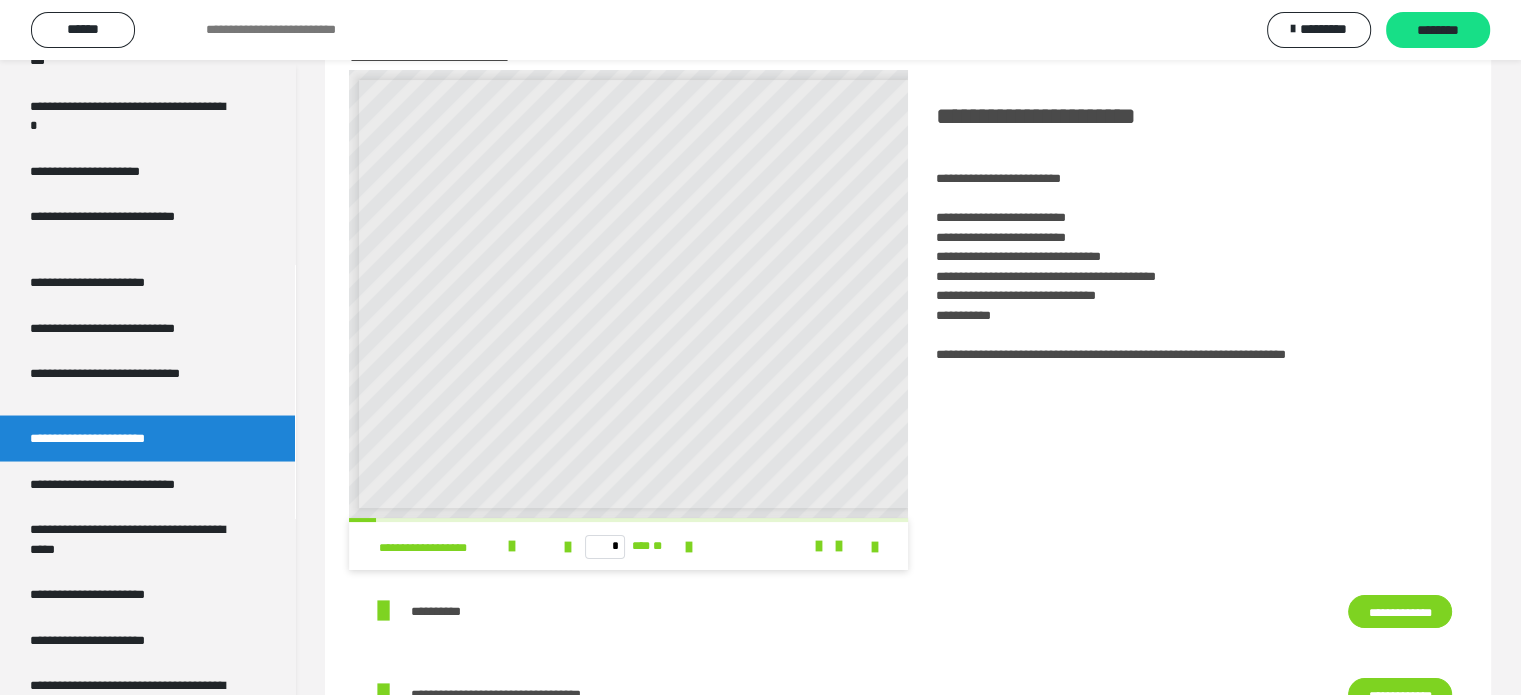 scroll, scrollTop: 300, scrollLeft: 0, axis: vertical 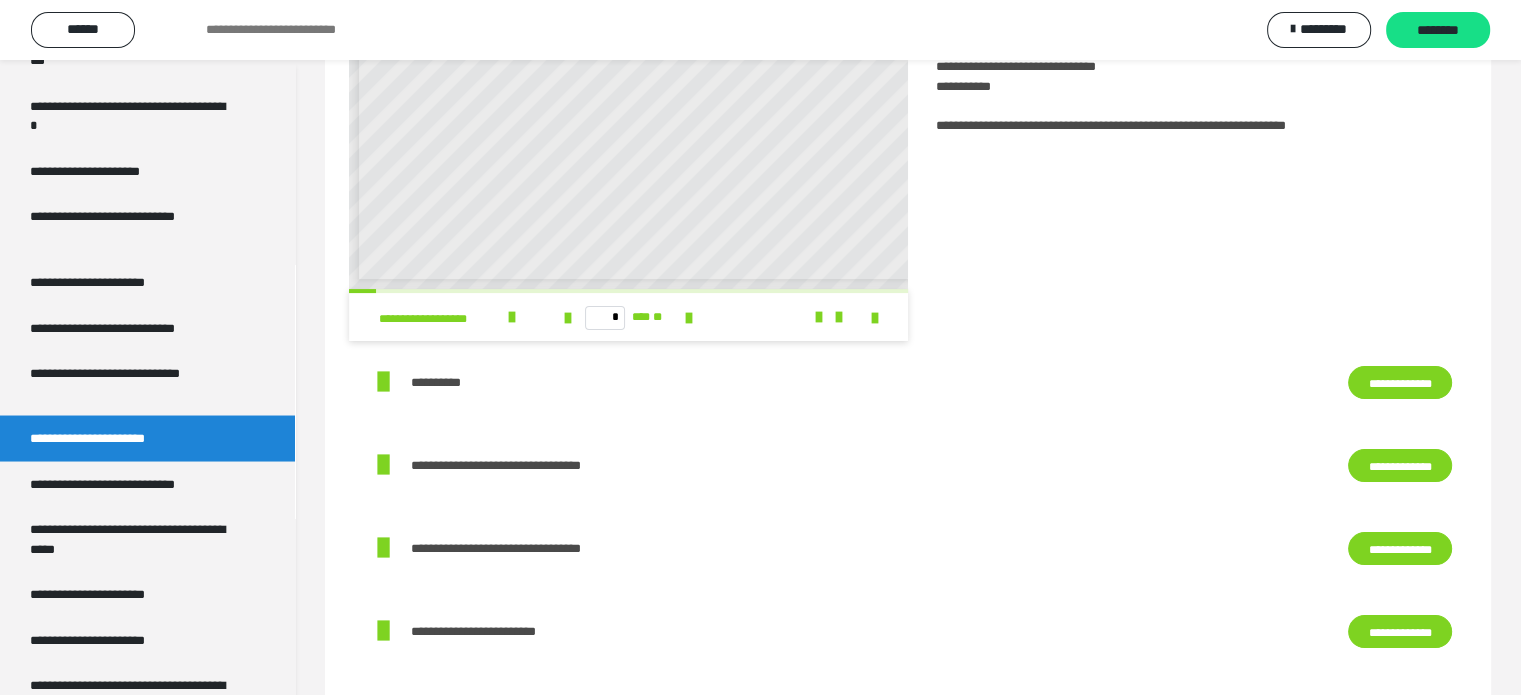 click on "**********" at bounding box center [1400, 466] 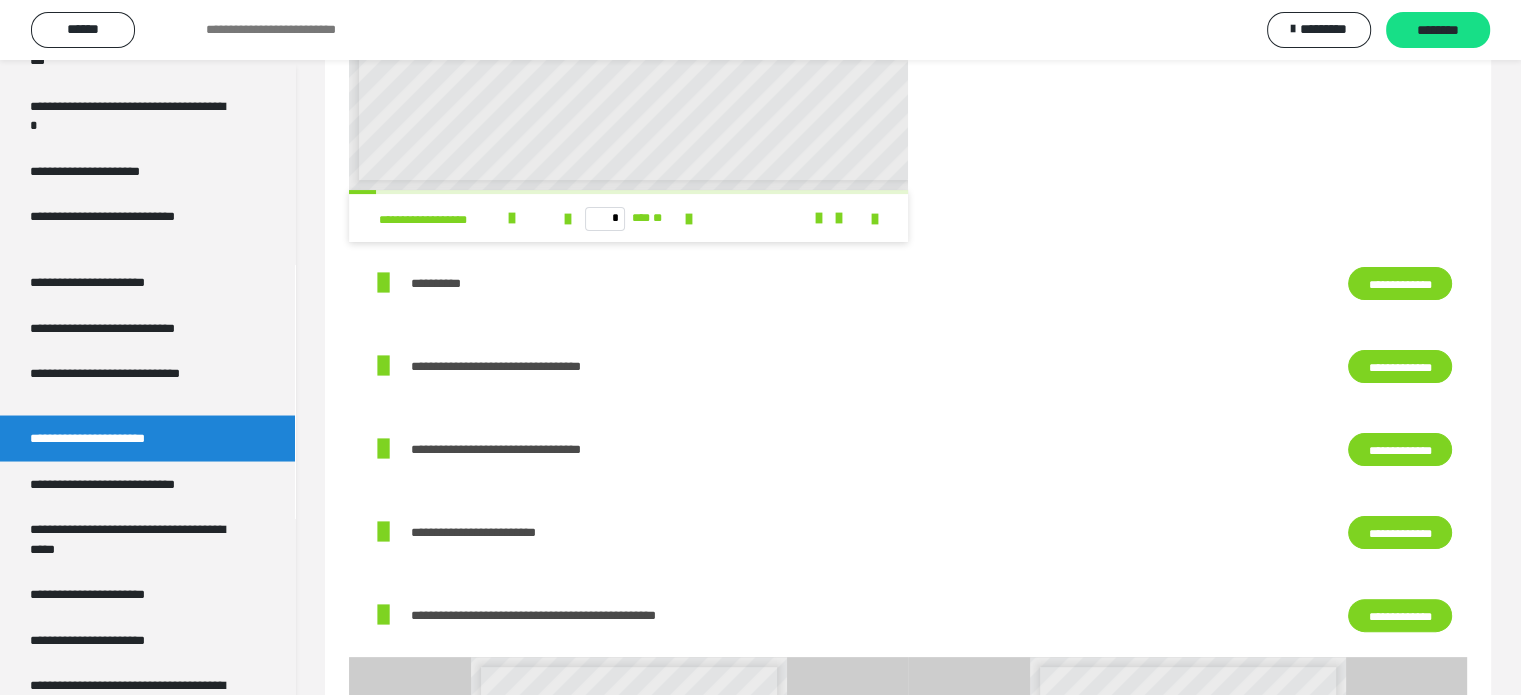 scroll, scrollTop: 400, scrollLeft: 0, axis: vertical 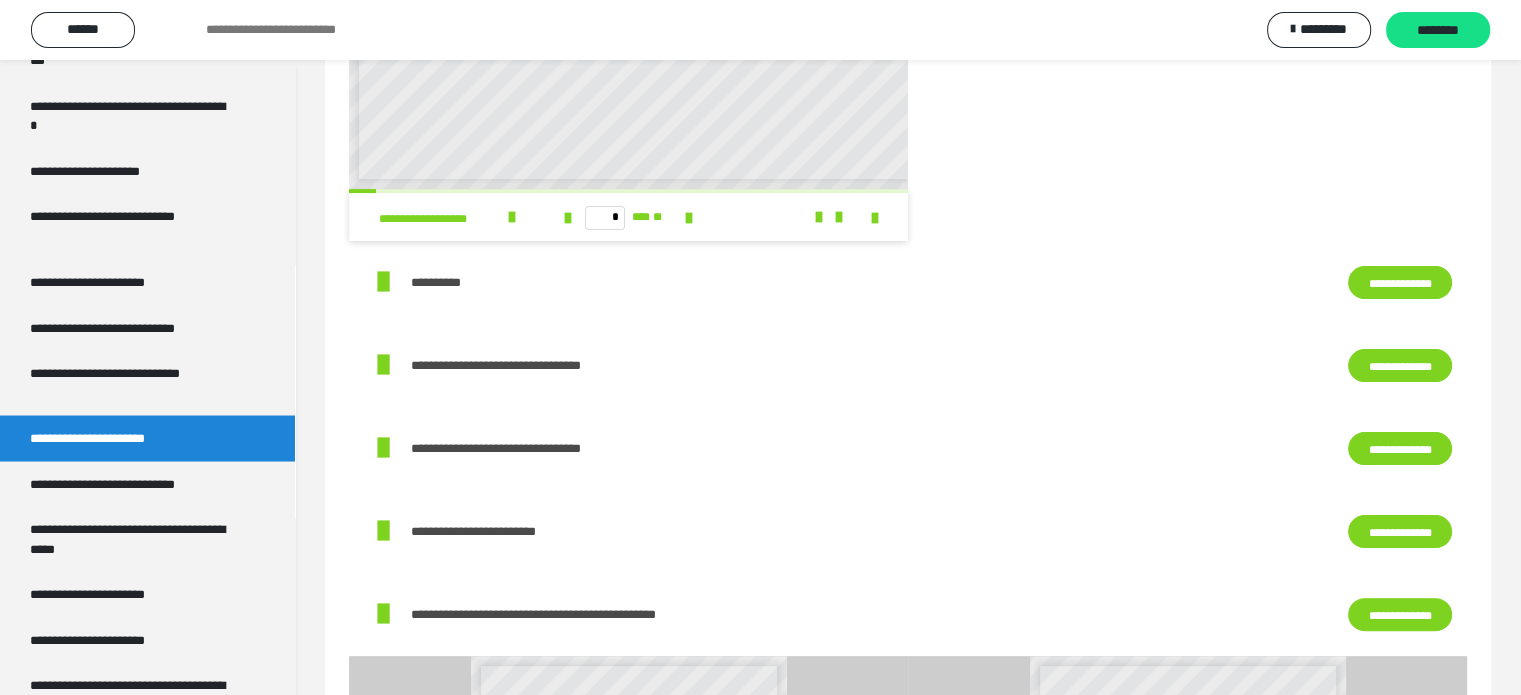 click on "**********" at bounding box center [1400, 449] 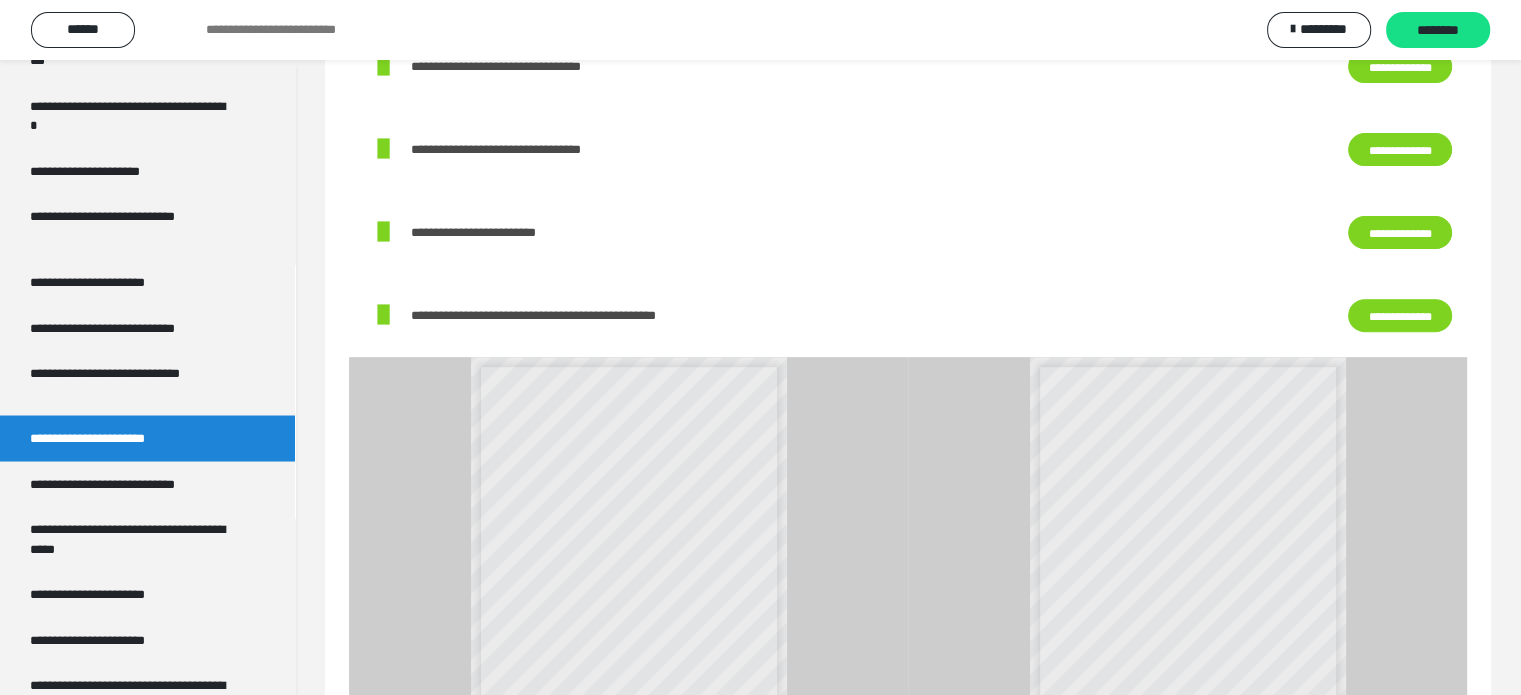 scroll, scrollTop: 700, scrollLeft: 0, axis: vertical 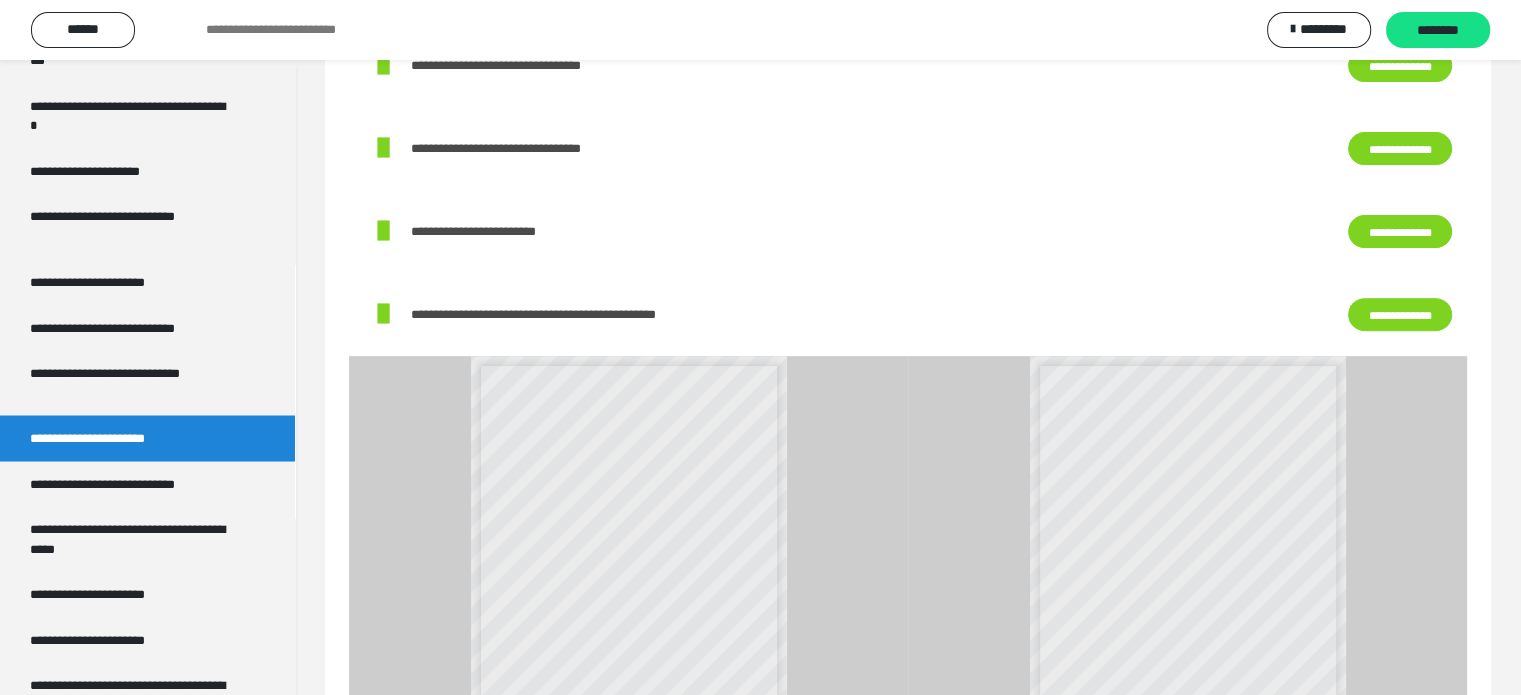 click on "**********" at bounding box center (1400, 315) 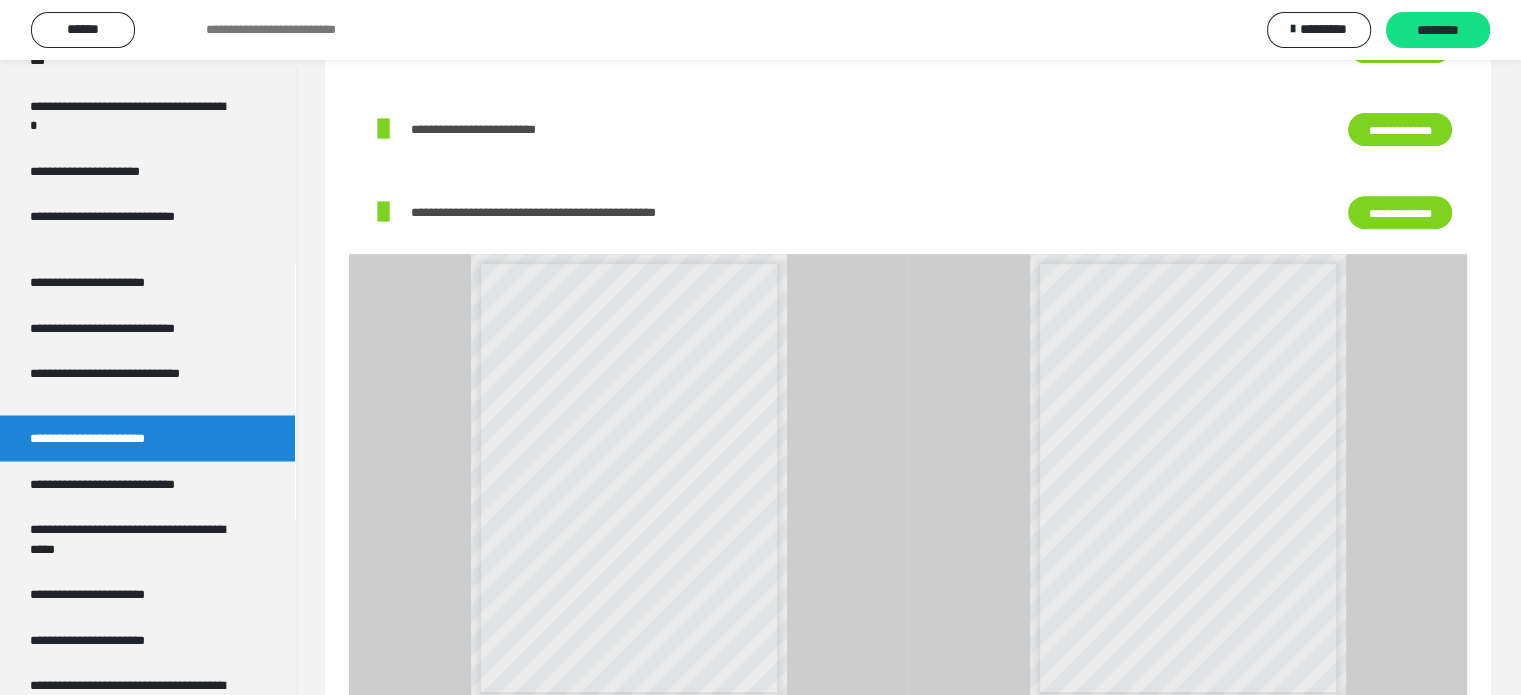 scroll, scrollTop: 800, scrollLeft: 0, axis: vertical 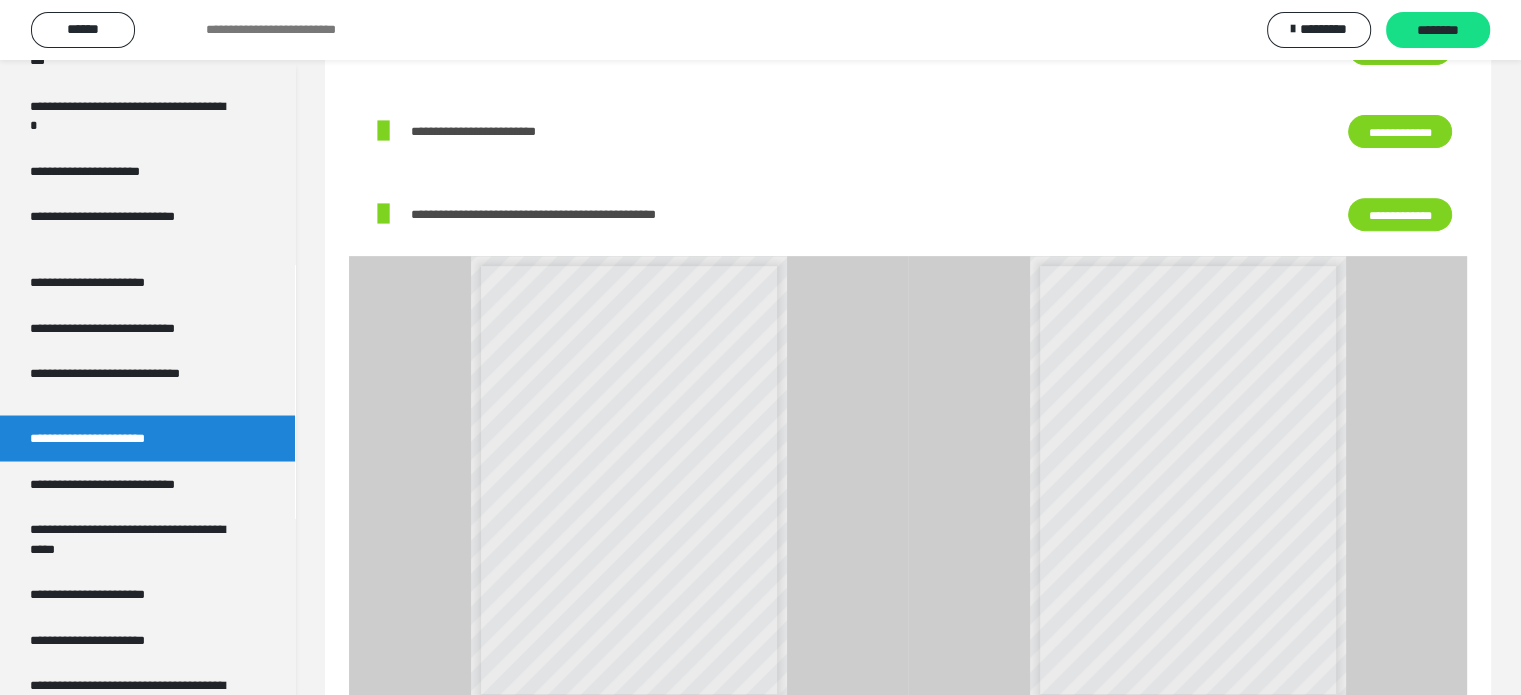 click on "**********" at bounding box center (602, 480) 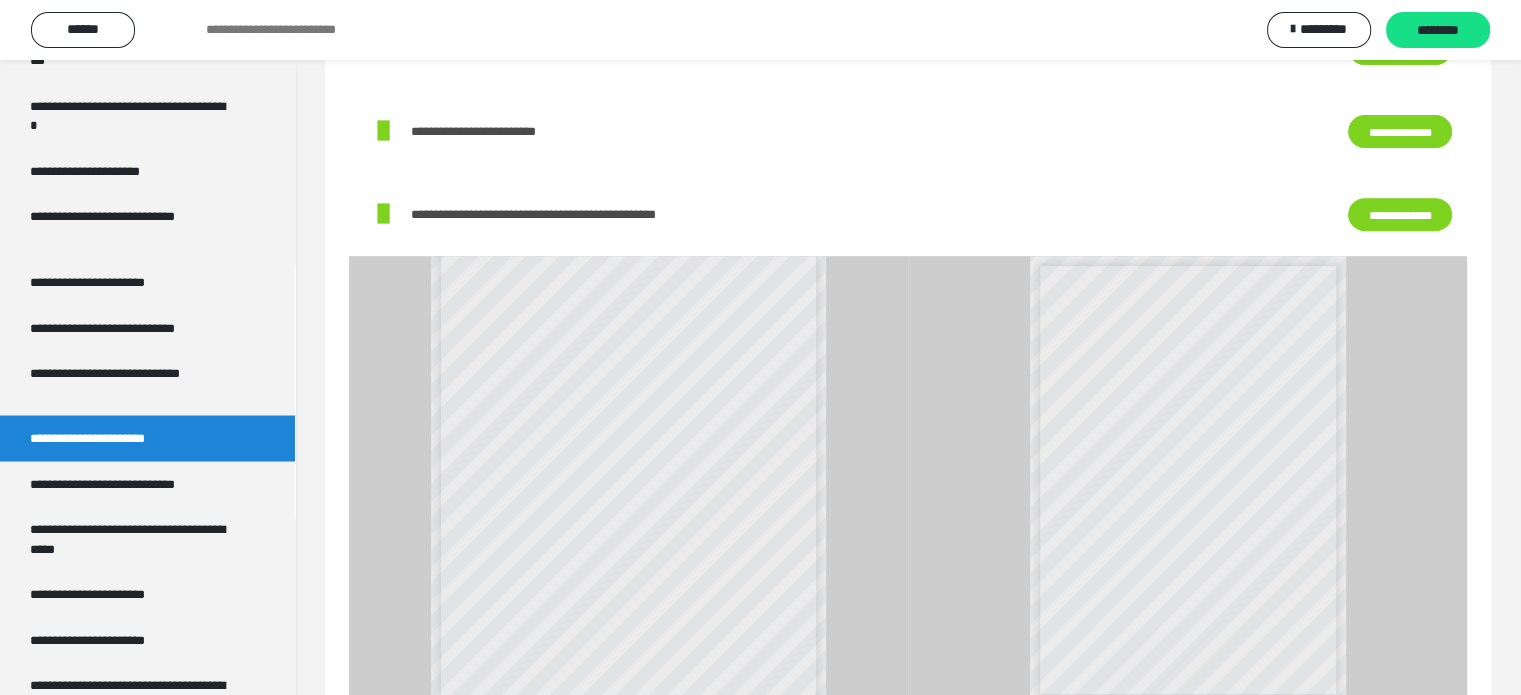 scroll, scrollTop: 112, scrollLeft: 0, axis: vertical 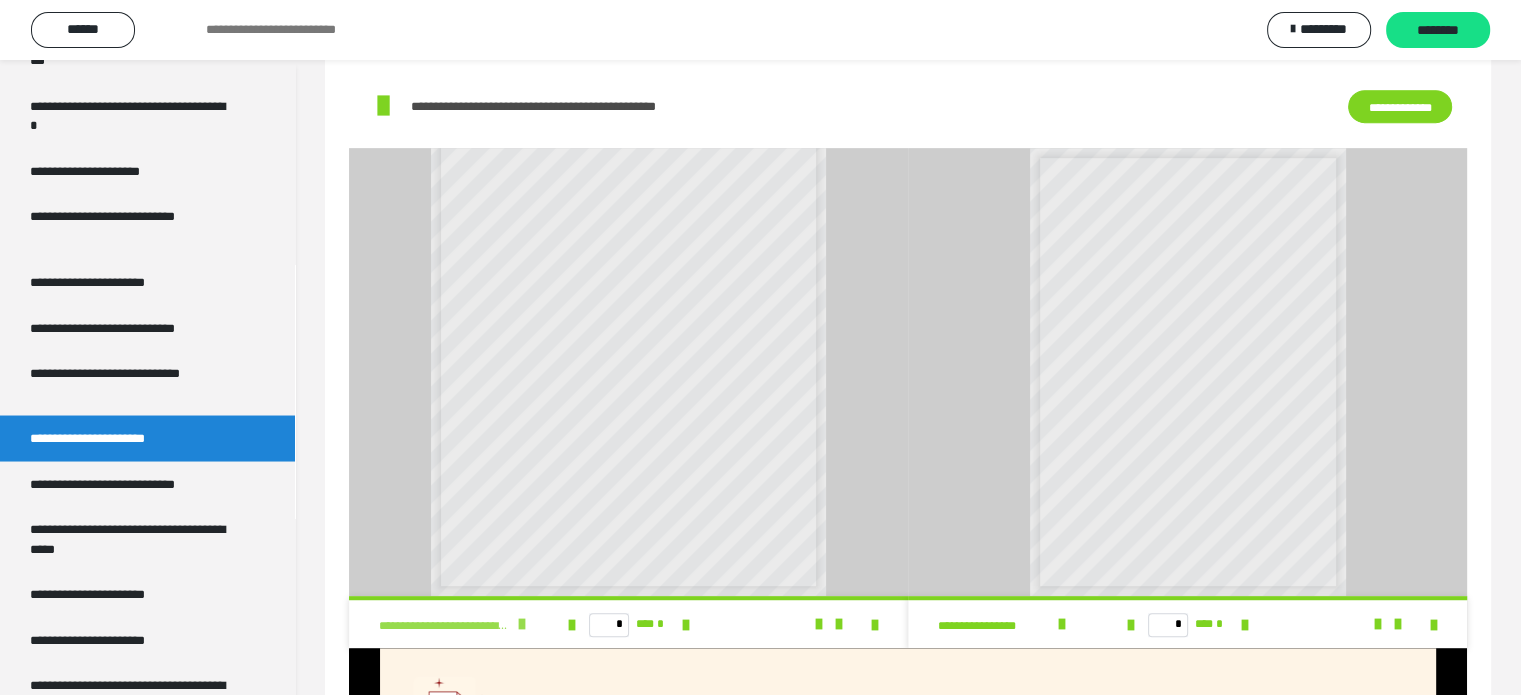 click at bounding box center [522, 624] 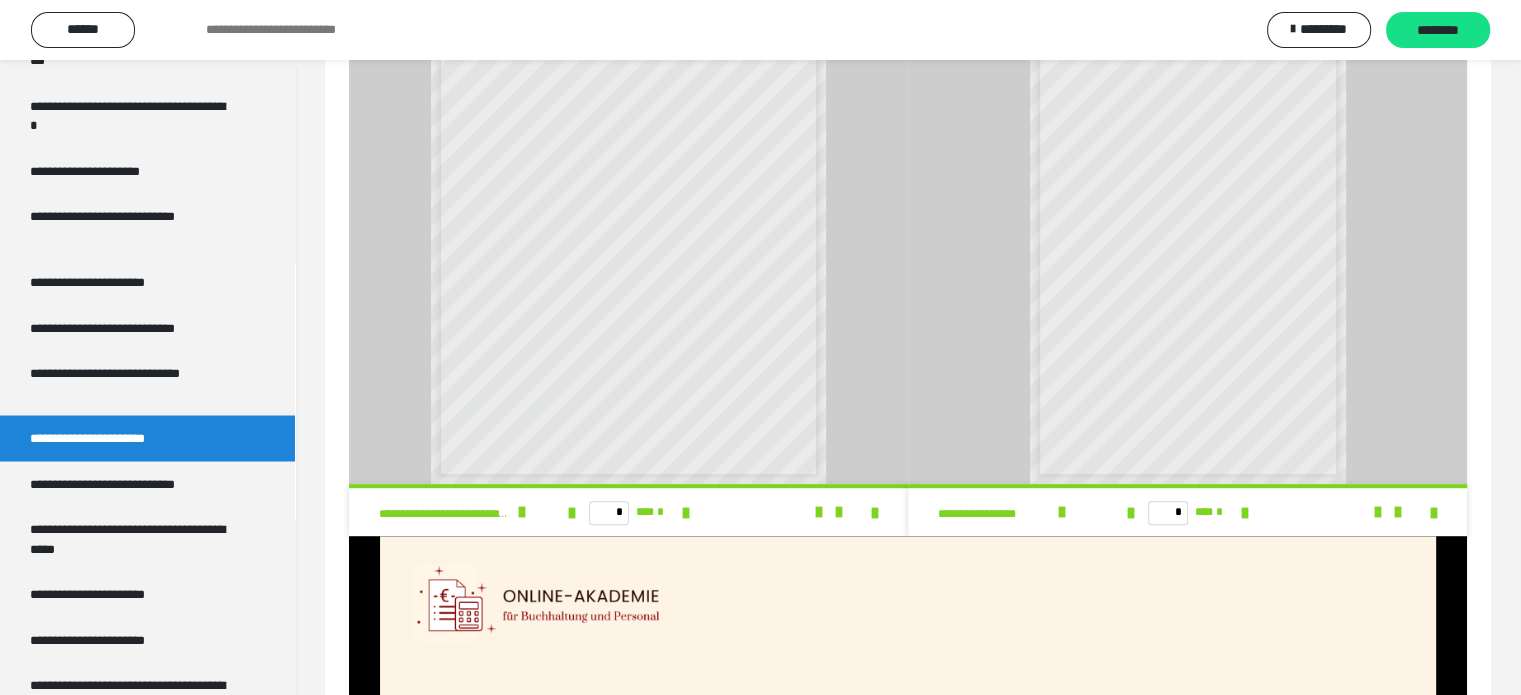 scroll, scrollTop: 1108, scrollLeft: 0, axis: vertical 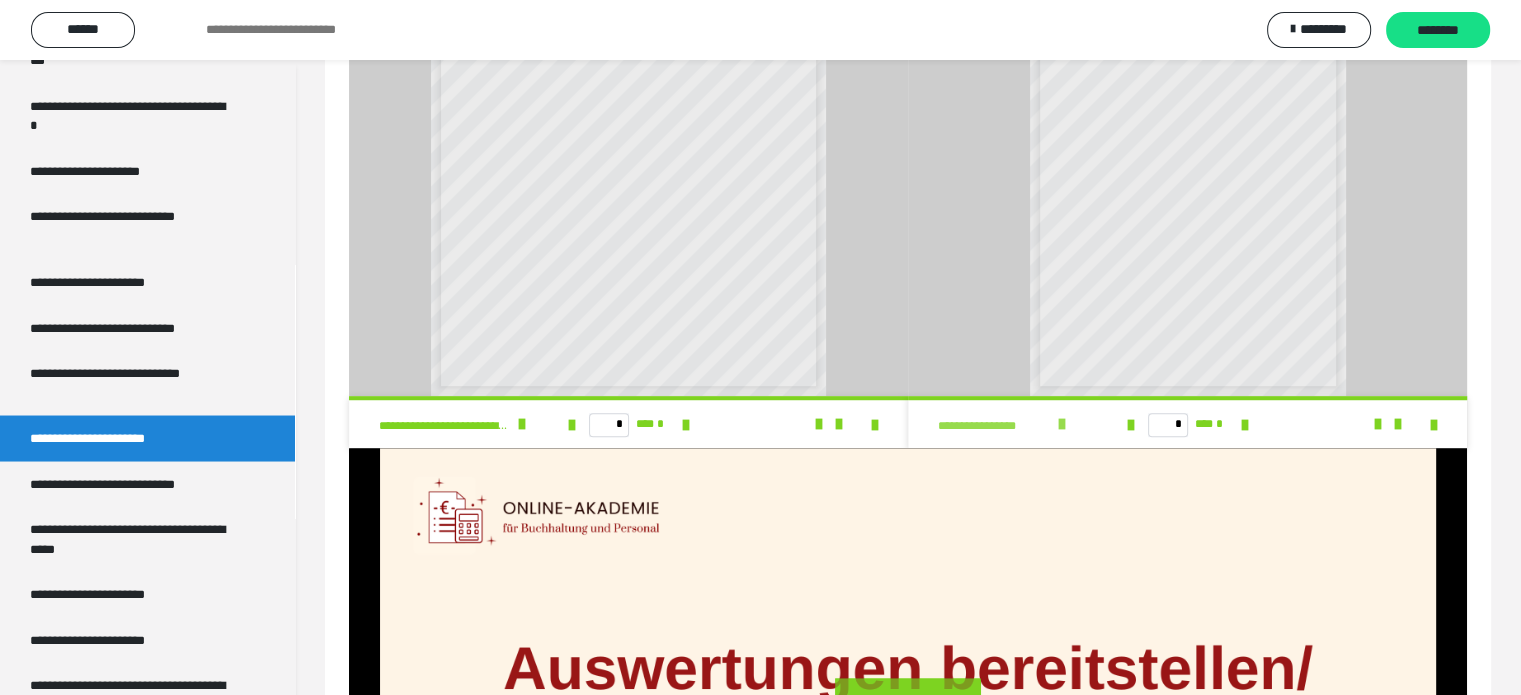 click at bounding box center (1062, 424) 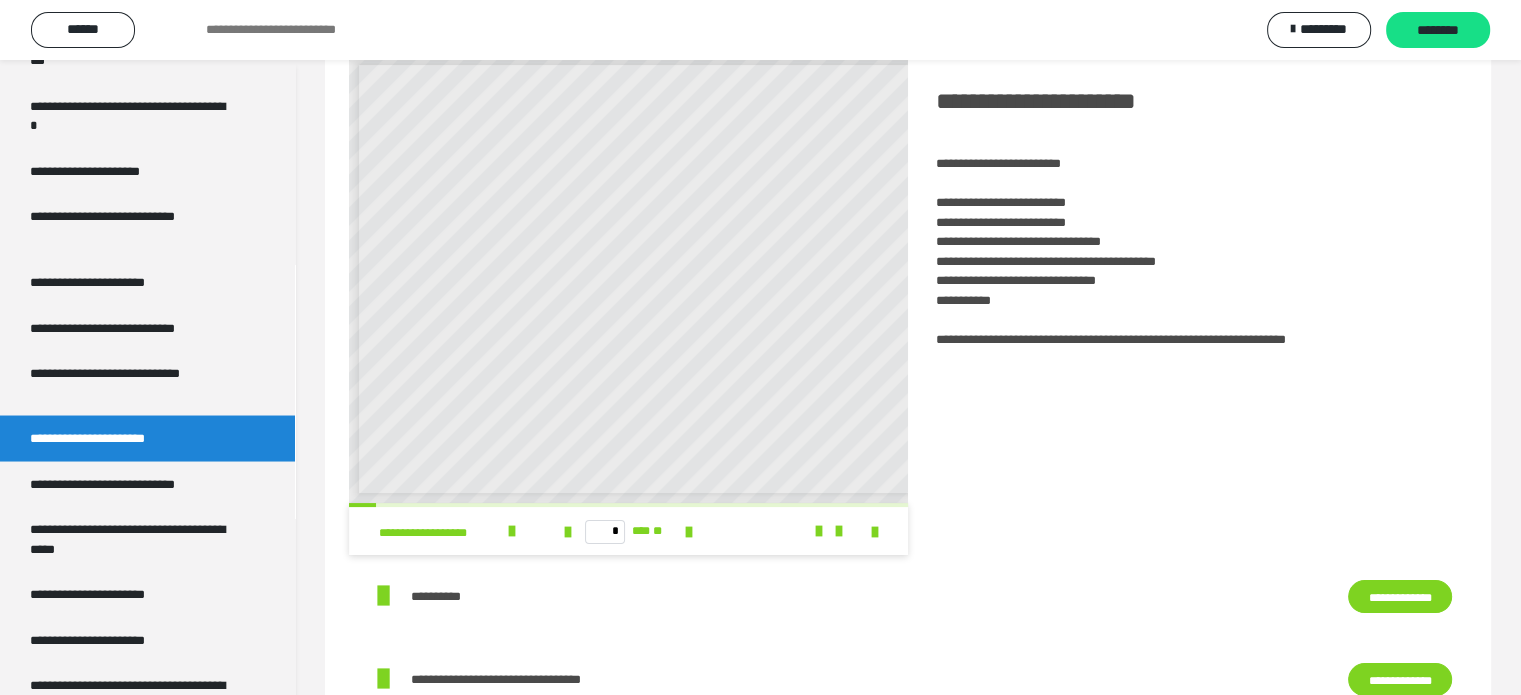scroll, scrollTop: 0, scrollLeft: 0, axis: both 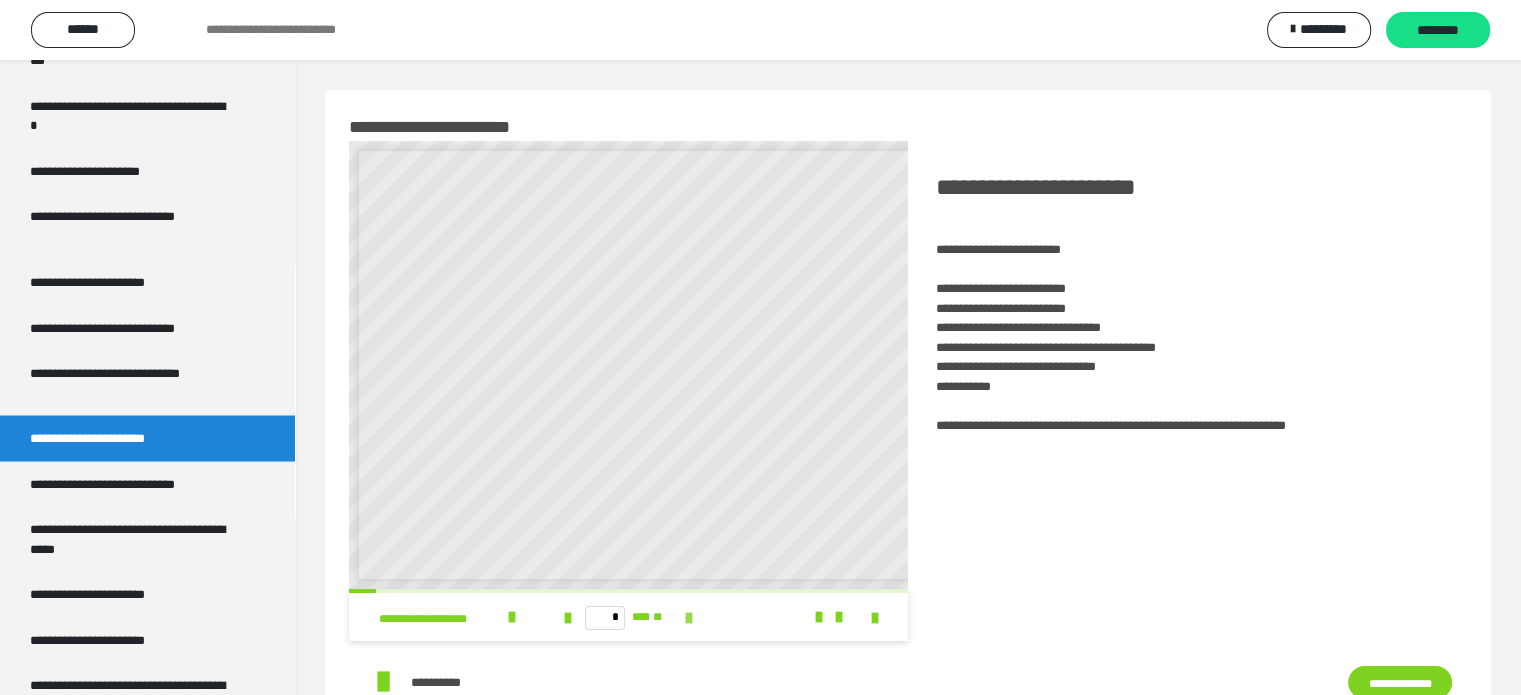 click at bounding box center (689, 618) 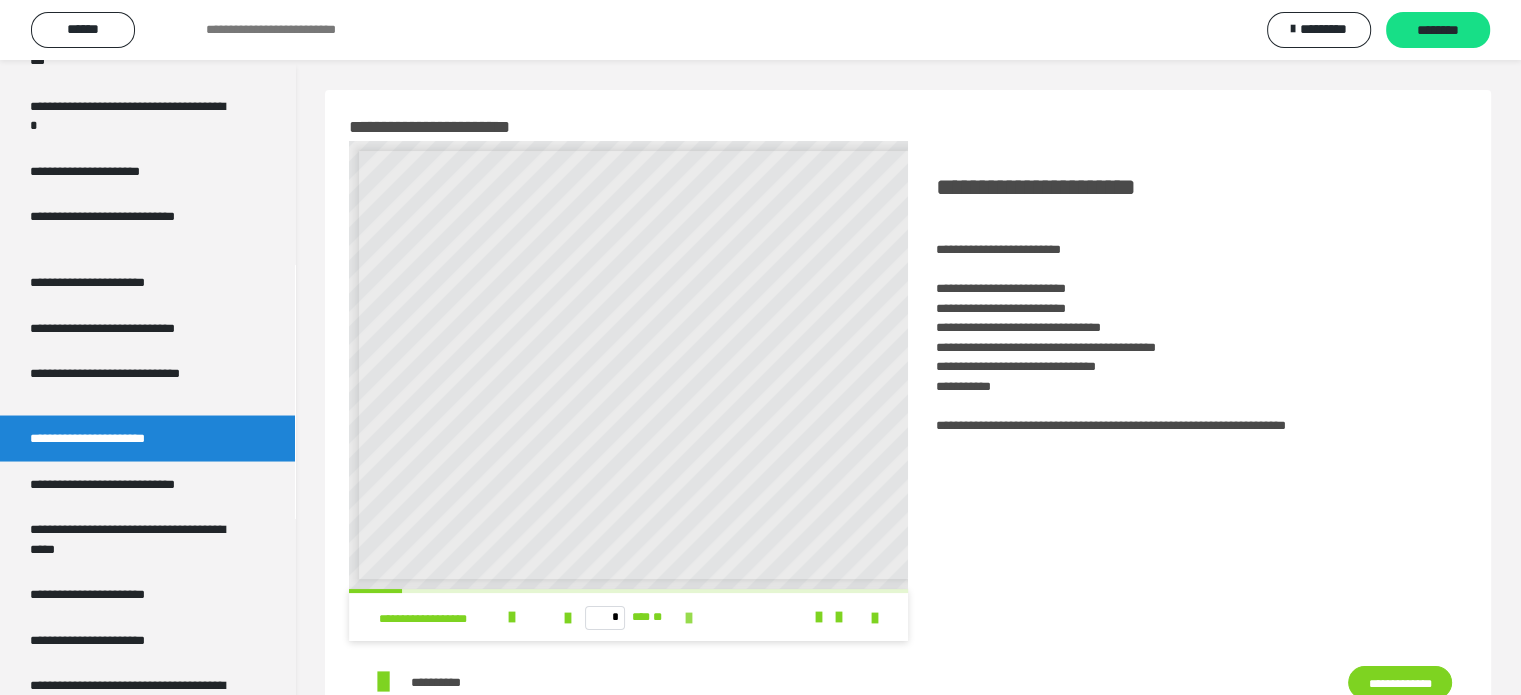 scroll, scrollTop: 0, scrollLeft: 0, axis: both 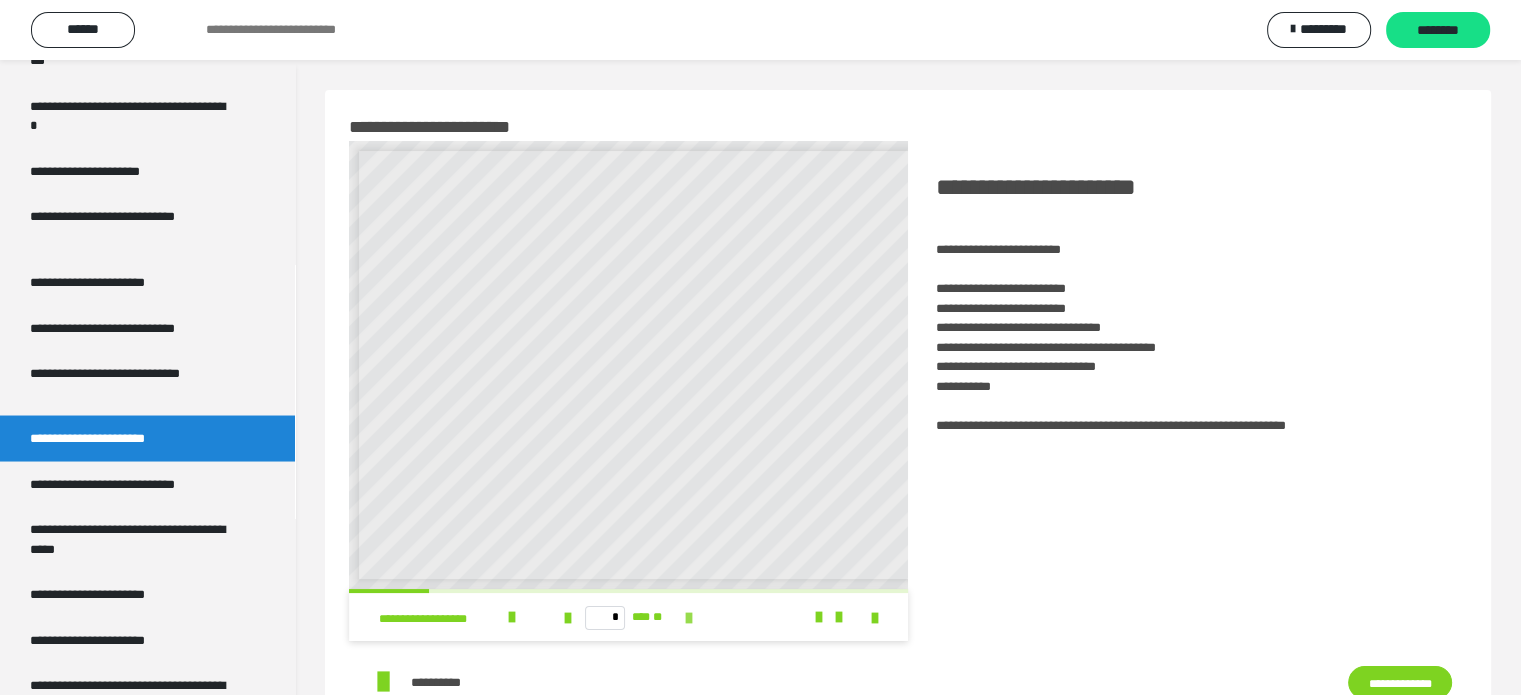 click at bounding box center (689, 618) 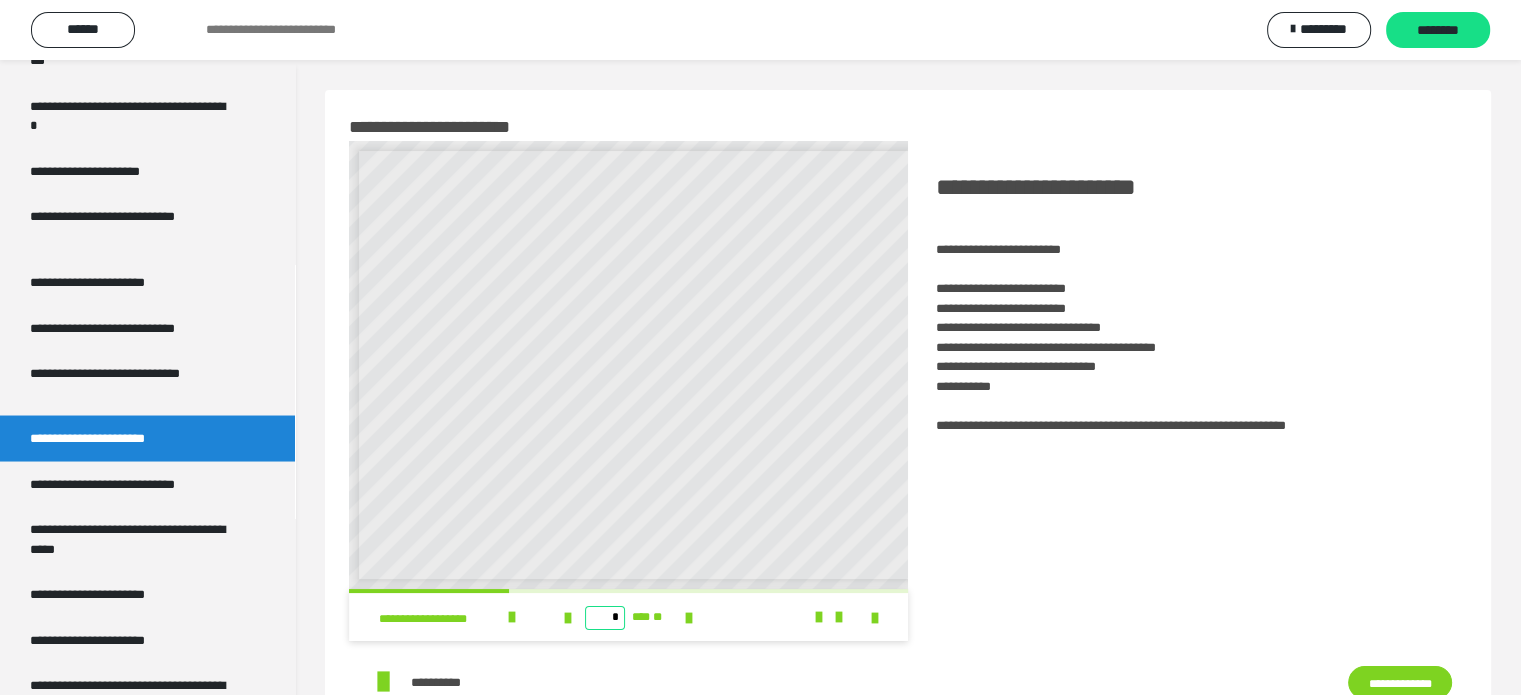 click on "*" at bounding box center [605, 618] 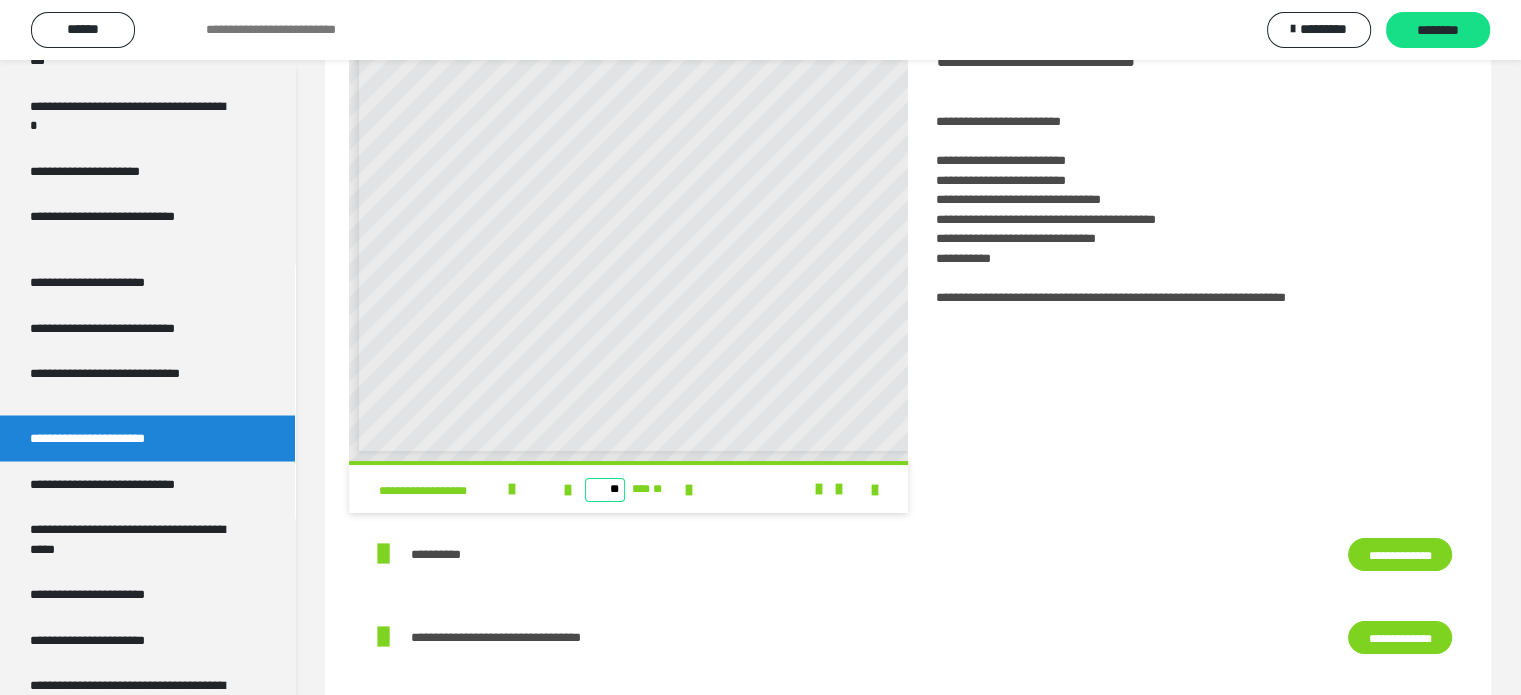 scroll, scrollTop: 300, scrollLeft: 0, axis: vertical 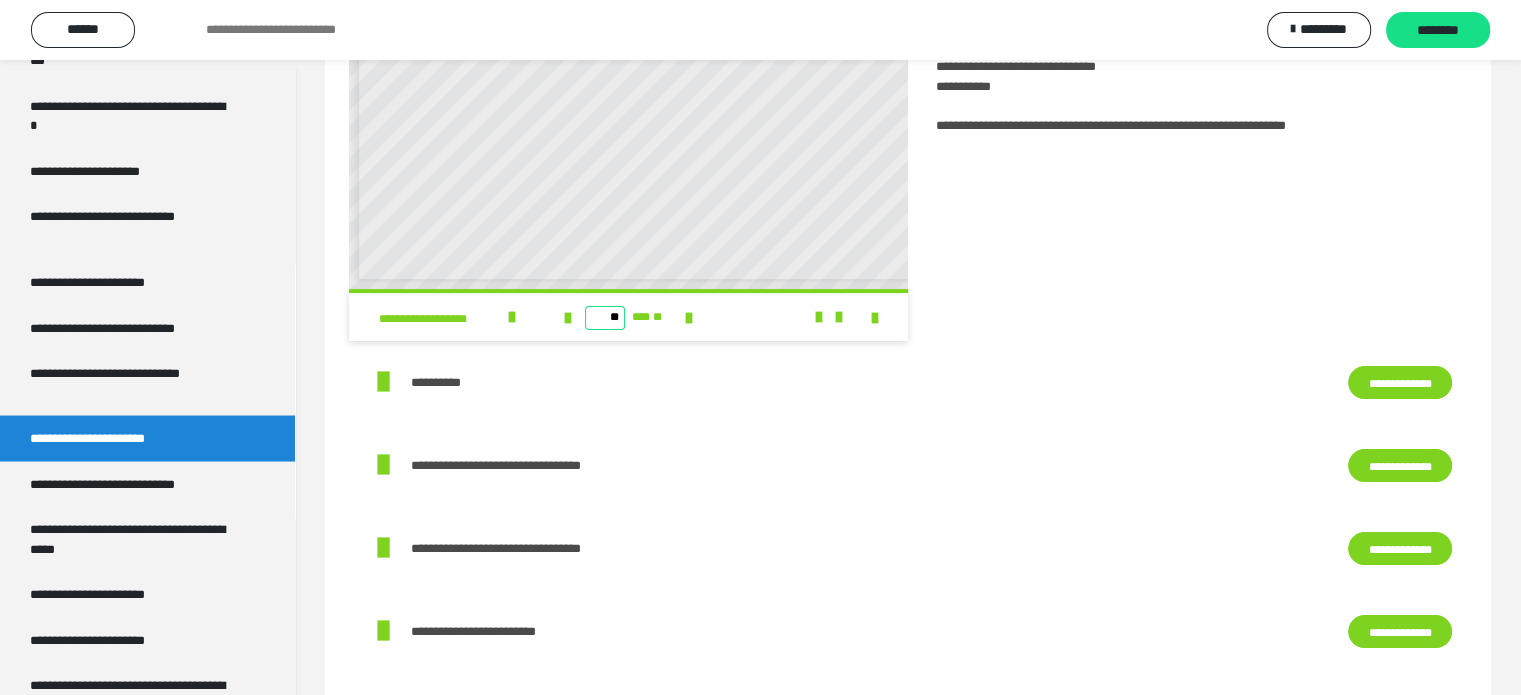 type on "**" 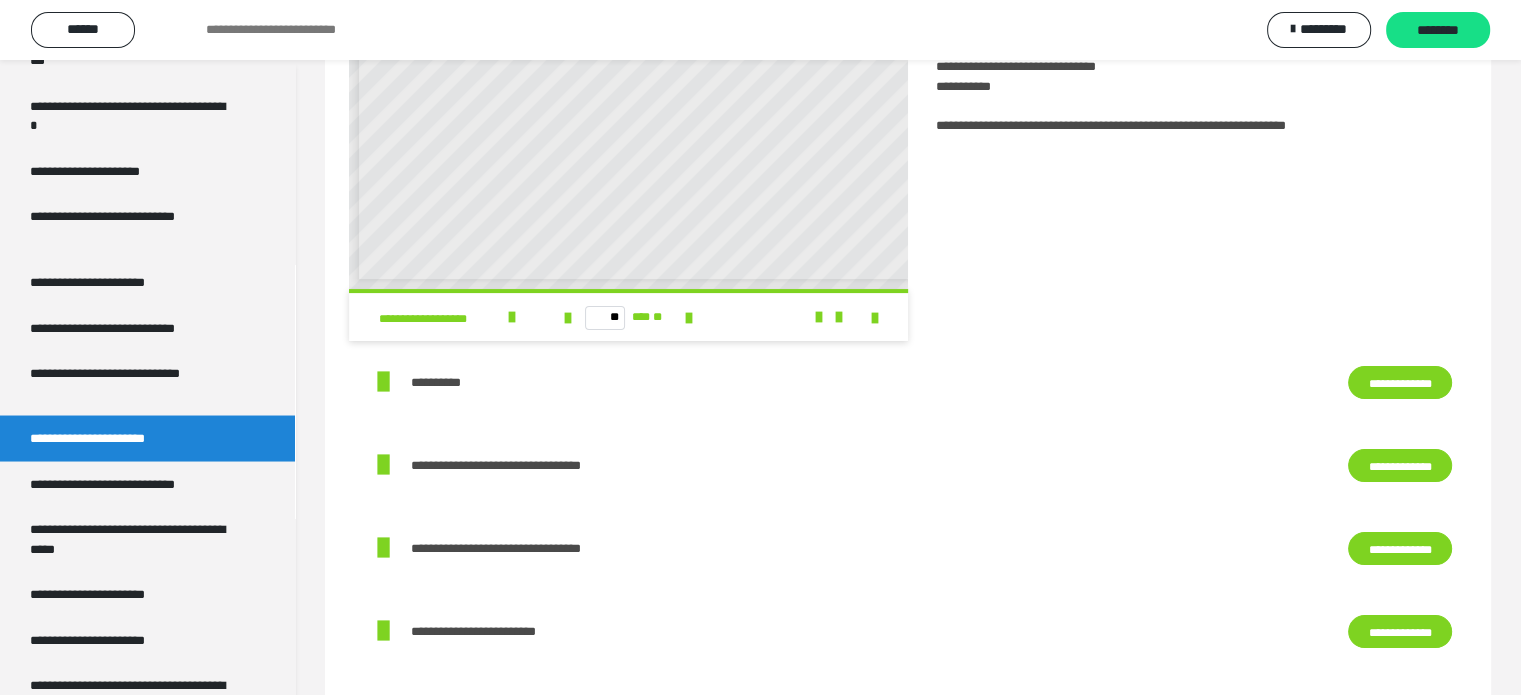 click on "**********" at bounding box center [1400, 383] 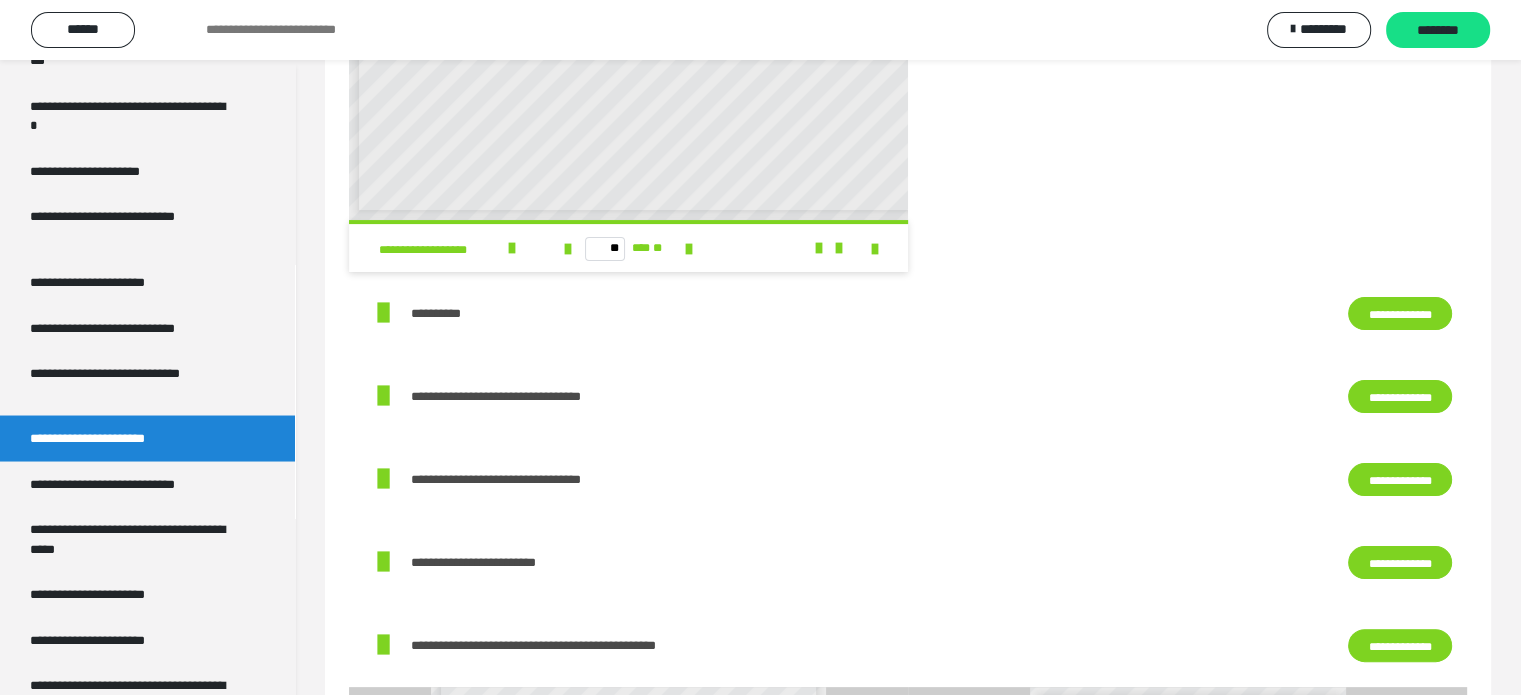 scroll, scrollTop: 400, scrollLeft: 0, axis: vertical 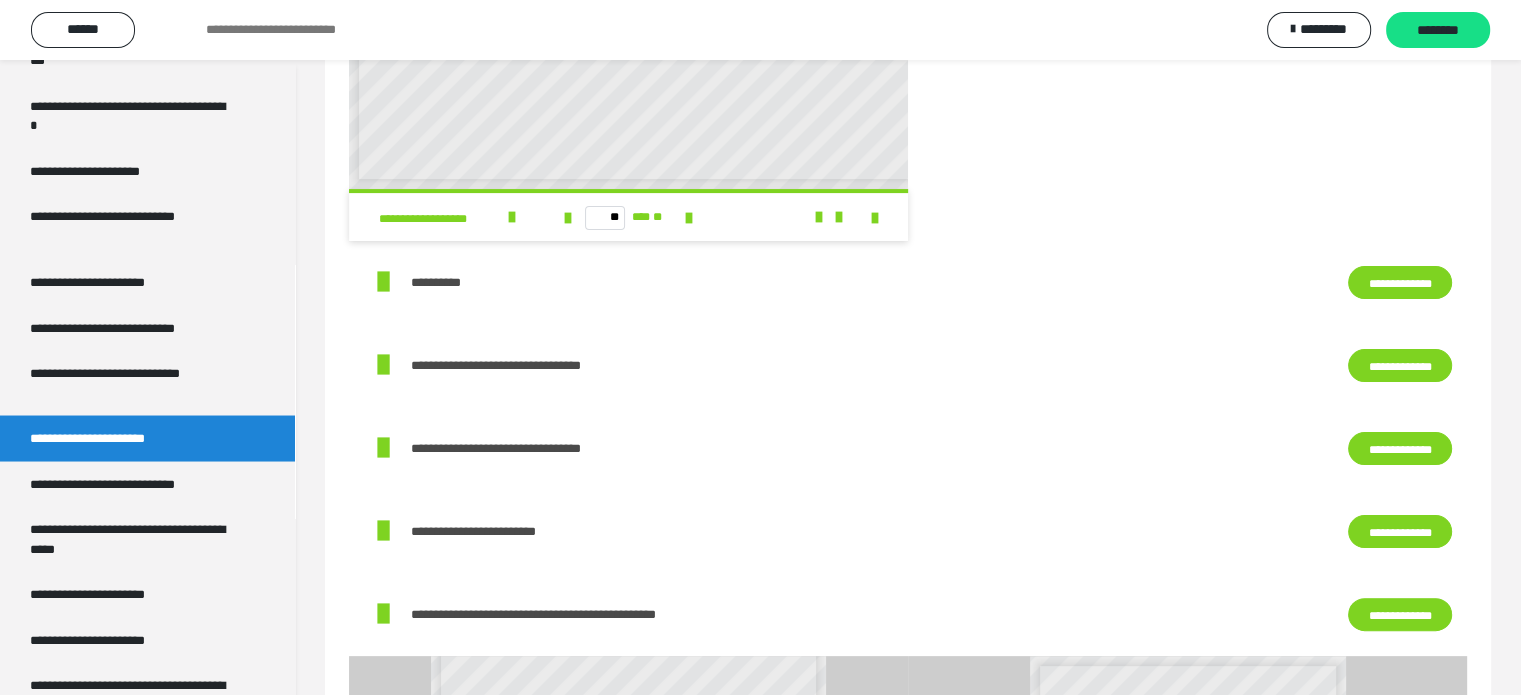 click on "**********" at bounding box center (1400, 366) 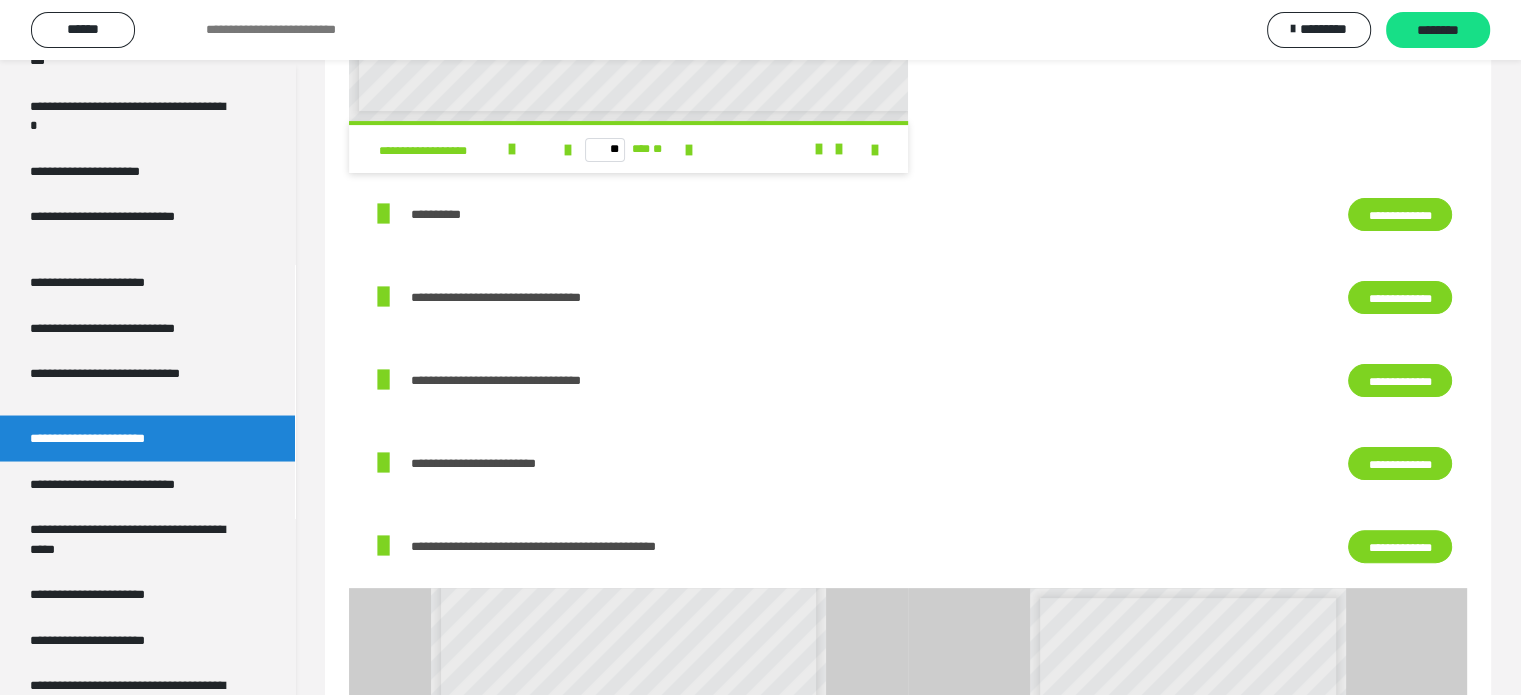 scroll, scrollTop: 500, scrollLeft: 0, axis: vertical 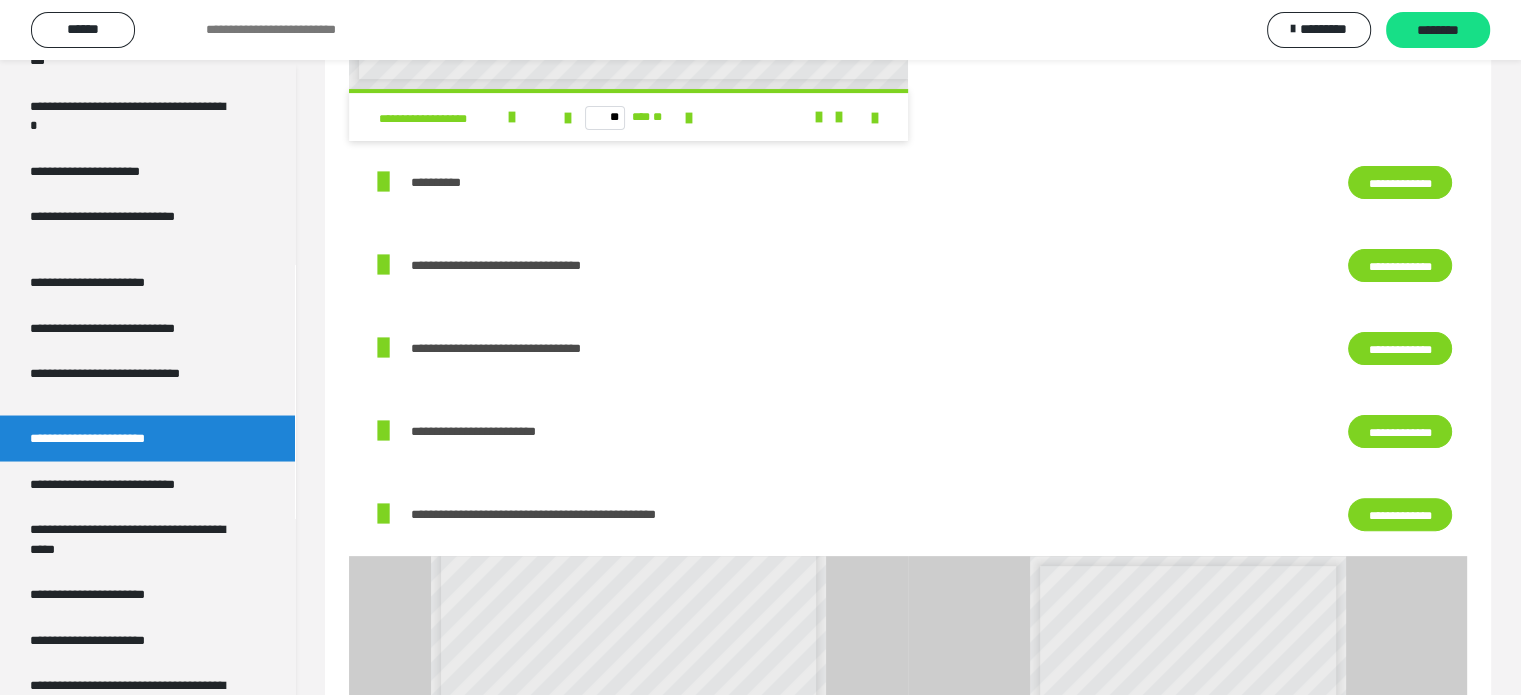 click on "**********" at bounding box center [1400, 432] 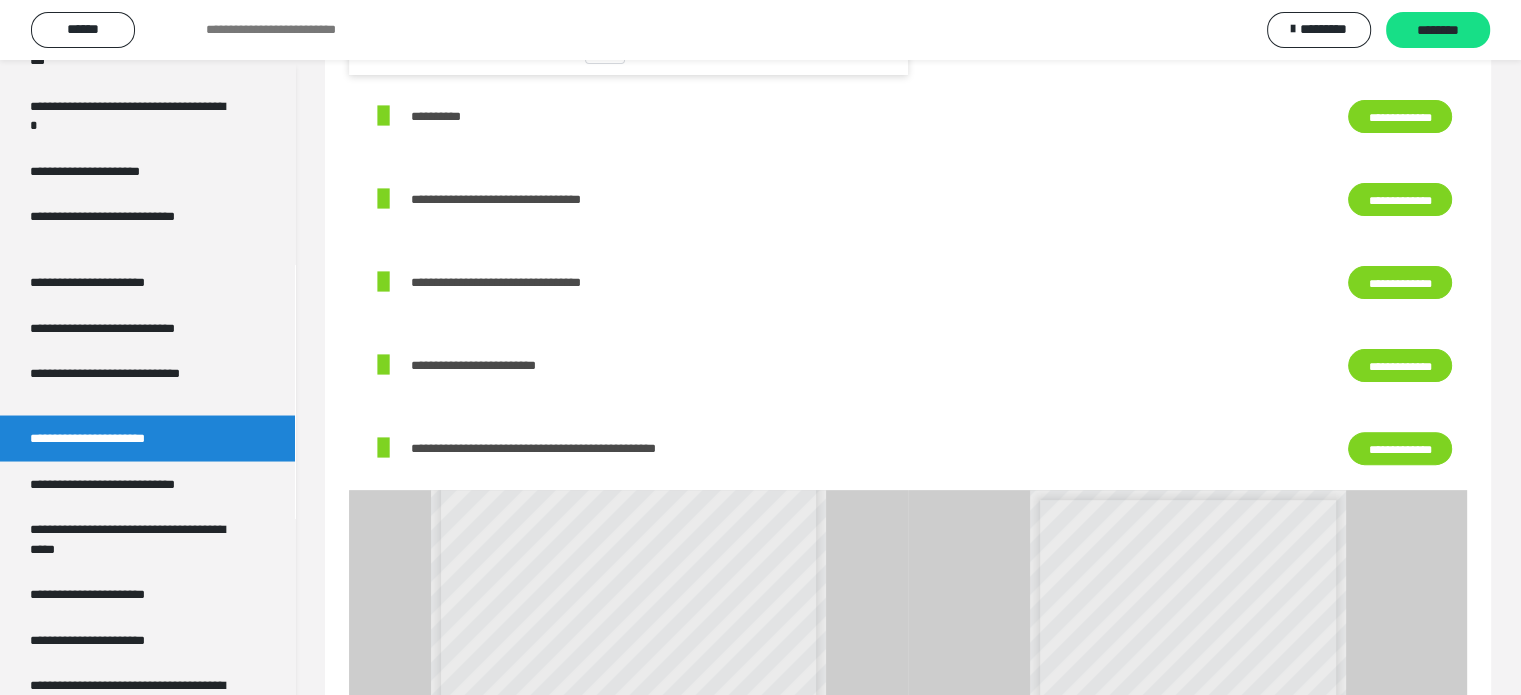 scroll, scrollTop: 700, scrollLeft: 0, axis: vertical 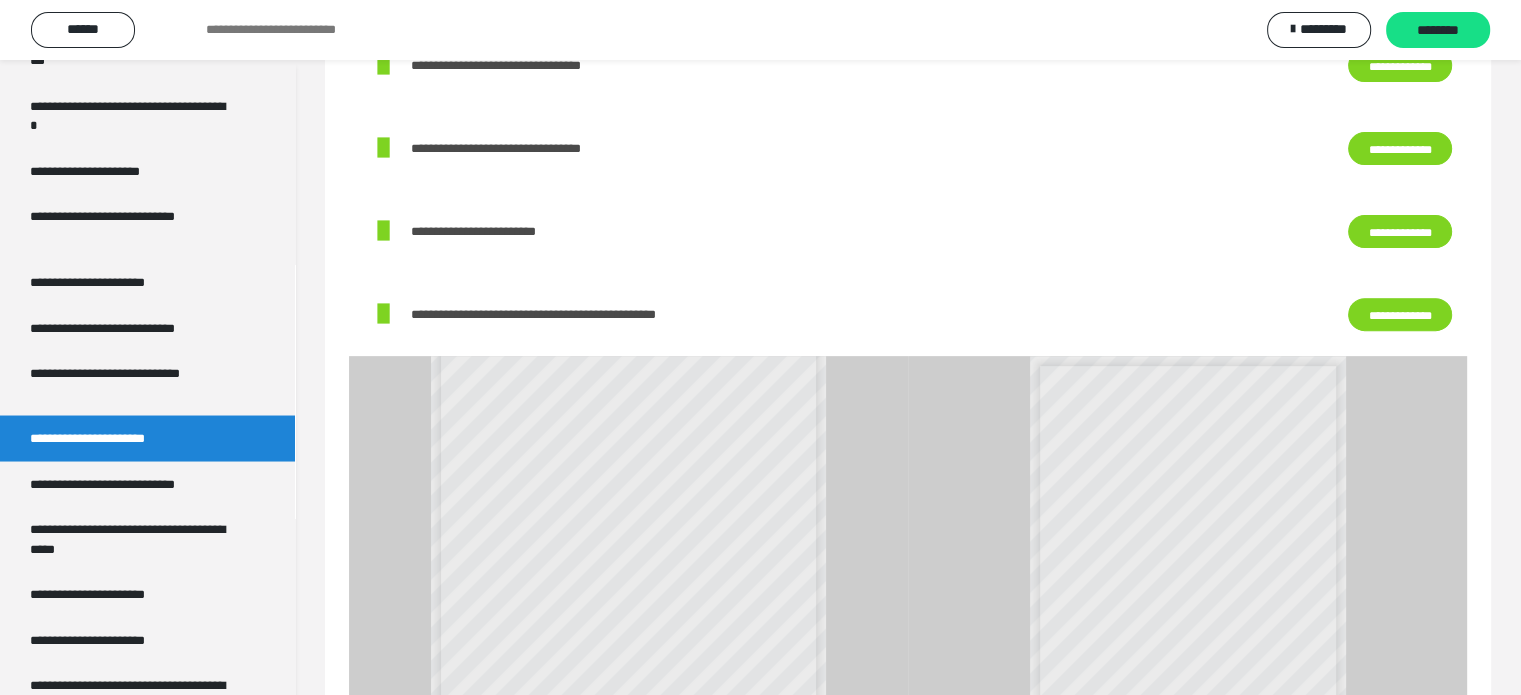 click on "**********" at bounding box center [1400, 315] 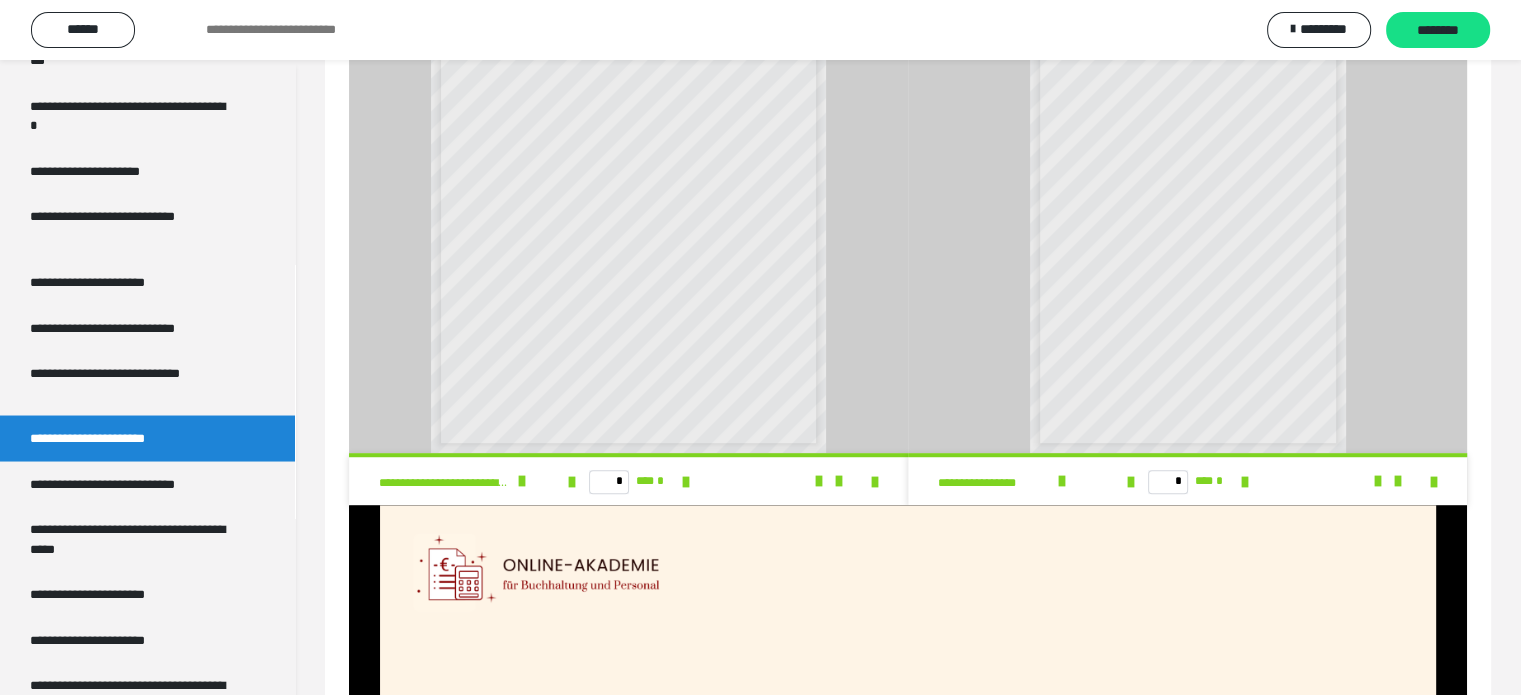scroll, scrollTop: 1208, scrollLeft: 0, axis: vertical 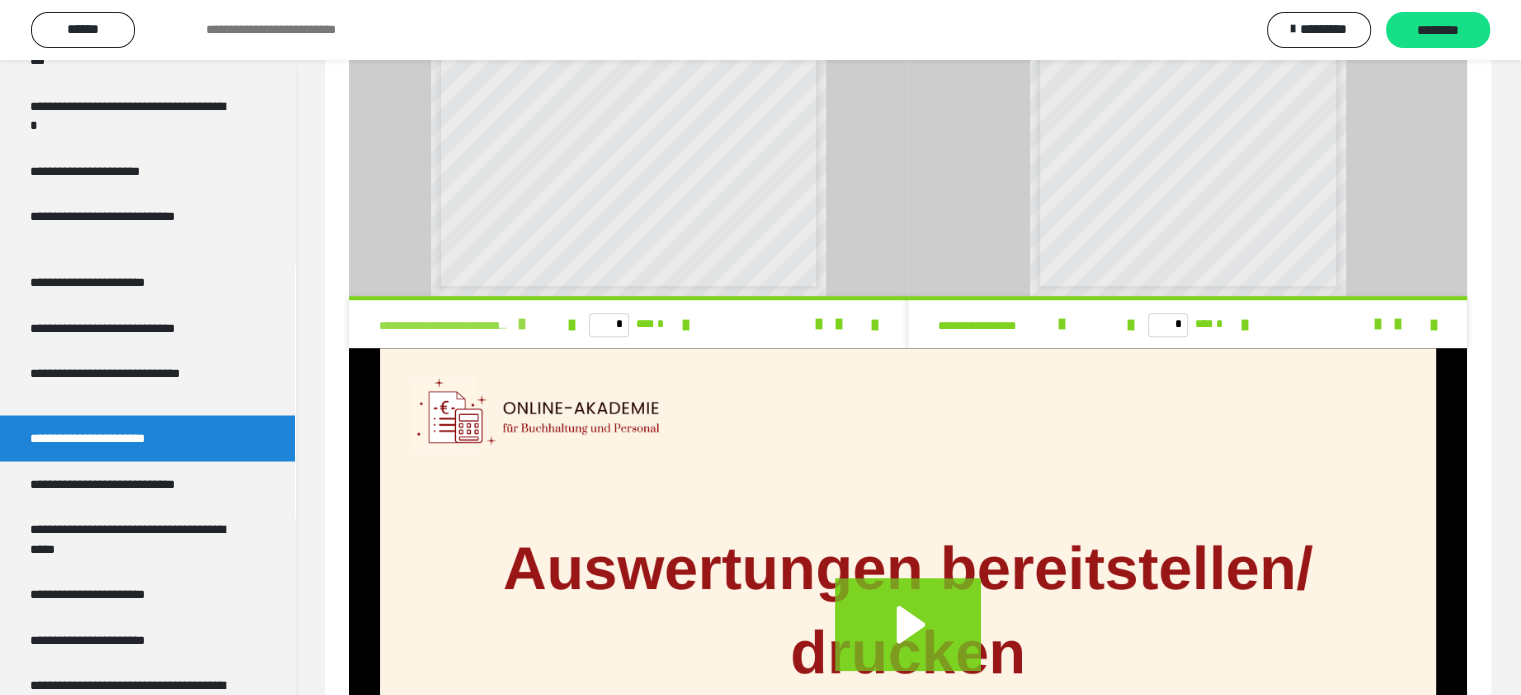 click at bounding box center [522, 324] 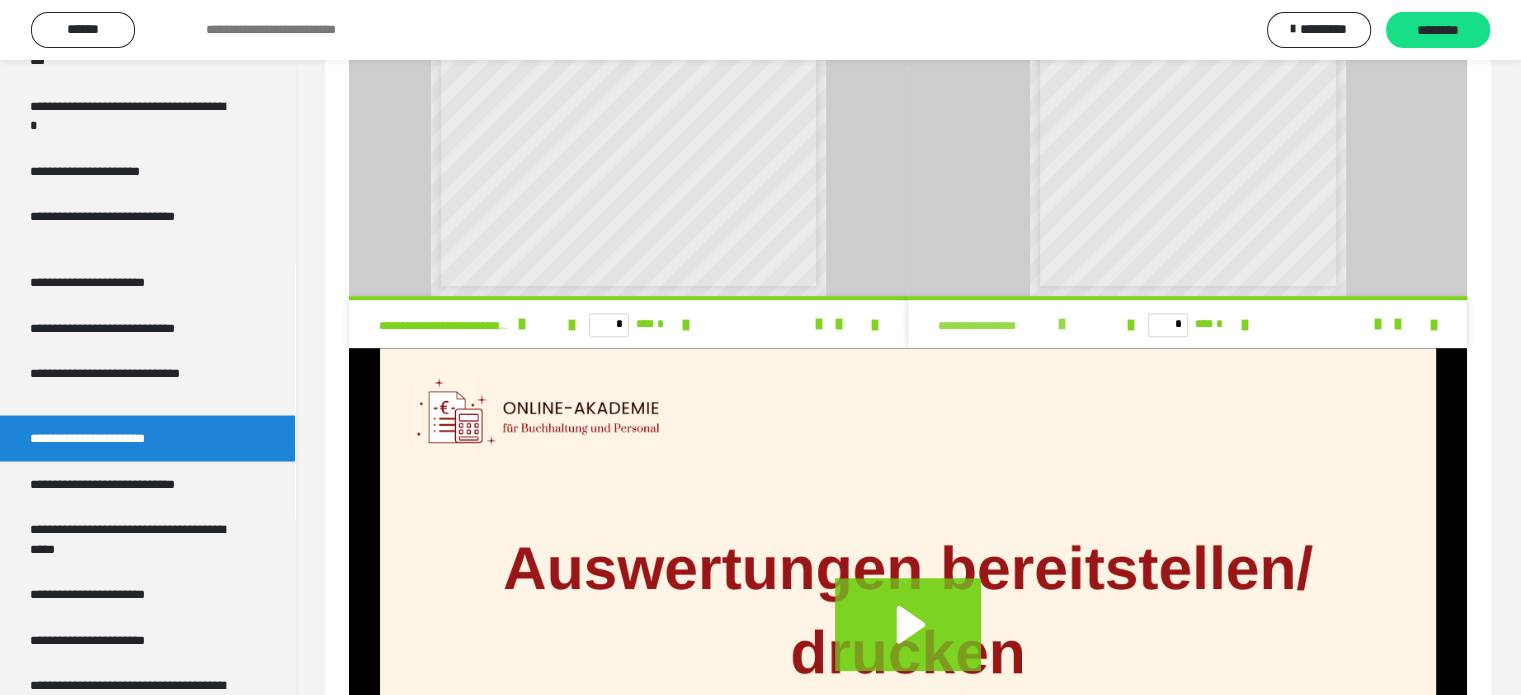 click at bounding box center [1062, 324] 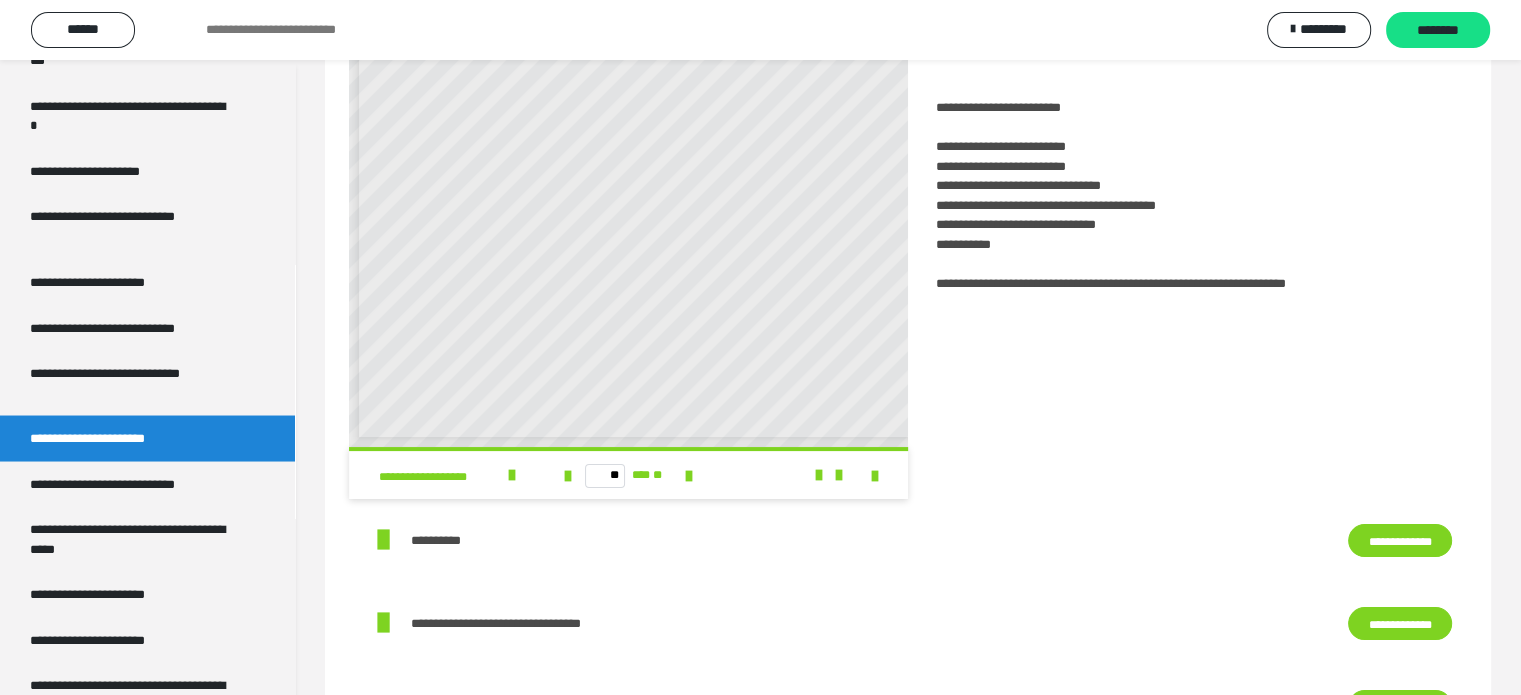 scroll, scrollTop: 0, scrollLeft: 0, axis: both 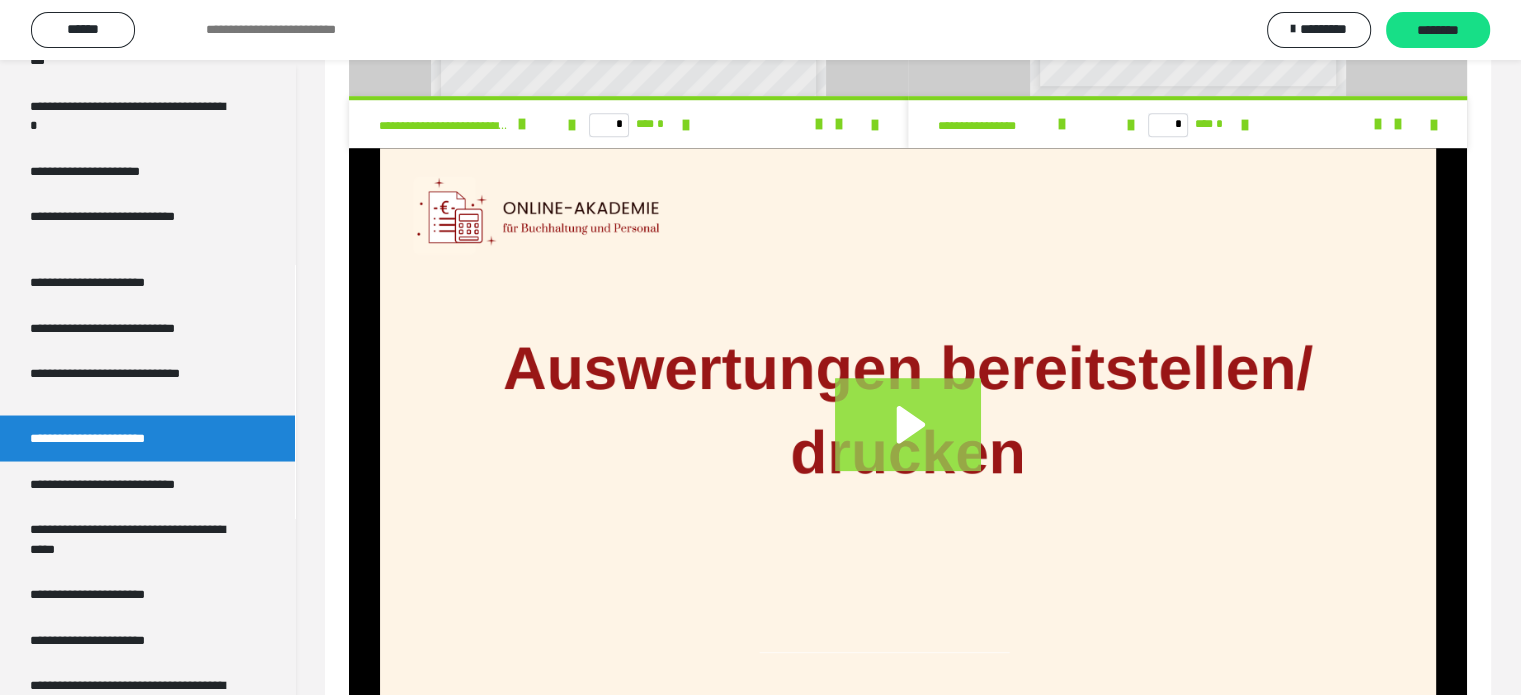 click 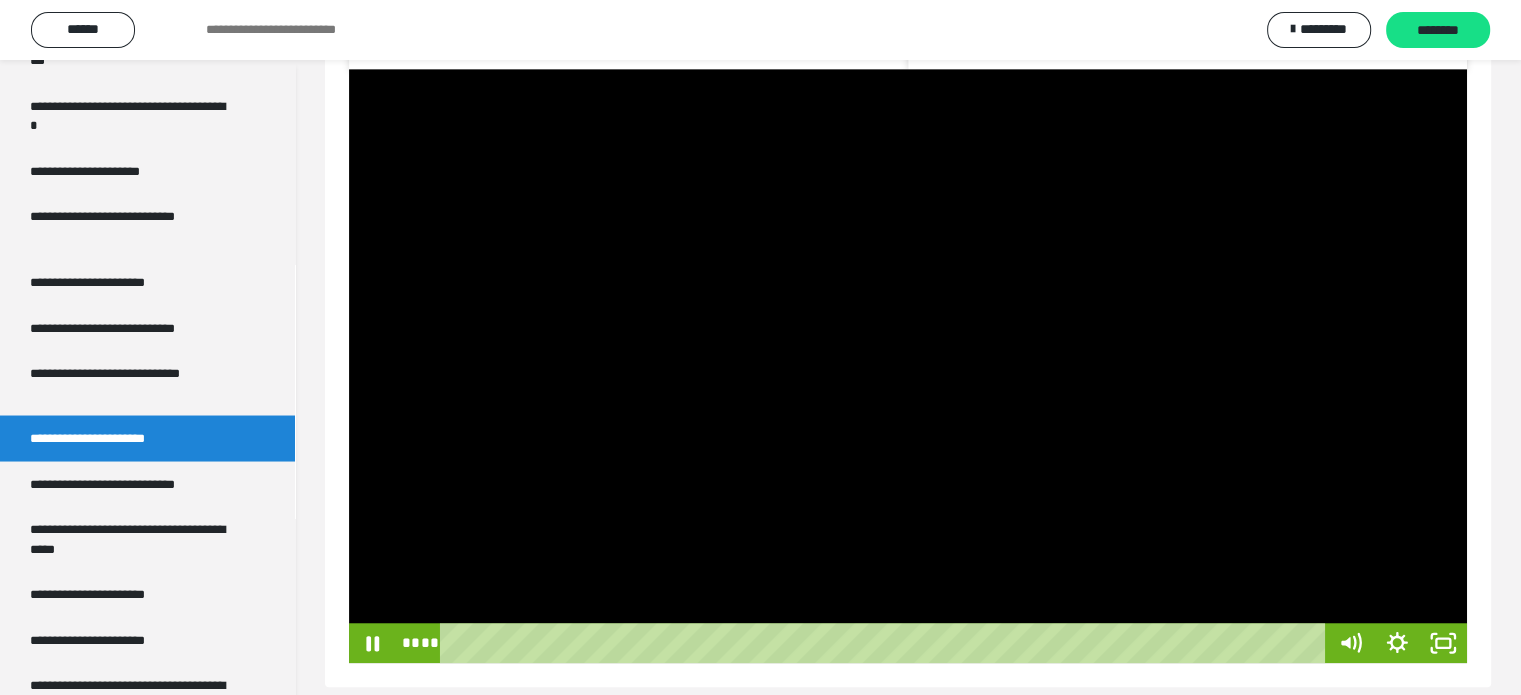 scroll, scrollTop: 1508, scrollLeft: 0, axis: vertical 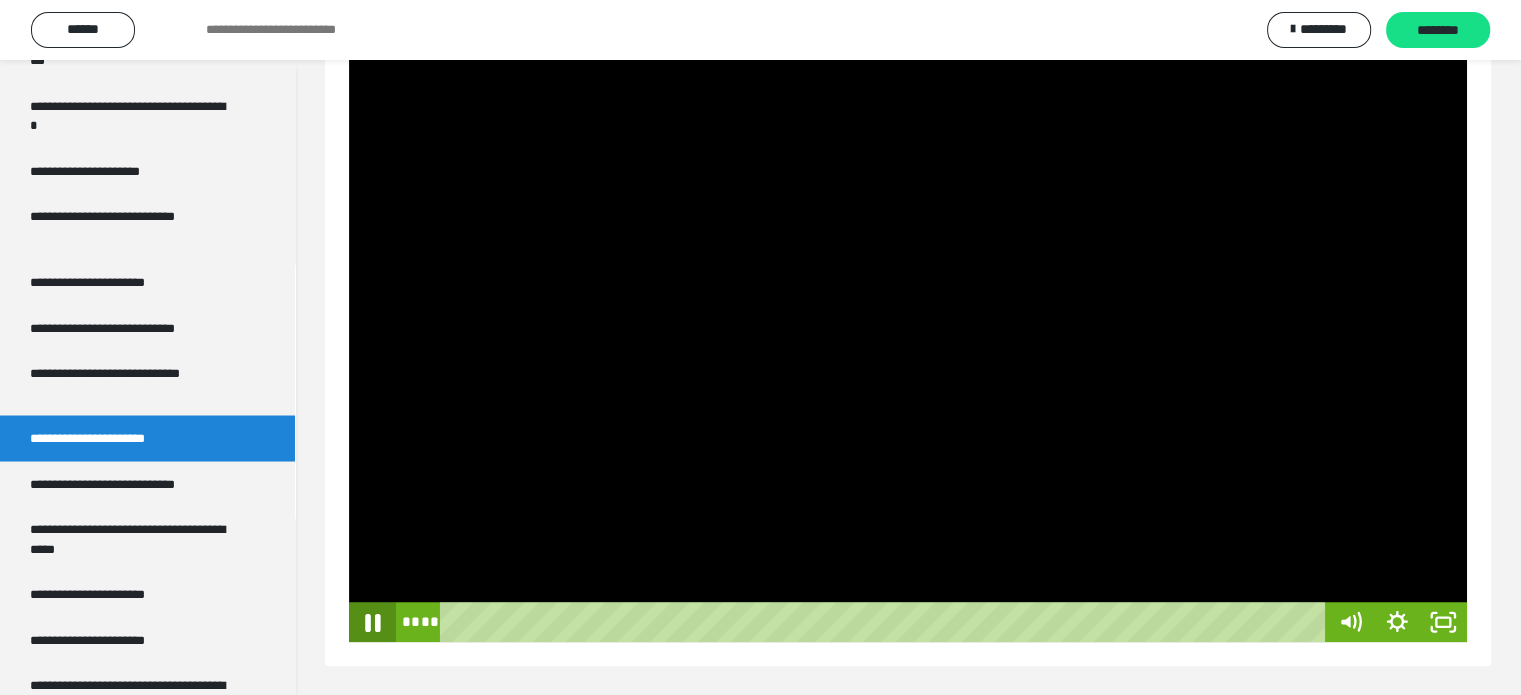 click 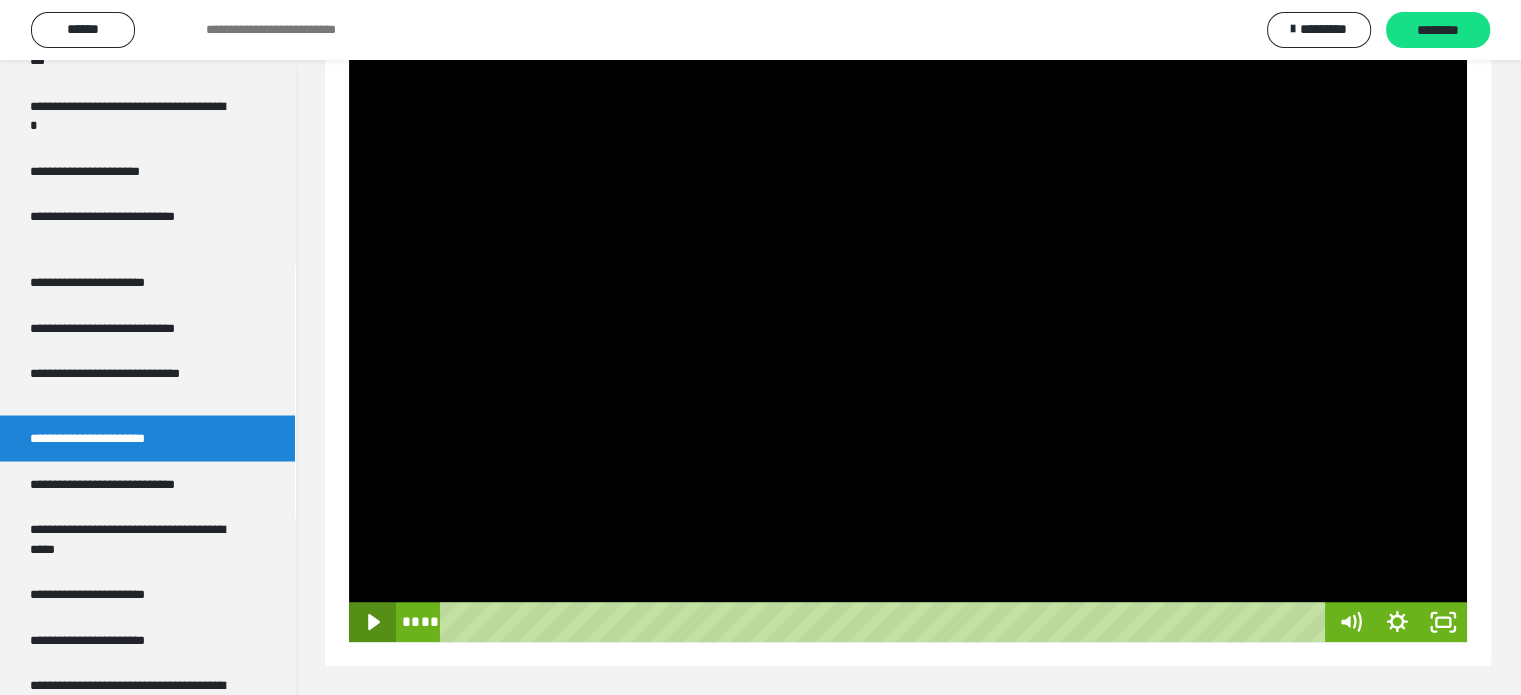 click 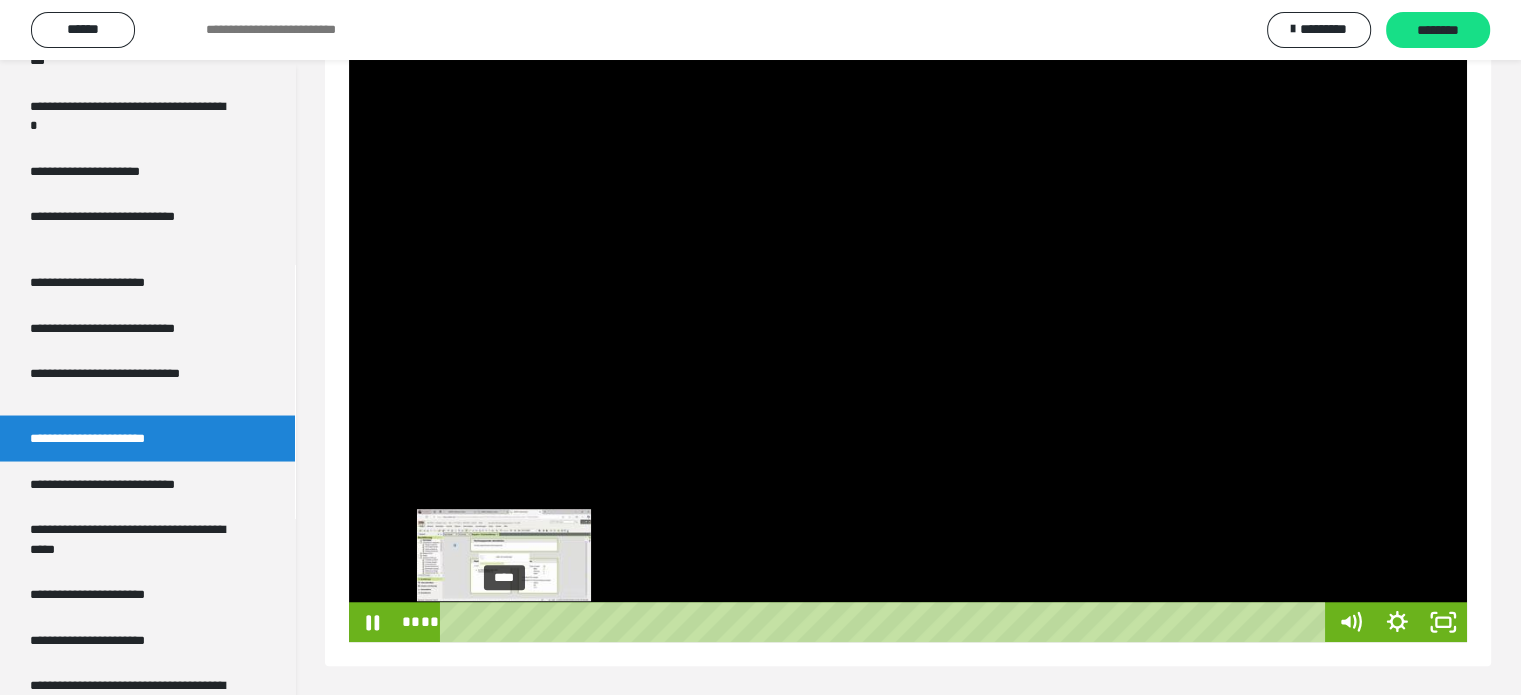 click on "****" at bounding box center [887, 622] 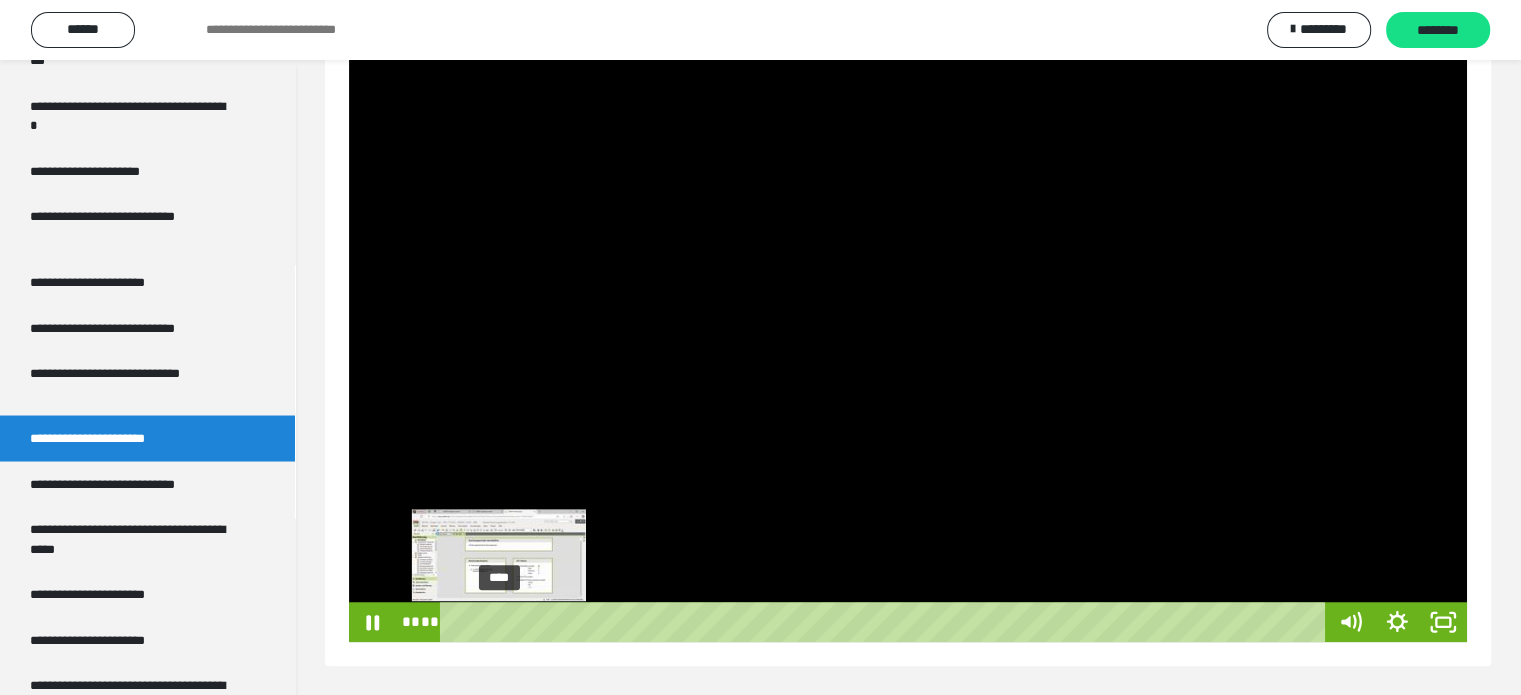 click at bounding box center (505, 621) 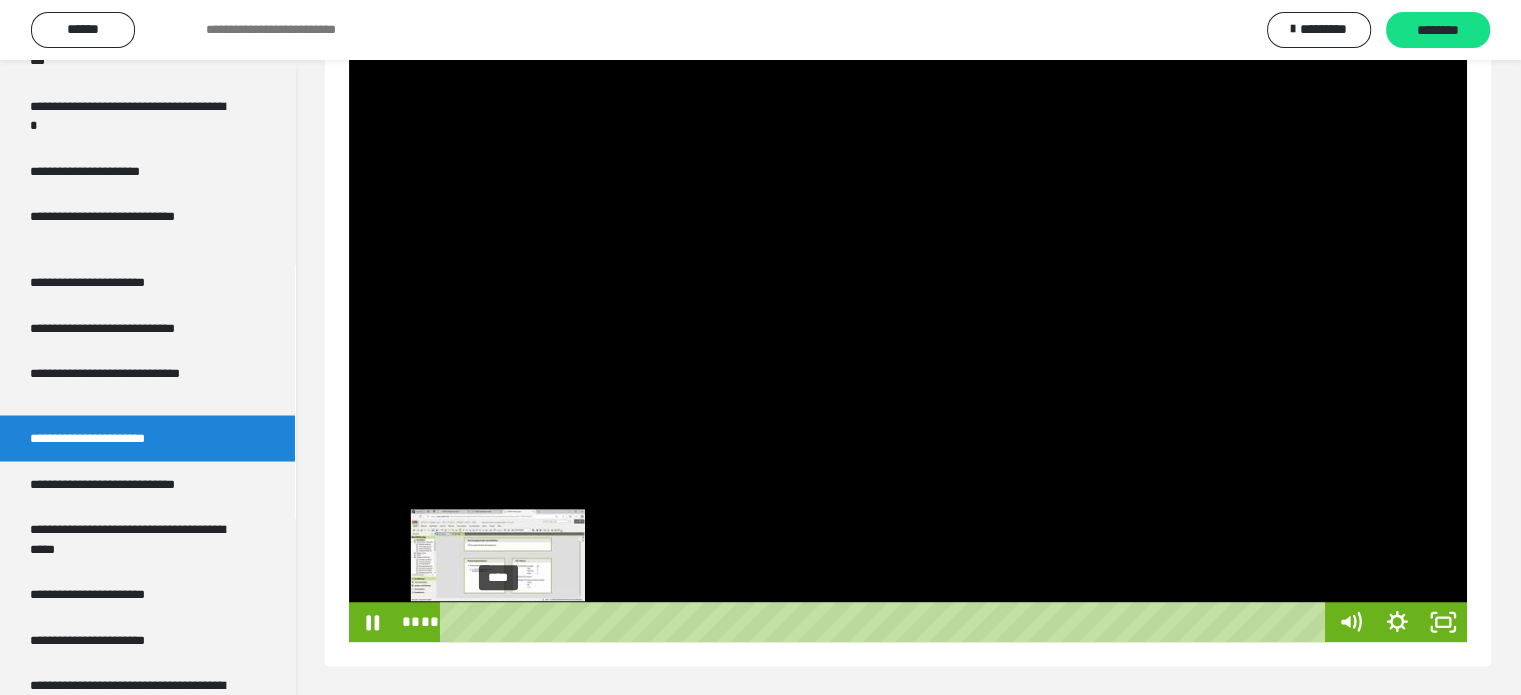 click at bounding box center (499, 621) 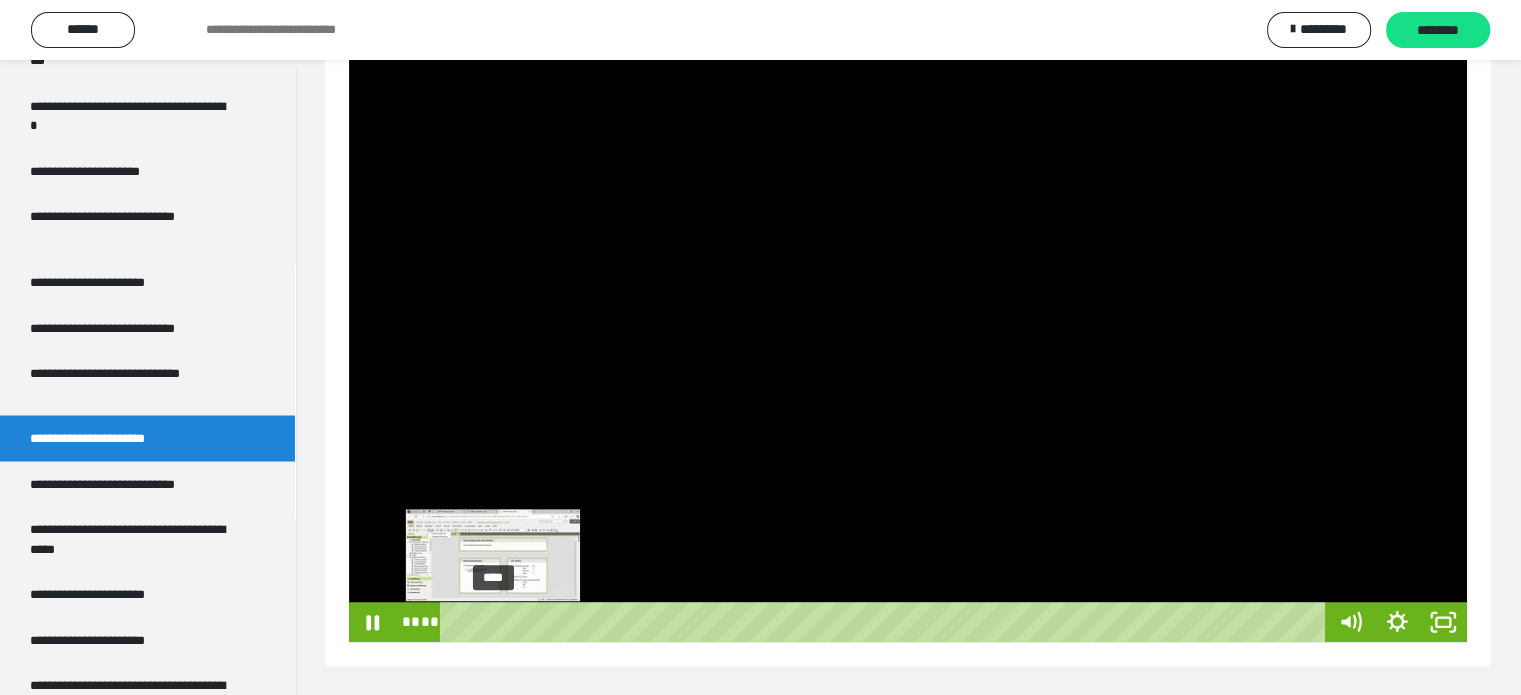 click at bounding box center (500, 621) 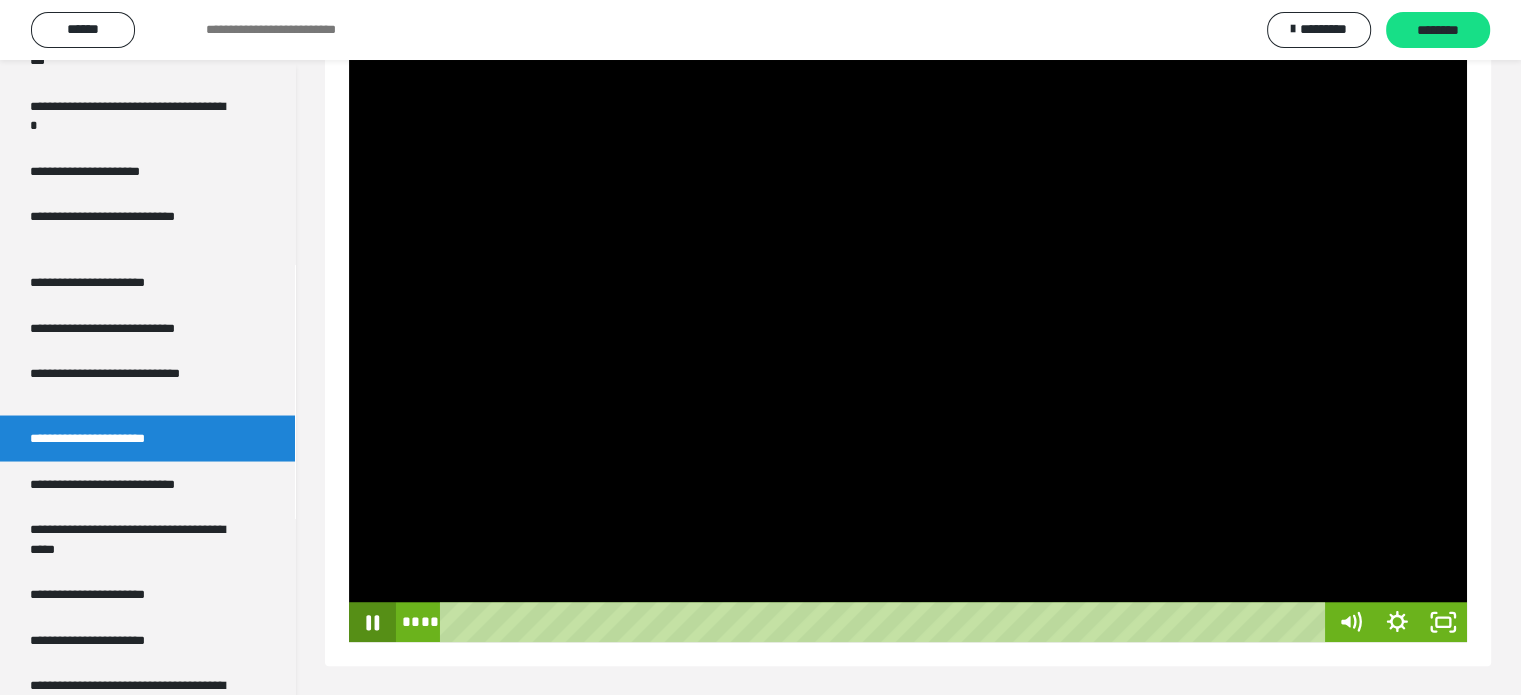 click 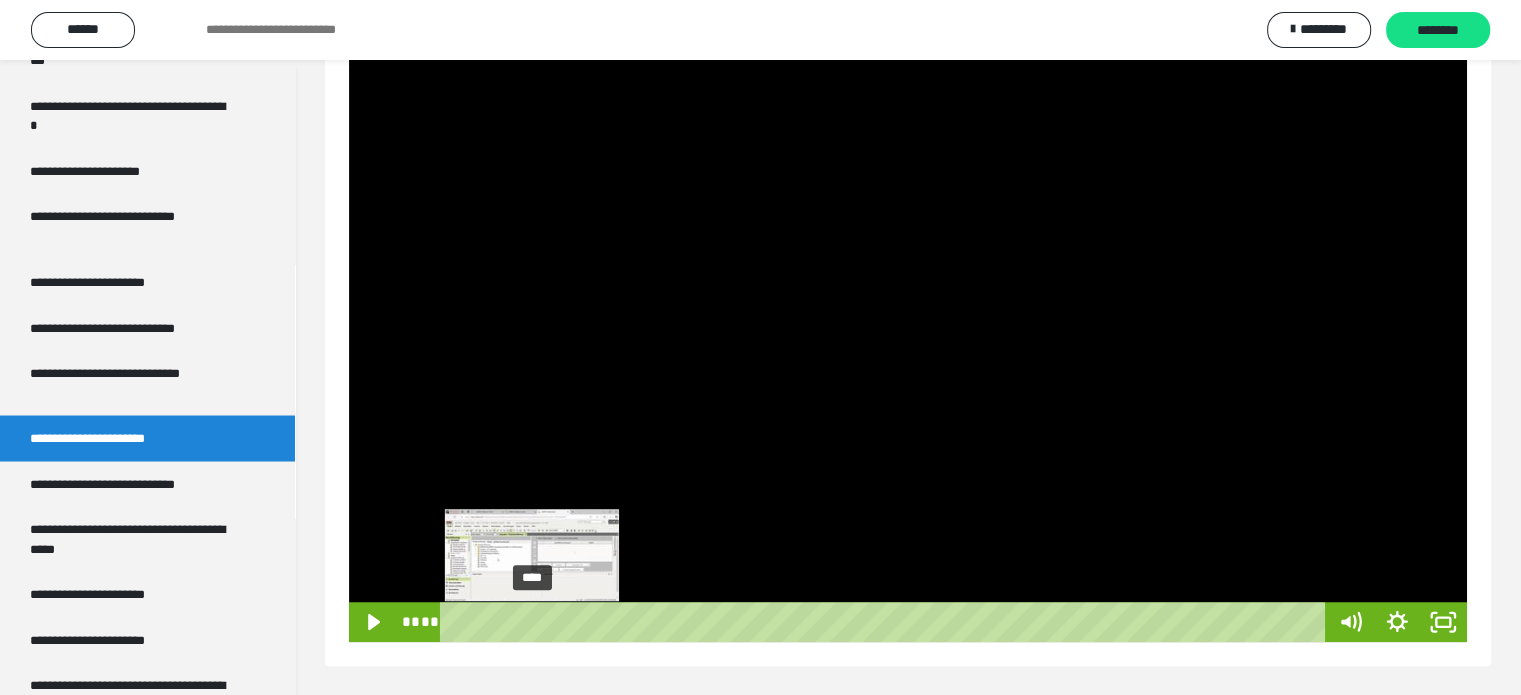 click on "****" at bounding box center [887, 622] 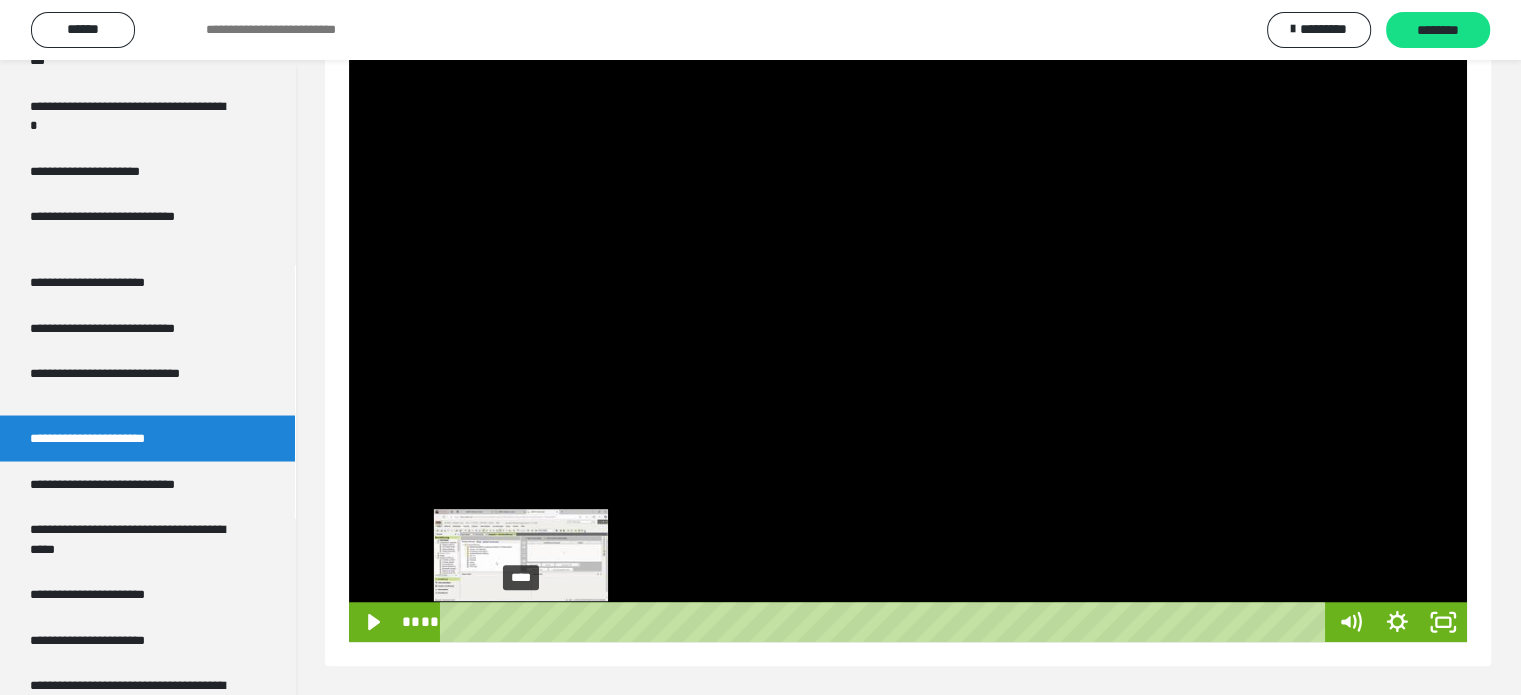 click on "****" at bounding box center [887, 622] 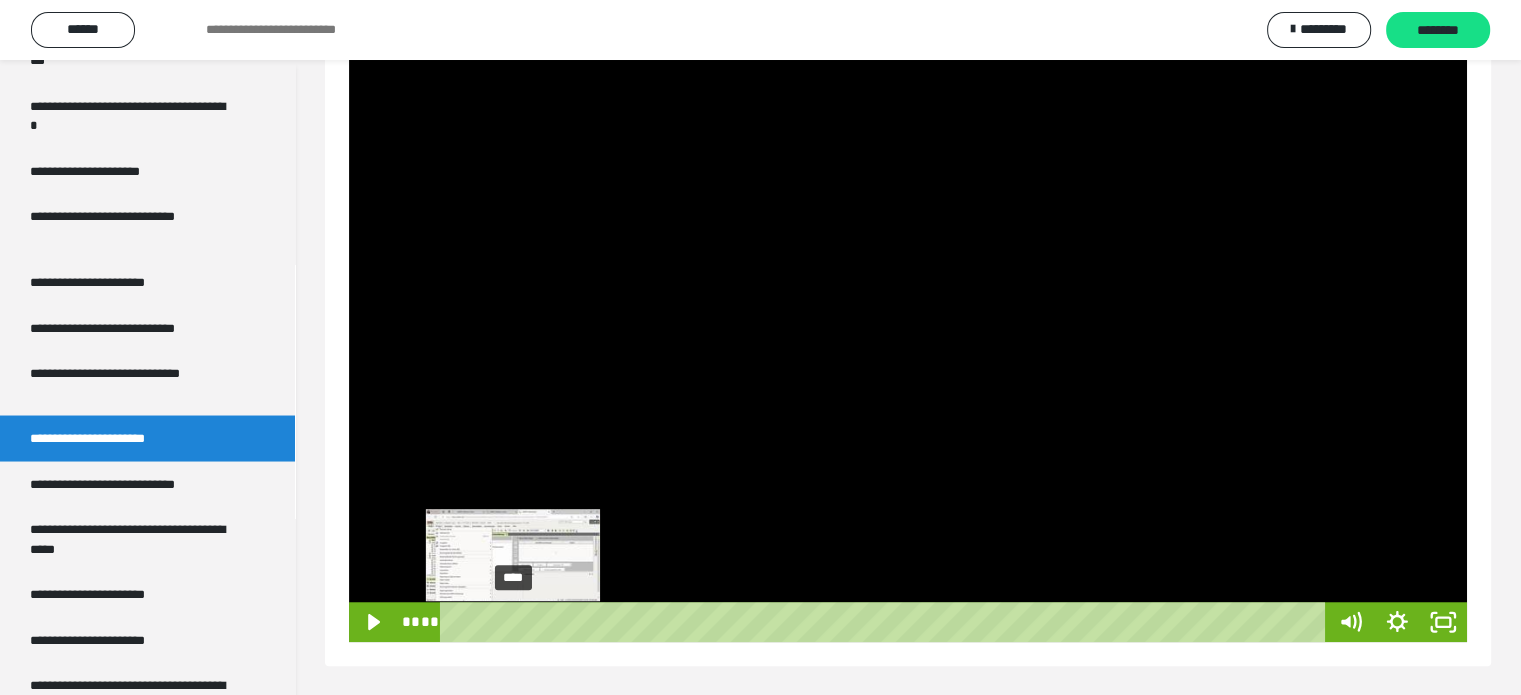 click on "****" at bounding box center [887, 622] 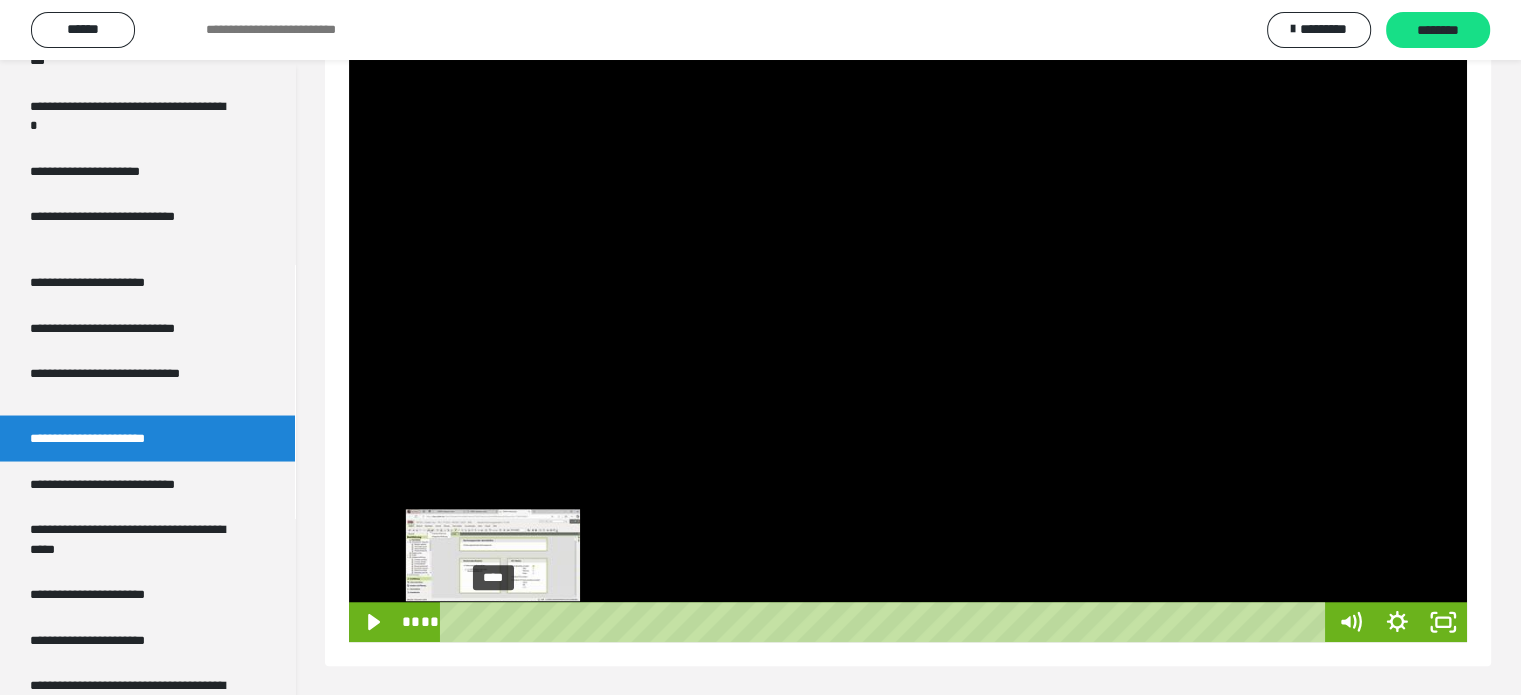 click on "****" at bounding box center [887, 622] 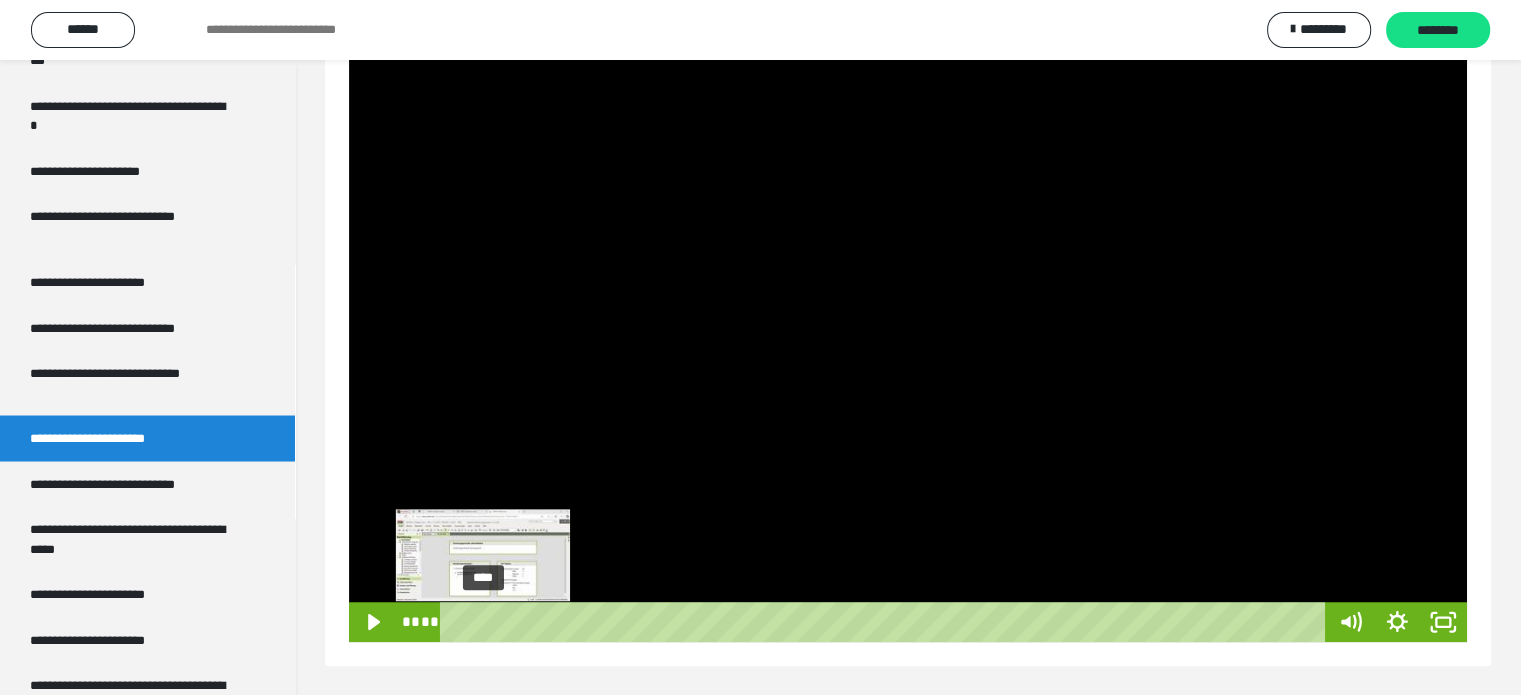 click on "****" at bounding box center (887, 622) 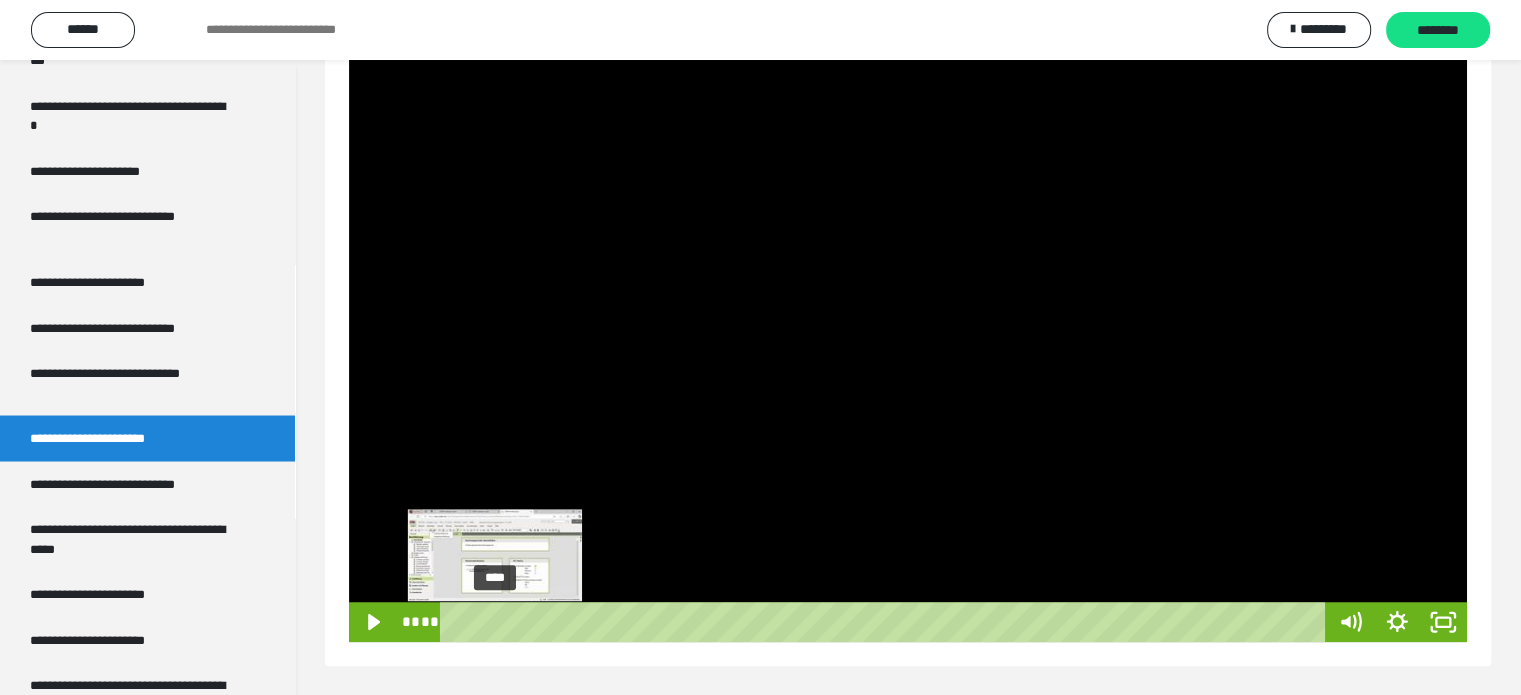 click on "****" at bounding box center (887, 622) 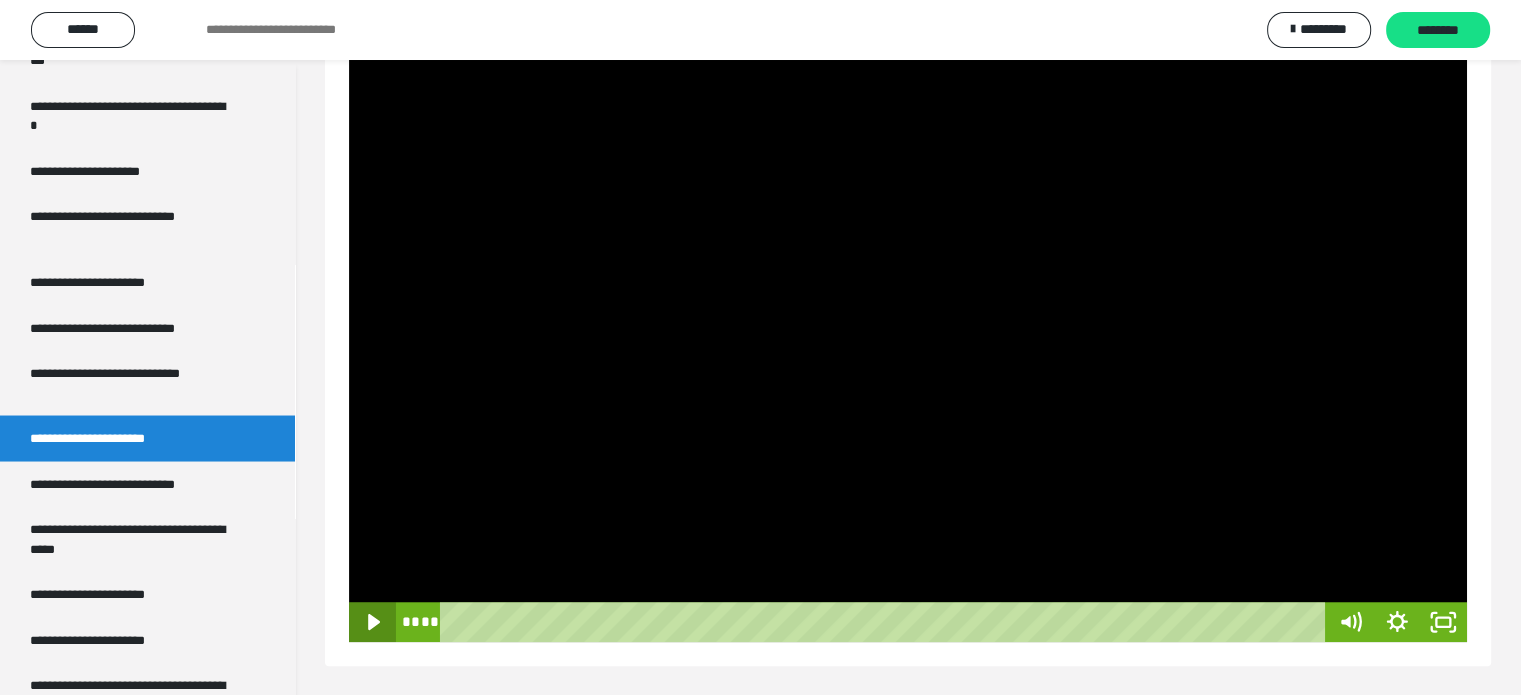 click 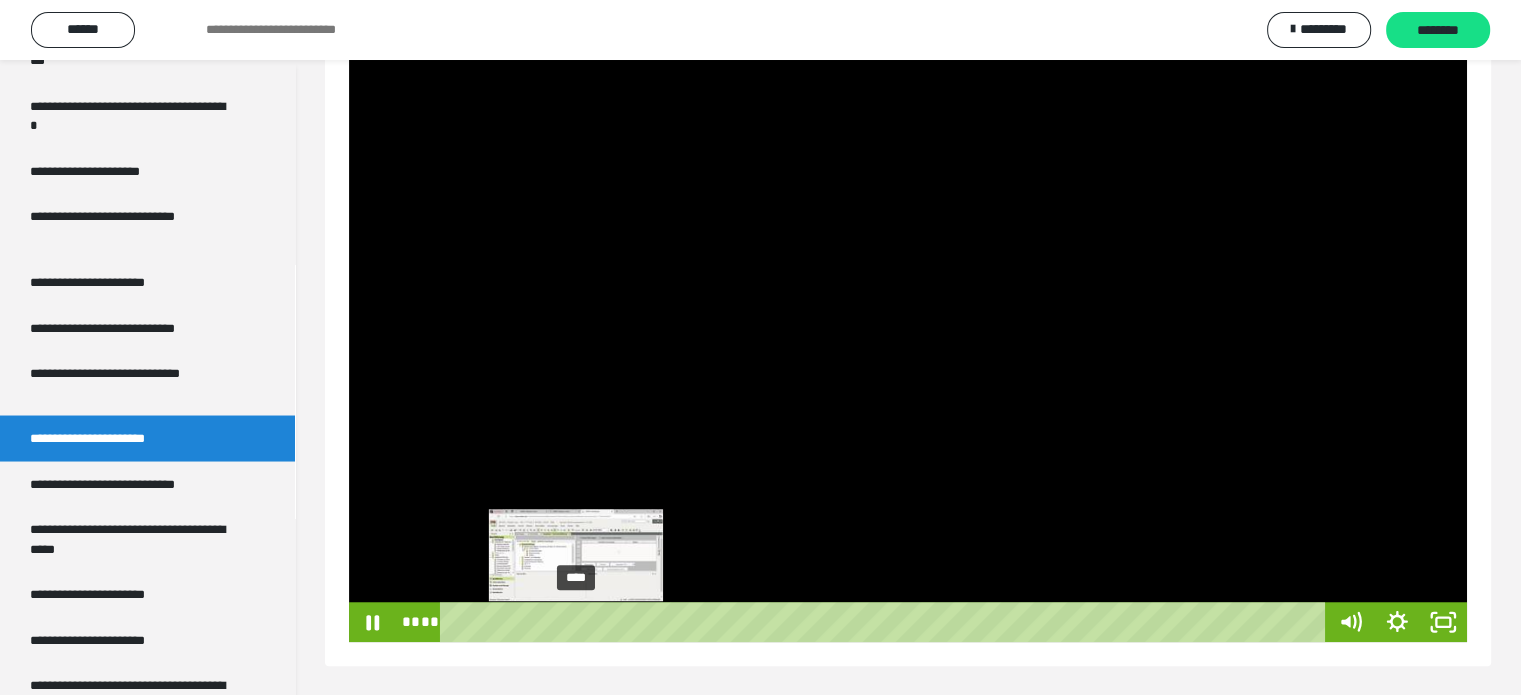 click on "****" at bounding box center (887, 622) 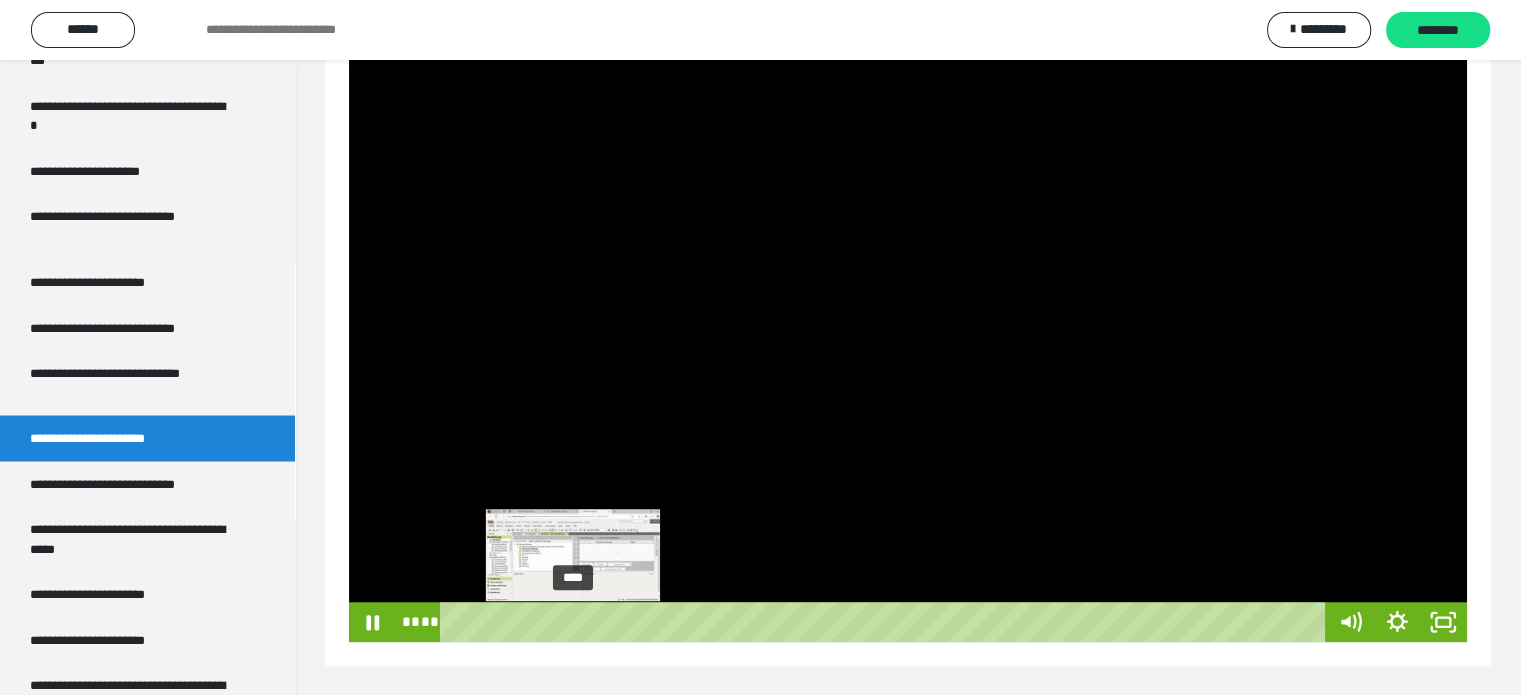 click on "****" at bounding box center (887, 622) 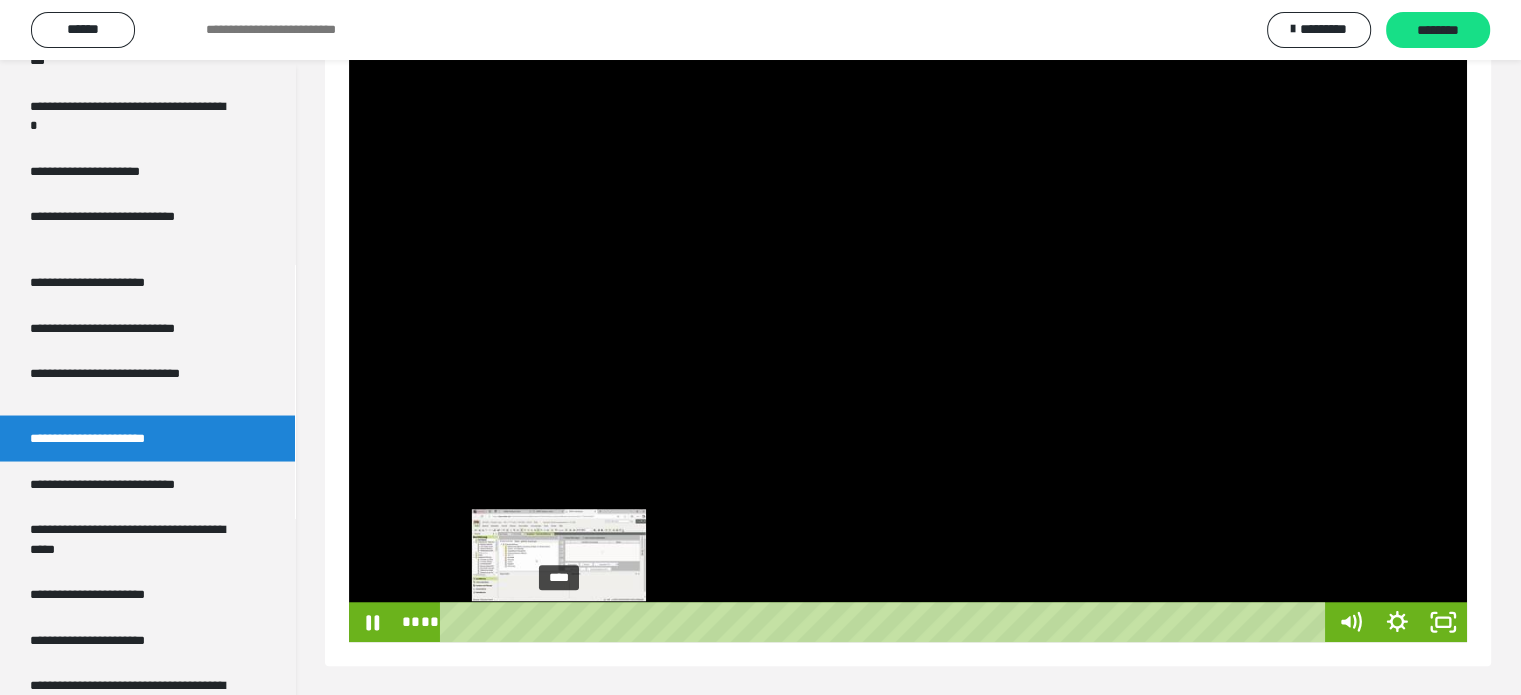 click at bounding box center (558, 621) 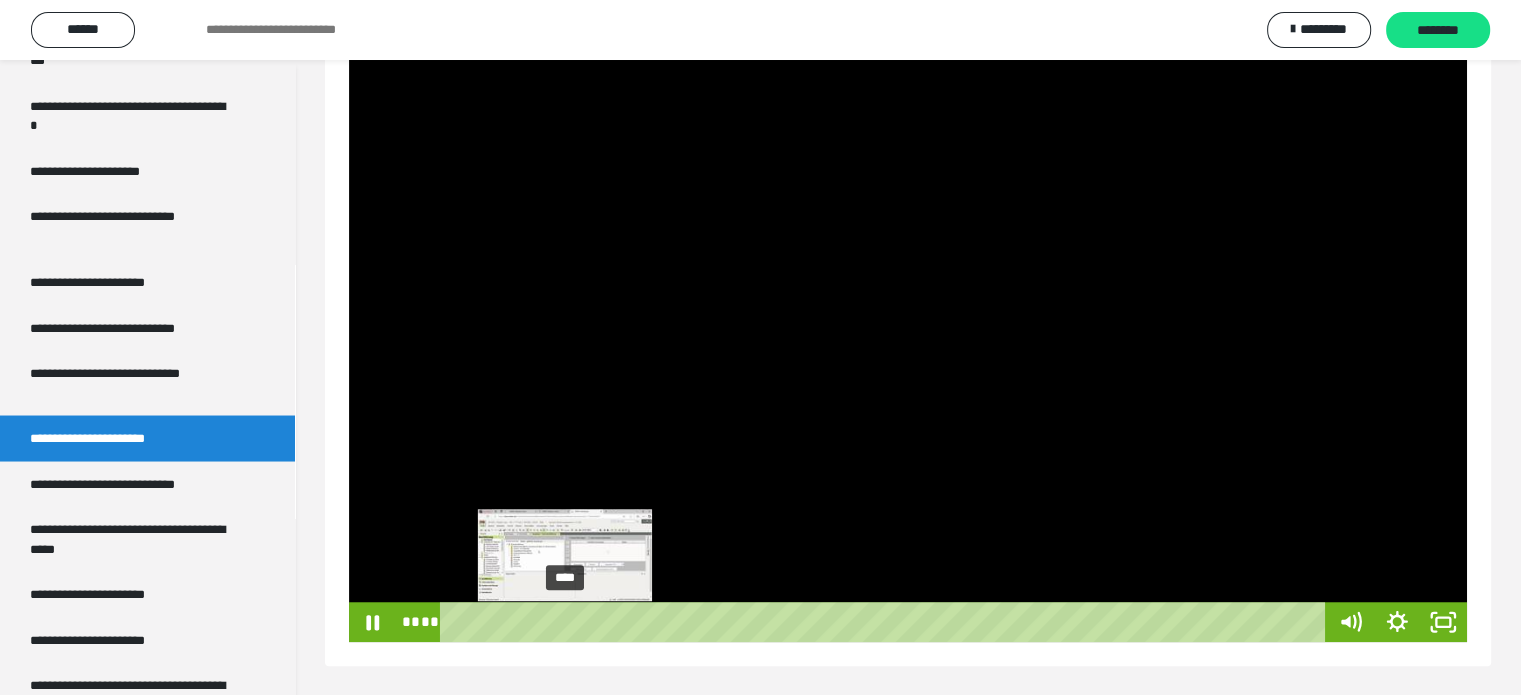 click on "****" at bounding box center (887, 622) 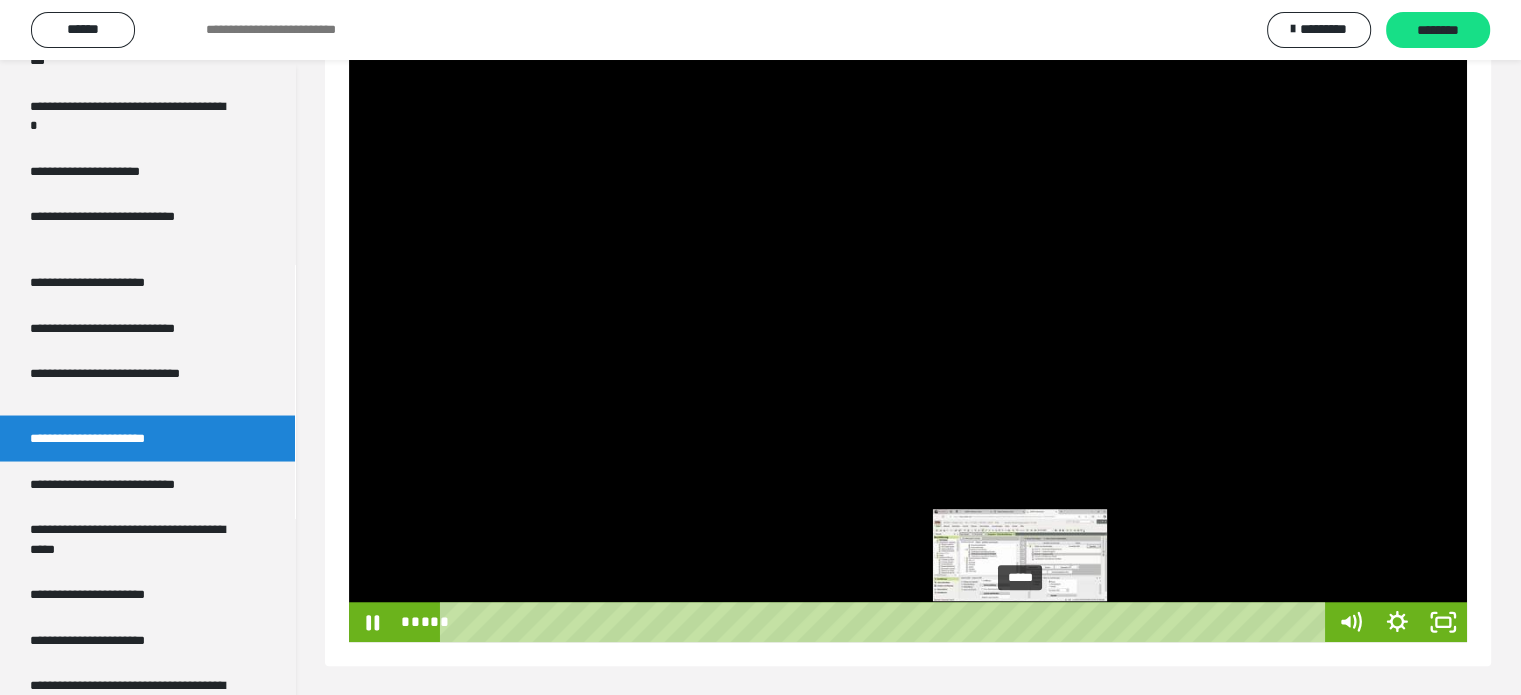 click at bounding box center [1019, 621] 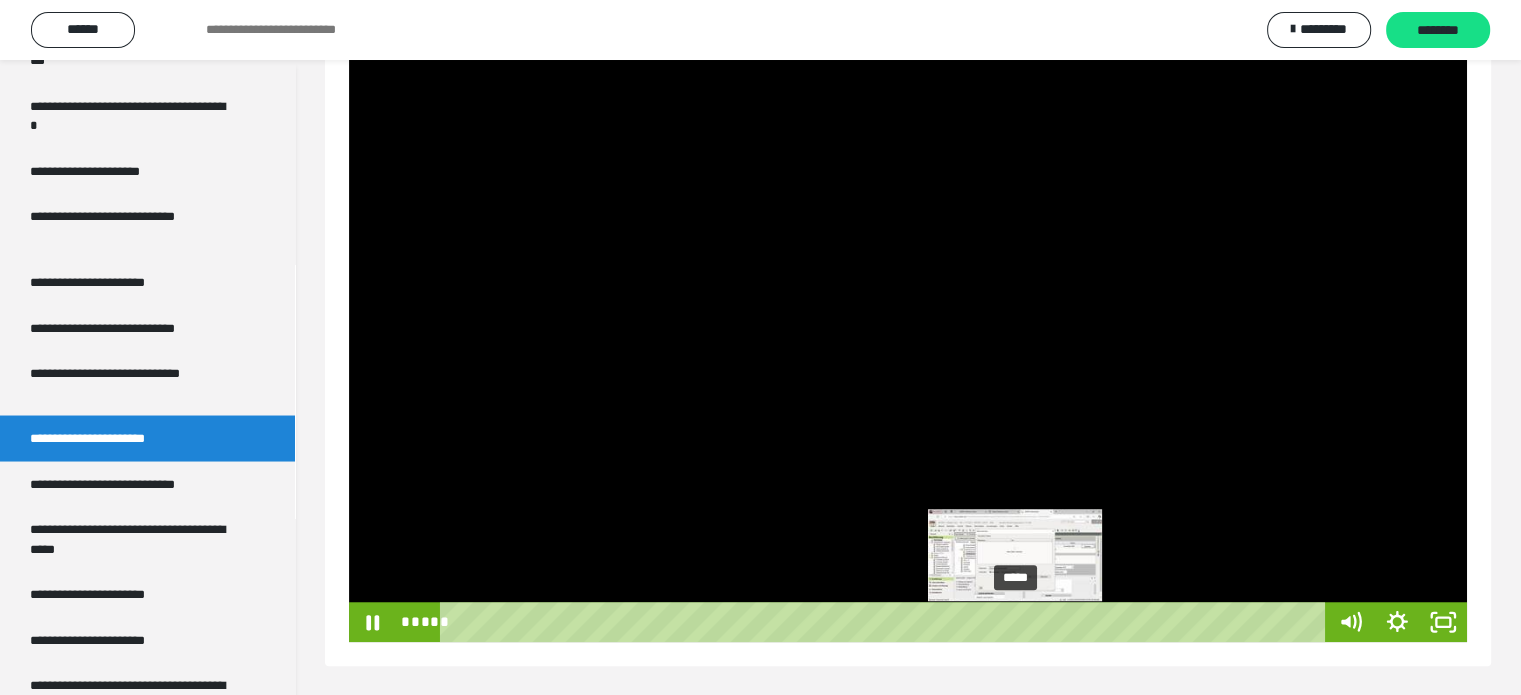 click at bounding box center (1020, 621) 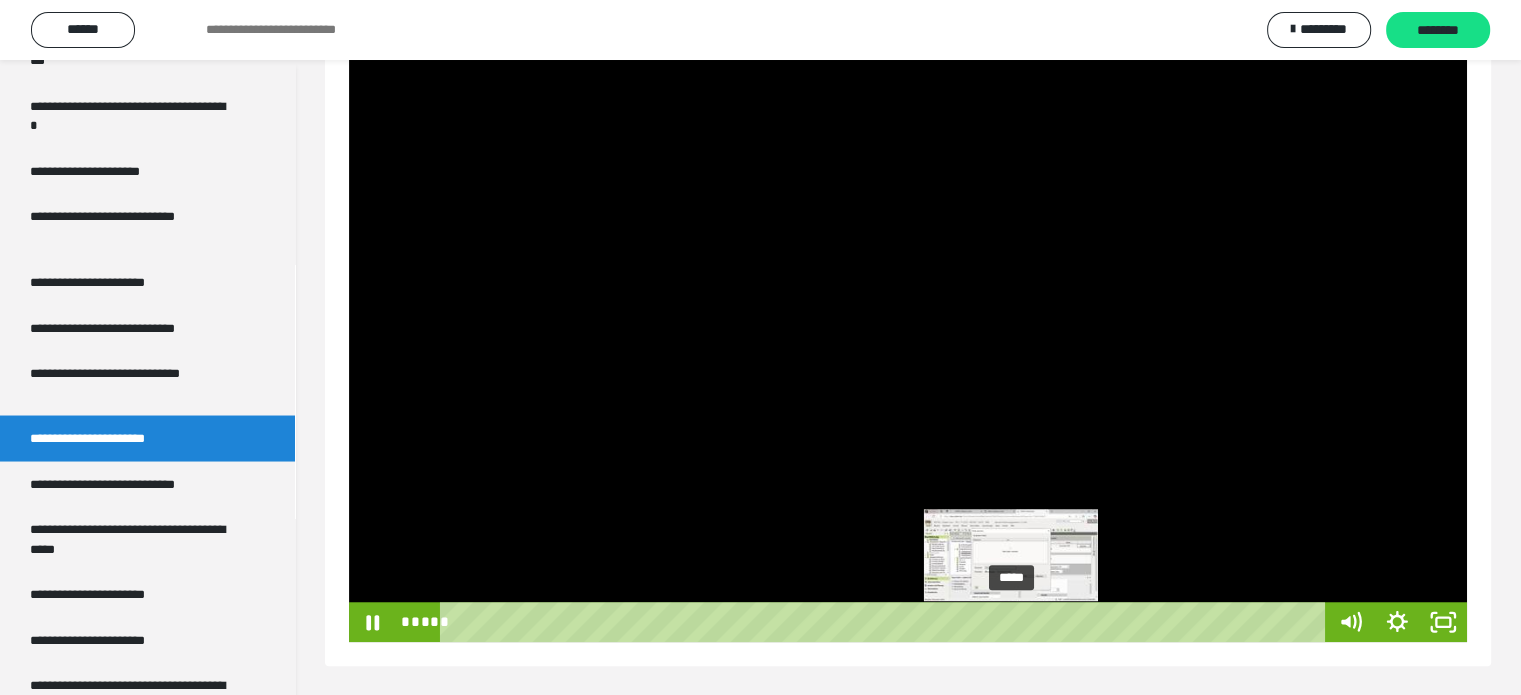 click at bounding box center (1017, 621) 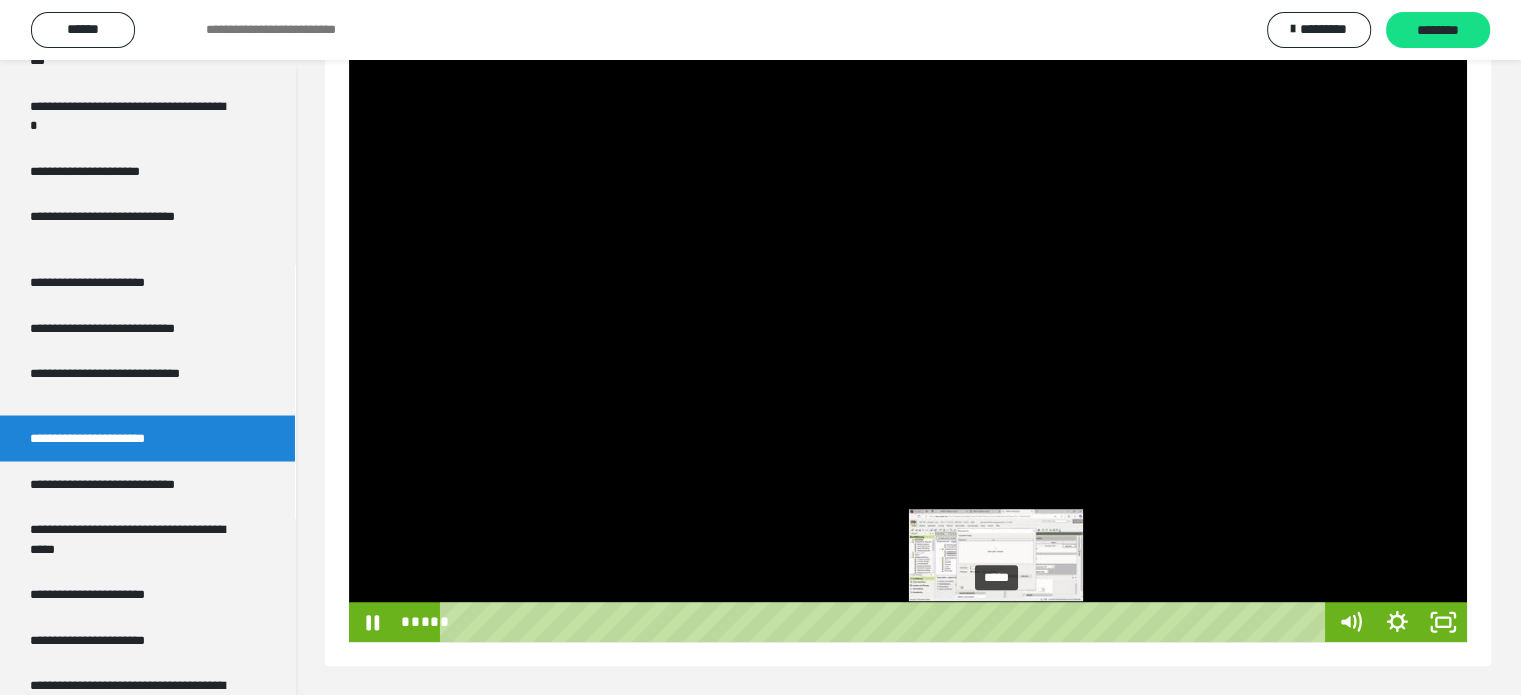 click on "*****" at bounding box center (887, 622) 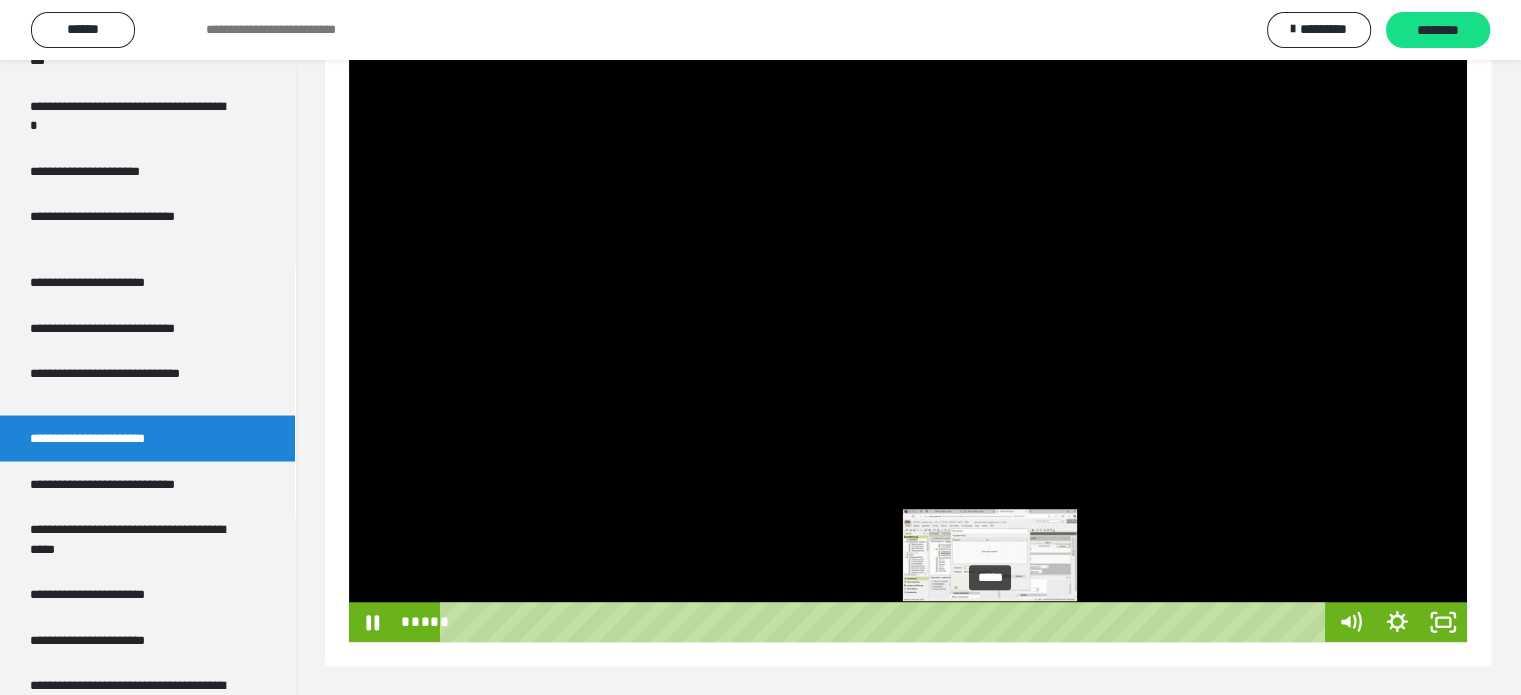 click at bounding box center (989, 621) 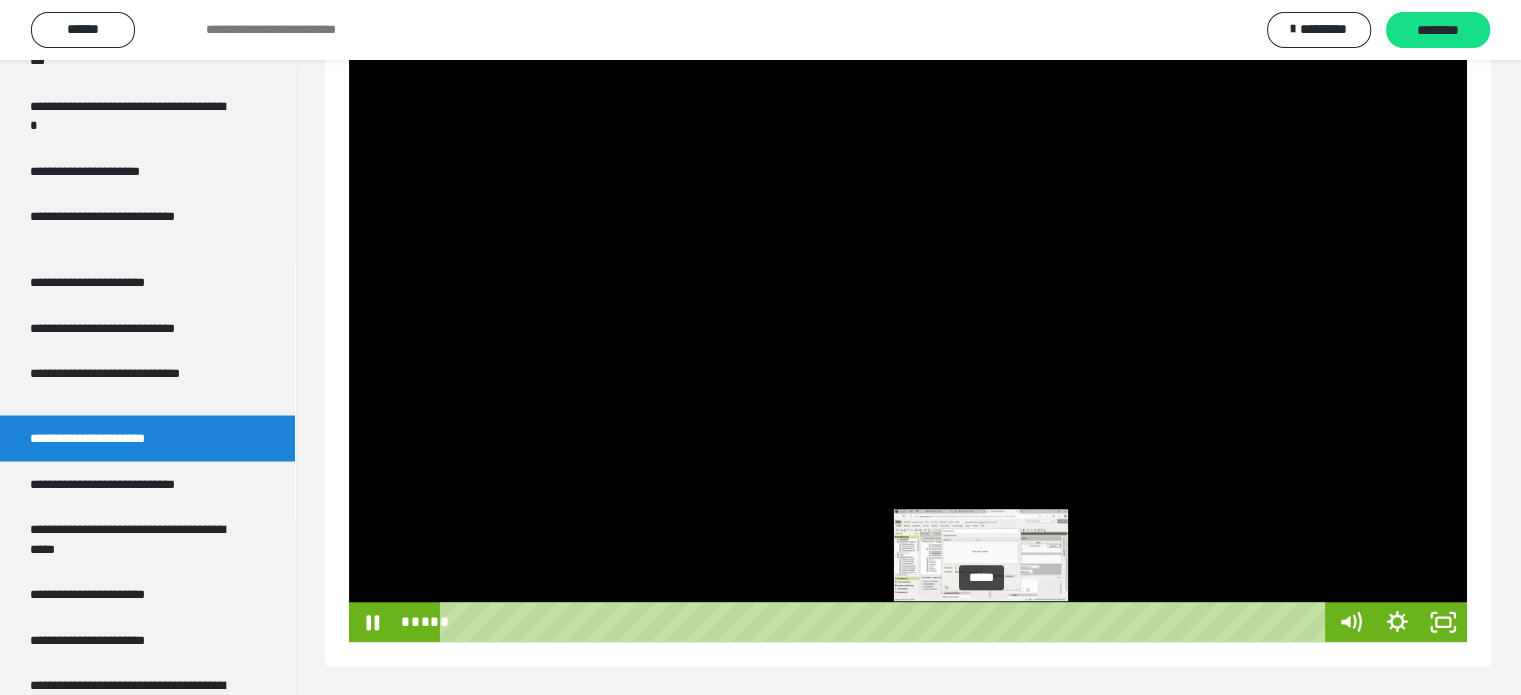 click on "*****" at bounding box center (887, 622) 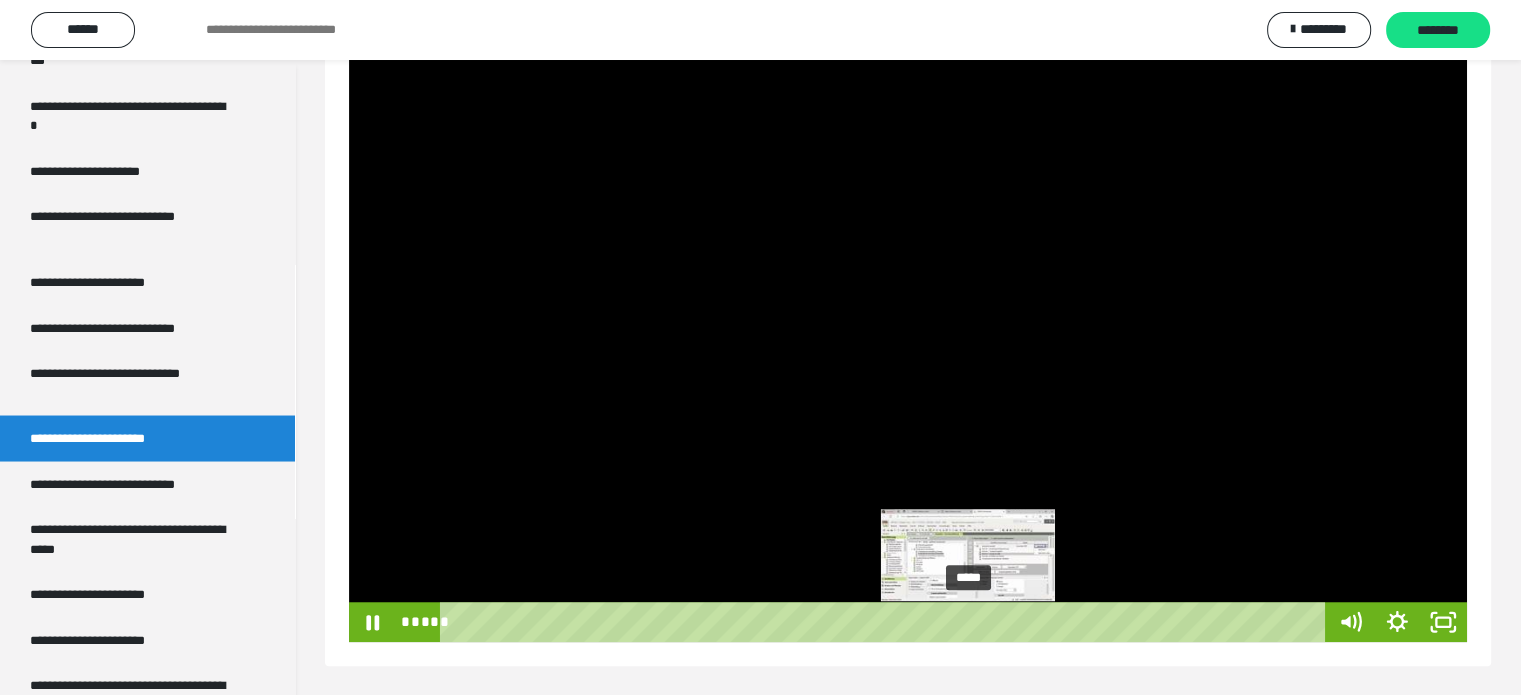 click on "*****" at bounding box center [887, 622] 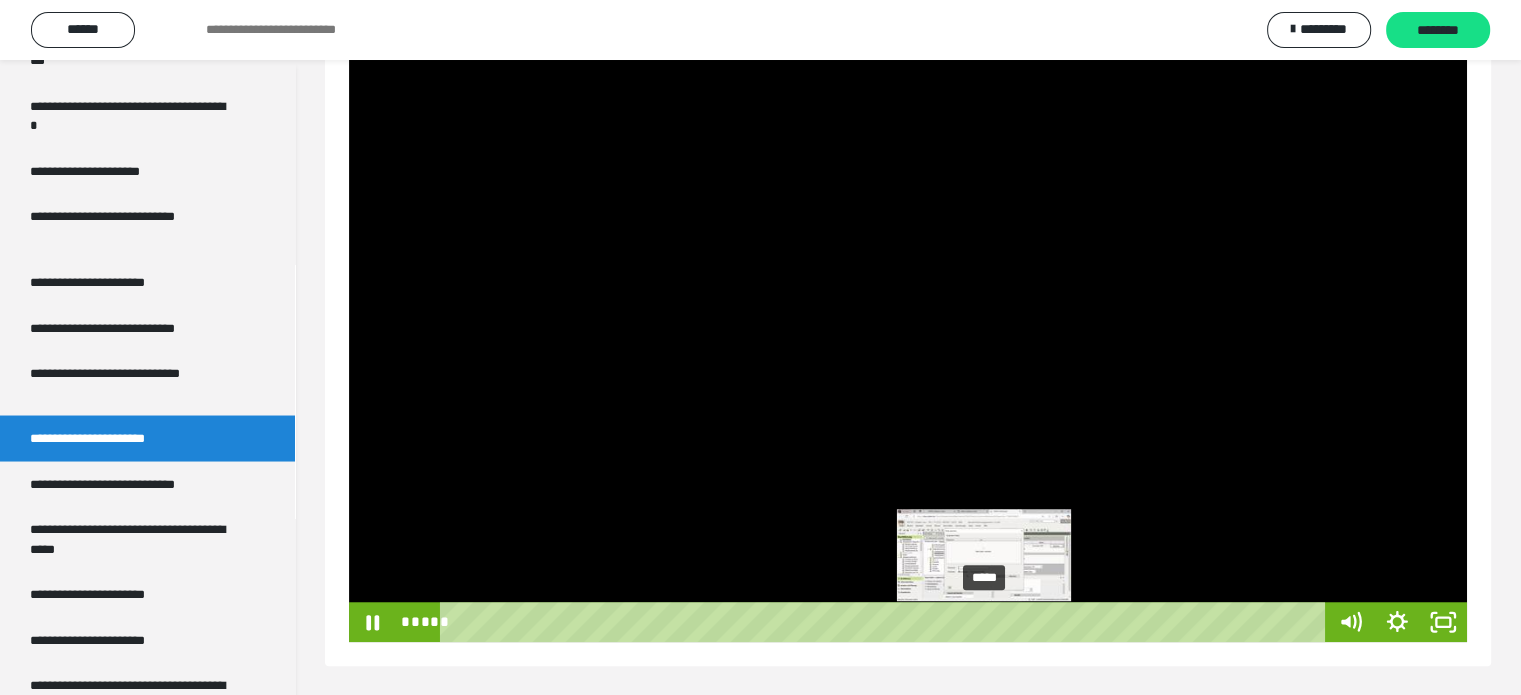 click on "*****" at bounding box center (887, 622) 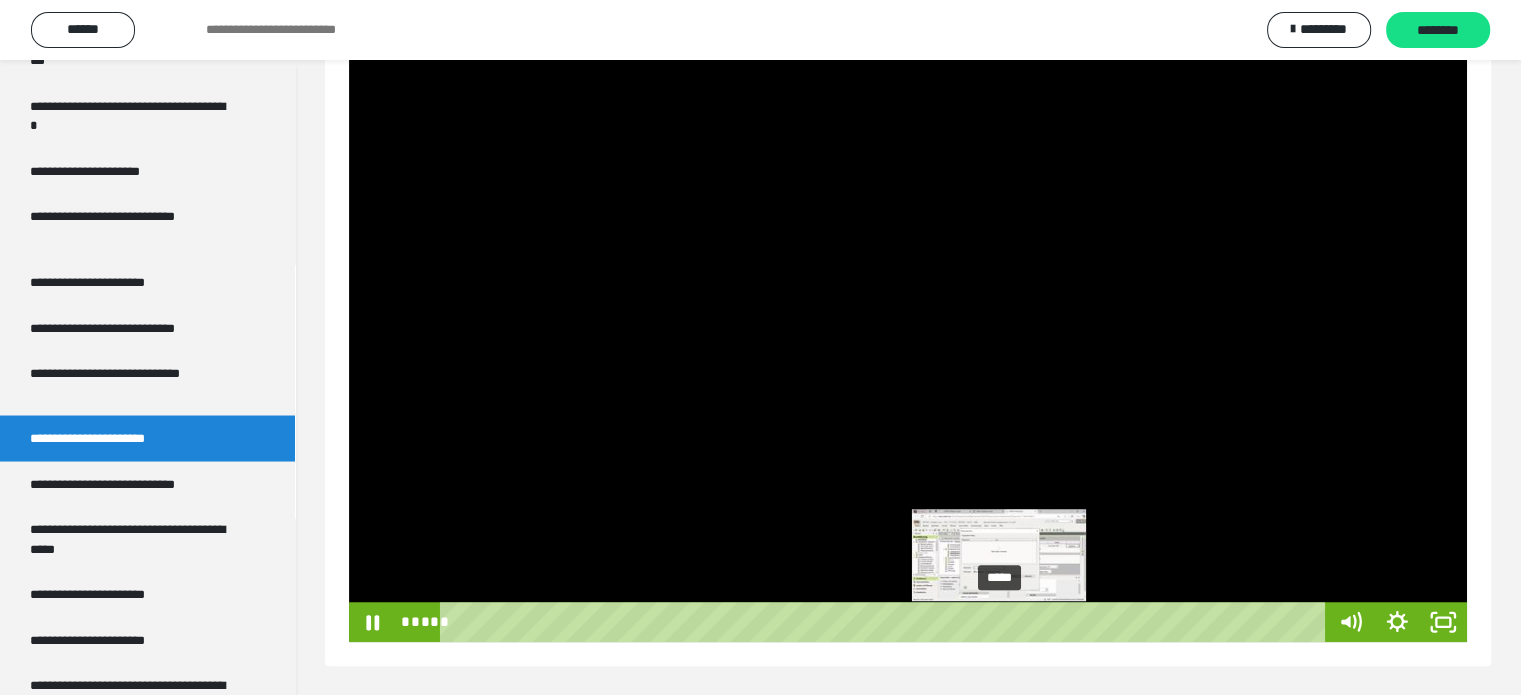 click on "*****" at bounding box center [887, 622] 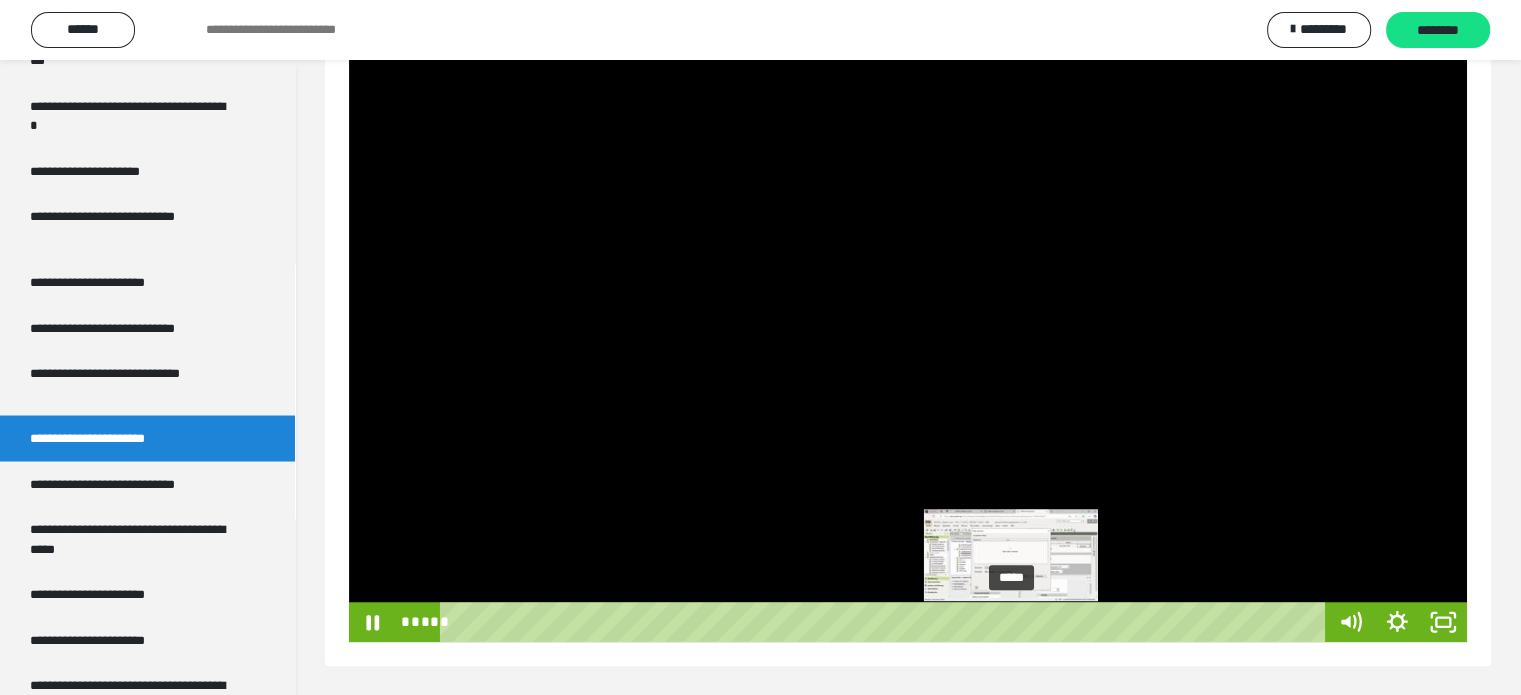click on "*****" at bounding box center [887, 622] 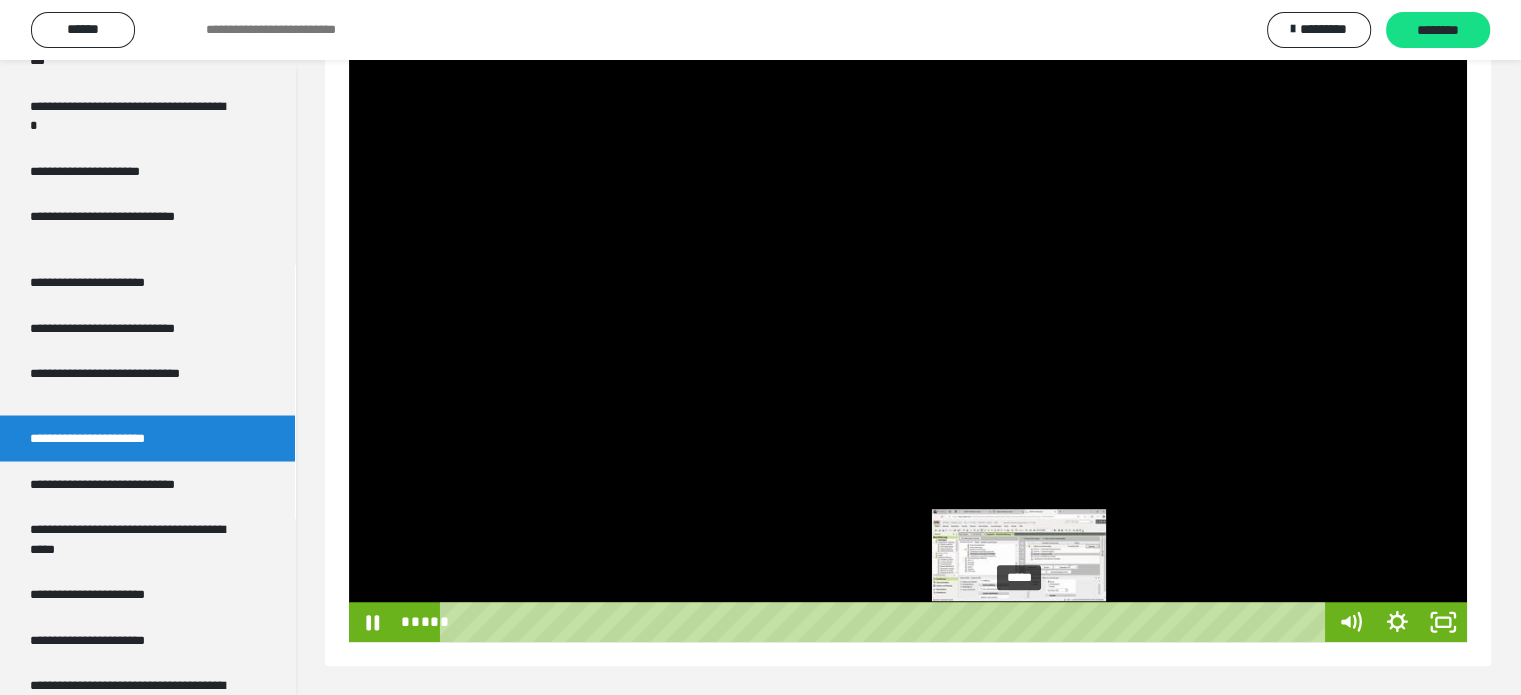 click on "*****" at bounding box center (887, 622) 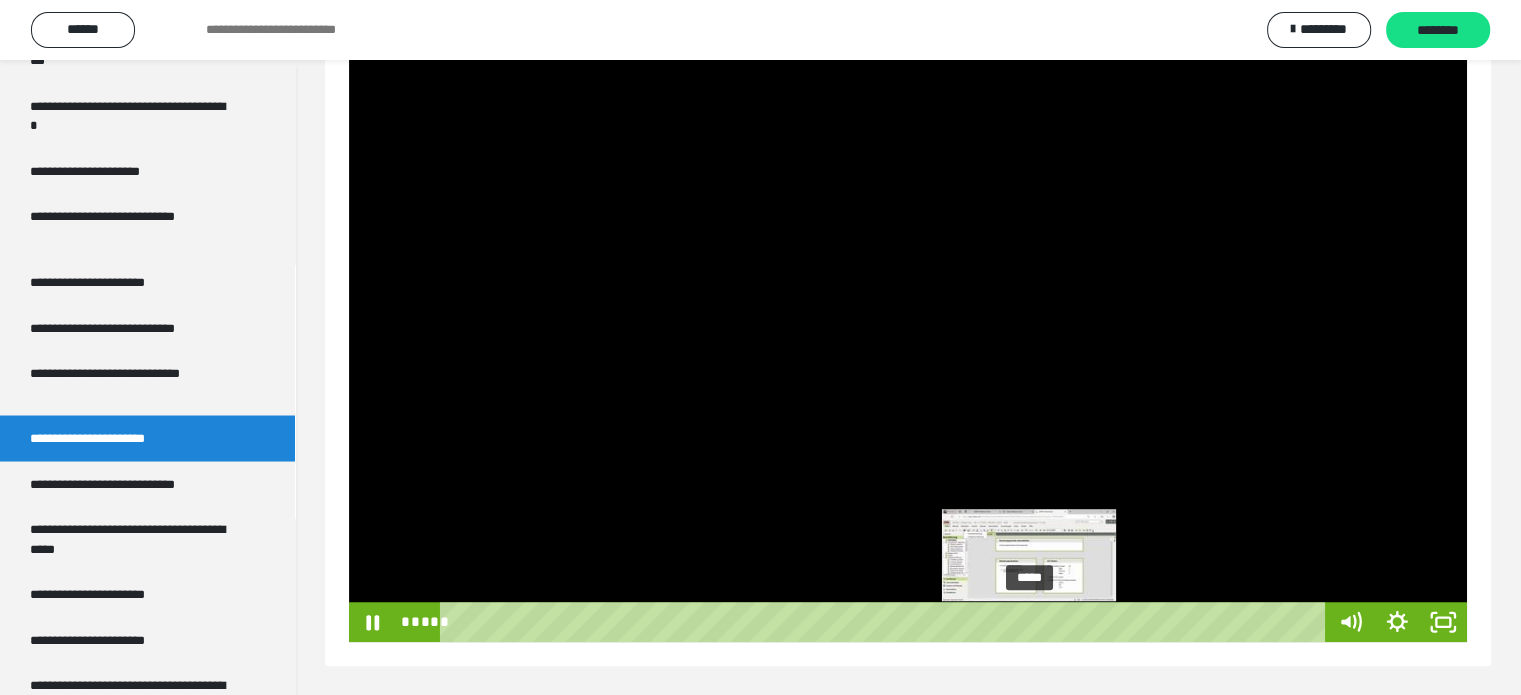 click on "*****" at bounding box center [887, 622] 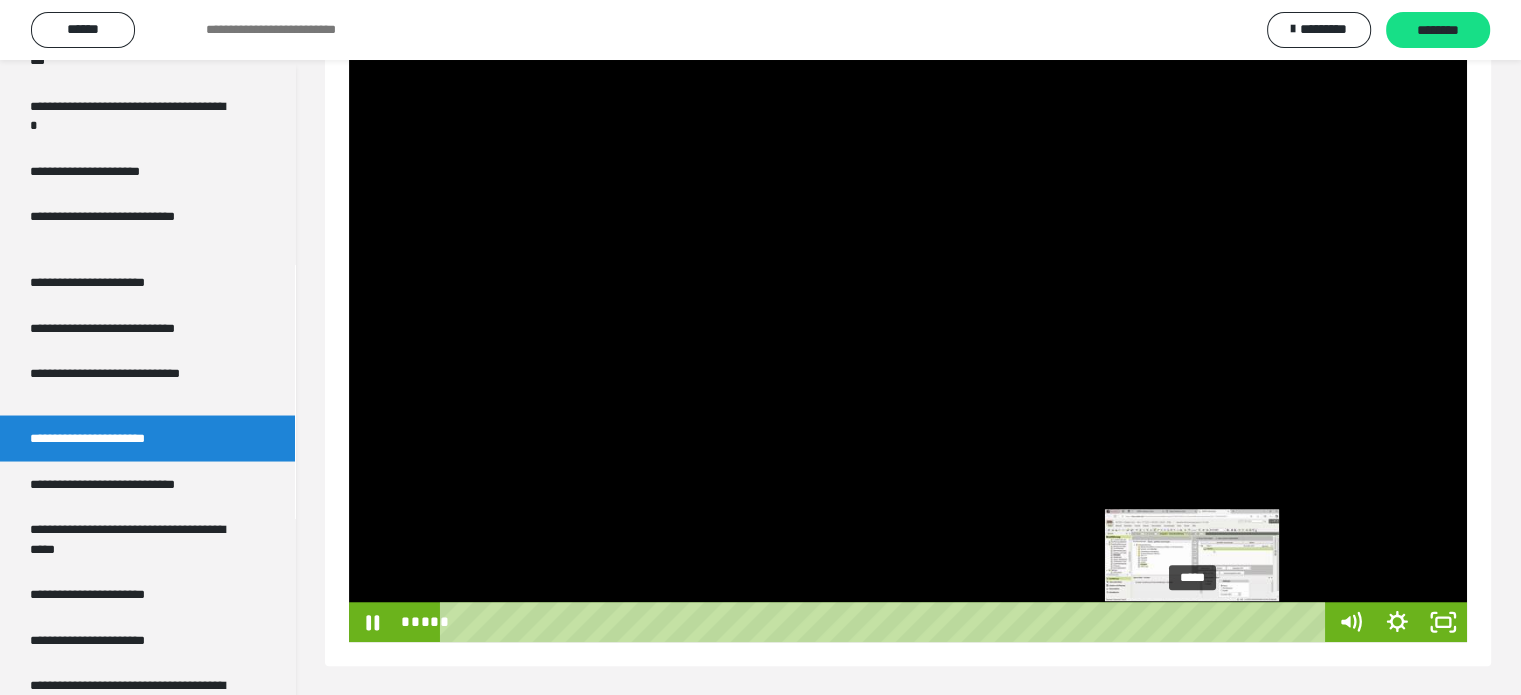 click on "*****" at bounding box center [887, 622] 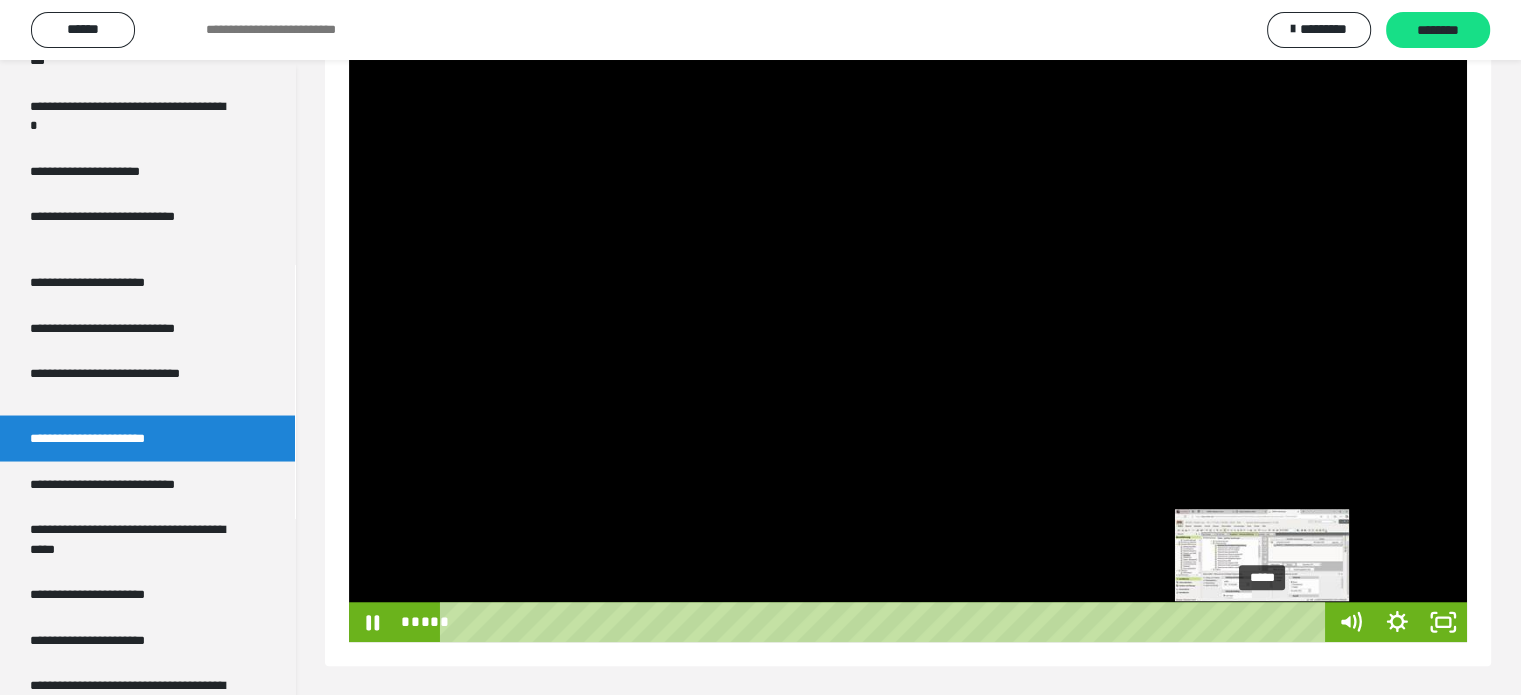 click on "*****" at bounding box center (887, 622) 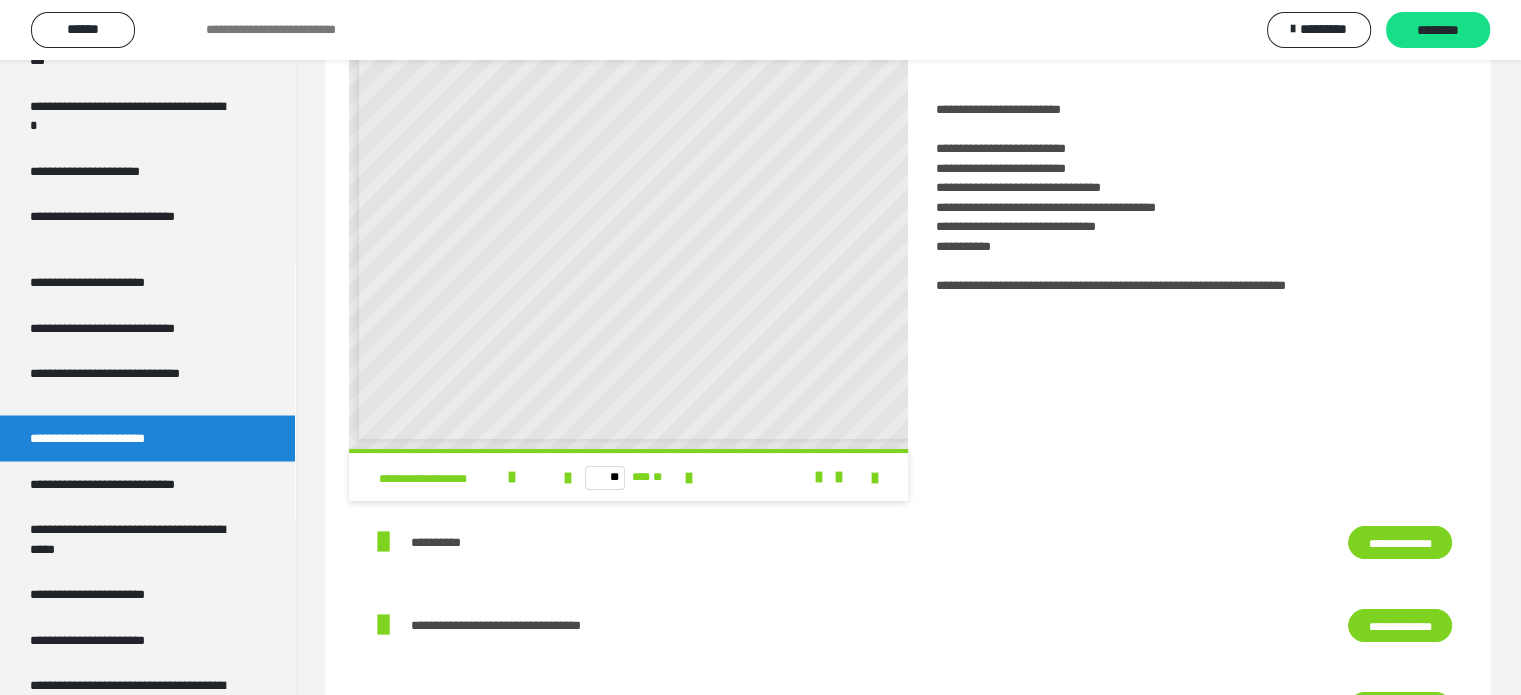 scroll, scrollTop: 8, scrollLeft: 0, axis: vertical 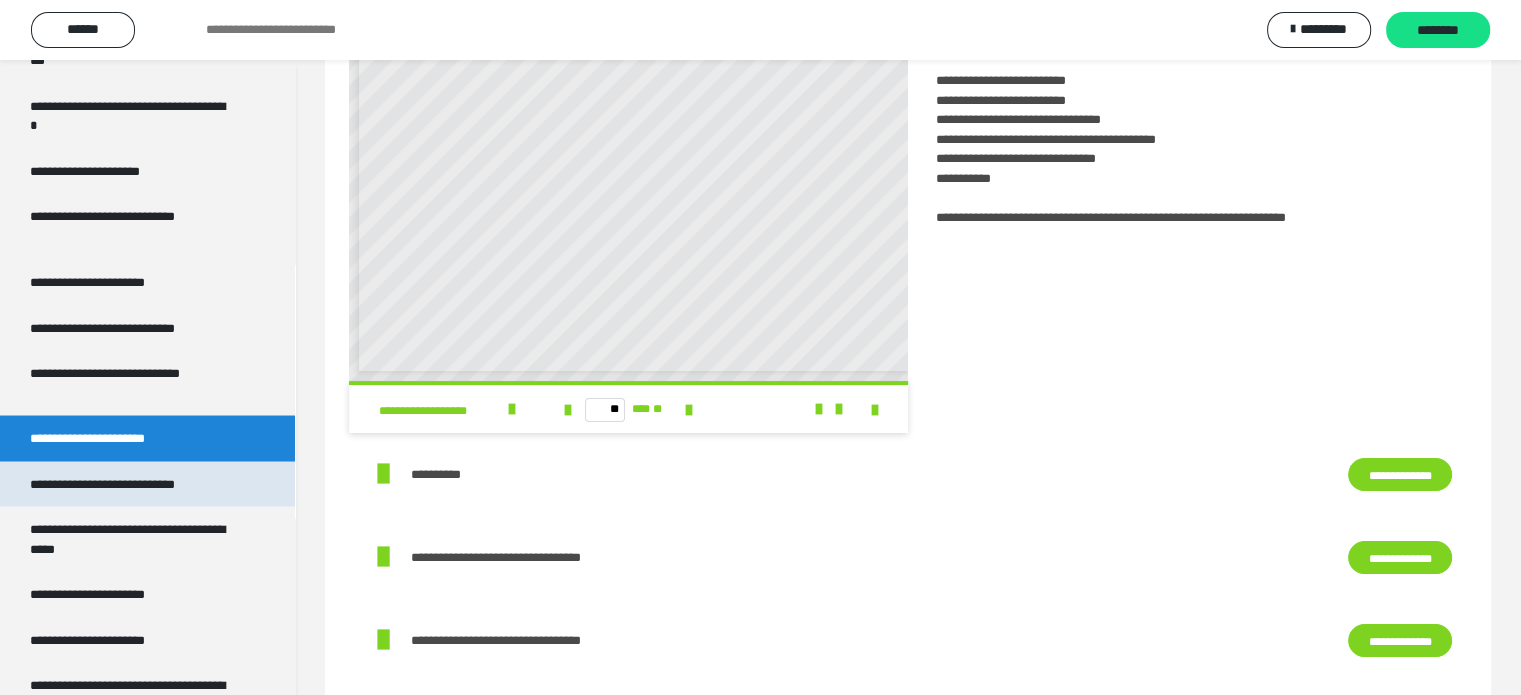 click on "**********" at bounding box center (129, 484) 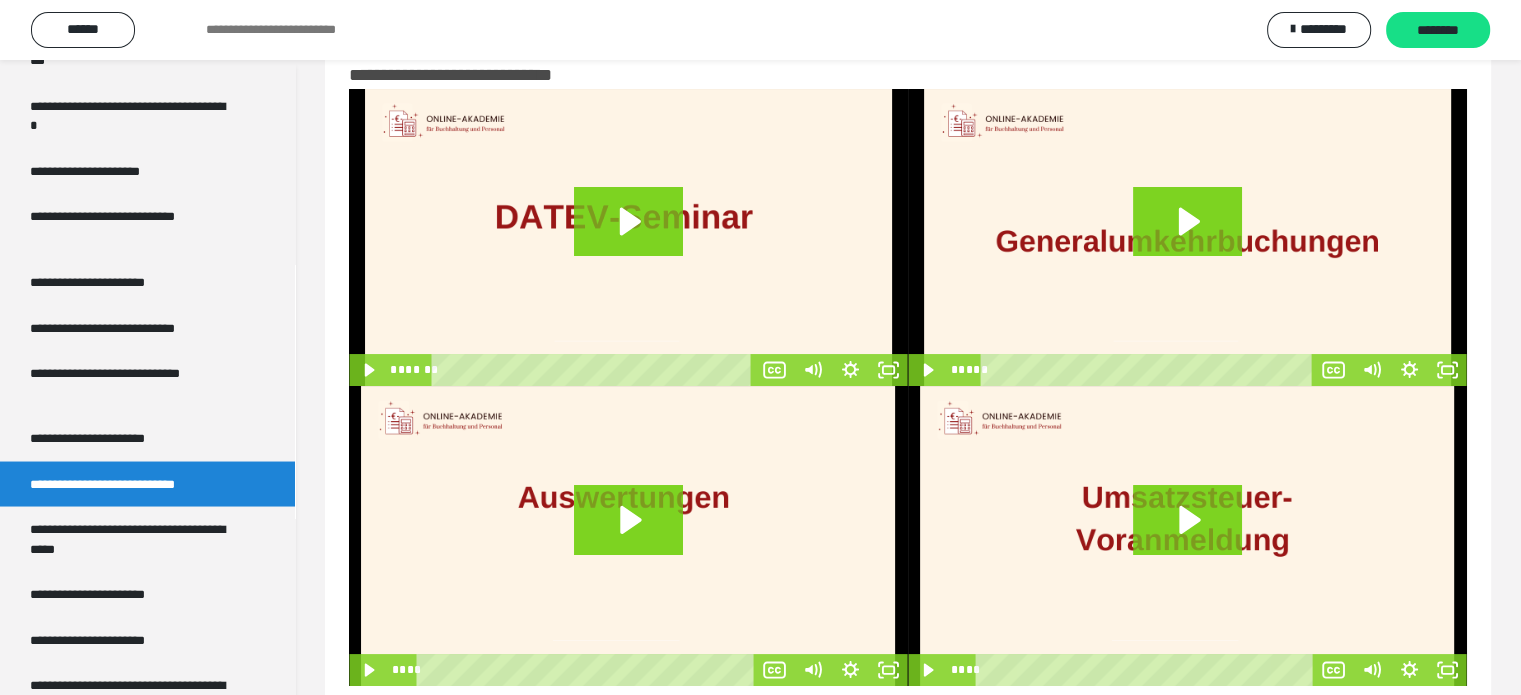 scroll, scrollTop: 96, scrollLeft: 0, axis: vertical 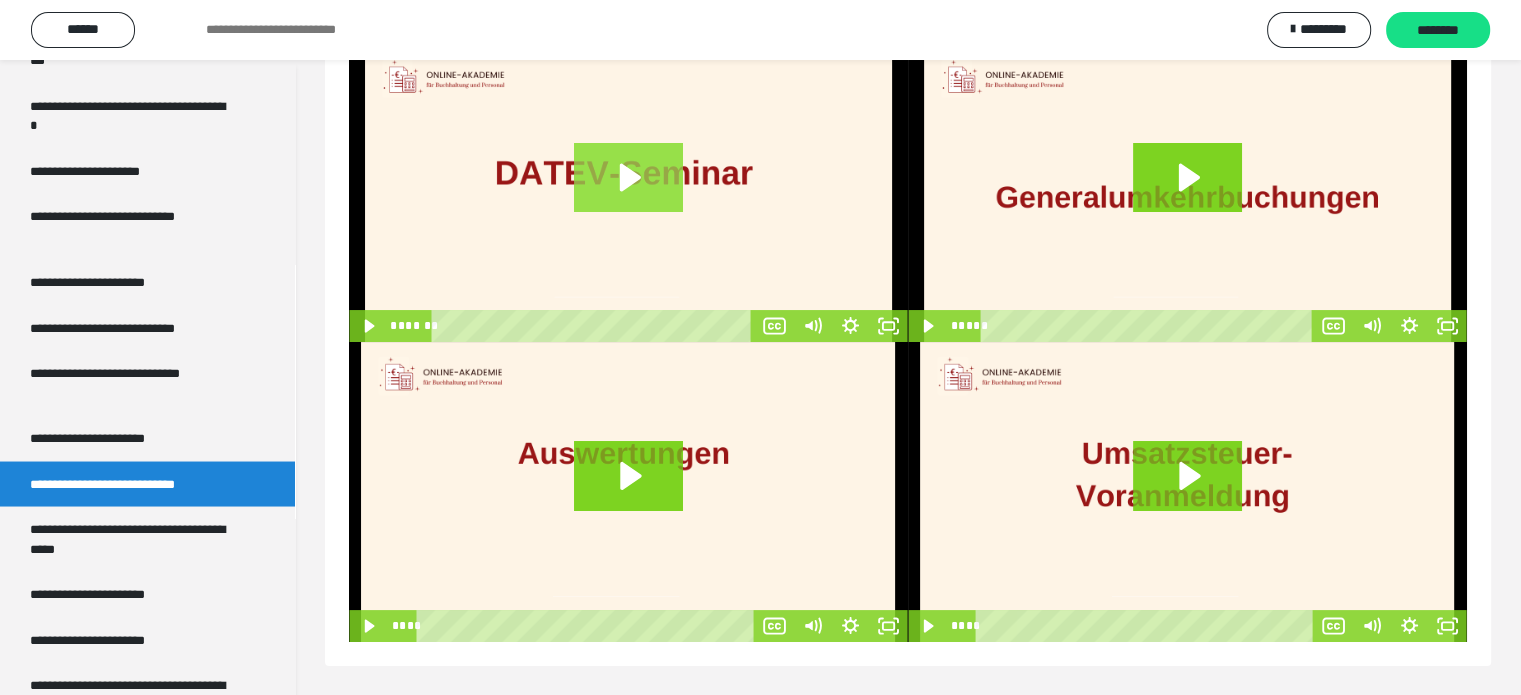click 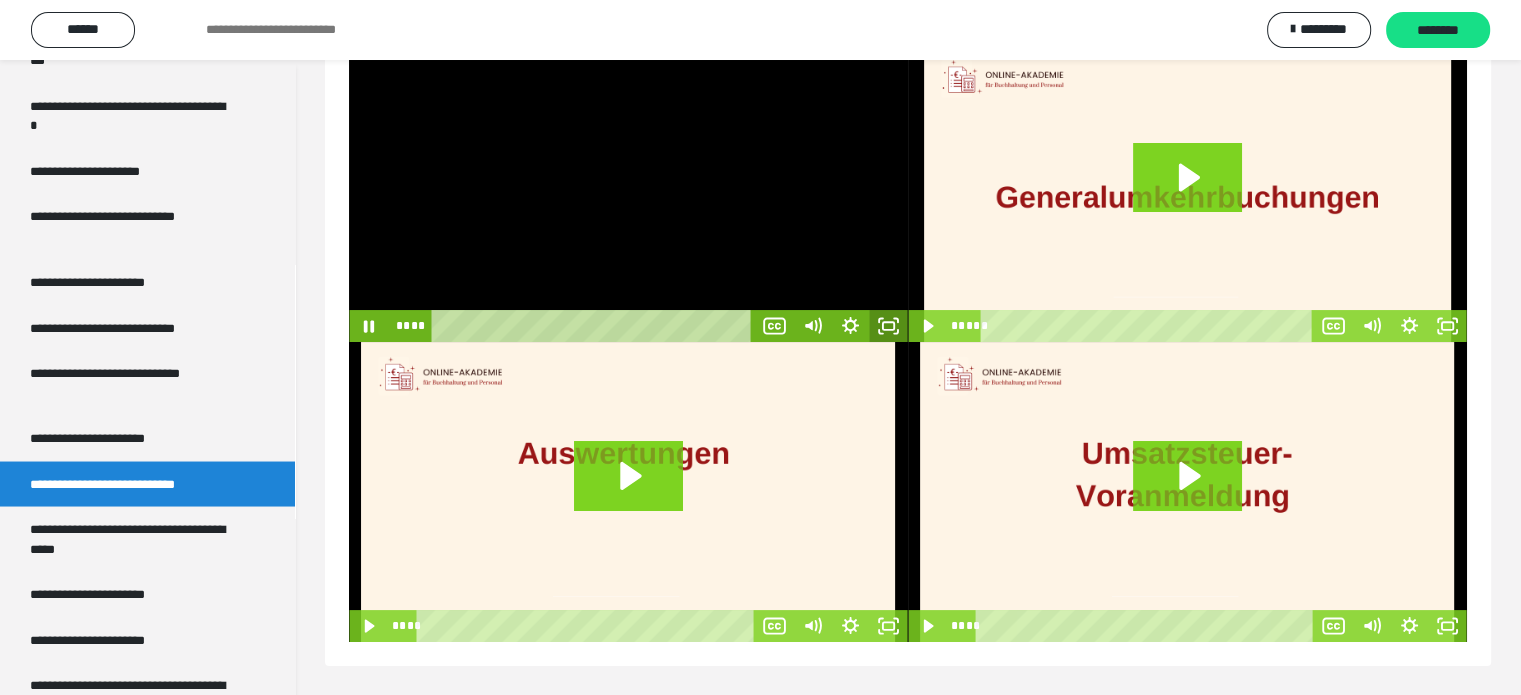 click 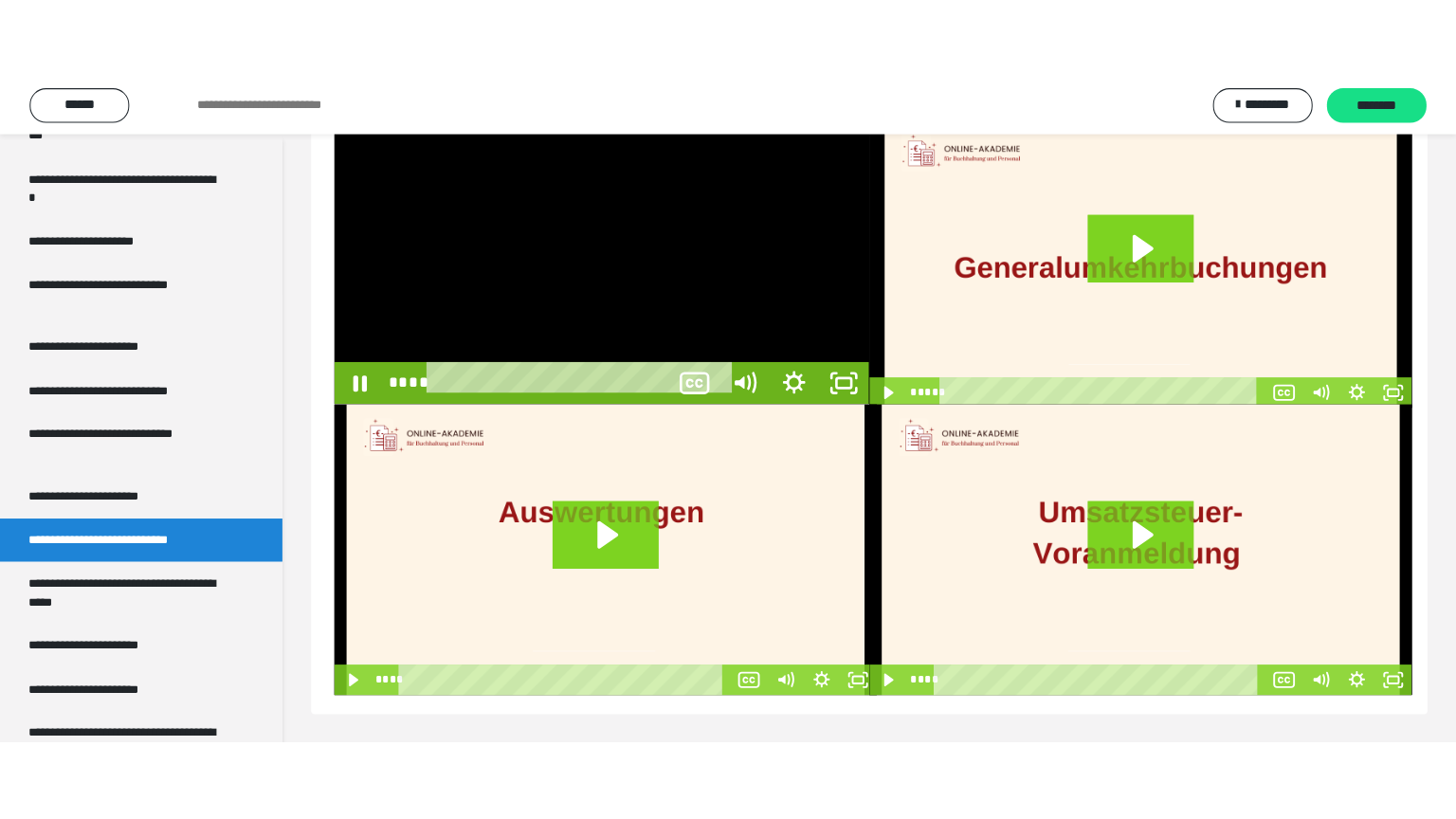 scroll, scrollTop: 57, scrollLeft: 0, axis: vertical 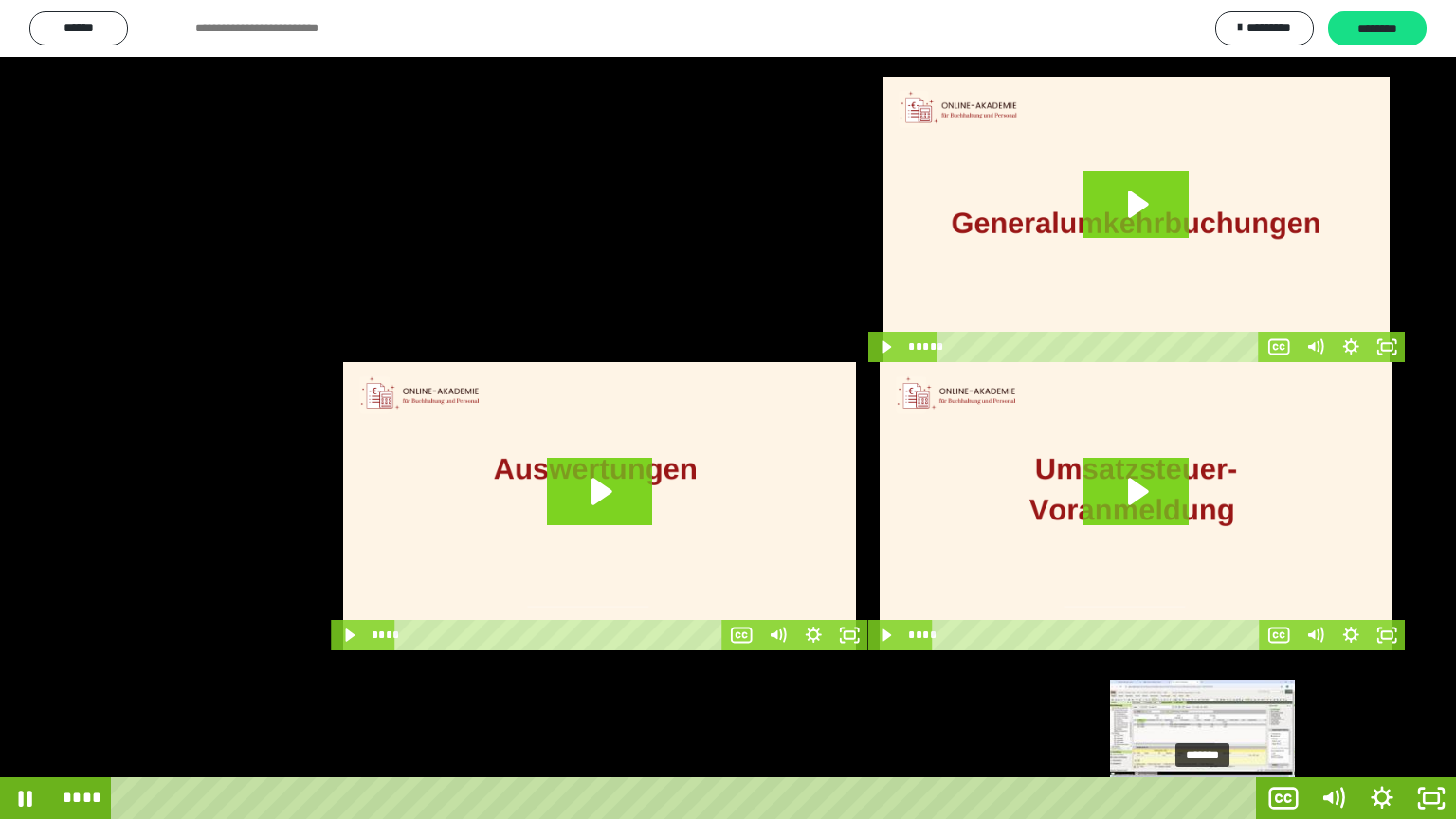 click on "*******" at bounding box center (687, 798) 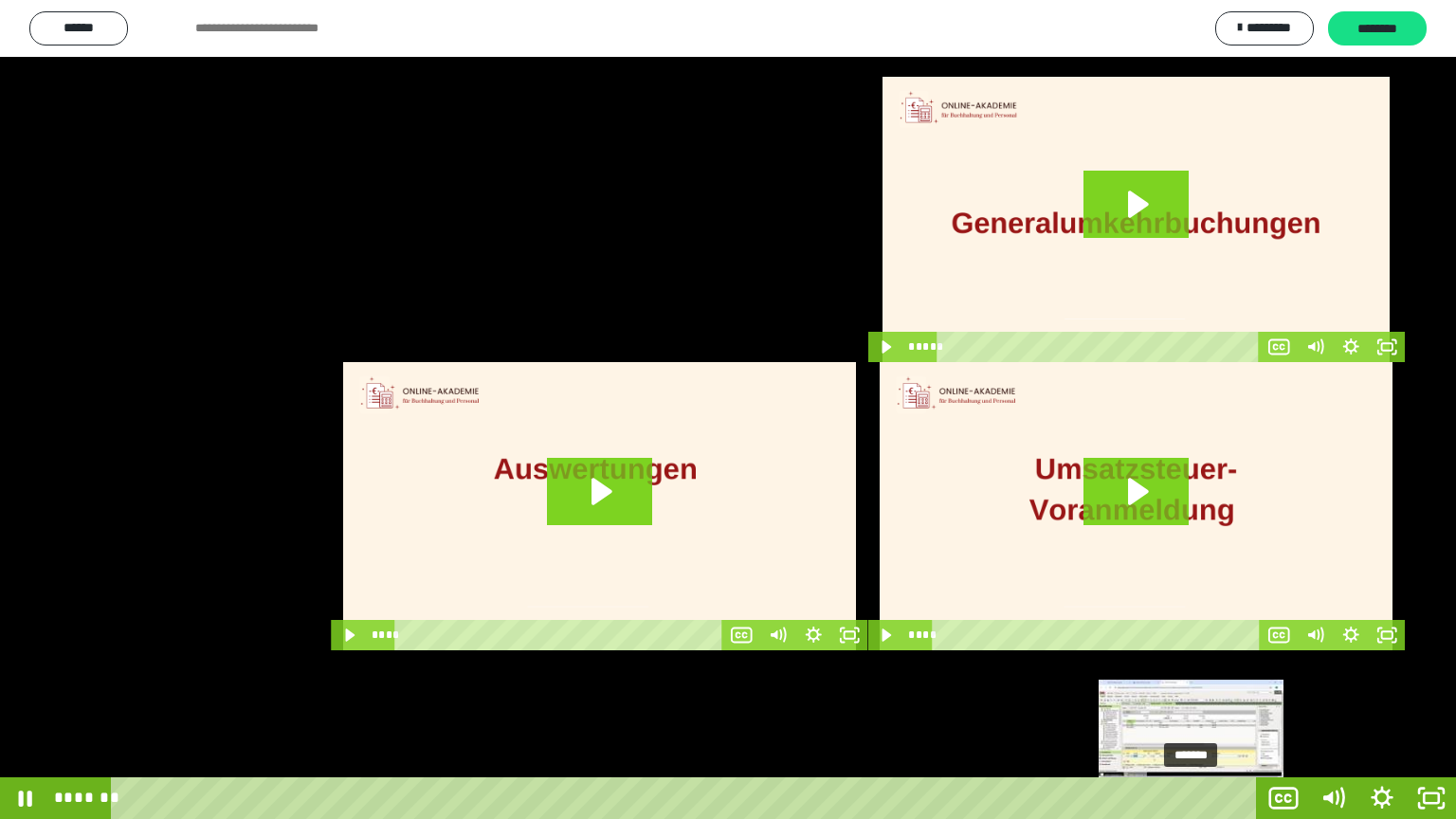 click on "*******" at bounding box center (687, 798) 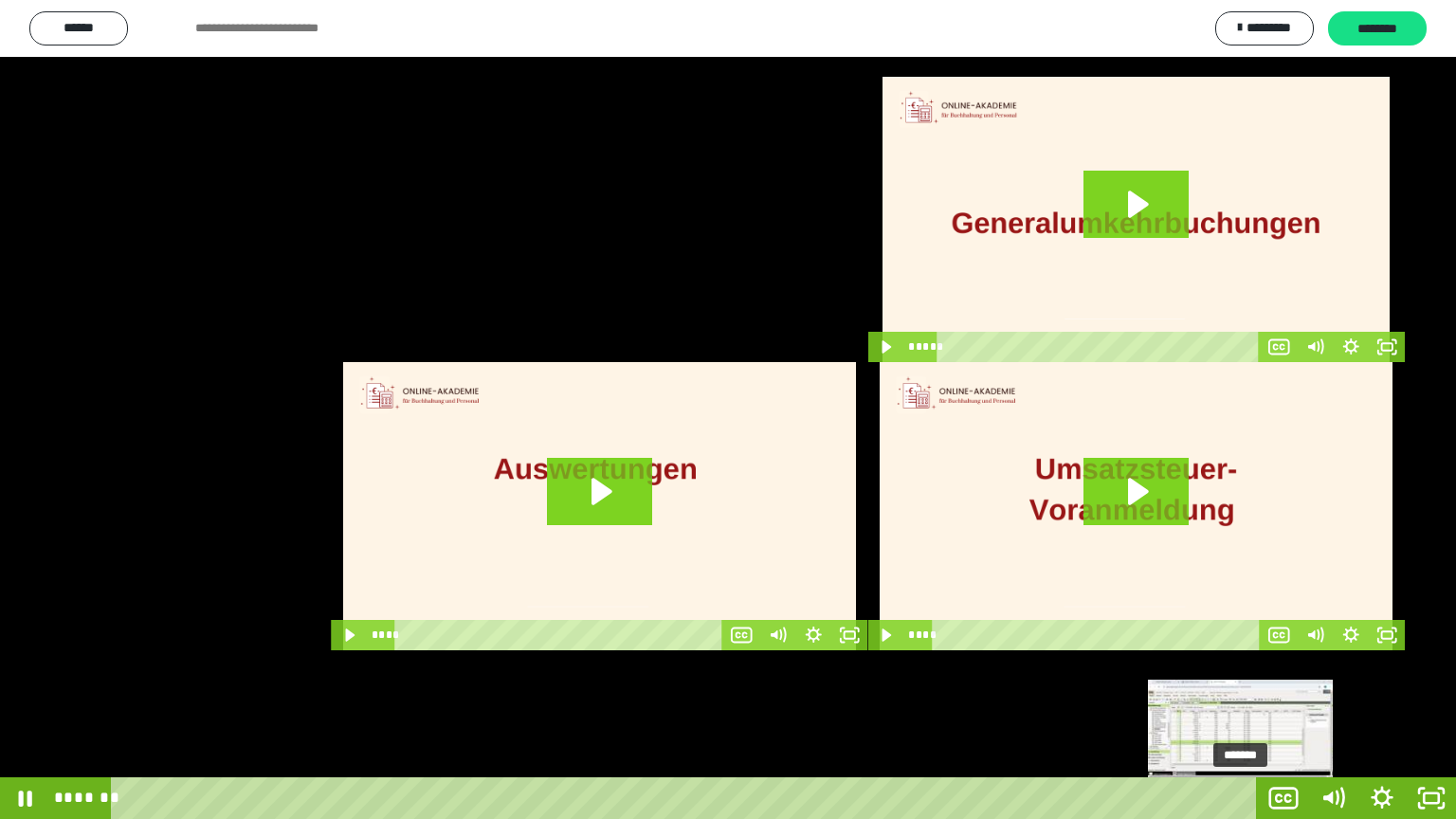click on "*******" at bounding box center [687, 798] 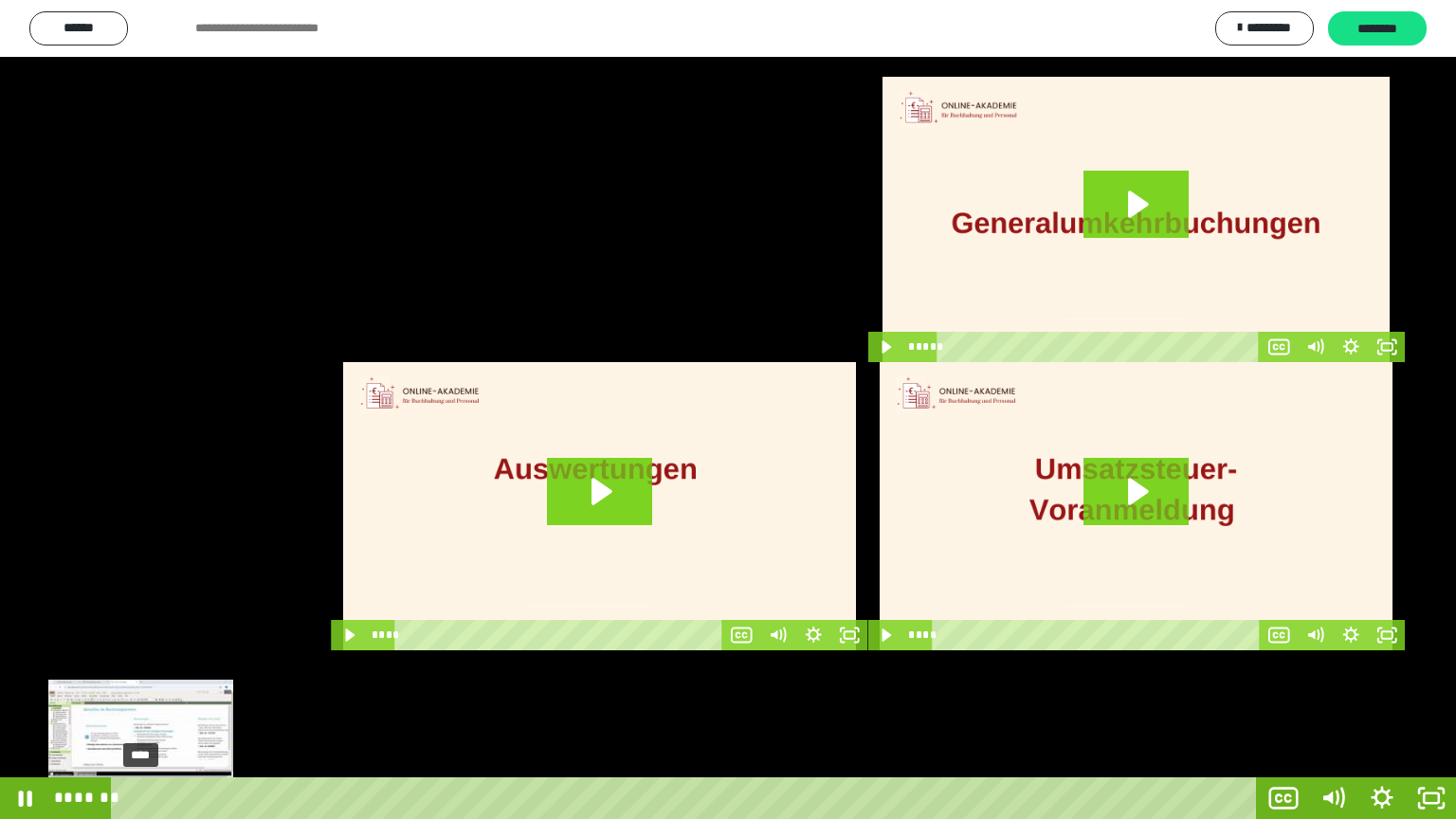 click on "****" at bounding box center [687, 798] 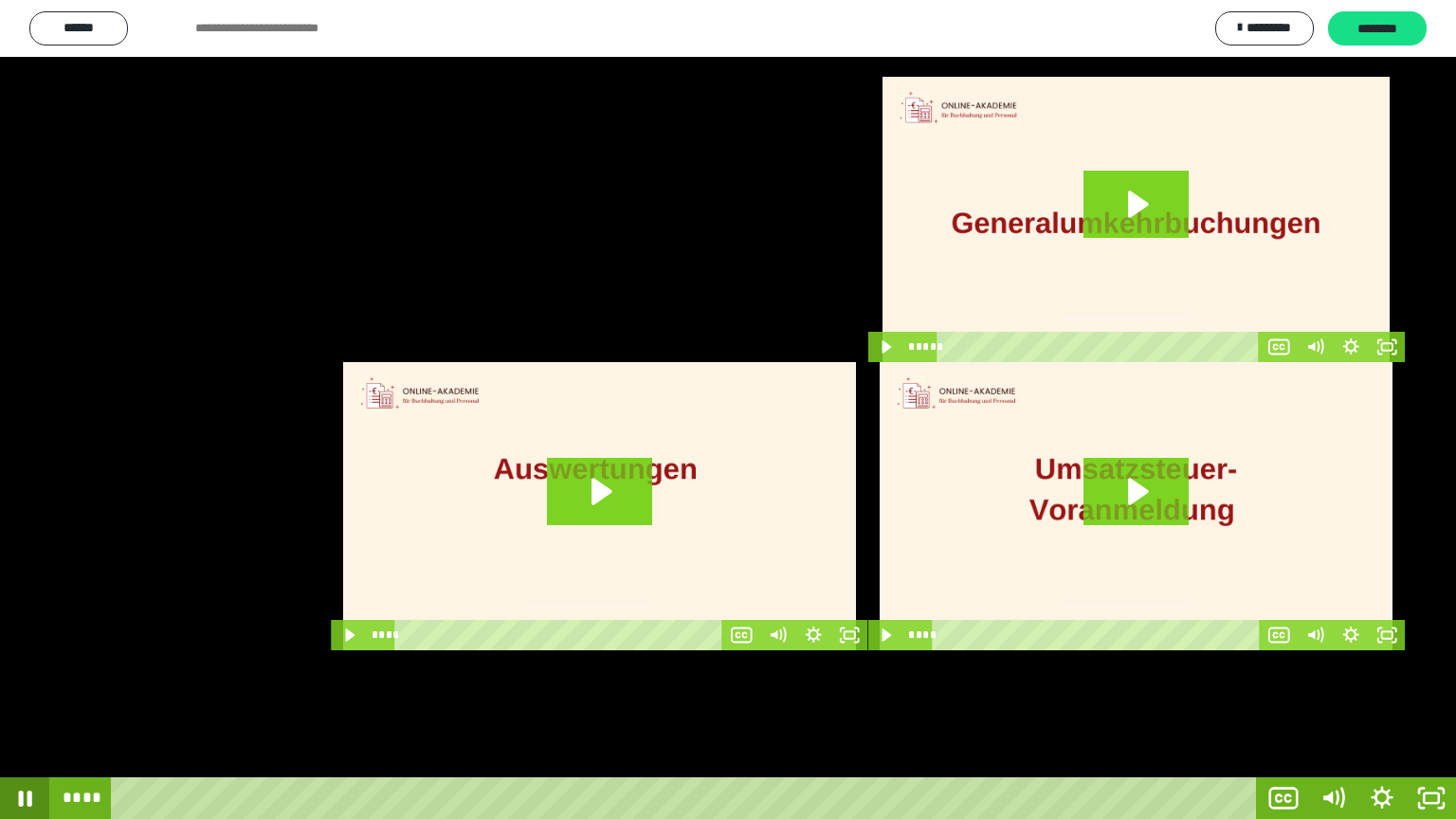 click 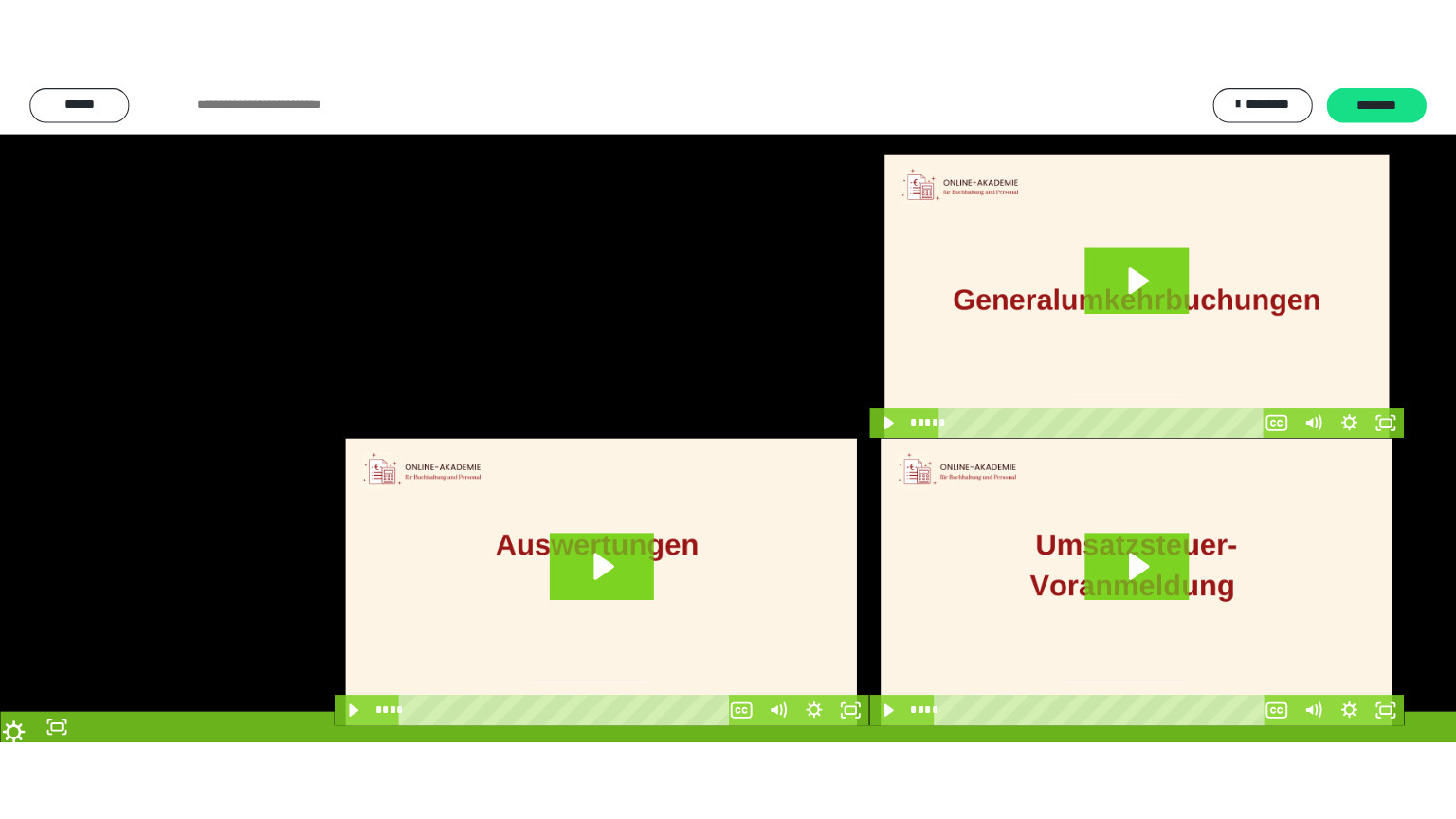scroll, scrollTop: 3418, scrollLeft: 0, axis: vertical 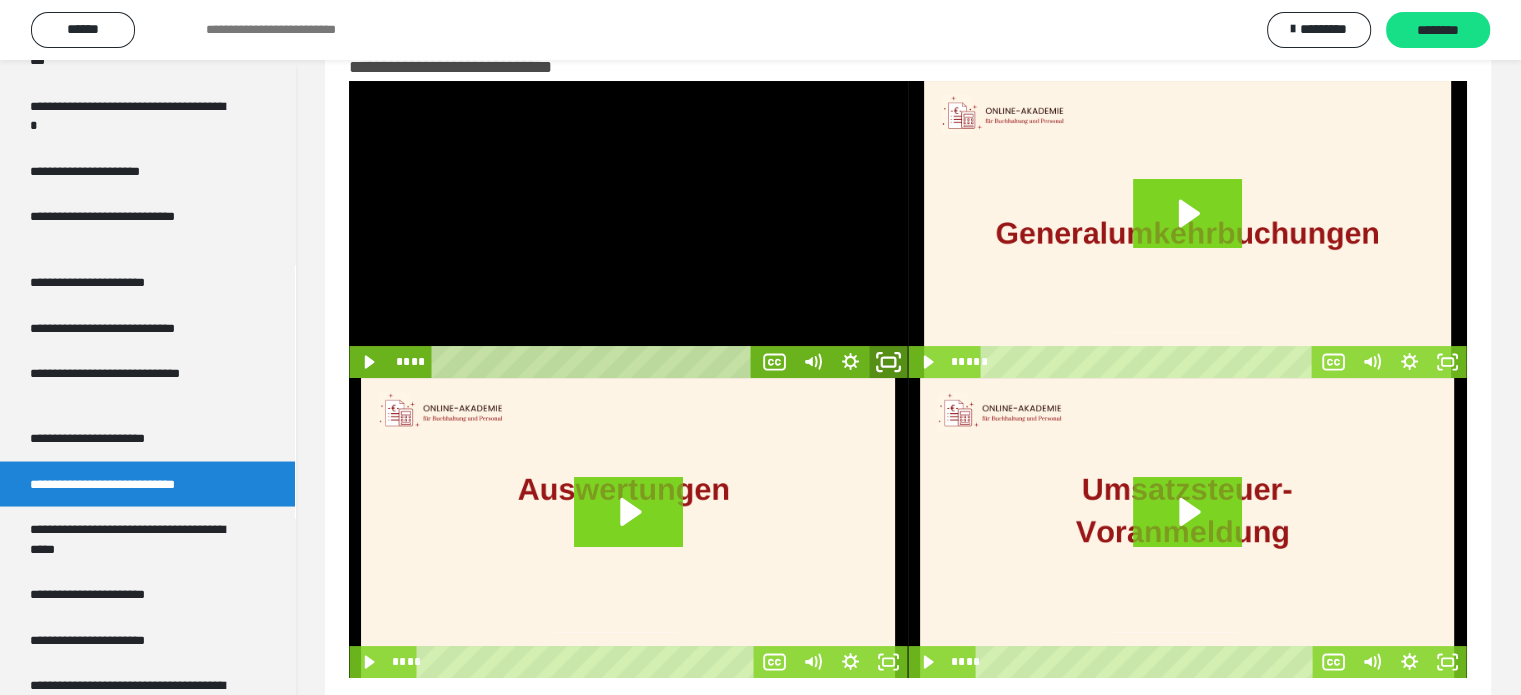 click 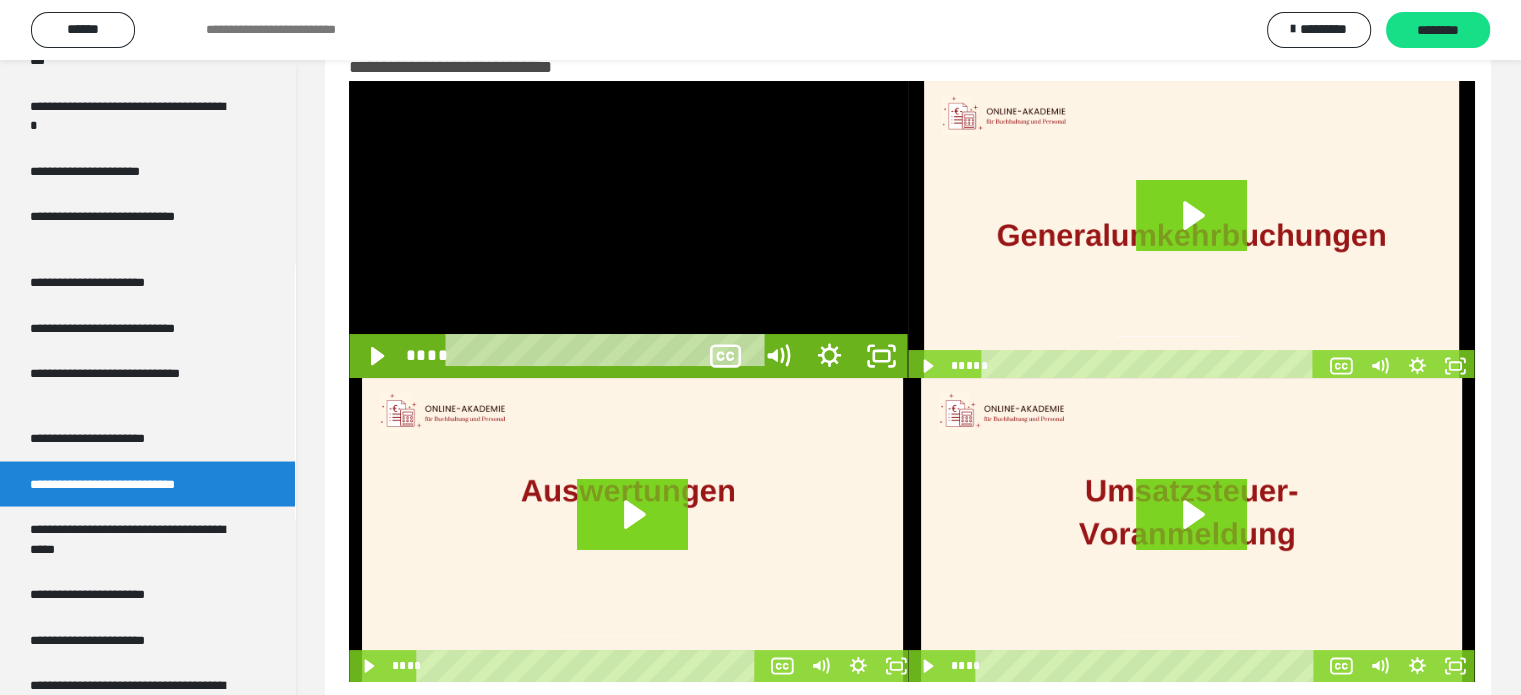 scroll, scrollTop: 3537, scrollLeft: 0, axis: vertical 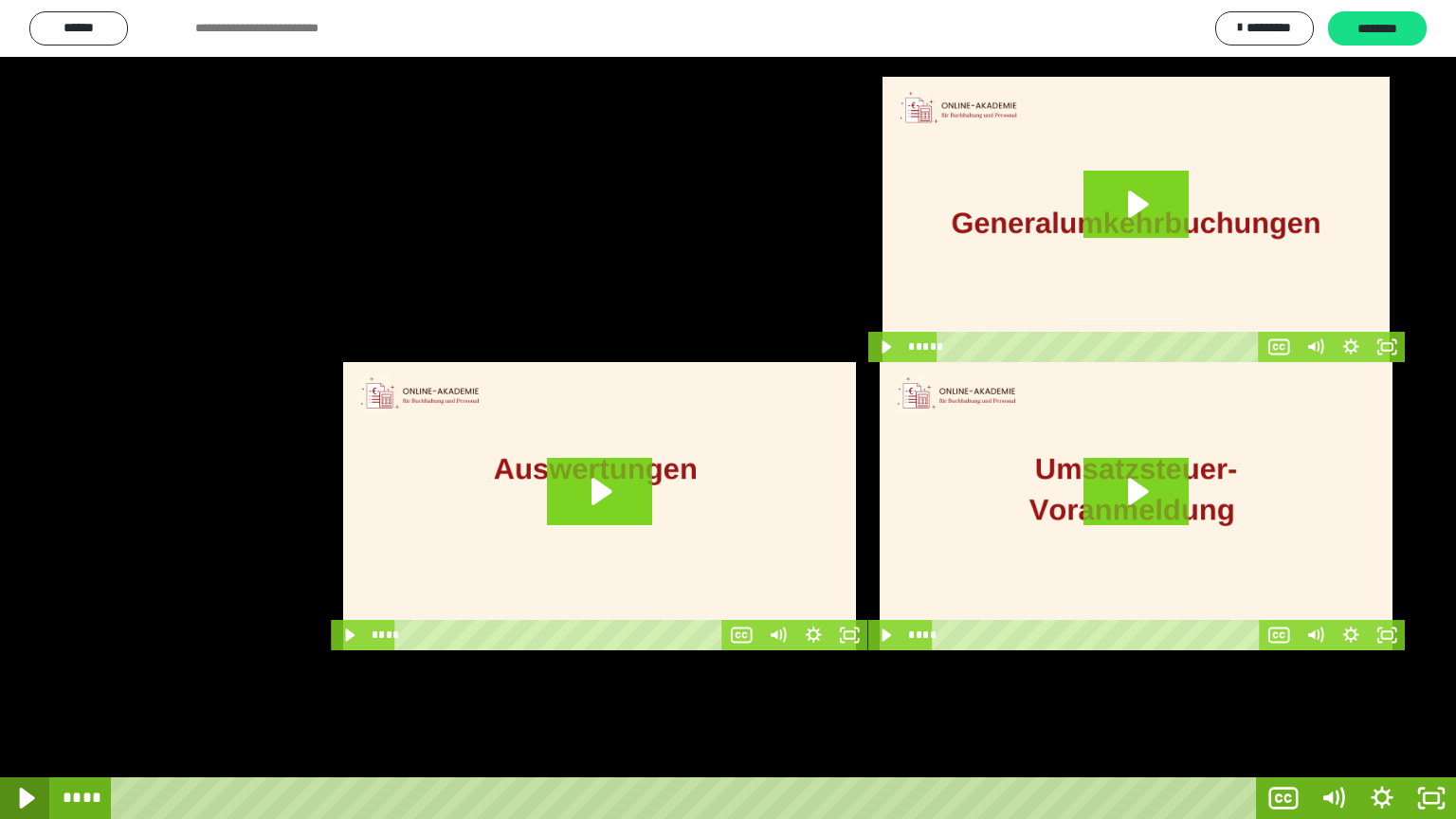 click 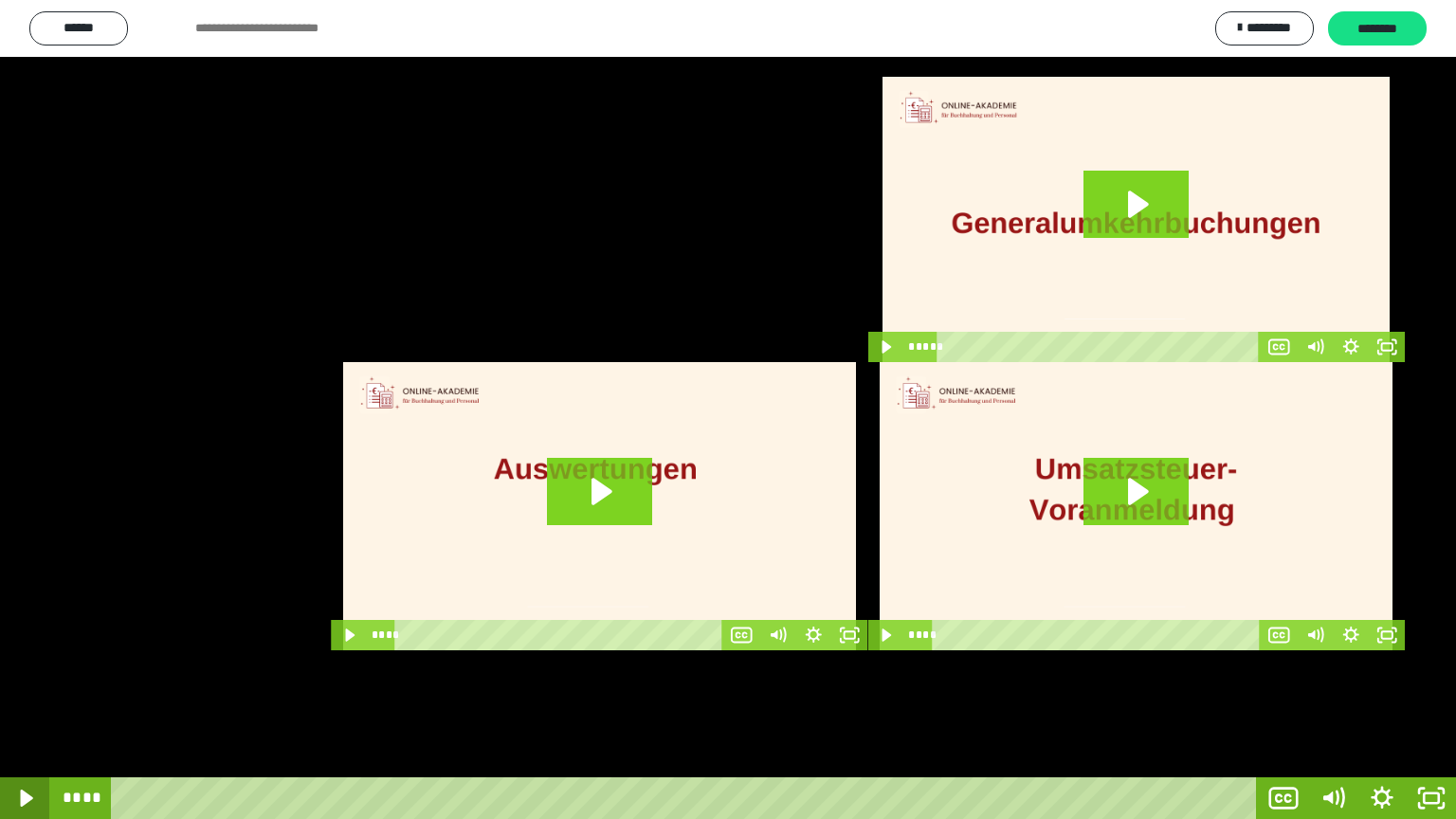 click 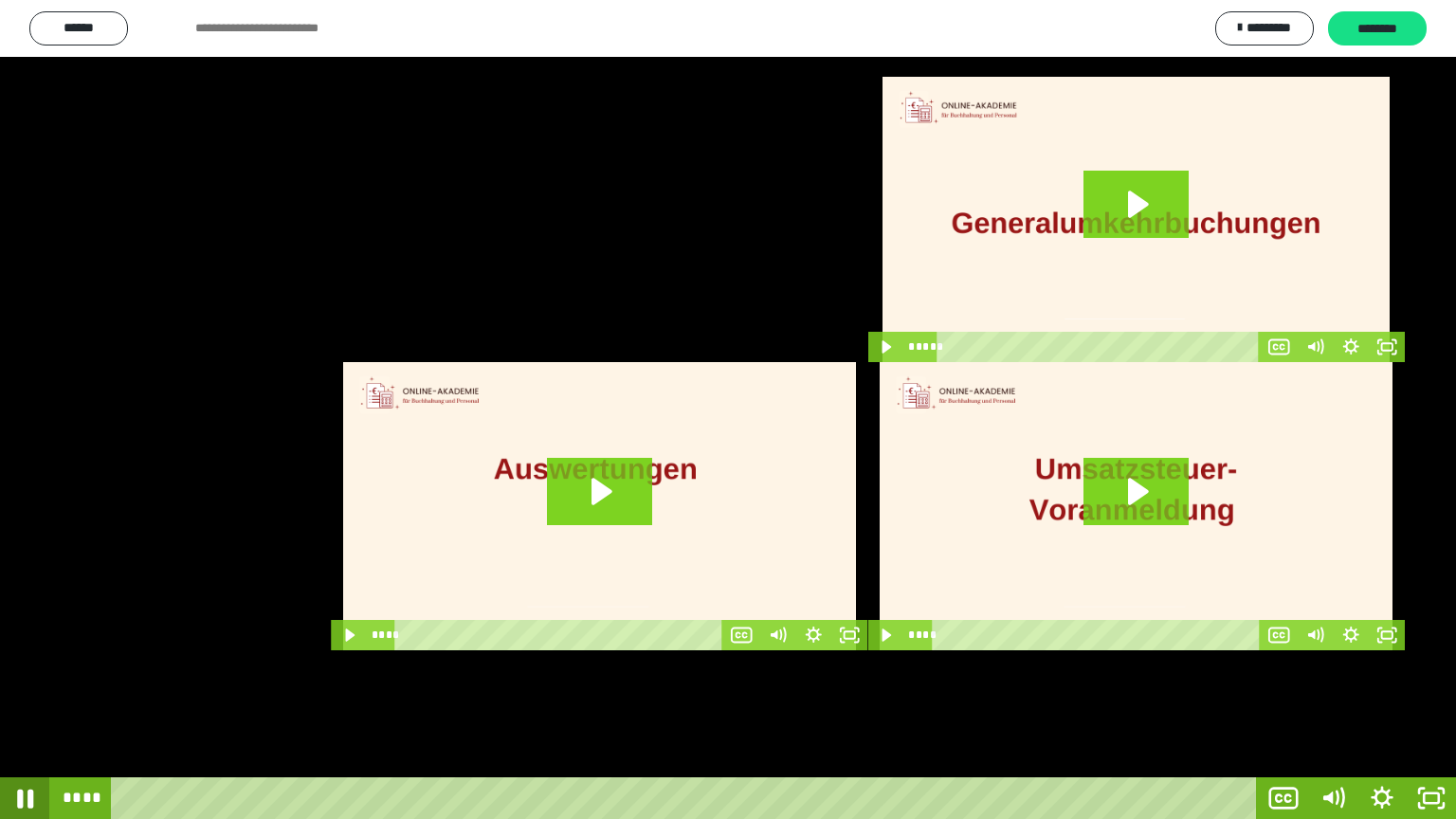 click 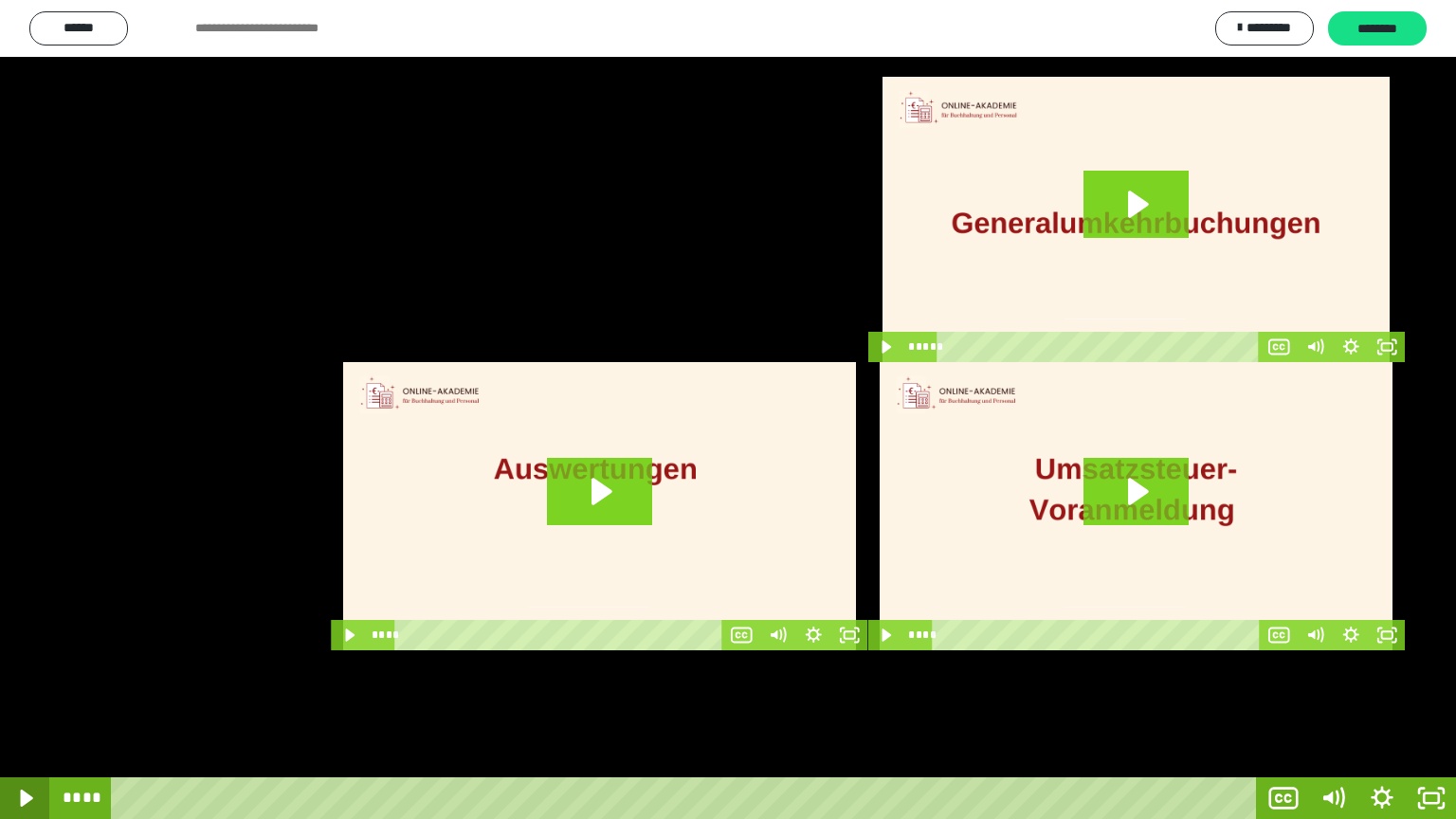click 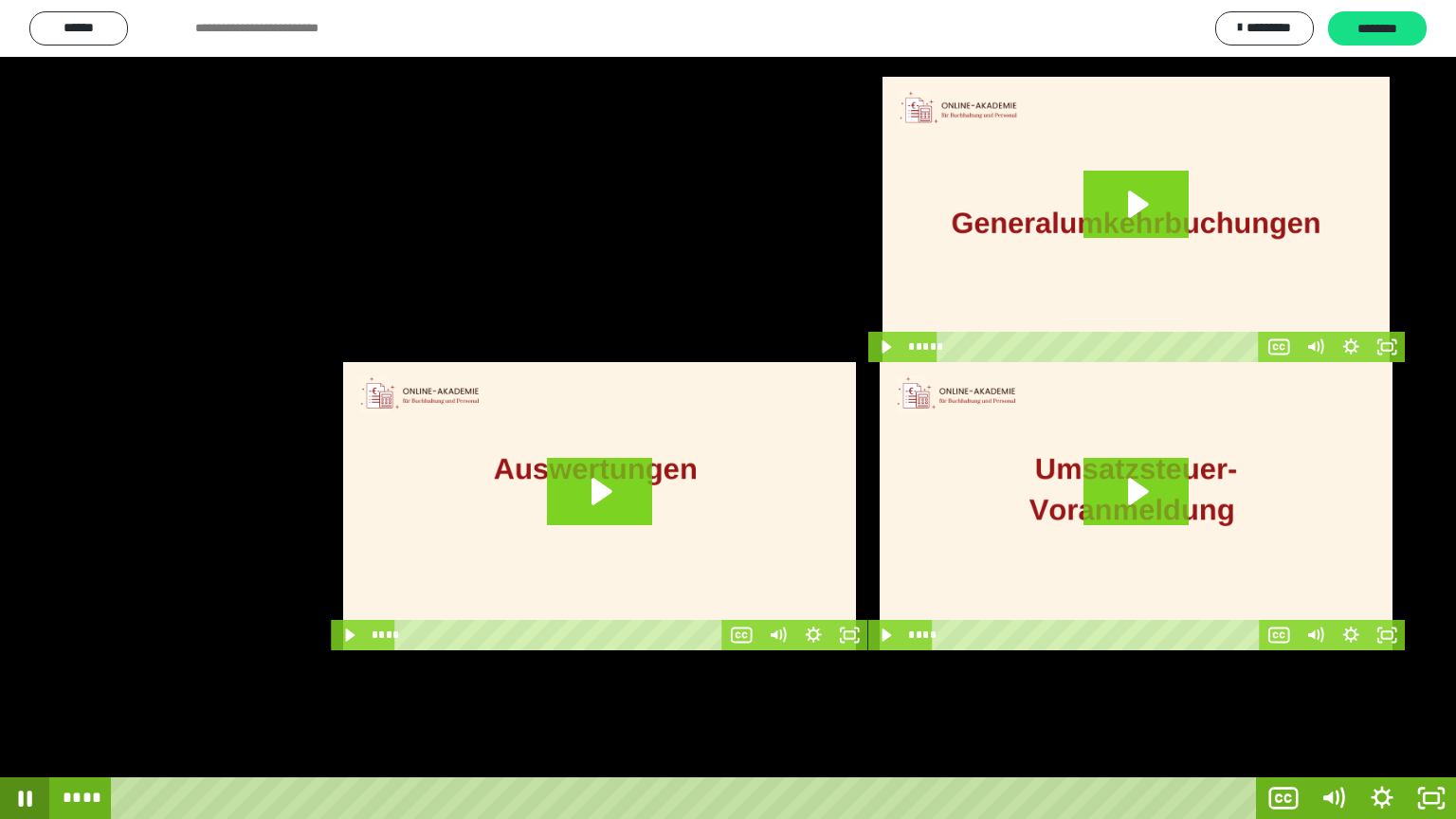 click 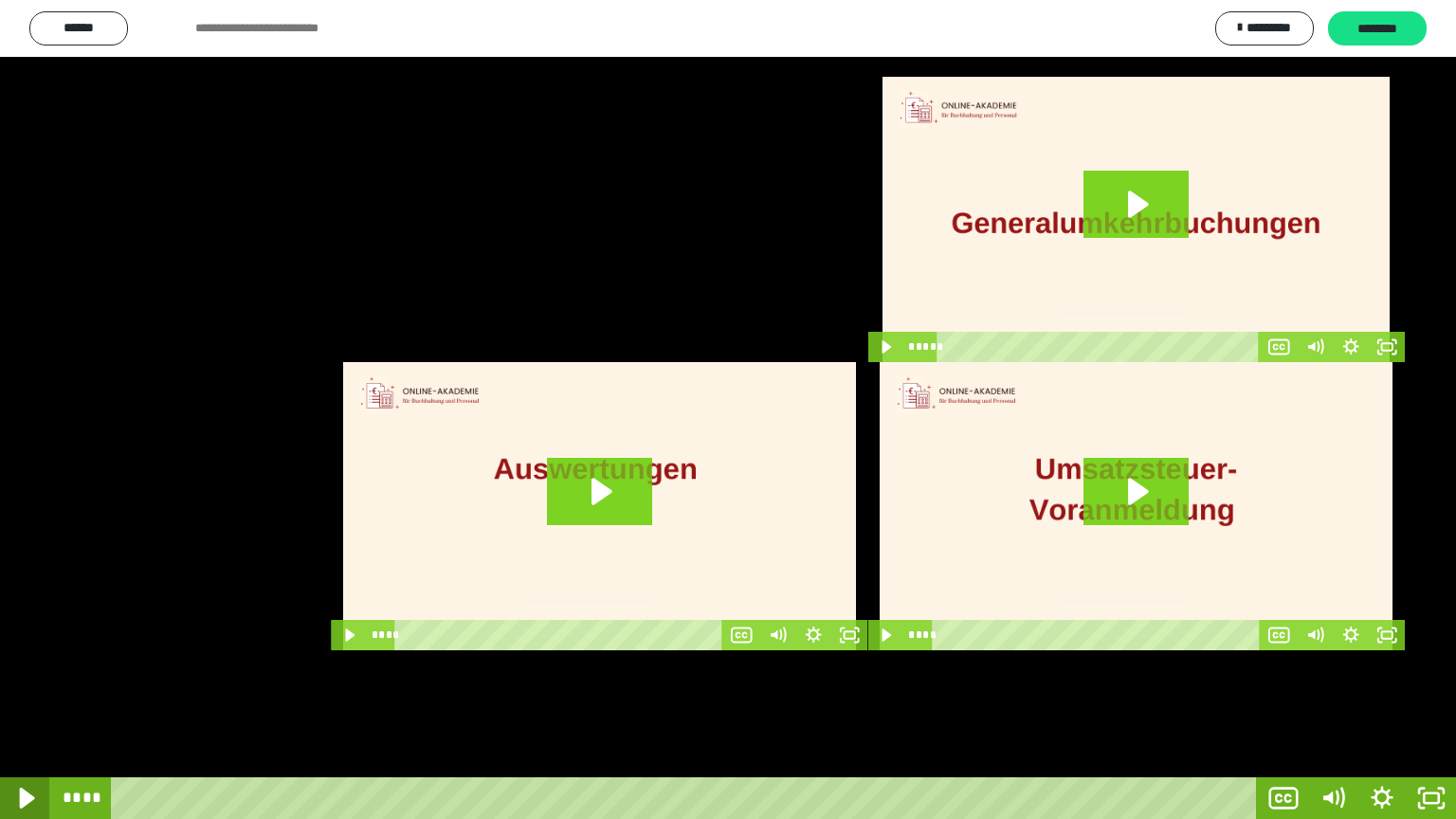 click 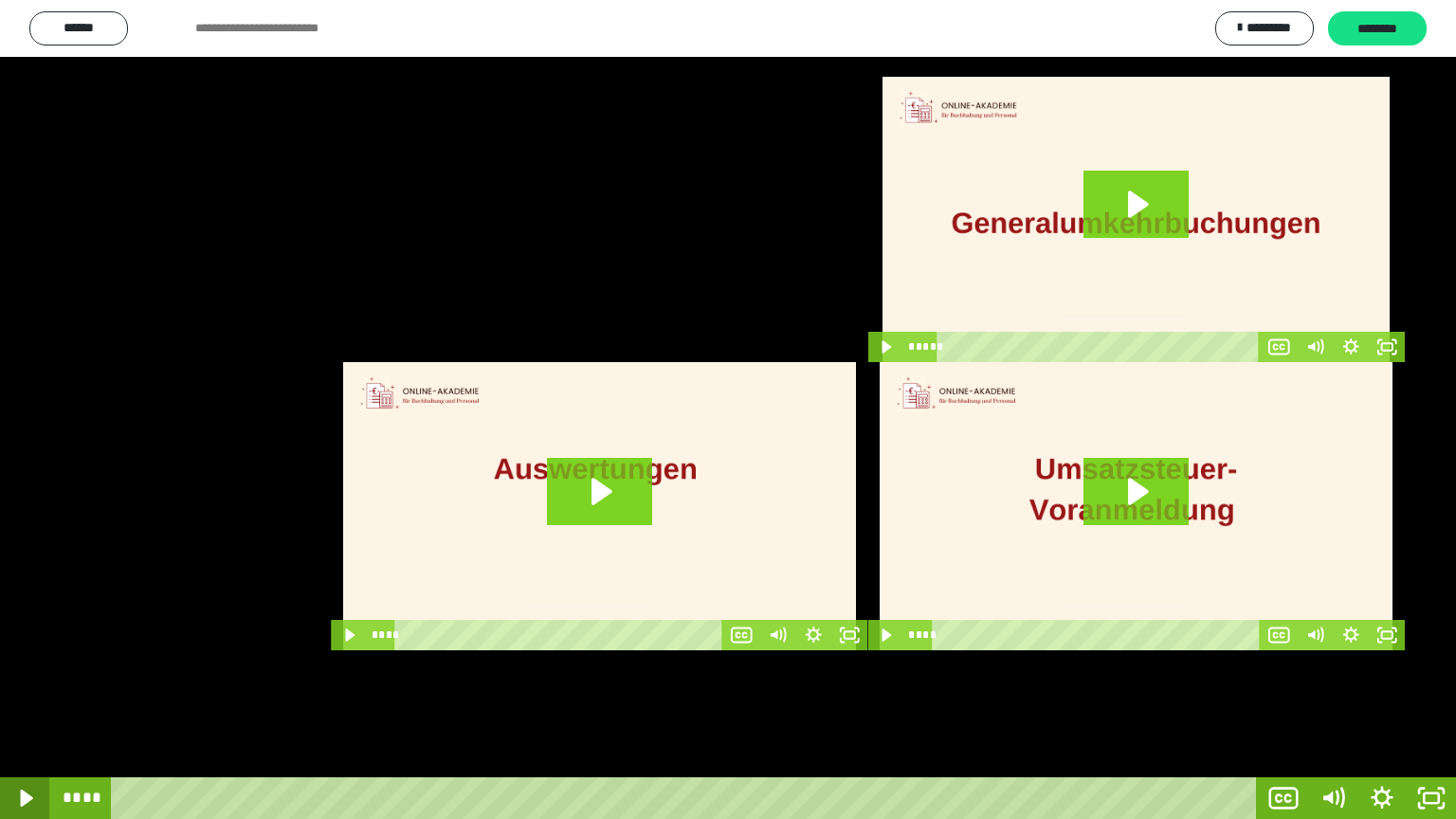 click 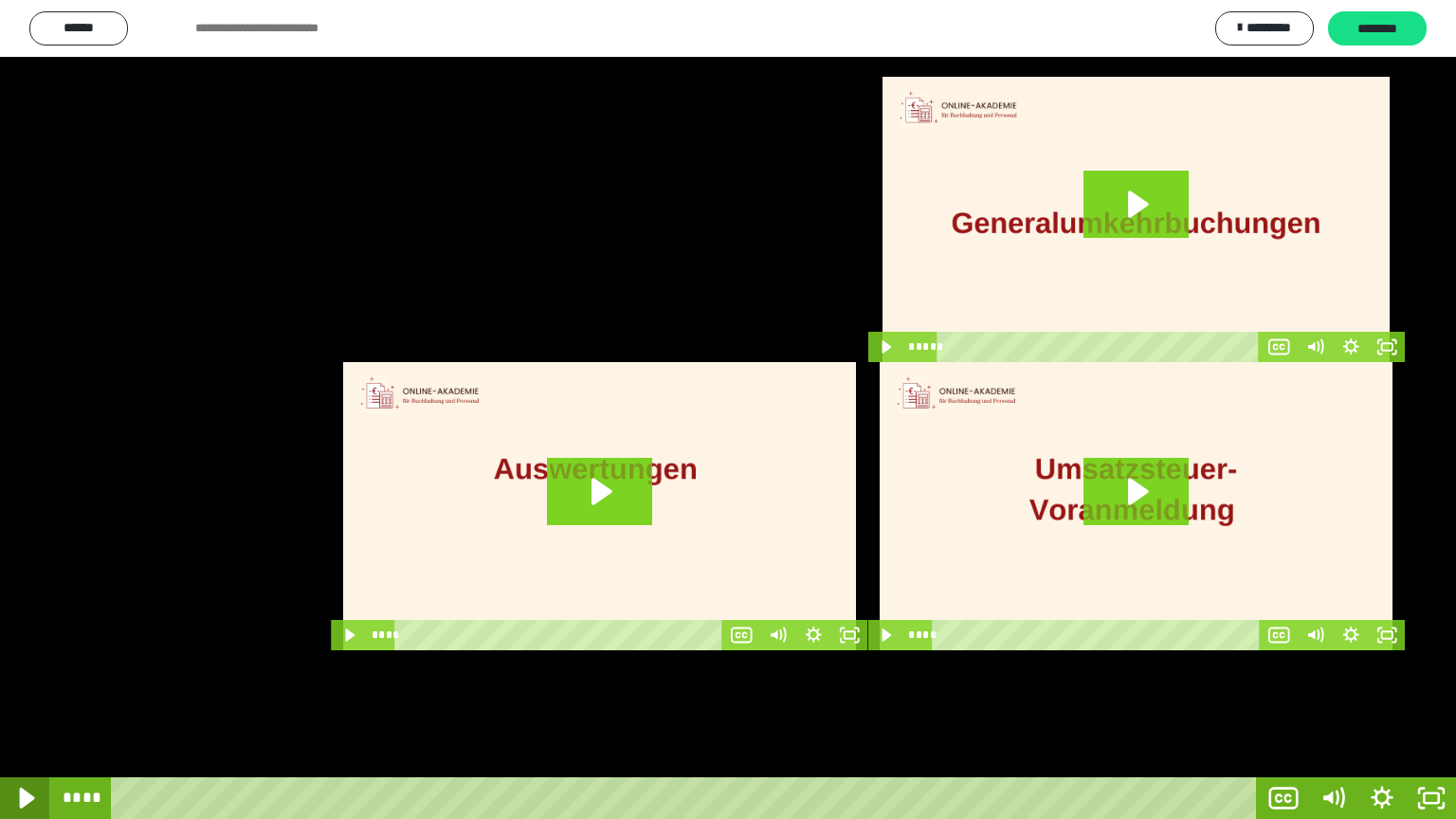 click 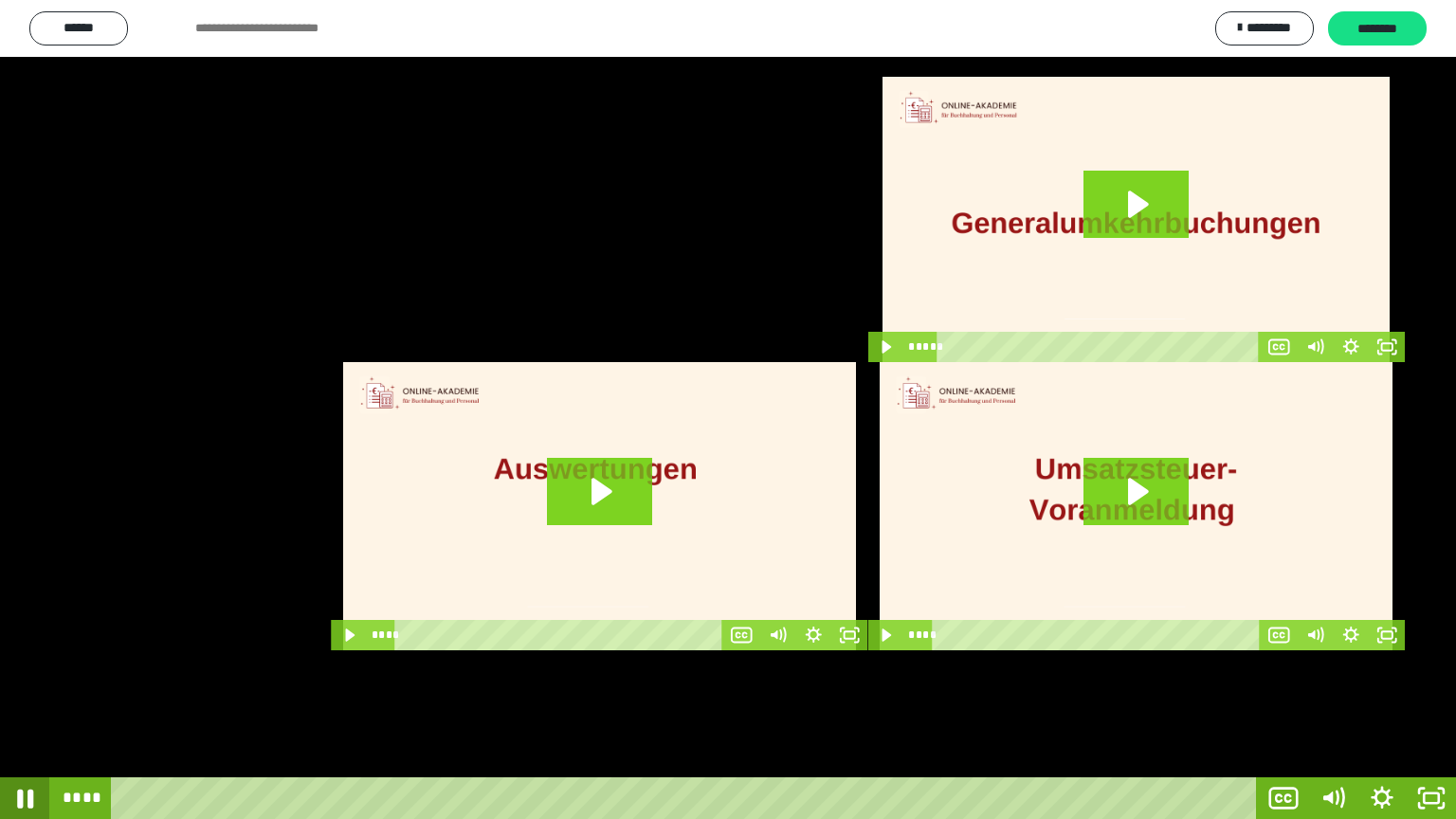 click 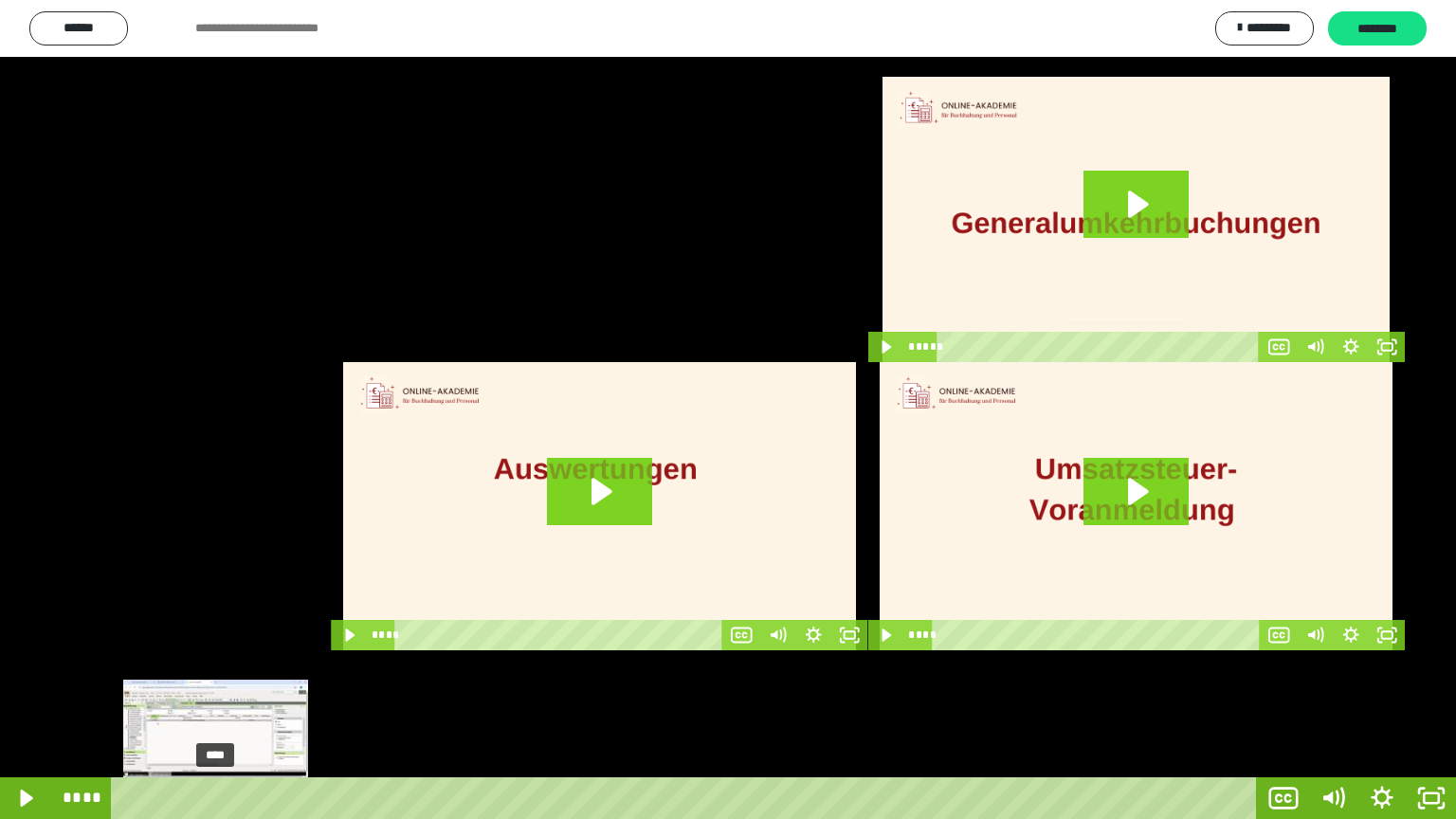 click on "****" at bounding box center (687, 798) 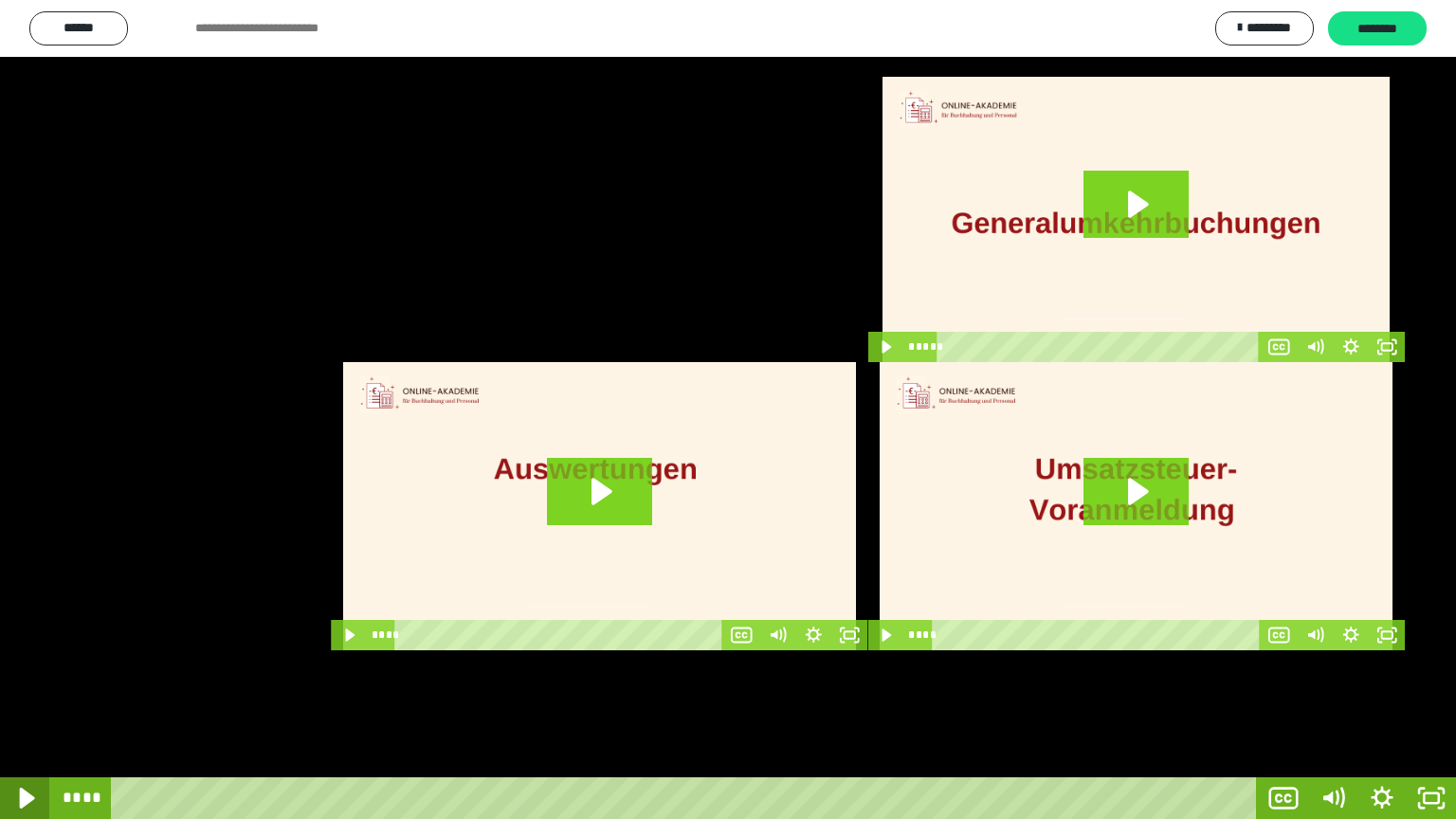 click 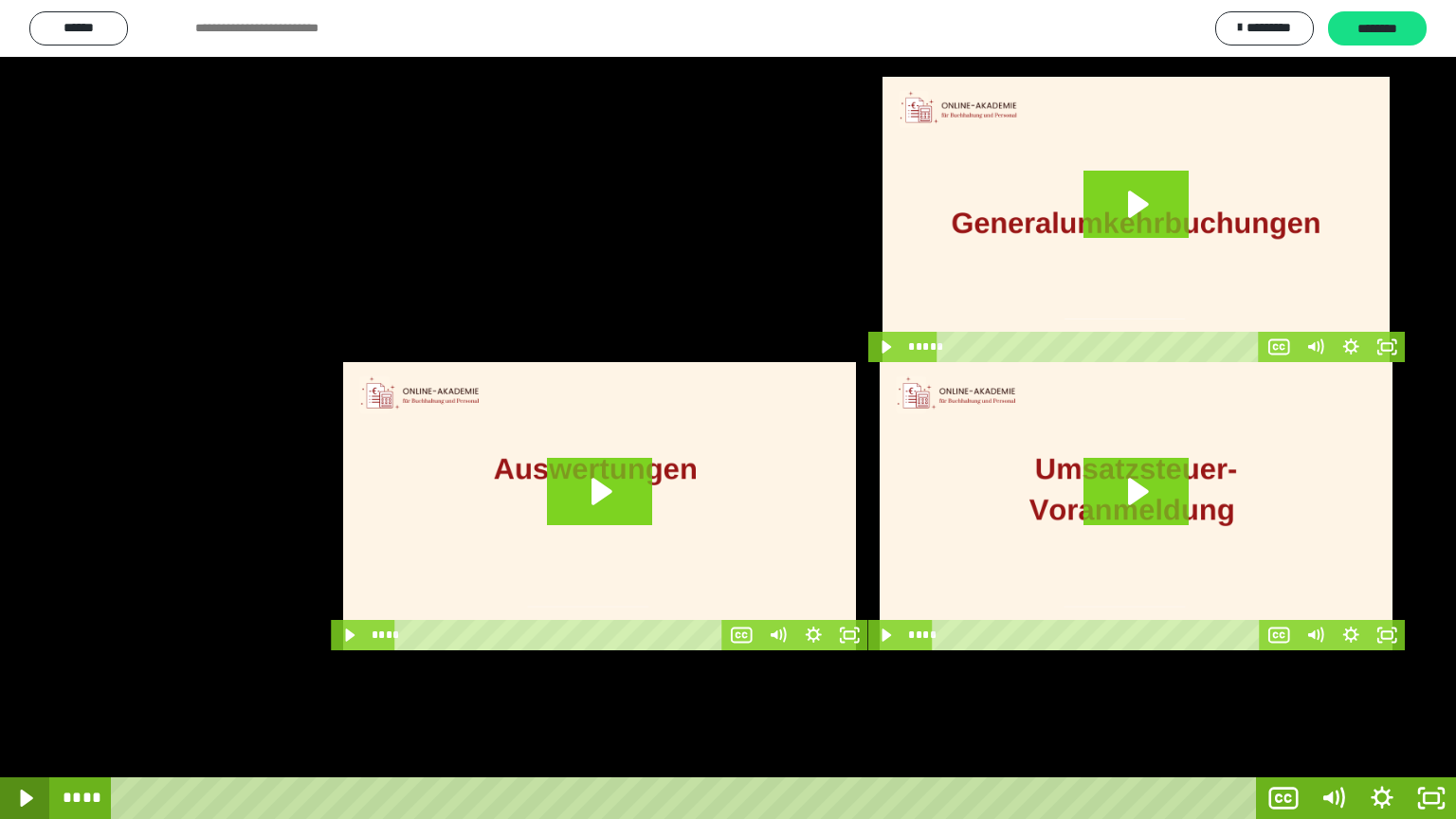 click 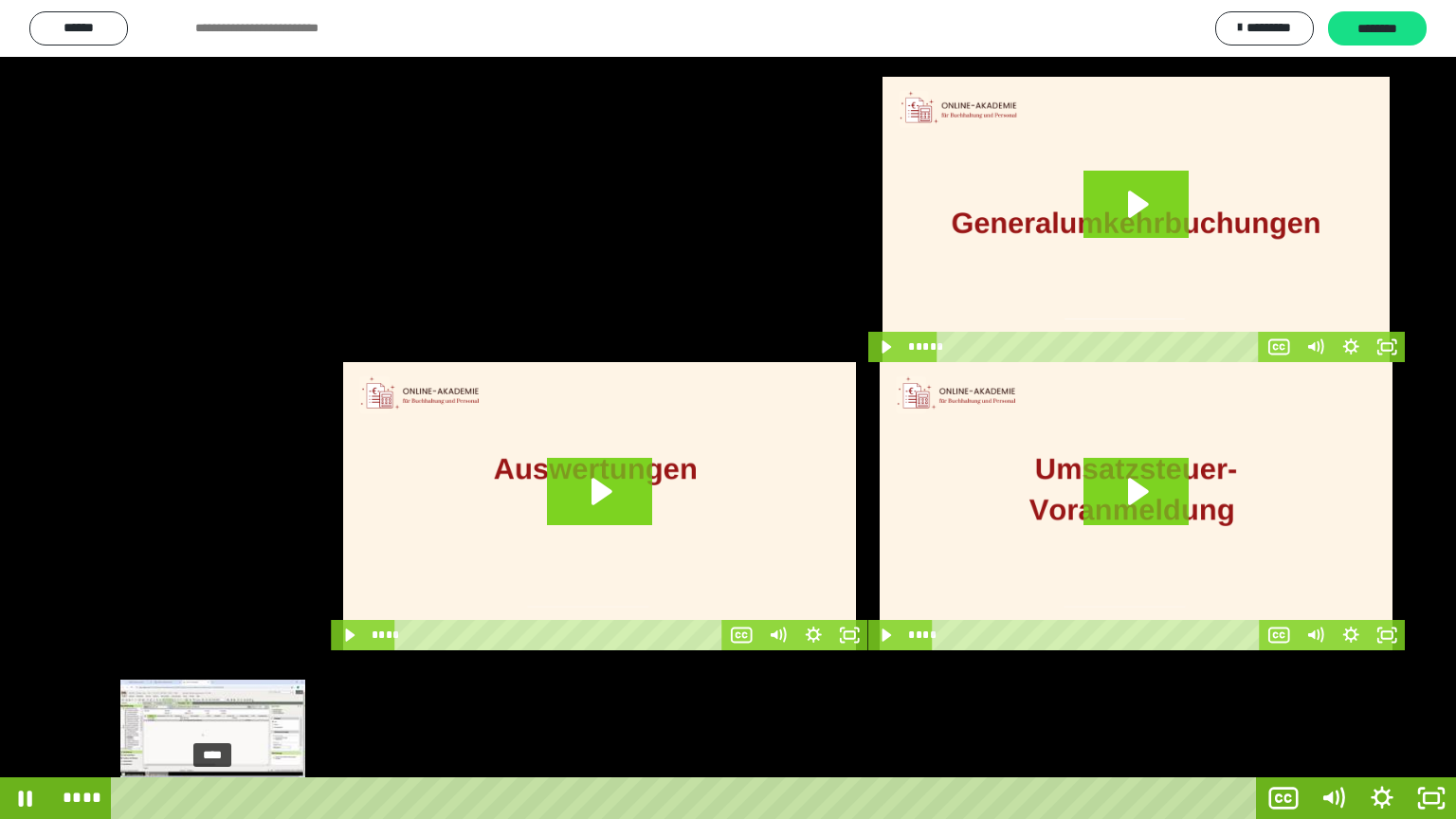 click at bounding box center (221, 798) 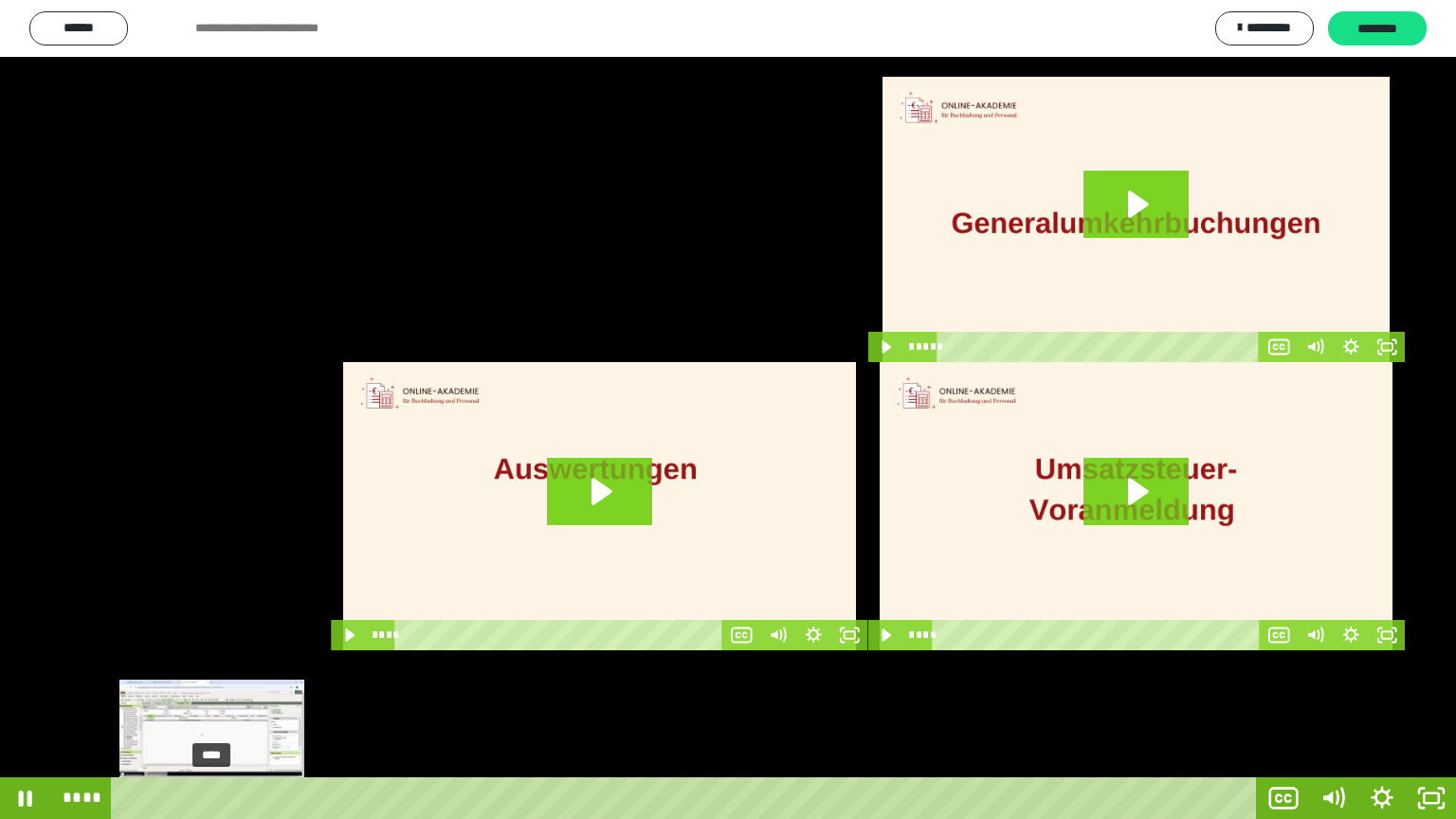 click at bounding box center [218, 798] 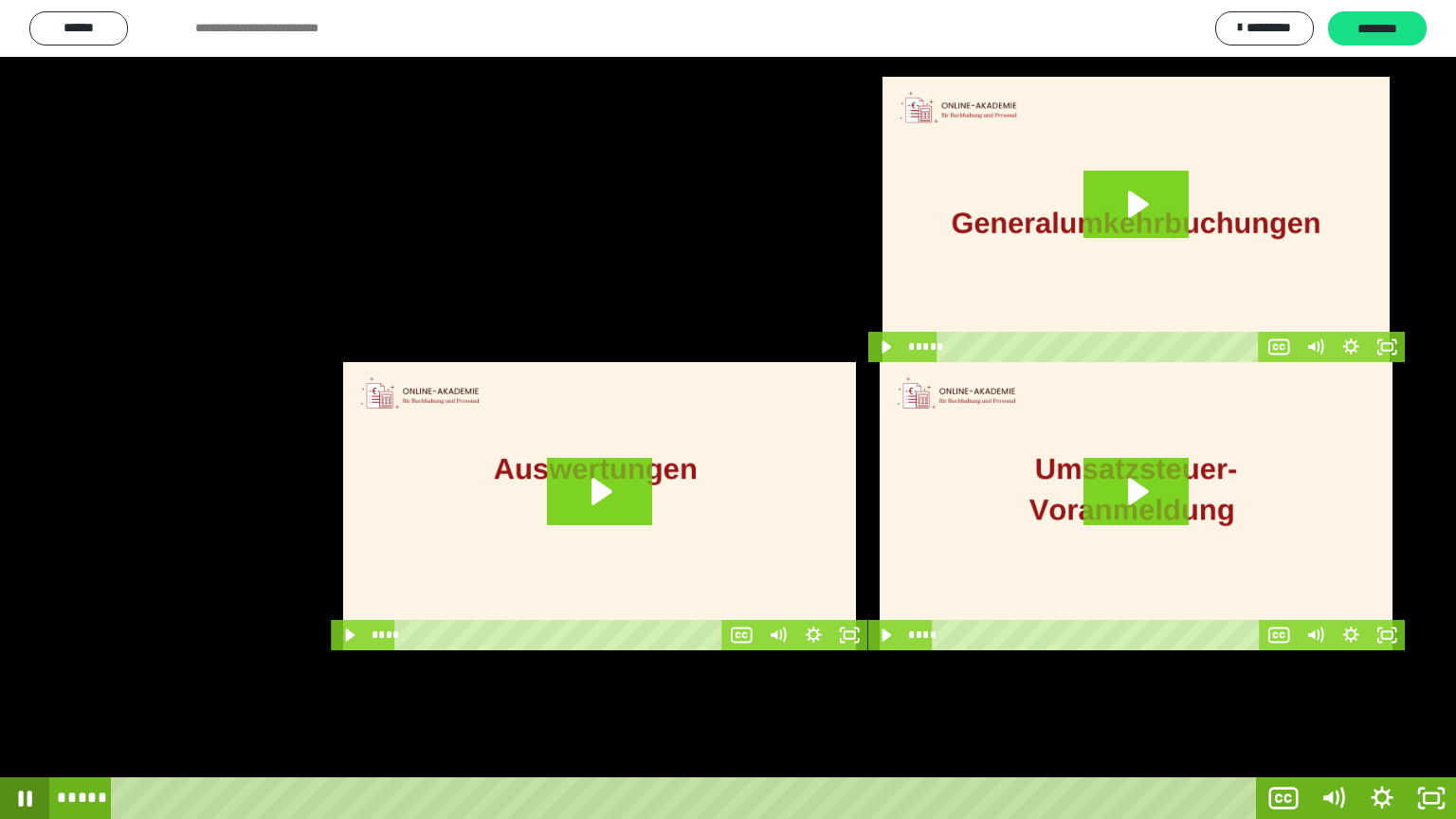 click 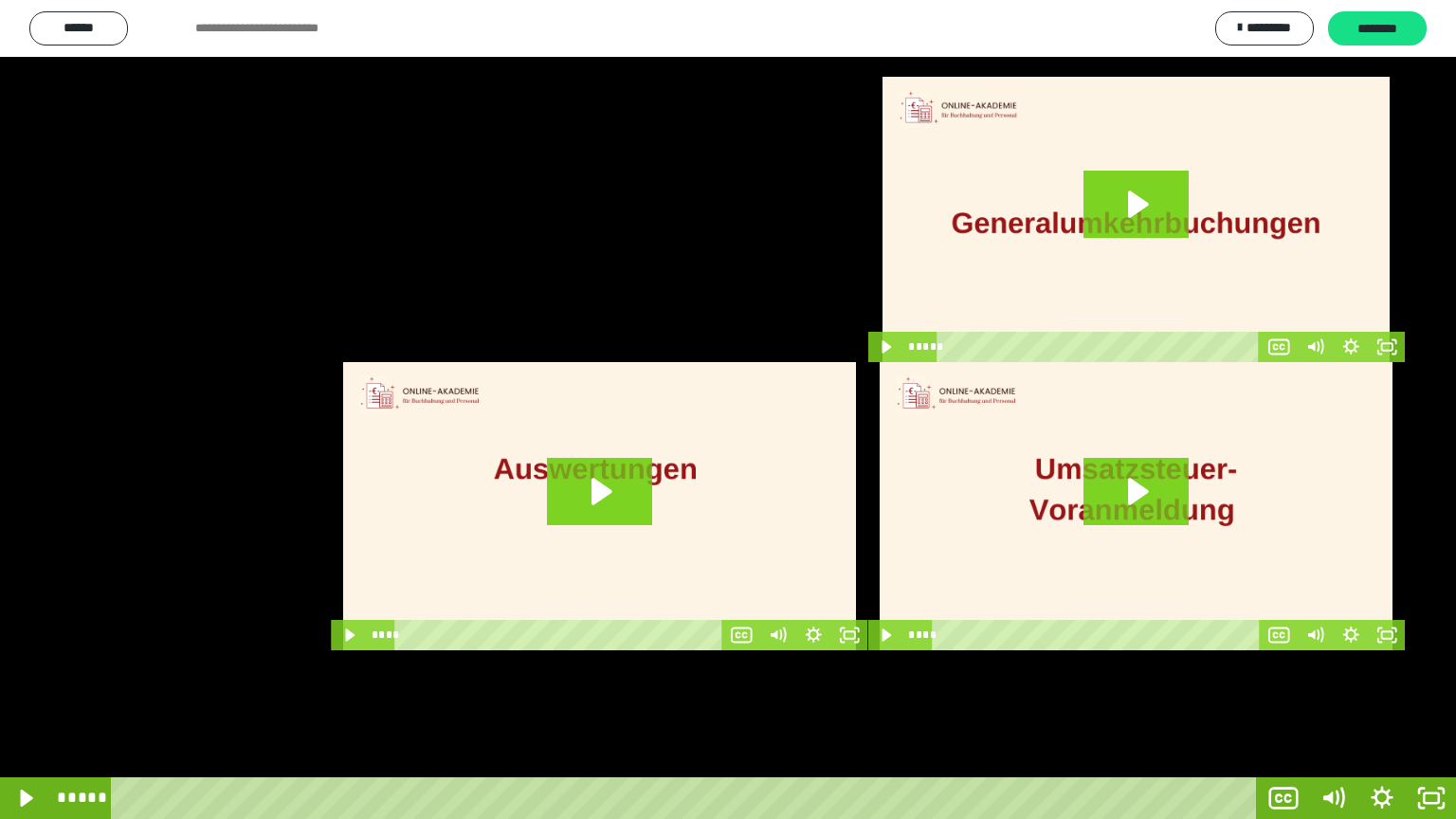 click at bounding box center [728, 410] 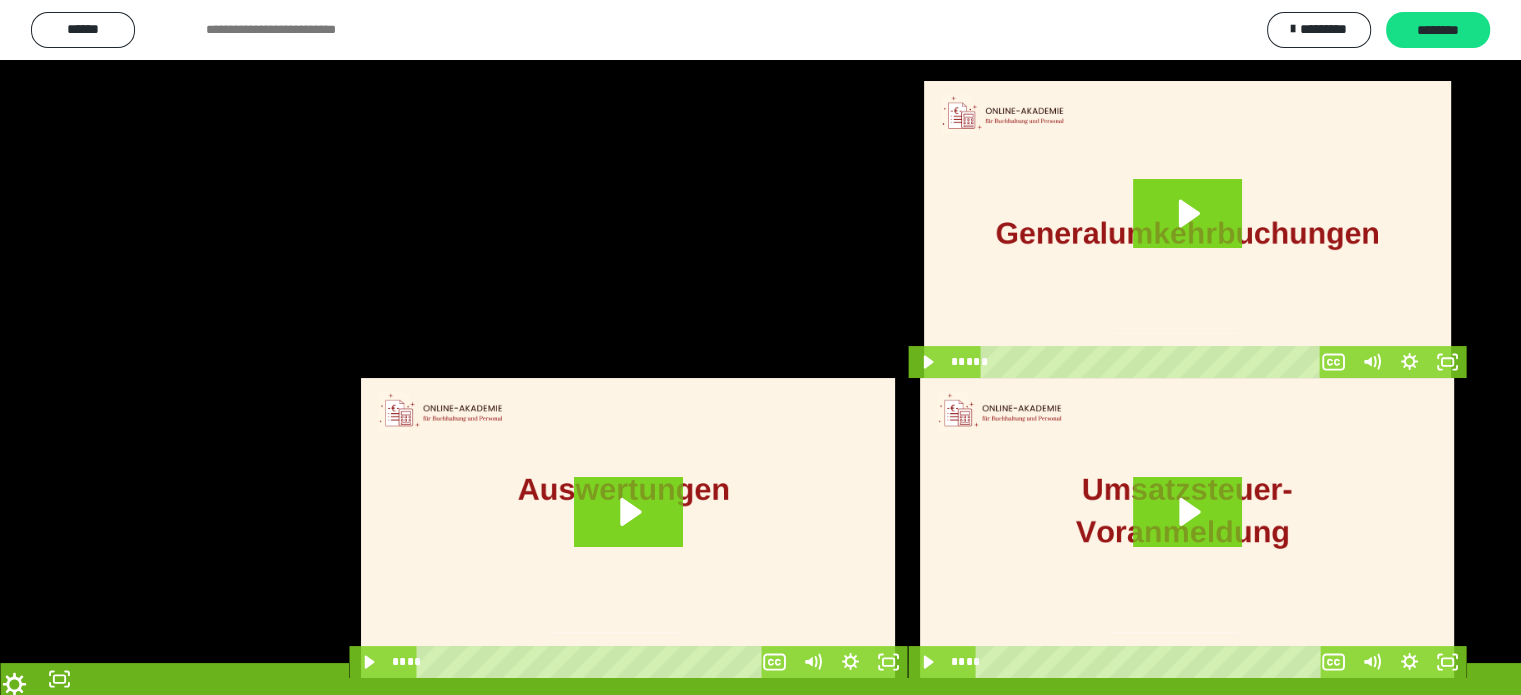 scroll, scrollTop: 3606, scrollLeft: 0, axis: vertical 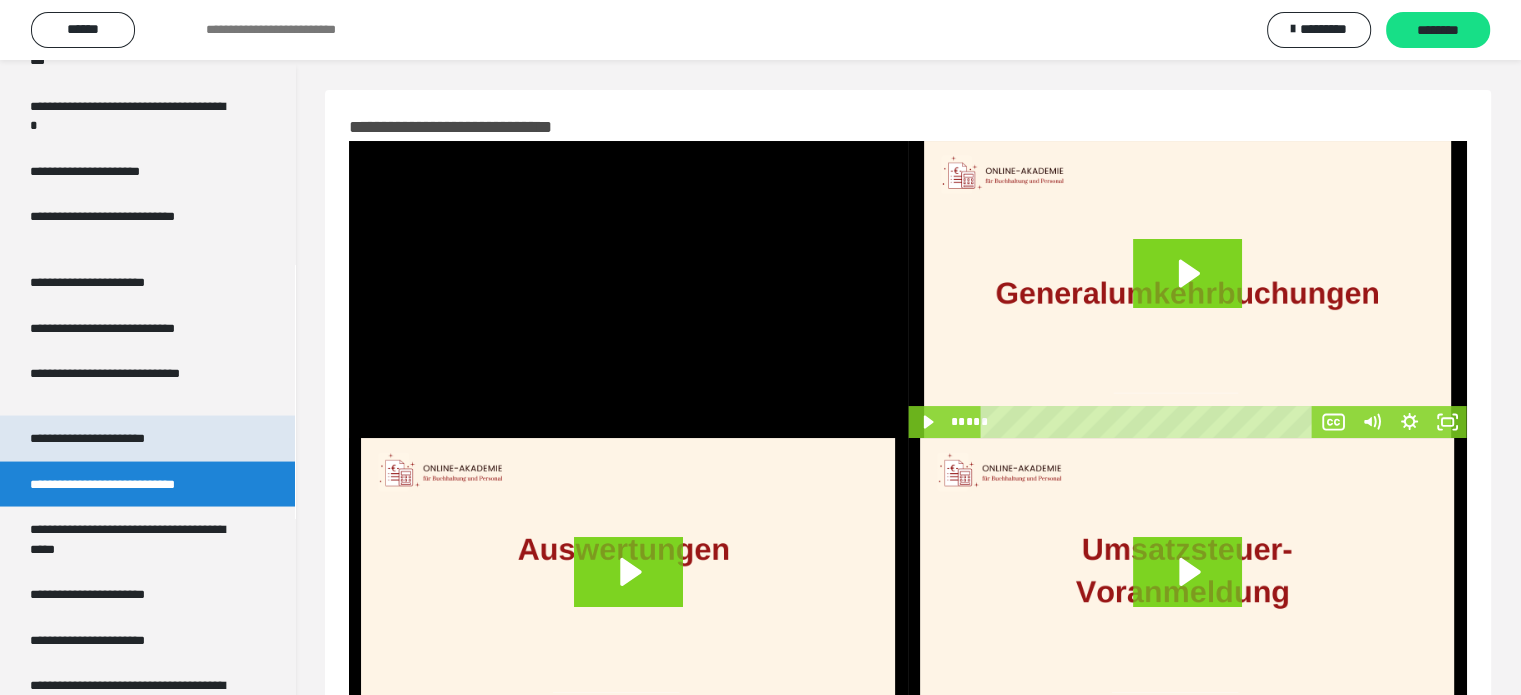 click on "**********" at bounding box center [109, 438] 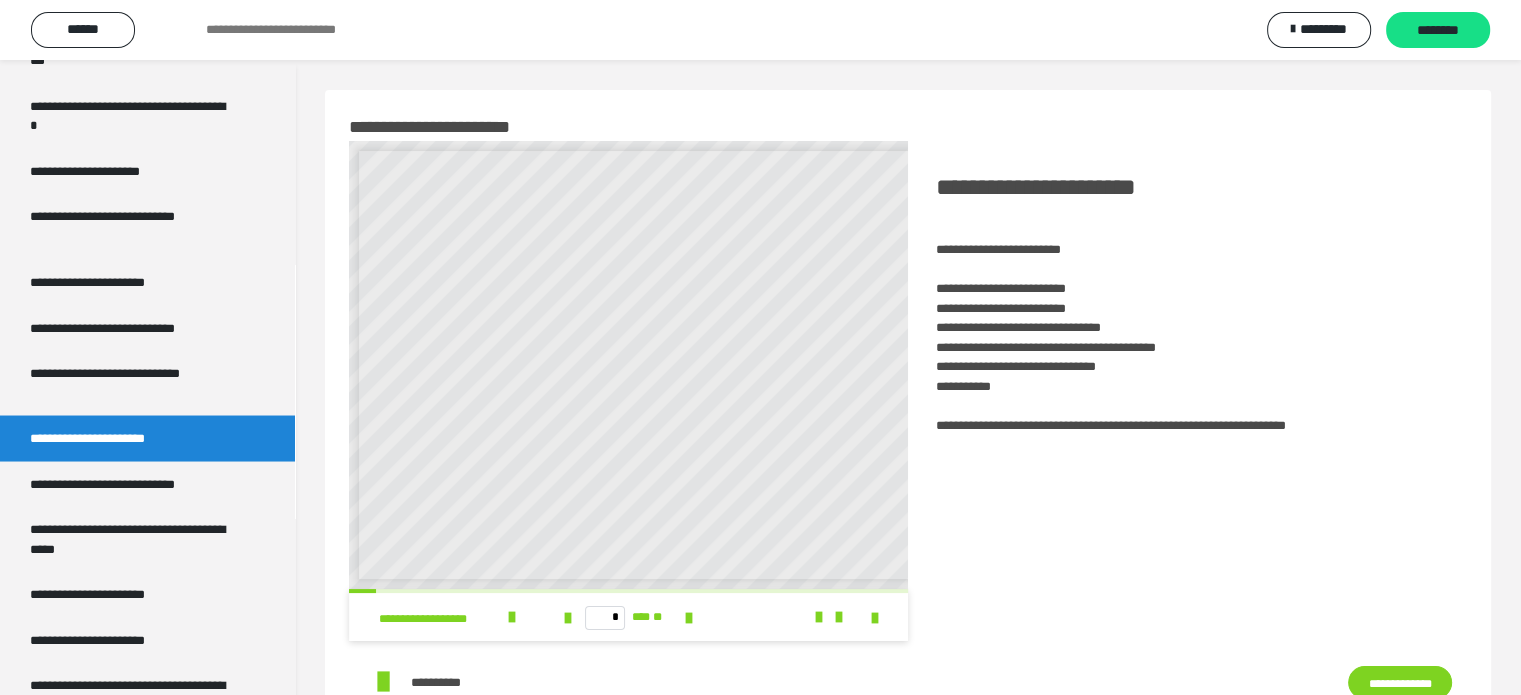 scroll, scrollTop: 8, scrollLeft: 0, axis: vertical 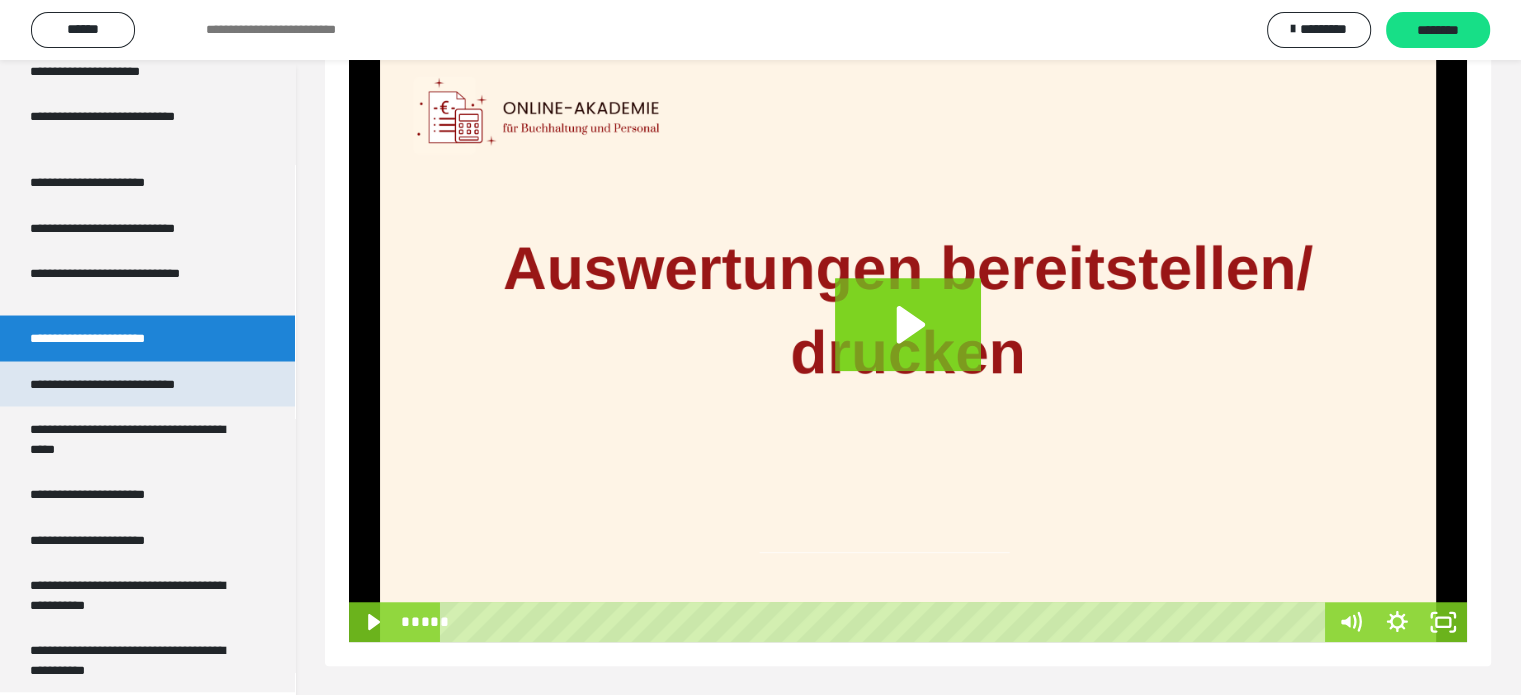 click on "**********" at bounding box center [129, 384] 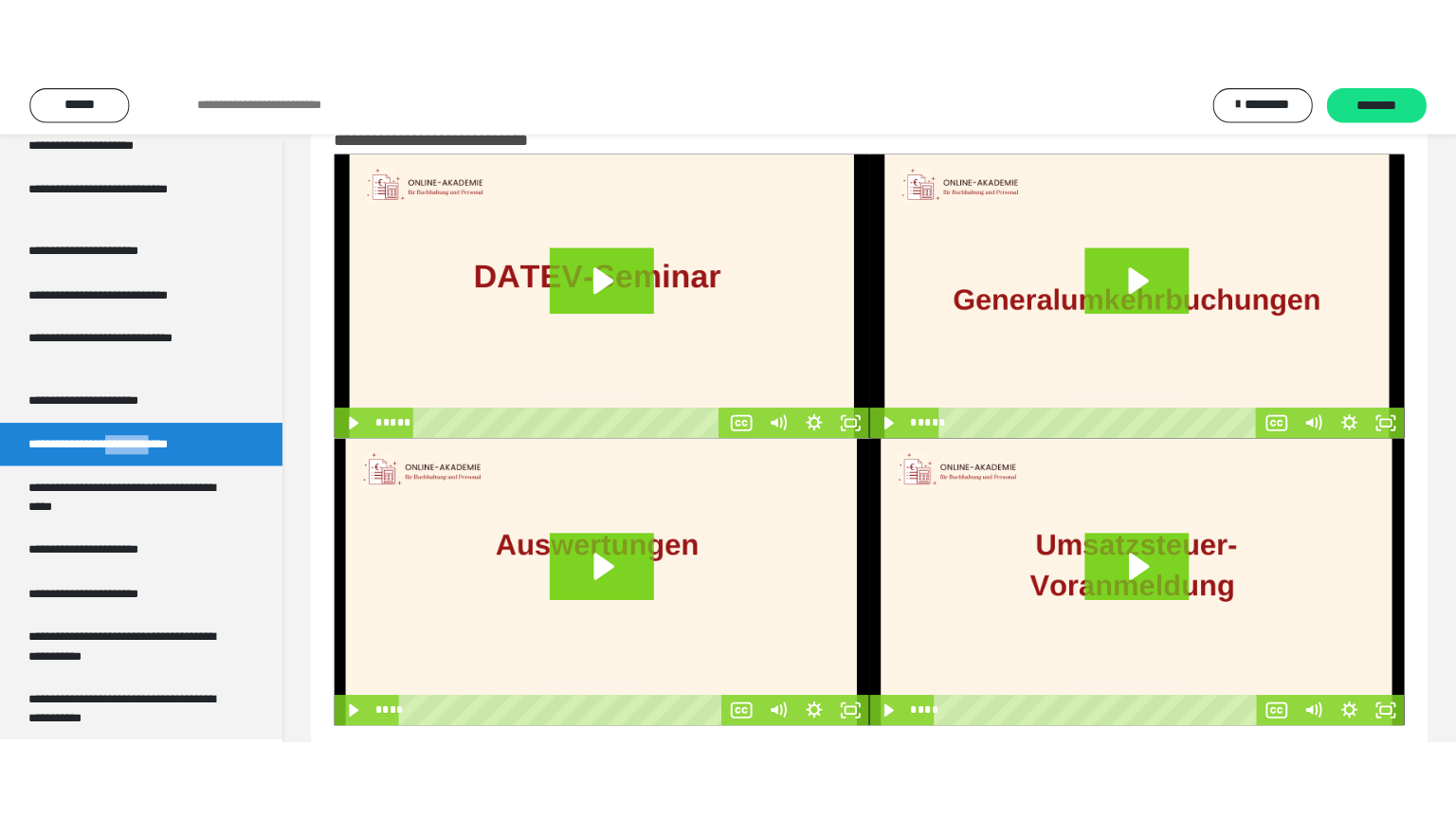 scroll, scrollTop: 0, scrollLeft: 0, axis: both 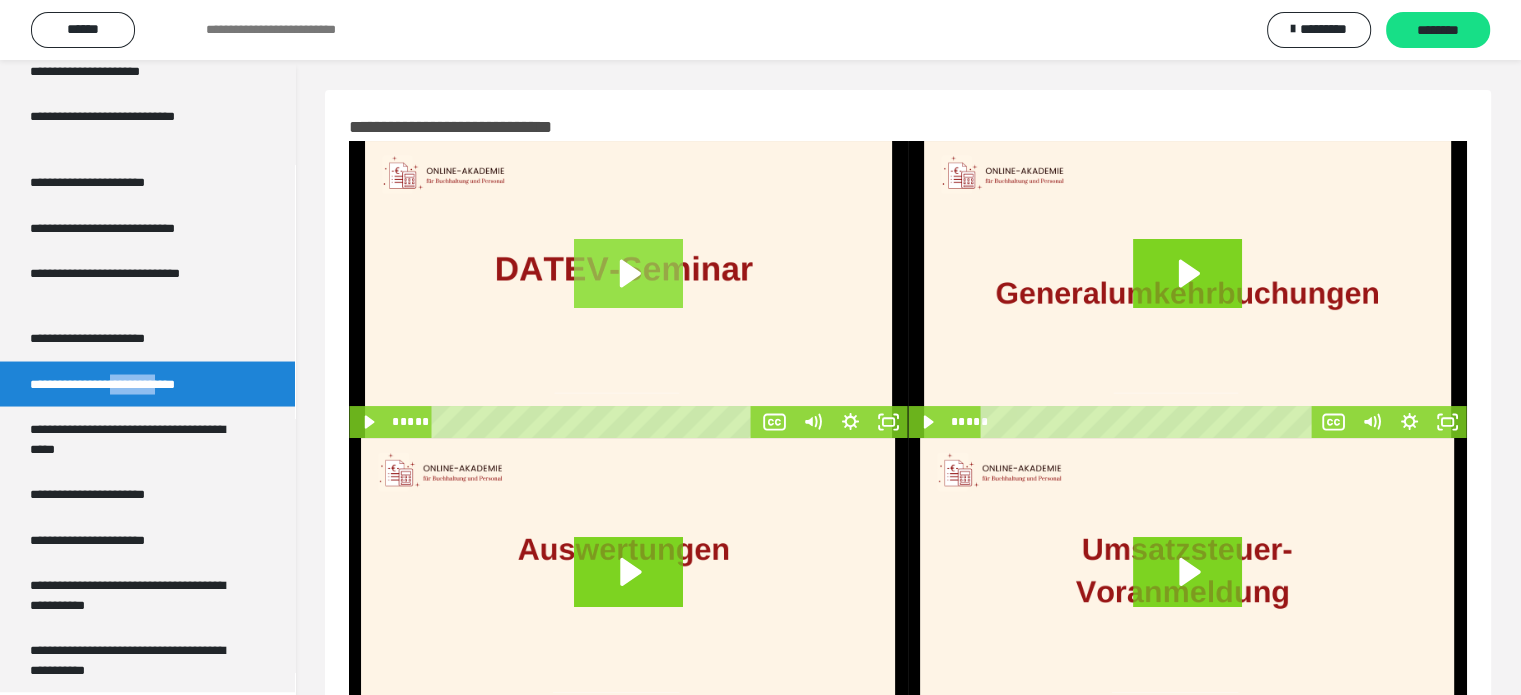 click 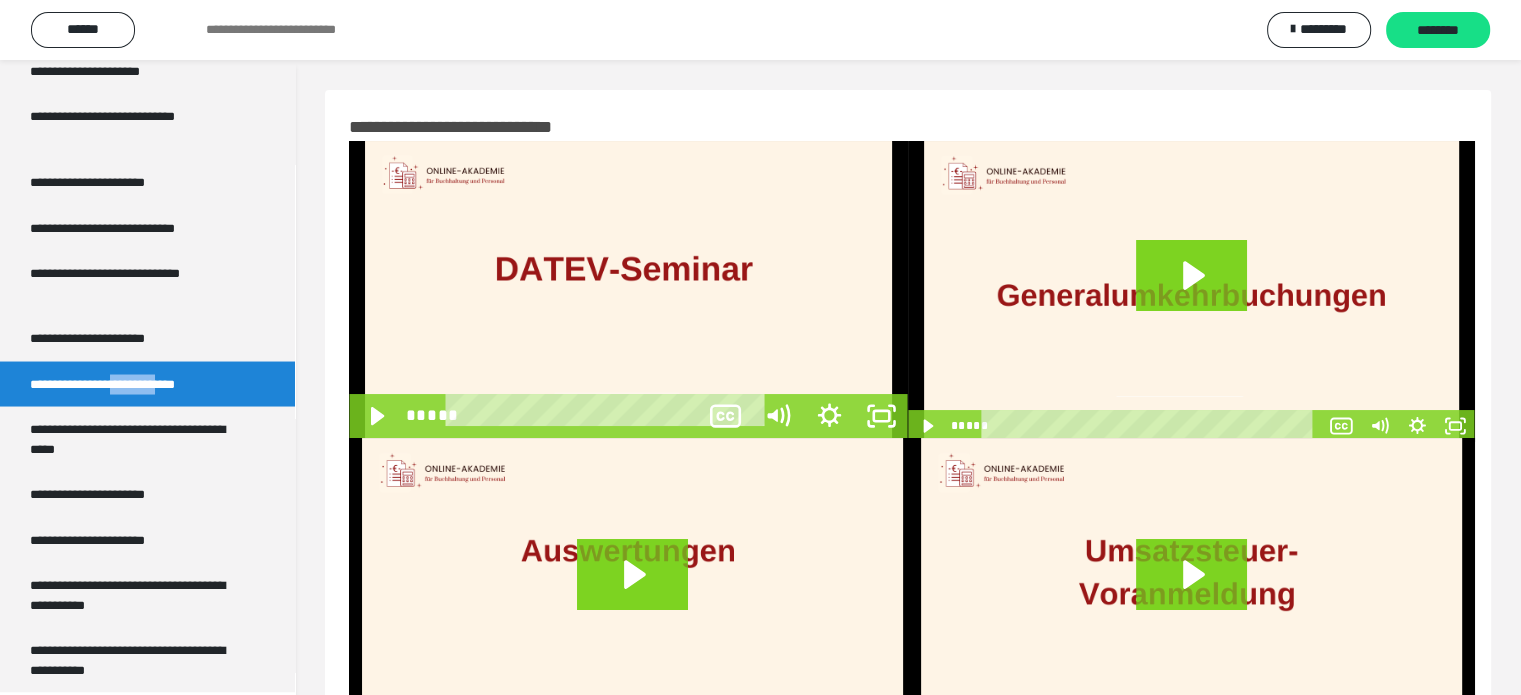 scroll, scrollTop: 3537, scrollLeft: 0, axis: vertical 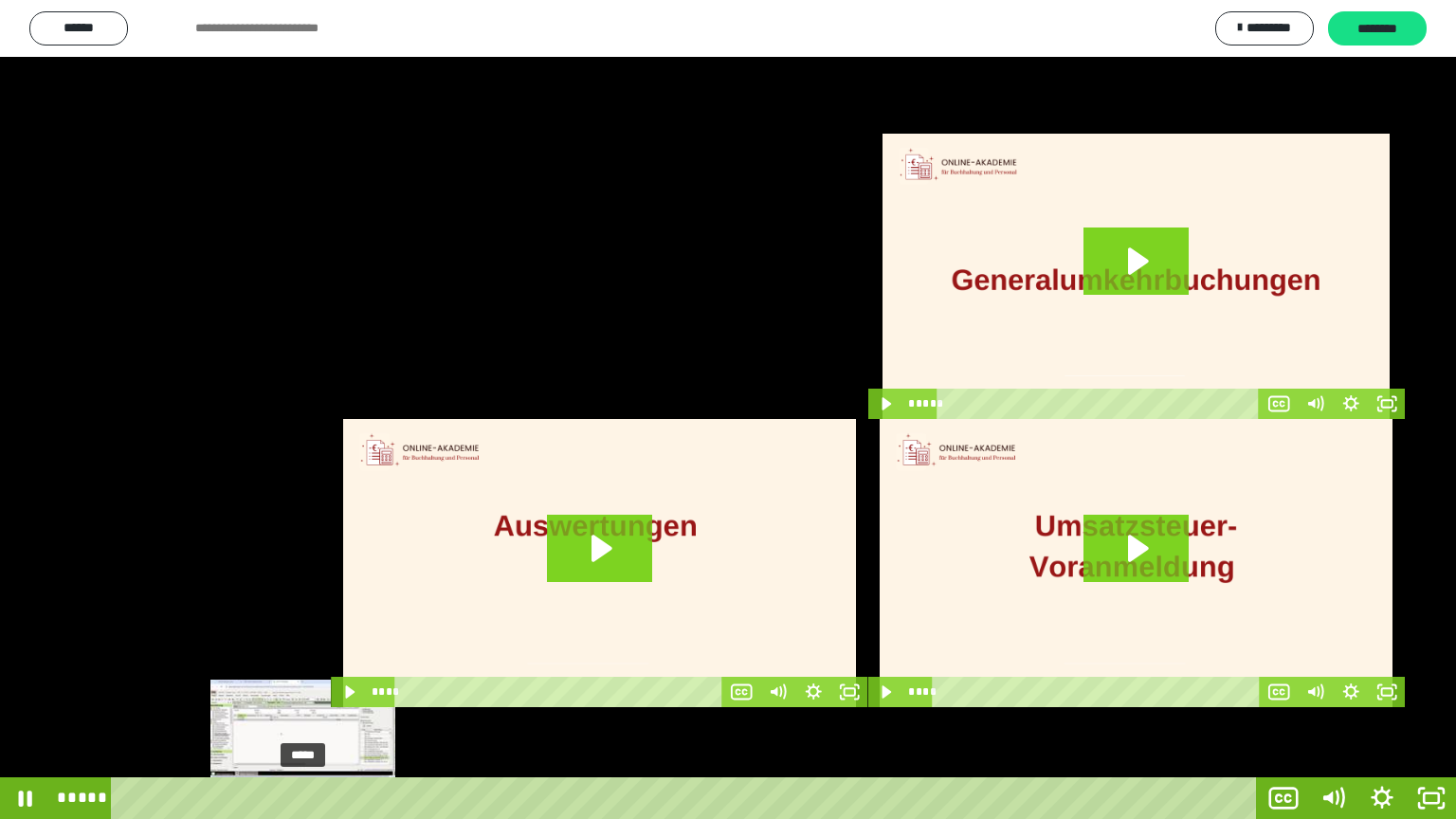 click at bounding box center [302, 798] 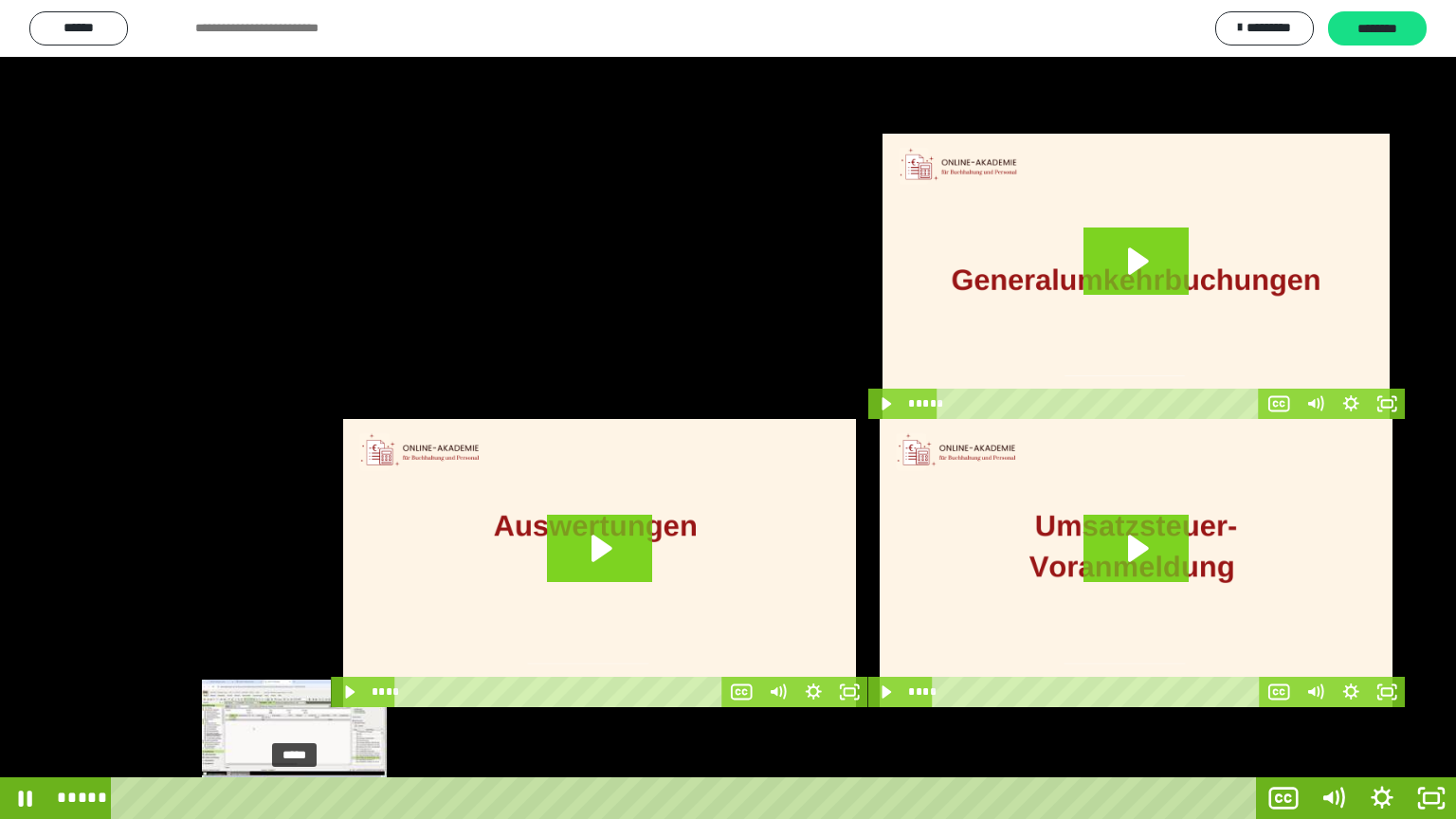 click on "*****" at bounding box center (687, 798) 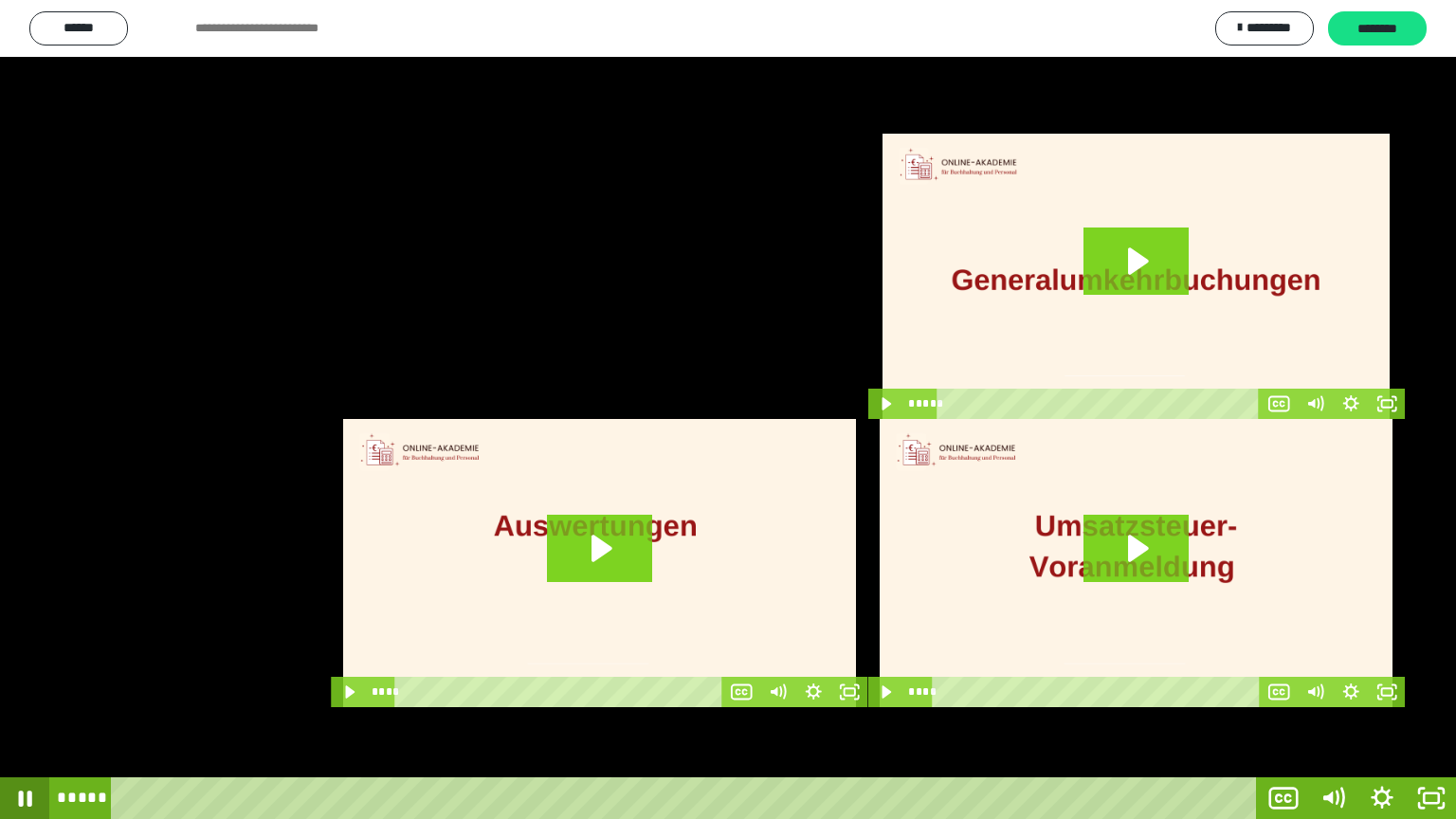 click 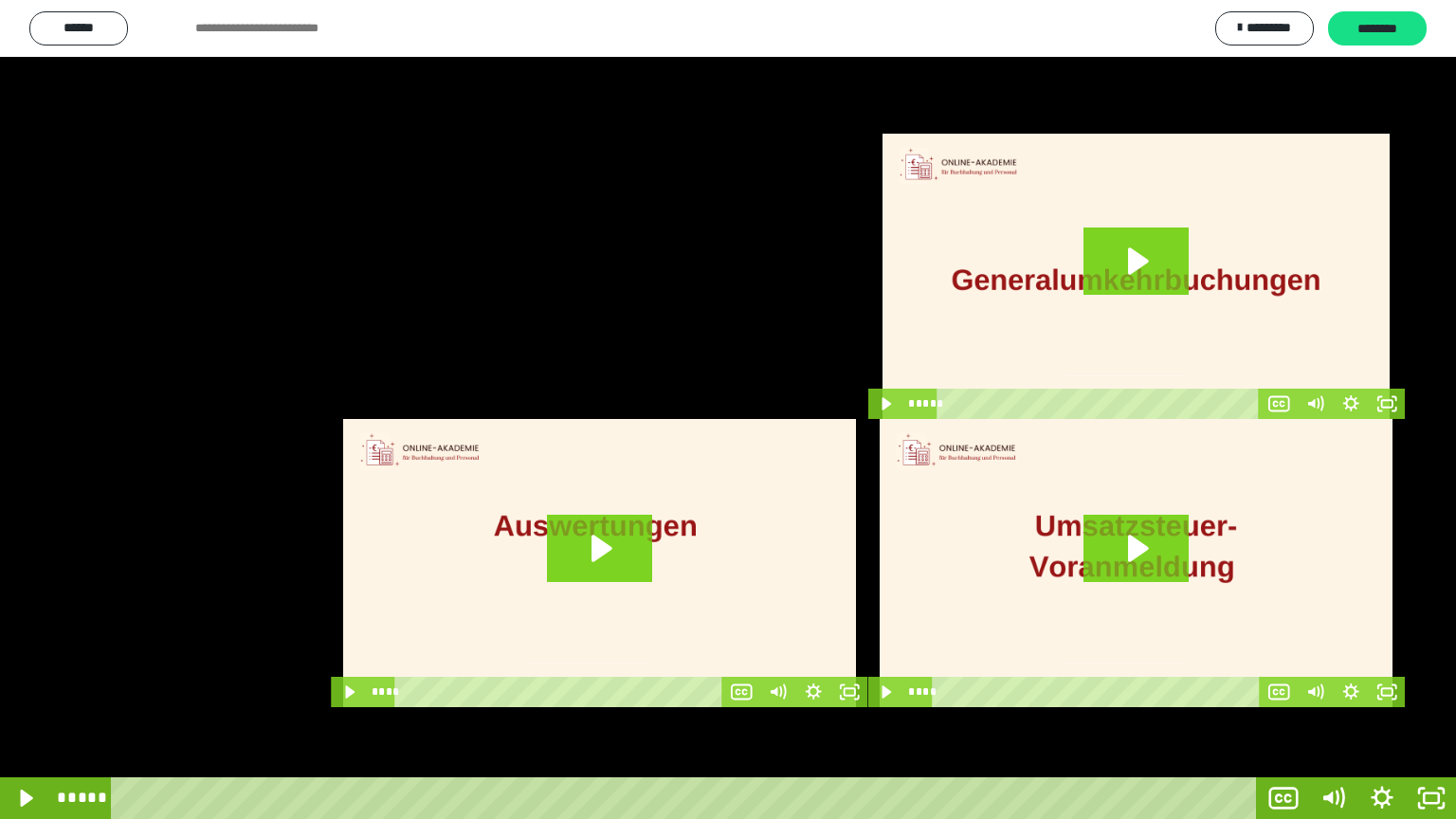 click at bounding box center (728, 410) 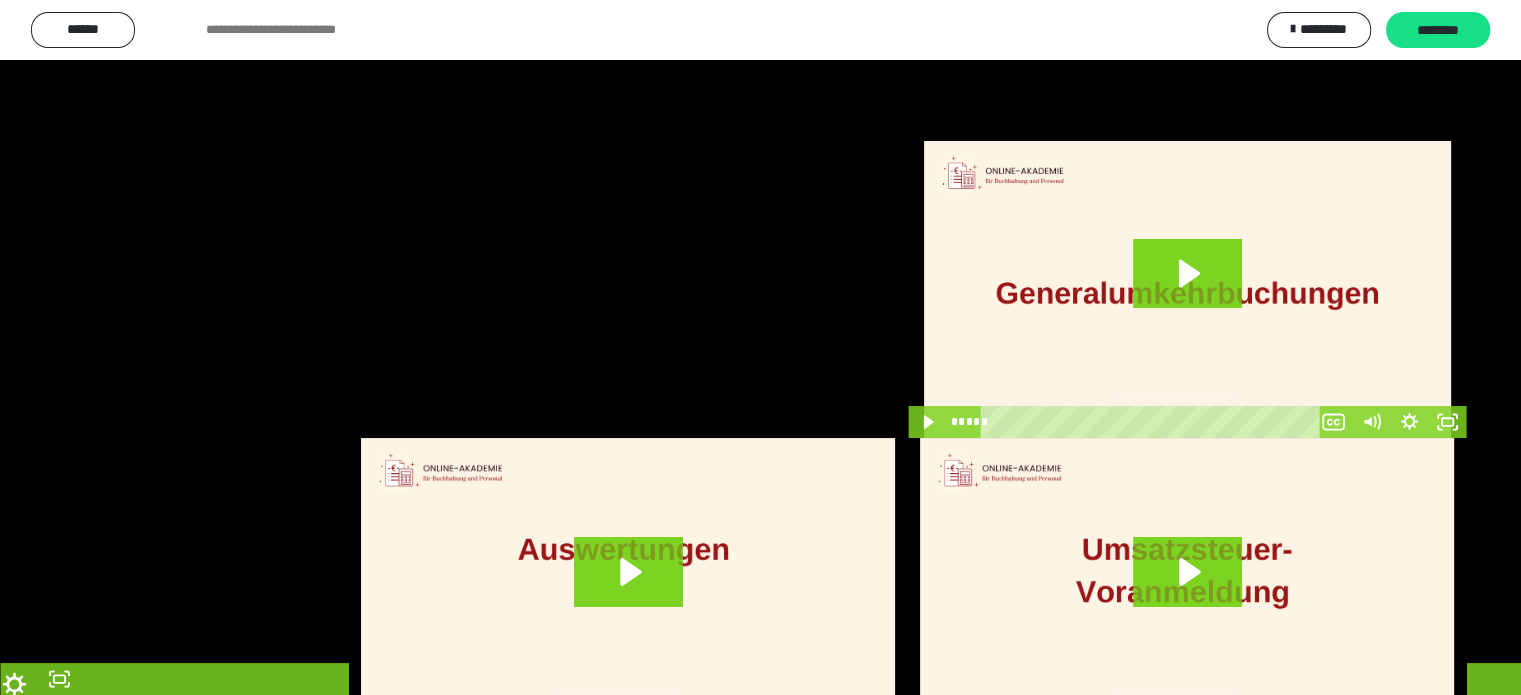 scroll, scrollTop: 3706, scrollLeft: 0, axis: vertical 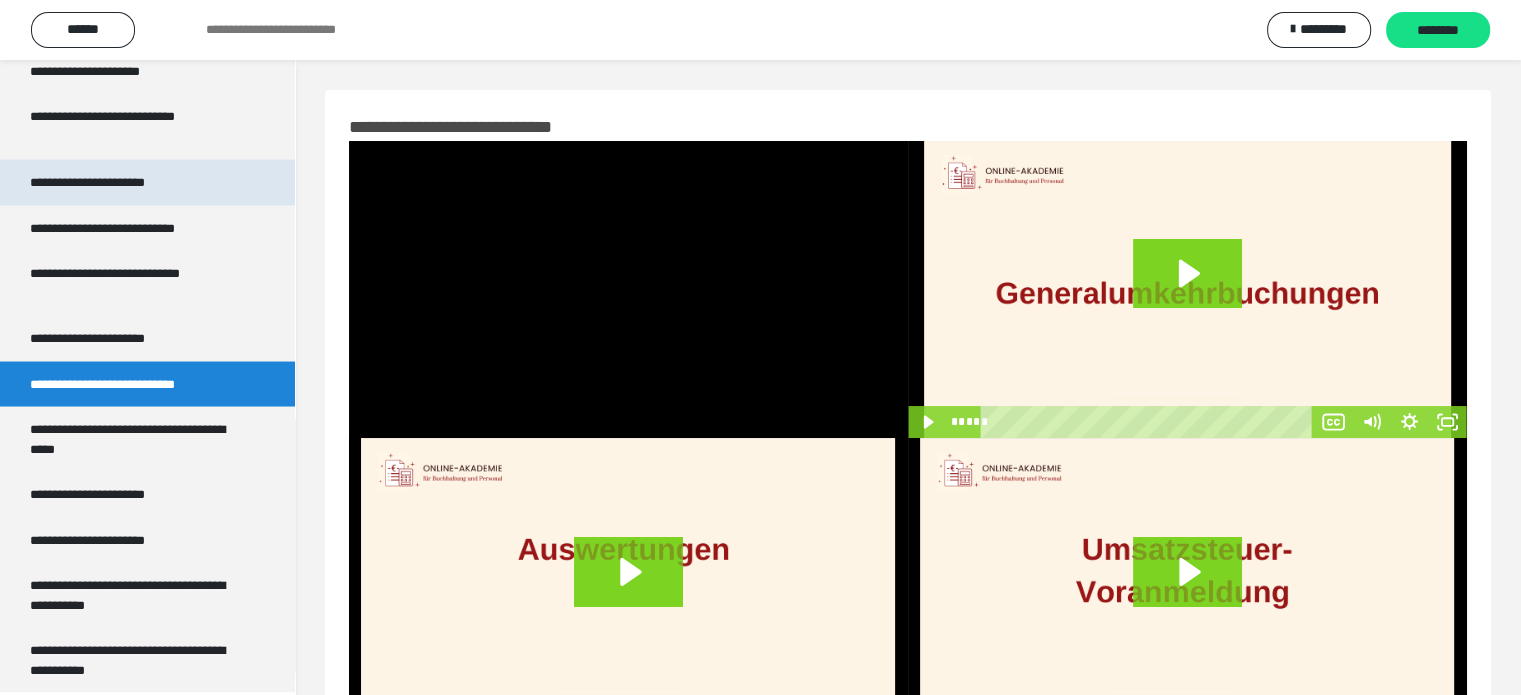 click on "**********" at bounding box center [111, 182] 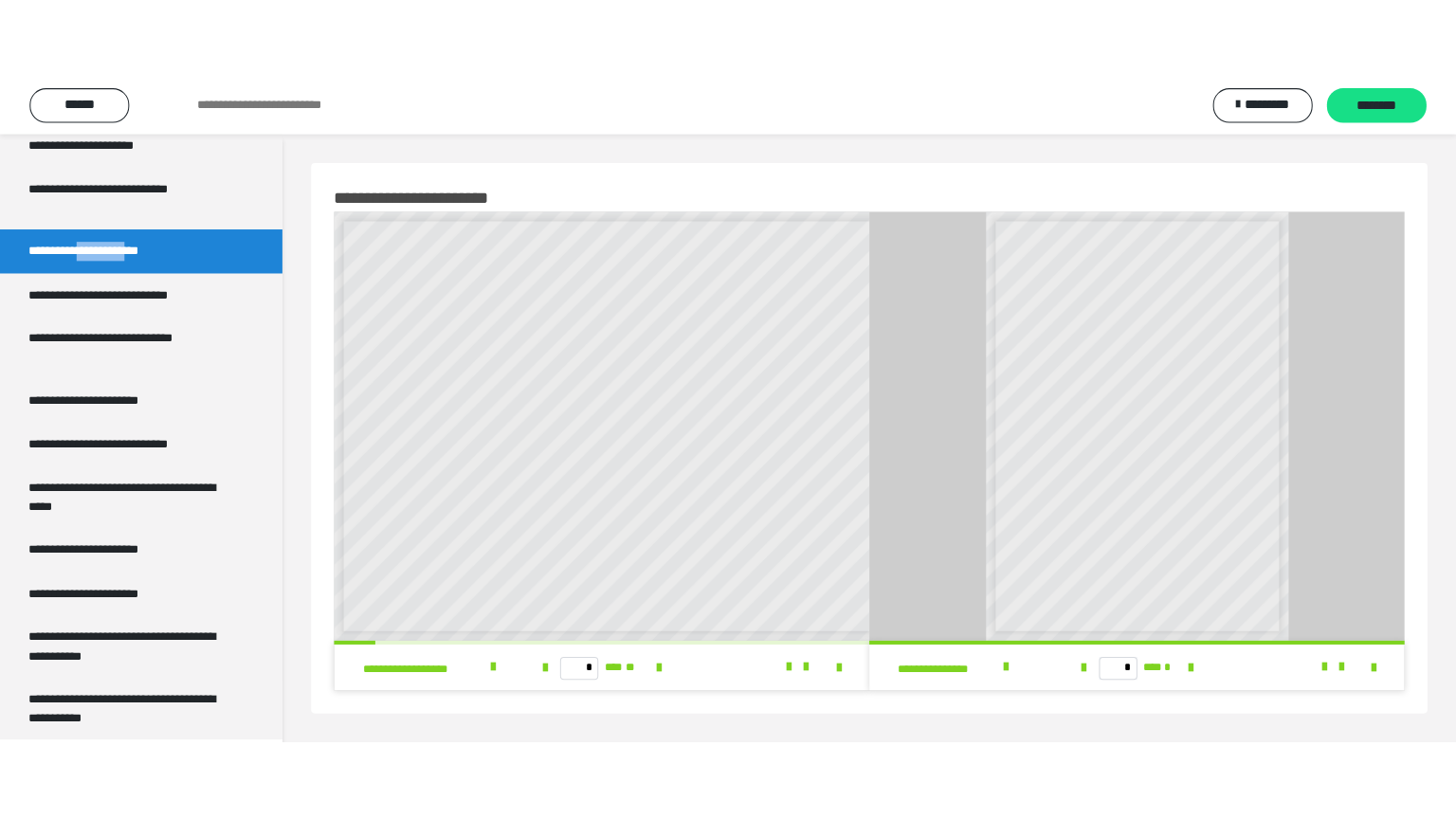 scroll, scrollTop: 8, scrollLeft: 0, axis: vertical 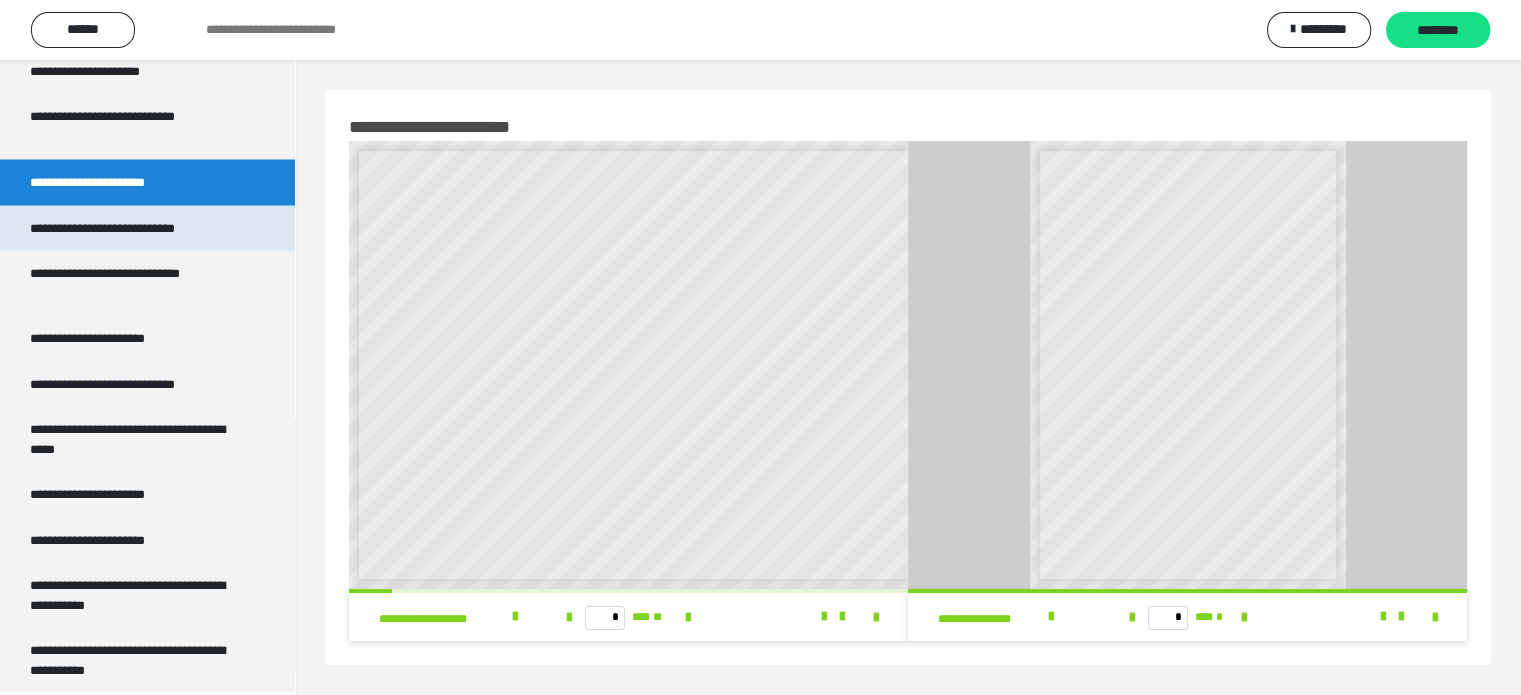 click on "**********" at bounding box center (131, 228) 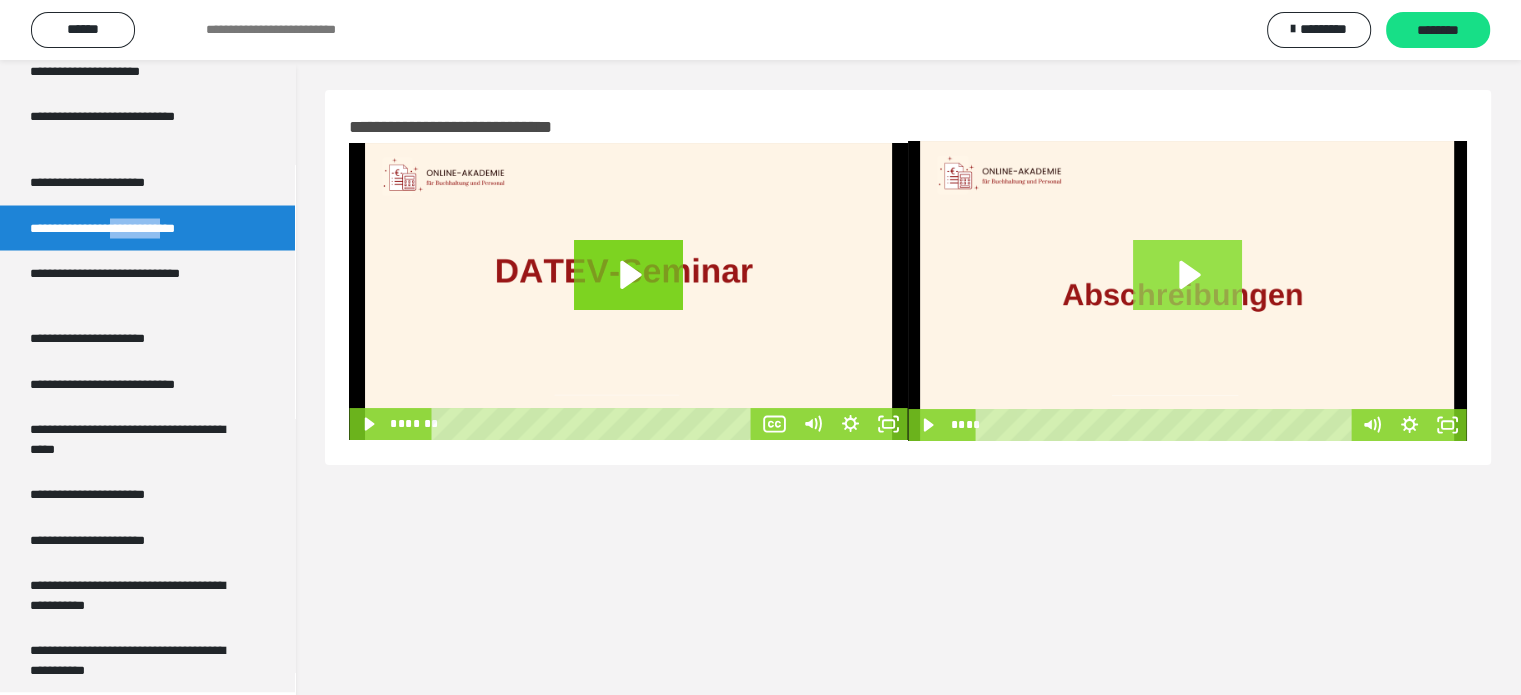 click 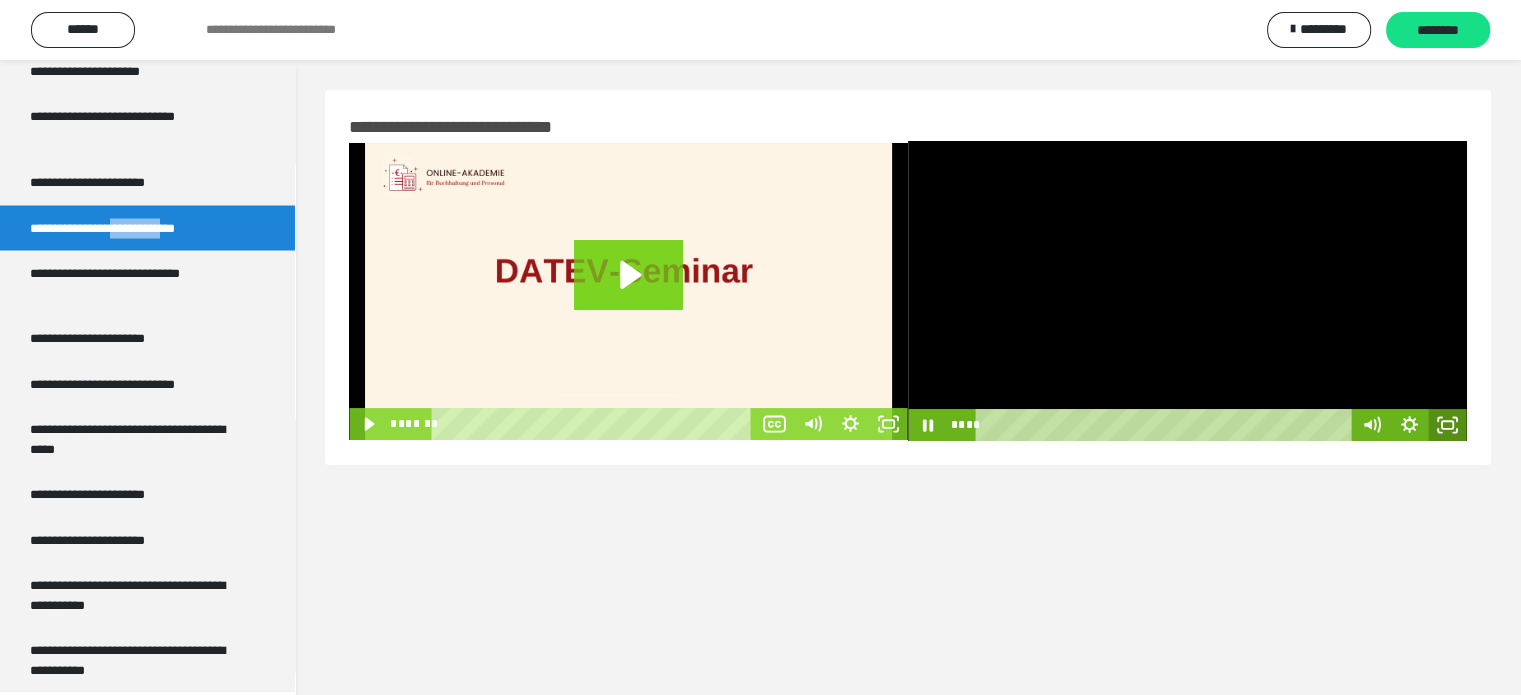 click 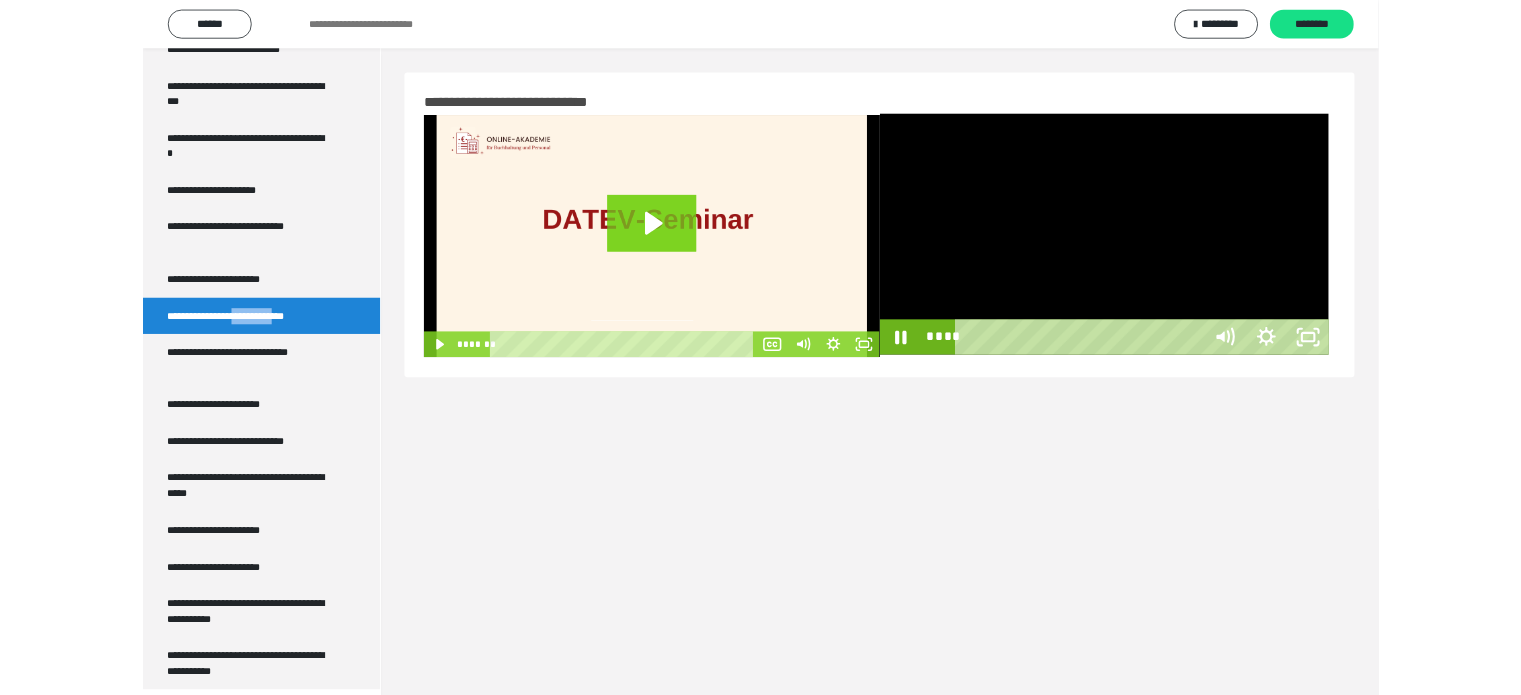 scroll, scrollTop: 3537, scrollLeft: 0, axis: vertical 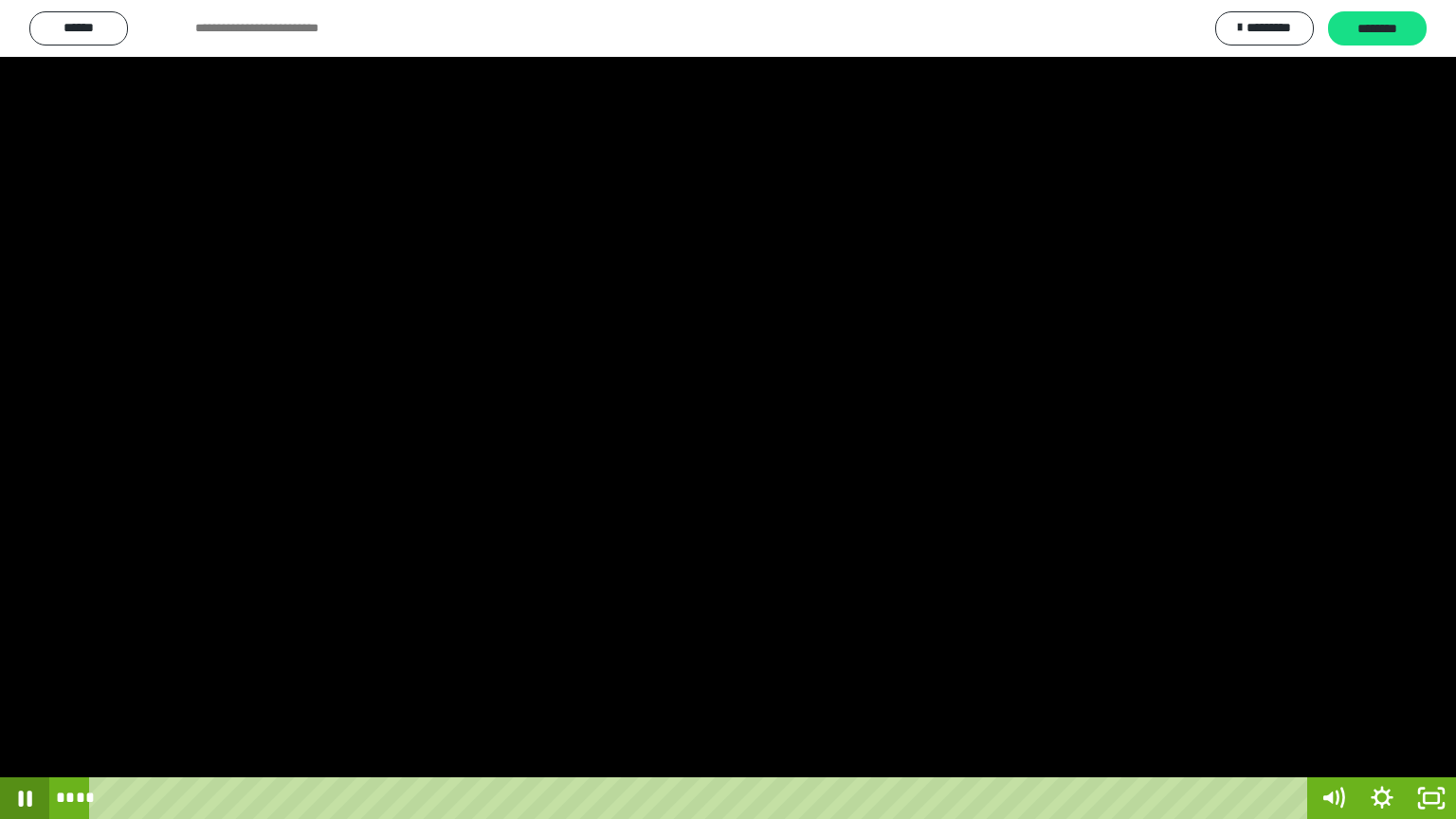 click 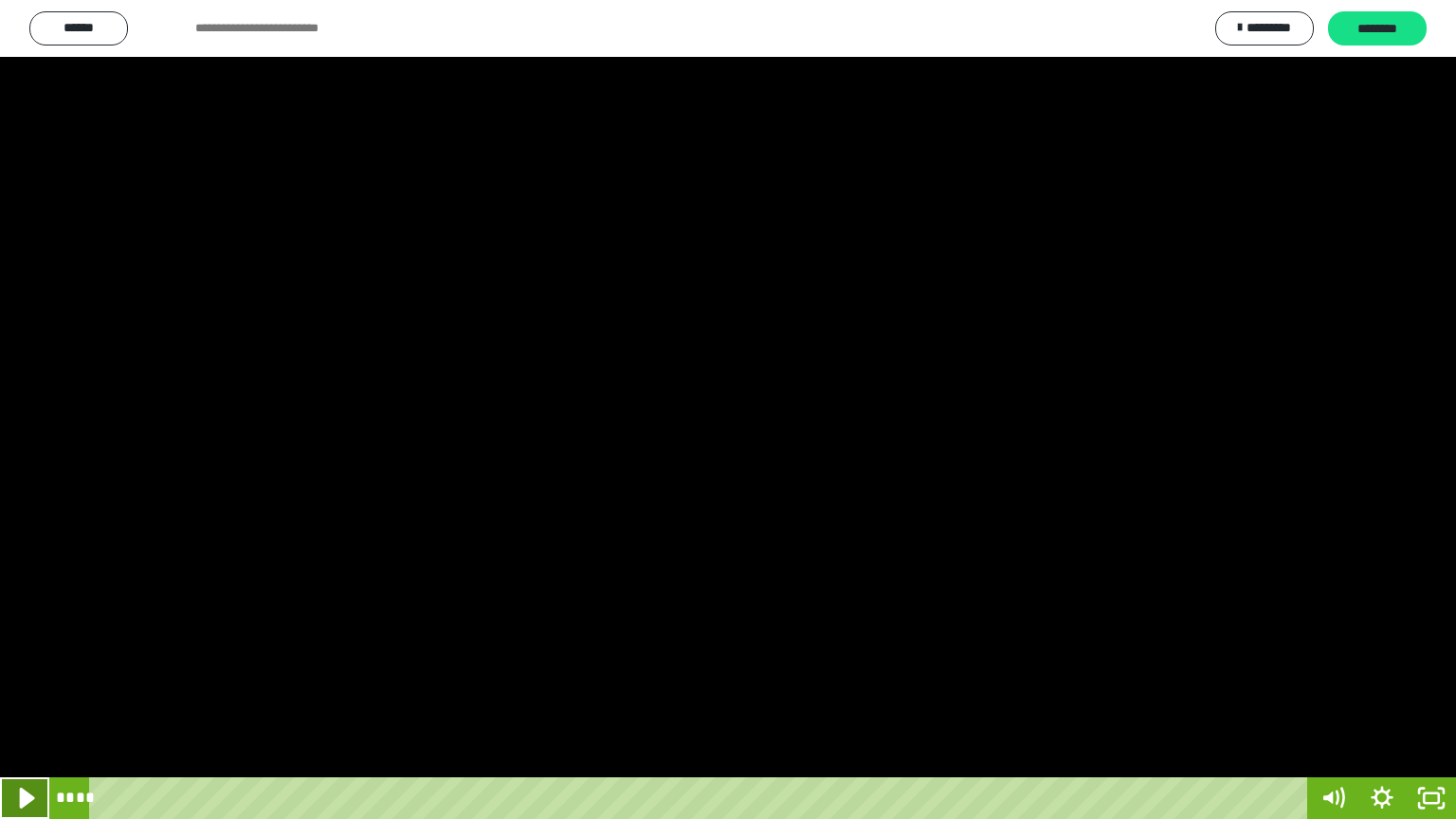 click 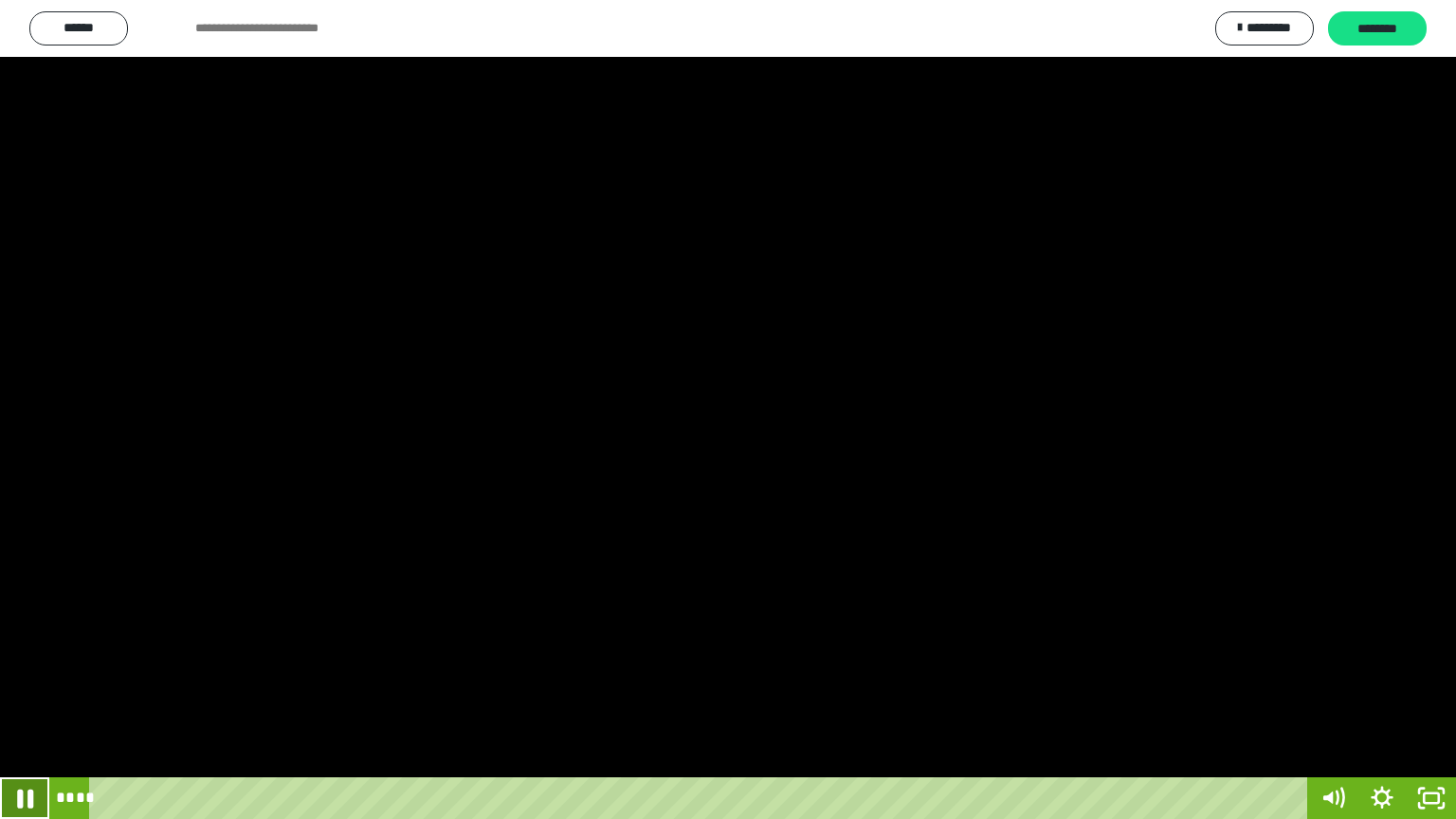 click 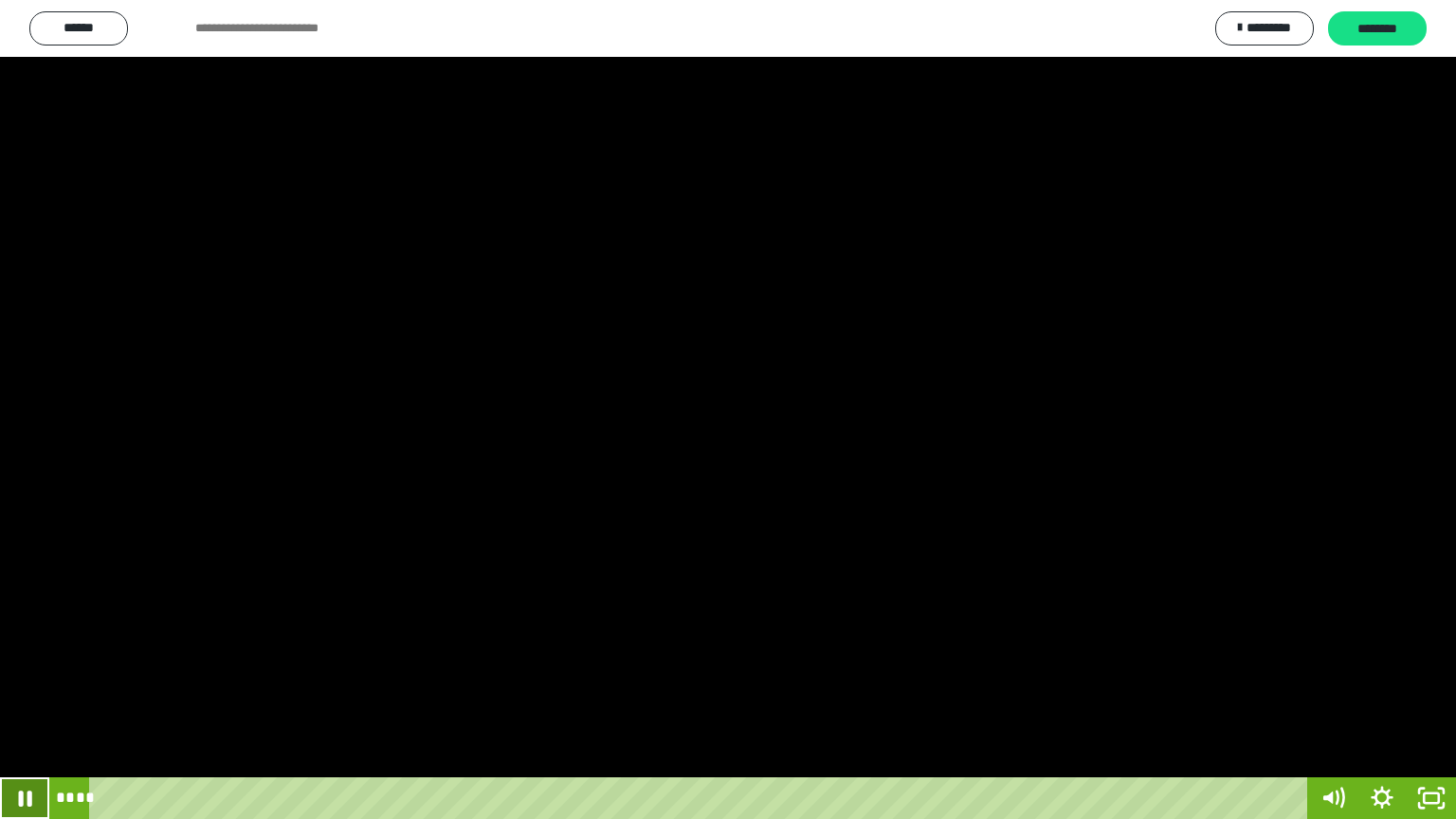 click 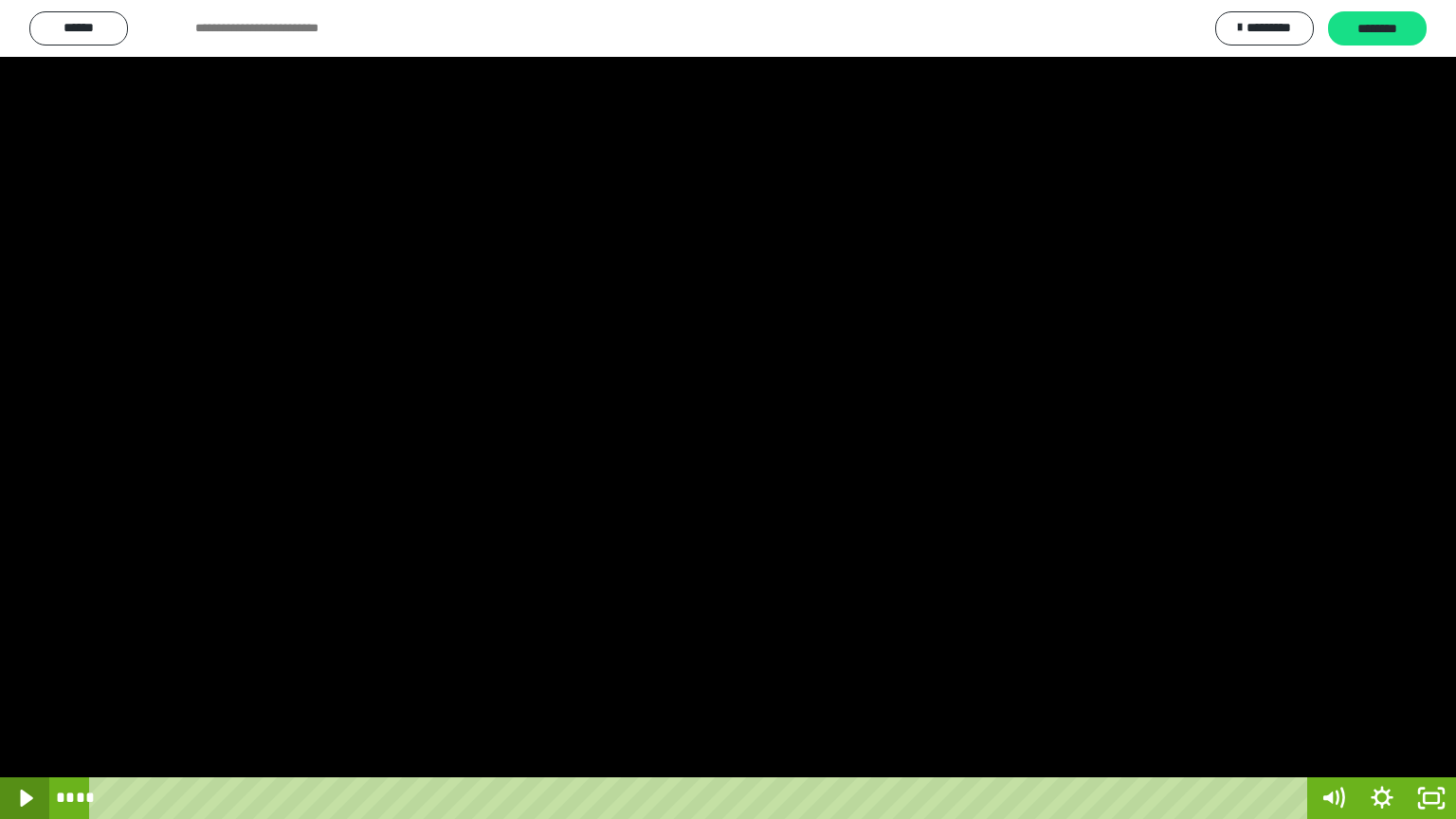 click 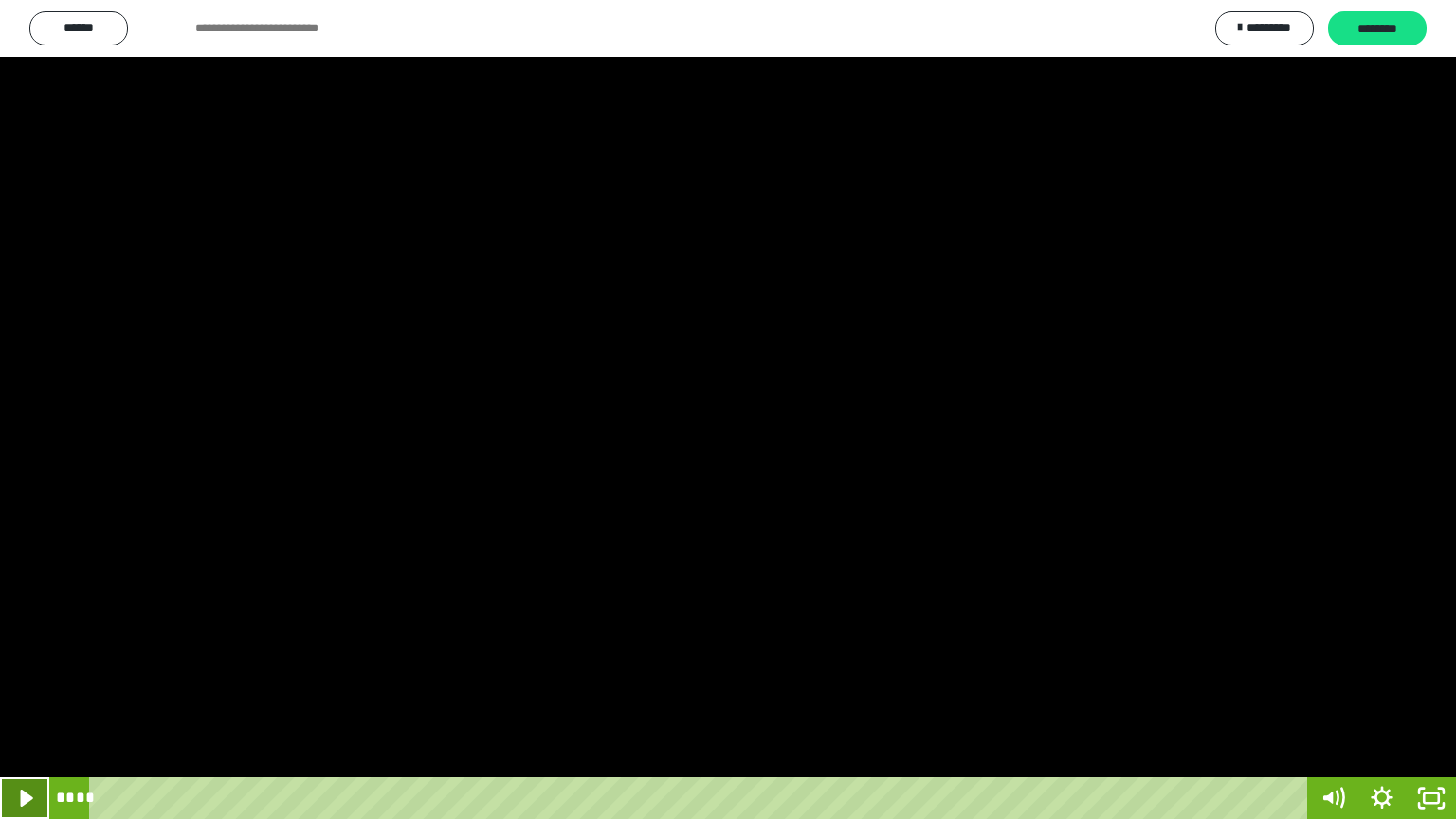click 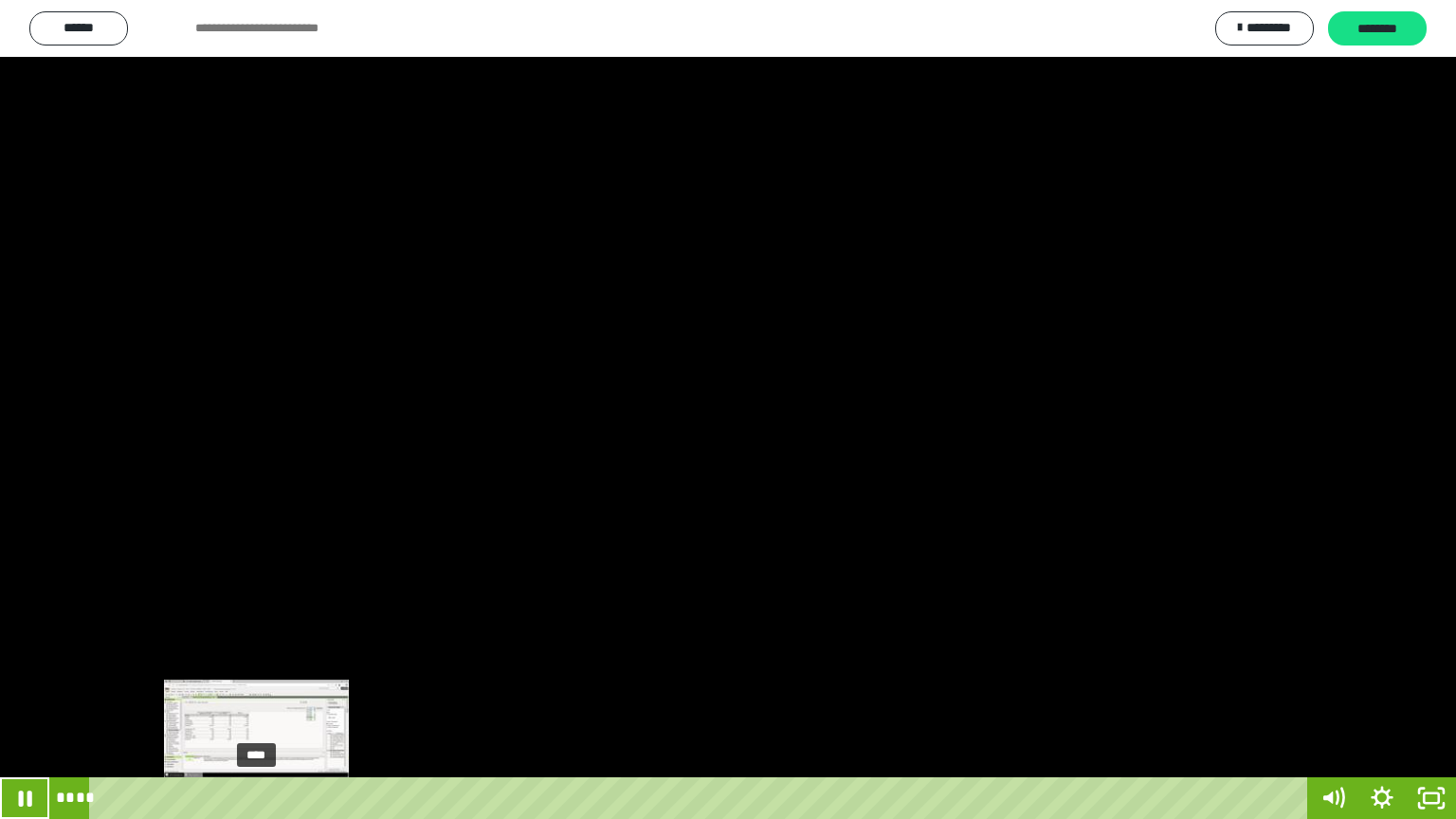 click on "****" at bounding box center (701, 798) 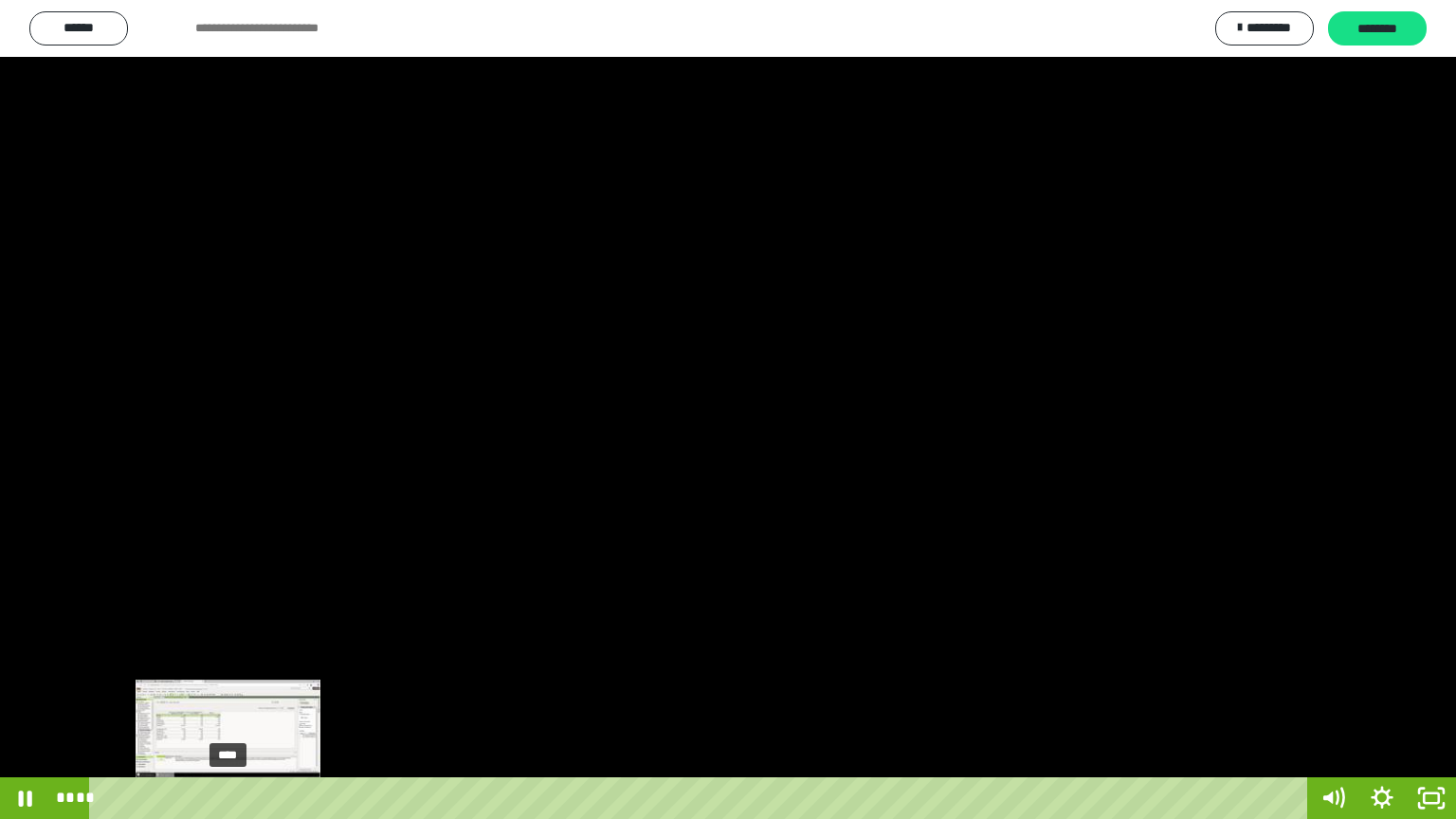 click on "****" at bounding box center (701, 798) 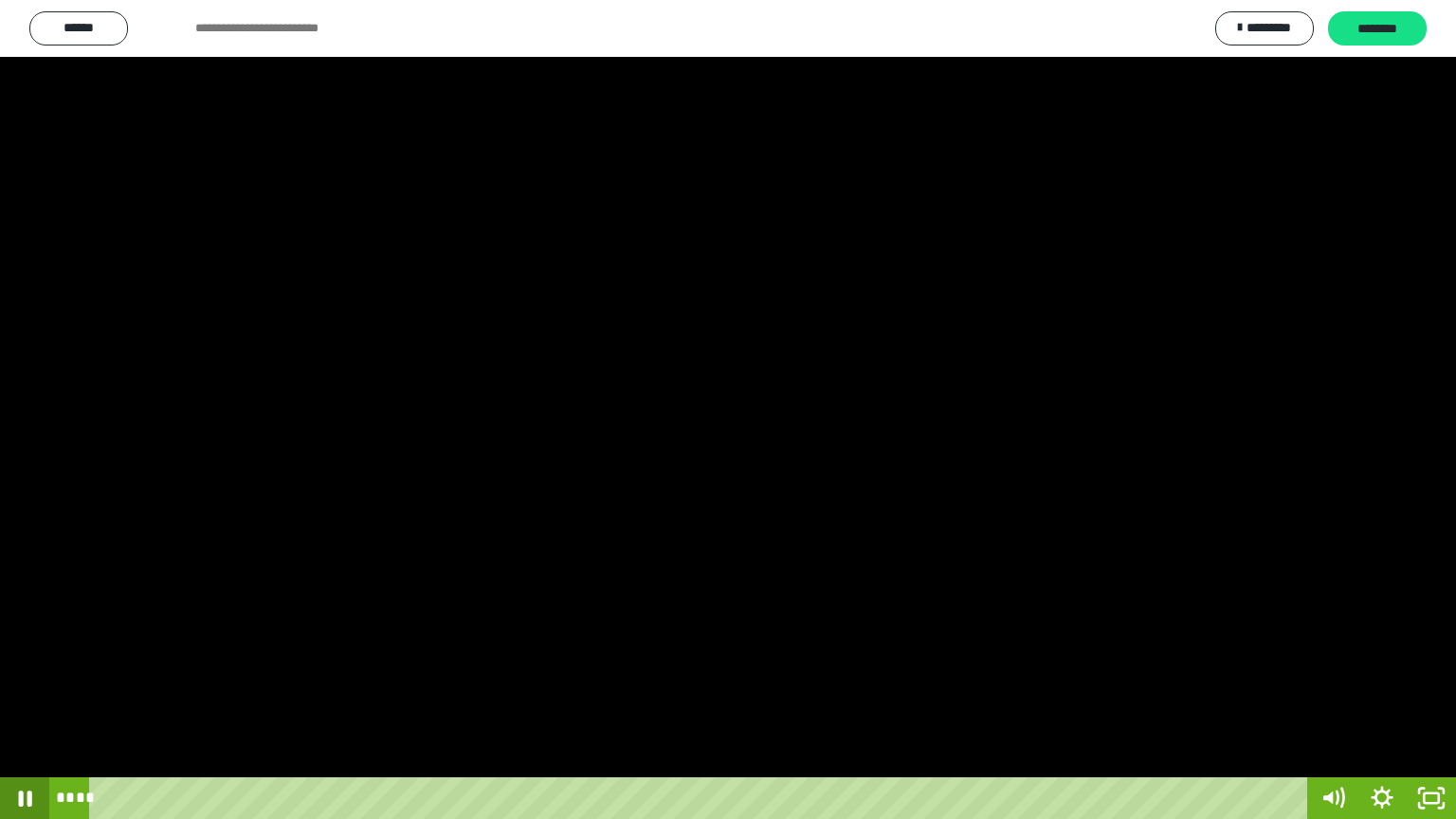 click 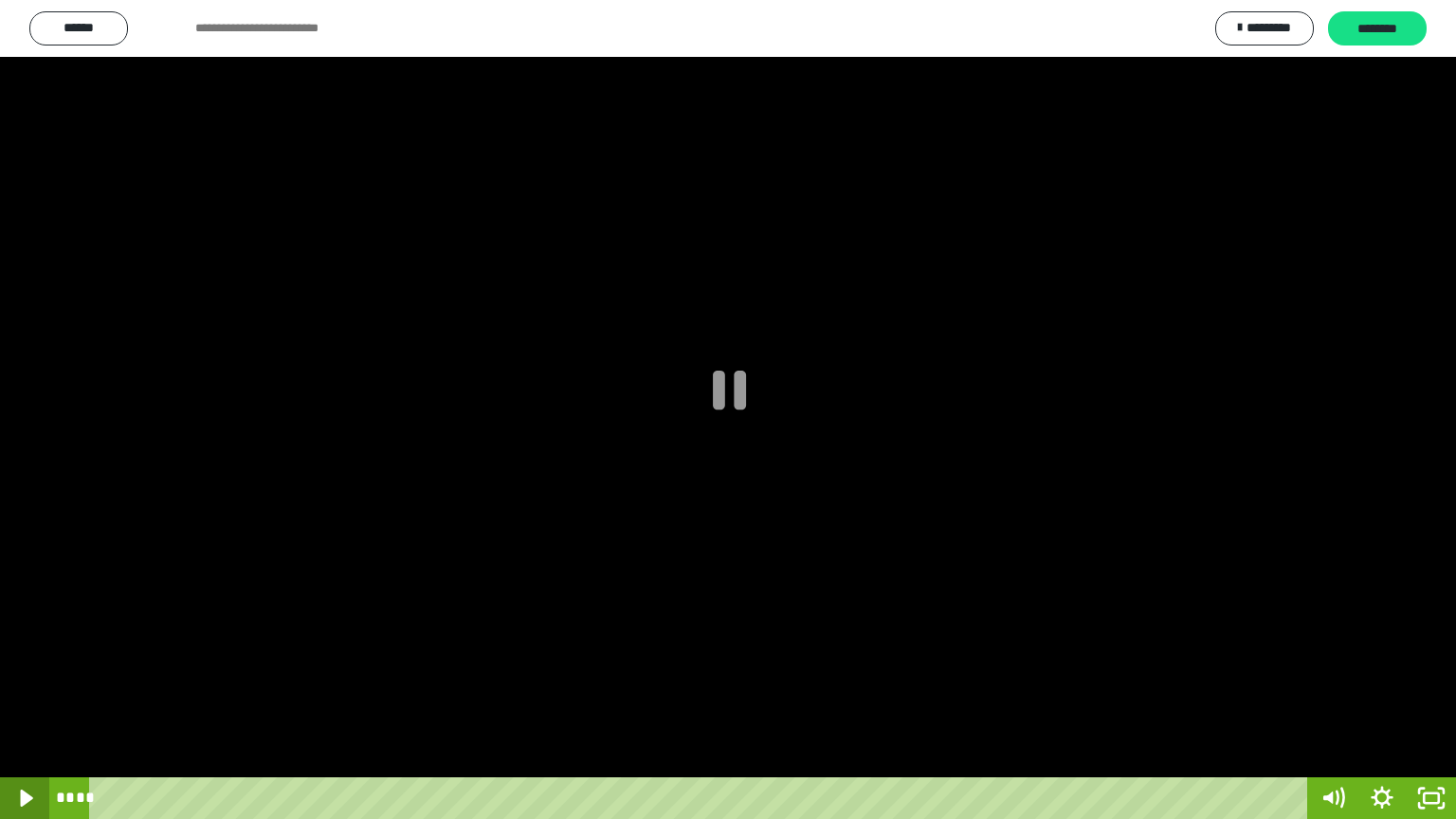 click 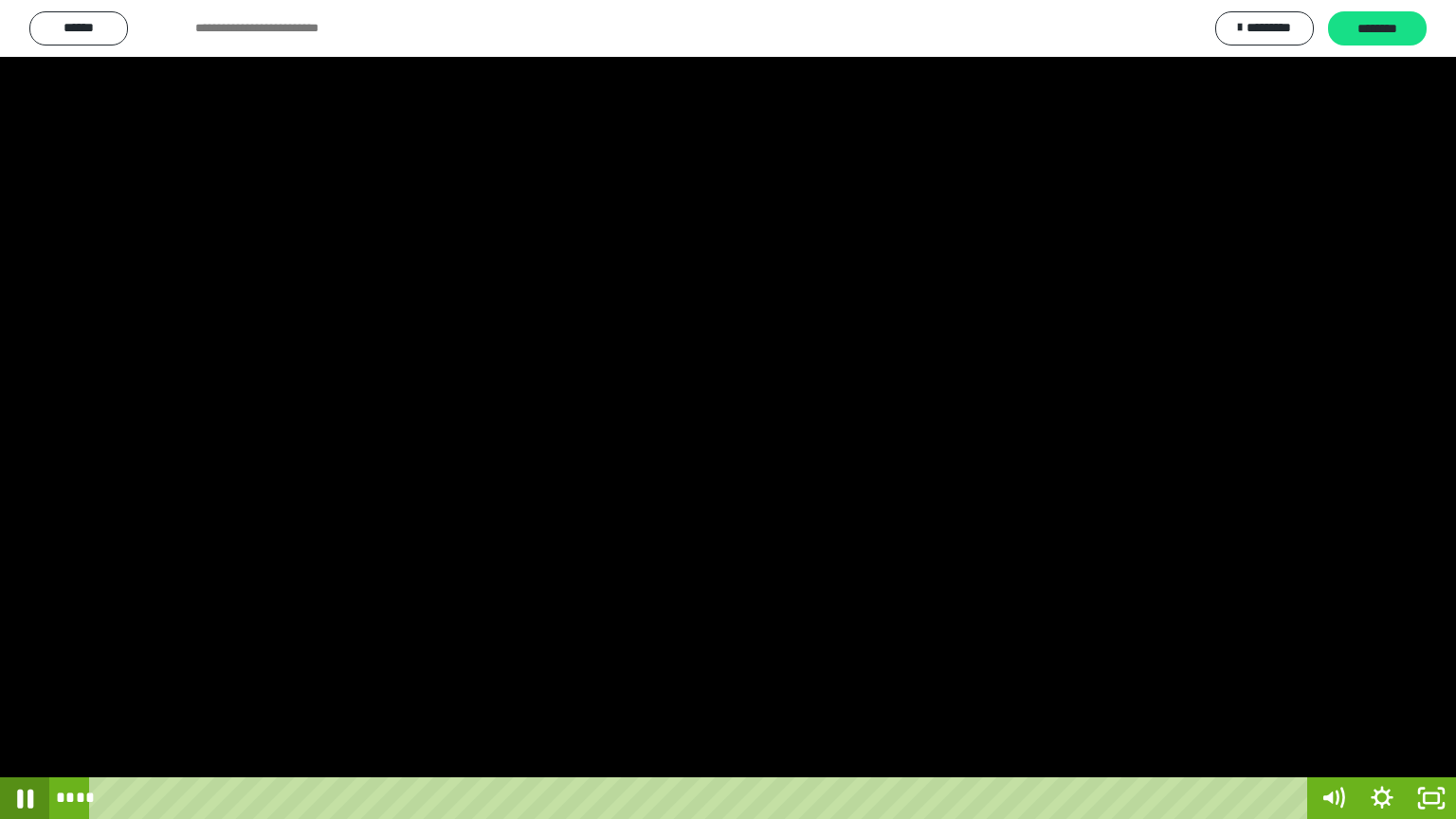 click 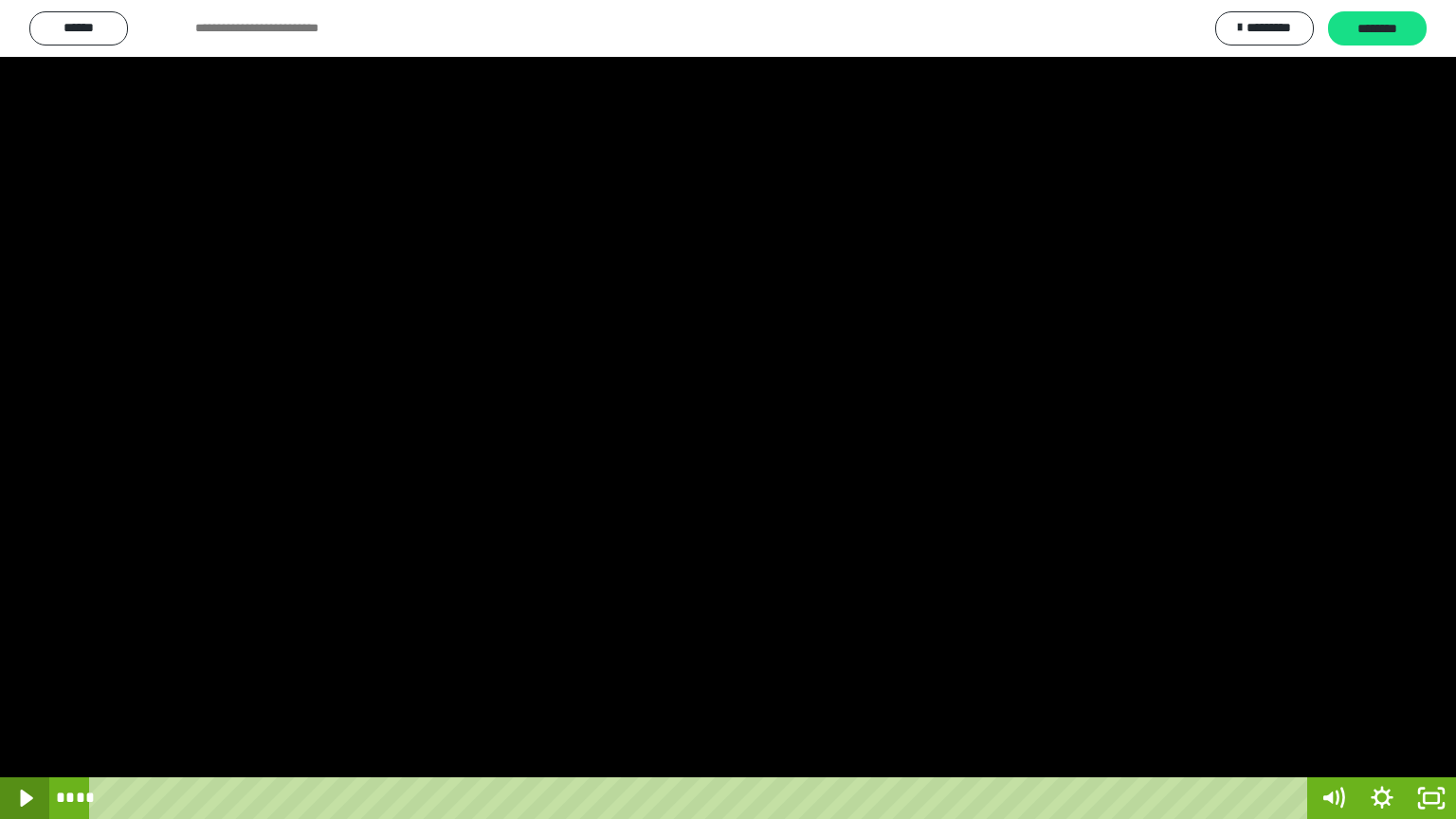 click 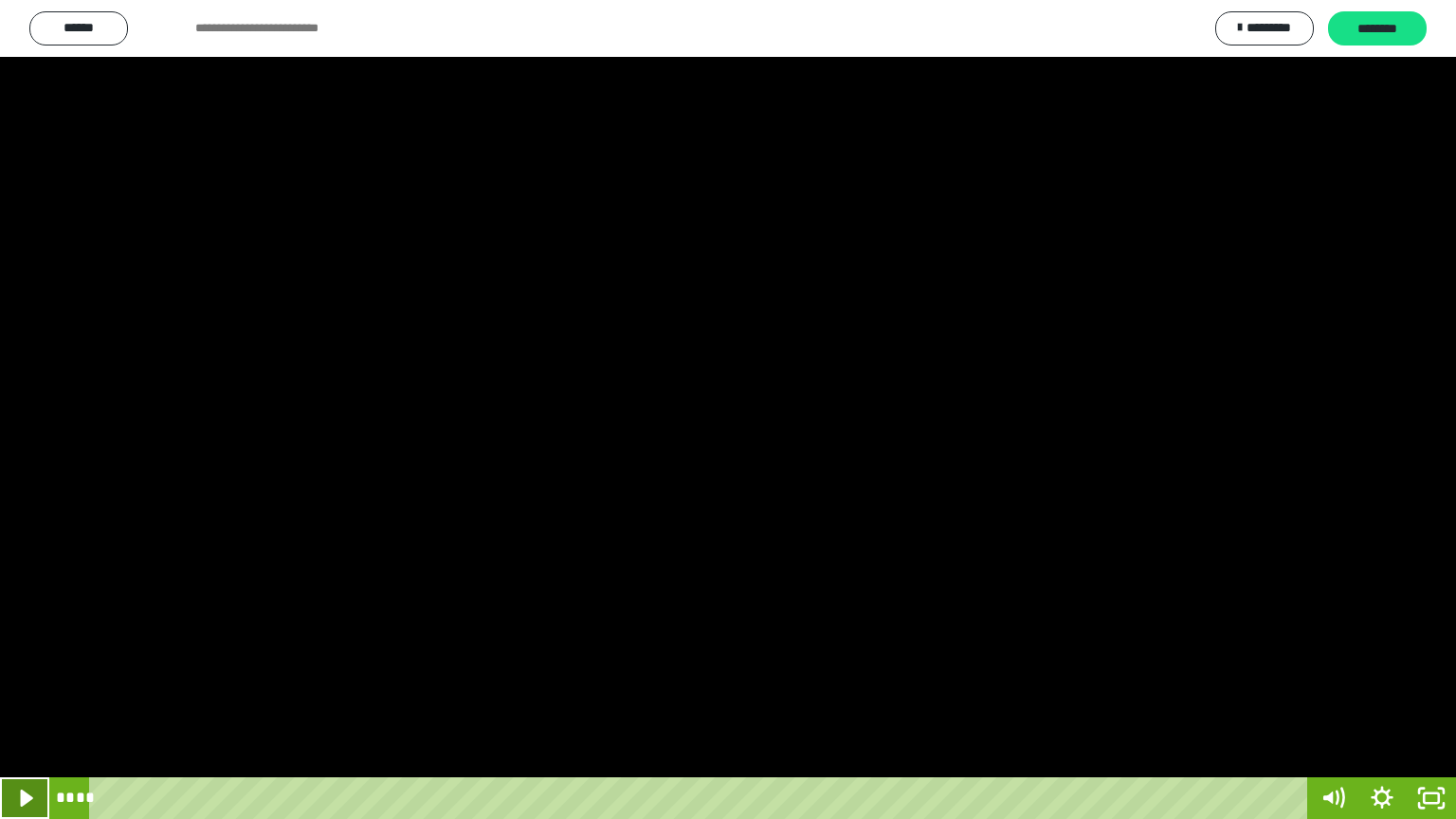 click 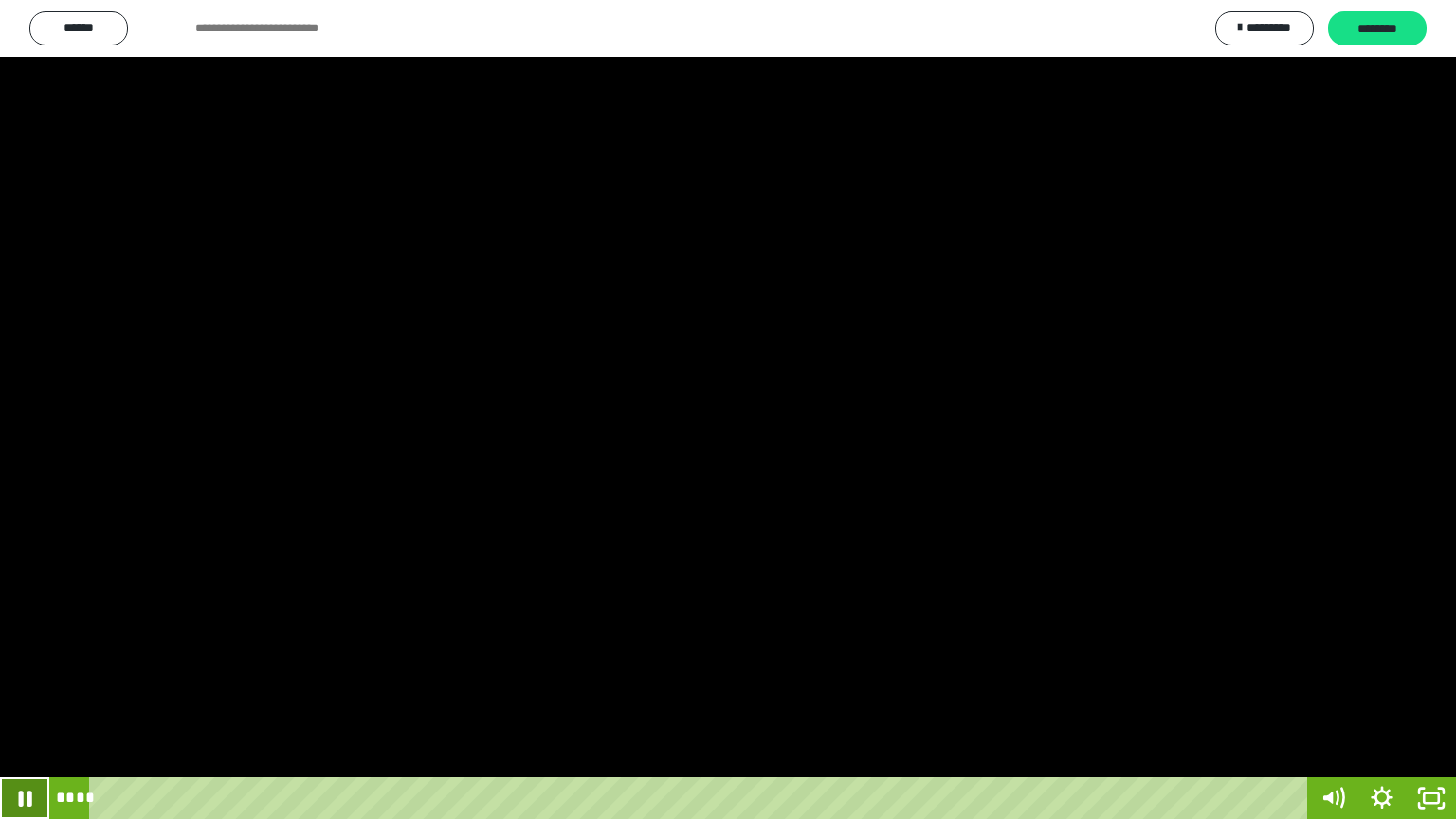 click 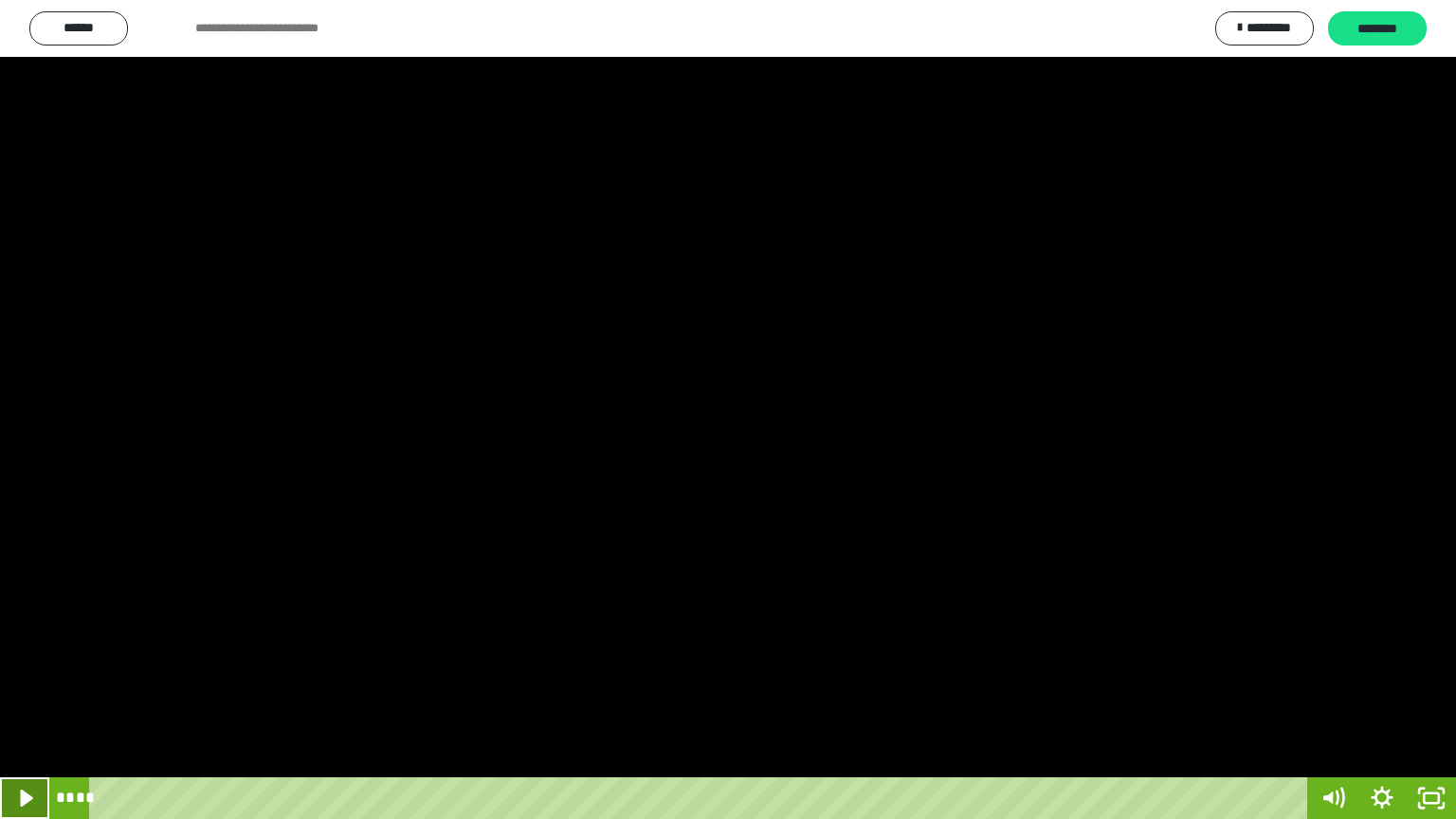 click 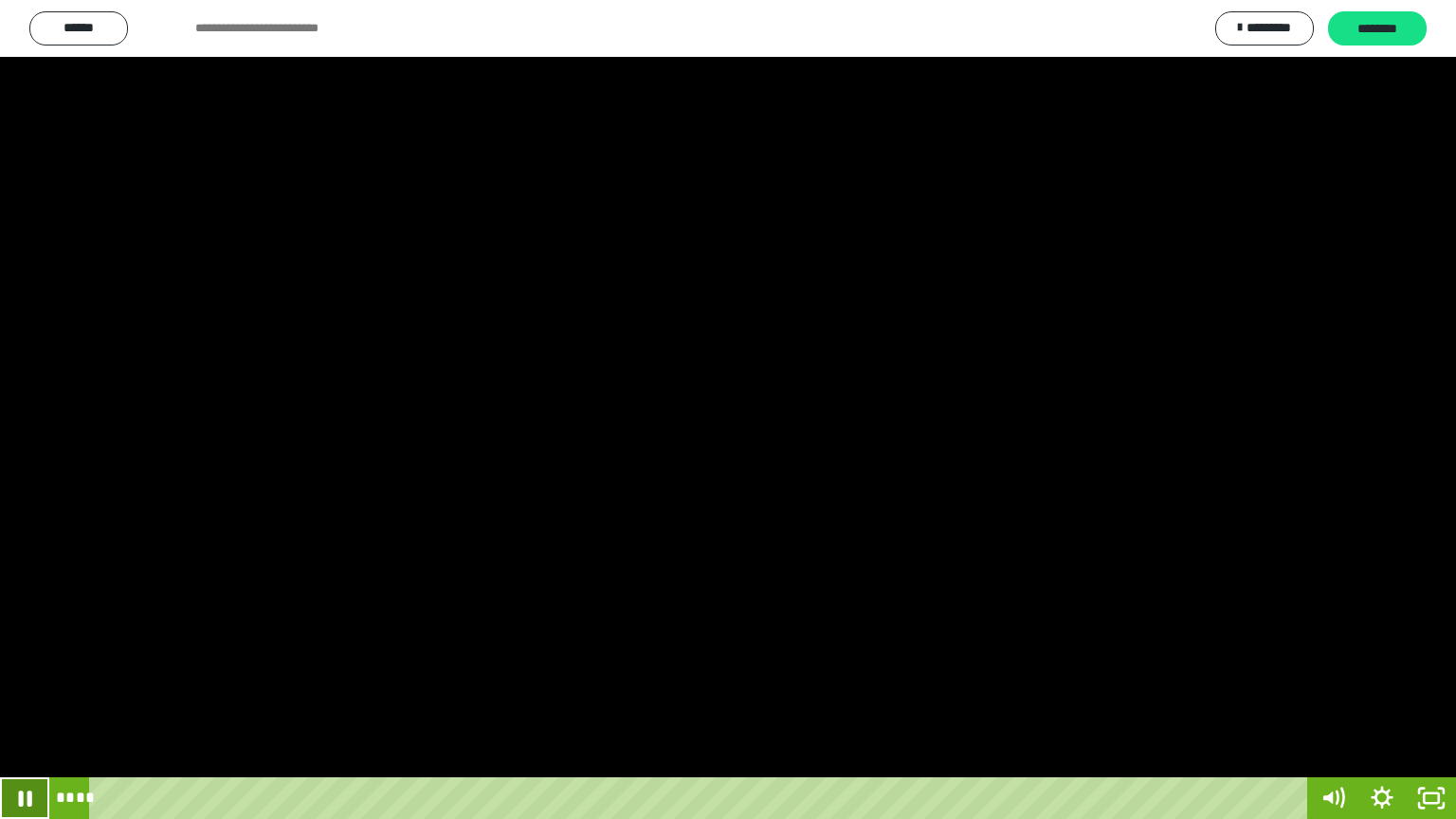 click 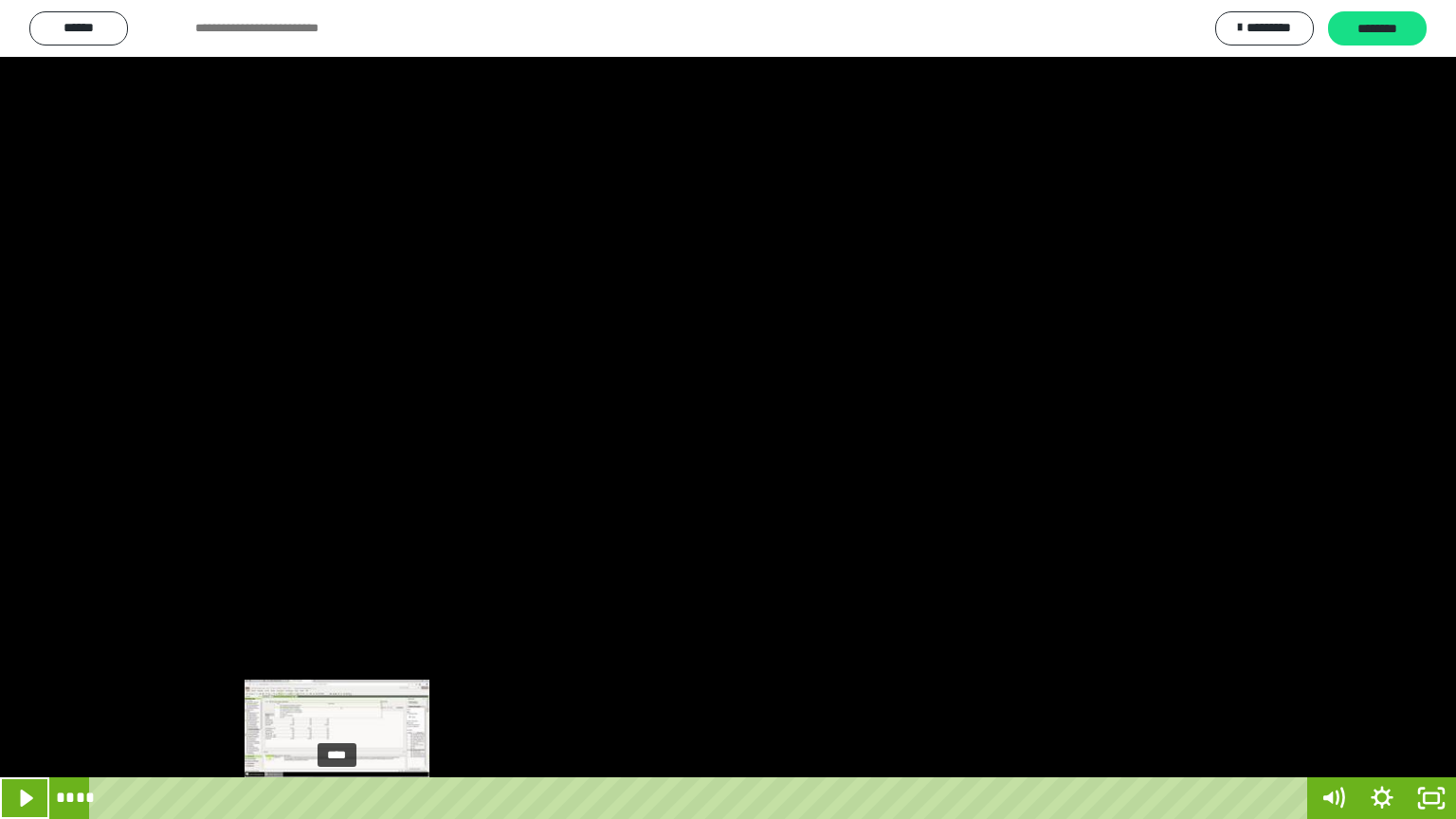 click on "****" at bounding box center (701, 798) 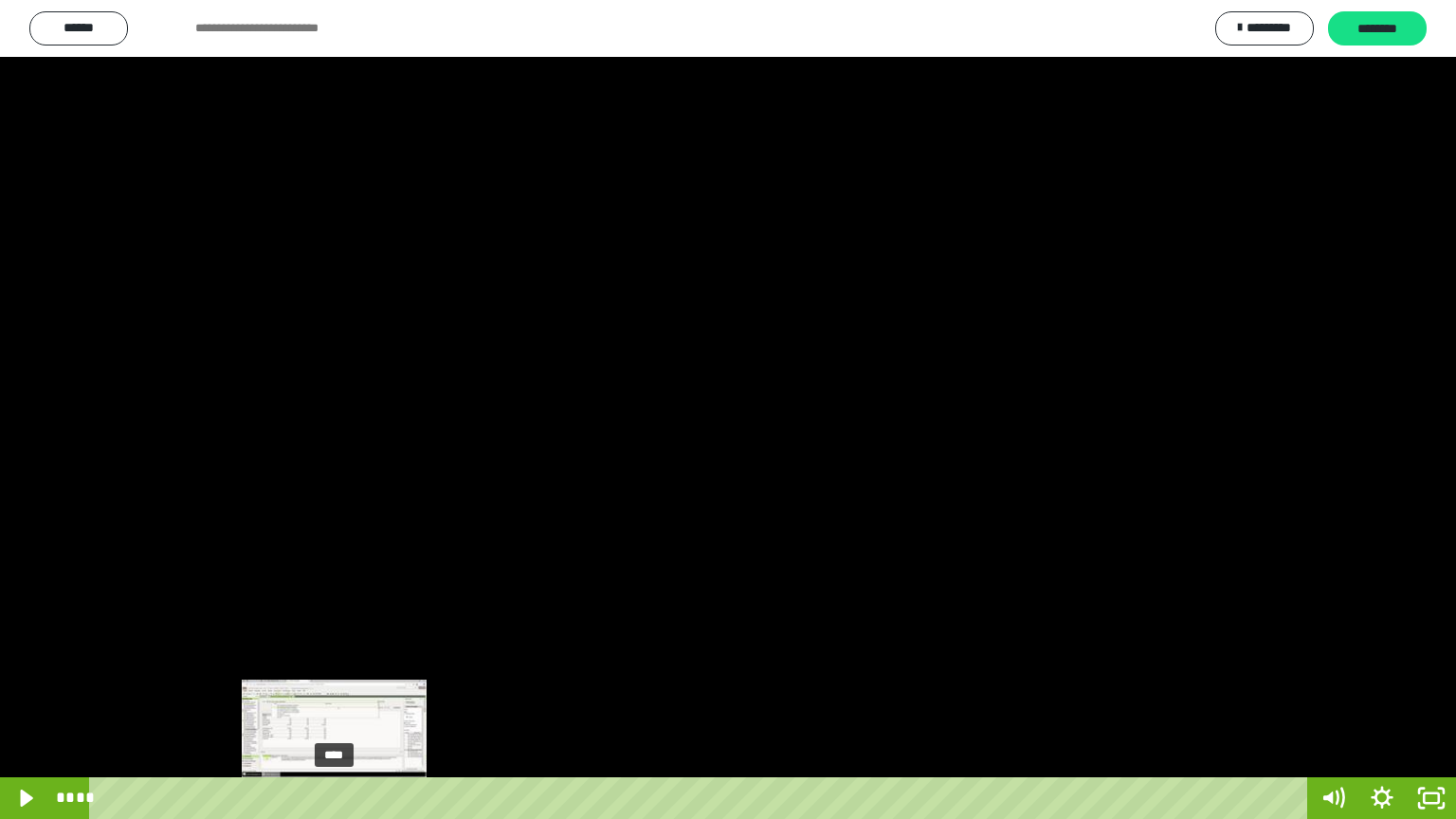 click at bounding box center [337, 798] 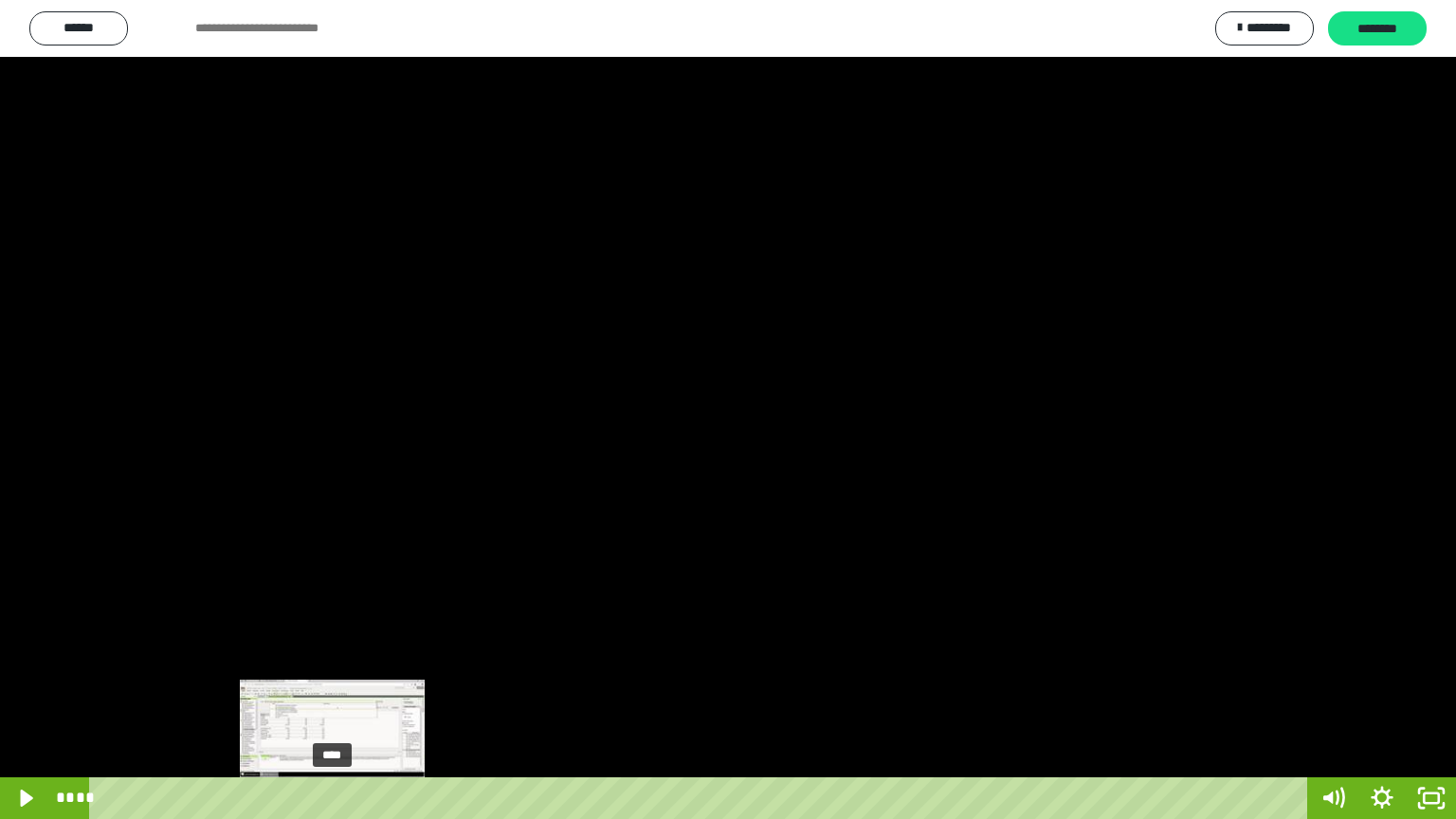 click at bounding box center [335, 798] 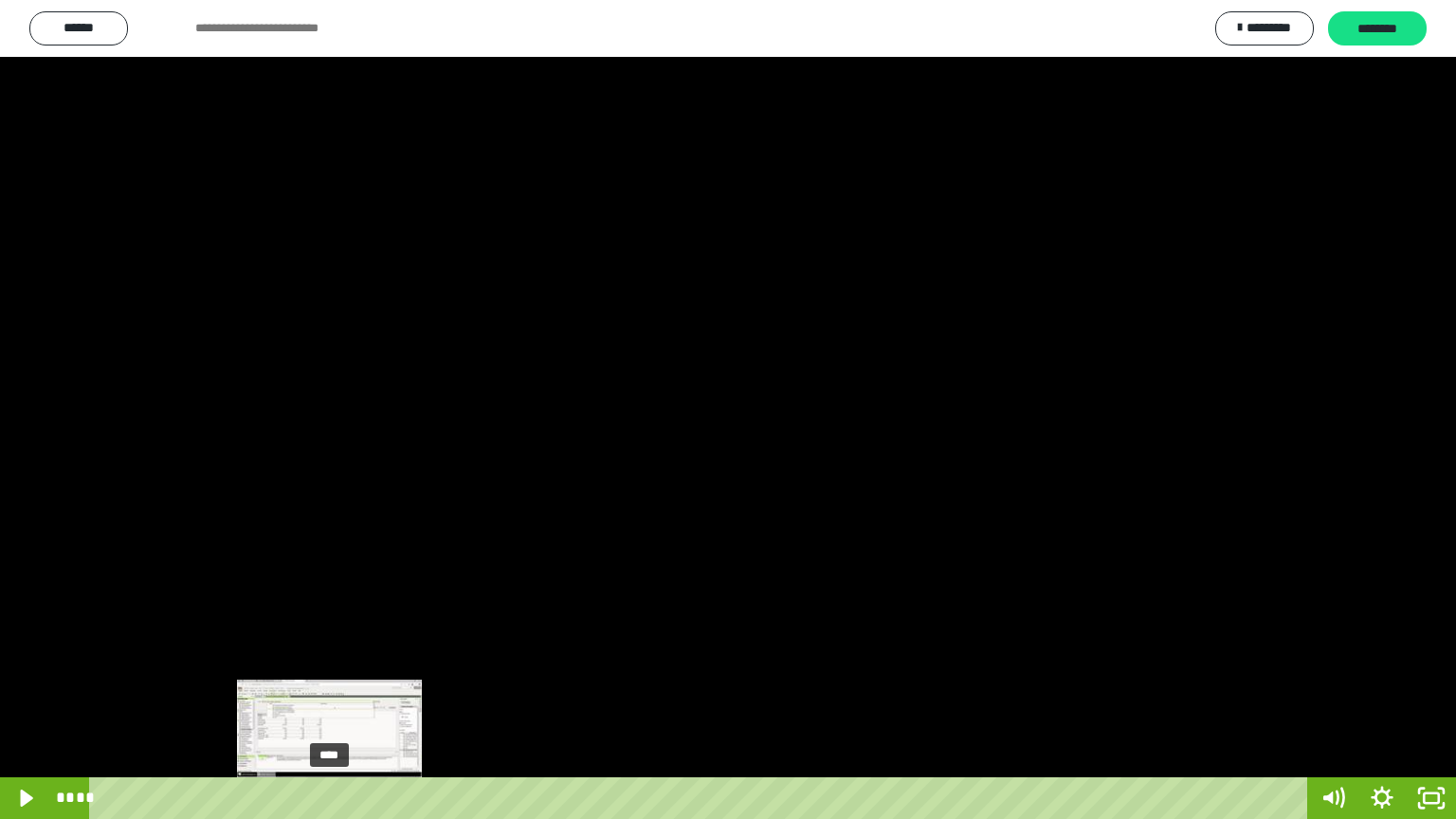 click at bounding box center (333, 798) 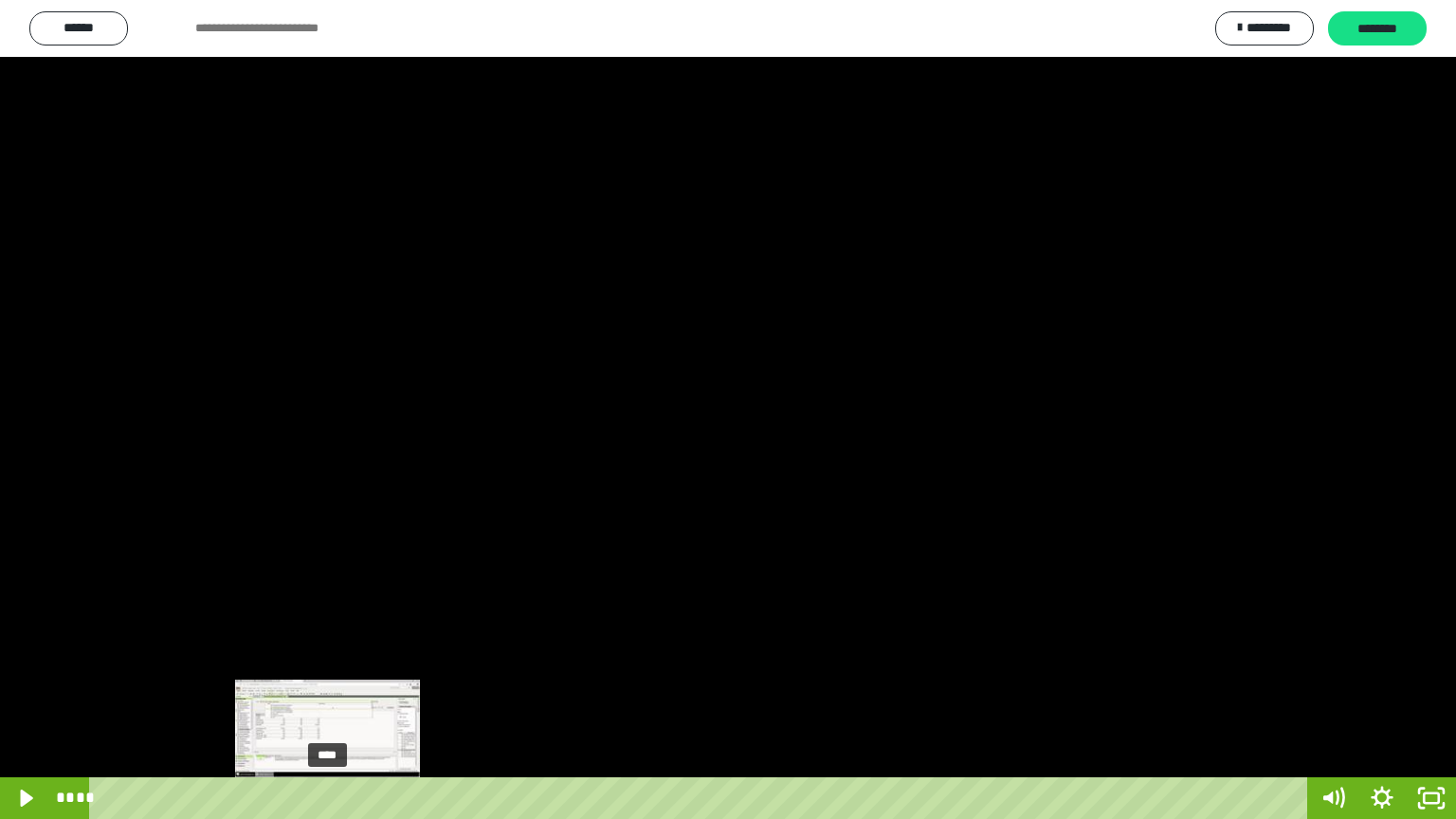 click at bounding box center [330, 798] 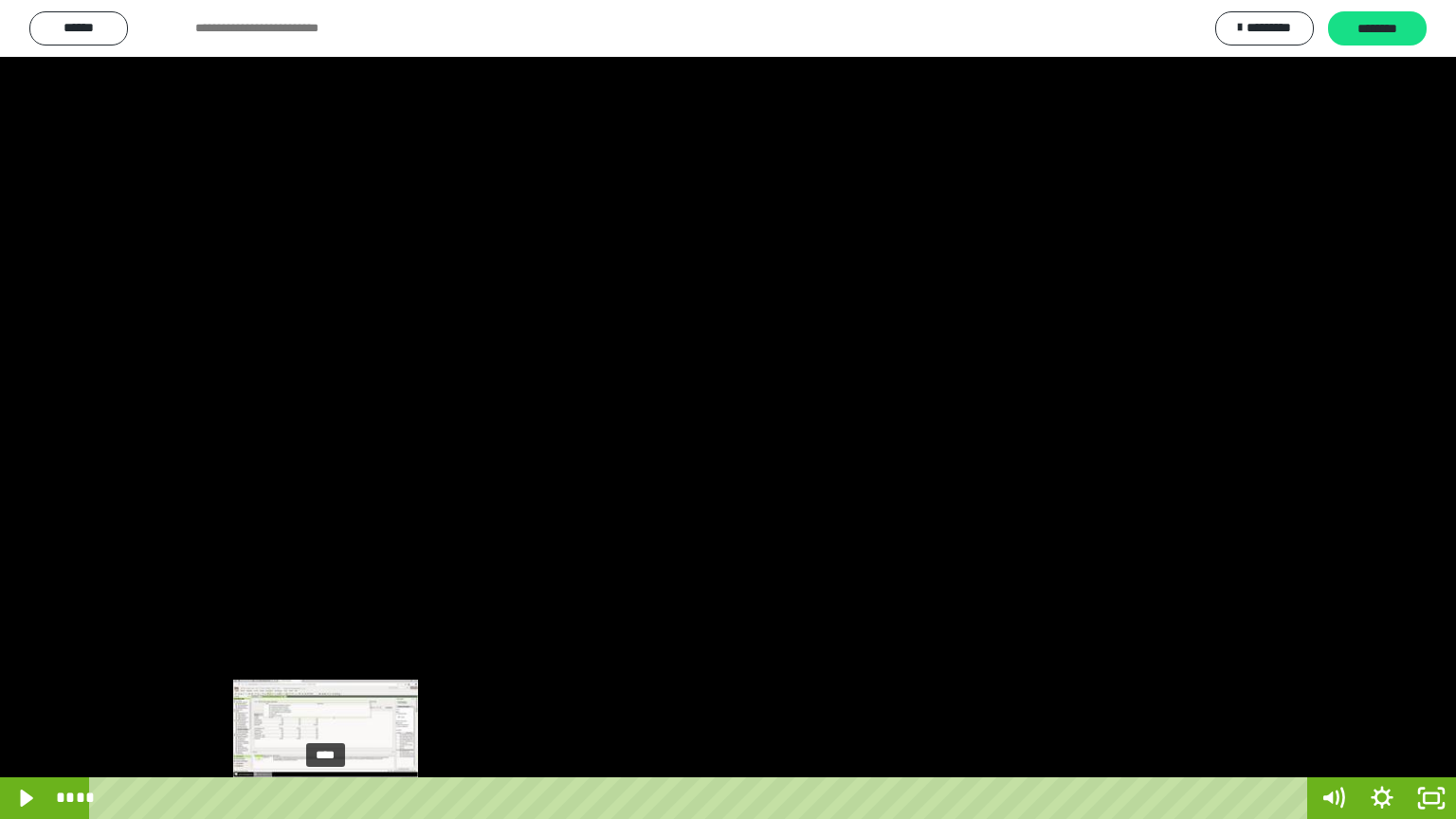 click at bounding box center [327, 798] 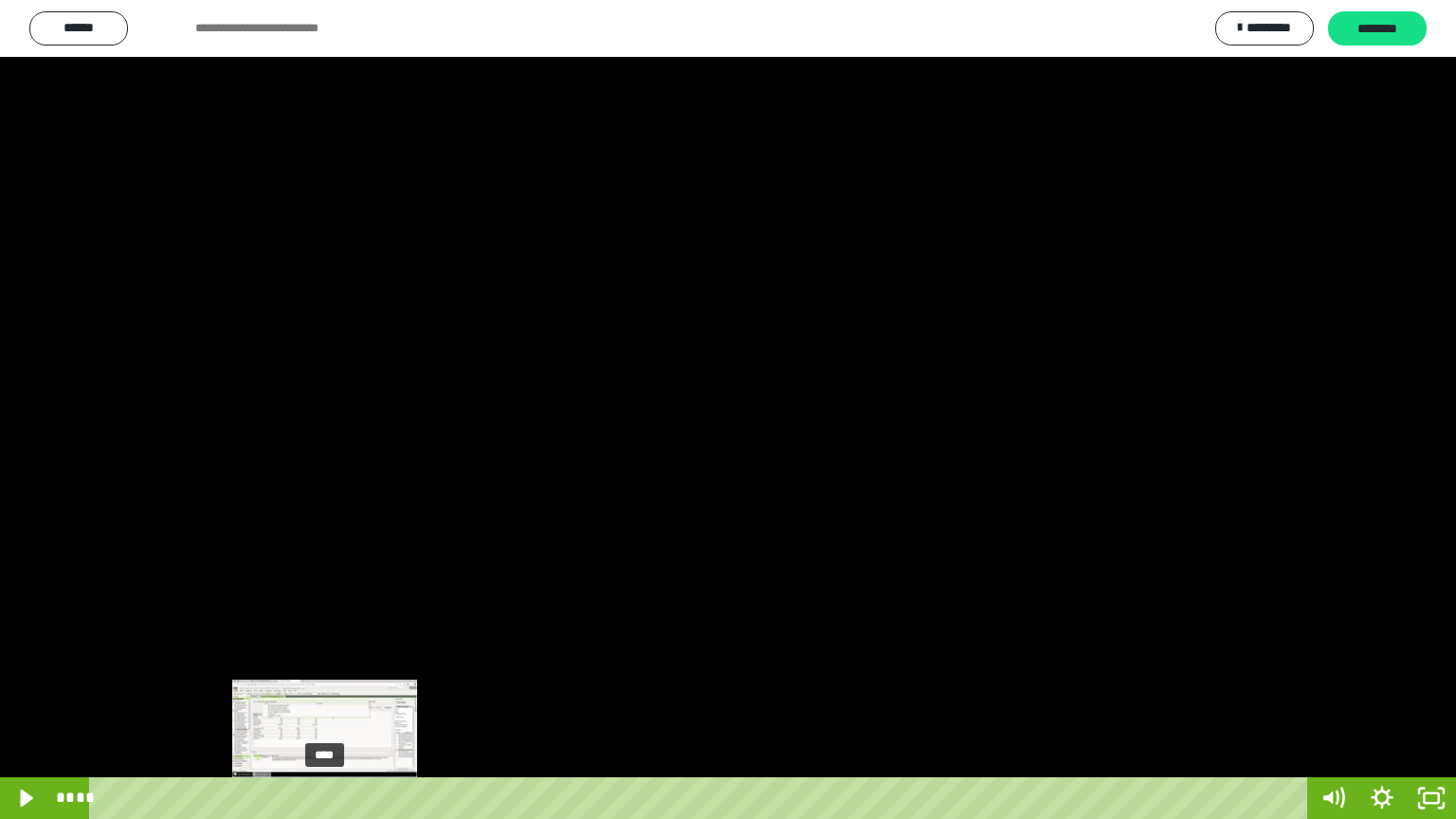 click at bounding box center [326, 798] 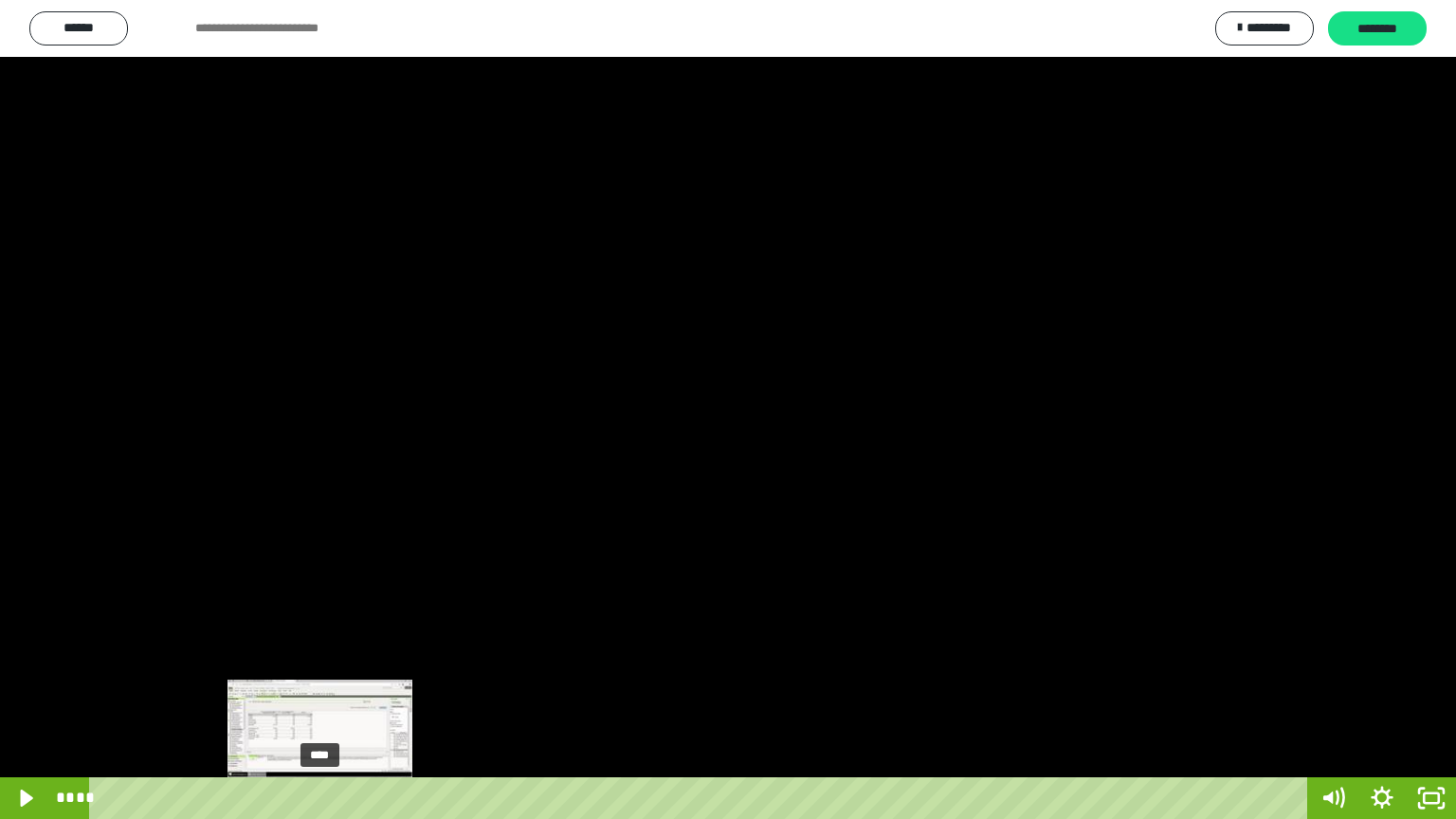 click at bounding box center (325, 798) 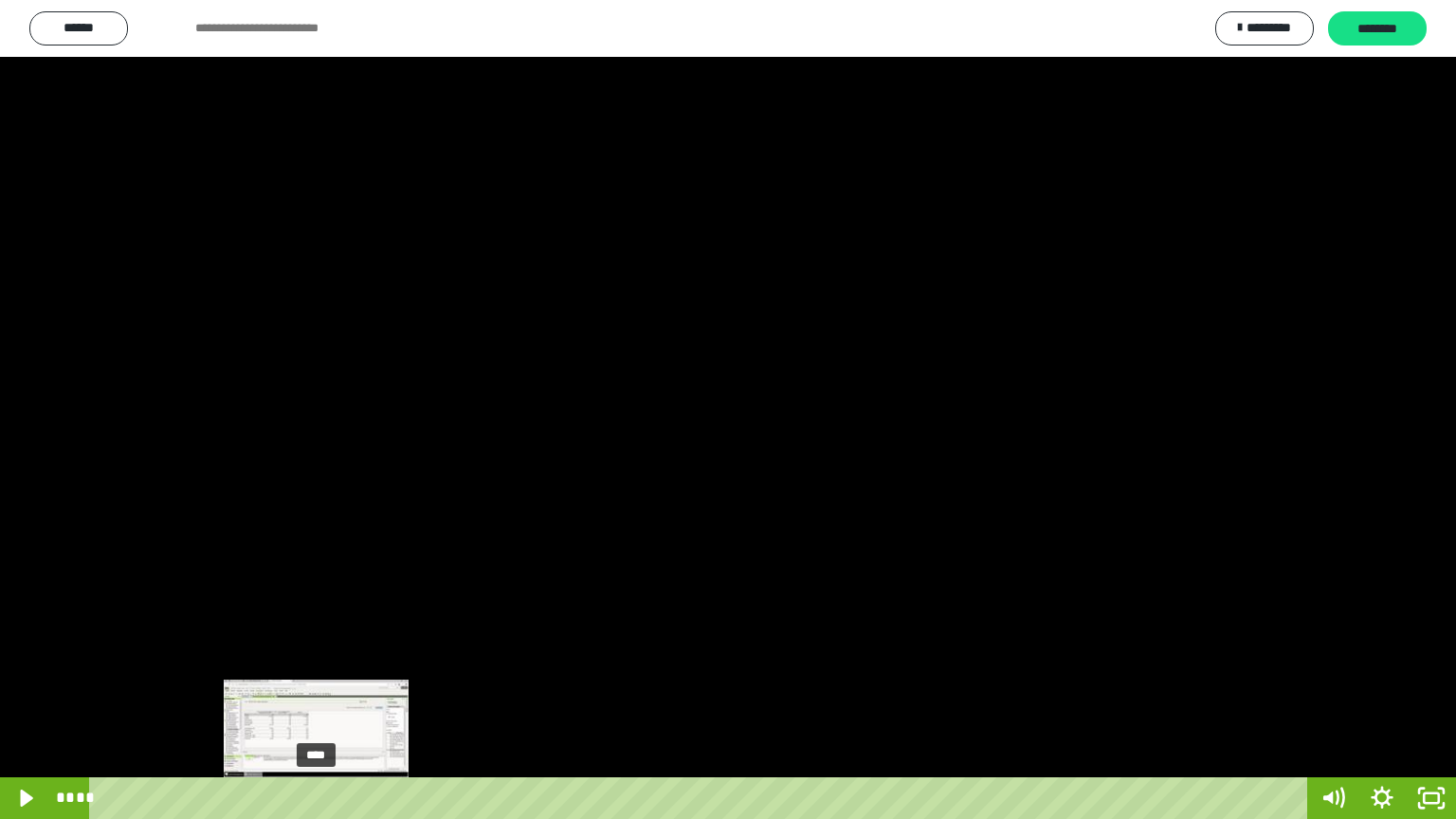 click at bounding box center [320, 798] 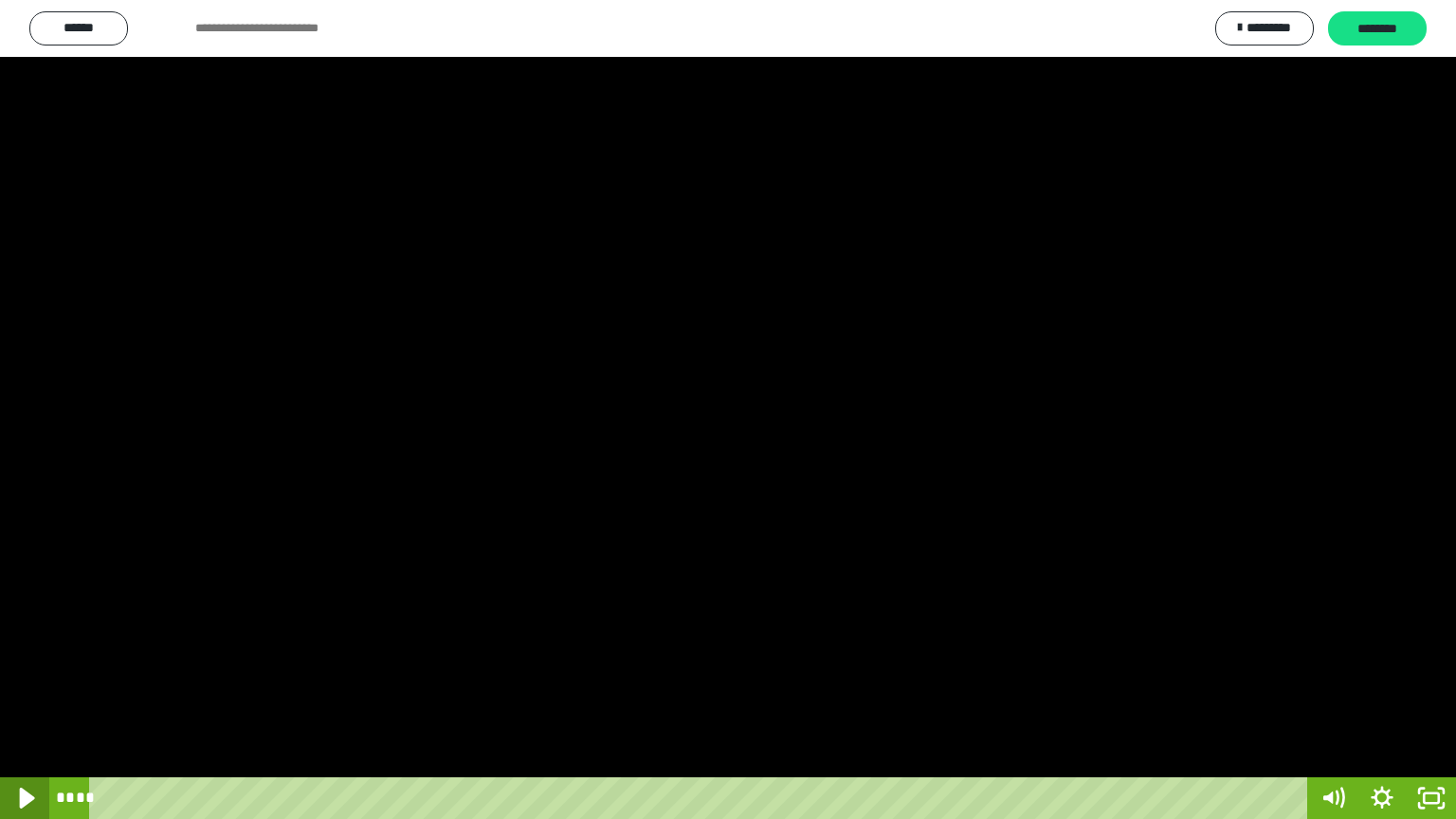 click 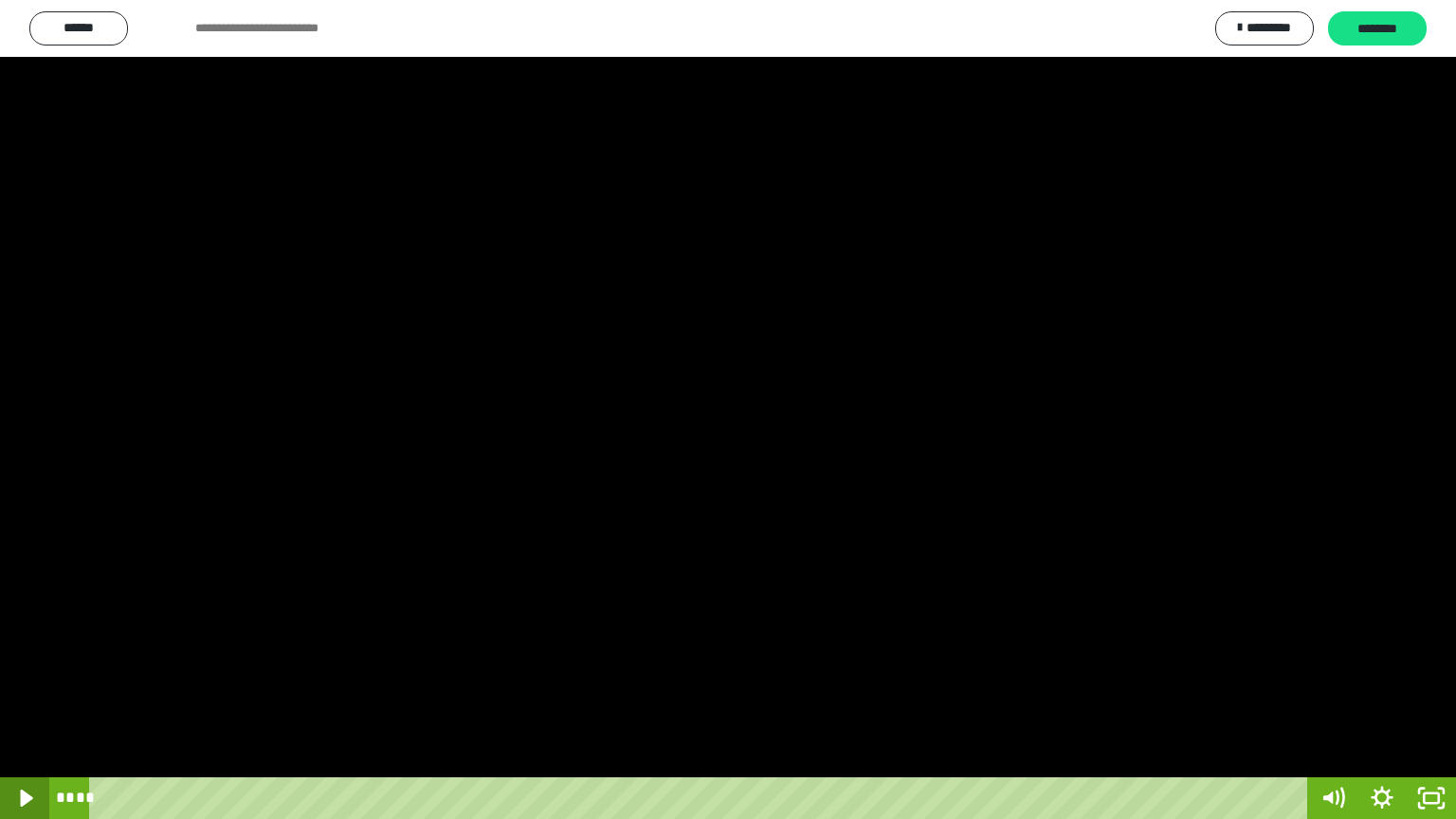 click 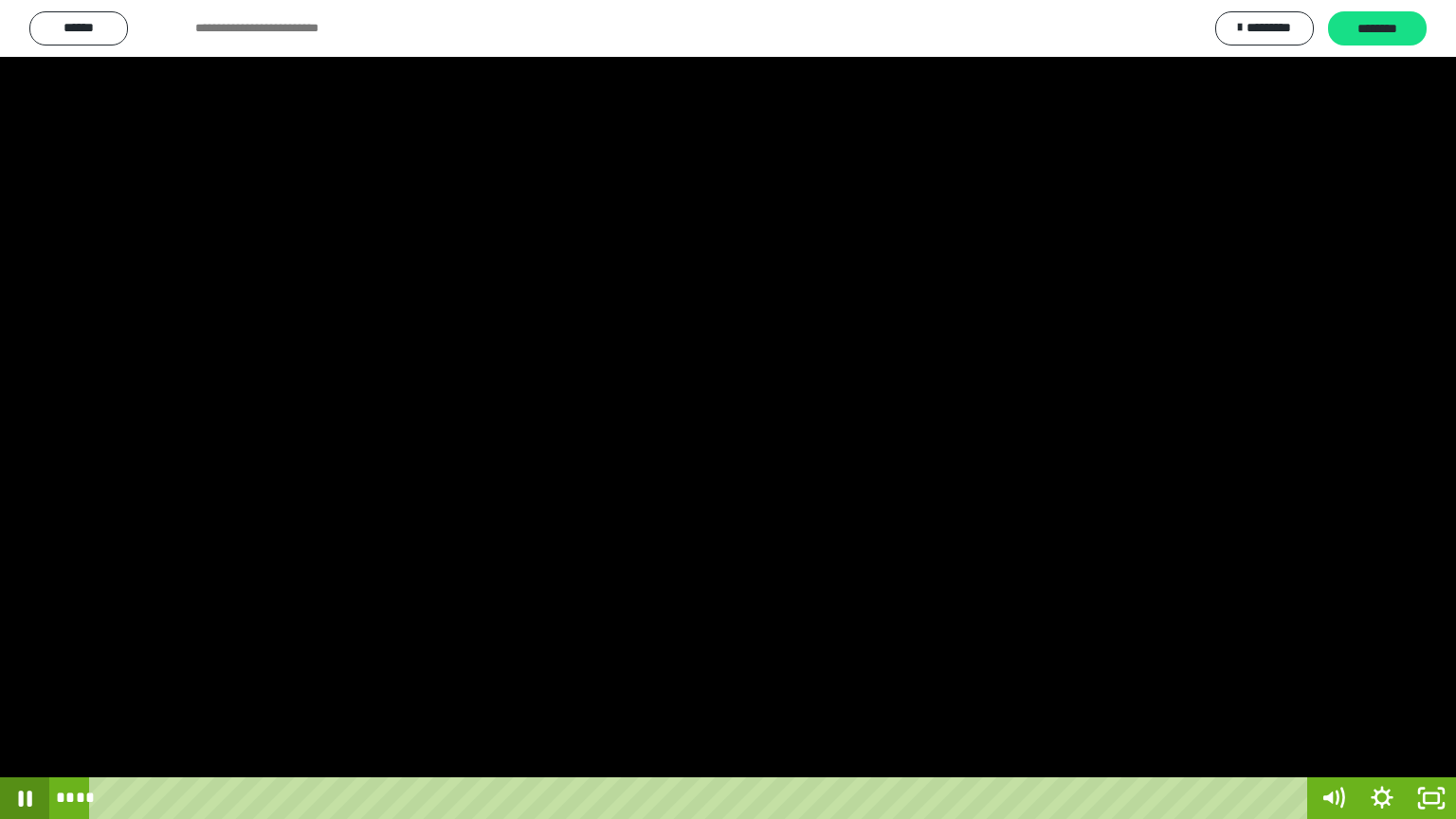 click 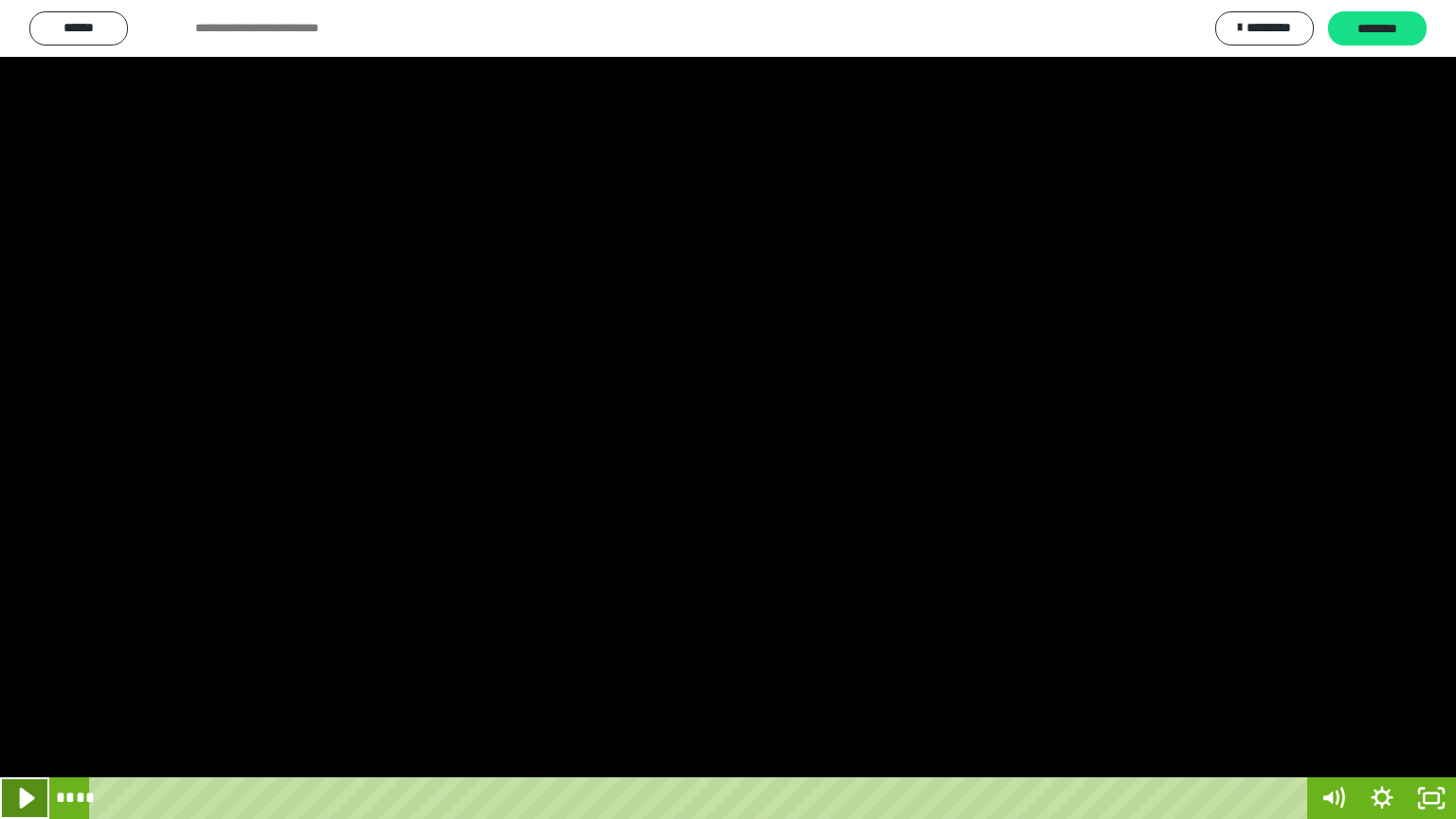 click 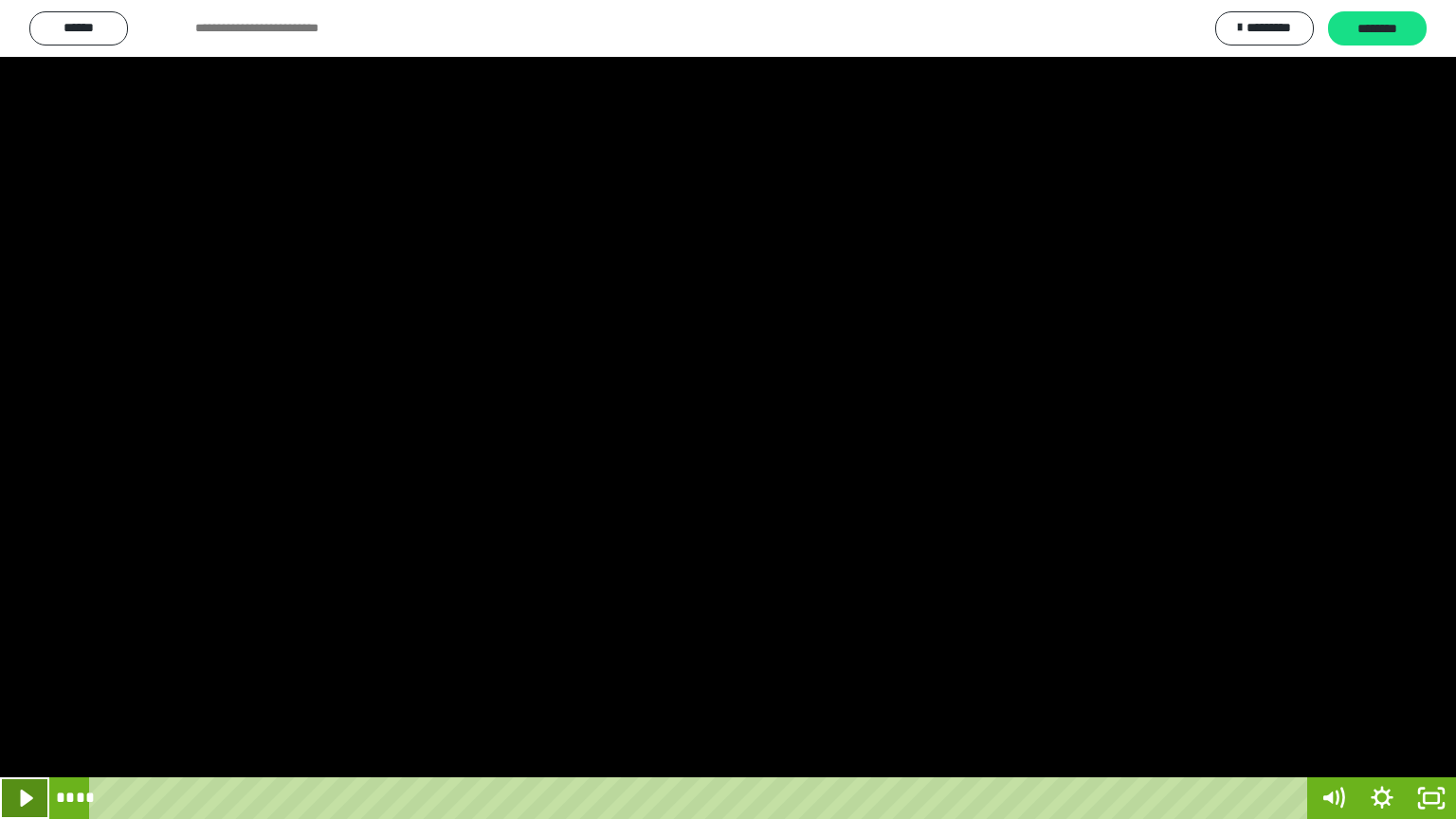 click 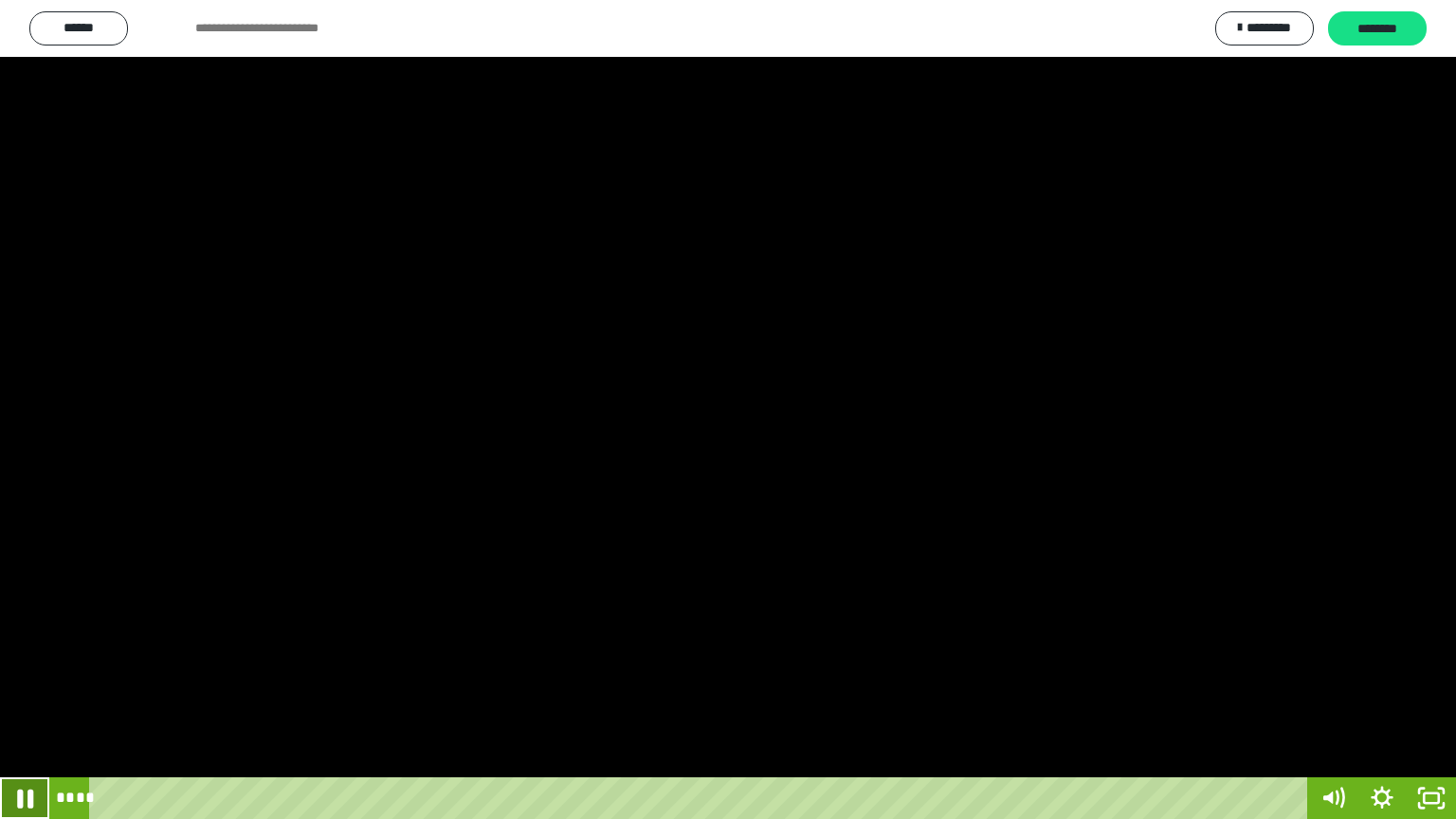 click 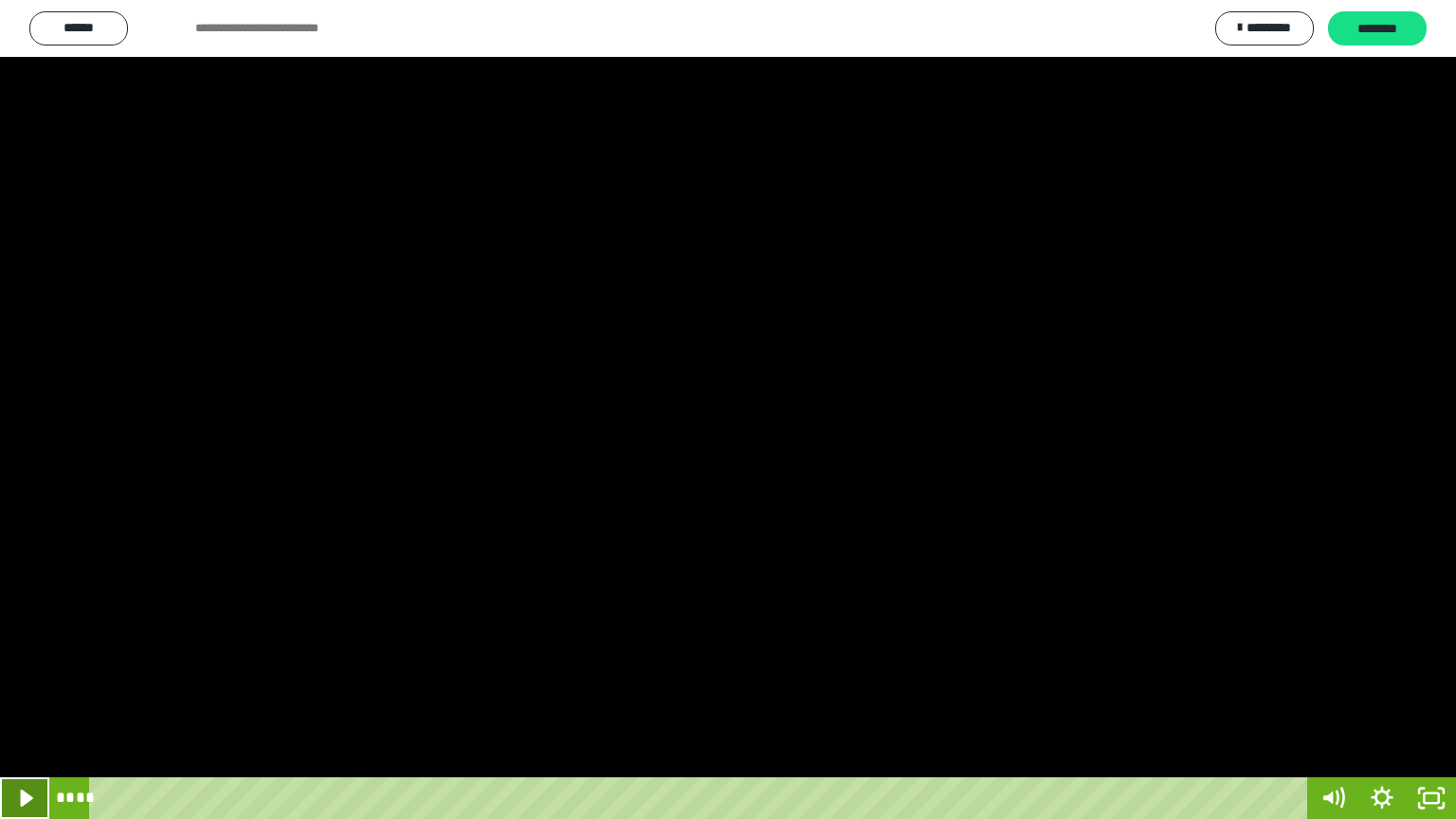 click 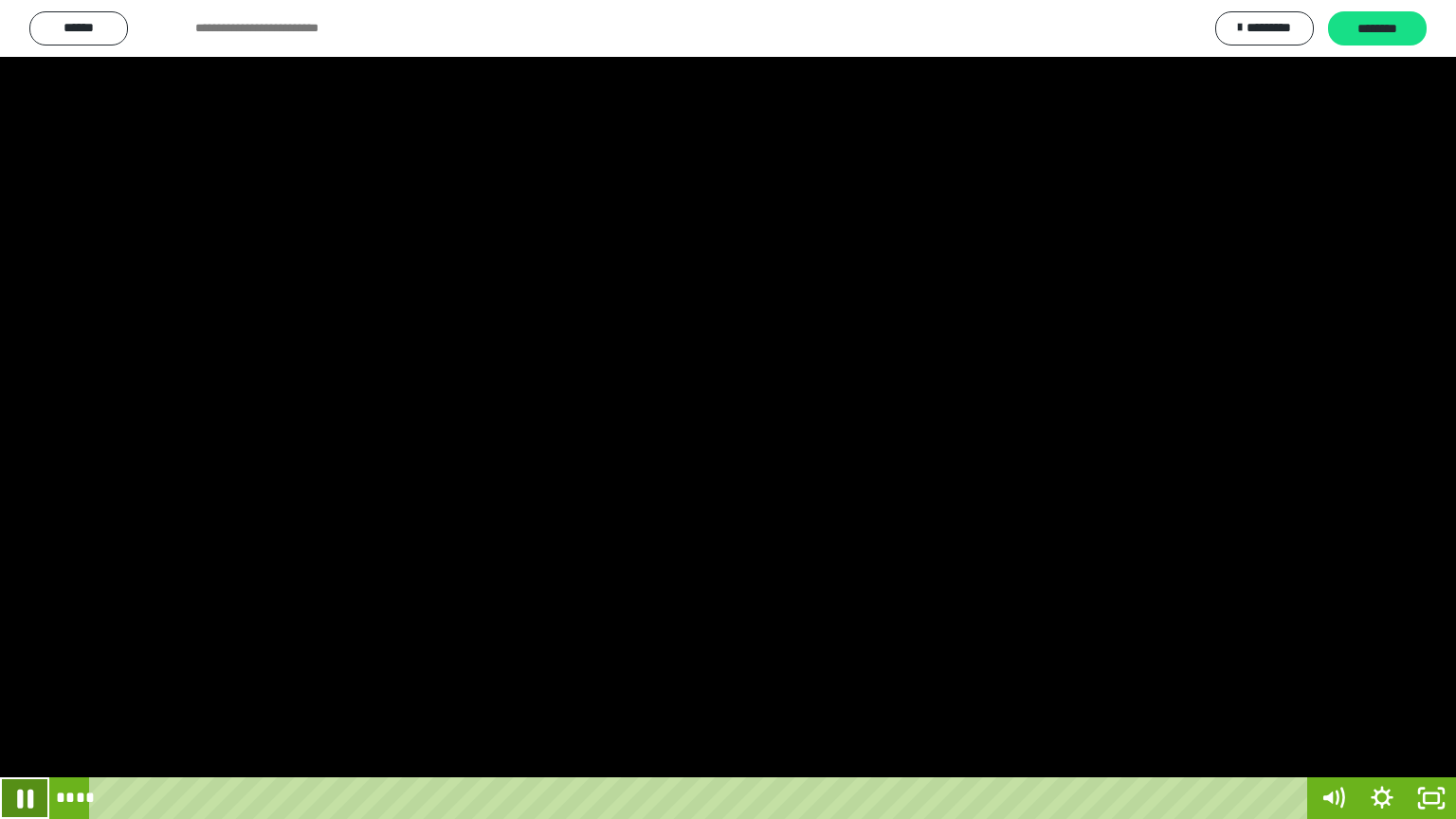 click 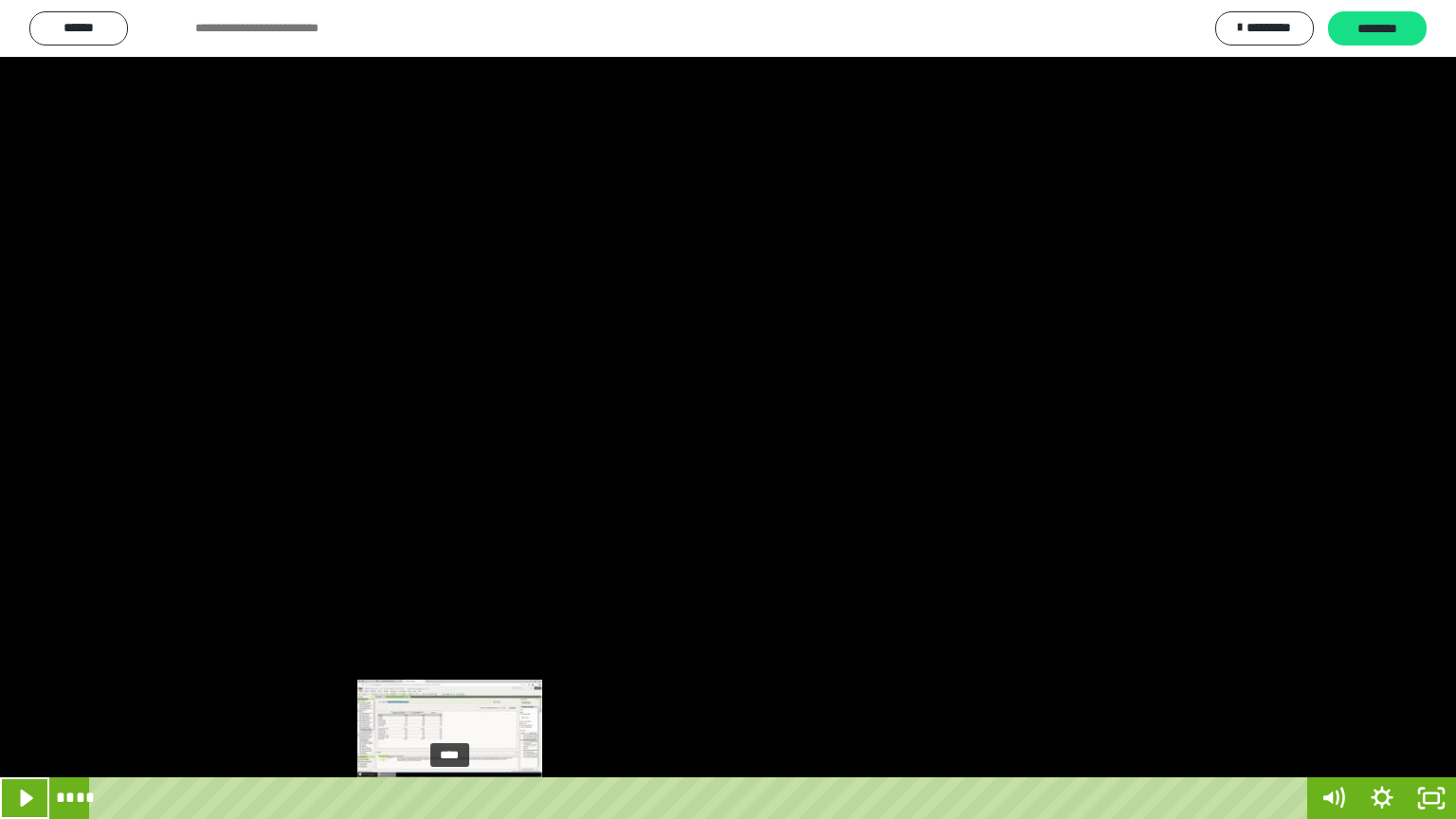 click on "****" at bounding box center (701, 798) 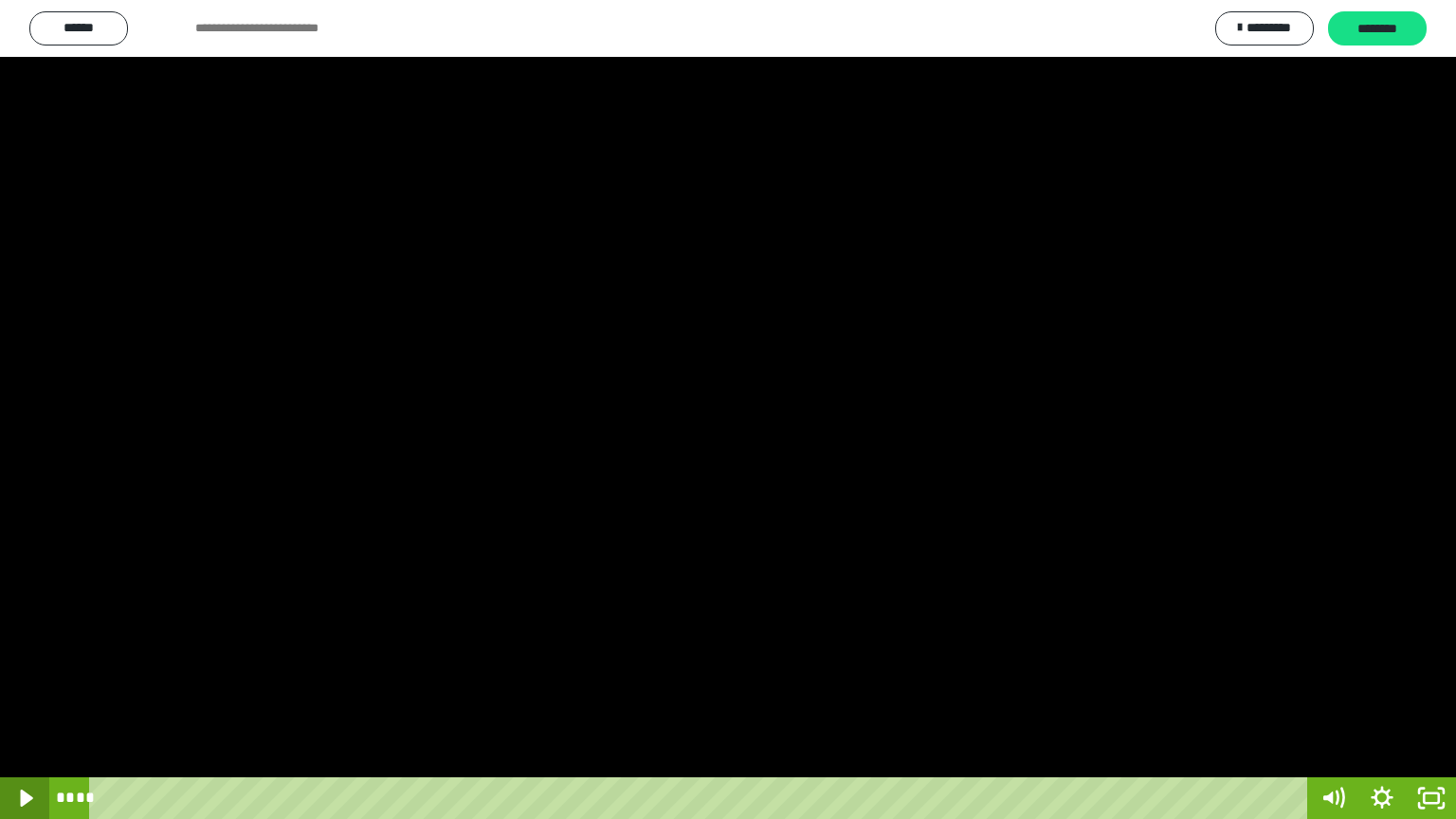 click 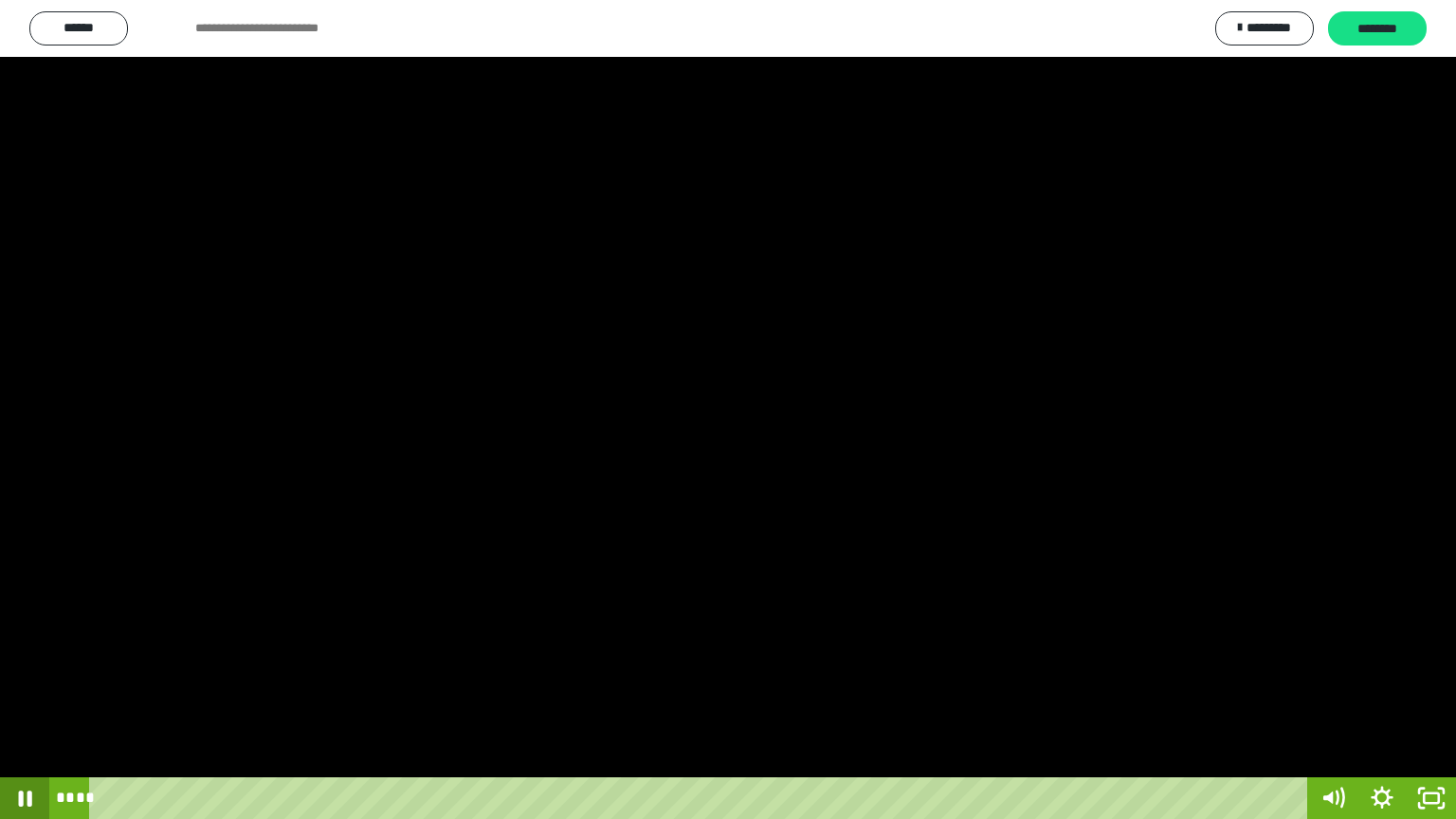 click 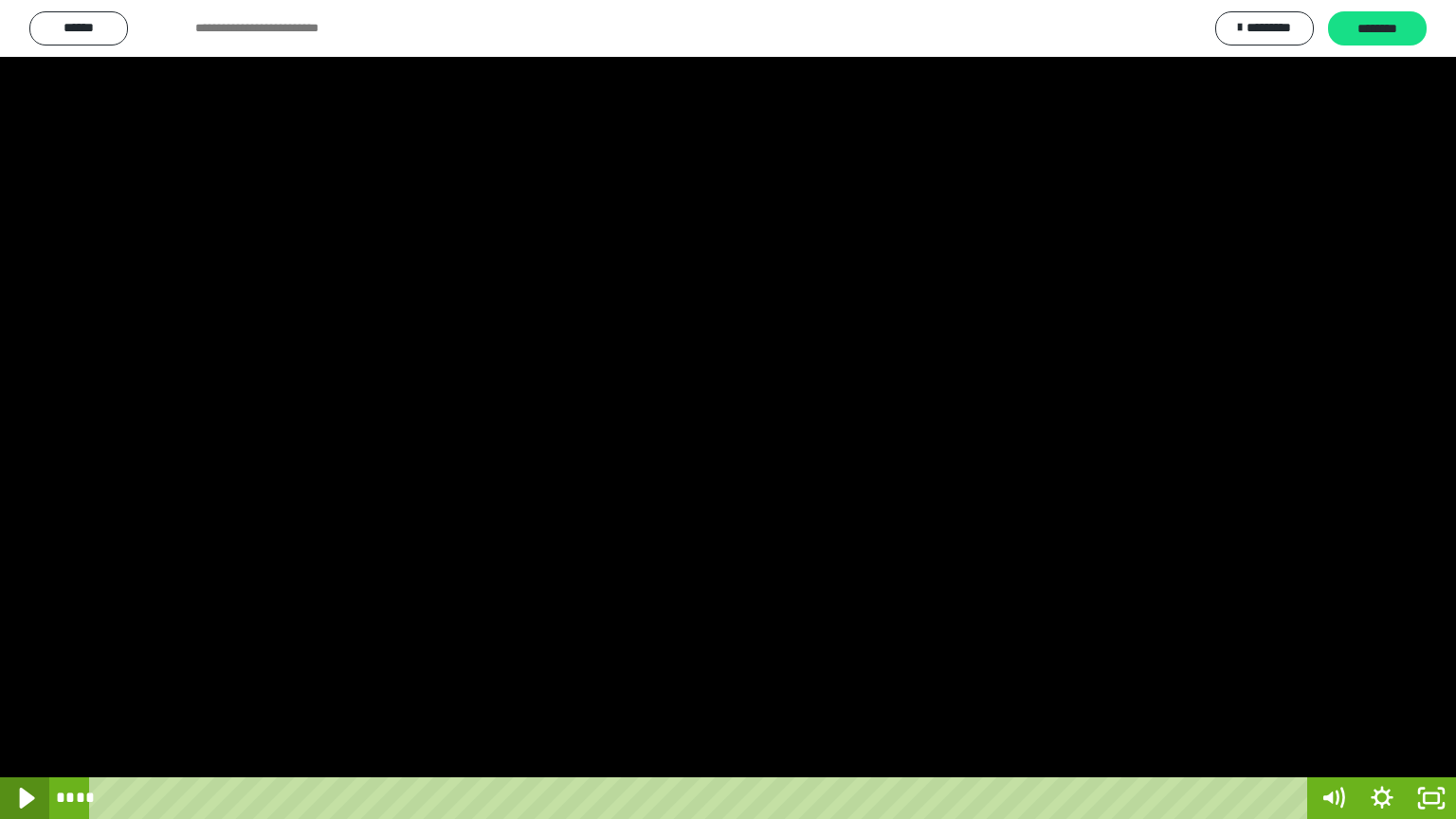 click 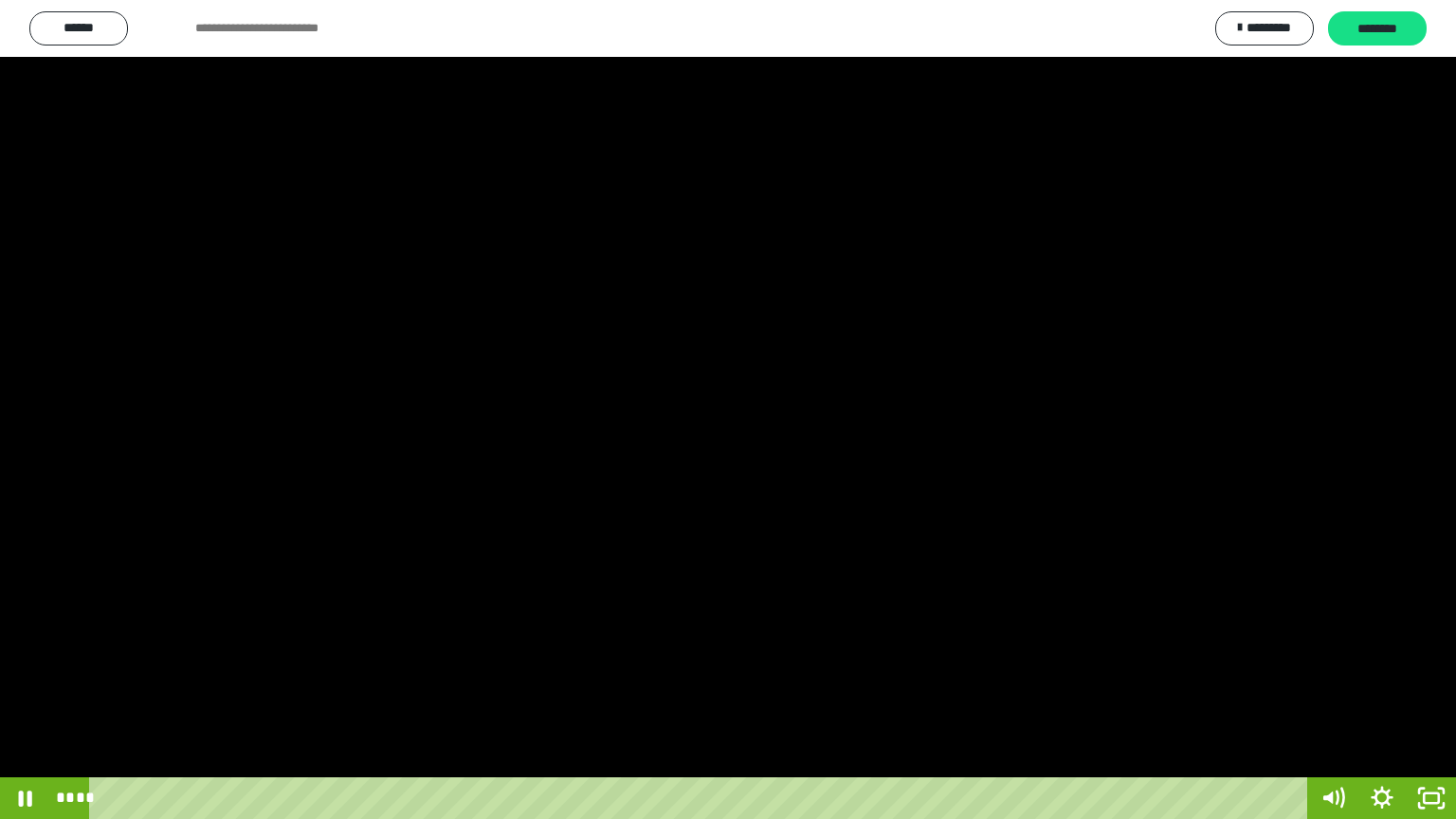 type 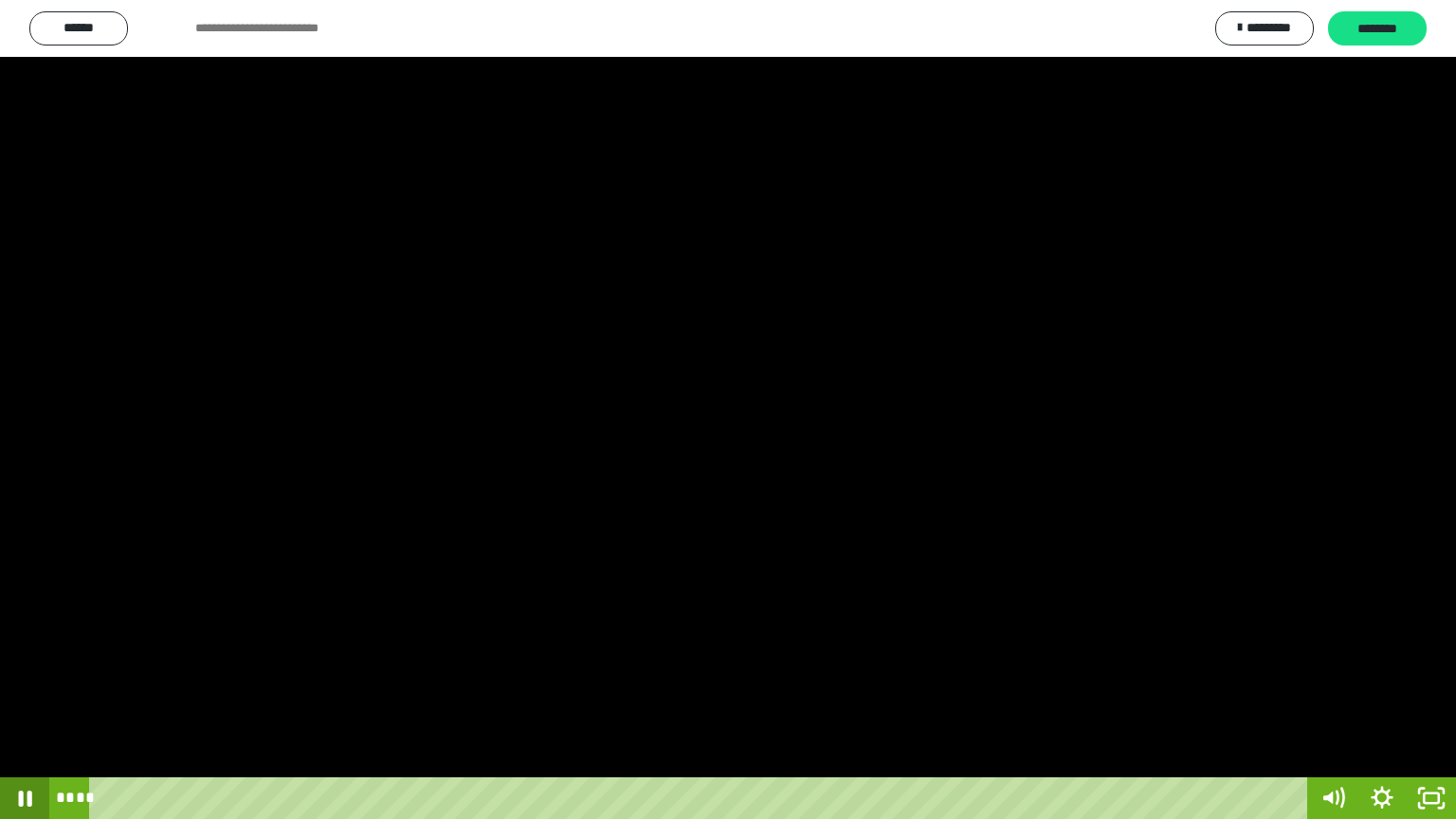 click 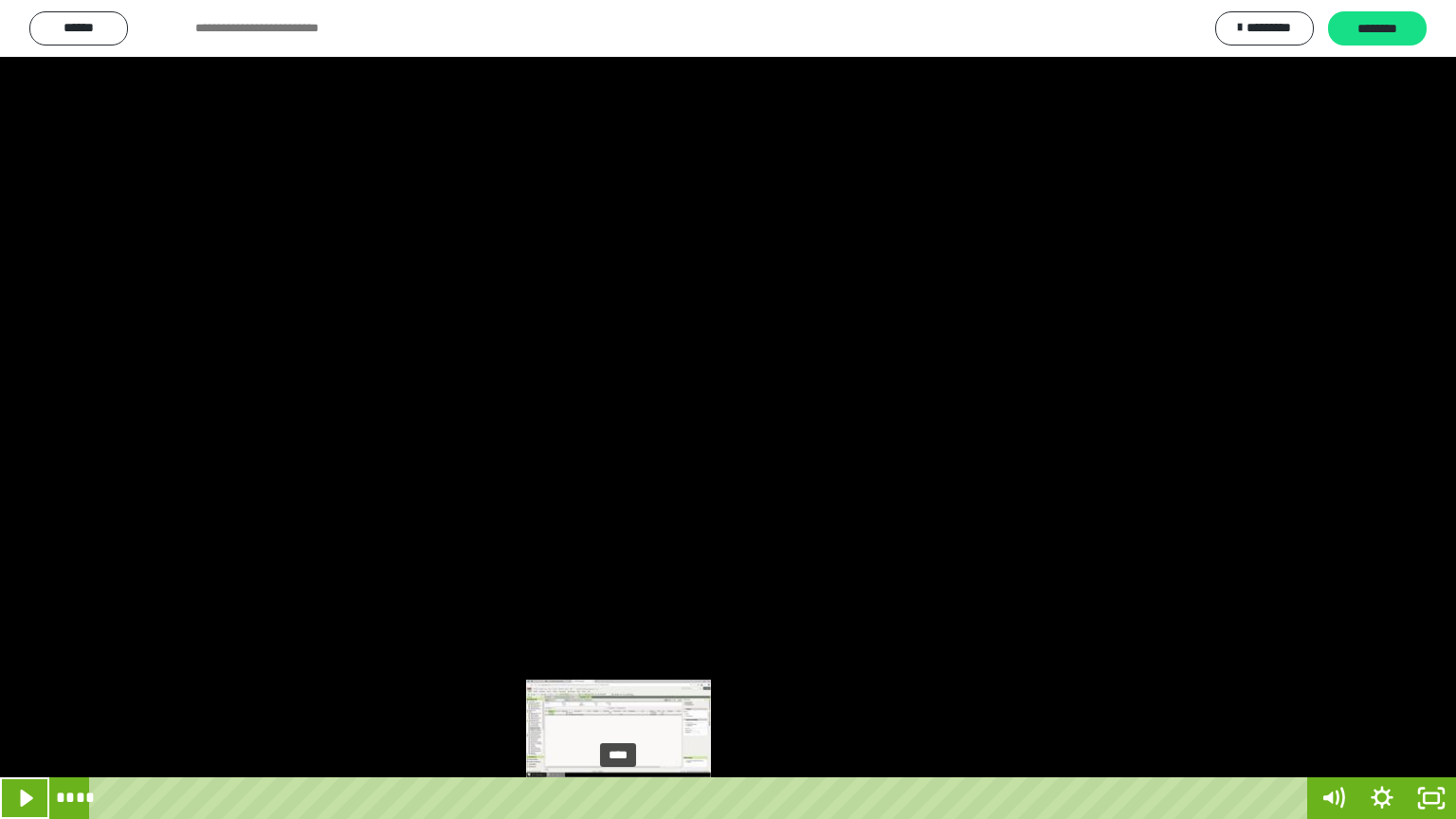 click on "****" at bounding box center [701, 798] 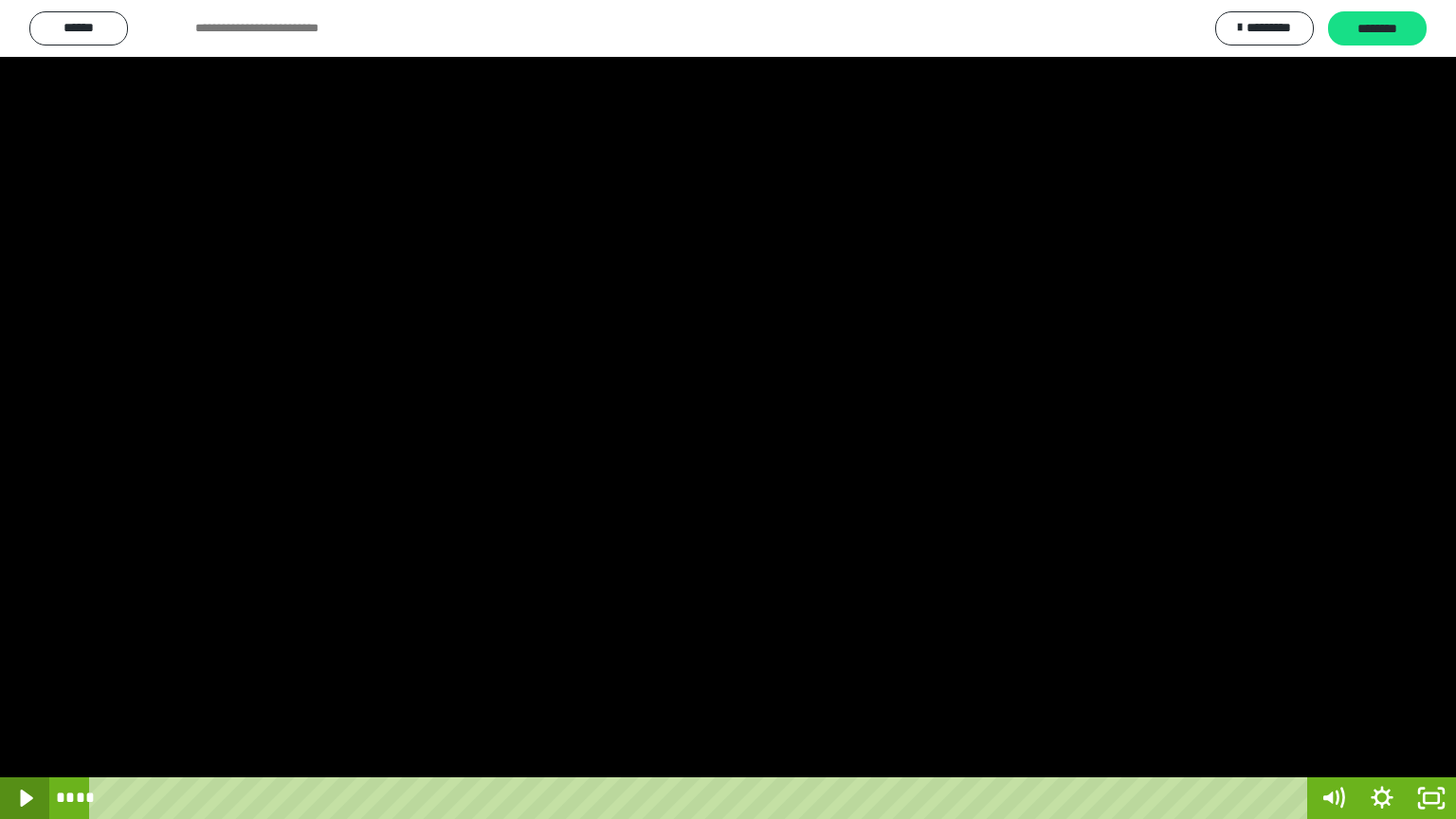 click 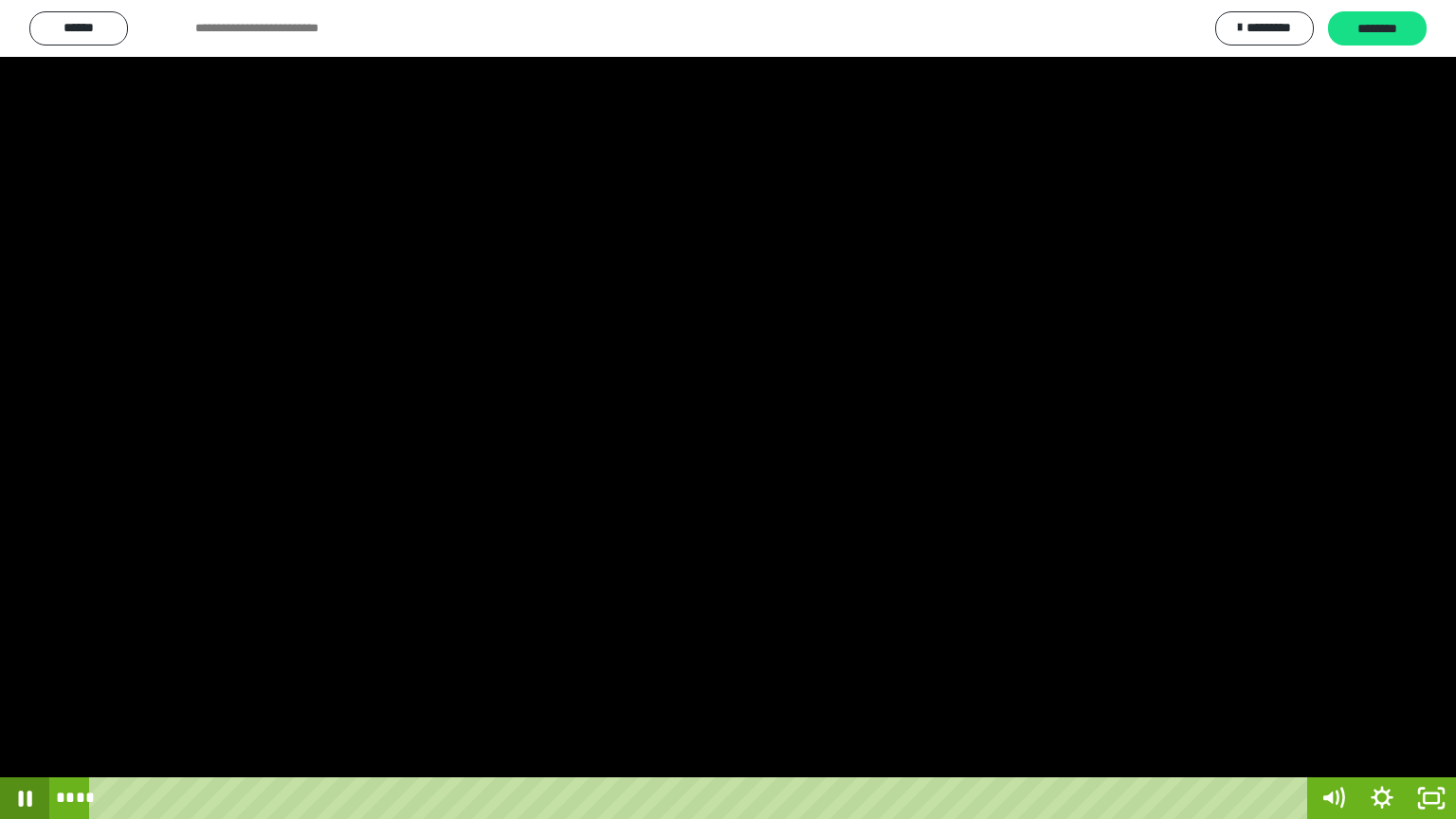 click 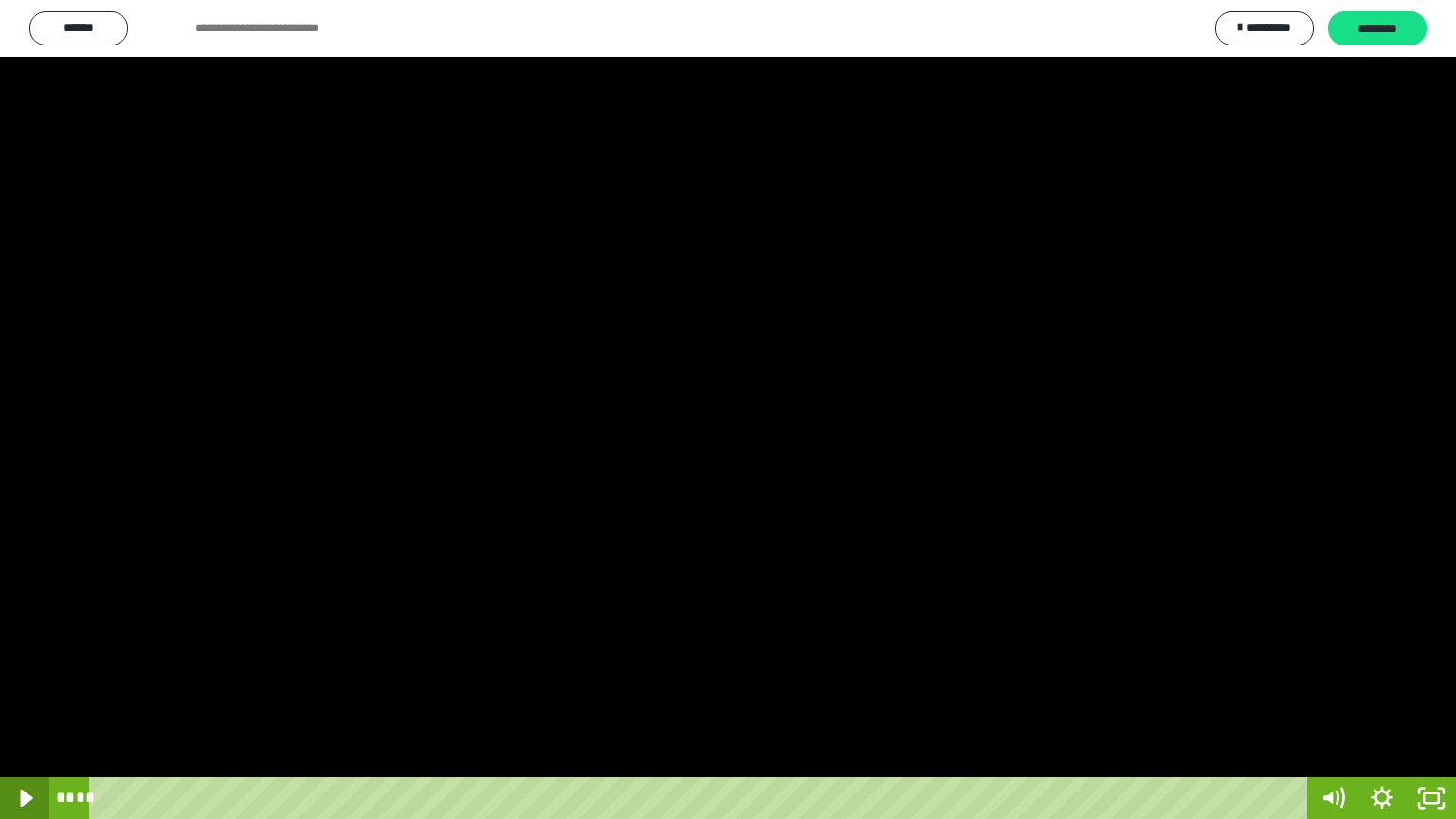 click 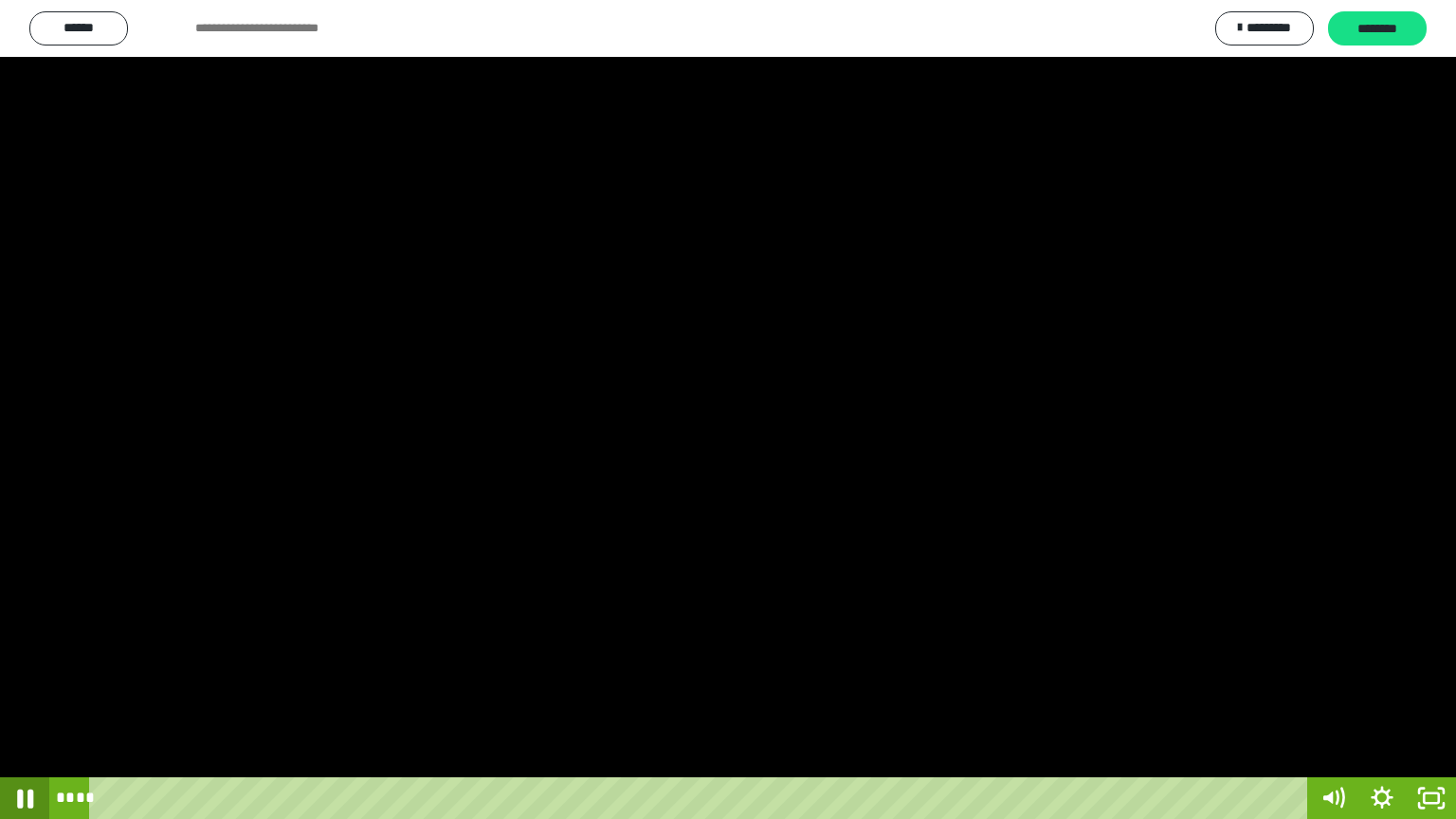 click 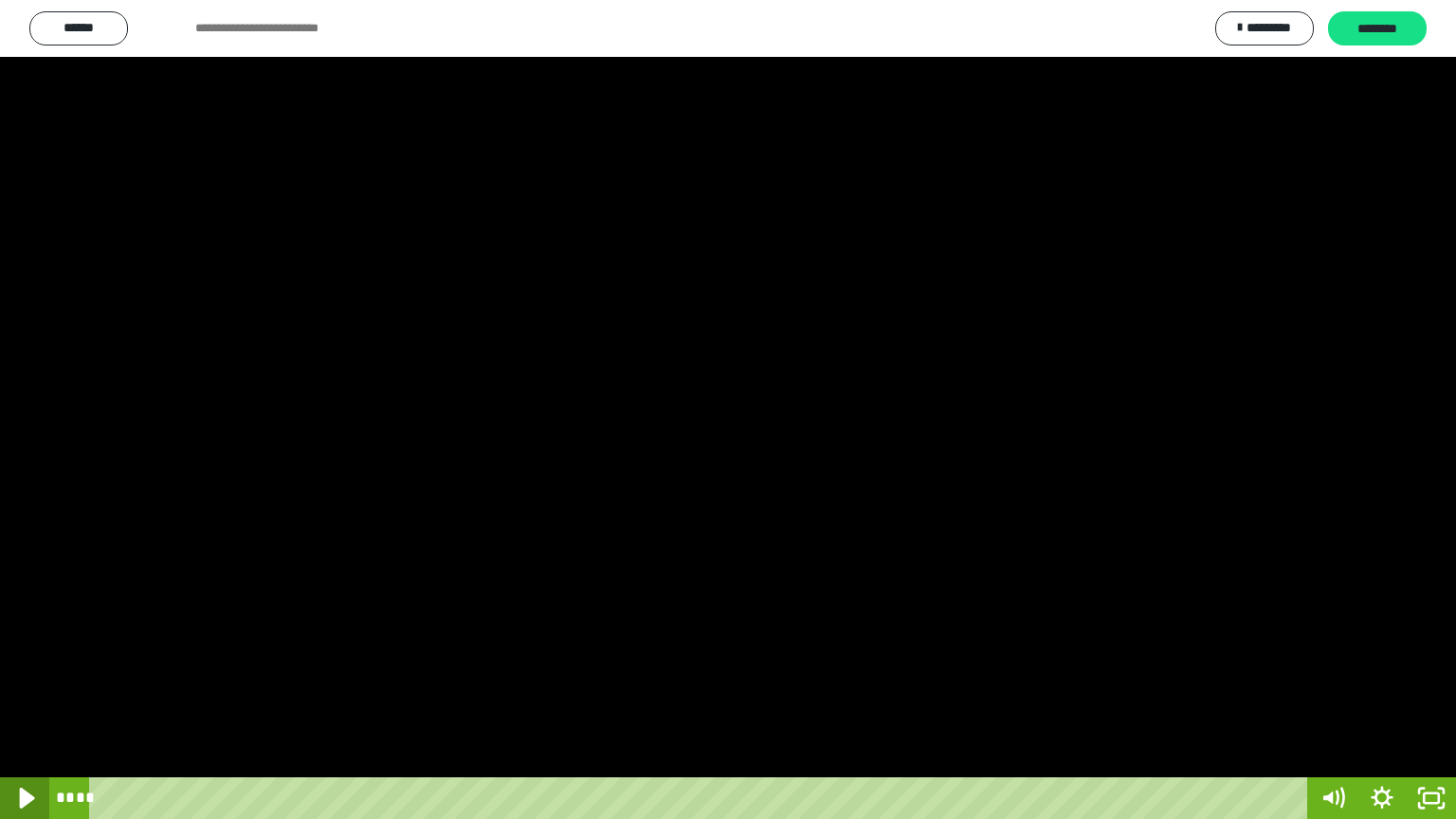 click 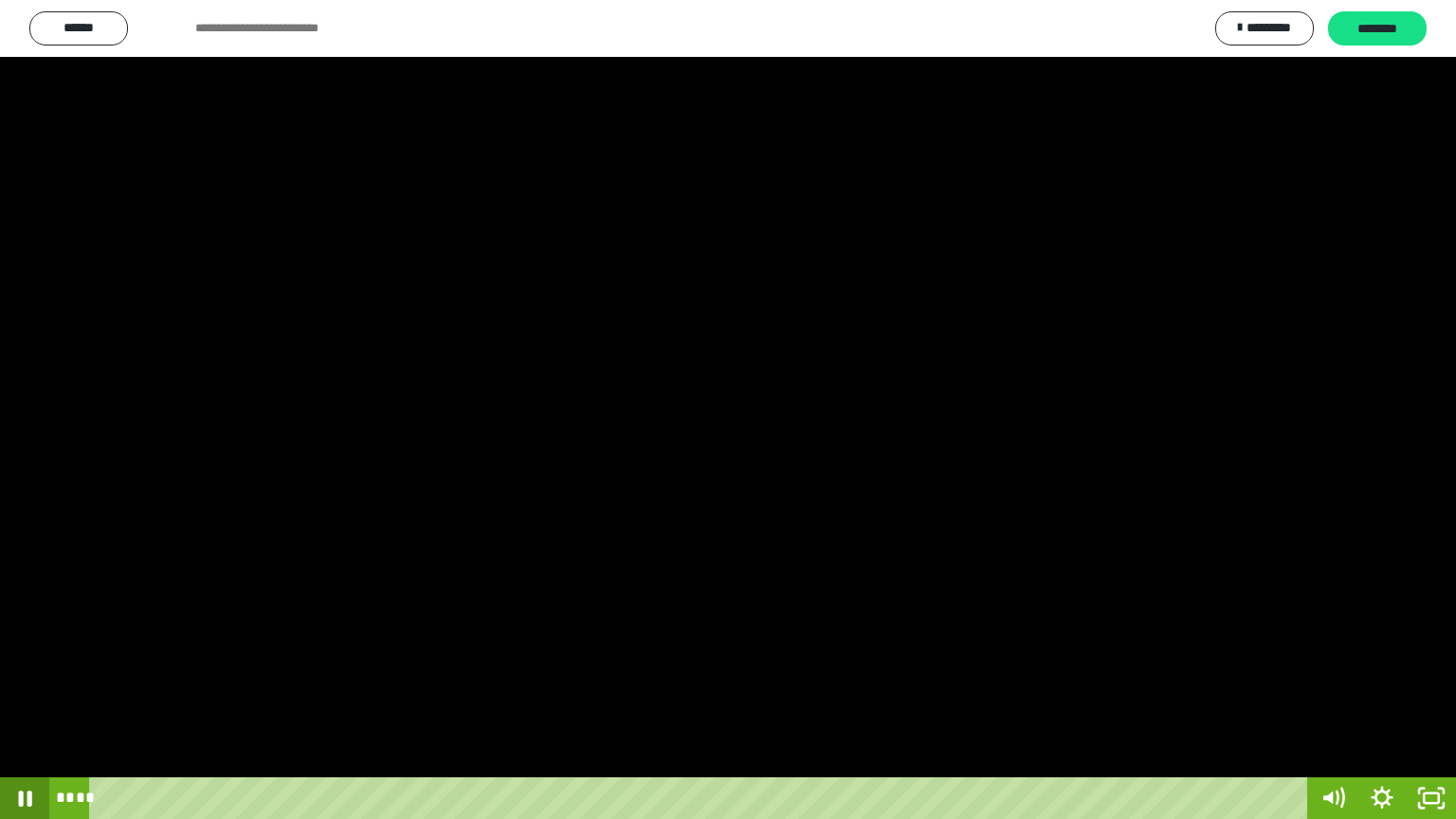 click 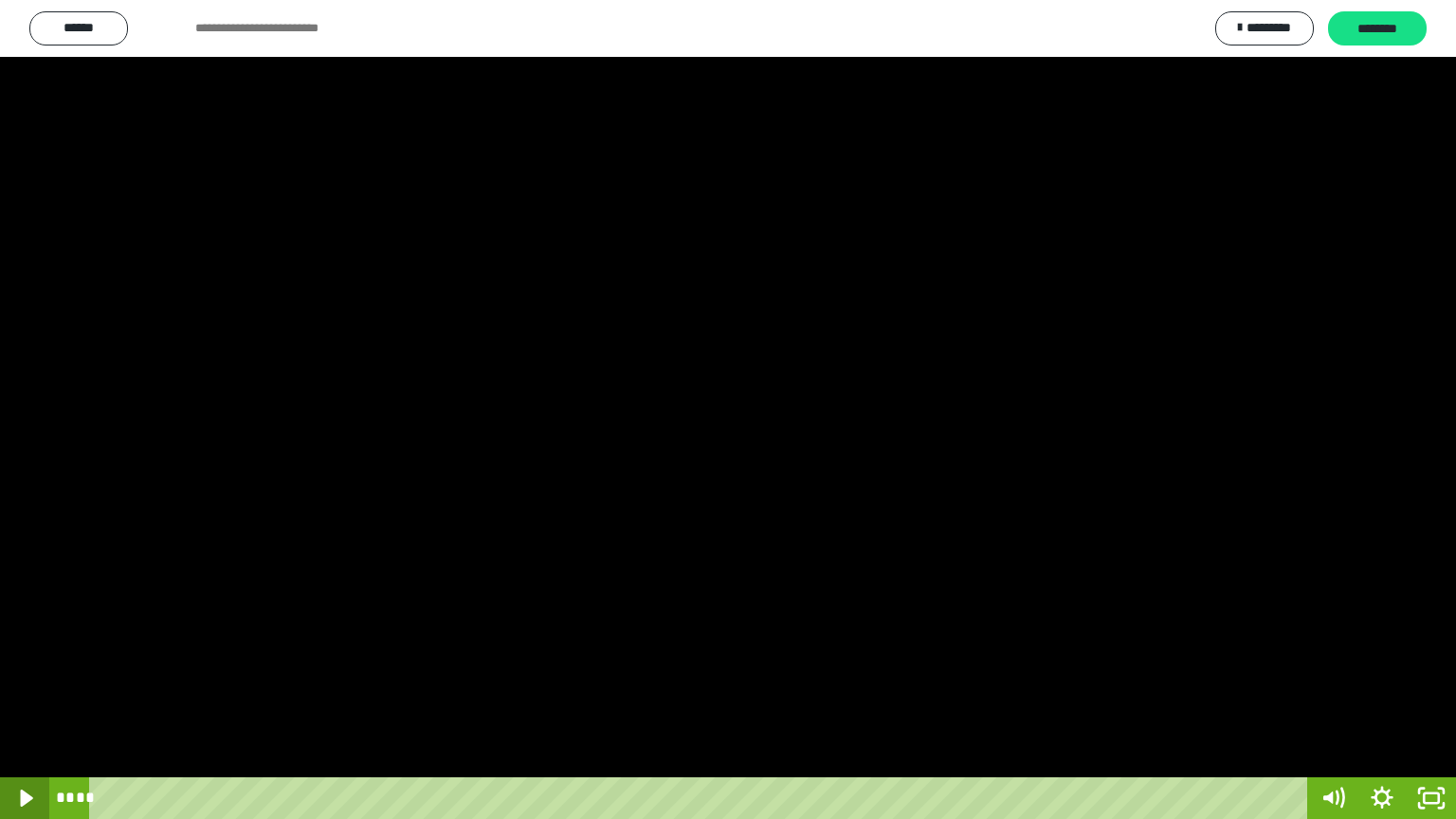 click 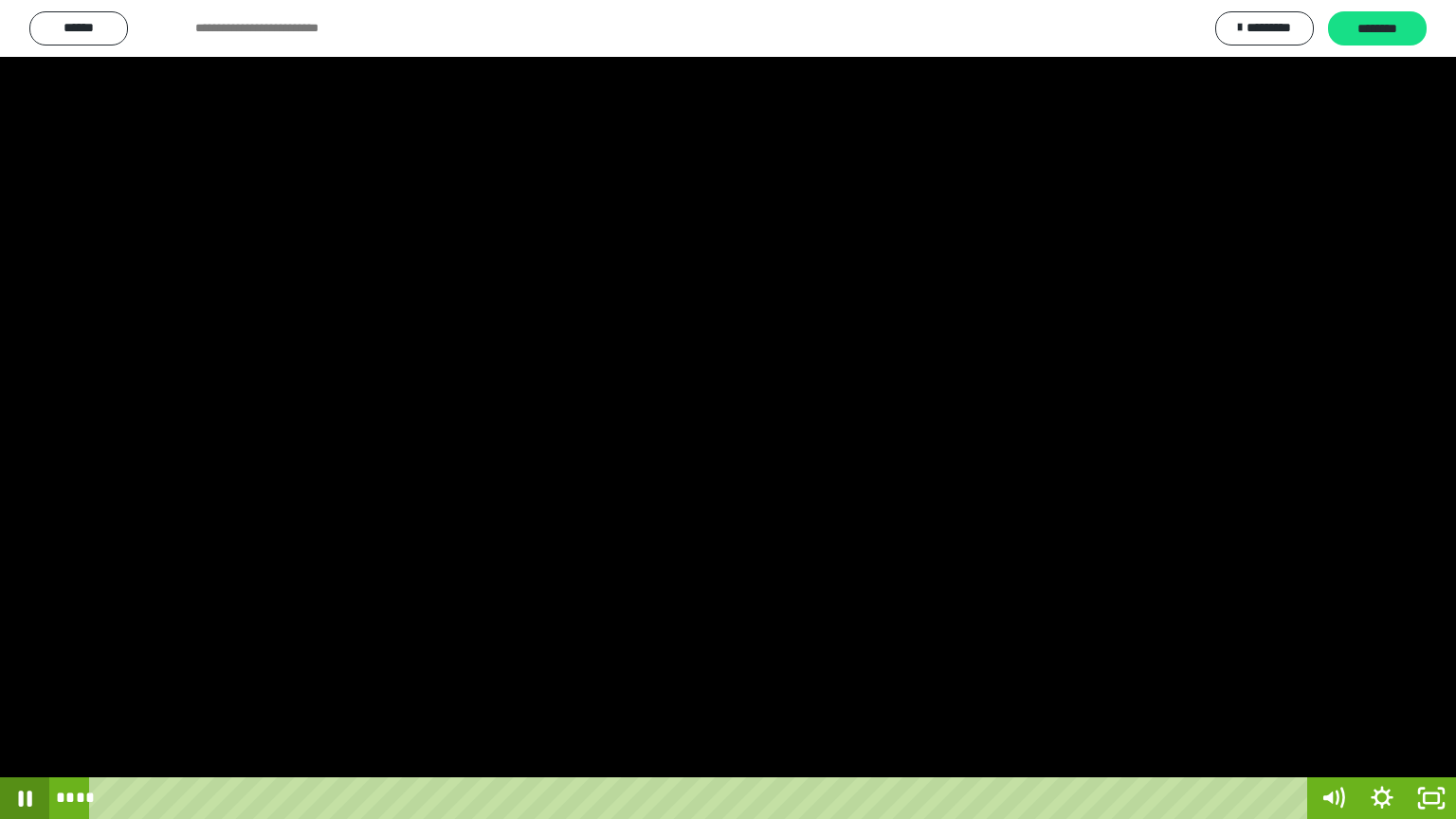 click 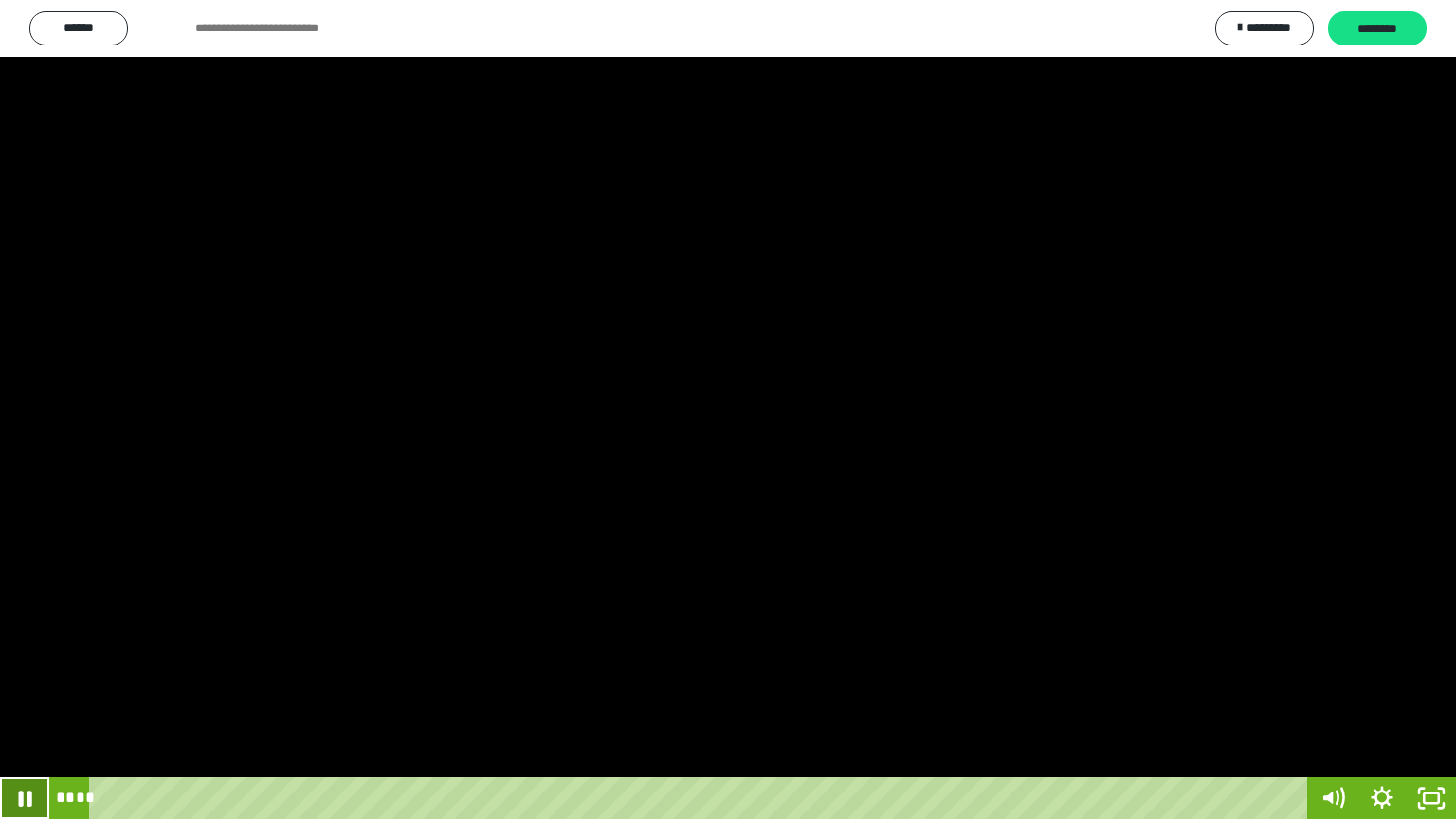 click 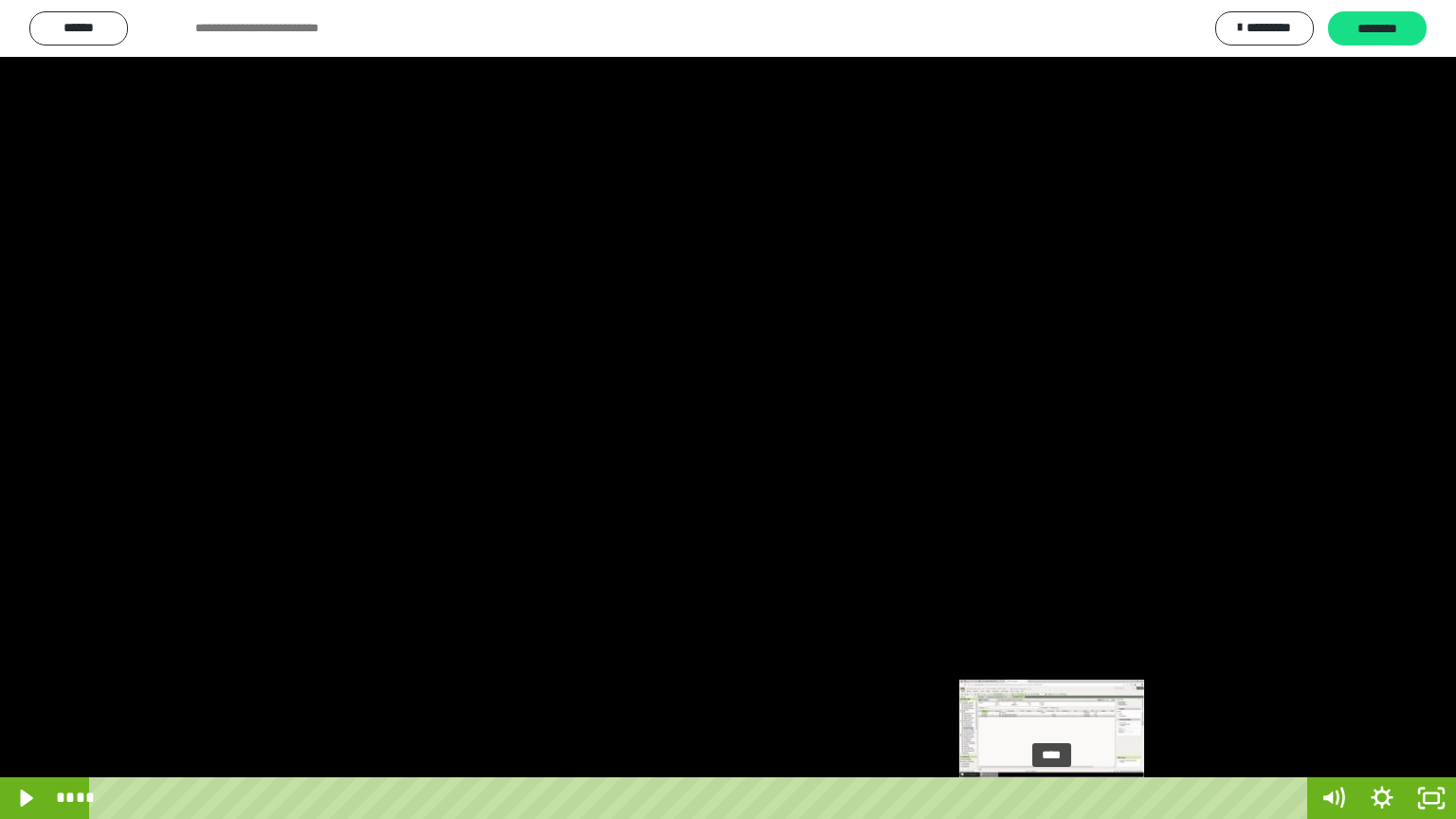 click at bounding box center (1056, 798) 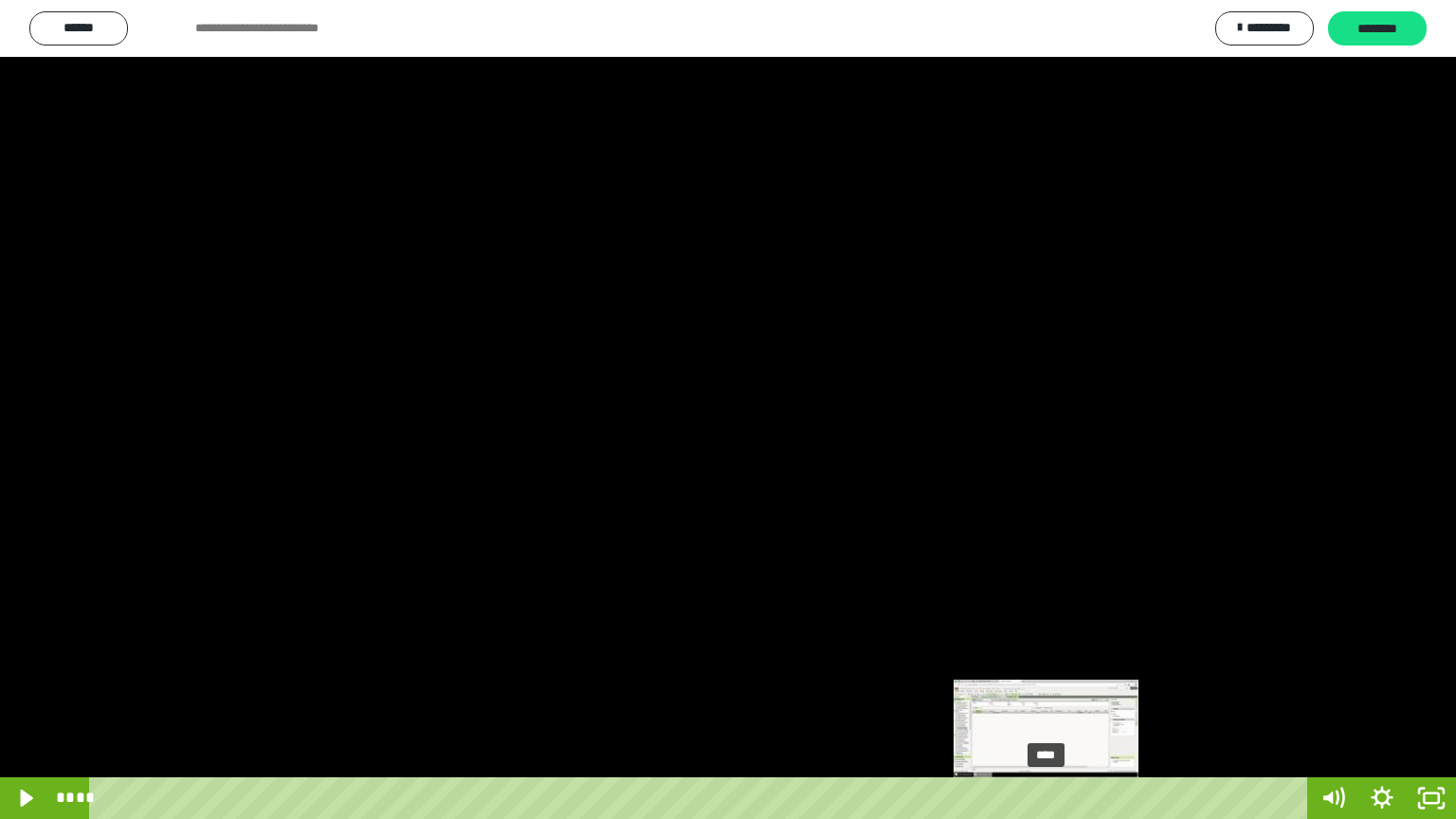 click at bounding box center [1051, 798] 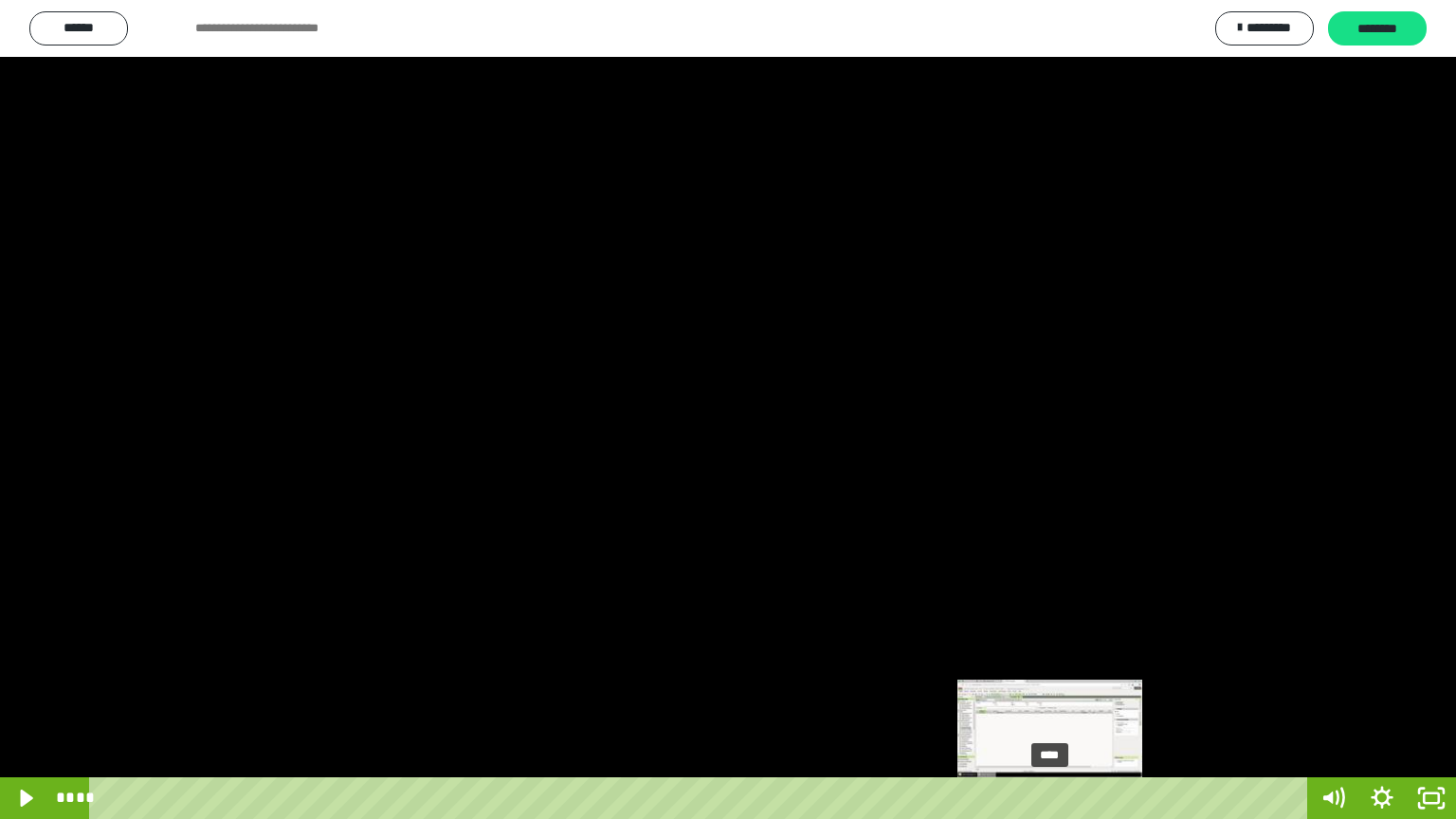 click at bounding box center [1046, 798] 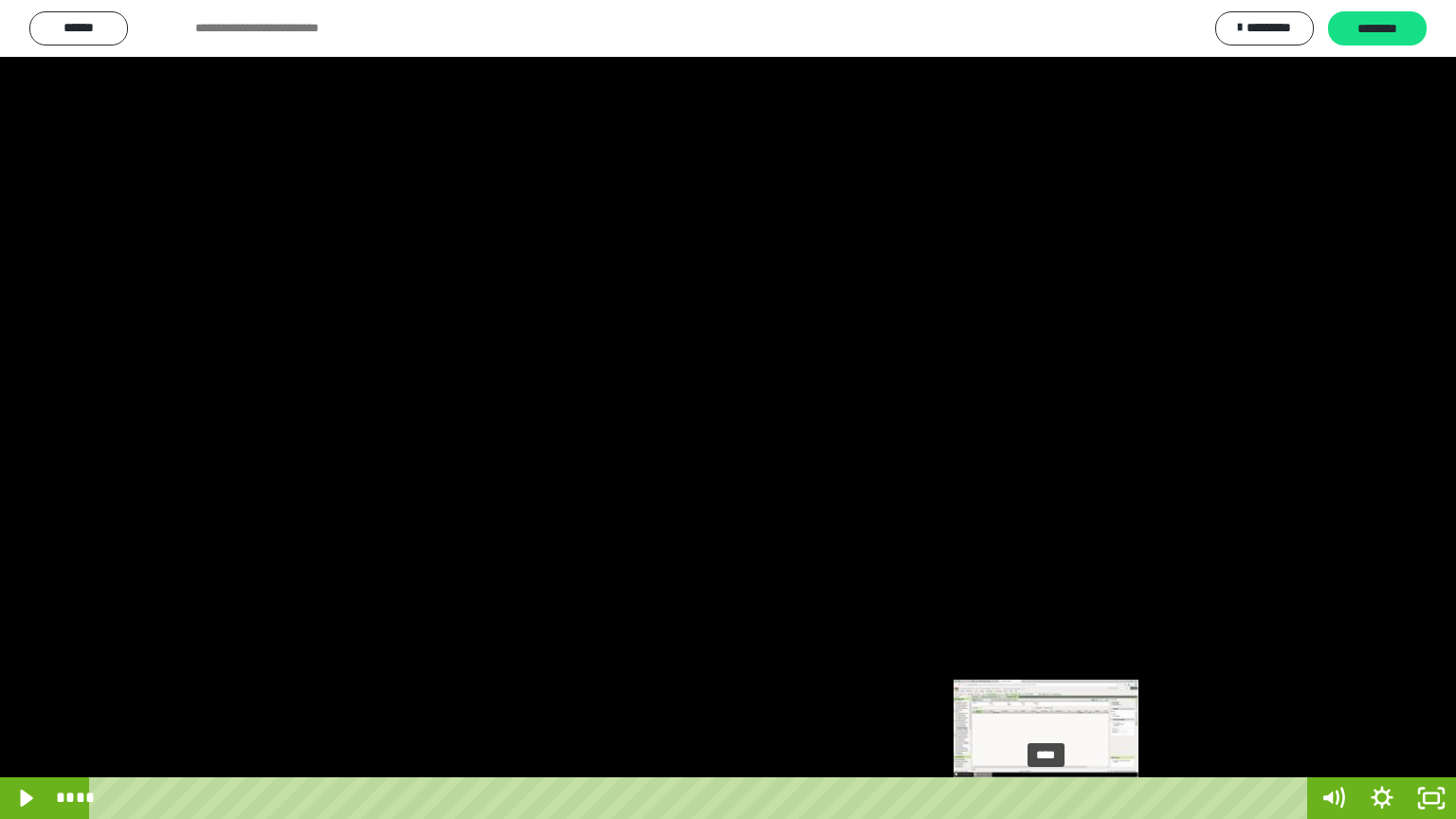 click at bounding box center (1049, 798) 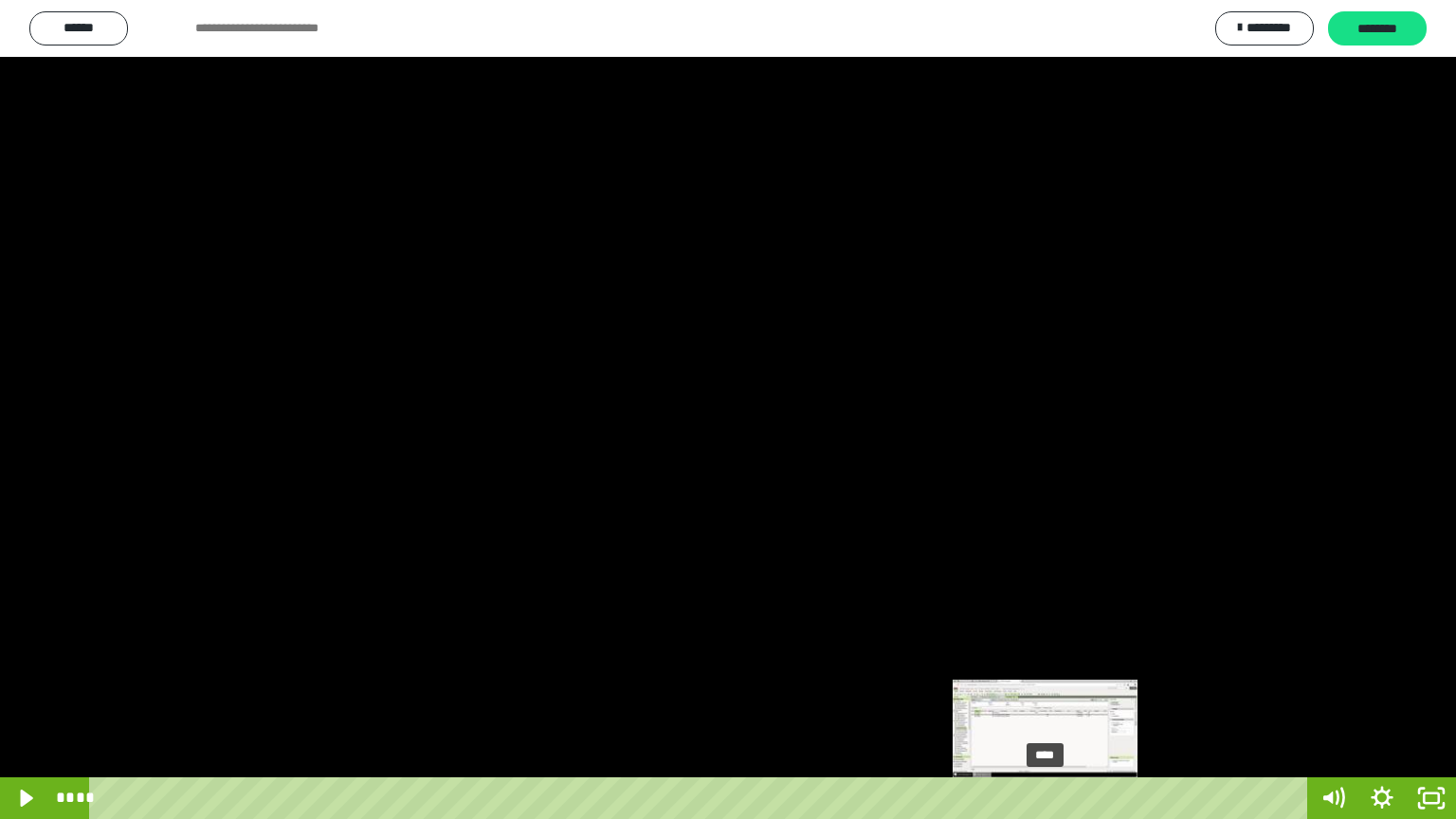 click at bounding box center [1045, 798] 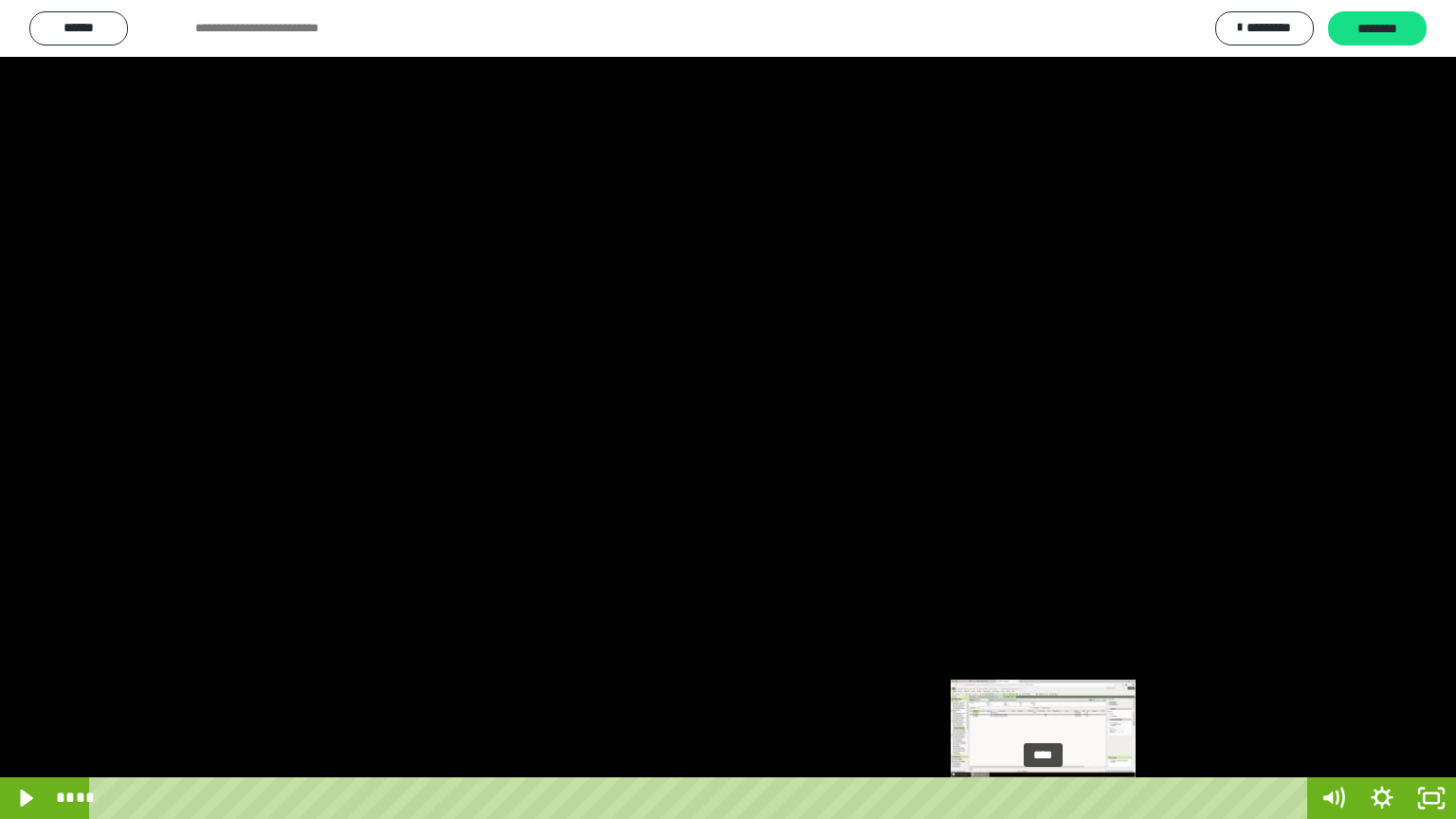 click at bounding box center (1045, 798) 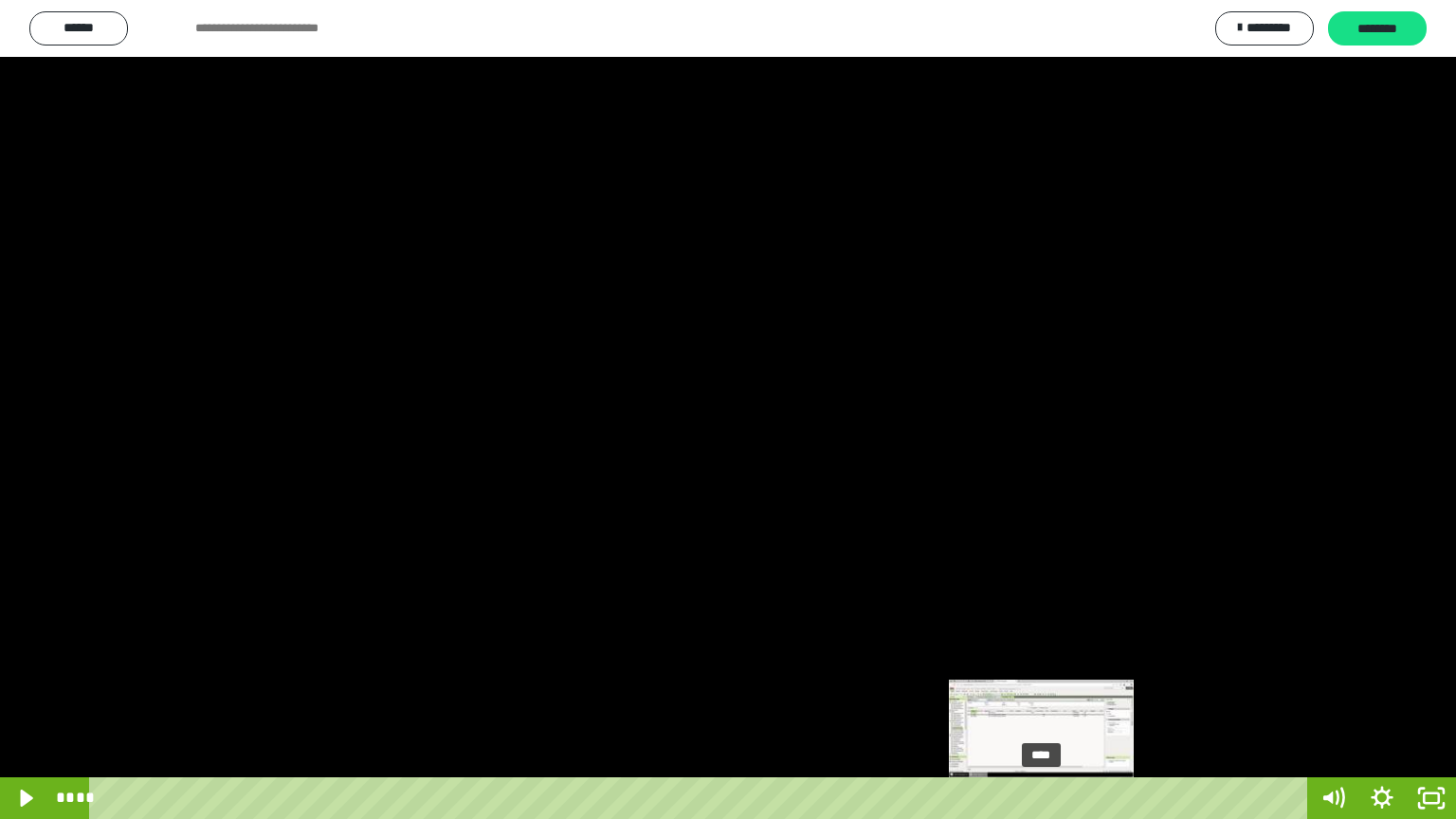 click at bounding box center (1041, 798) 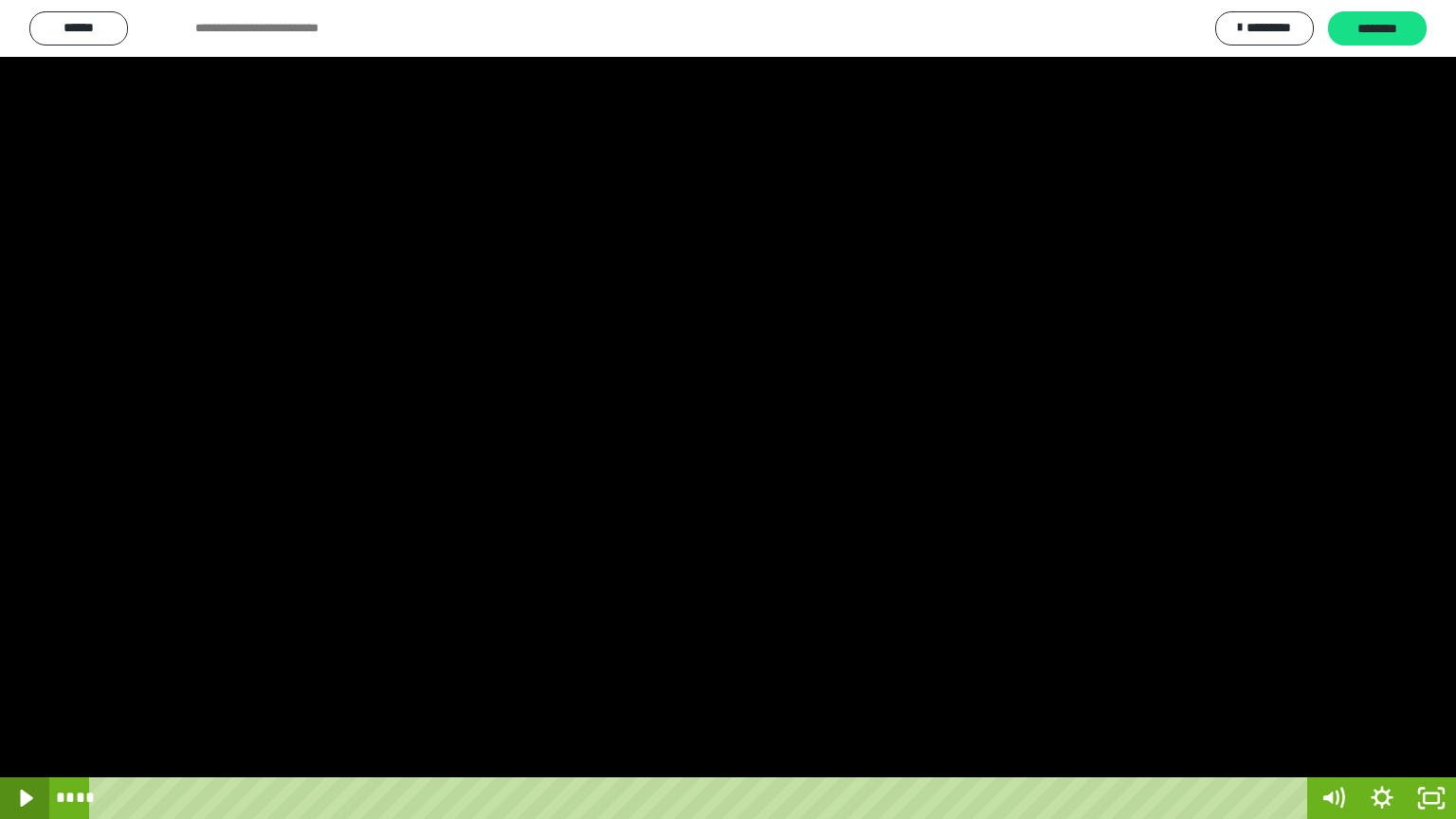 click 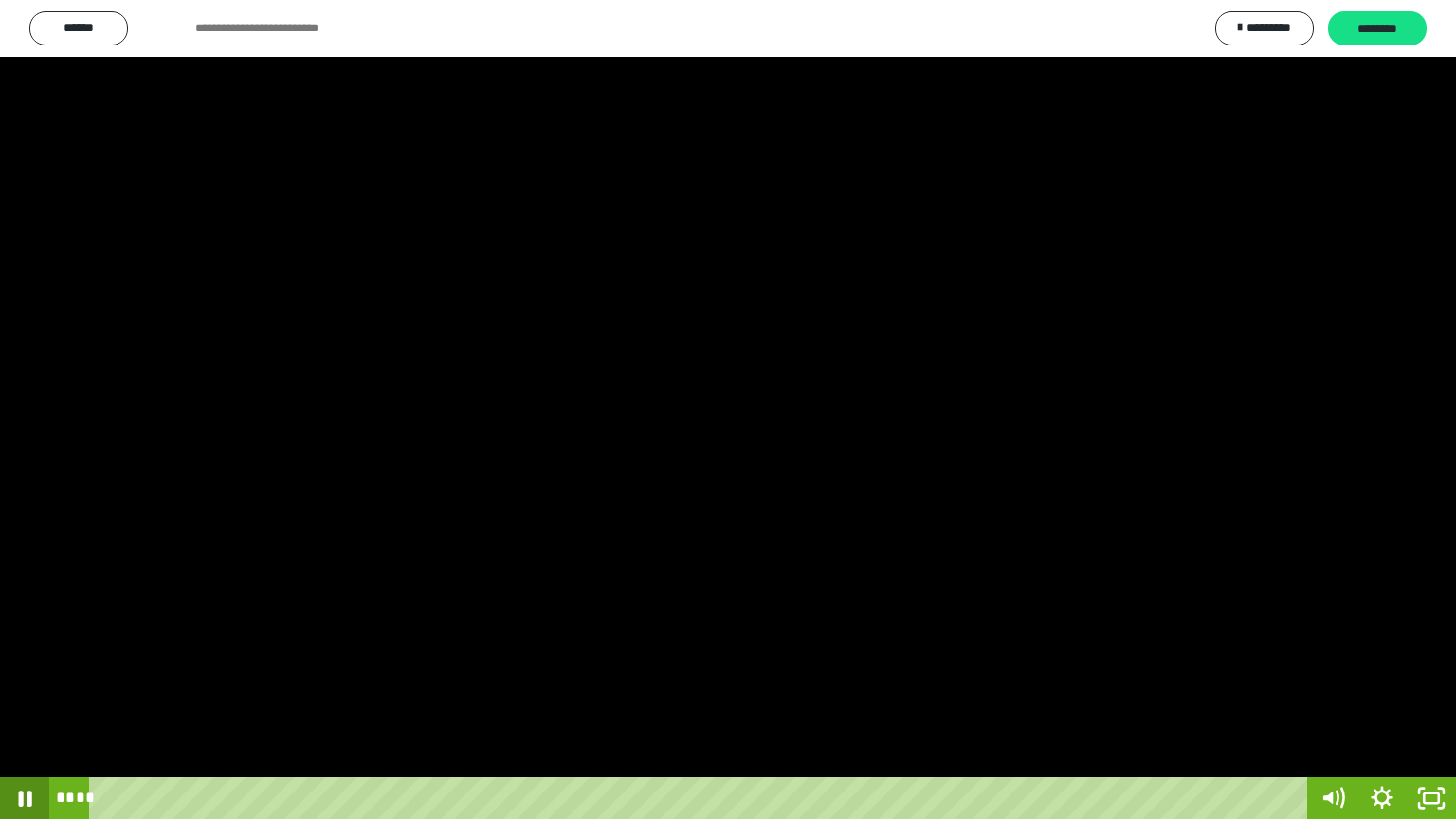 click 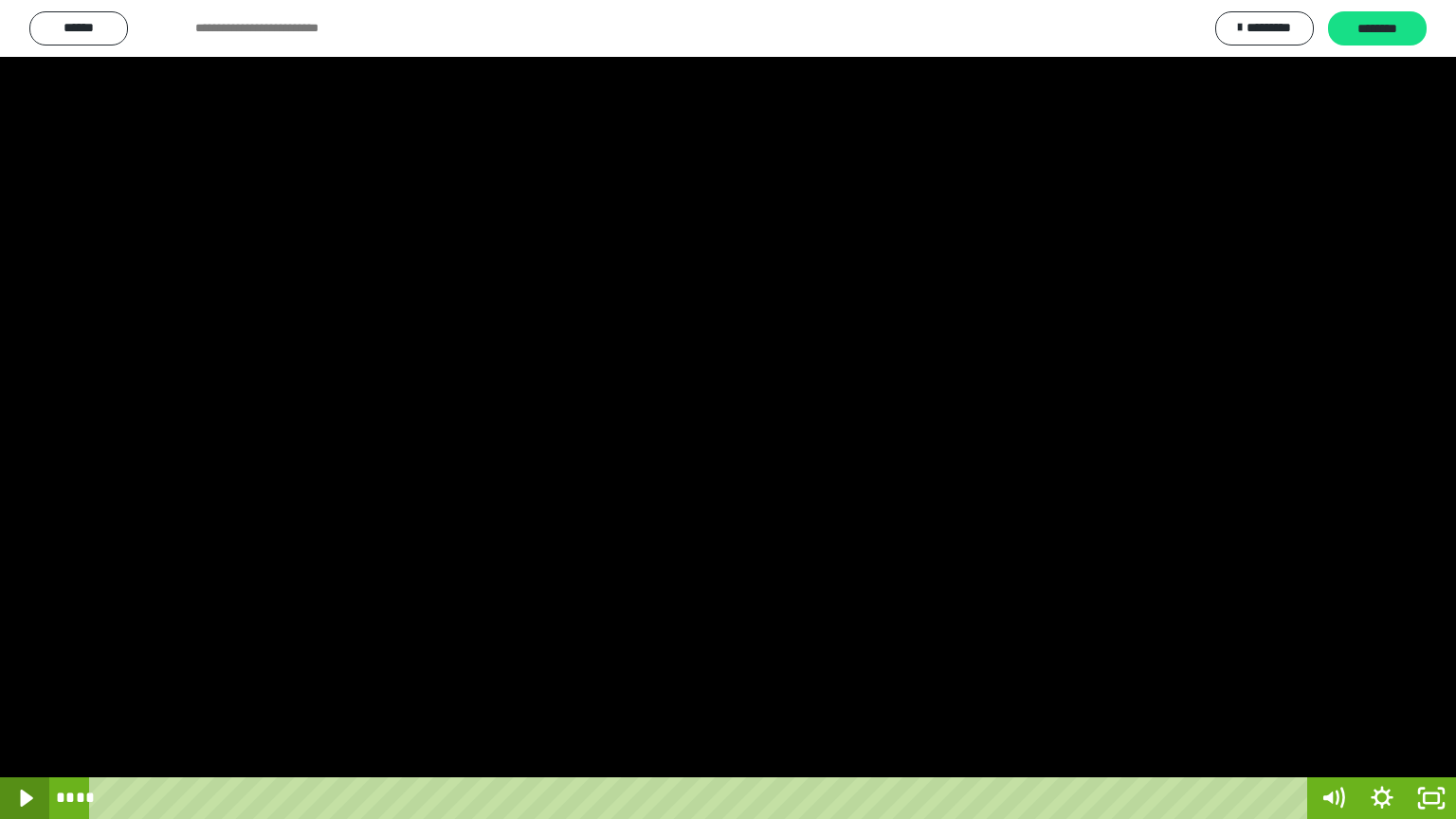 click 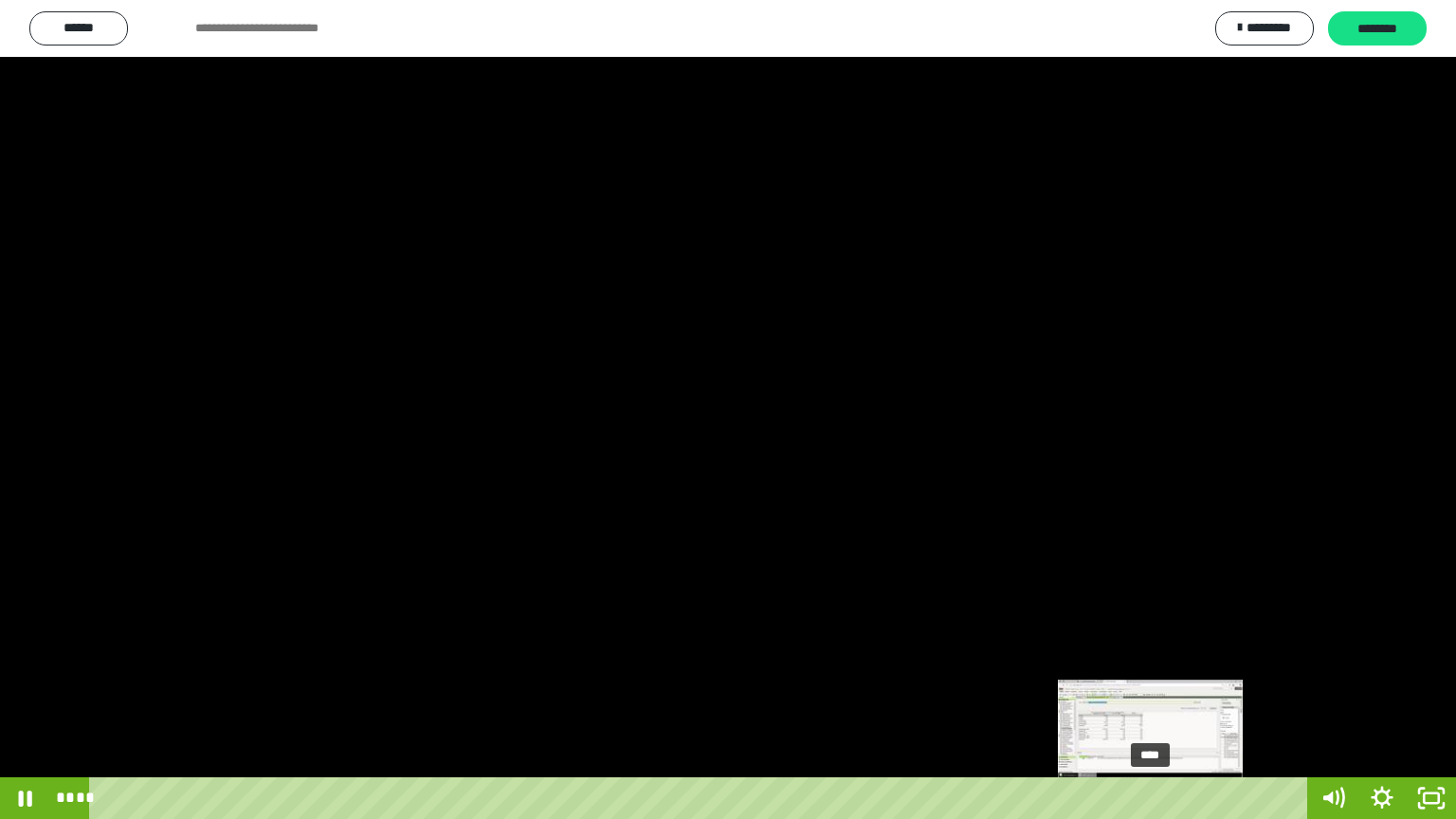 click on "****" at bounding box center [701, 798] 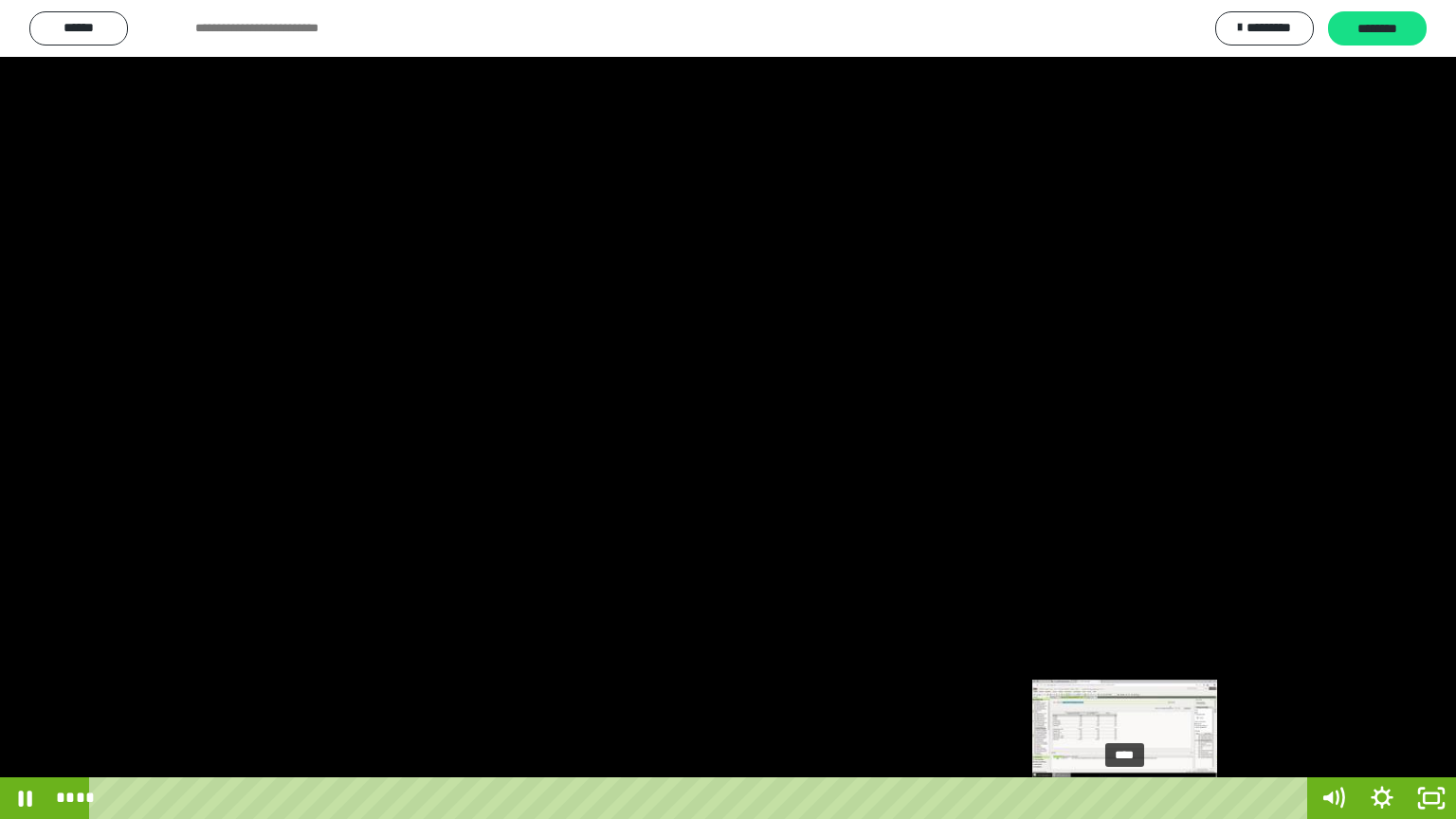 click on "****" at bounding box center [701, 798] 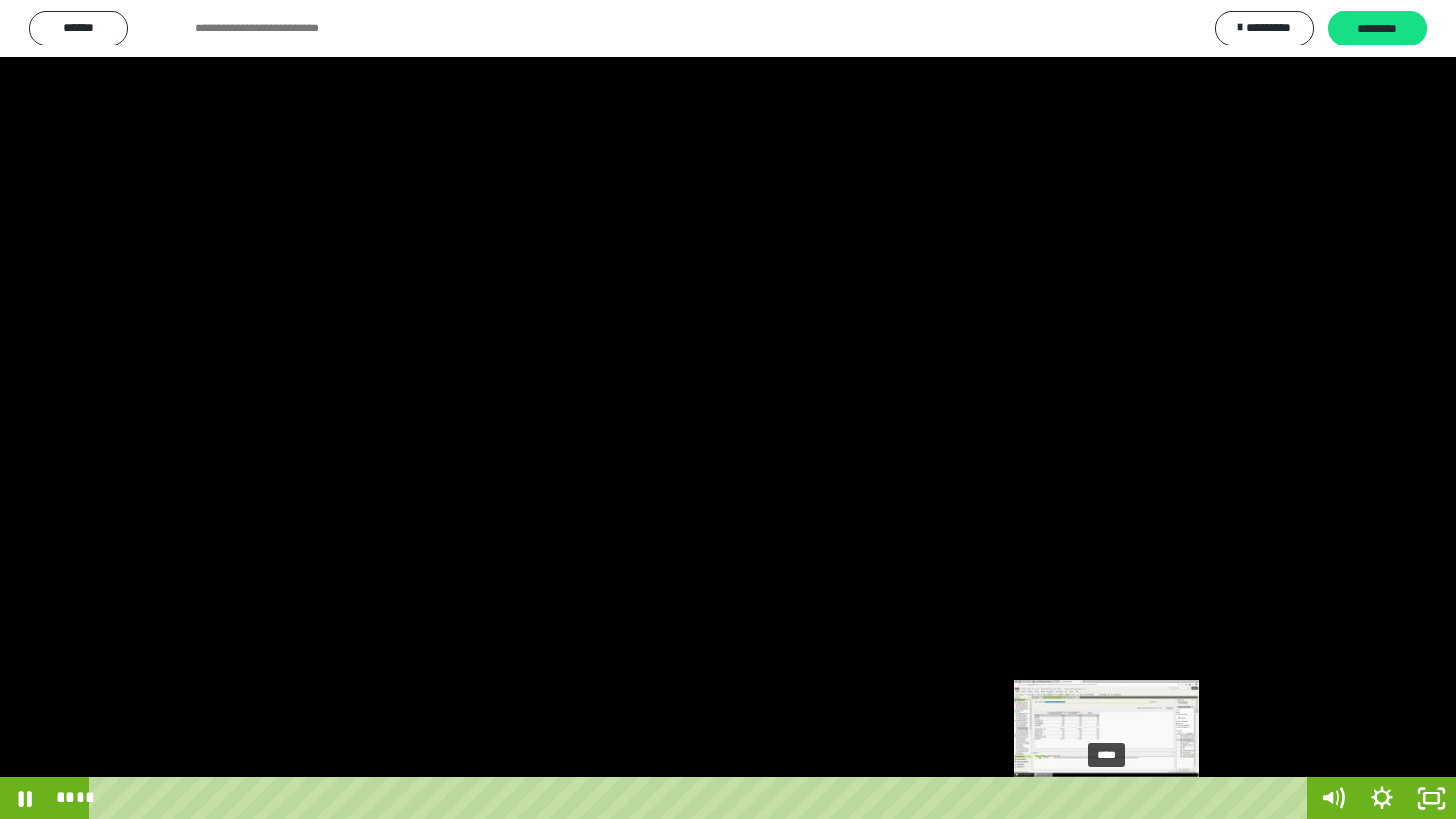 click on "****" at bounding box center [701, 798] 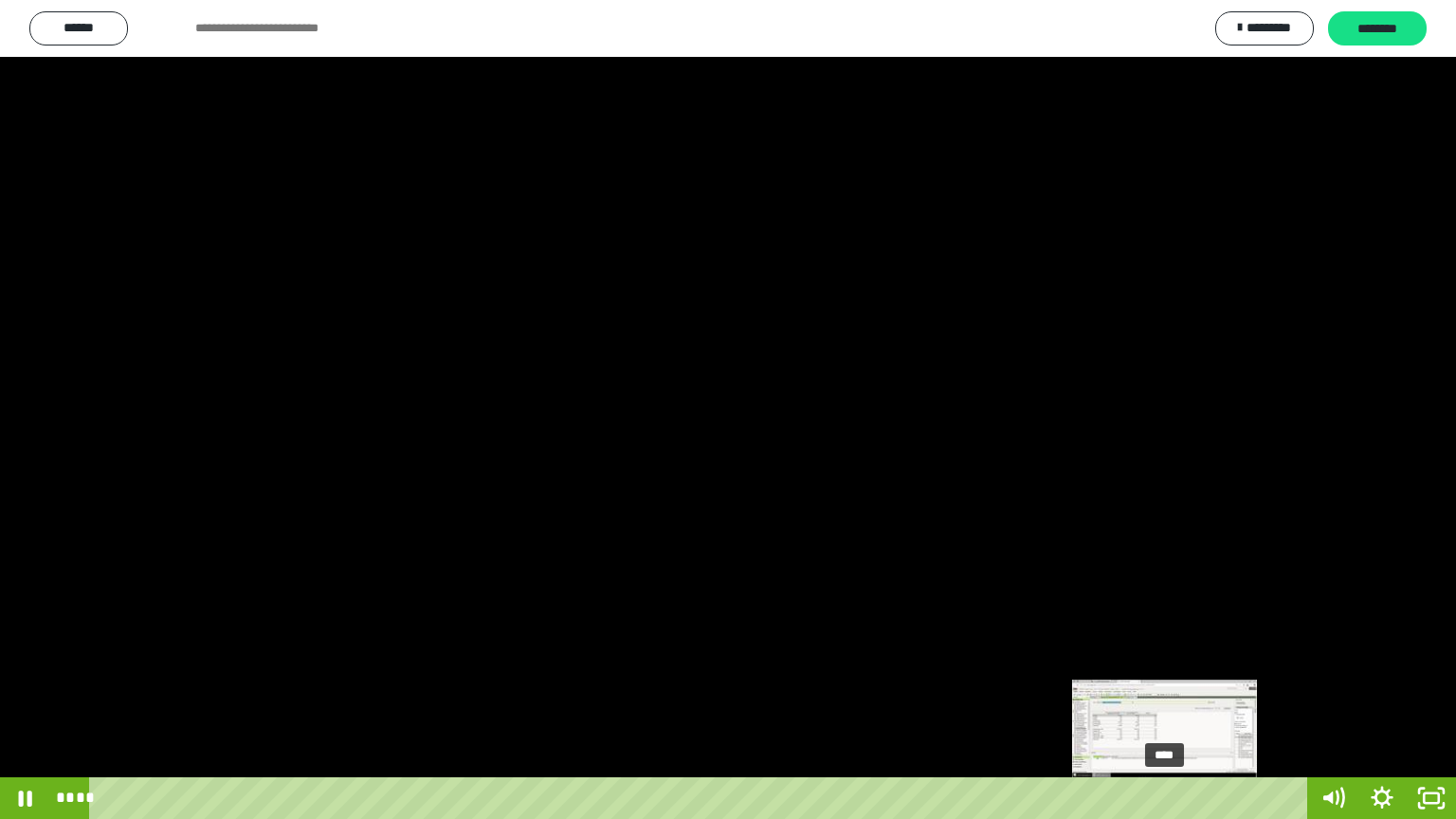 click on "****" at bounding box center [701, 798] 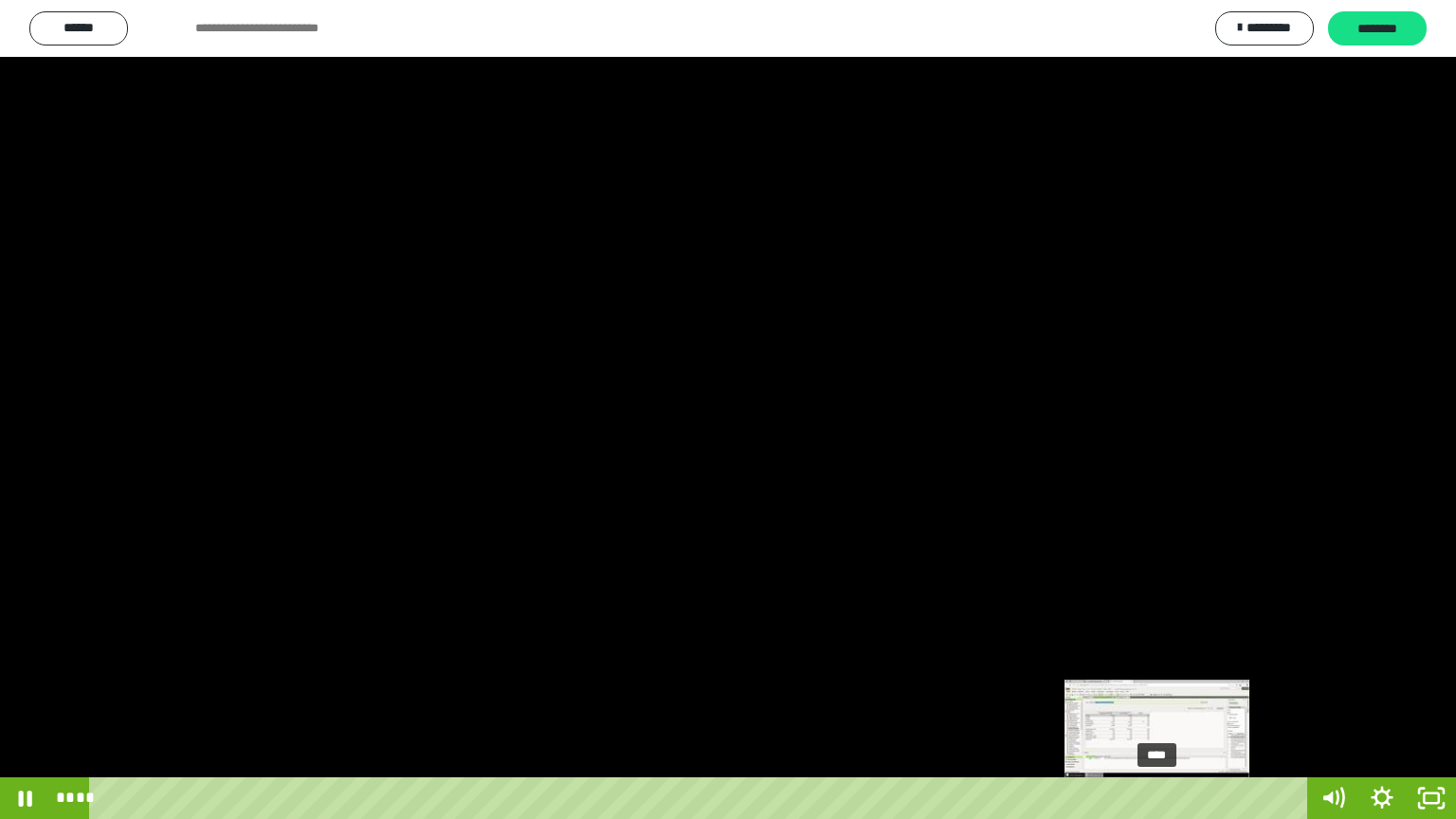 click on "****" at bounding box center (701, 798) 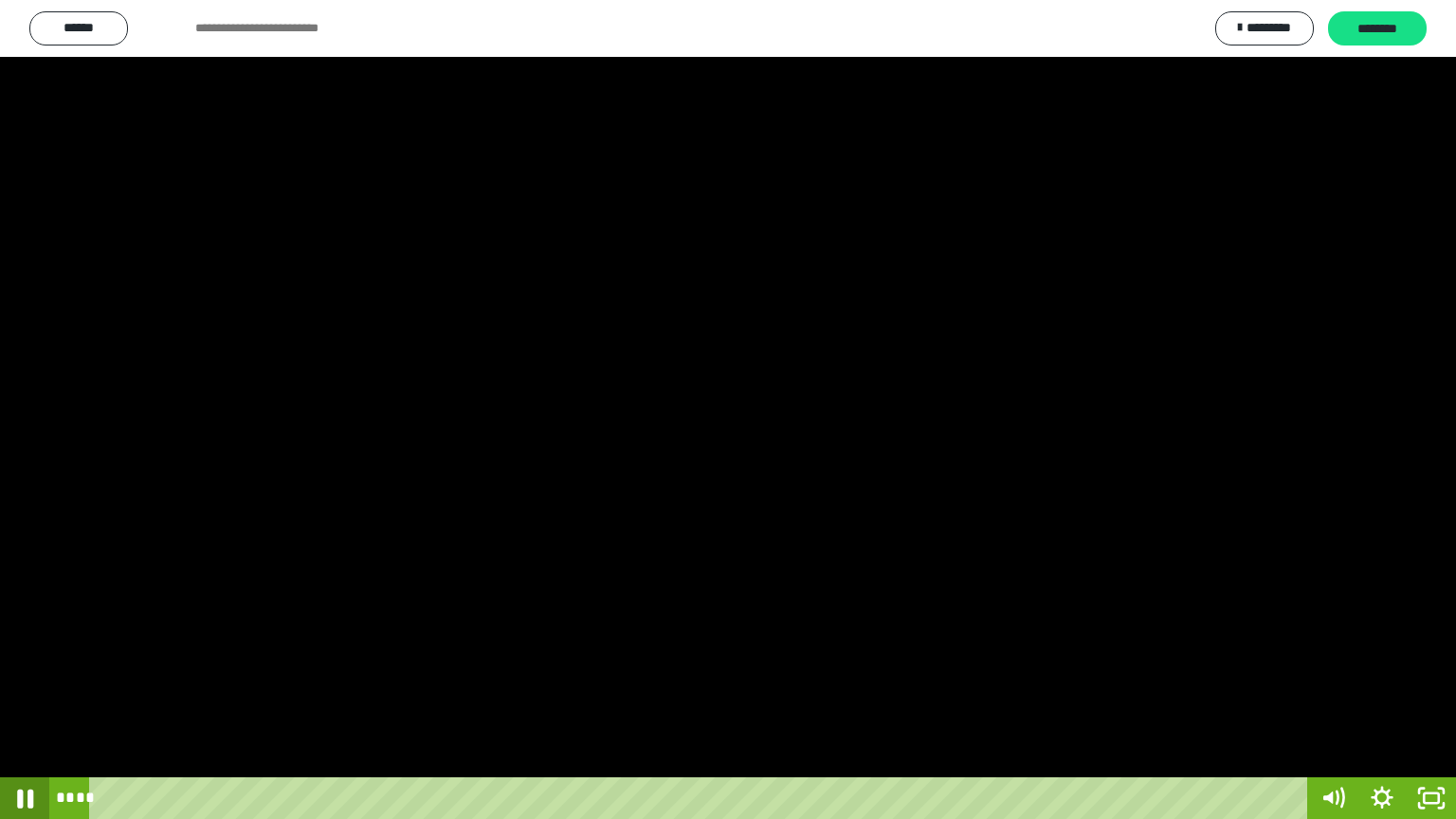 click 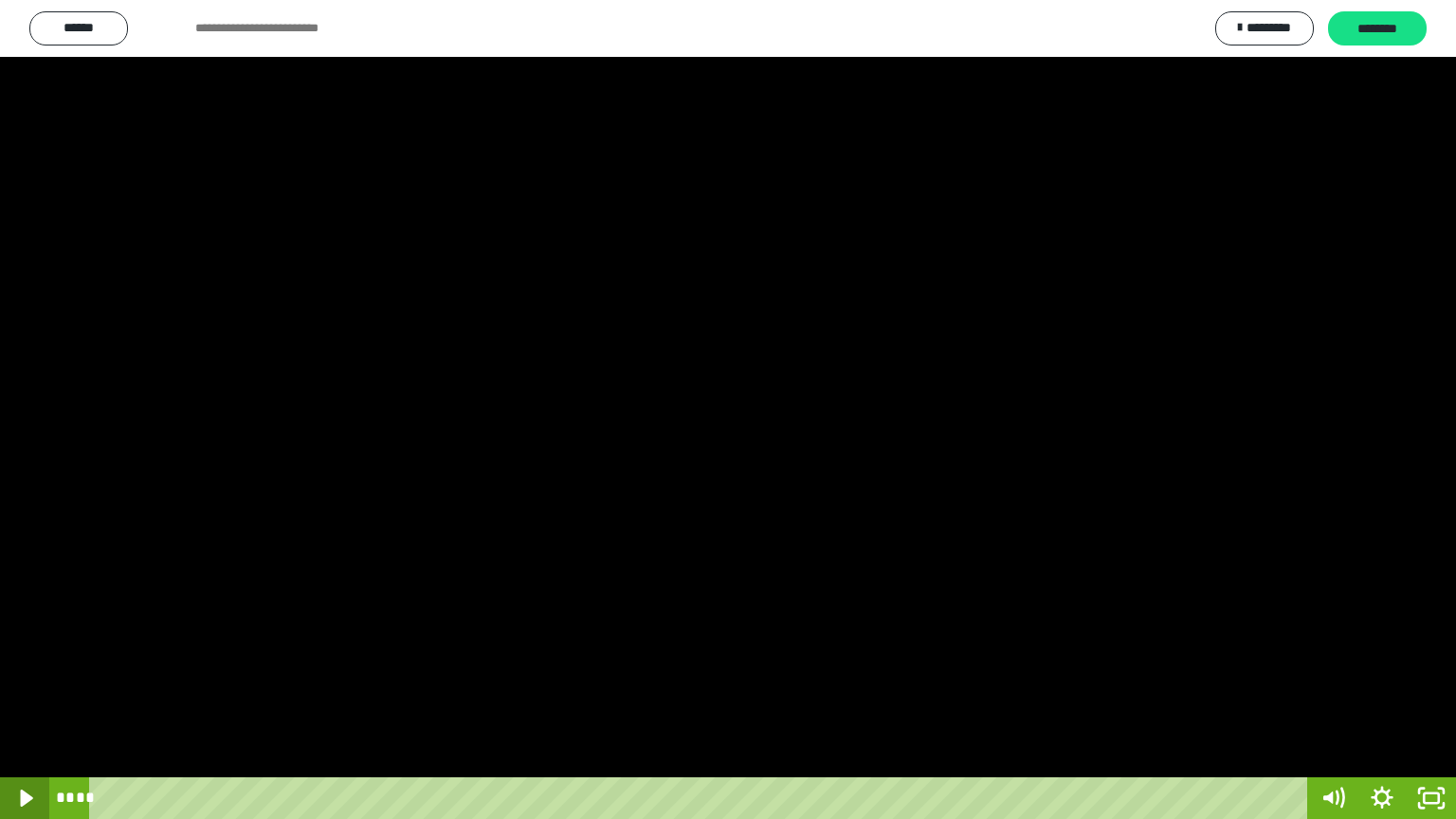 click 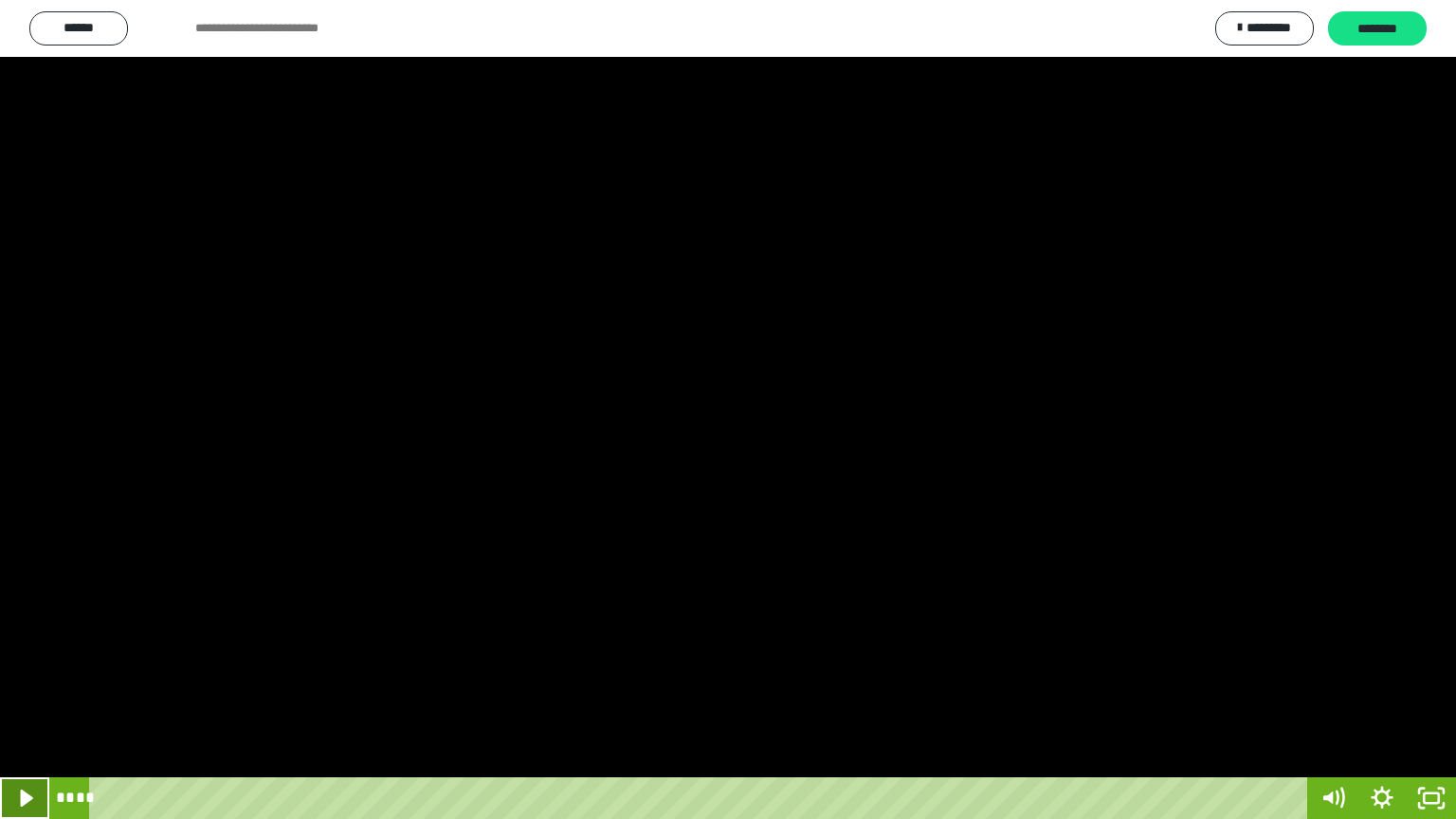 click 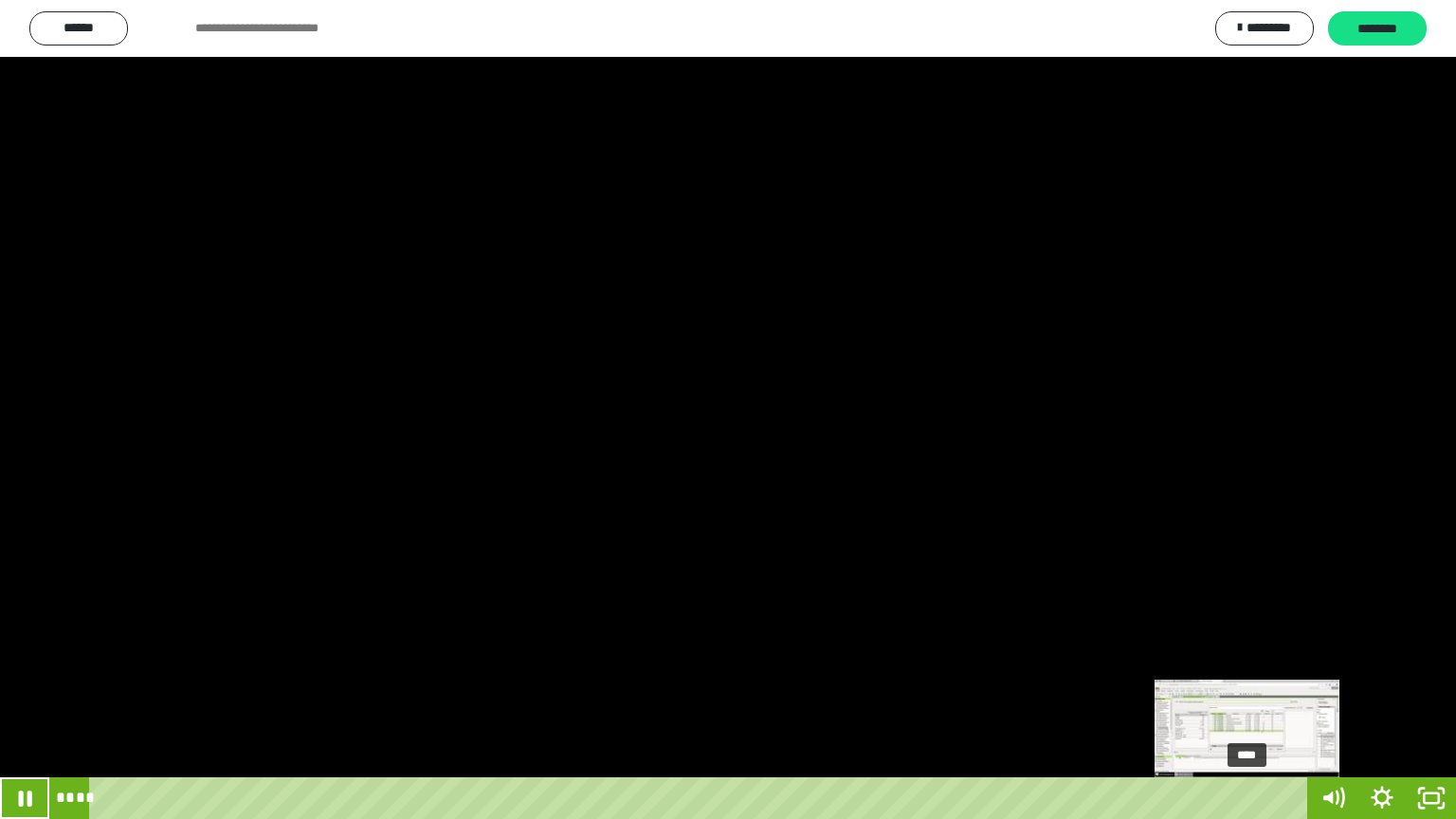 click on "****" at bounding box center (701, 798) 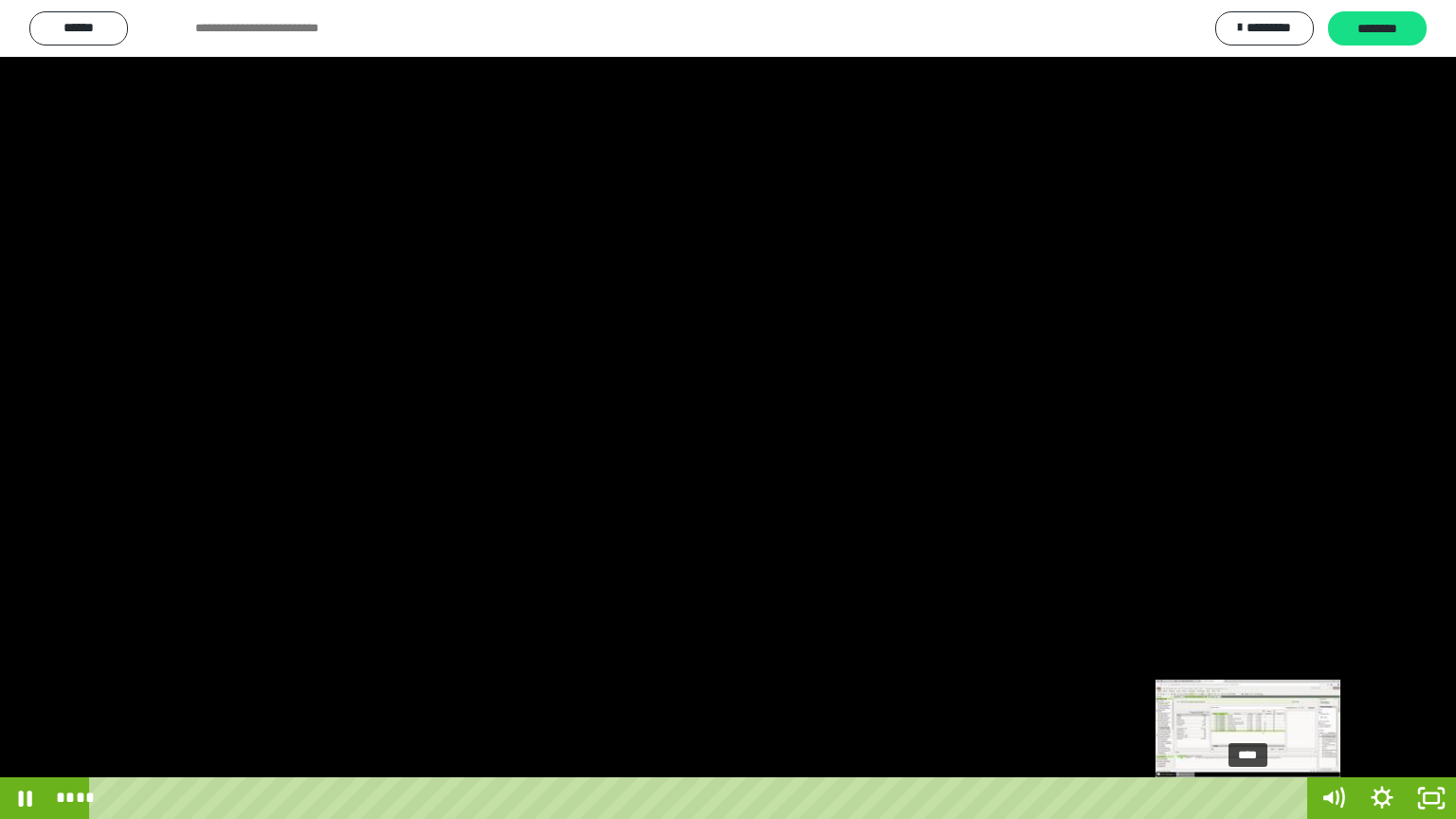 click at bounding box center (1247, 798) 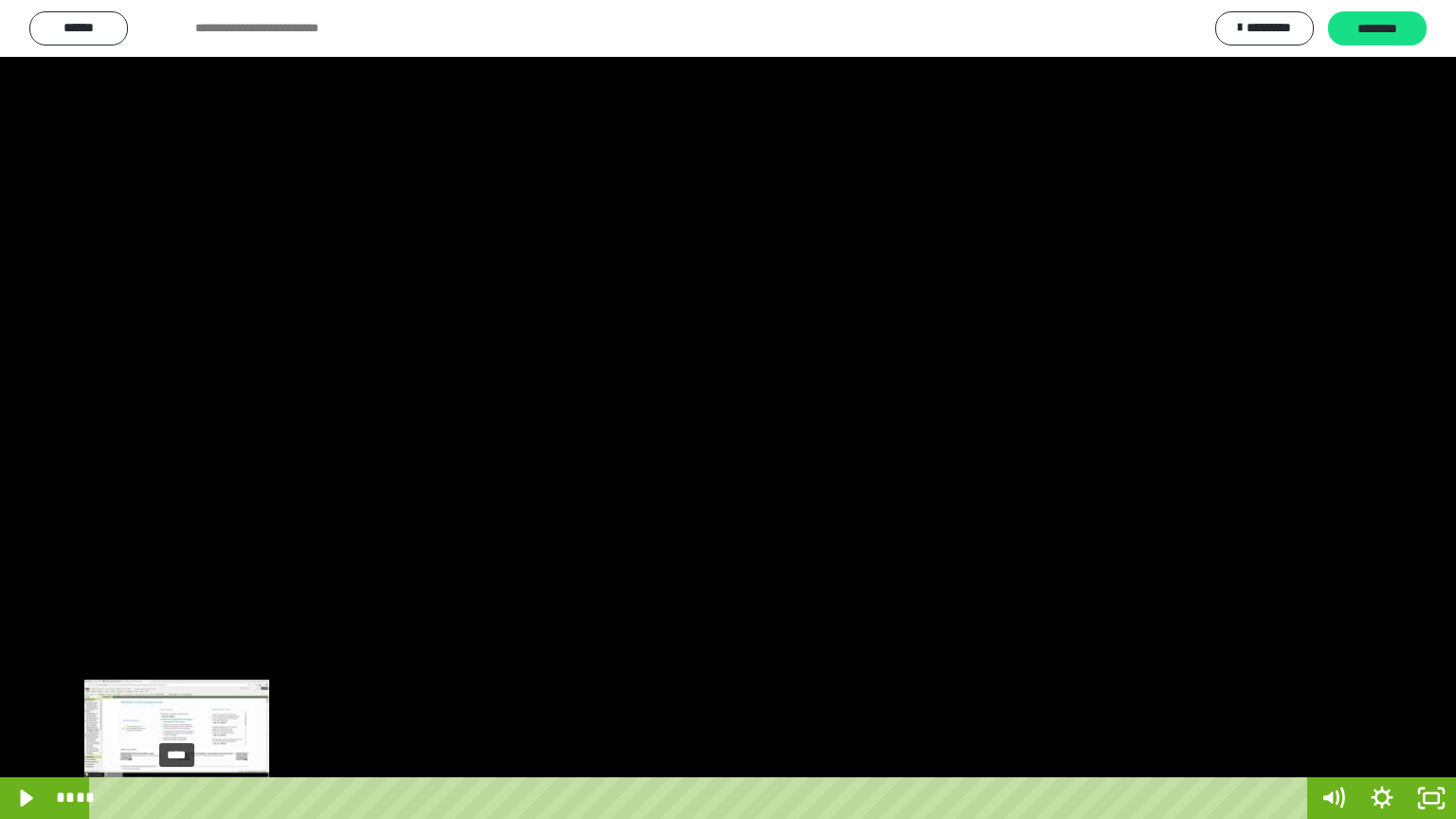 click on "****" at bounding box center (701, 798) 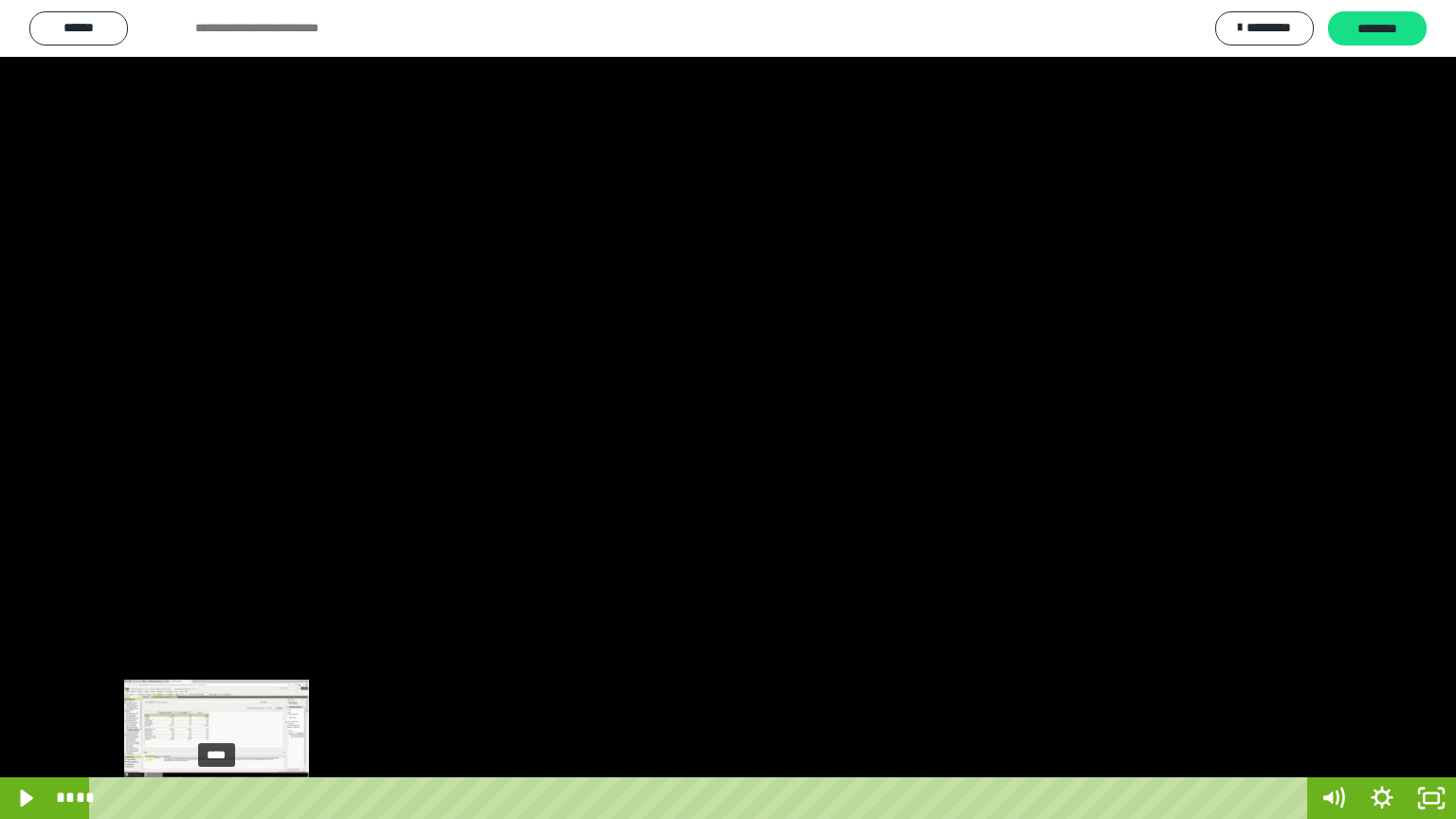 click on "****" at bounding box center (701, 798) 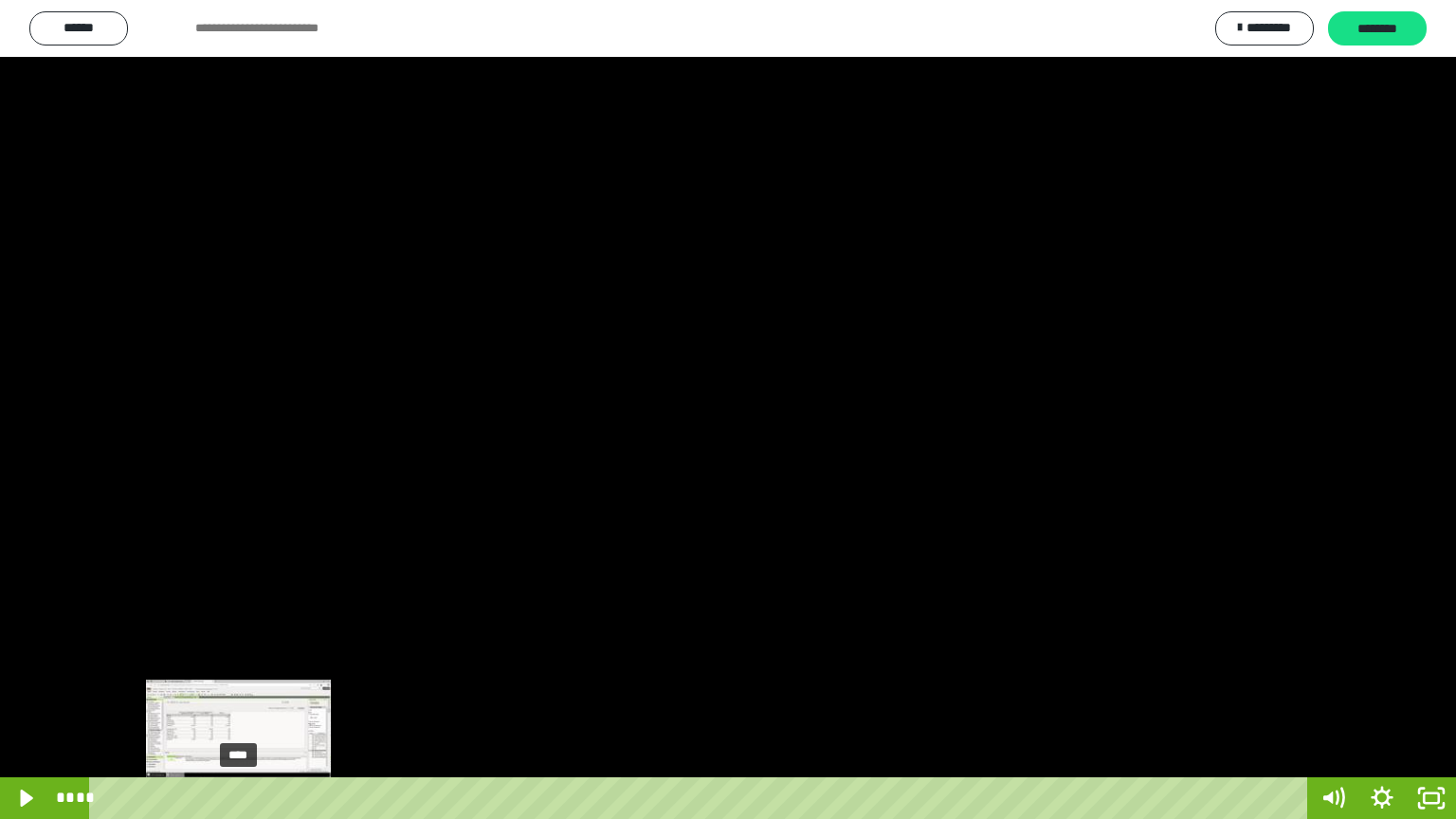 click at bounding box center [238, 798] 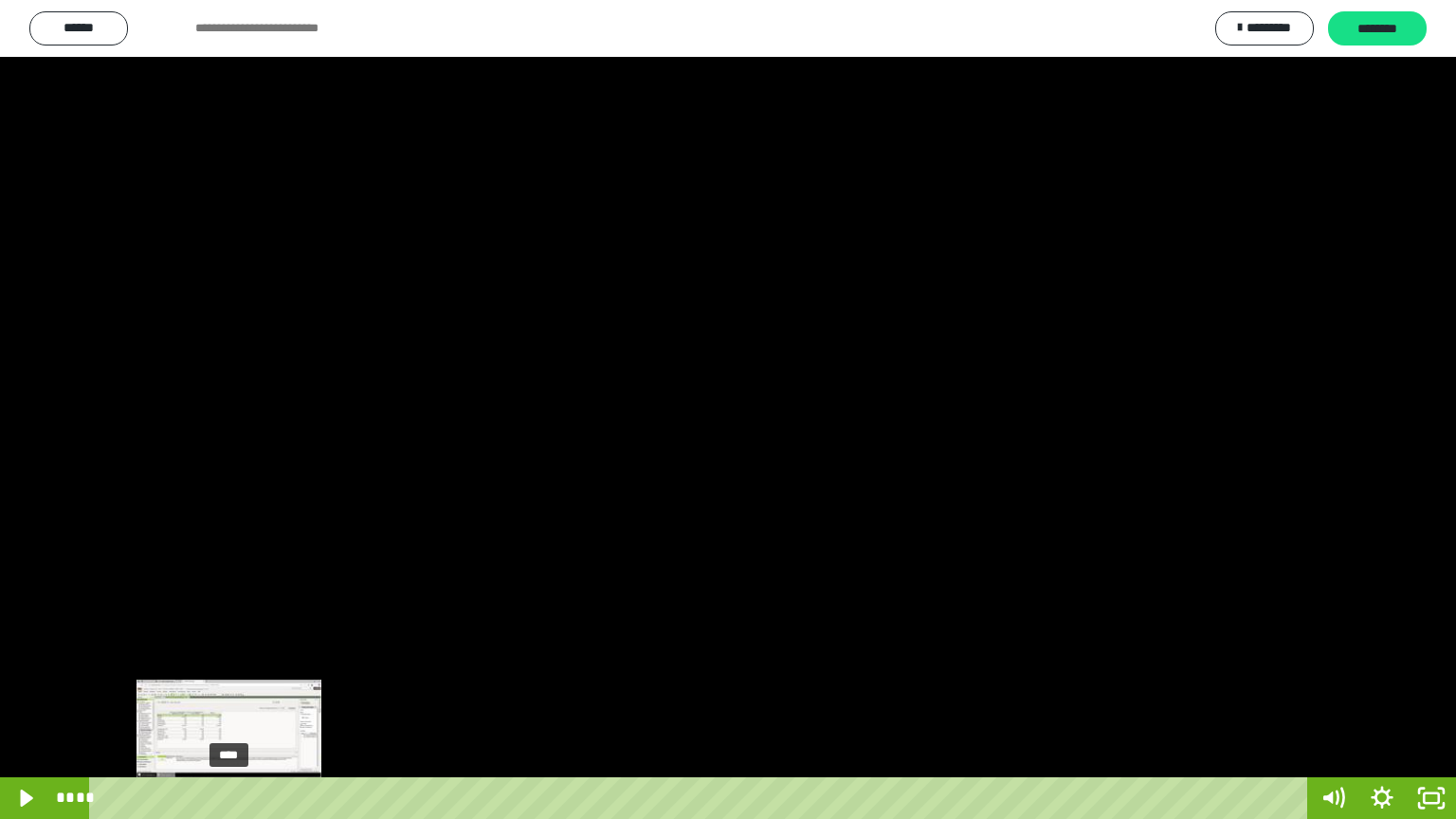 click on "****" at bounding box center [701, 798] 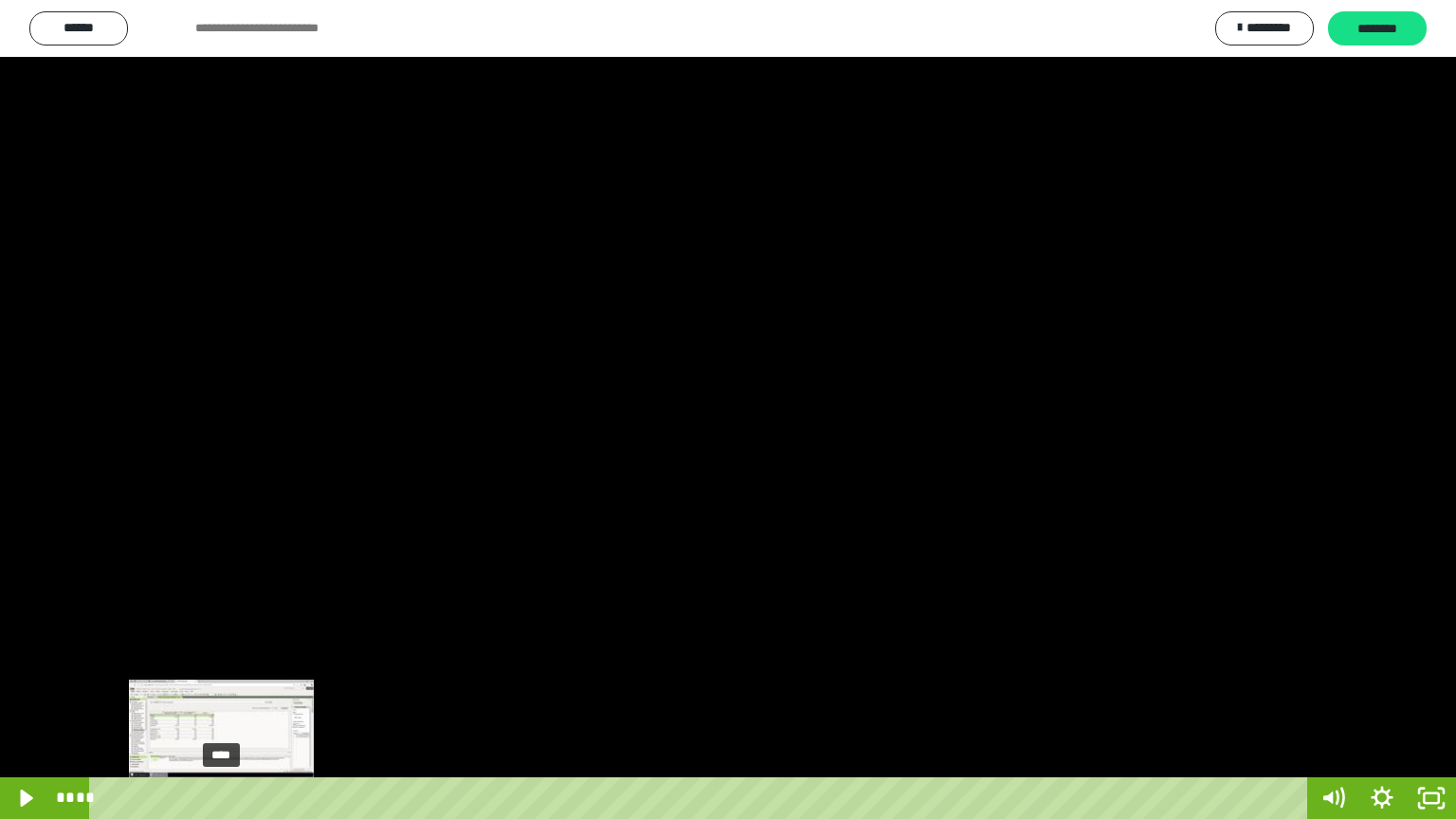 click at bounding box center (228, 798) 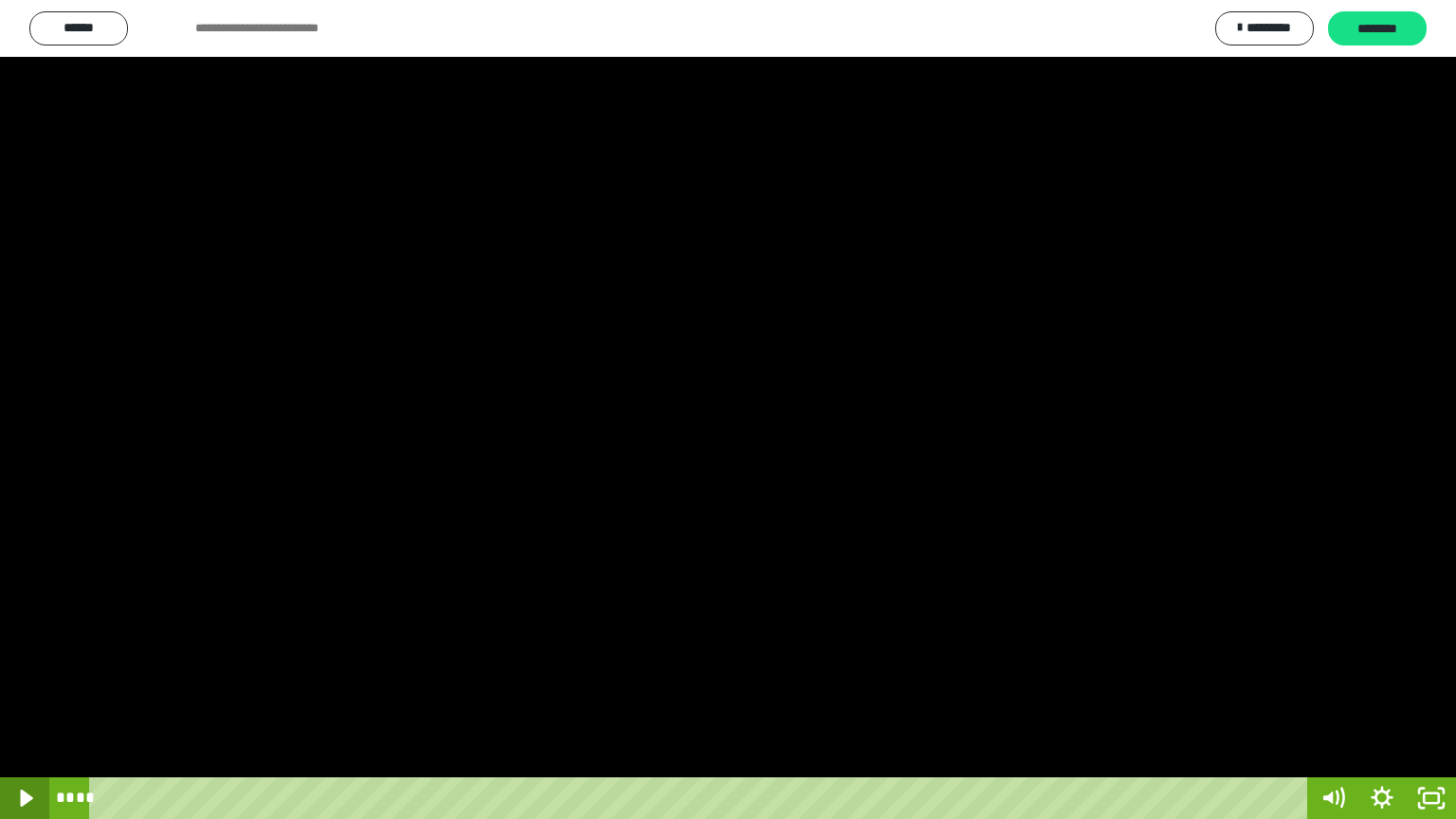 click 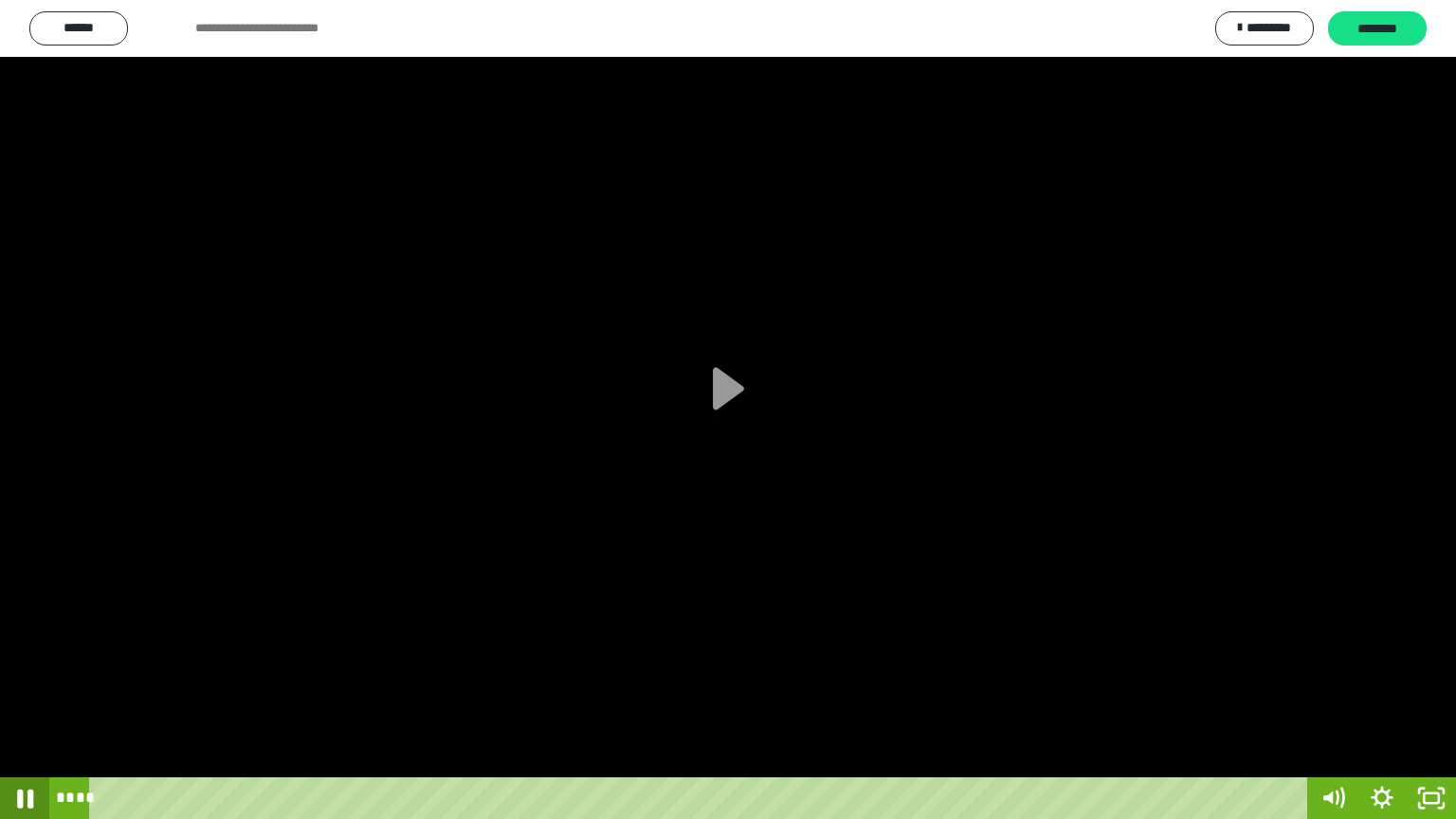click 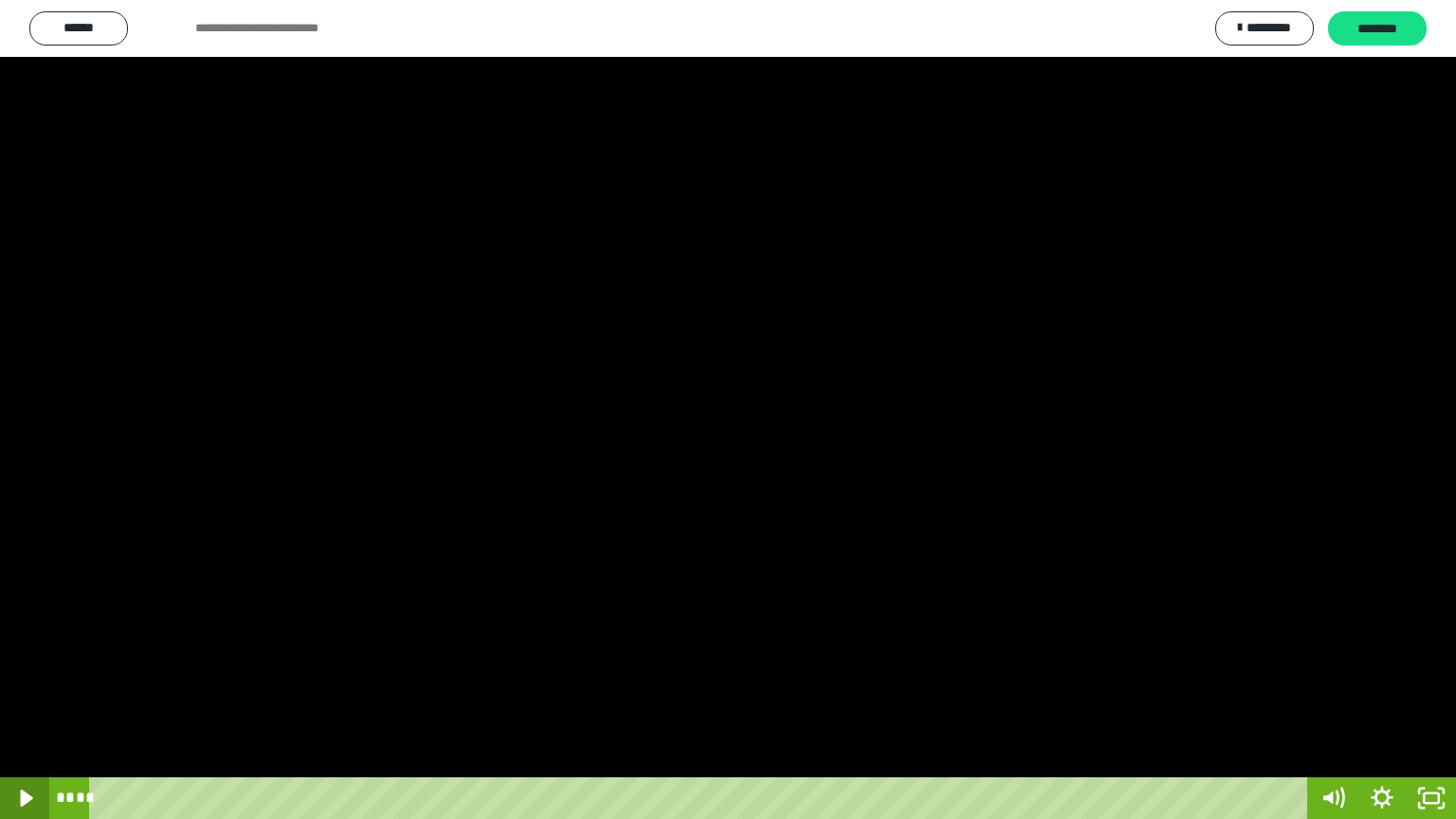 click 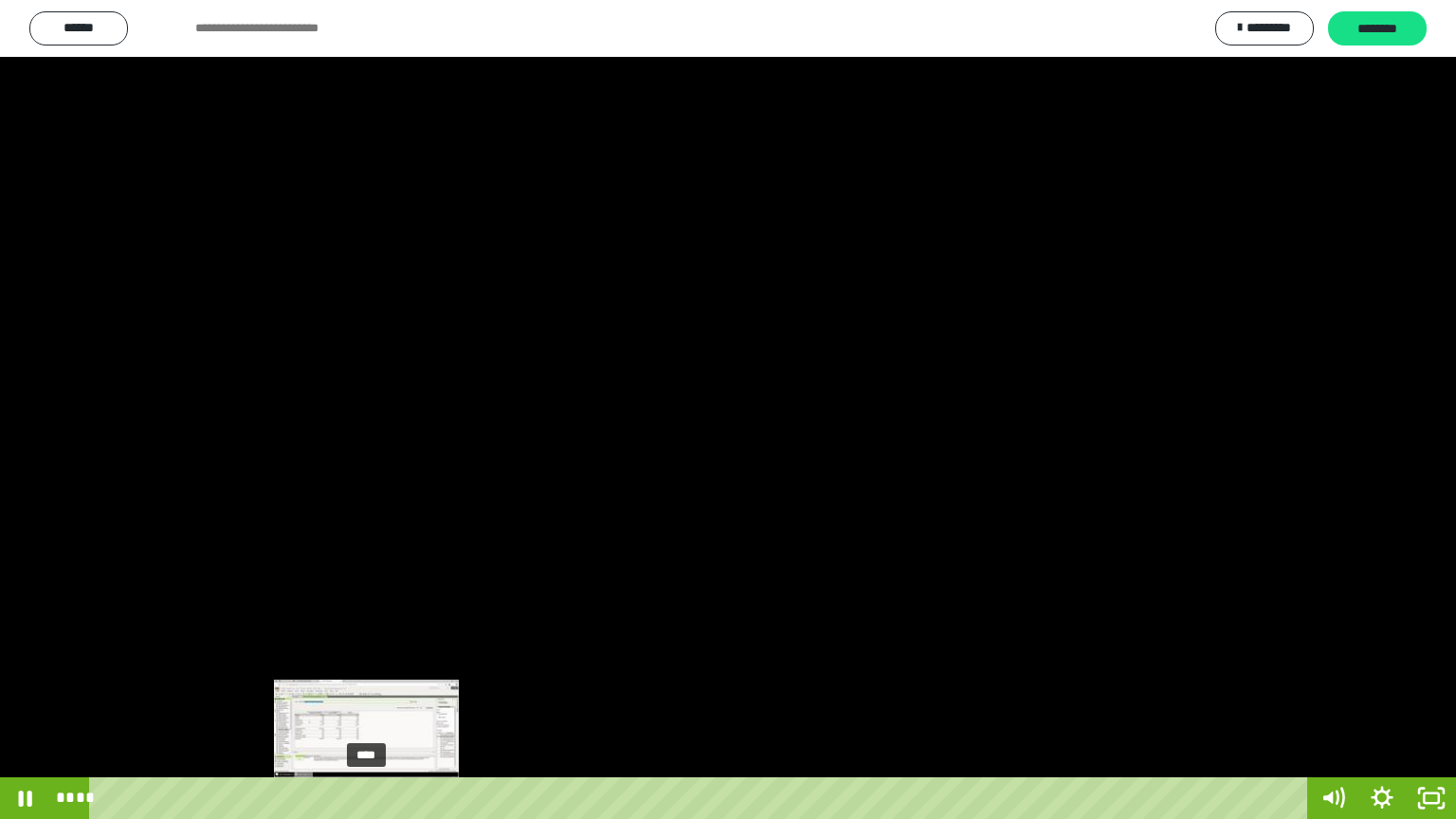 click on "****" at bounding box center (701, 798) 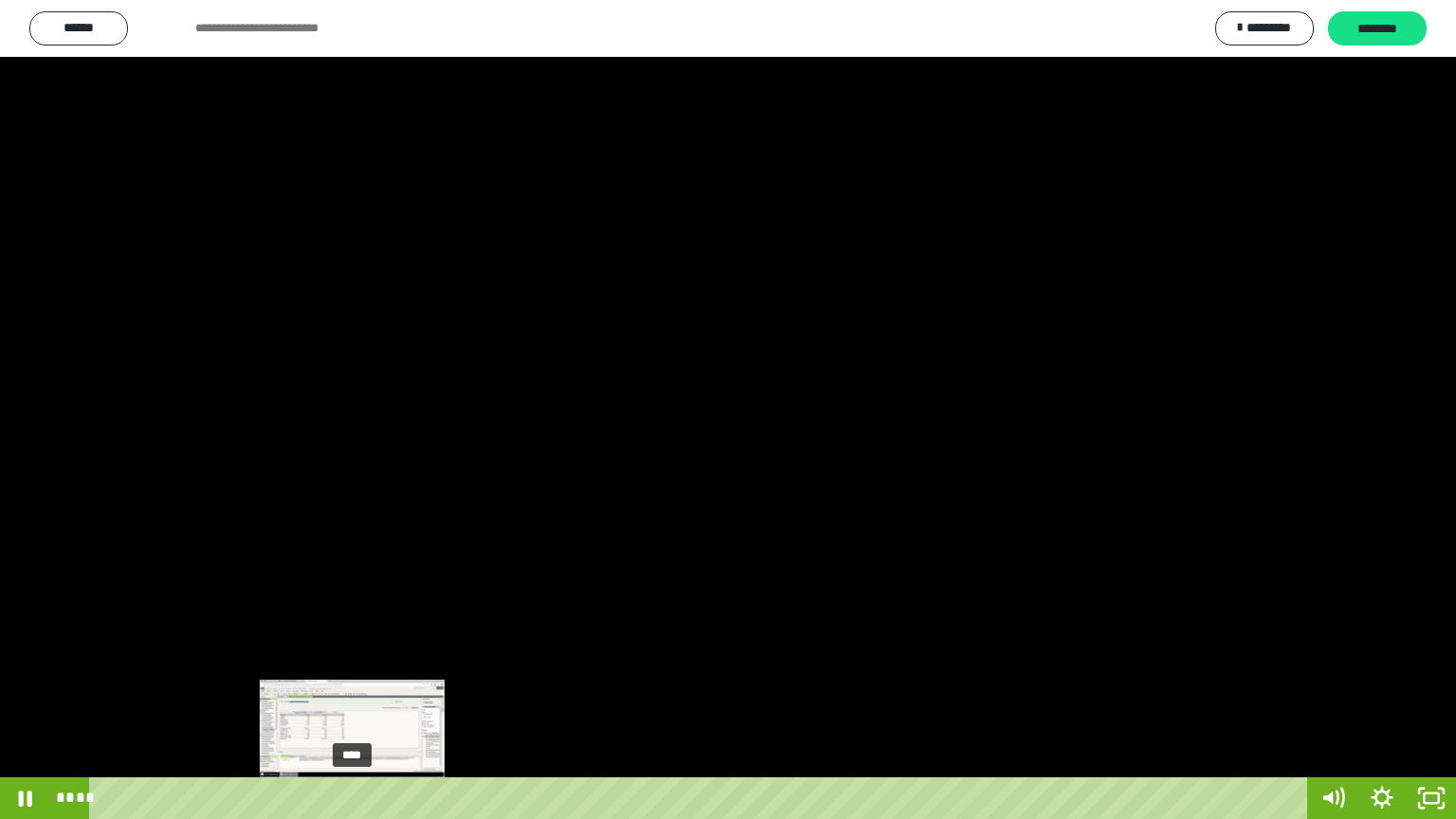 click on "****" at bounding box center [701, 798] 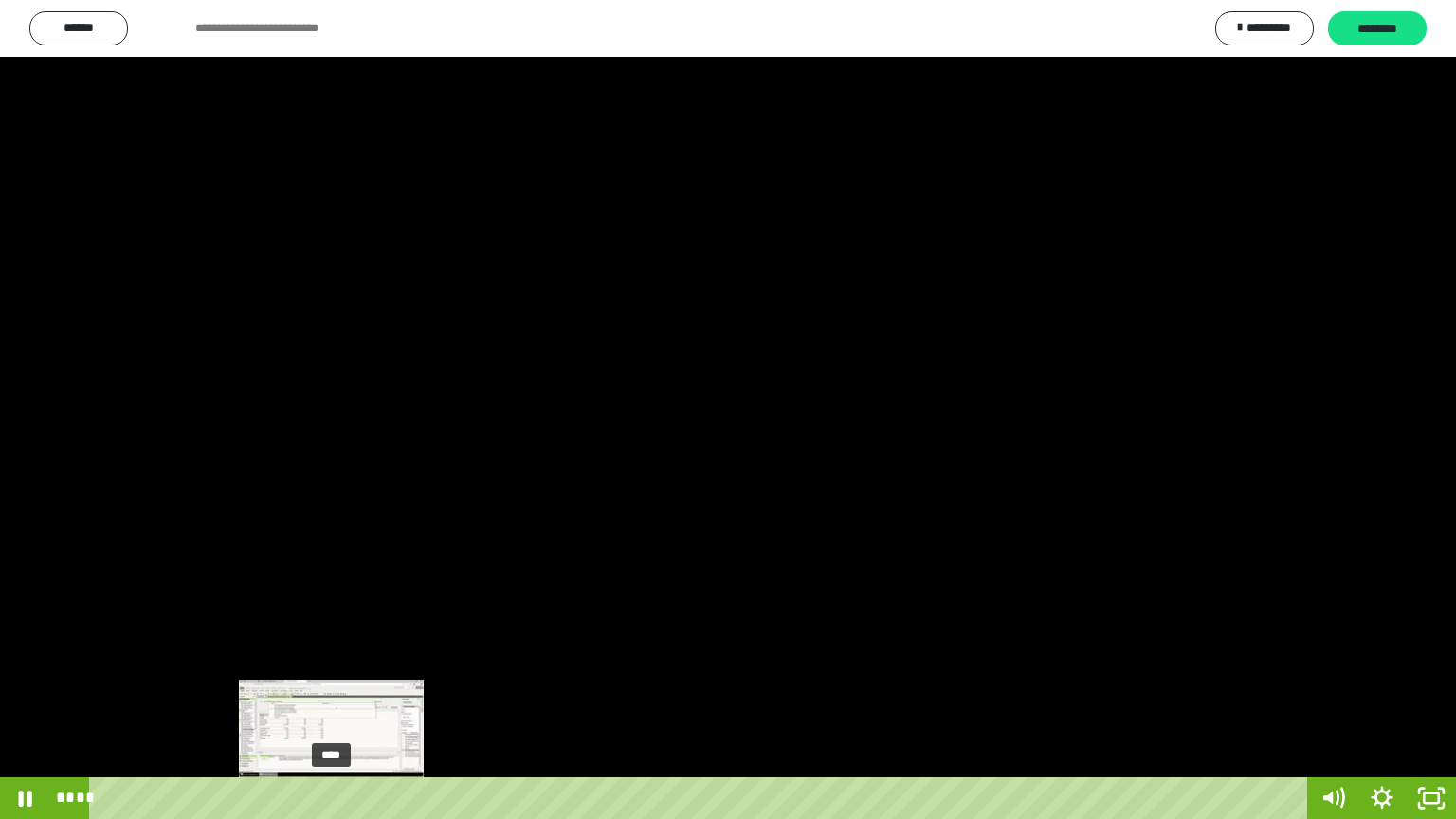click on "****" at bounding box center (701, 798) 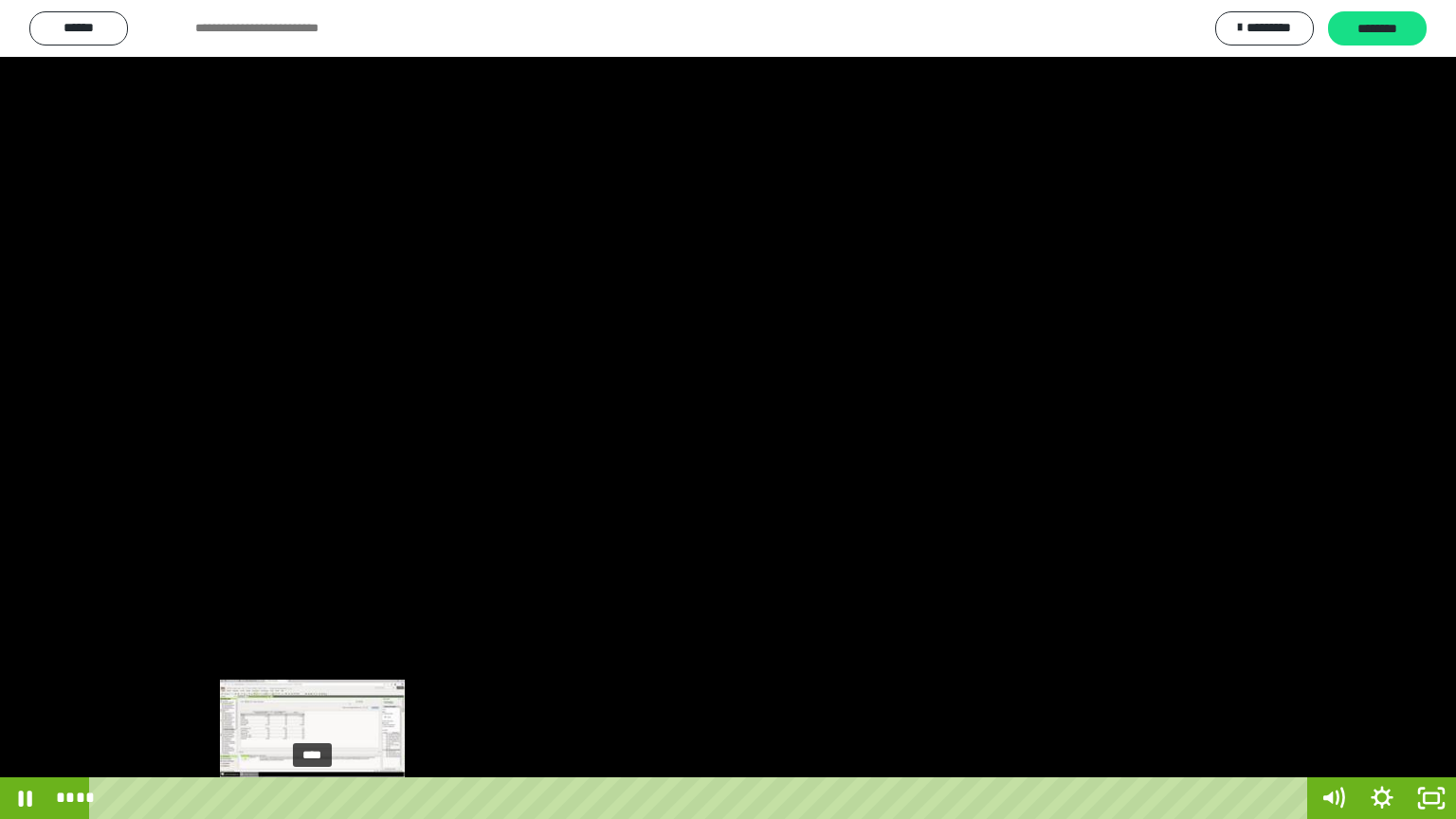 click on "****" at bounding box center (701, 798) 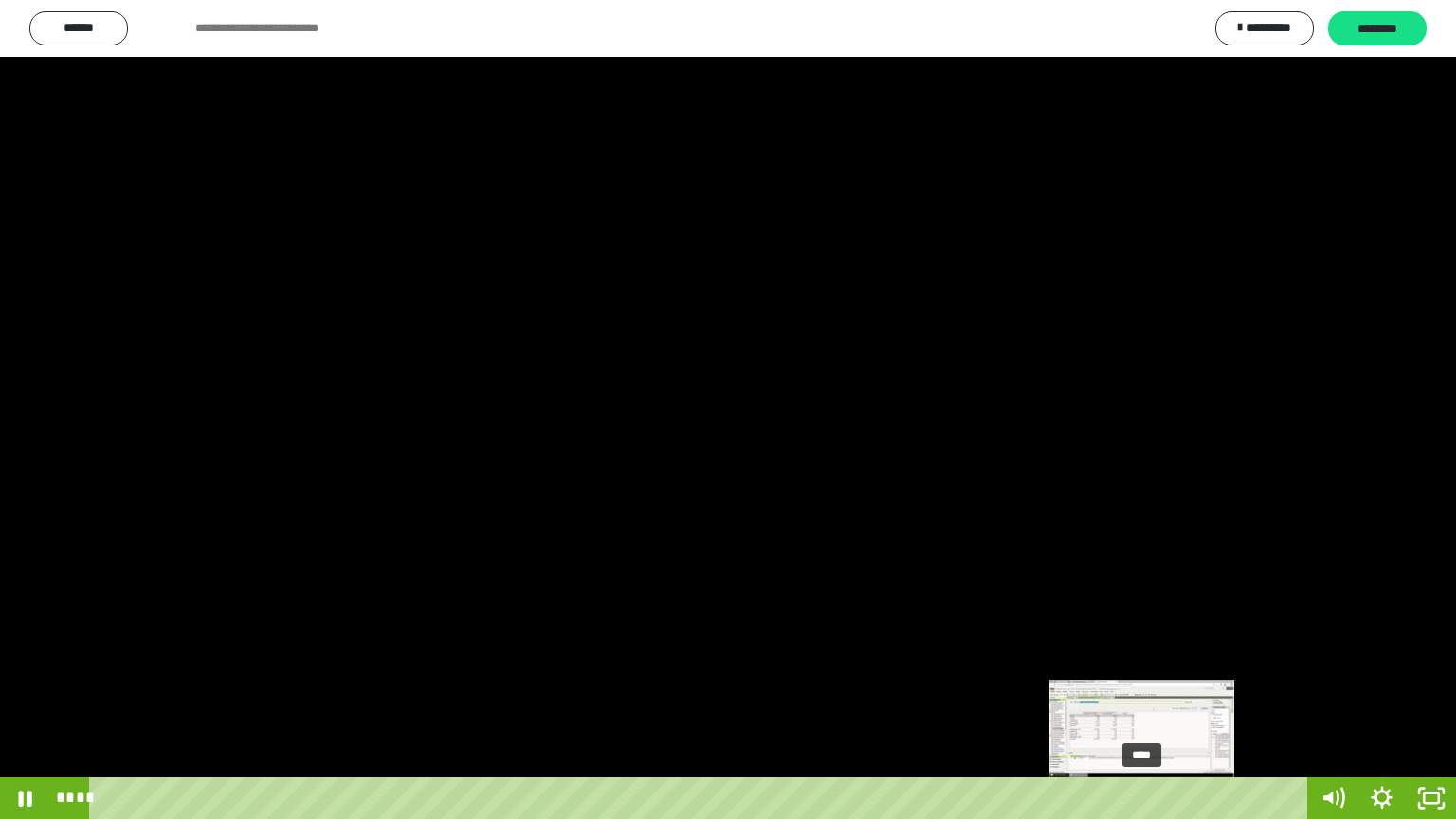 click on "****" at bounding box center [701, 798] 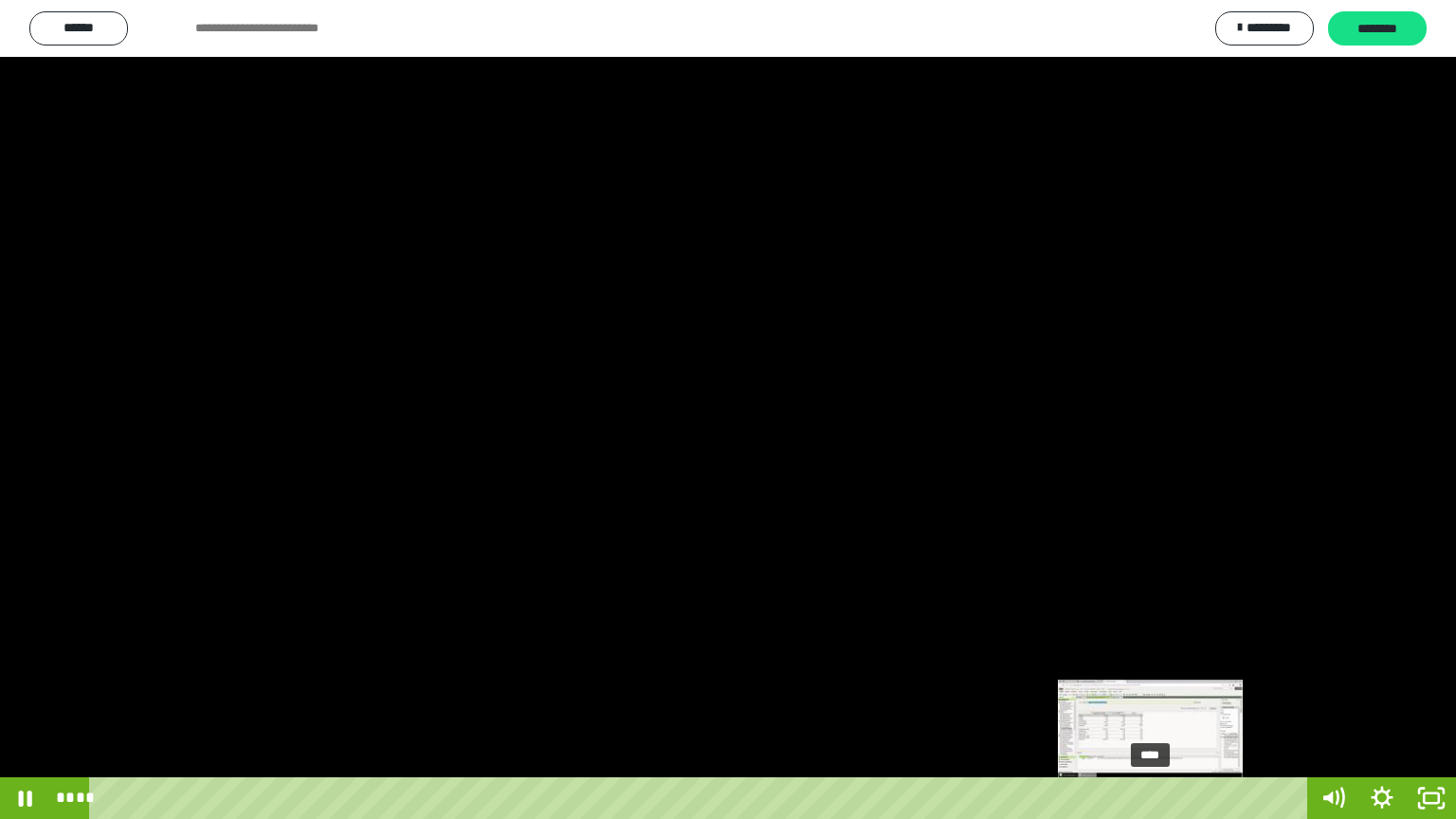 click on "****" at bounding box center (701, 798) 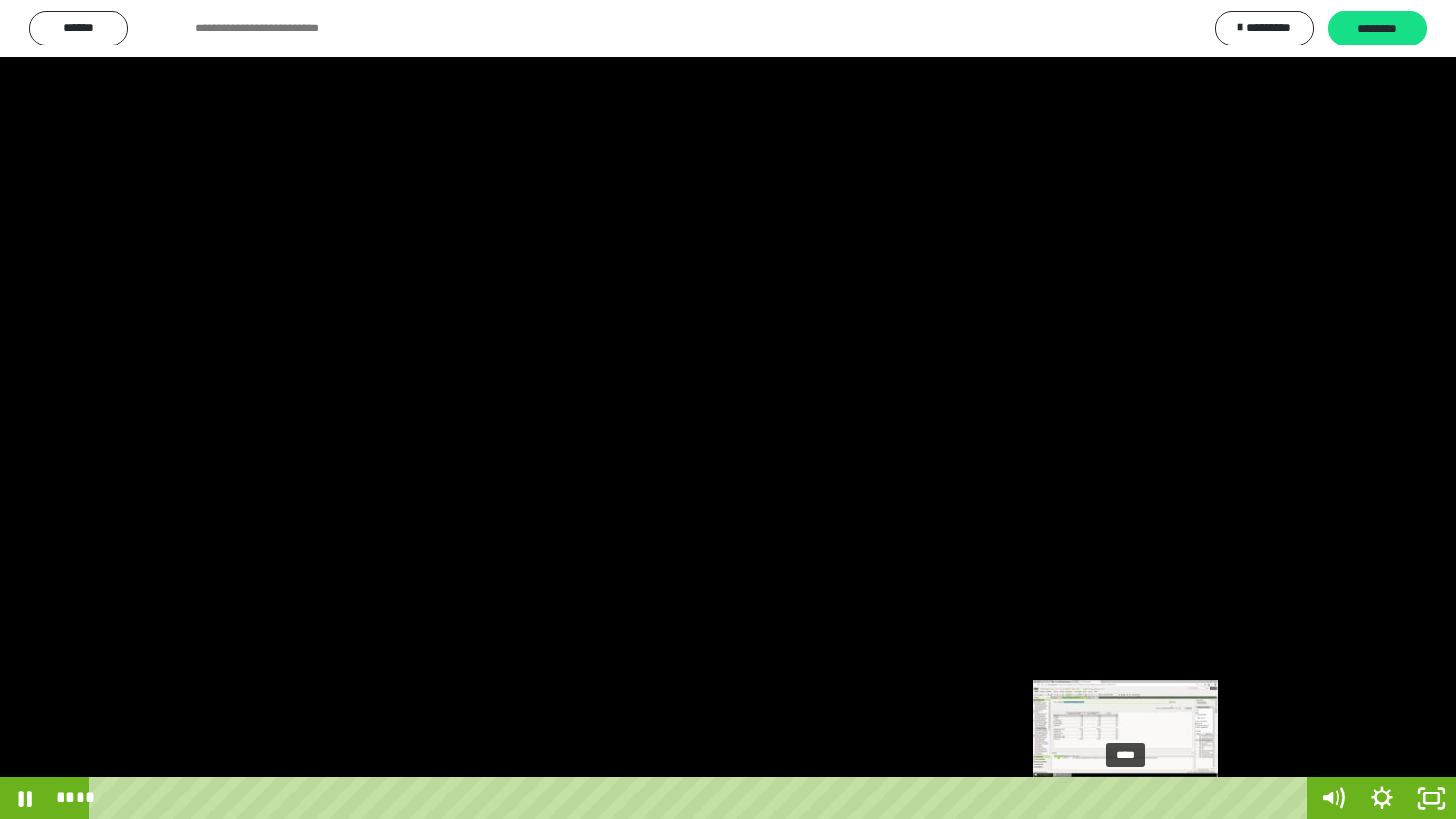 click on "****" at bounding box center (701, 798) 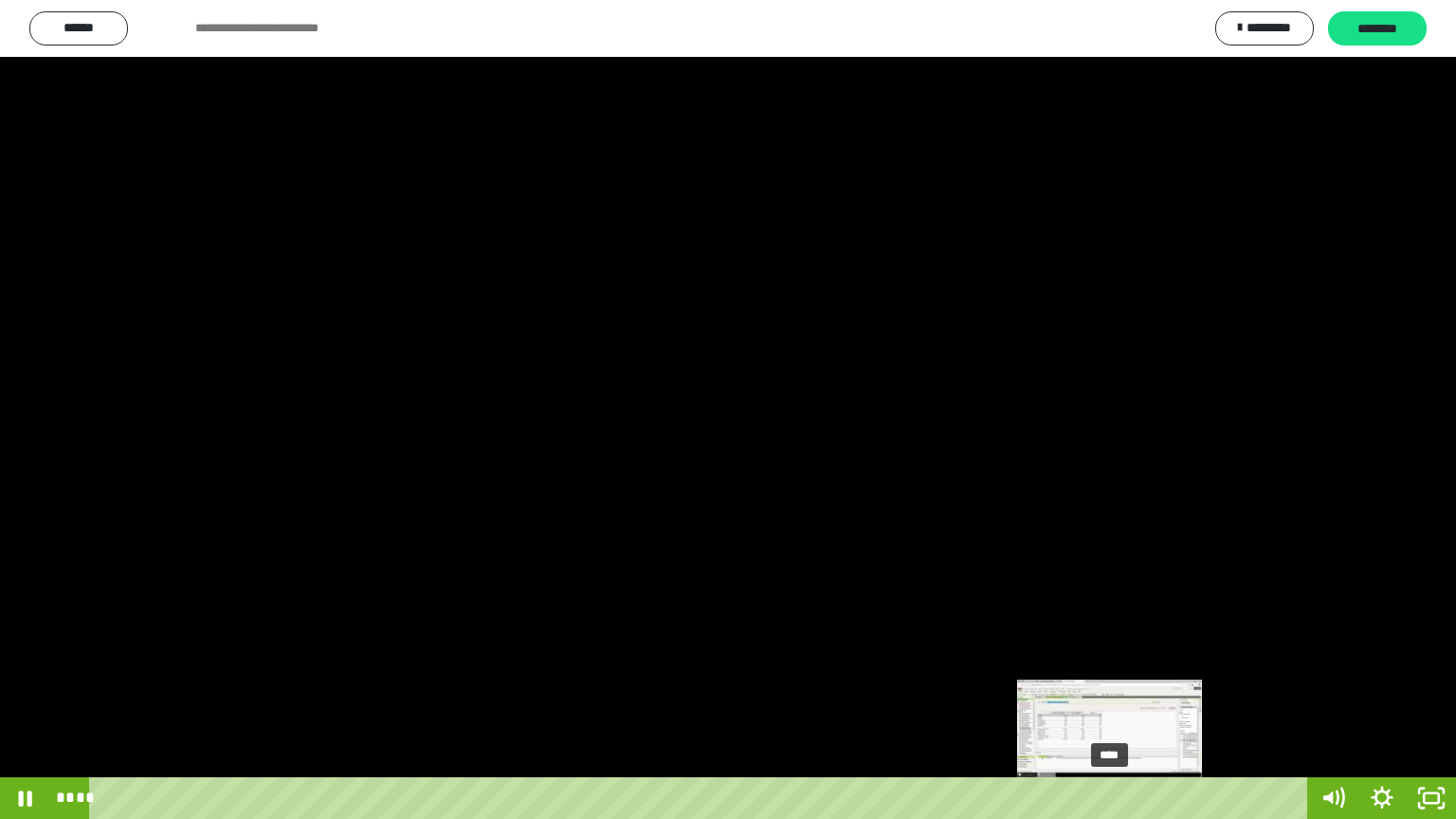 click on "****" at bounding box center (701, 798) 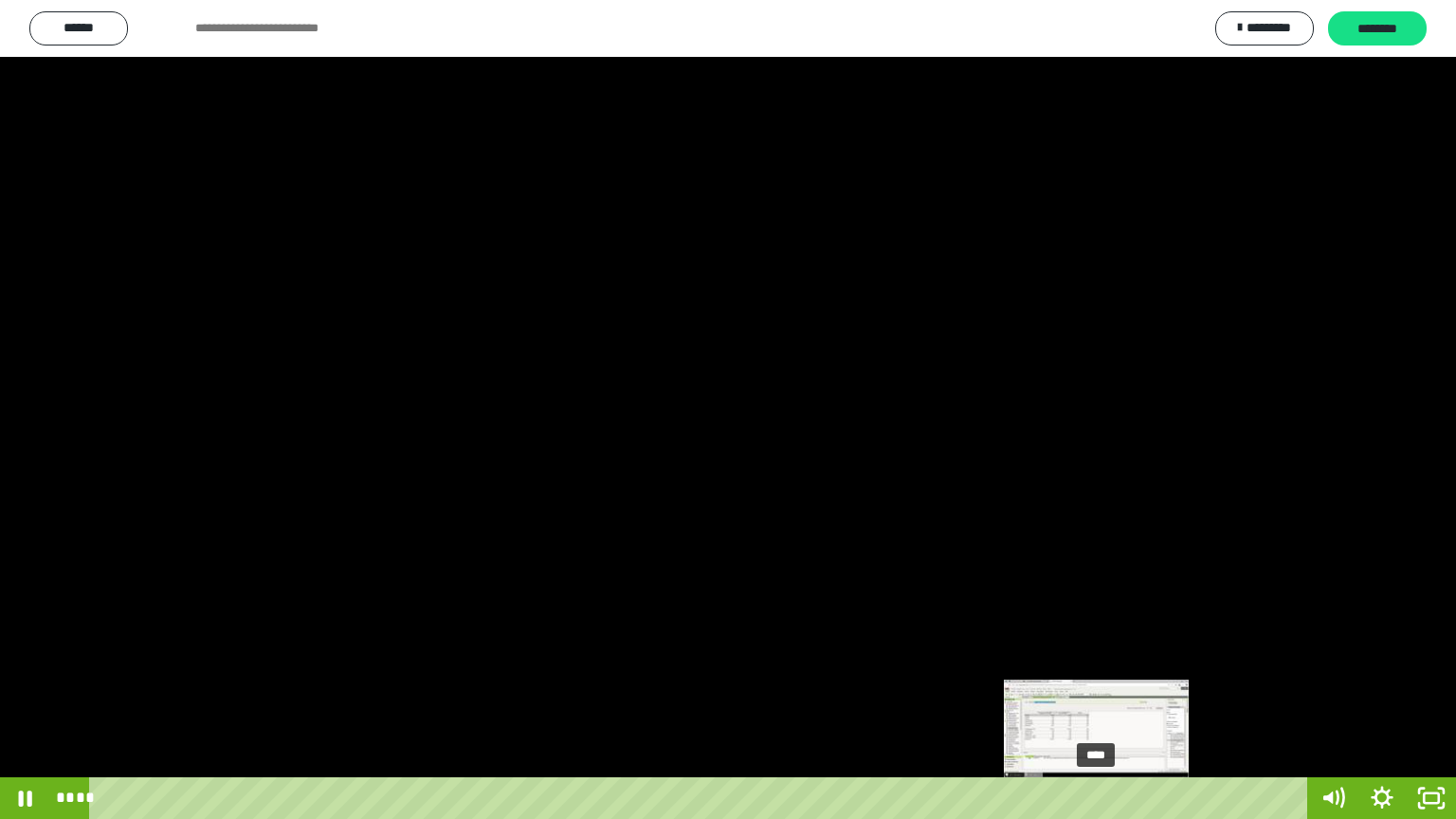 click on "****" at bounding box center (701, 798) 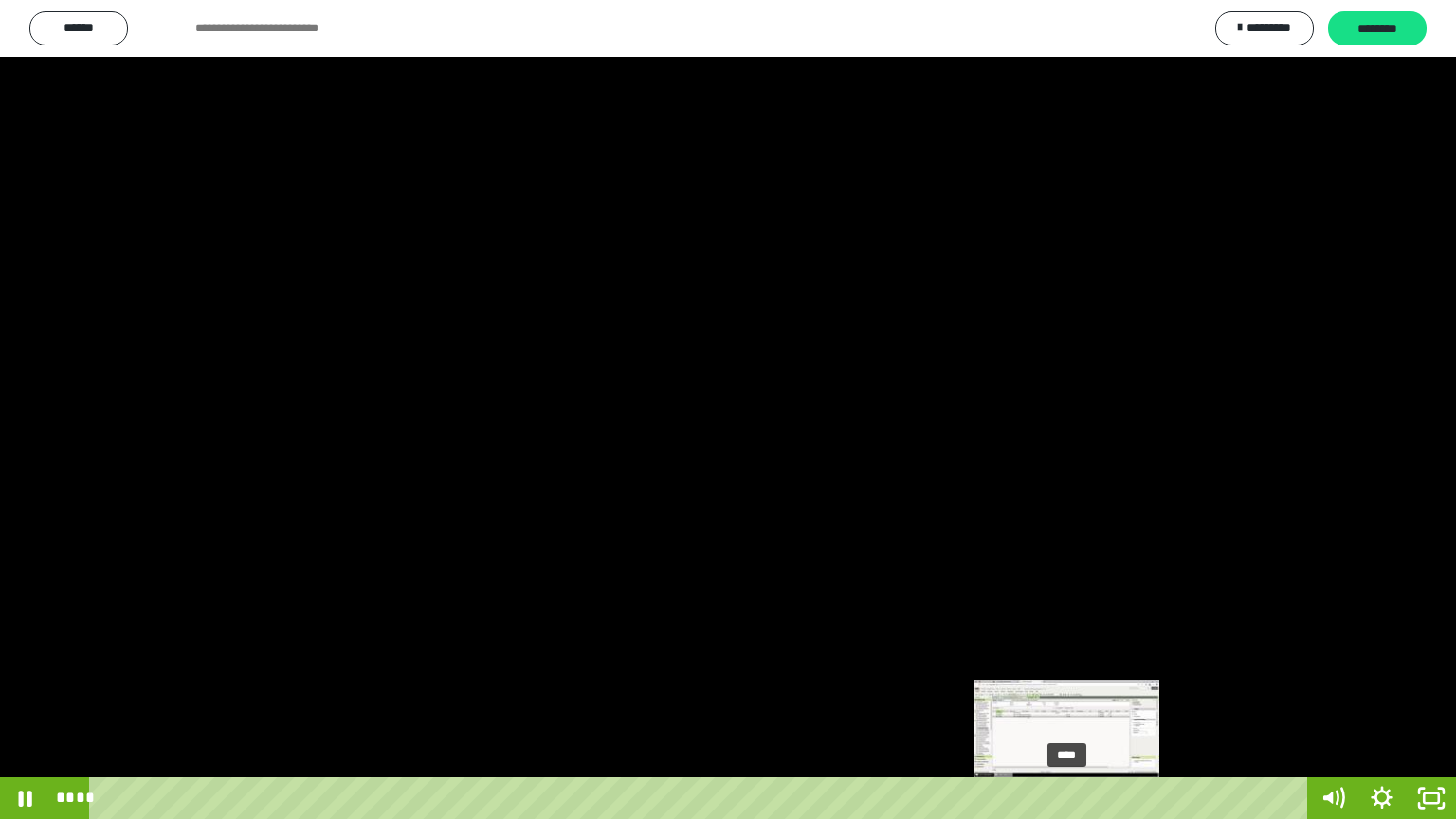 click on "****" at bounding box center (701, 798) 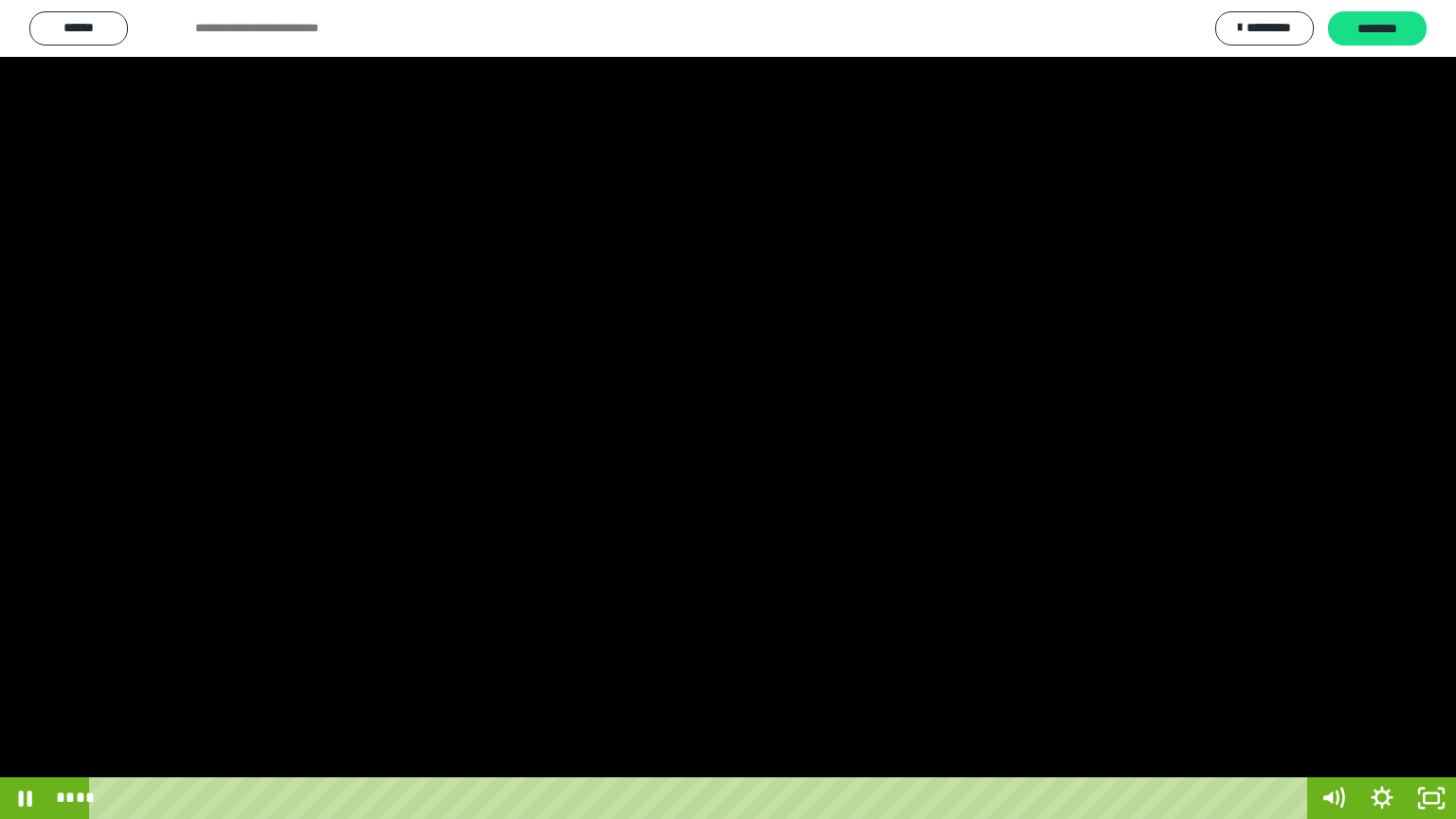 click at bounding box center (728, 410) 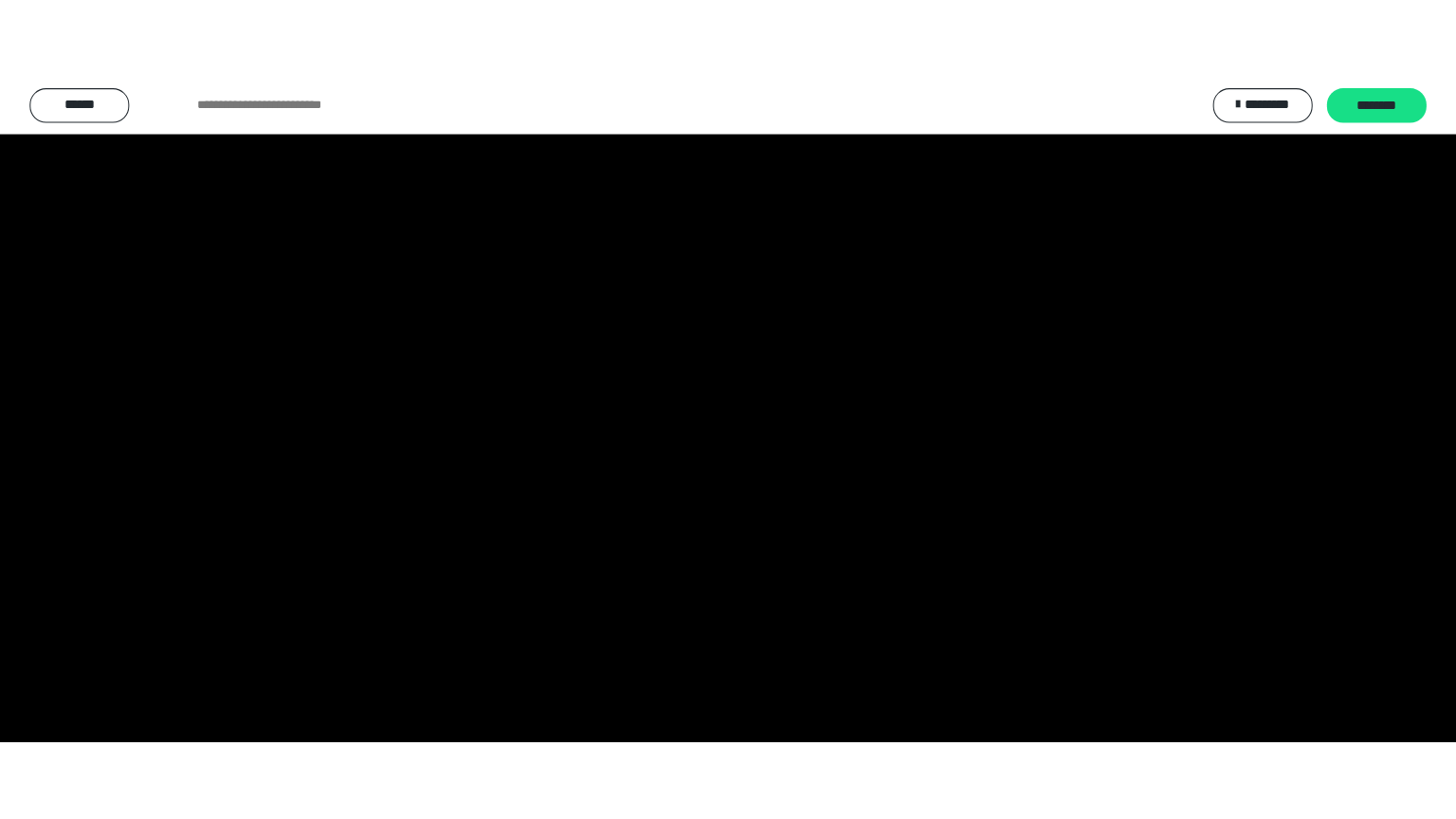 scroll, scrollTop: 3513, scrollLeft: 0, axis: vertical 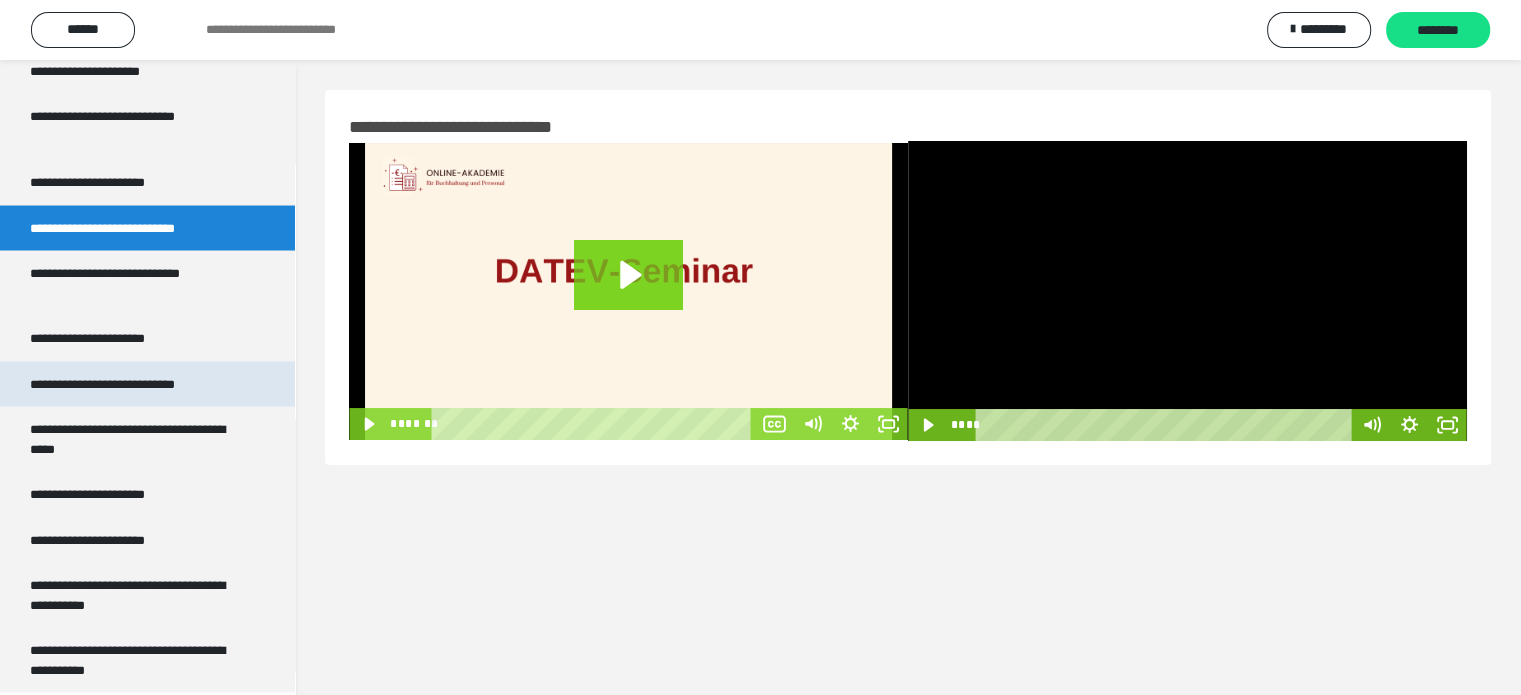 click on "**********" at bounding box center (129, 384) 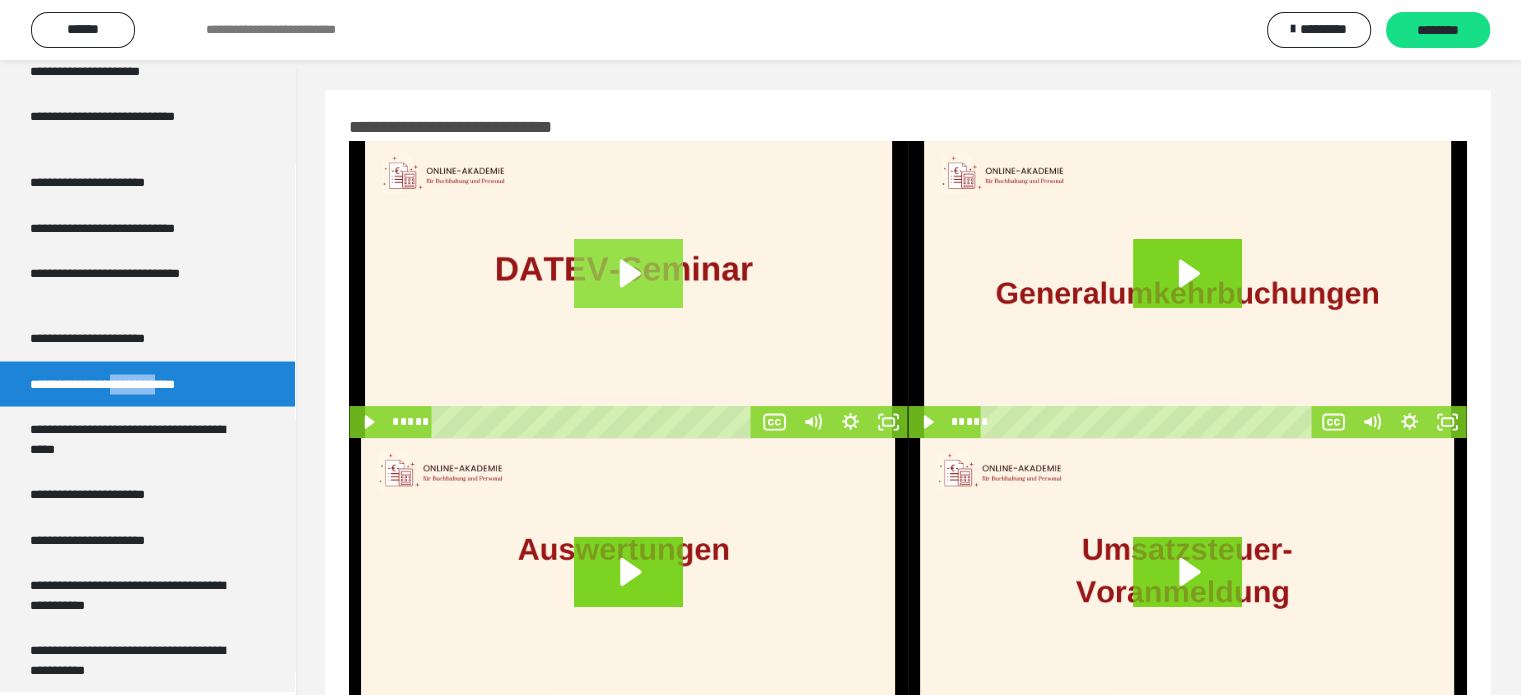 click 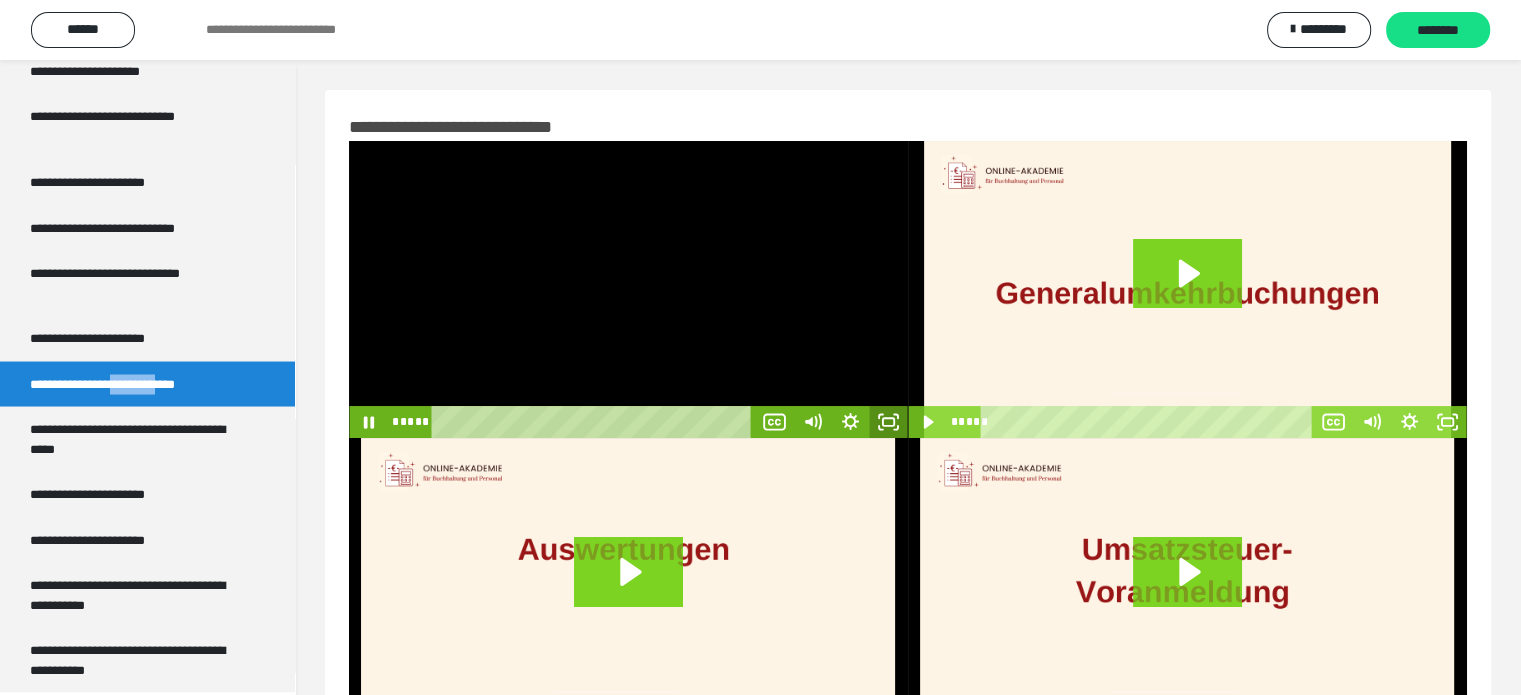 click 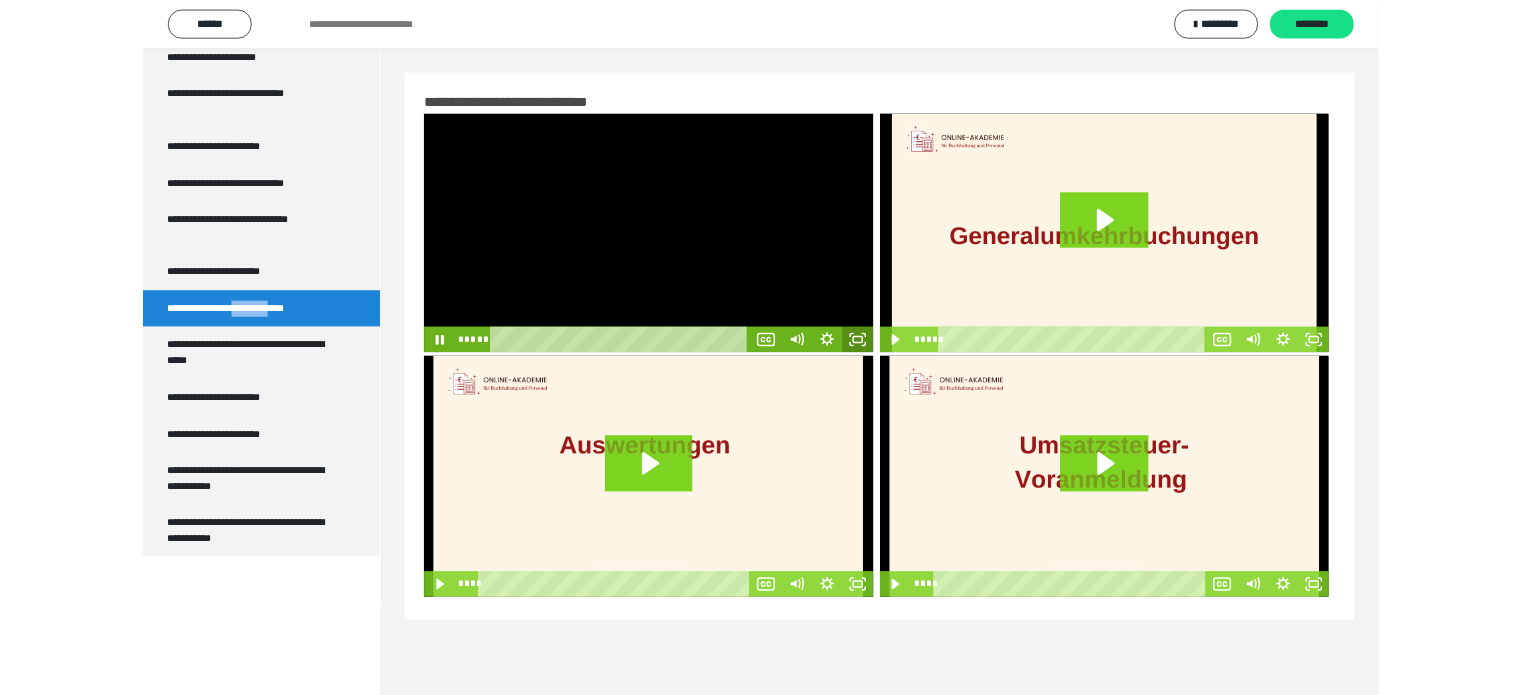 scroll, scrollTop: 3537, scrollLeft: 0, axis: vertical 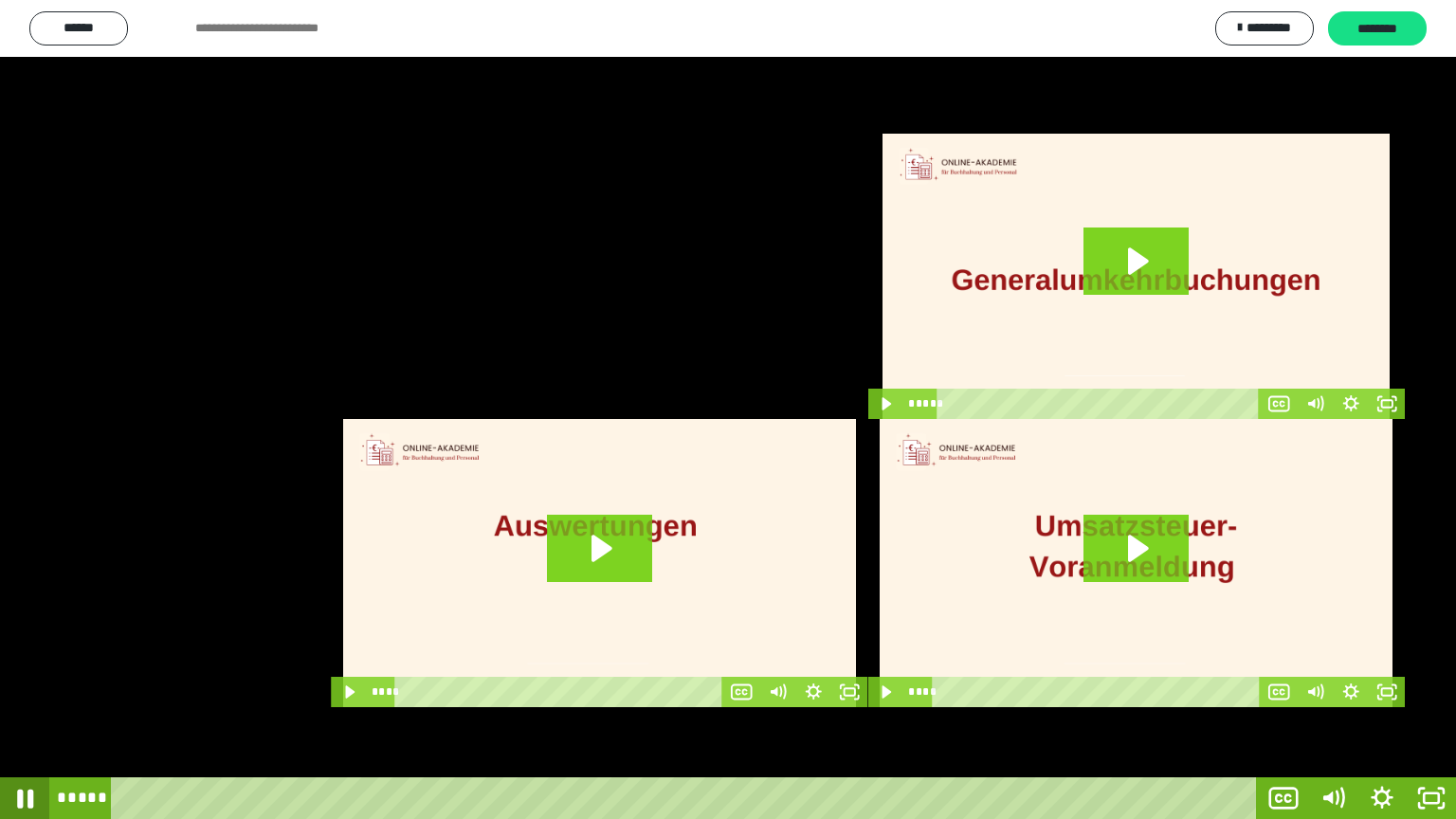 click 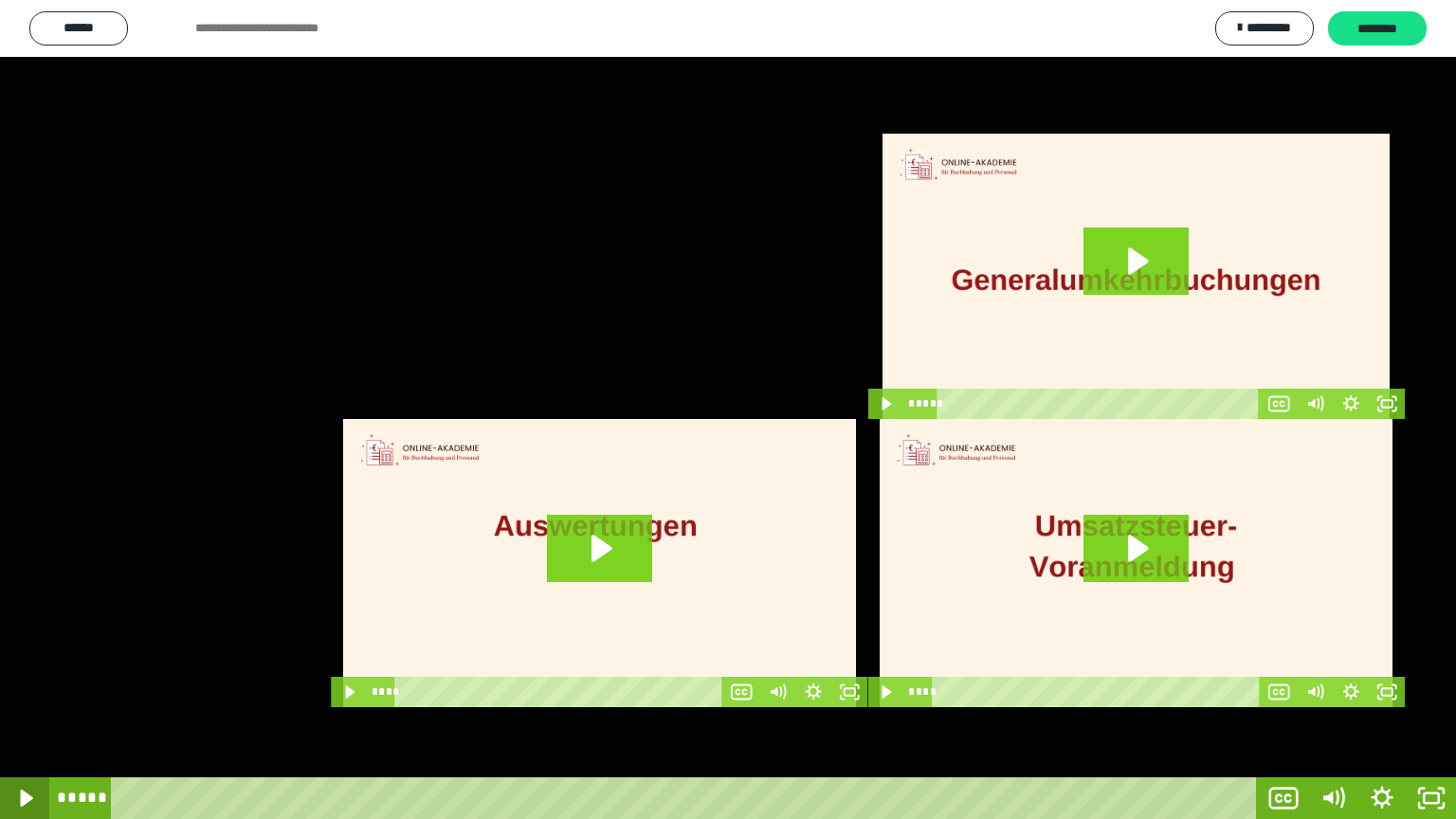 click 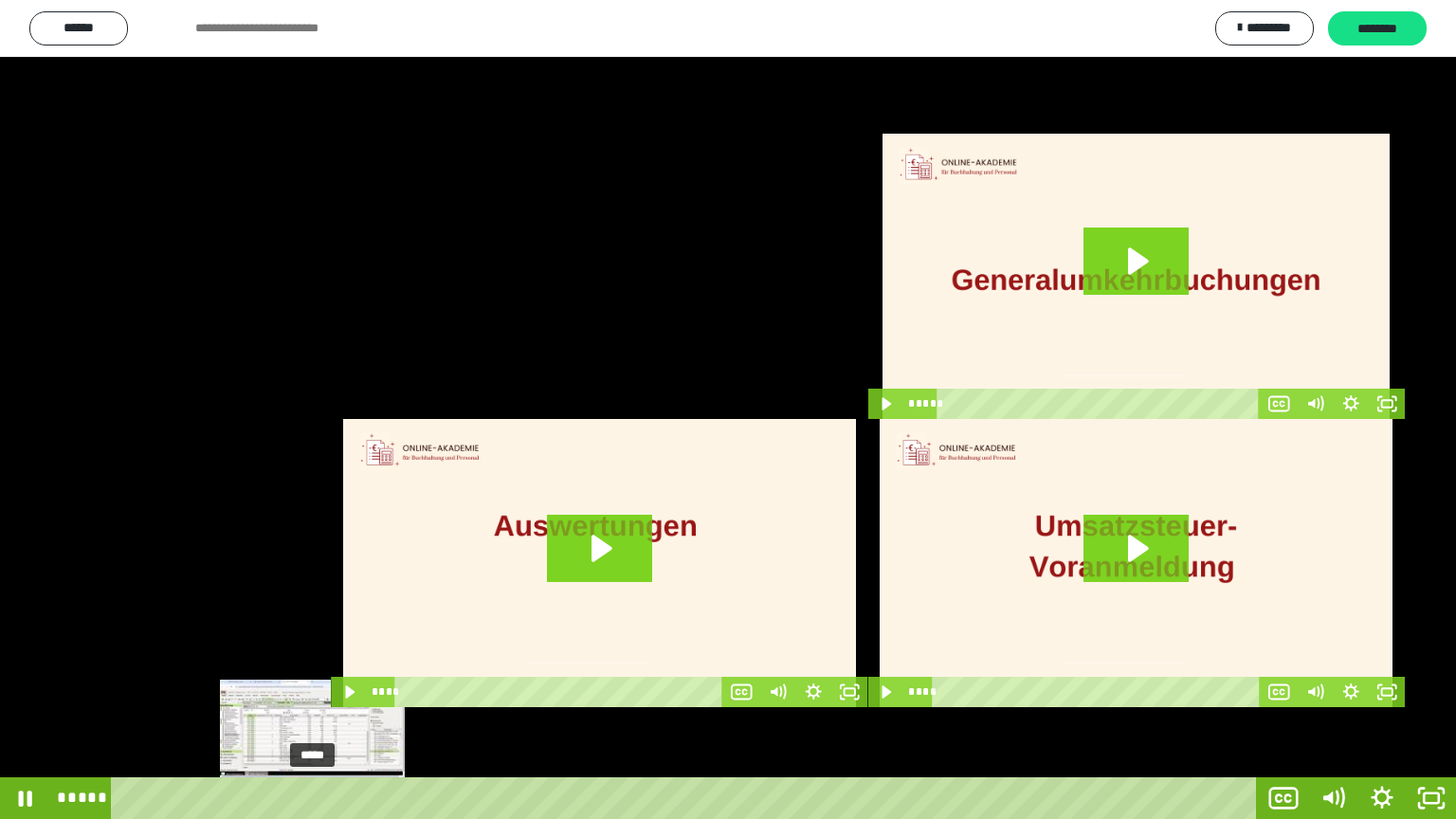 click on "*****" at bounding box center (687, 798) 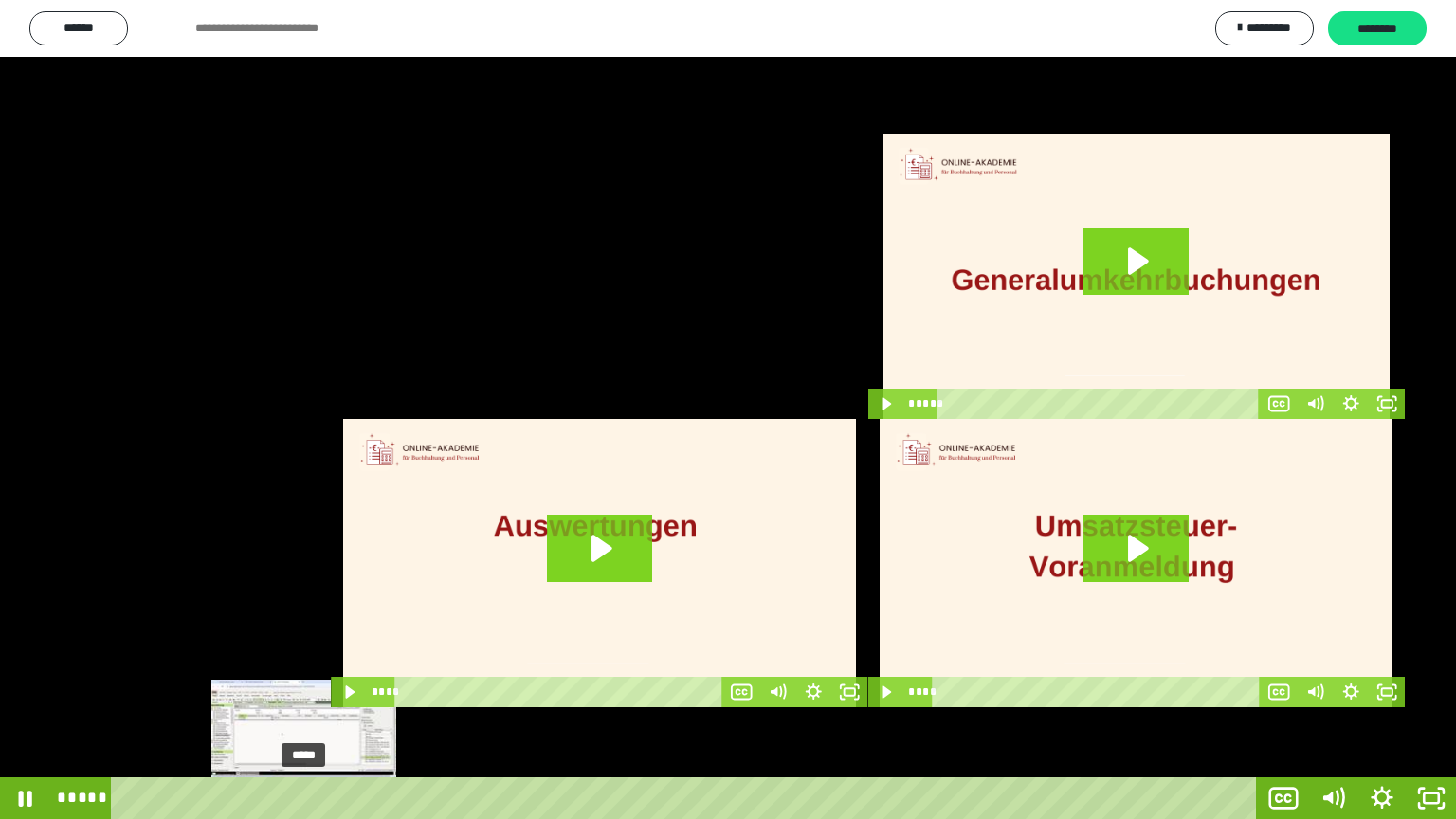 click on "*****" at bounding box center [687, 798] 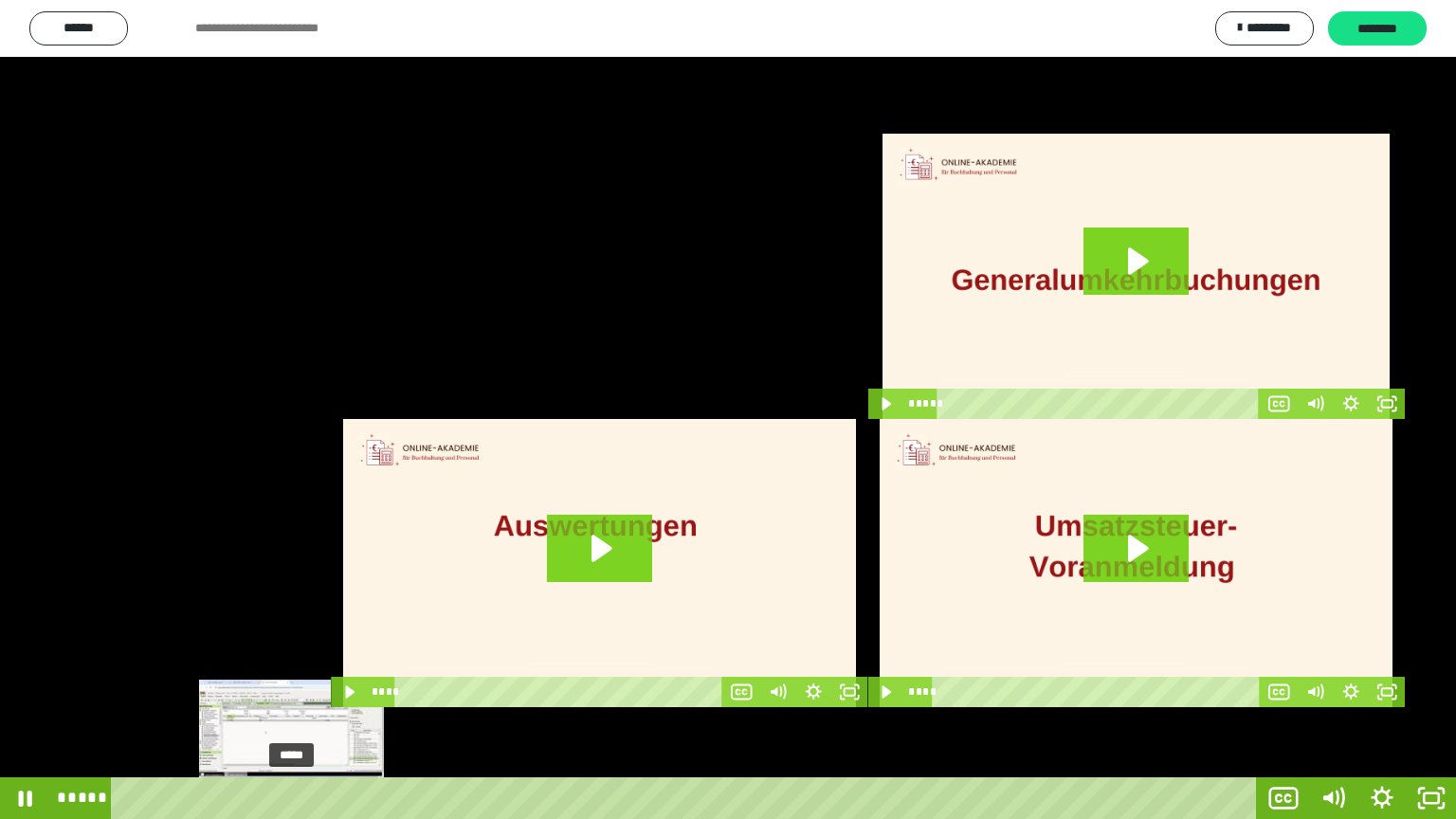 click on "*****" at bounding box center (687, 798) 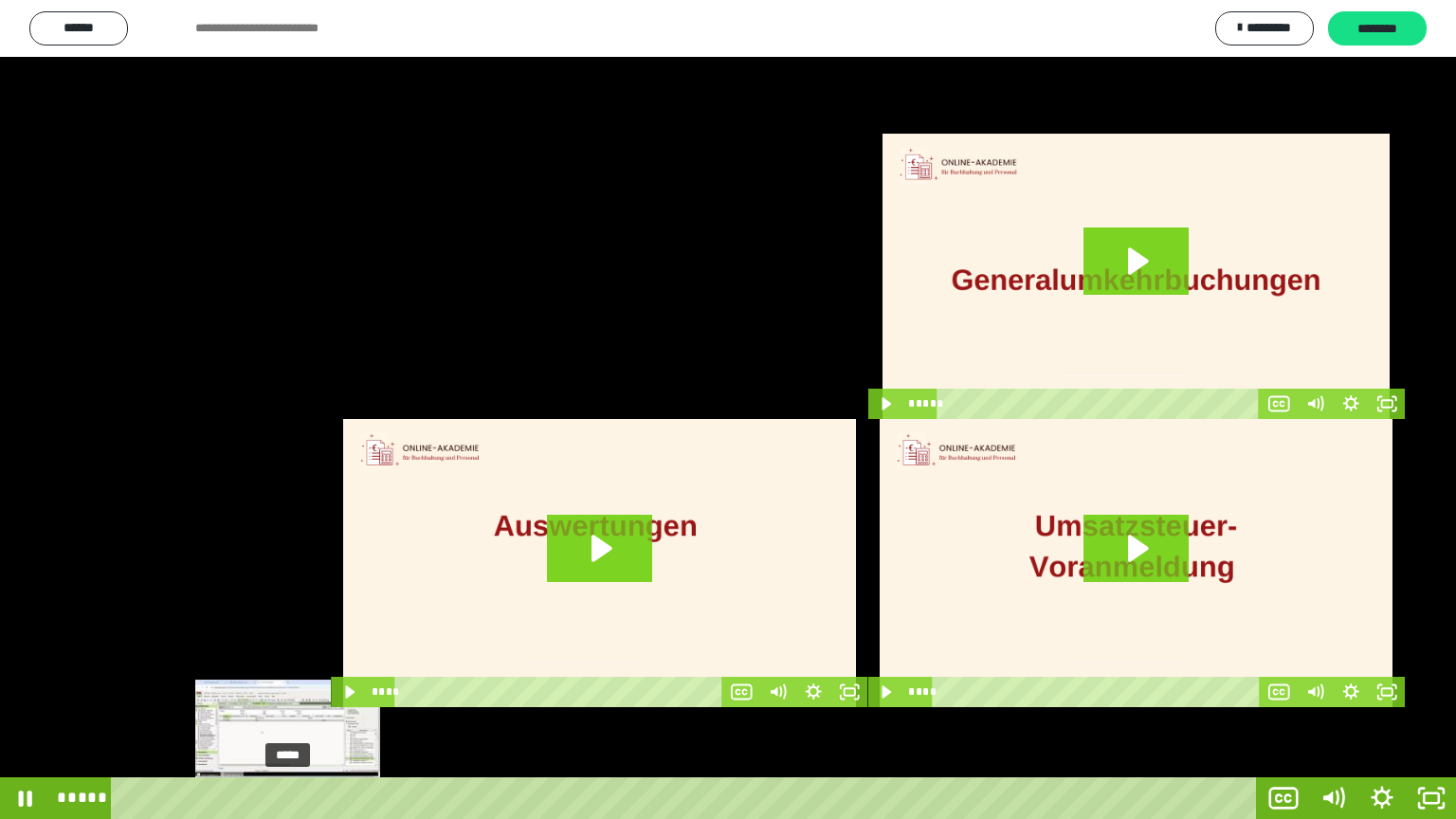click at bounding box center (292, 798) 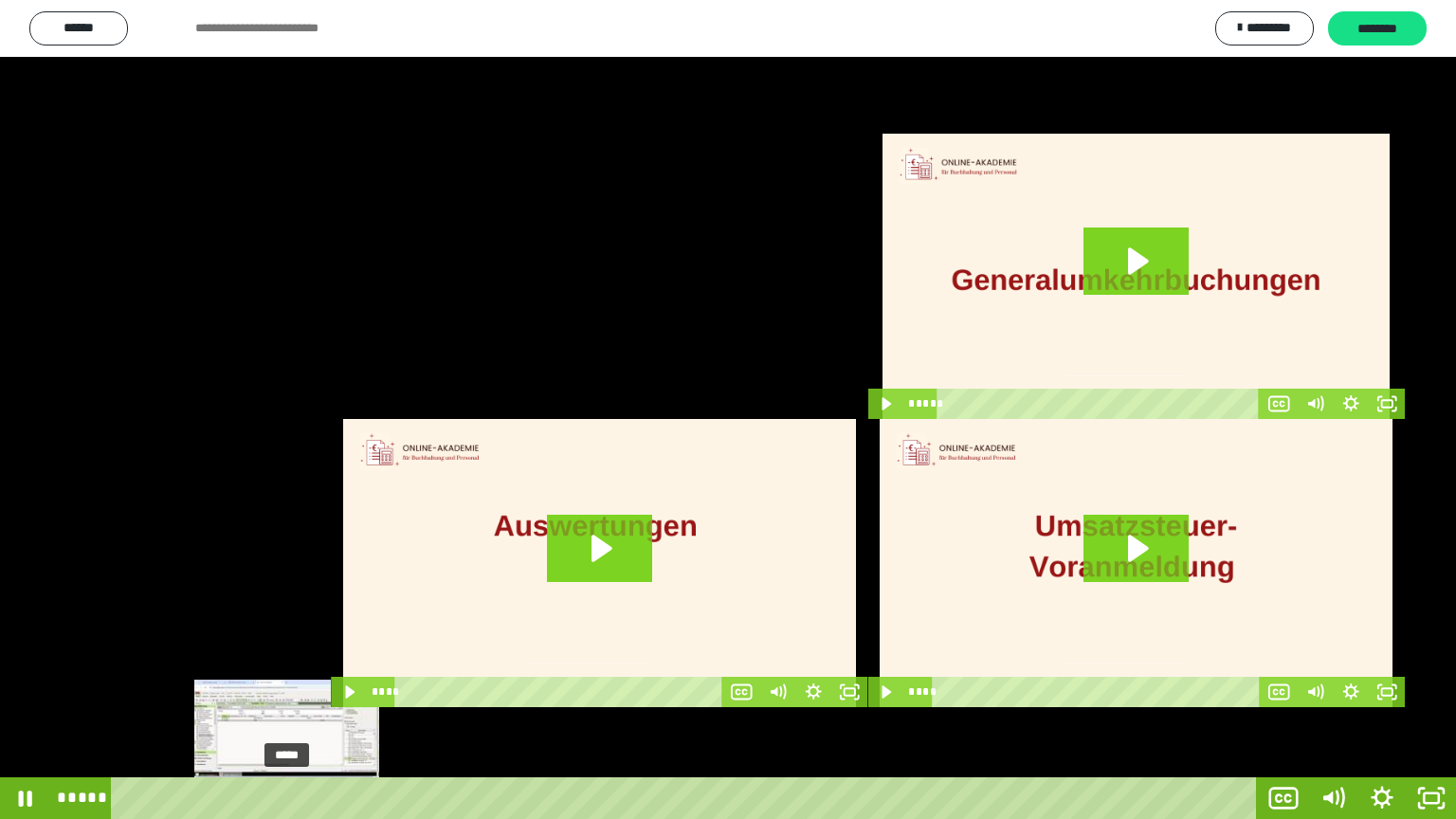 click at bounding box center (286, 798) 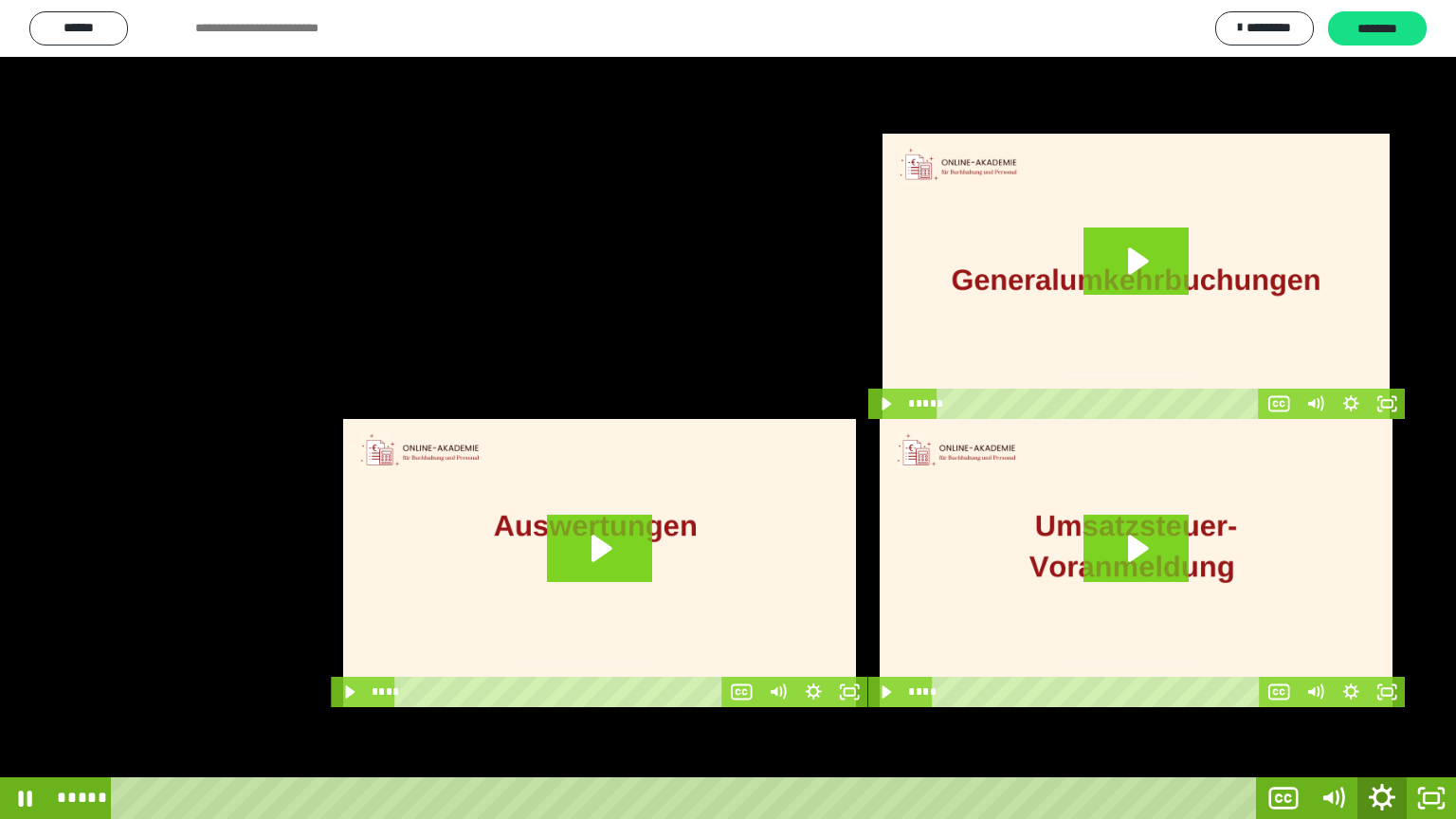 click 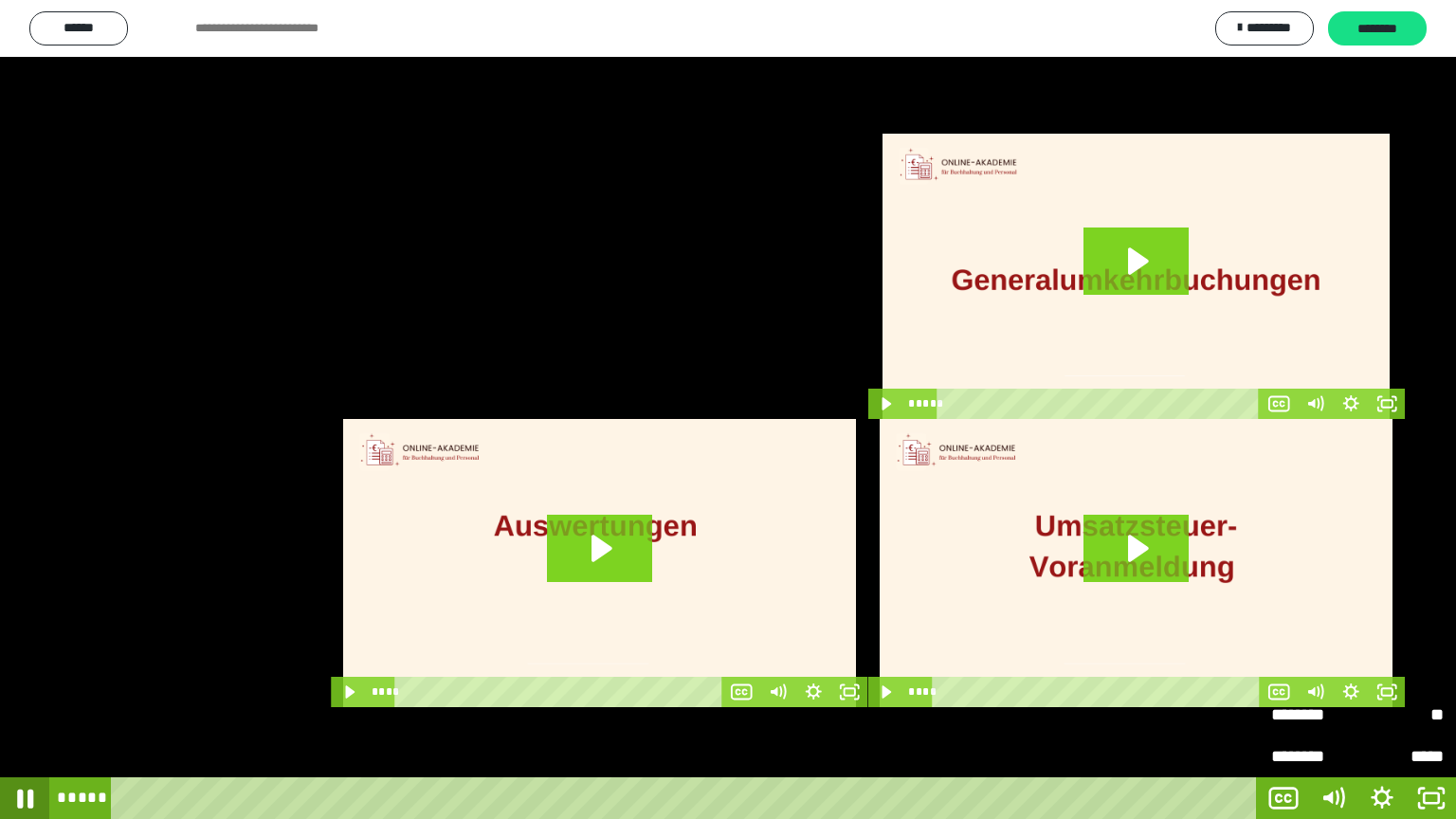 click 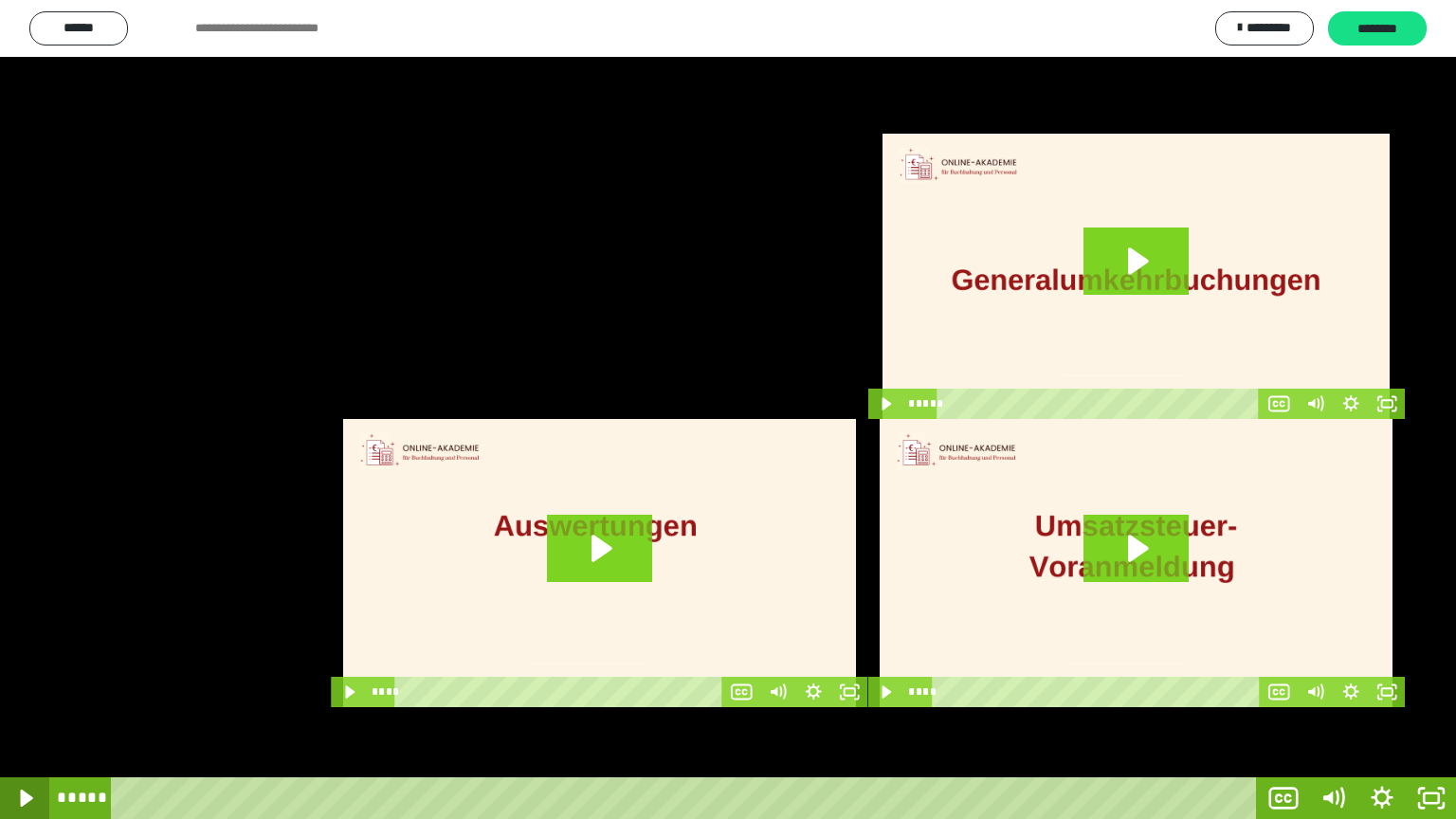 click 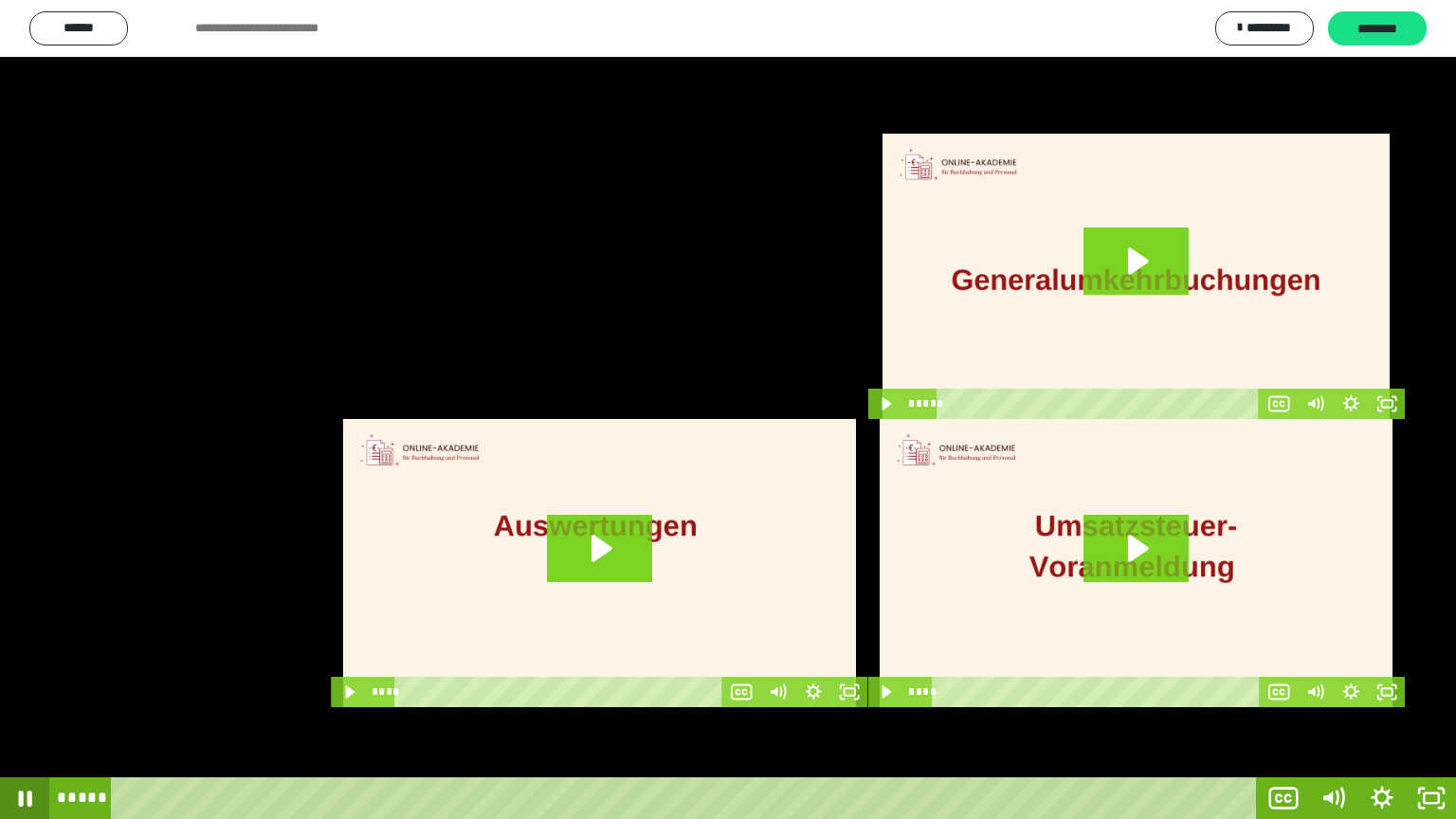 click 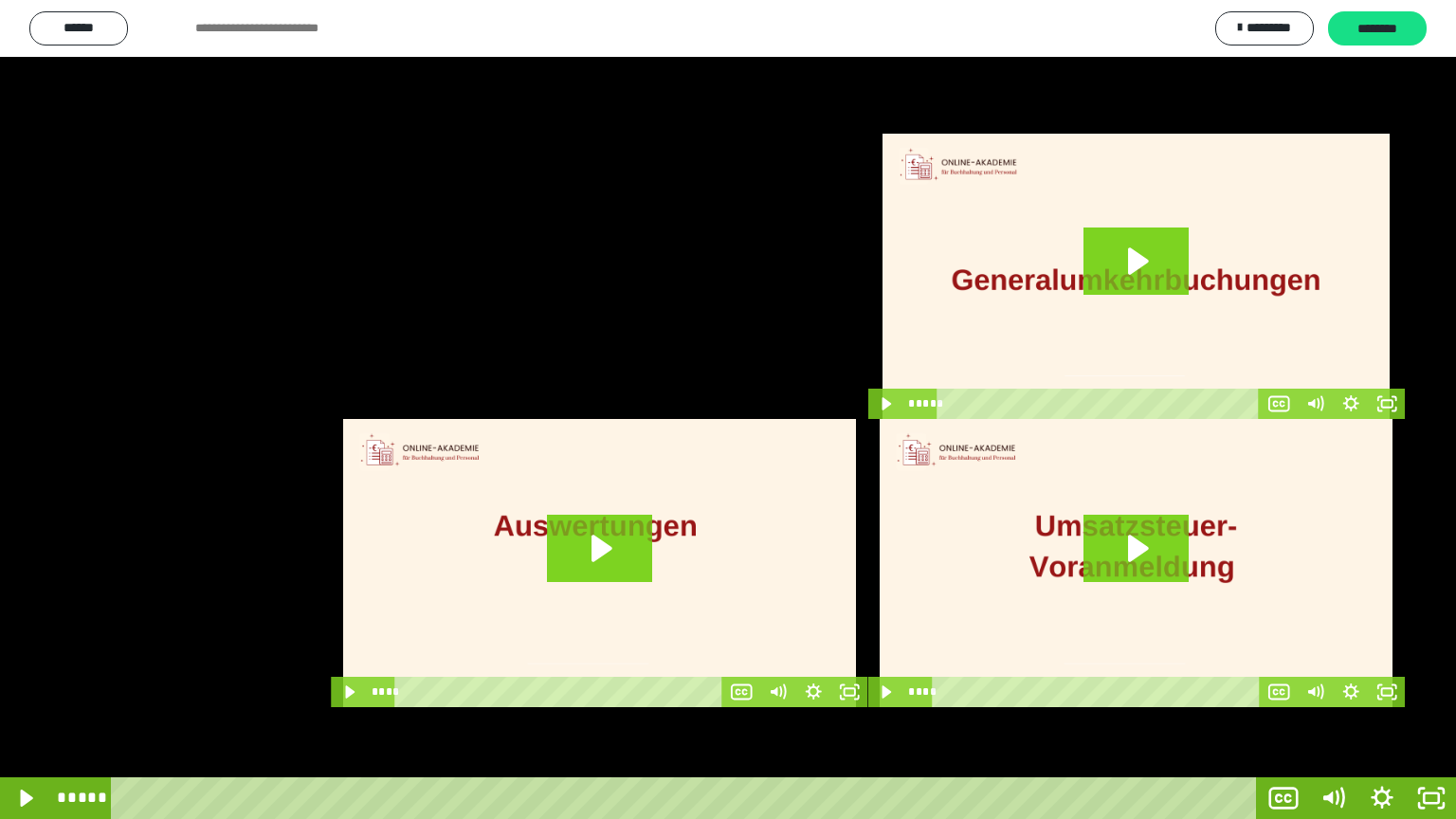 click at bounding box center (728, 410) 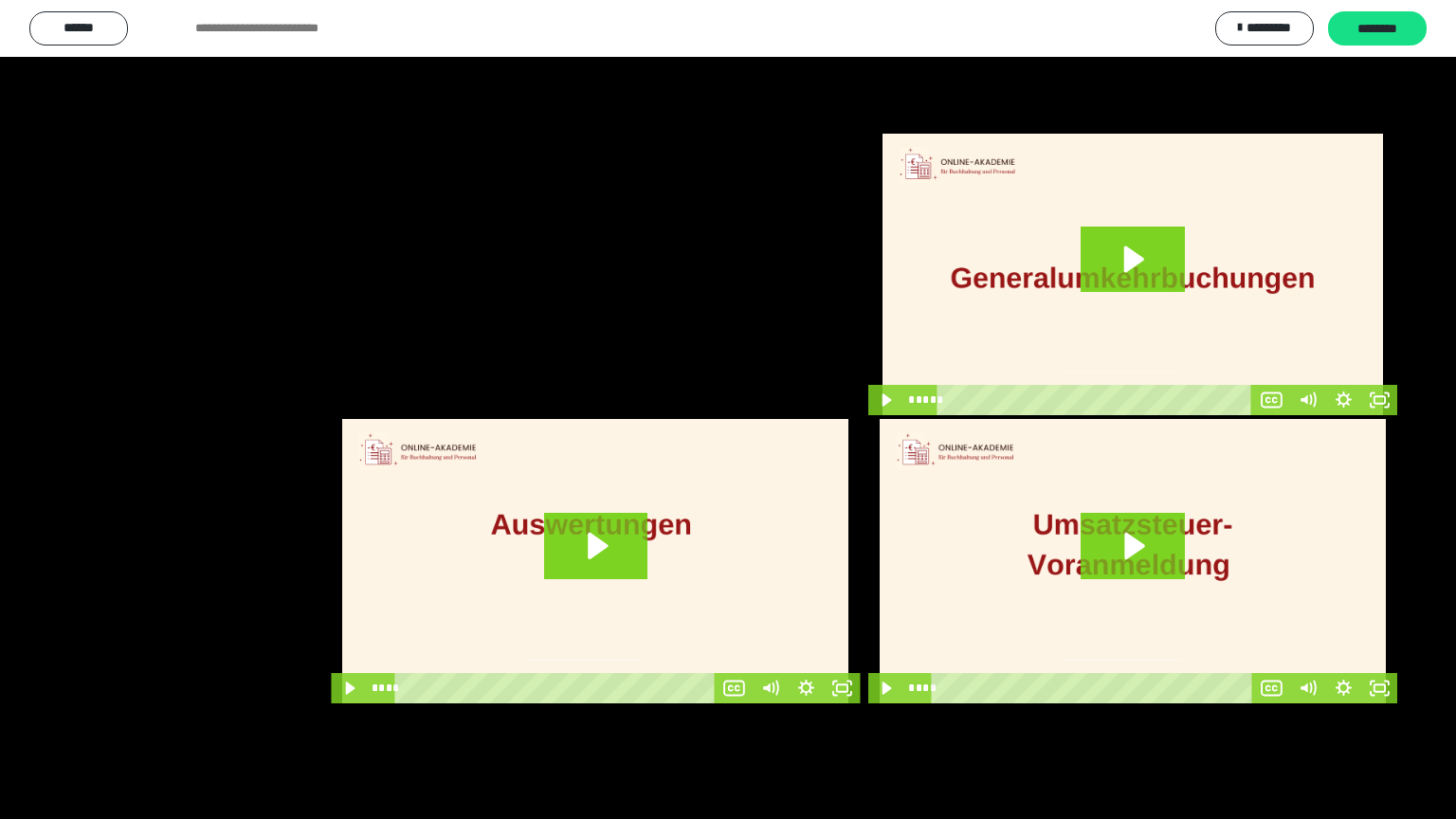 scroll, scrollTop: 3513, scrollLeft: 0, axis: vertical 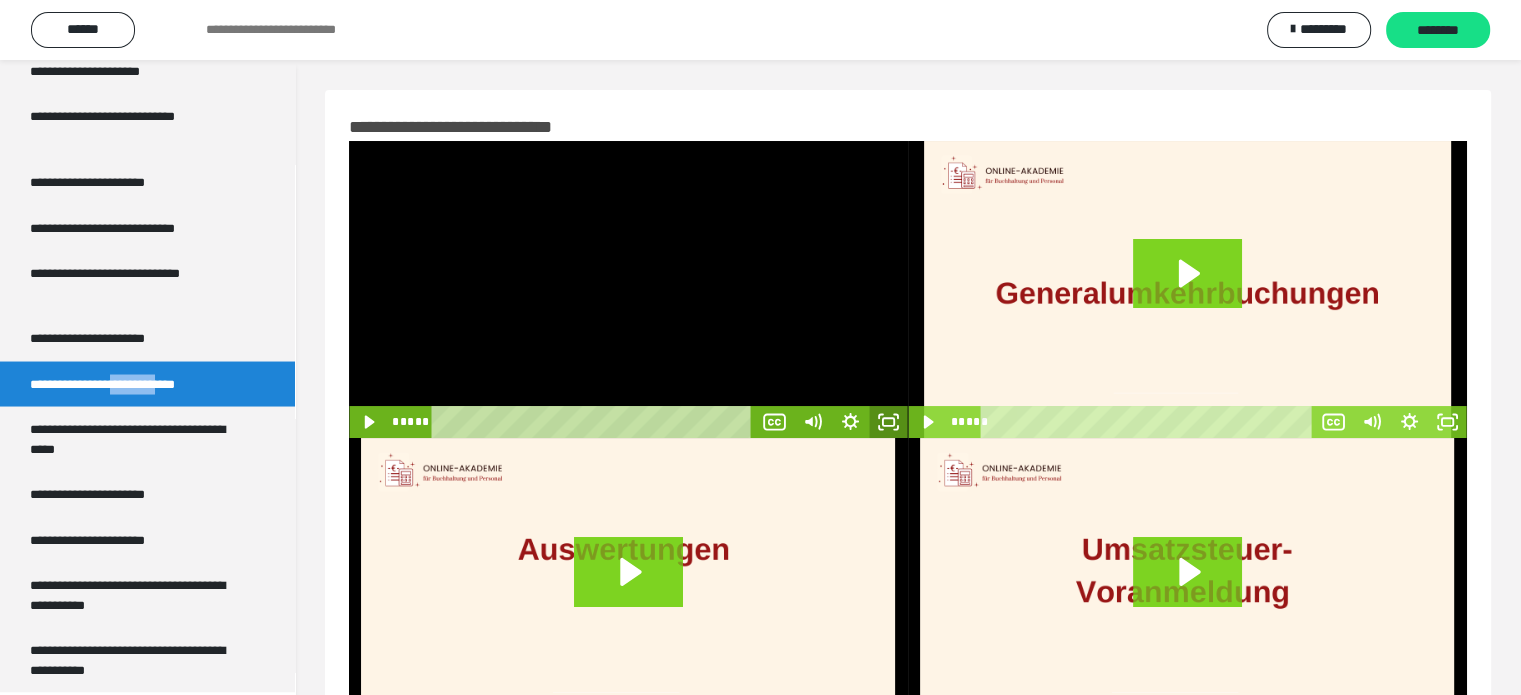 click 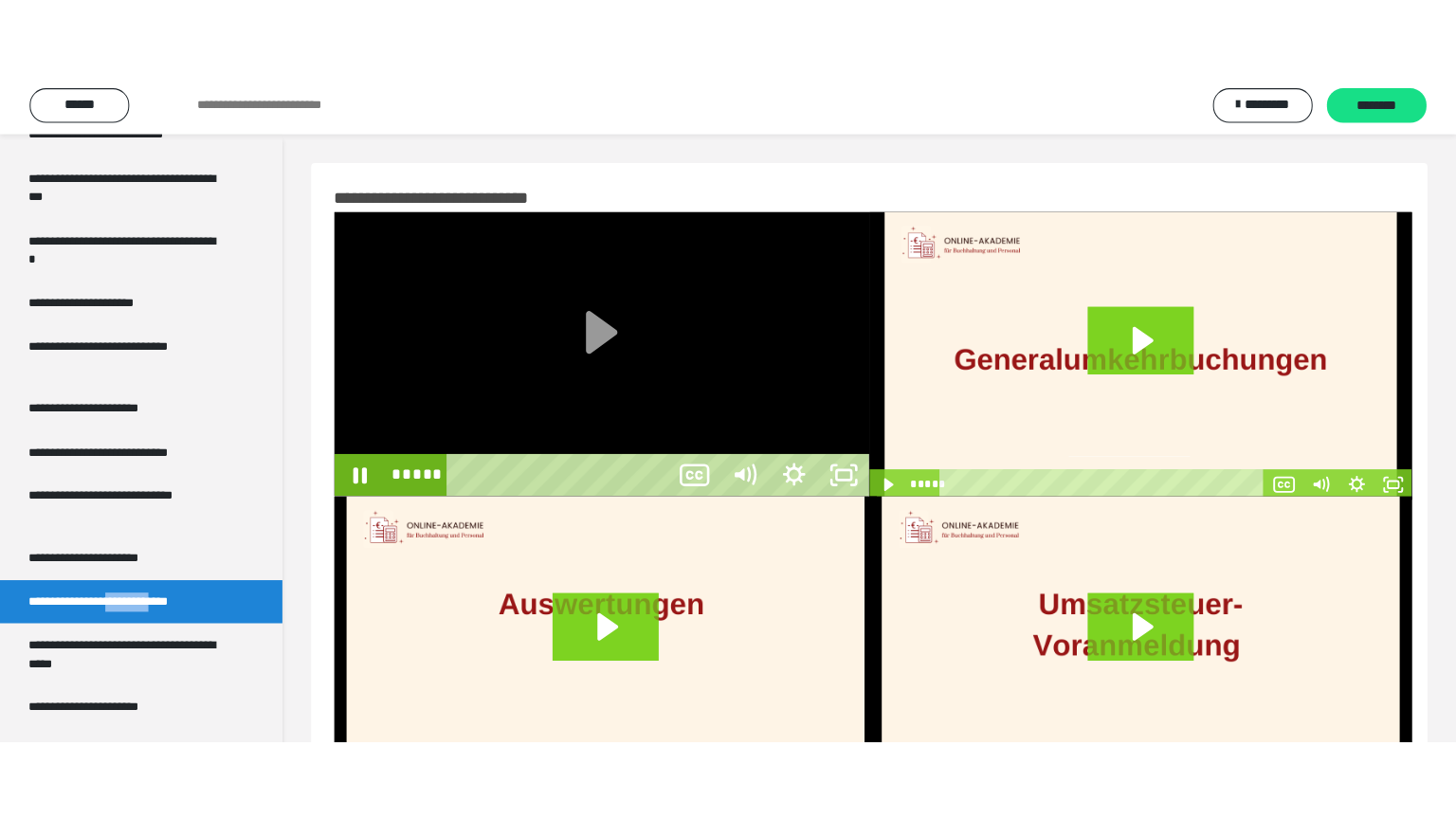 scroll, scrollTop: 3353, scrollLeft: 0, axis: vertical 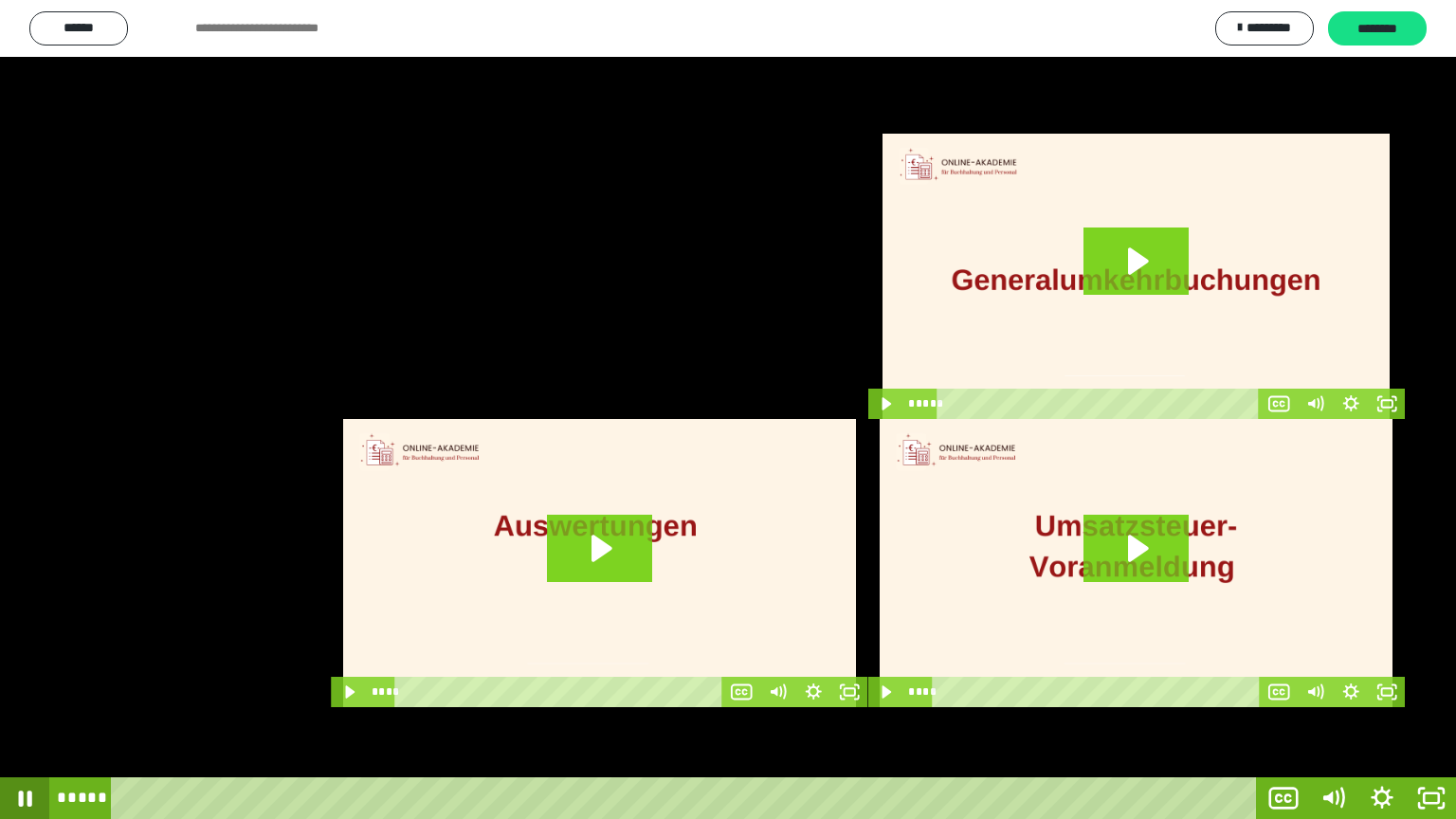 click 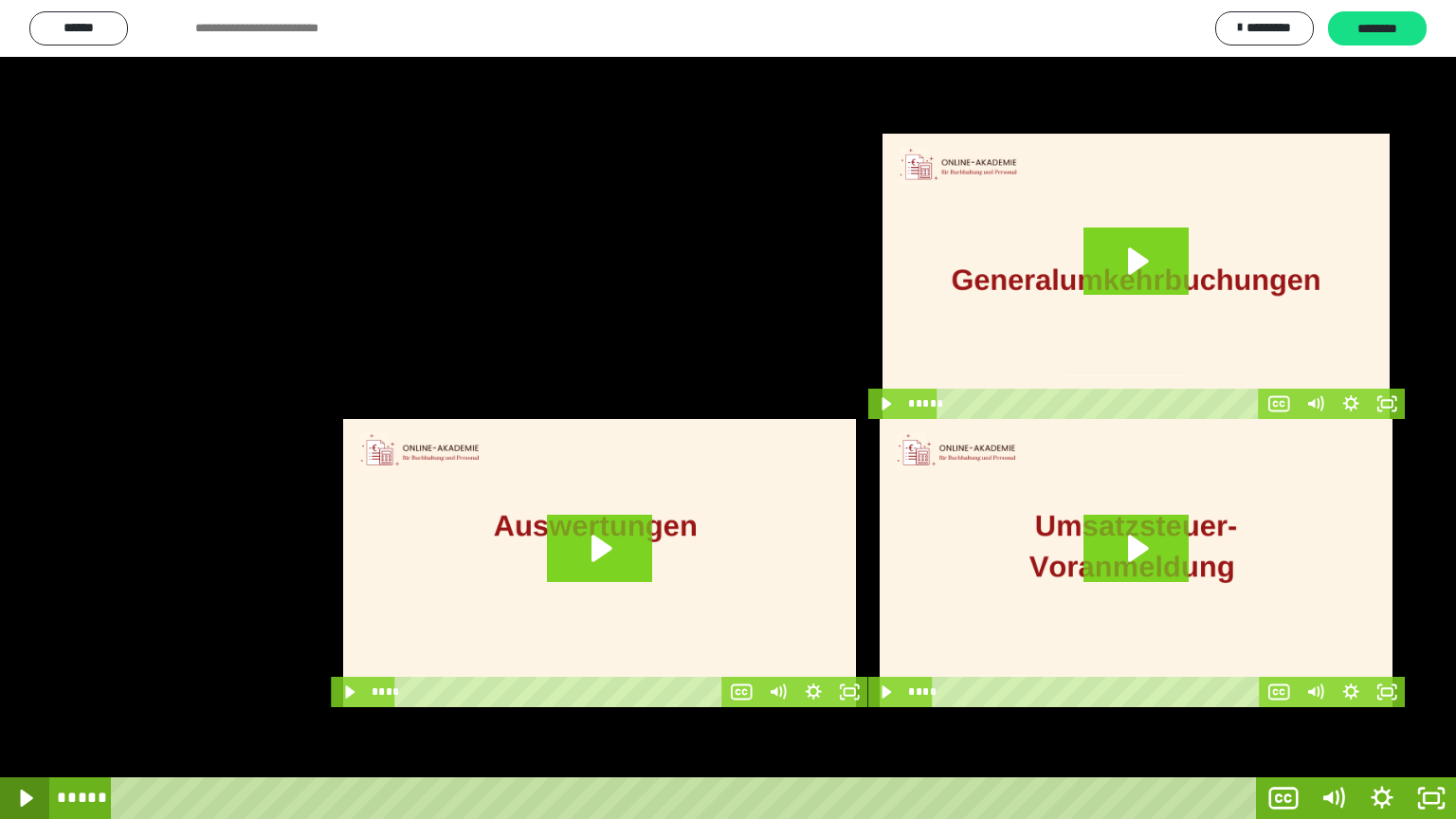 click 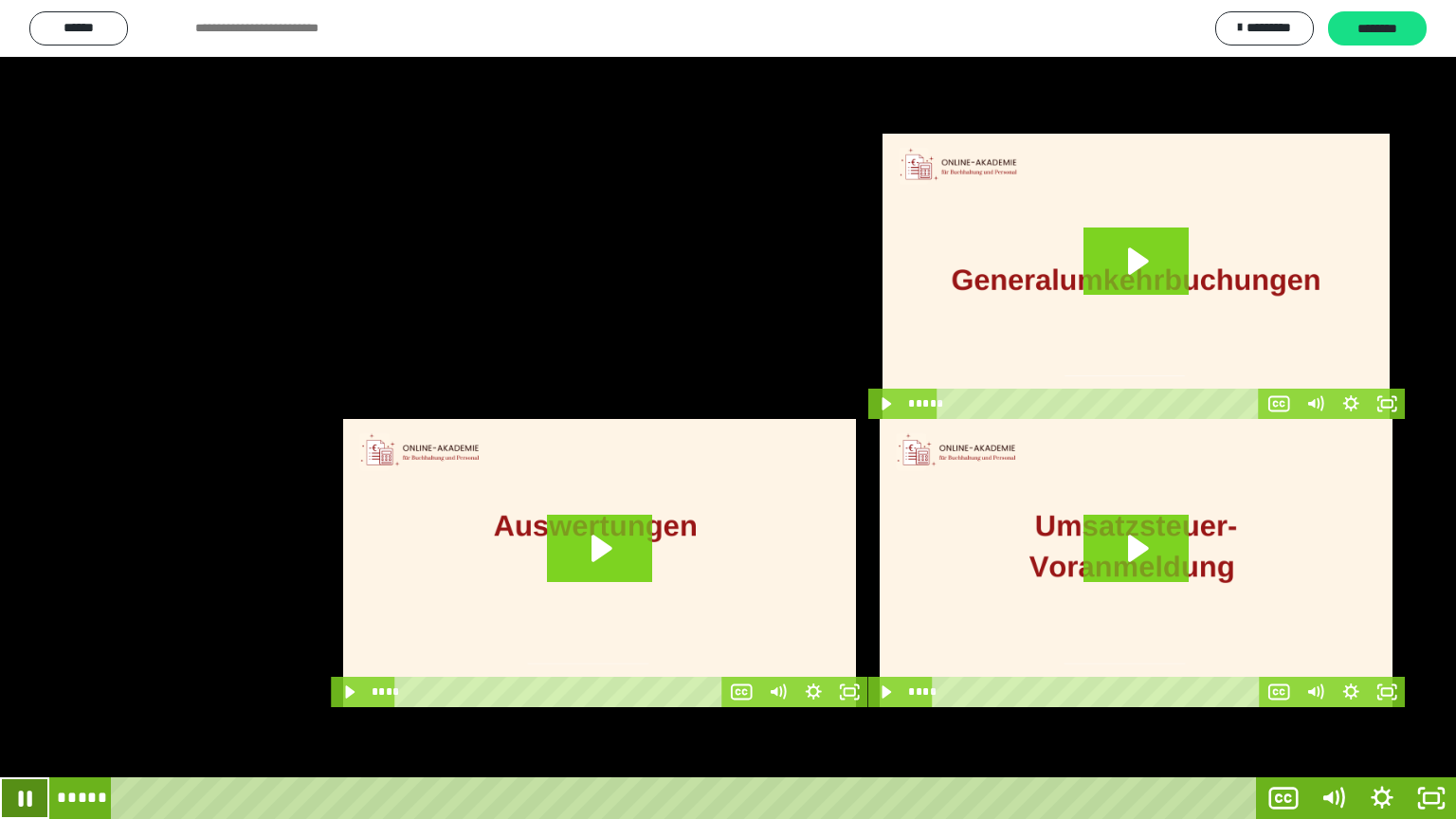 click 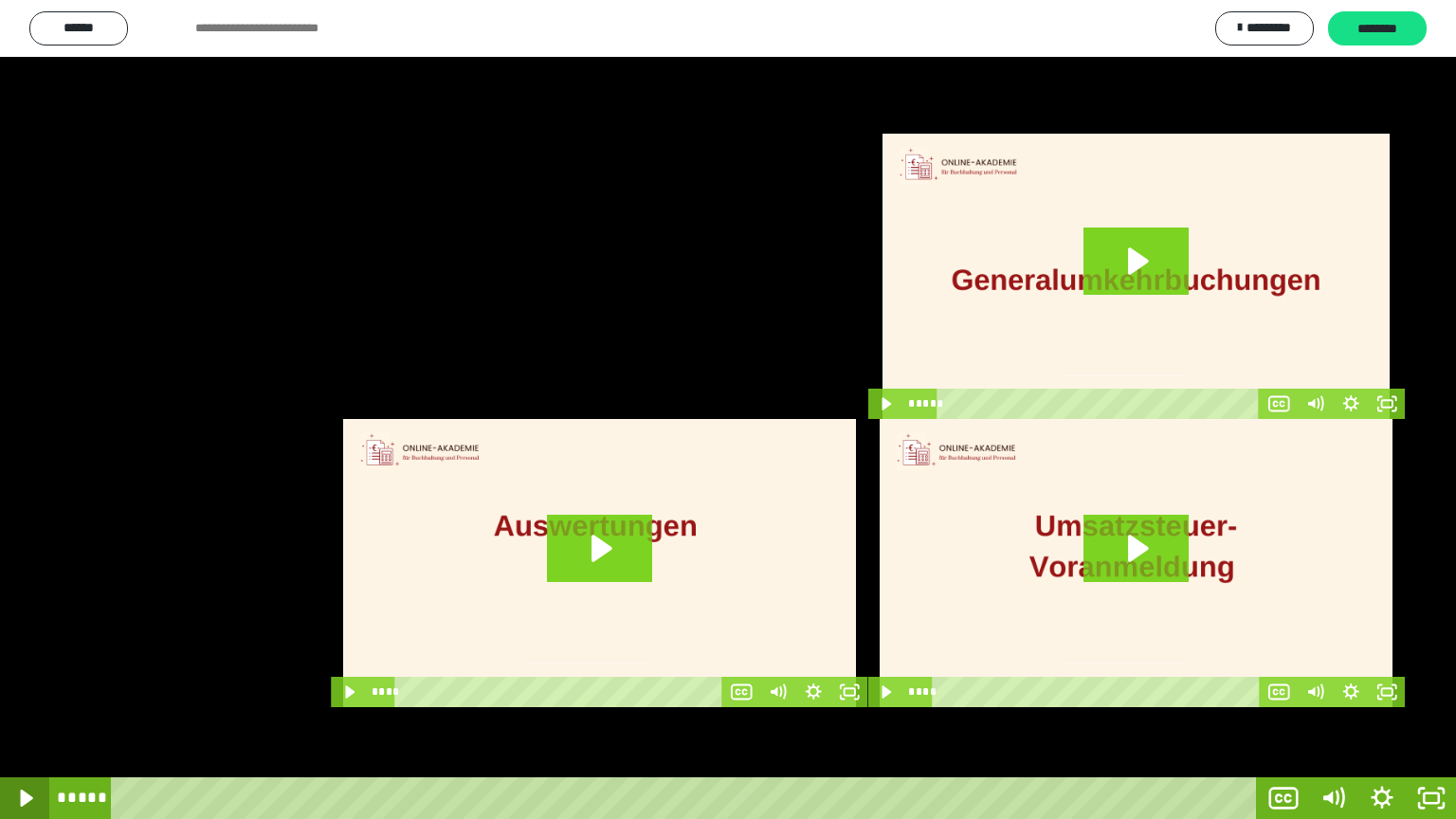 click 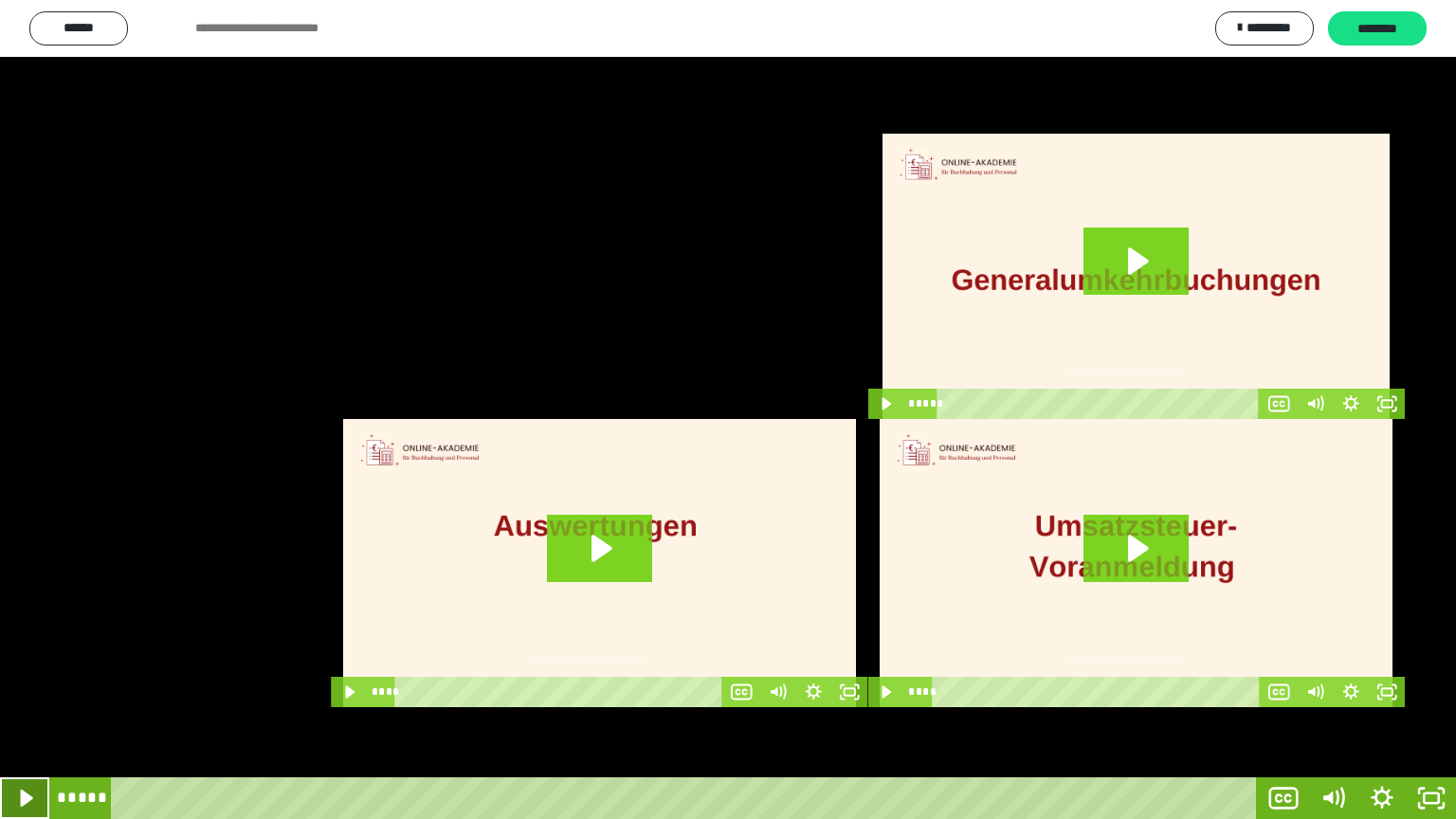 click 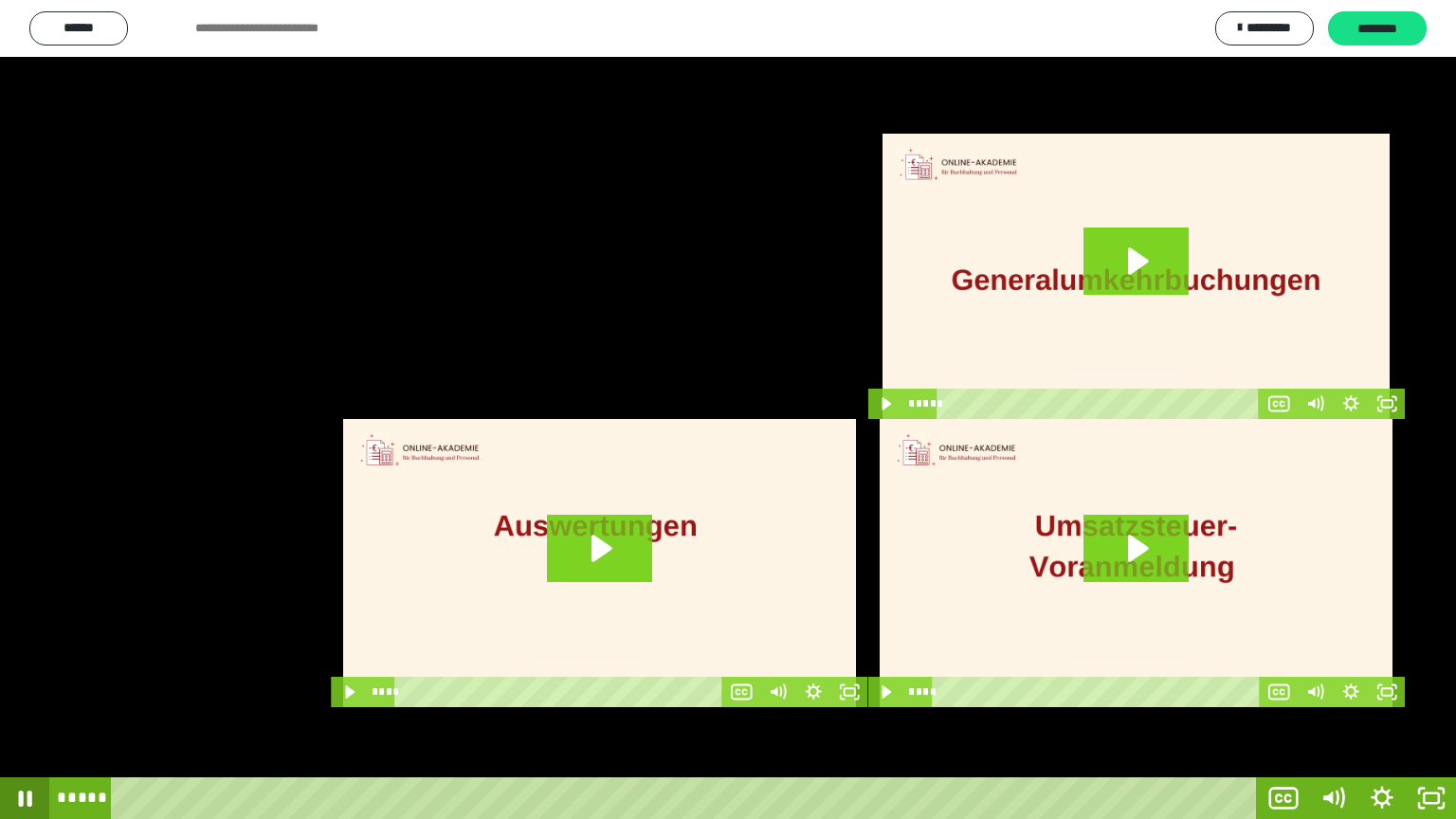 click 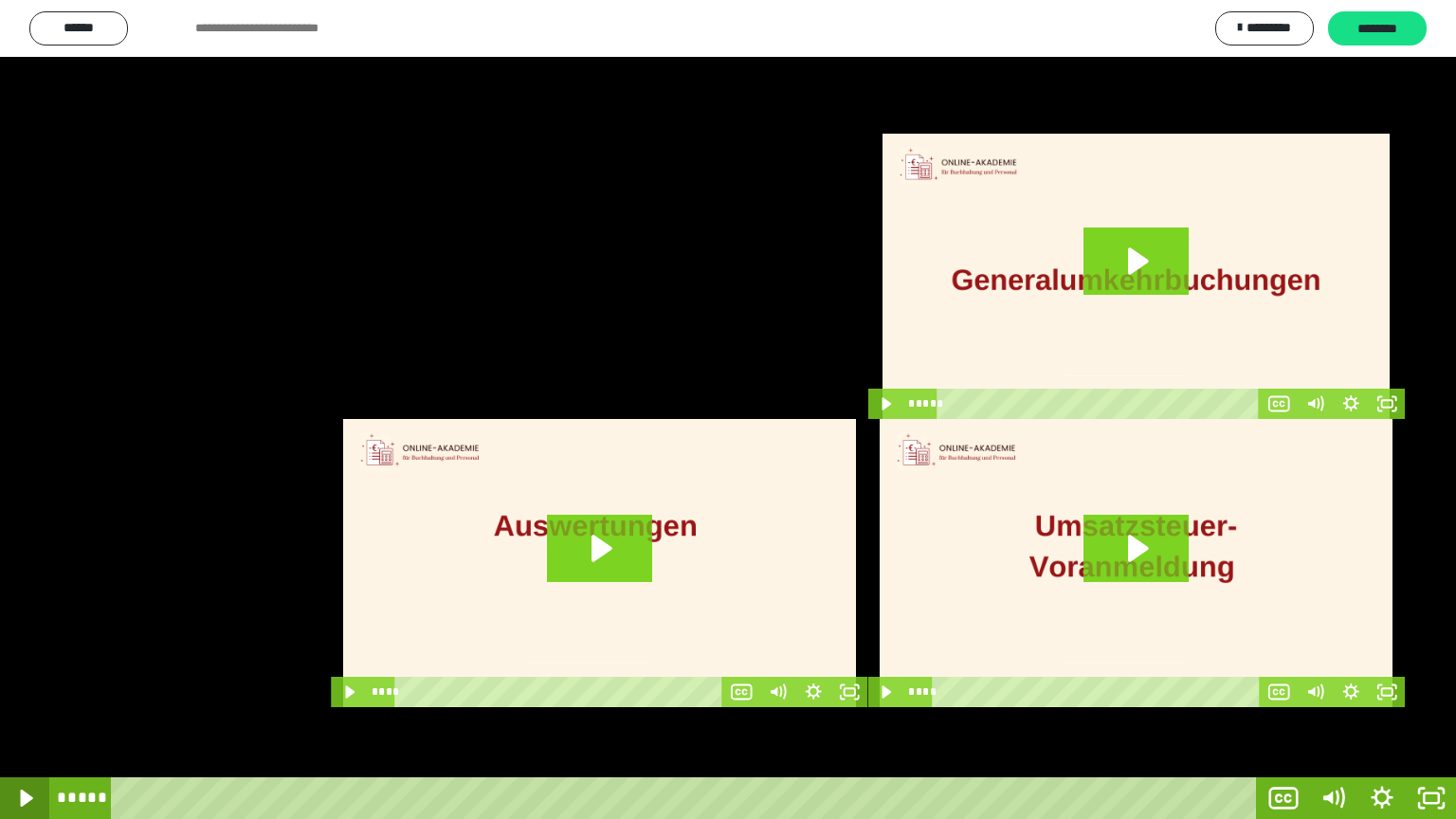 click 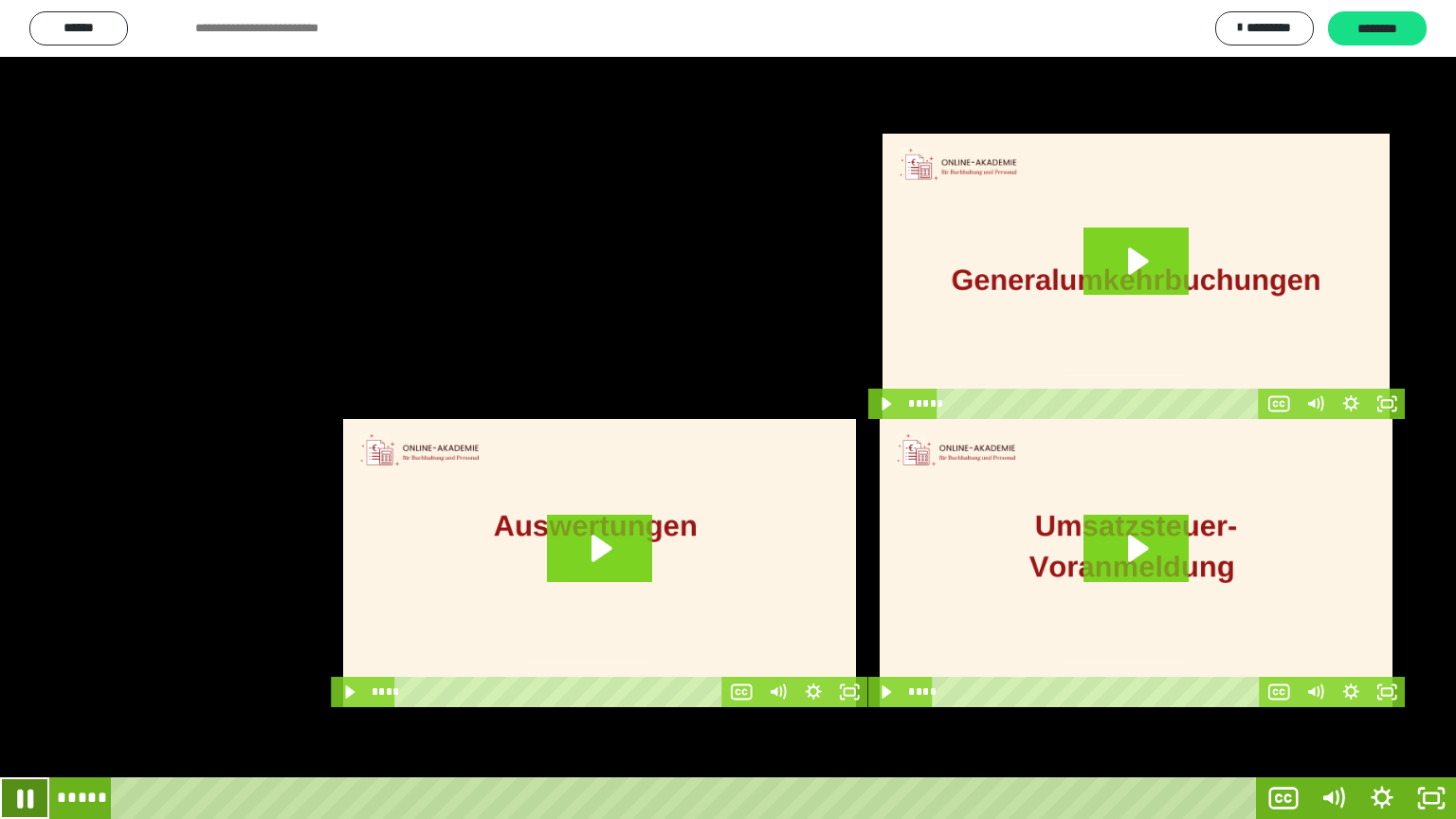 click 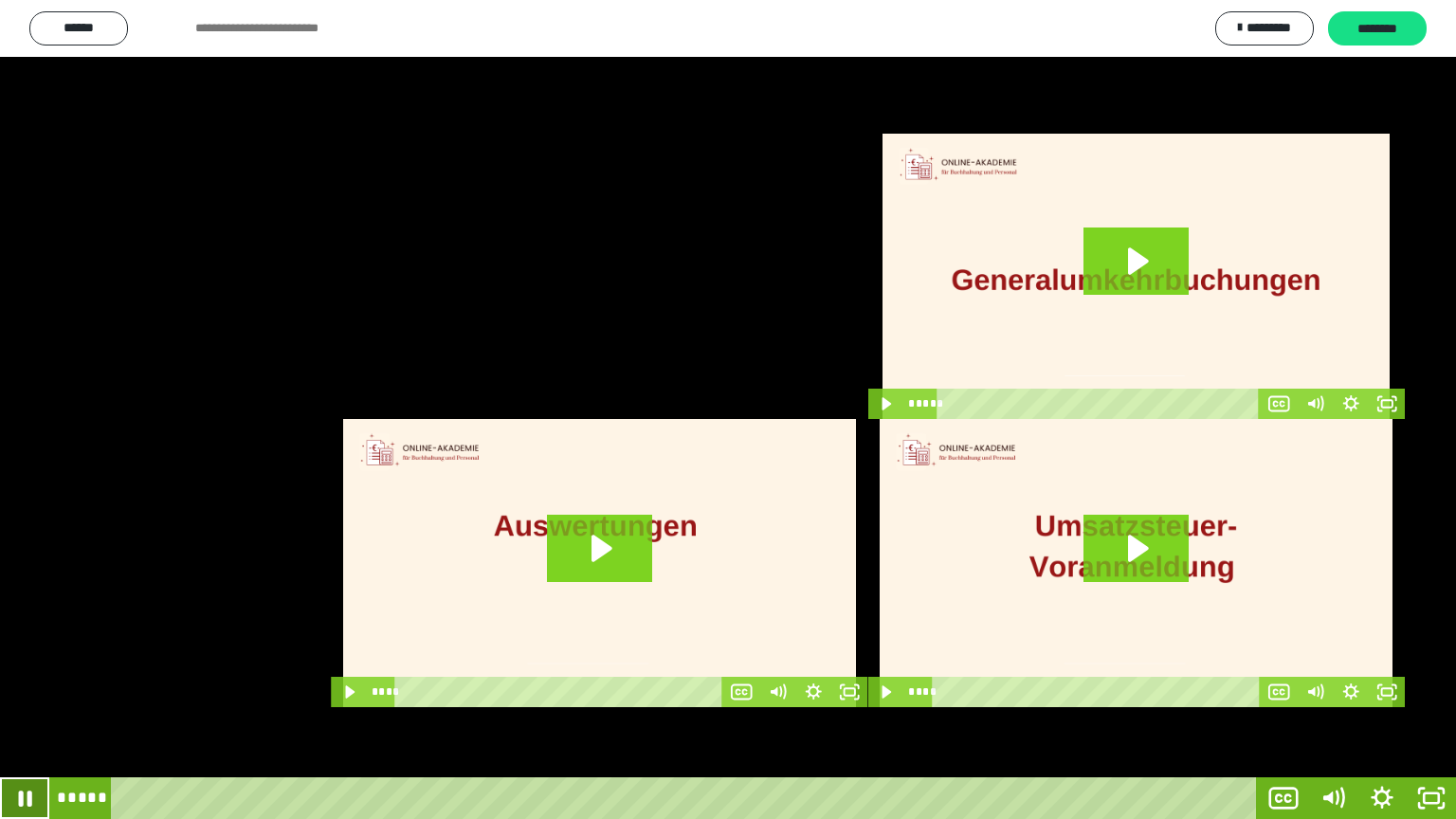 click 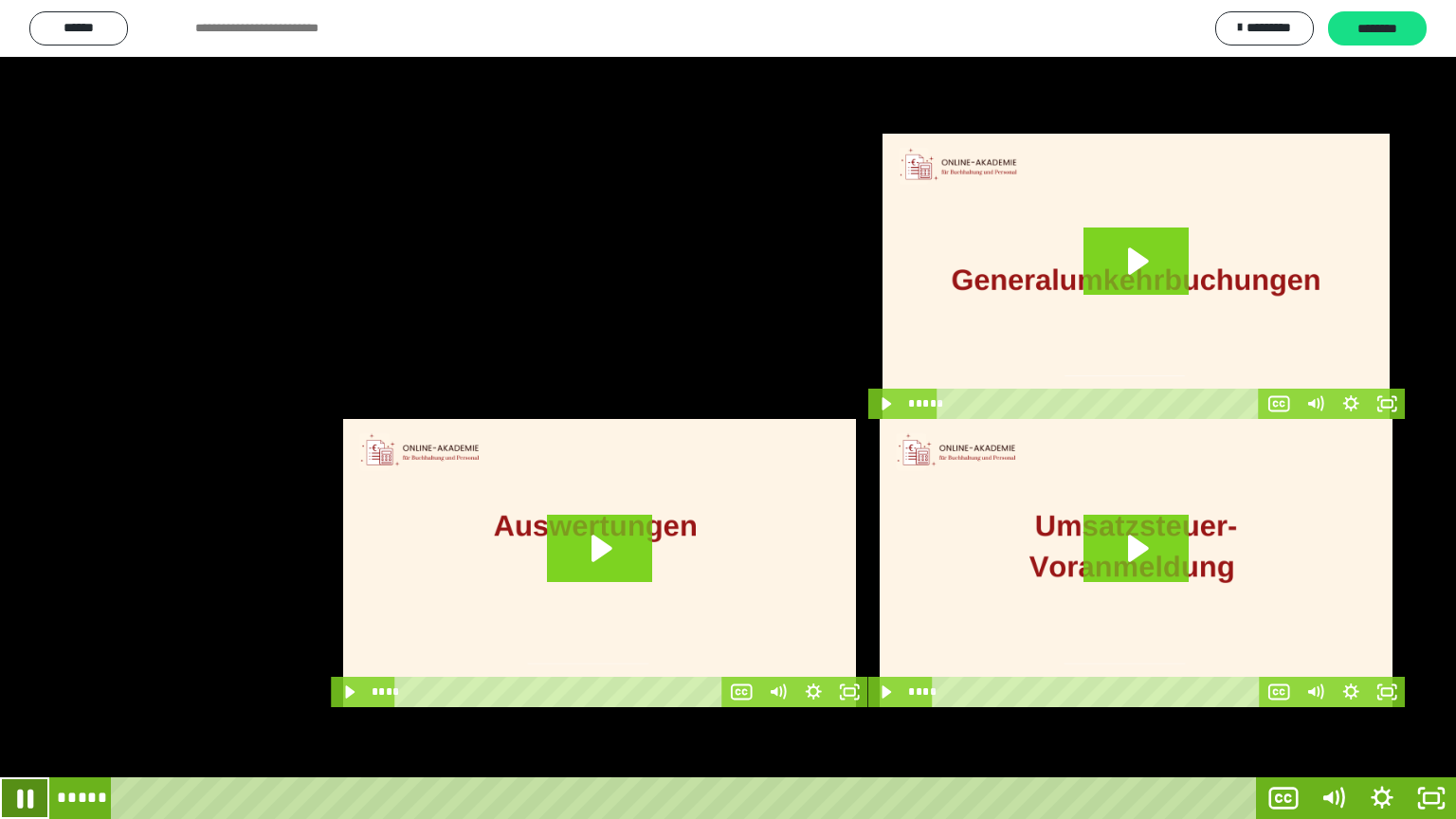 click 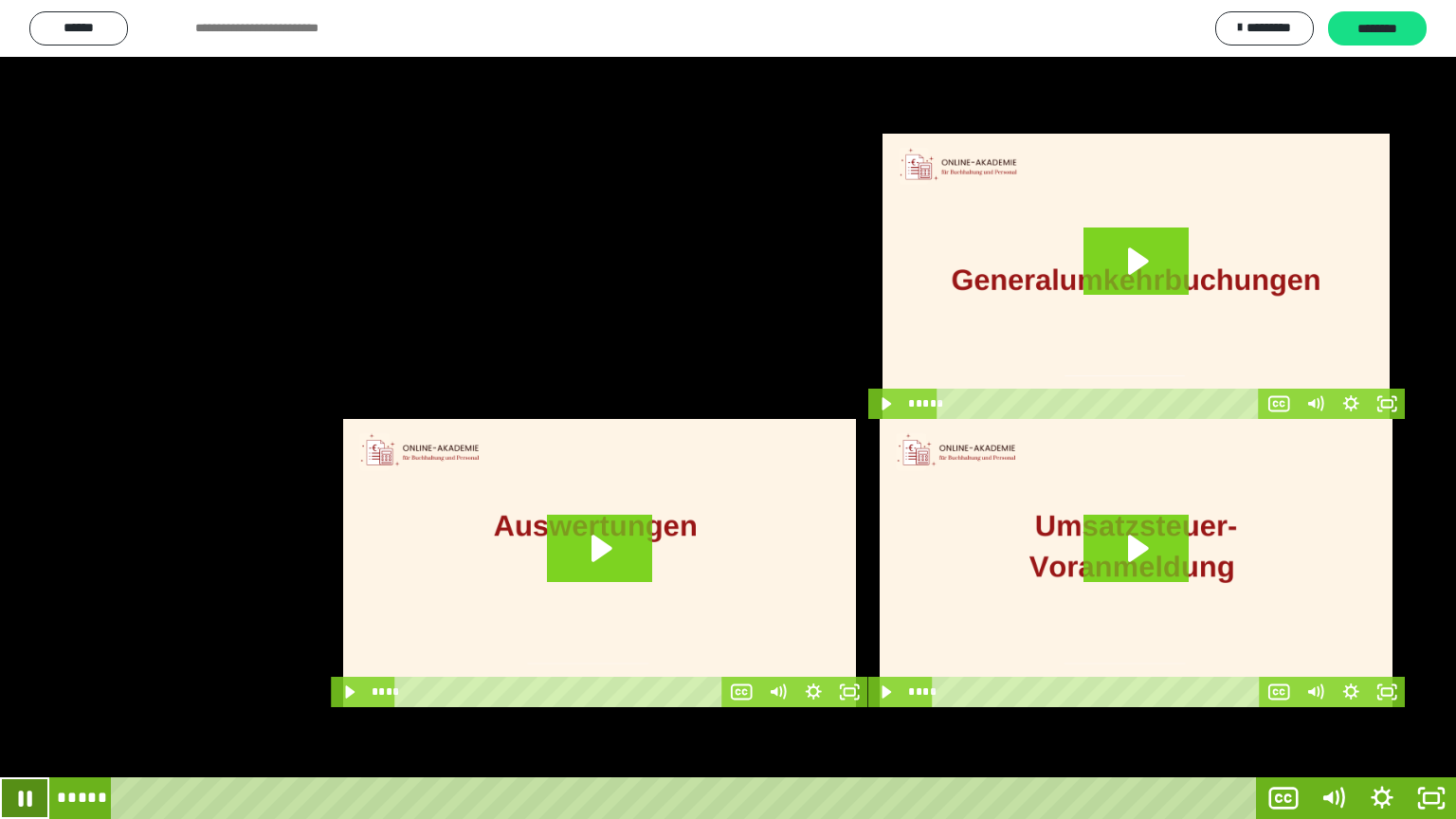 click 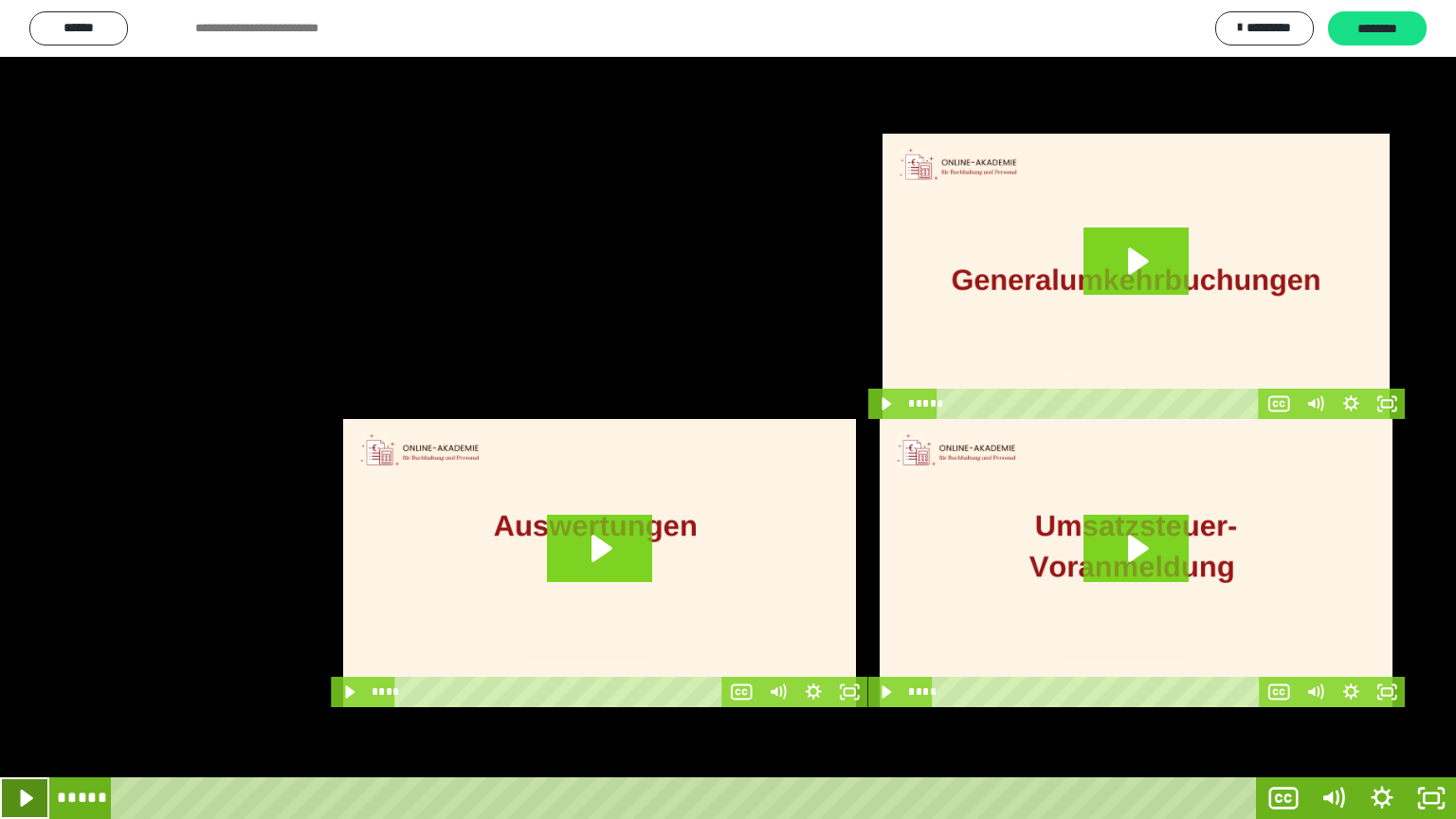 click 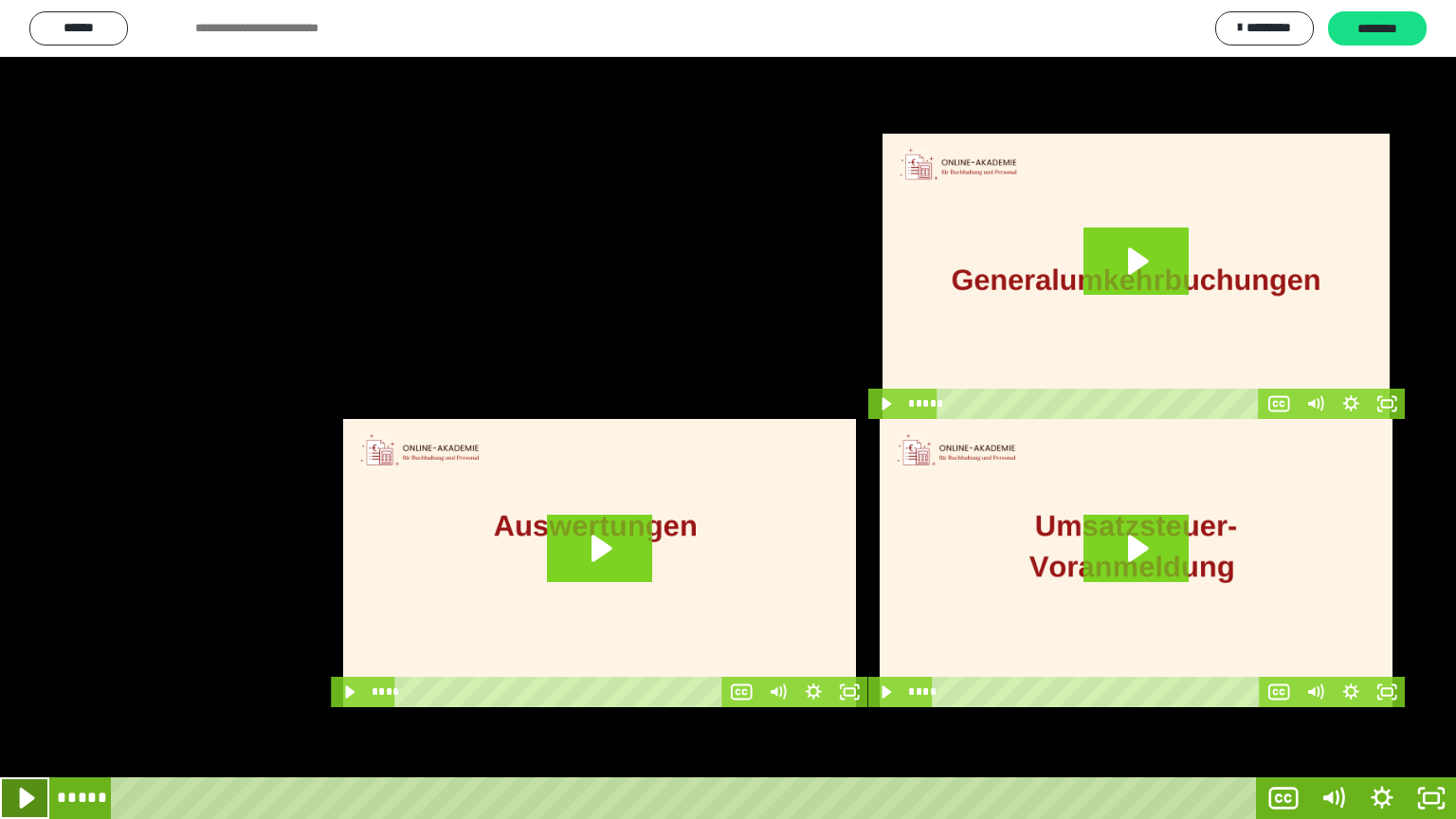 click 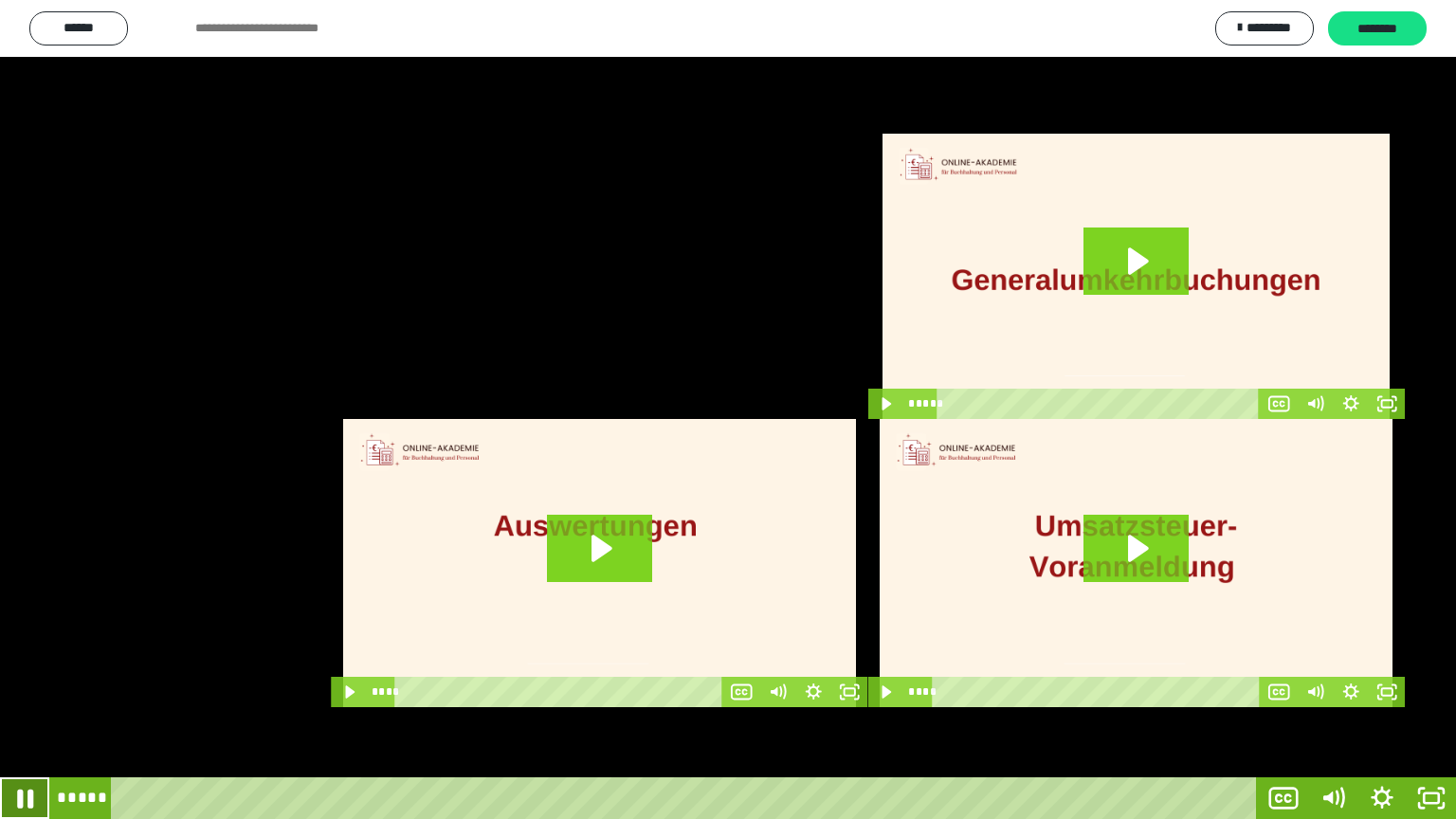 click 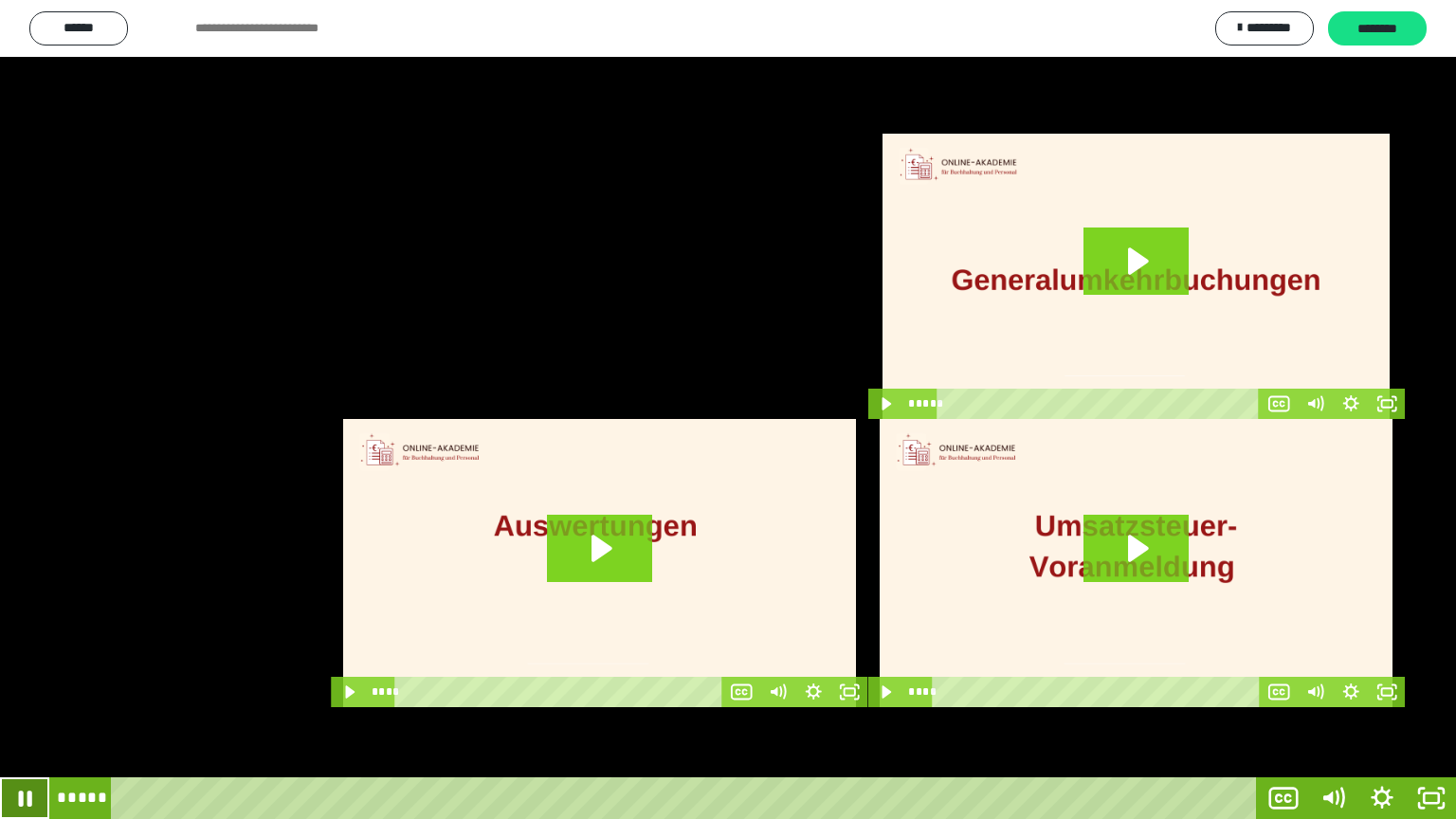 click 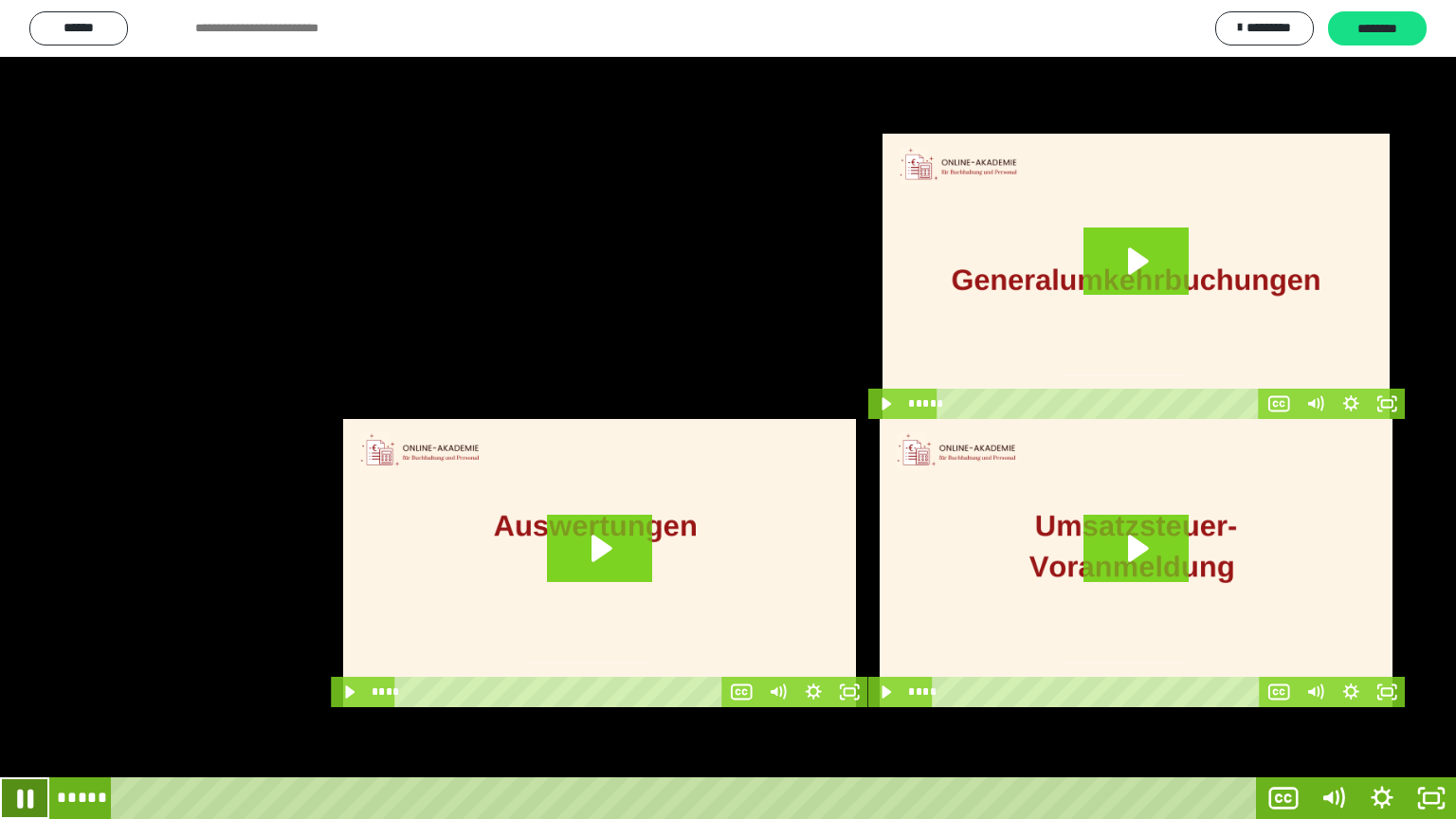 click 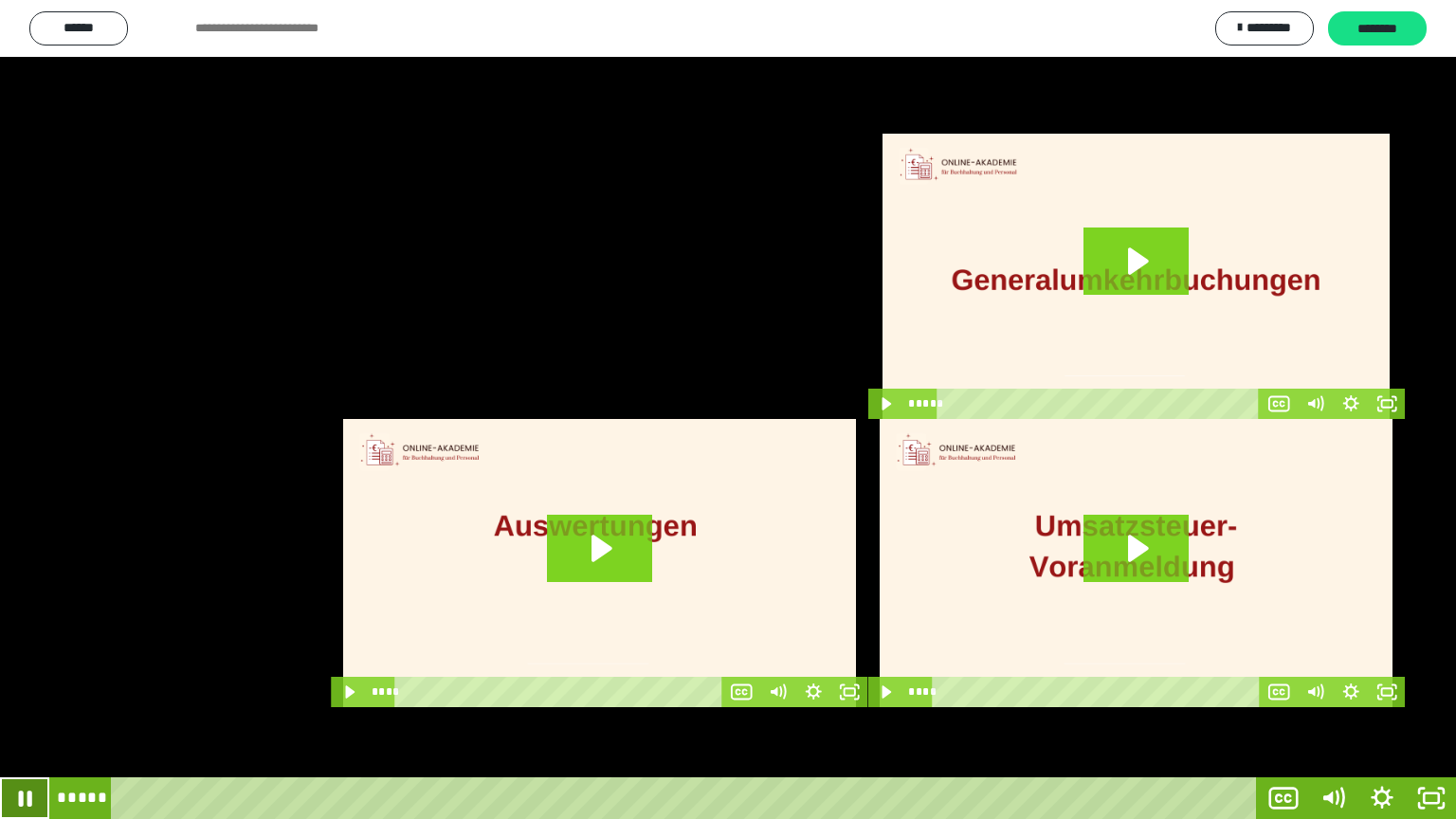 click 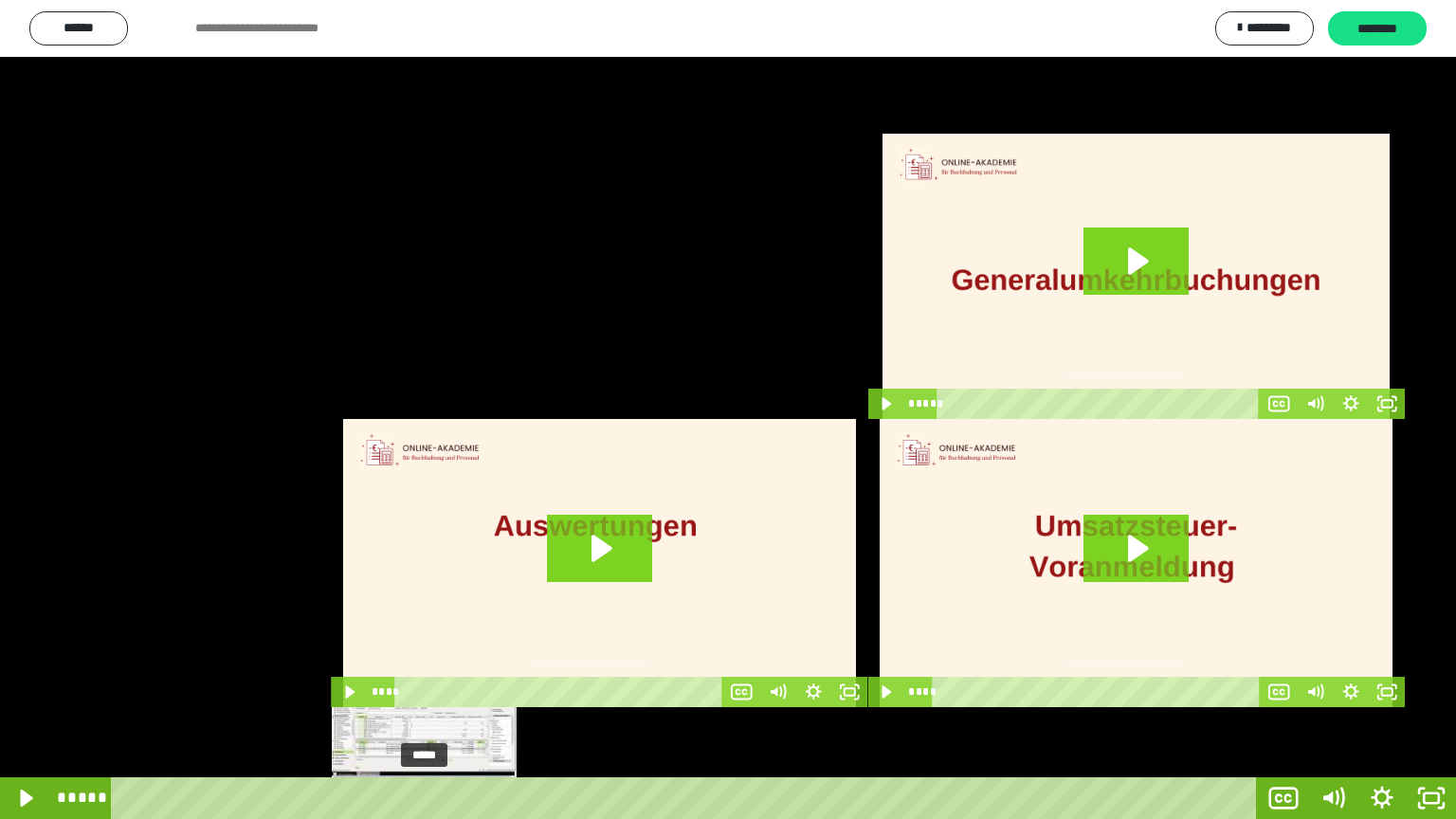 click at bounding box center (427, 798) 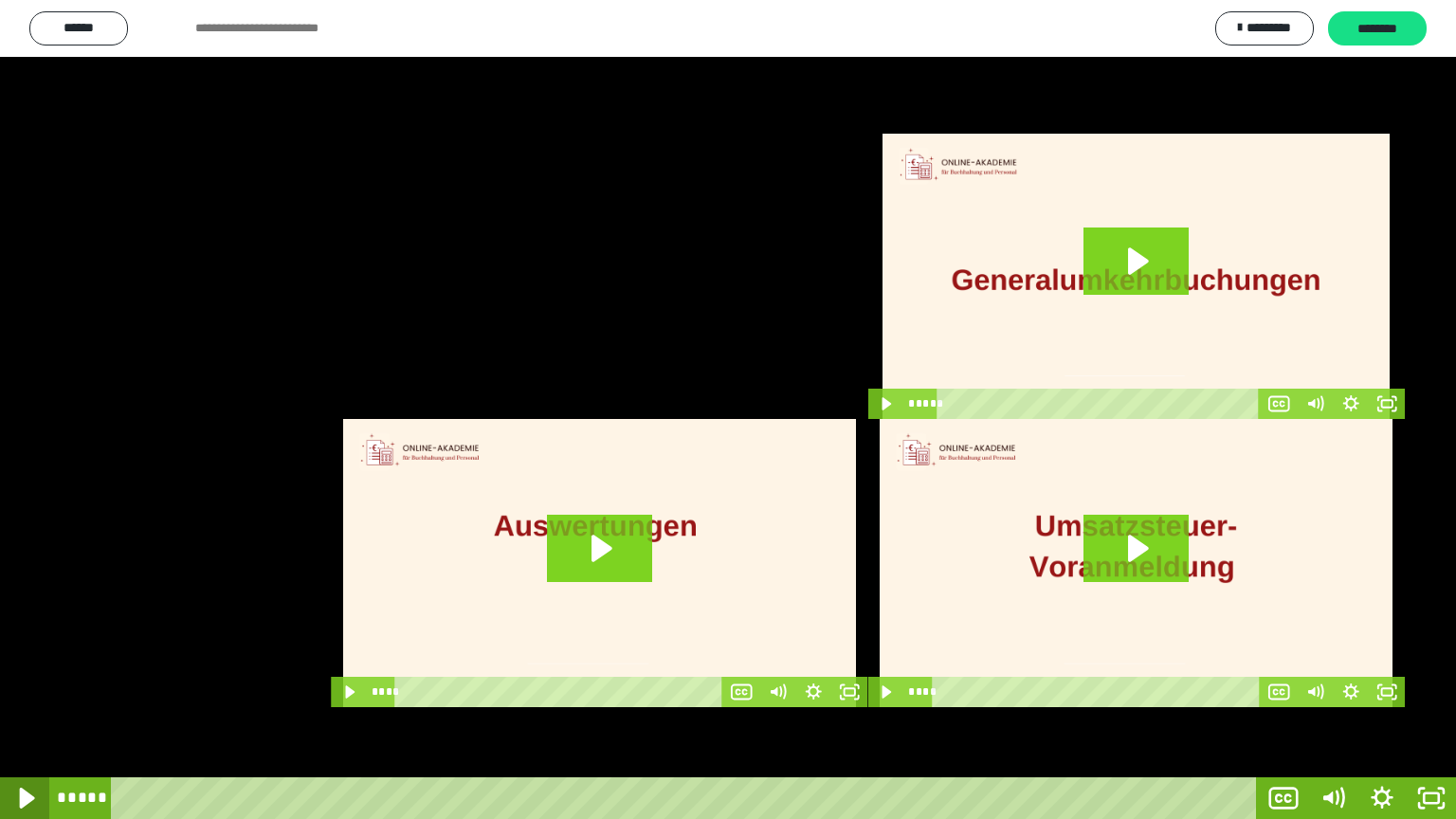 click 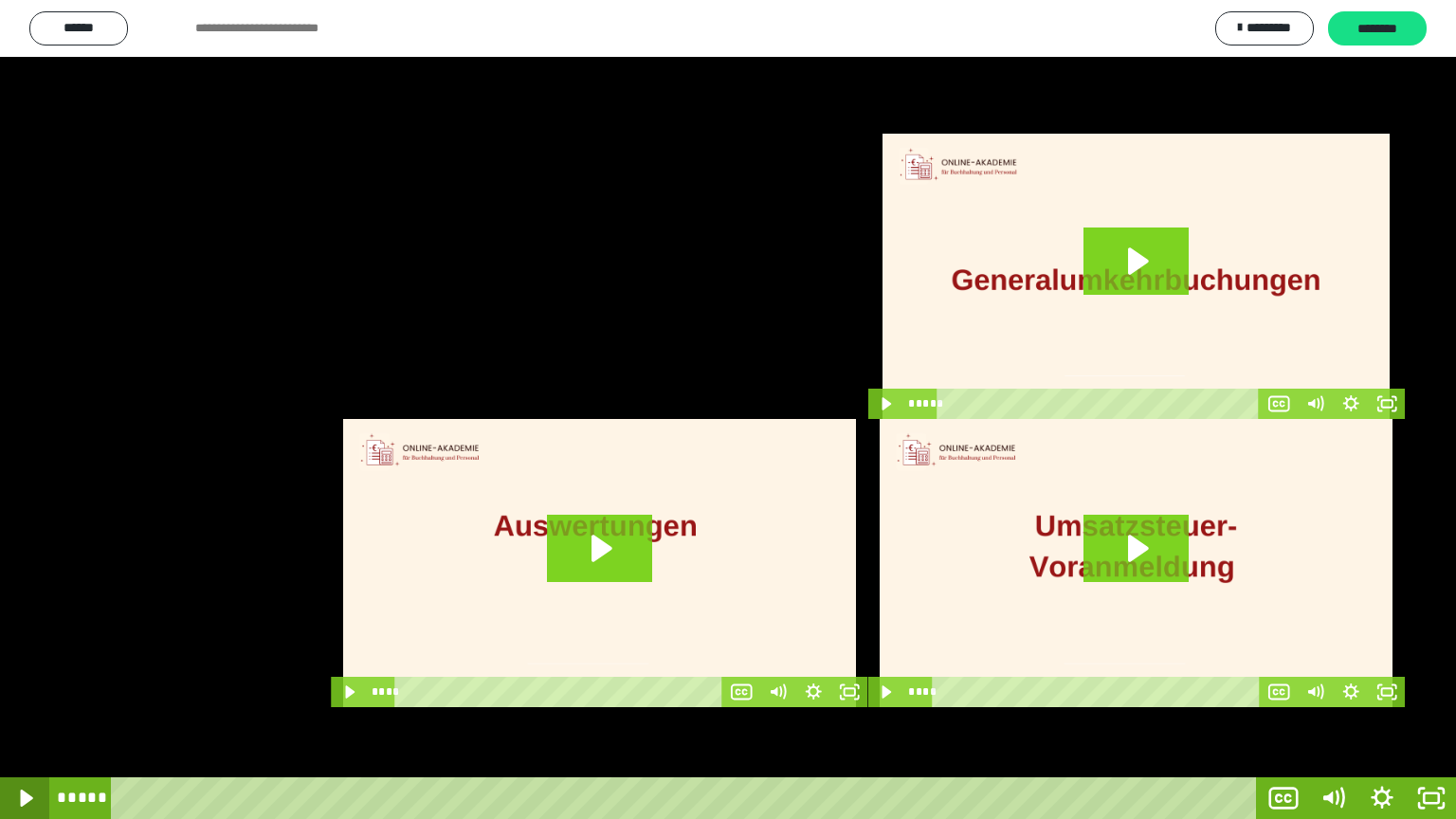 click 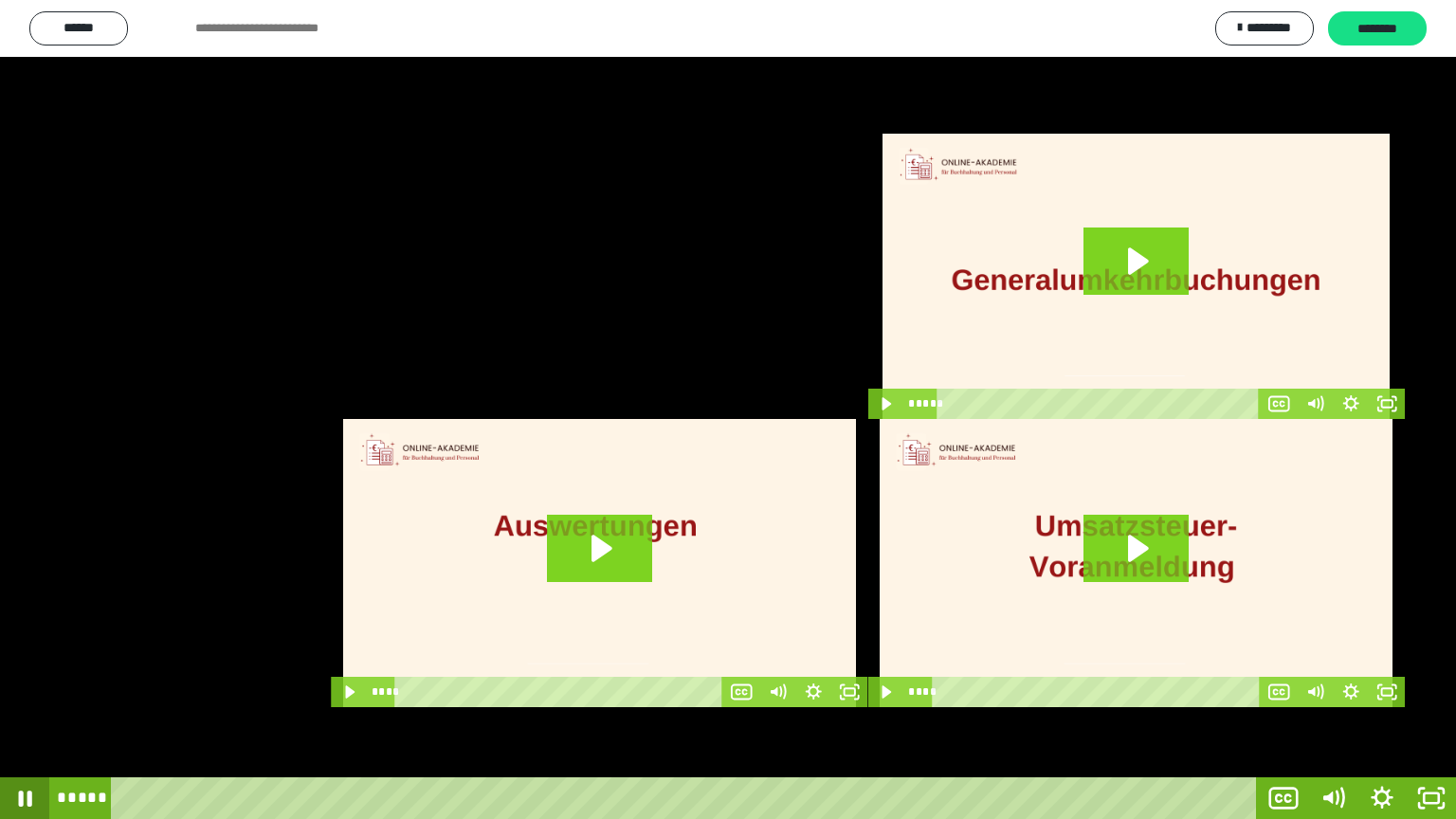 click 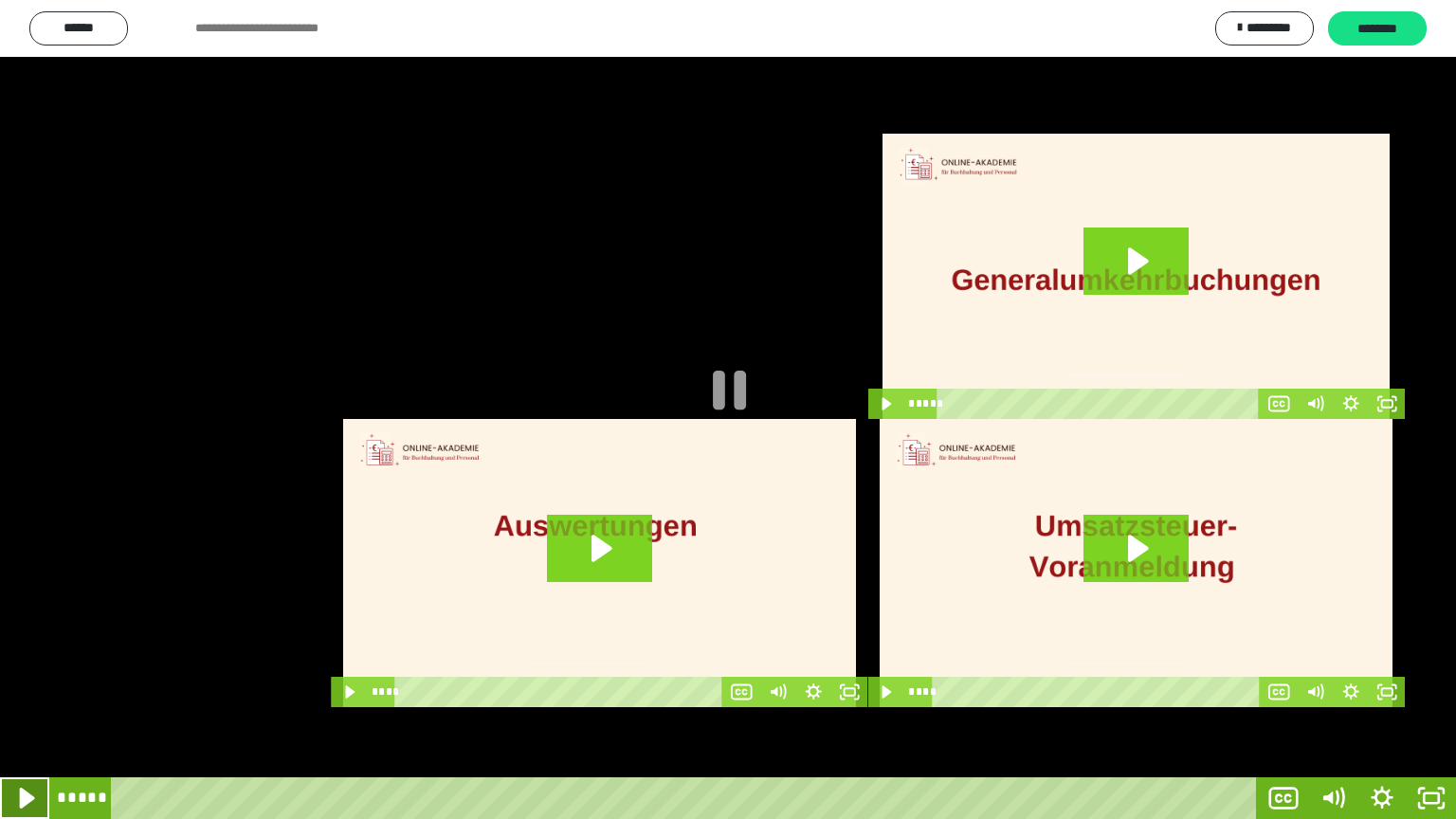 click 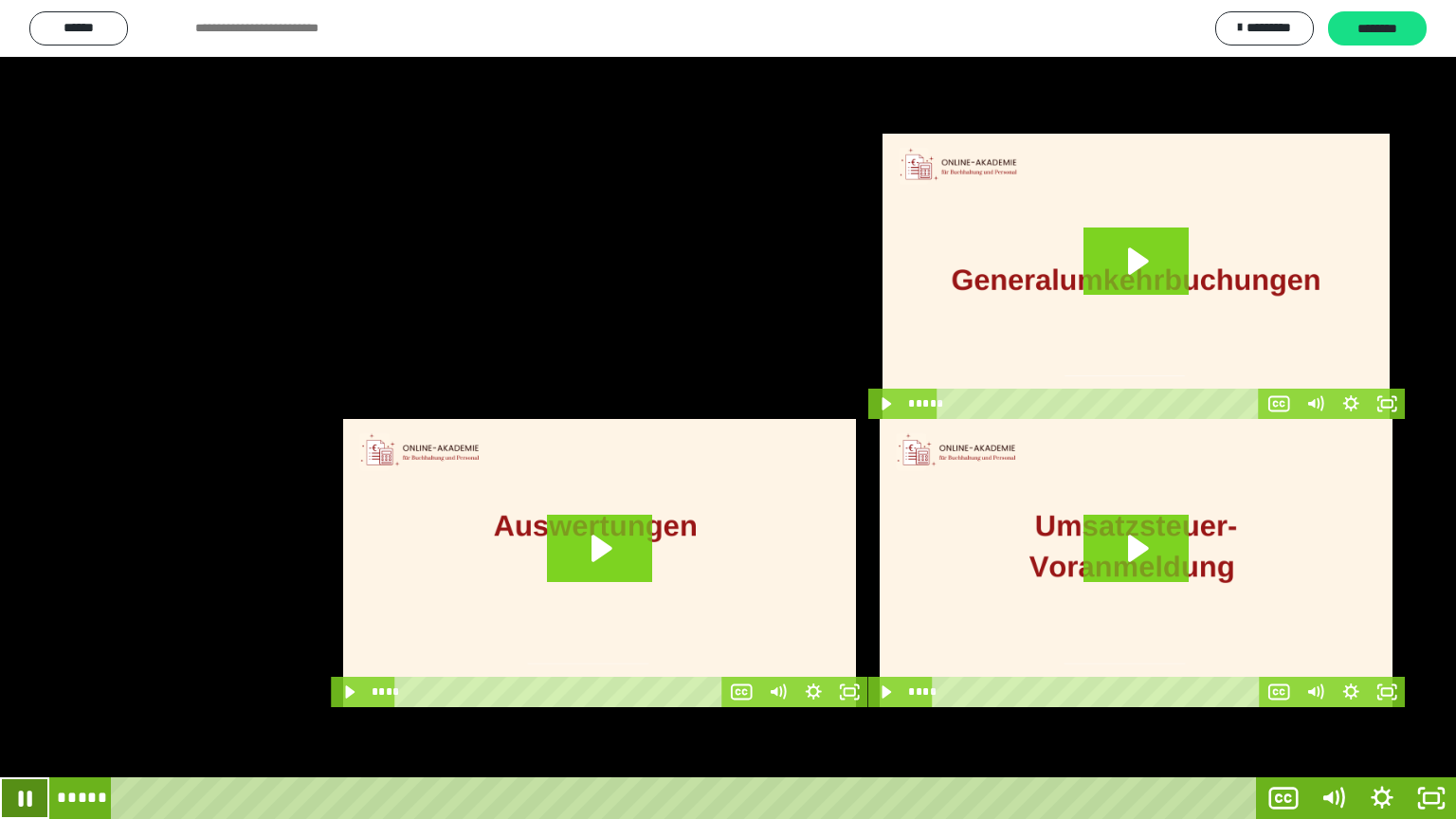 click 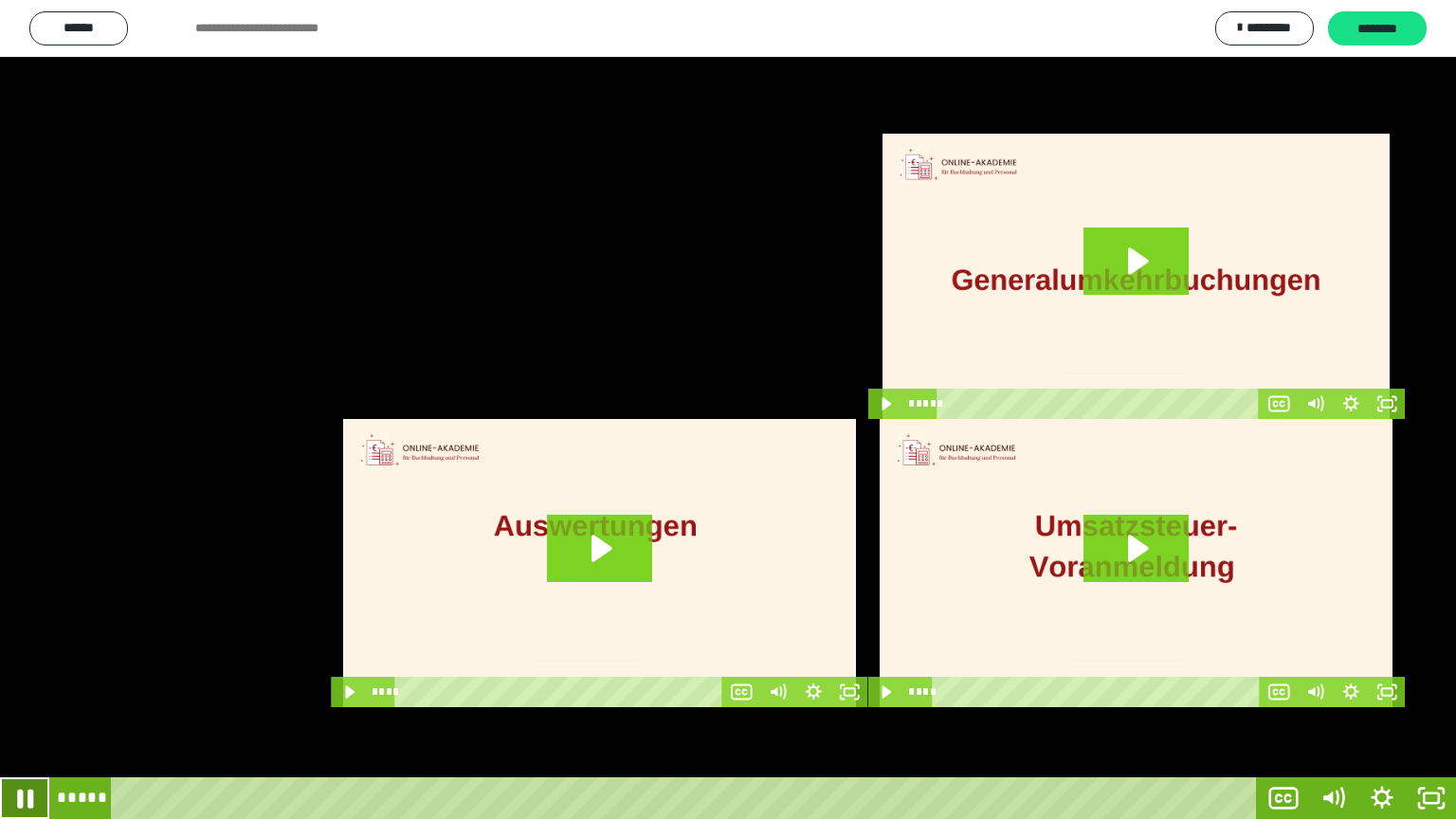 click 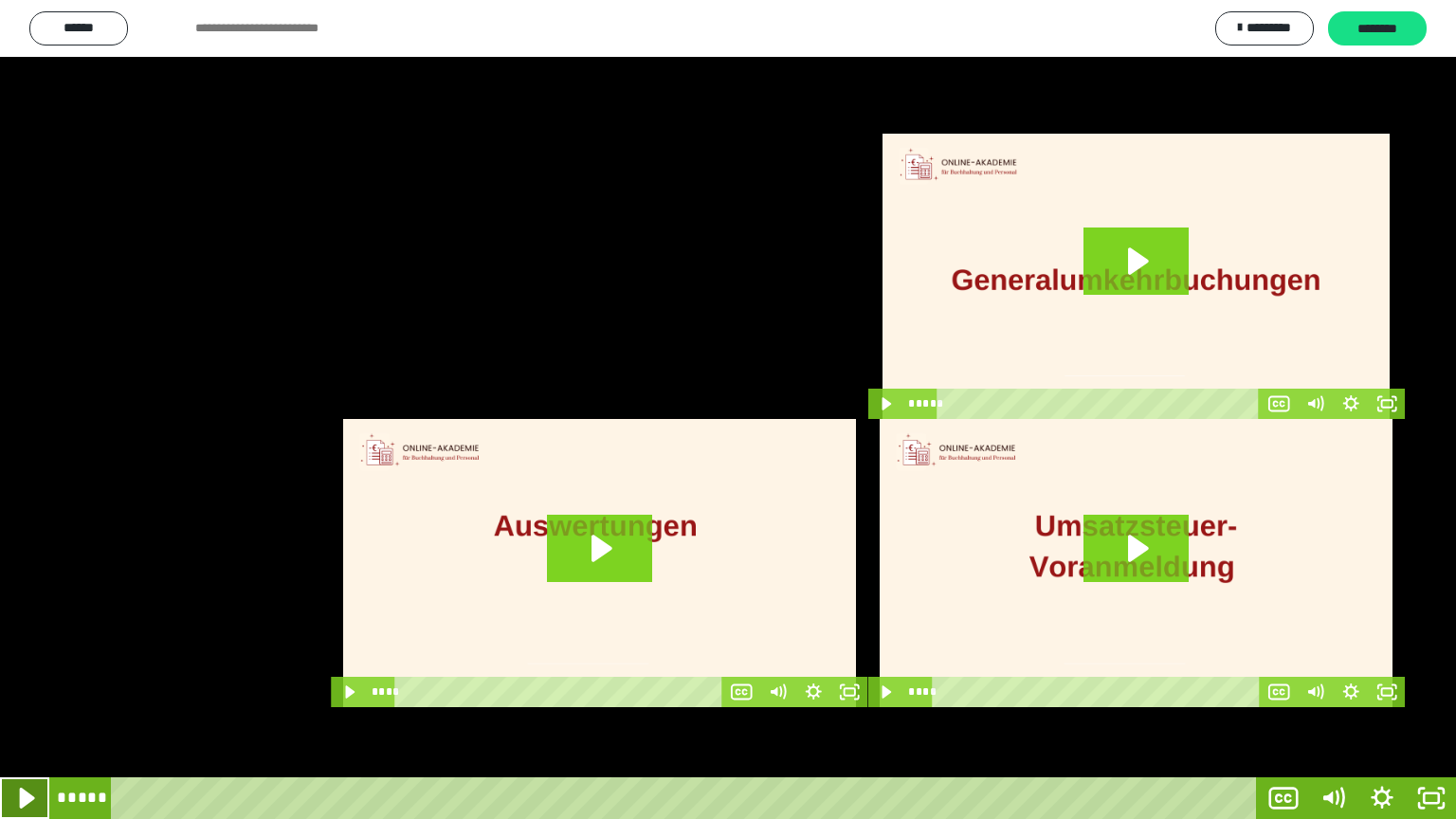 click 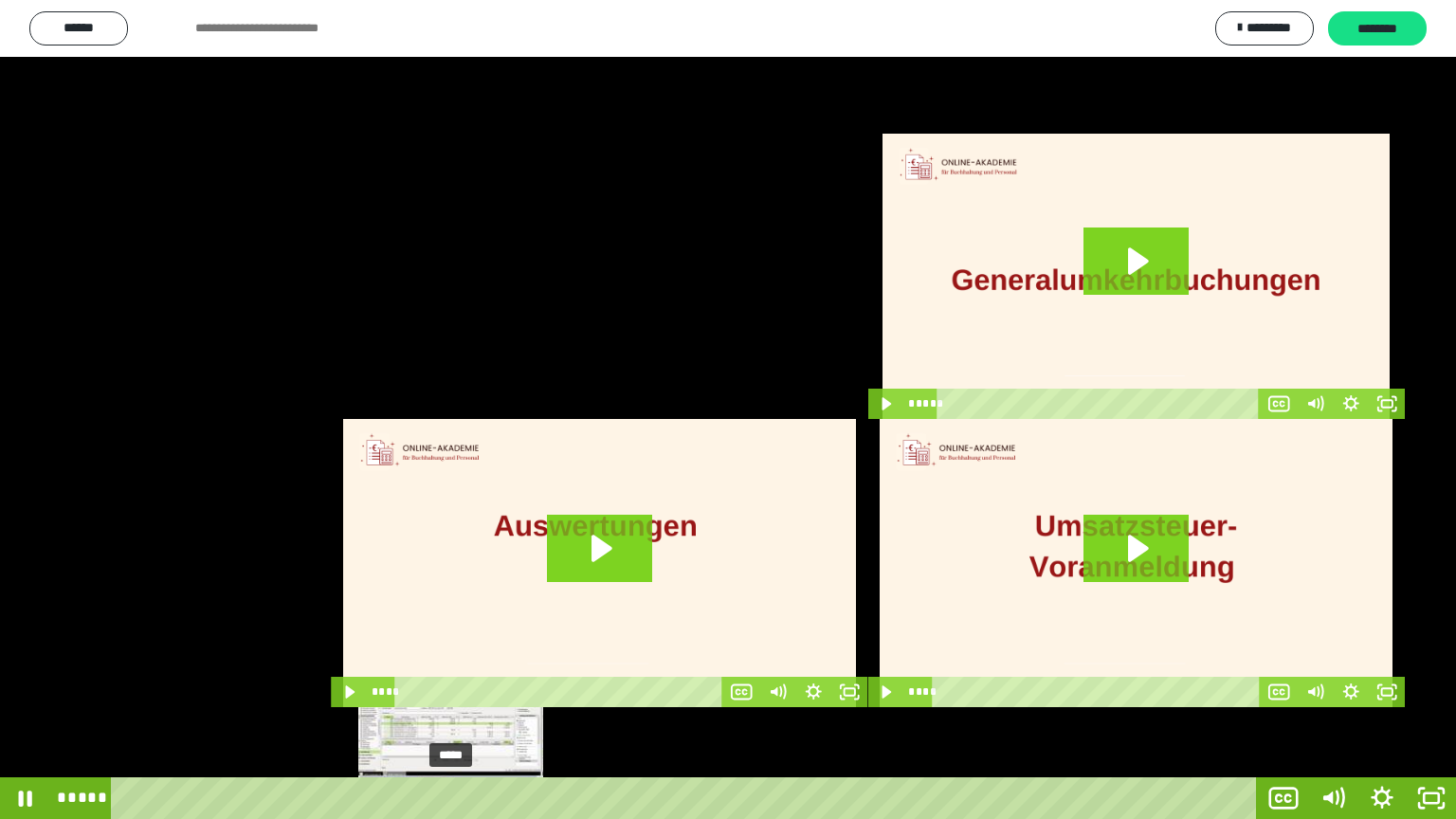 click at bounding box center [457, 798] 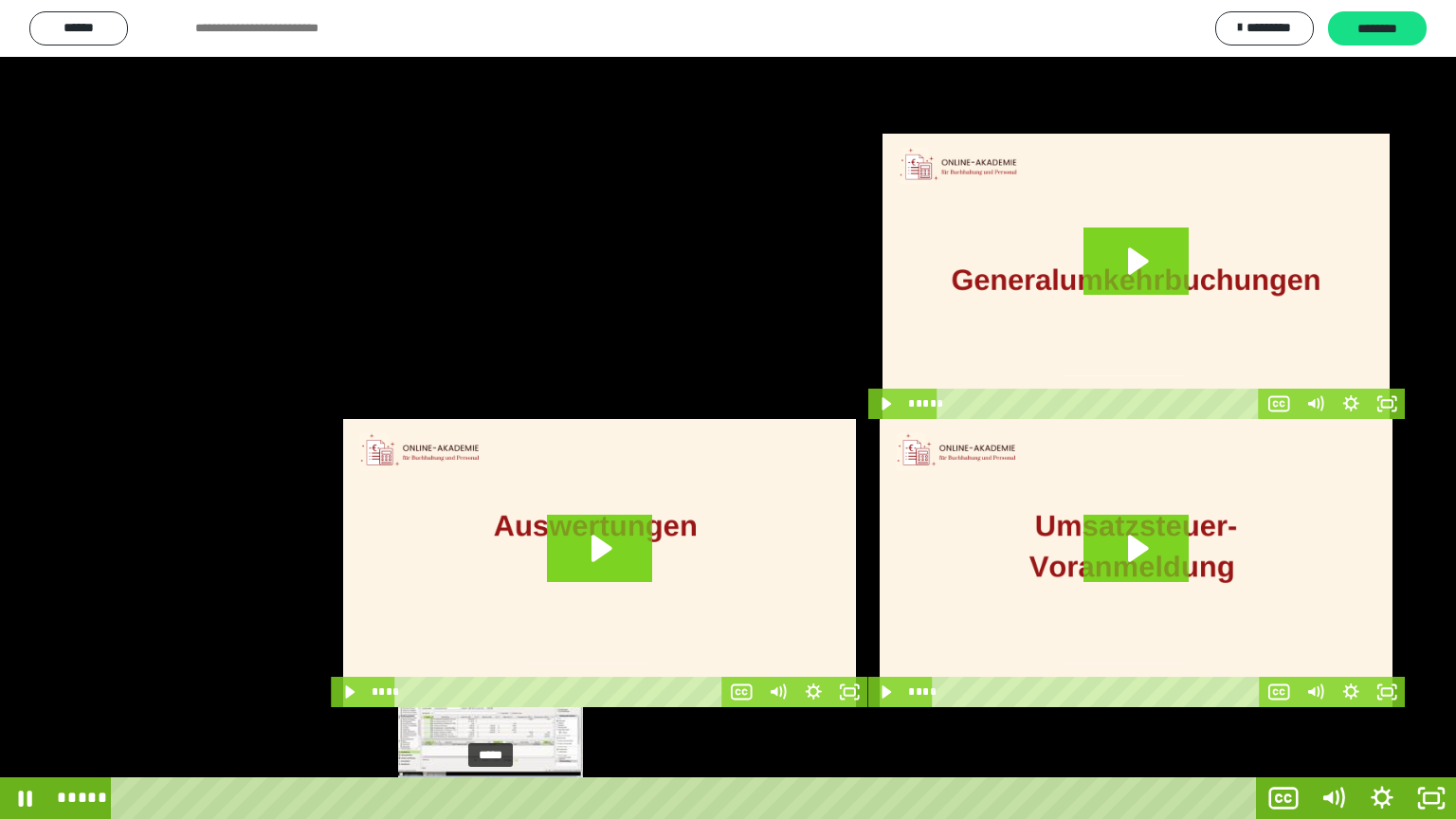 click on "*****" at bounding box center [687, 798] 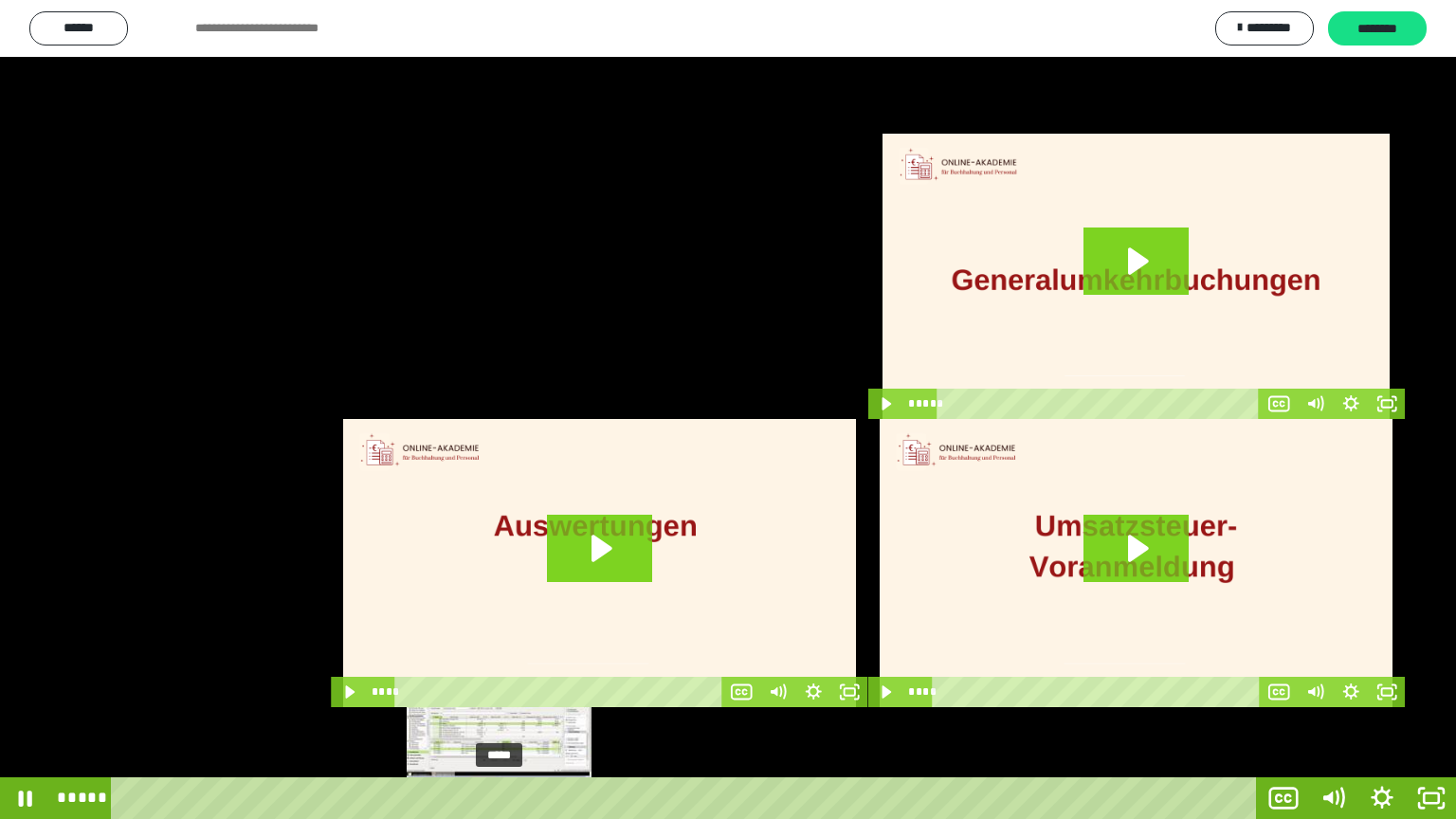 click on "*****" at bounding box center [687, 798] 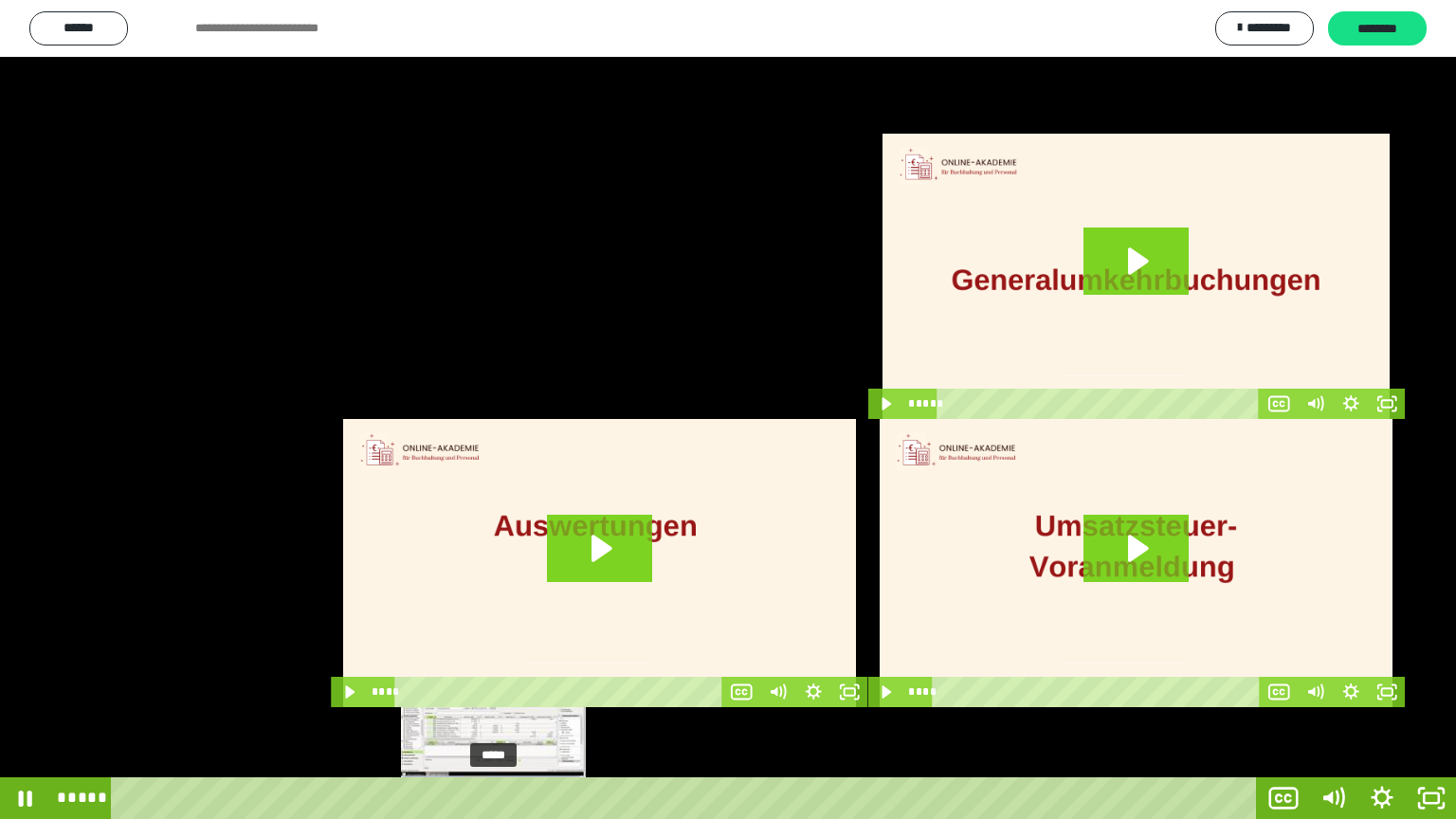 click at bounding box center [499, 798] 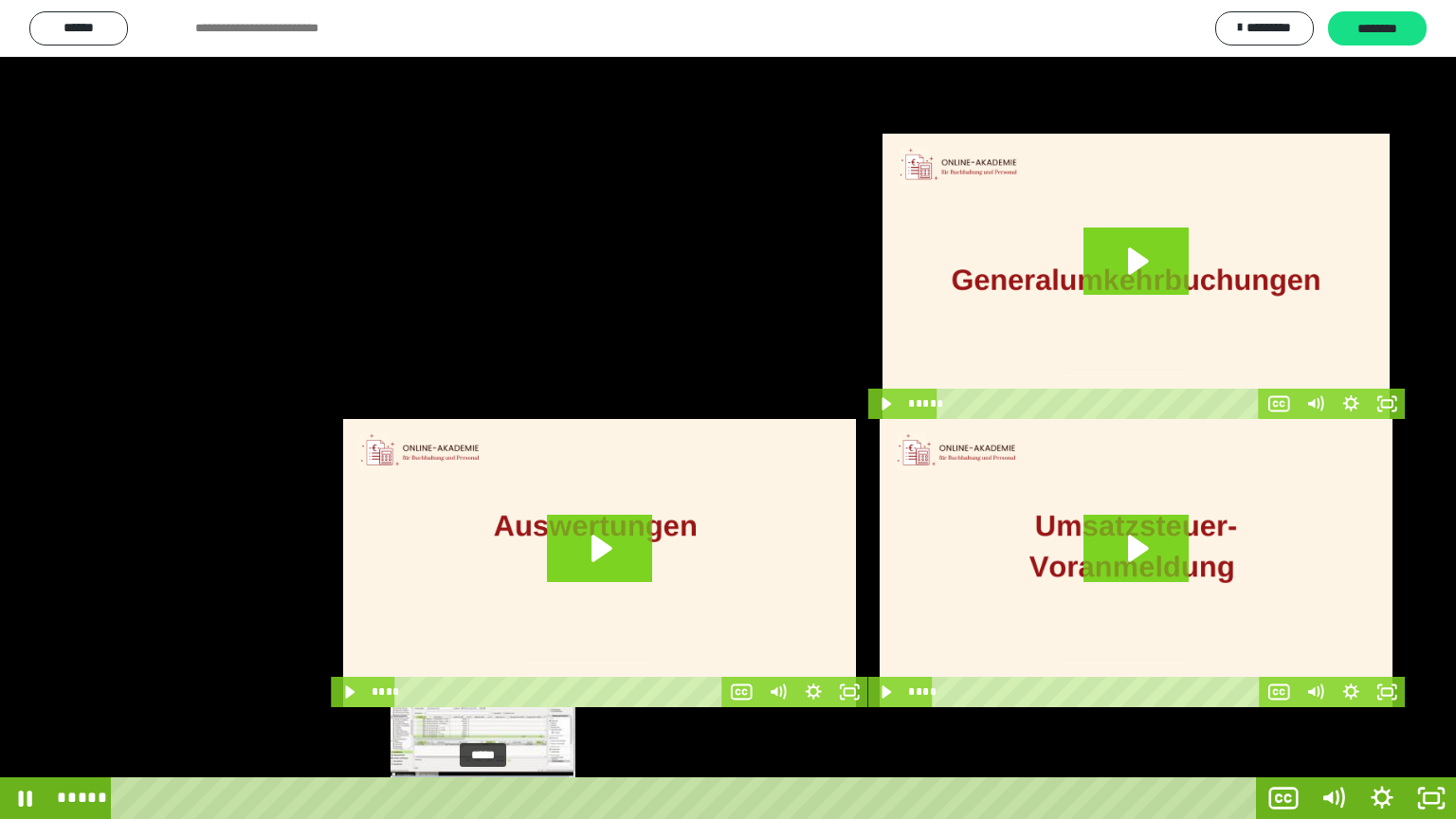 click on "*****" at bounding box center (687, 798) 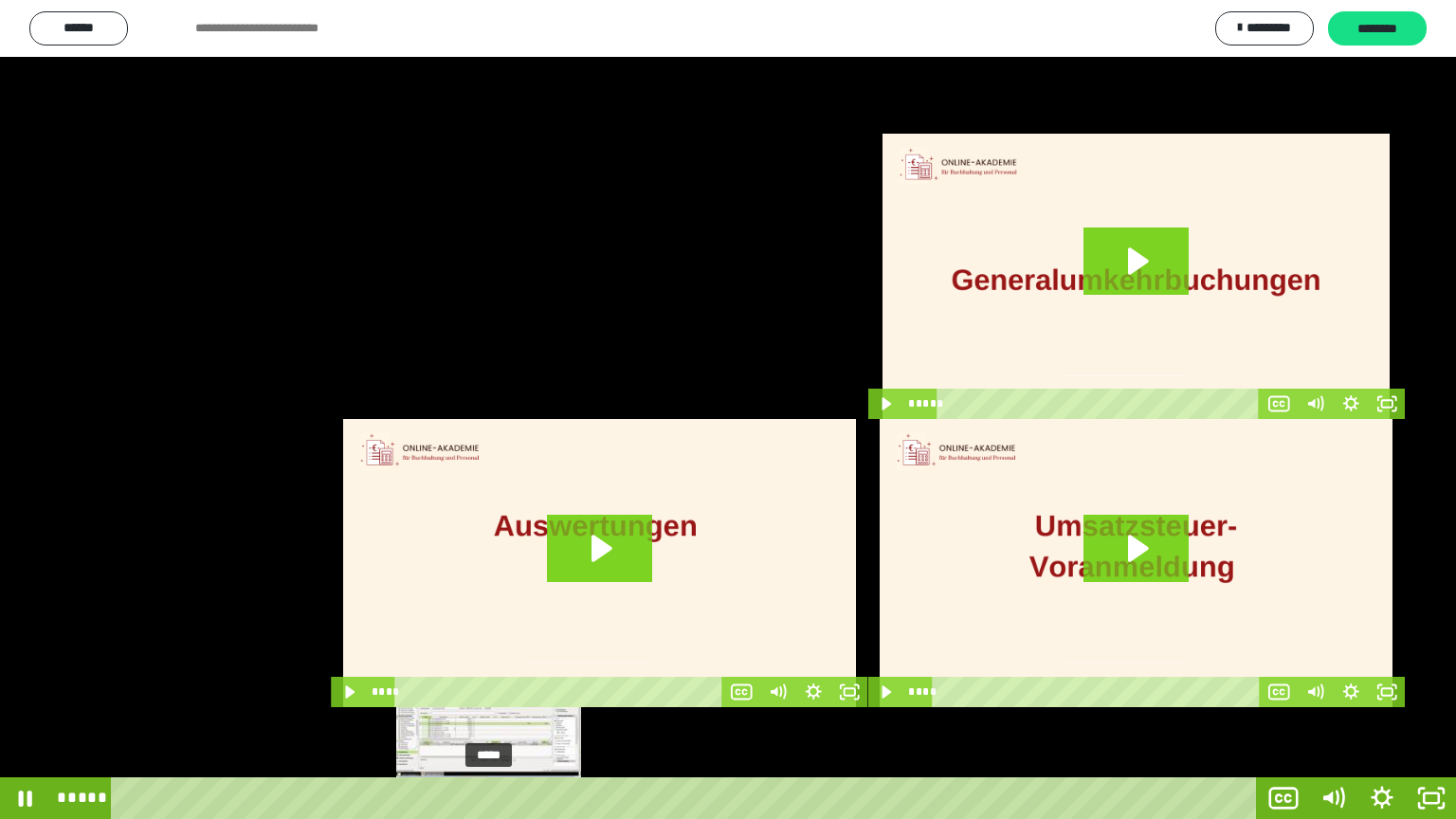 click on "*****" at bounding box center [687, 798] 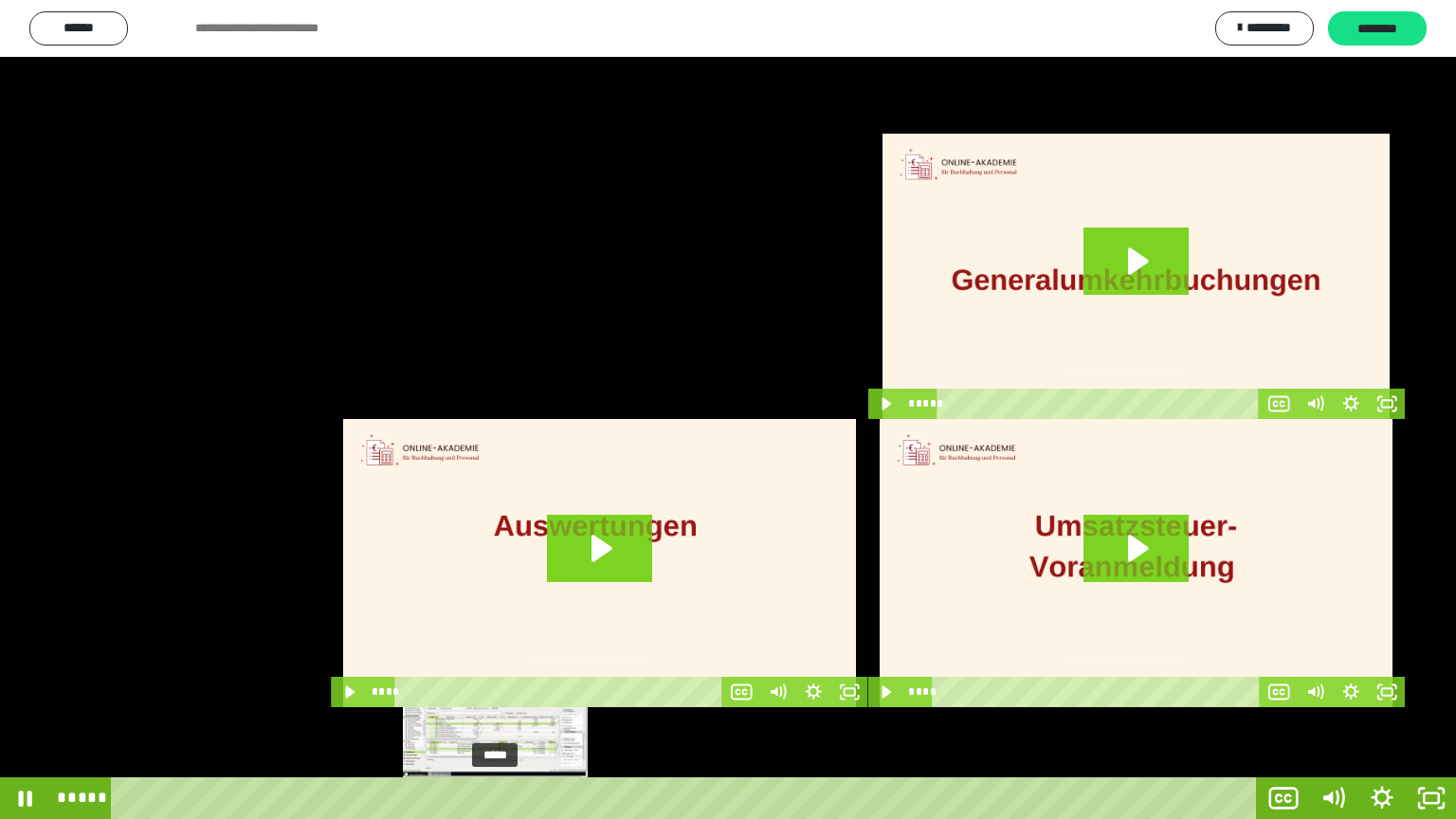 click on "*****" at bounding box center (687, 798) 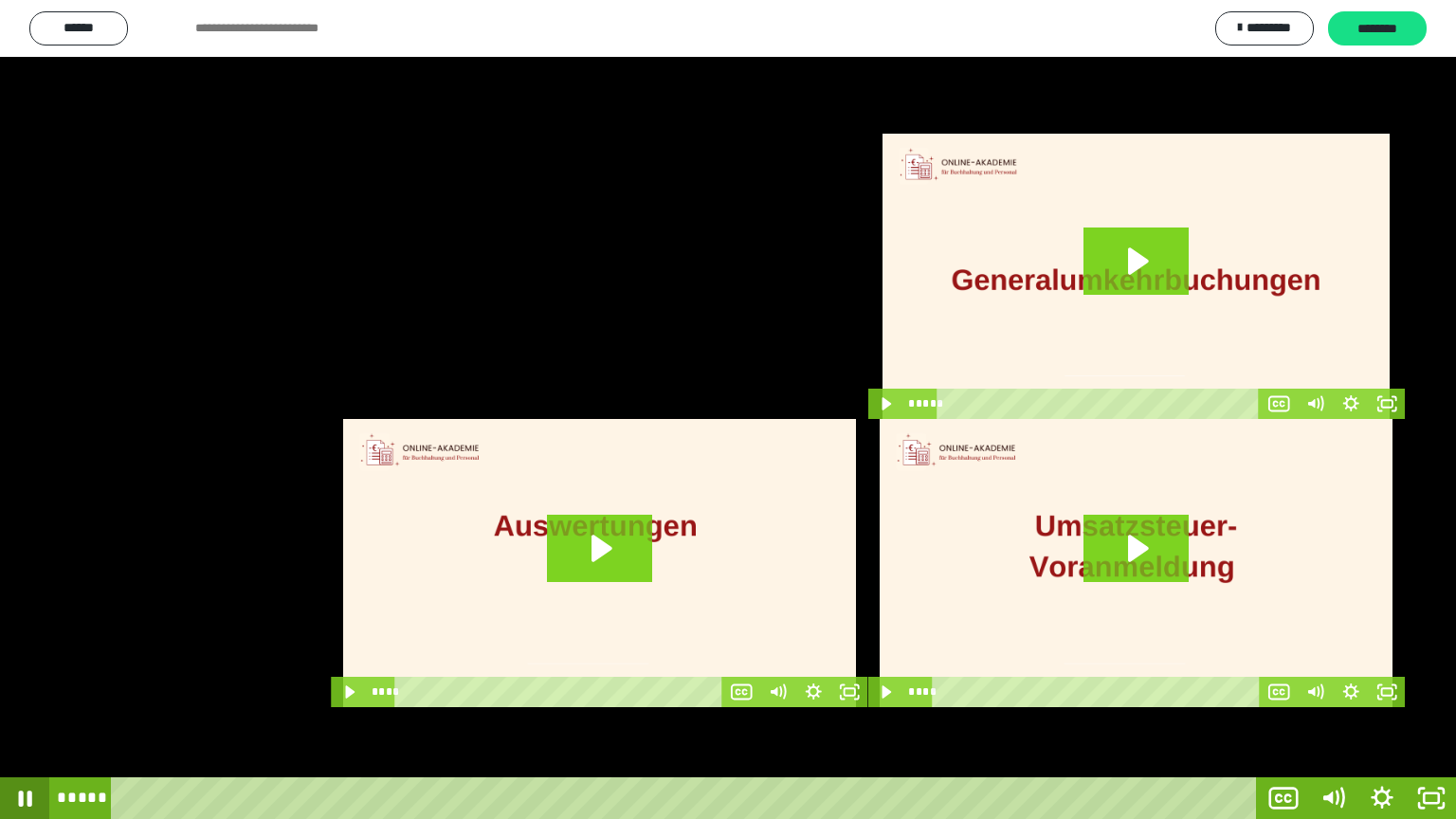 click 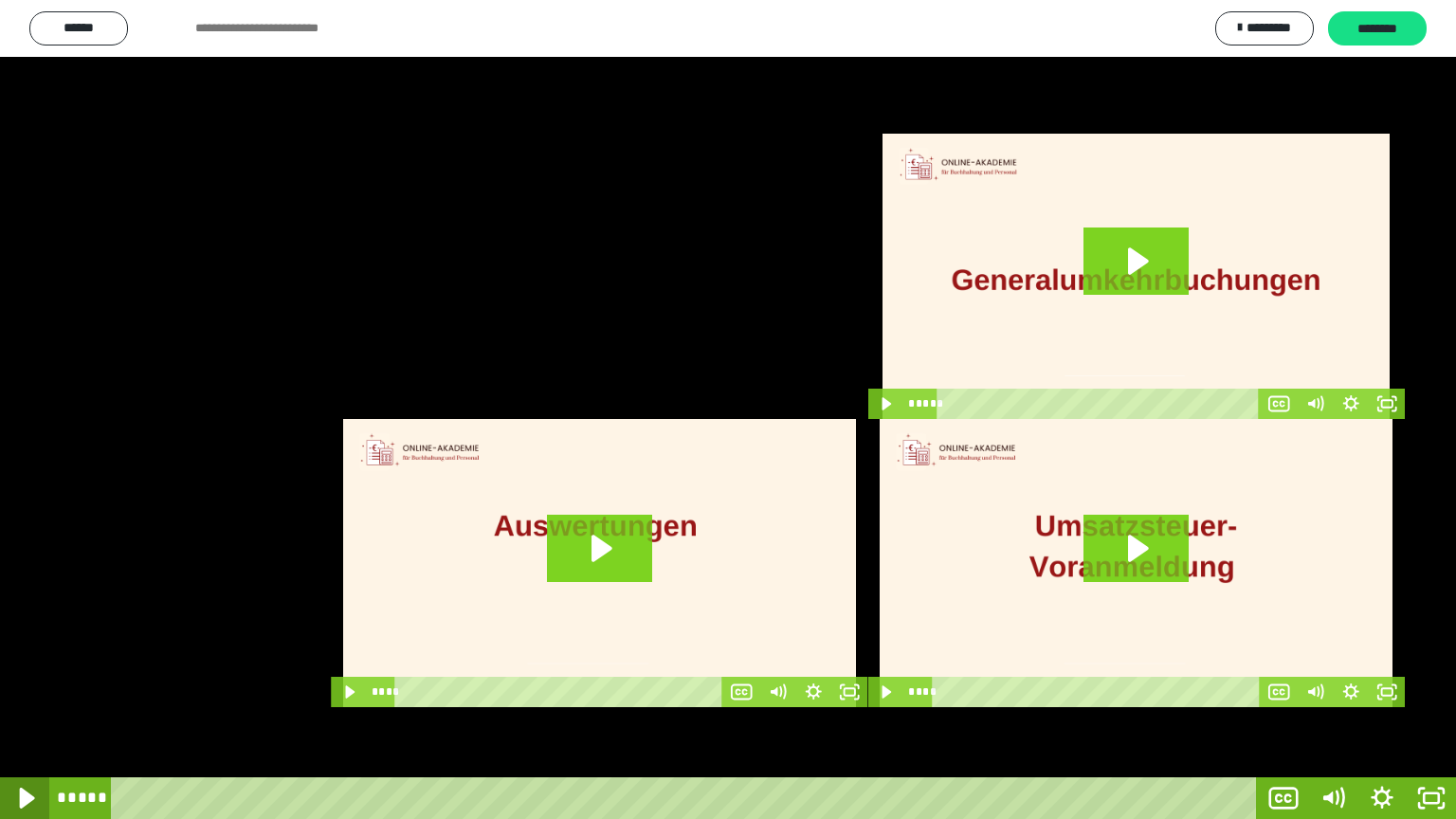 click 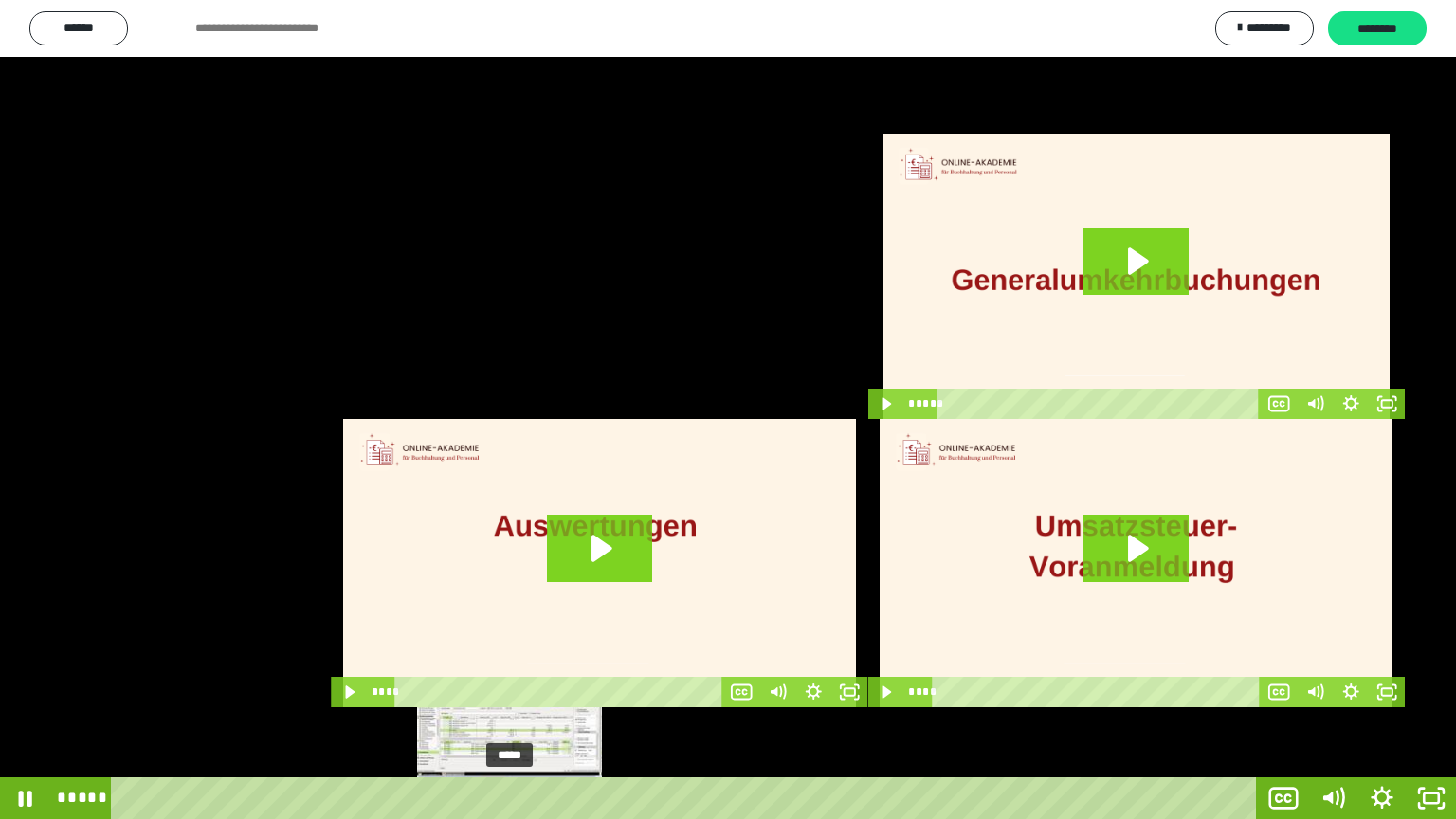 click at bounding box center [509, 798] 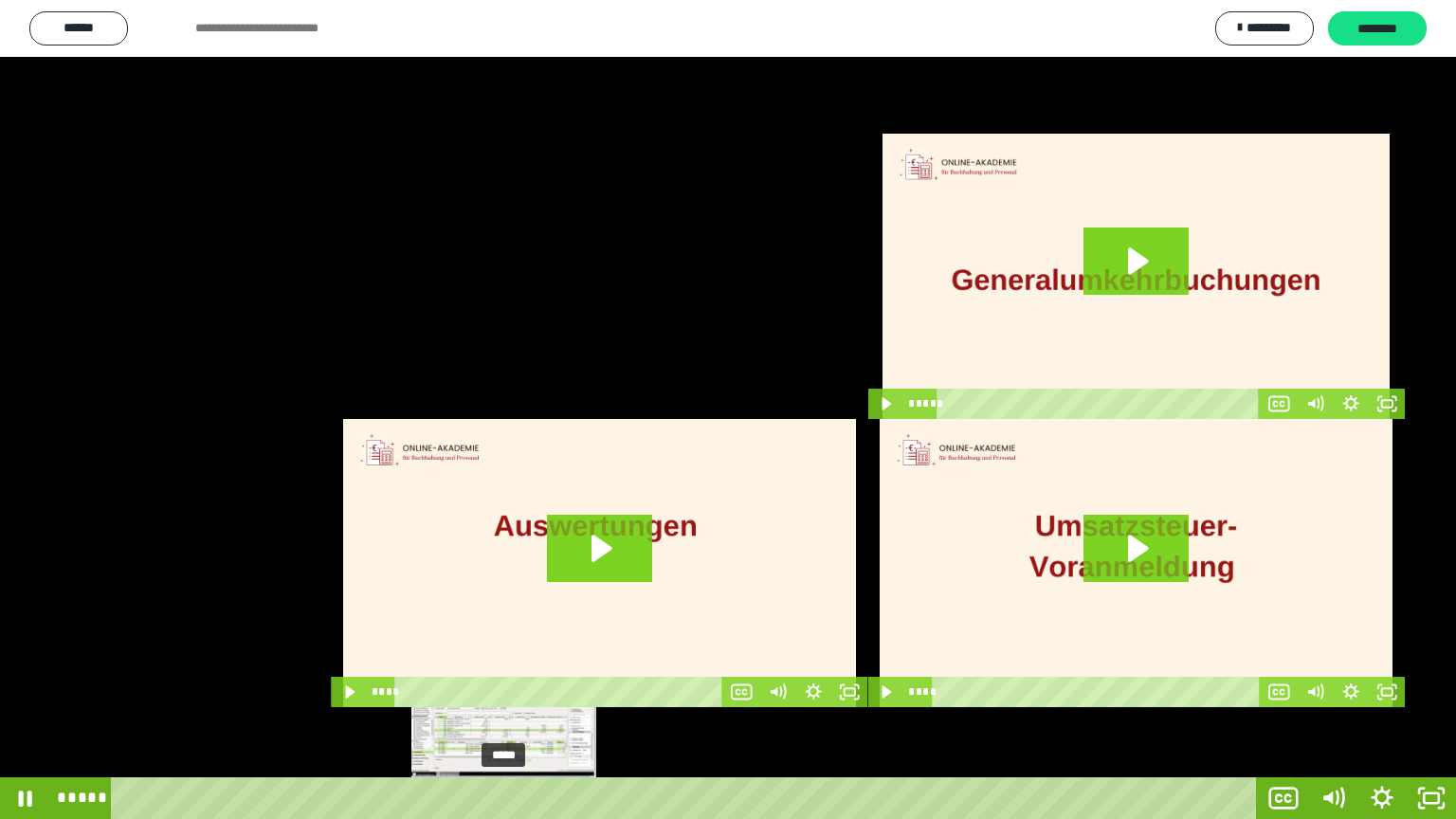 click at bounding box center (509, 798) 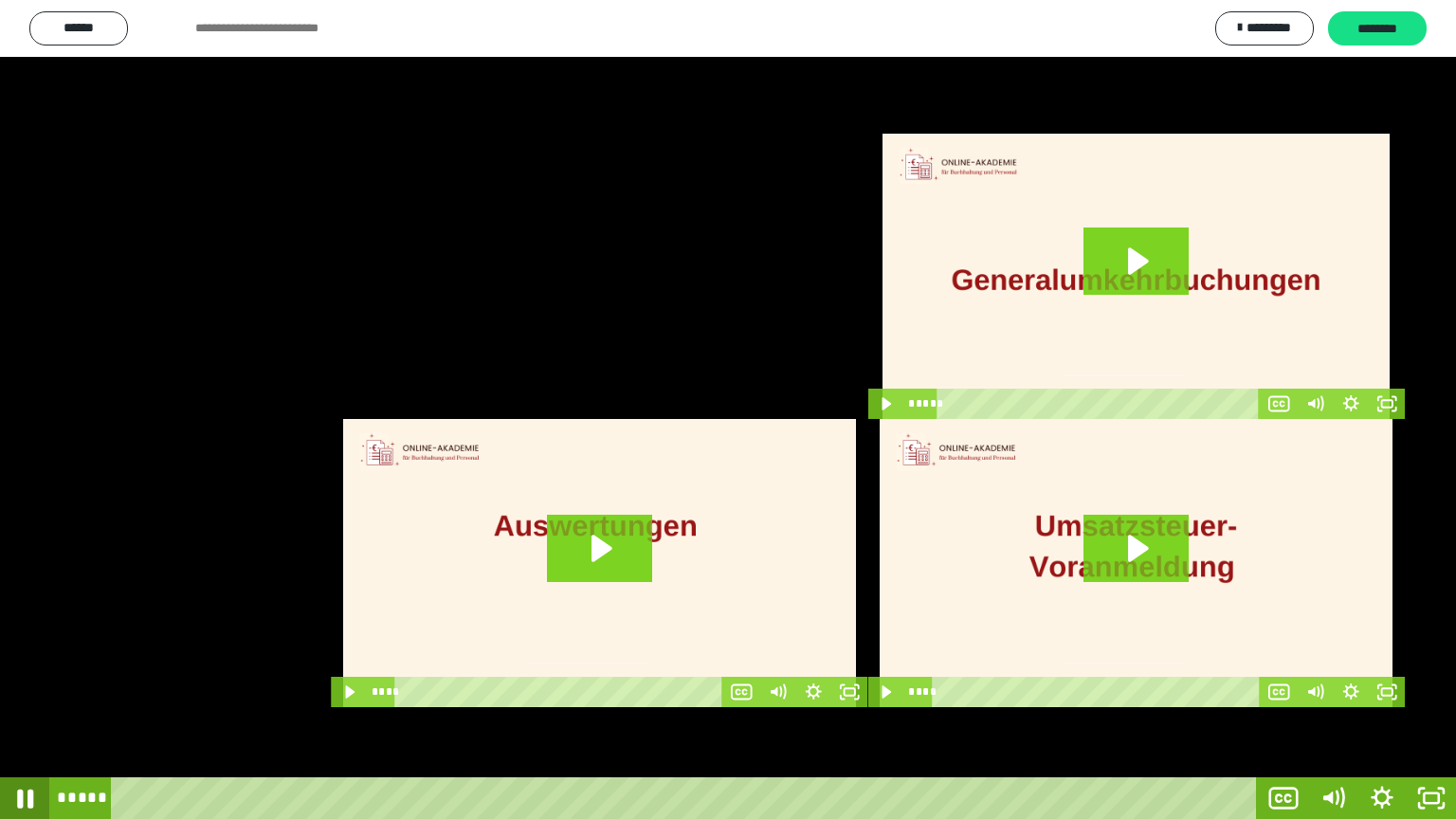 click 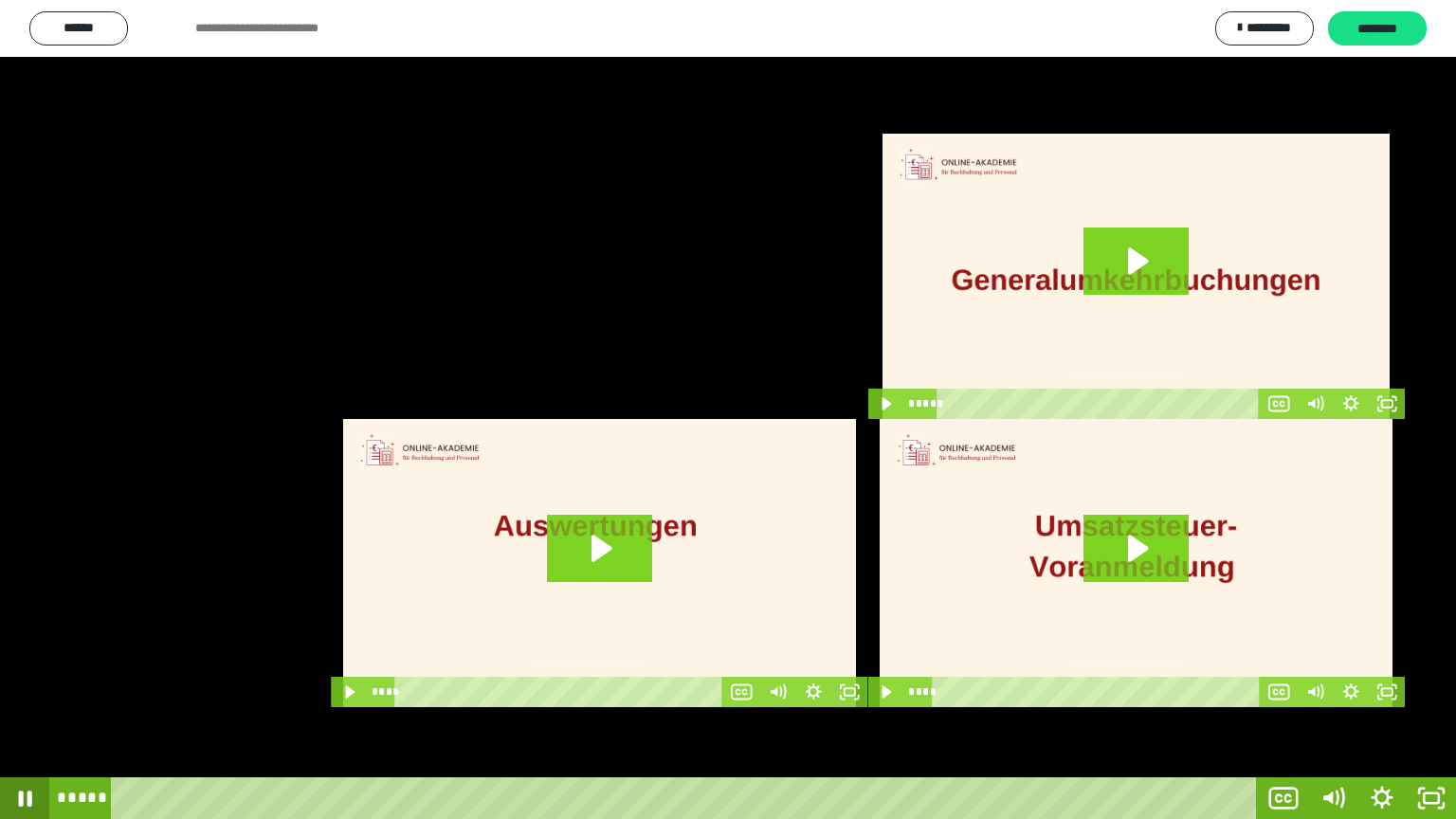 click 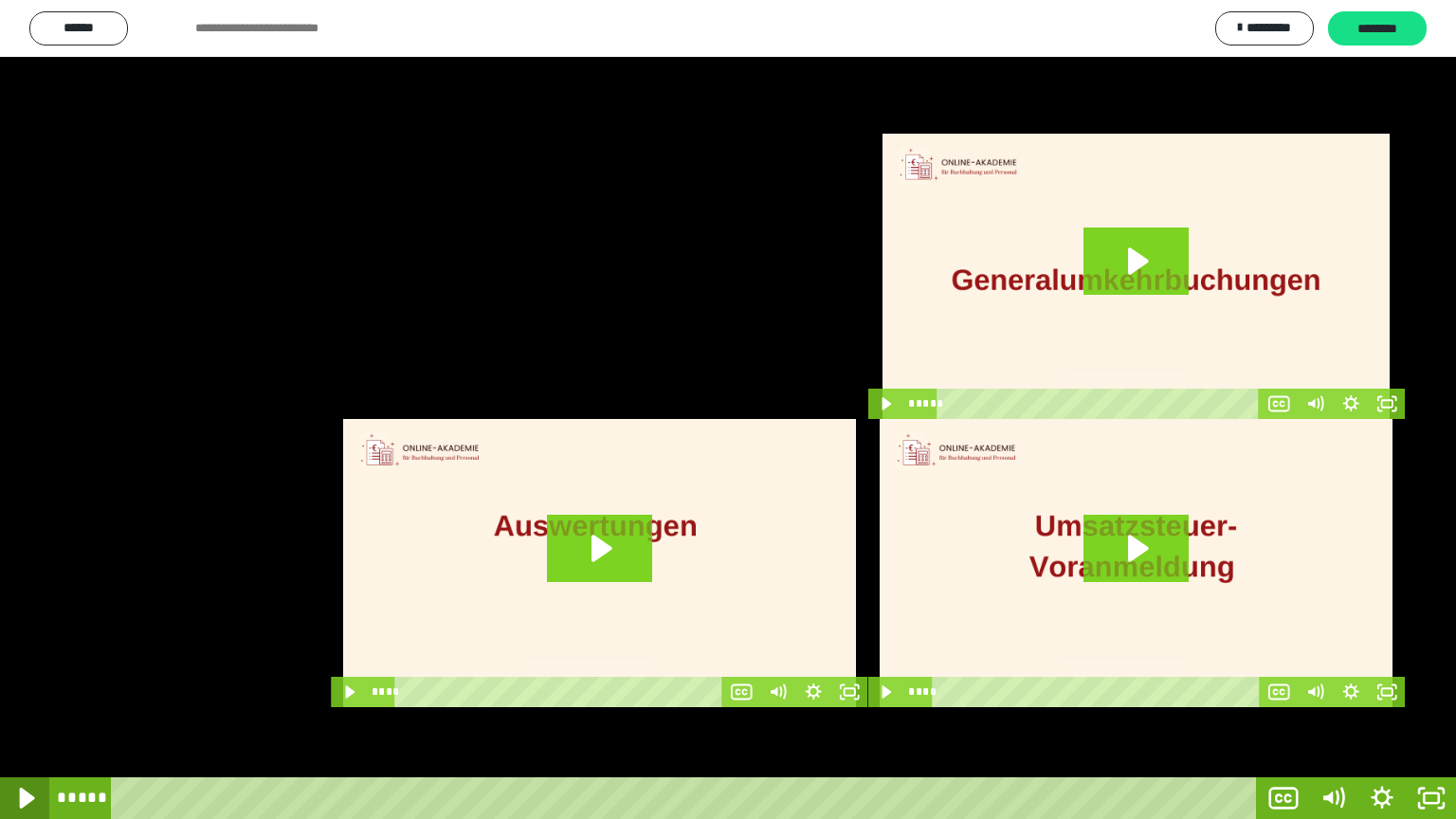 click 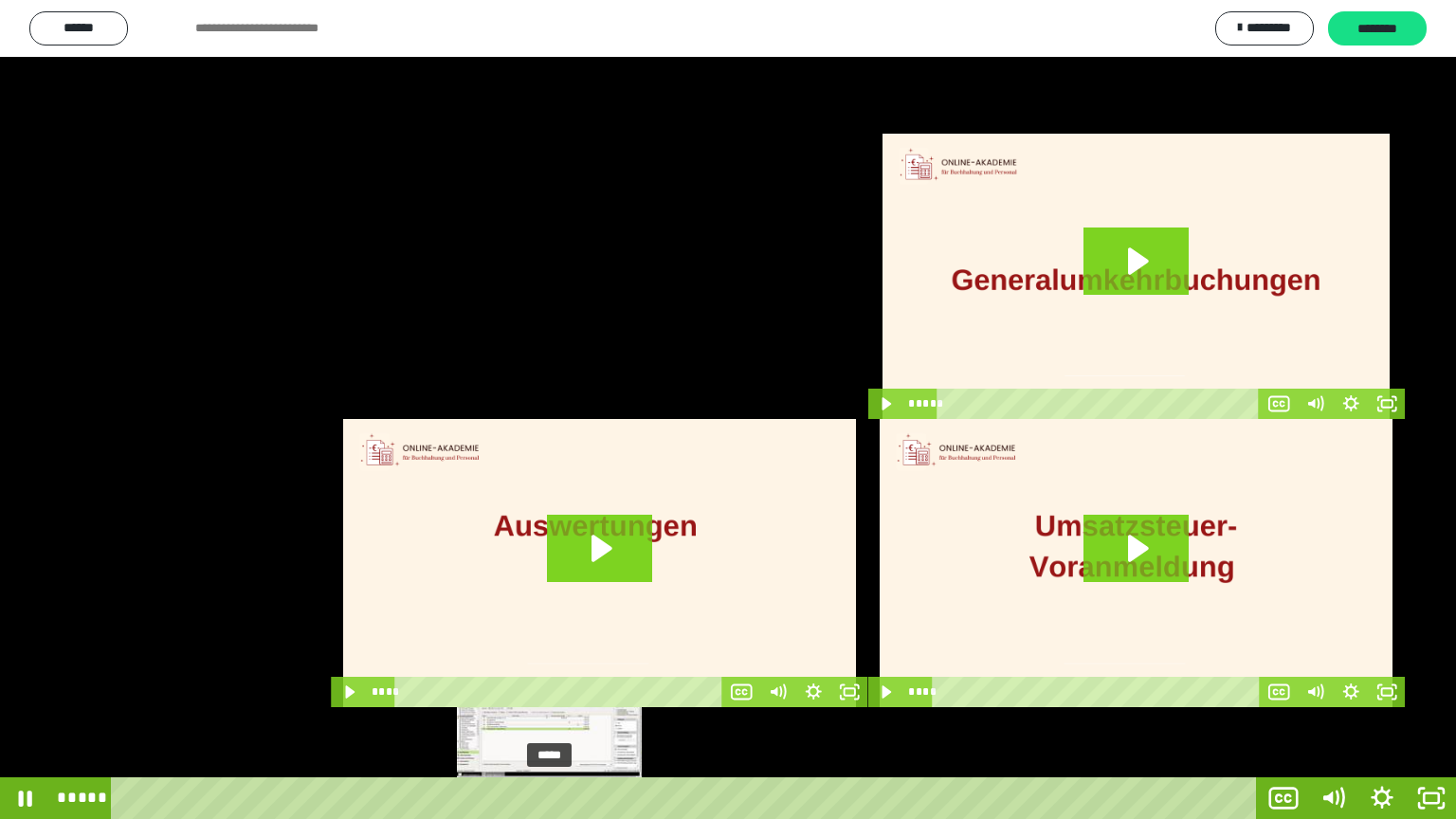 click at bounding box center (549, 798) 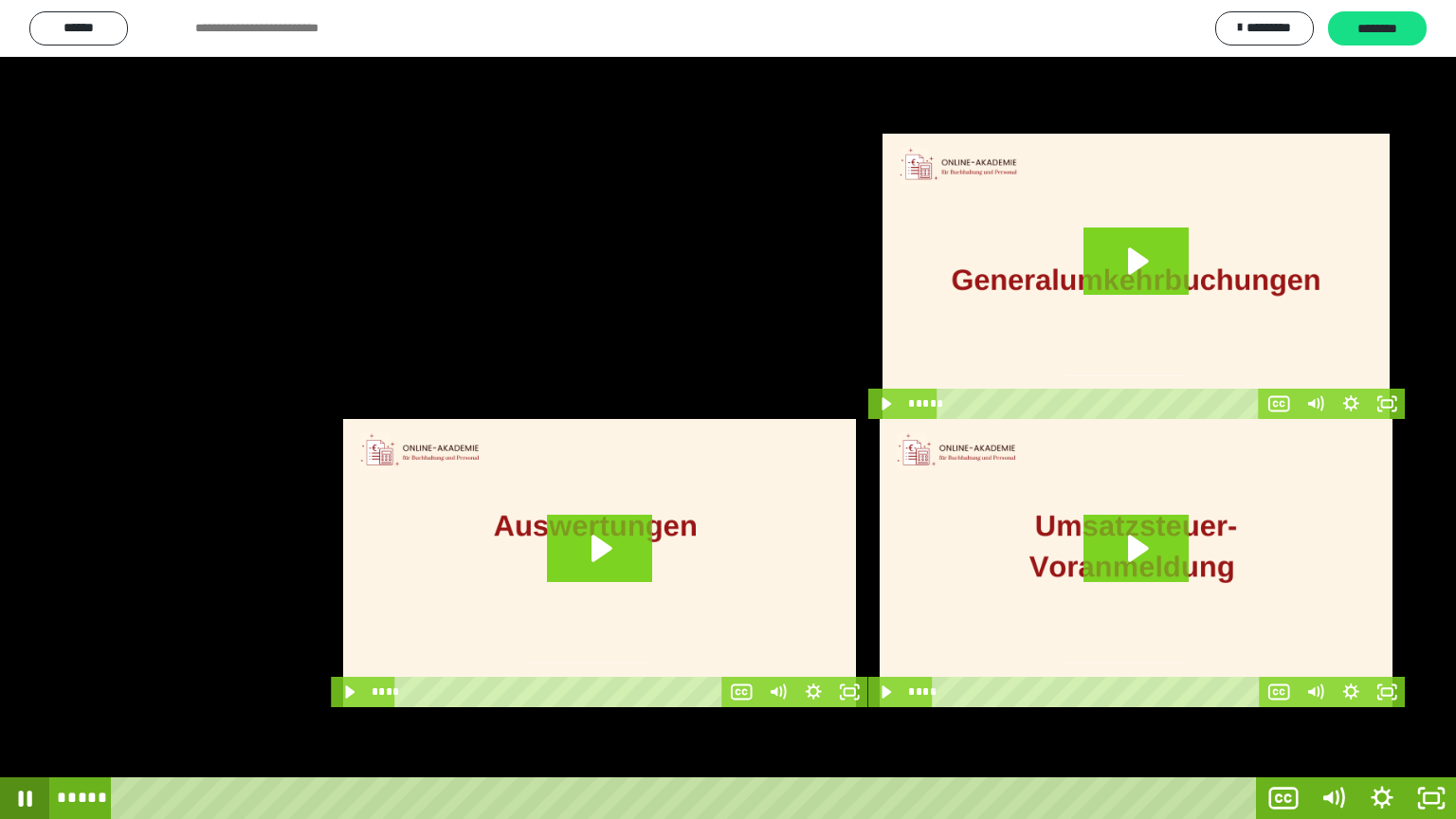 click 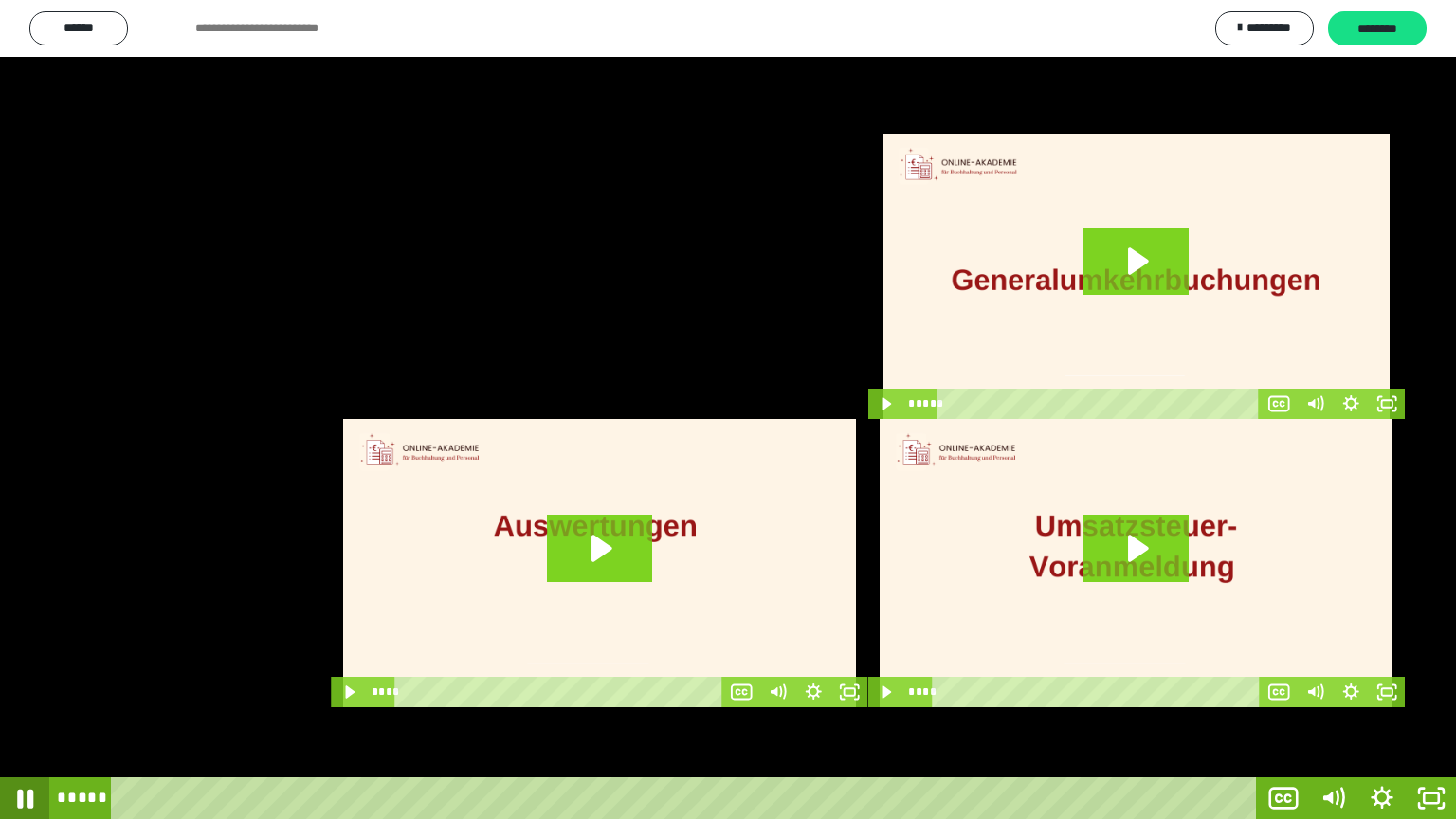 click 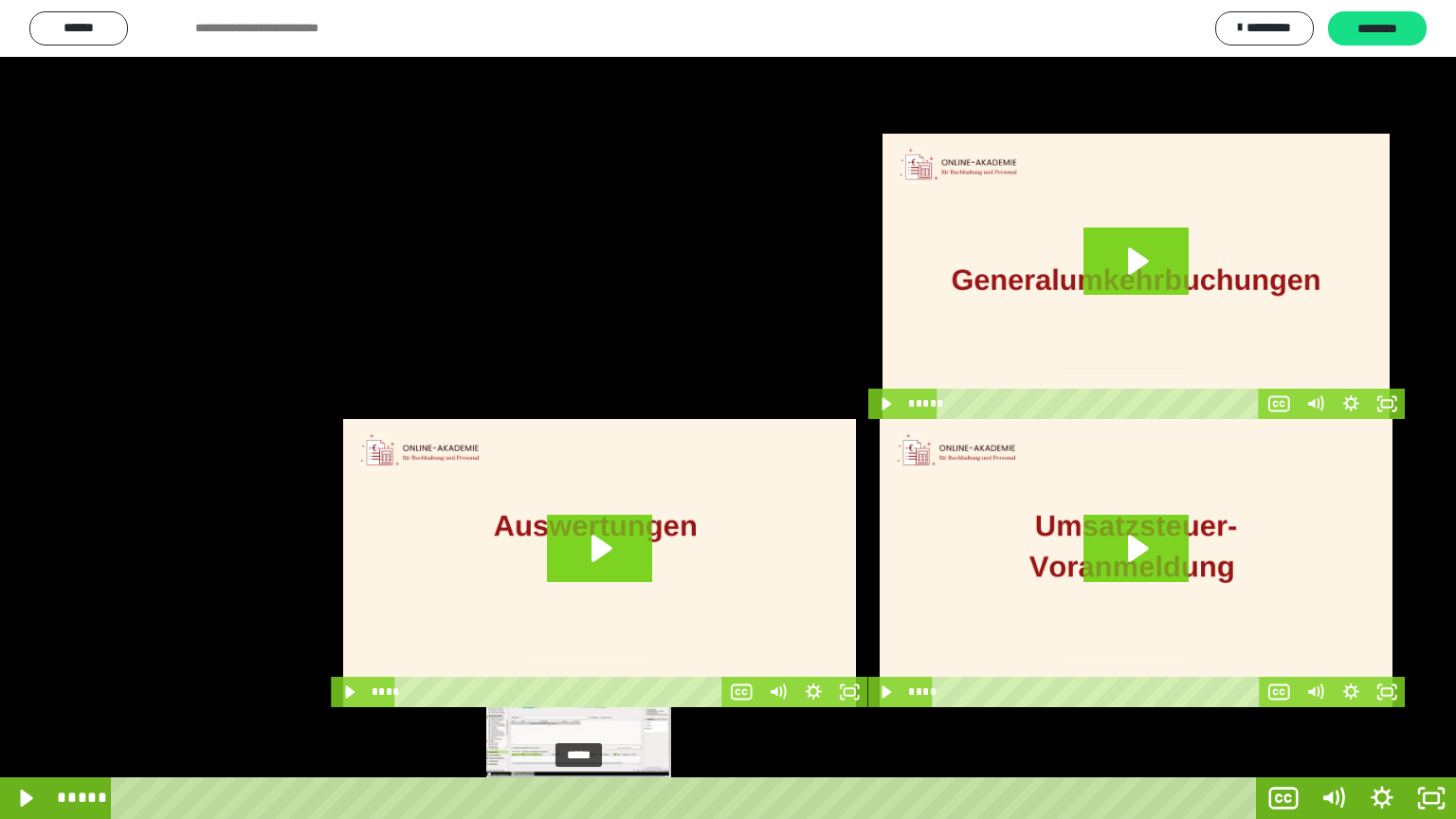 click at bounding box center [583, 798] 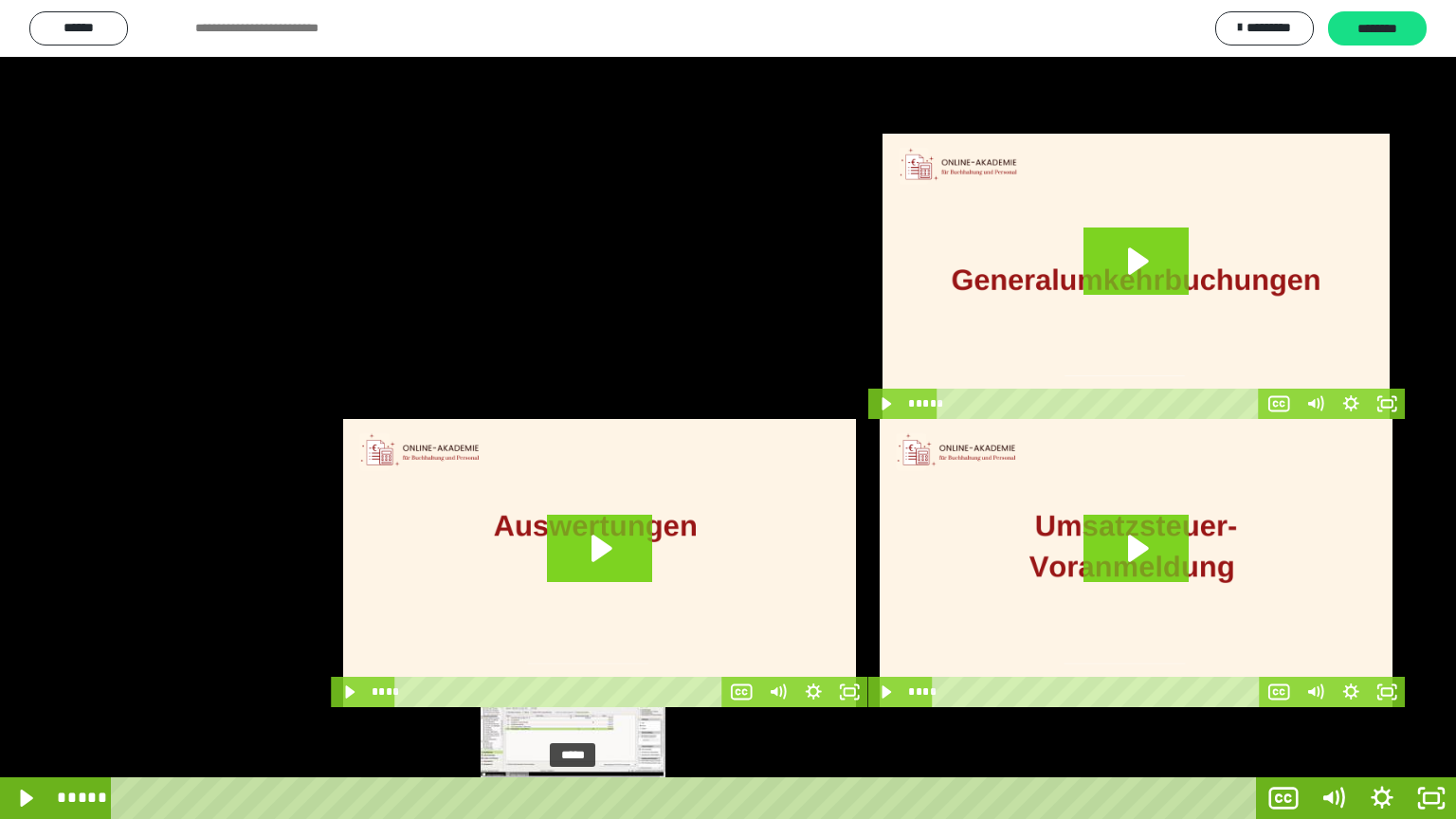 click at bounding box center (578, 798) 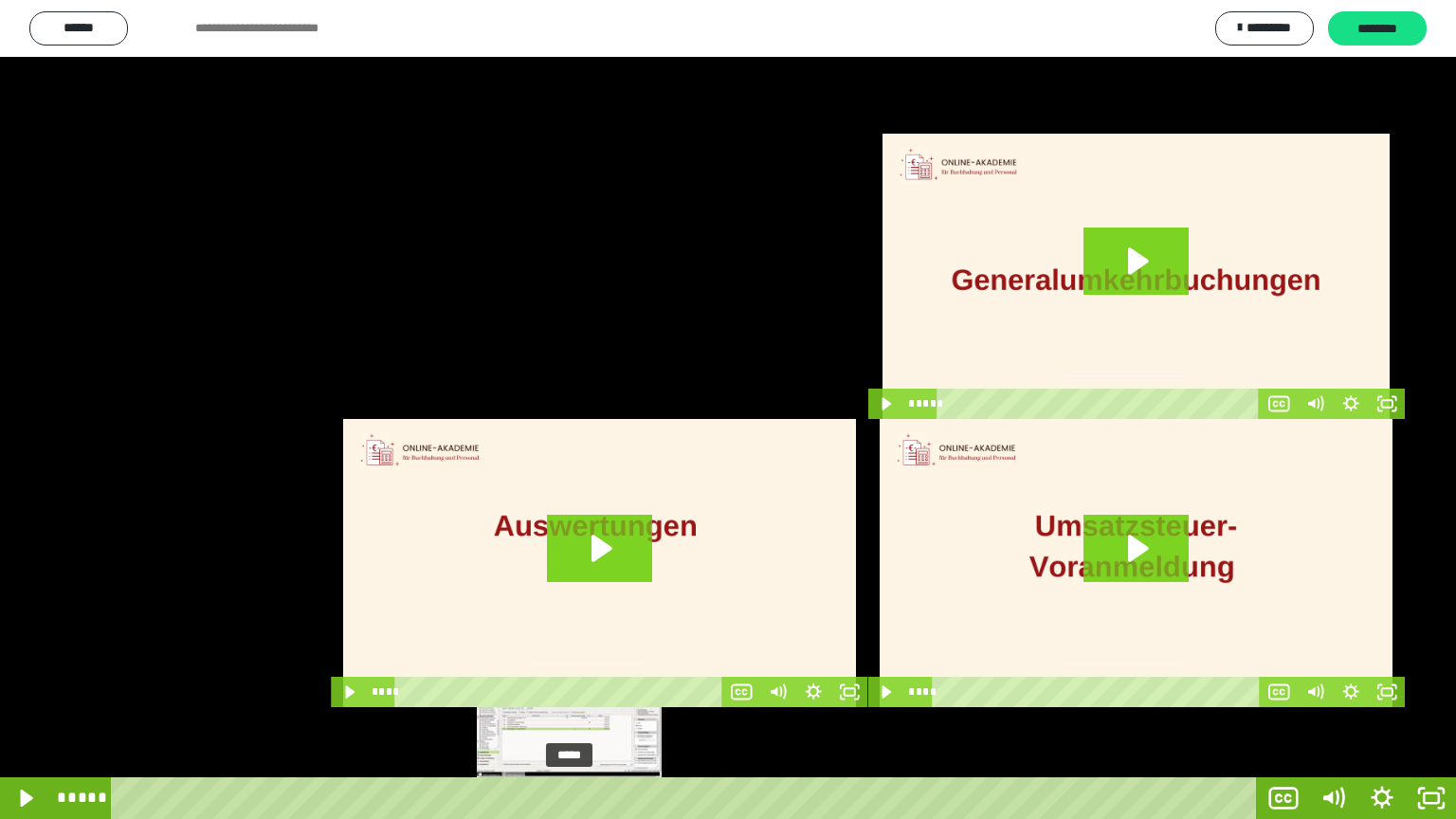 click at bounding box center [569, 798] 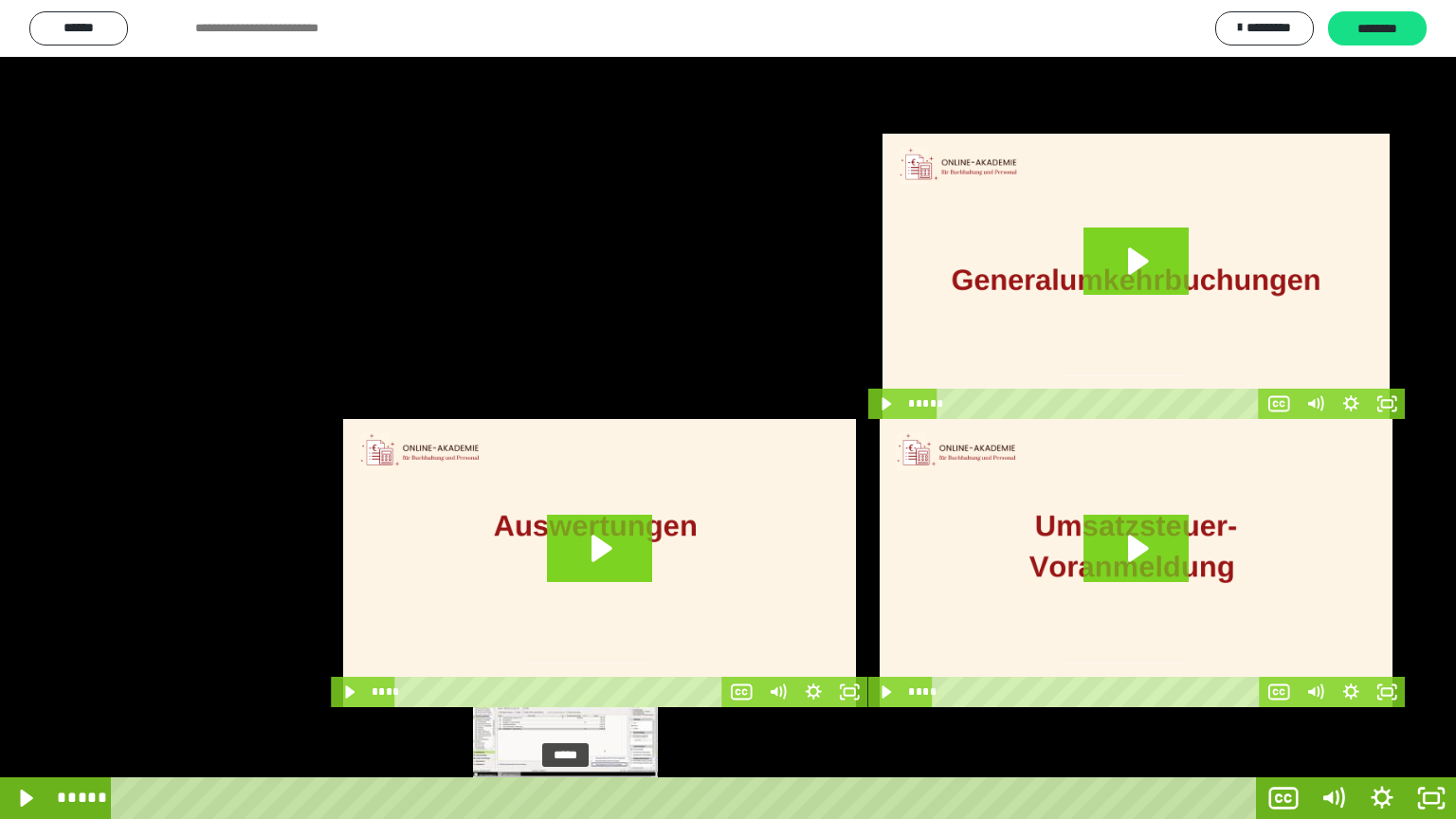 click at bounding box center [569, 798] 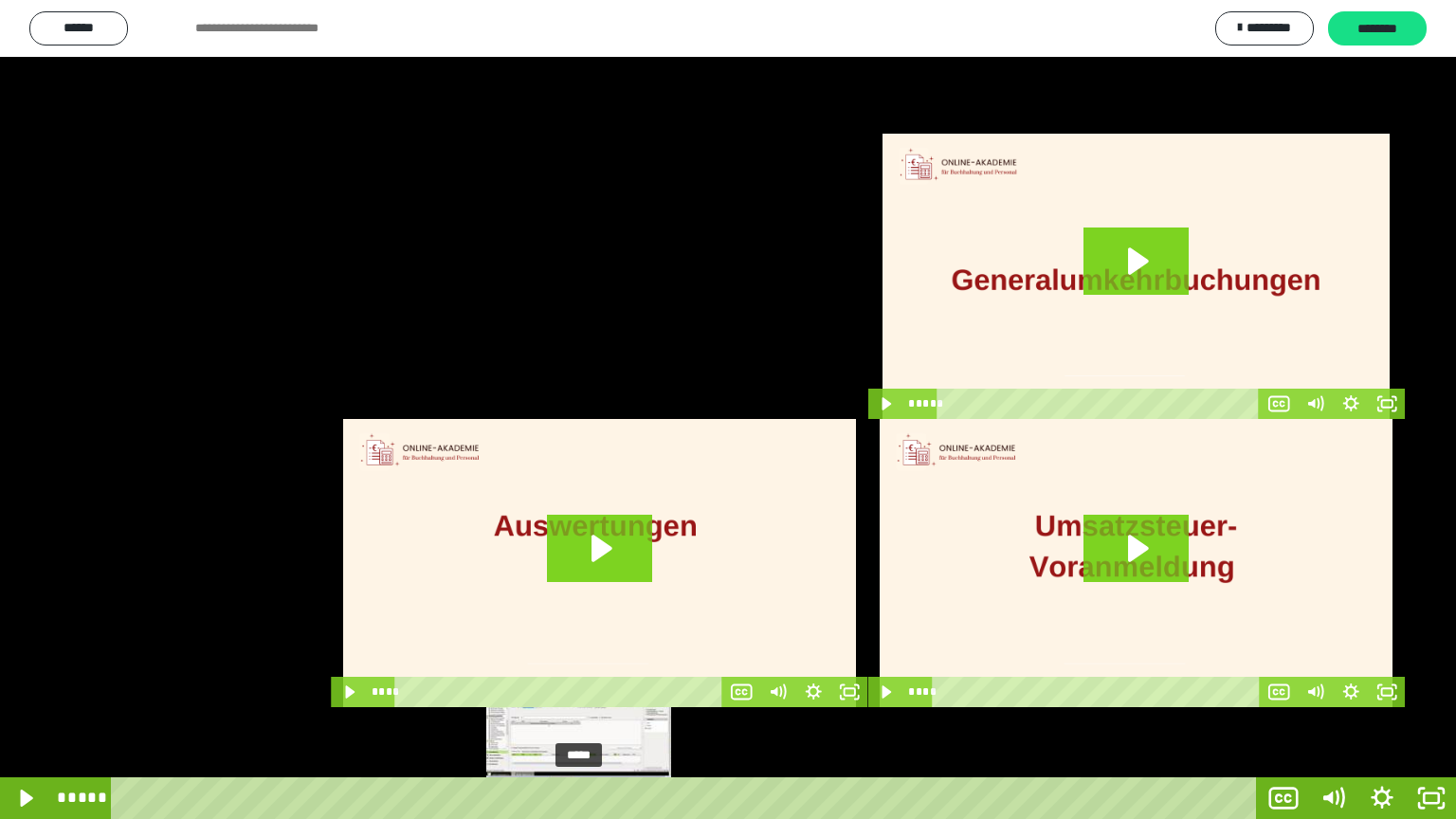 click on "*****" at bounding box center (687, 798) 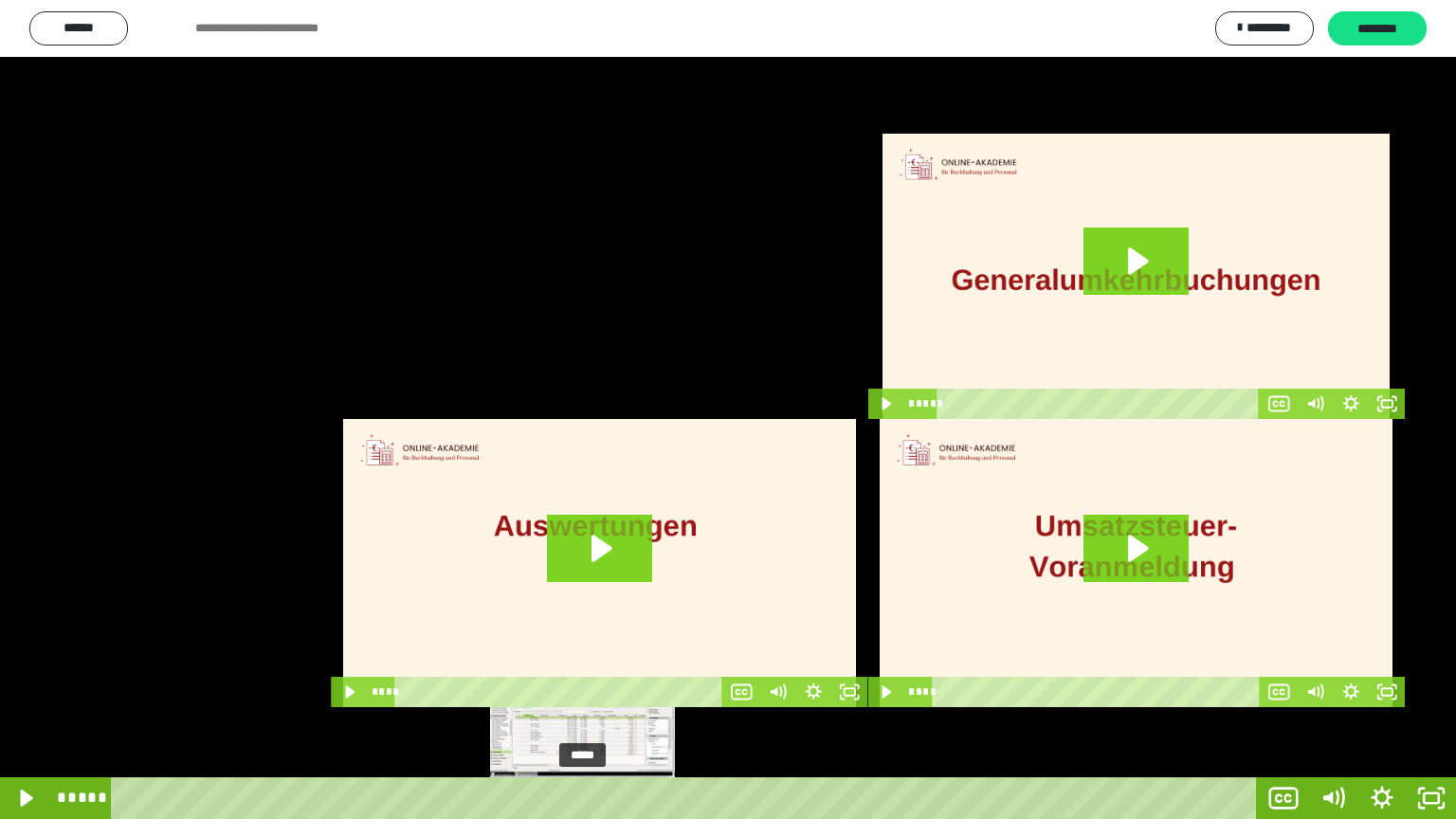 click at bounding box center (582, 798) 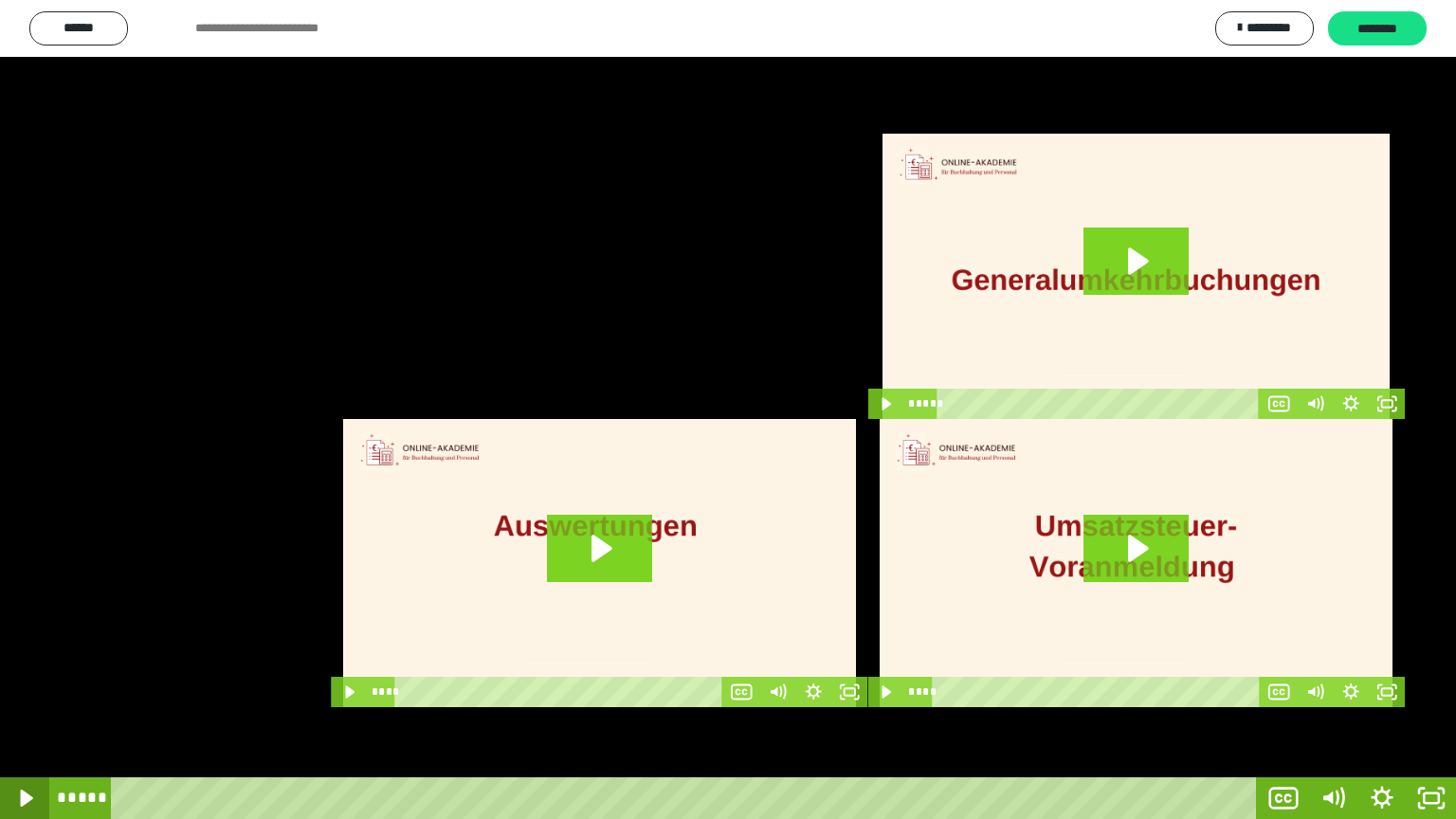 click 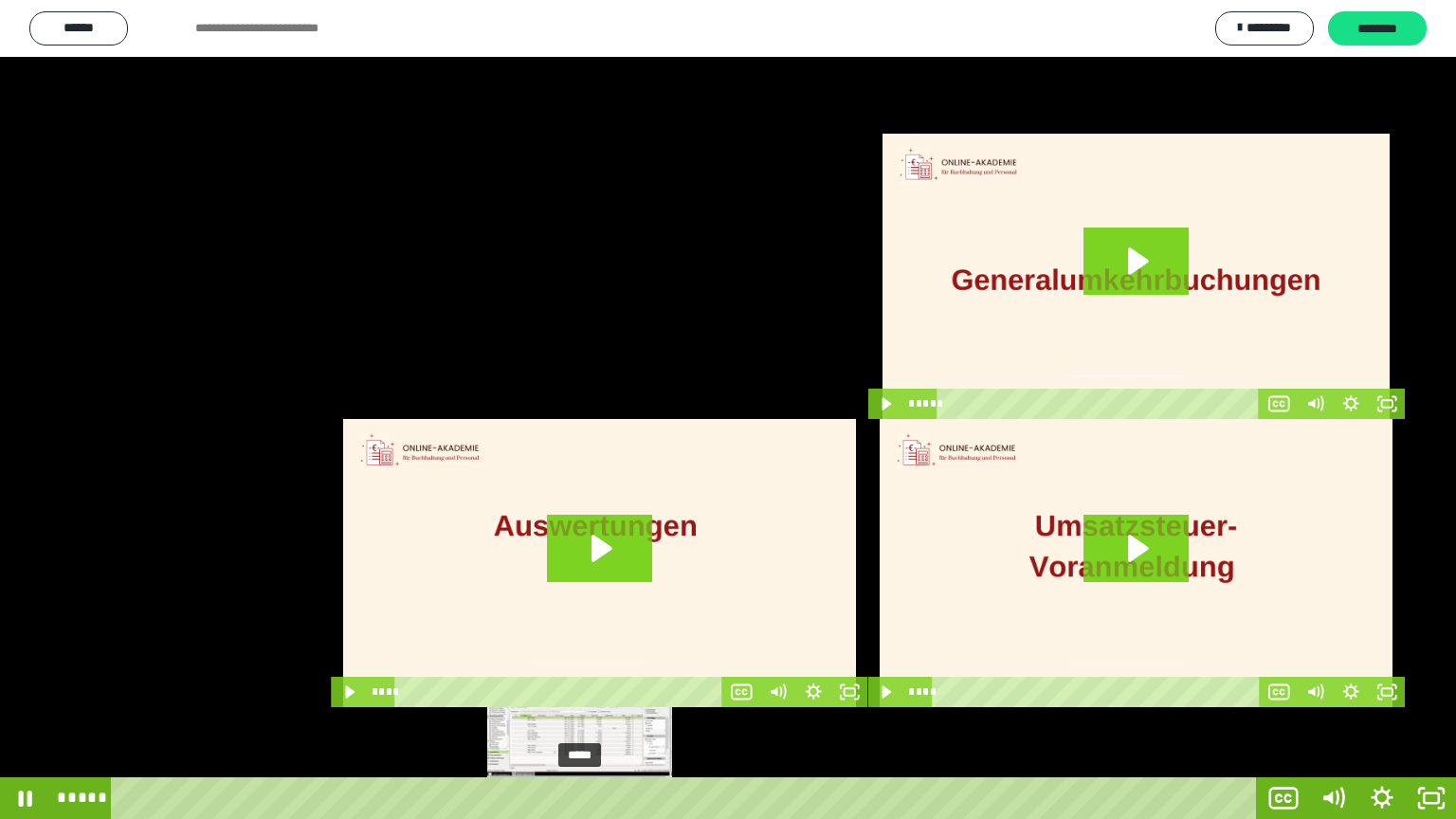 click at bounding box center [586, 798] 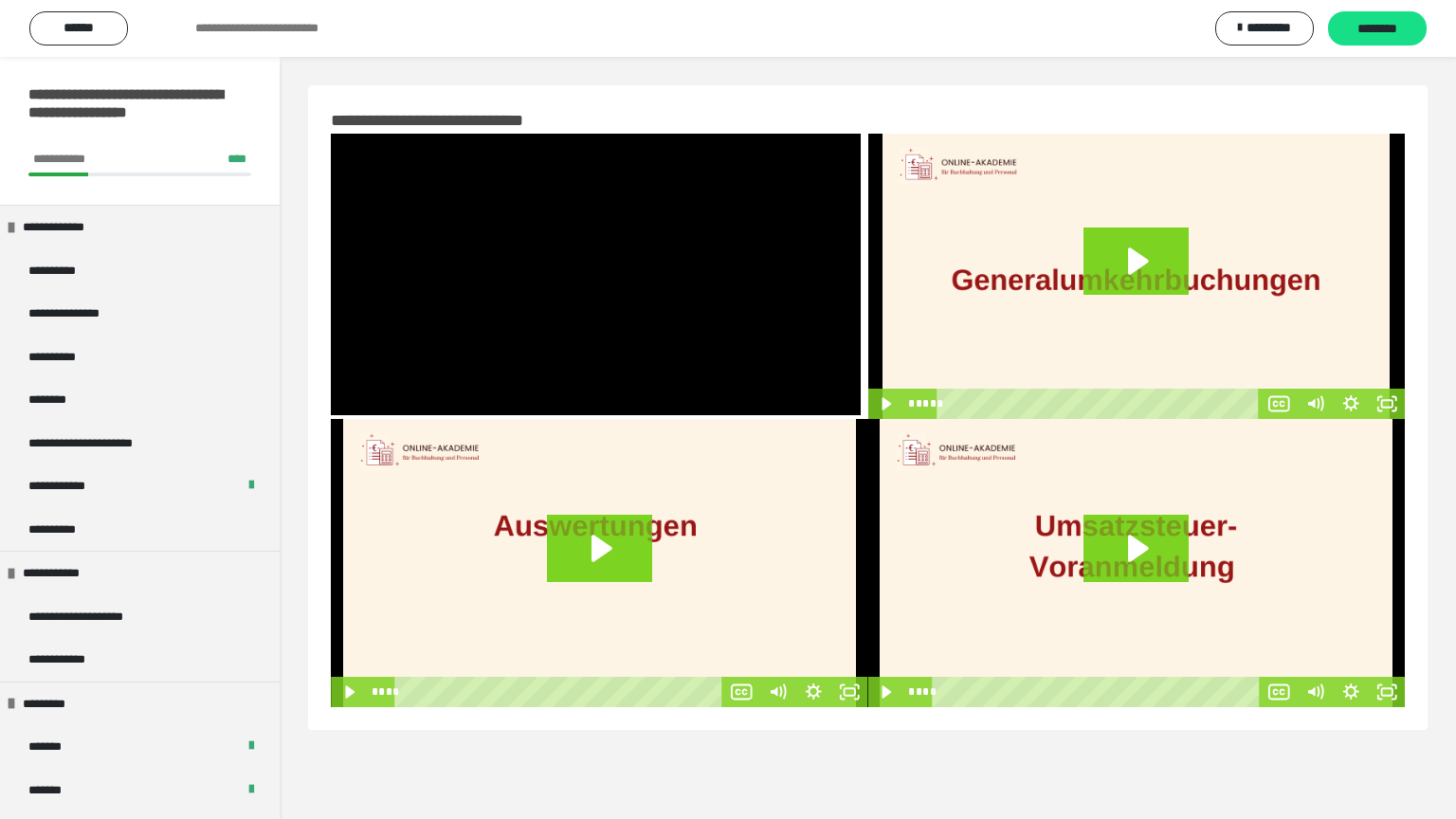 scroll, scrollTop: 0, scrollLeft: 0, axis: both 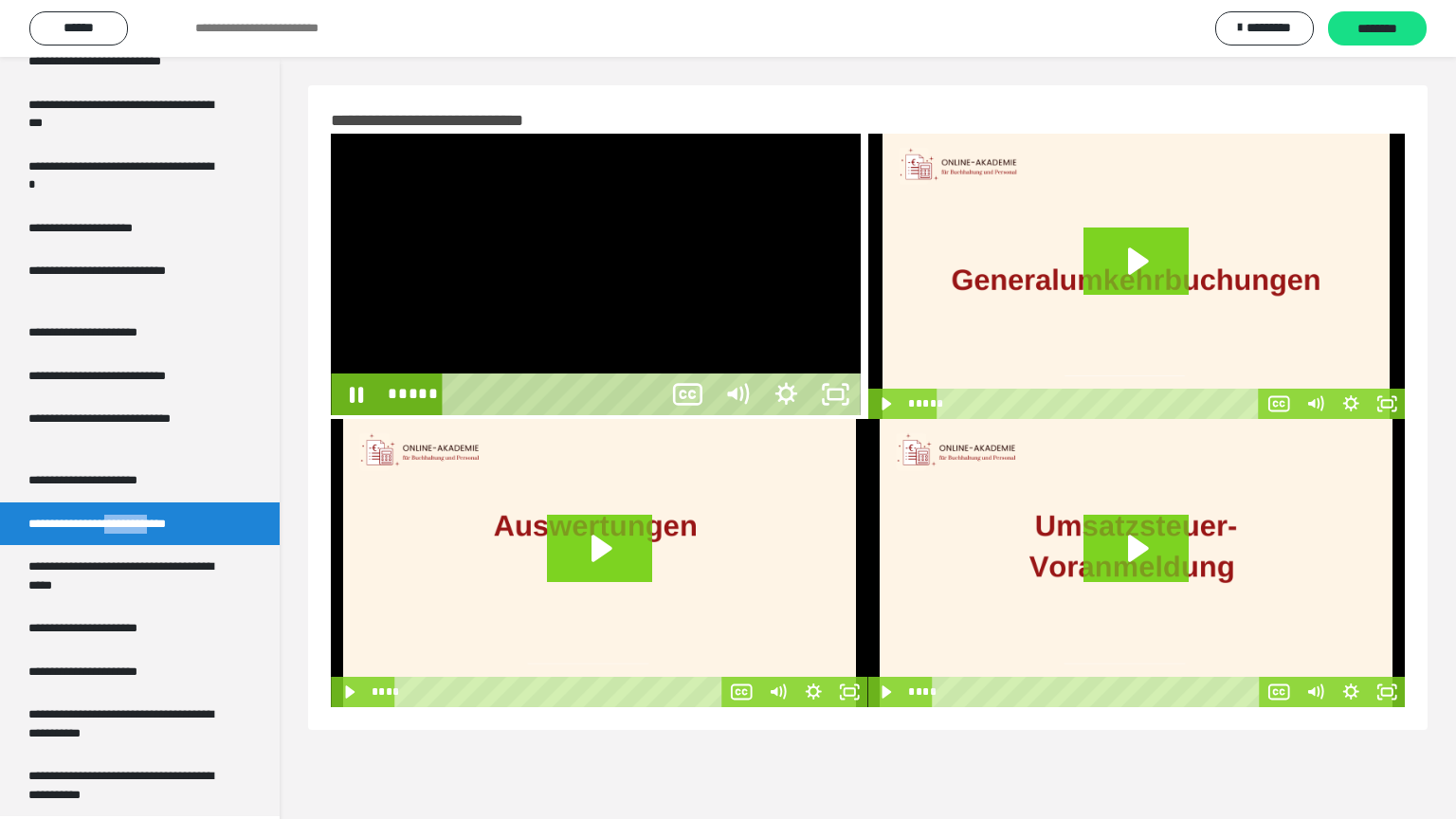 click on "*****" at bounding box center (555, 394) 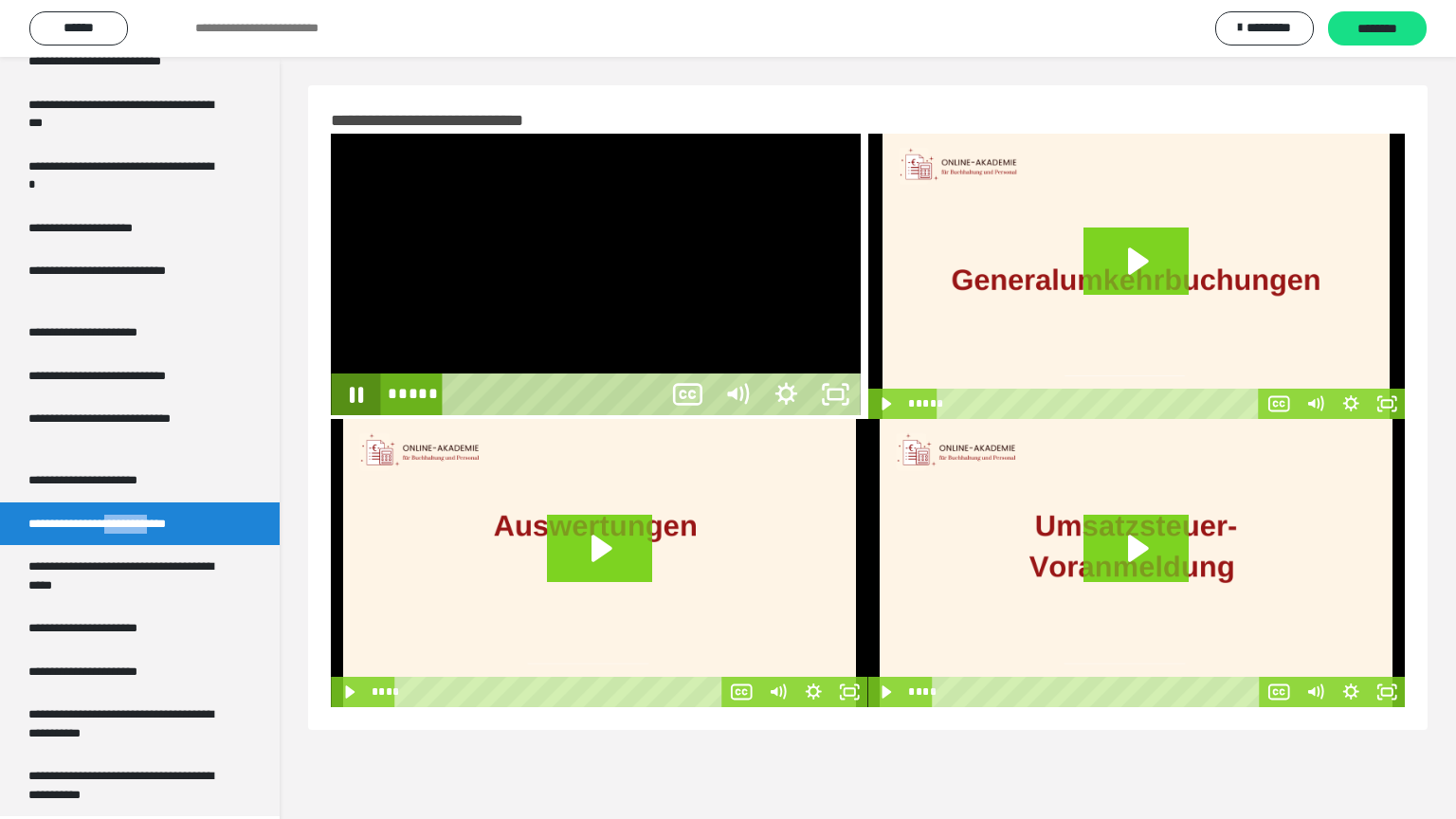 click 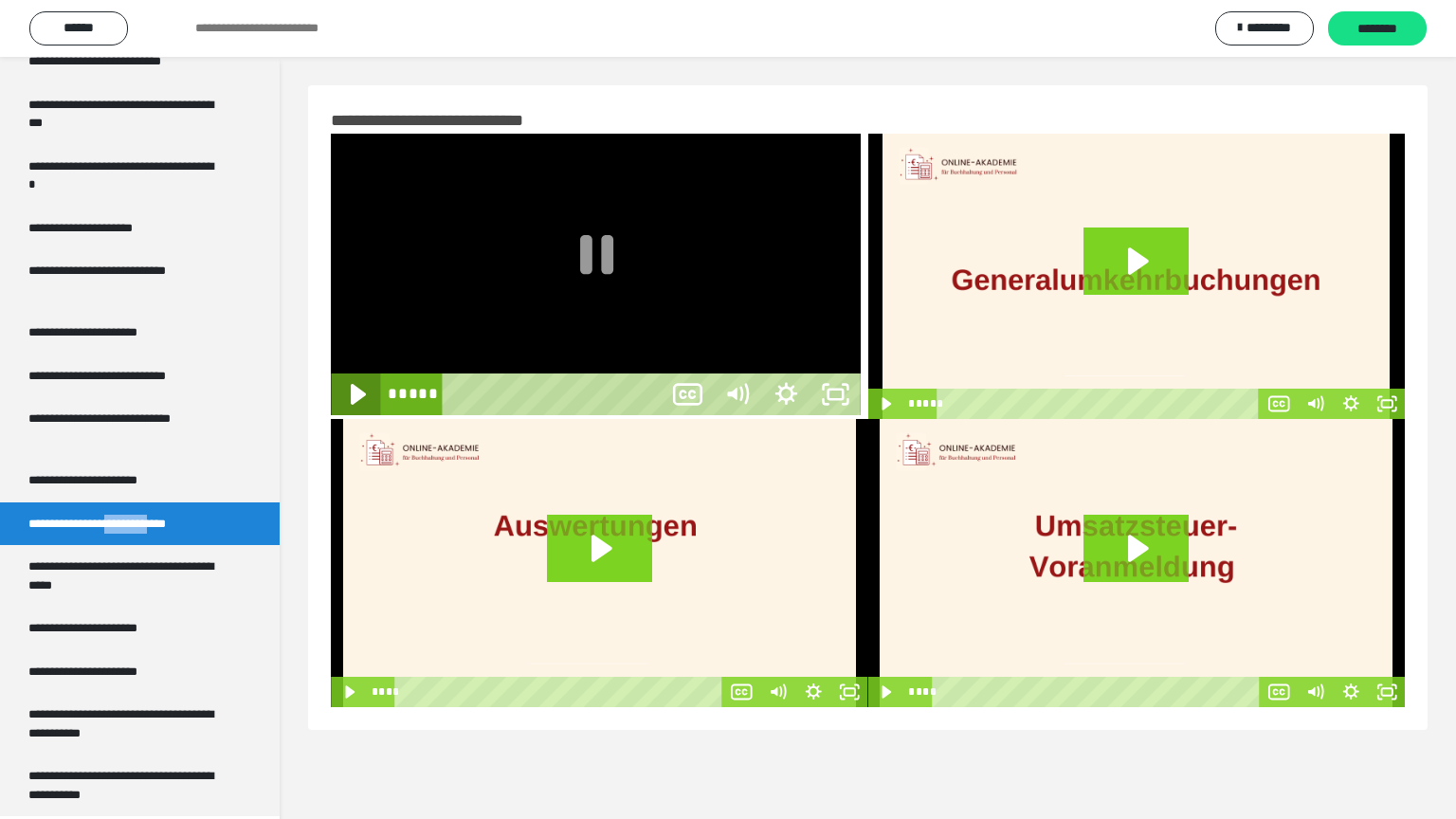click 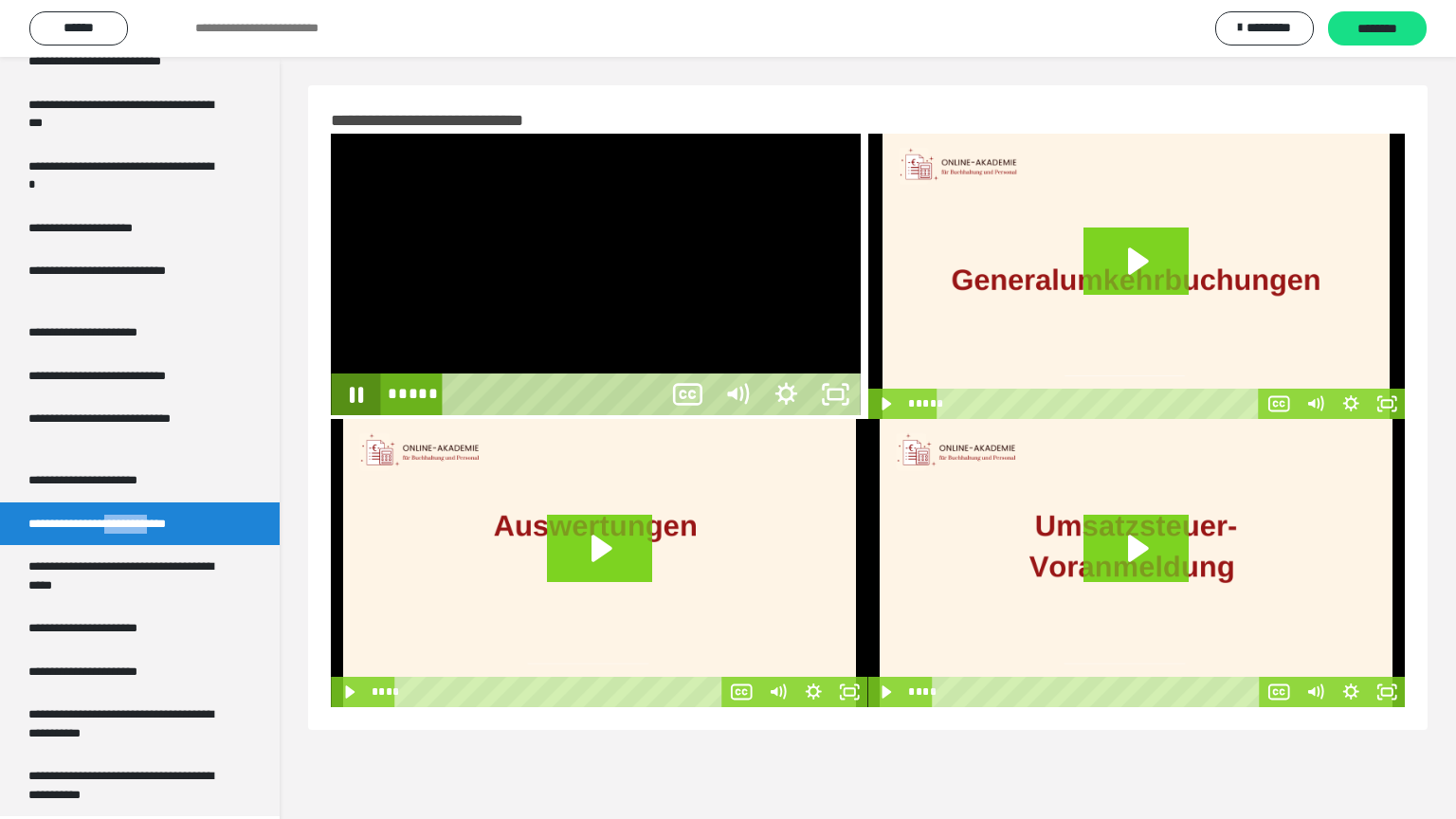 click 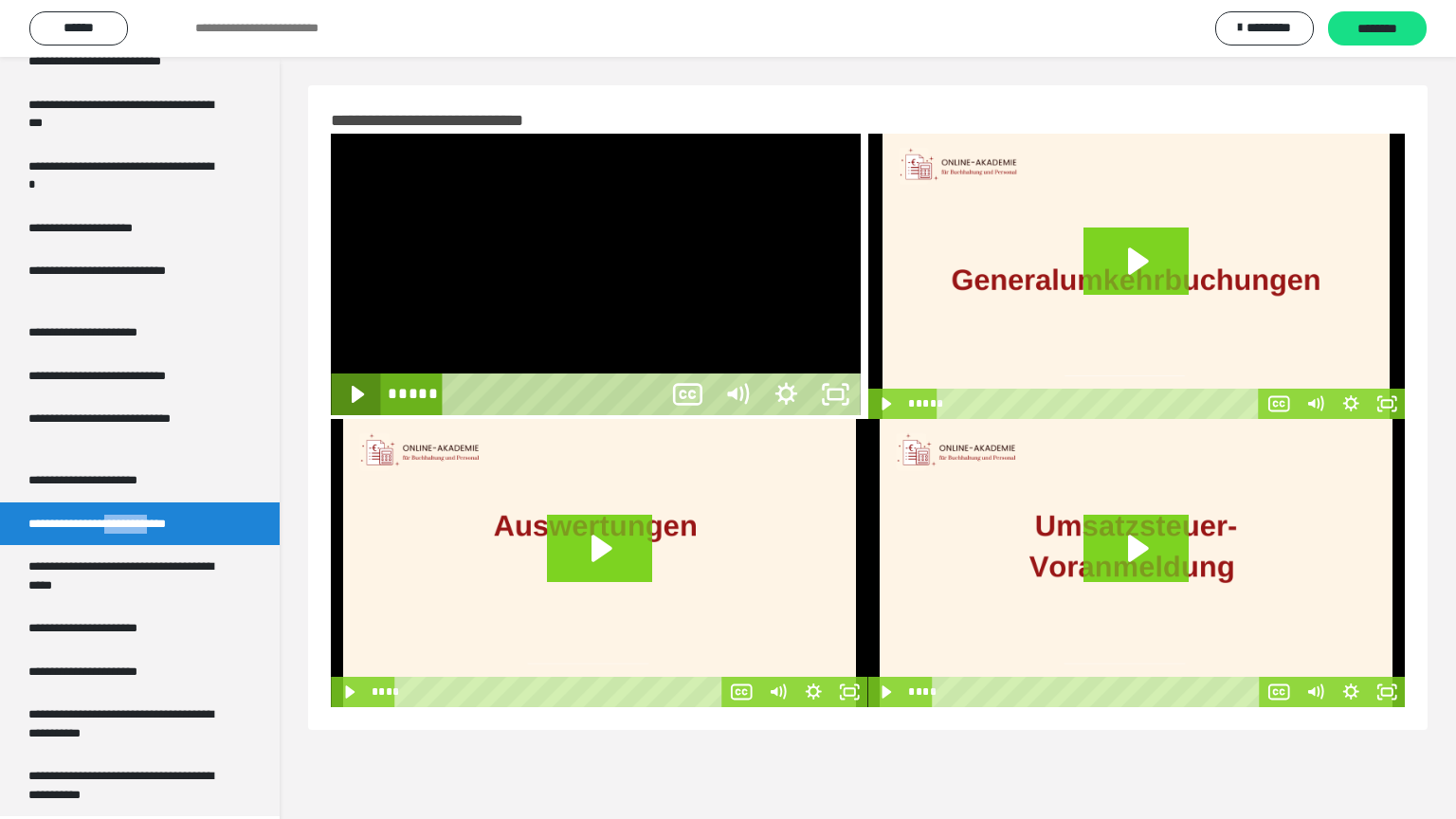 click 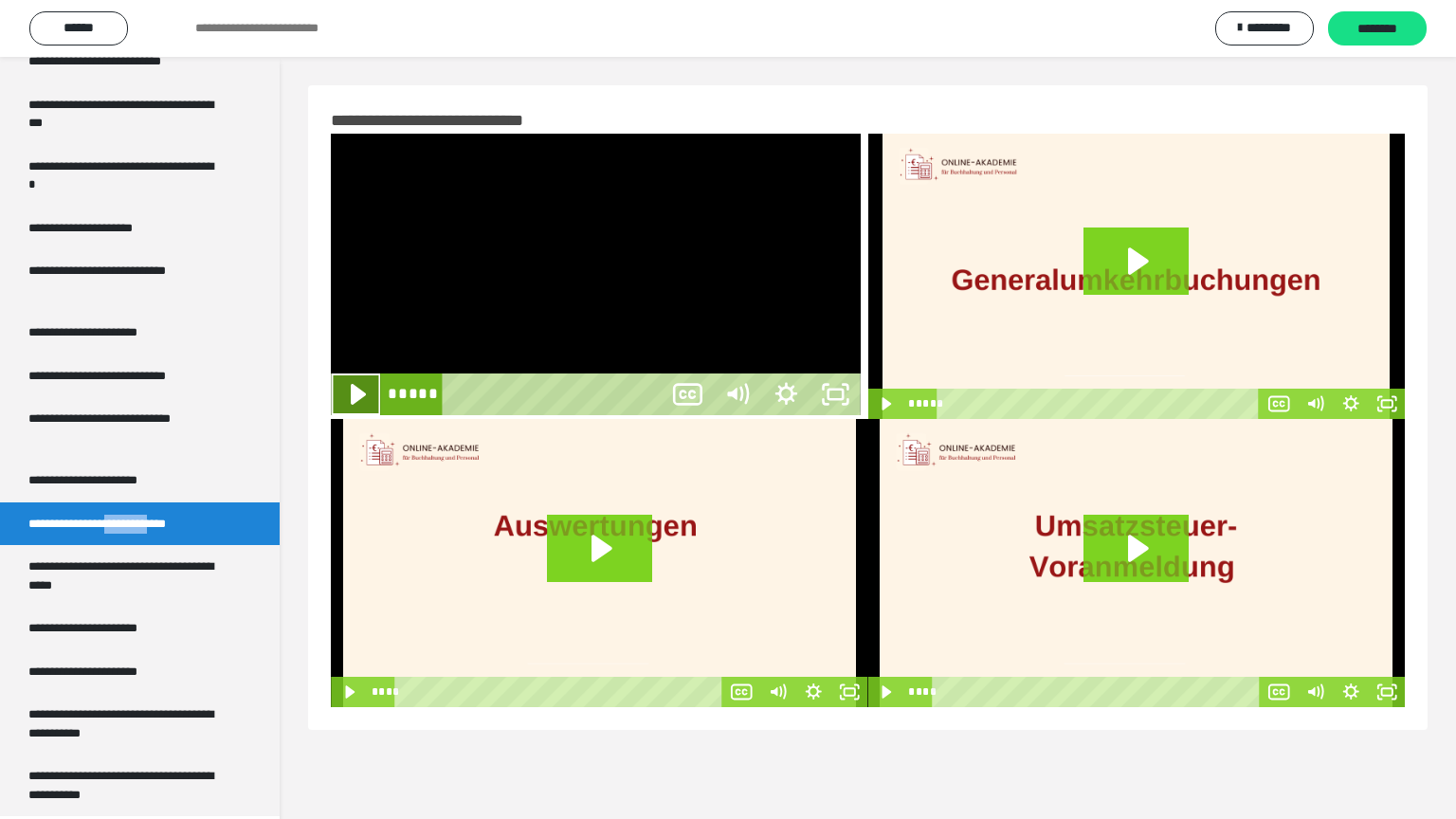 click 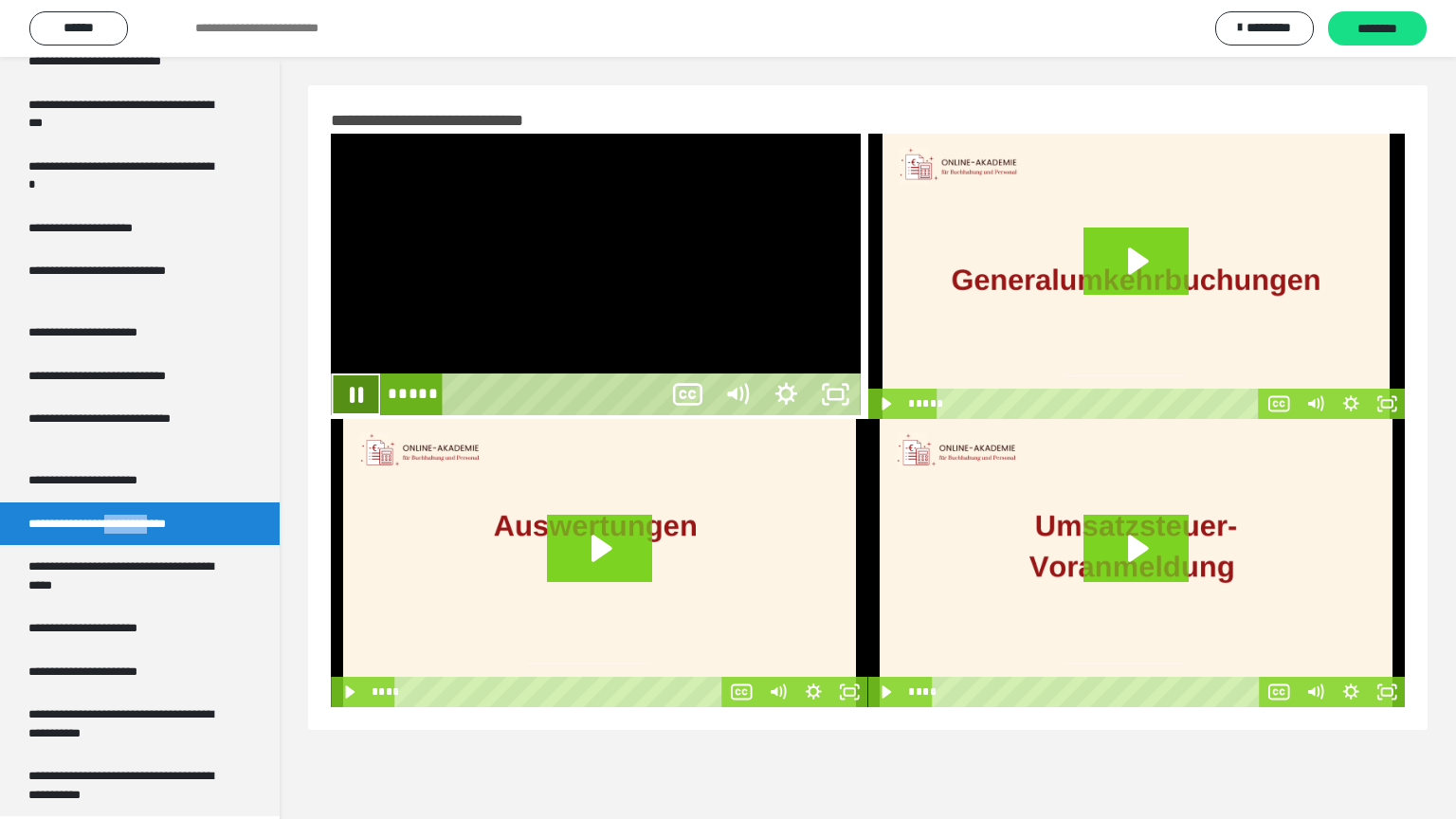 click 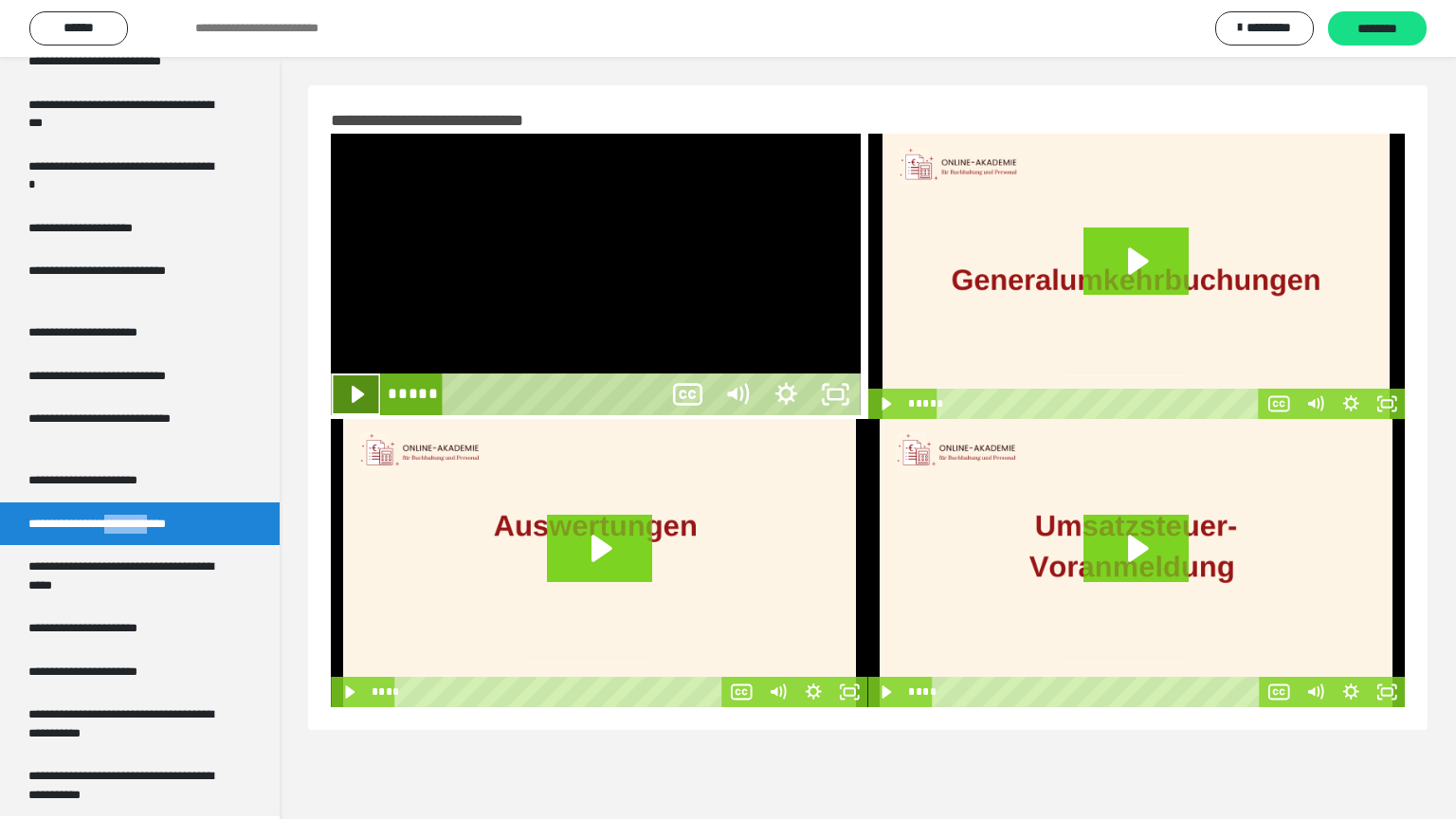 click 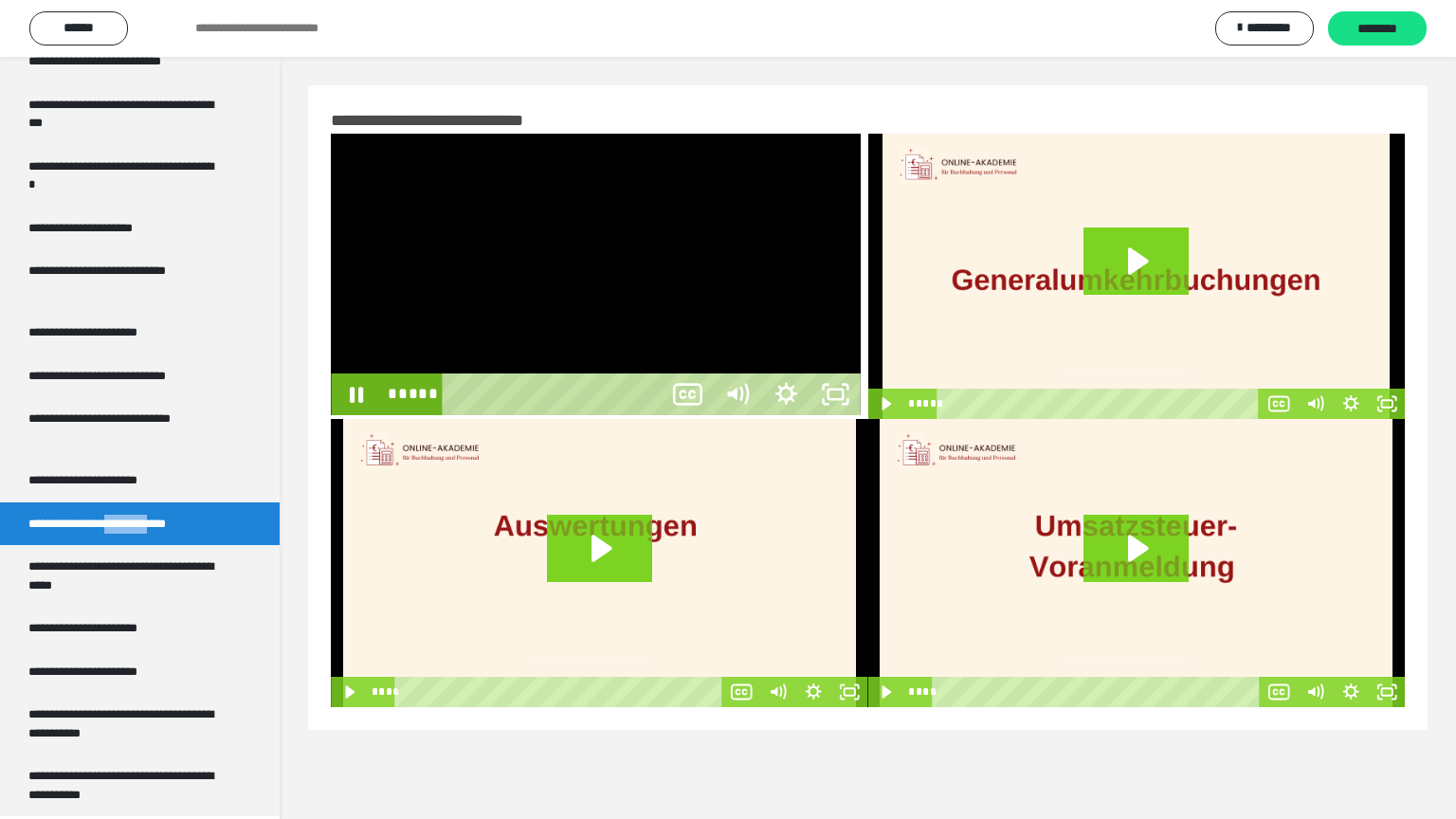 click at bounding box center [1028, 394] 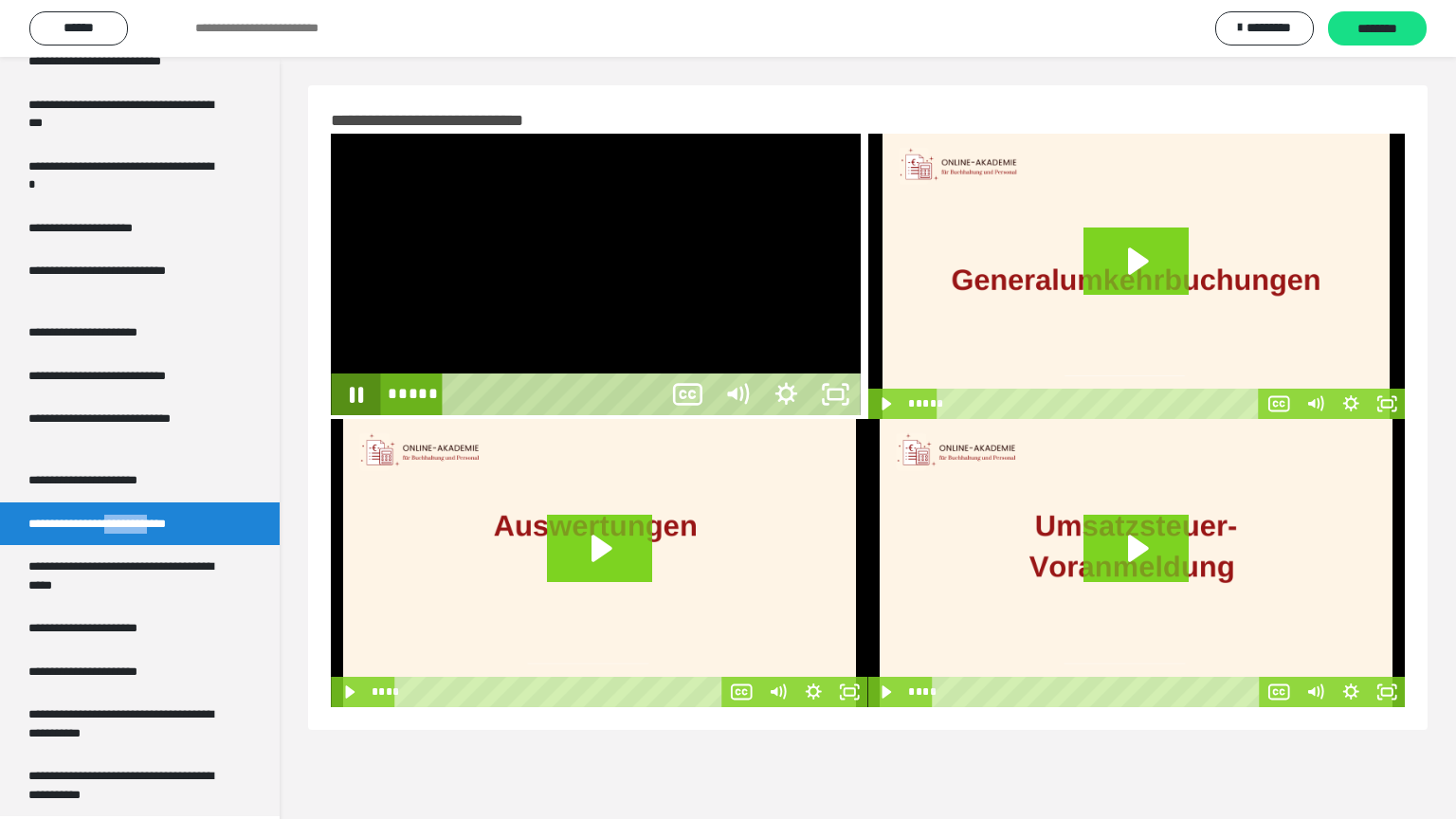 click 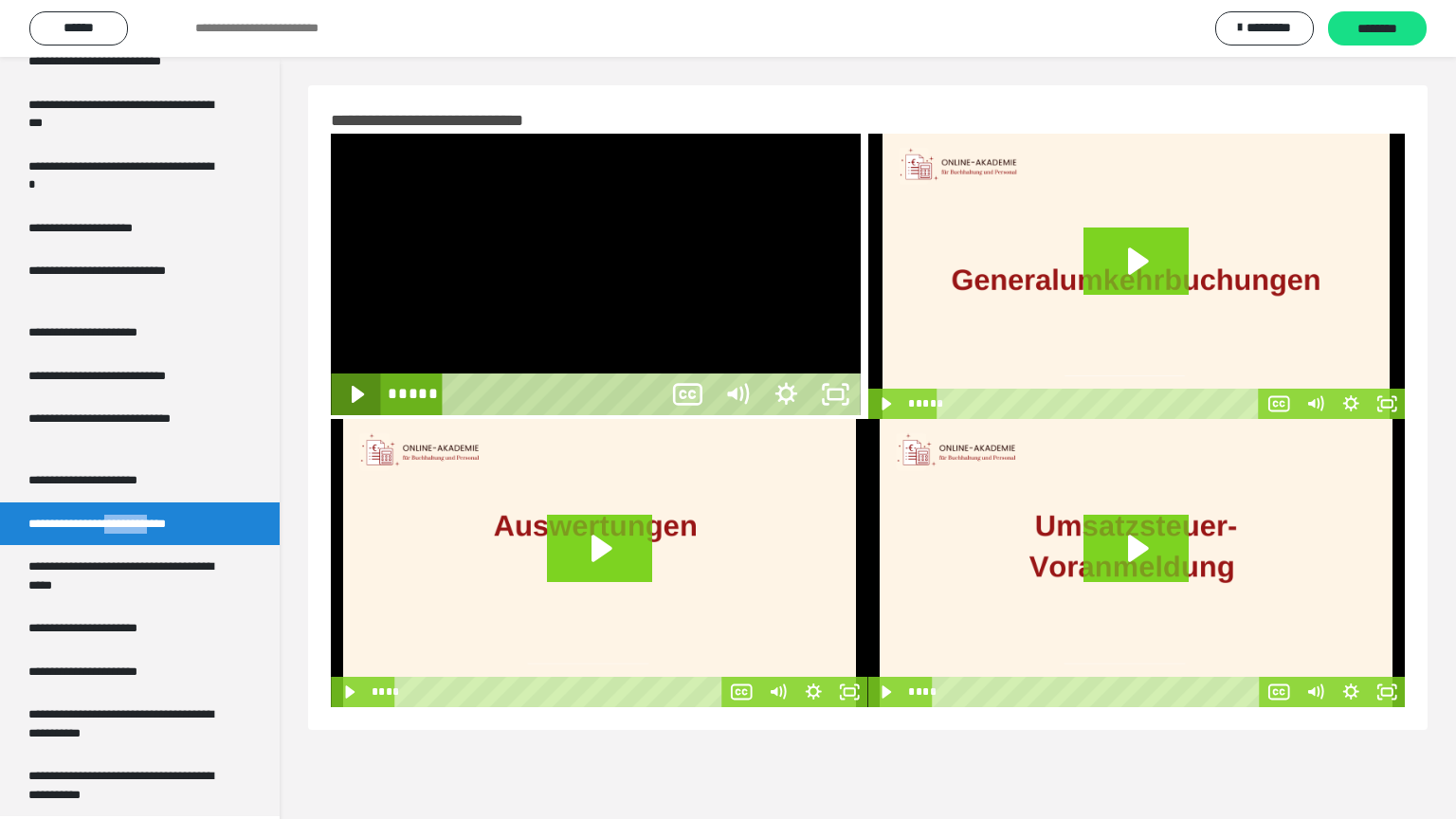 click 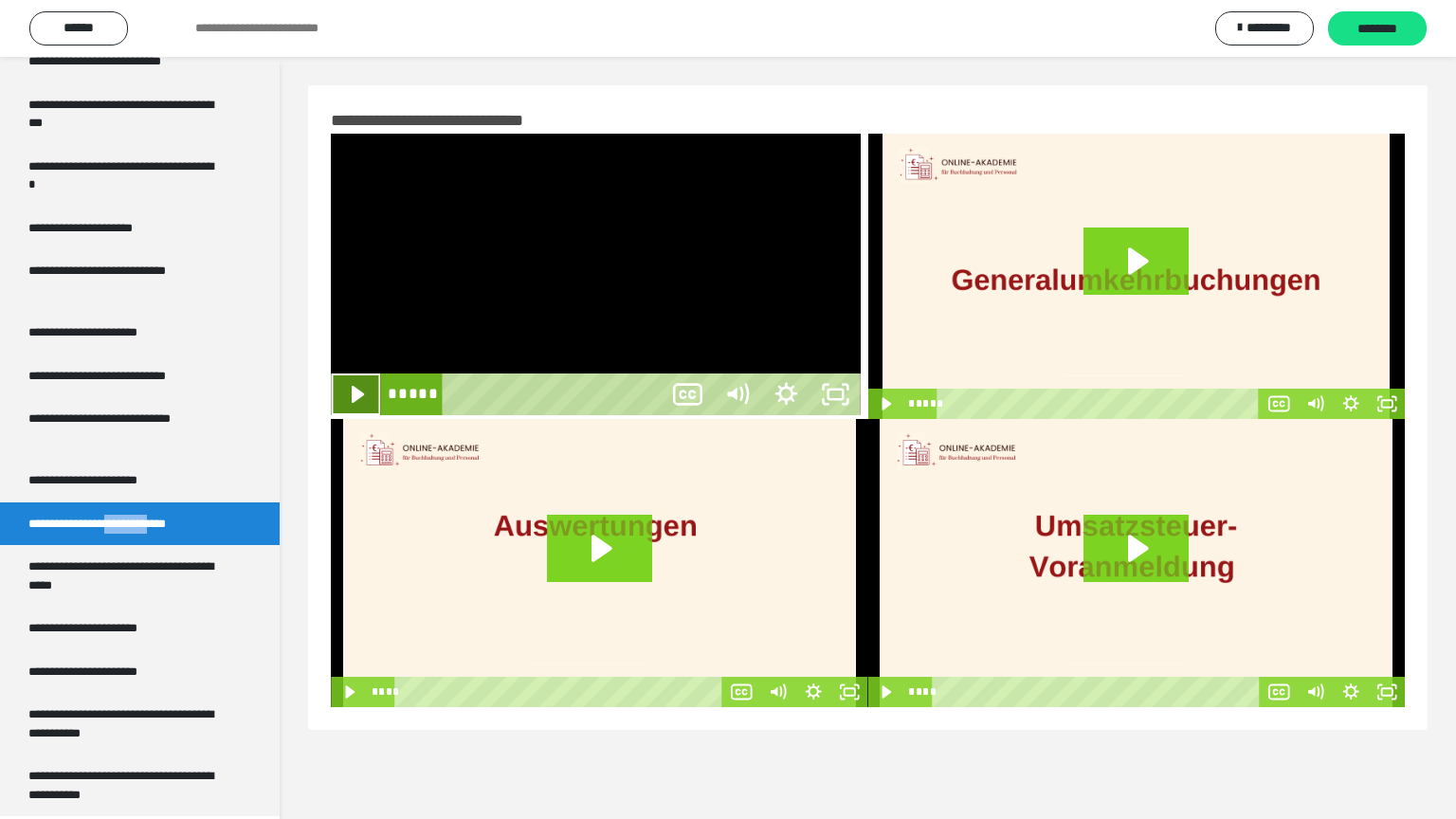 click 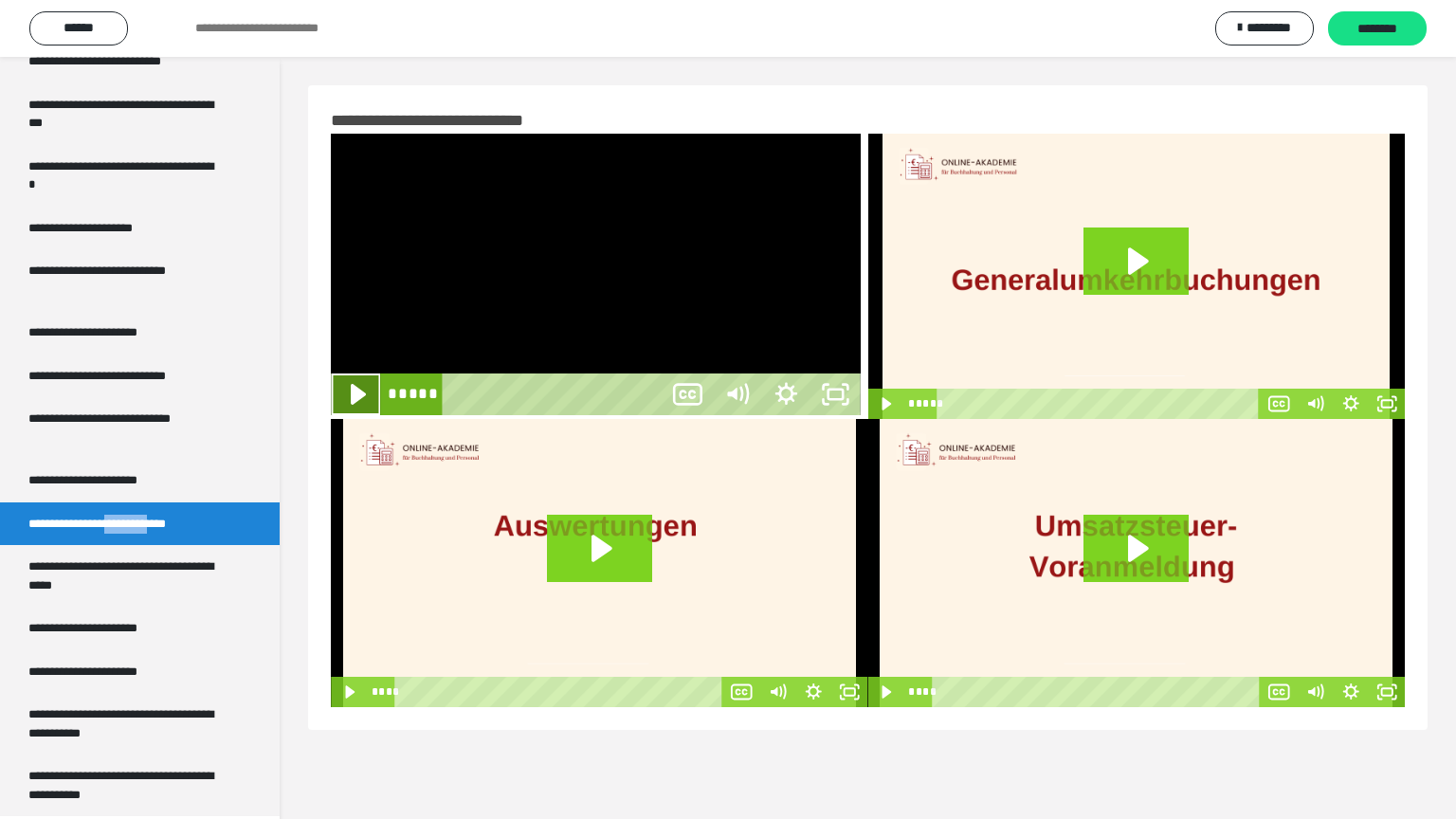 click 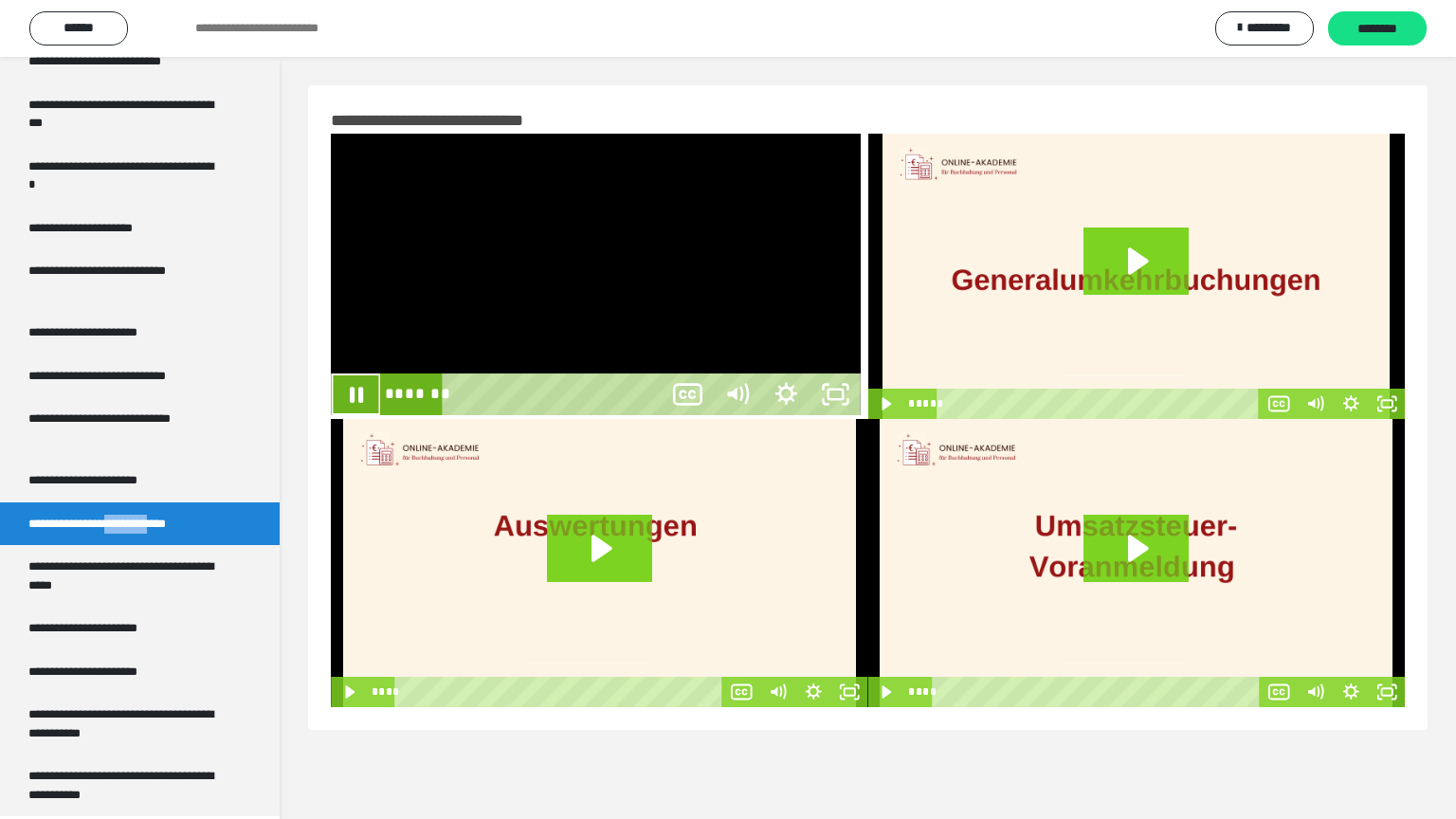 click at bounding box center [1232, 394] 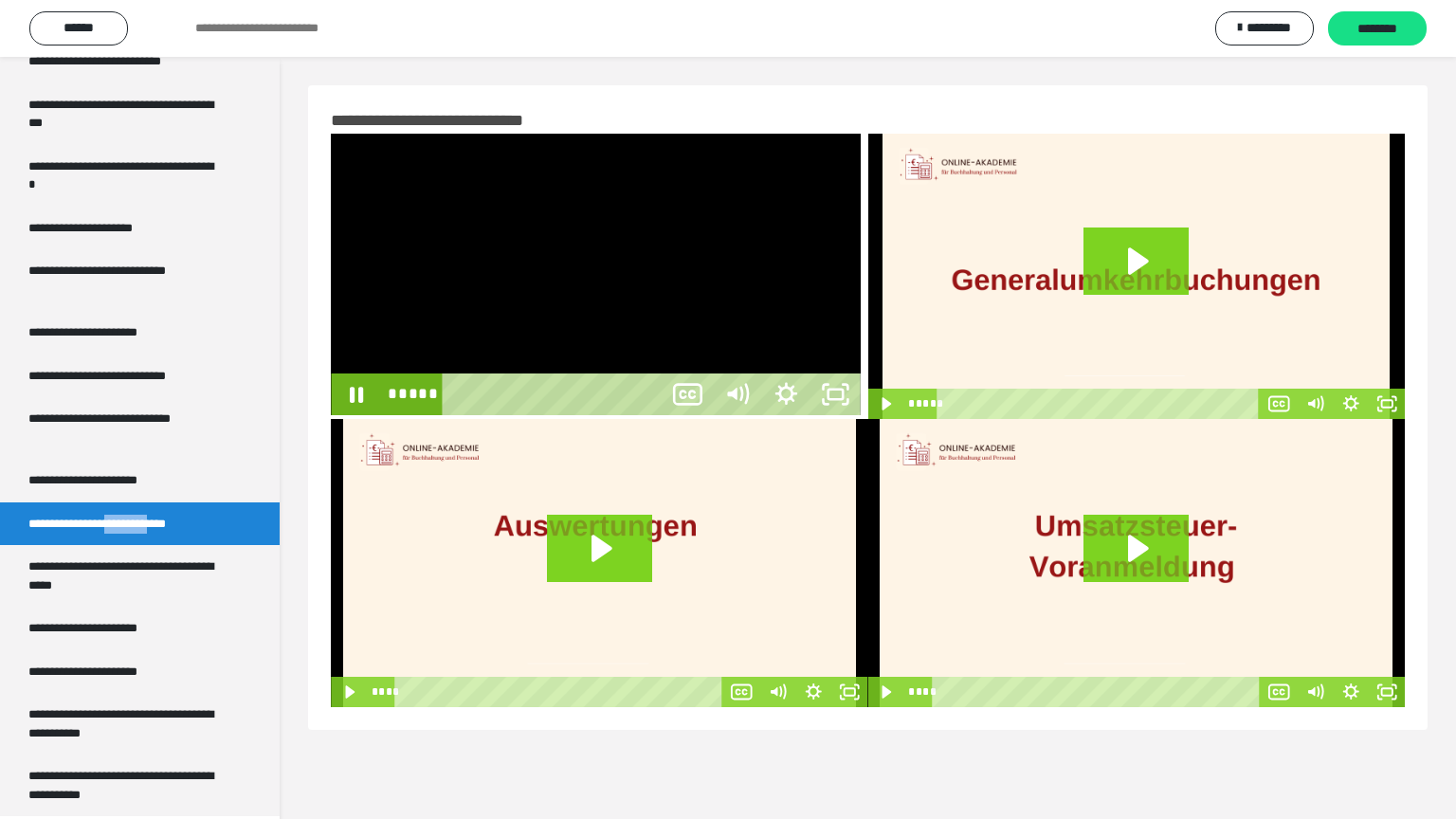 click at bounding box center (1226, 394) 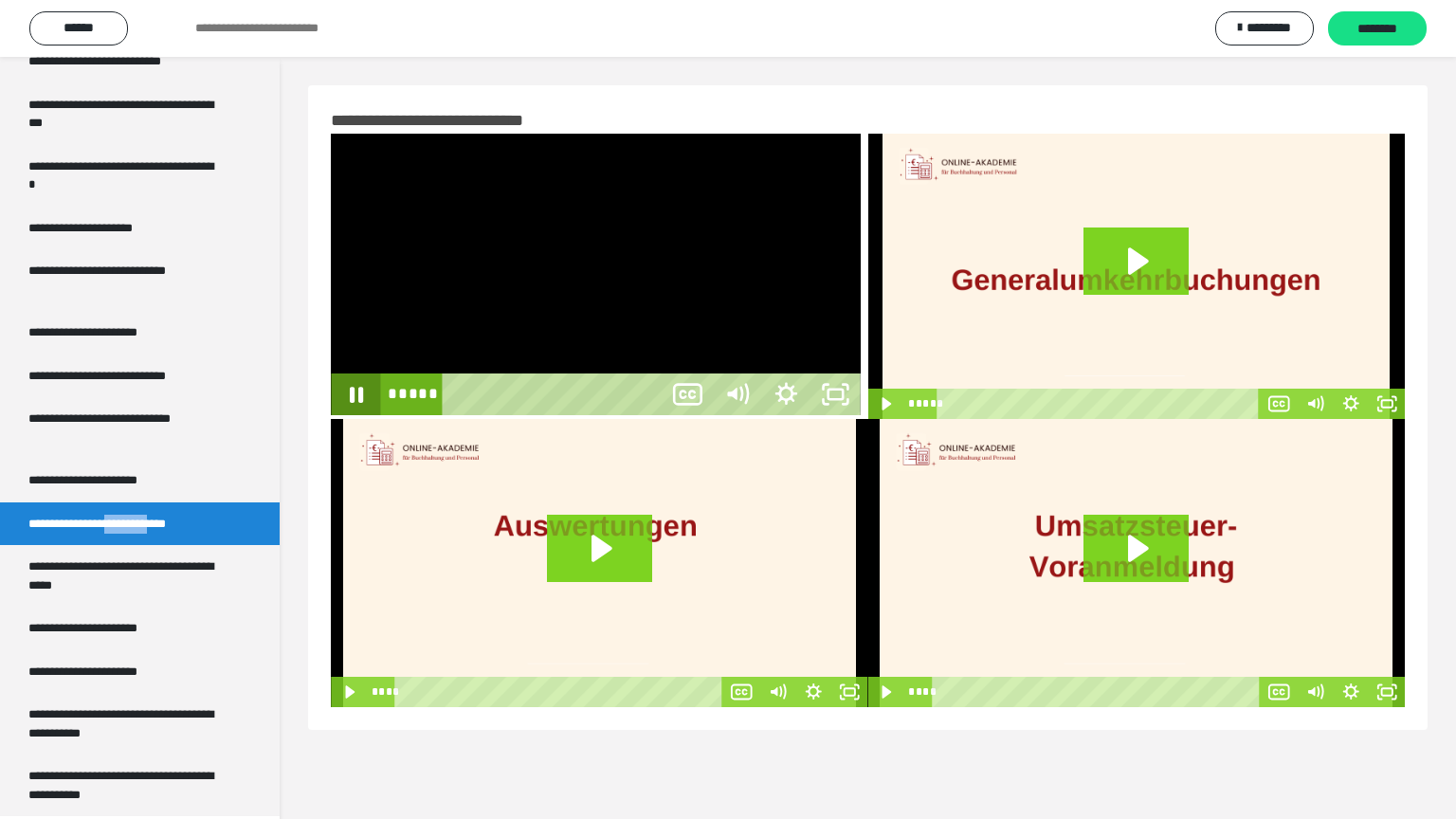 click 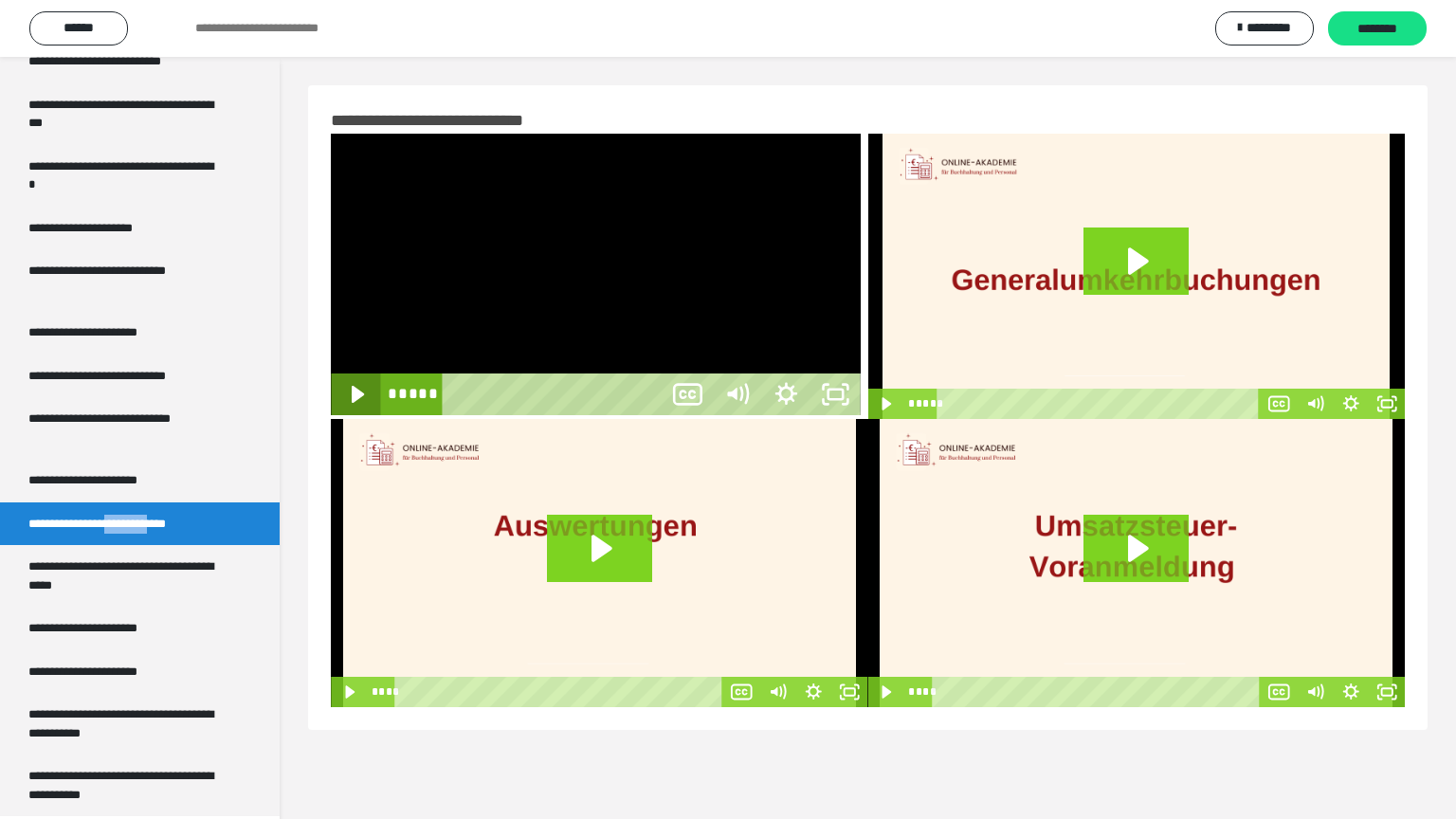 click 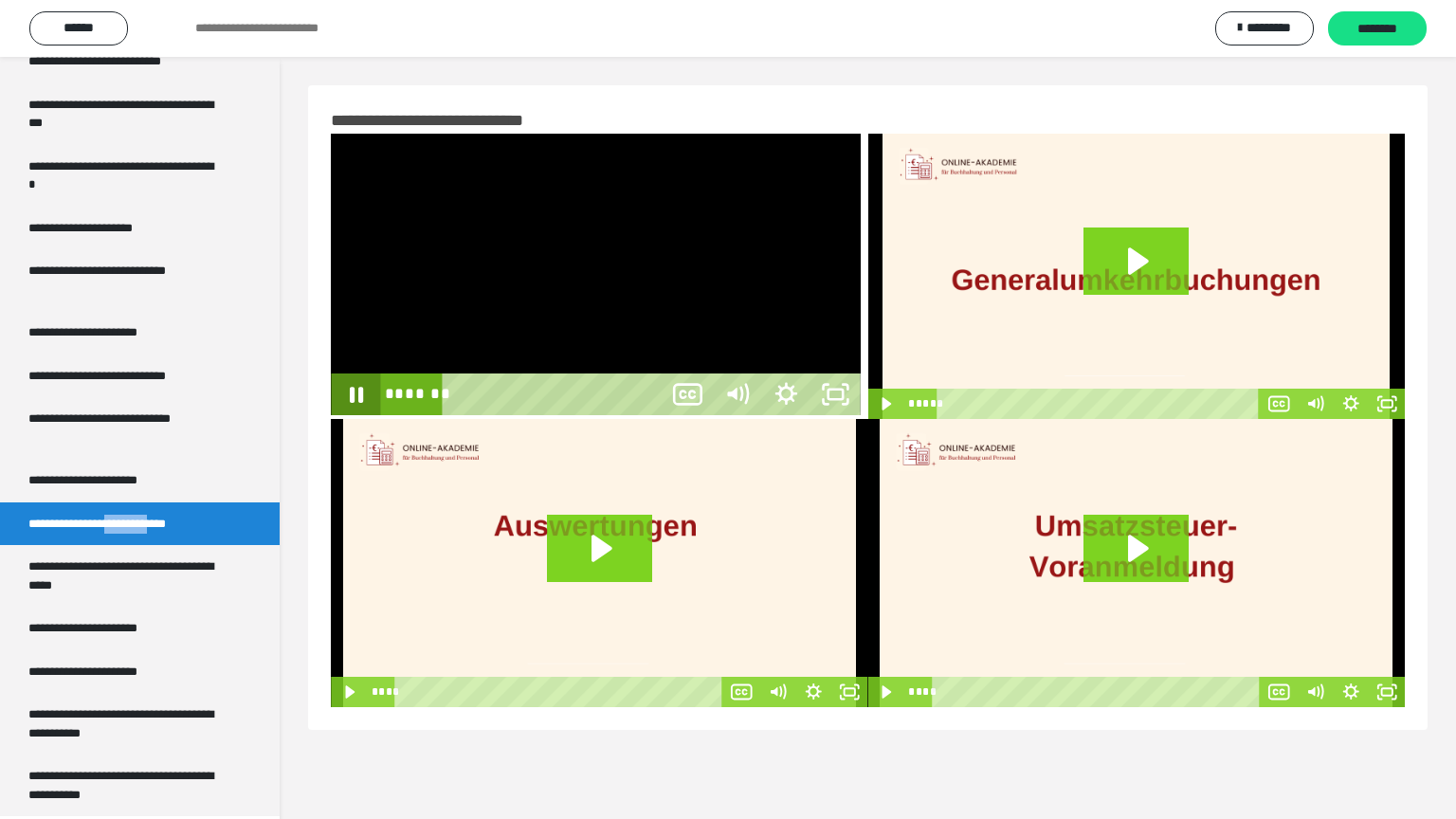 click 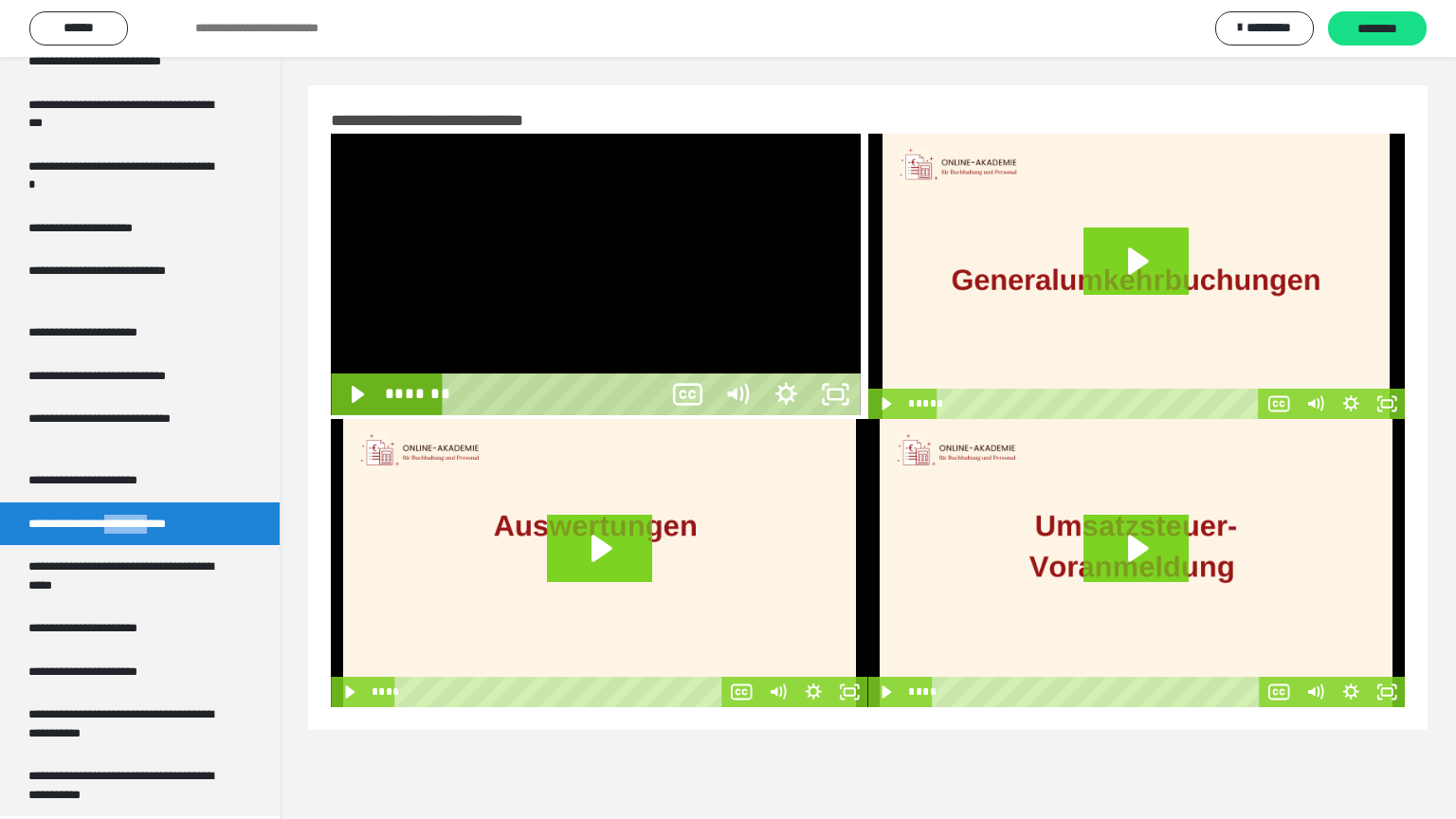 click at bounding box center [1319, 394] 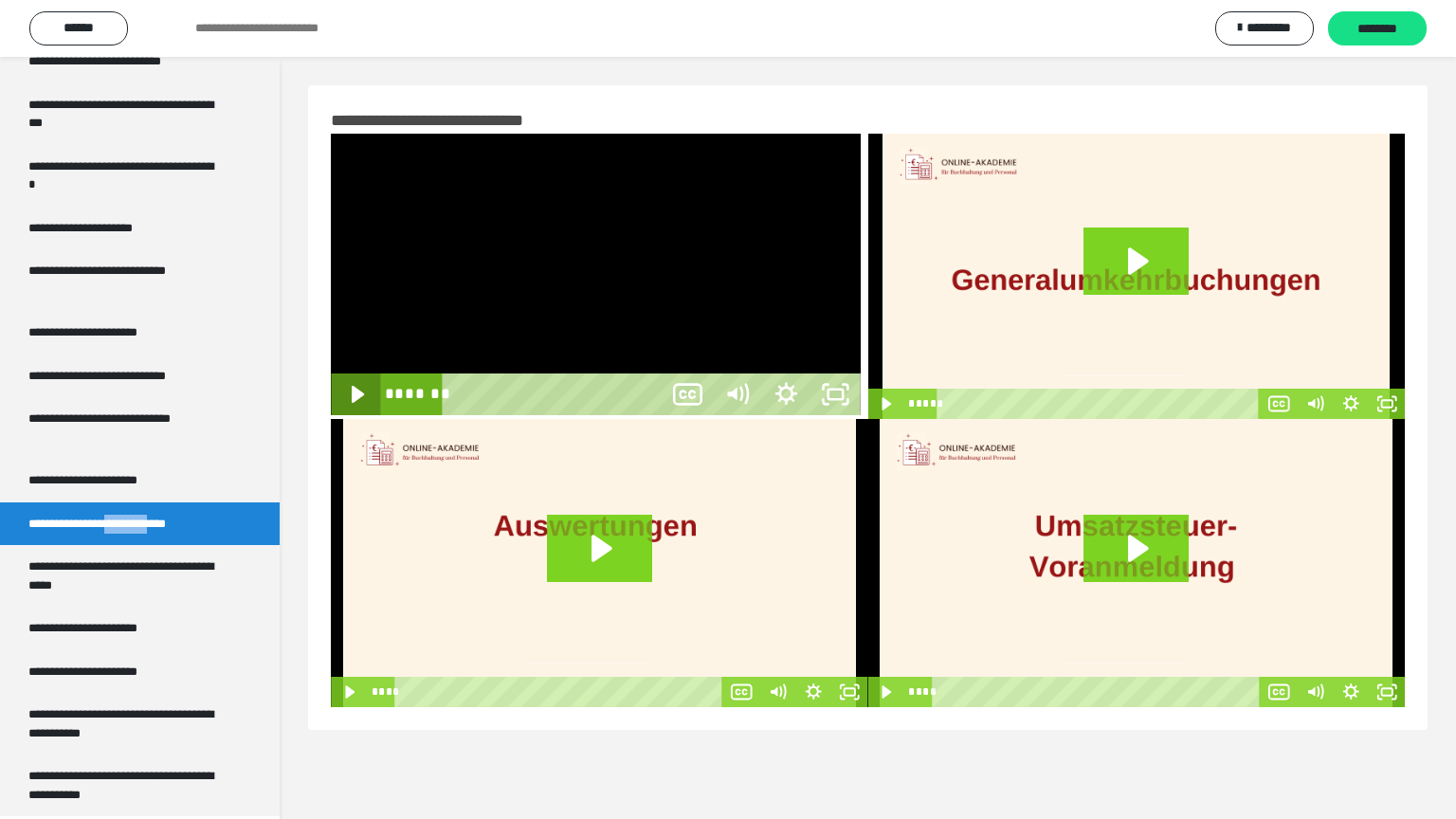 click 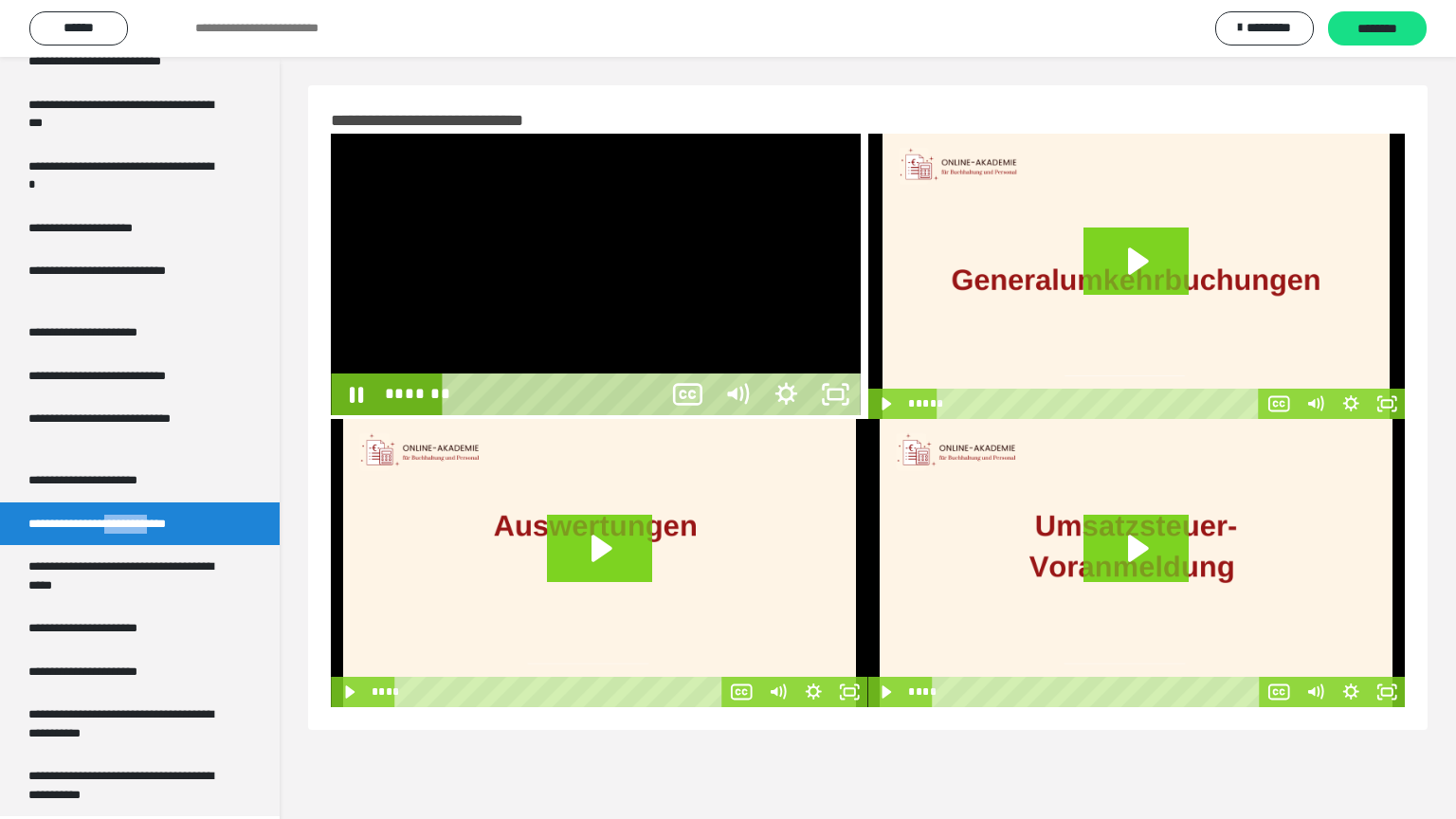 click at bounding box center (1425, 394) 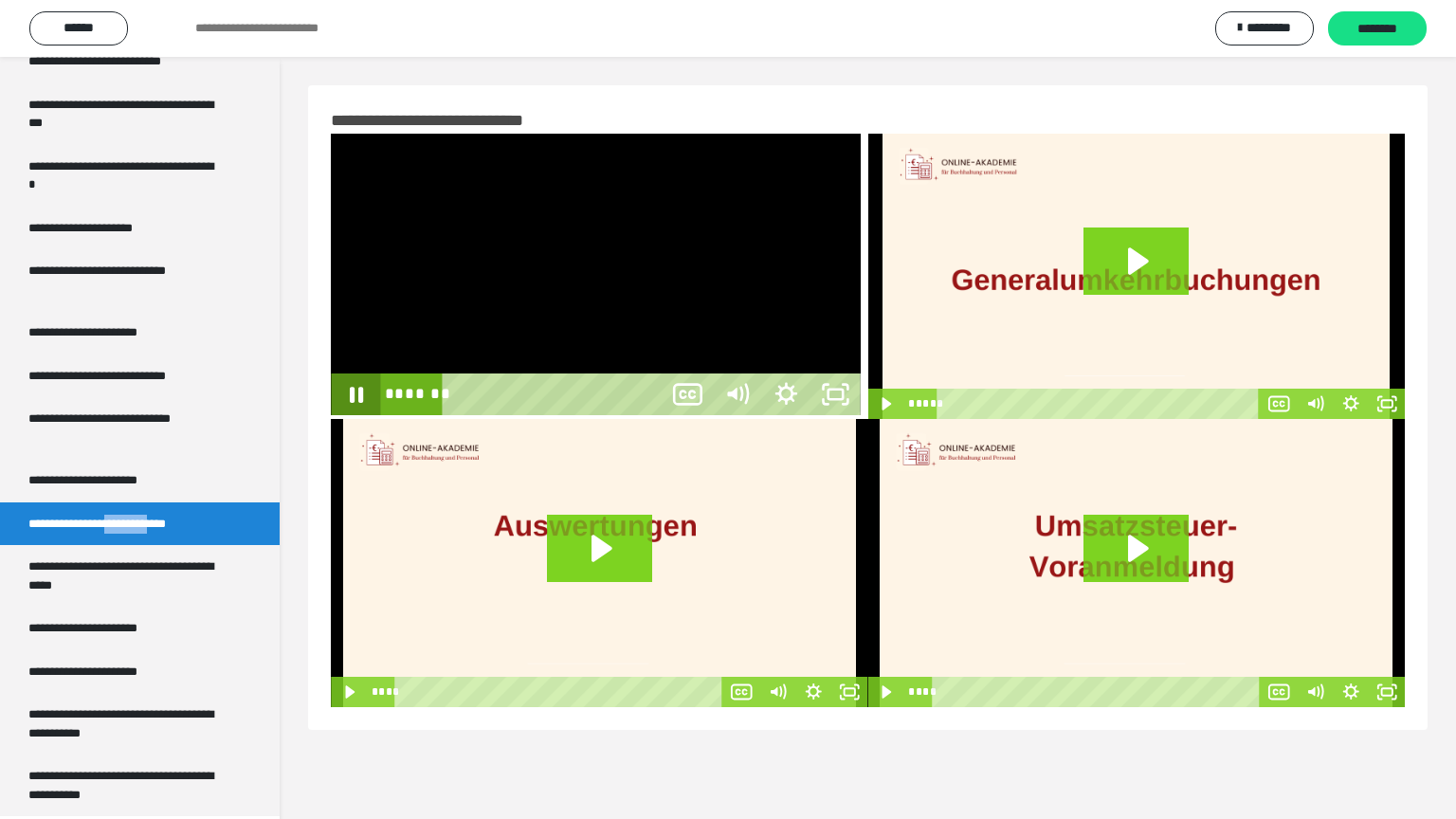click 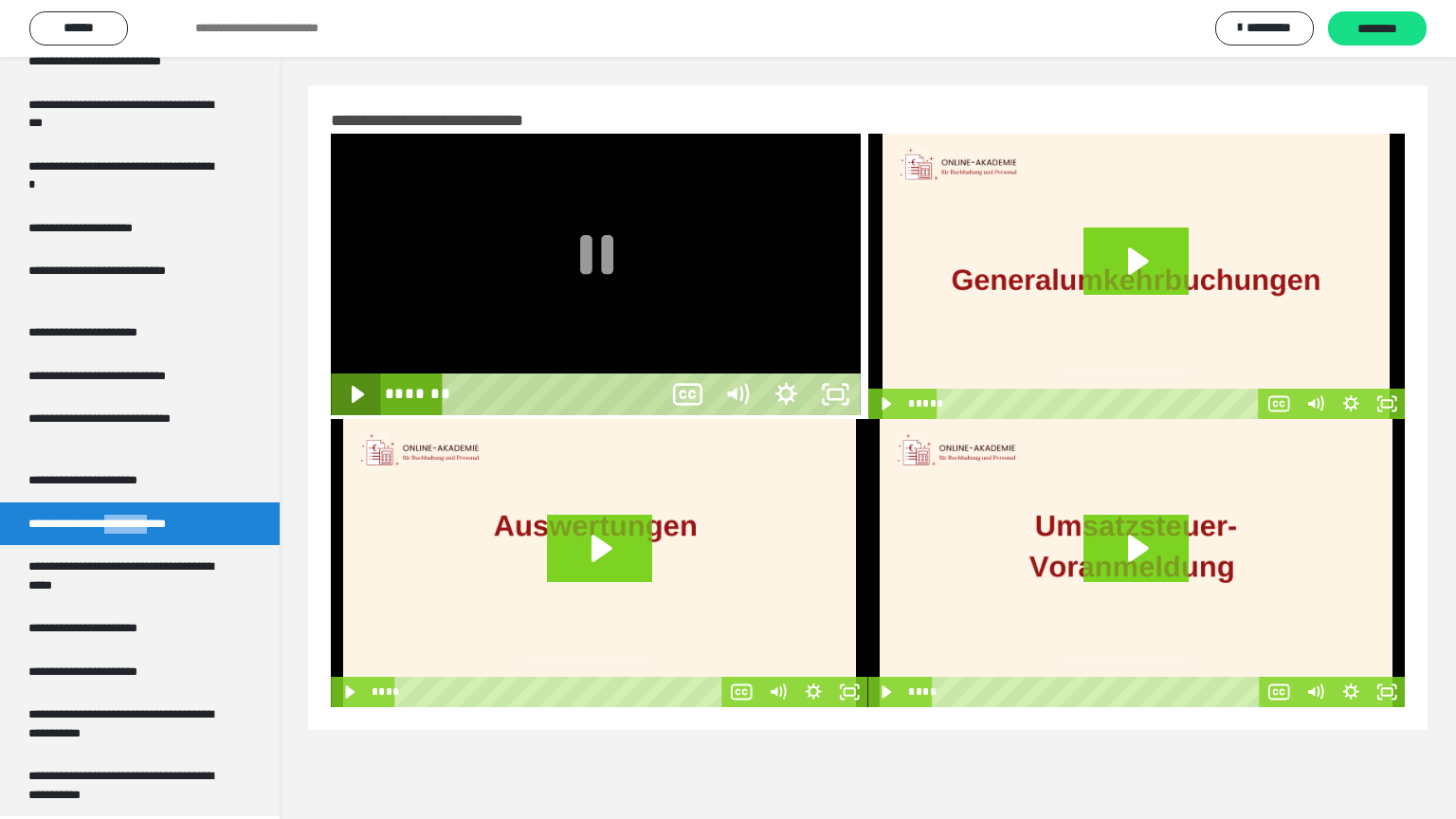 click 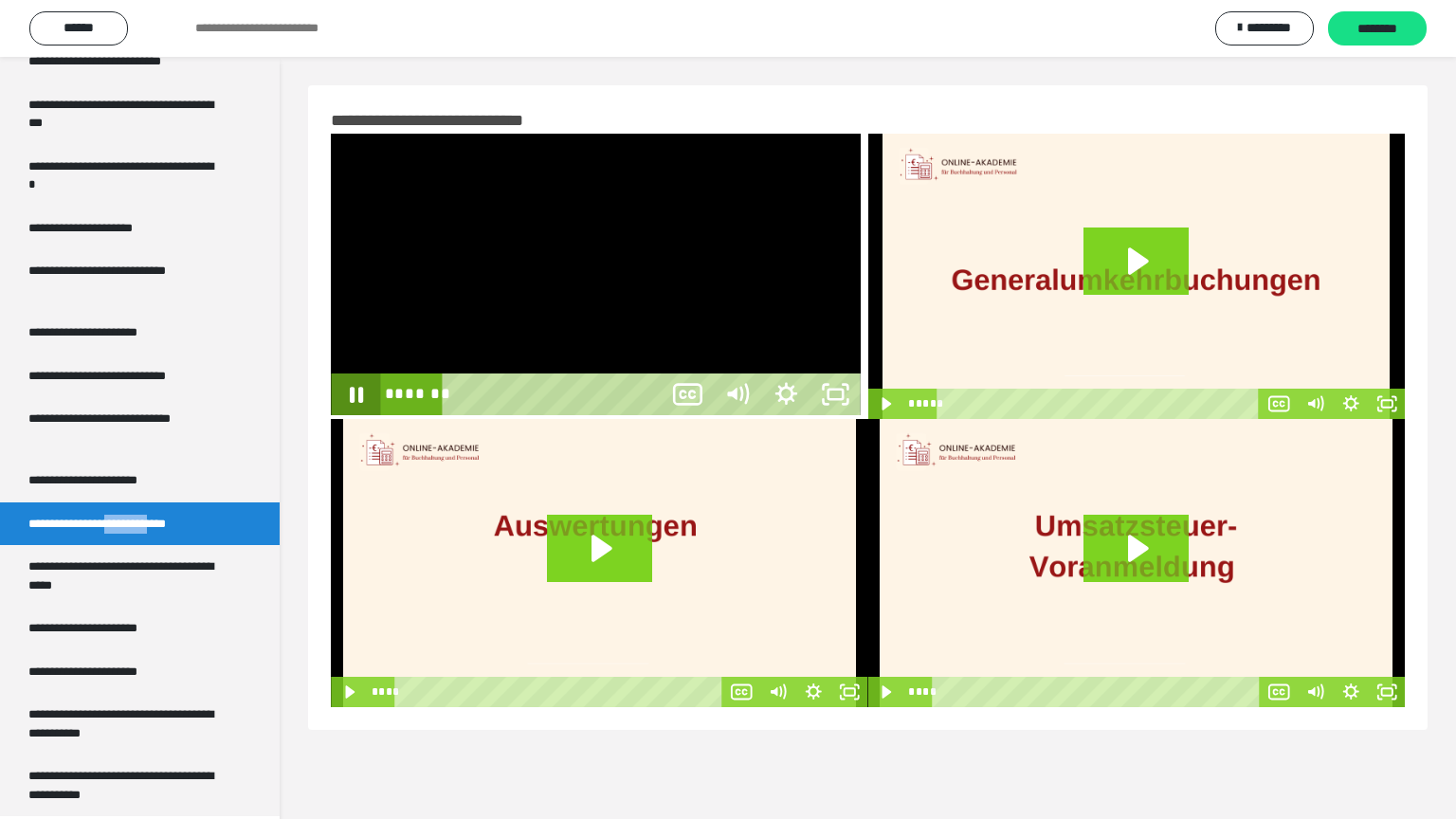 click 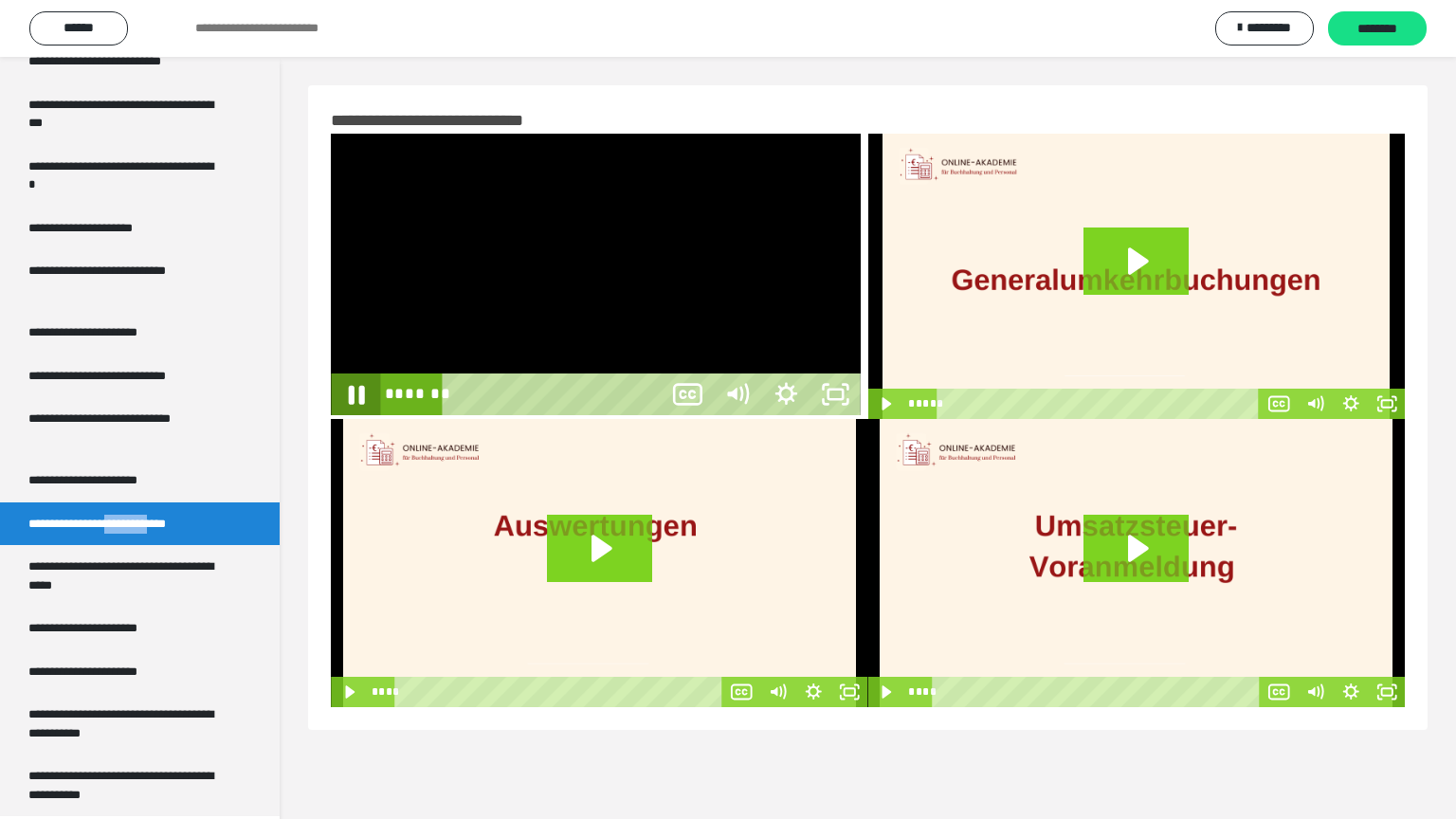 click 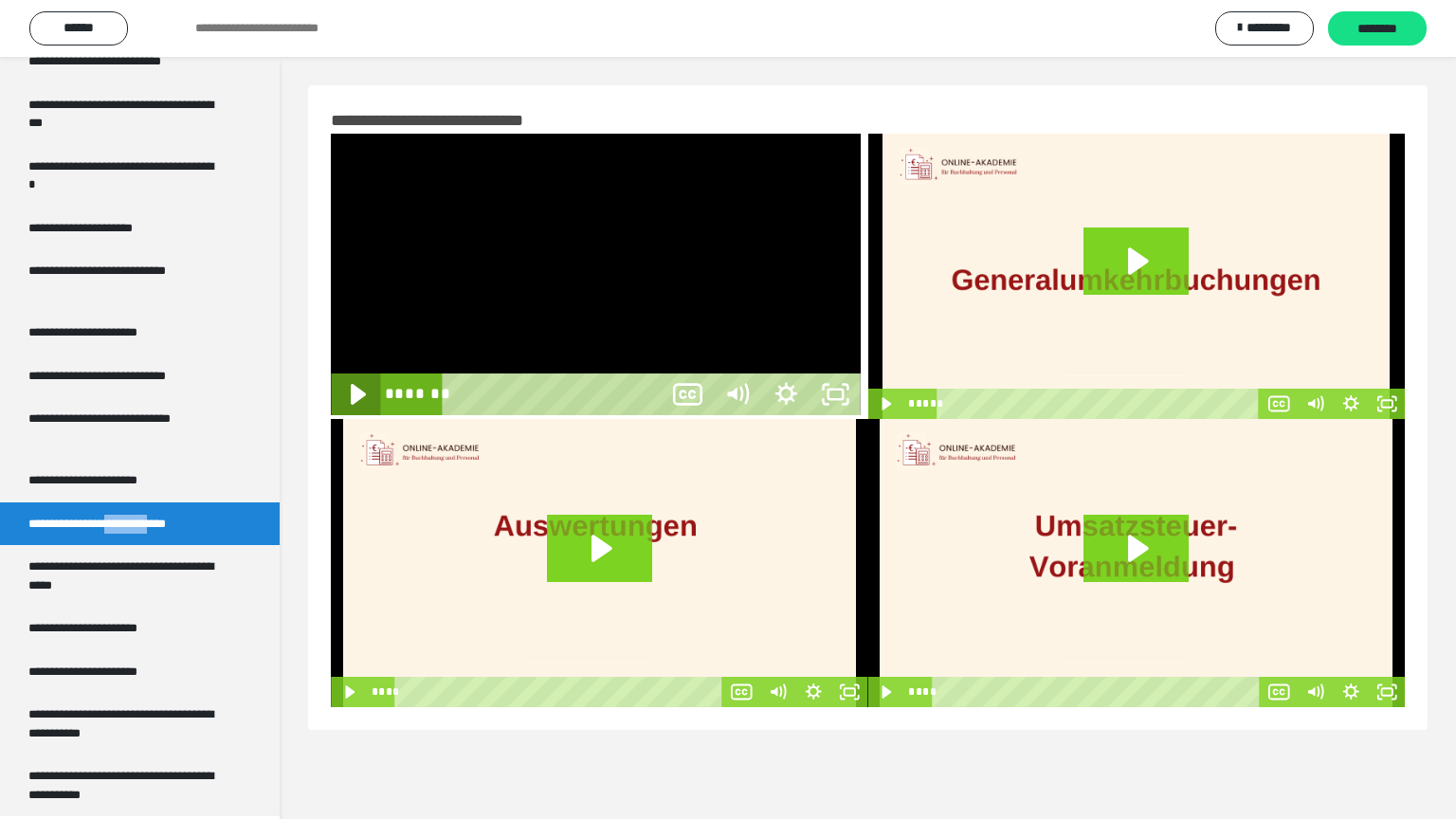 click 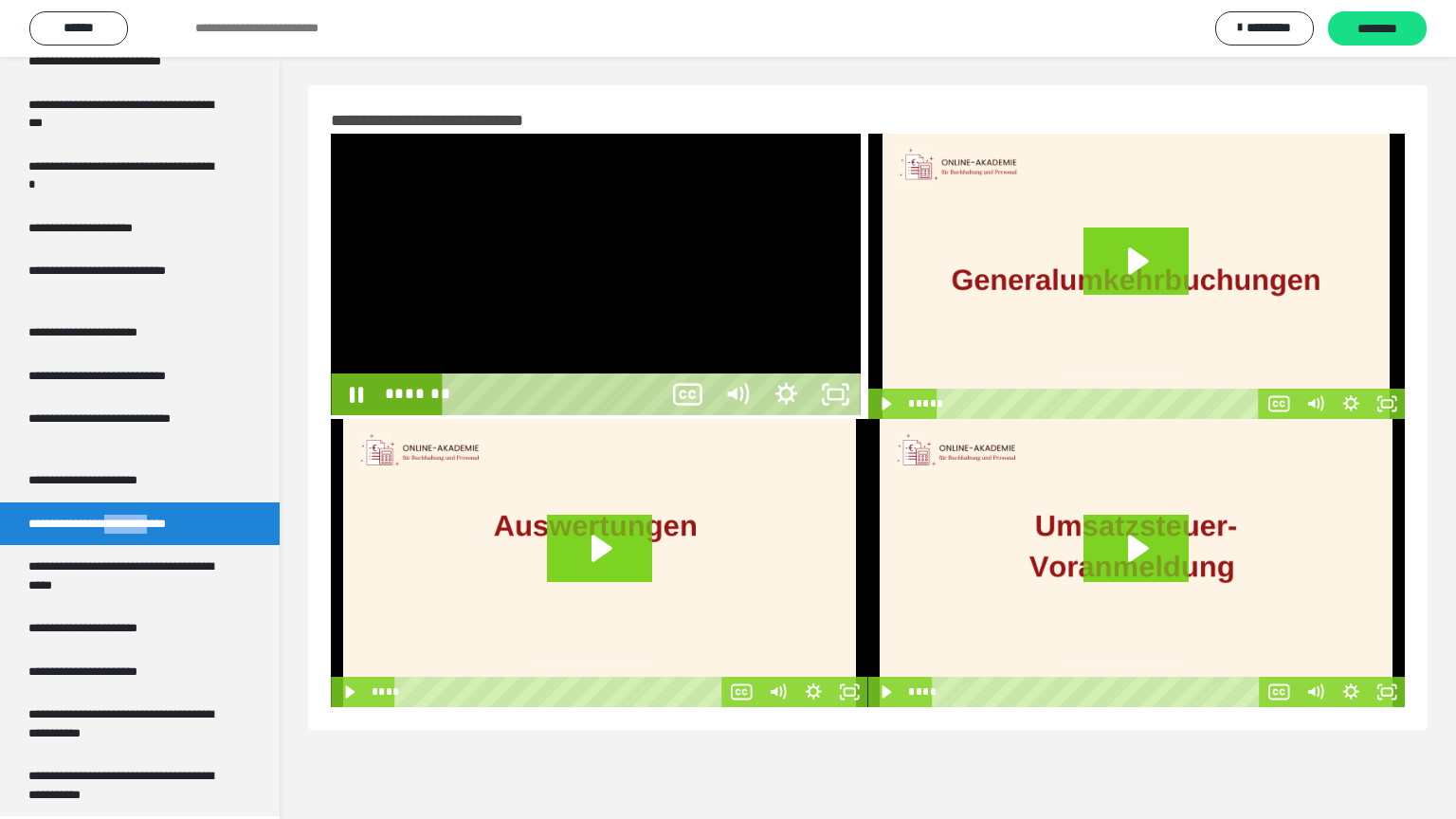 click on "*******" at bounding box center (555, 394) 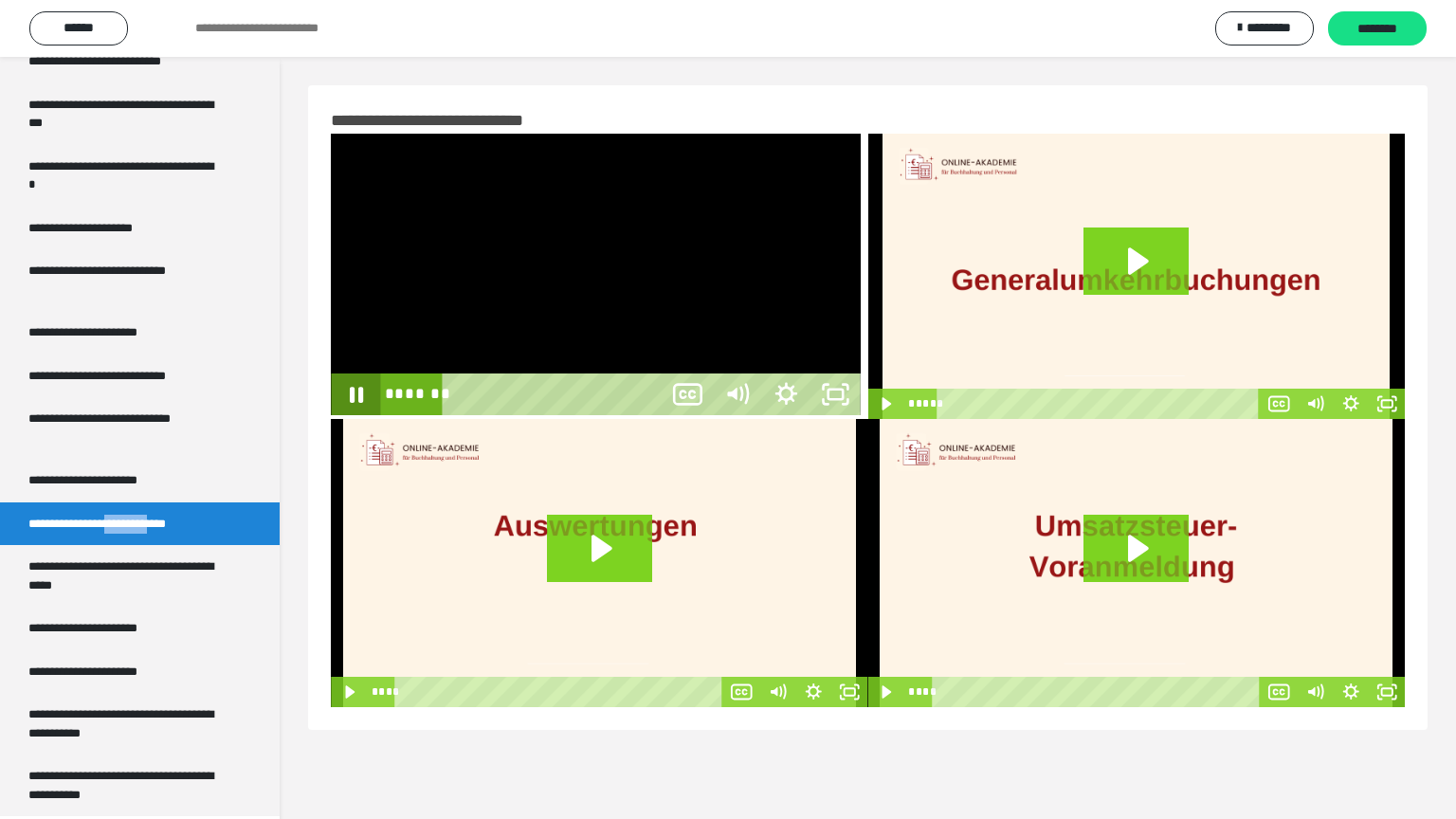 click 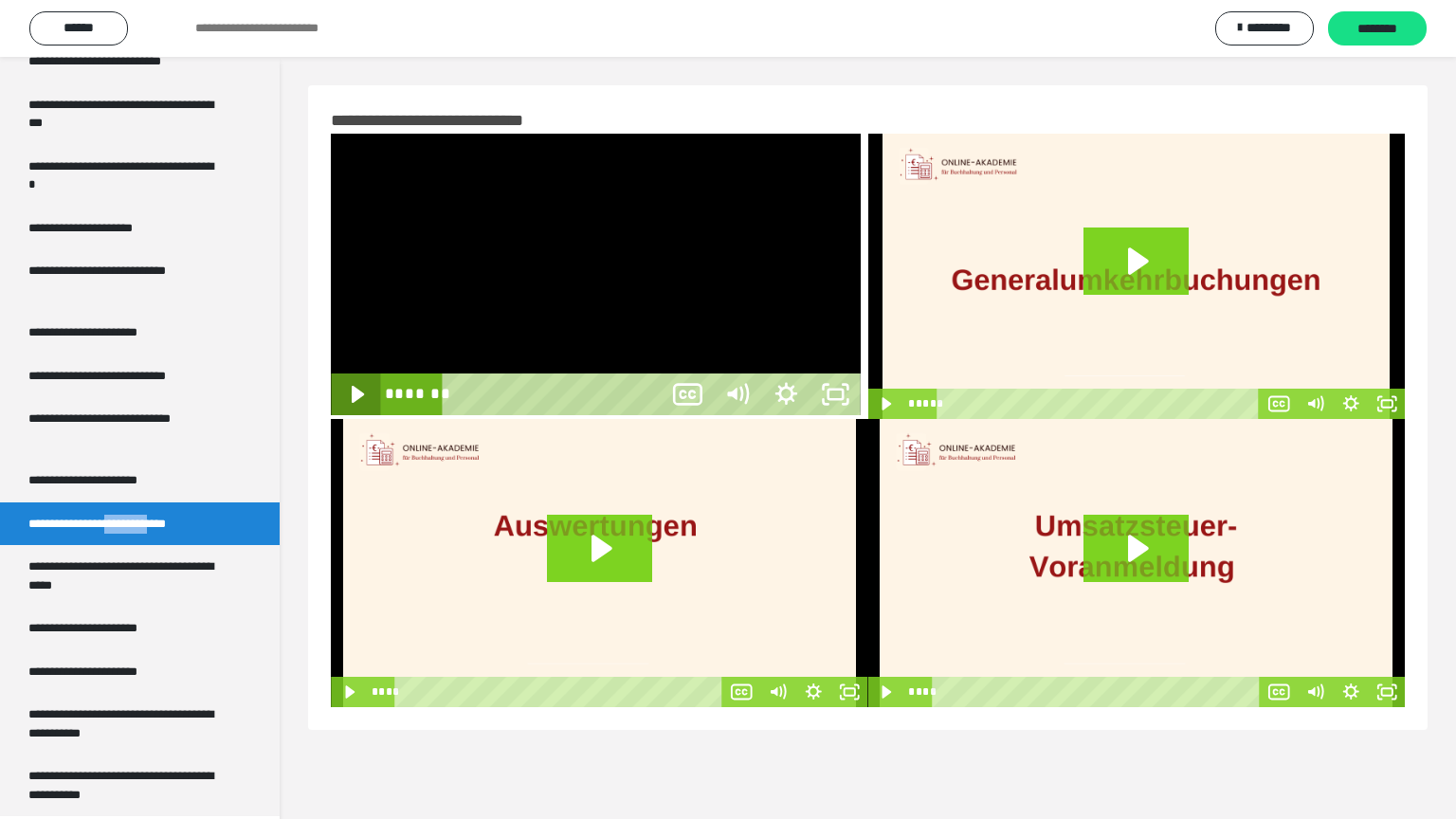 click 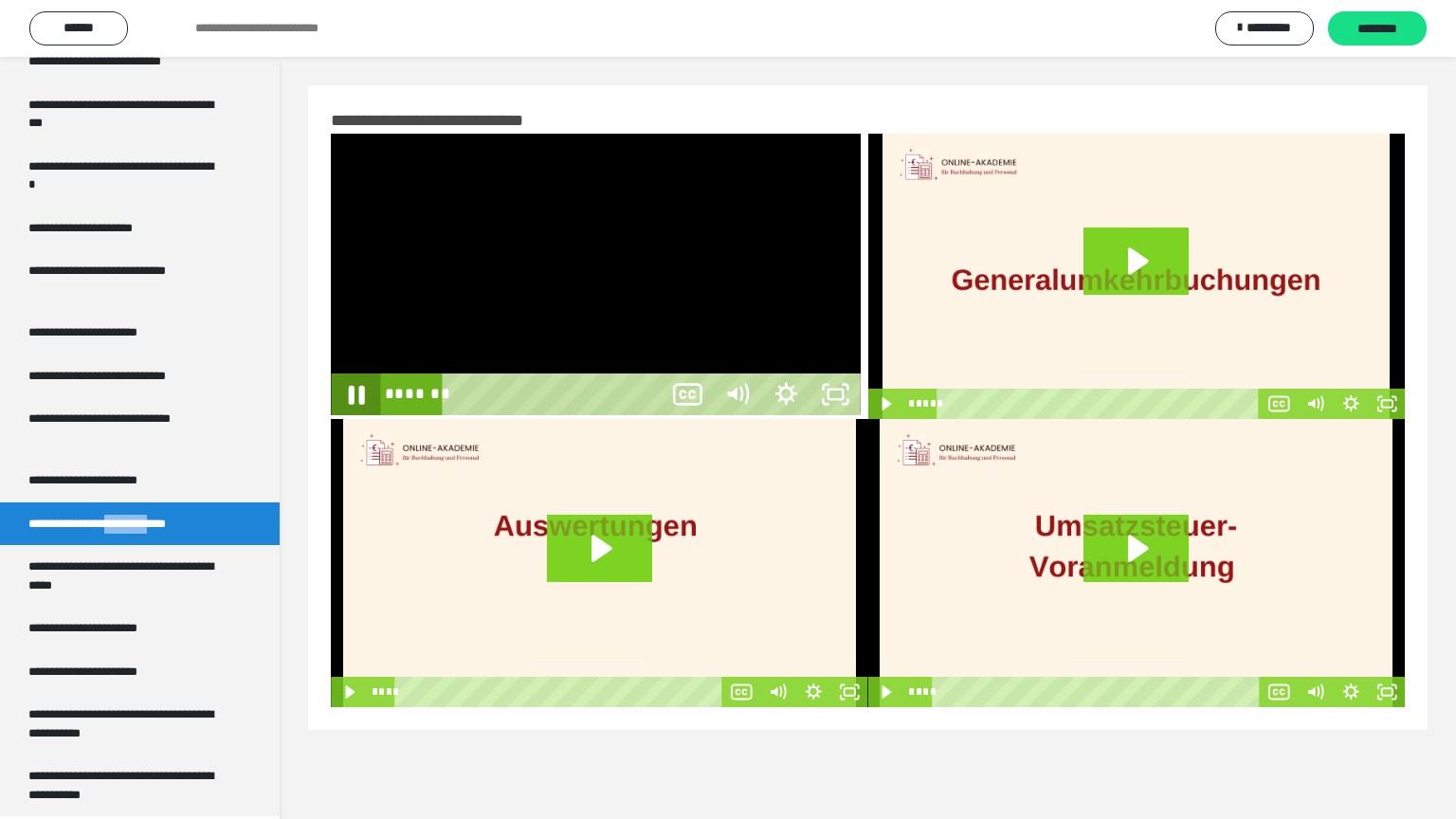 click 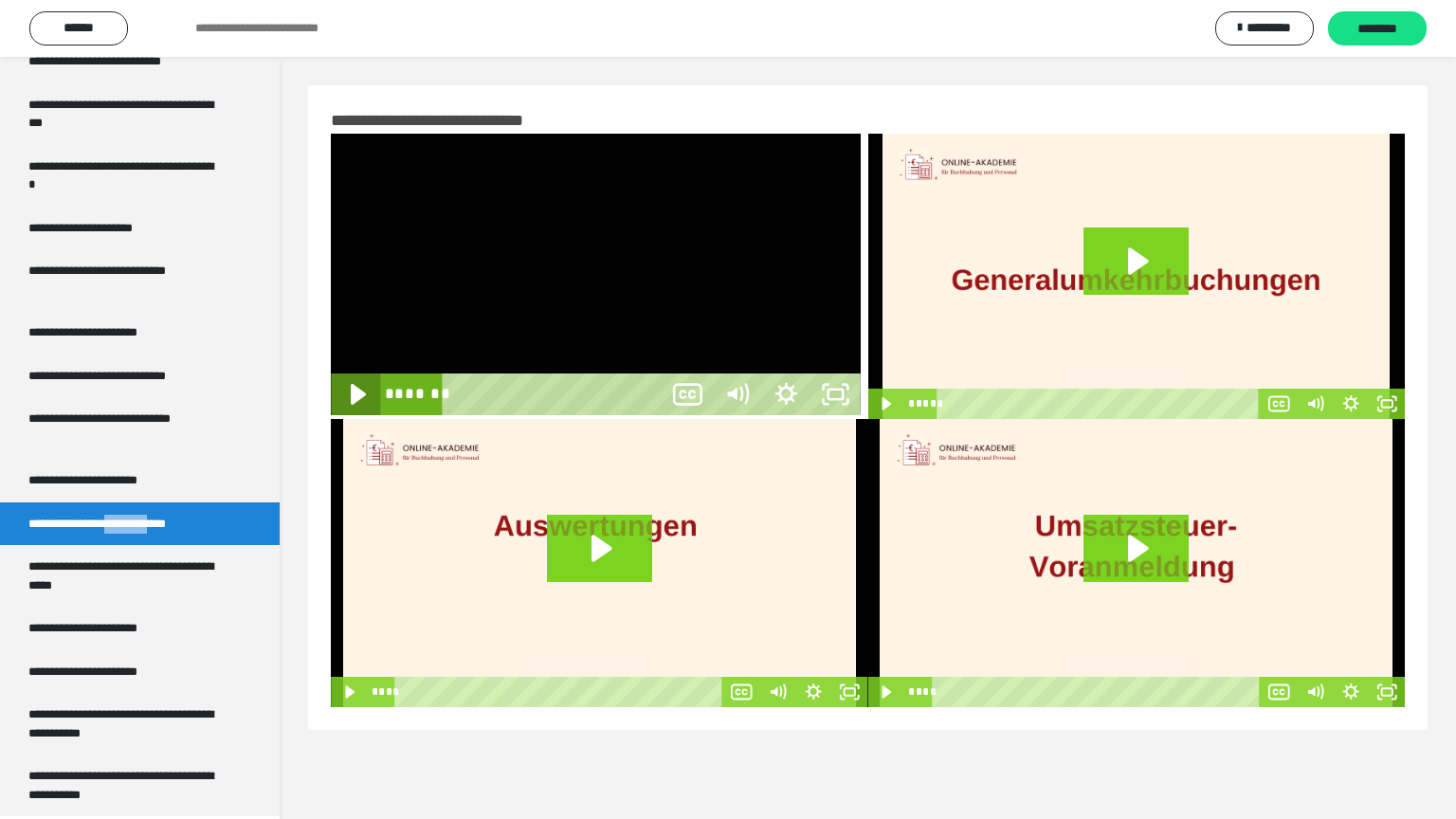 click 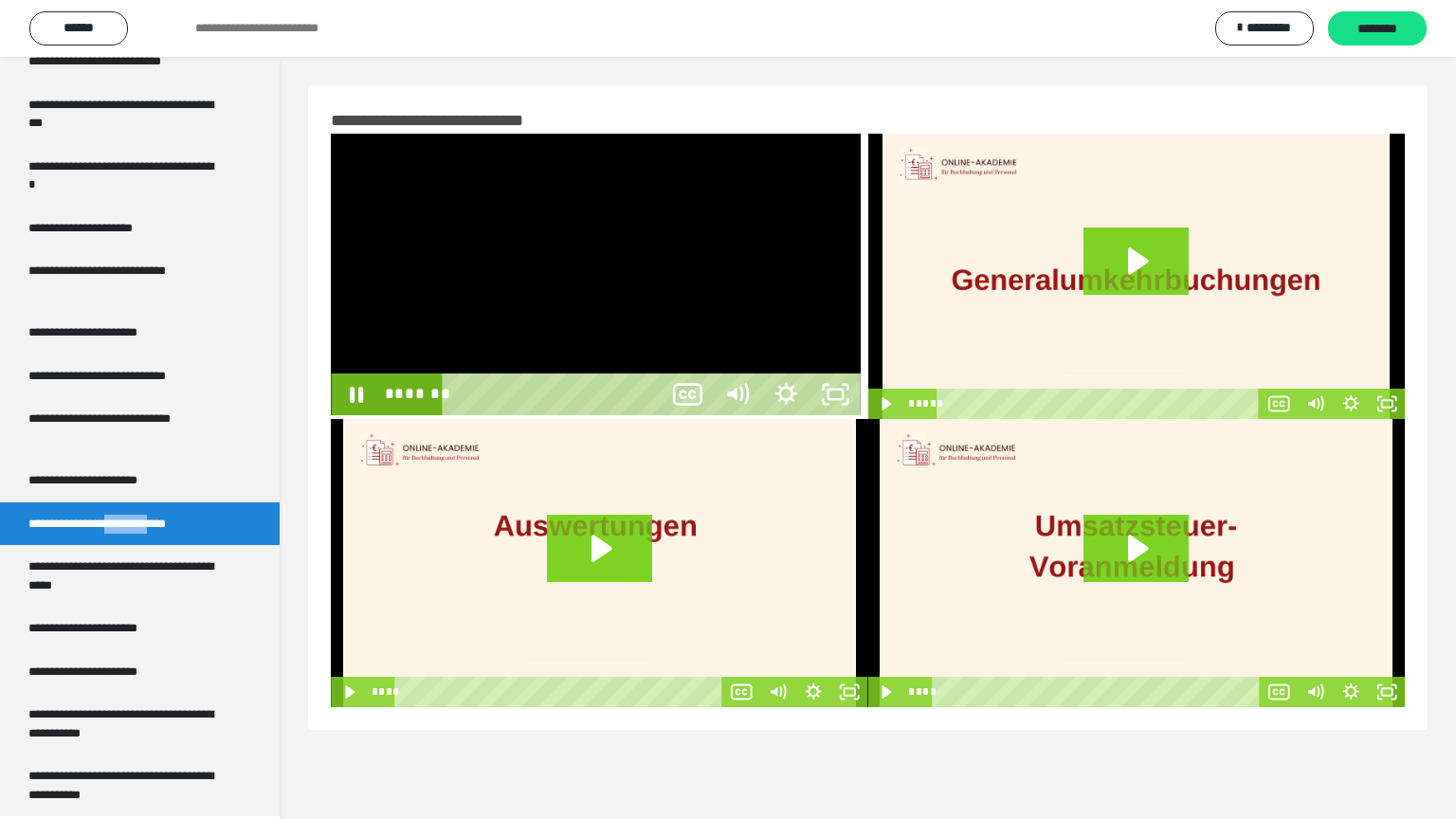 click at bounding box center (1551, 394) 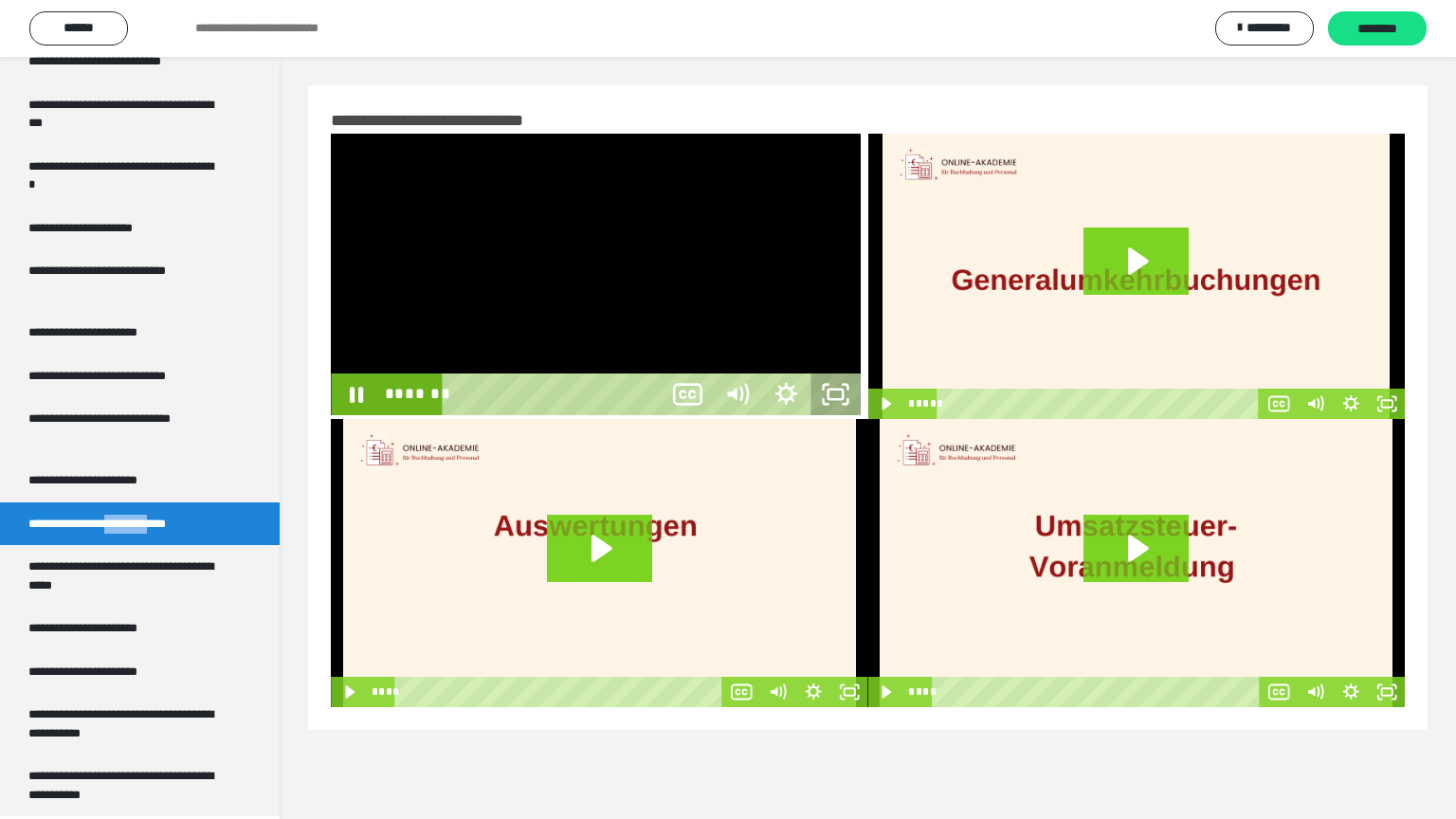 click 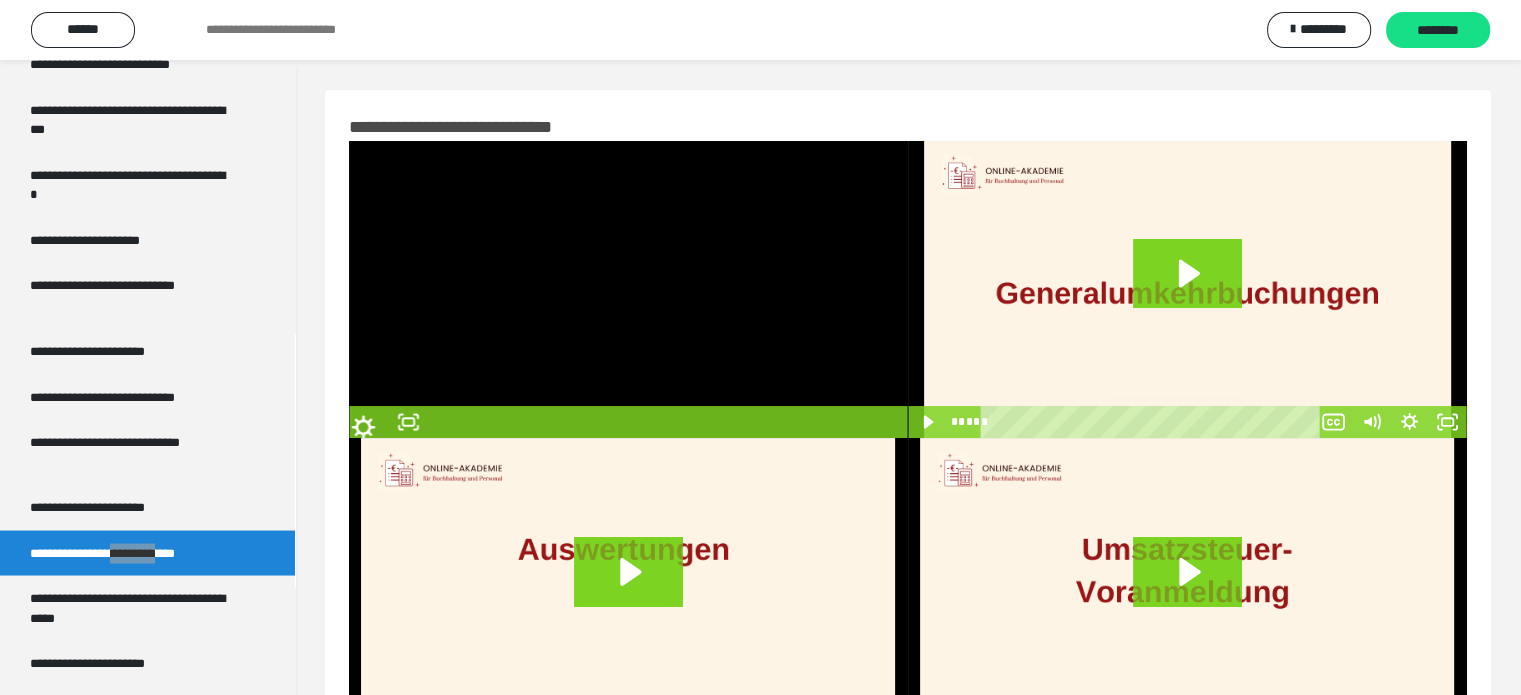 scroll, scrollTop: 3706, scrollLeft: 0, axis: vertical 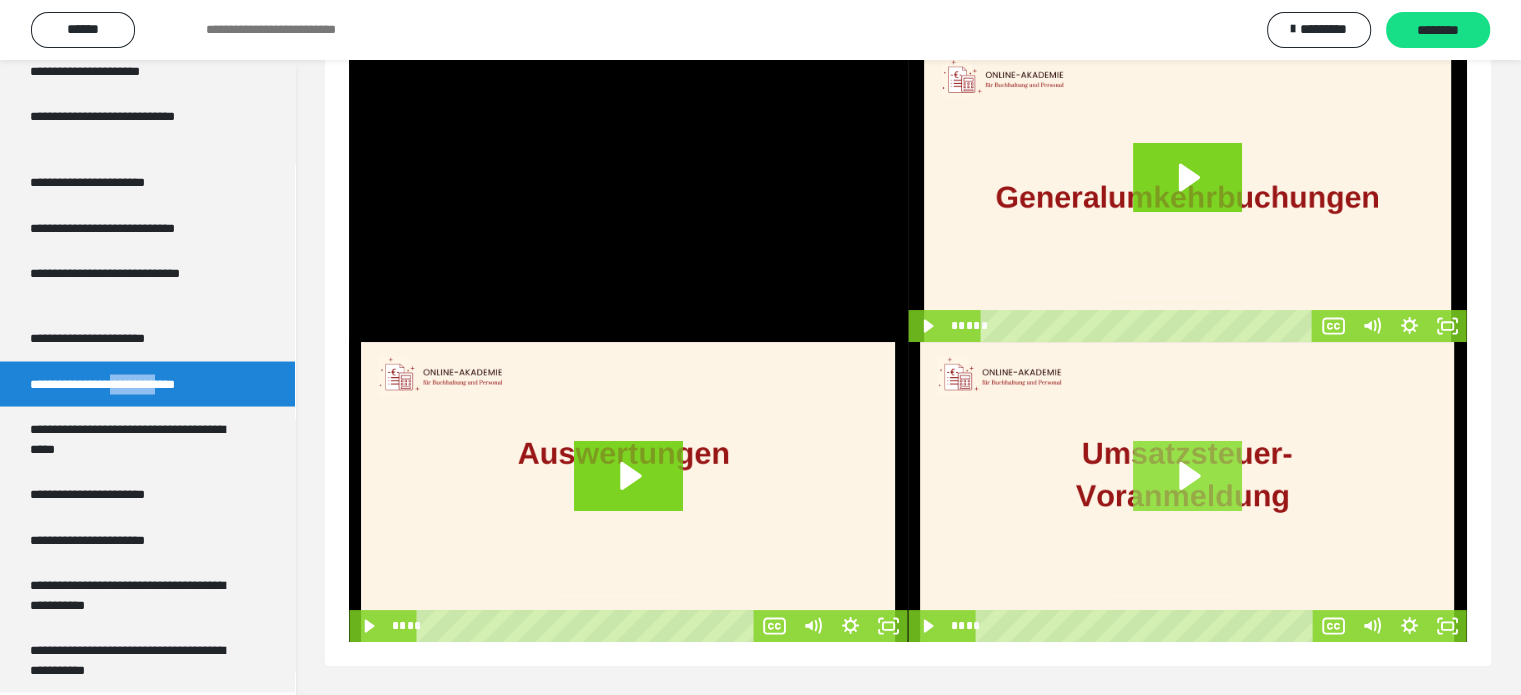 click 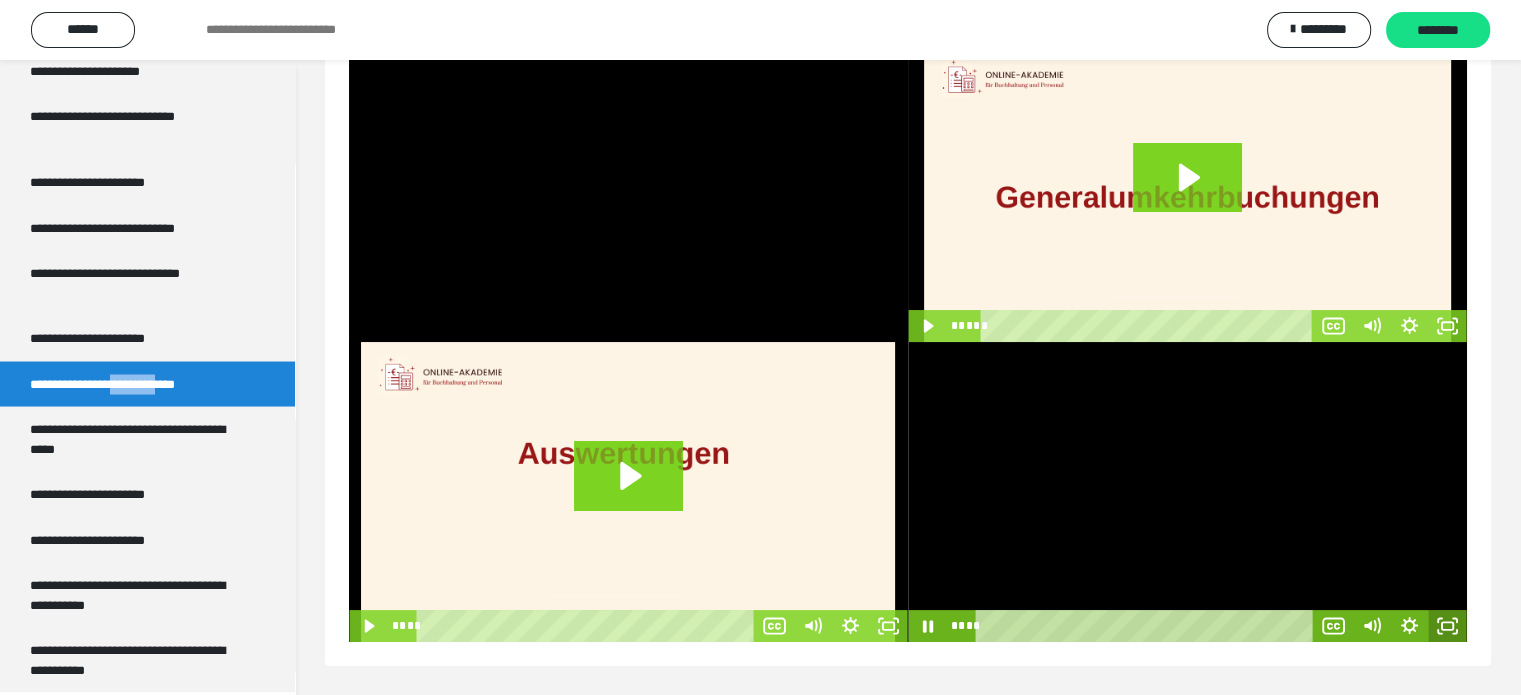 click 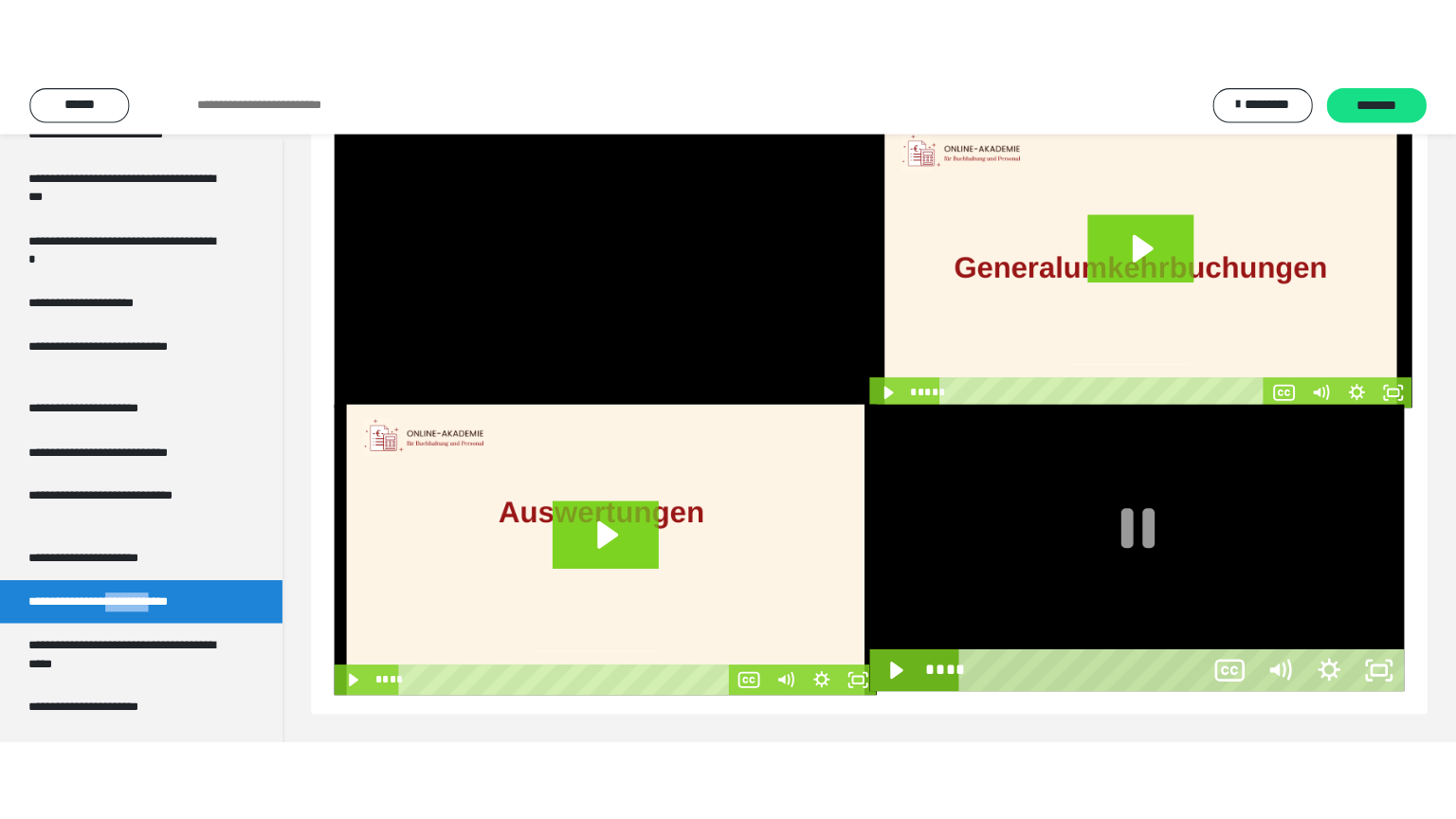 scroll, scrollTop: 57, scrollLeft: 0, axis: vertical 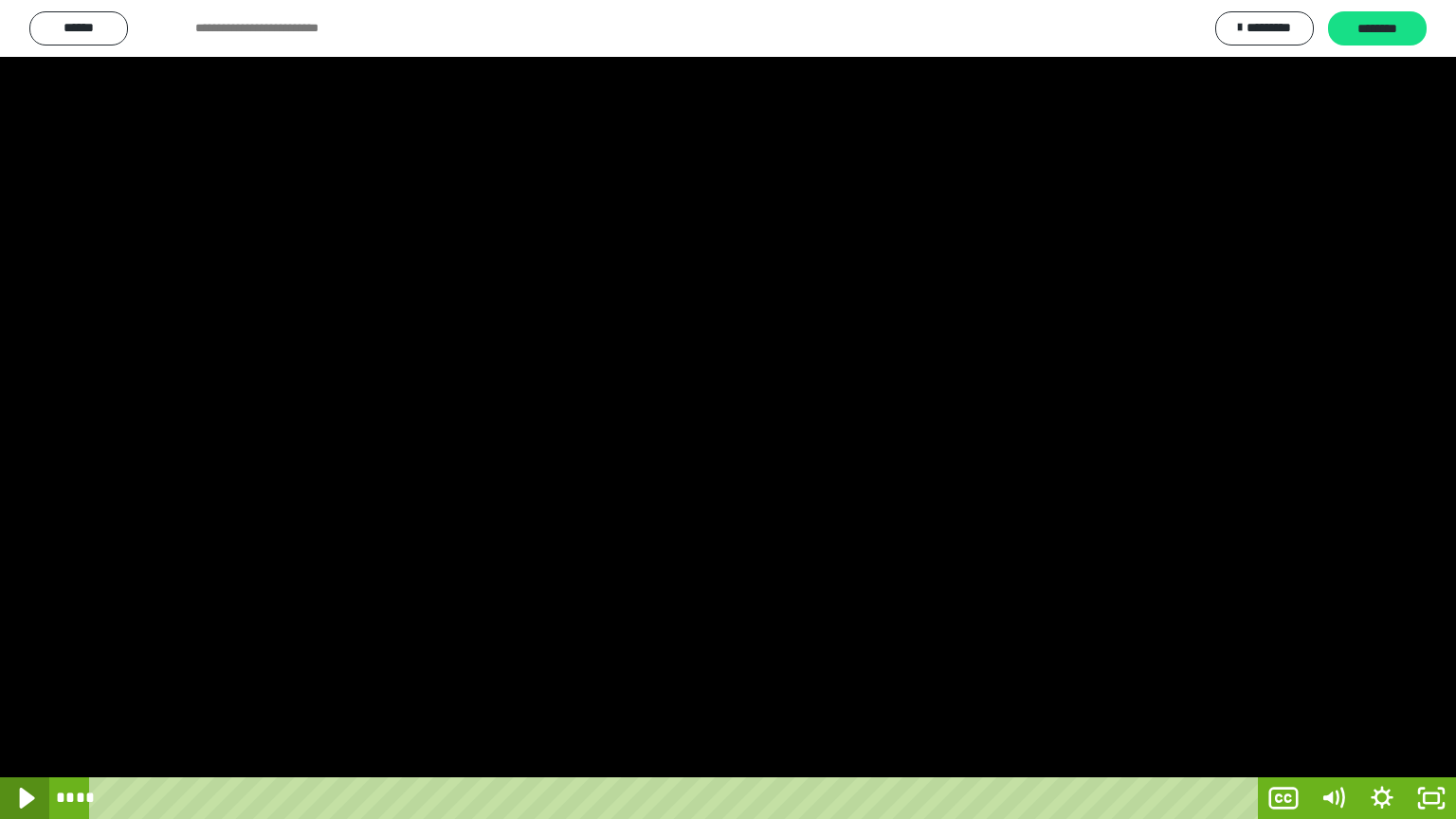 click 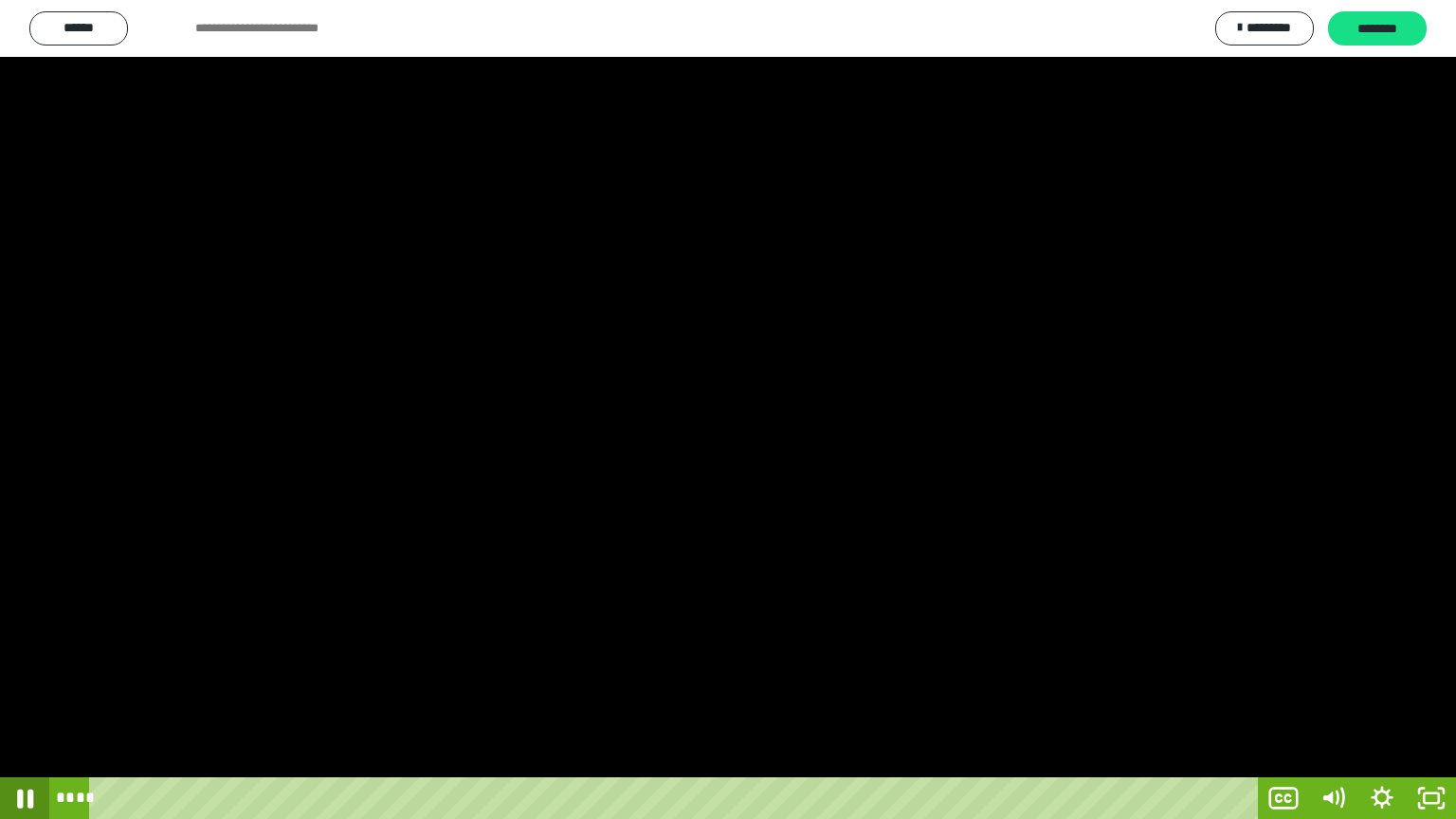 click 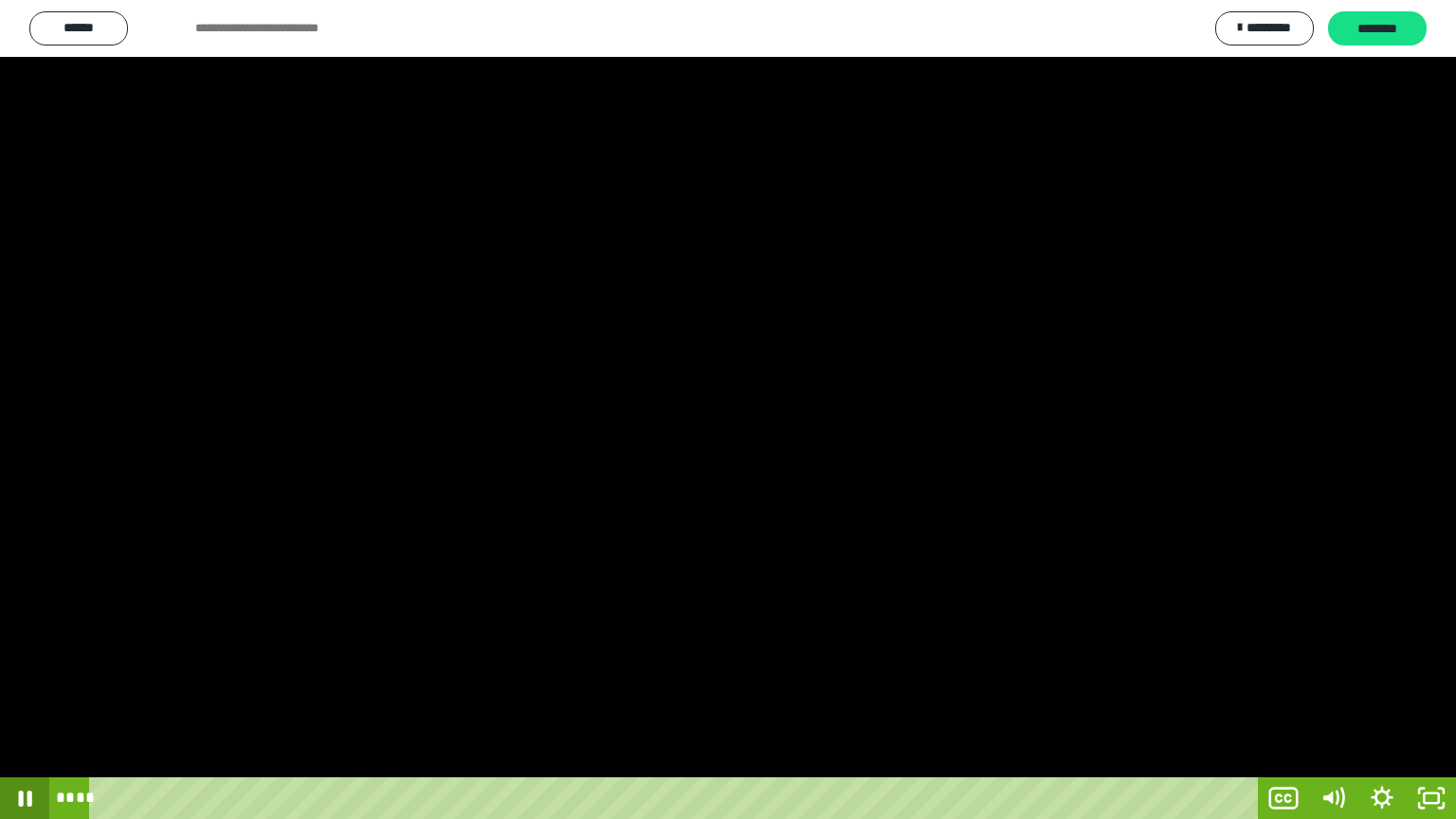 click 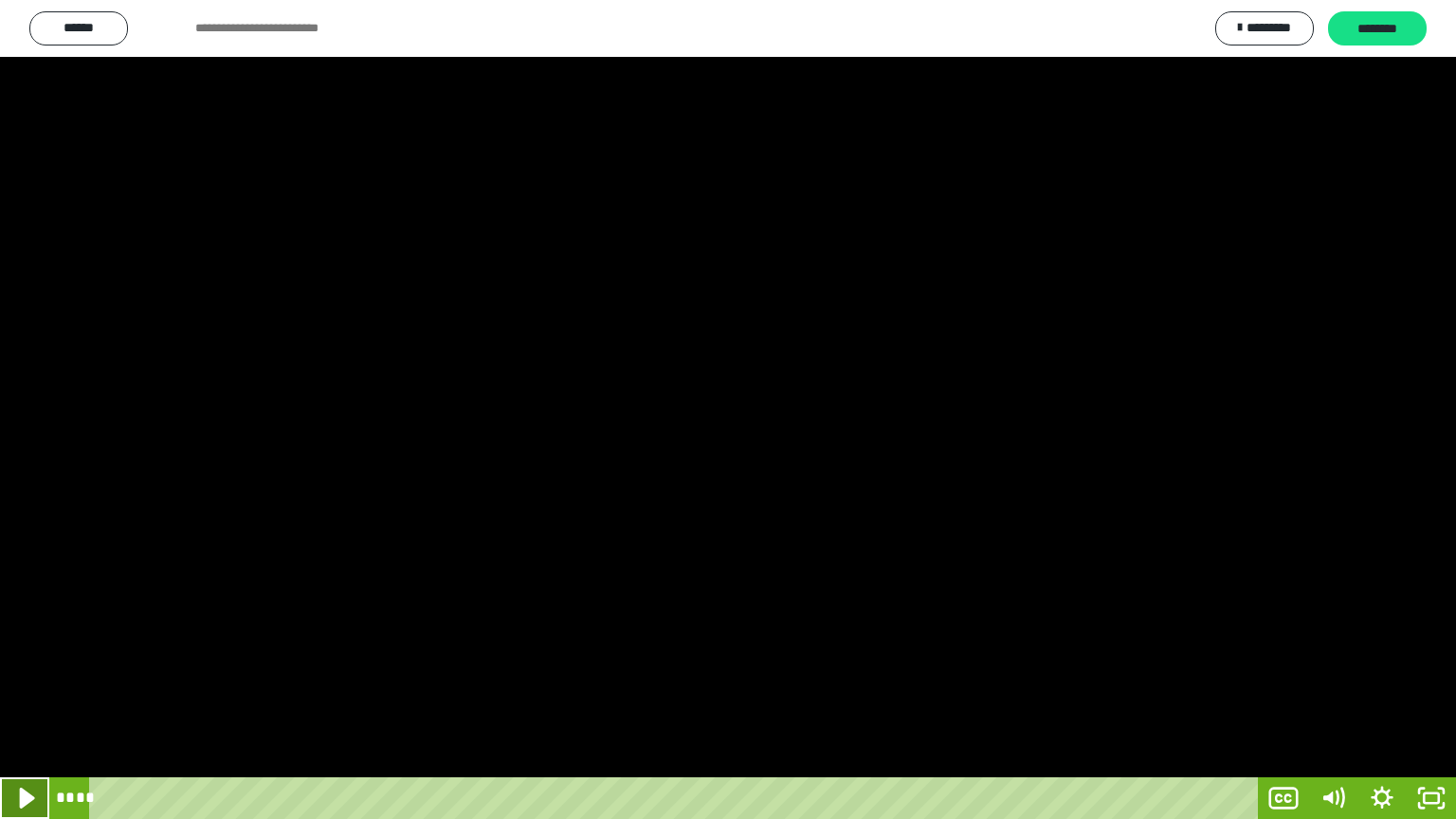 click 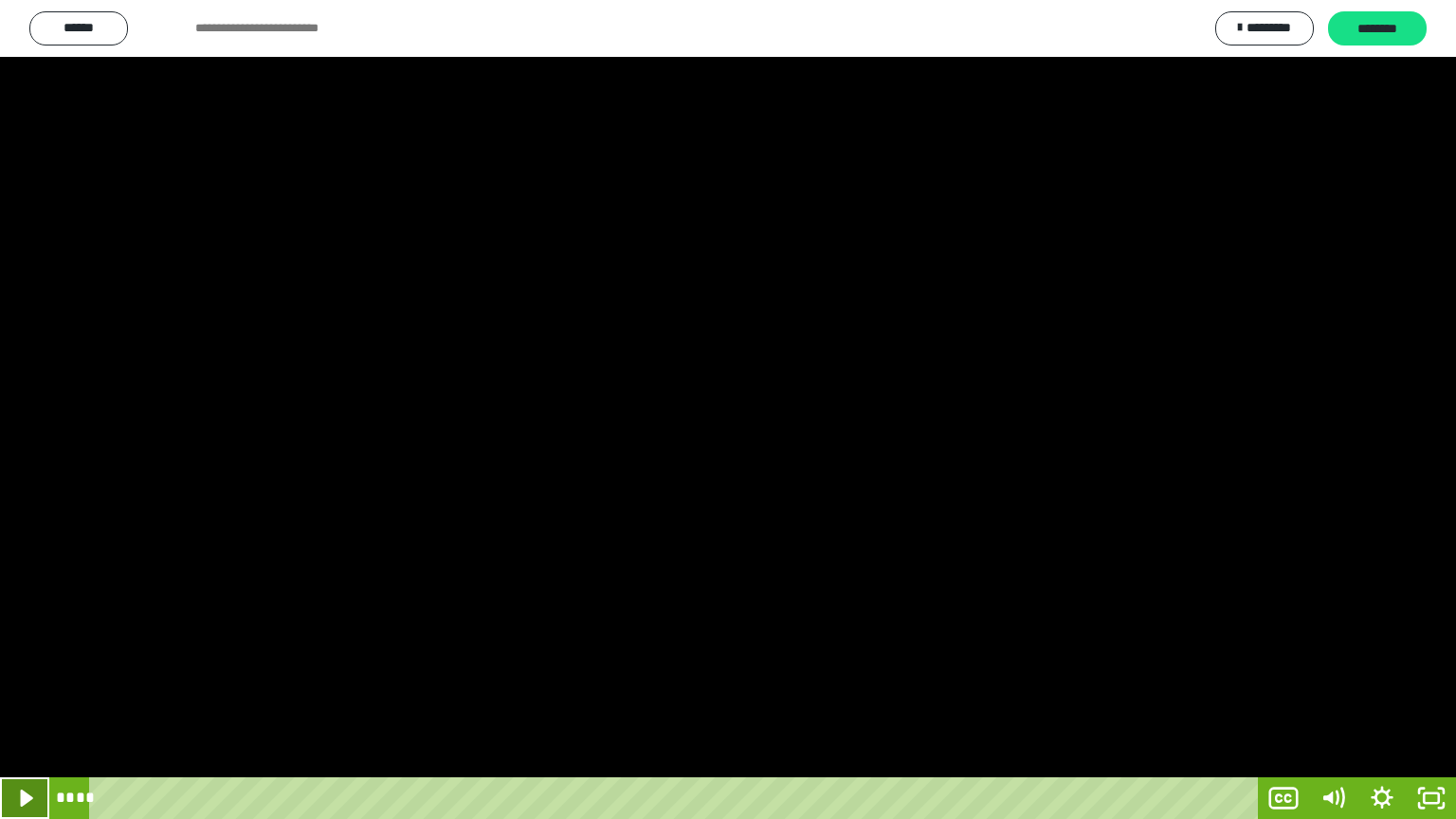click 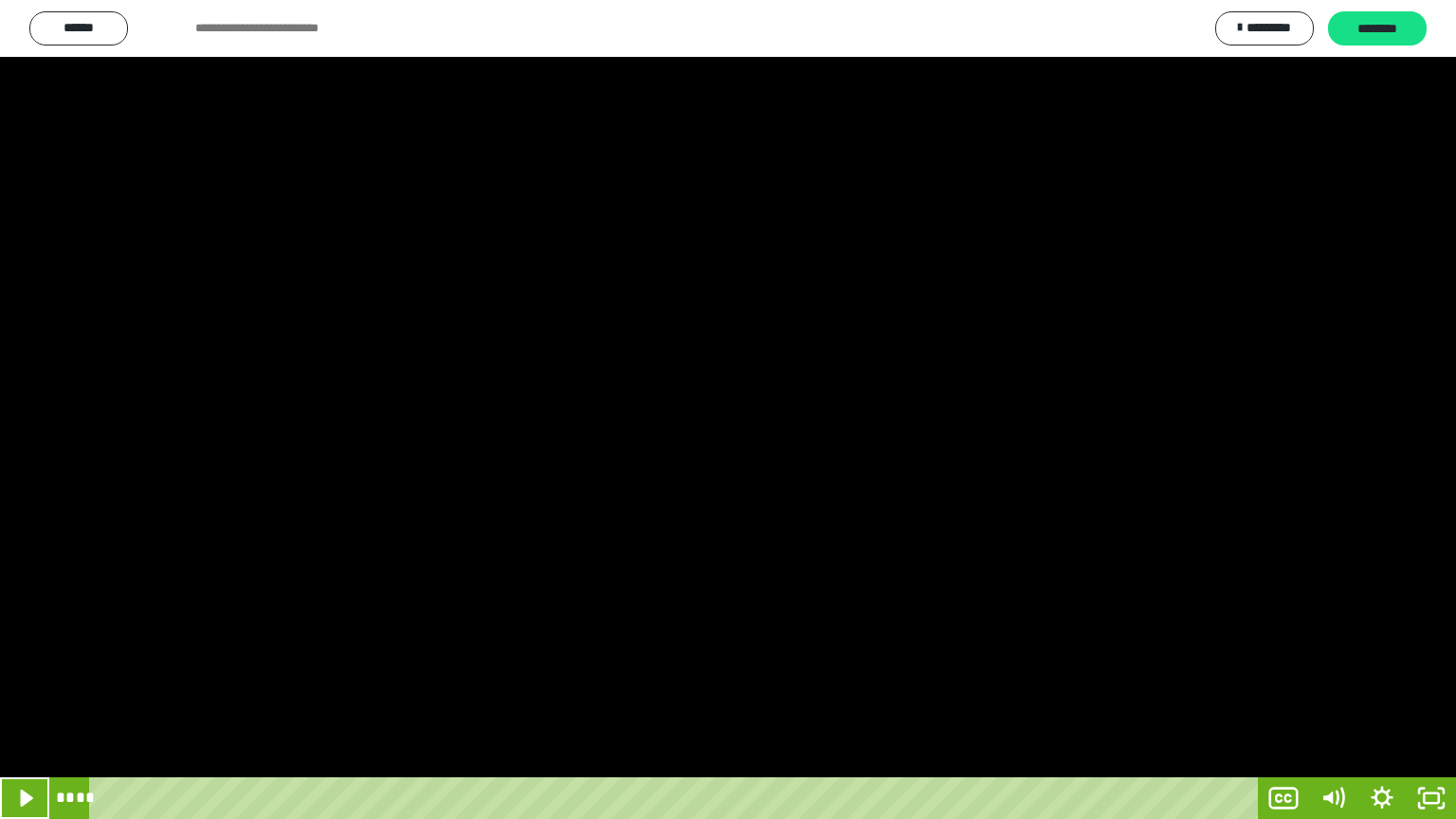 click at bounding box center [728, 410] 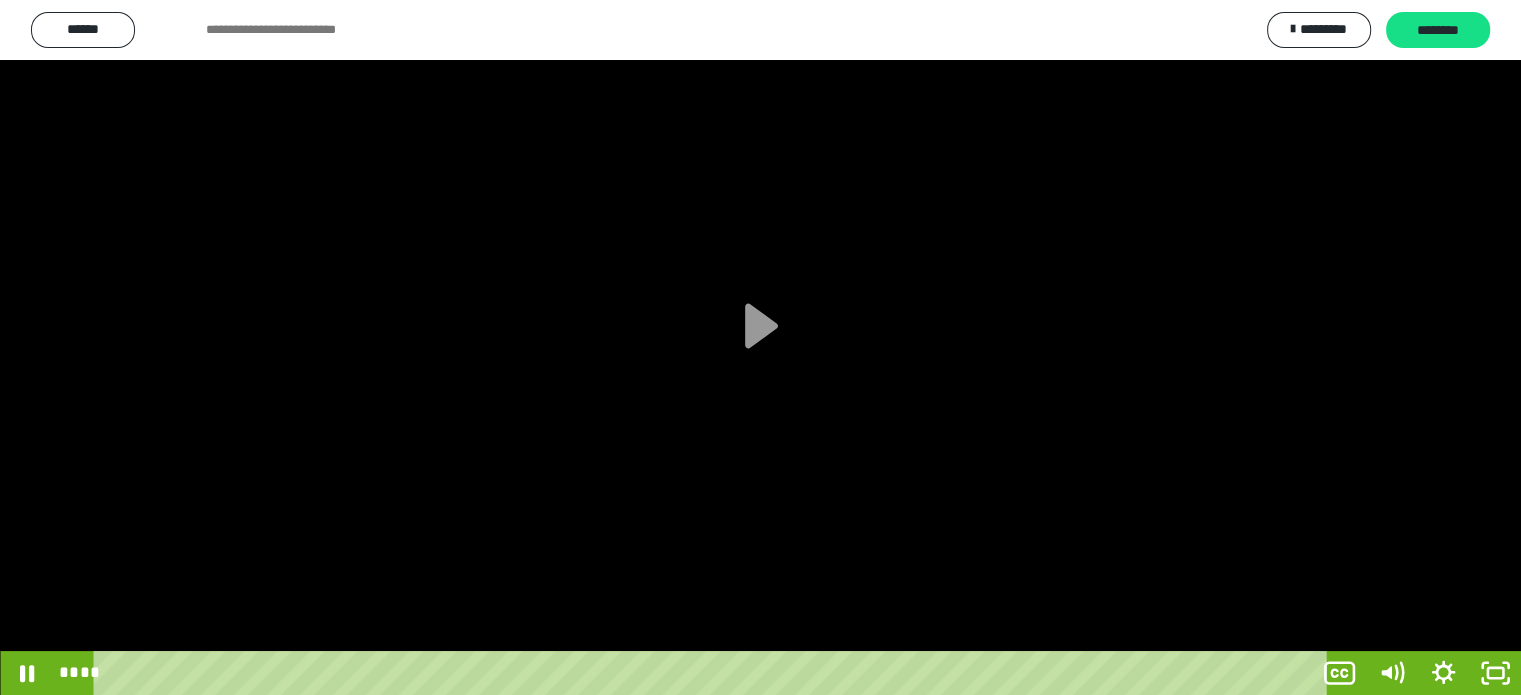 scroll, scrollTop: 3706, scrollLeft: 0, axis: vertical 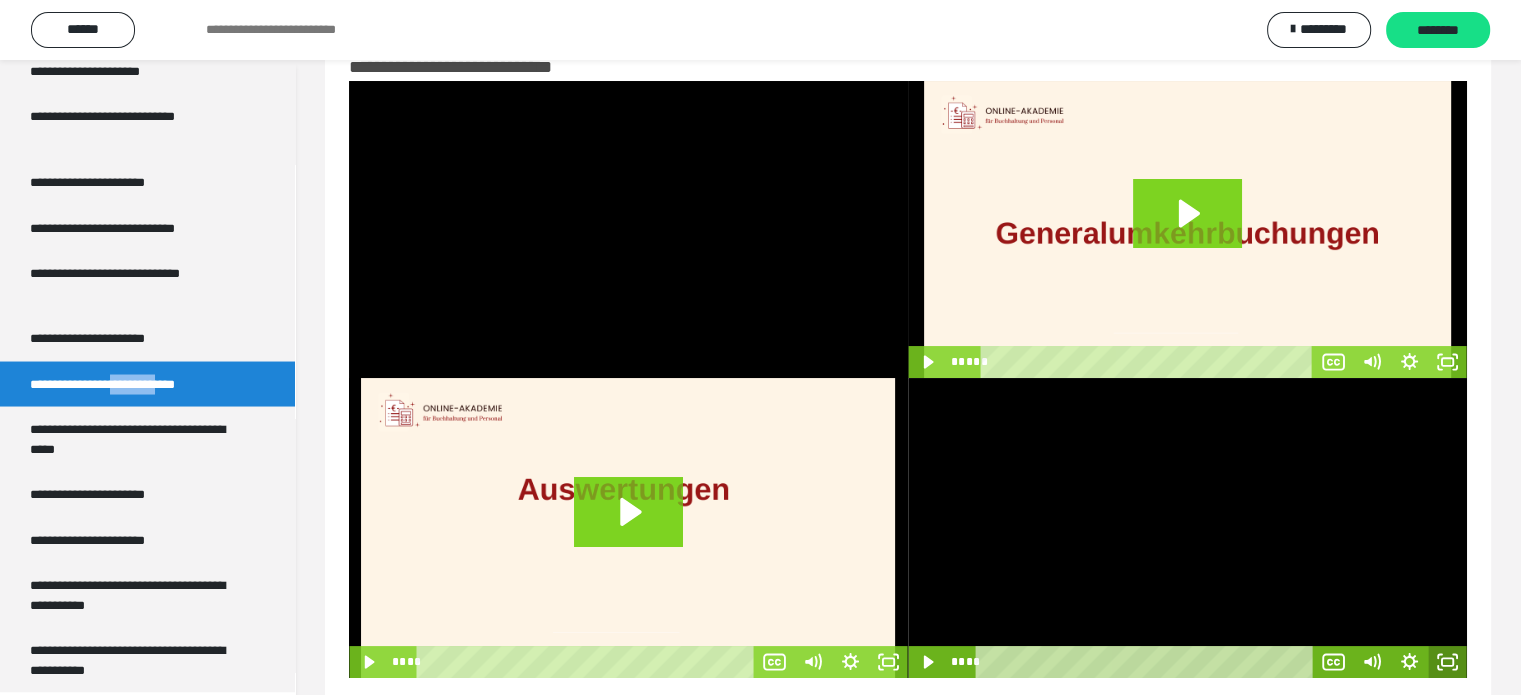click 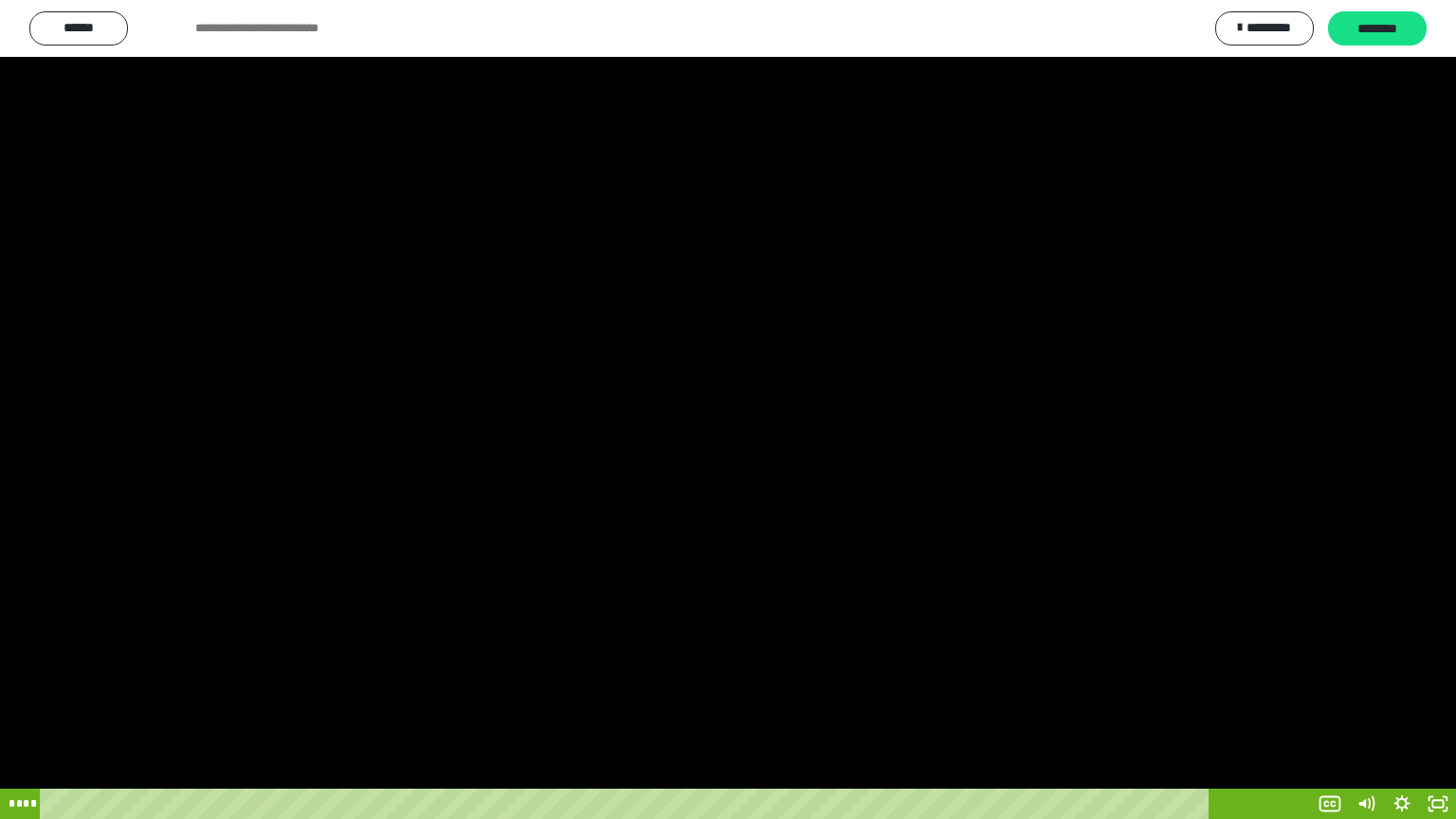 scroll, scrollTop: 3513, scrollLeft: 0, axis: vertical 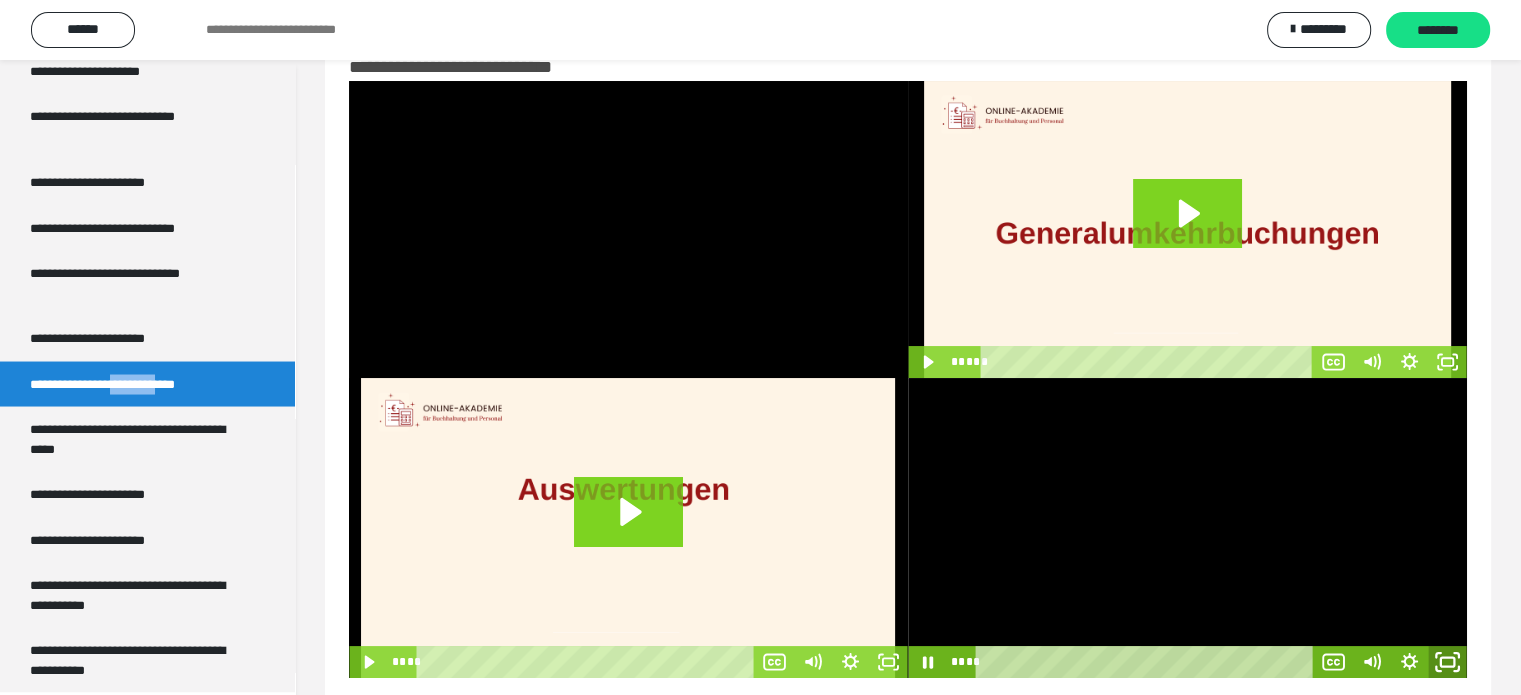 click 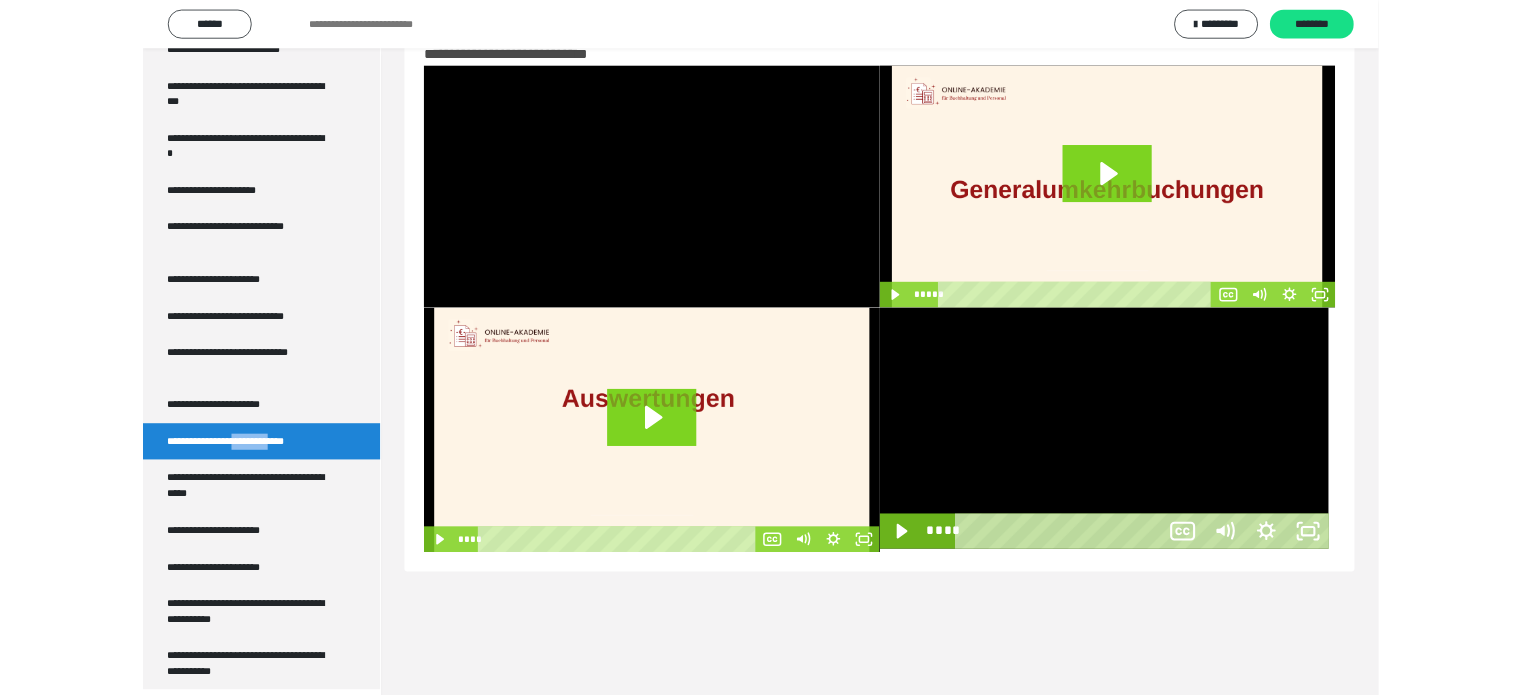scroll, scrollTop: 3537, scrollLeft: 0, axis: vertical 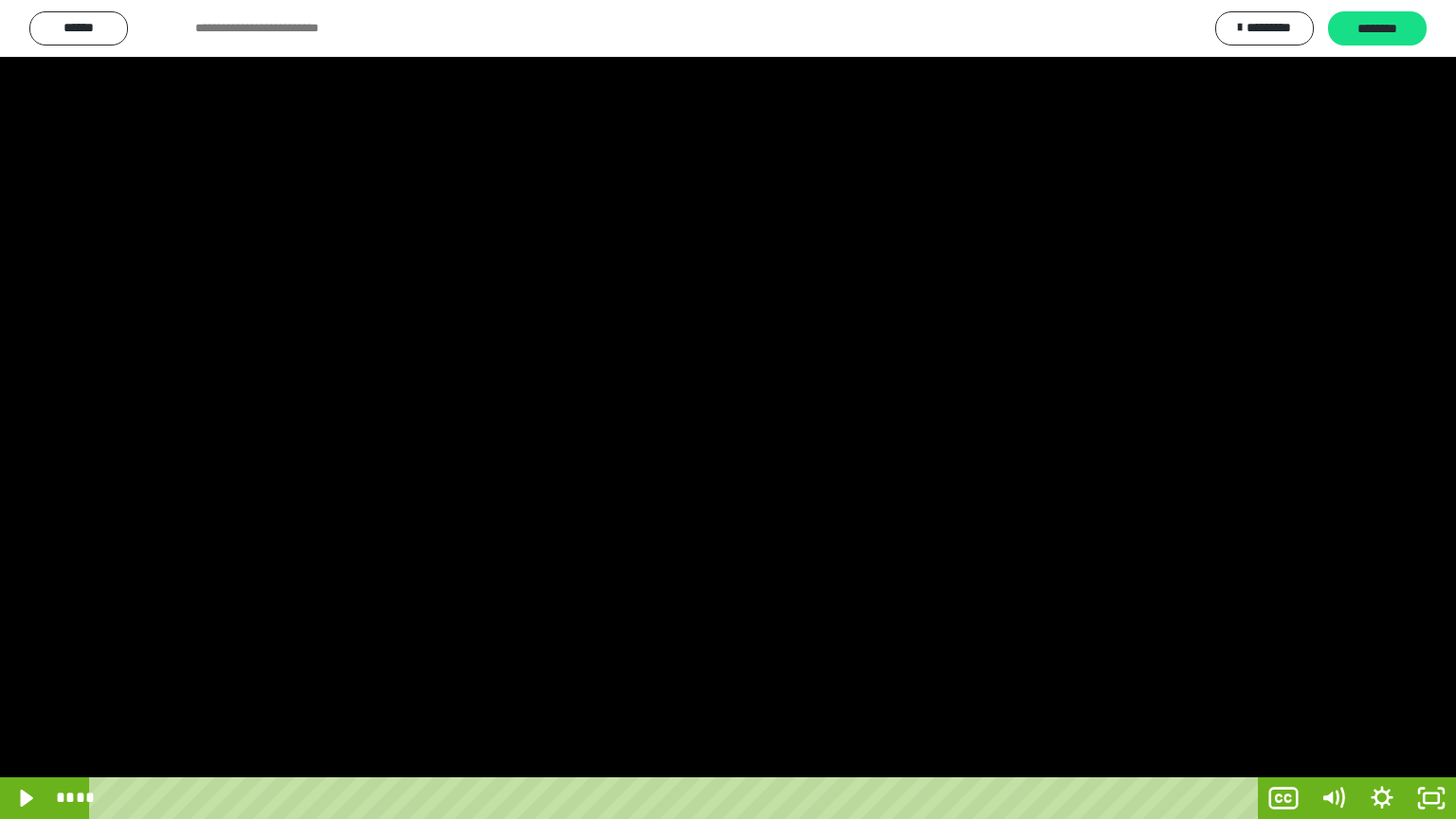 click at bounding box center [728, 410] 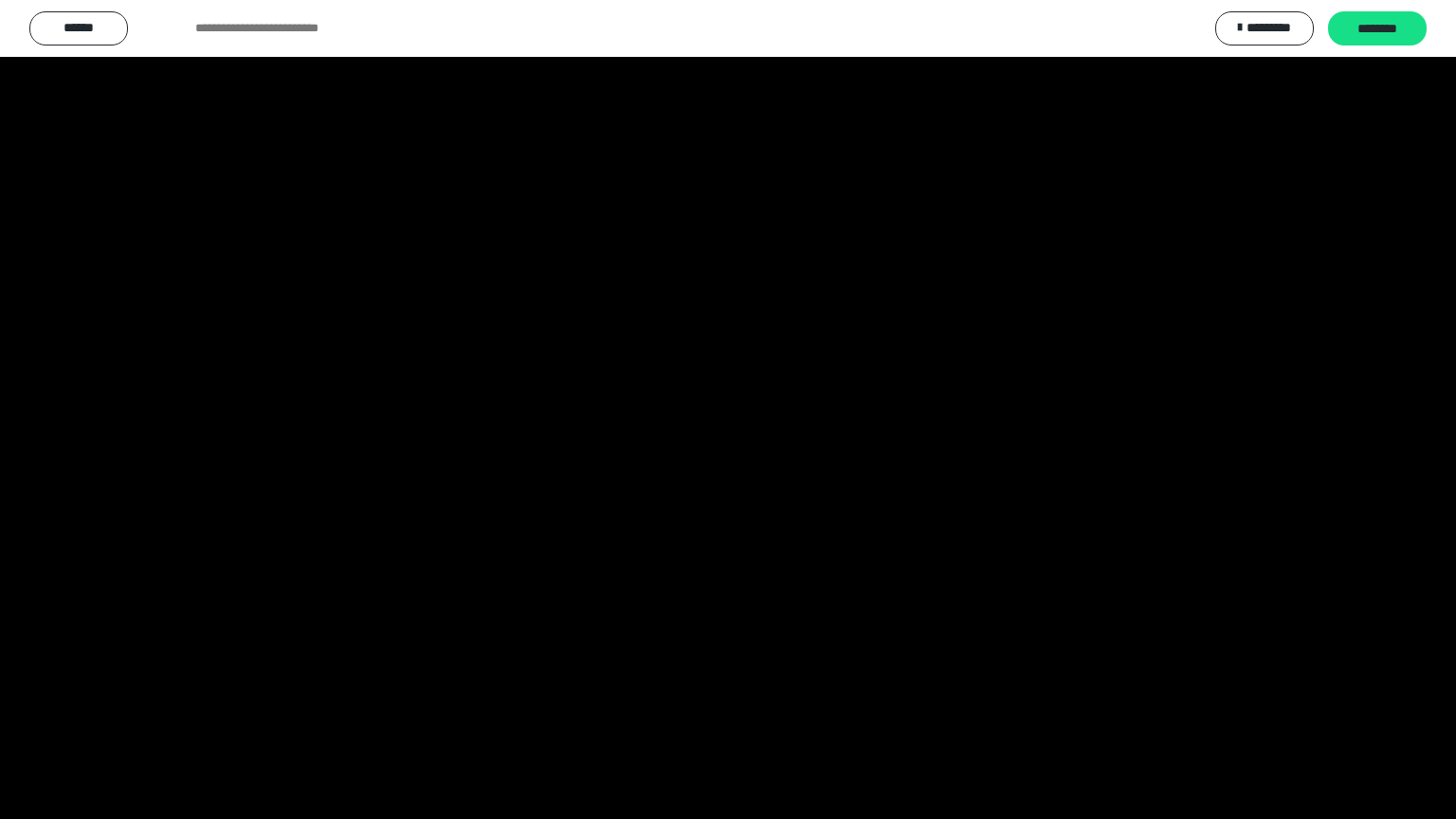 scroll, scrollTop: 3513, scrollLeft: 0, axis: vertical 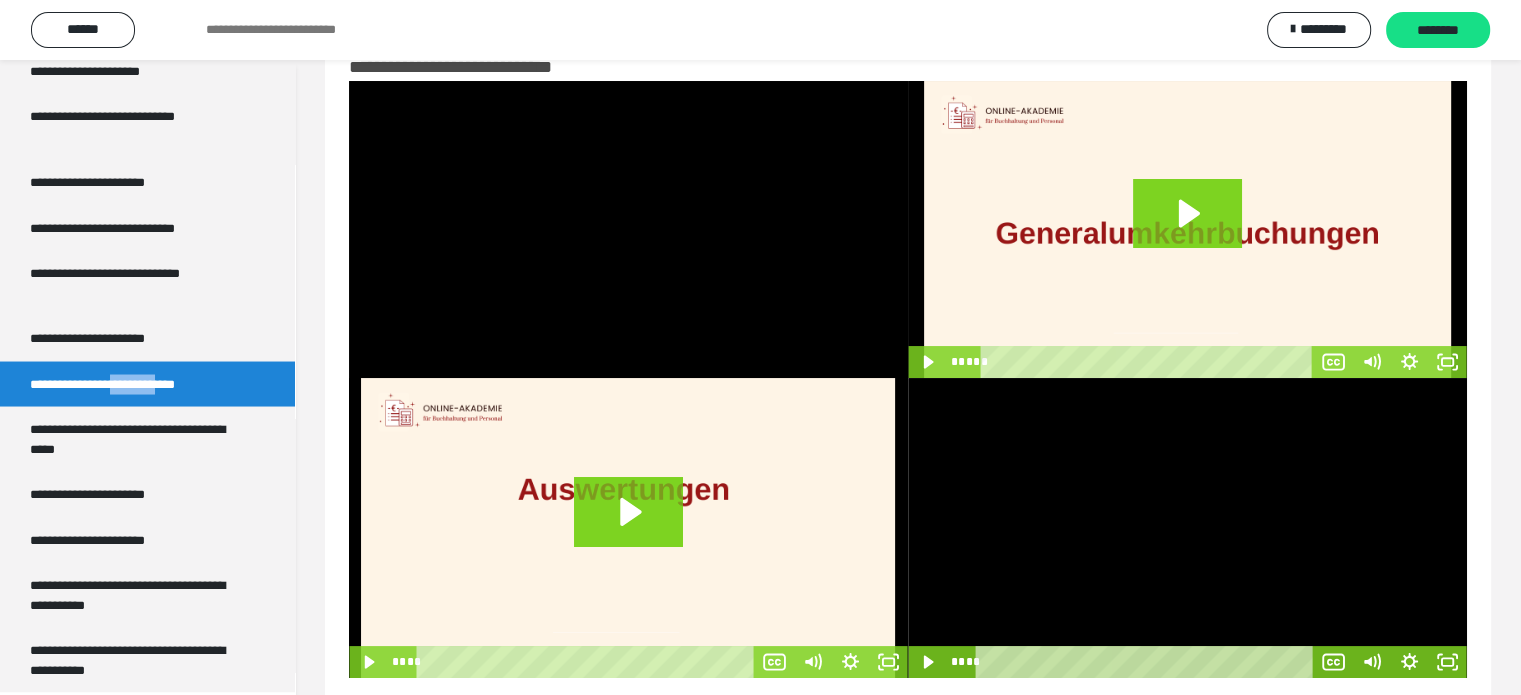 click at bounding box center [1187, 528] 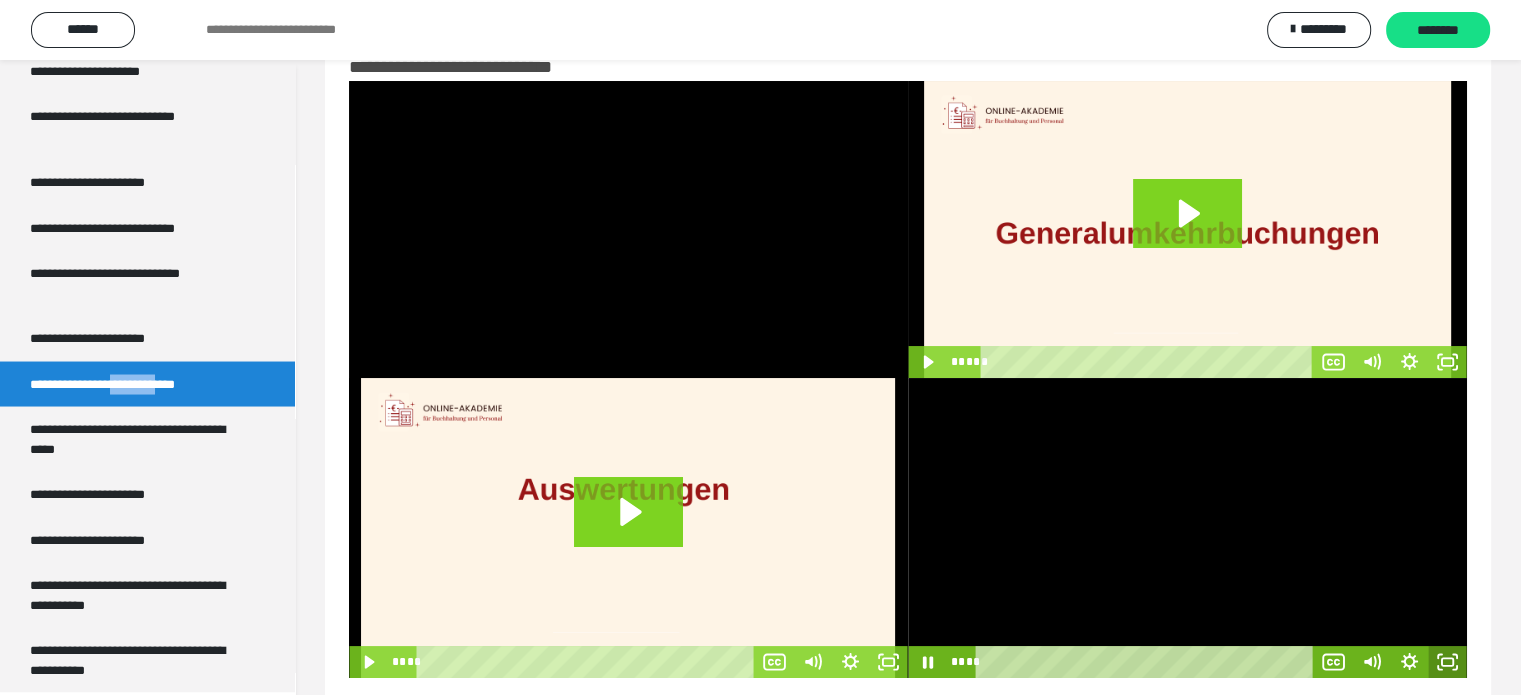 click 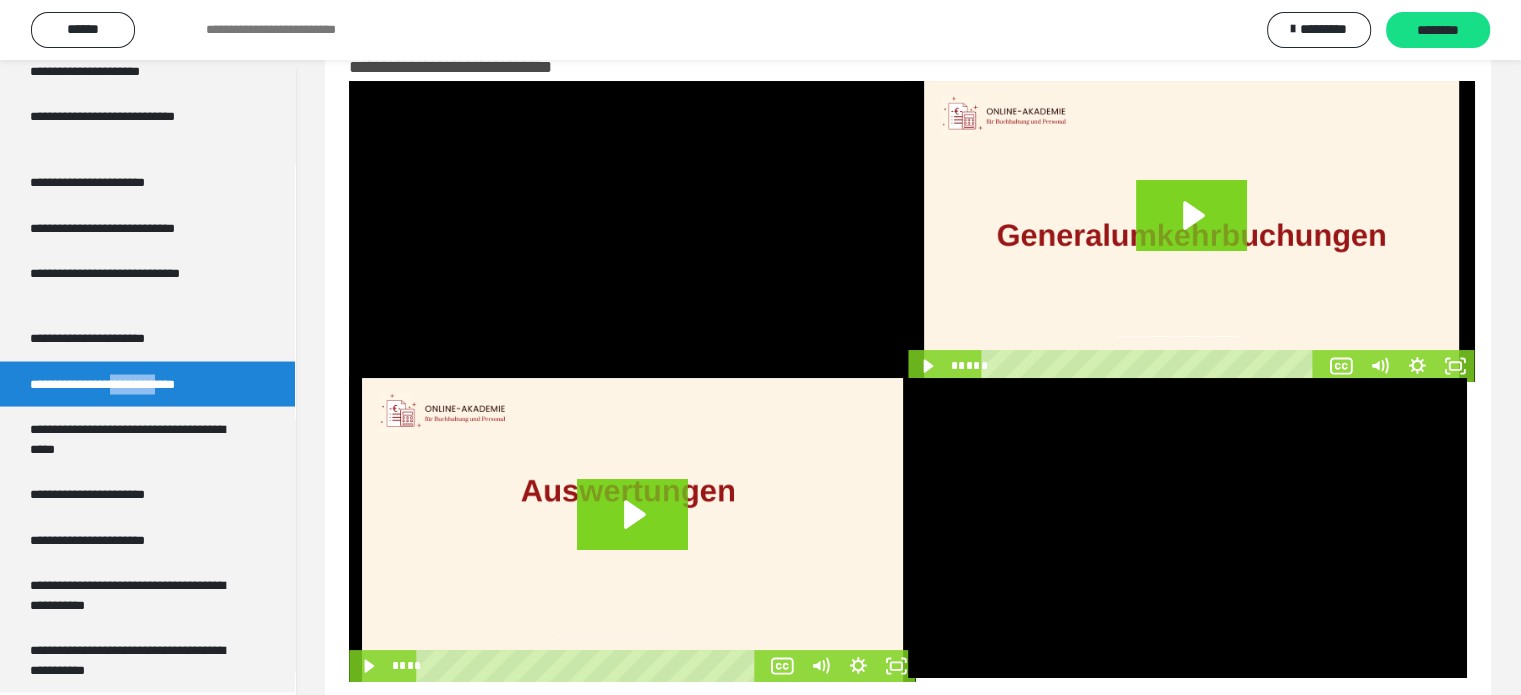scroll, scrollTop: 3537, scrollLeft: 0, axis: vertical 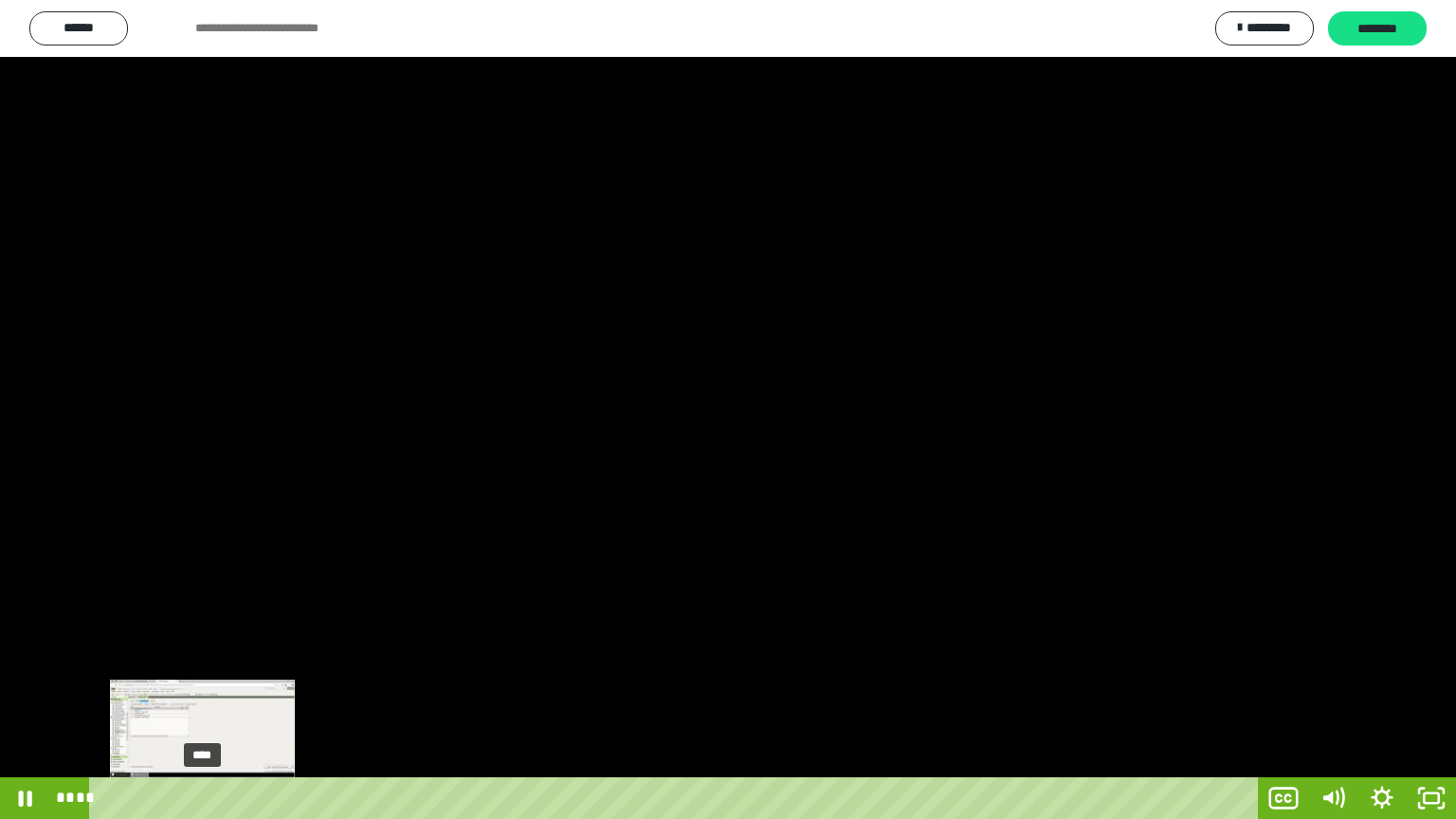click on "****" at bounding box center [677, 798] 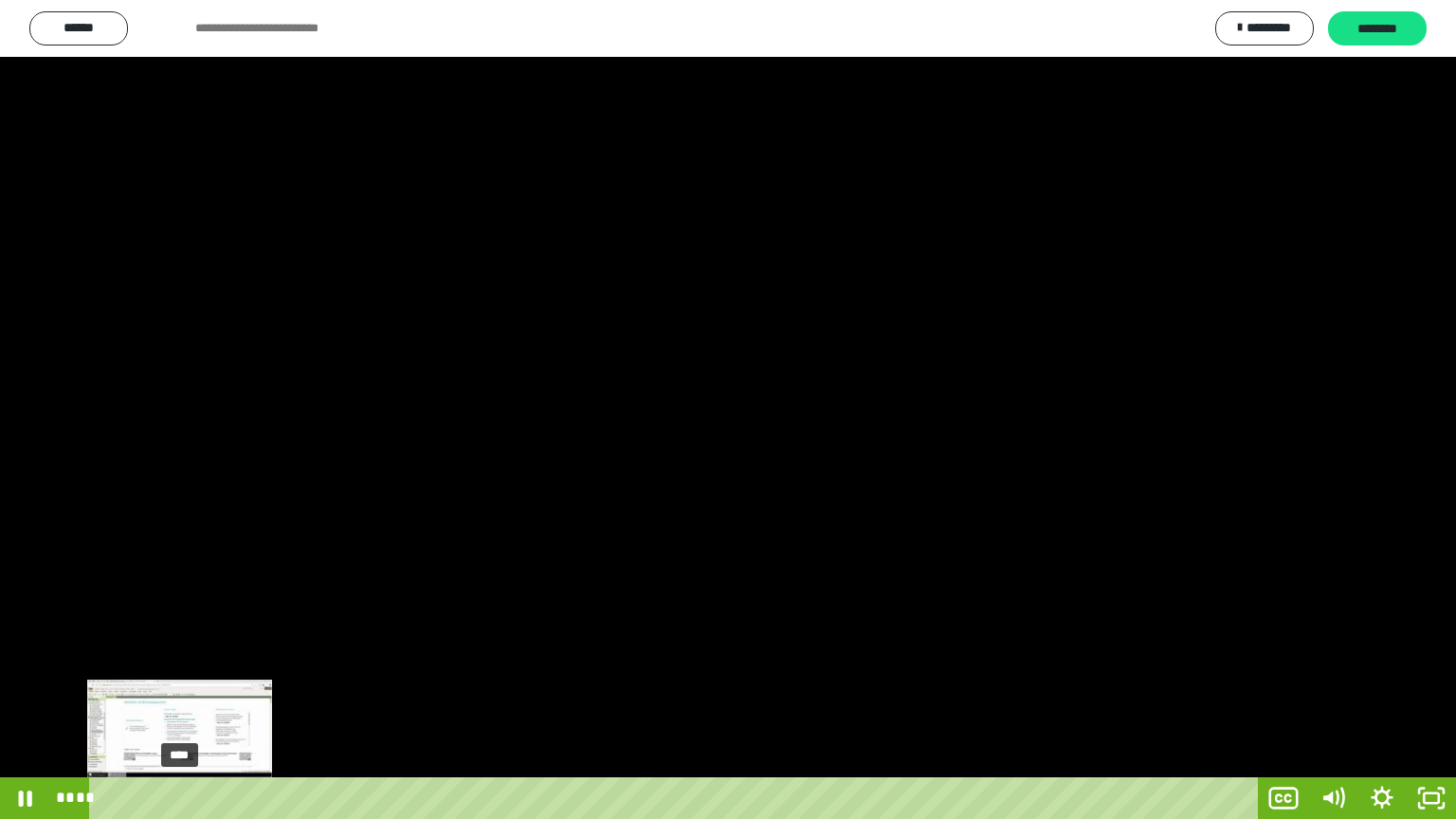 click on "****" at bounding box center (677, 798) 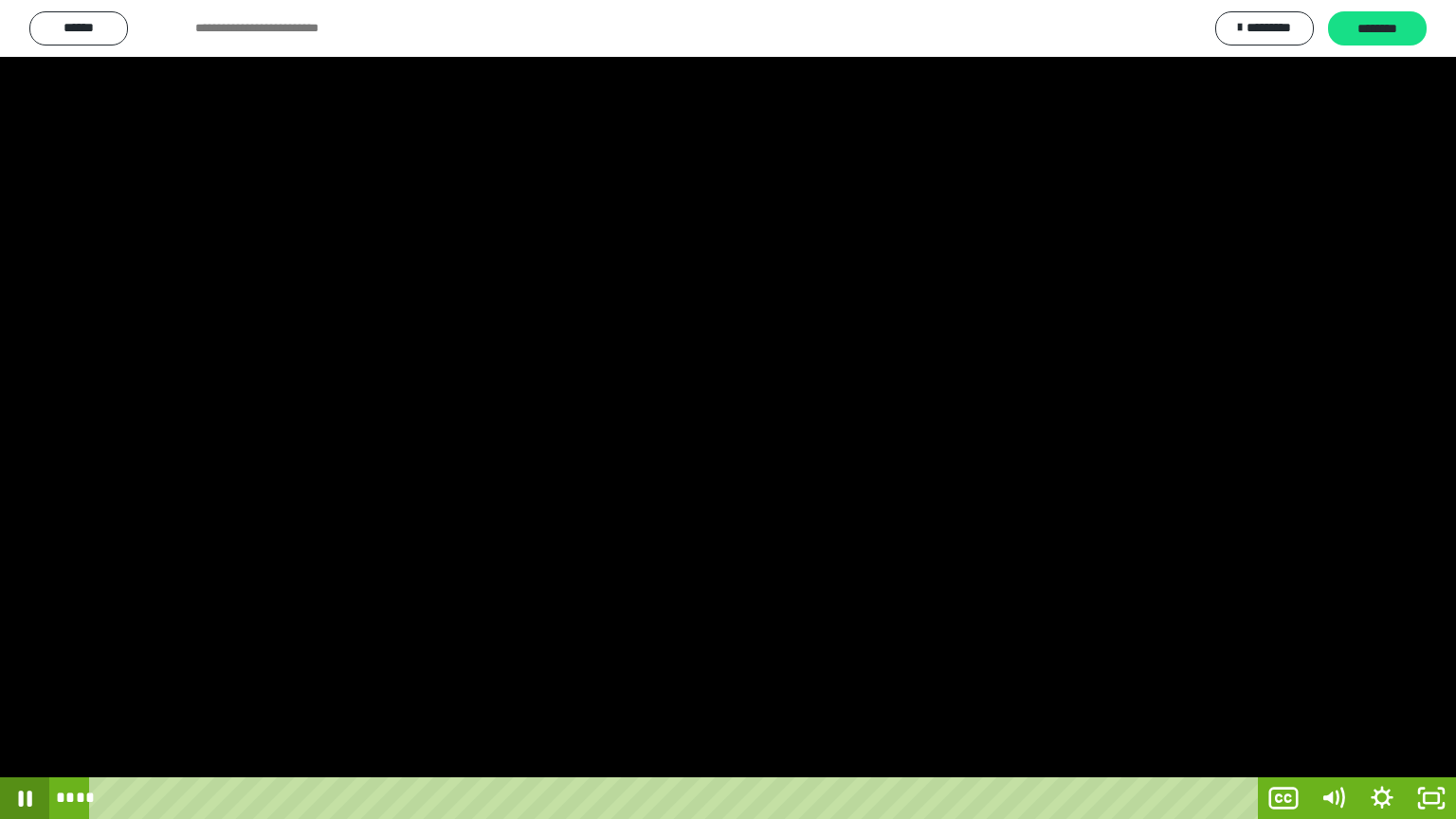click 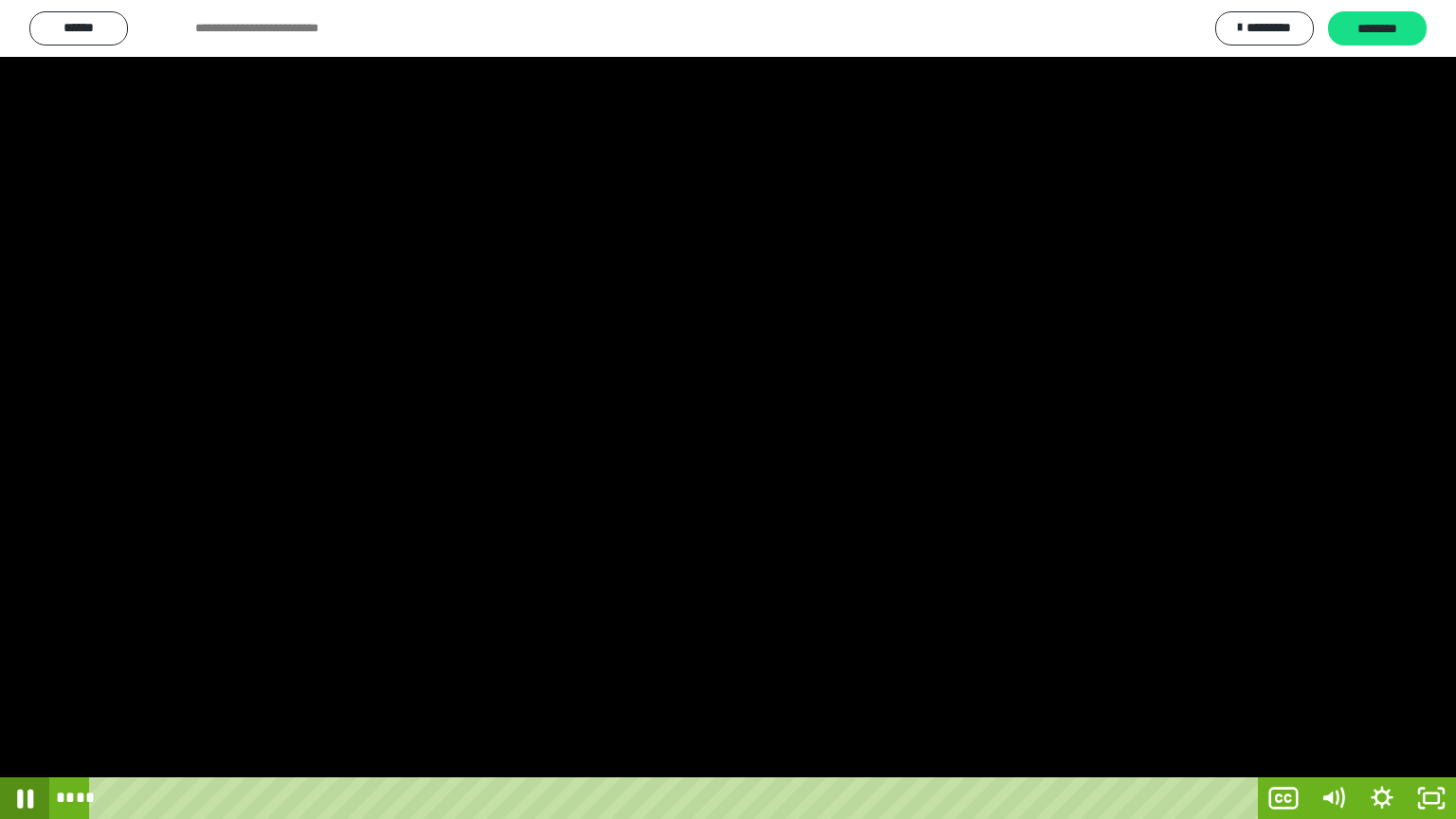 click 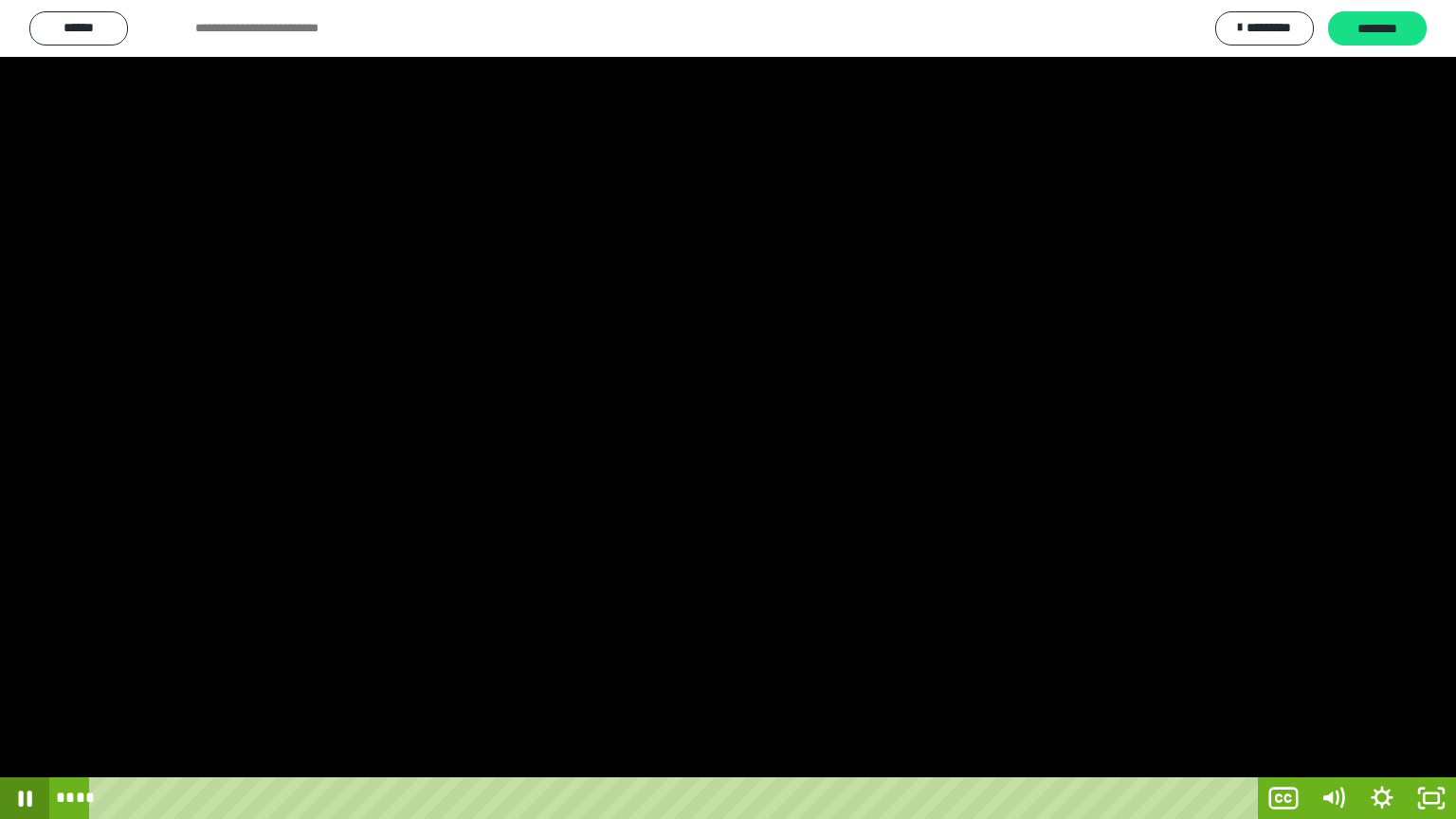 click 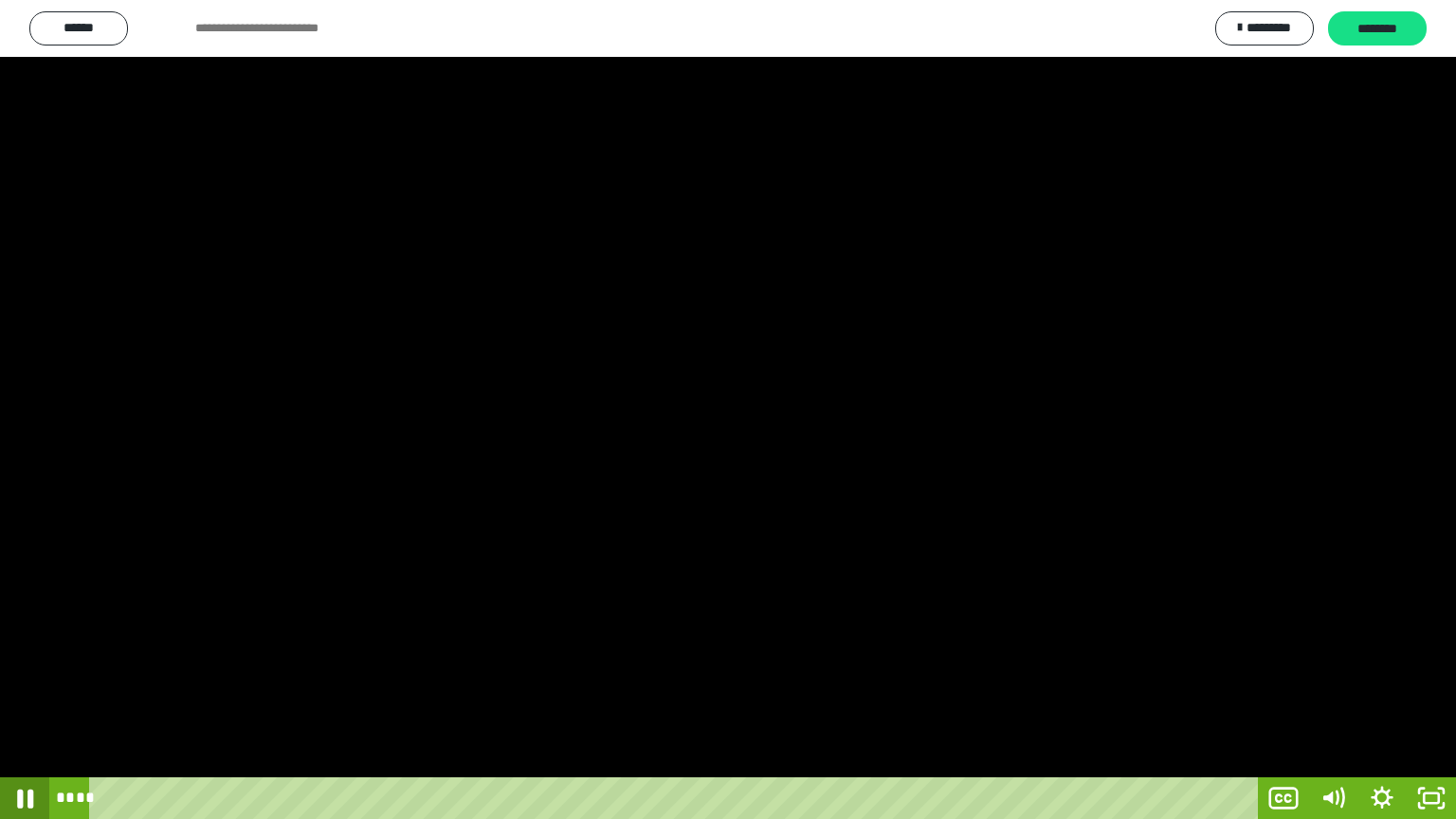 click 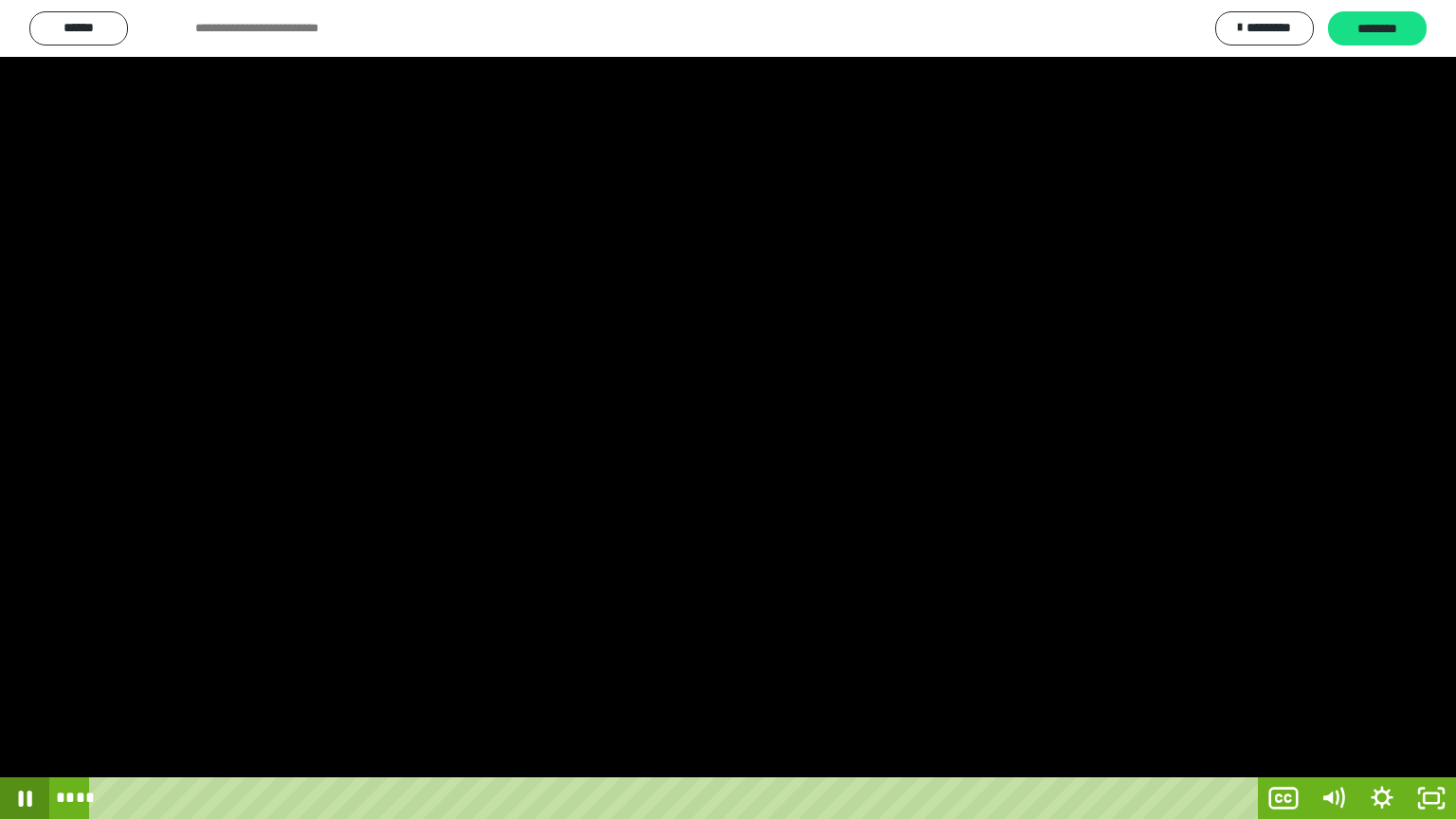 click 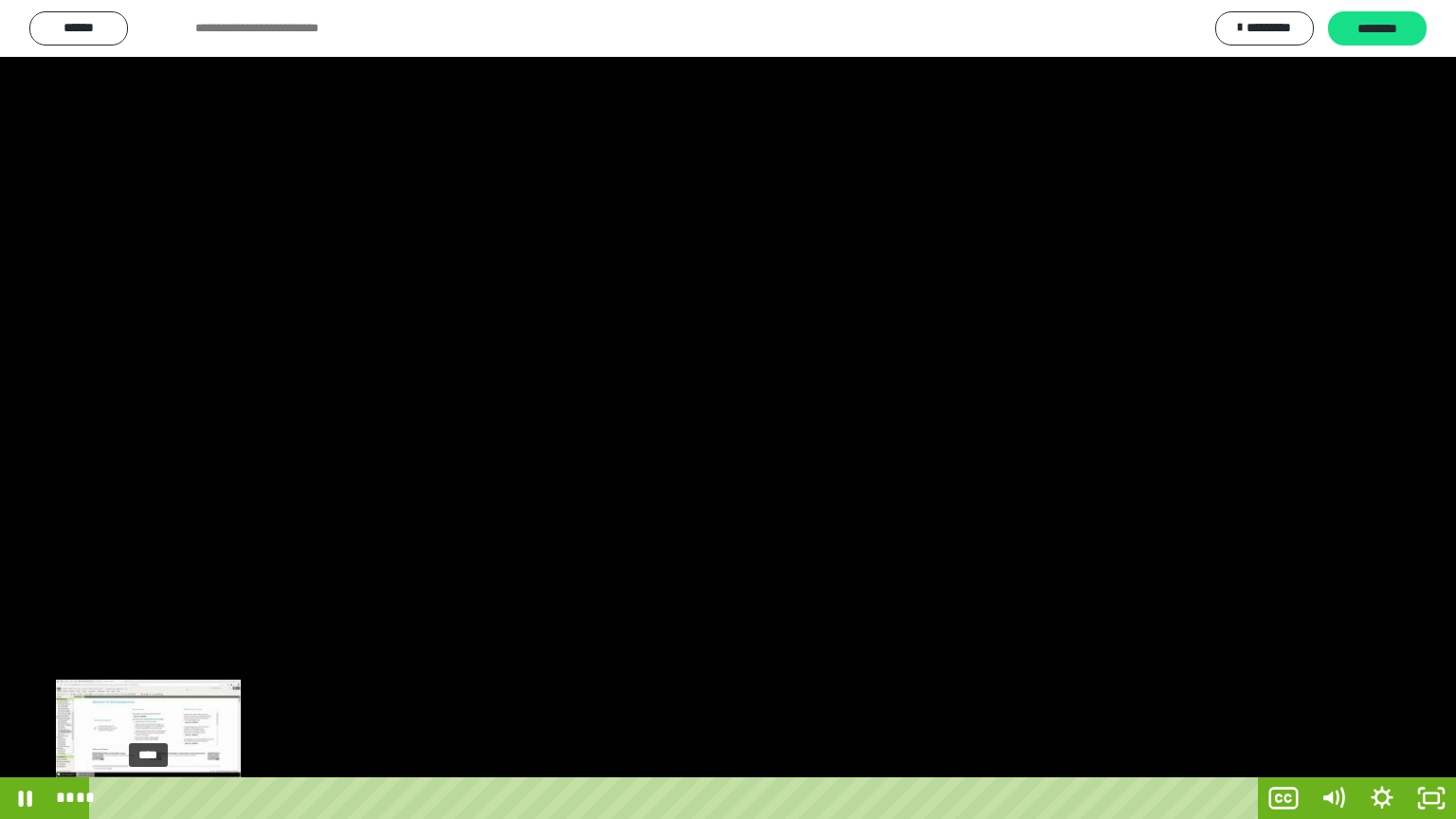 click on "****" at bounding box center [677, 798] 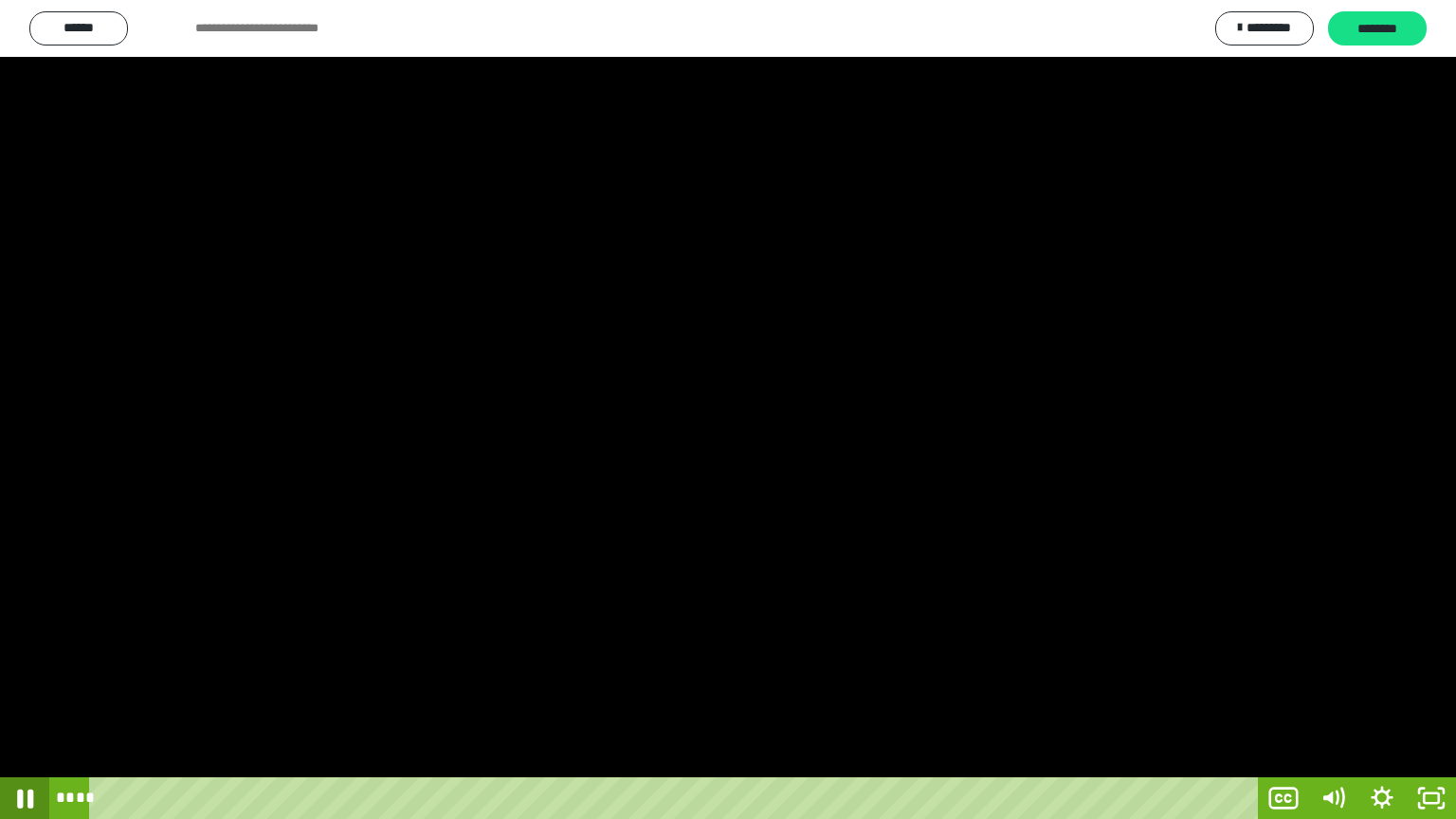 click 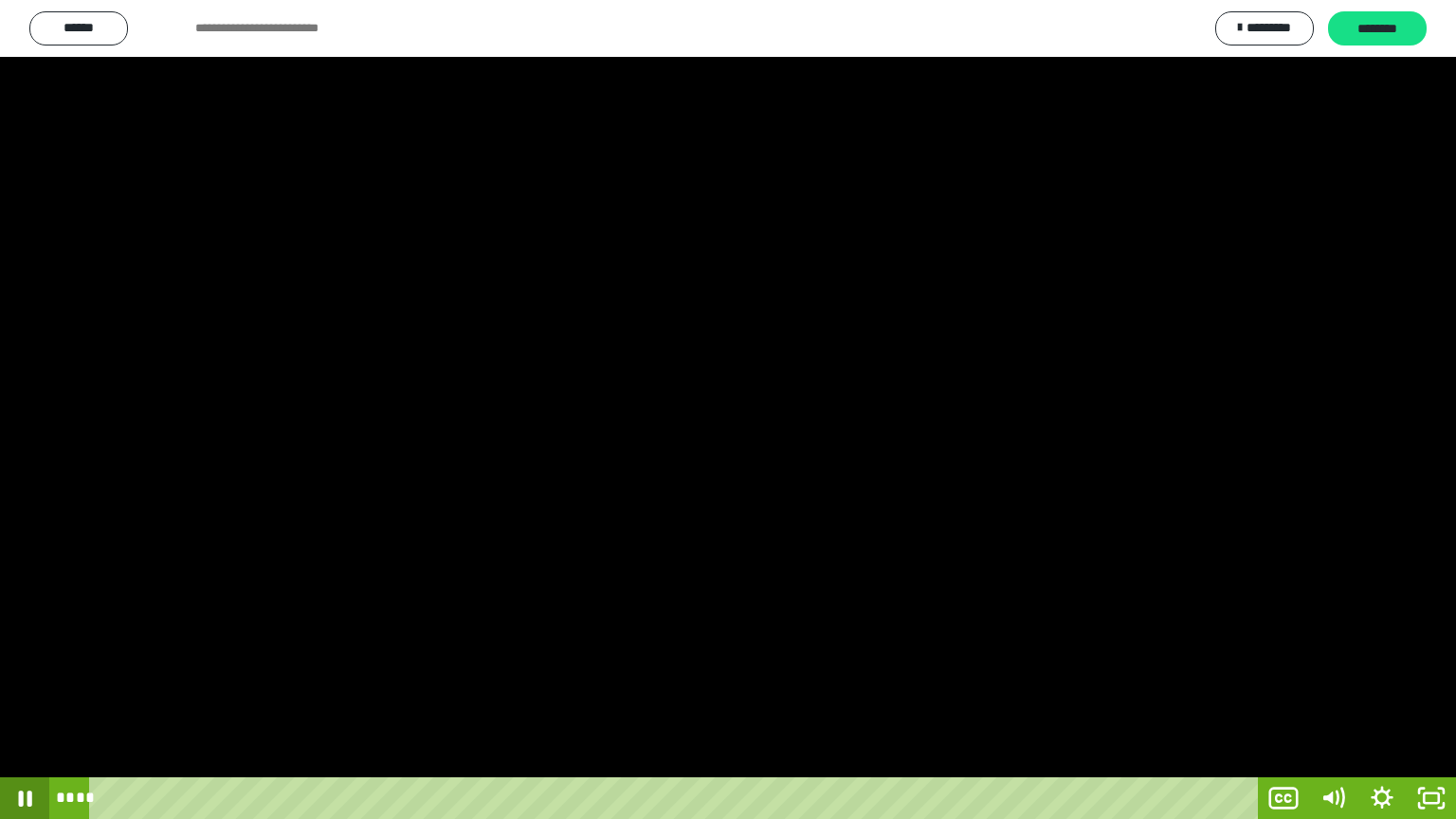 click 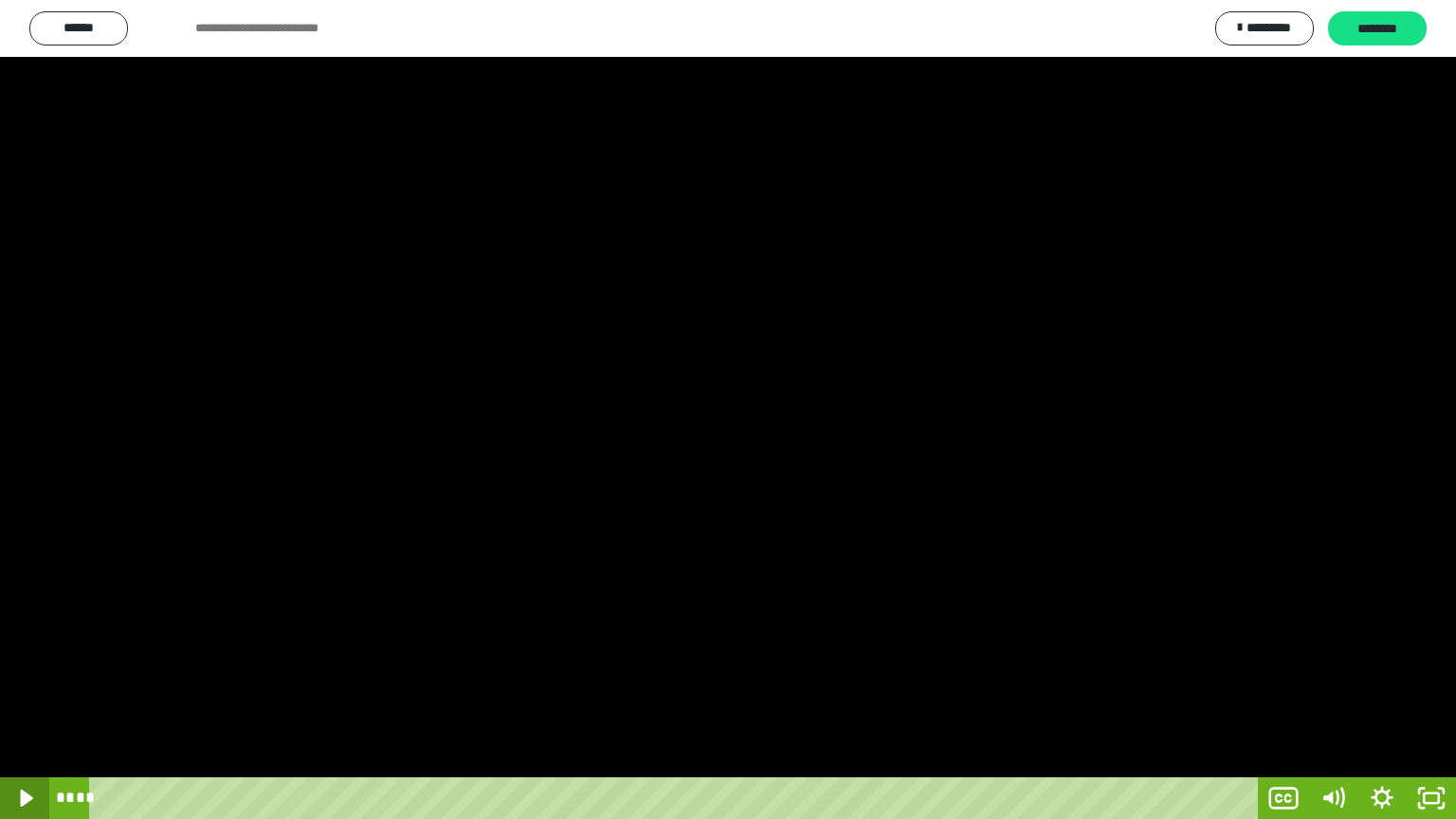 click 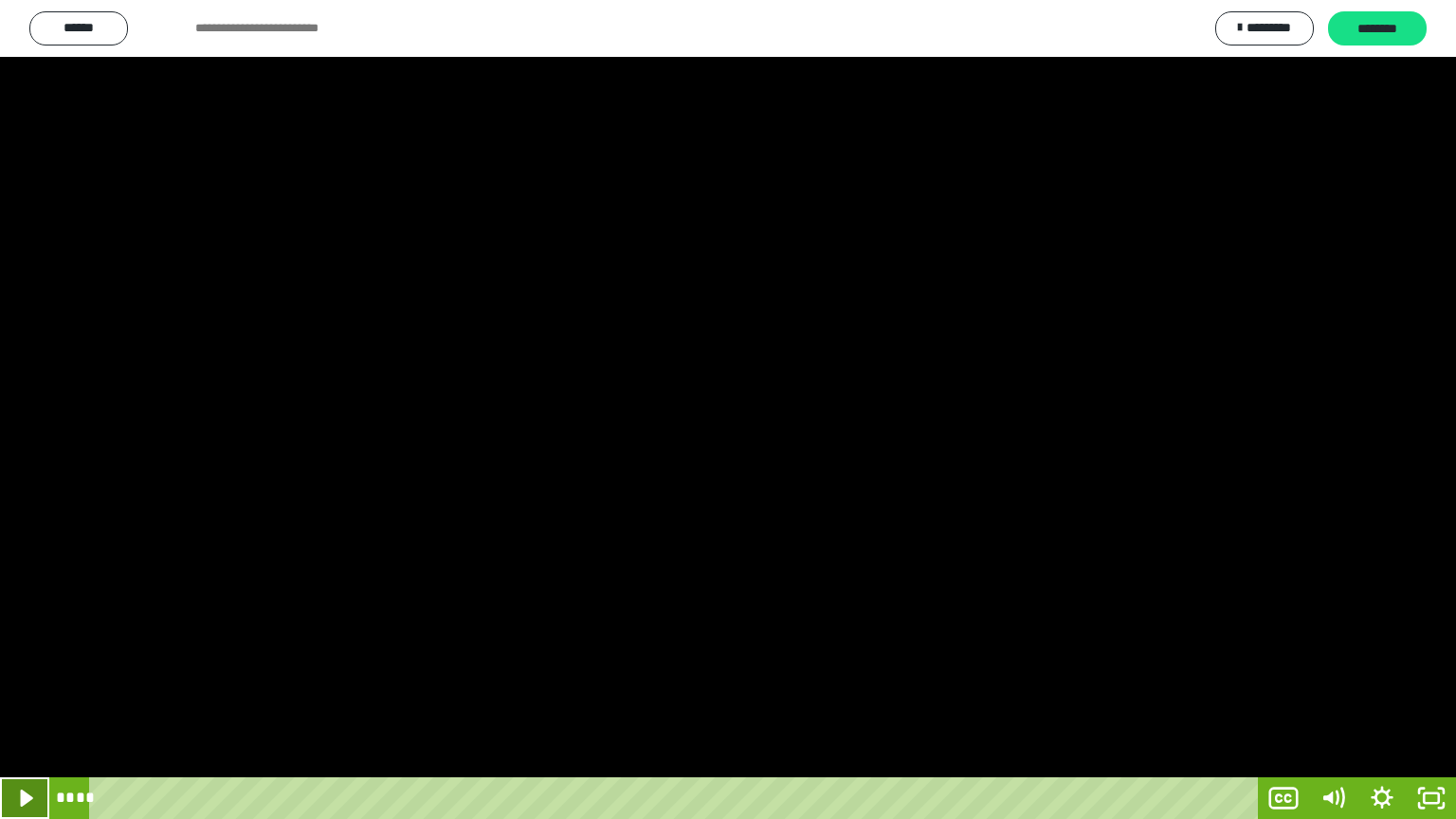 click 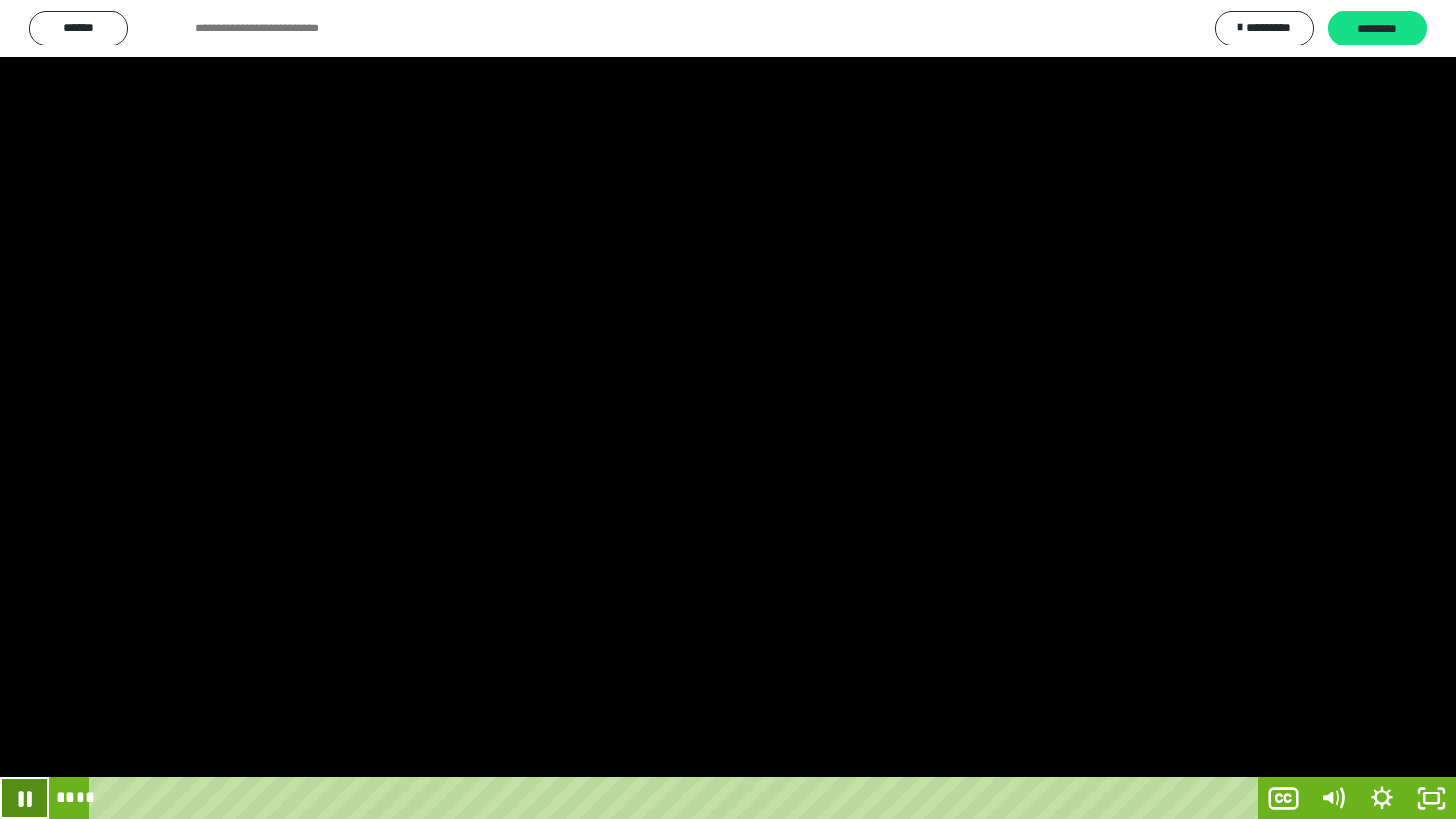 click 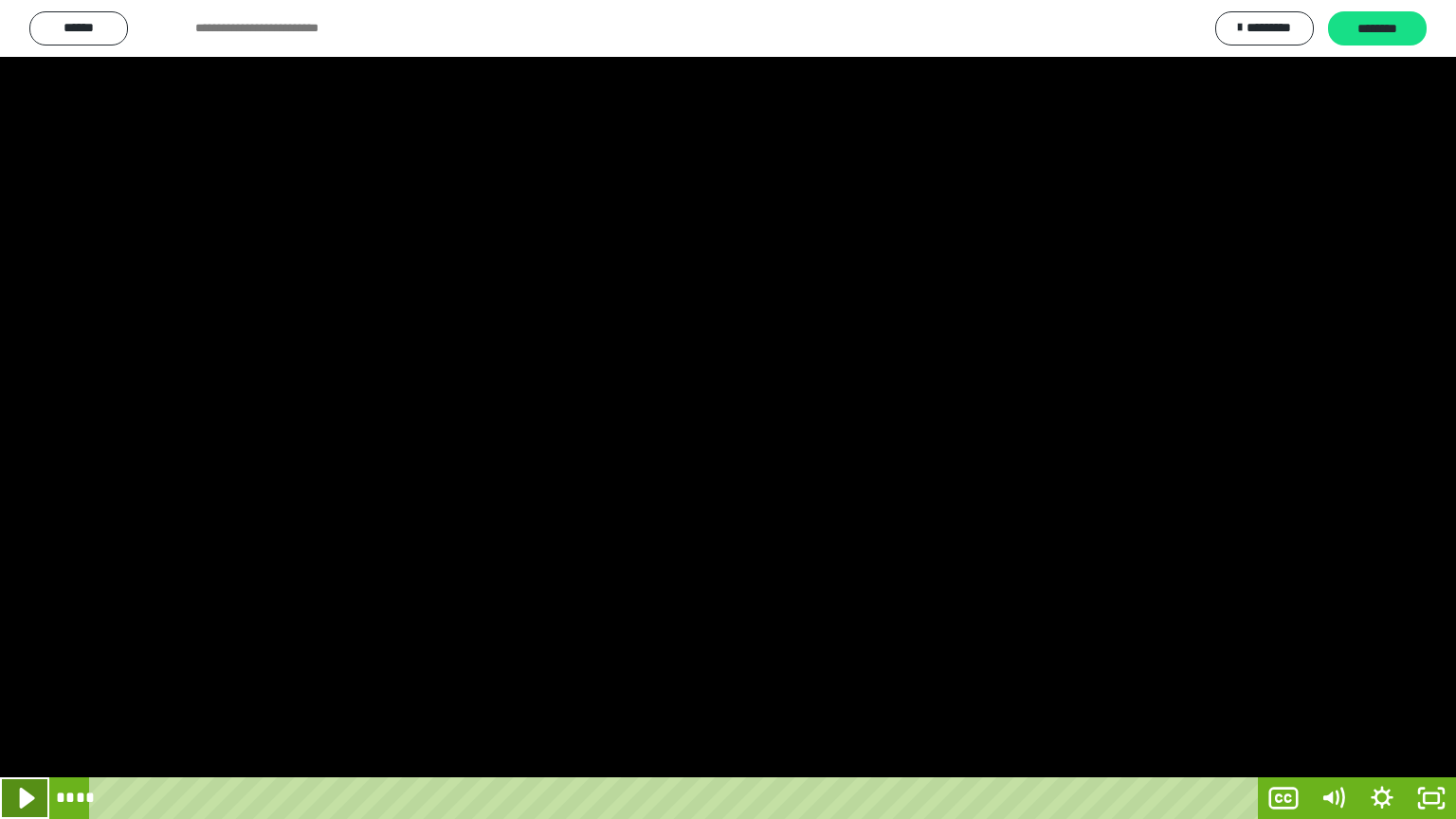click 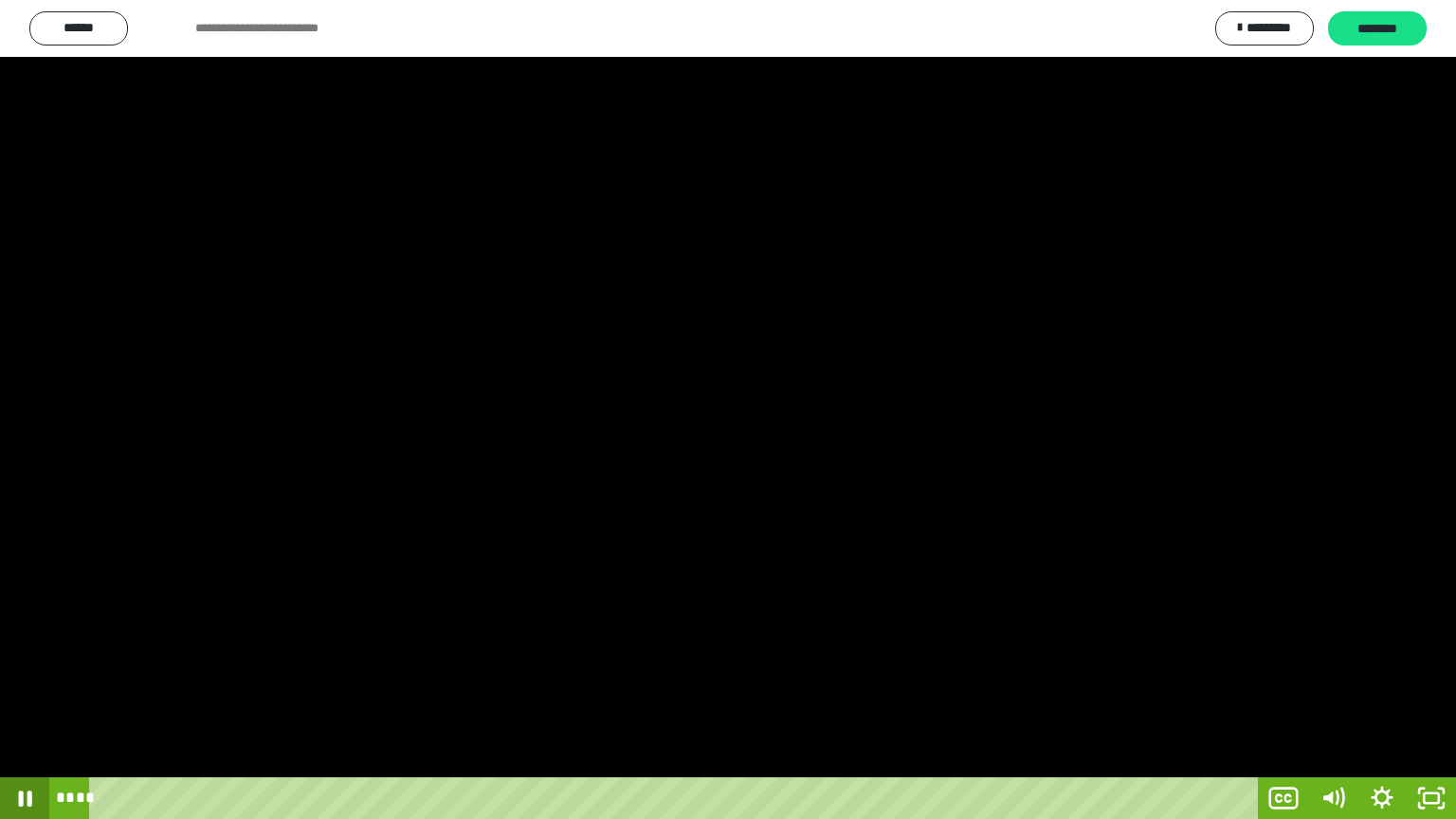 click 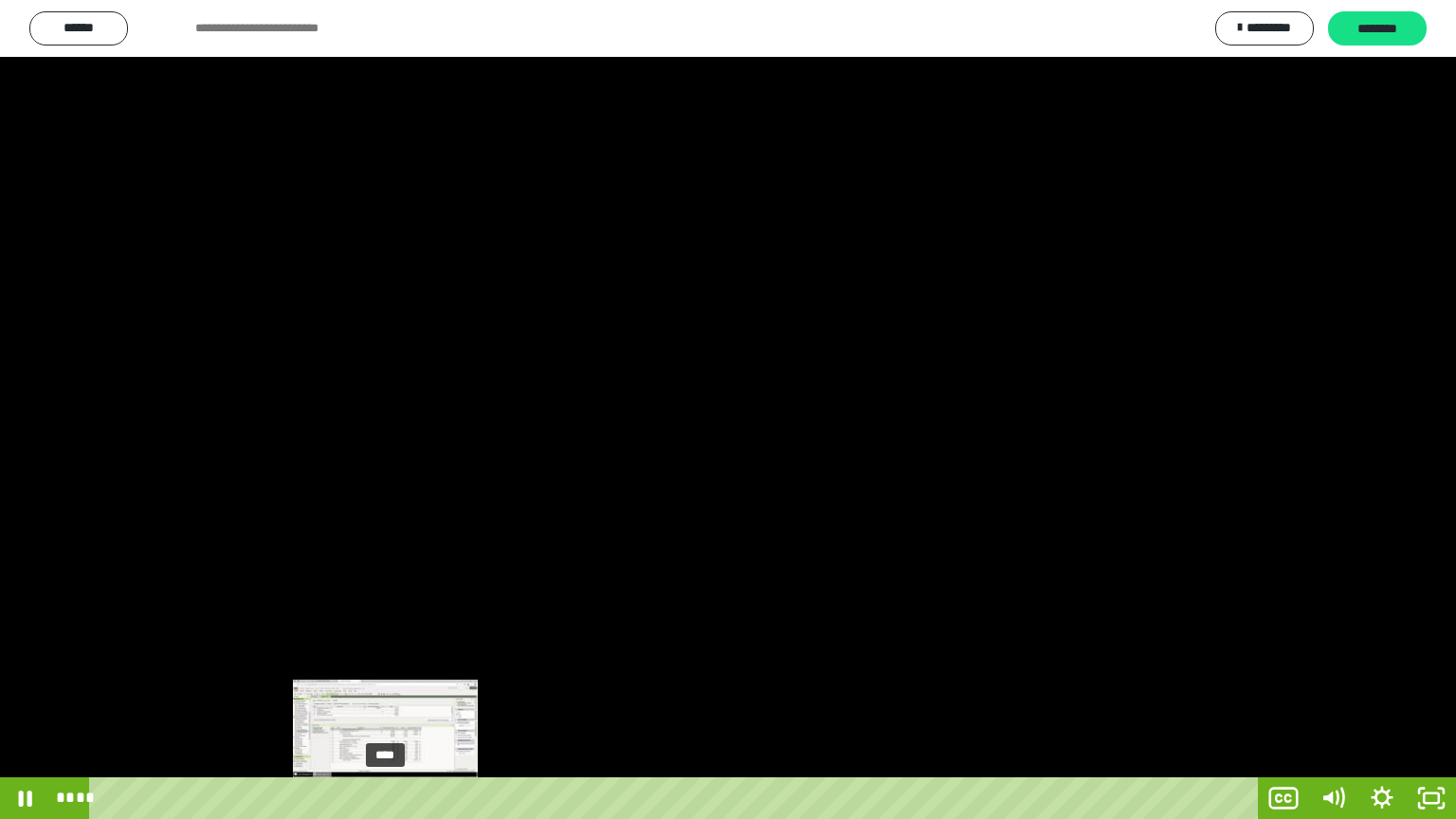 click on "****" at bounding box center [677, 798] 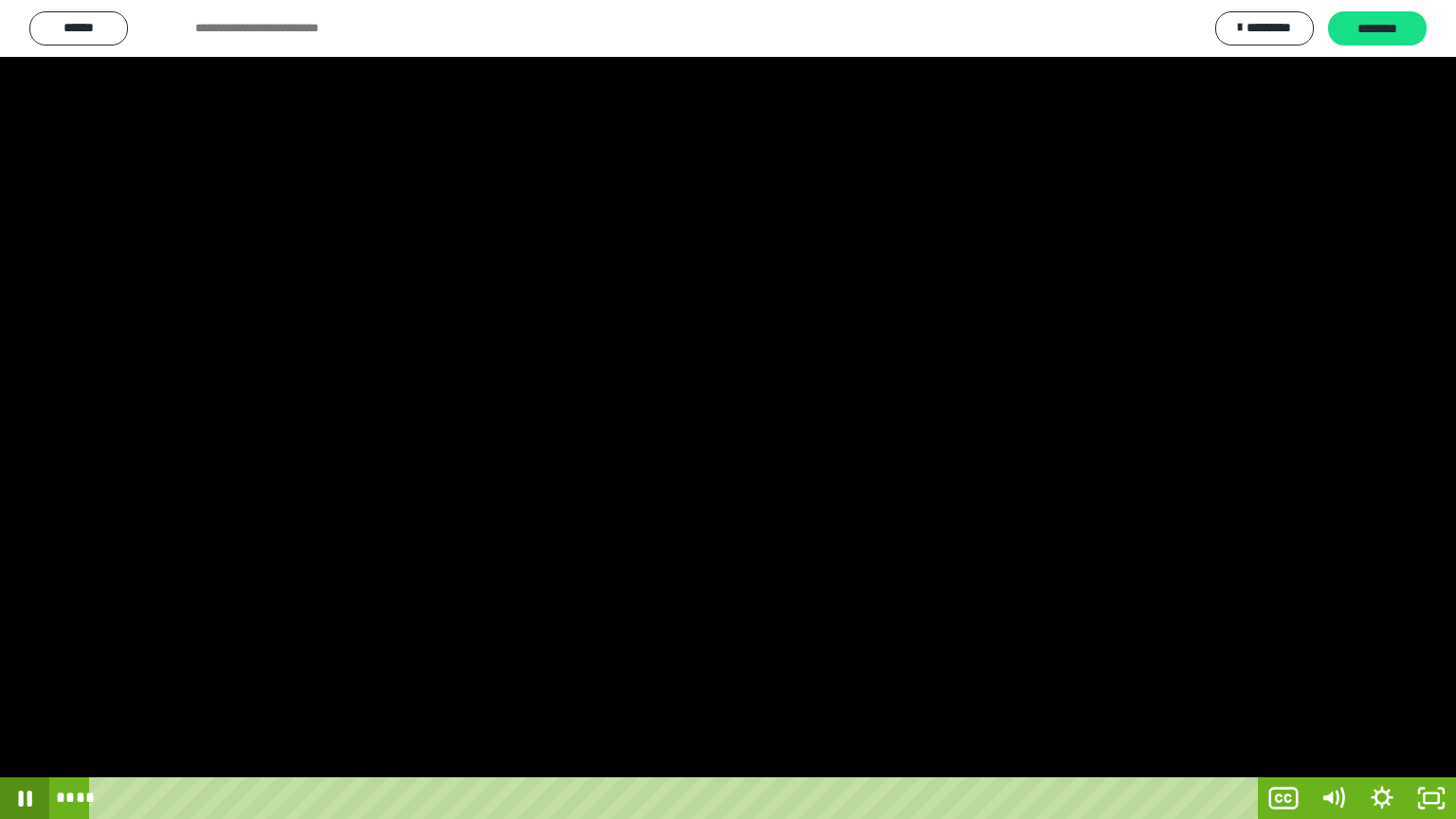 click 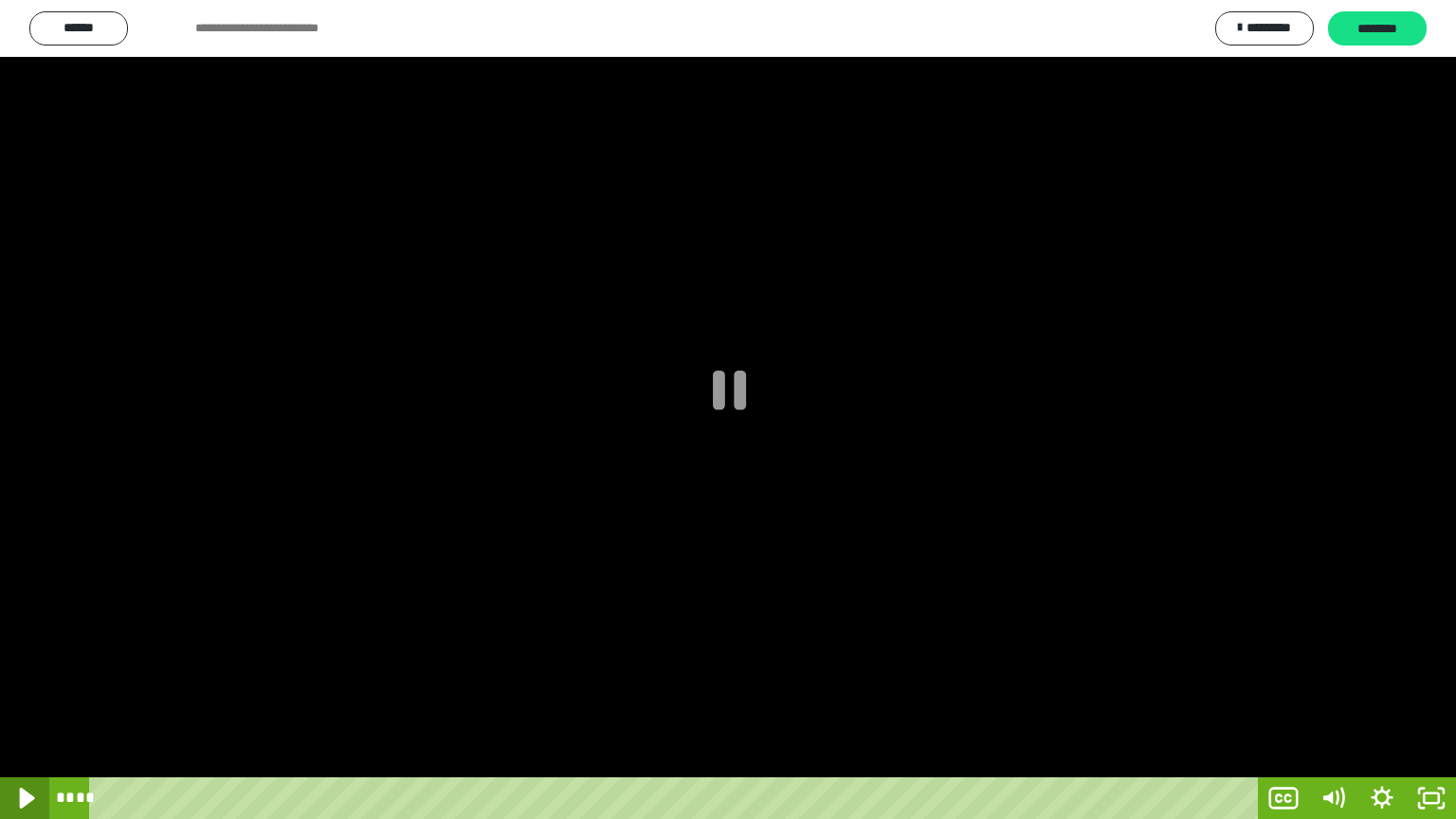 click 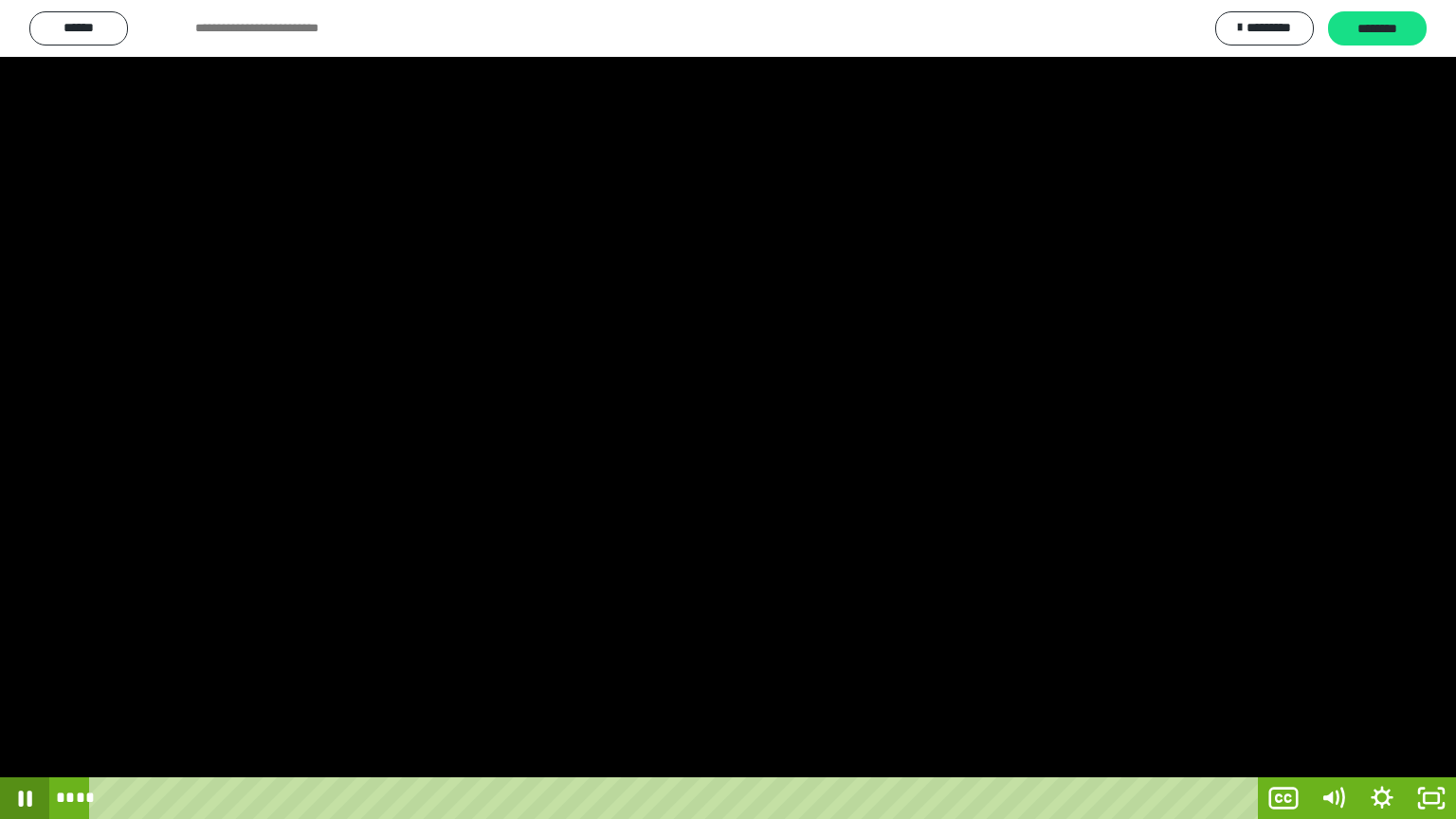 click 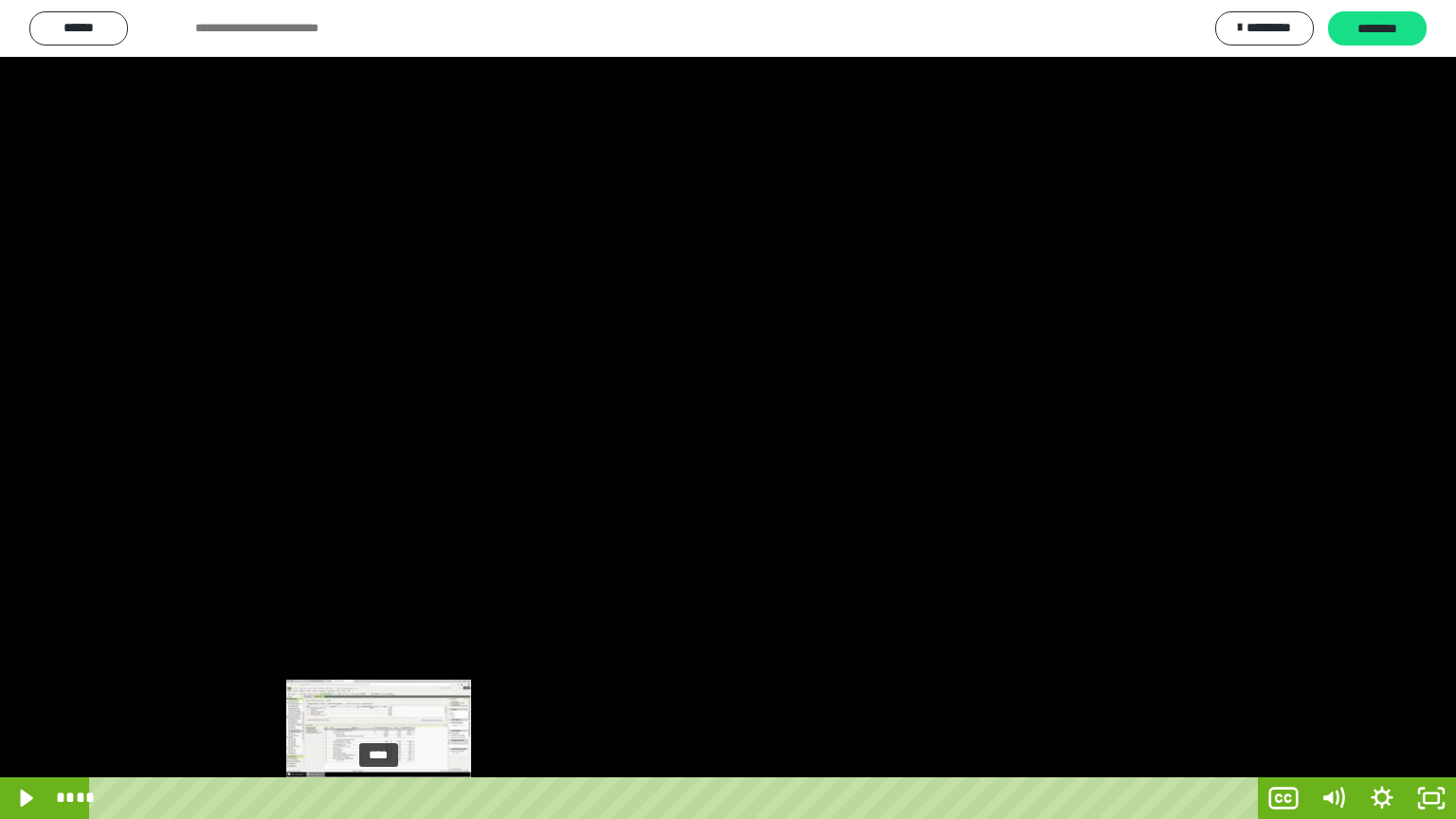 click on "****" at bounding box center [677, 798] 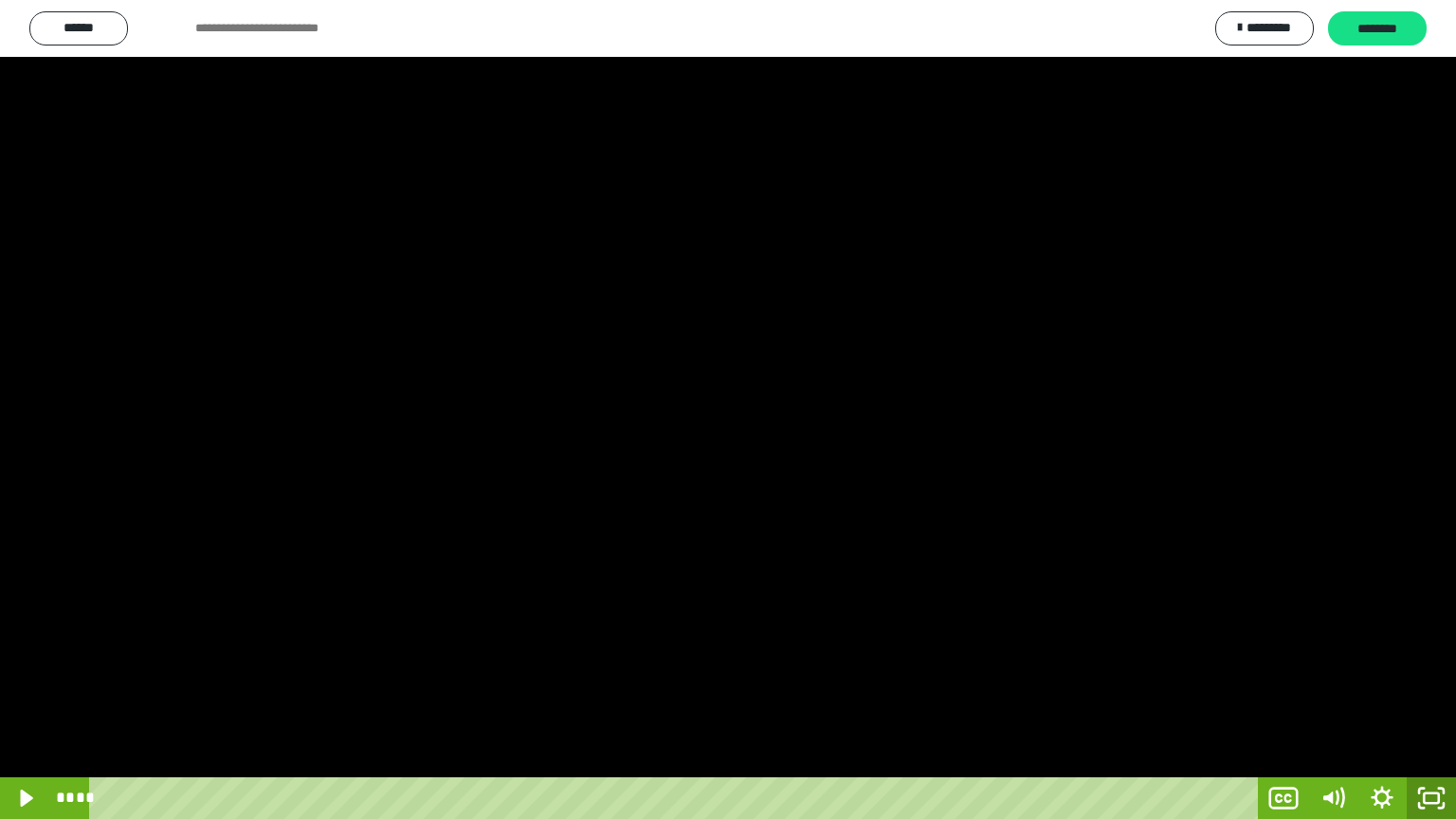 click 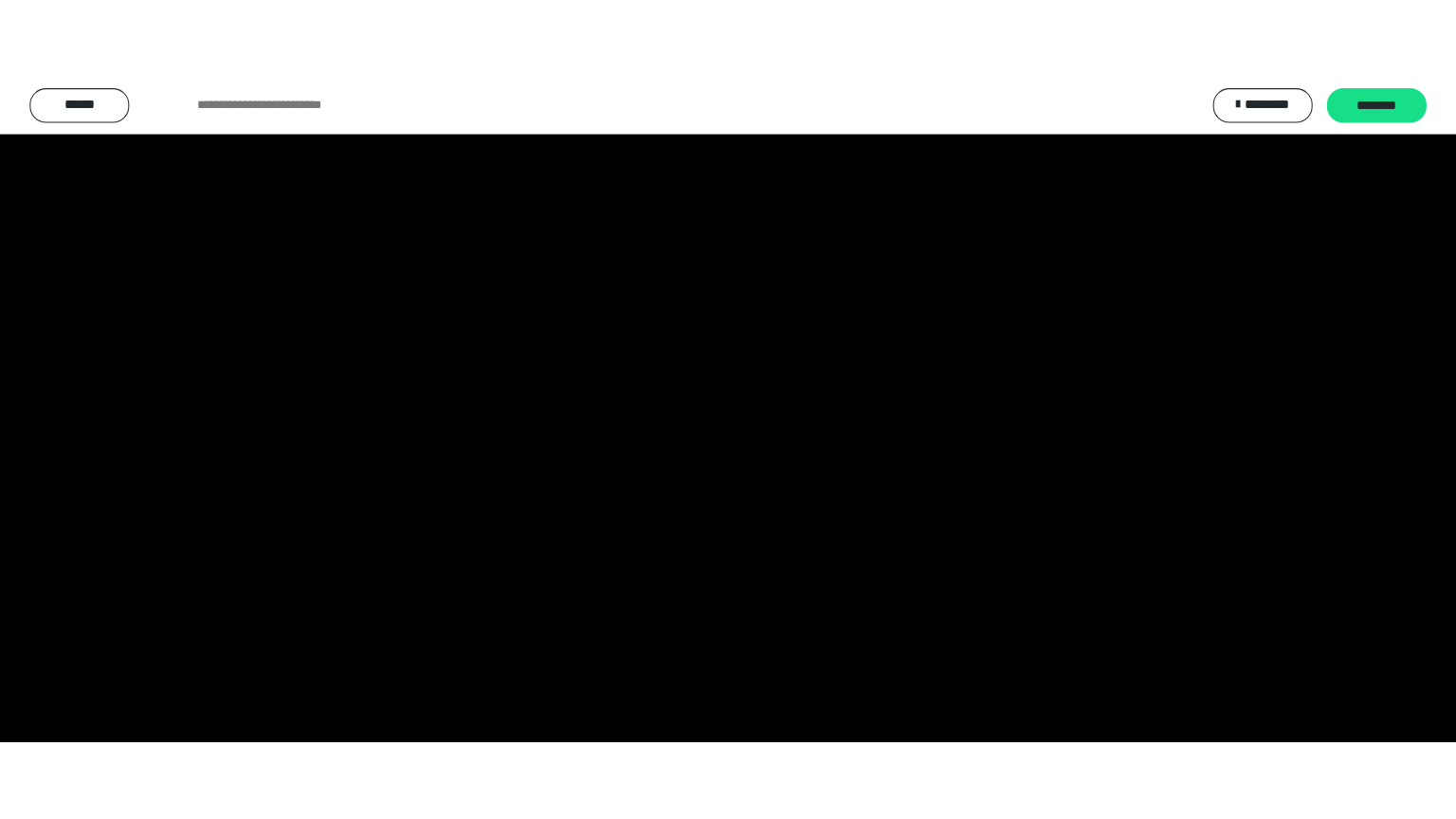 scroll, scrollTop: 3513, scrollLeft: 0, axis: vertical 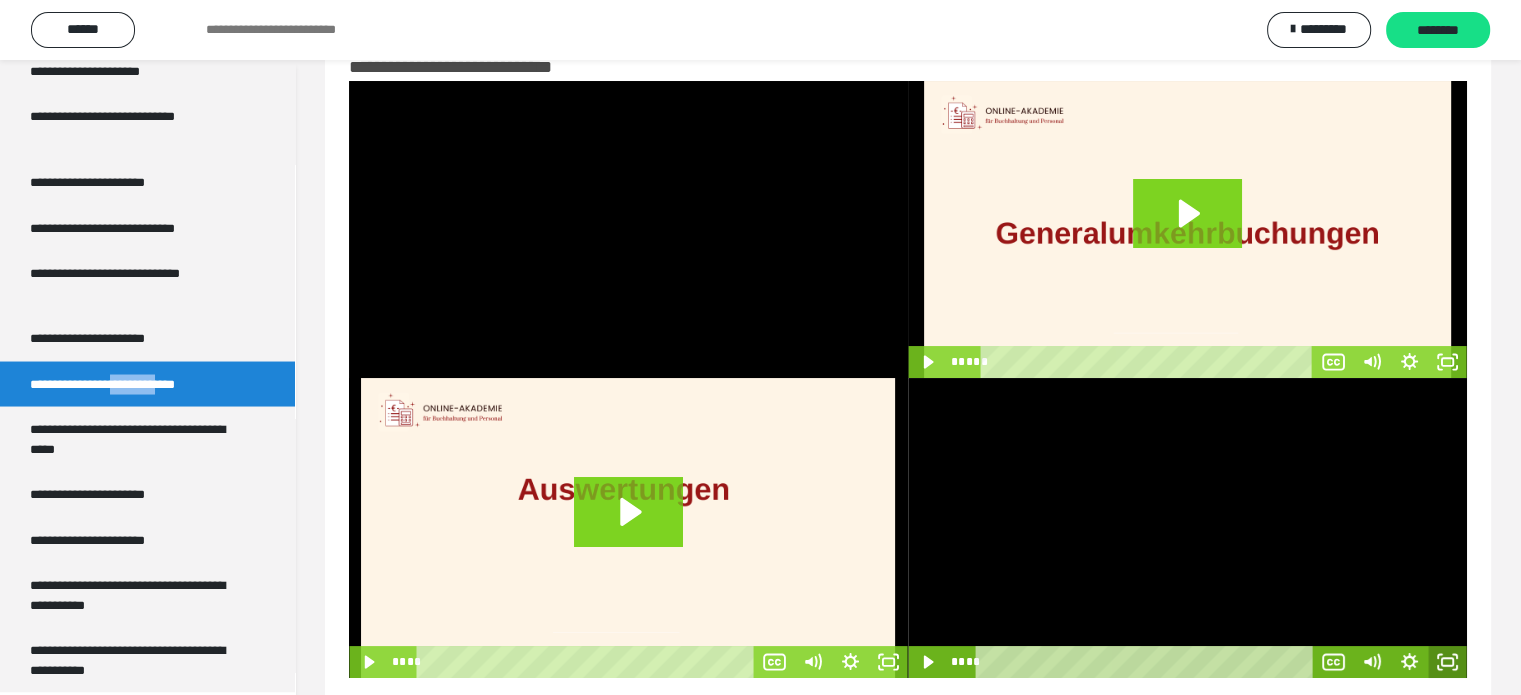 drag, startPoint x: 1445, startPoint y: 664, endPoint x: 1445, endPoint y: 785, distance: 121 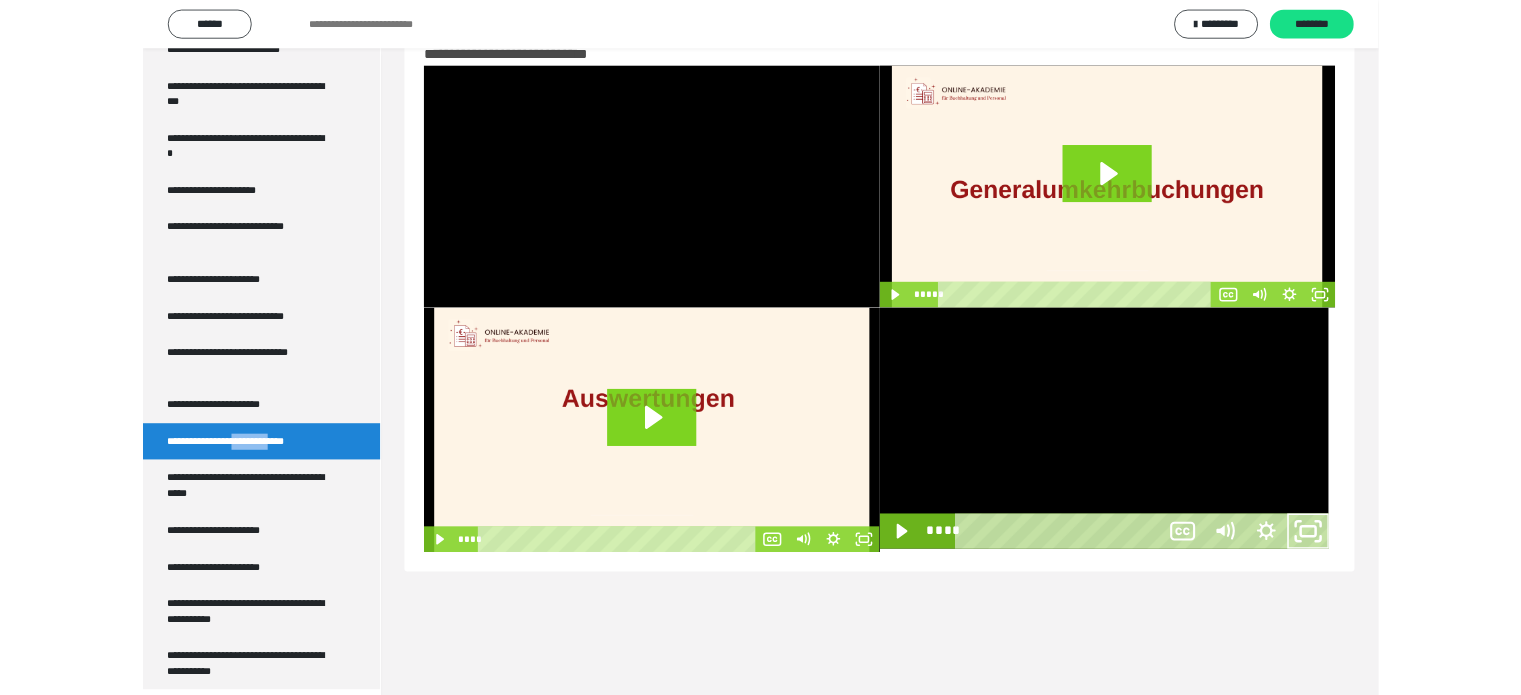 scroll, scrollTop: 3537, scrollLeft: 0, axis: vertical 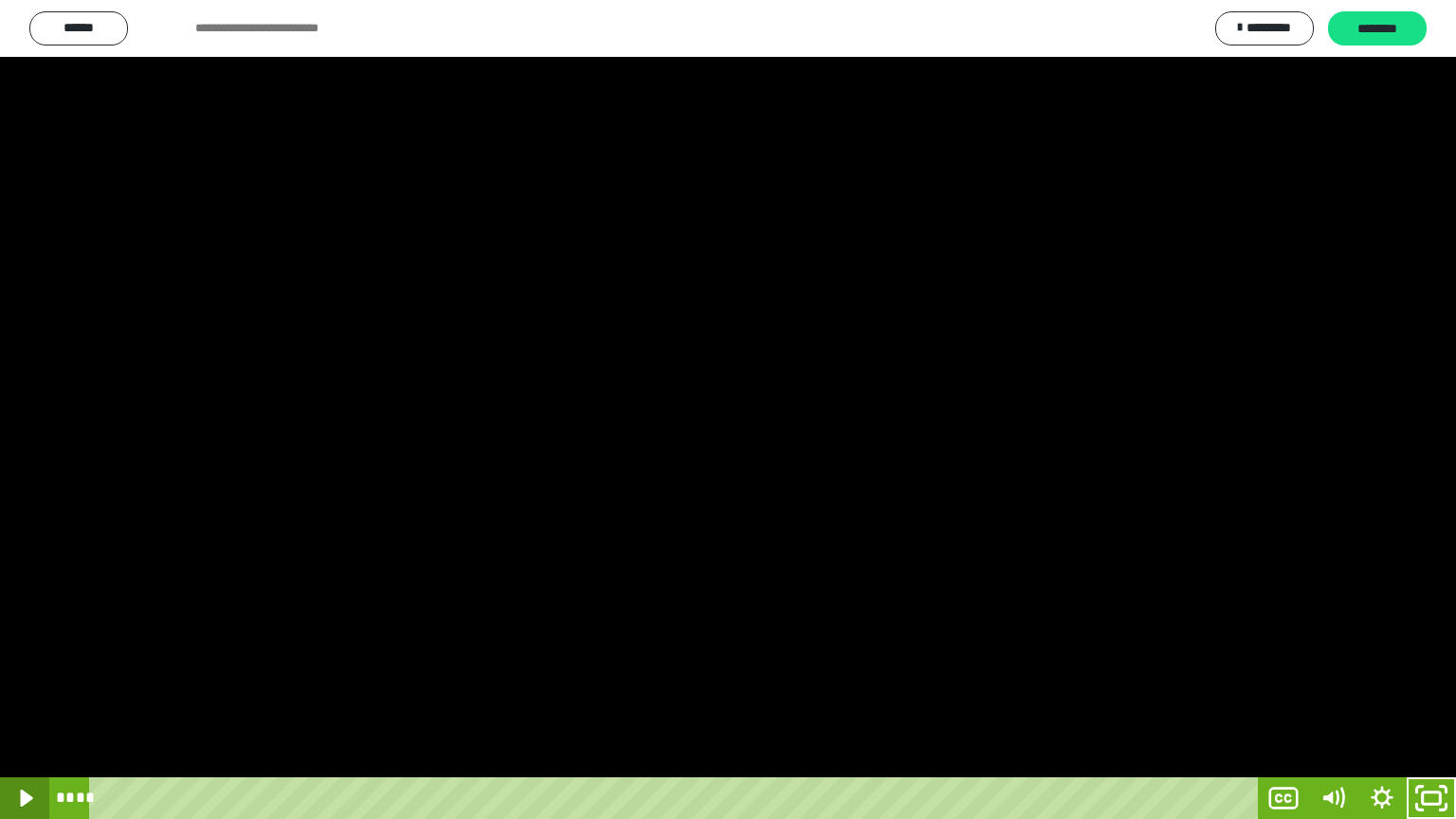 click 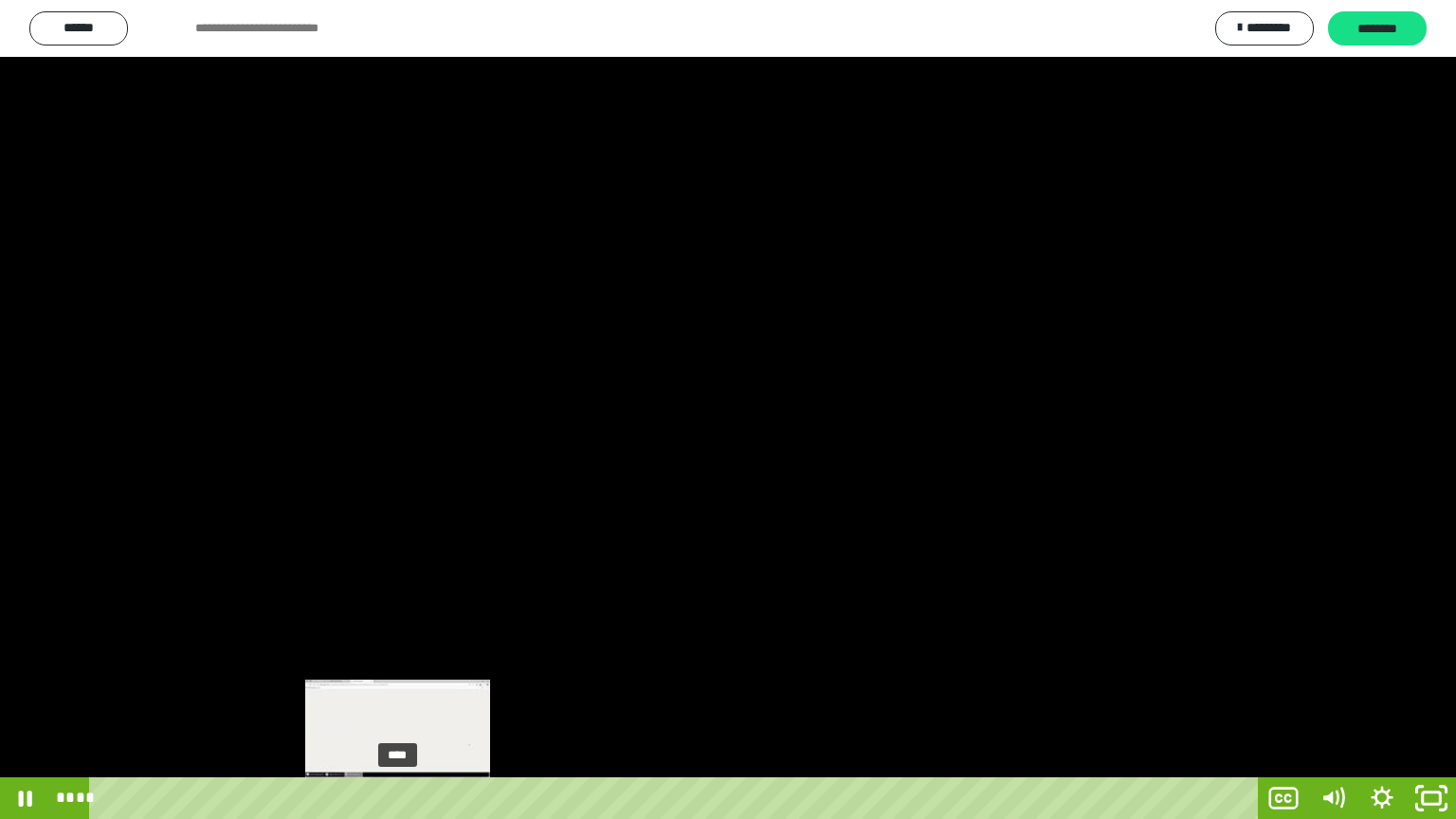 click on "****" at bounding box center (677, 798) 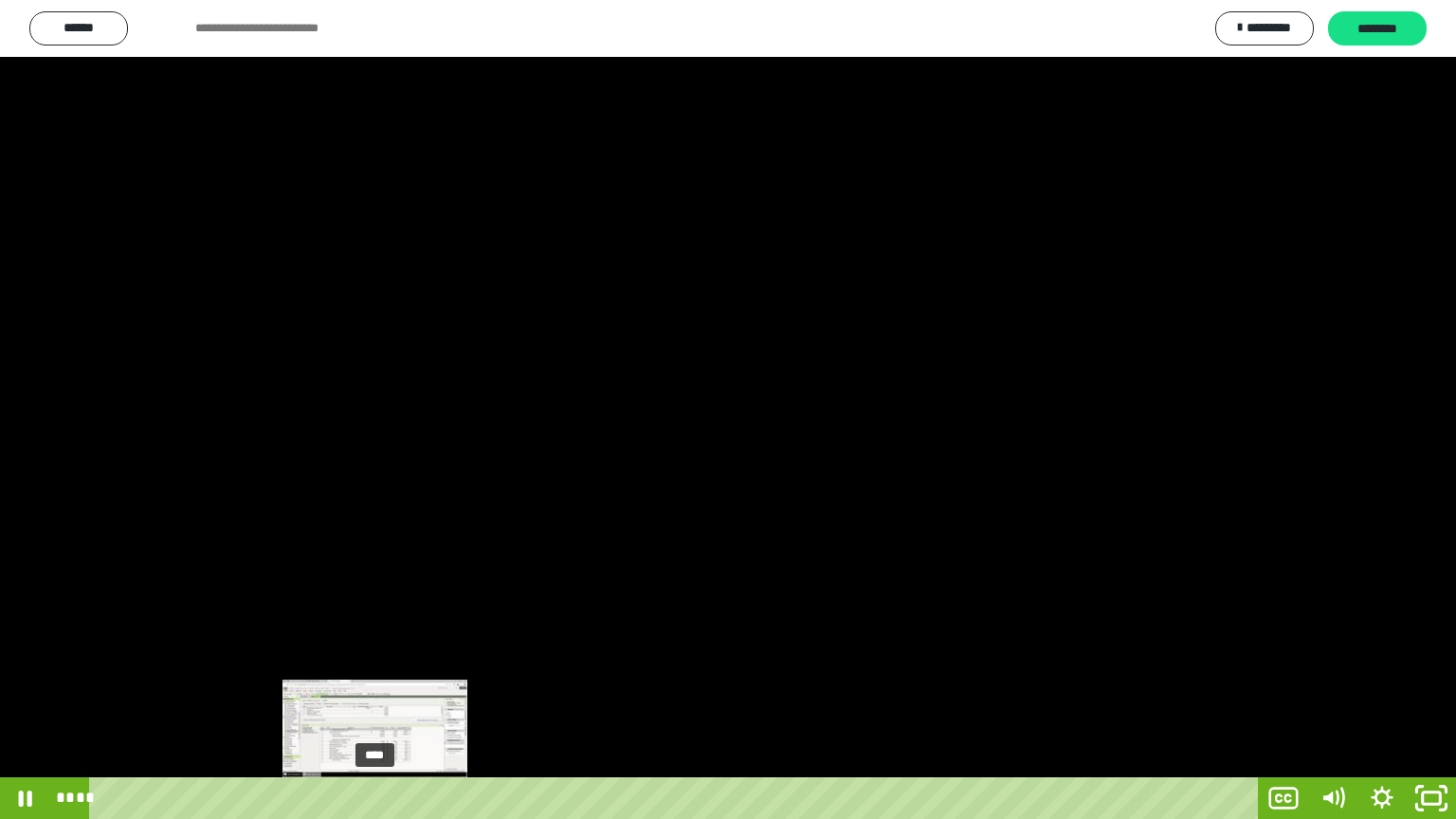 click on "****" at bounding box center [677, 798] 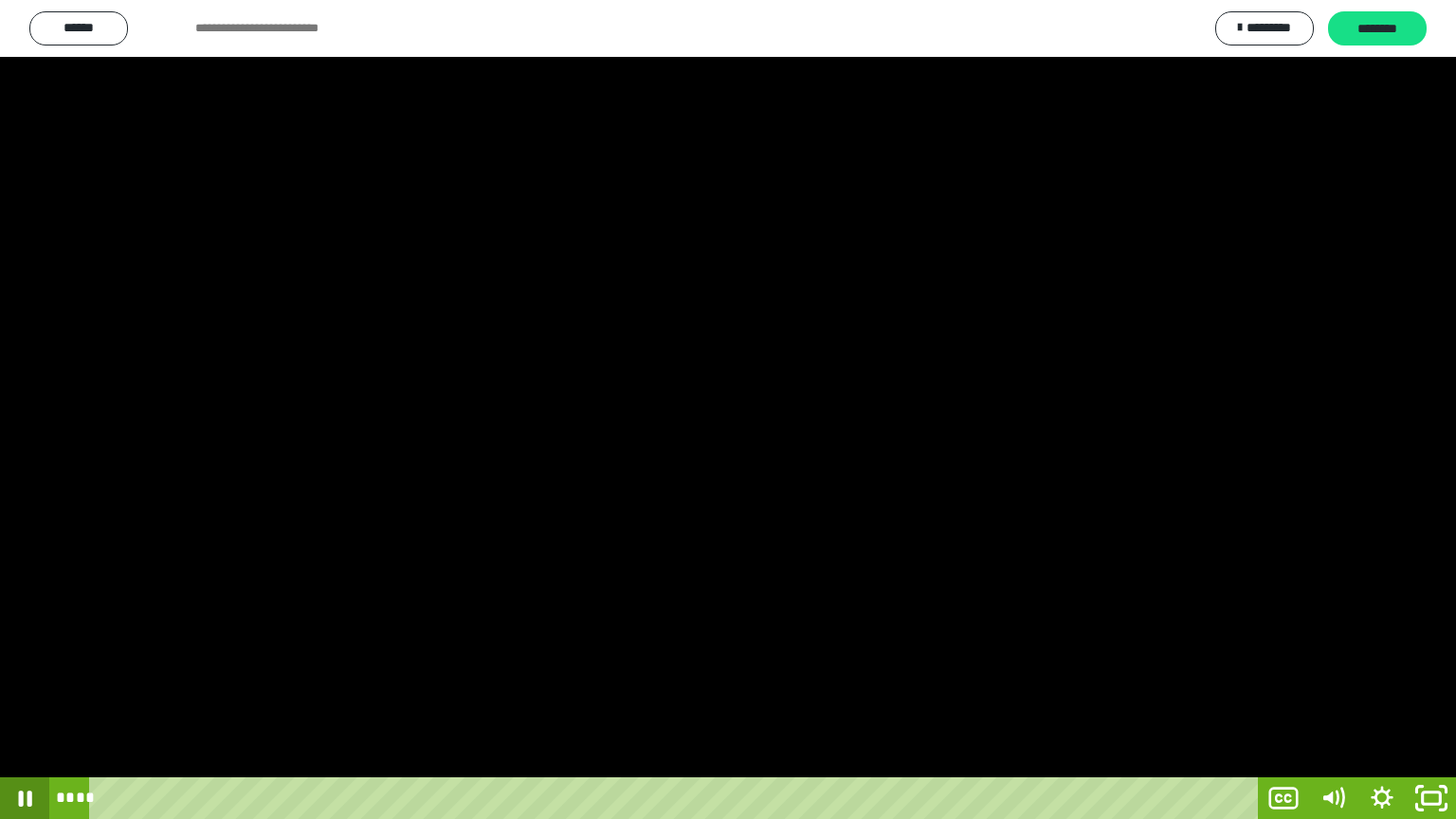 click 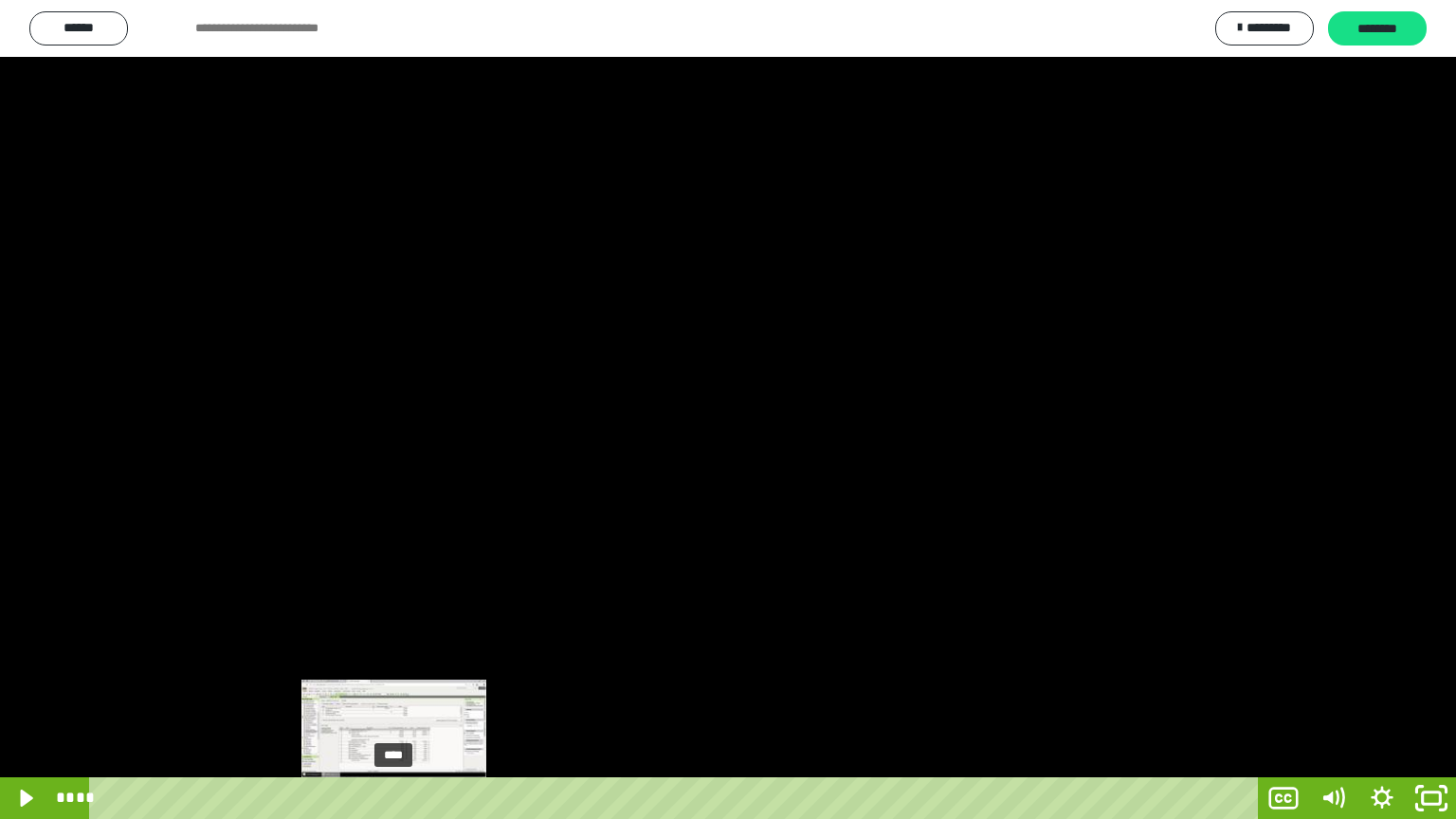 click on "****" at bounding box center (677, 798) 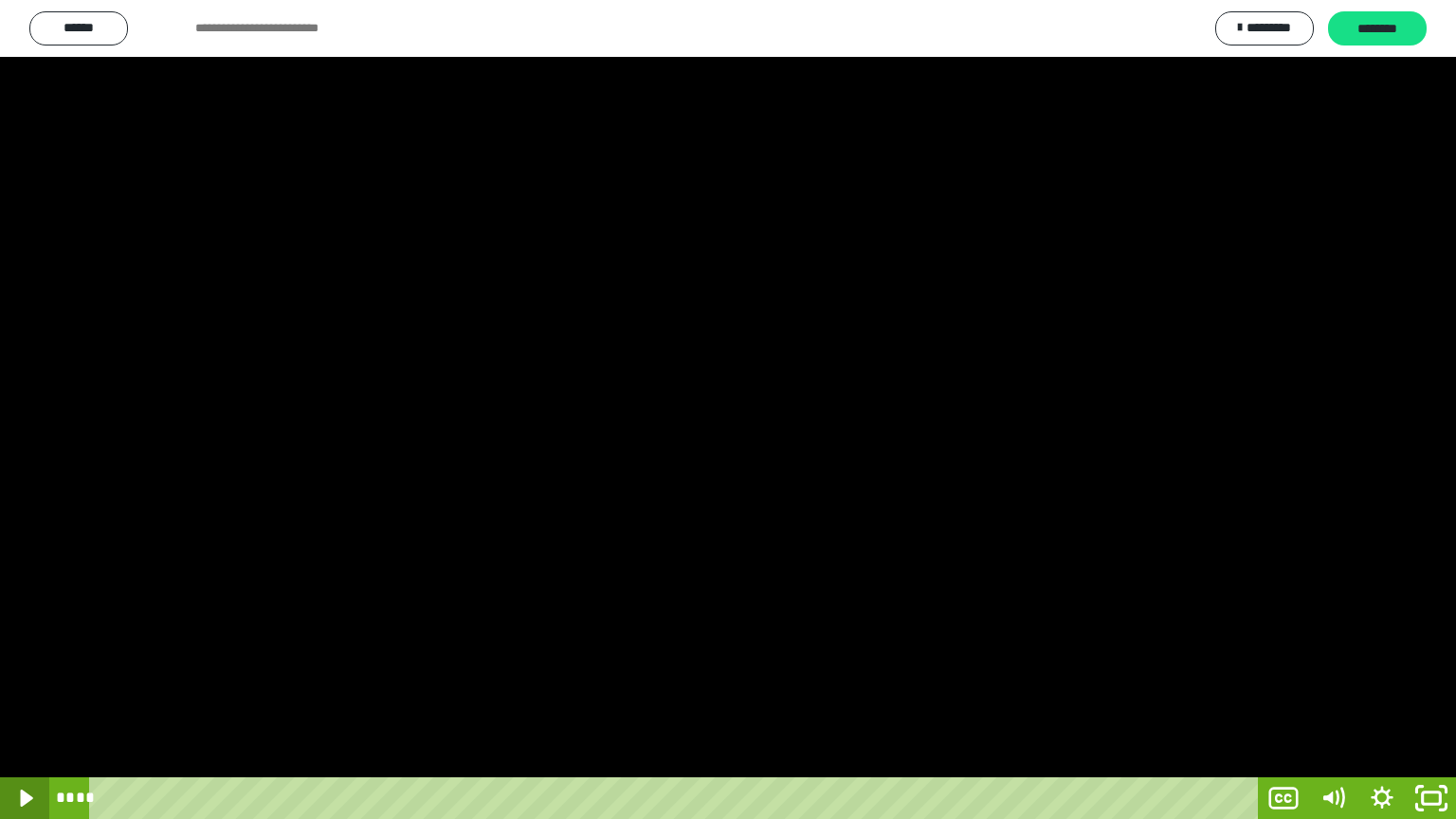 click 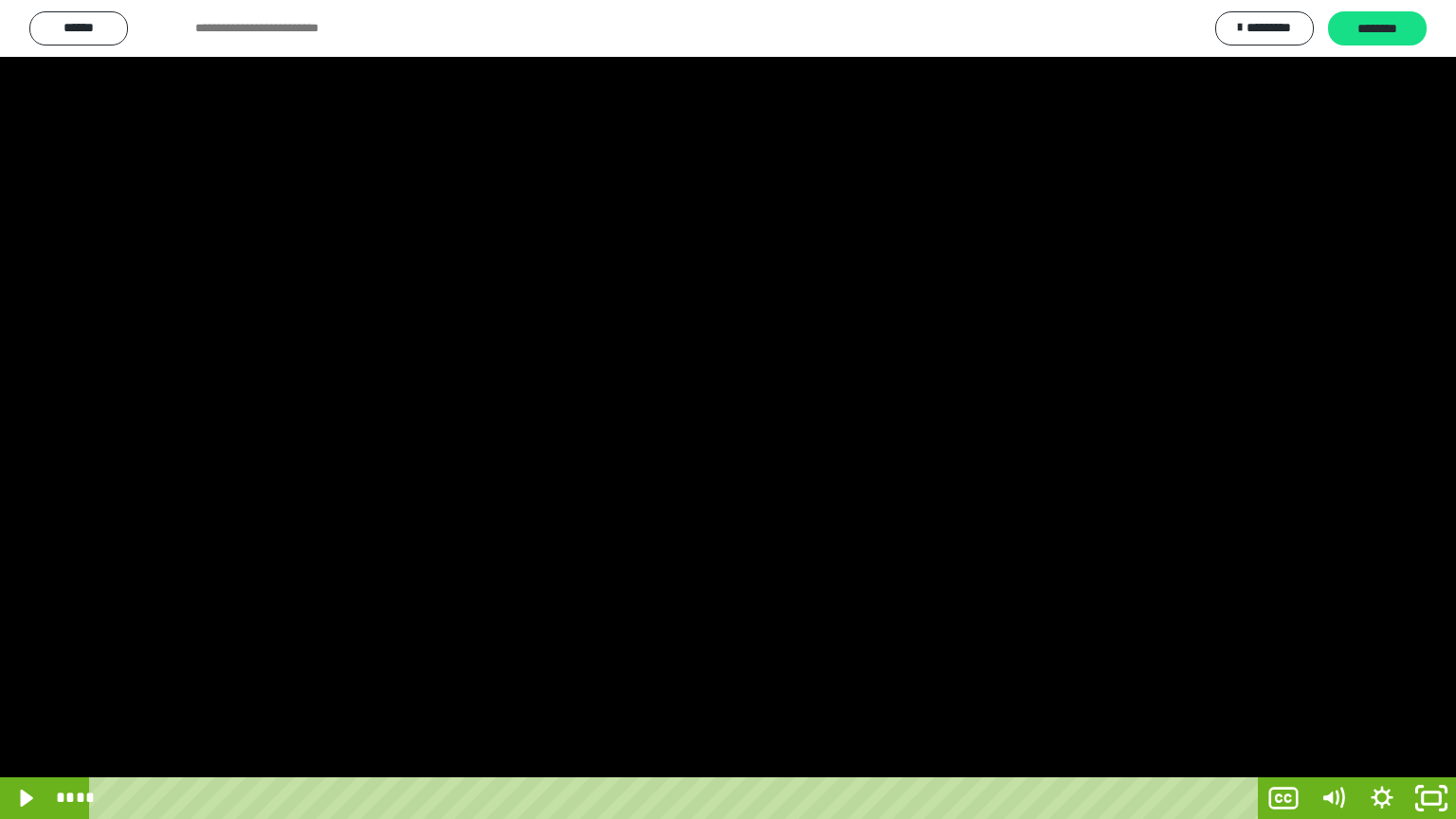 click at bounding box center [728, 410] 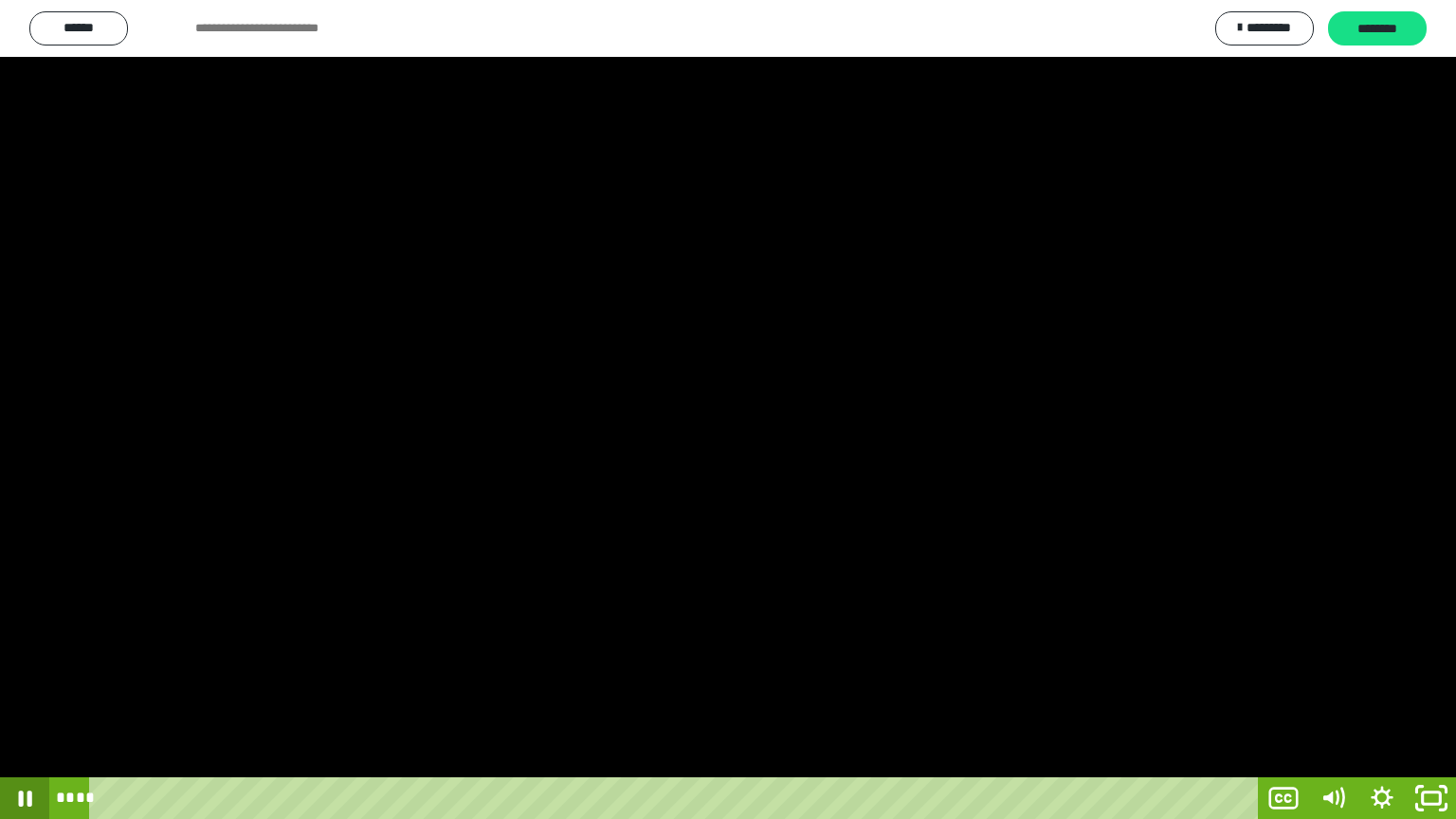 click 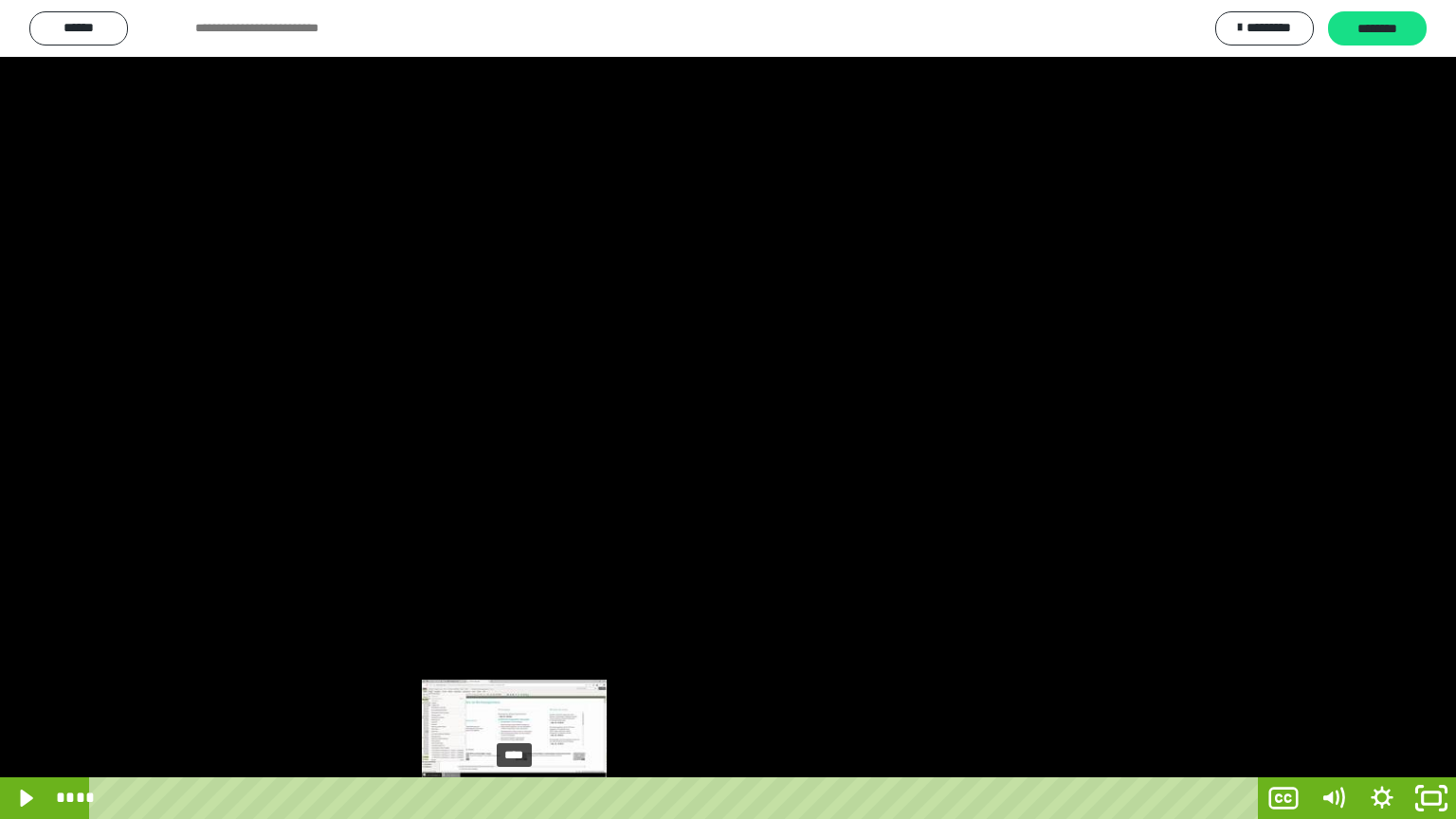 click at bounding box center (521, 798) 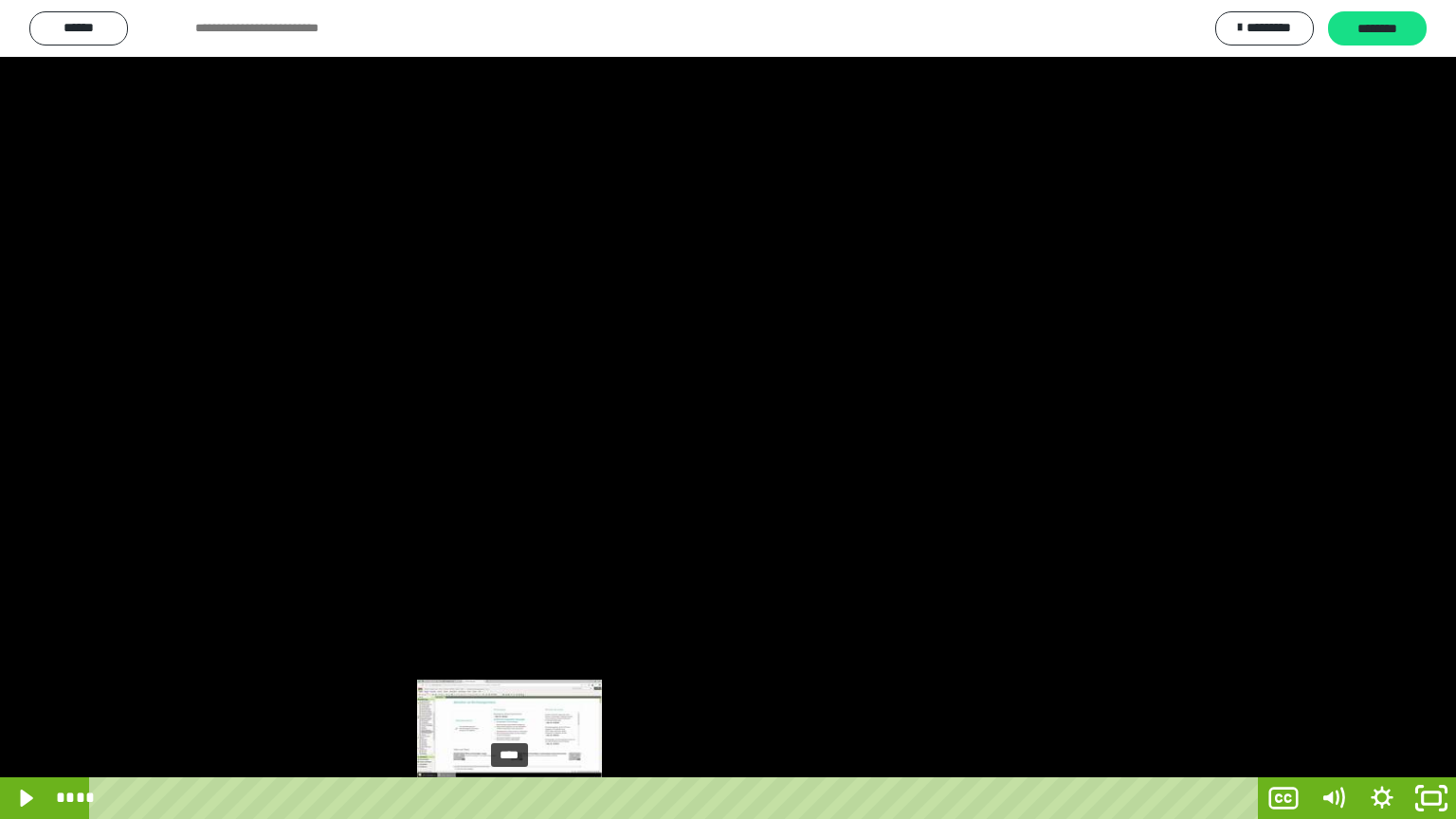 click at bounding box center [514, 798] 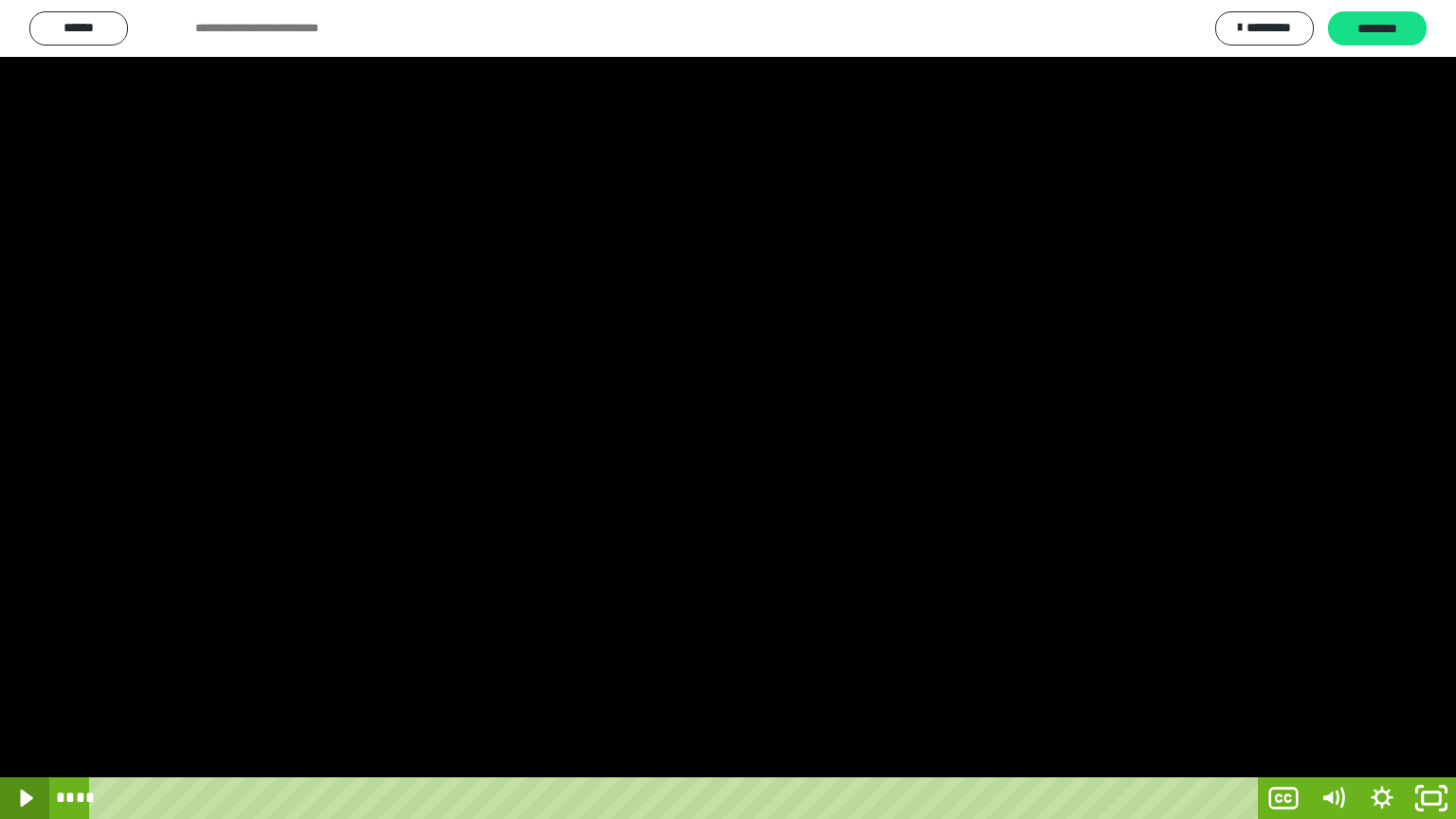click 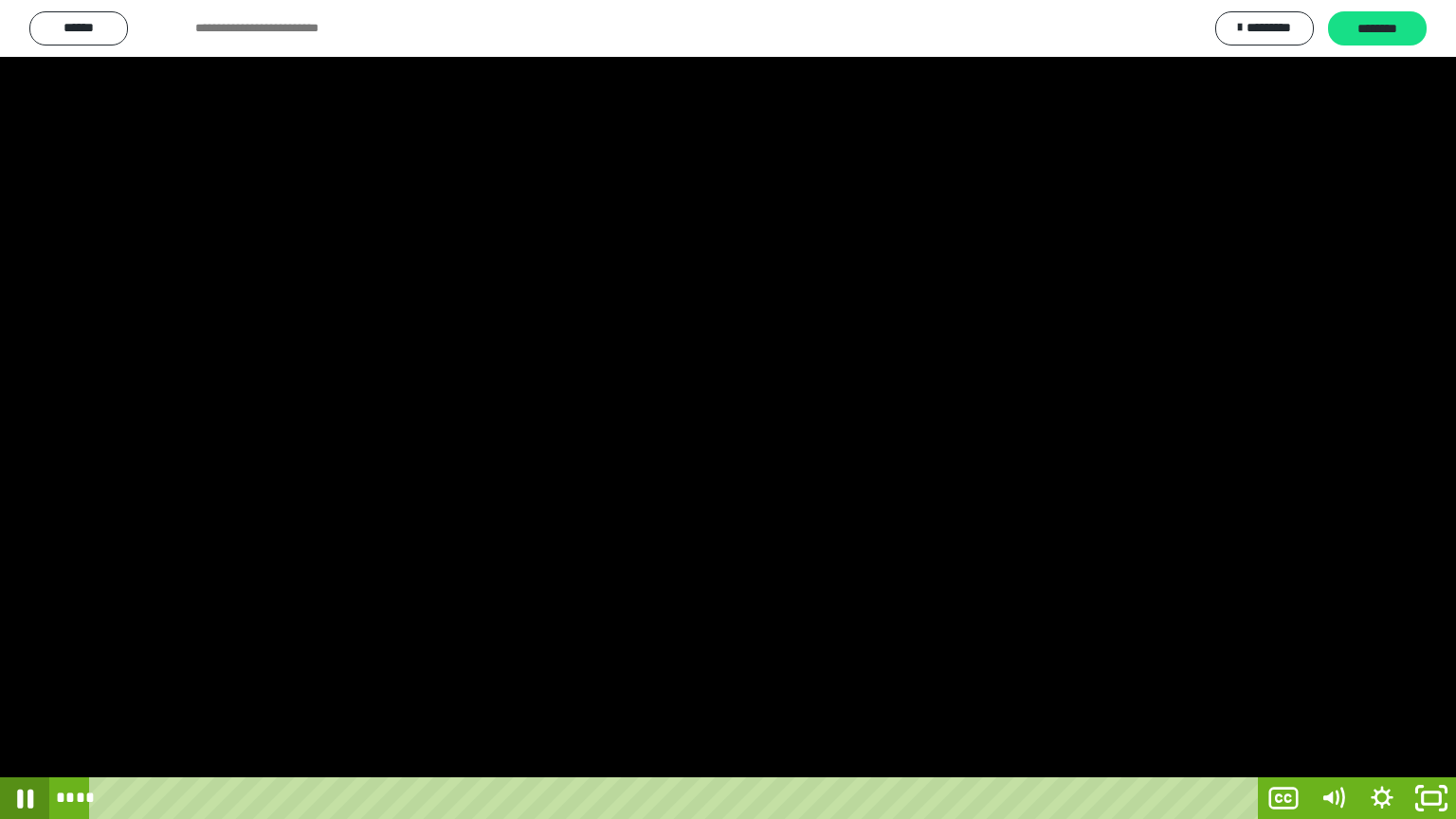 click 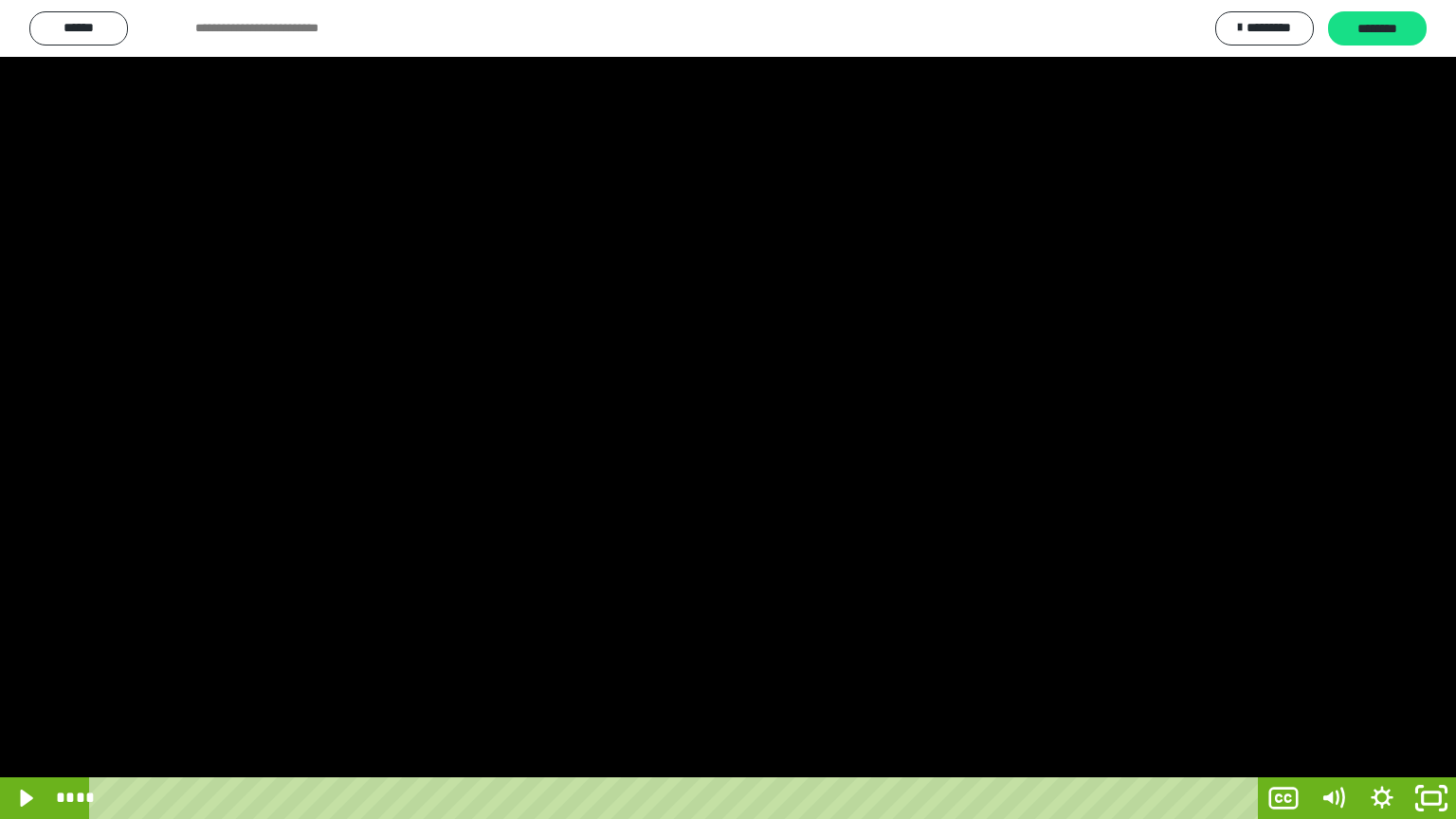 drag, startPoint x: 514, startPoint y: 524, endPoint x: 514, endPoint y: 410, distance: 114 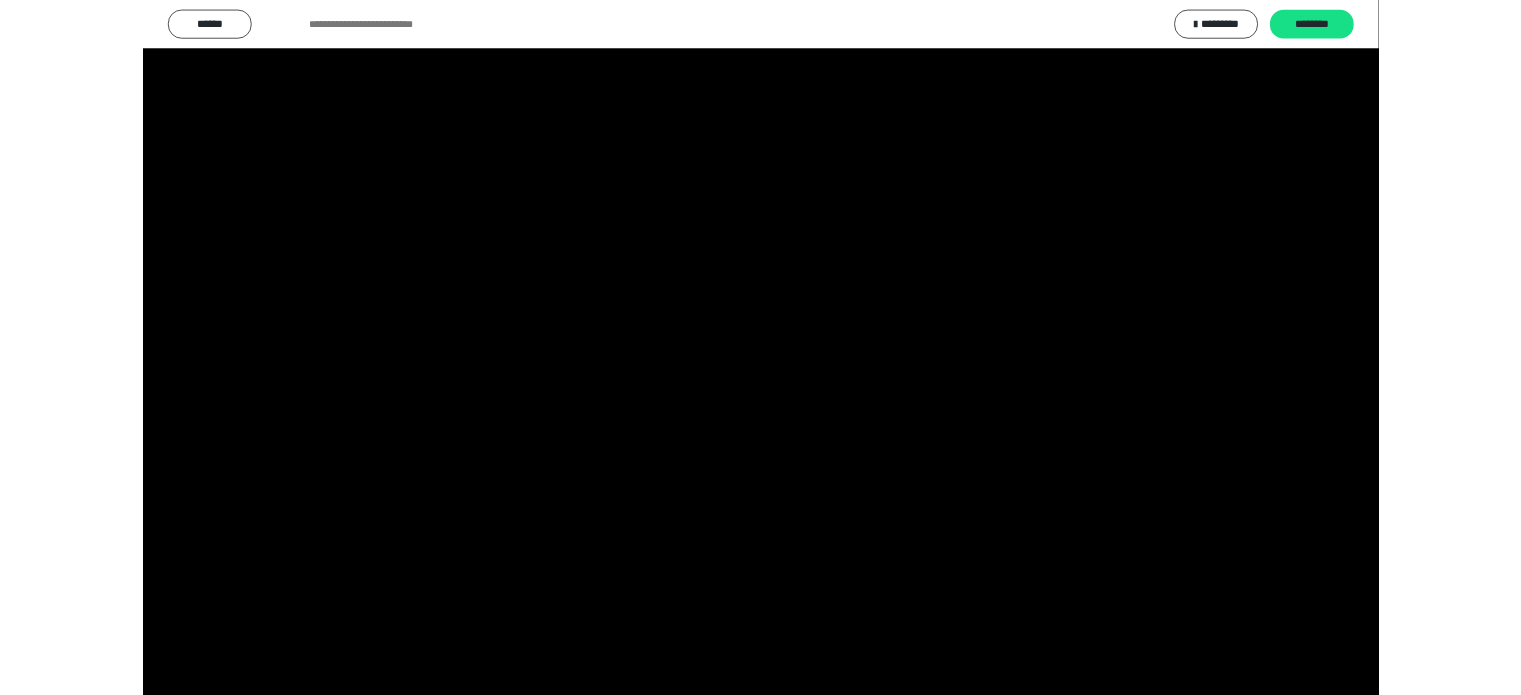 scroll, scrollTop: 3706, scrollLeft: 0, axis: vertical 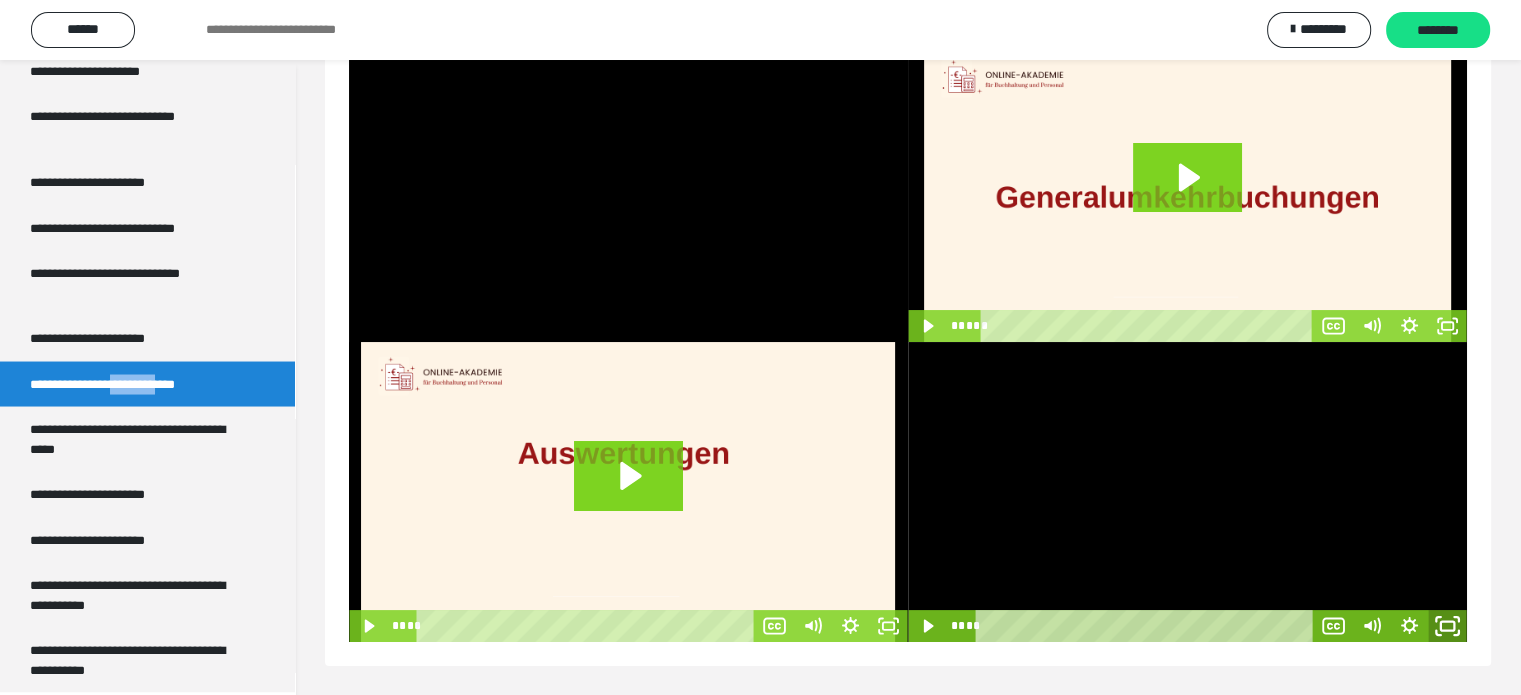 click 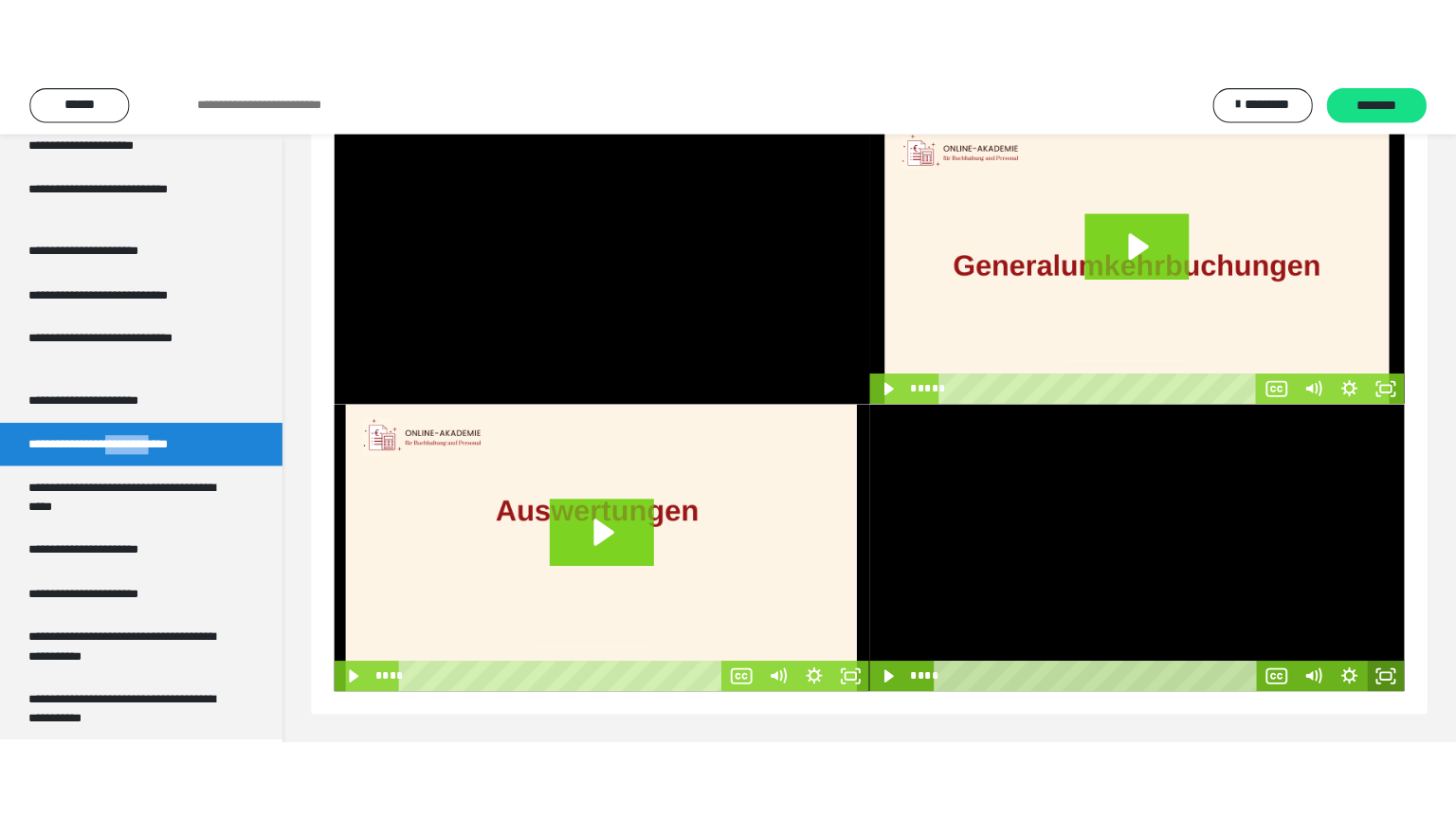 scroll, scrollTop: 57, scrollLeft: 0, axis: vertical 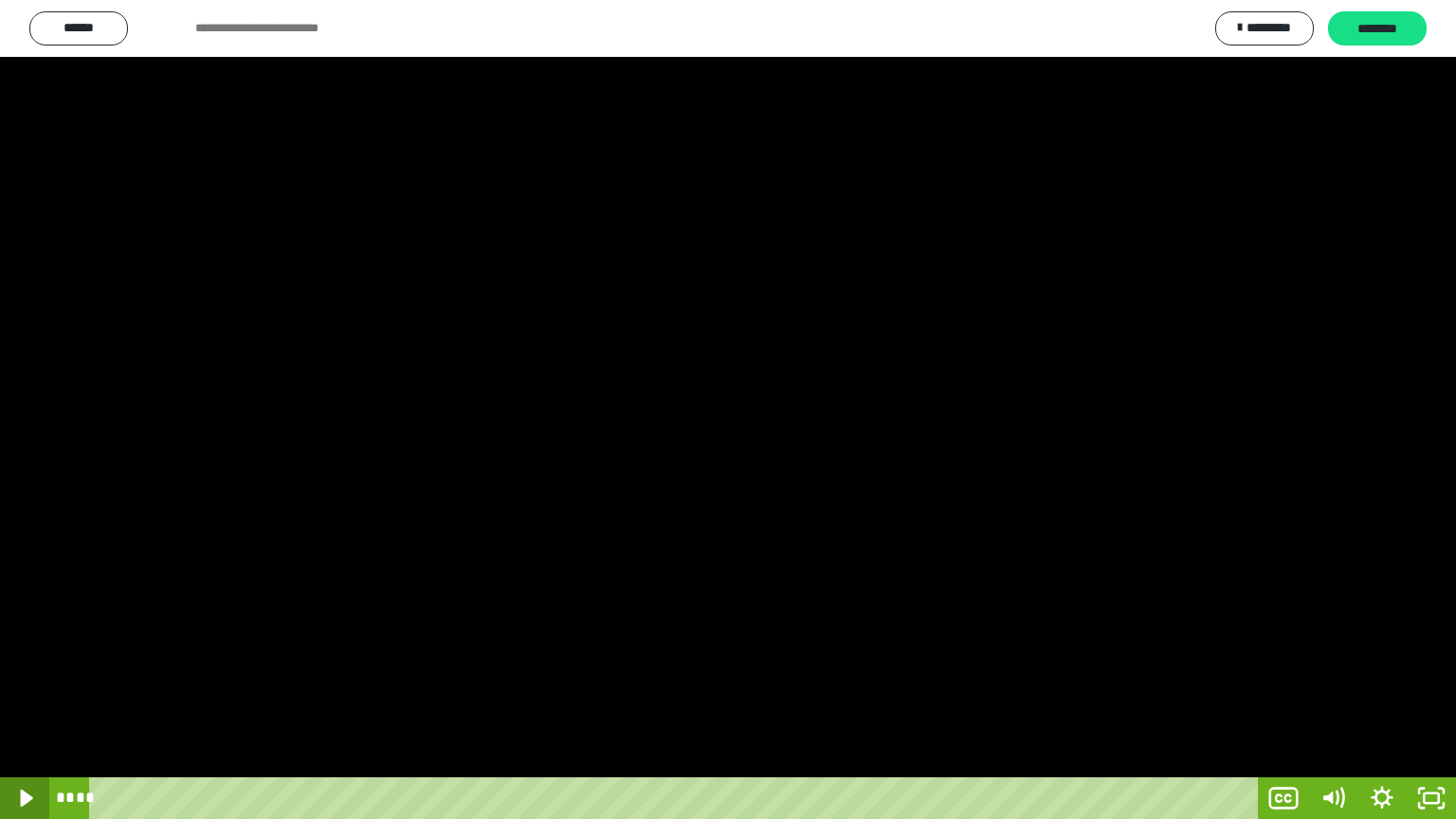 click 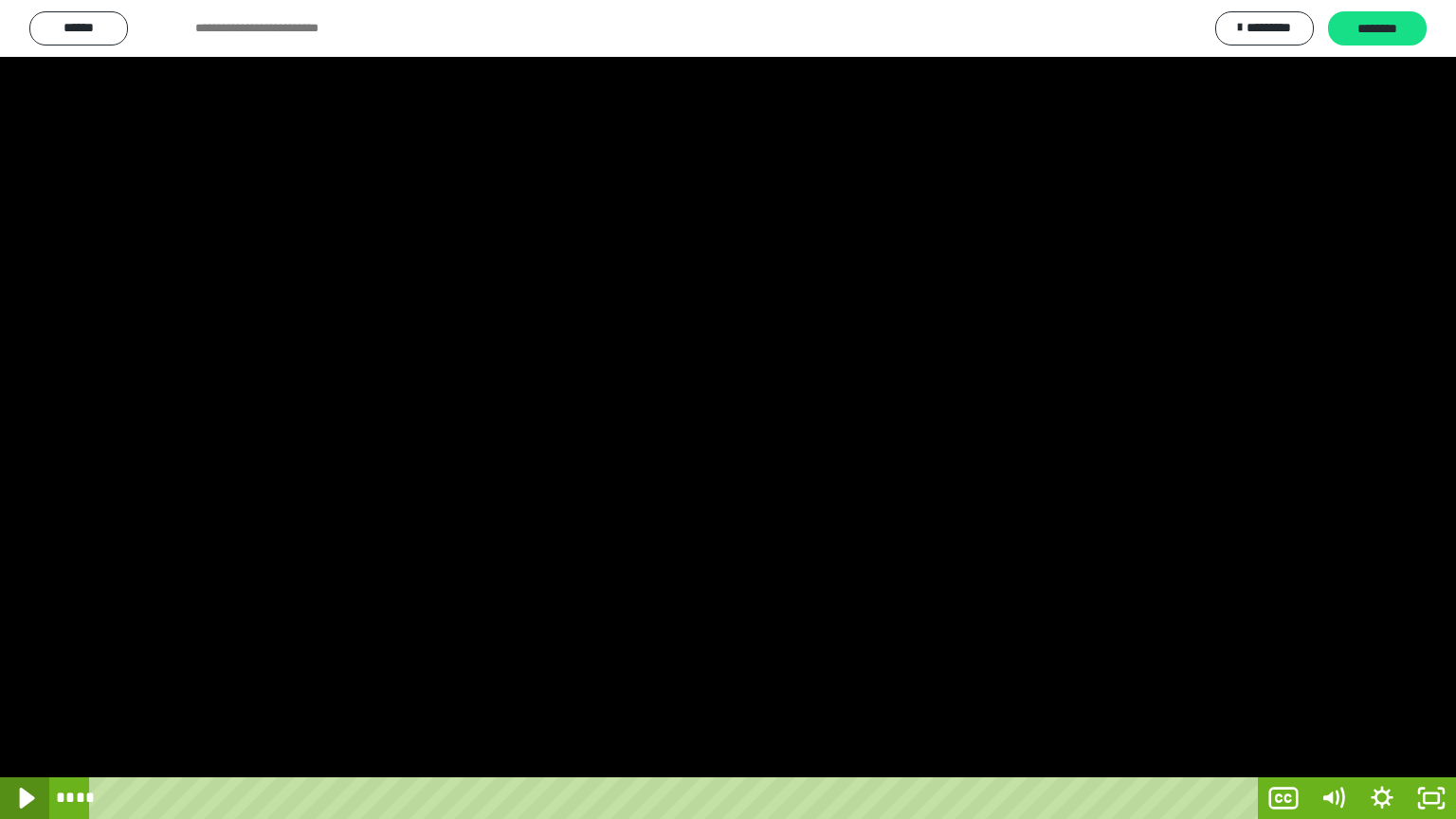 click 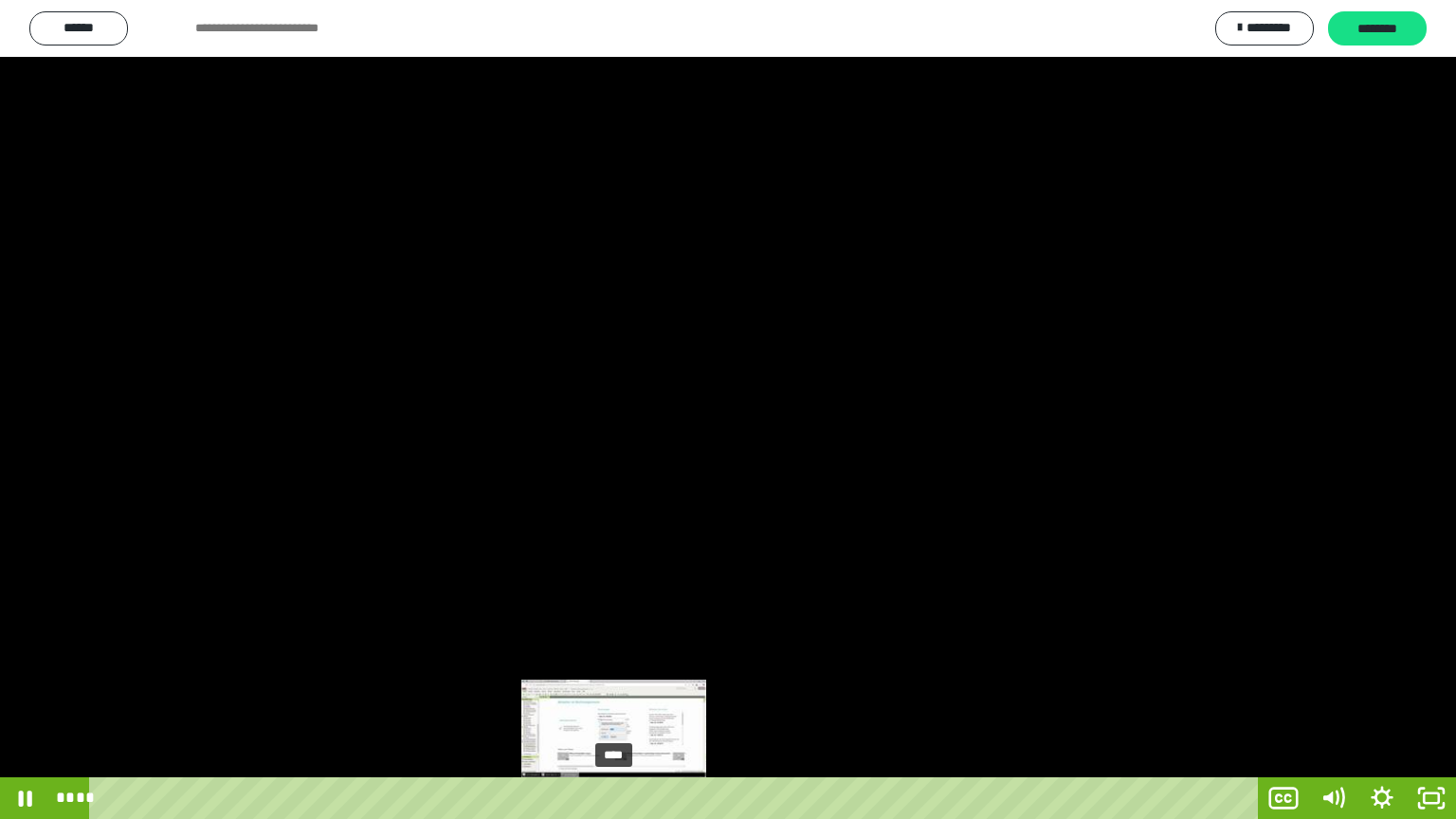 click on "****" at bounding box center [677, 798] 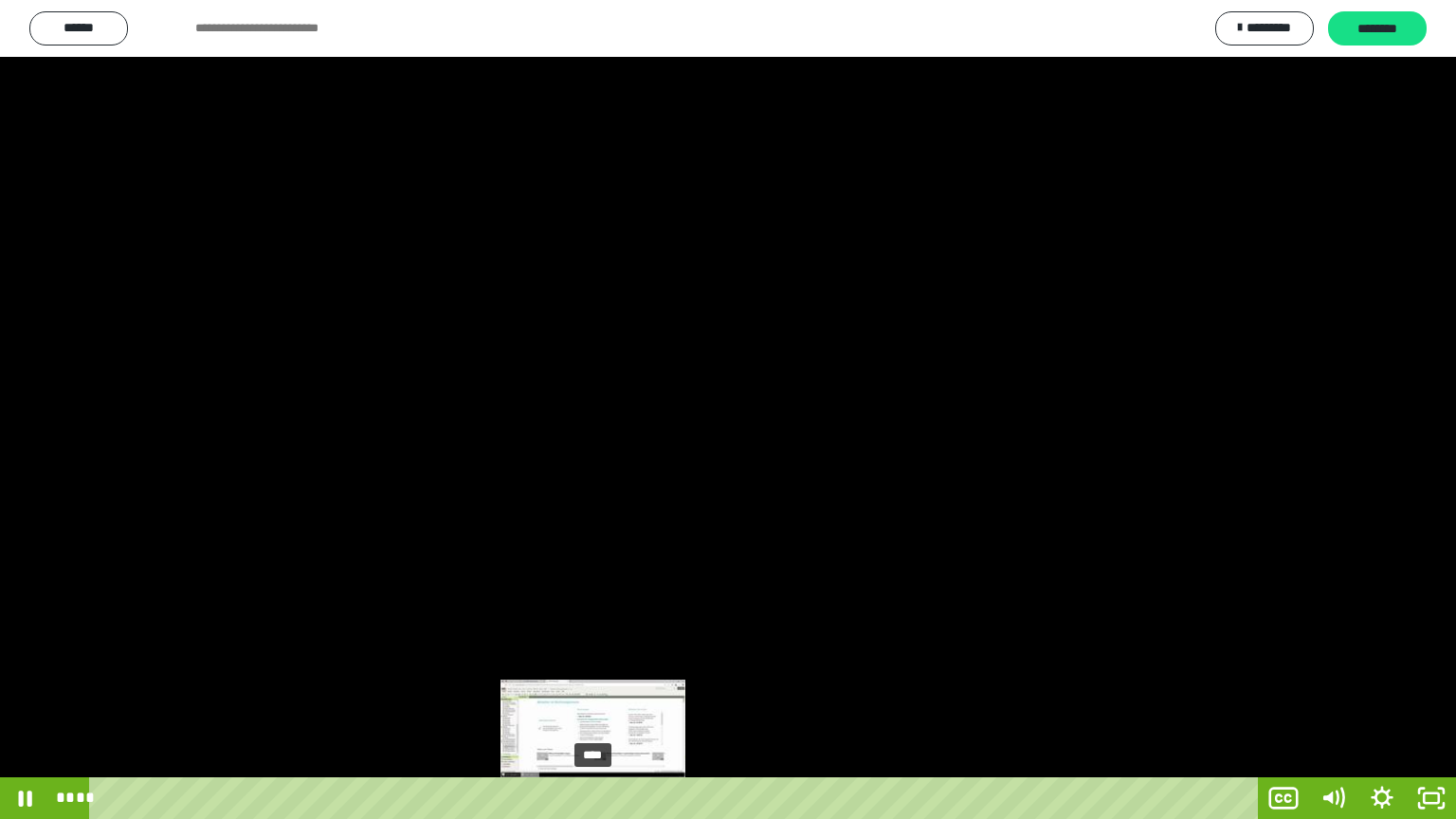 click on "****" at bounding box center (677, 798) 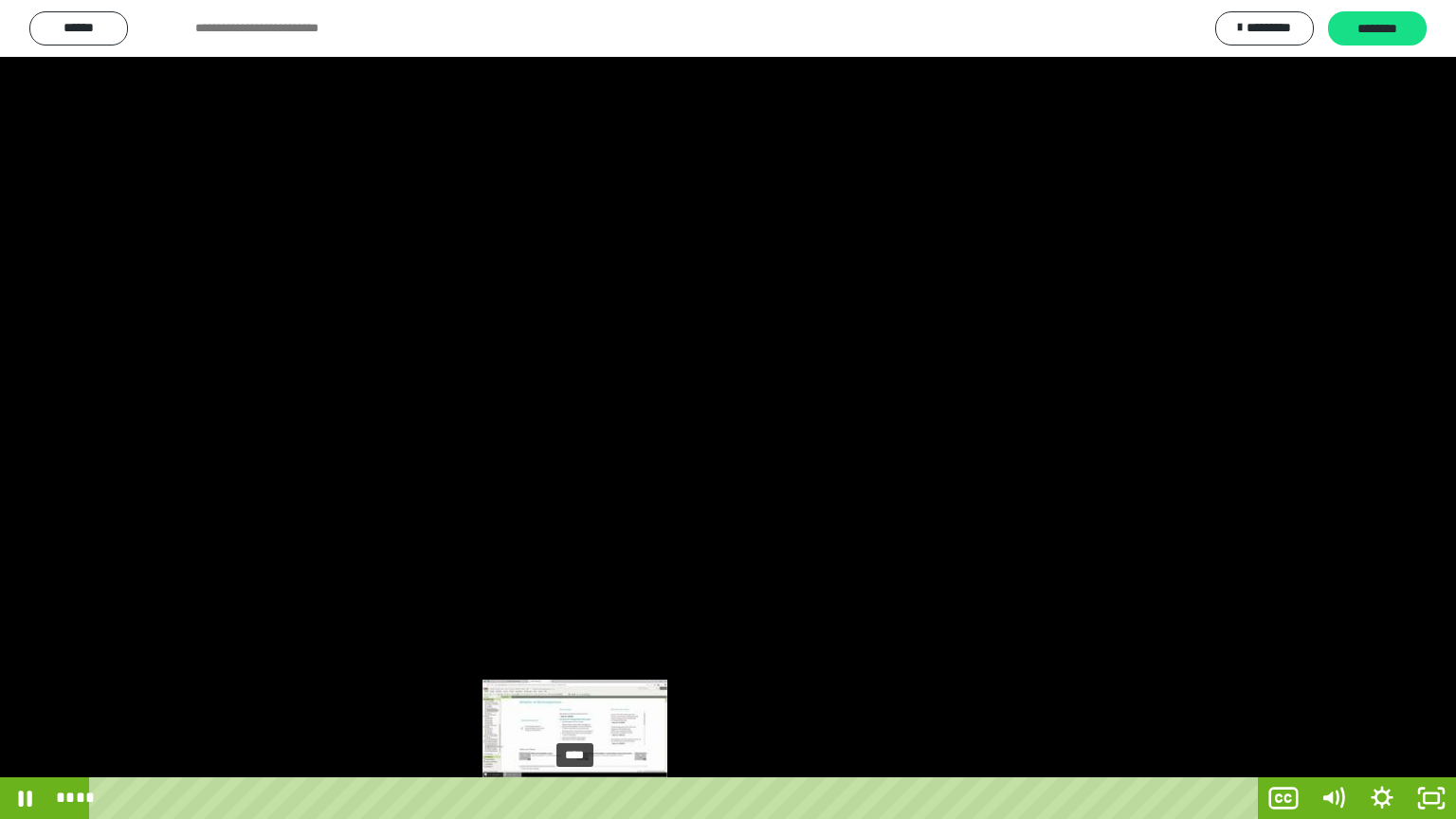 click on "****" at bounding box center [677, 798] 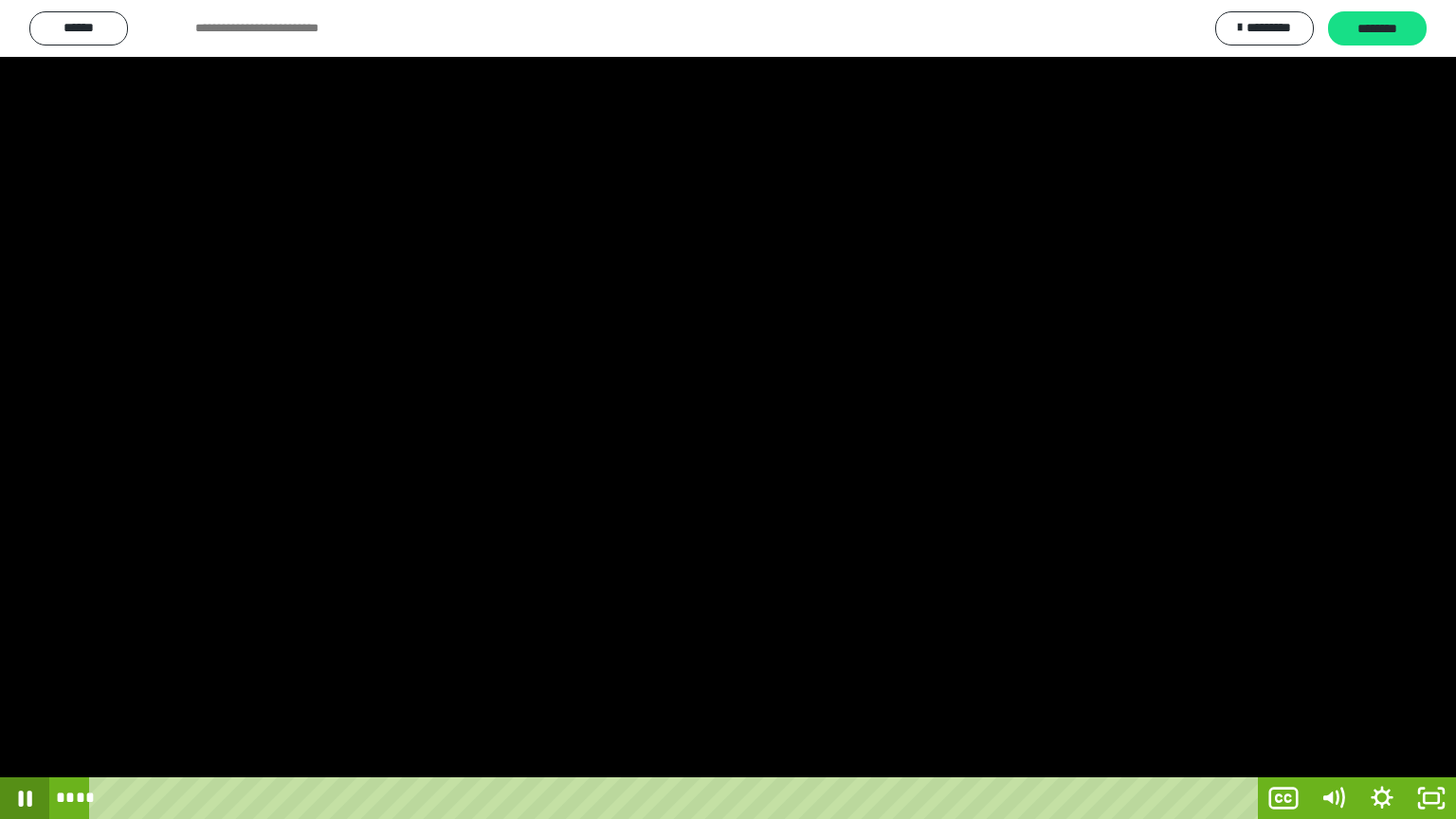 click 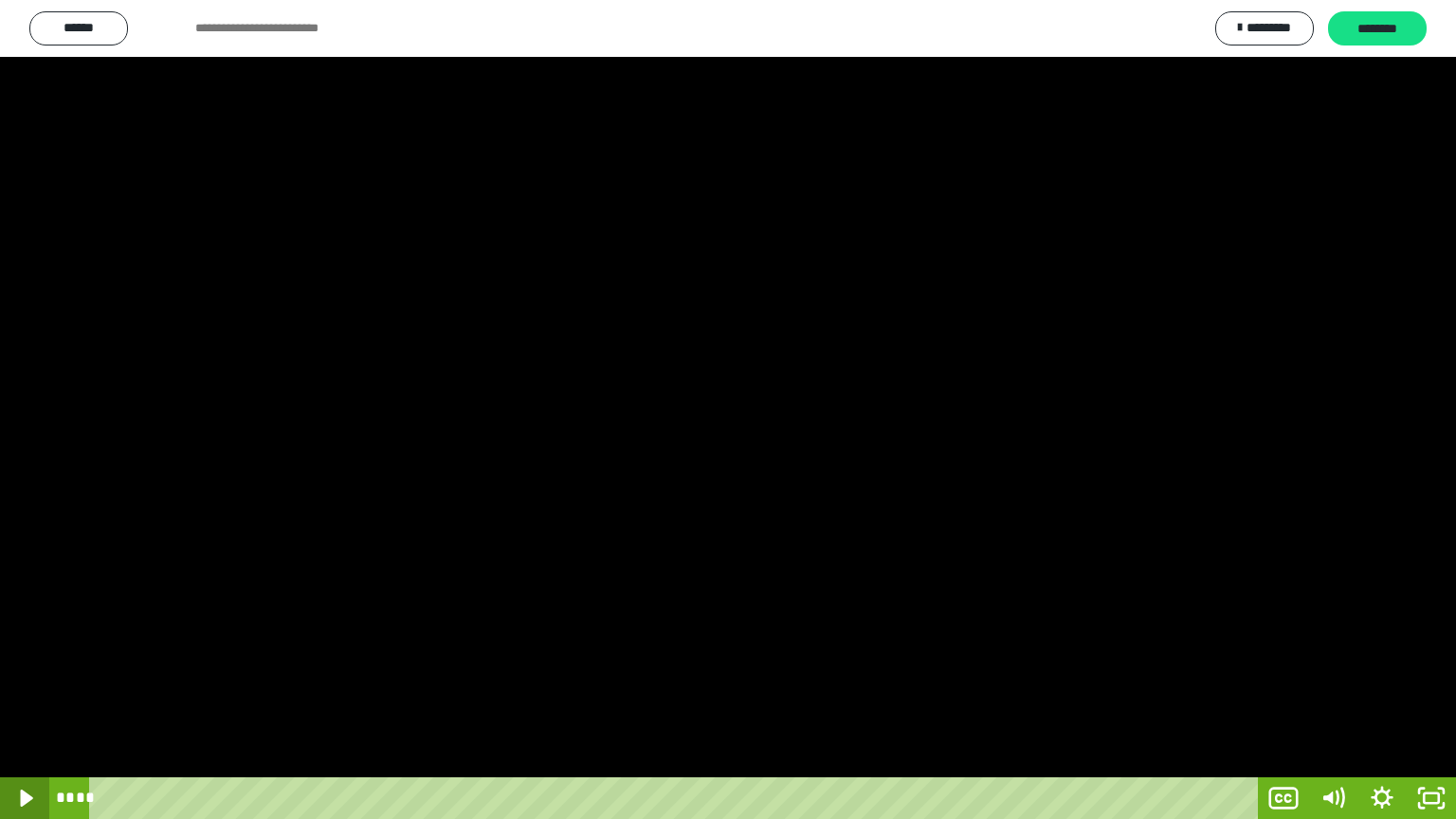 click 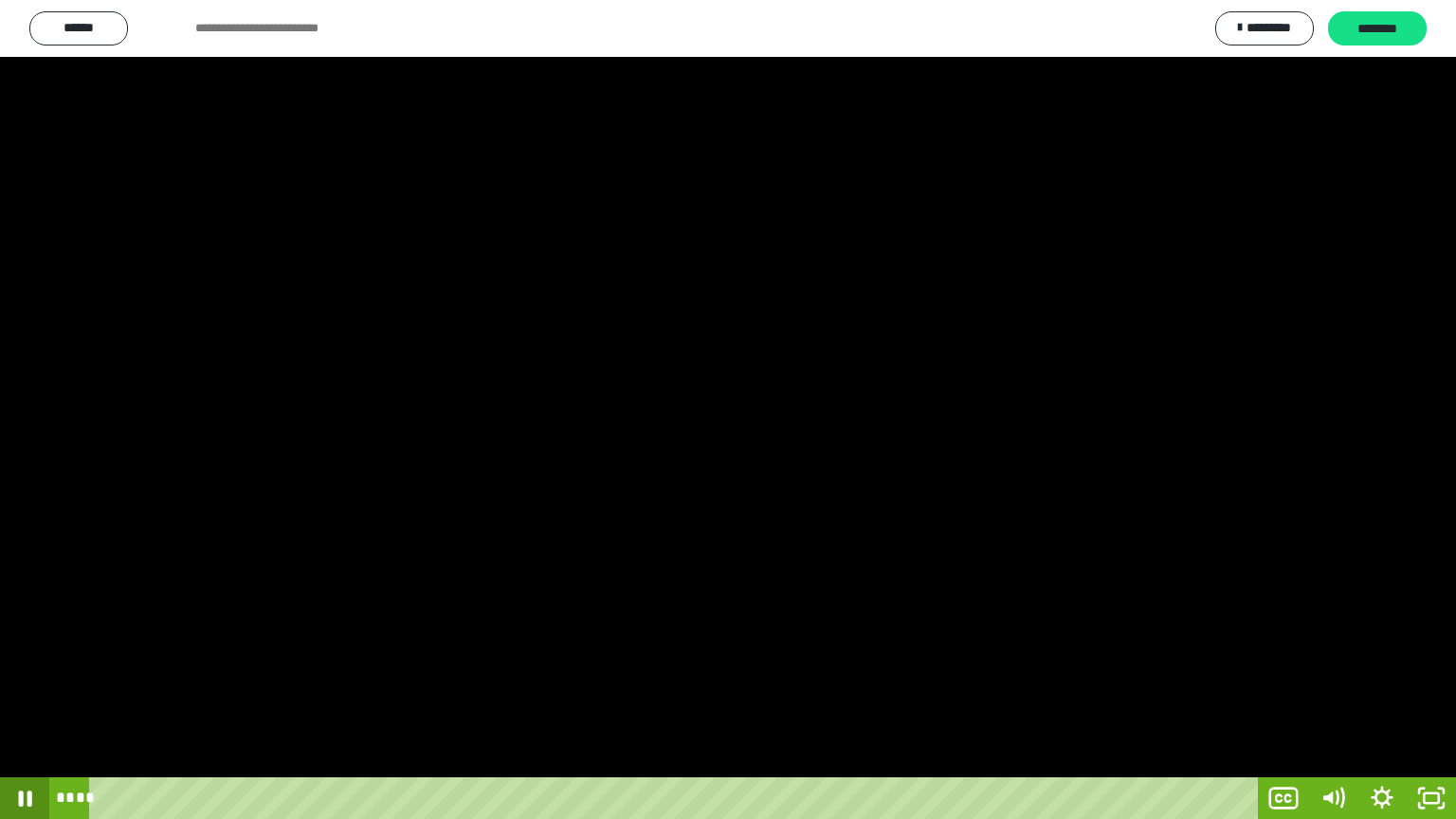 click 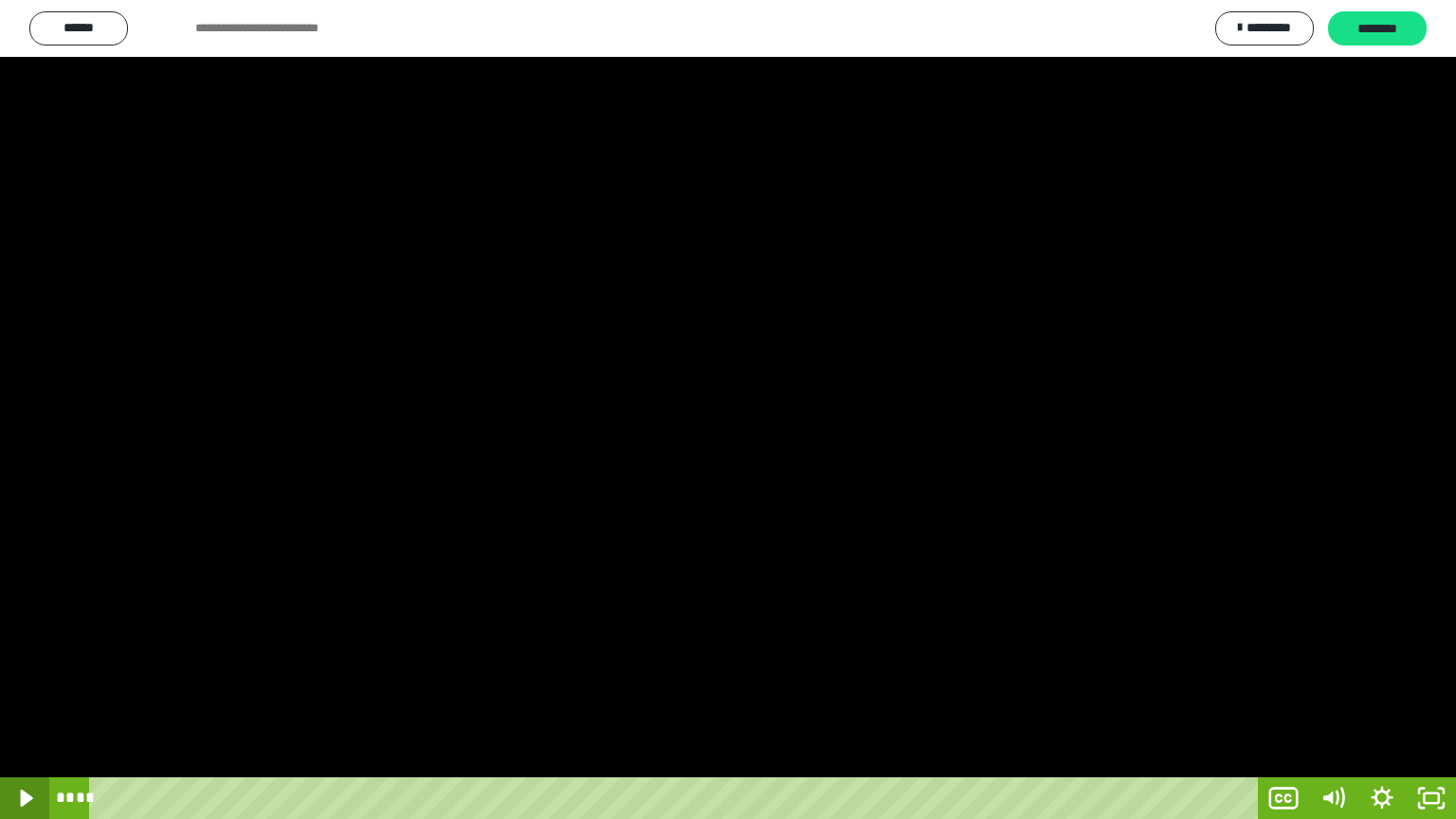 click 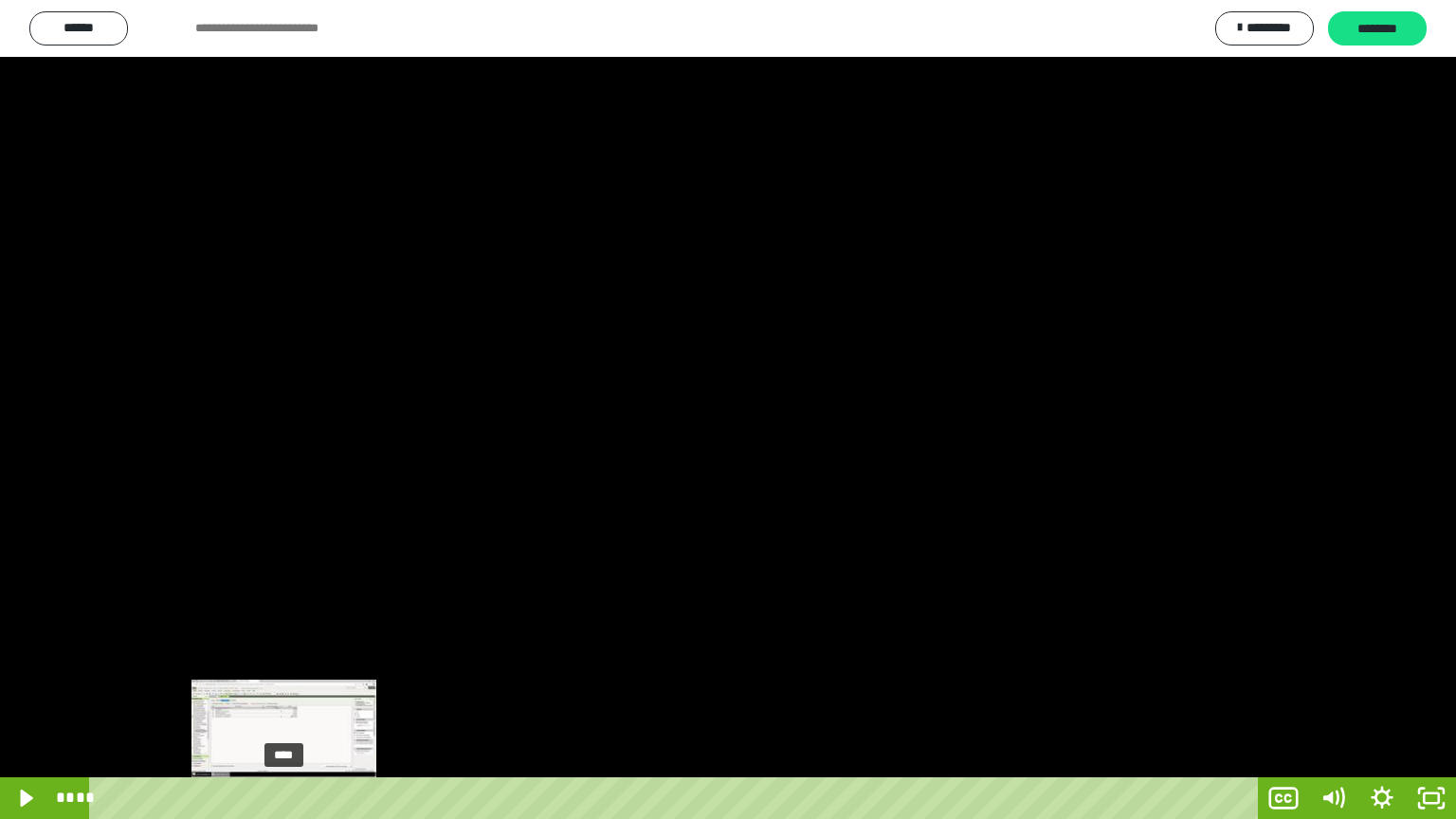 click on "****" at bounding box center [677, 798] 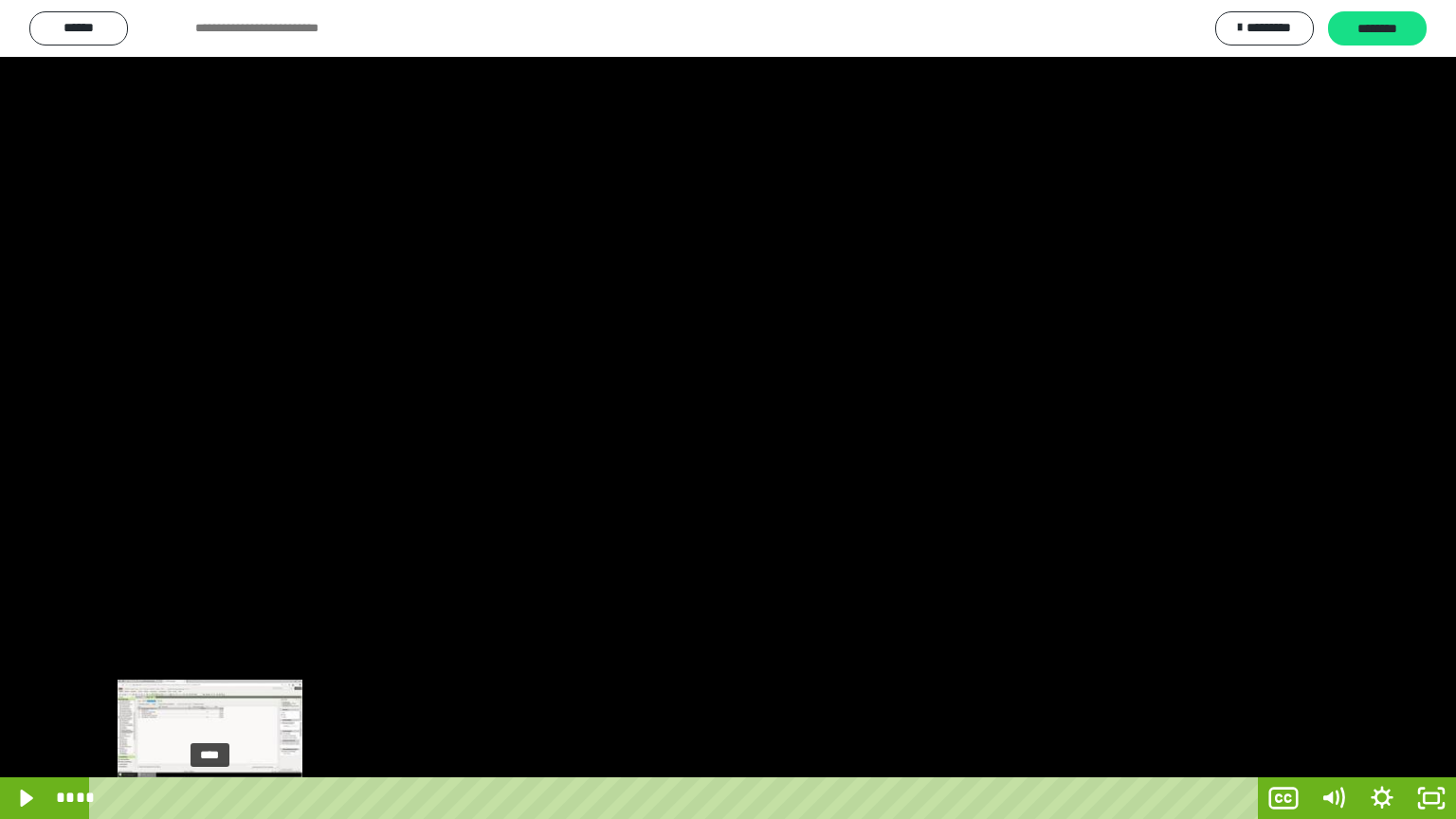 click on "****" at bounding box center [677, 798] 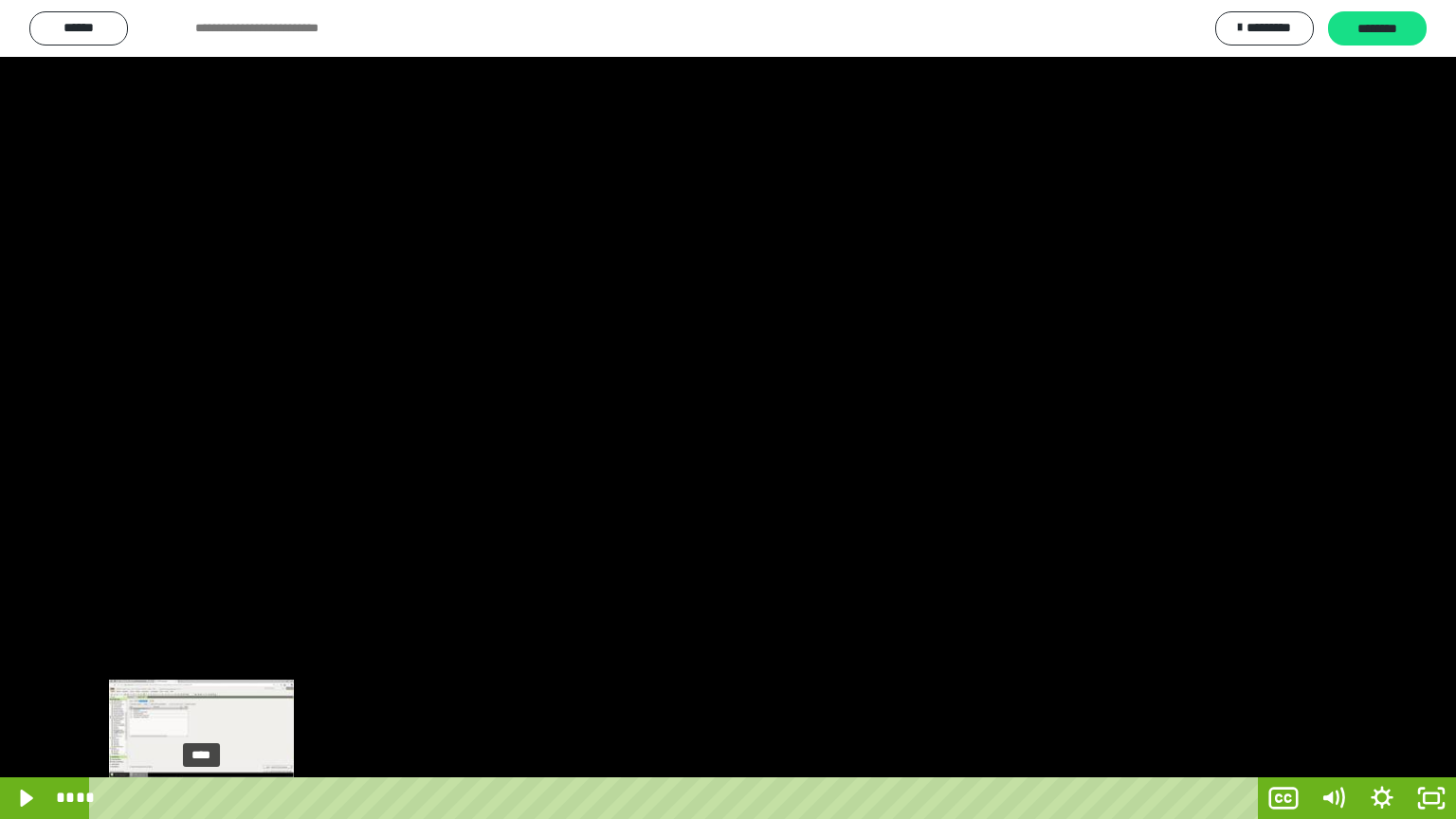 click at bounding box center [201, 798] 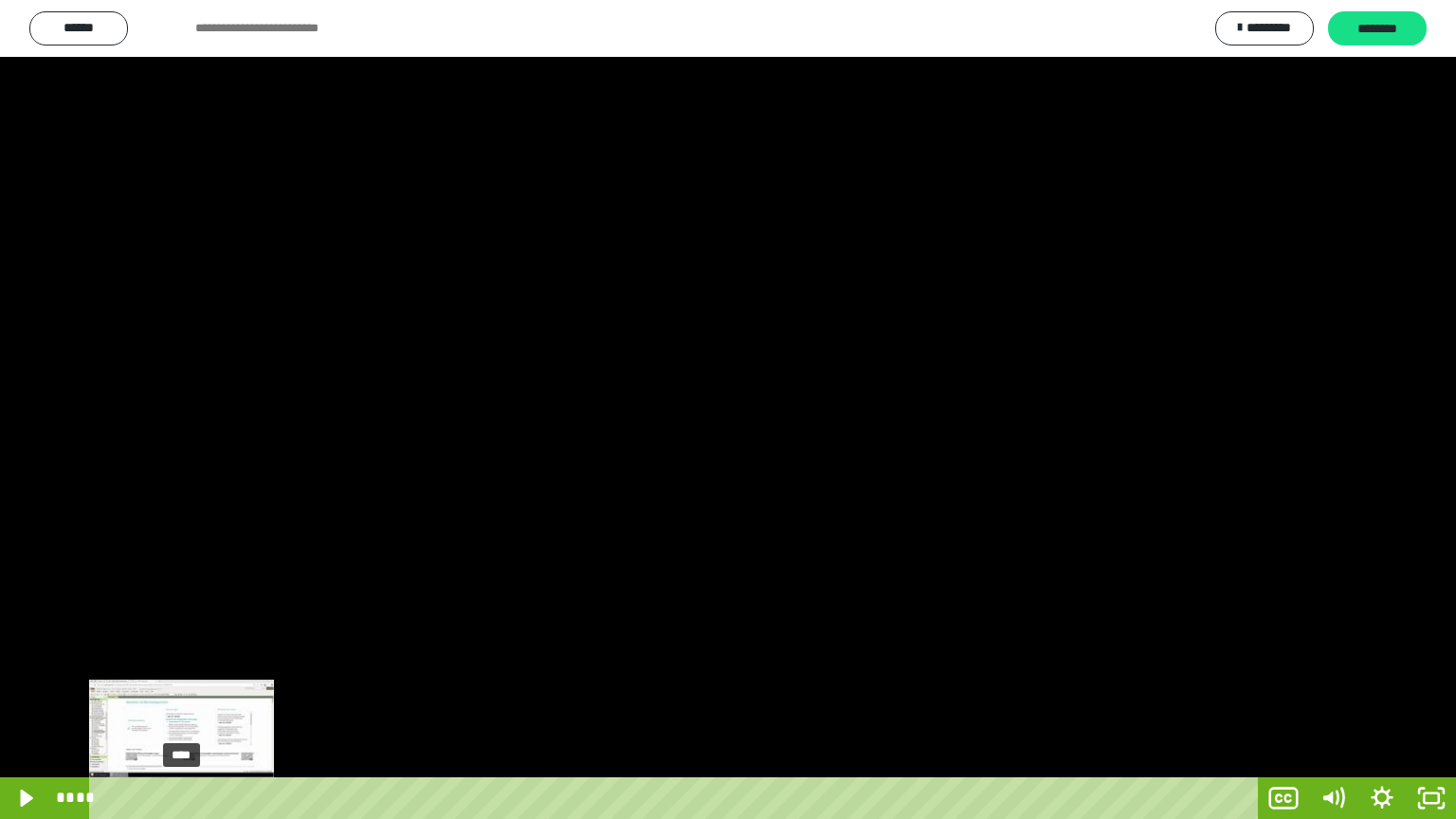 click on "****" at bounding box center [677, 798] 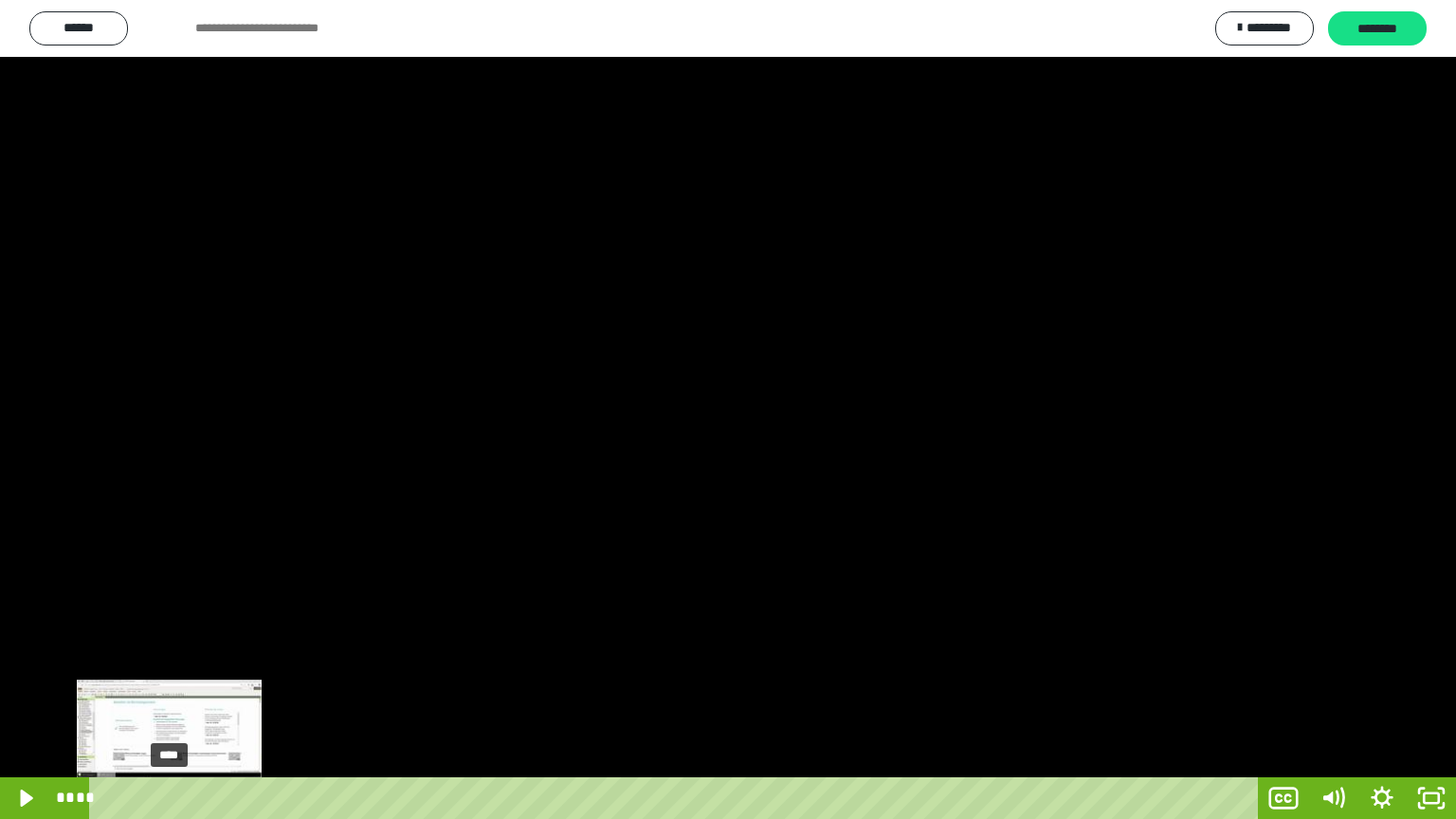 click at bounding box center [169, 798] 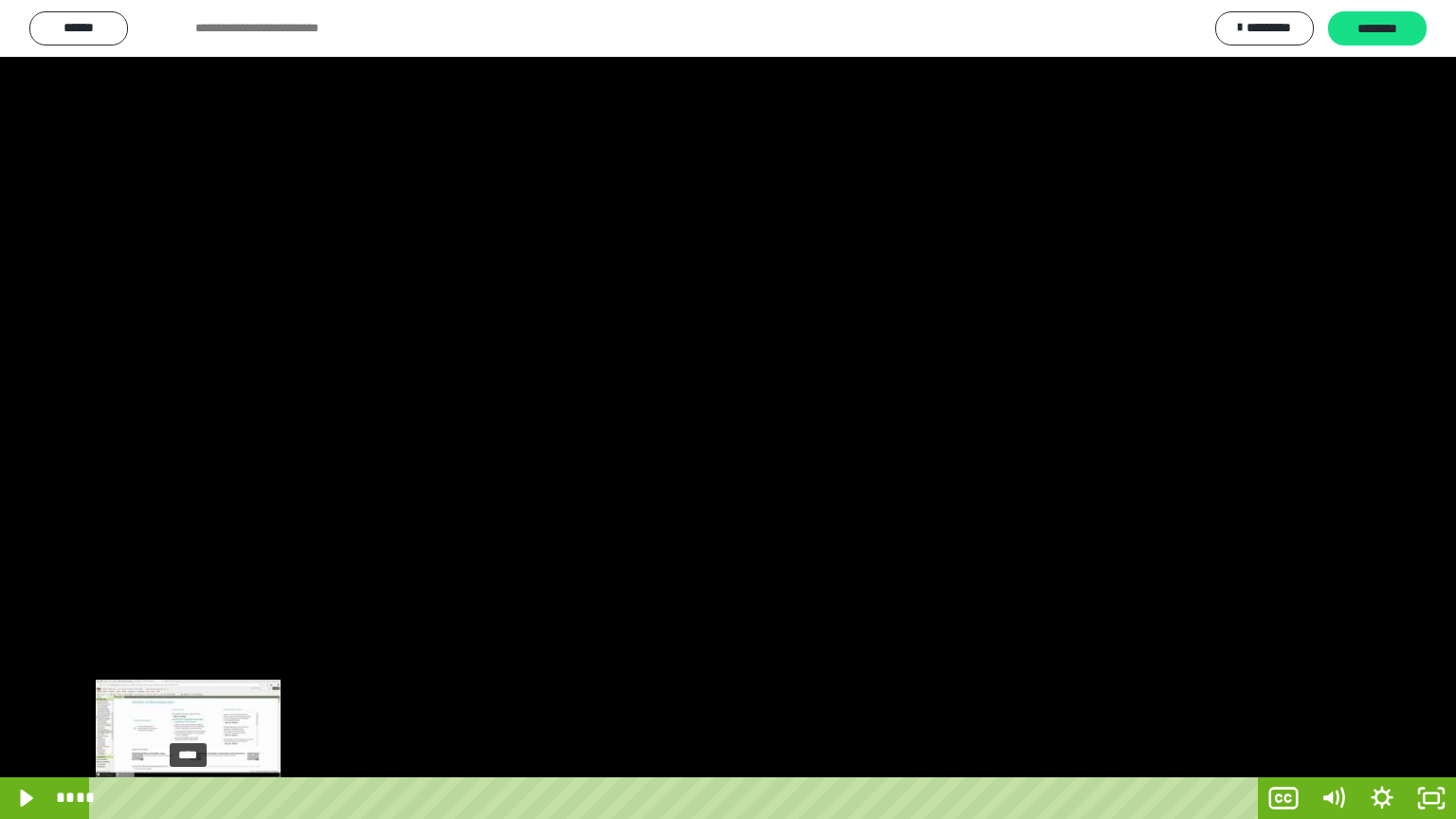 click on "****" at bounding box center (677, 798) 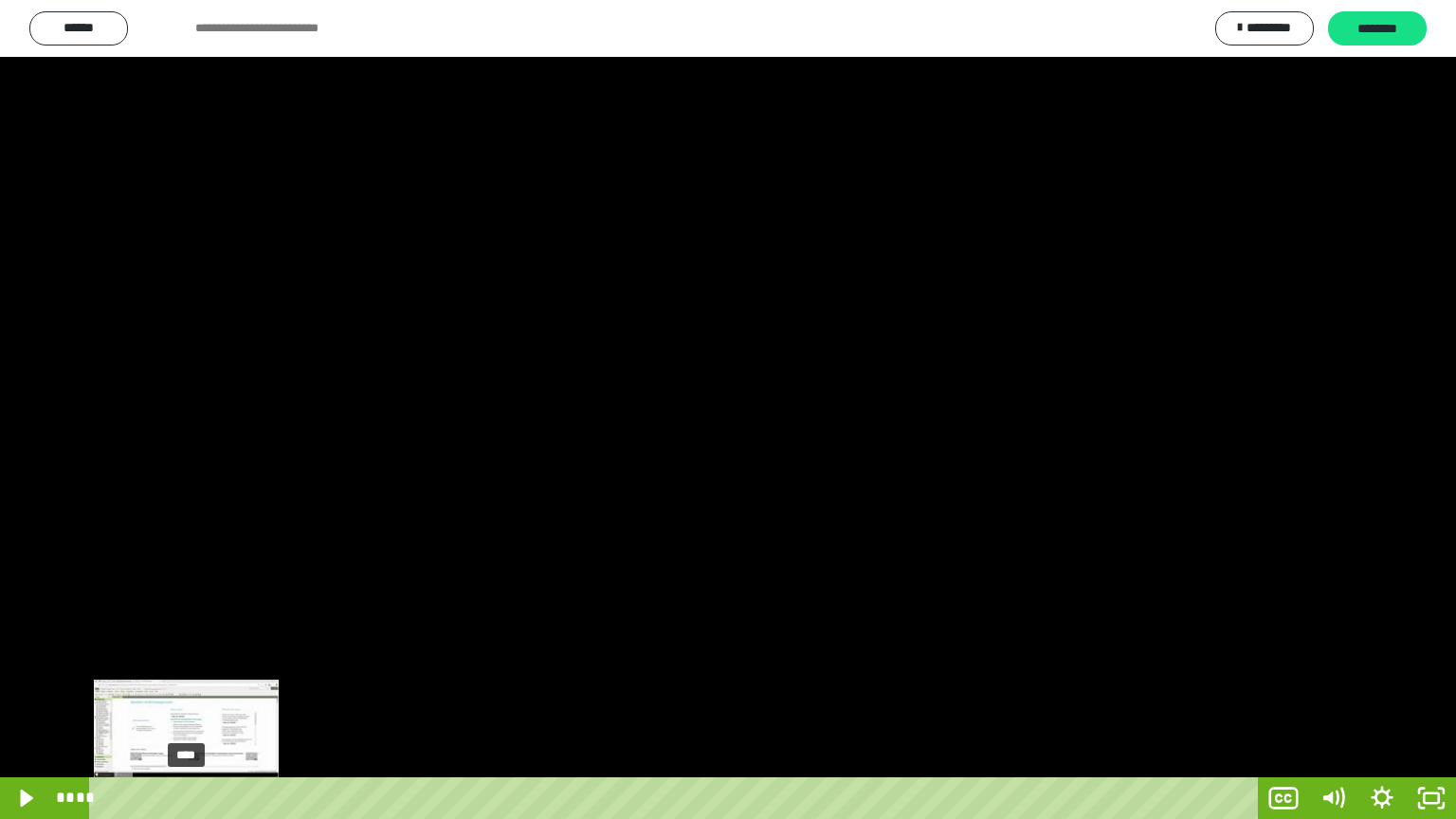 click at bounding box center (188, 798) 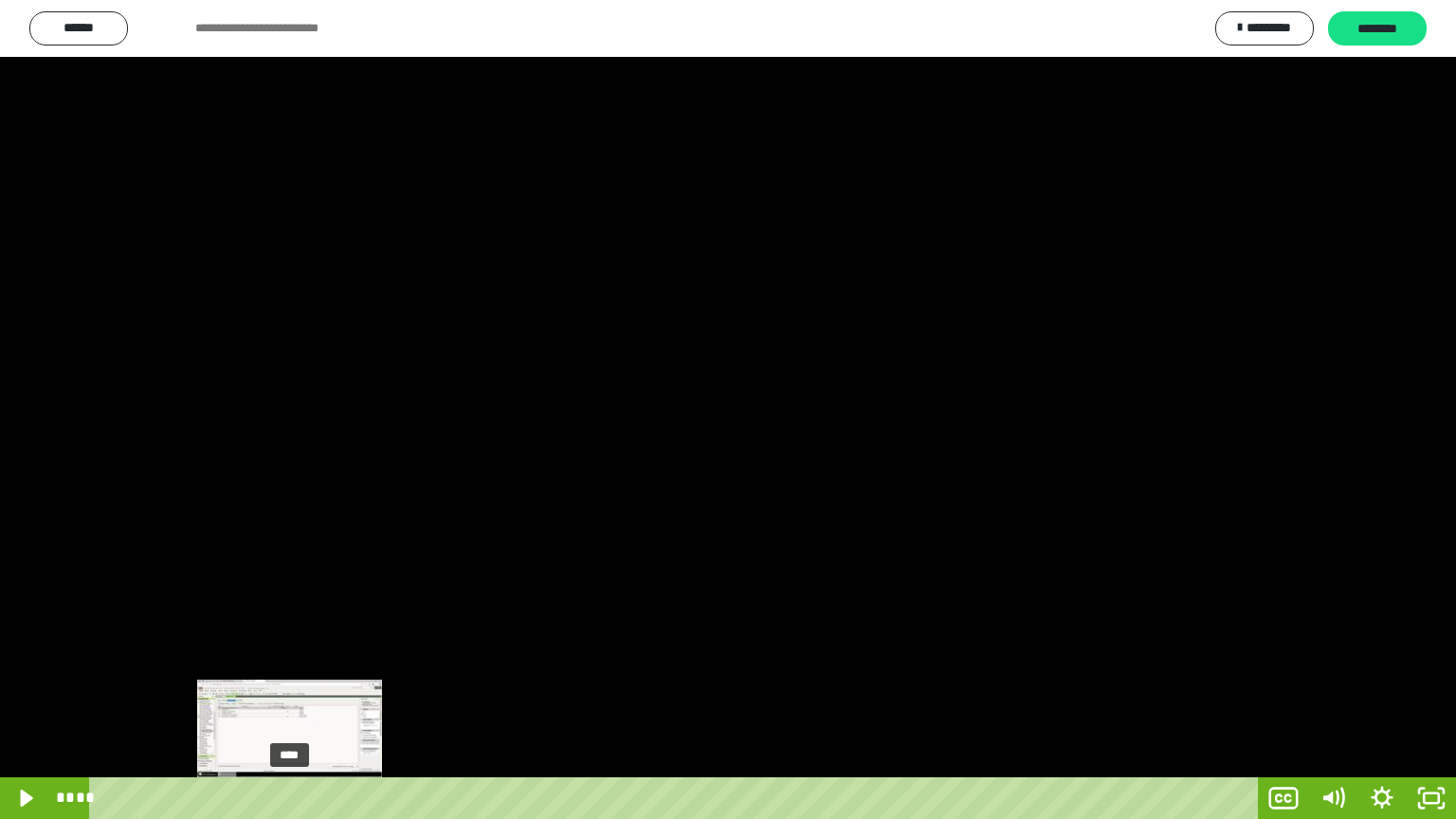 click on "****" at bounding box center [677, 798] 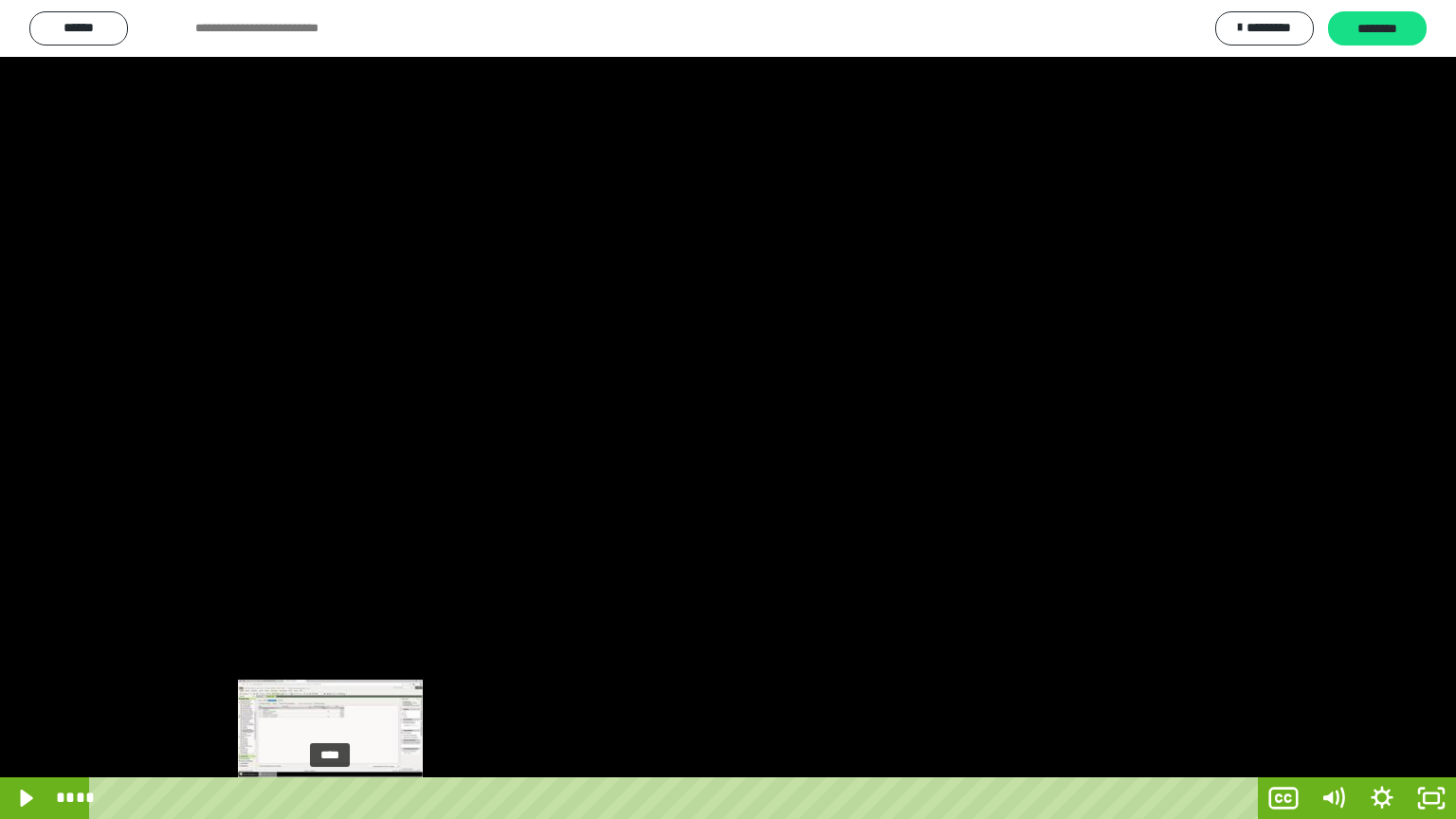 click on "****" at bounding box center (677, 798) 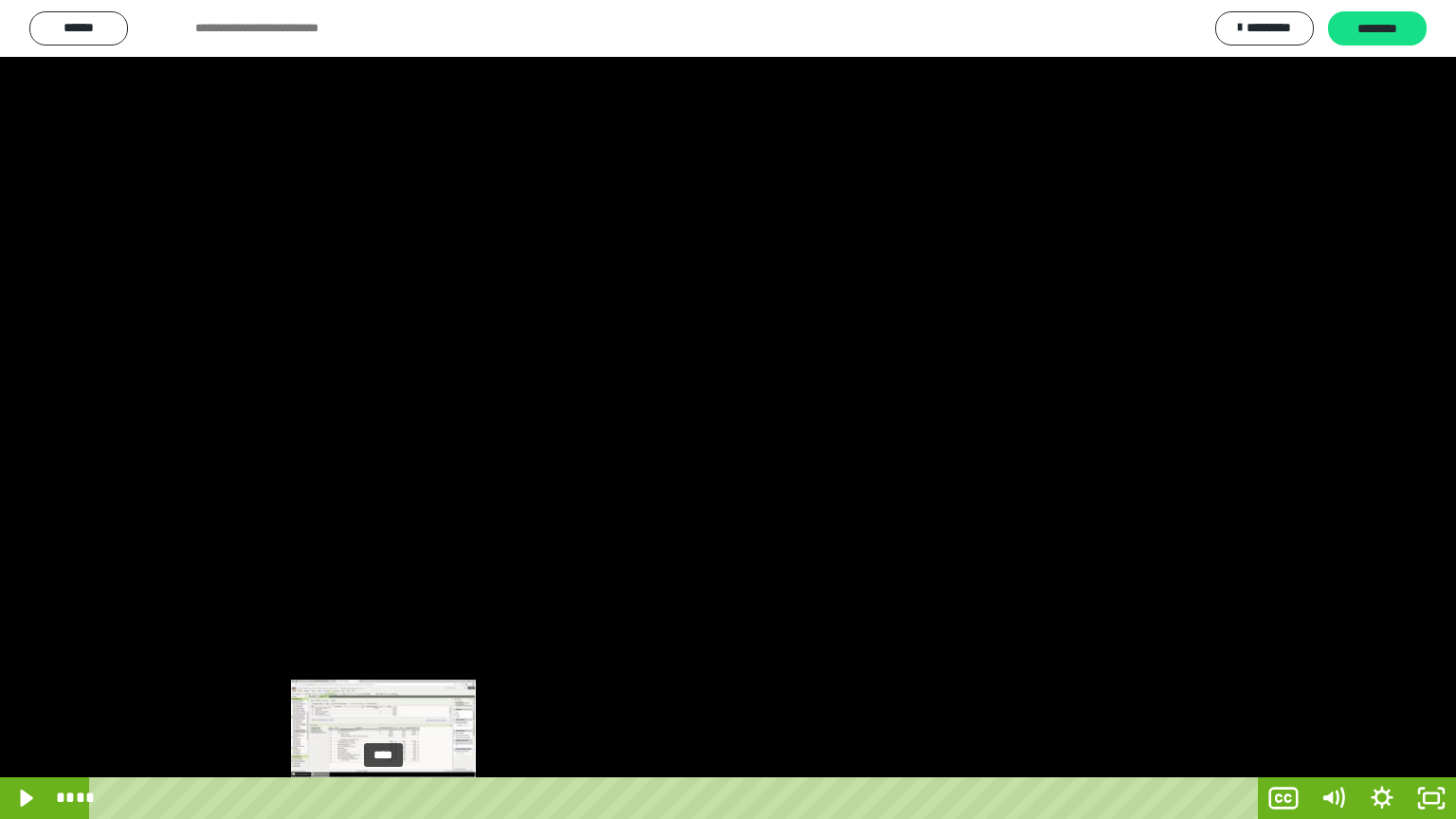 click on "****" at bounding box center [677, 798] 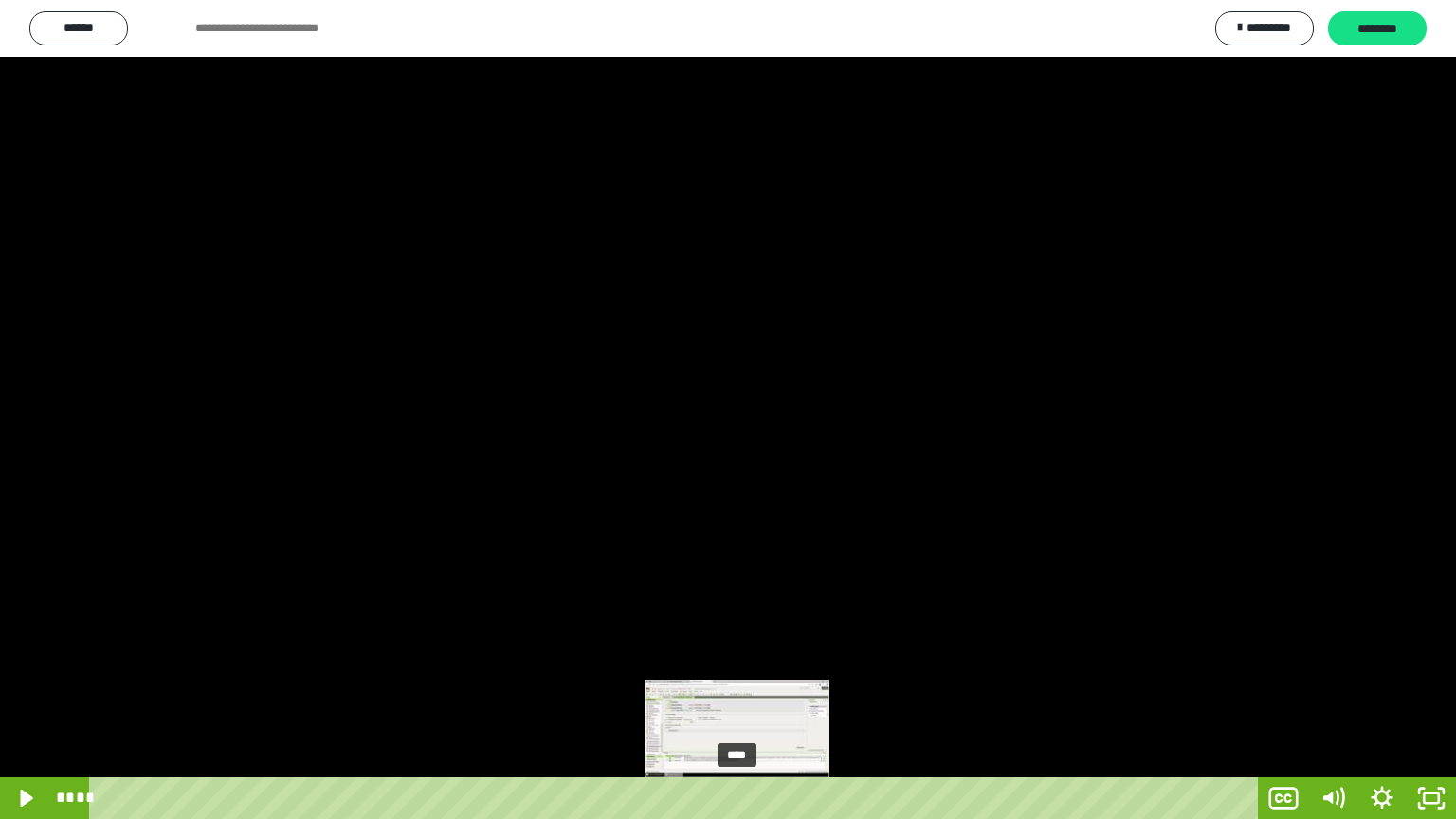 click on "****" at bounding box center (677, 798) 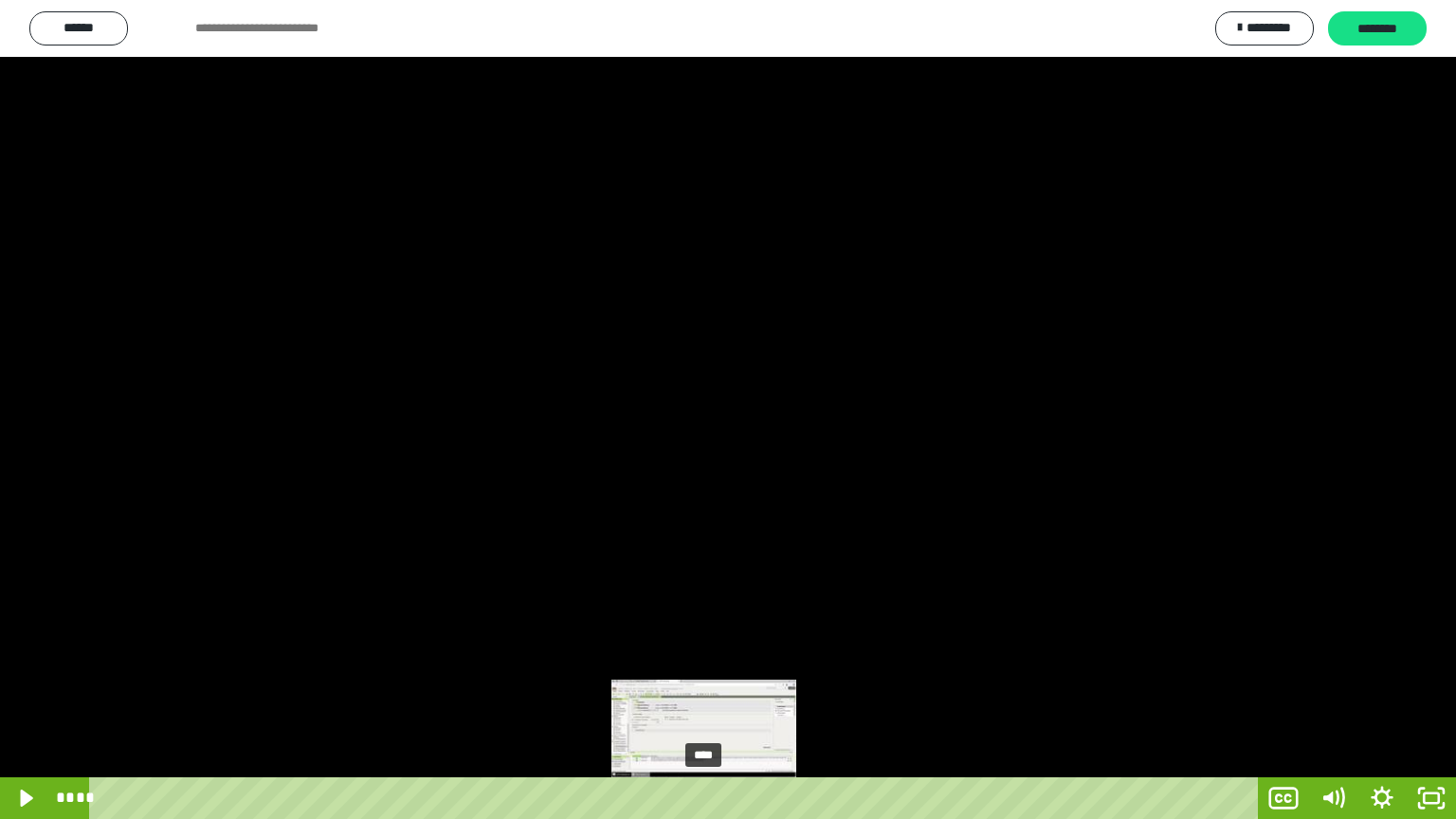 click on "****" at bounding box center (677, 798) 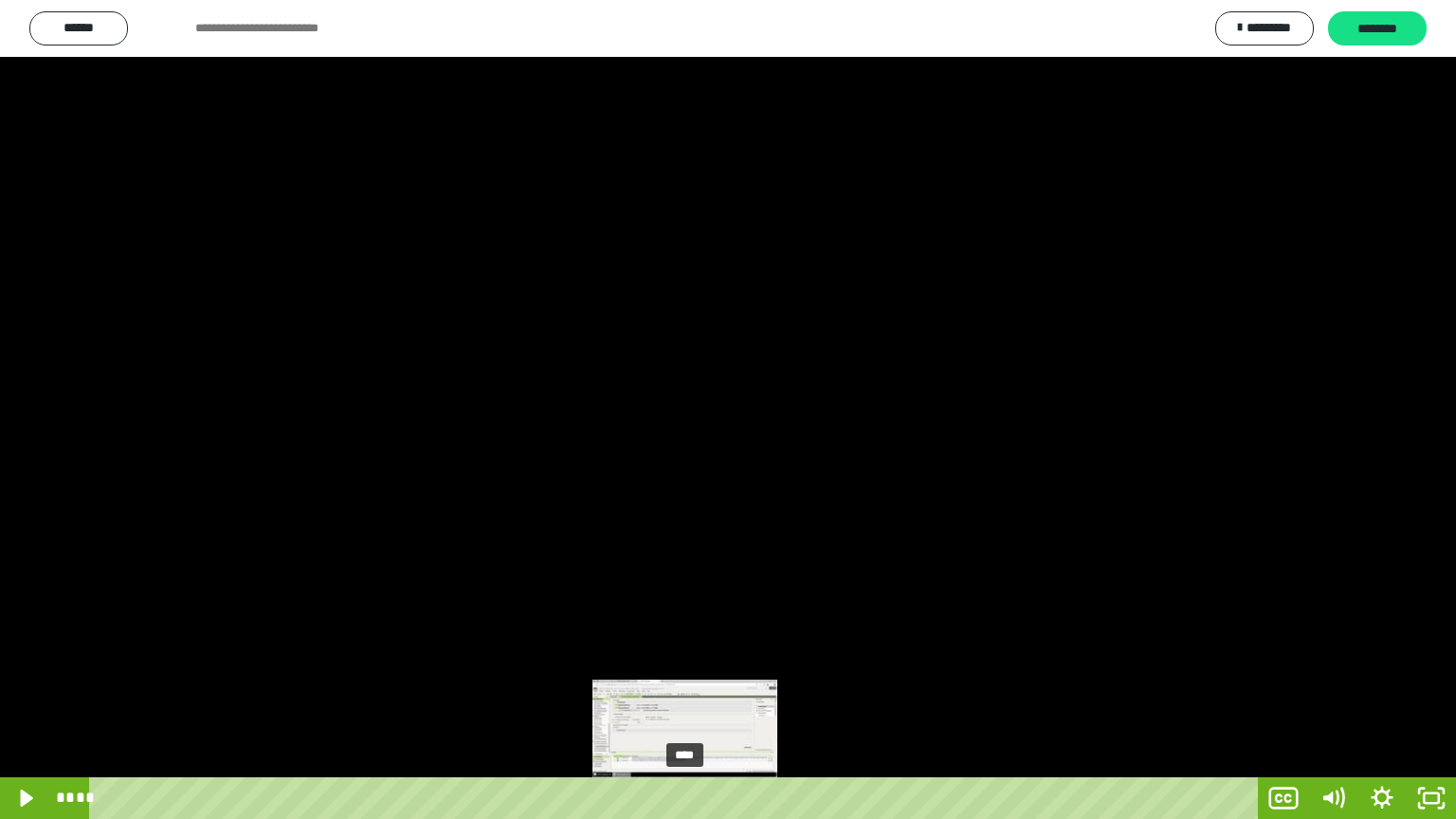 click on "****" at bounding box center (677, 798) 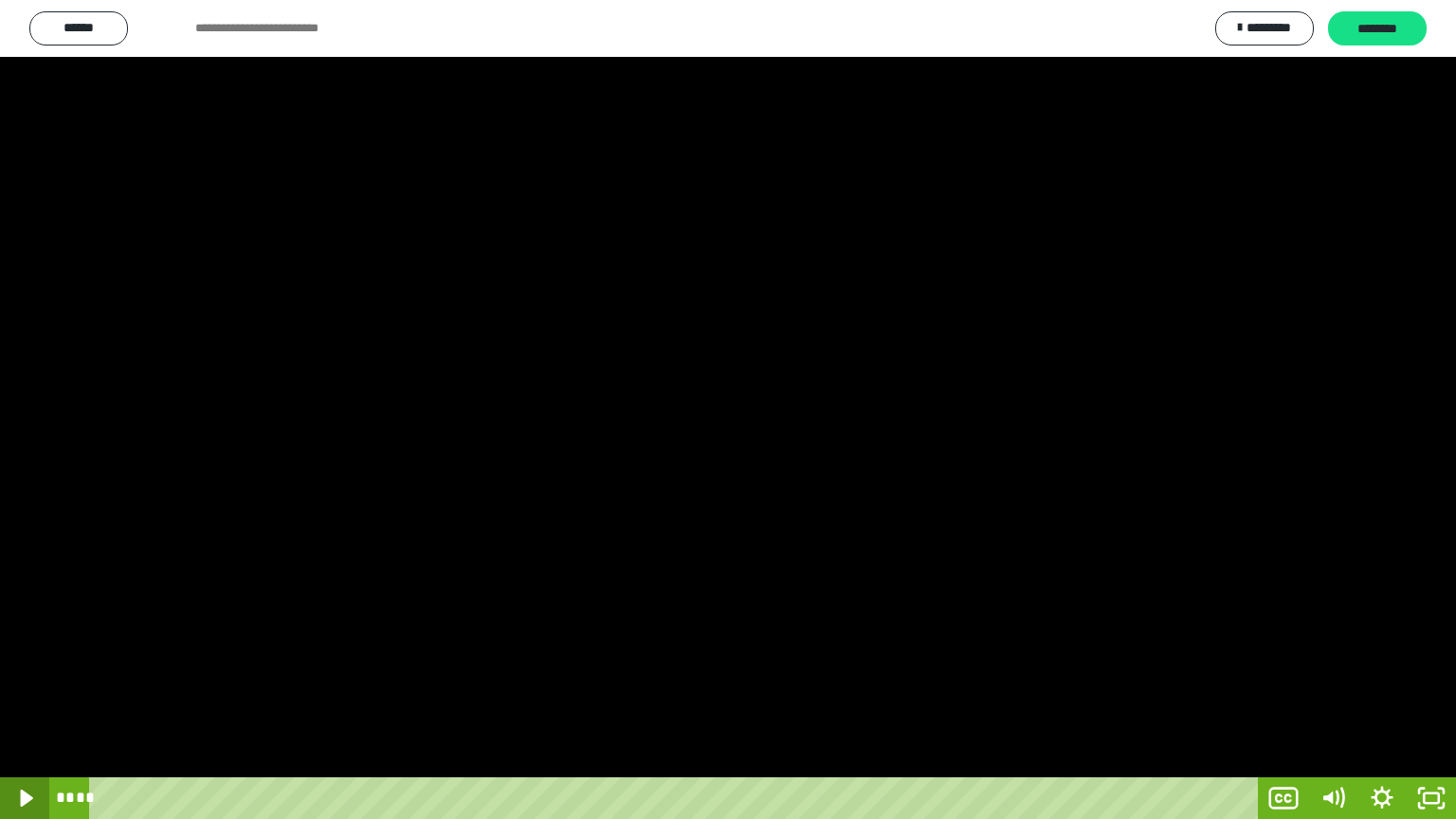 click 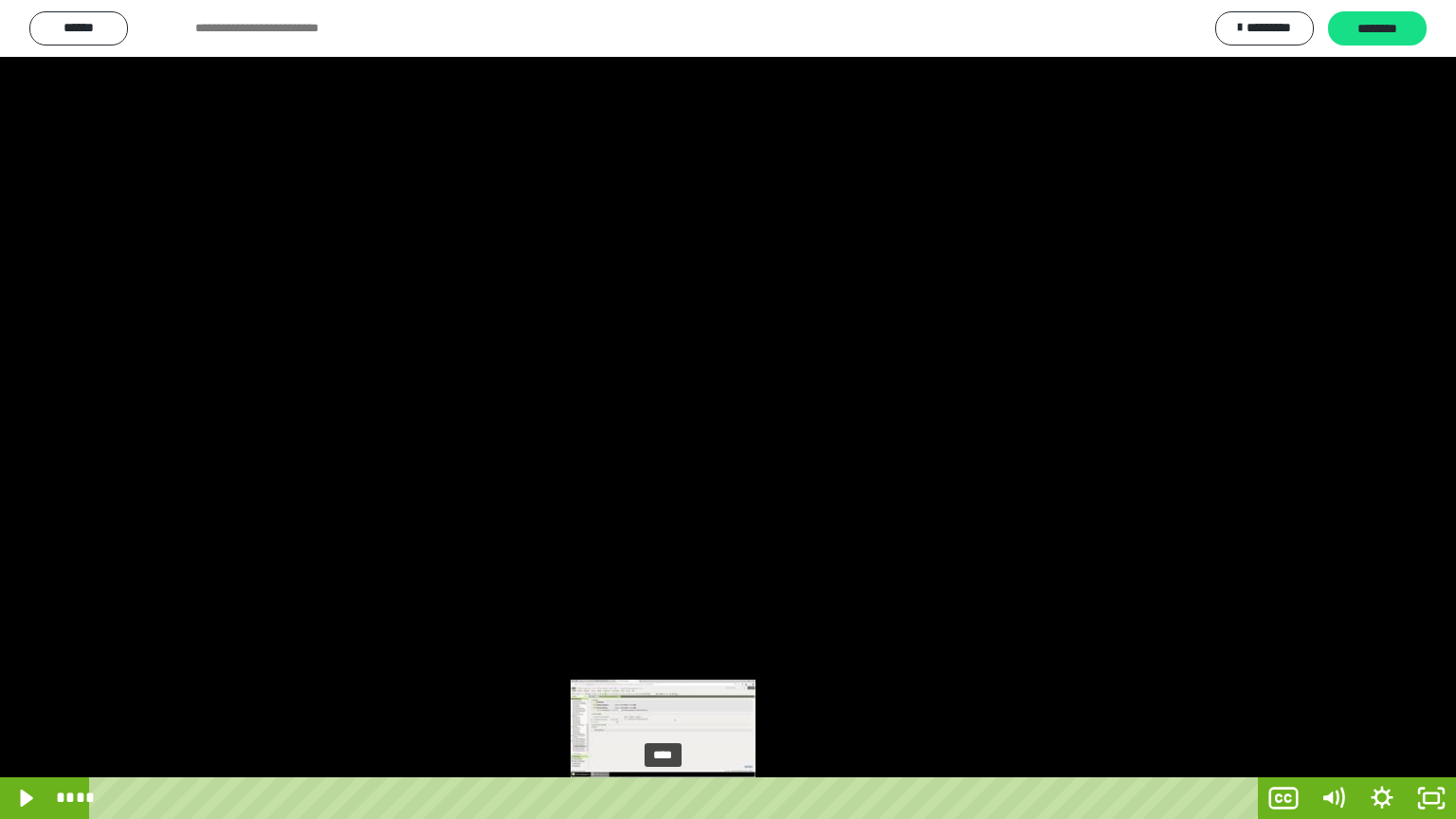 click on "****" at bounding box center [677, 798] 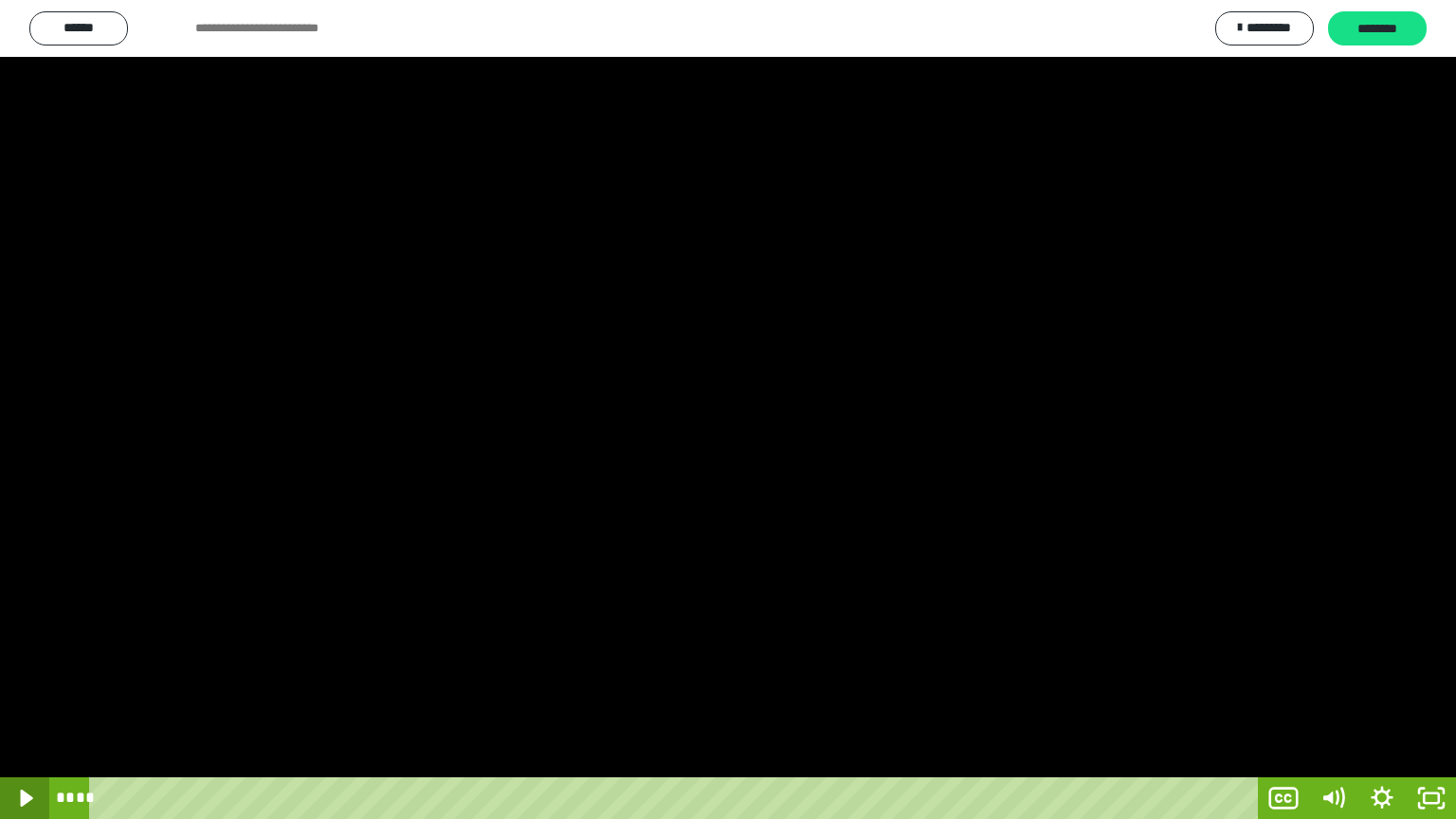 click 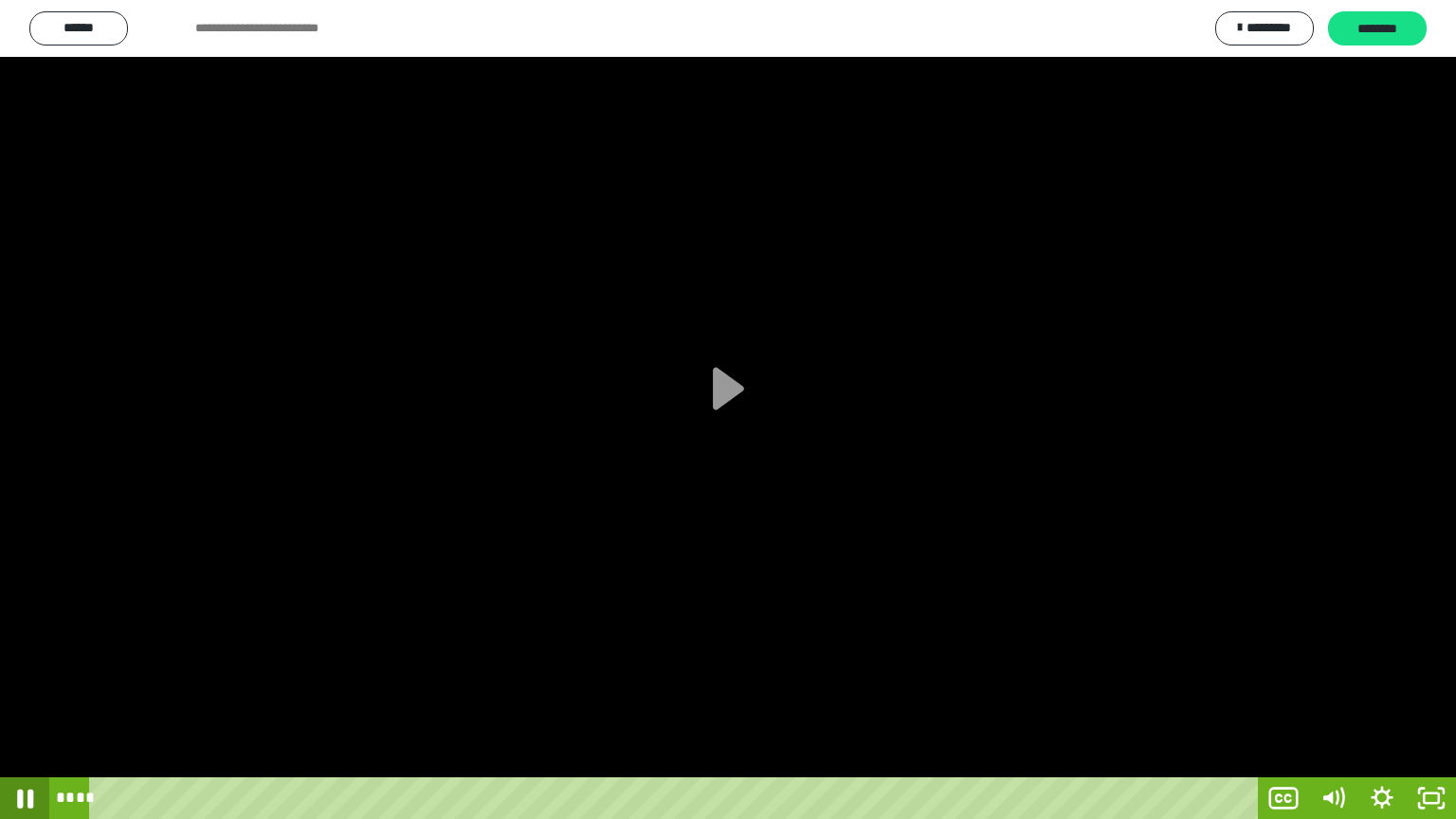 click 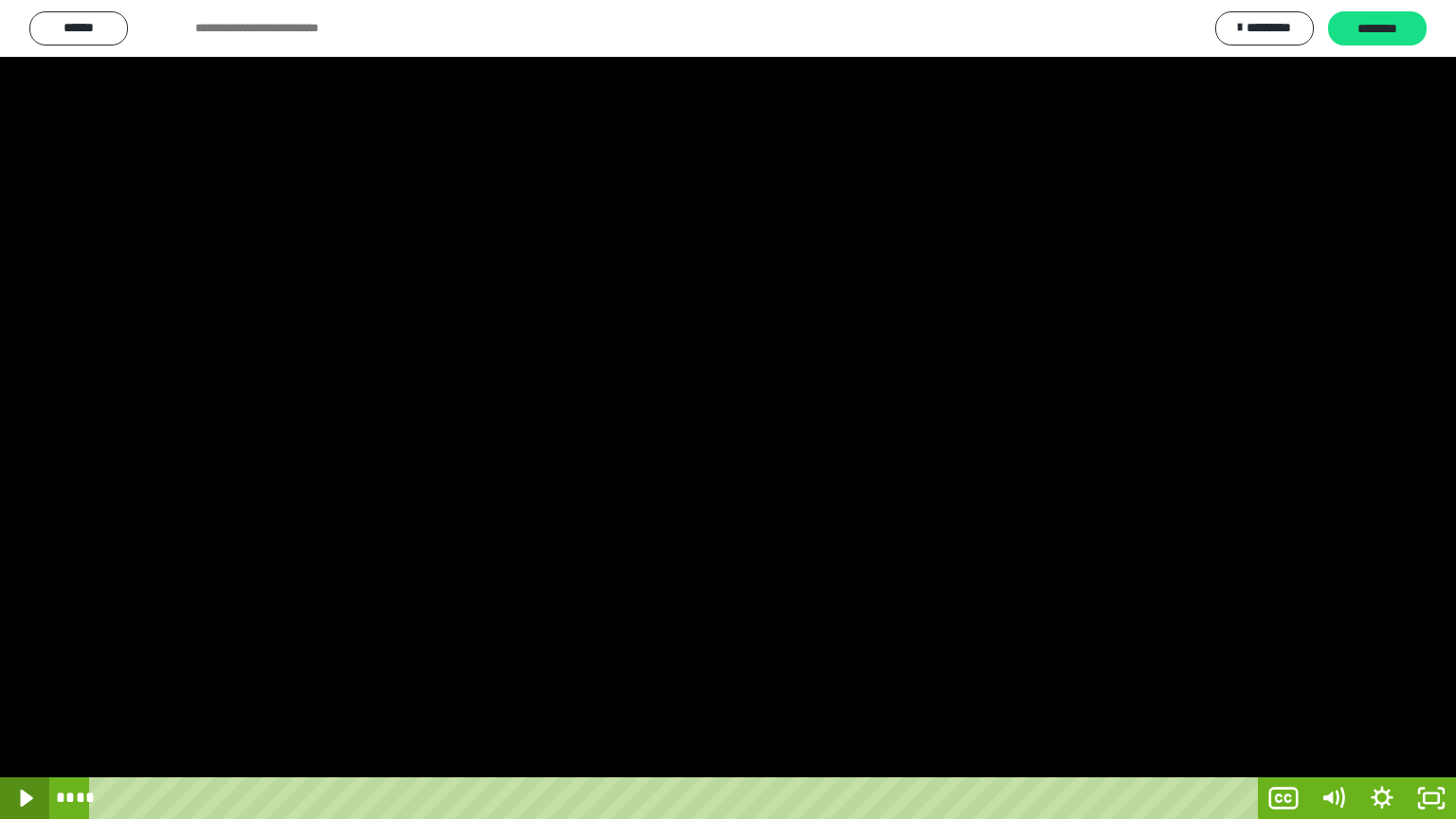 click 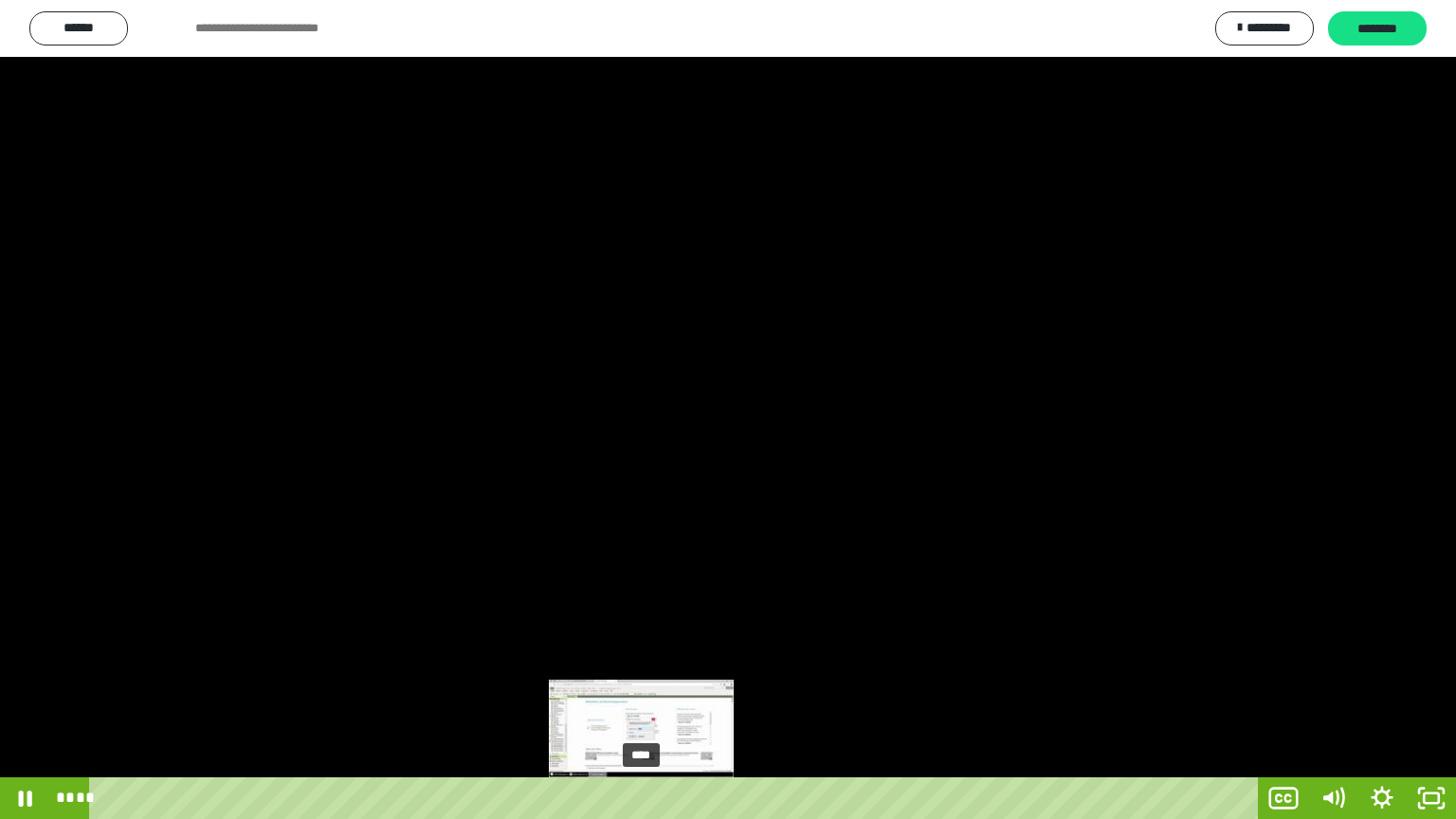 click on "****" at bounding box center [677, 798] 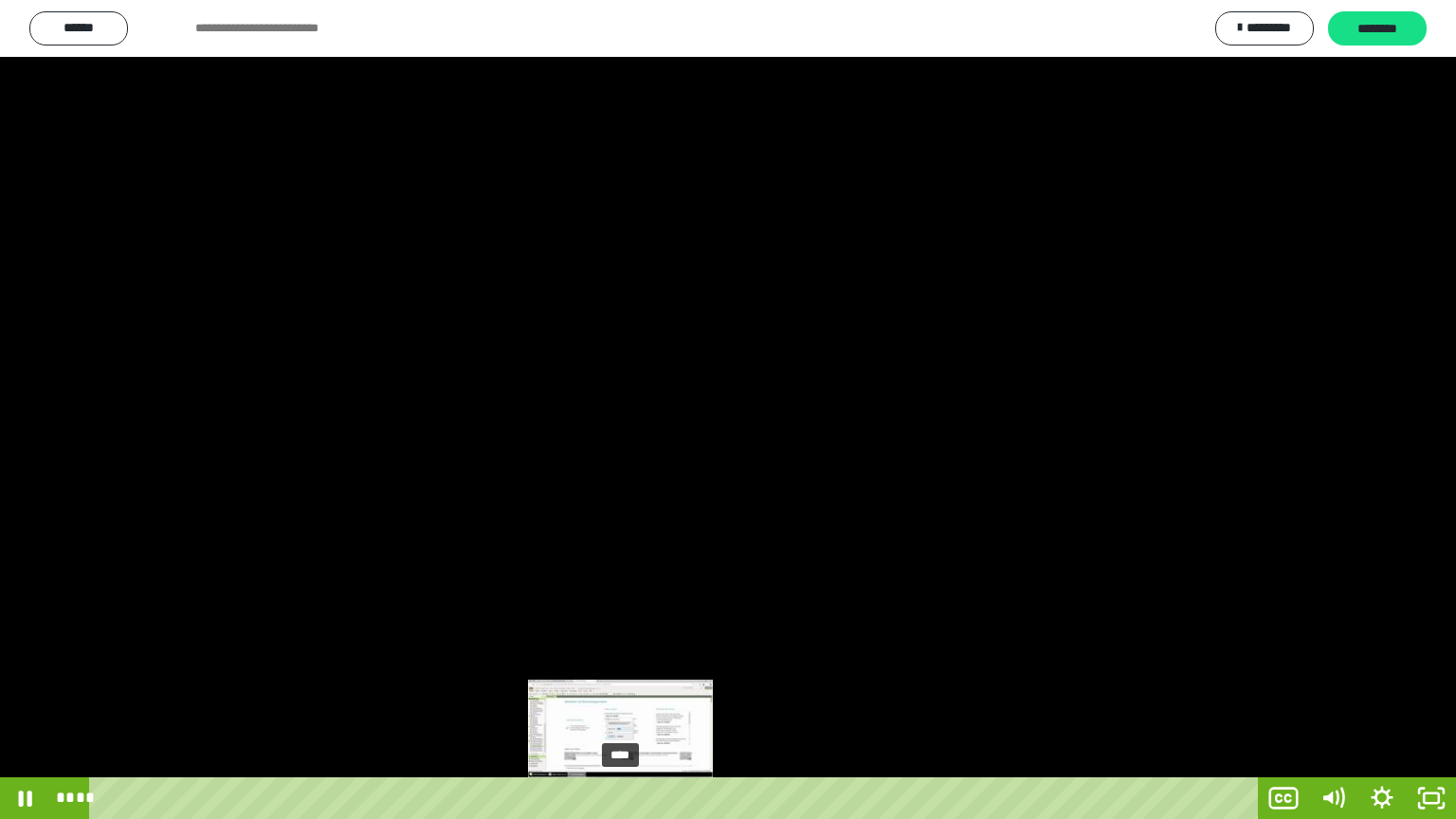 click on "****" at bounding box center [677, 798] 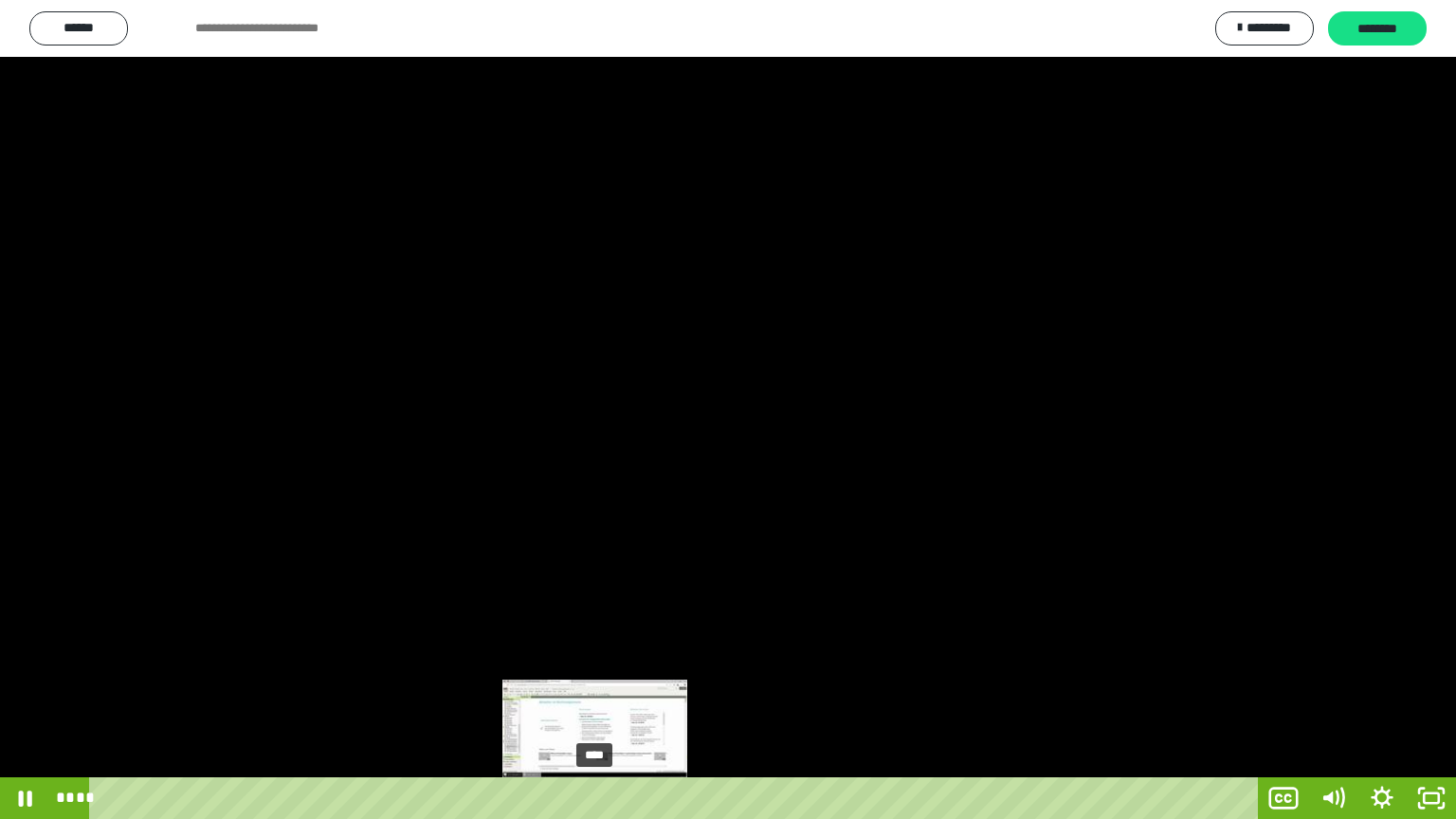 click on "****" at bounding box center (677, 798) 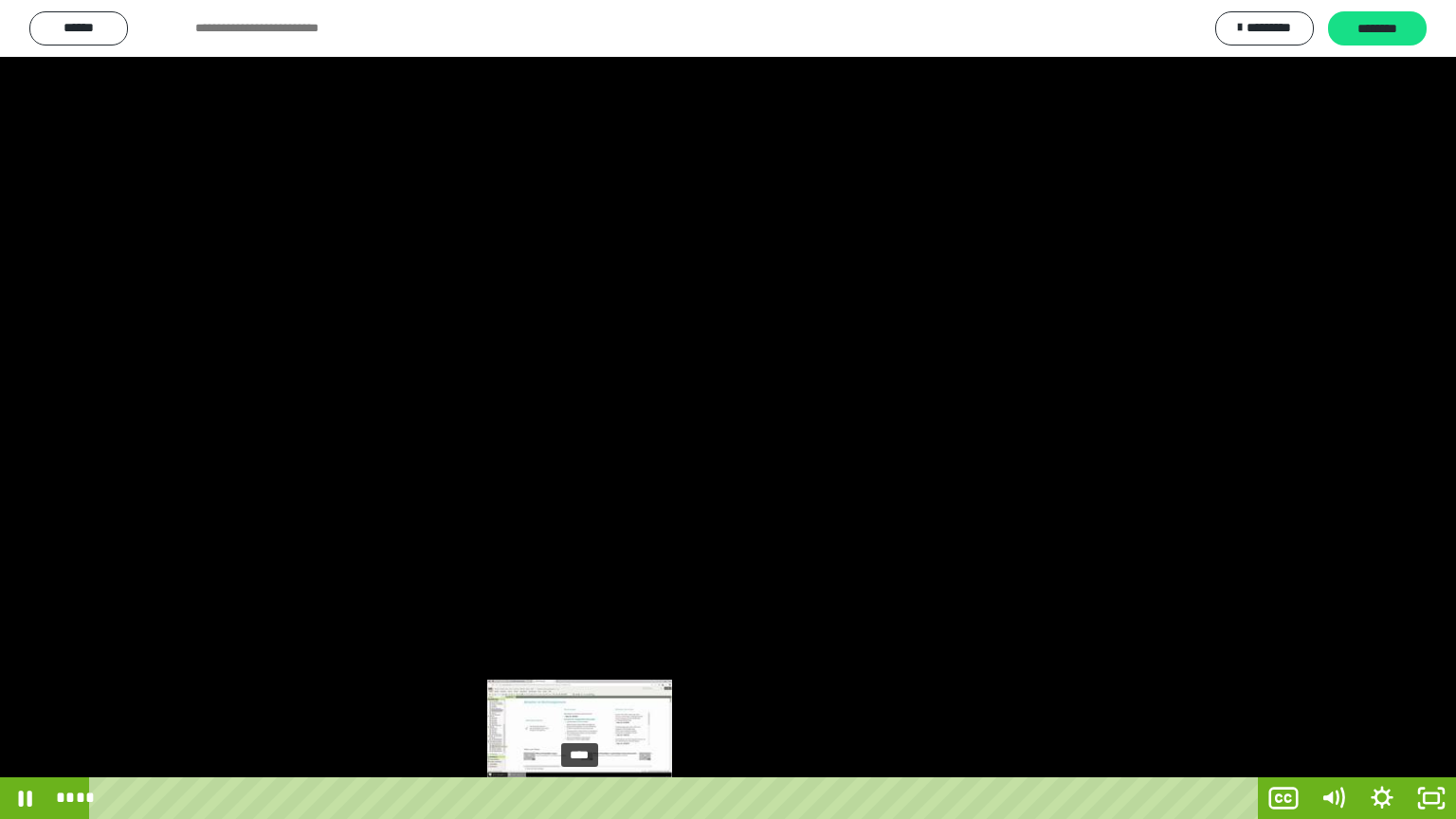 click on "****" at bounding box center [677, 798] 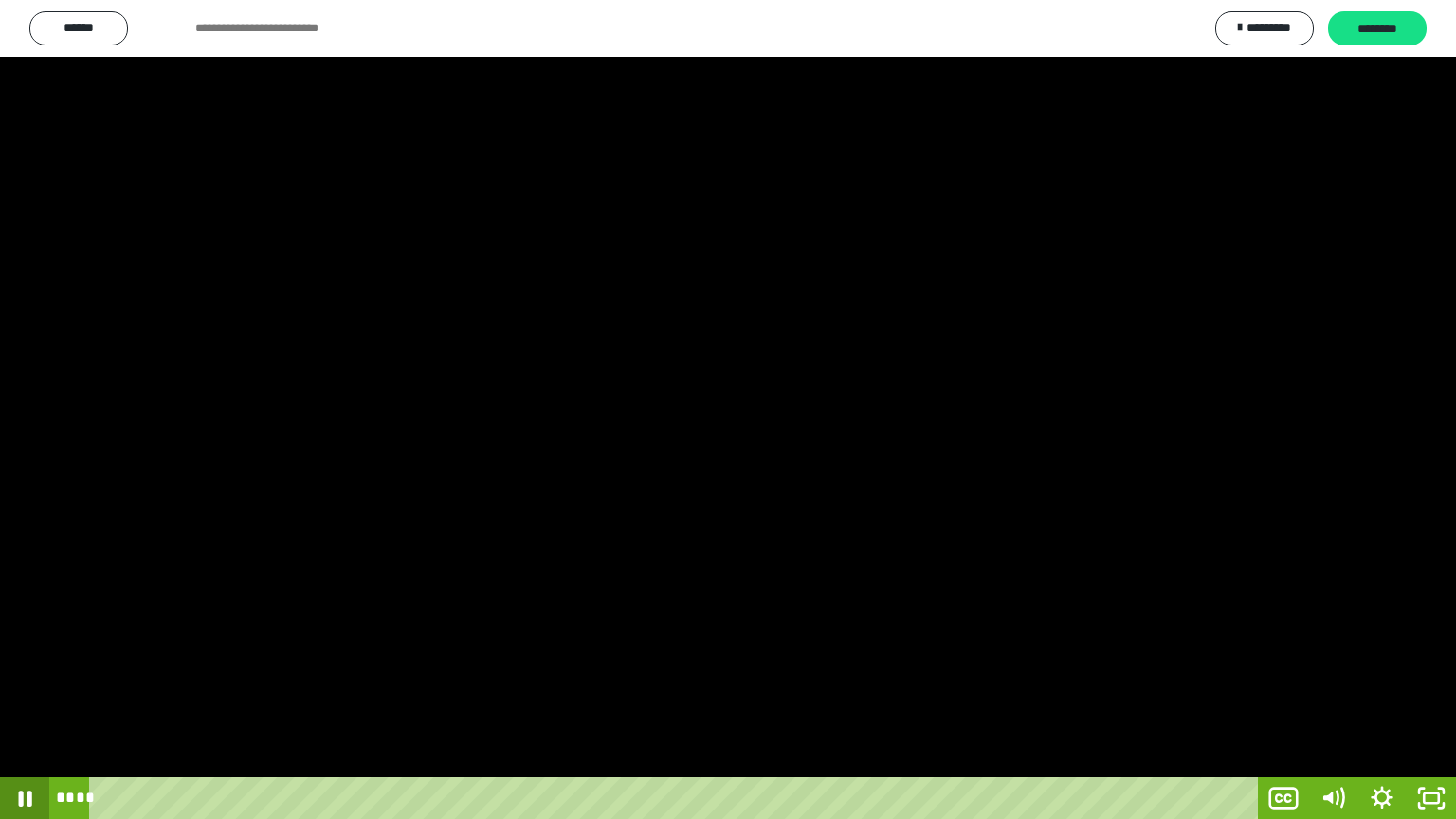 click 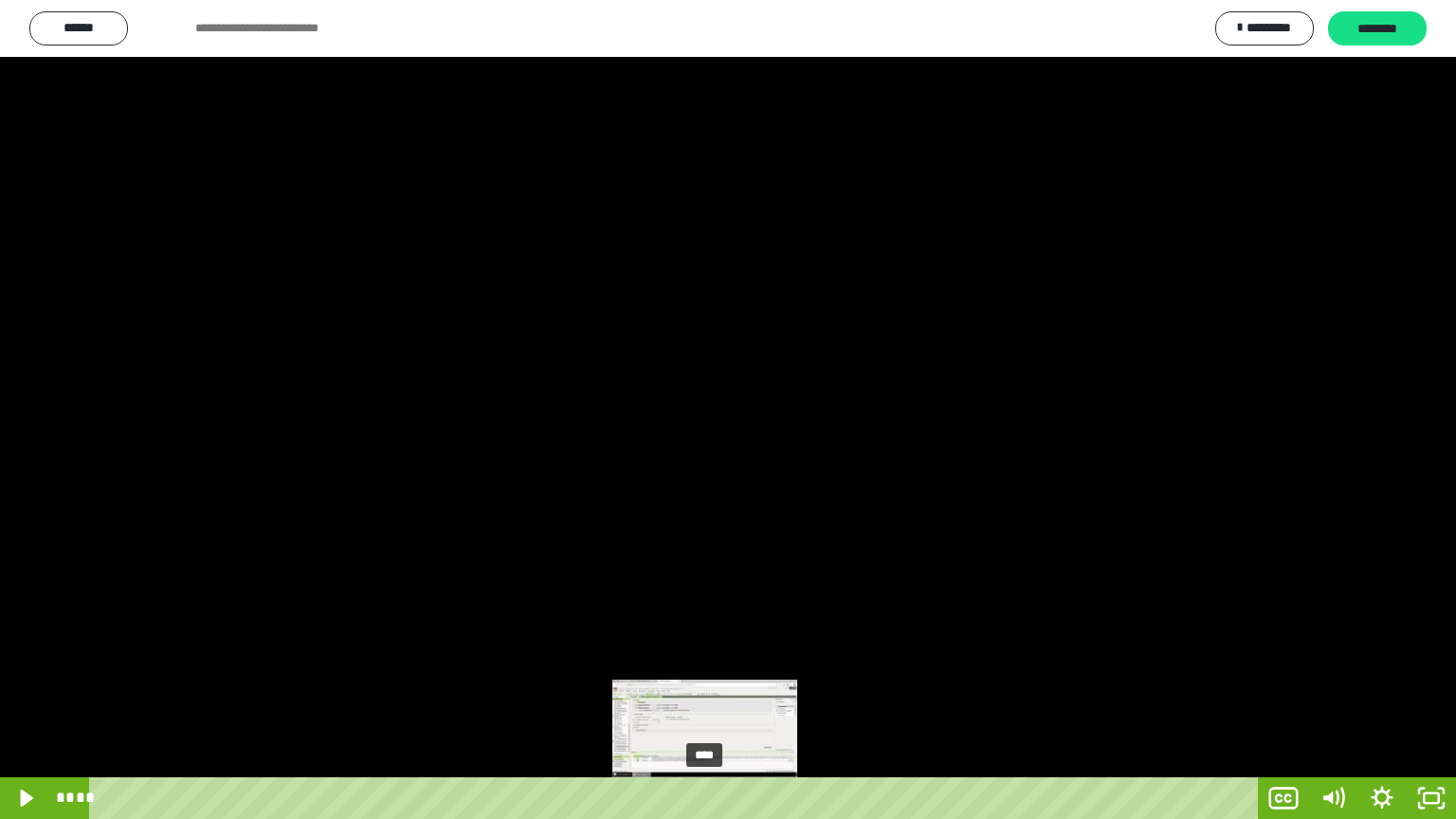 click on "****" at bounding box center [677, 798] 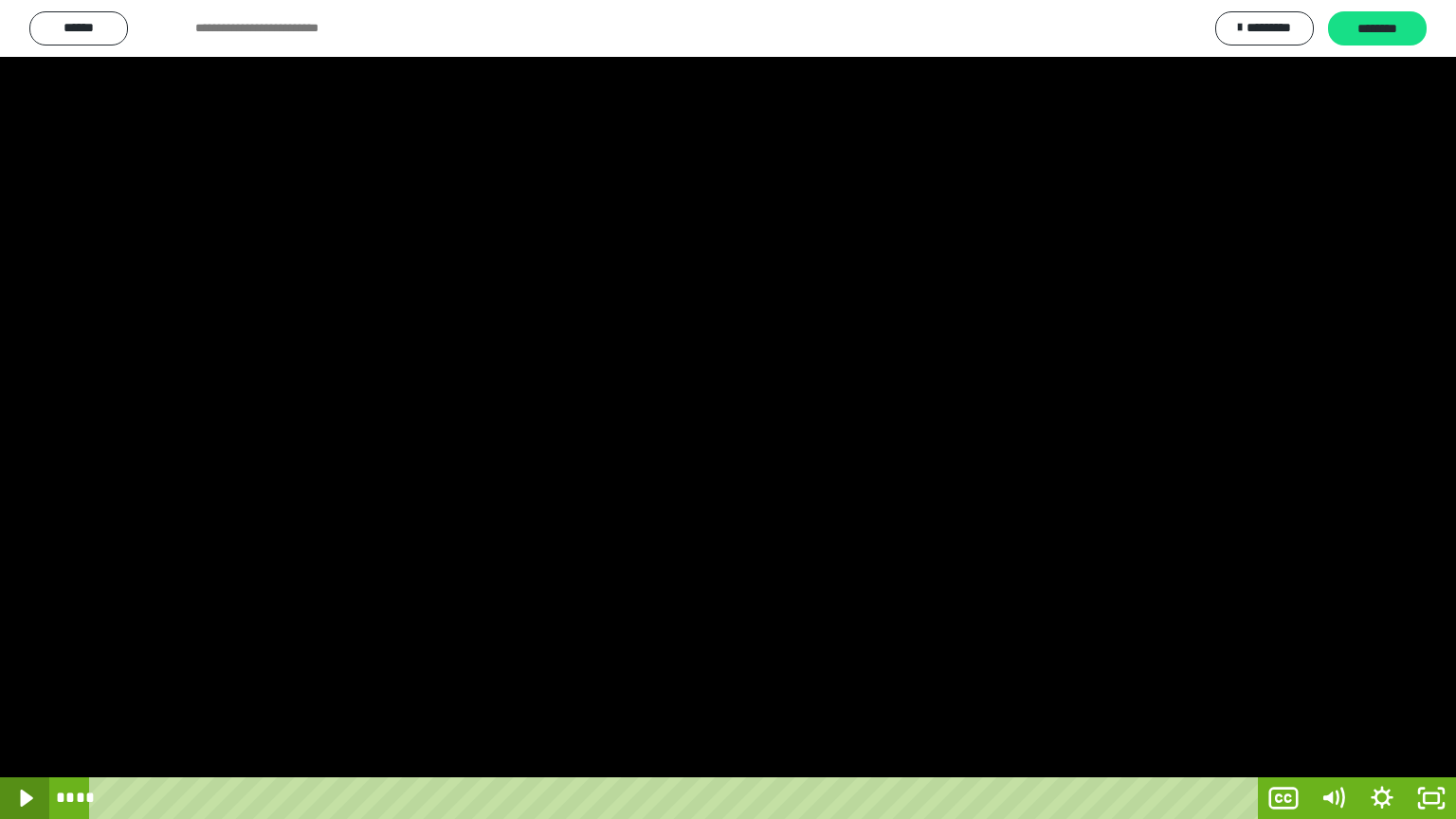 click 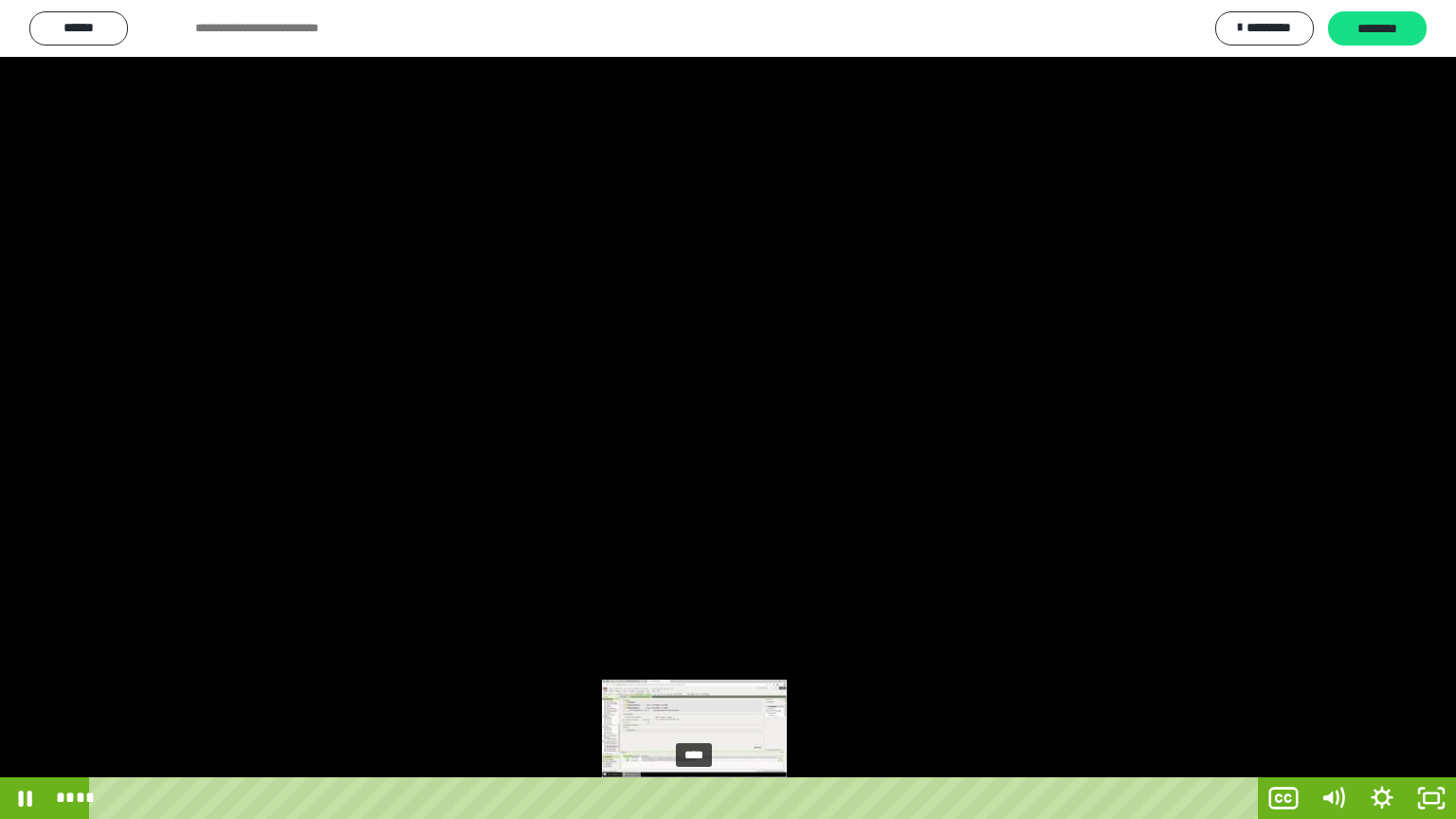 click on "****" at bounding box center (677, 798) 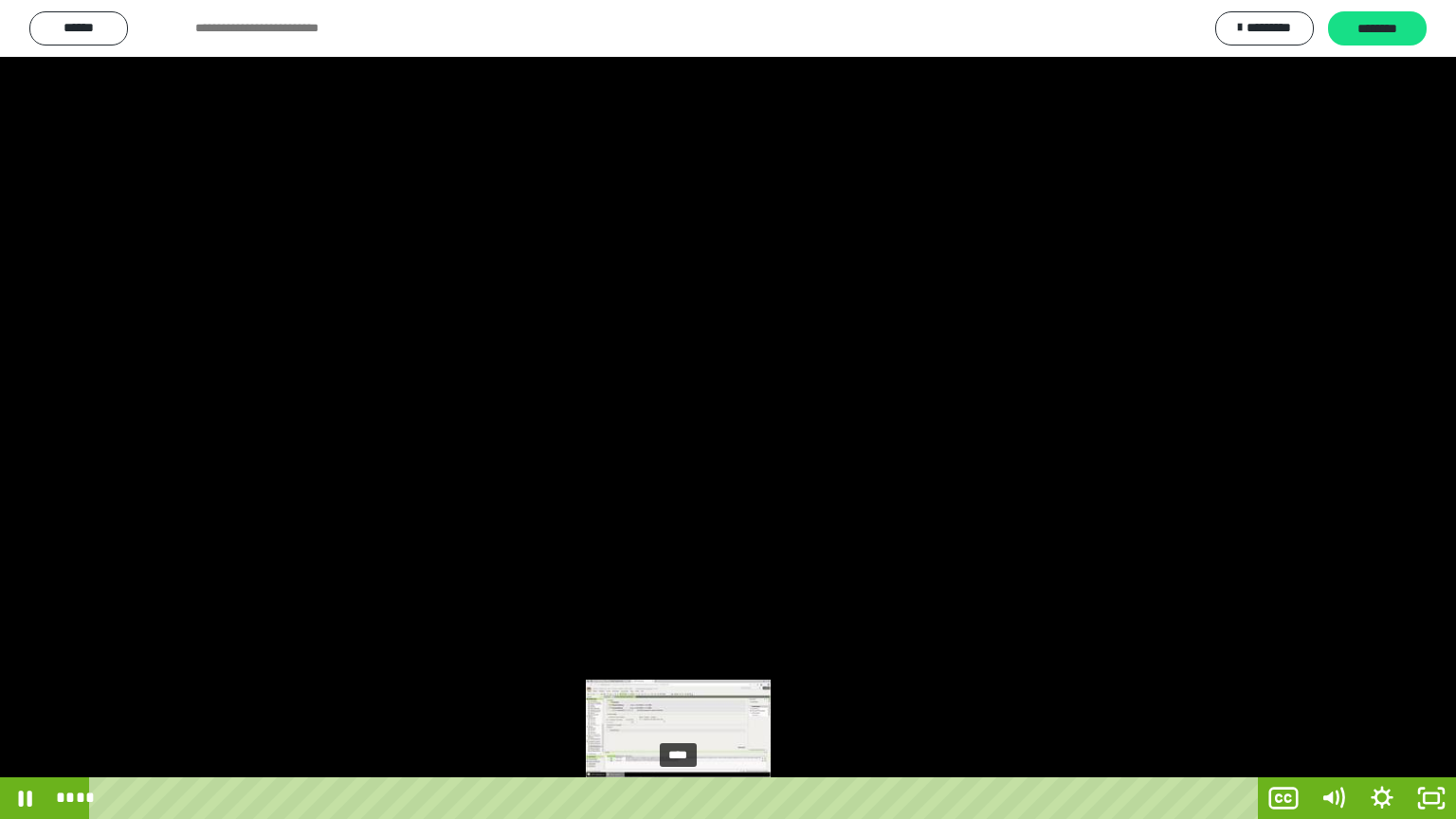 click on "****" at bounding box center [677, 798] 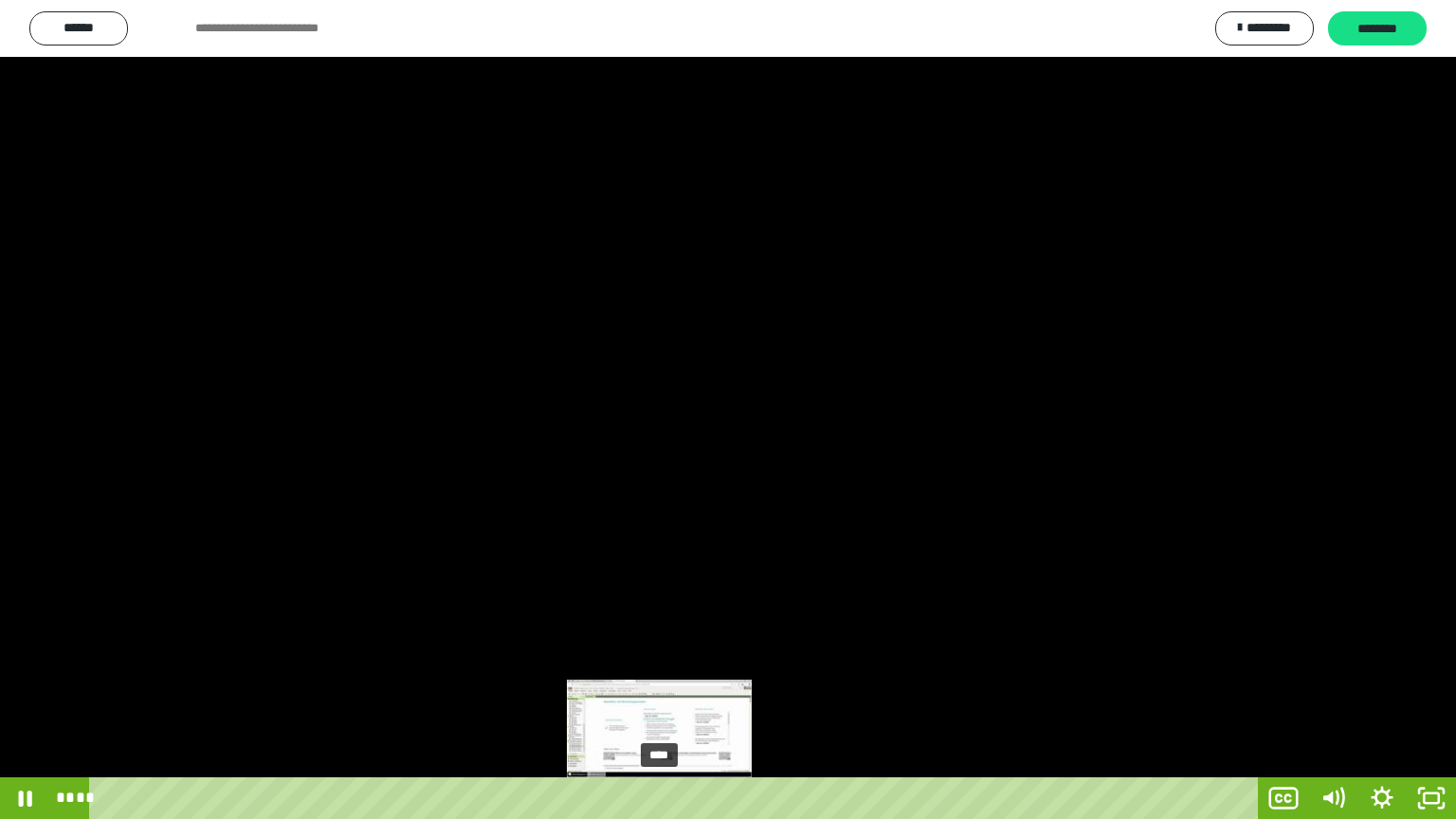 click on "****" at bounding box center (677, 798) 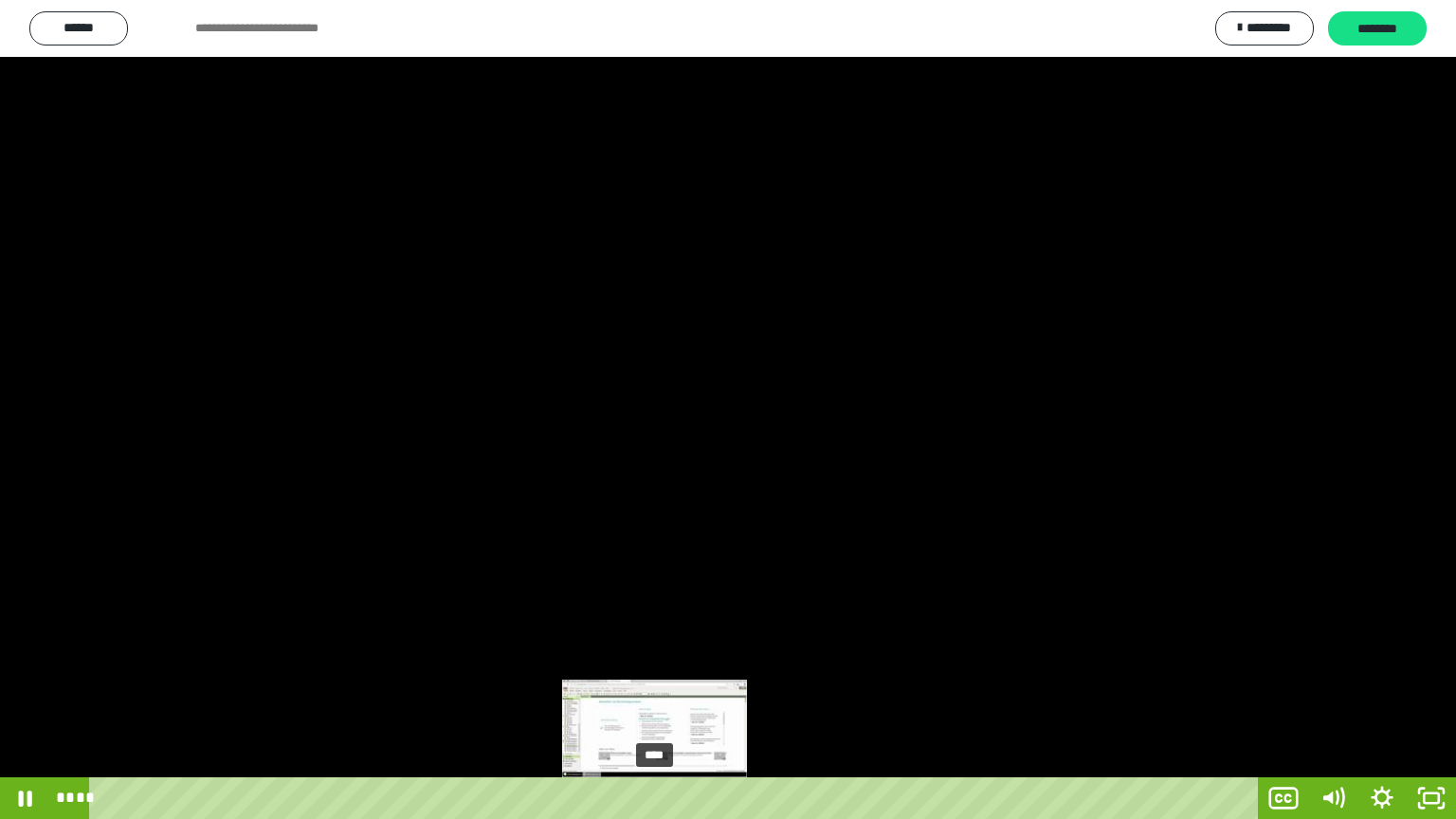 click at bounding box center (654, 798) 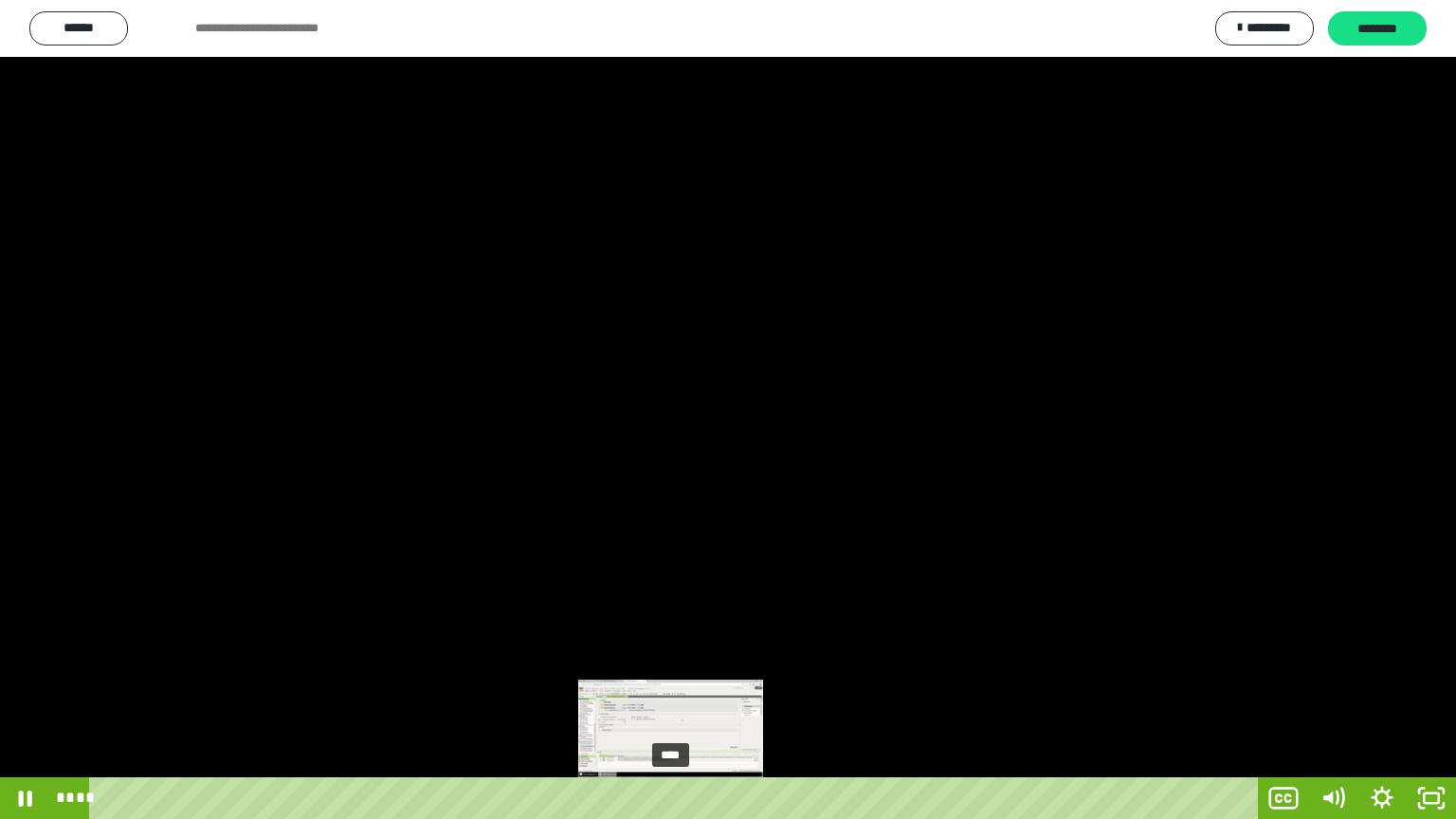 click on "****" at bounding box center [677, 798] 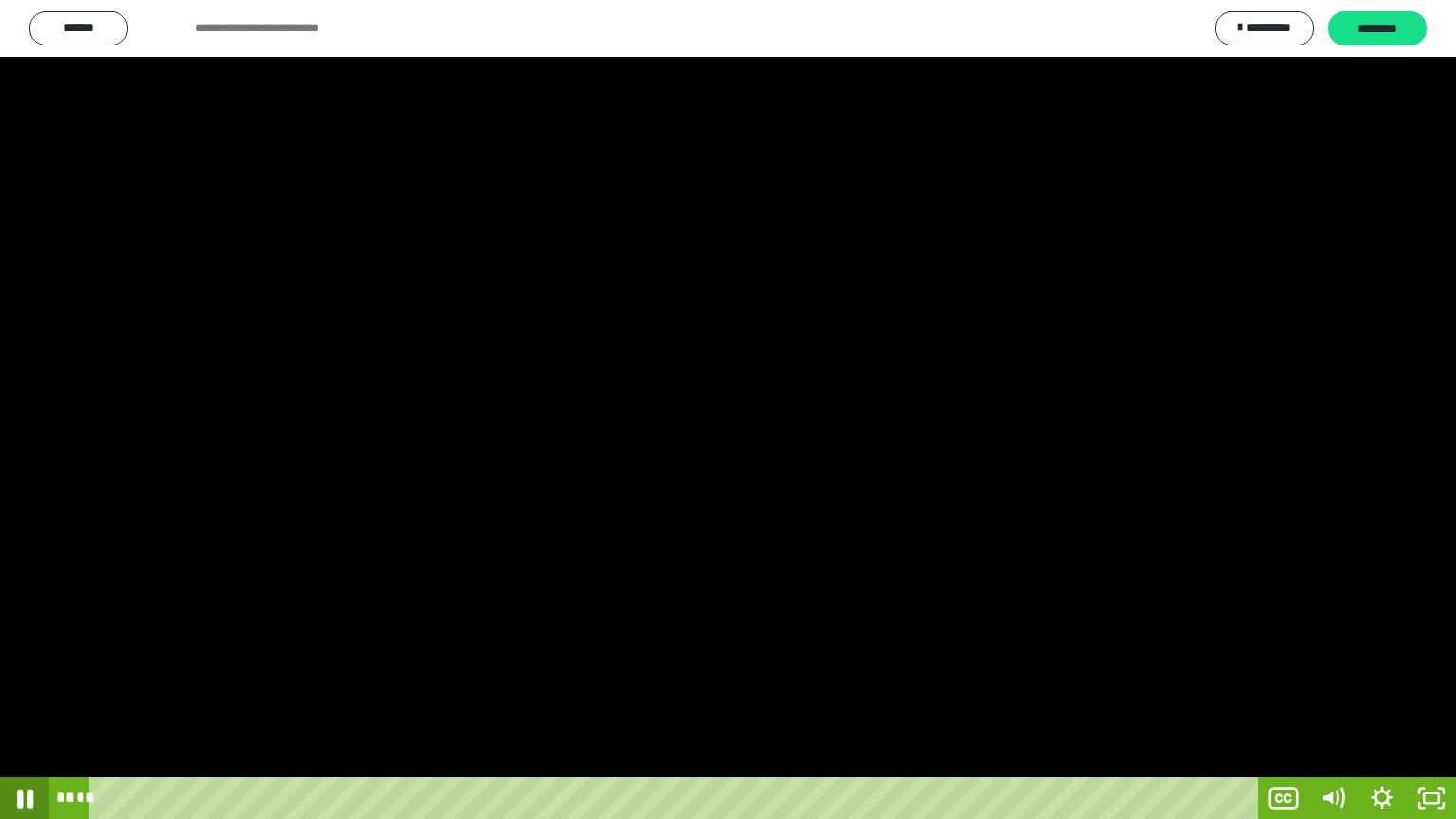 click 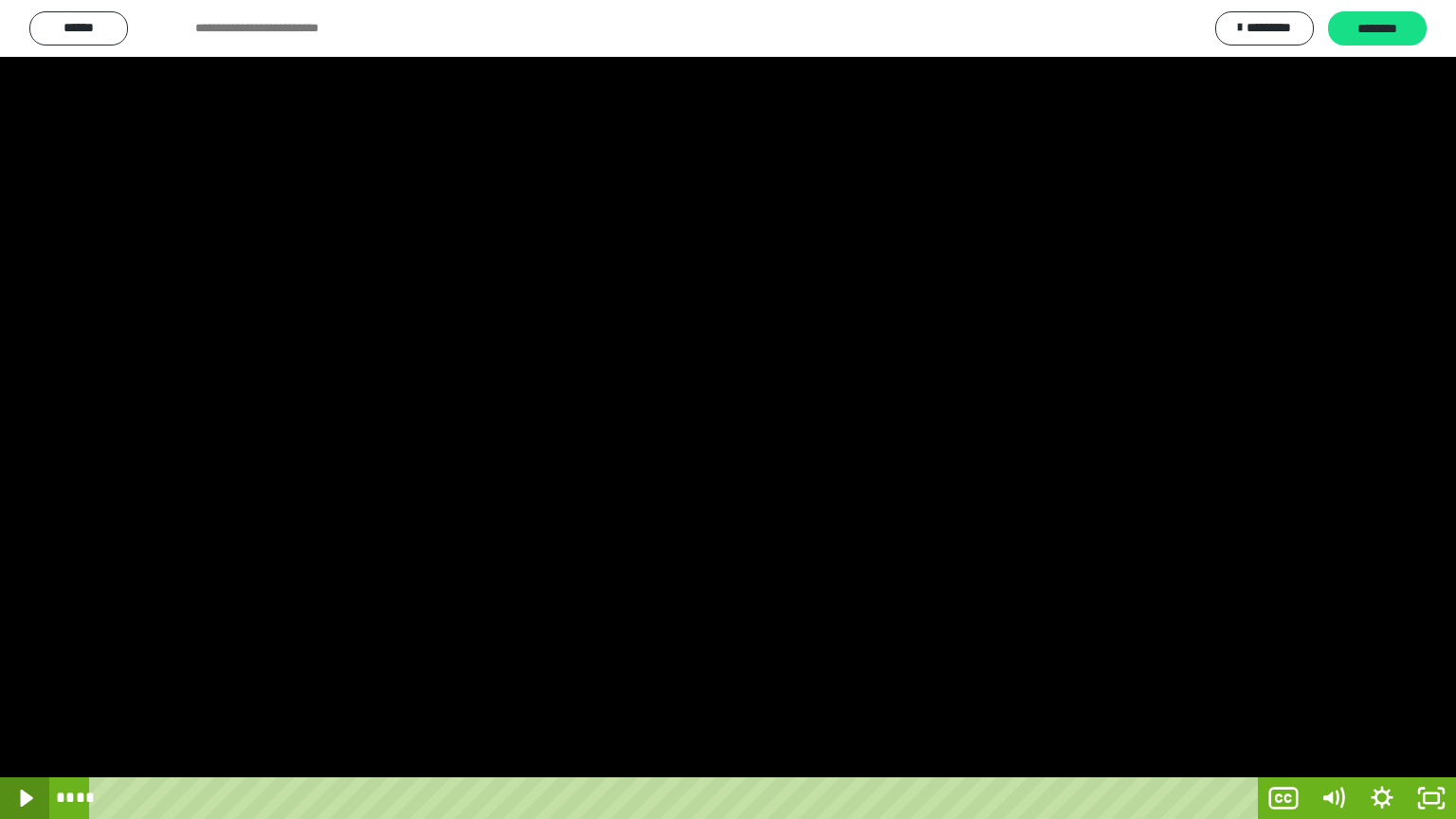 click 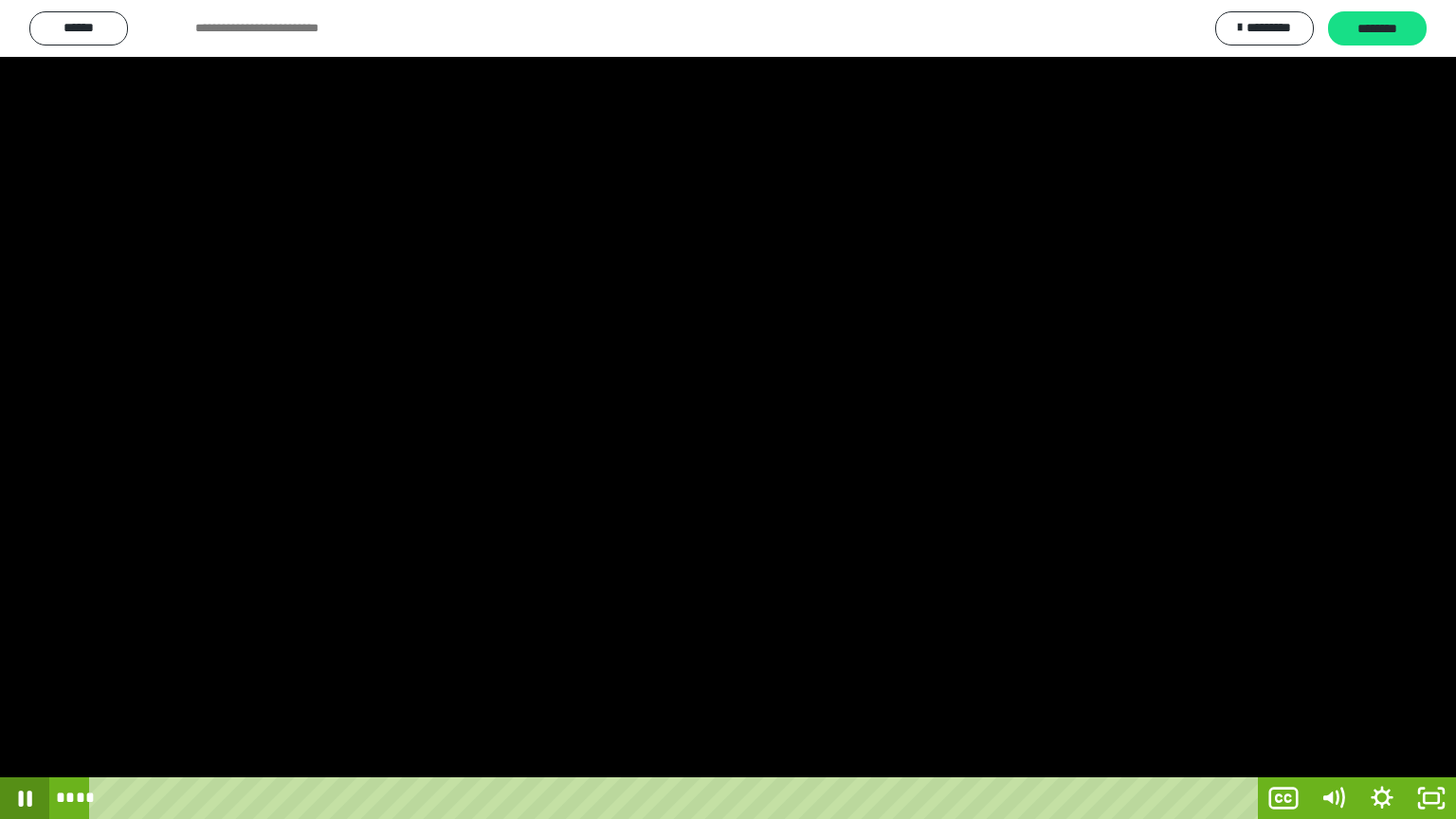 click 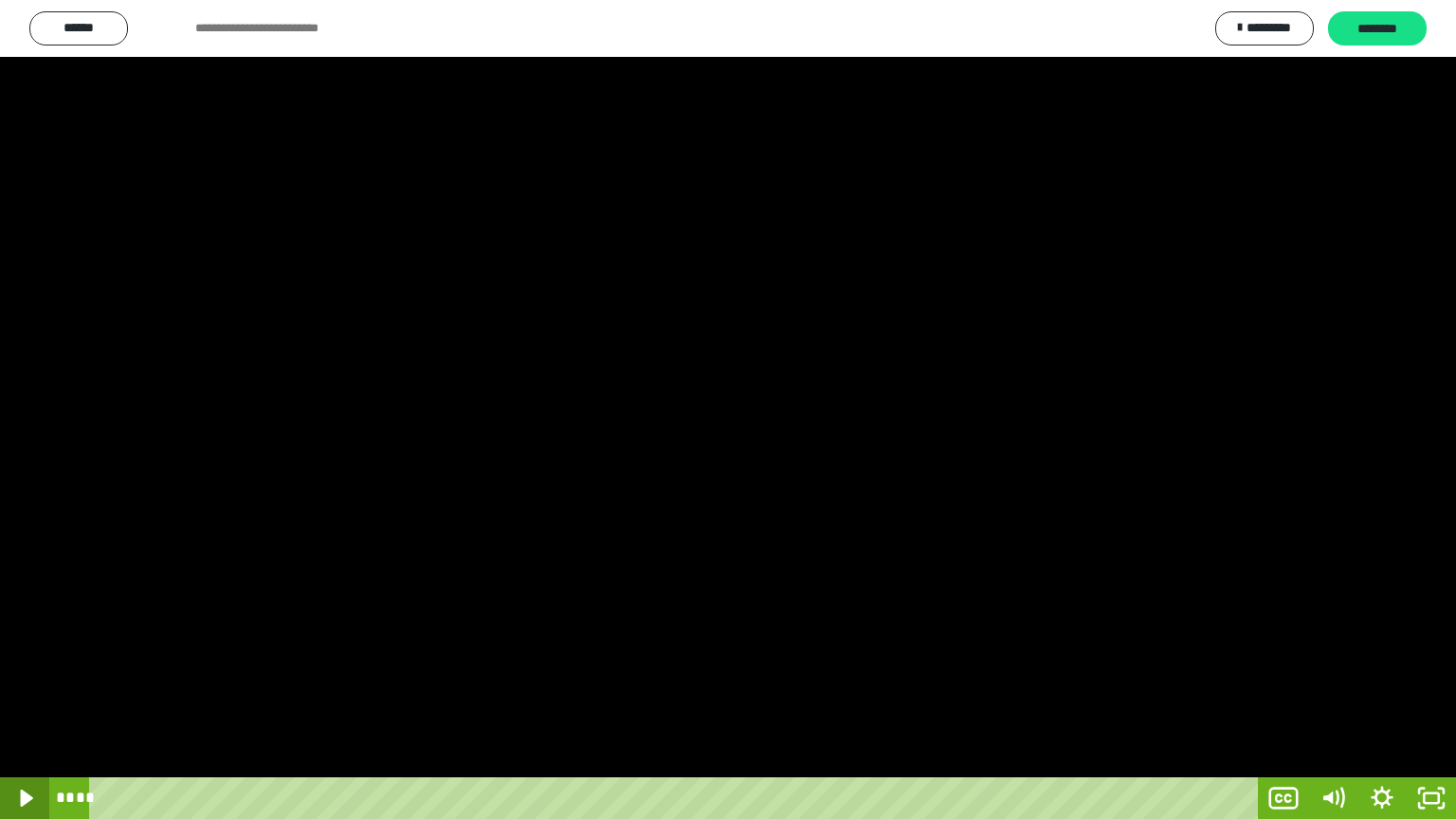 click 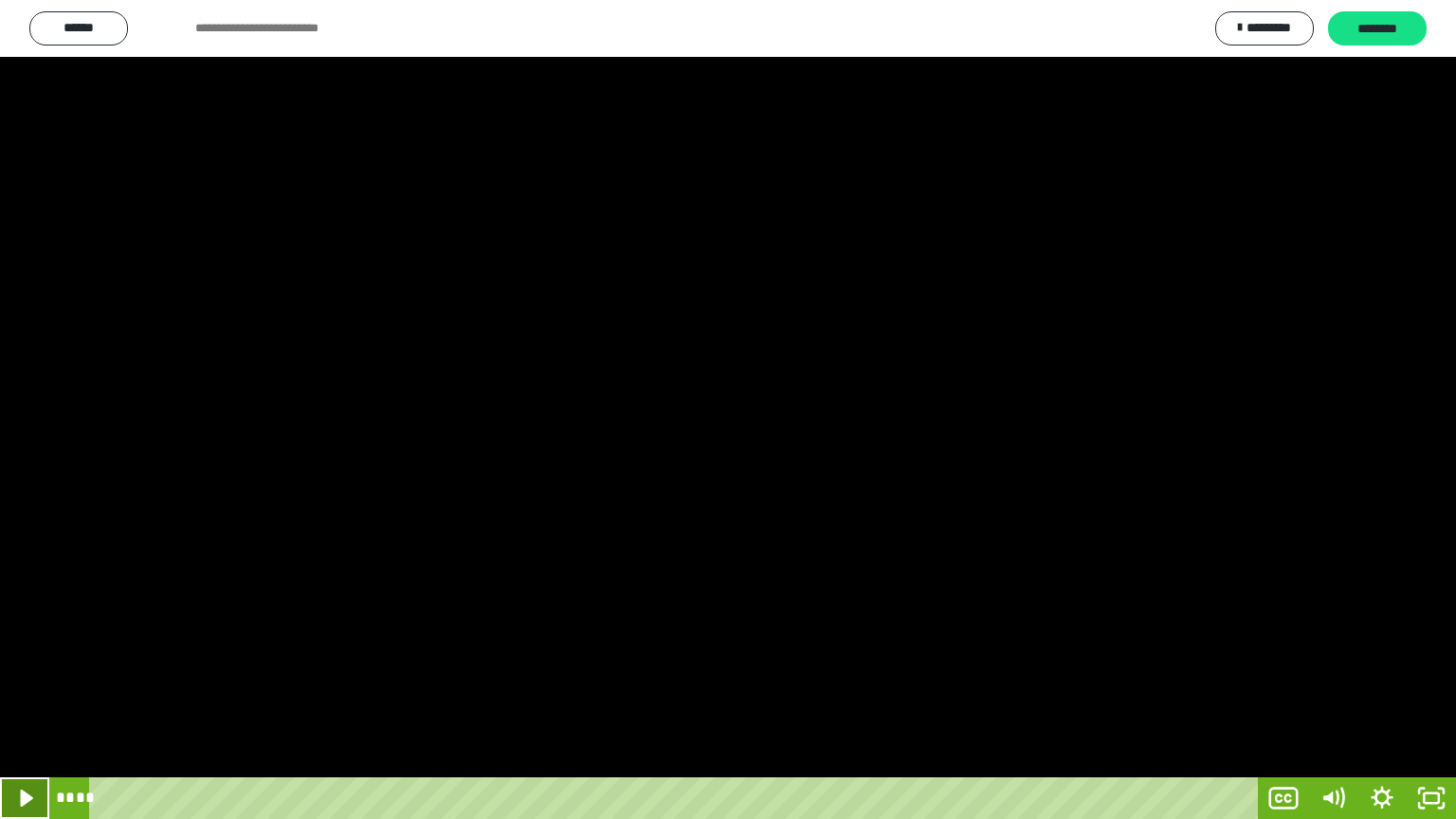 click 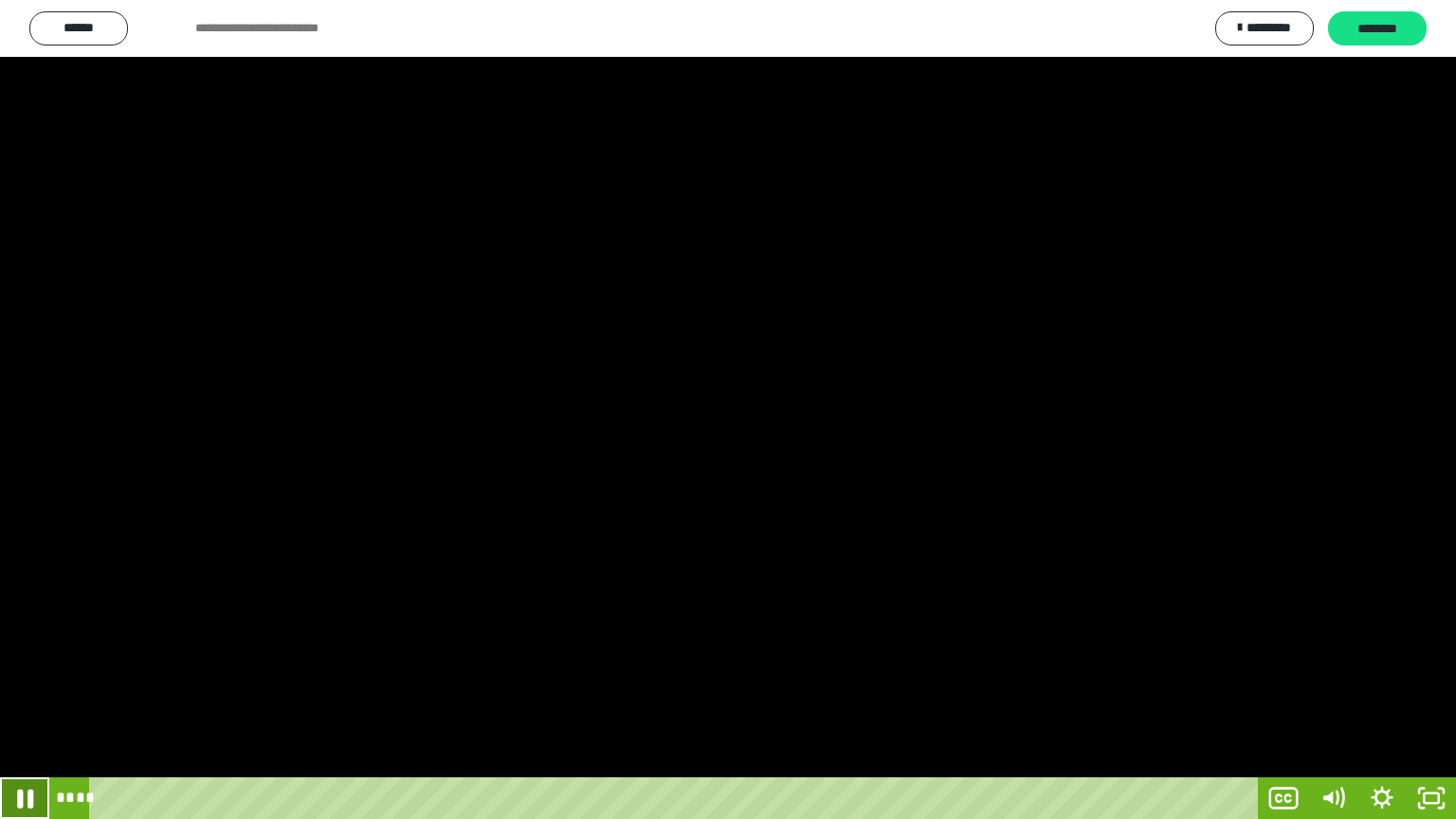 click 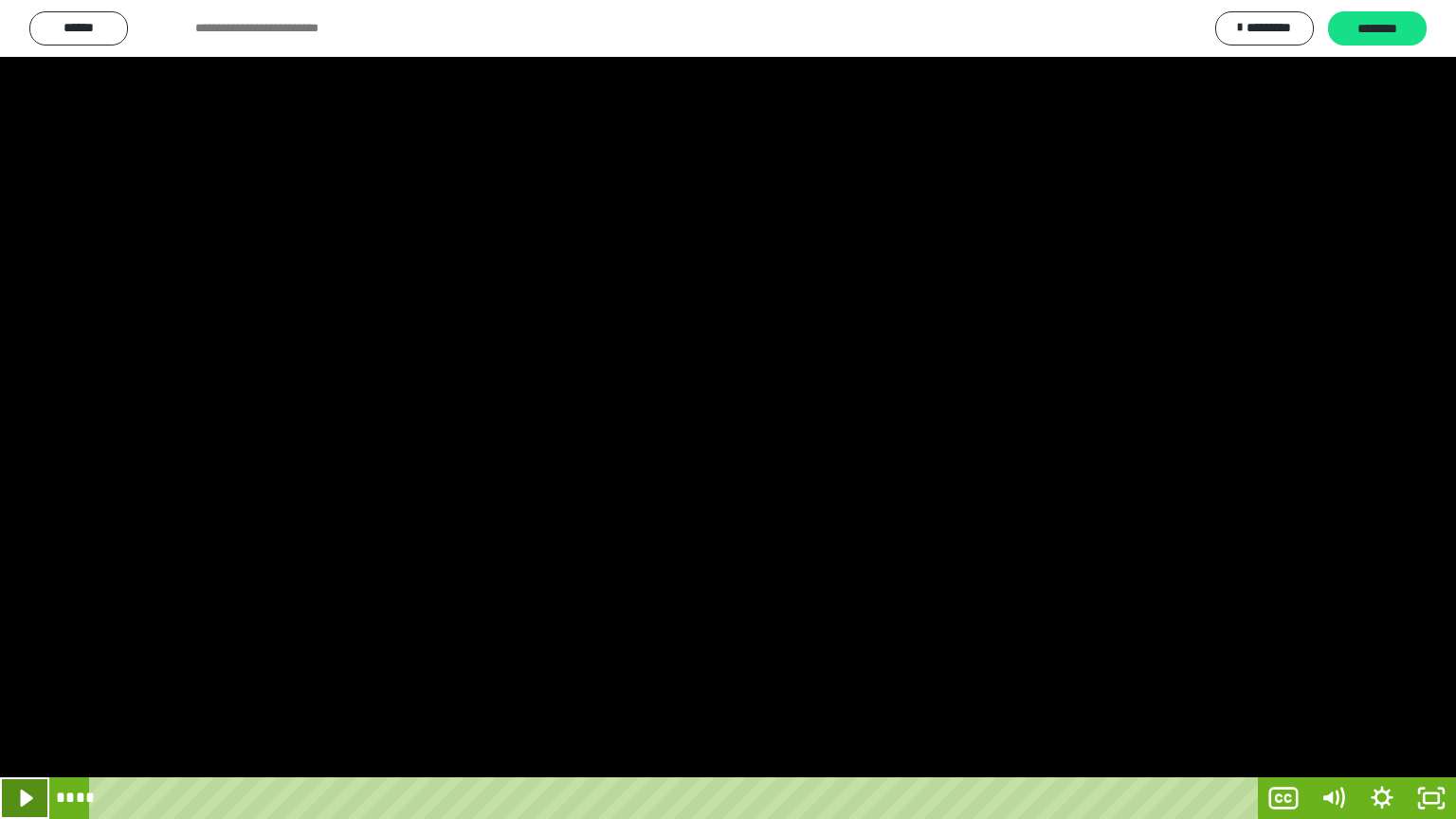 click 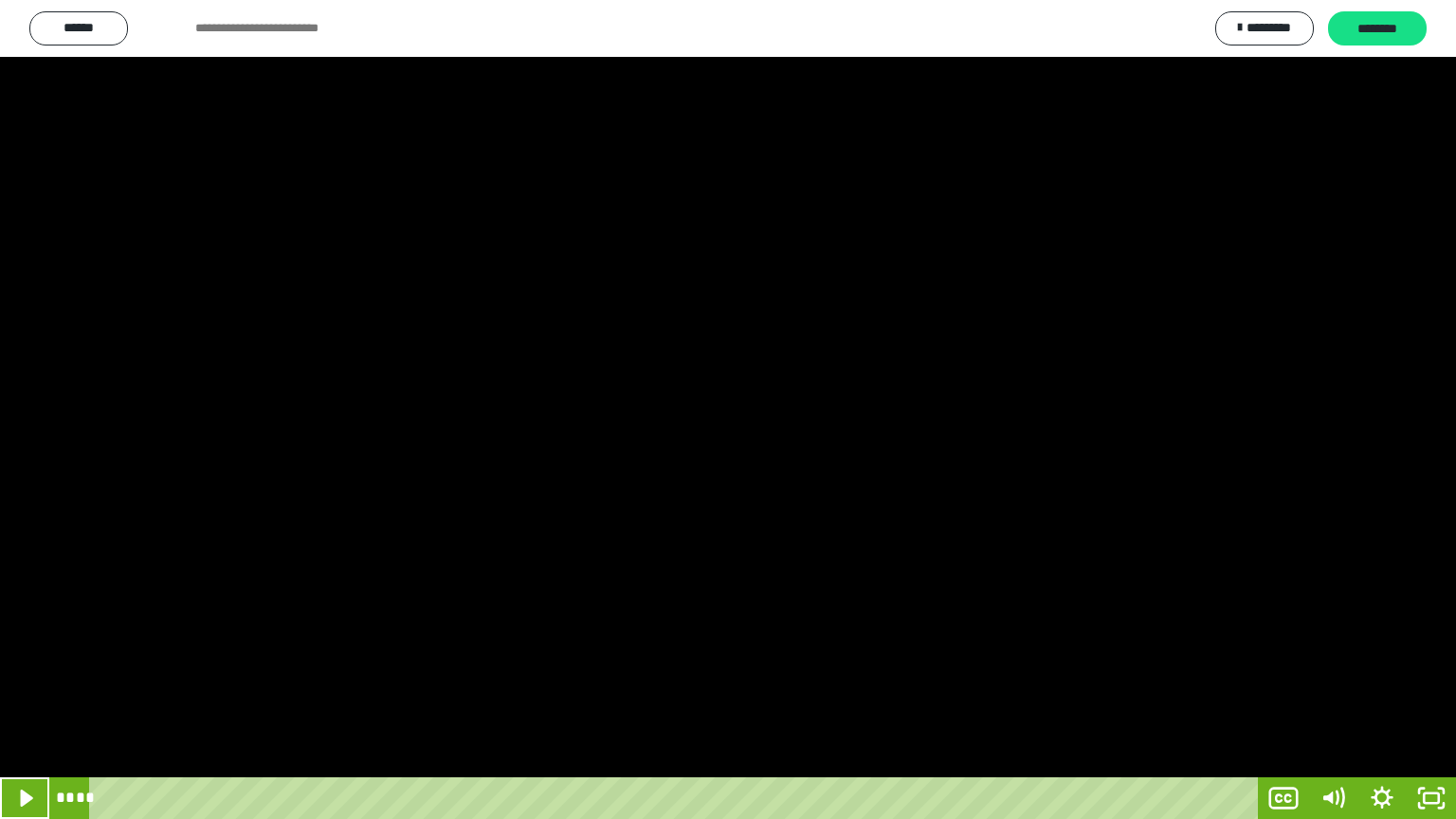 click at bounding box center (728, 410) 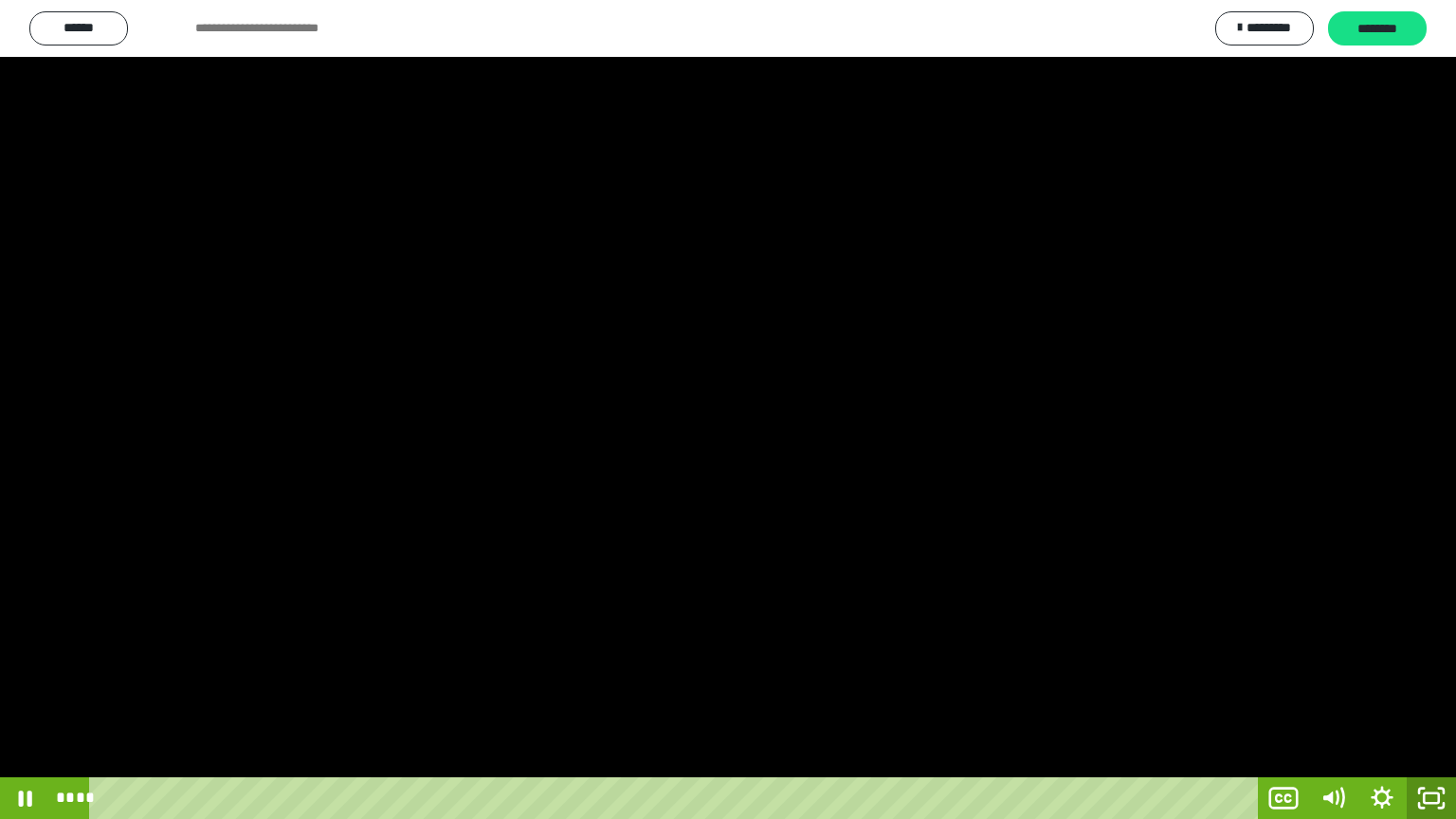 click 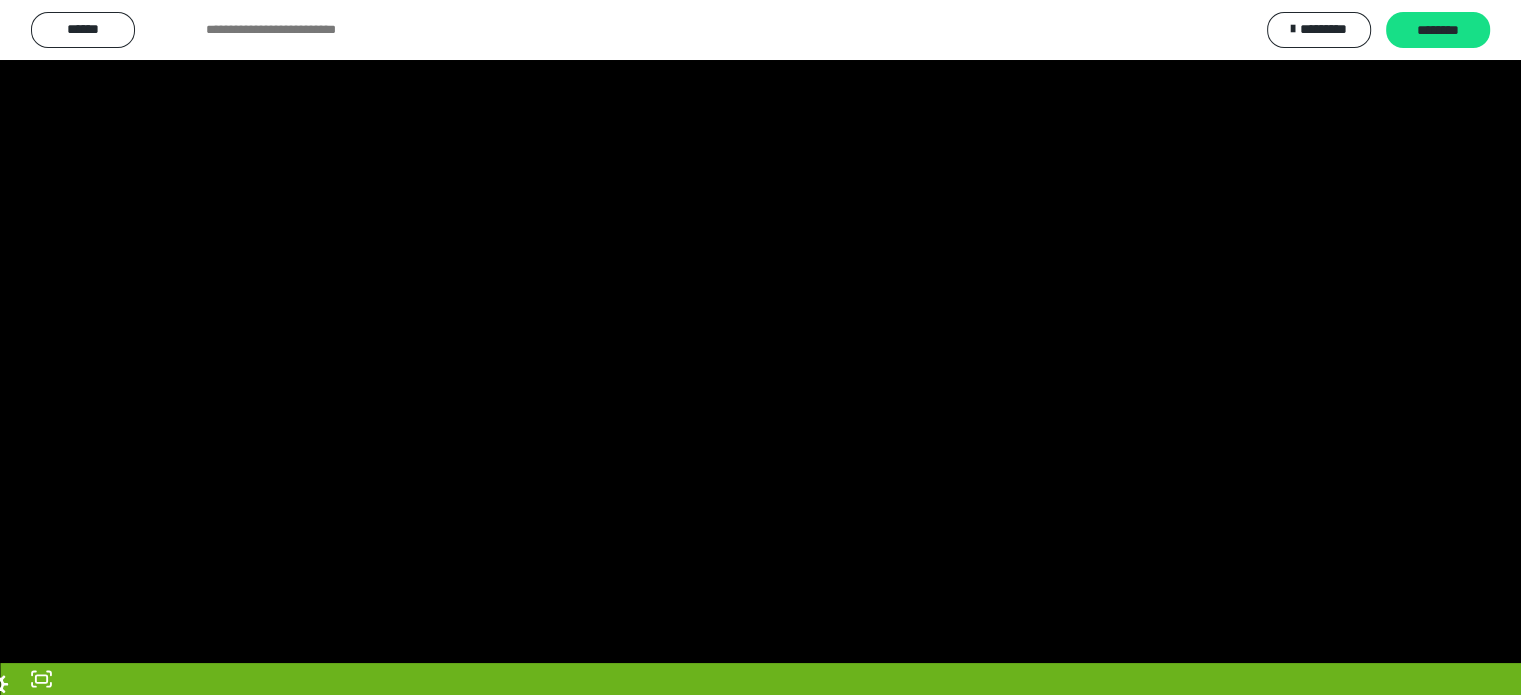 scroll, scrollTop: 3706, scrollLeft: 0, axis: vertical 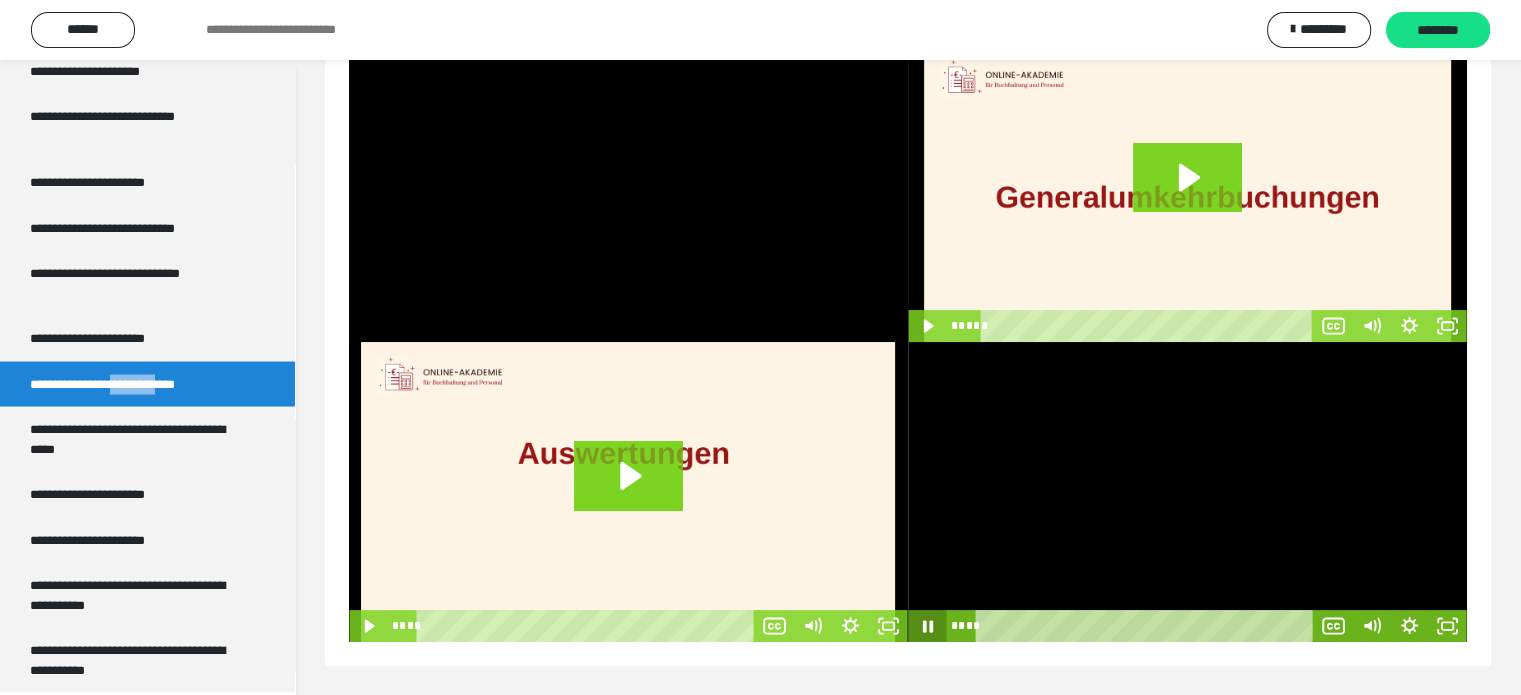 click 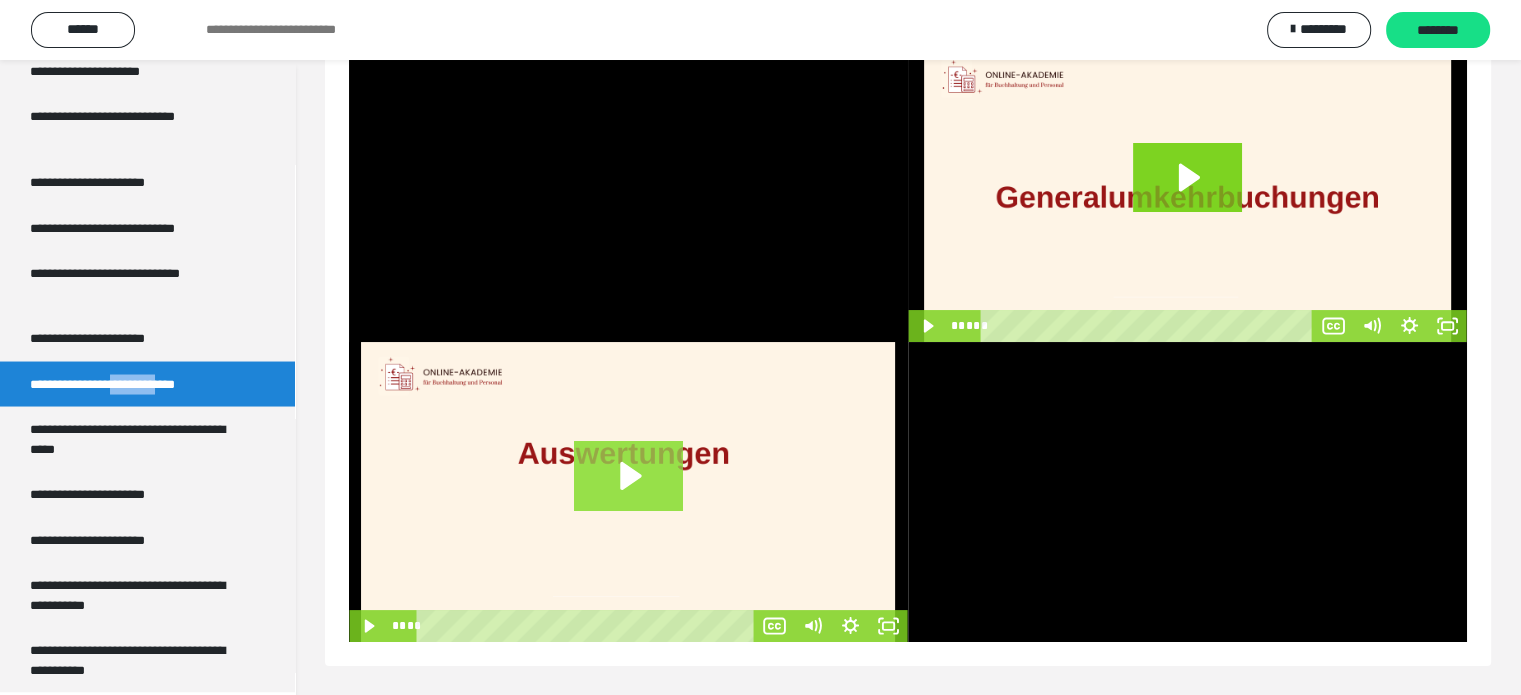 drag, startPoint x: 620, startPoint y: 471, endPoint x: 620, endPoint y: 592, distance: 121 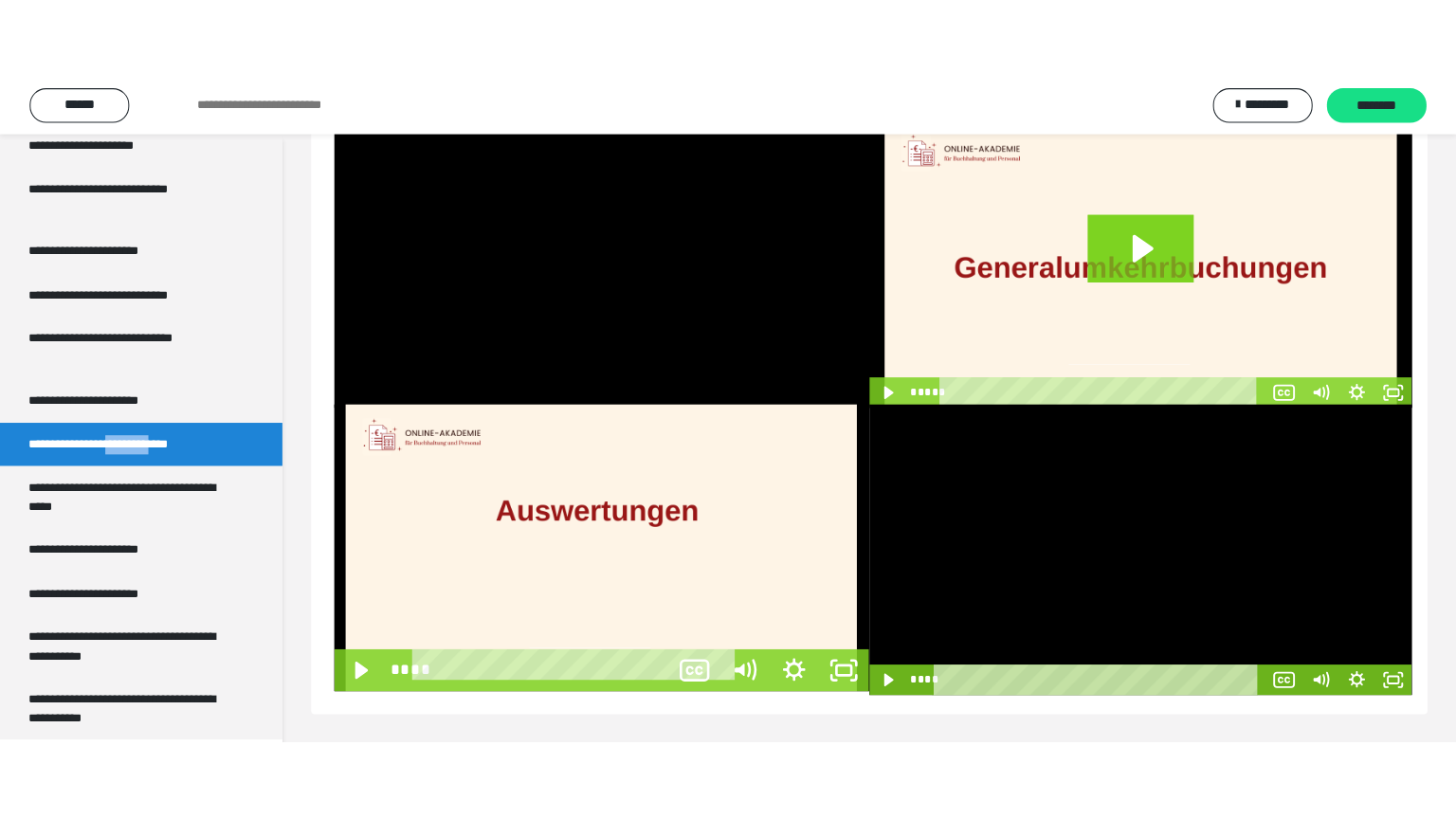 scroll, scrollTop: 57, scrollLeft: 0, axis: vertical 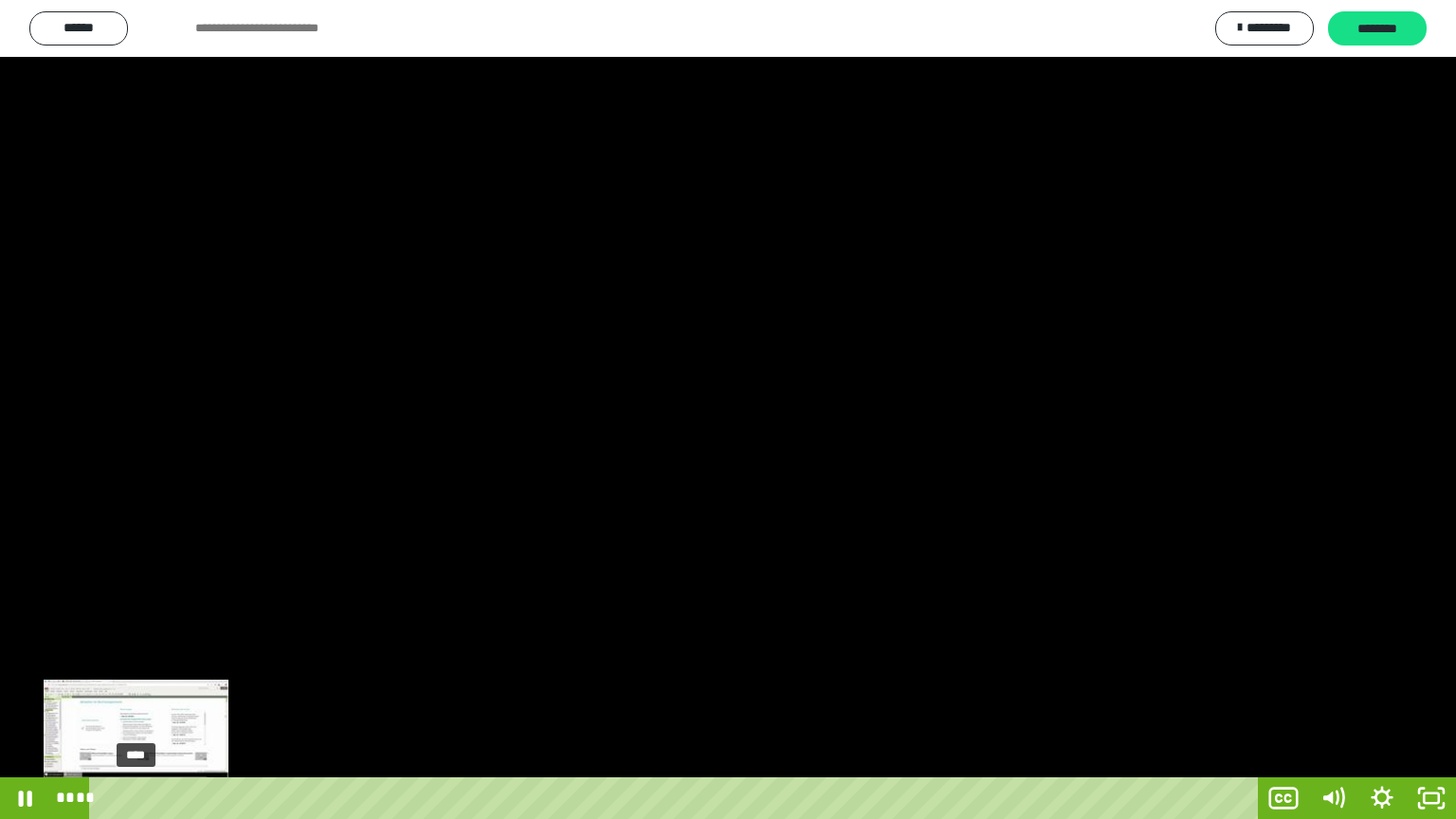 click on "****" at bounding box center [677, 798] 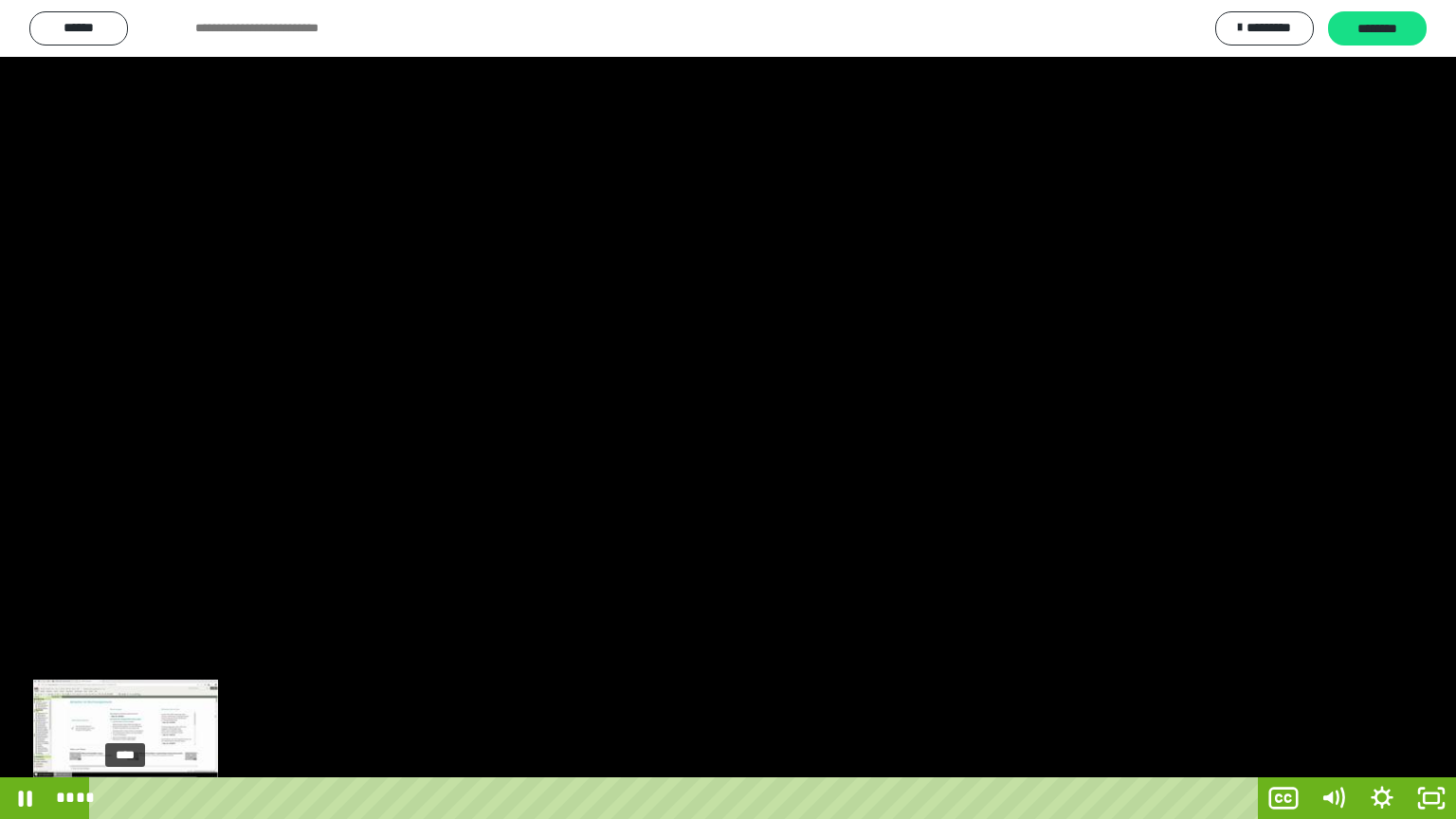 click on "****" at bounding box center [677, 798] 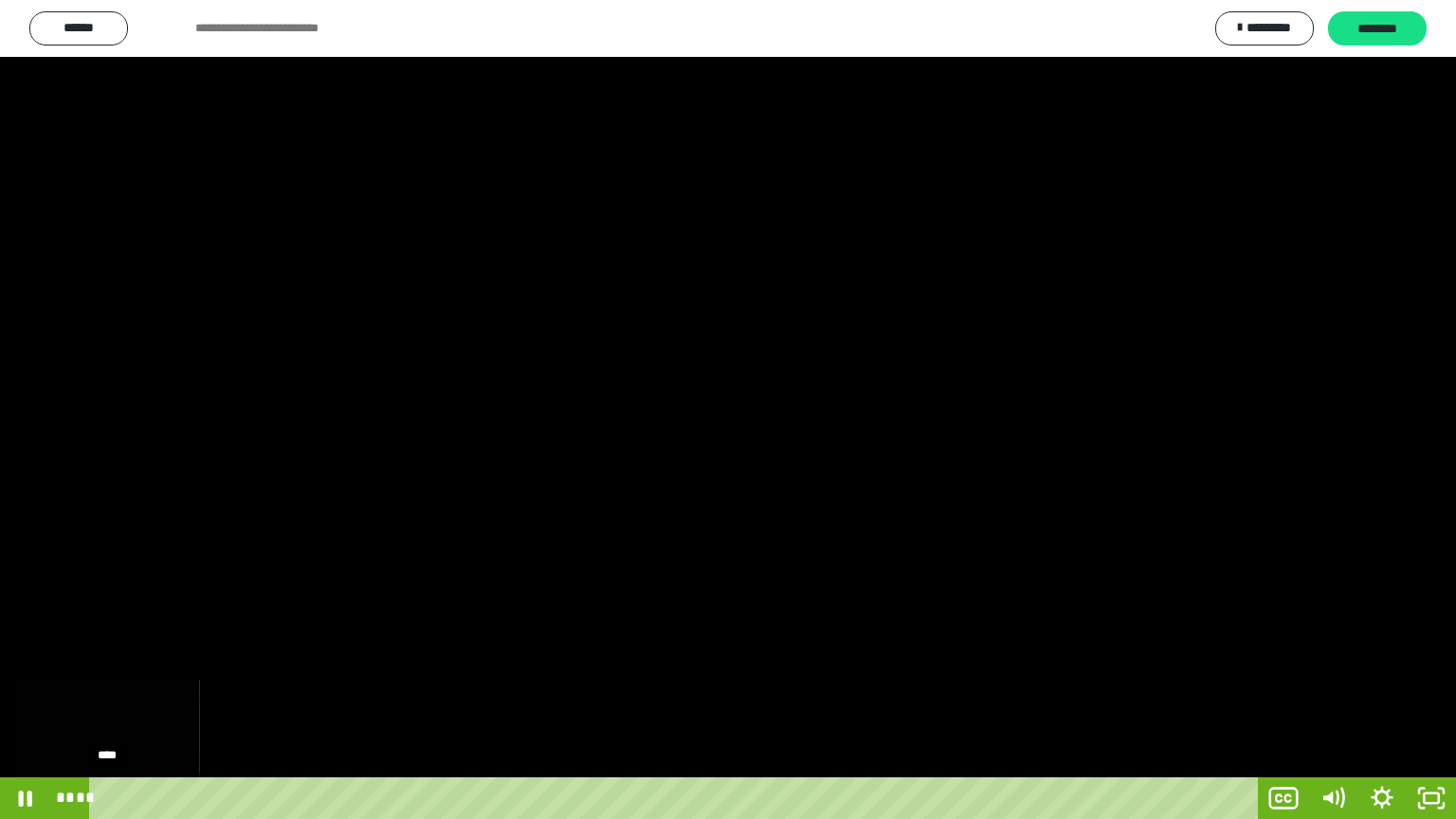 click on "****" at bounding box center (677, 798) 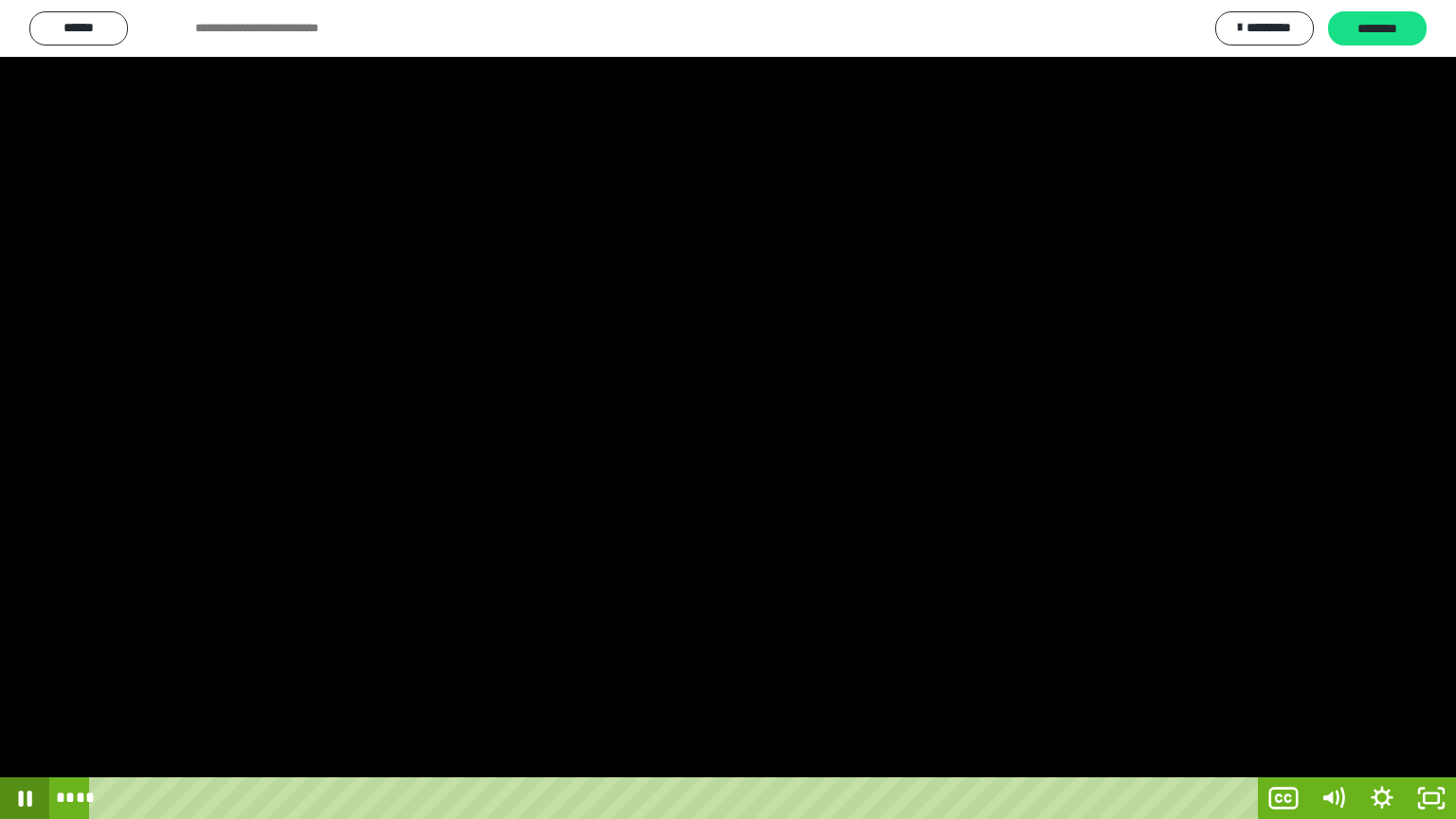click 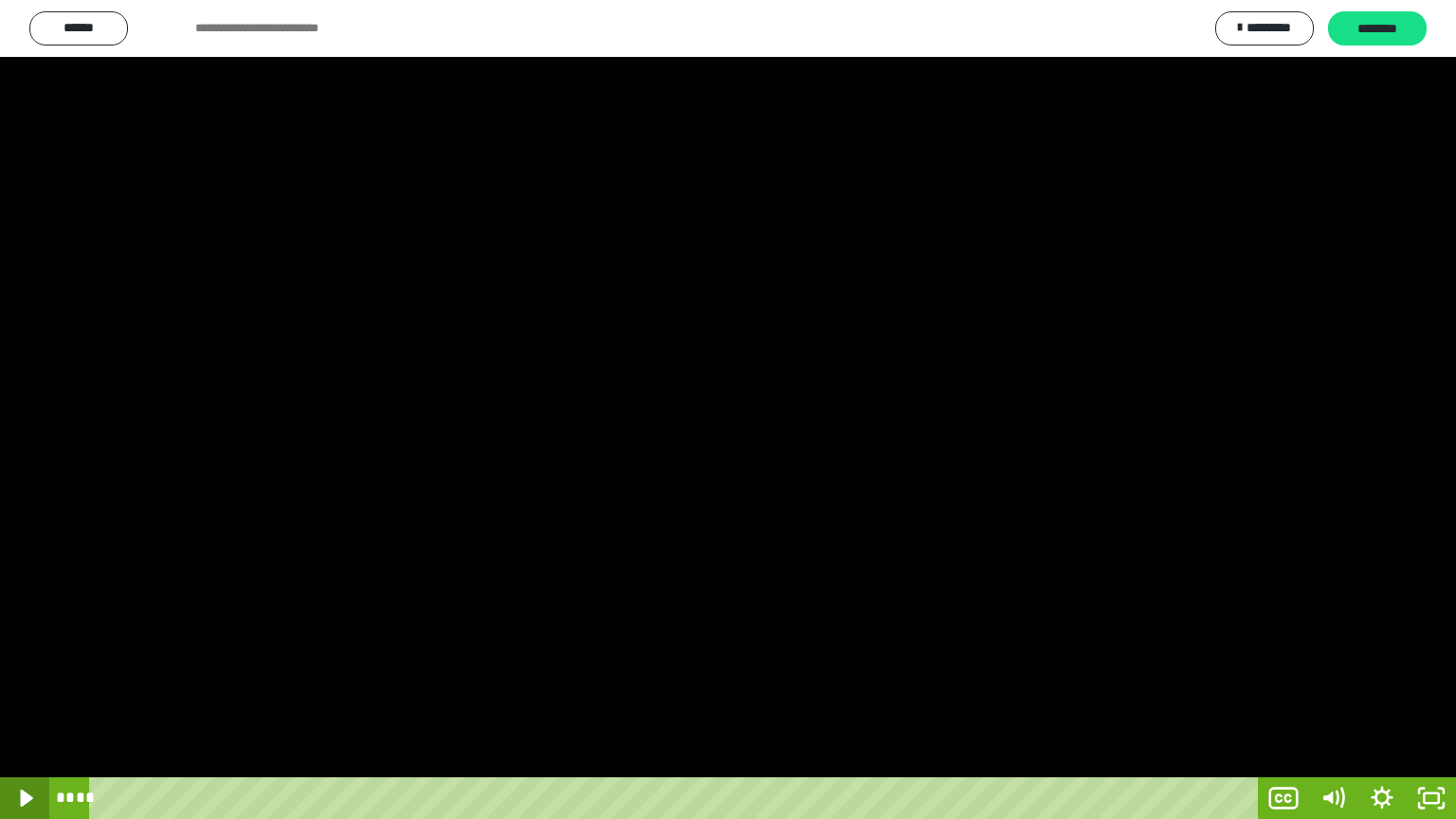 click 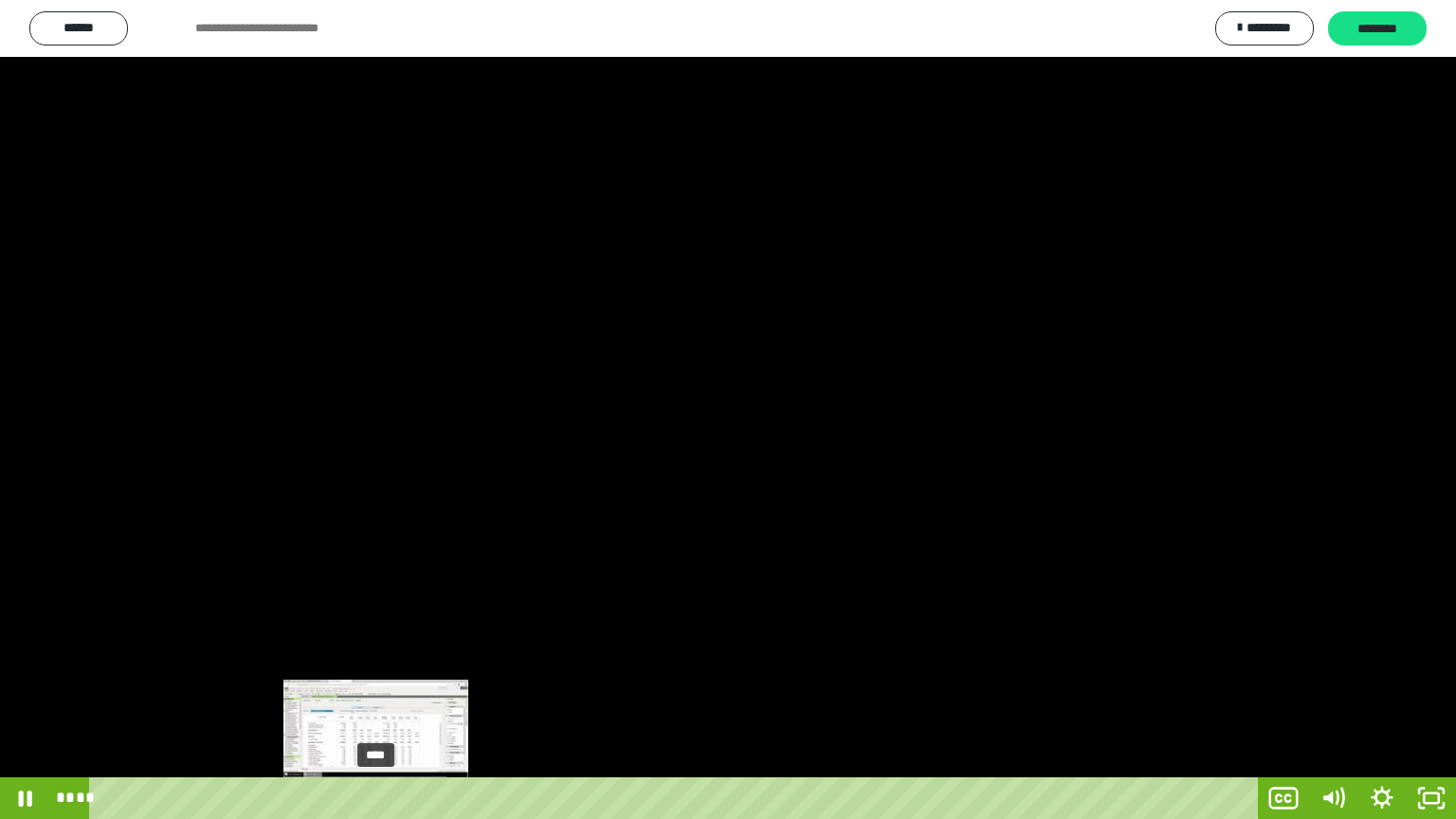 click on "****" at bounding box center (677, 798) 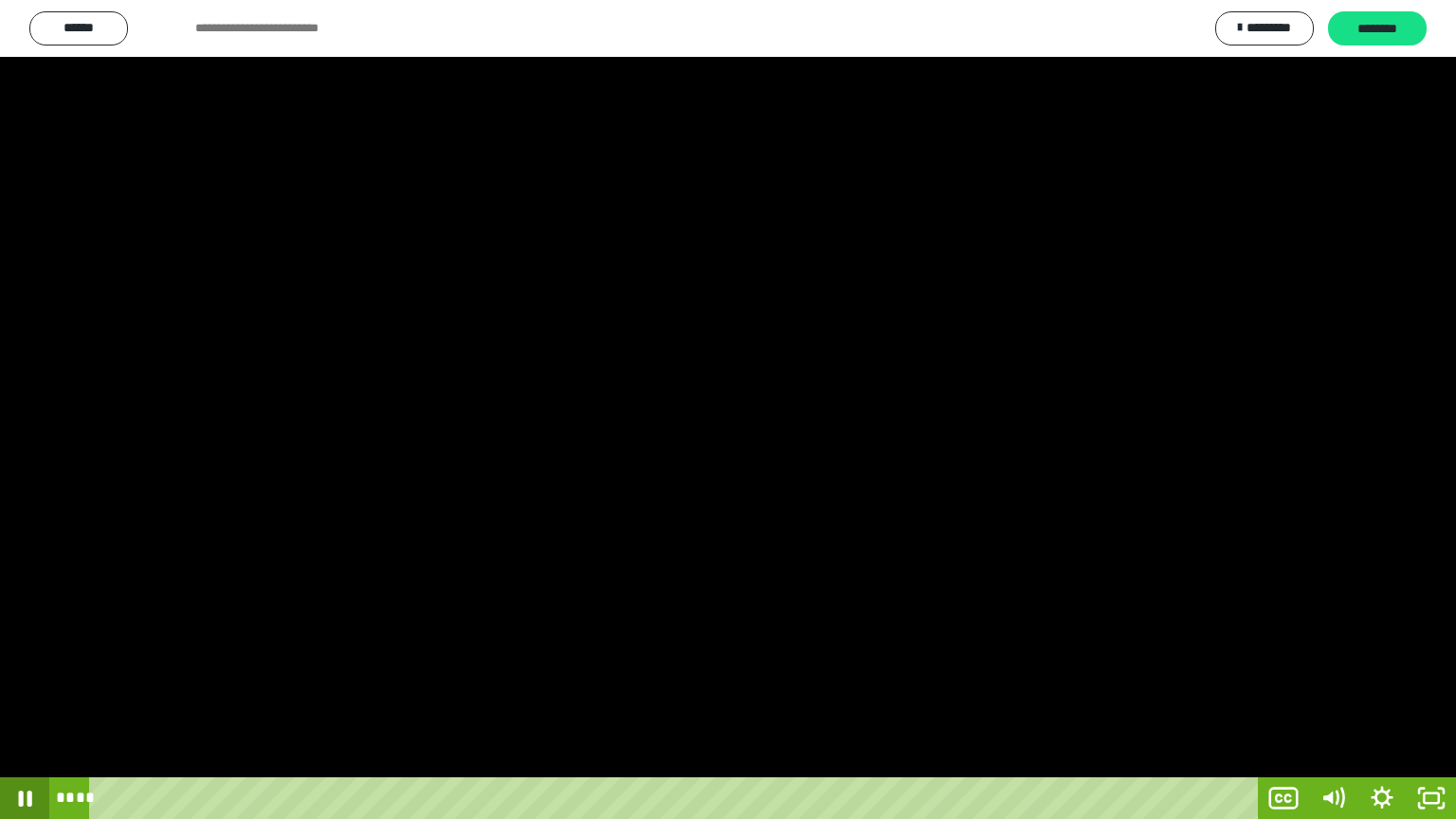 click 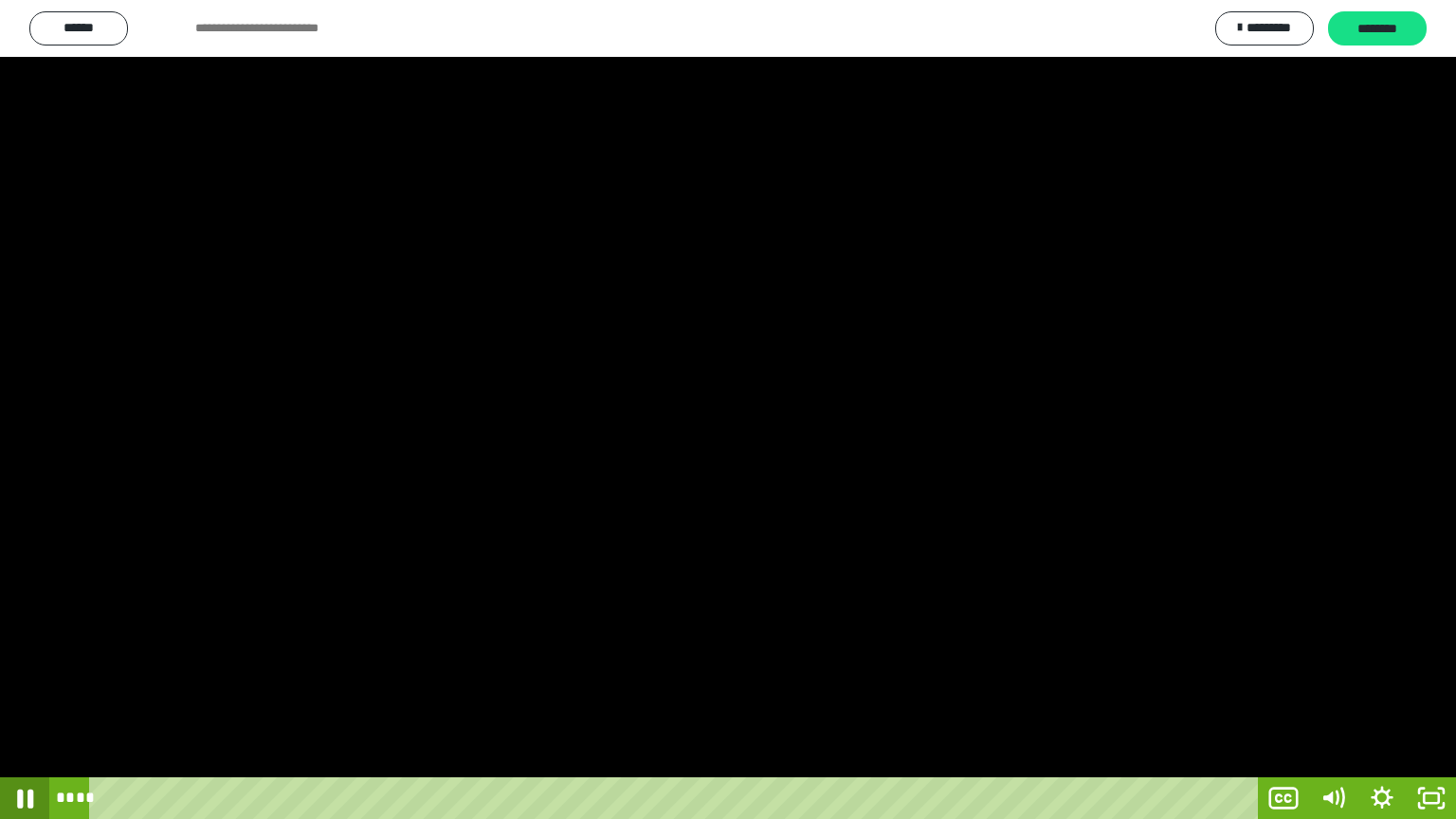 click 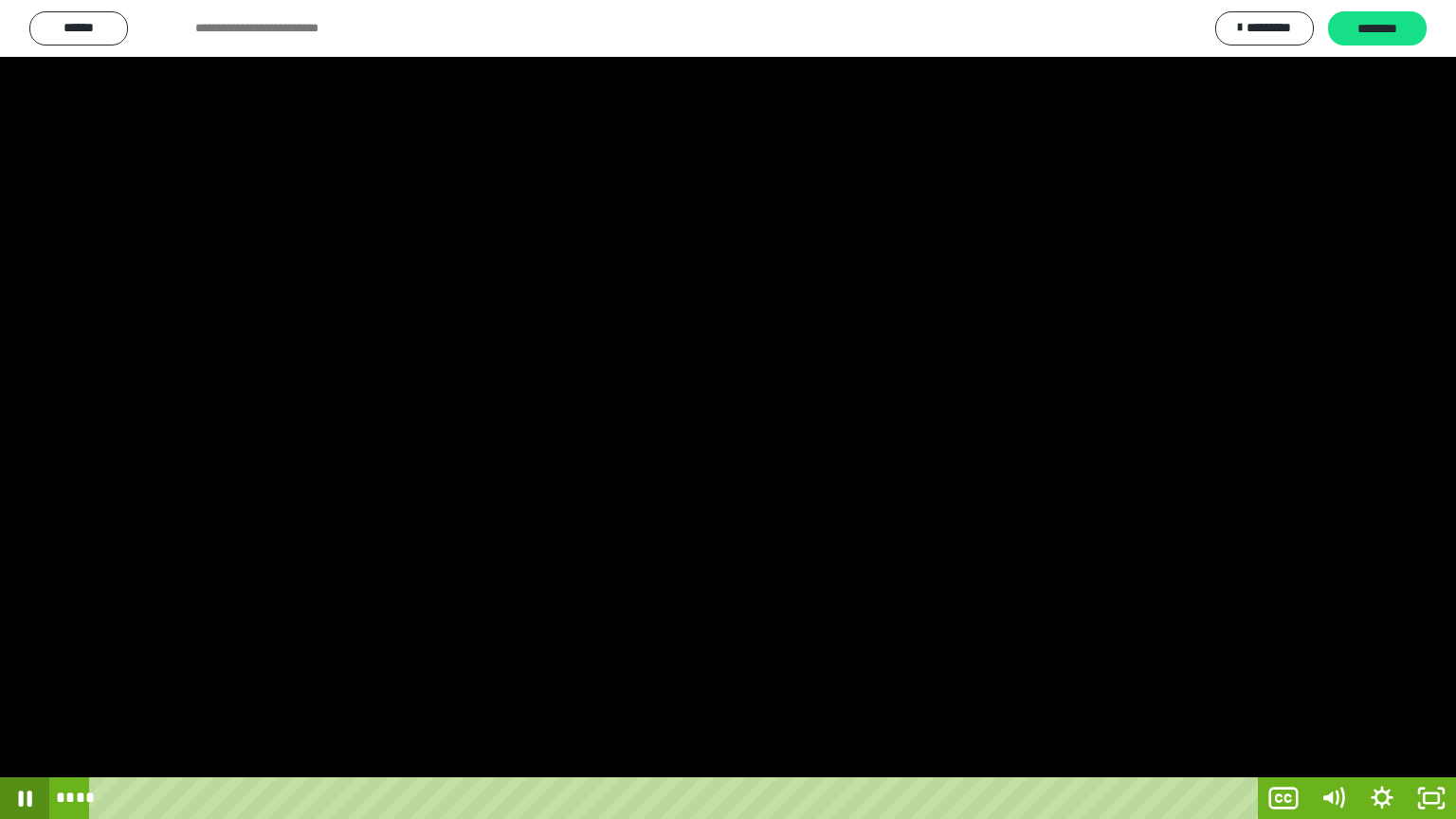 click 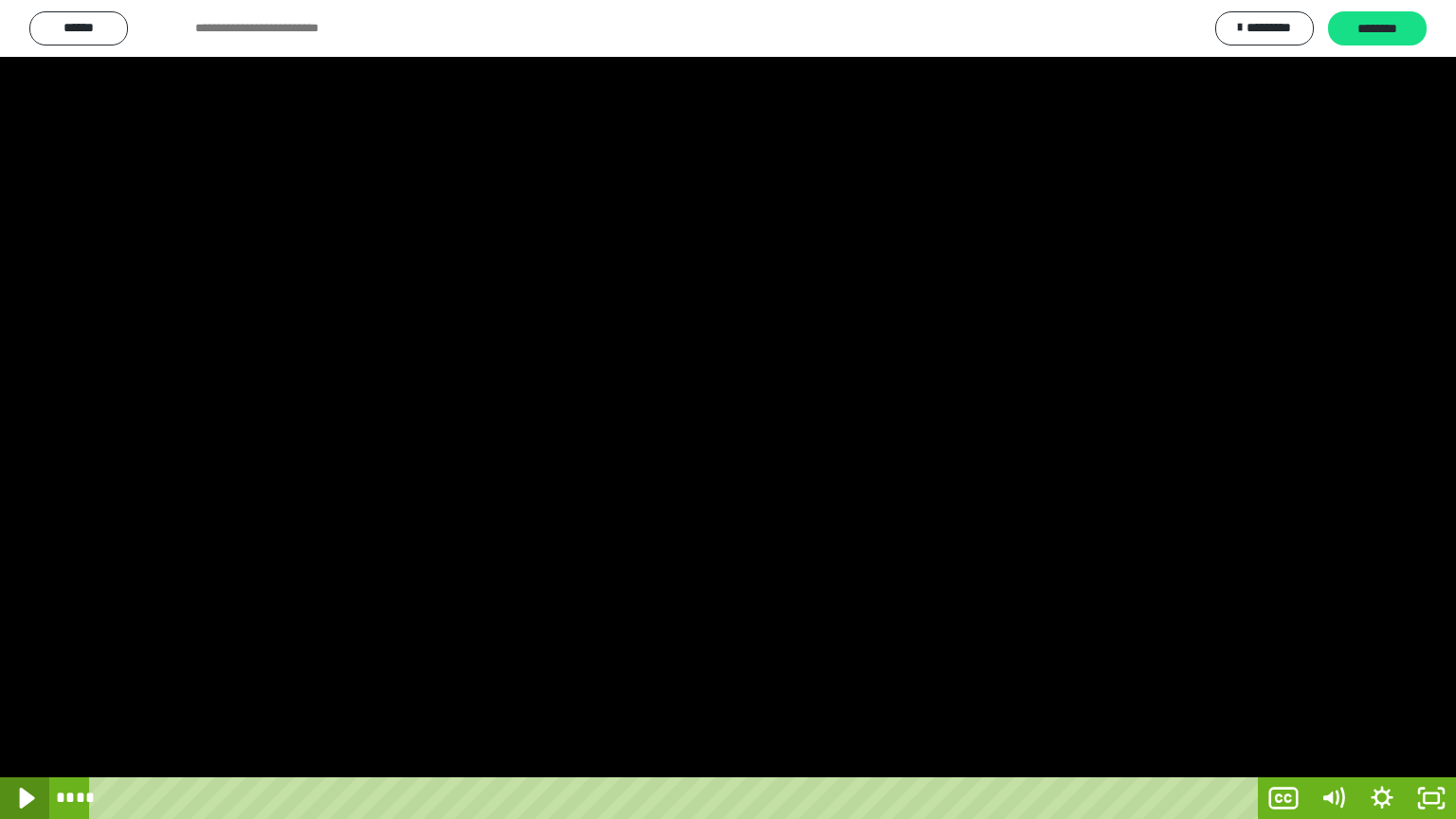 click 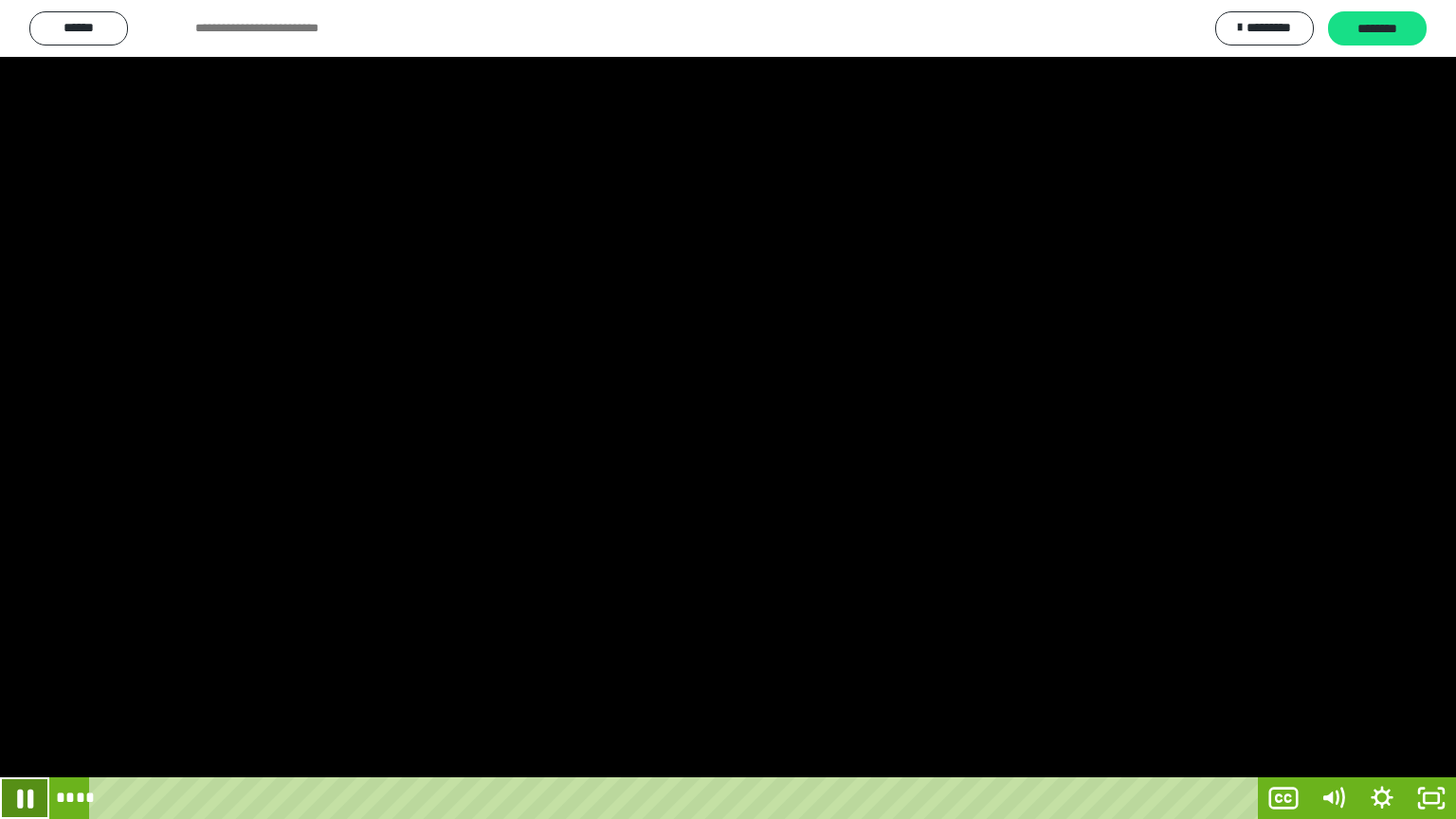 click 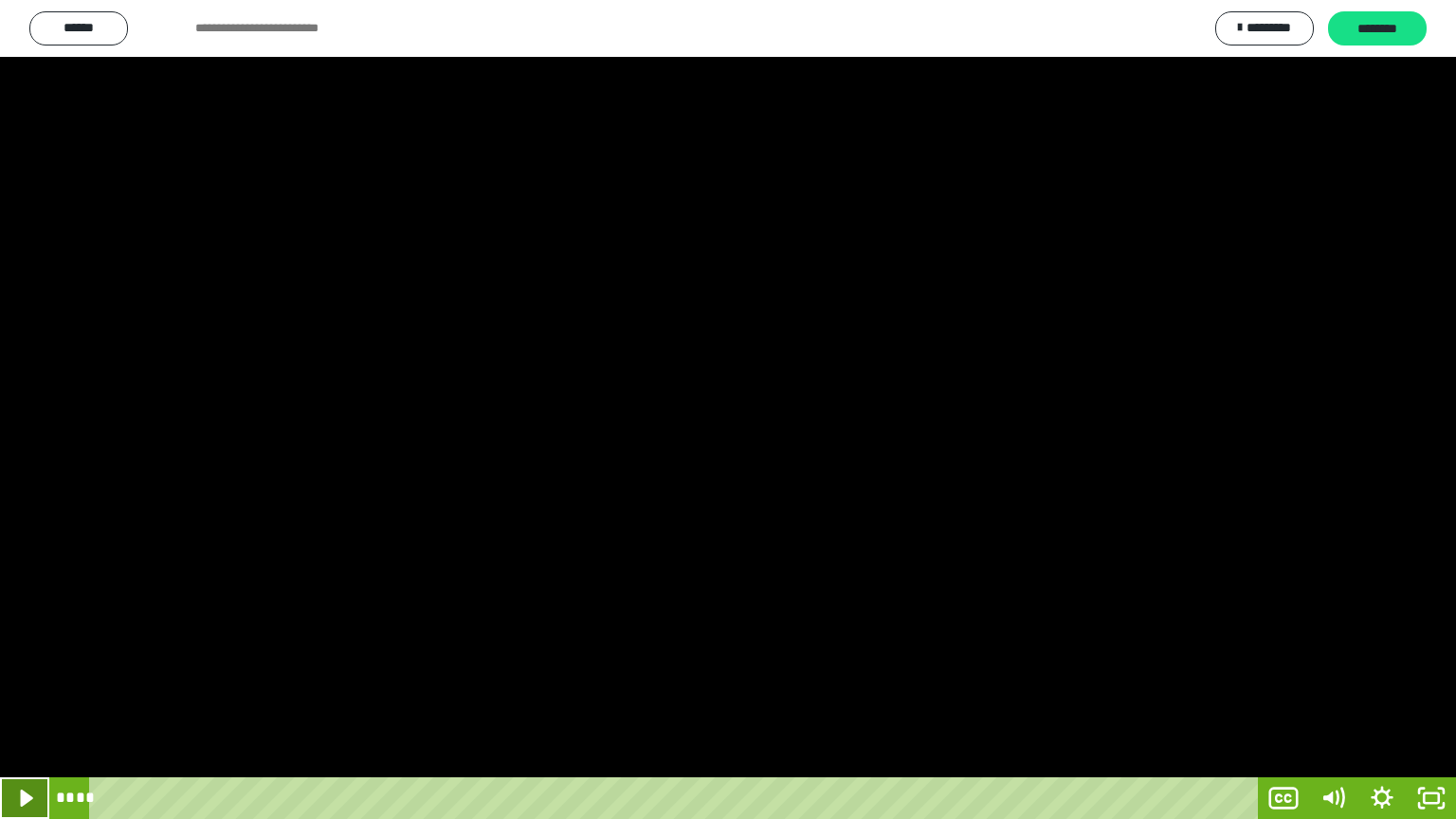 click 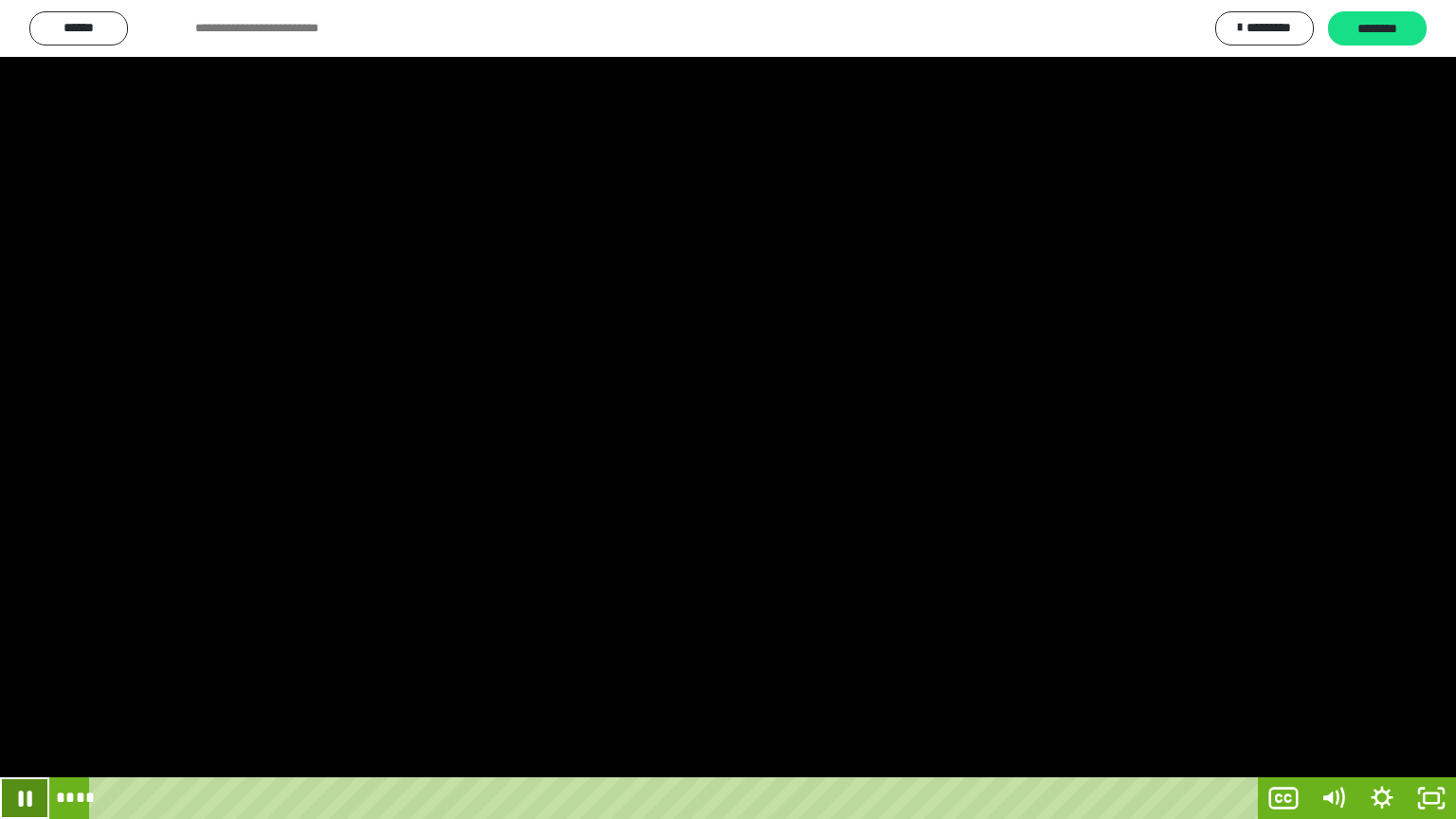 click 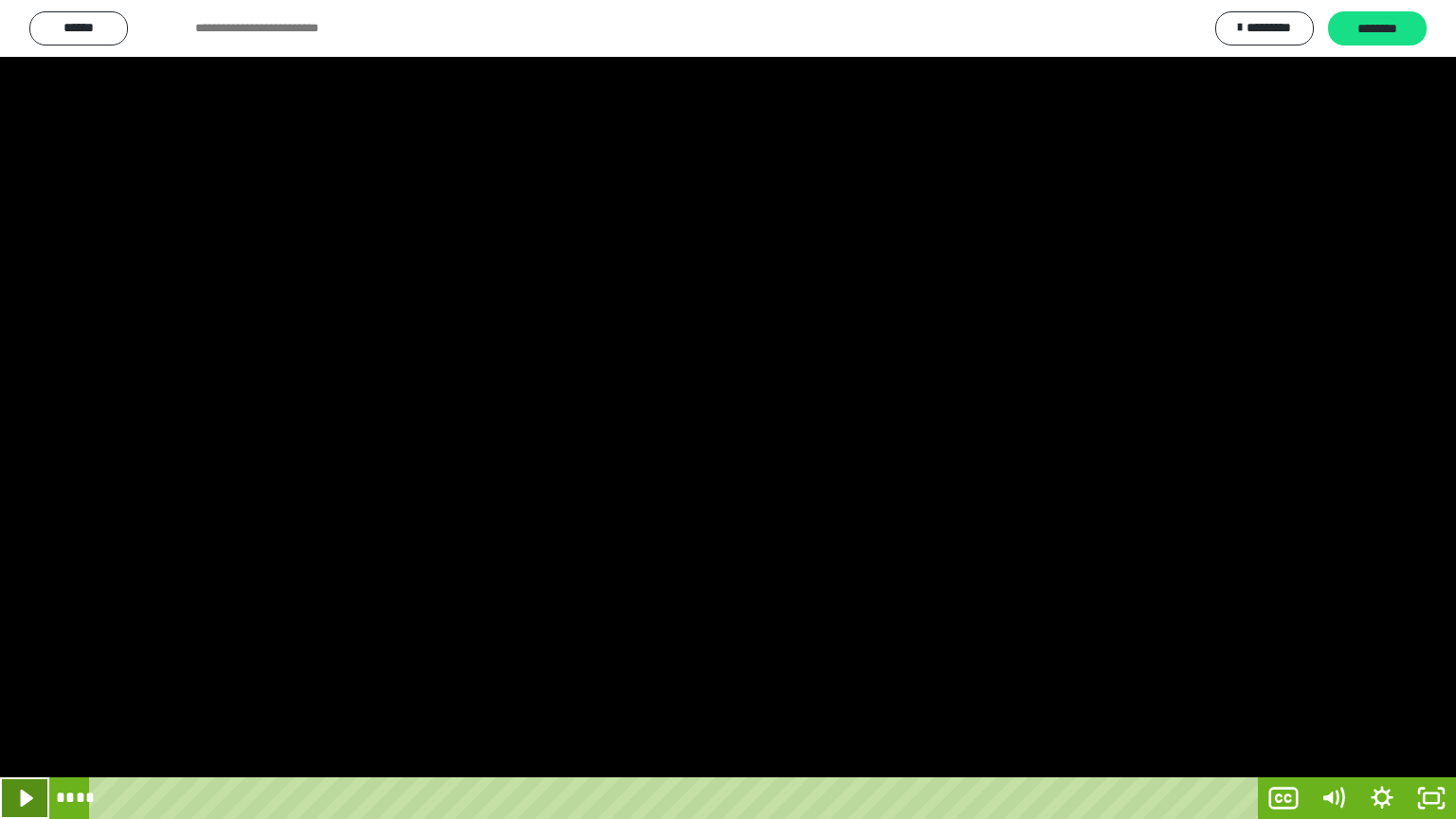 click 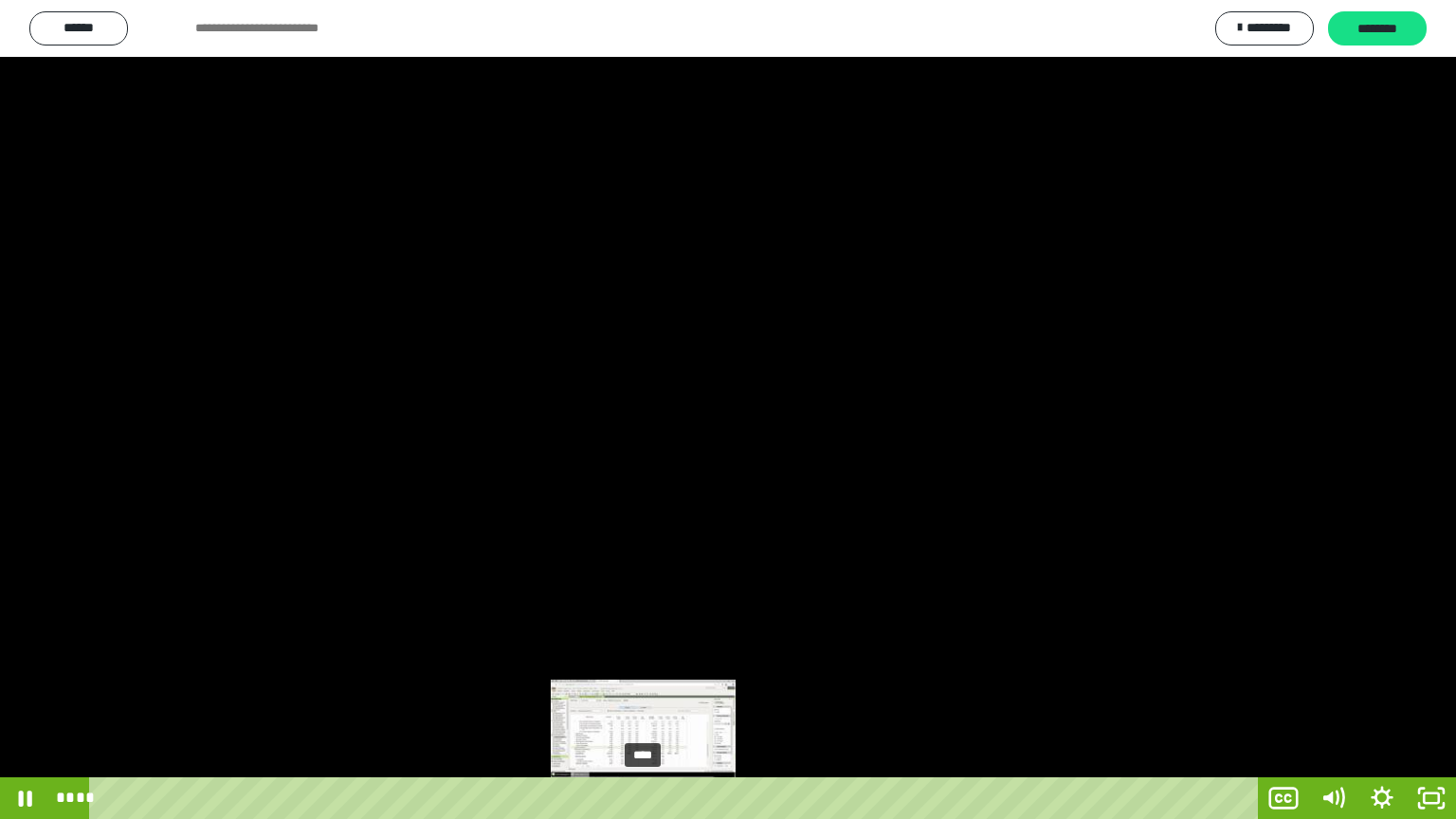 click on "****" at bounding box center (677, 798) 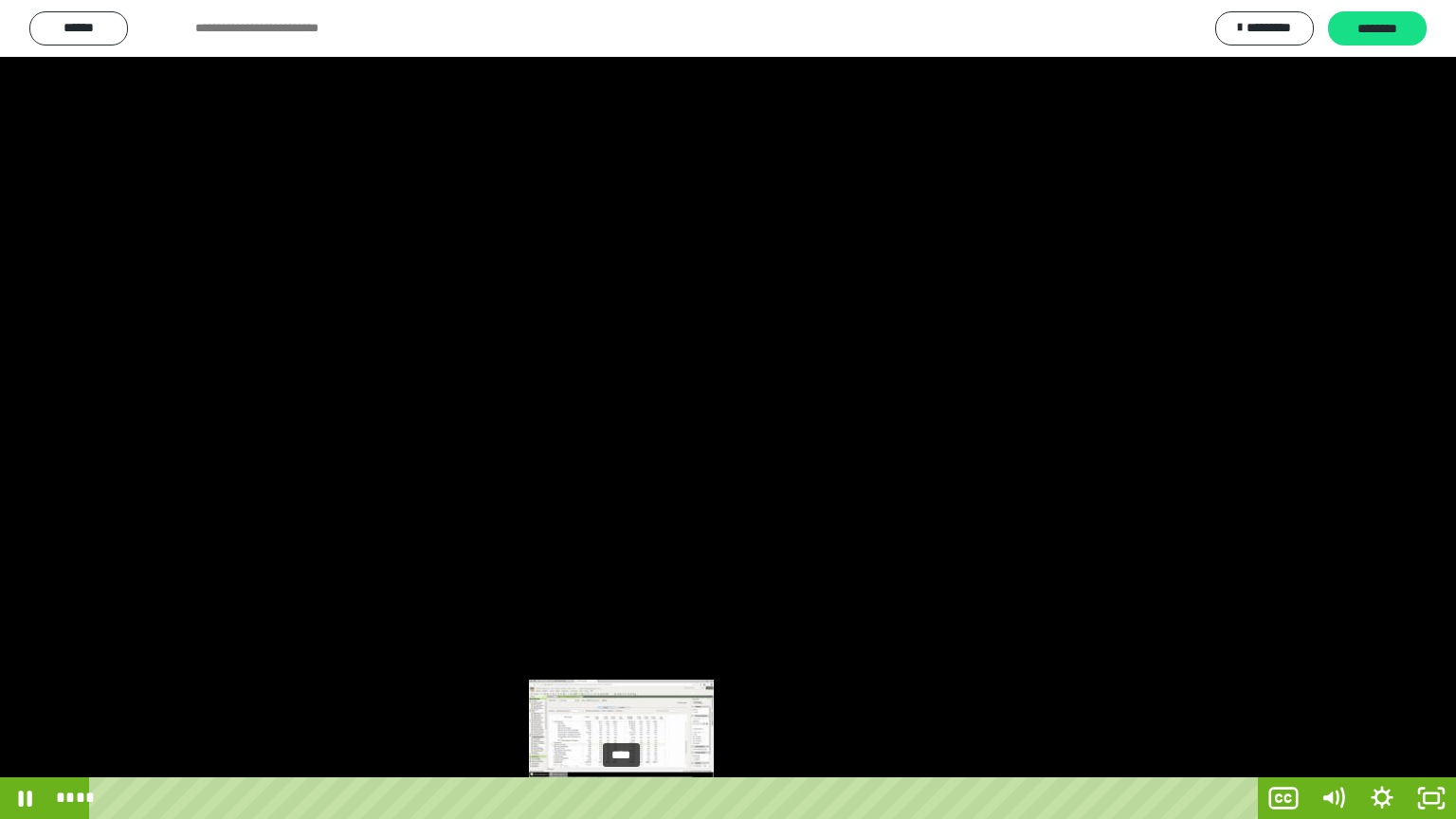 click on "****" at bounding box center (677, 798) 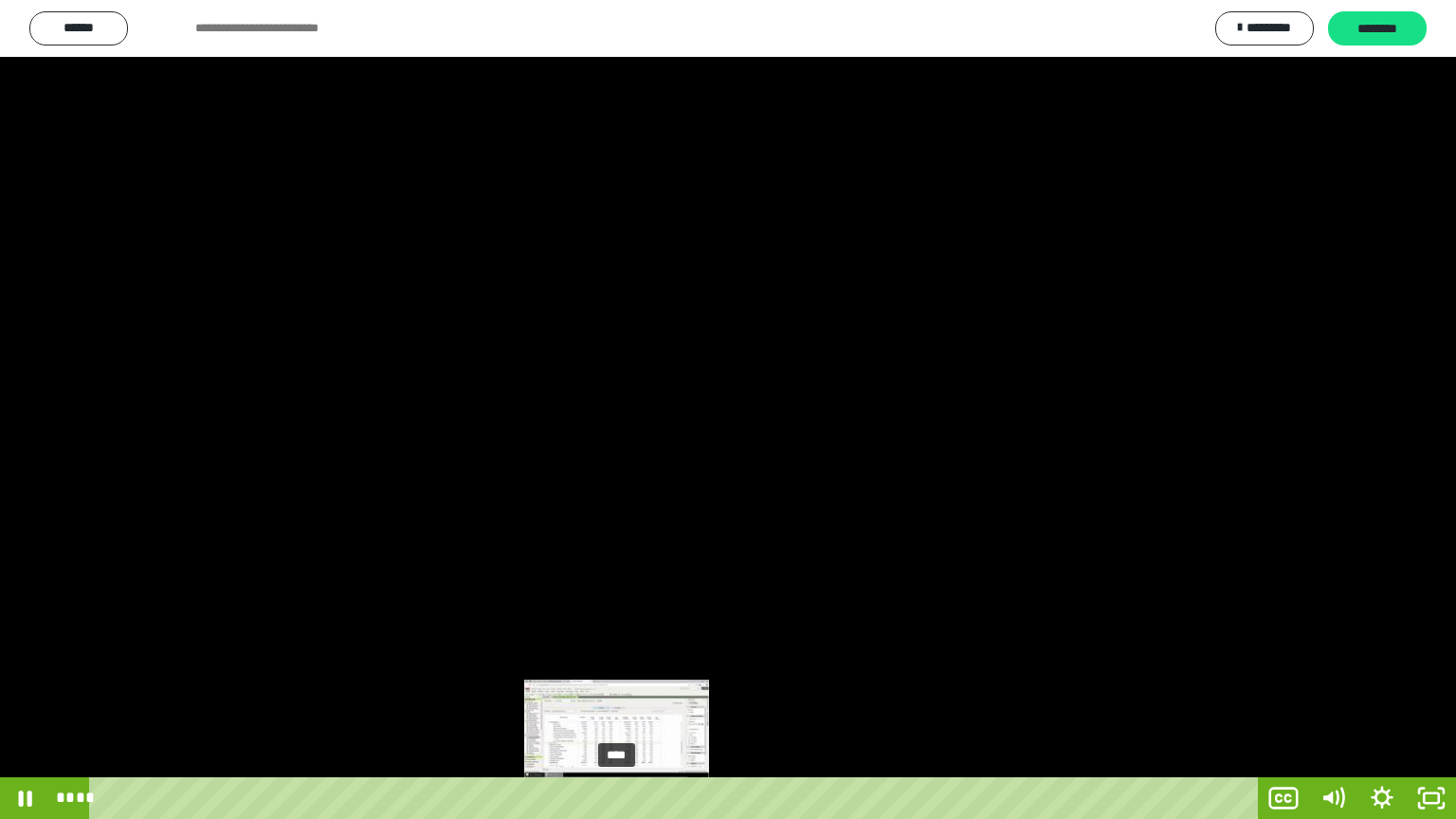 click on "****" at bounding box center (677, 798) 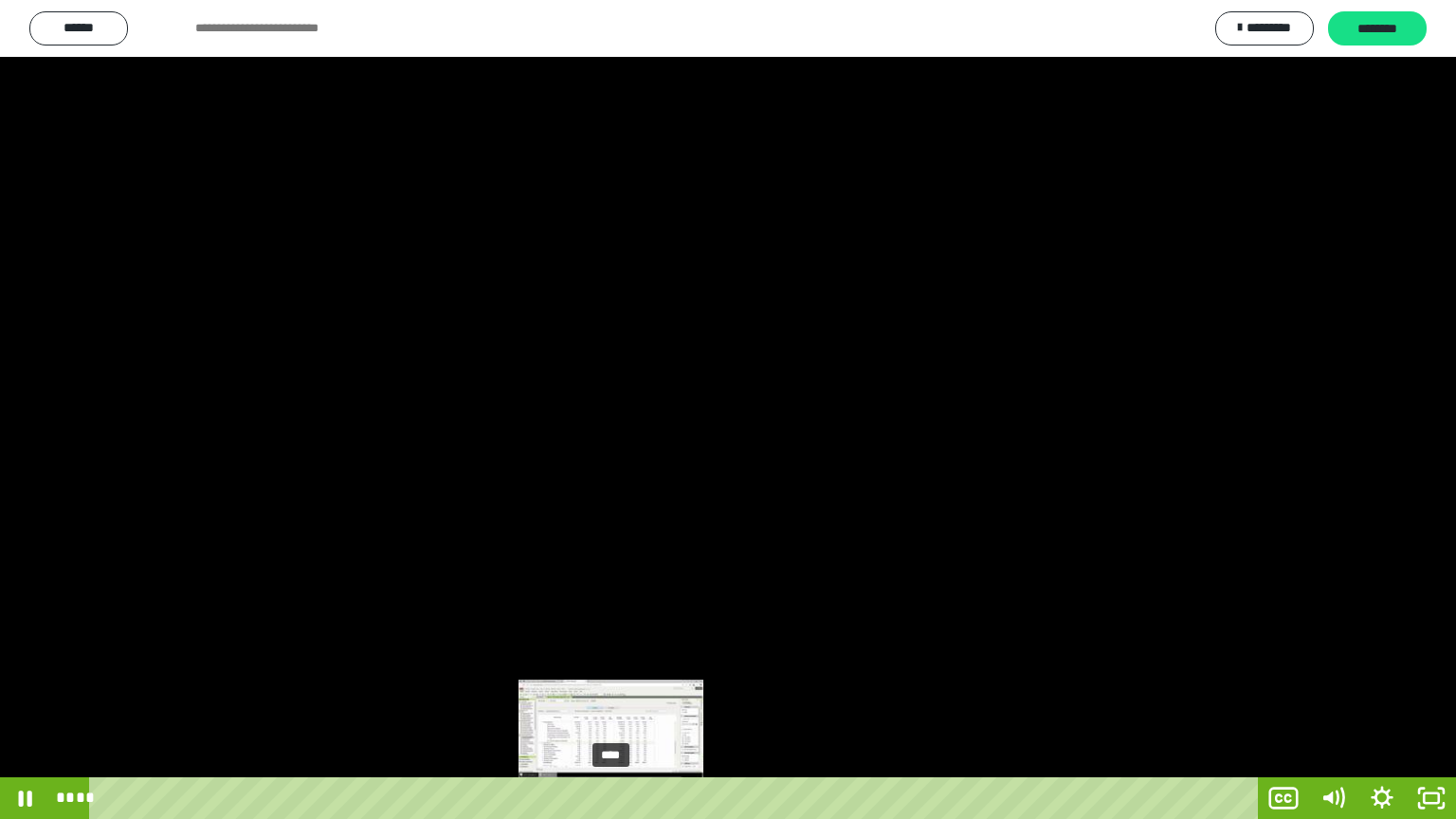 click on "****" at bounding box center [677, 798] 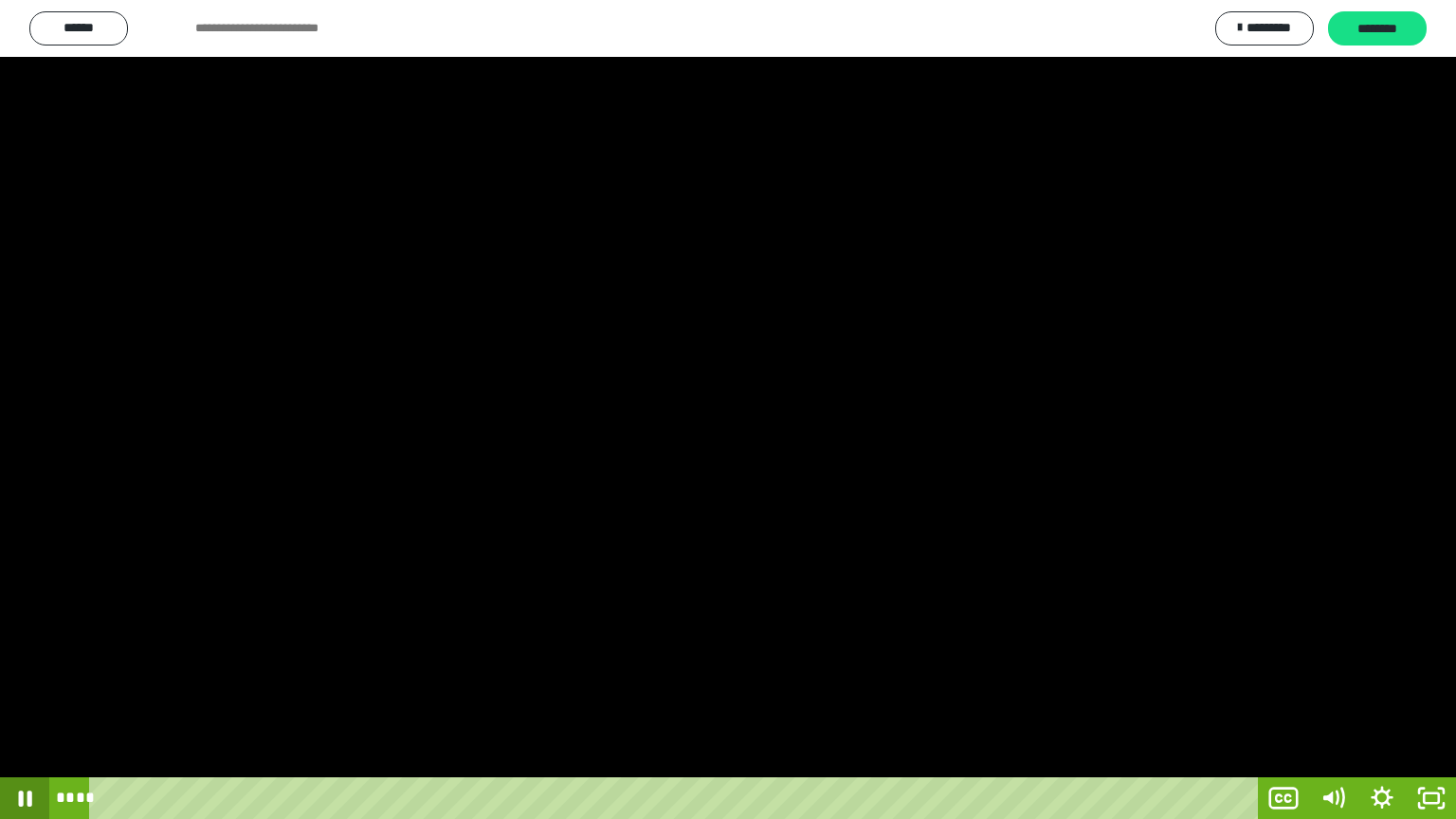 click 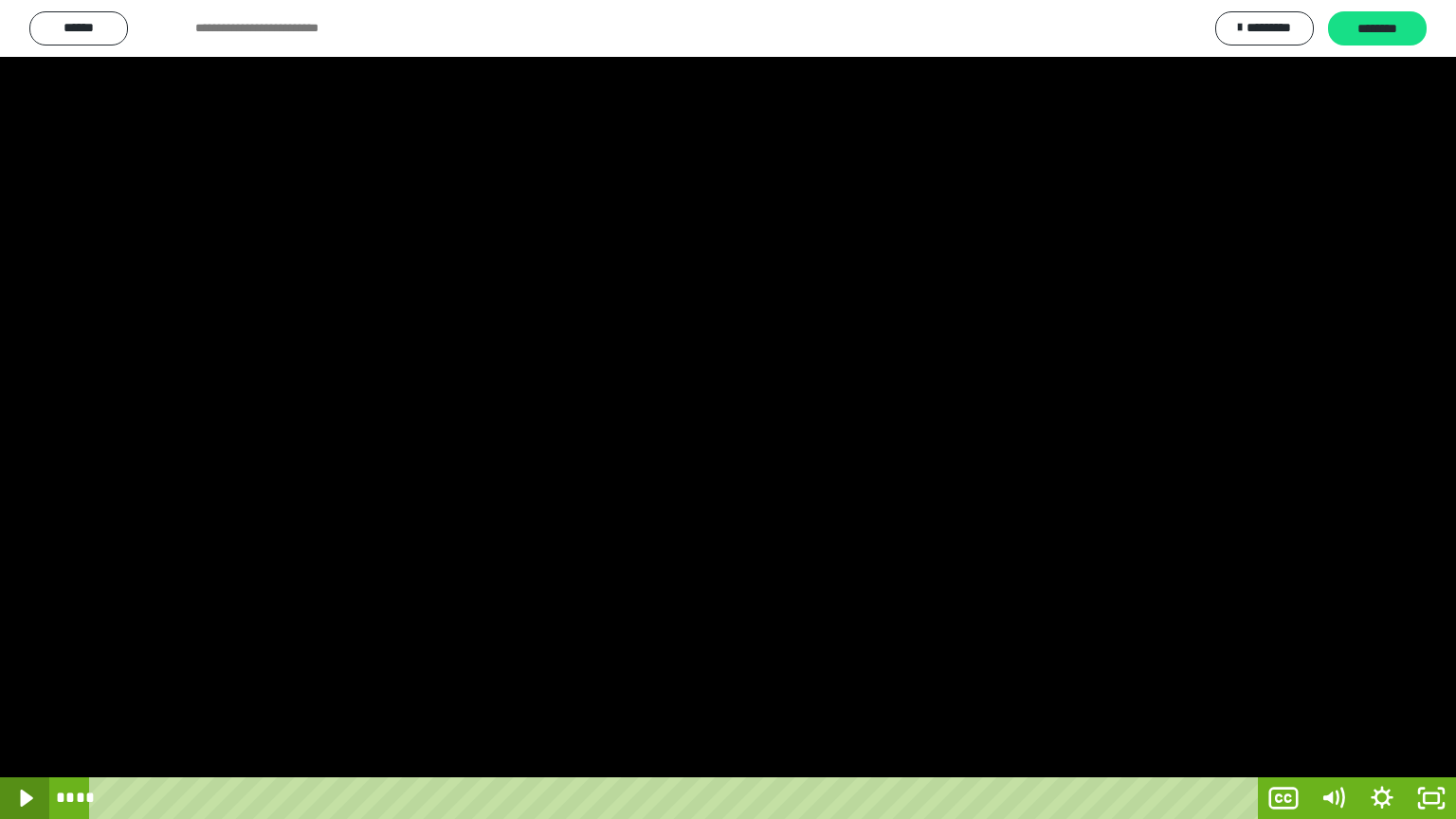 click 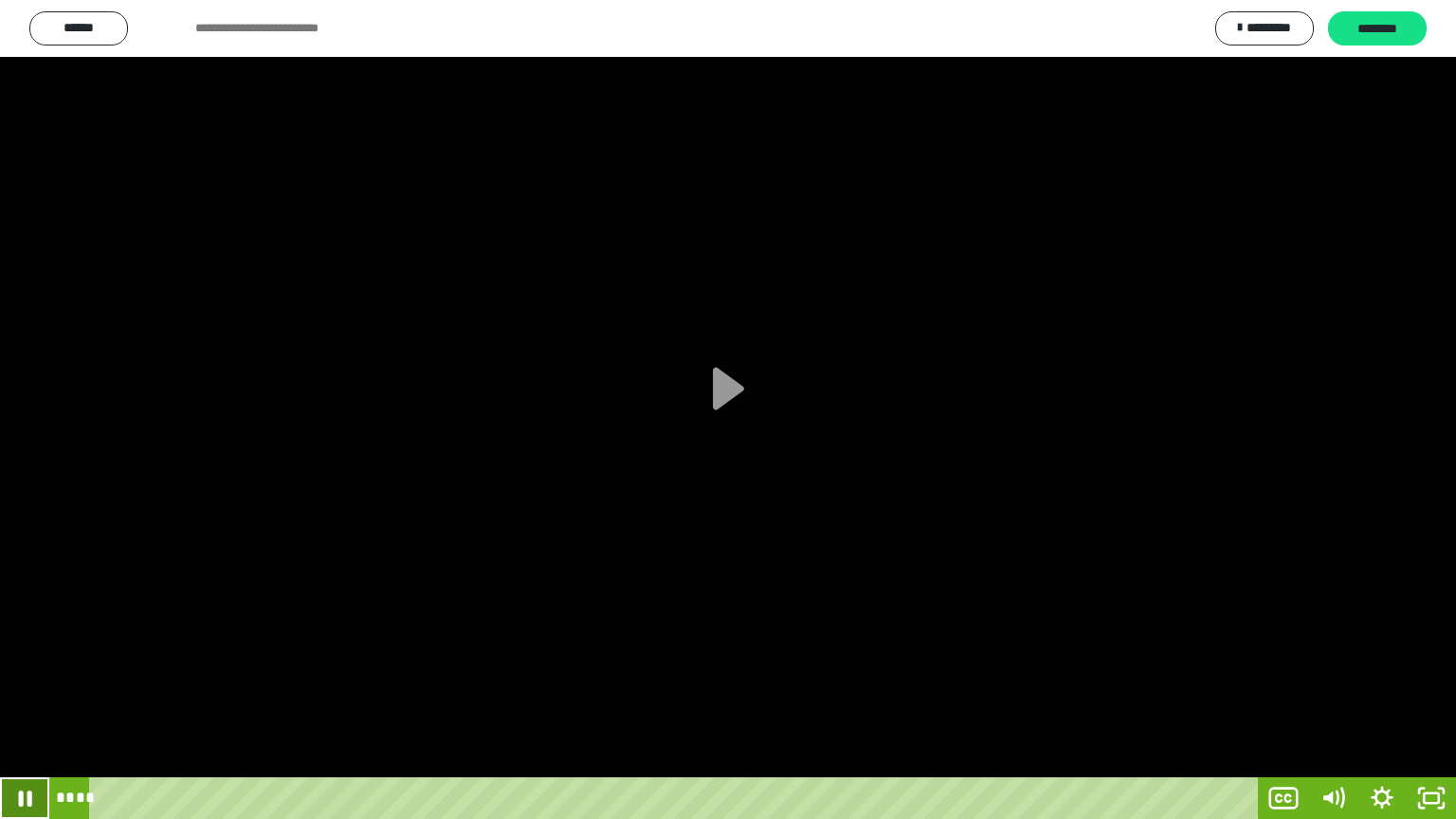 click 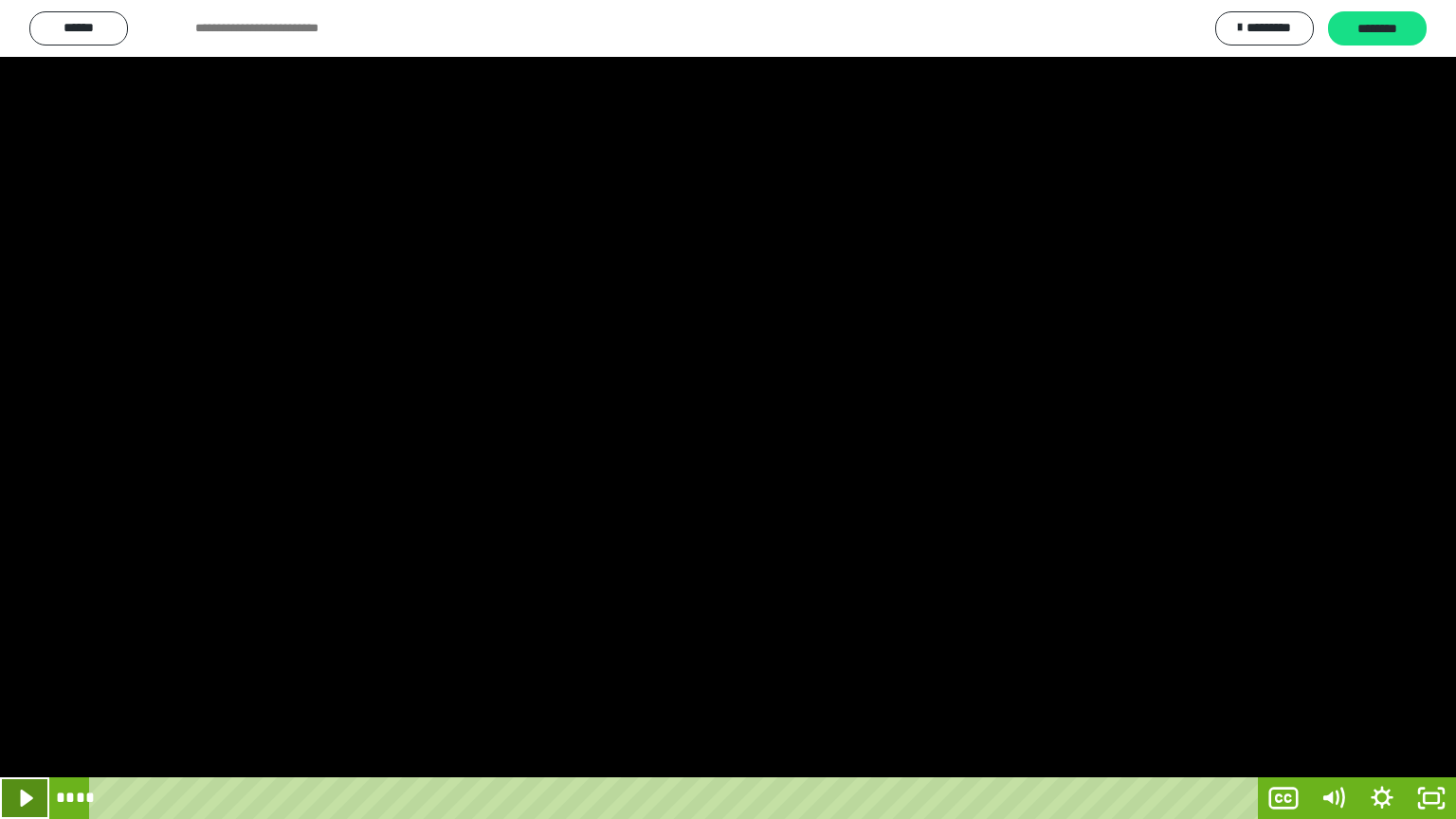click 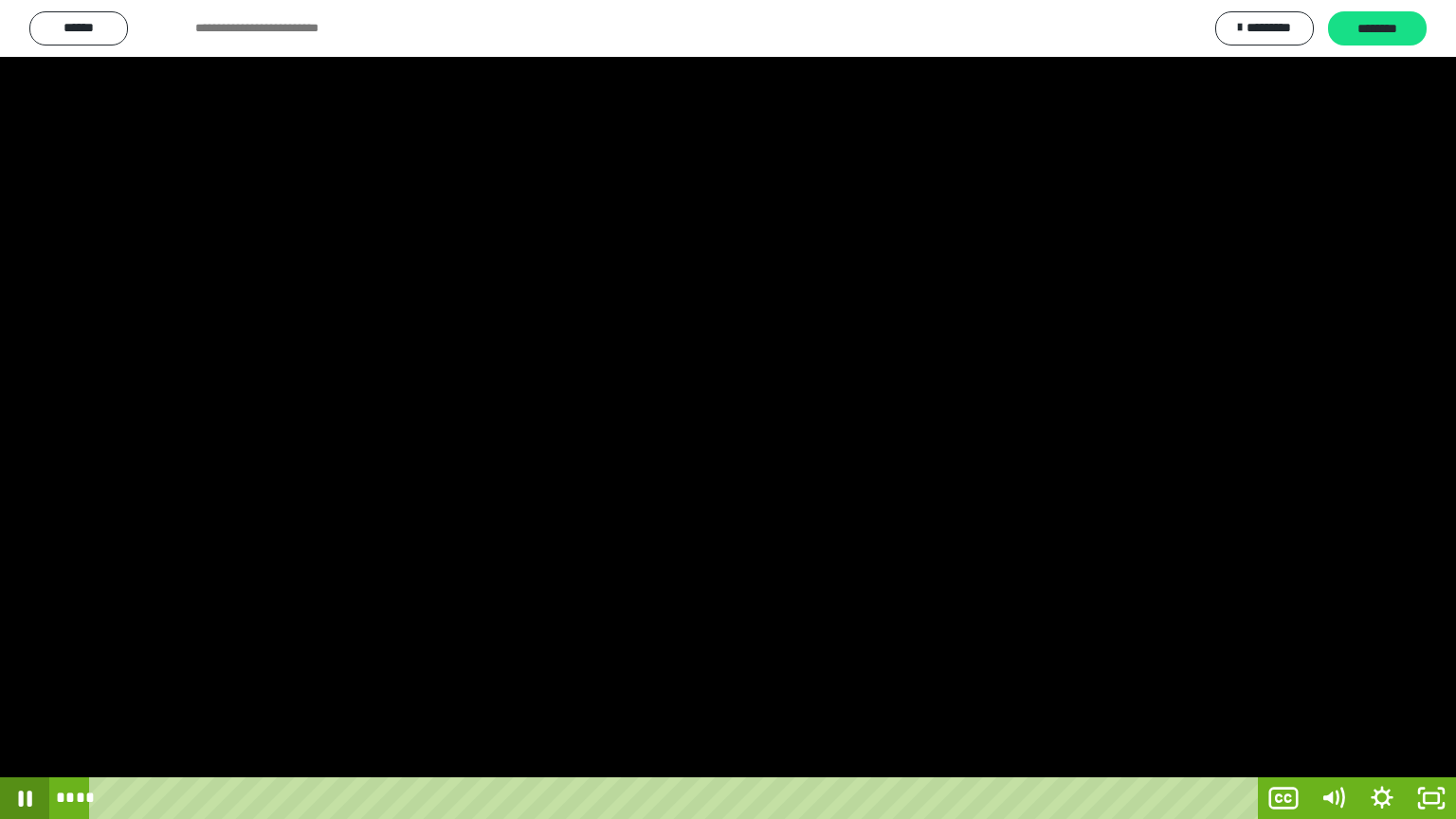 click 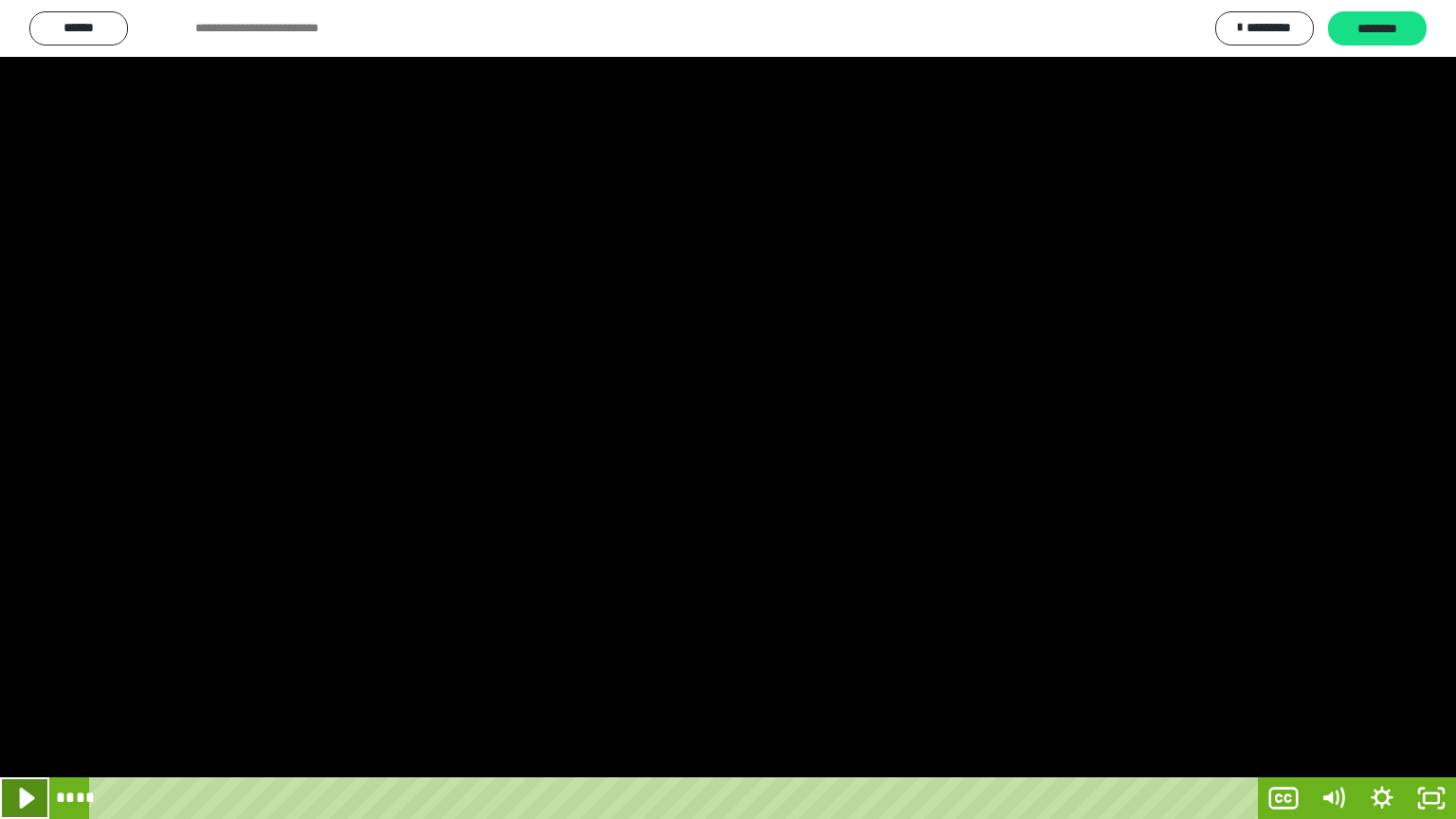 click 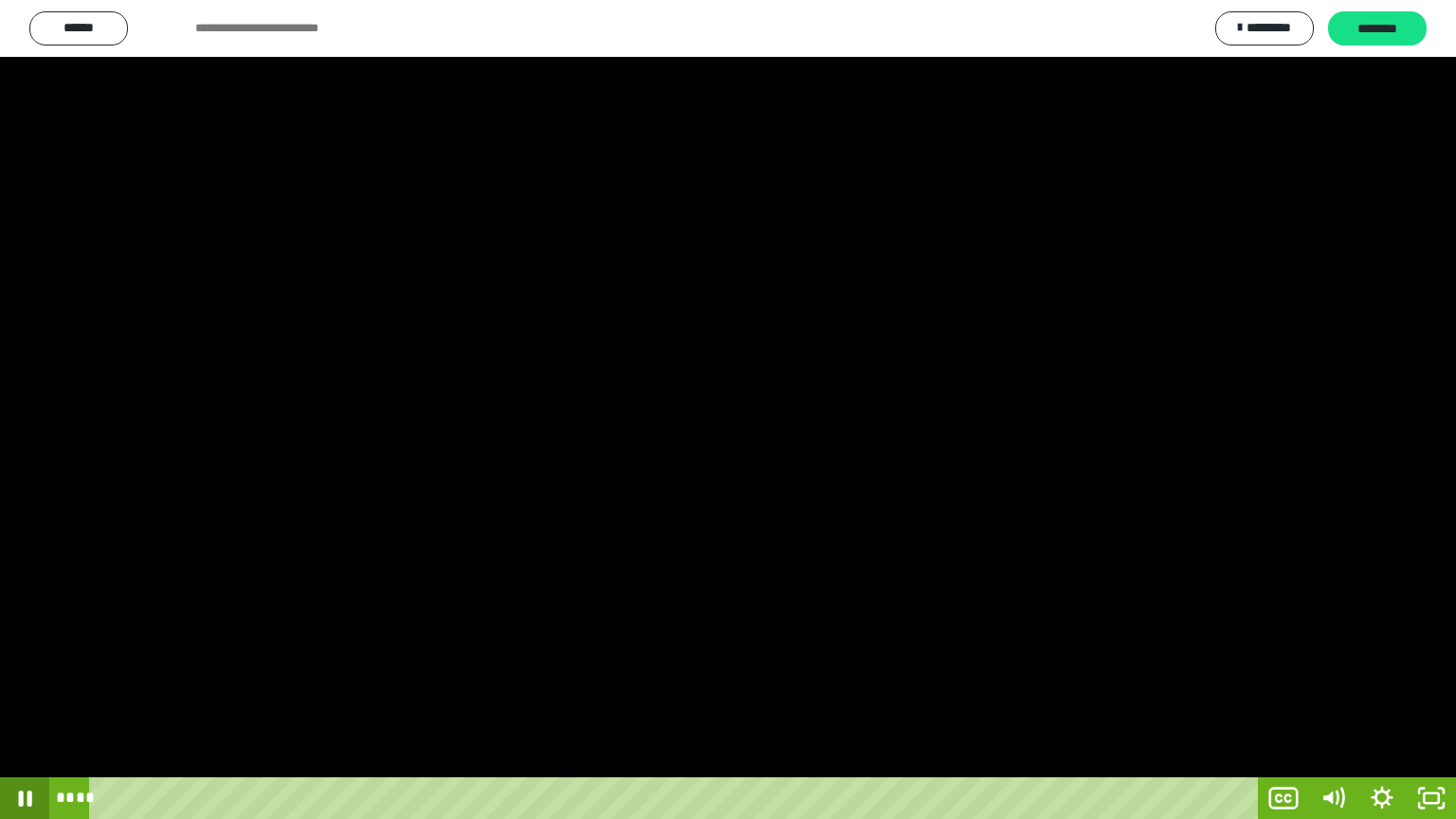 click 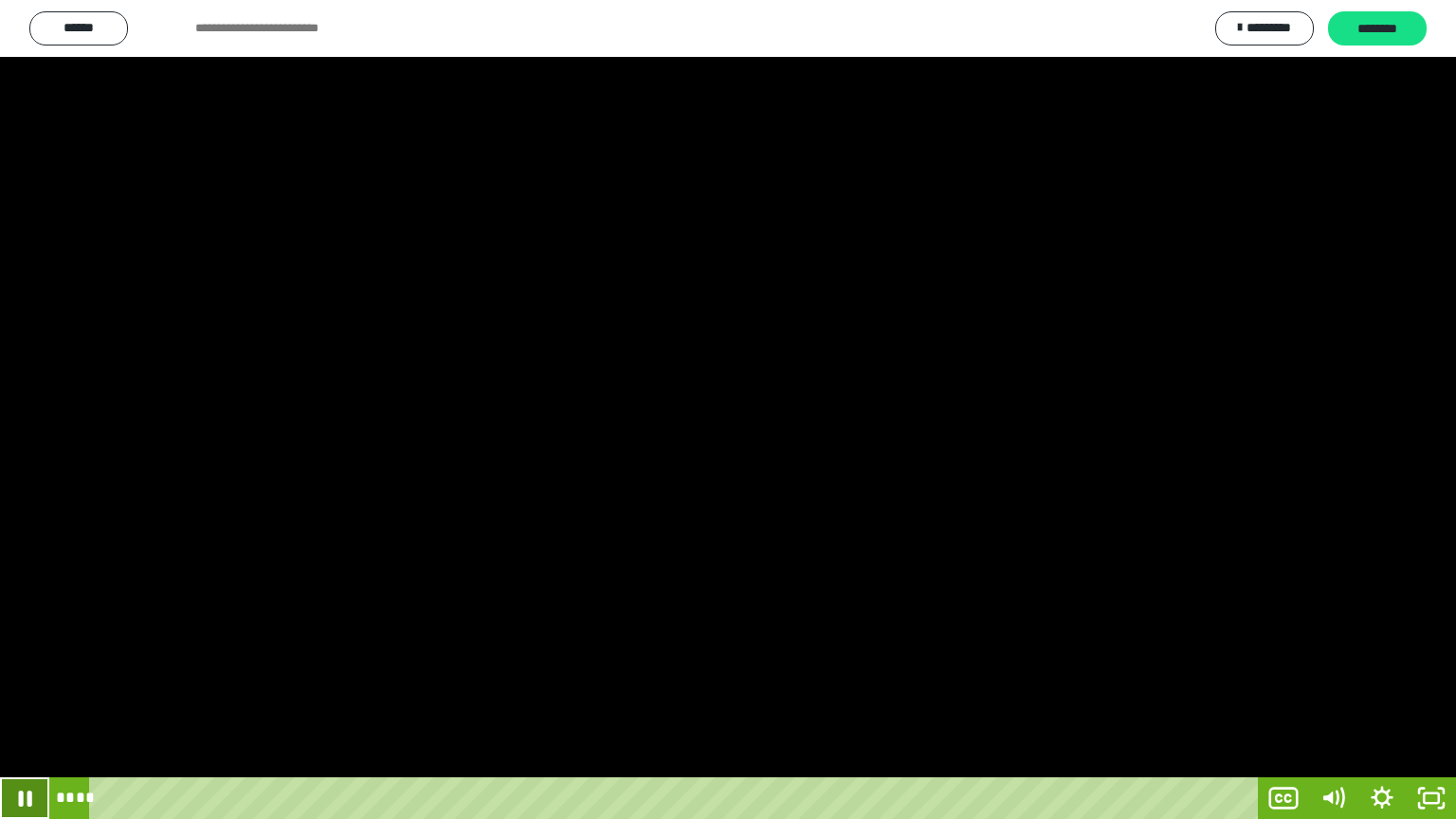 click 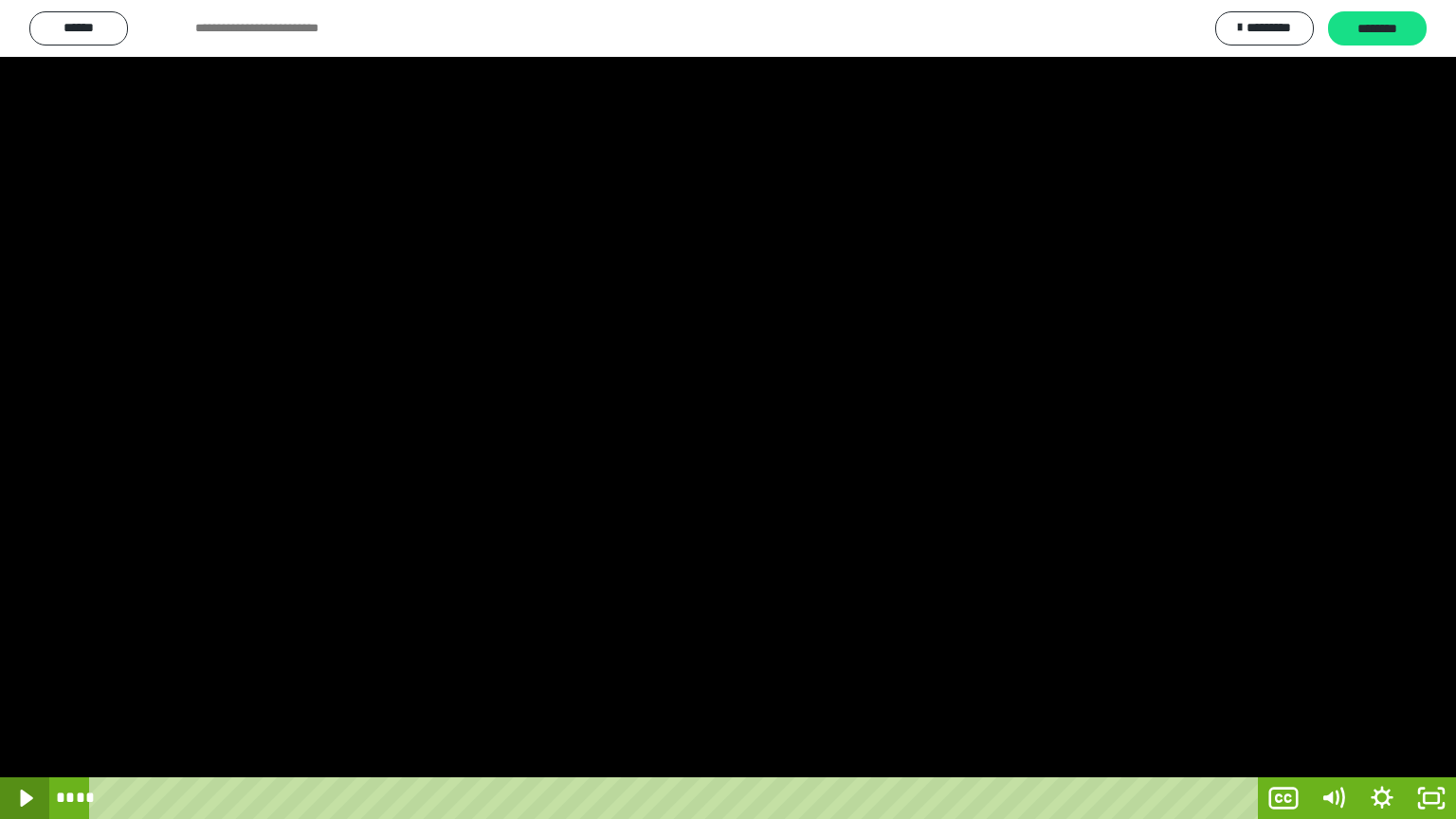 click 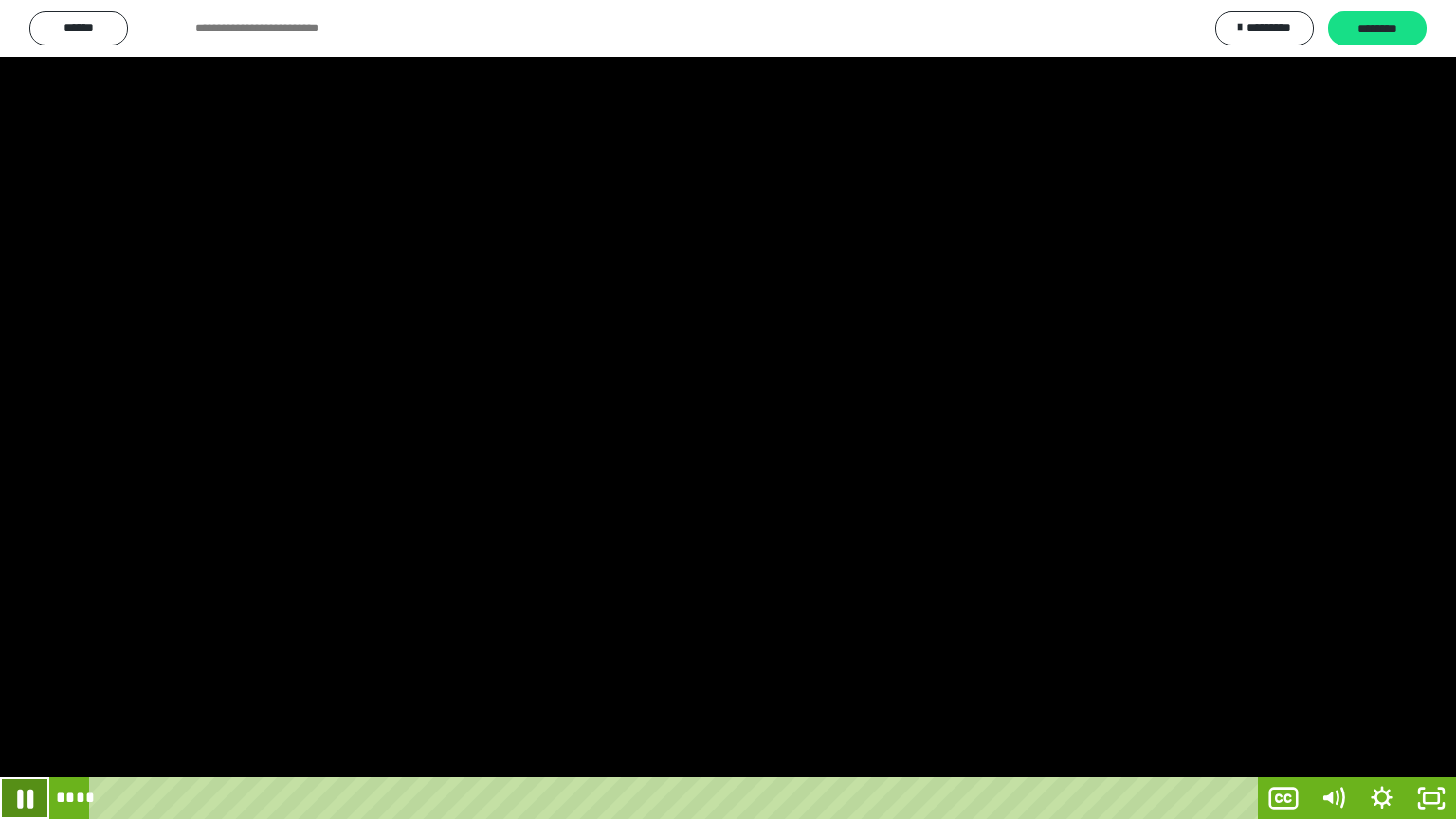 click 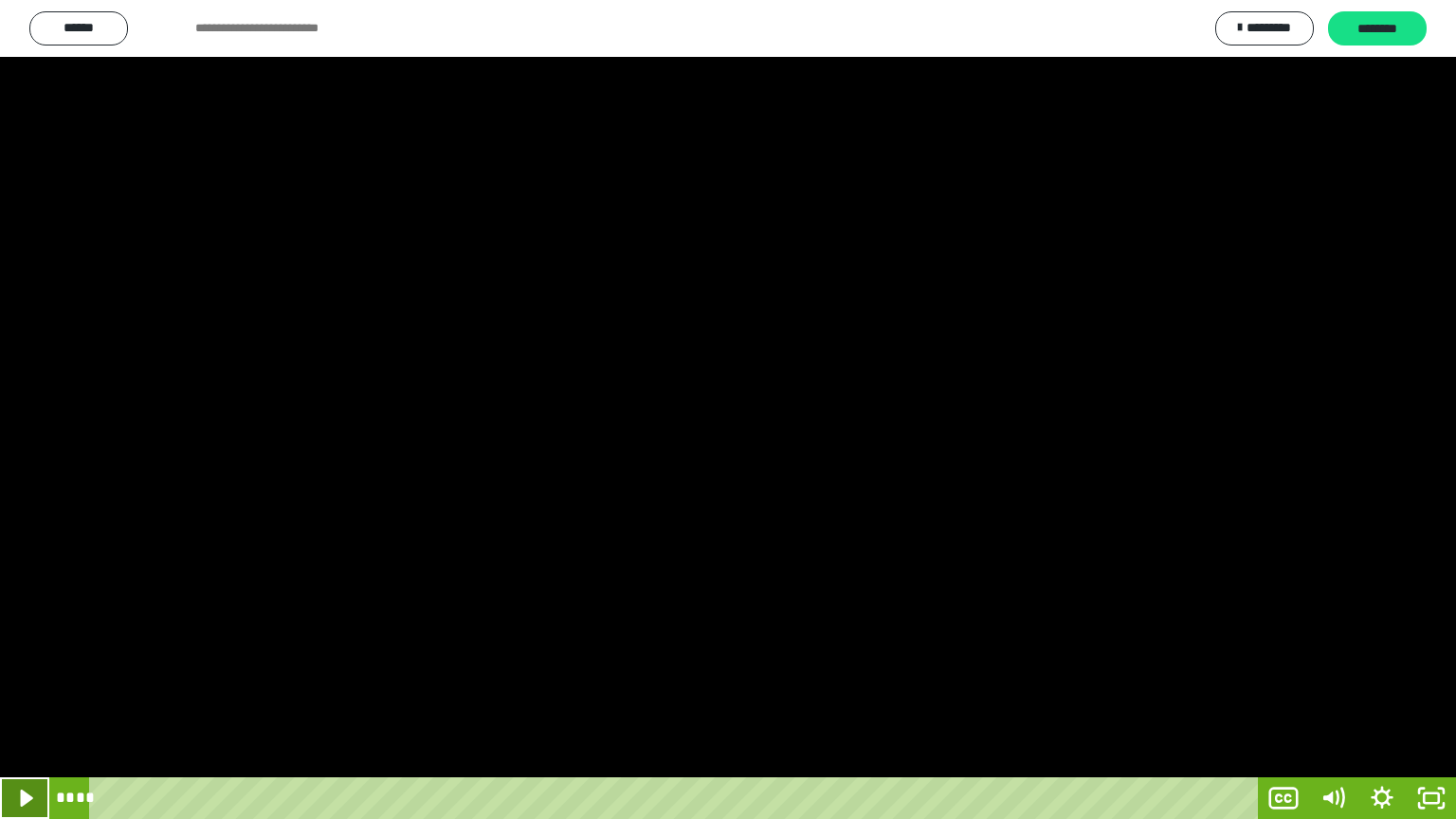 click 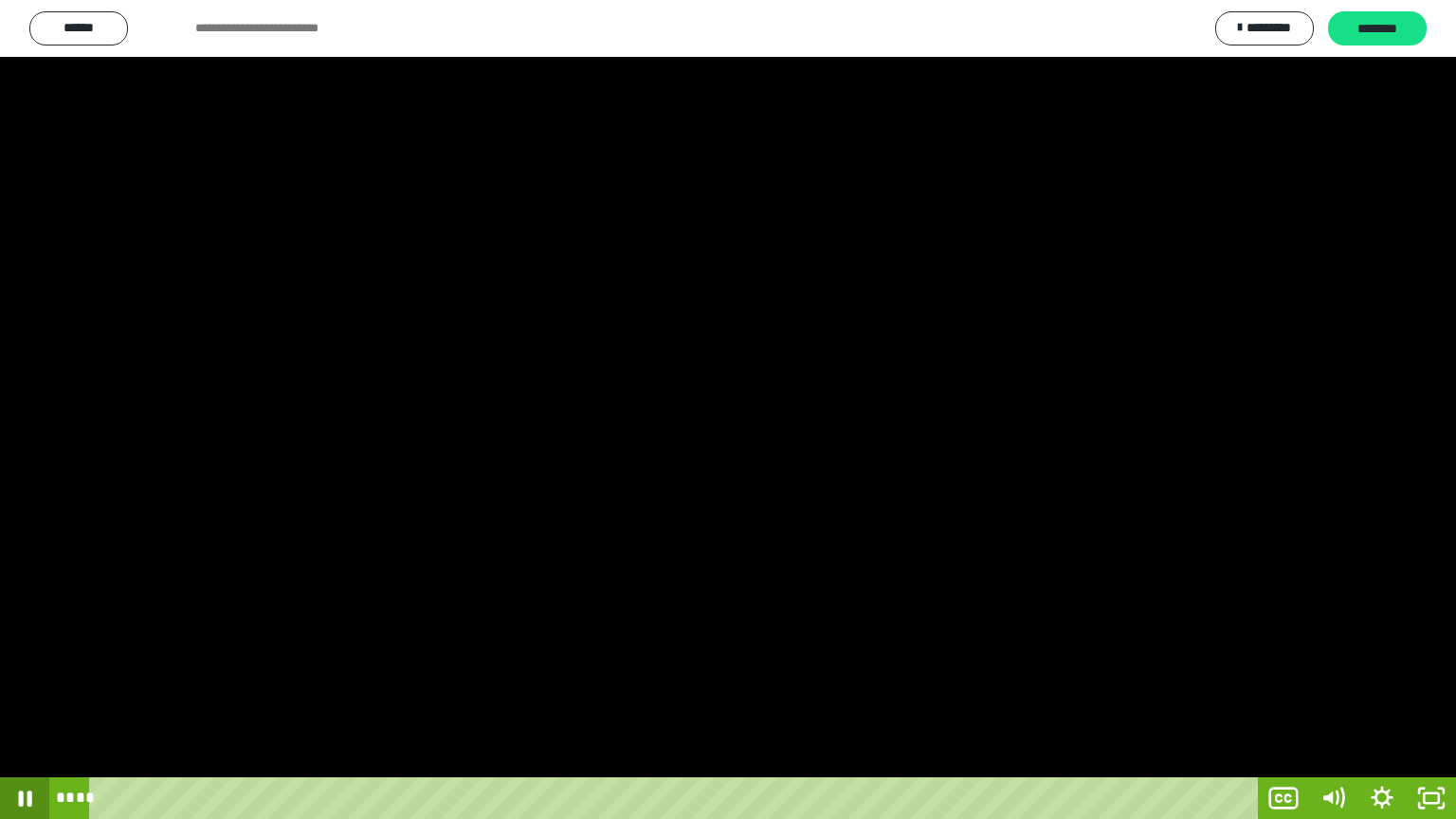 click 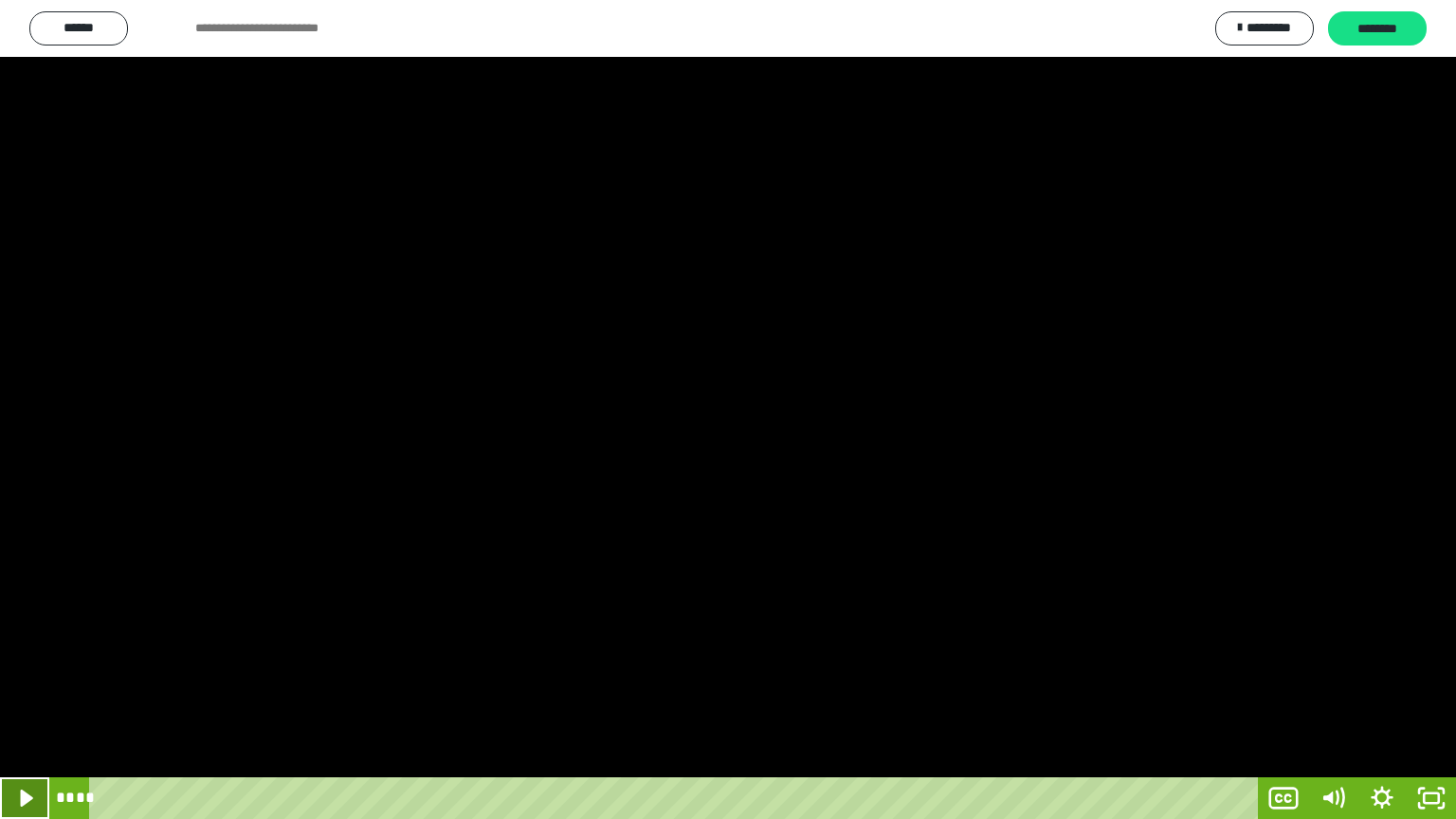 click 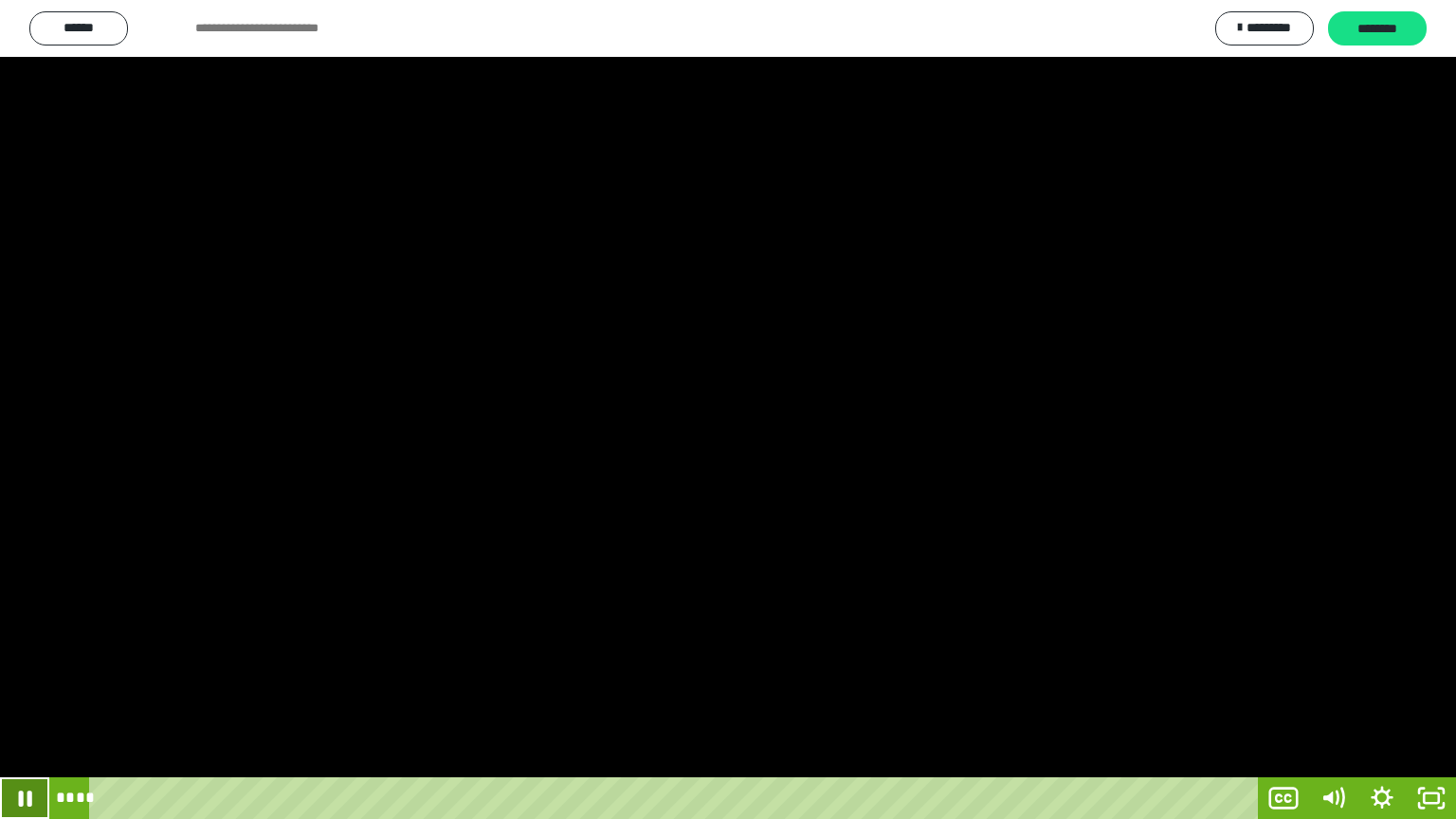 click 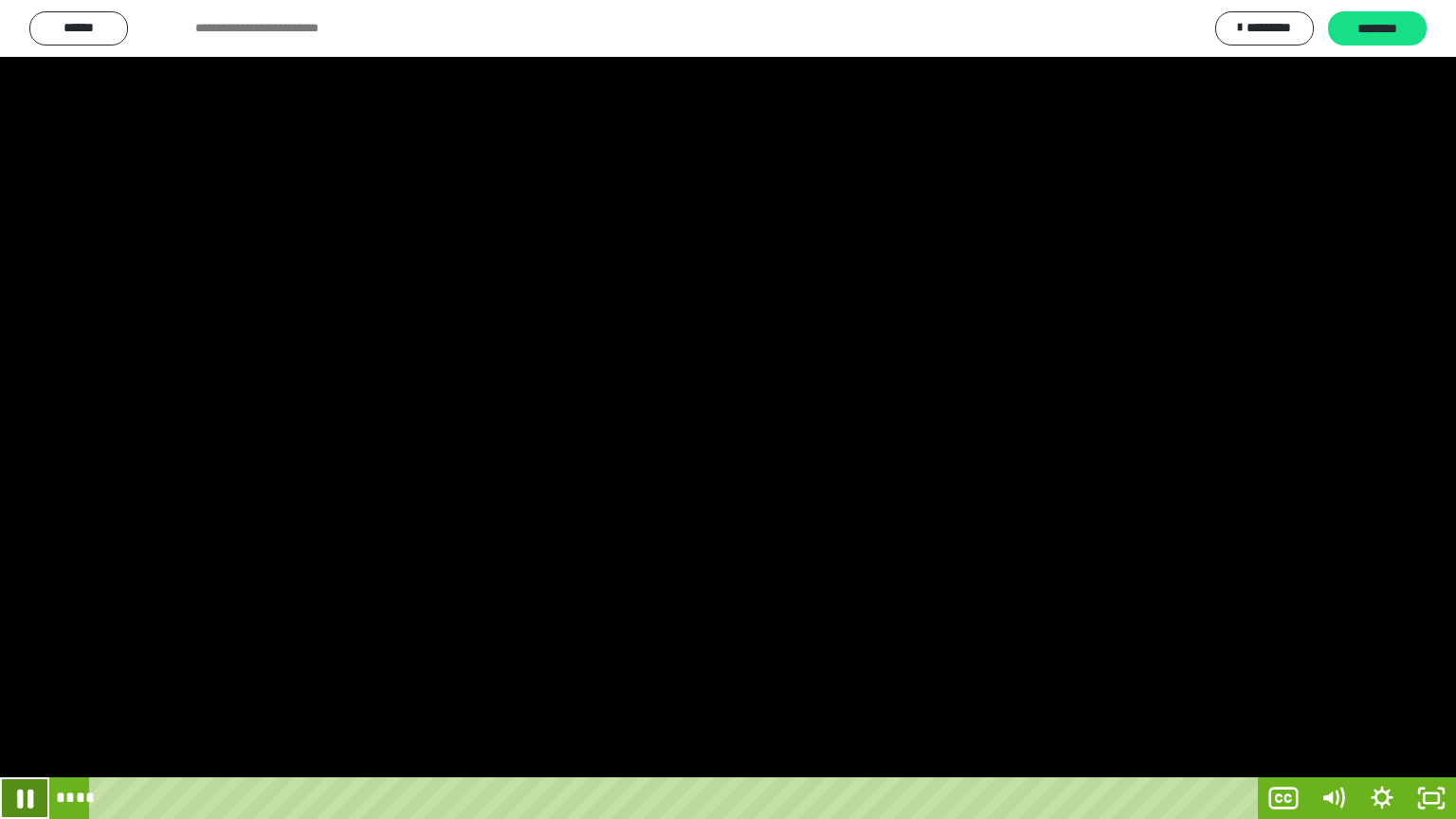 click 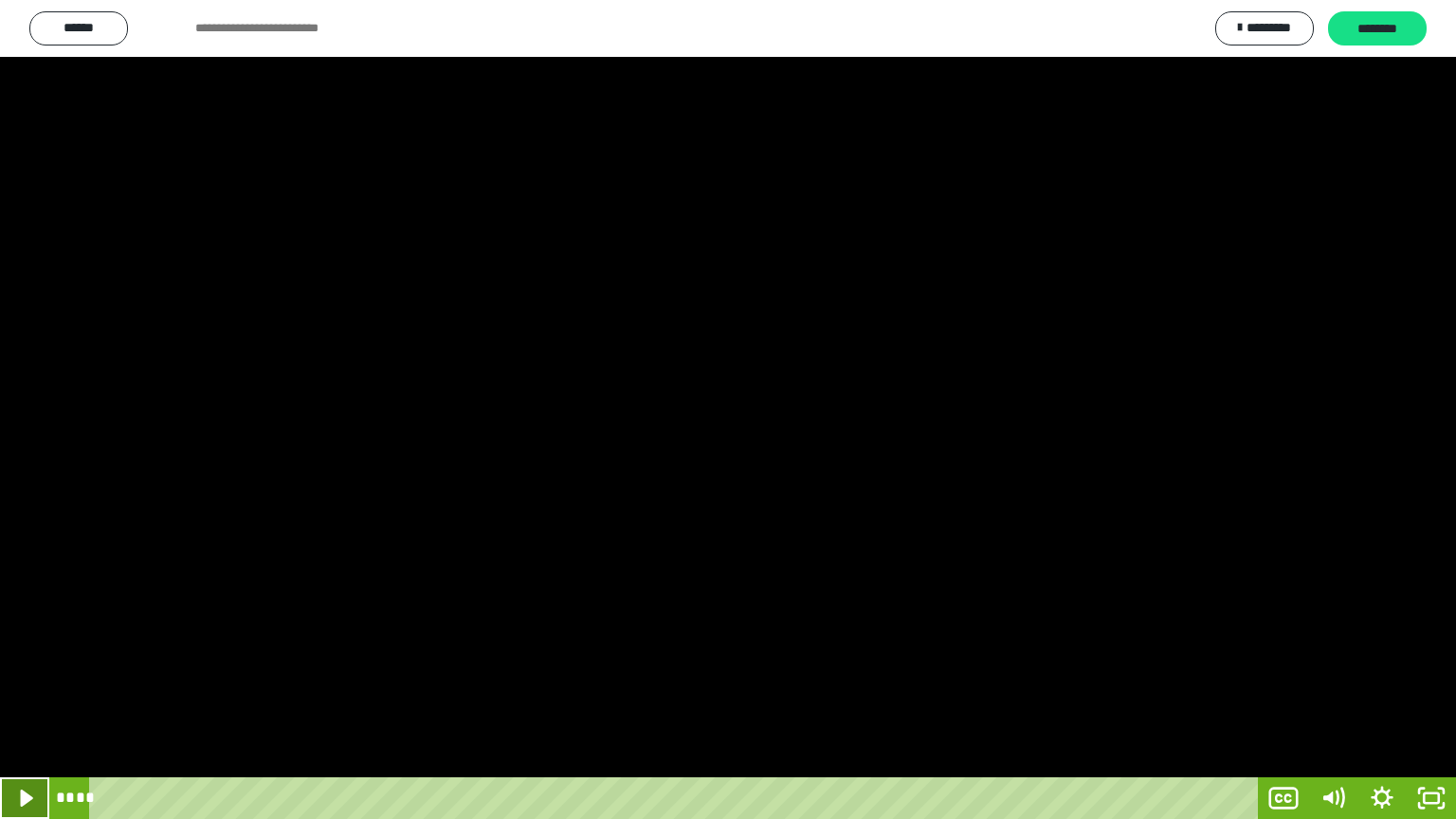 click 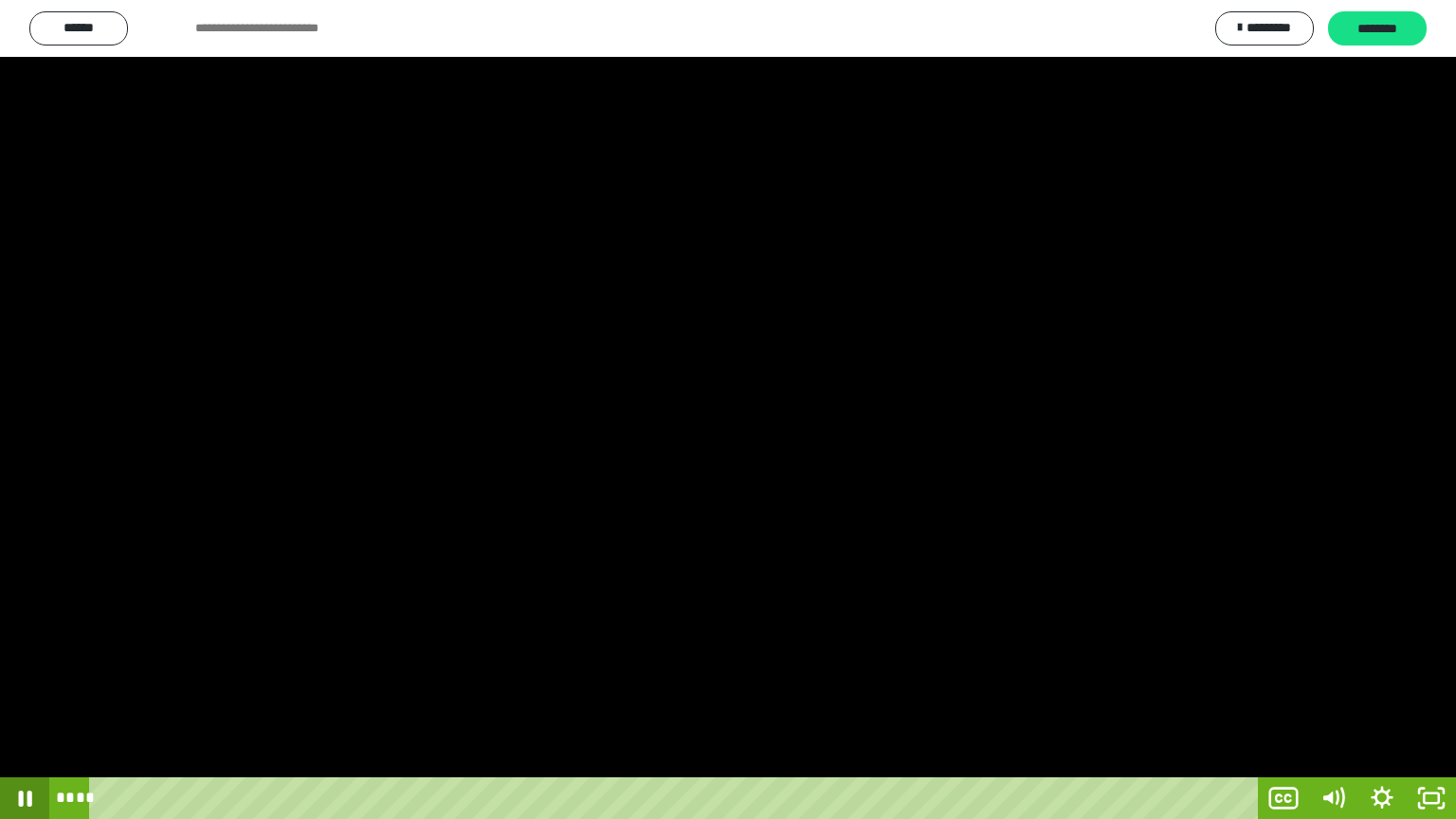 click 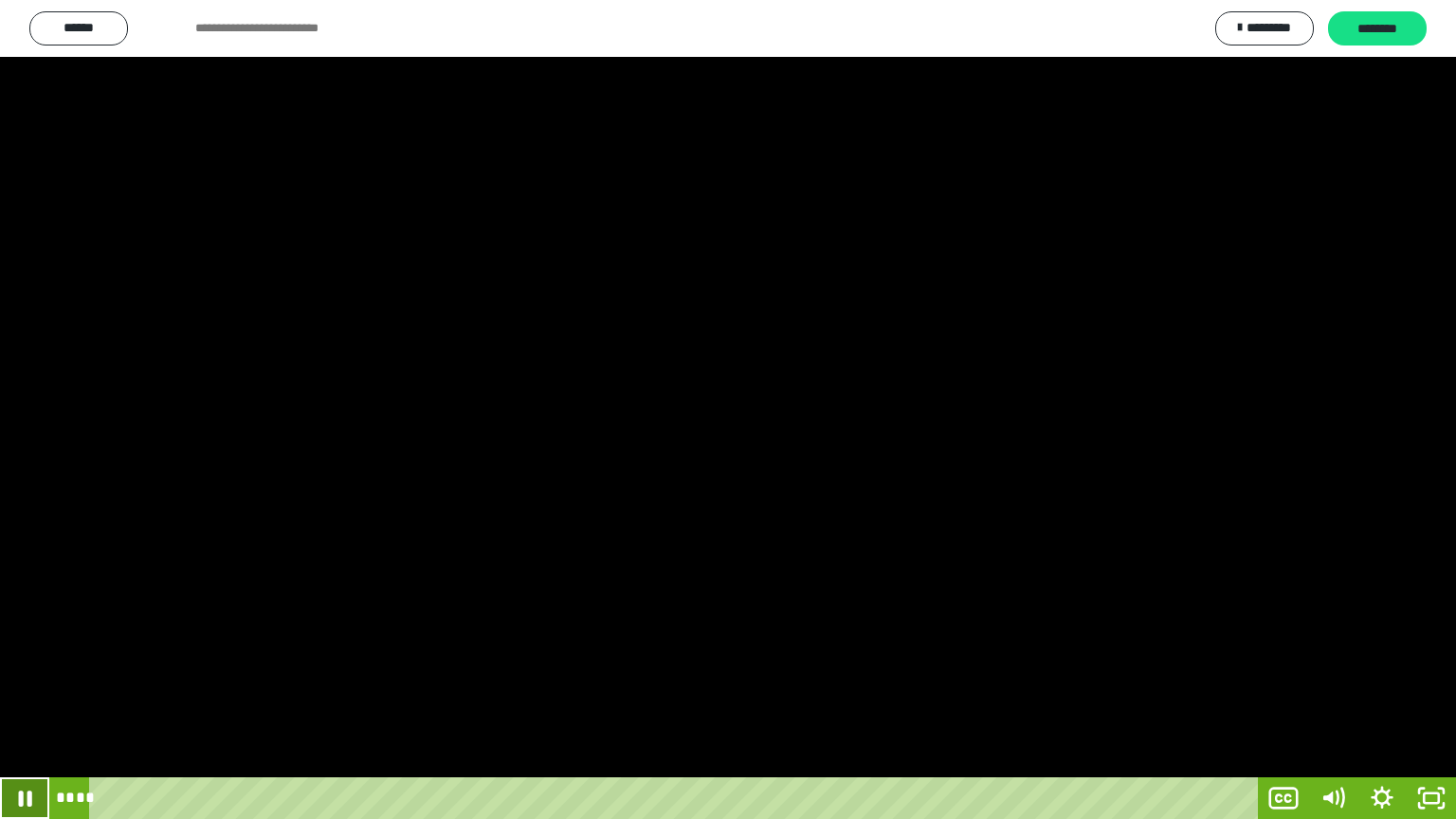 click 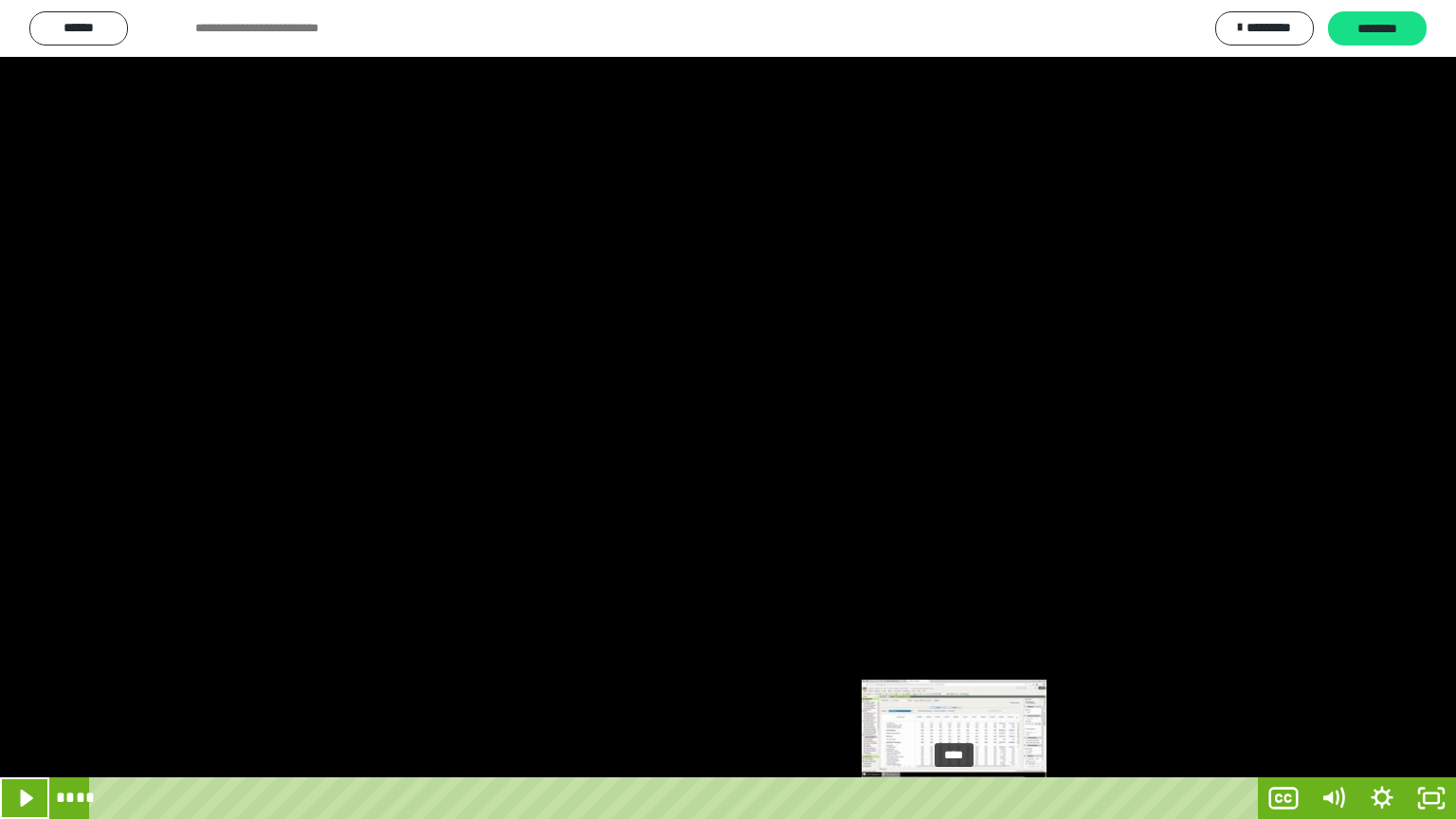 click on "****" at bounding box center [677, 798] 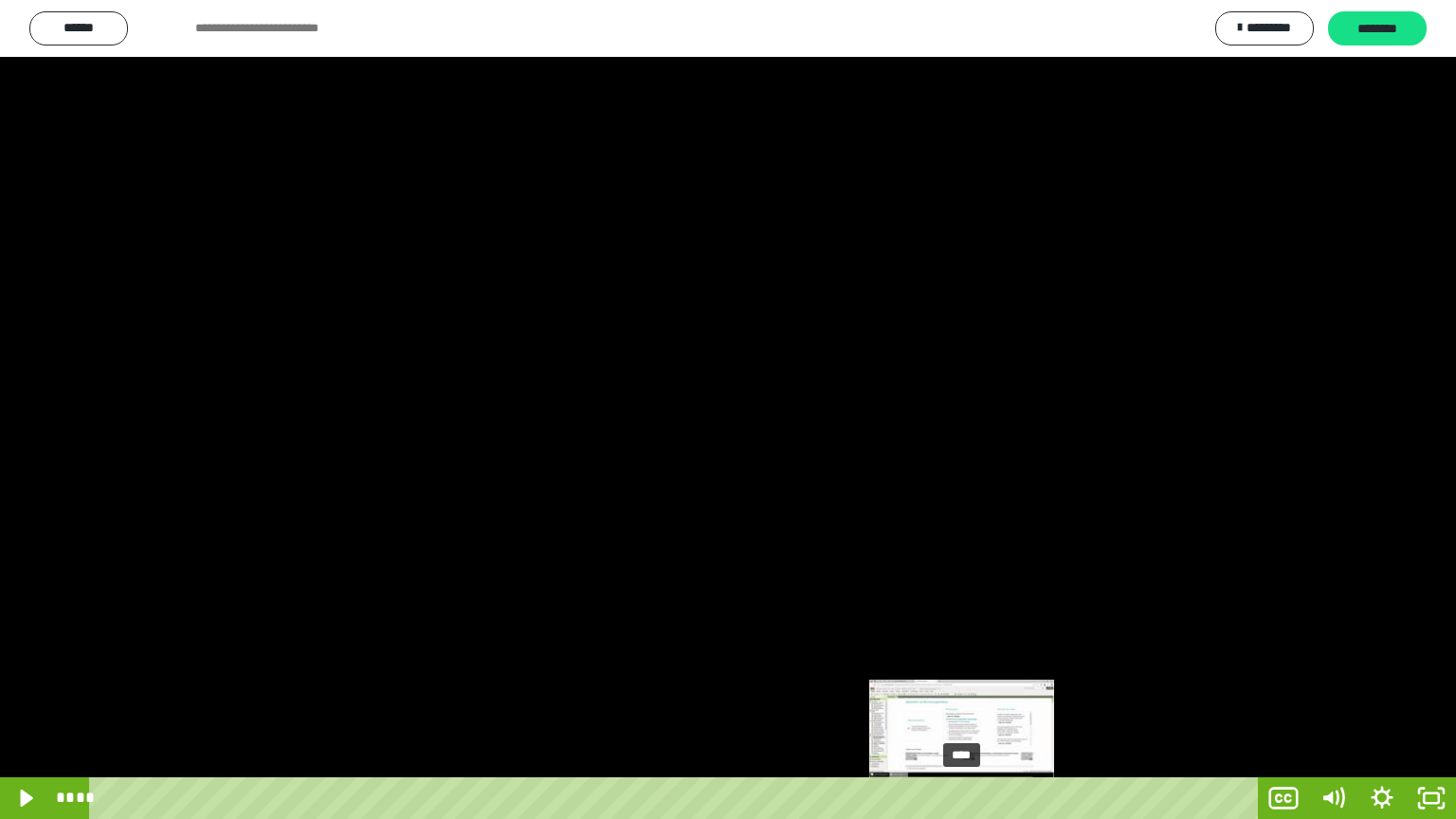 click on "****" at bounding box center [677, 798] 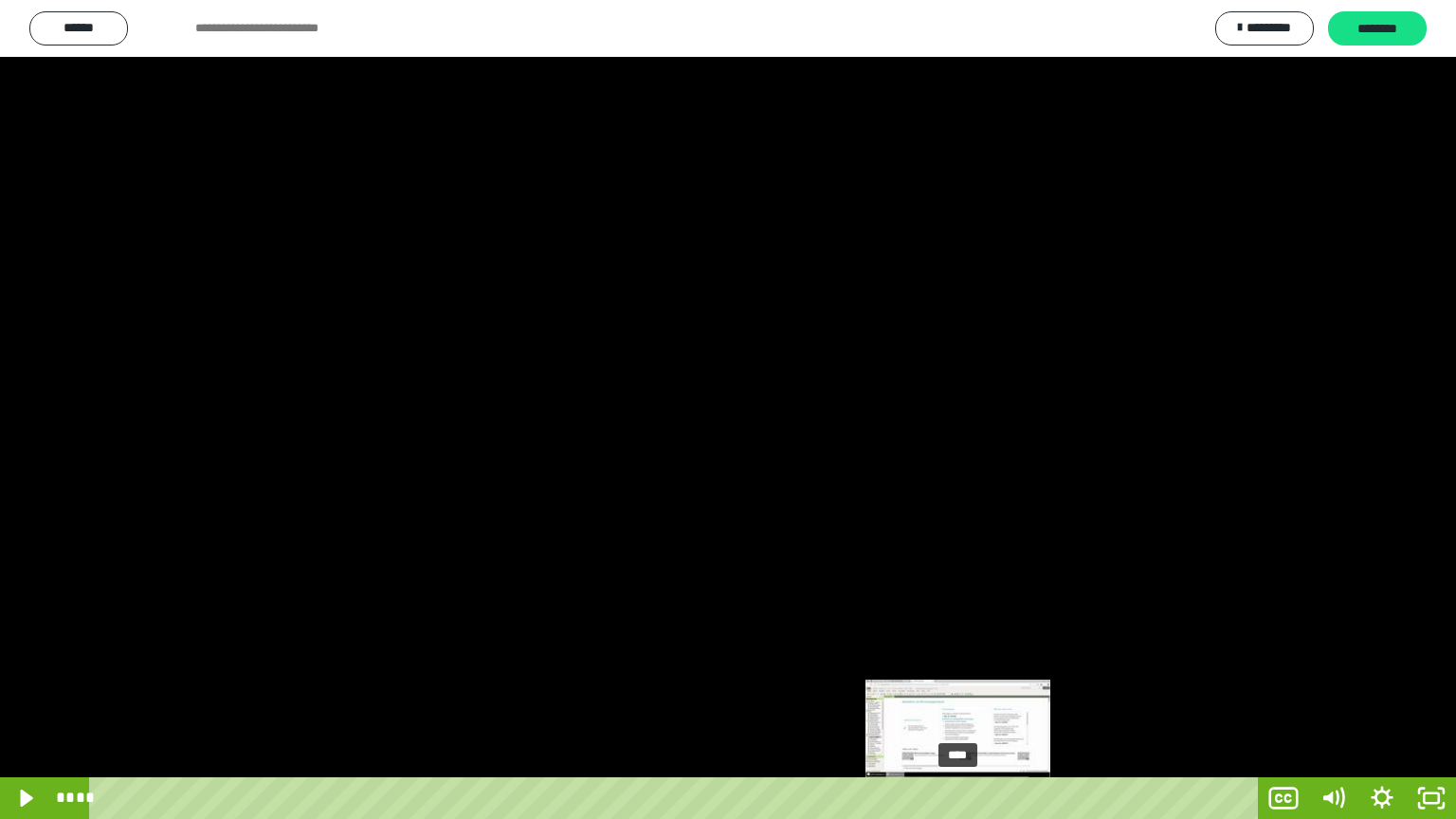 click at bounding box center [961, 798] 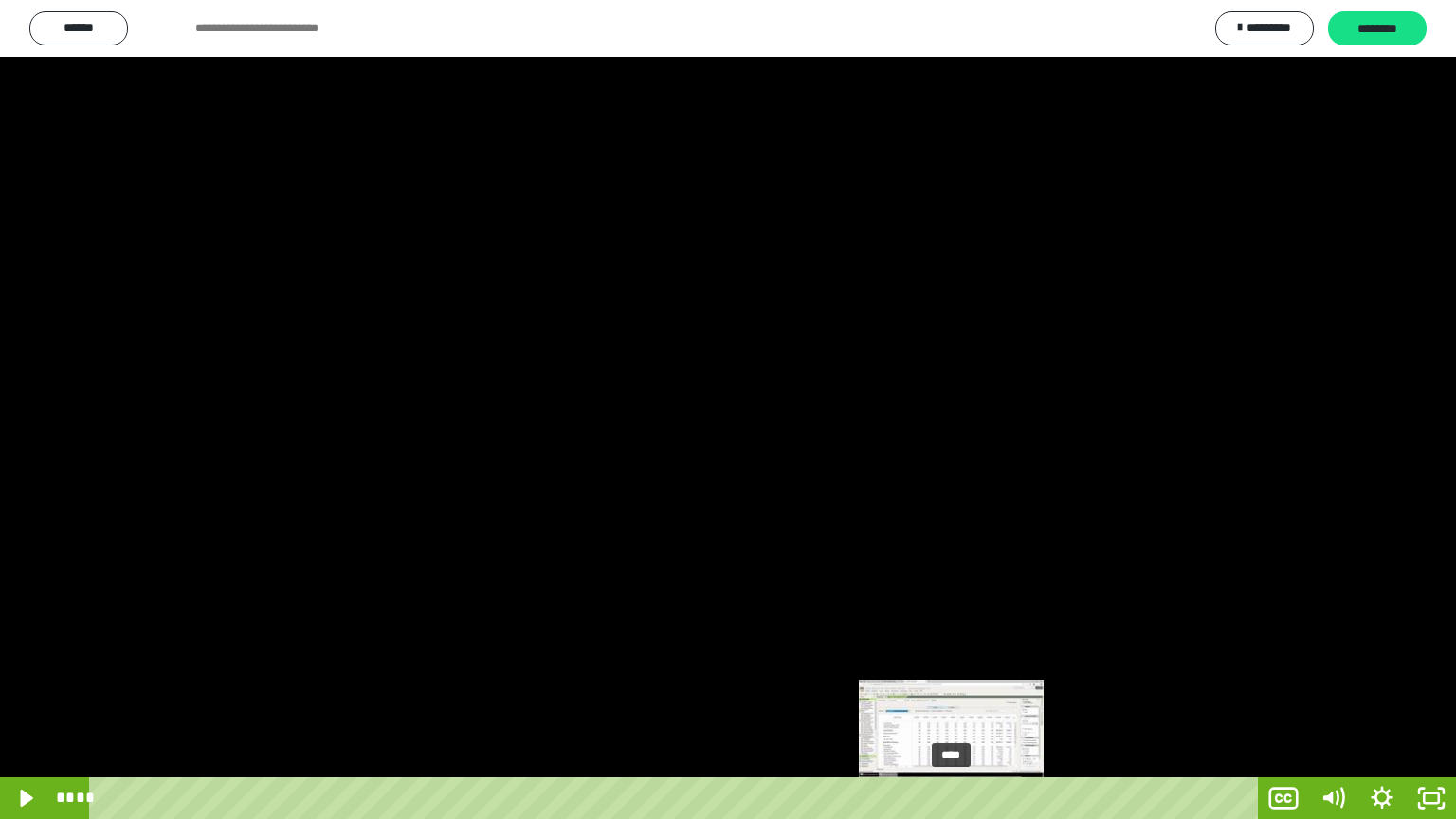 click at bounding box center (957, 798) 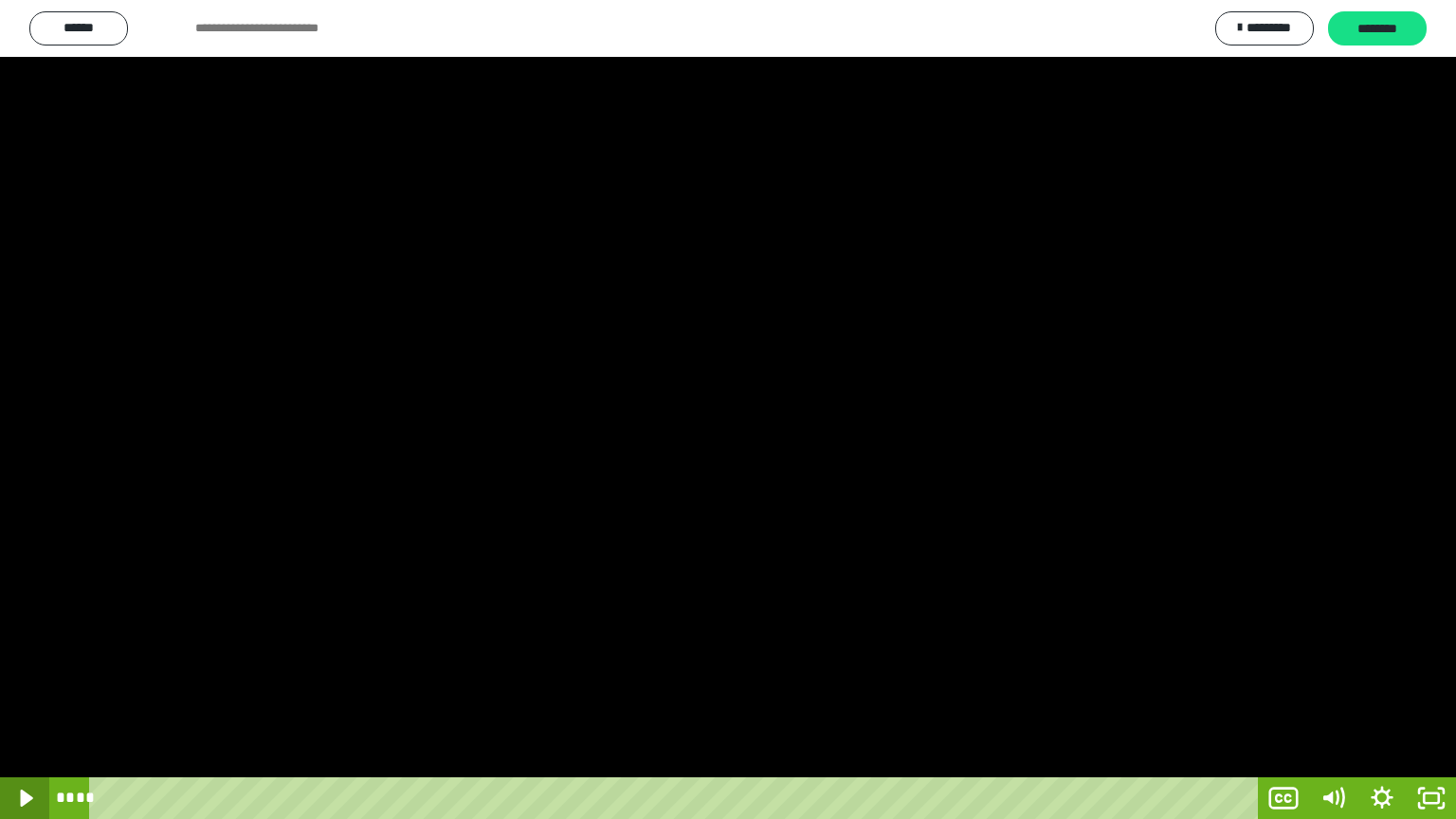 click 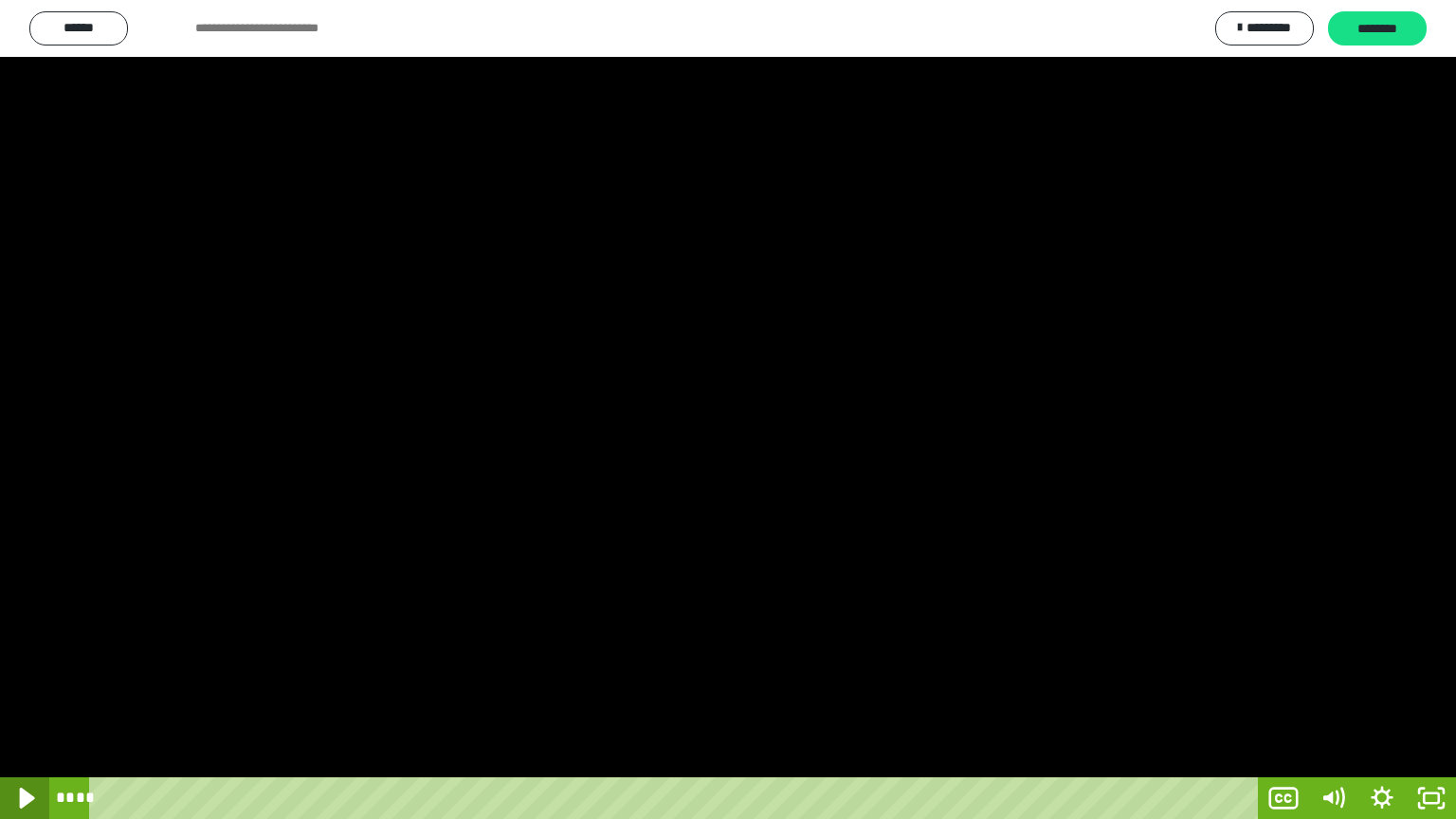 click 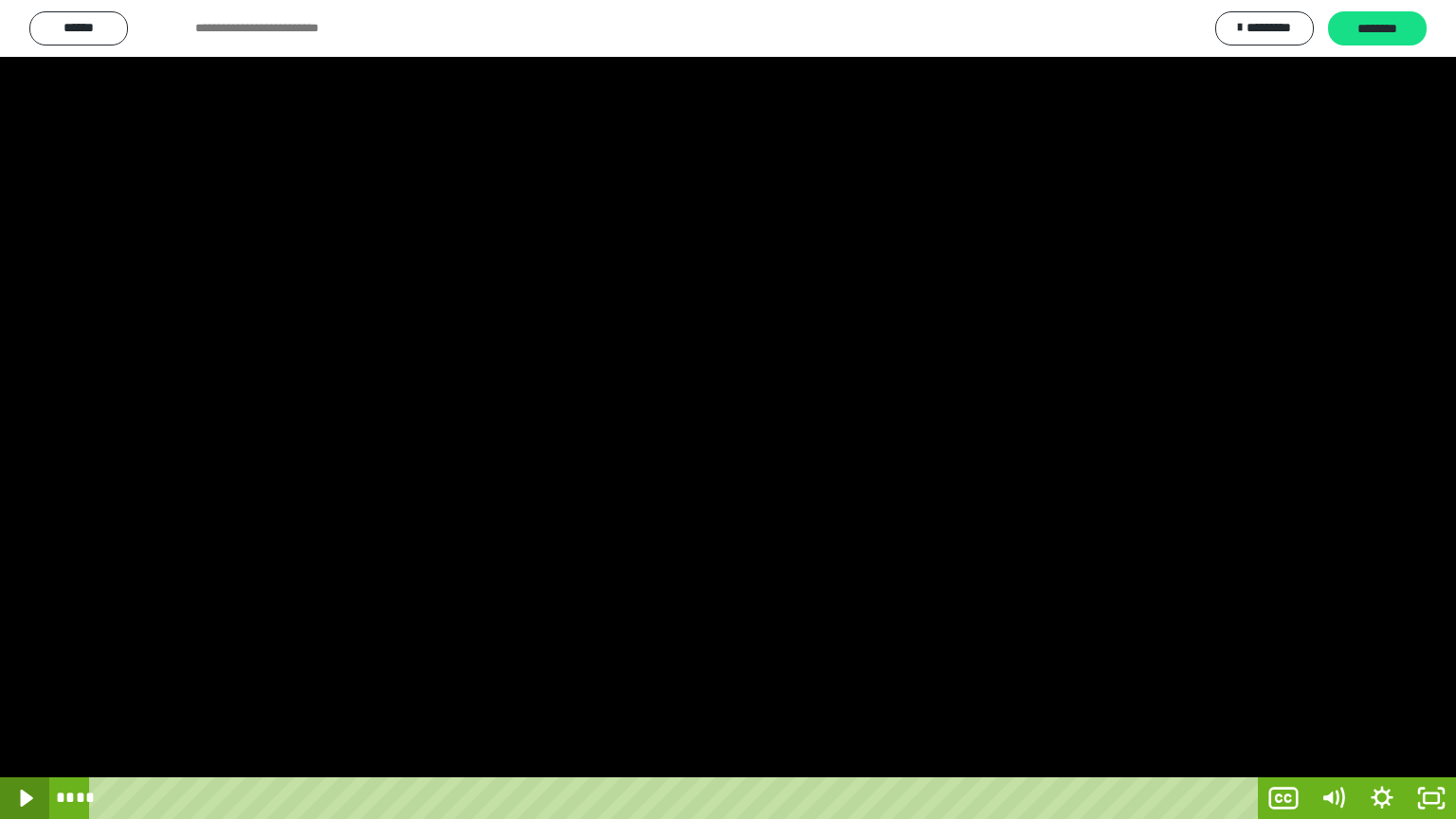 click 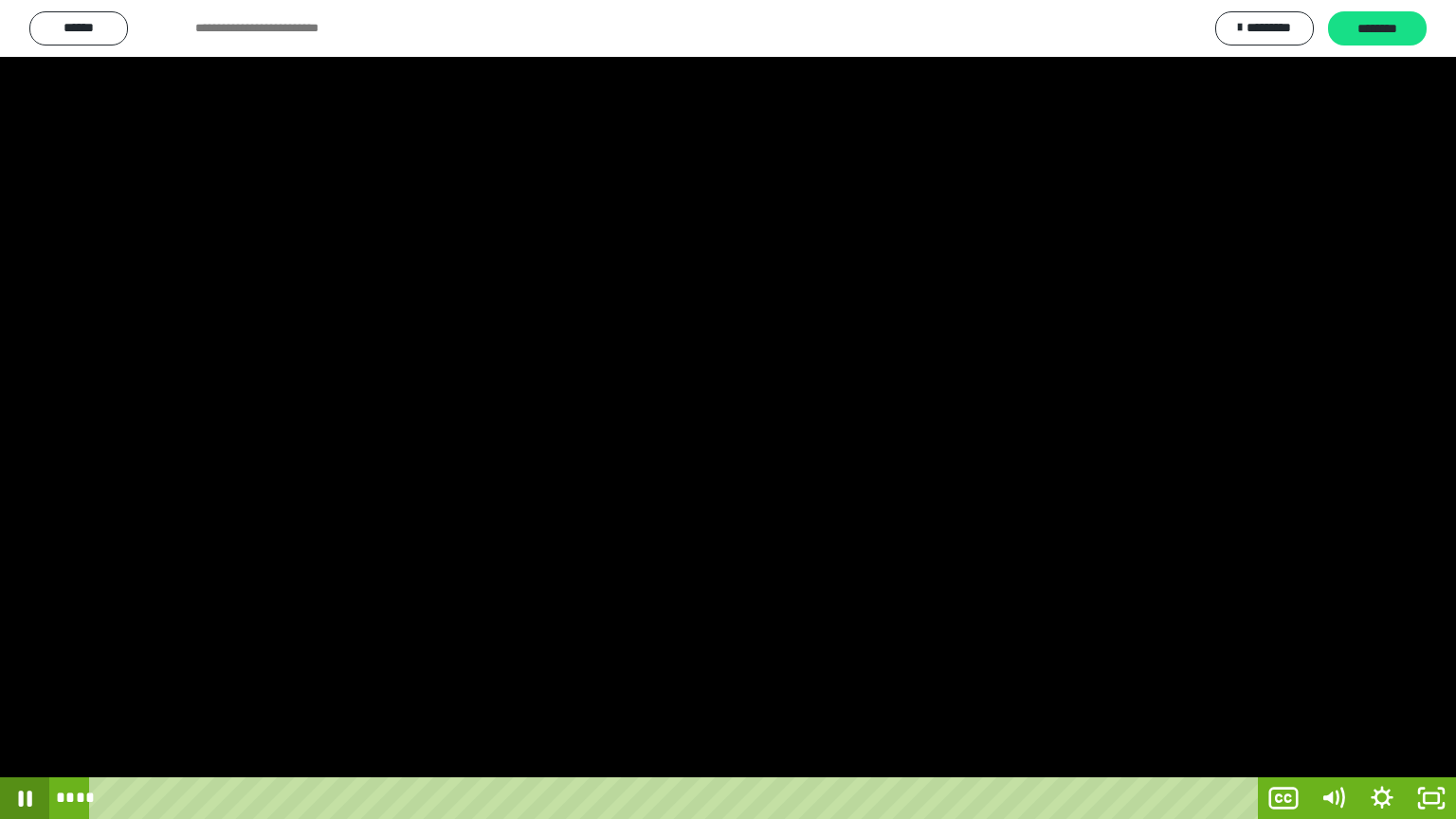 click 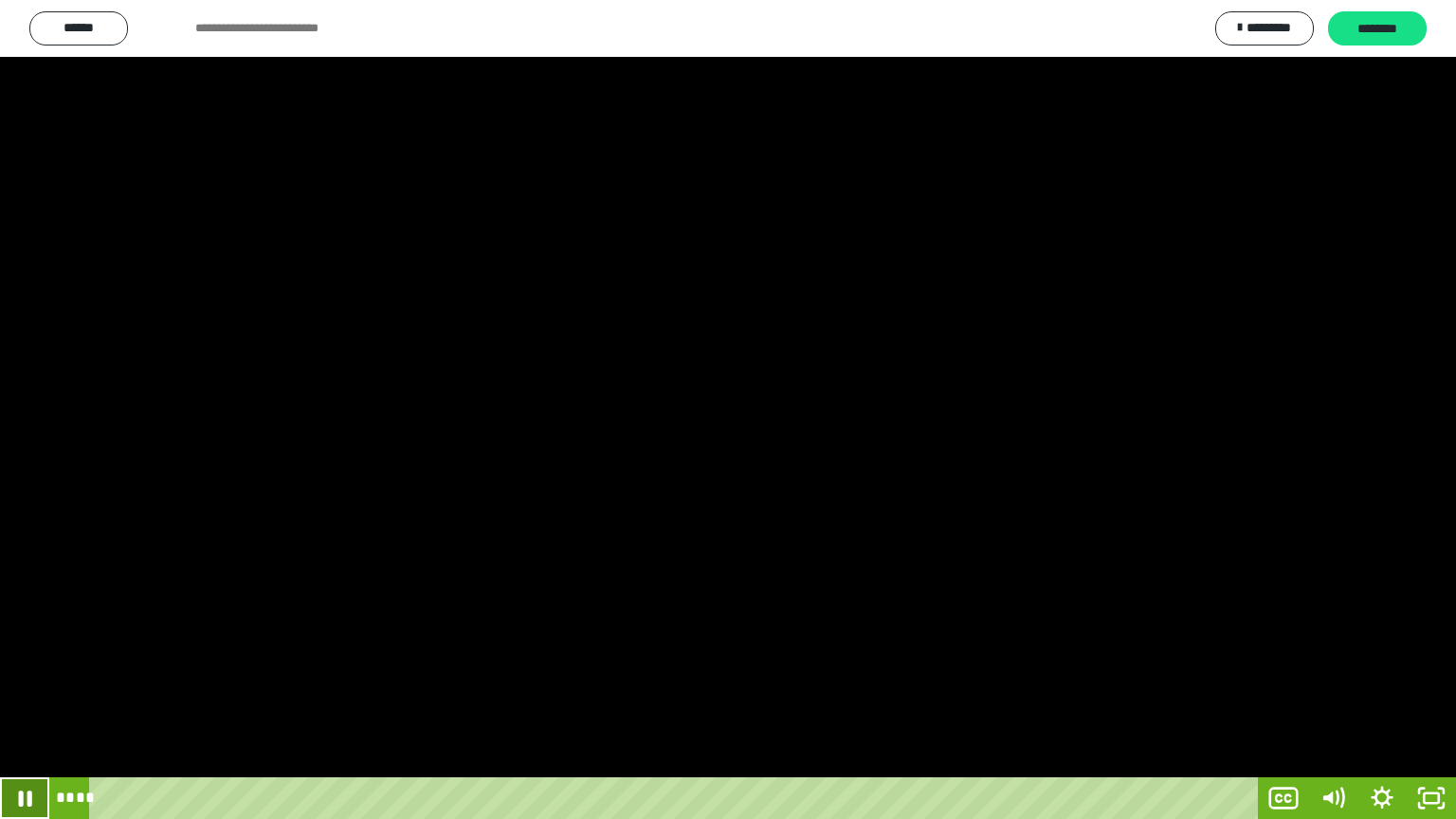 click 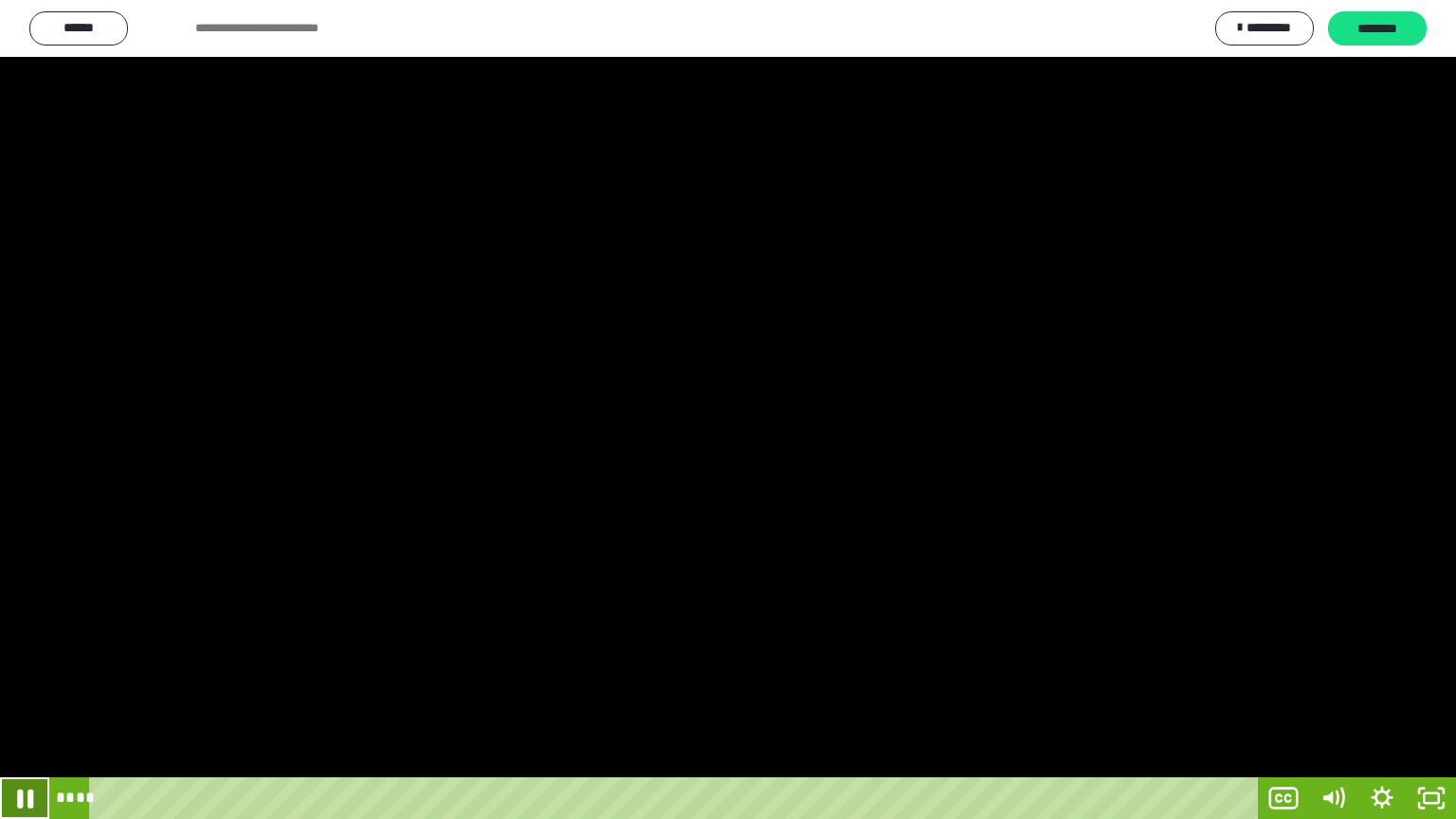 click 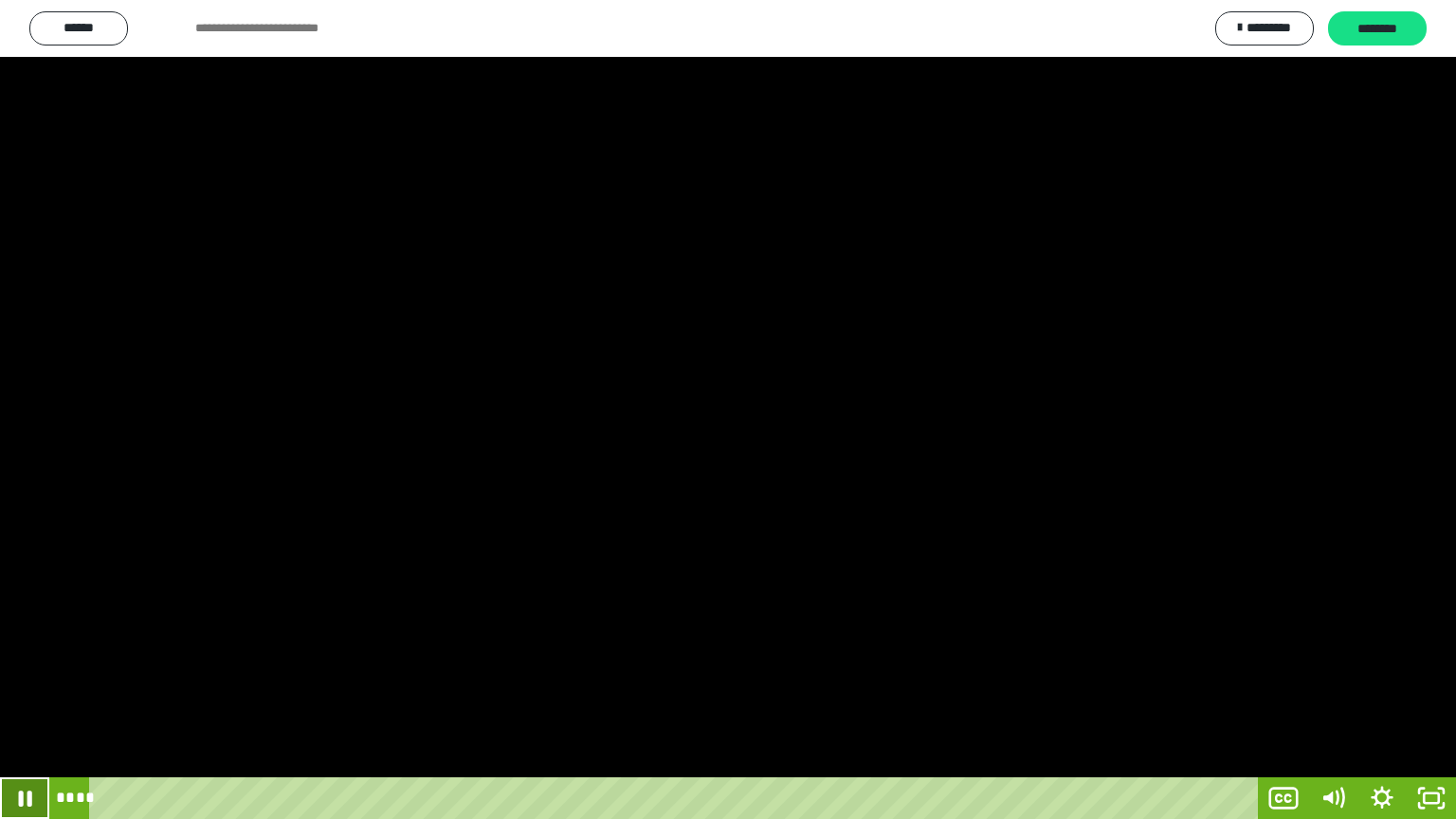 click 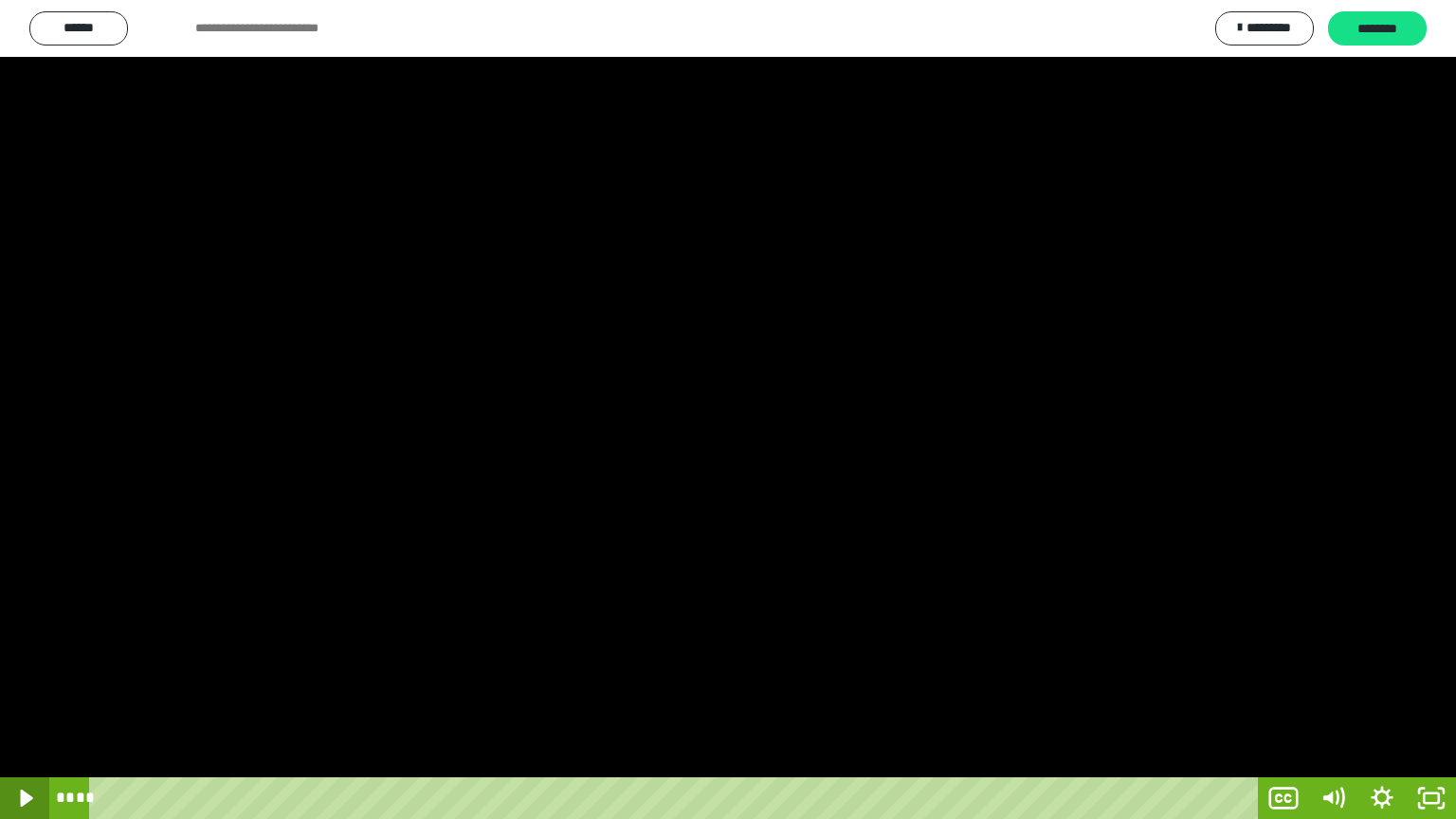 click 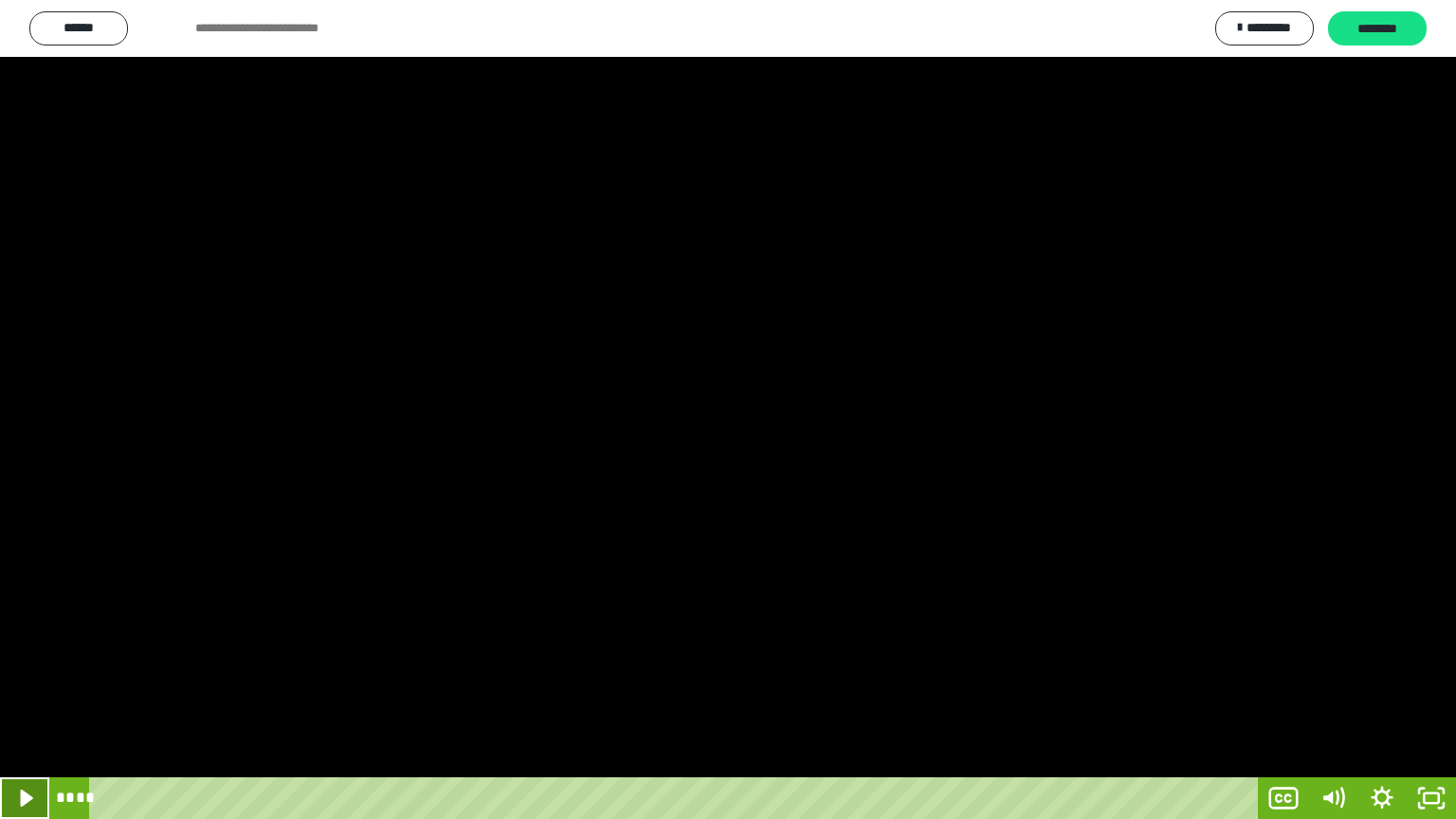 click 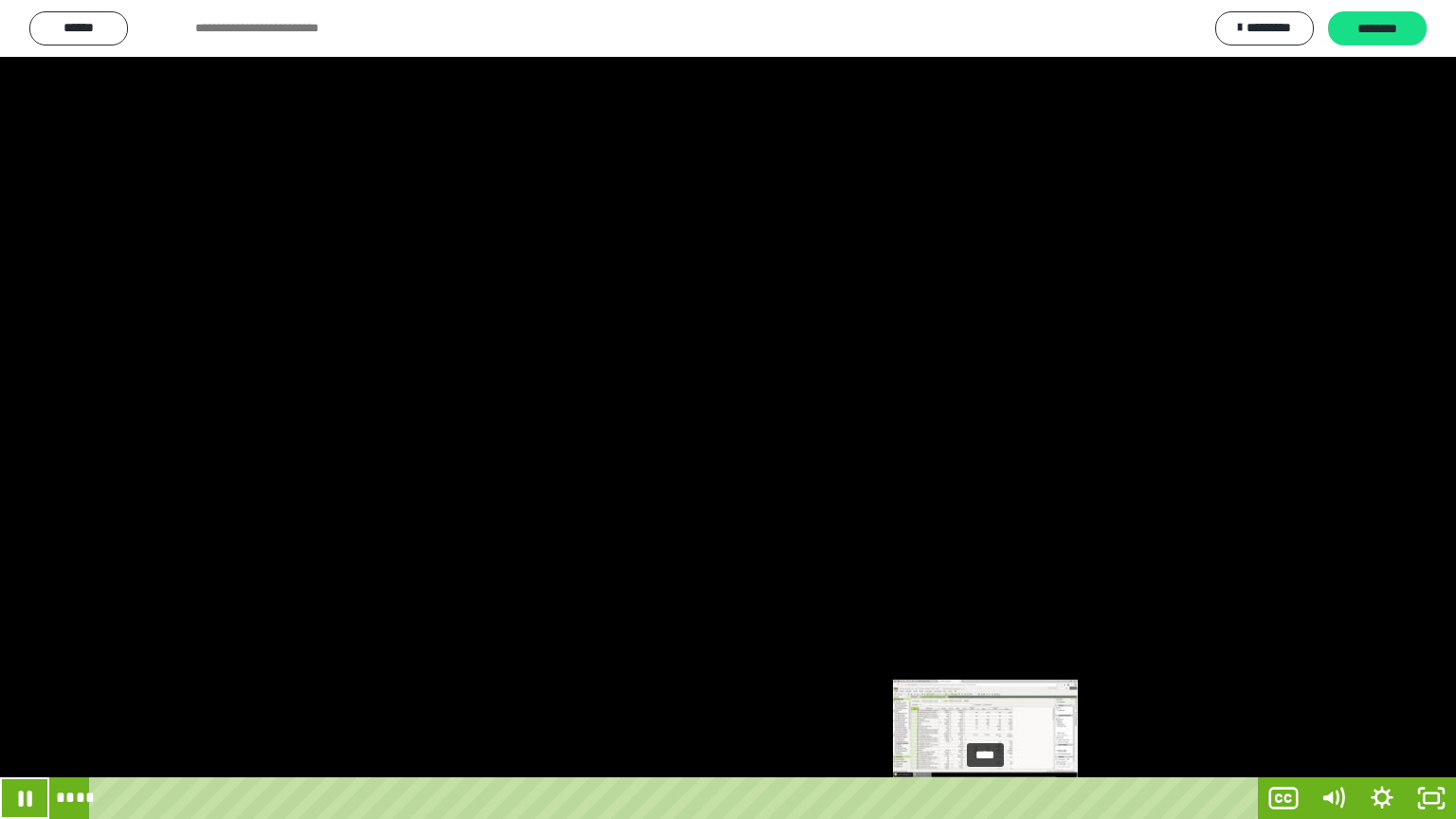 click on "****" at bounding box center (677, 798) 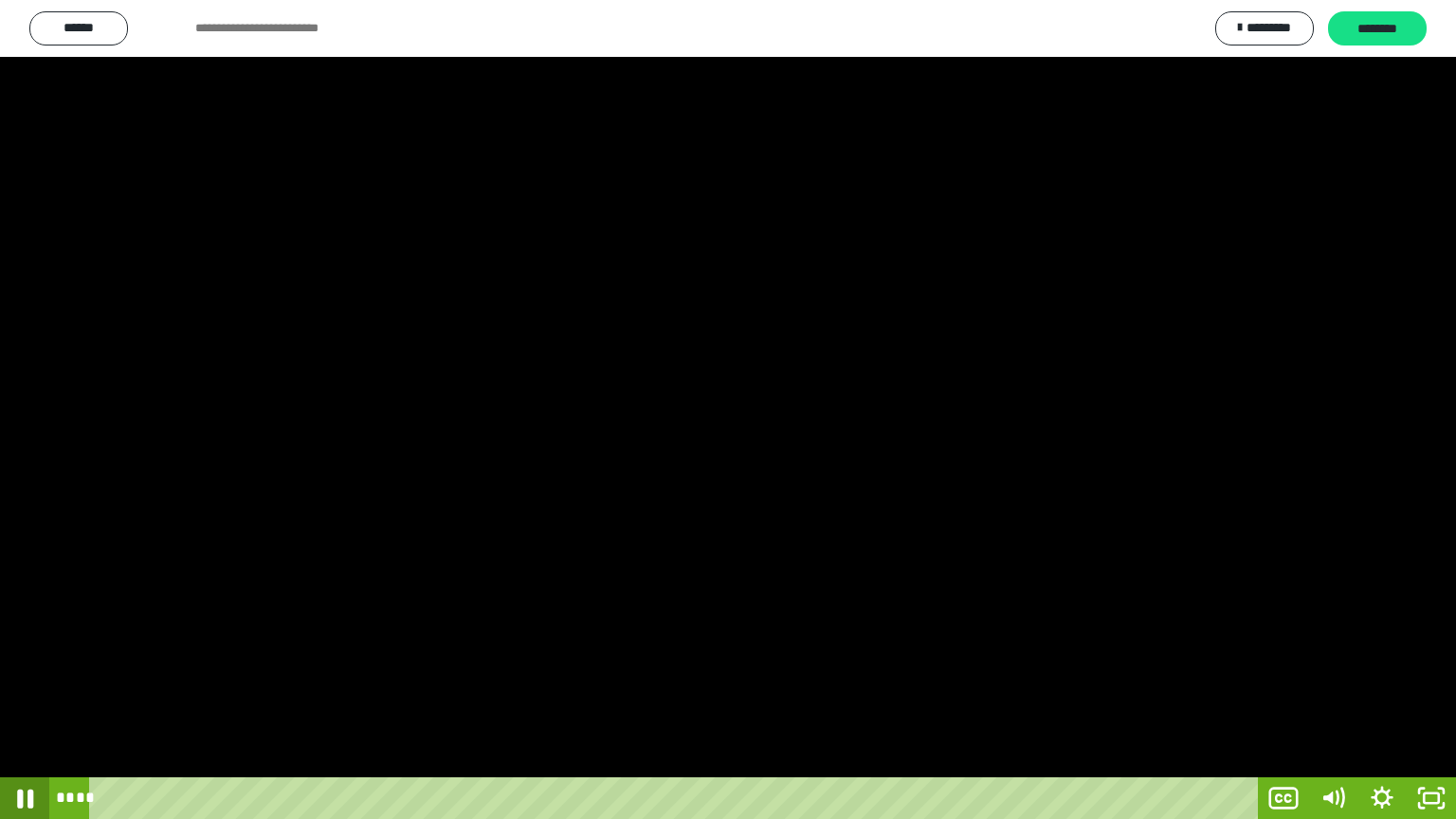 click 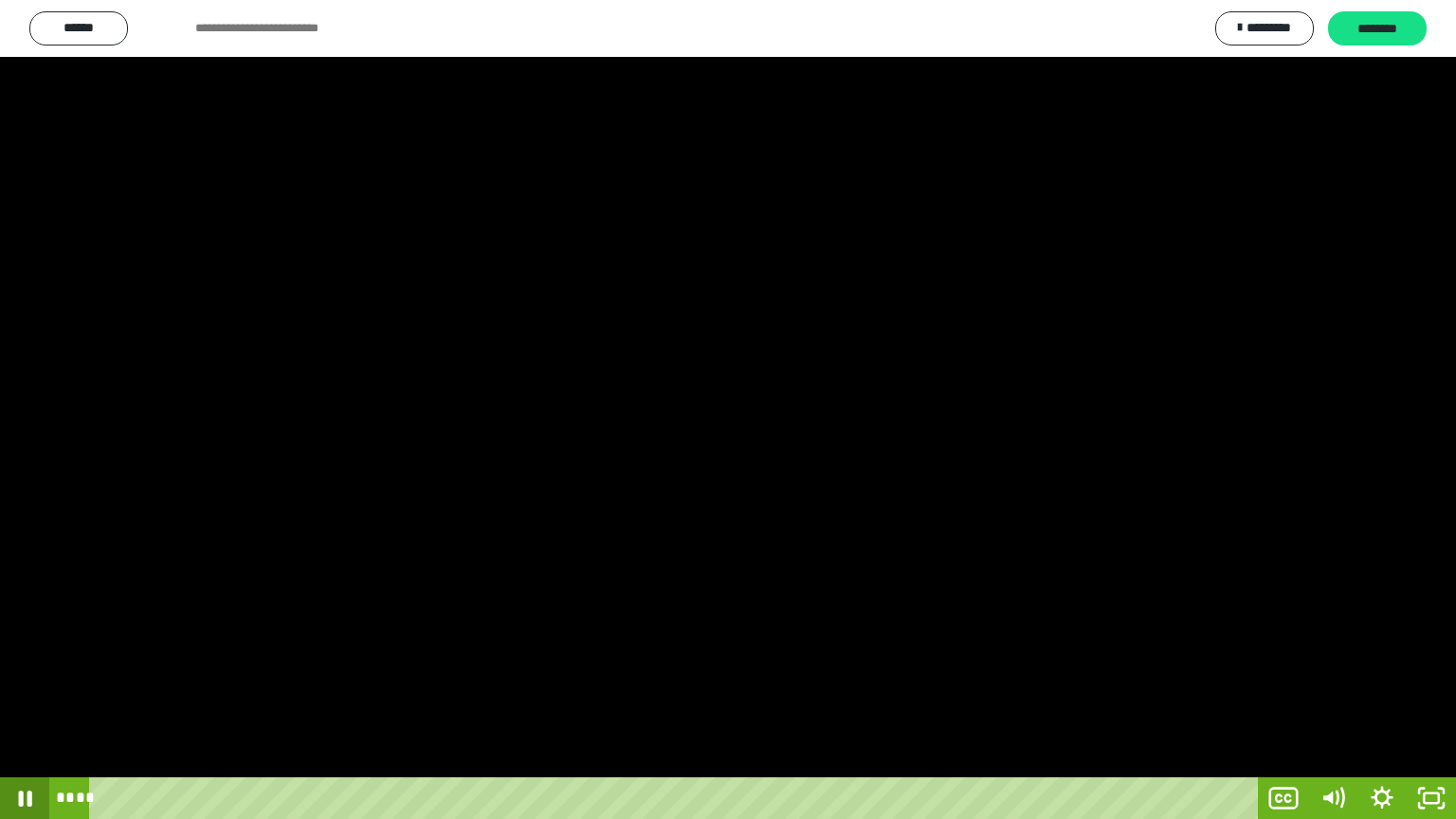 click 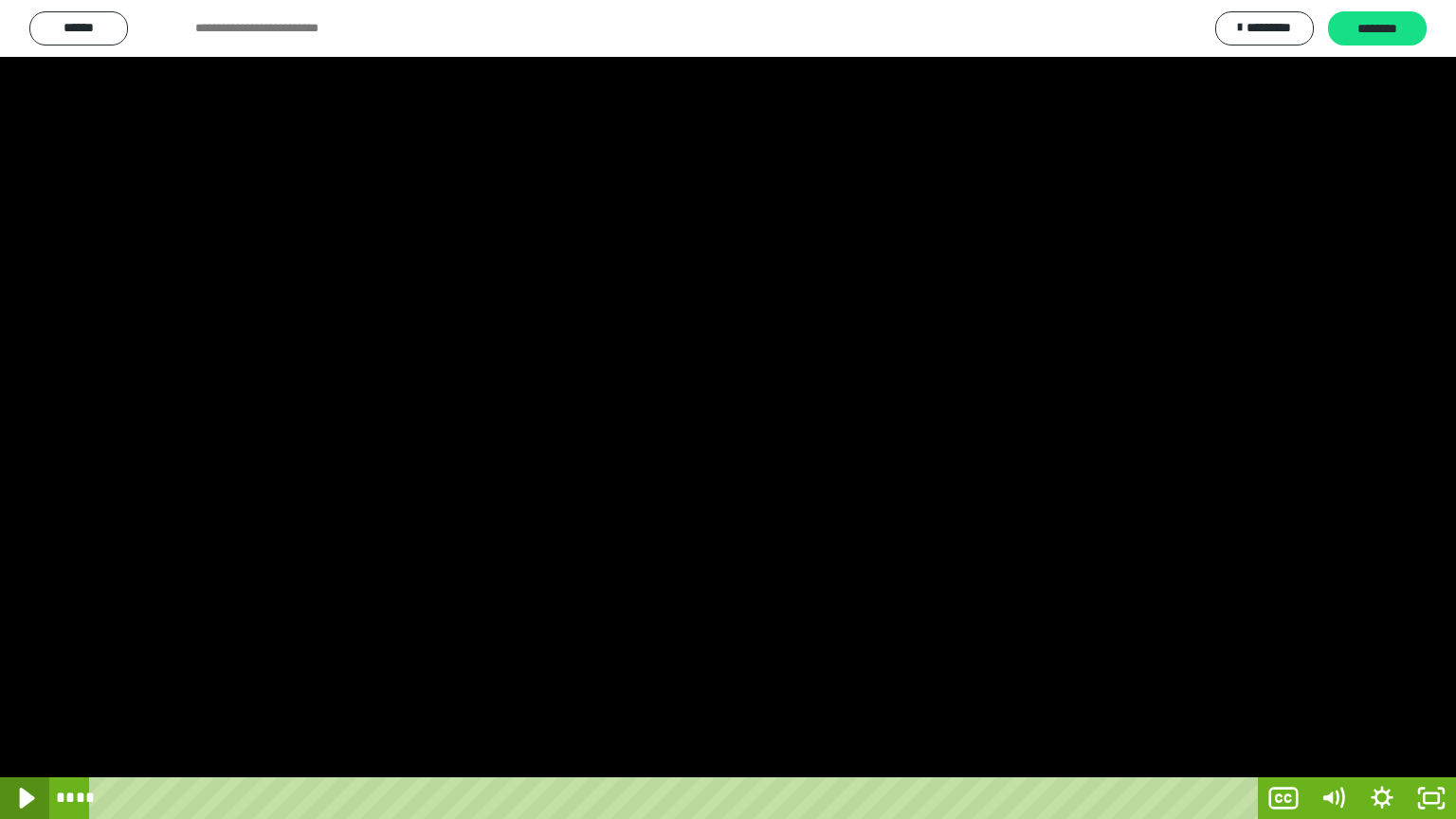 click 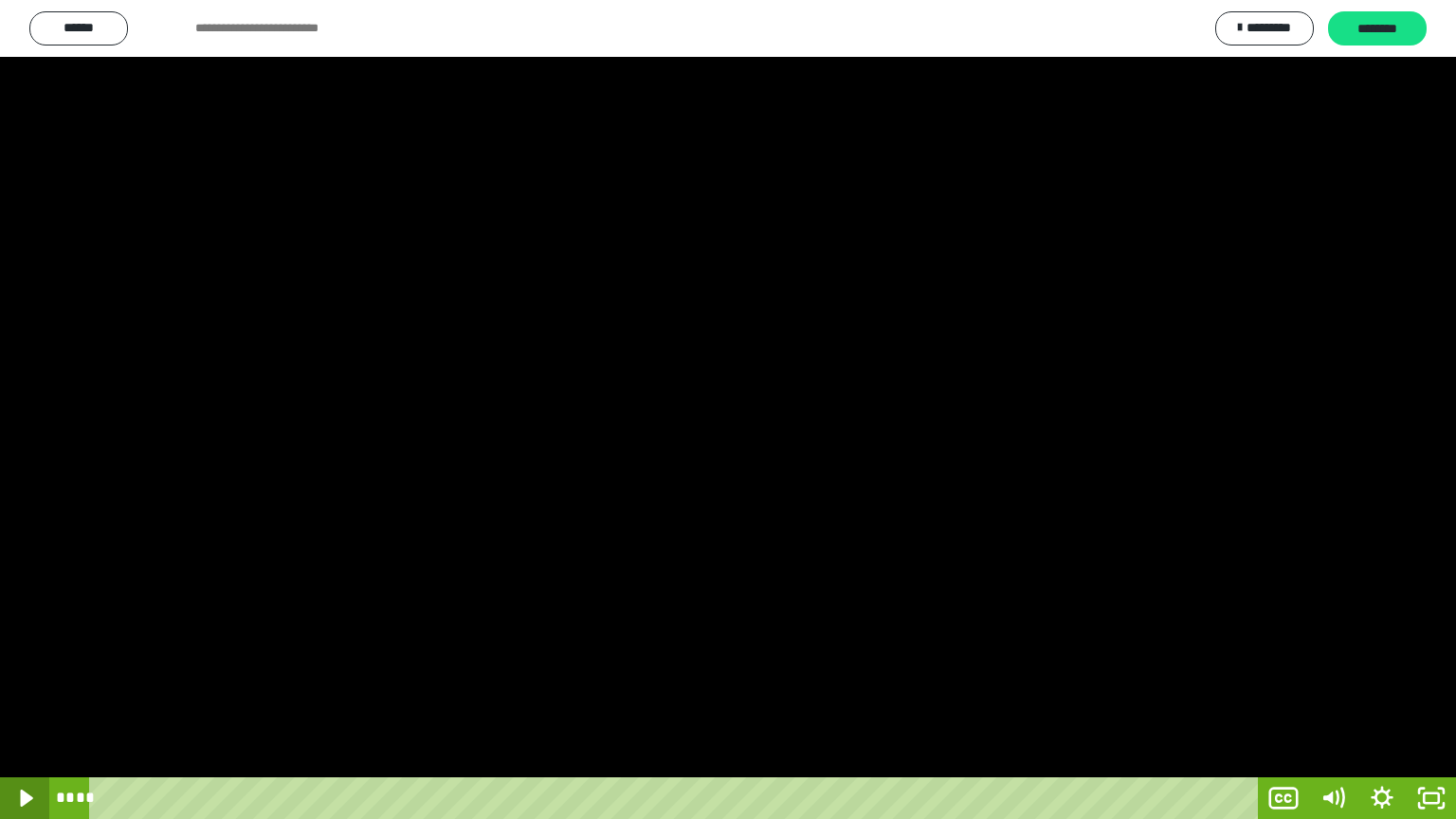 click 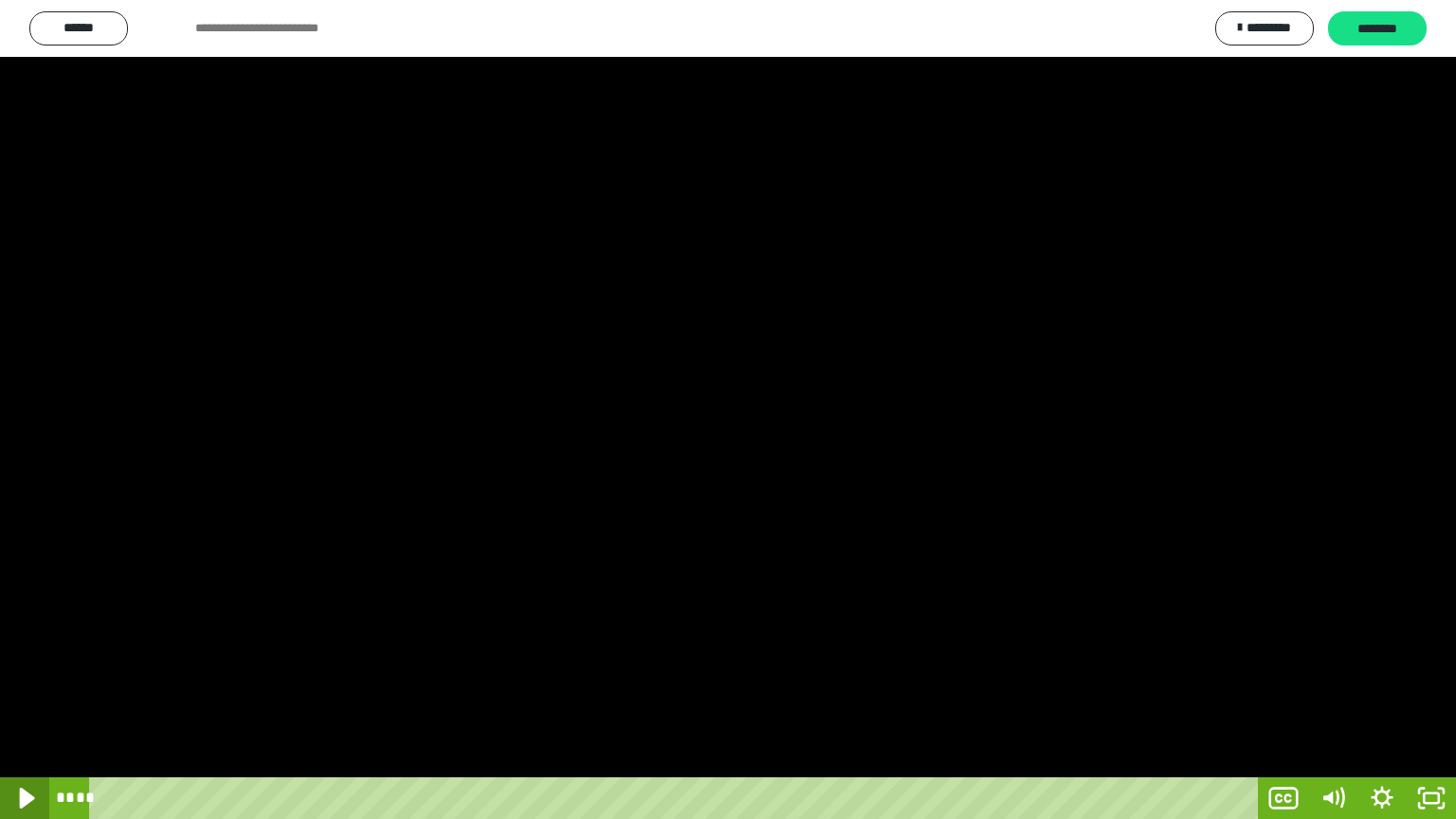 click 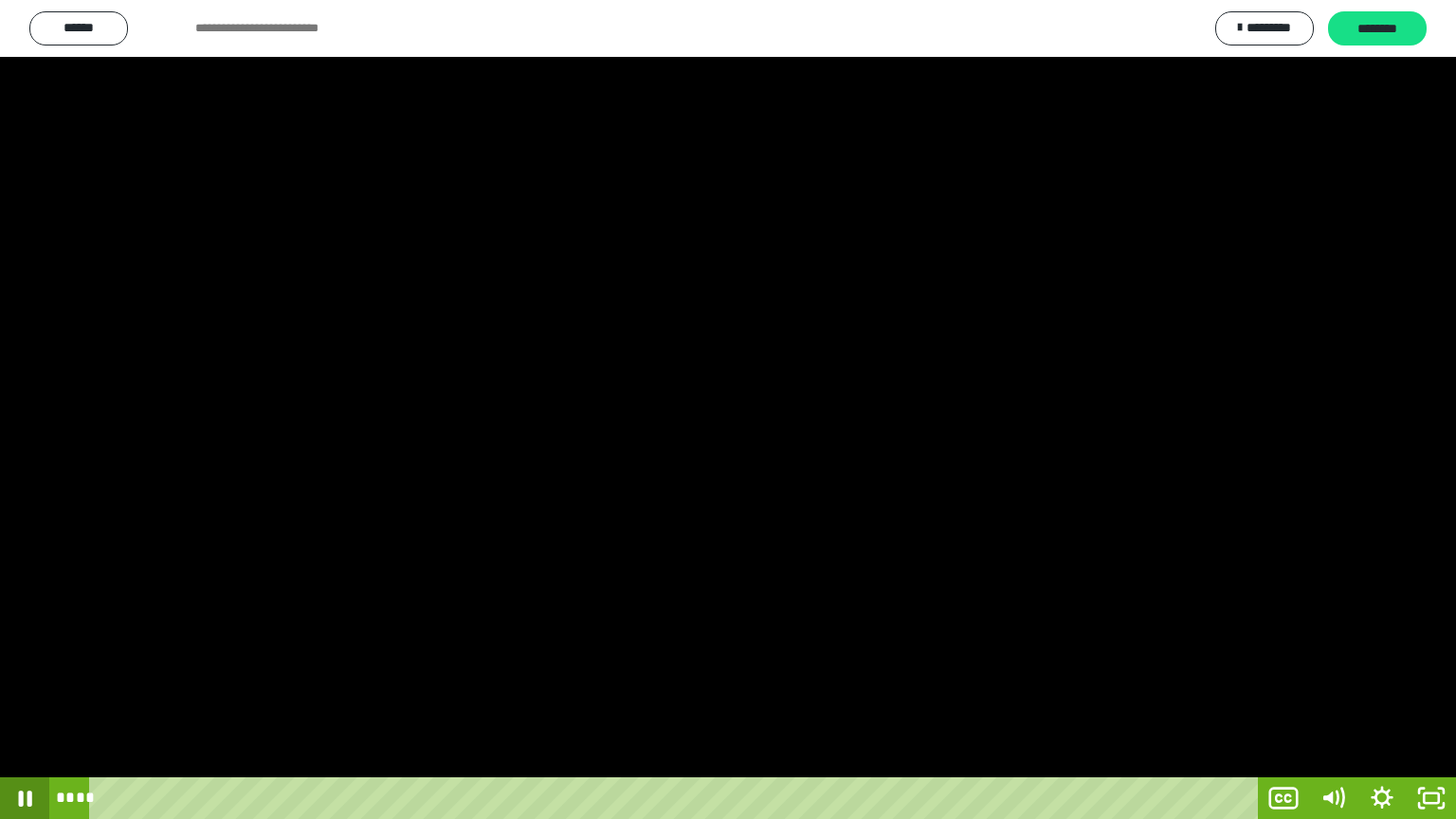 click 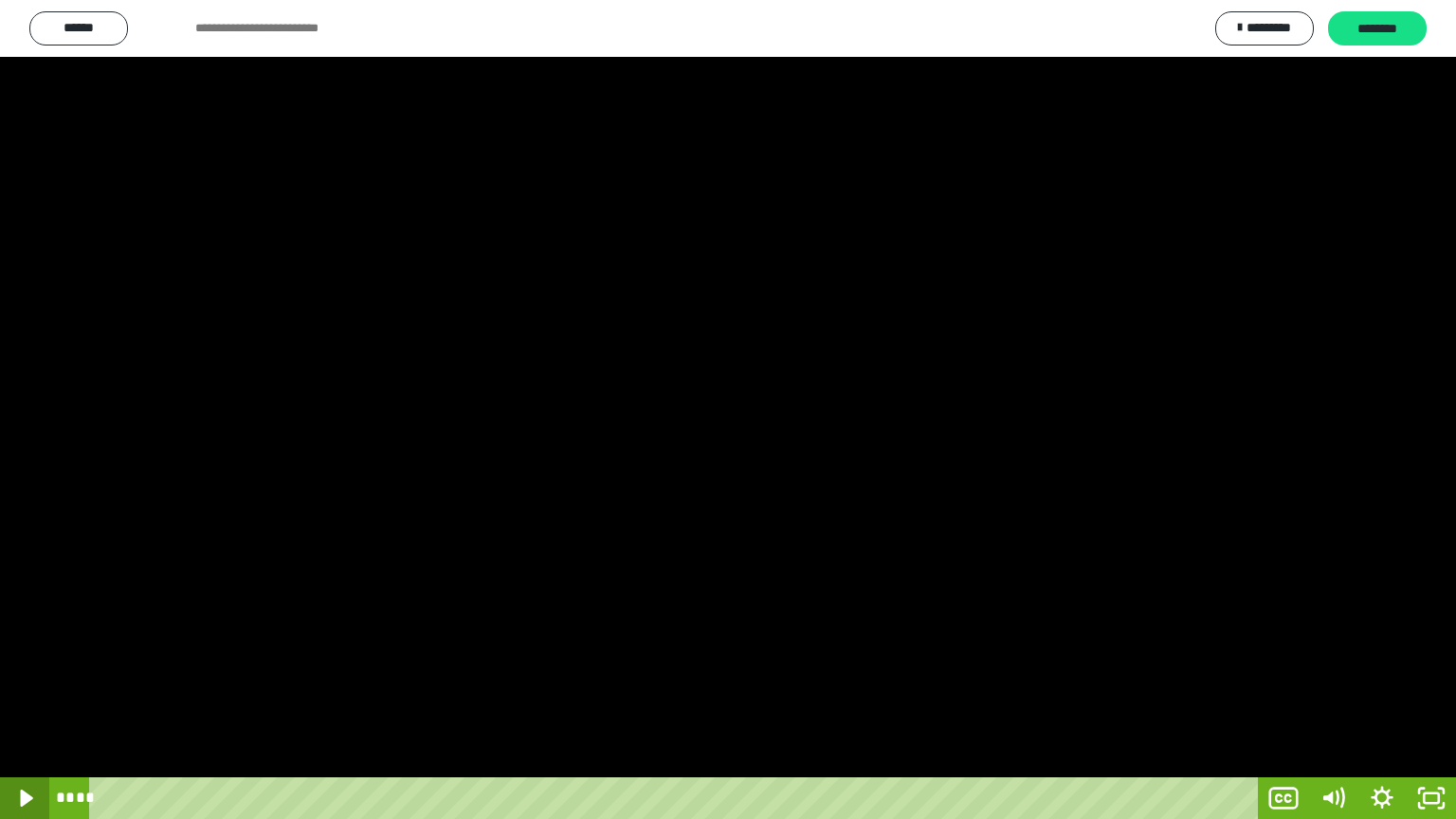 click 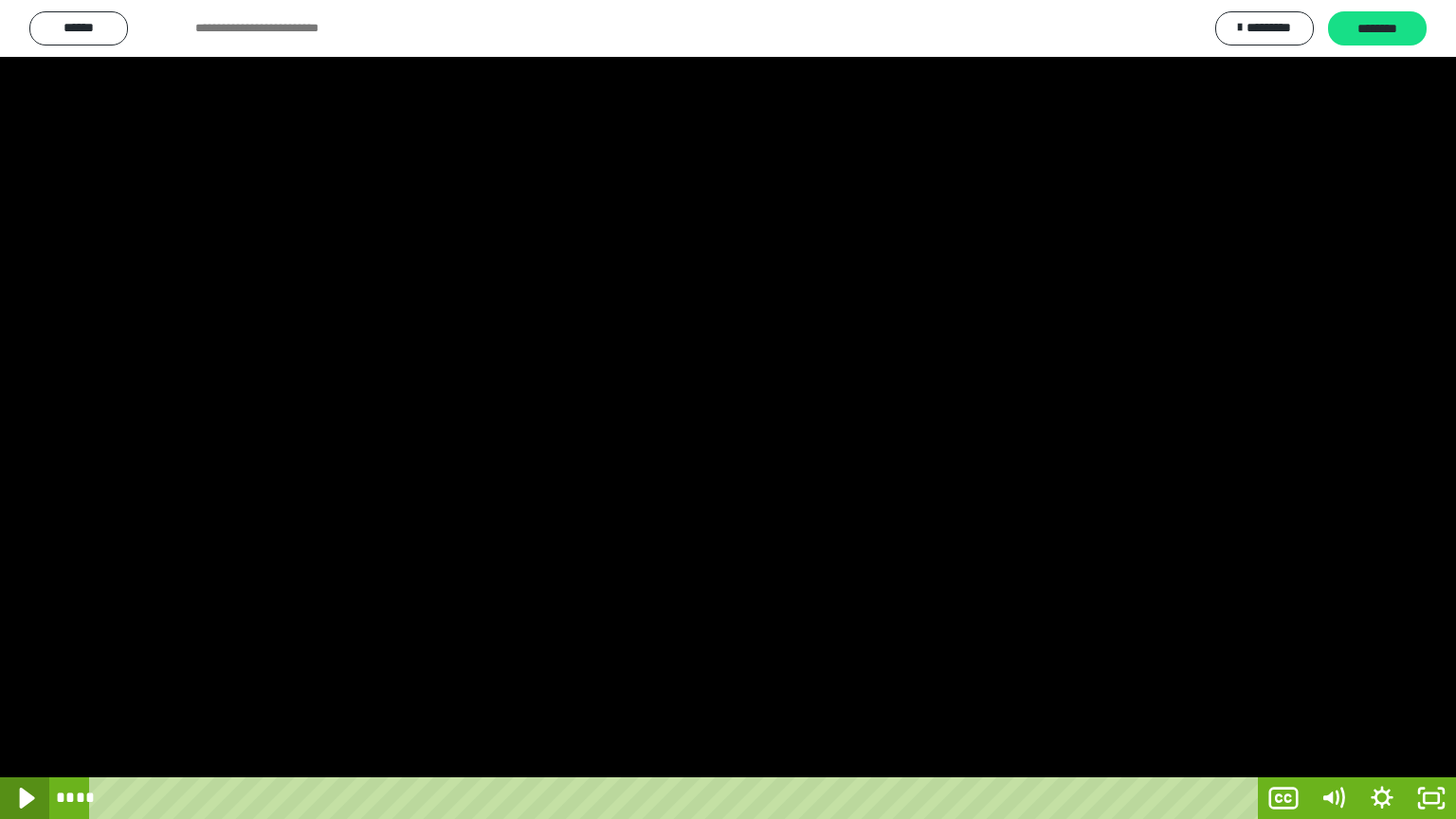 click 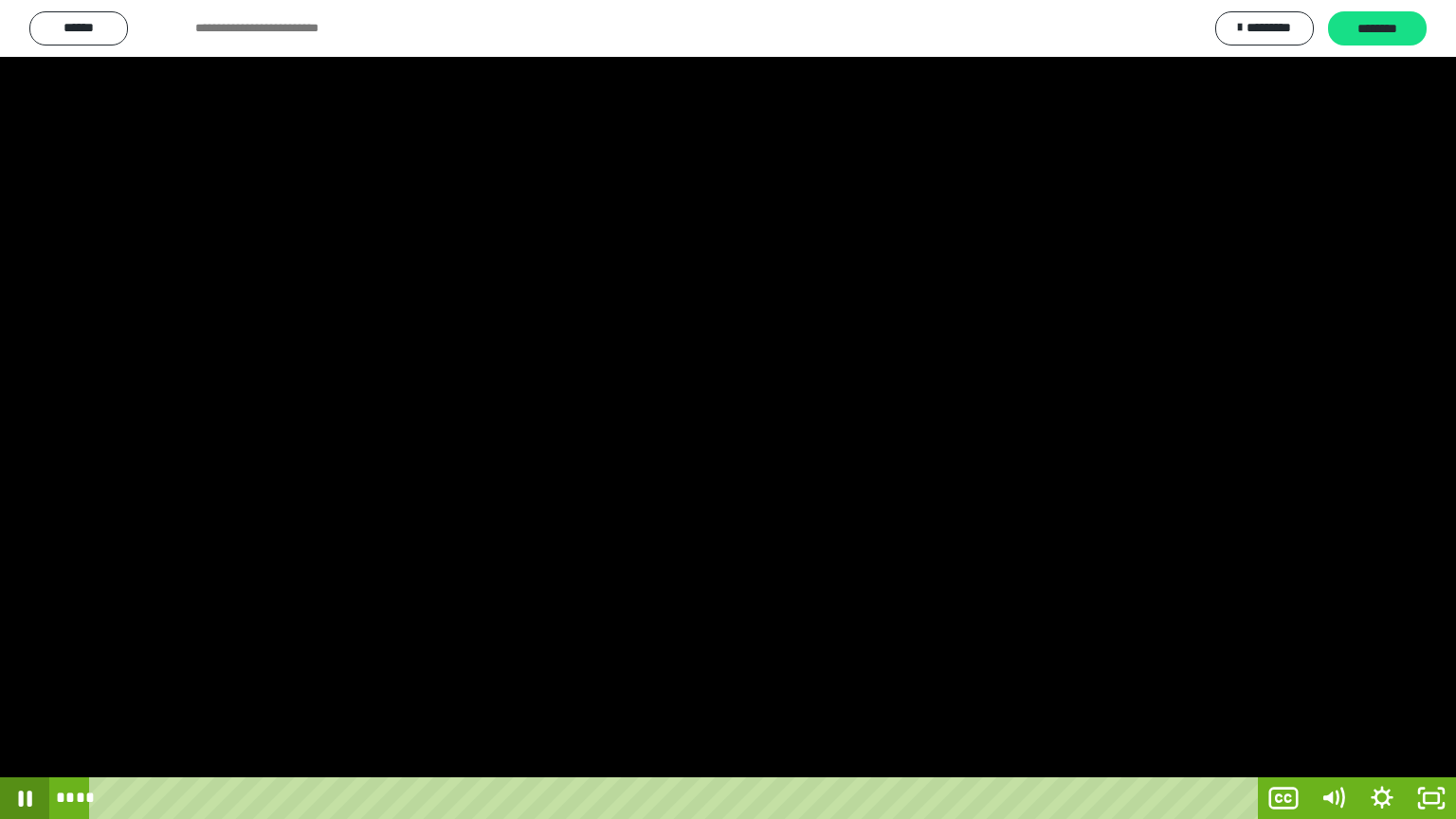 click 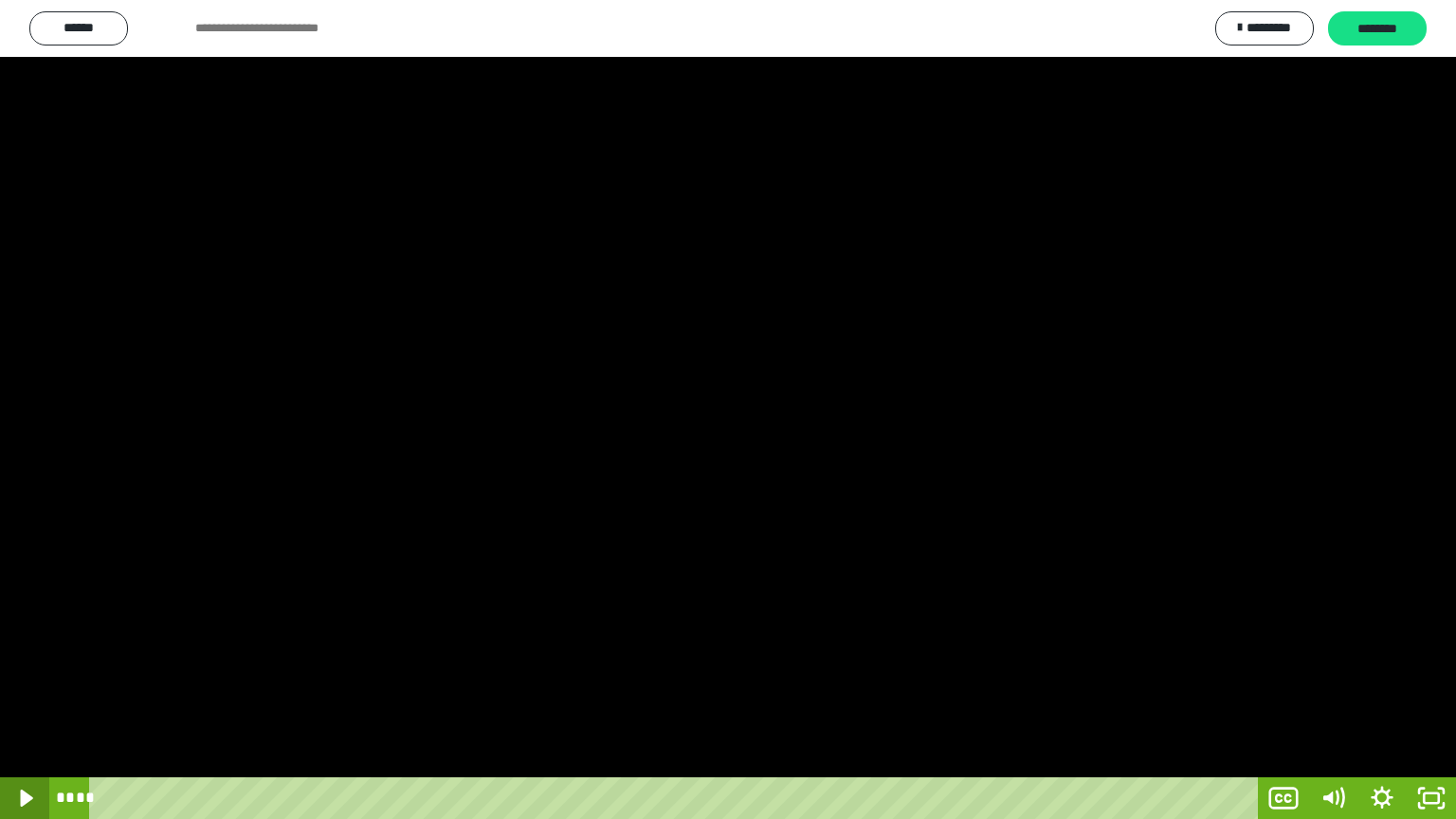 click 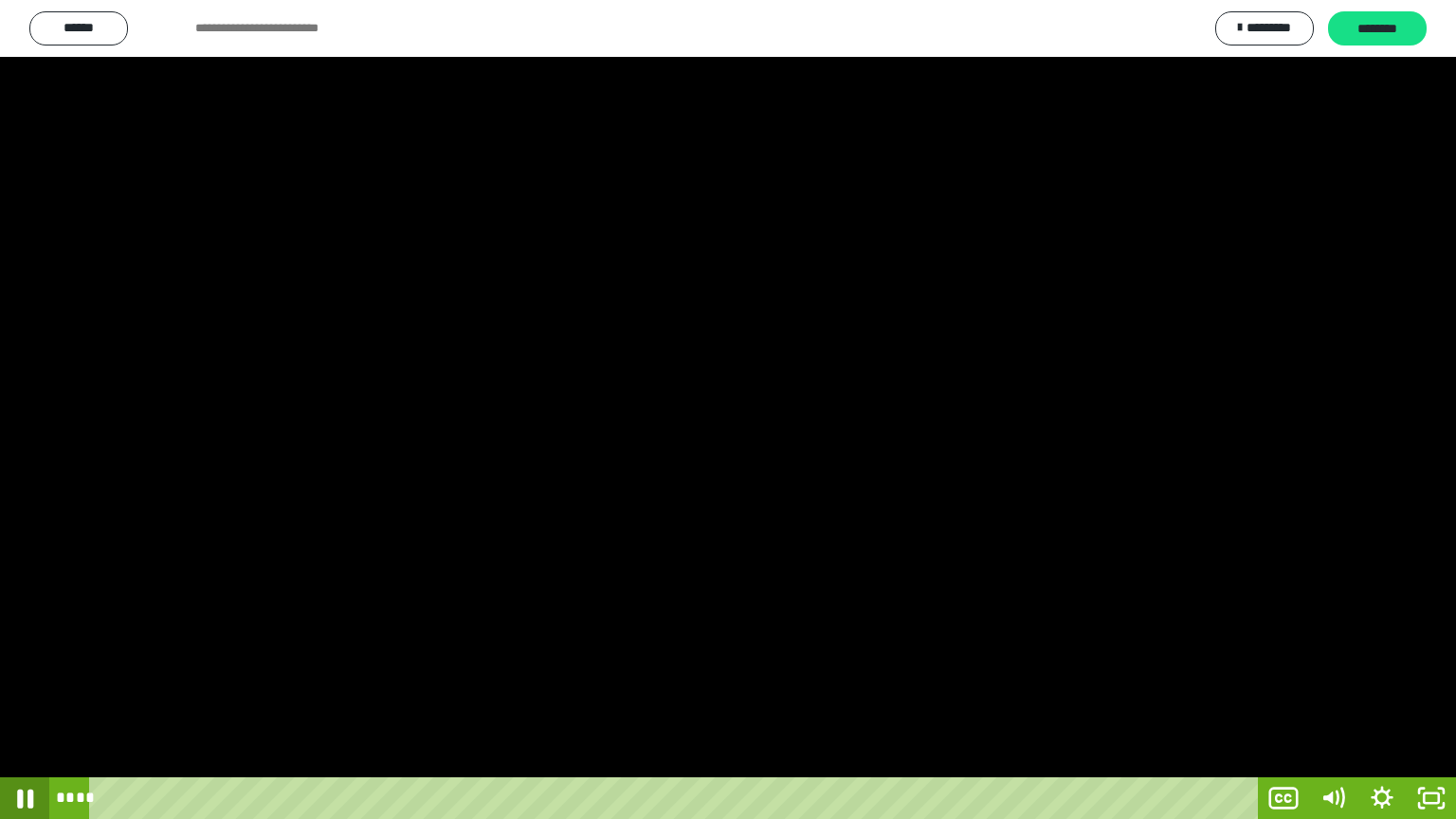 click 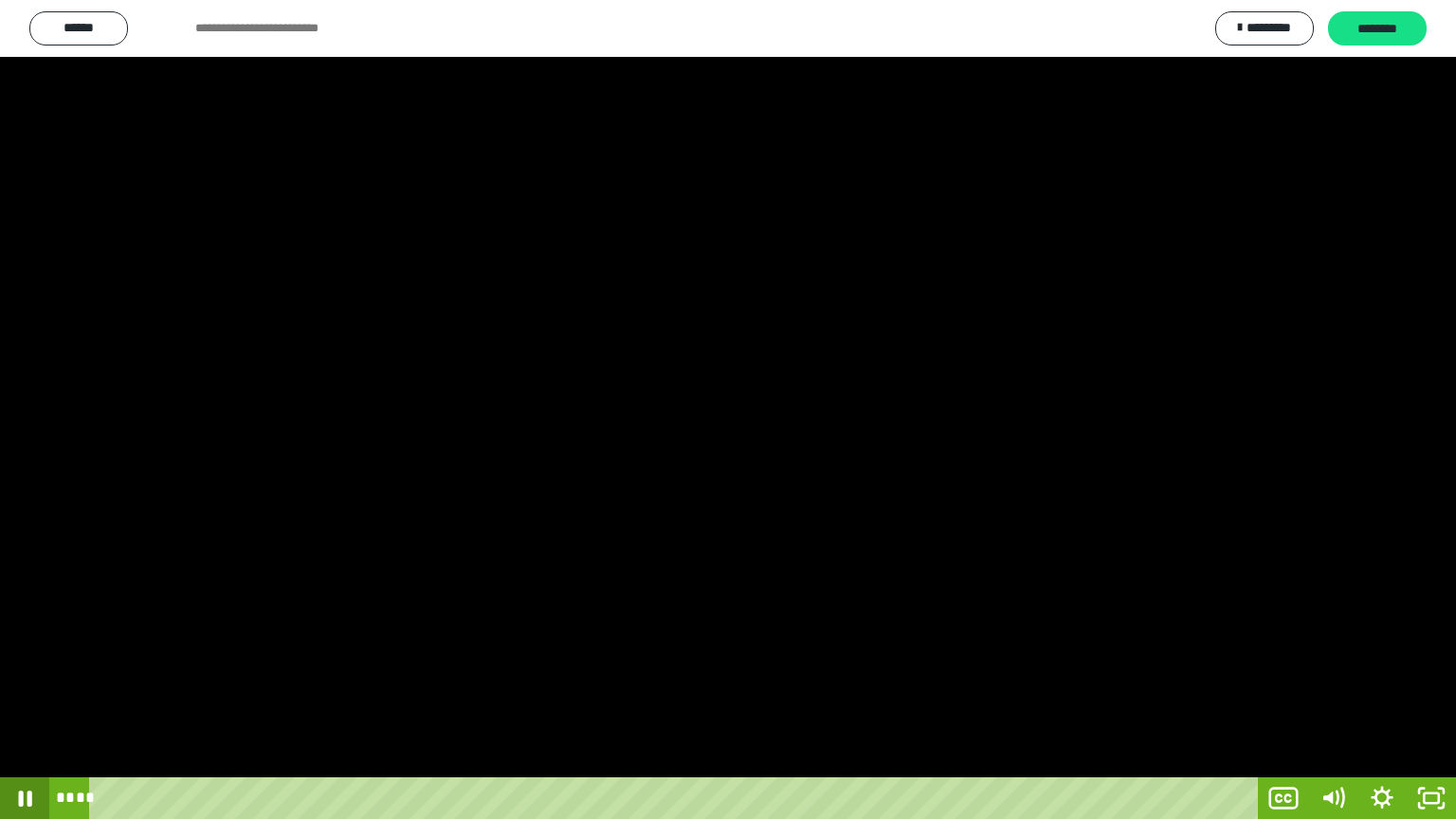 click 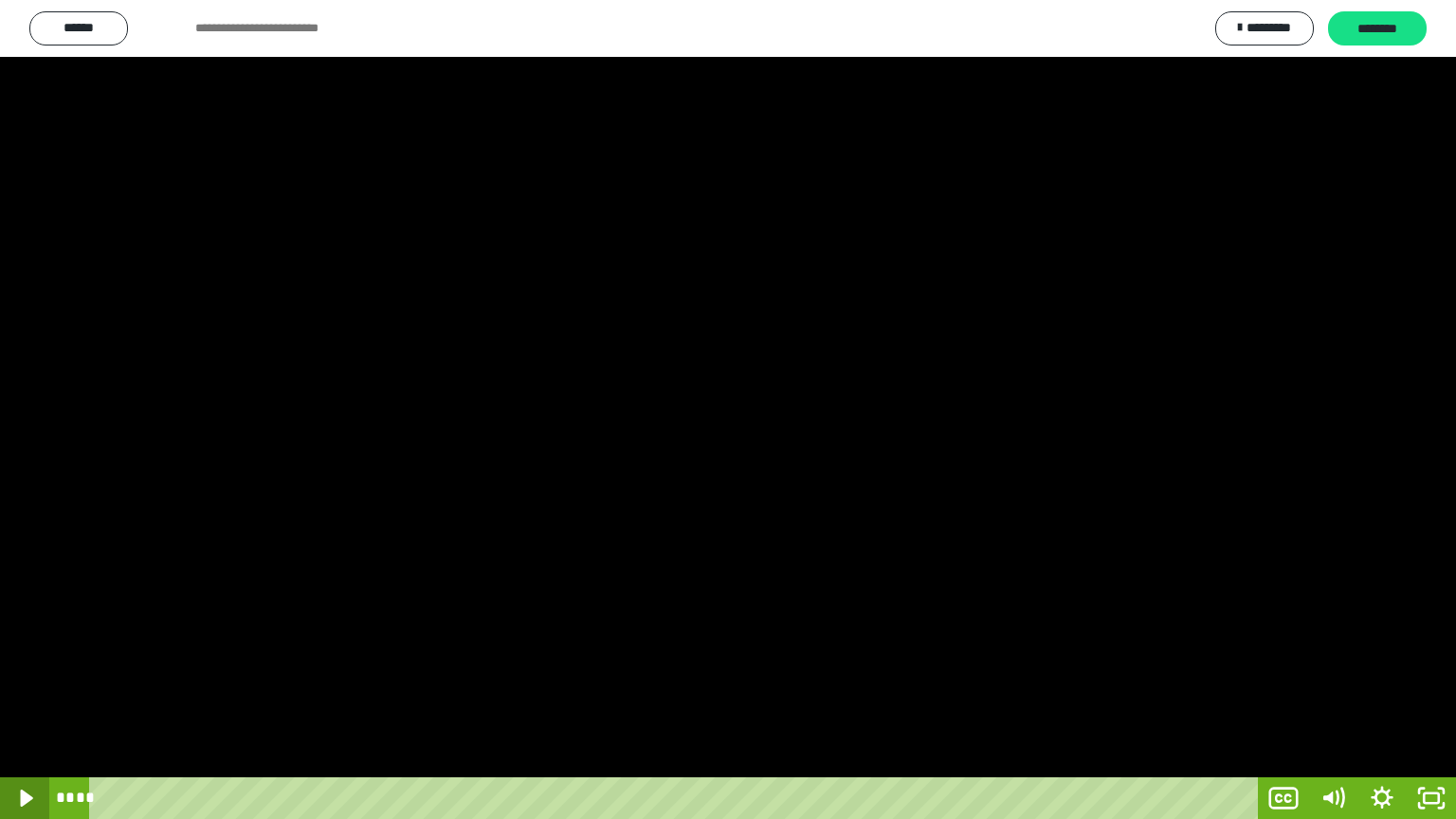 click 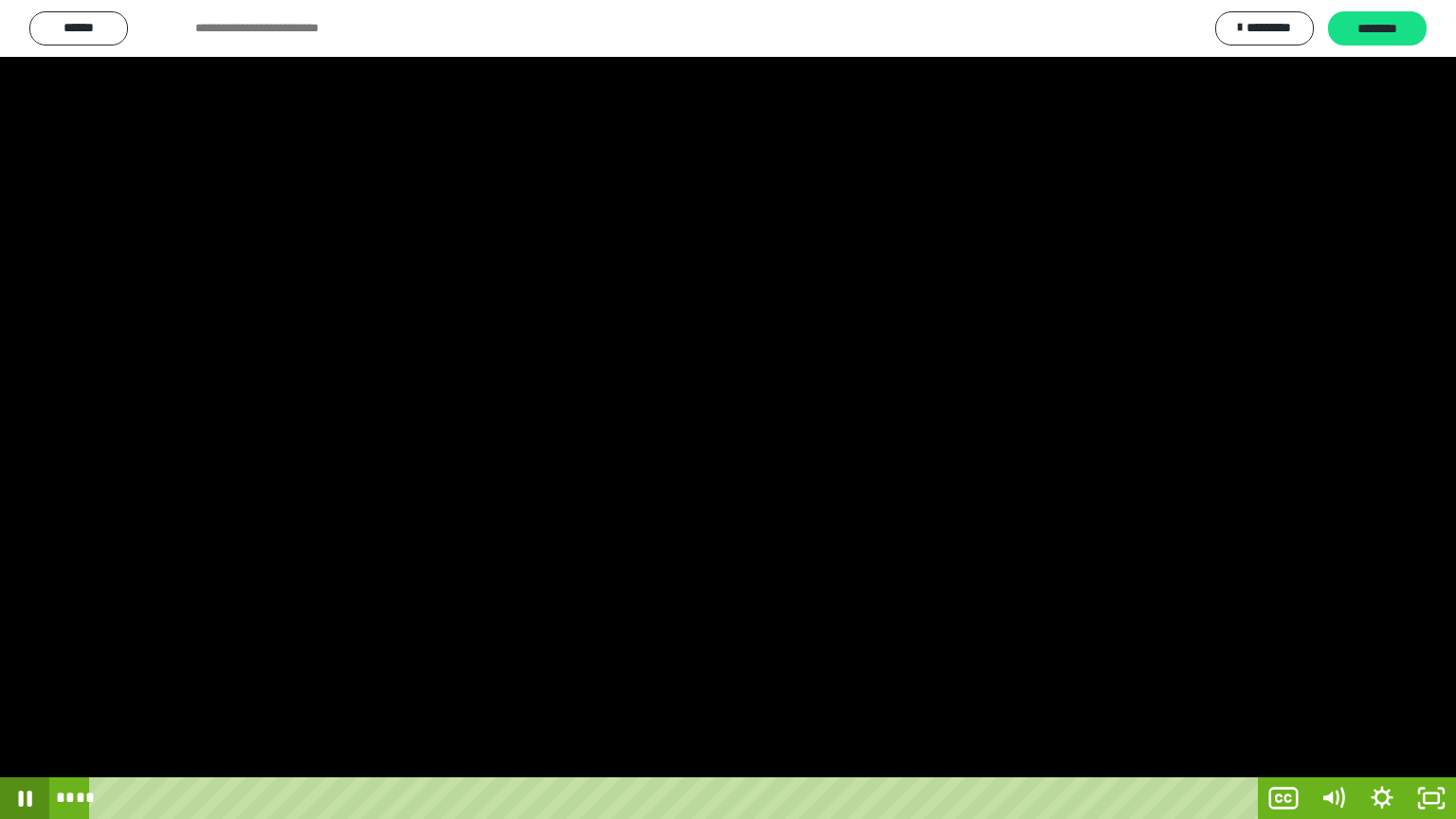 click 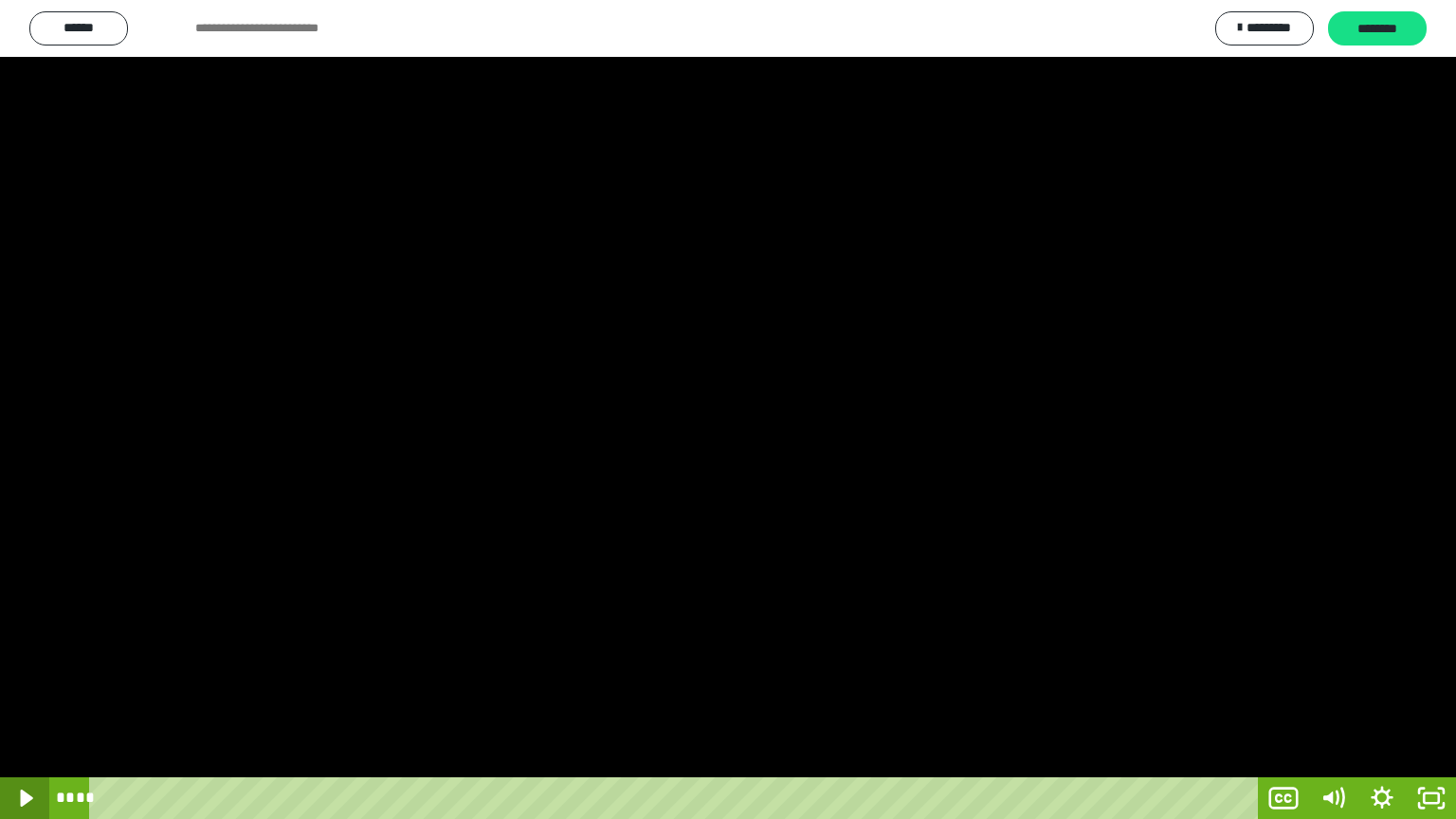click 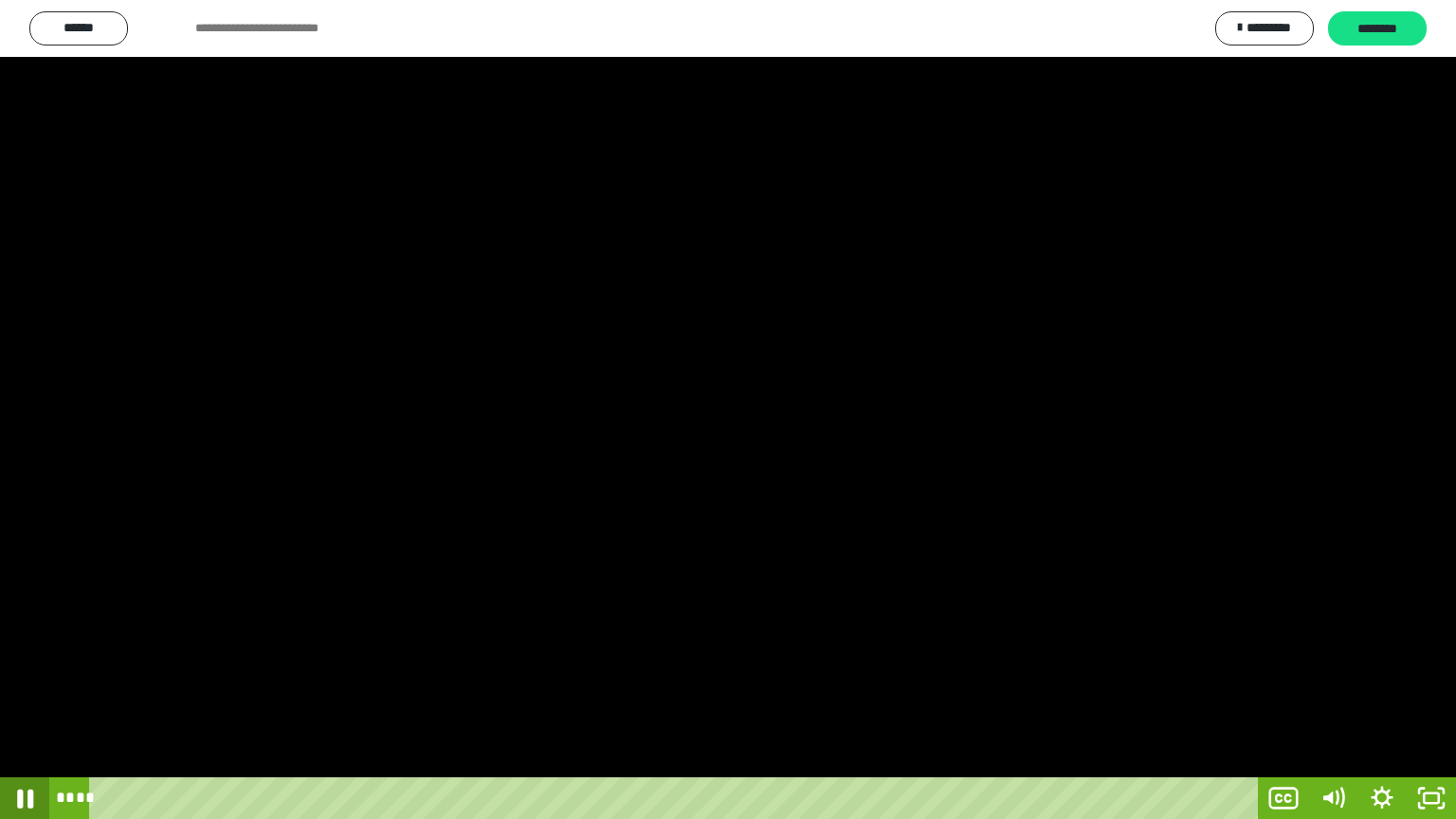click 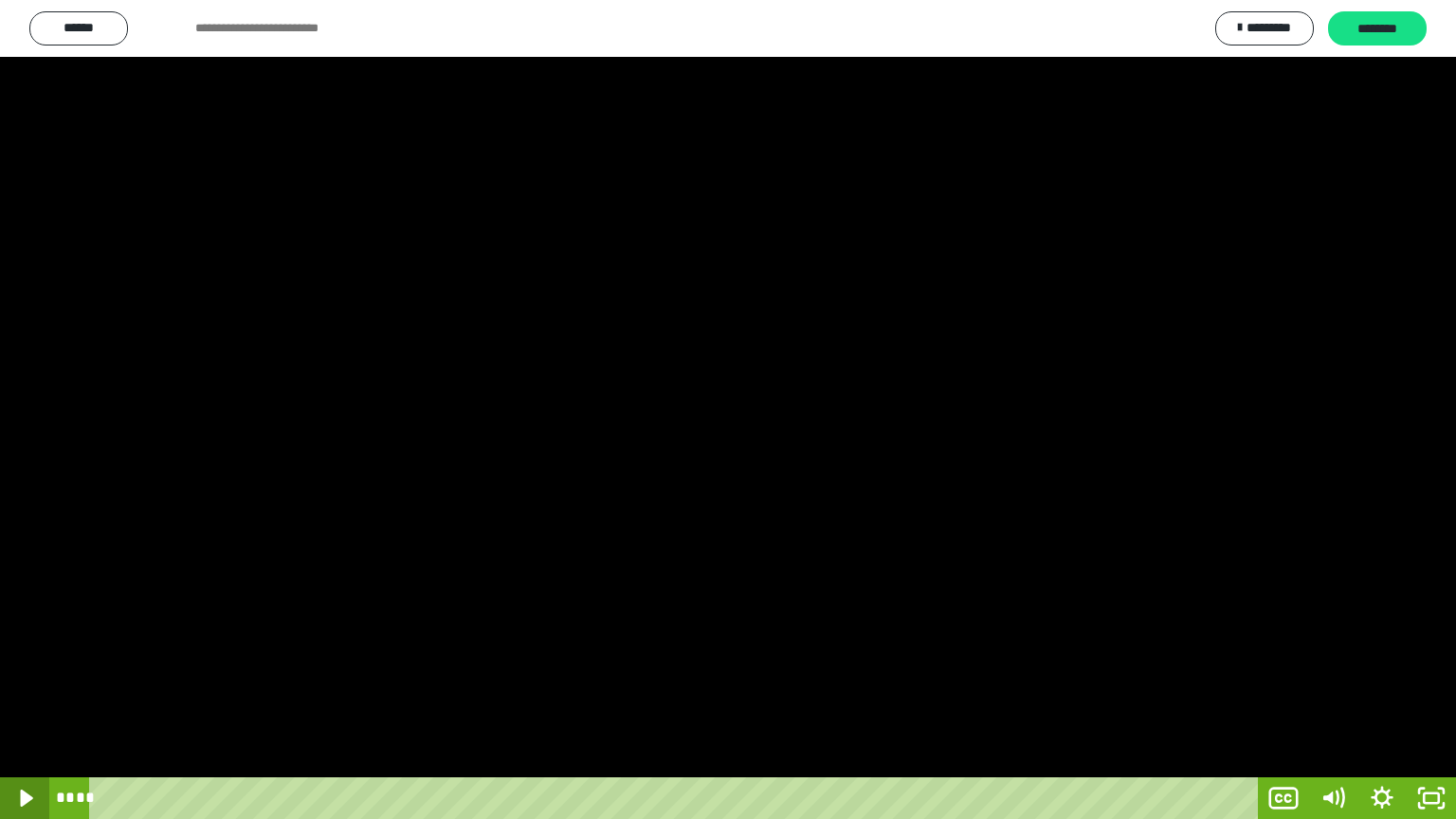 click 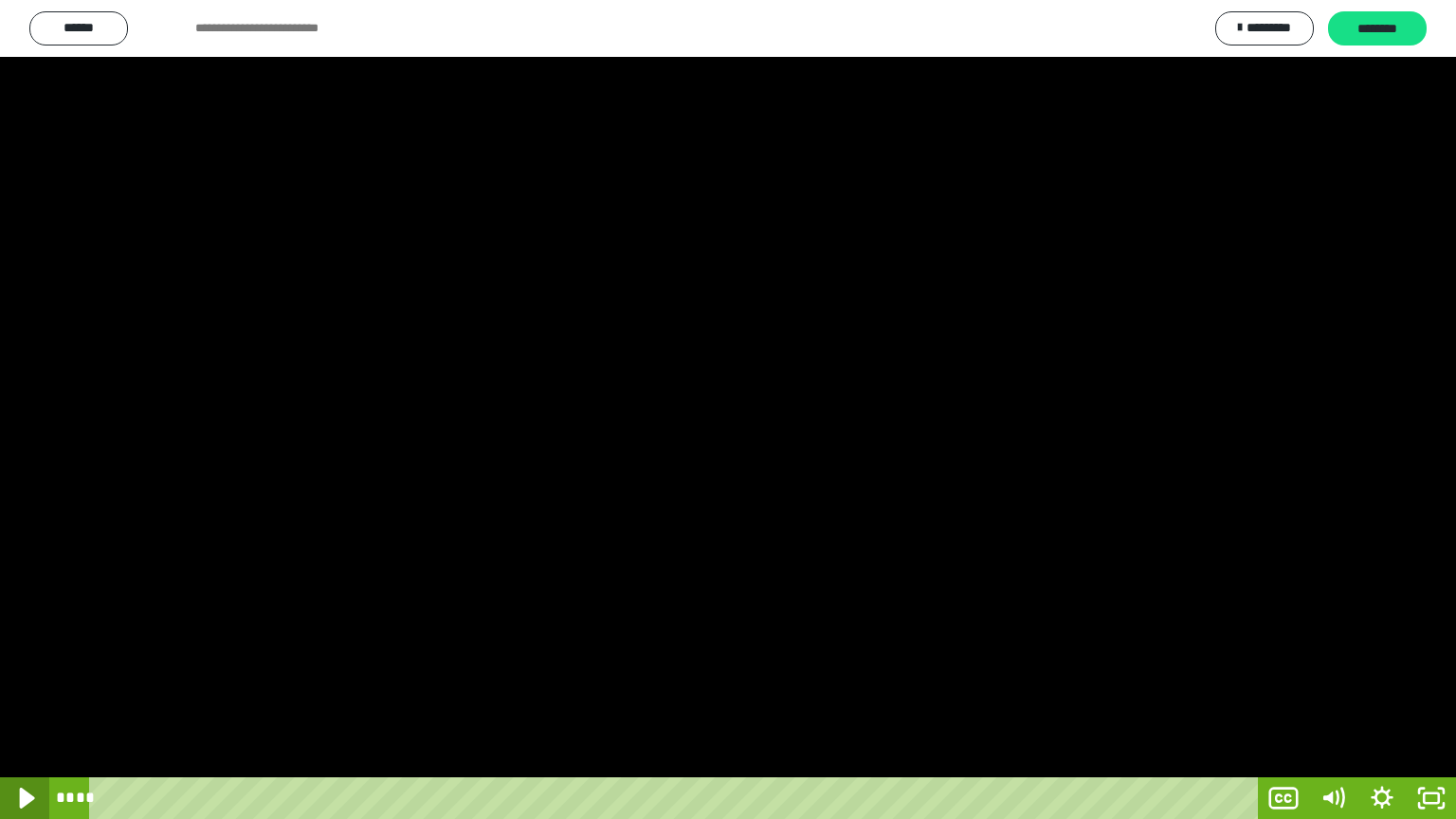 click 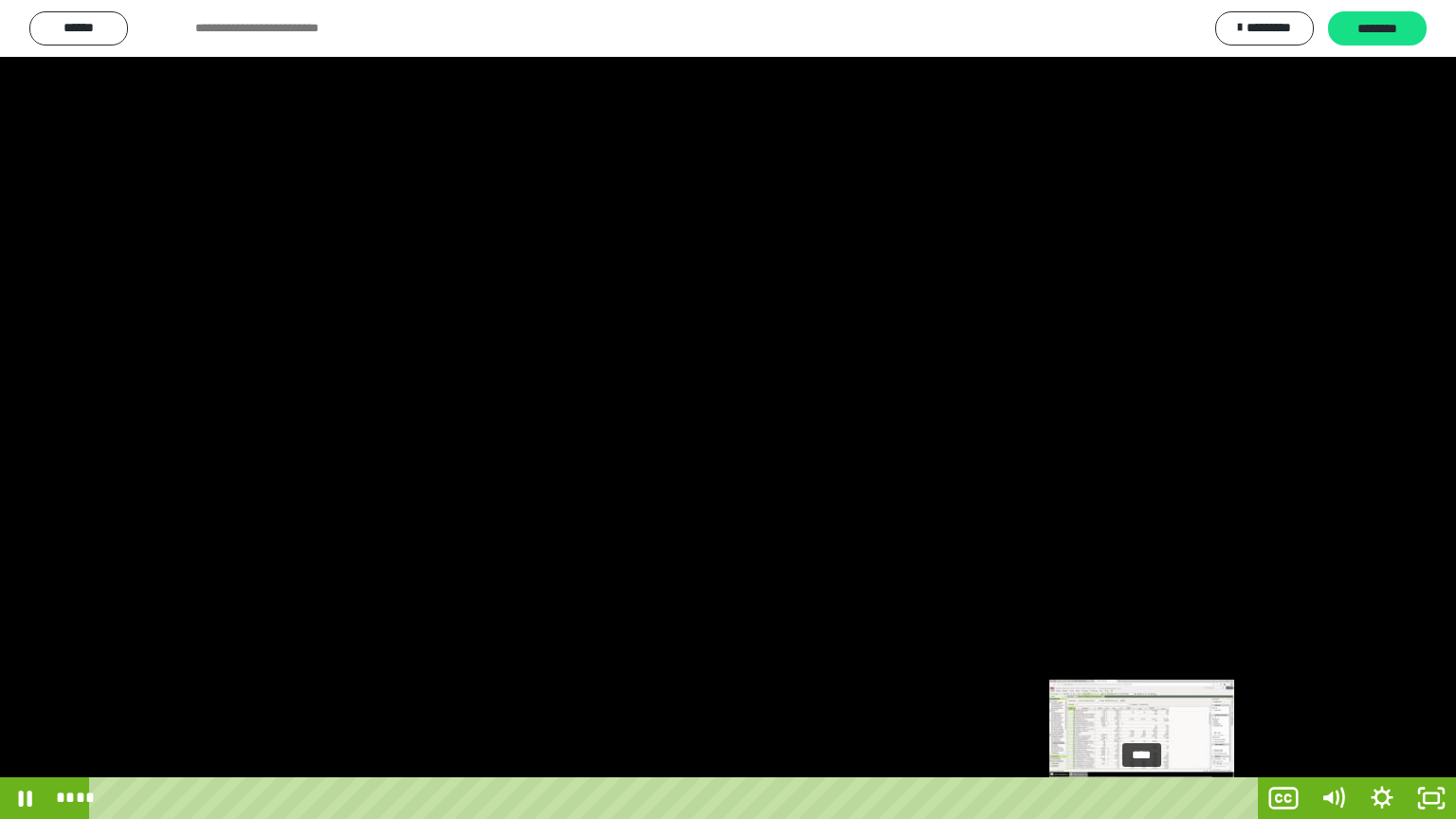 click on "****" at bounding box center (677, 798) 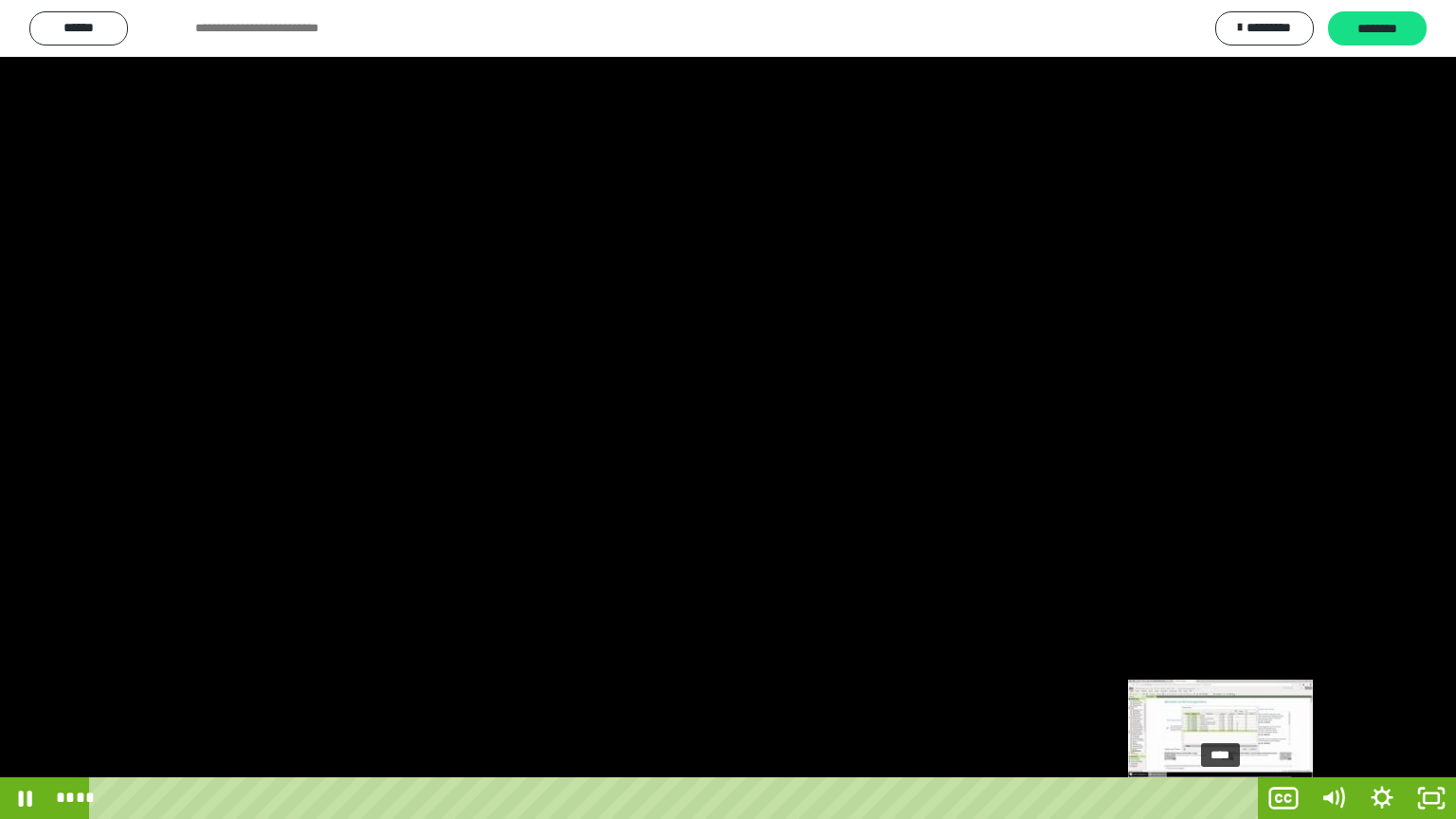 click on "****" at bounding box center (677, 798) 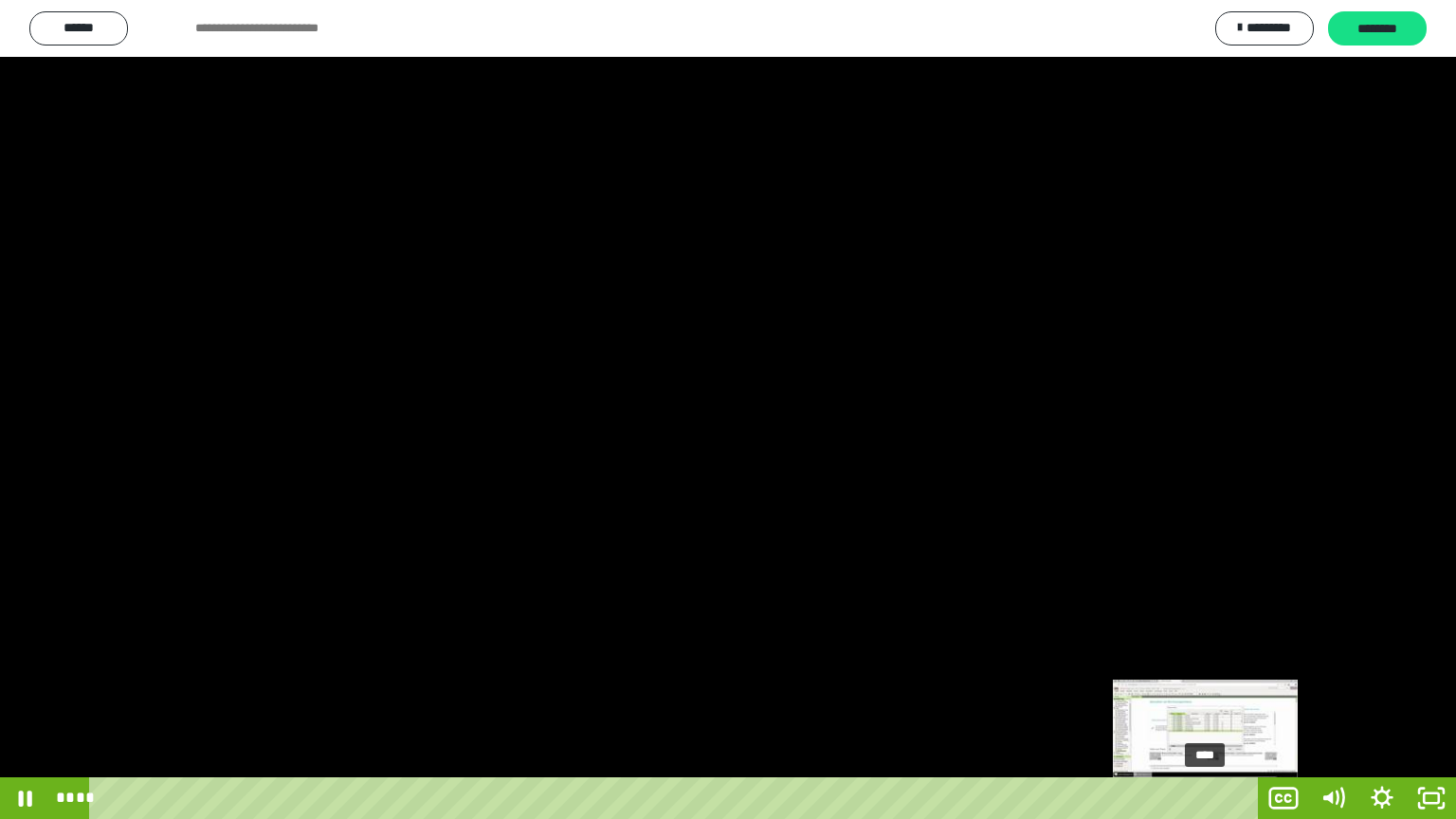 click on "****" at bounding box center (677, 798) 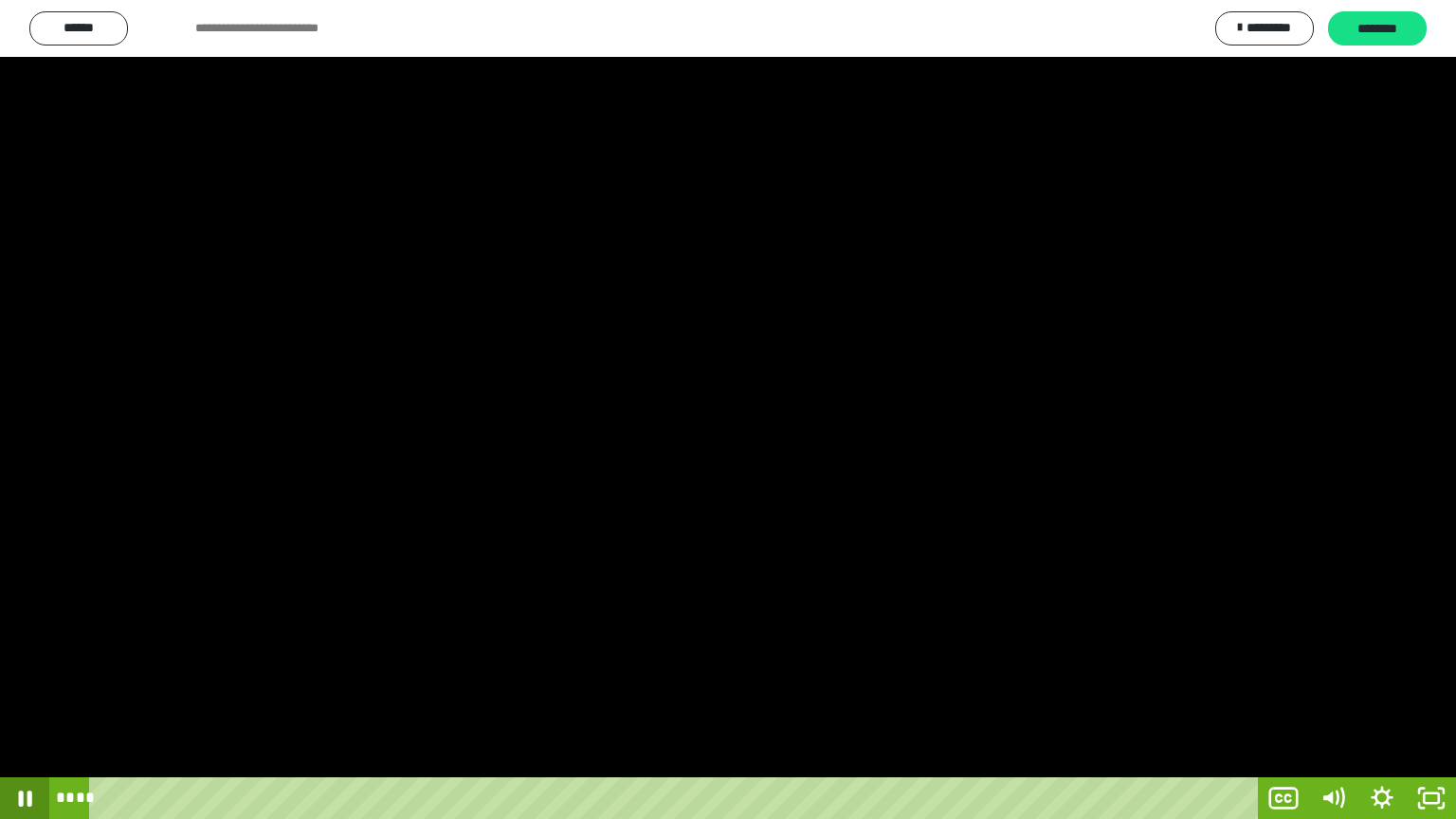 click 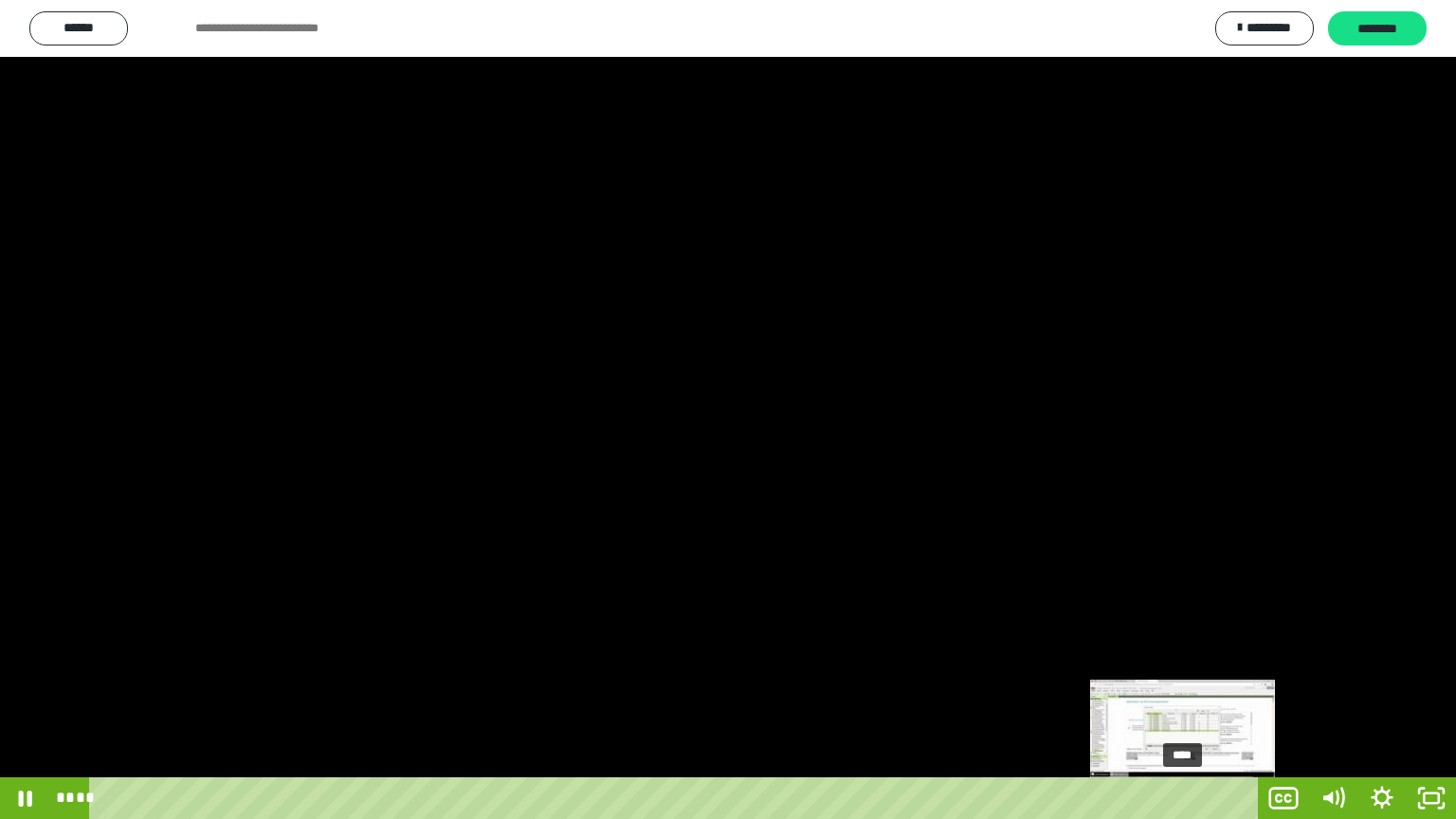 click on "****" at bounding box center (677, 798) 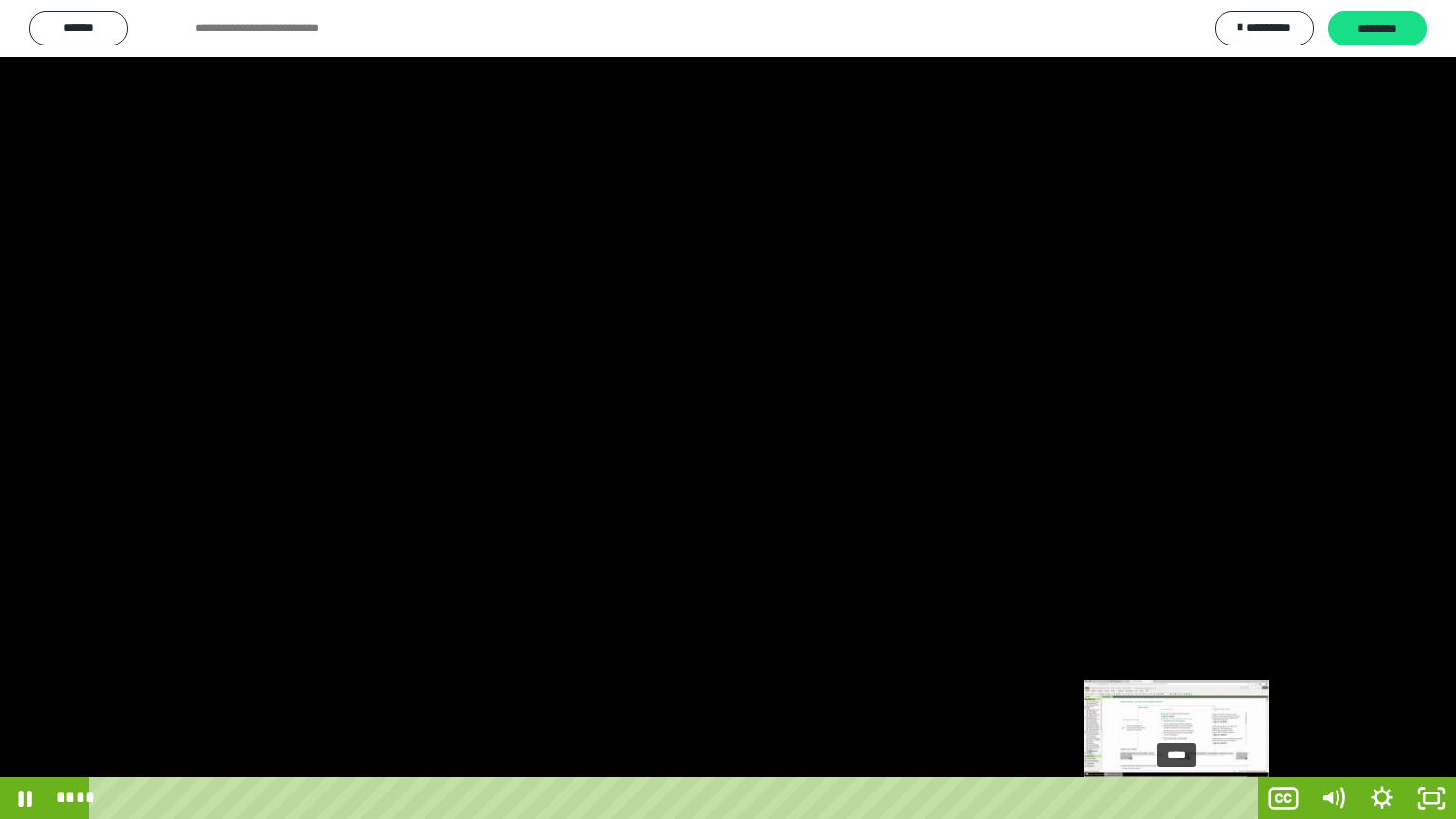 click at bounding box center [1180, 798] 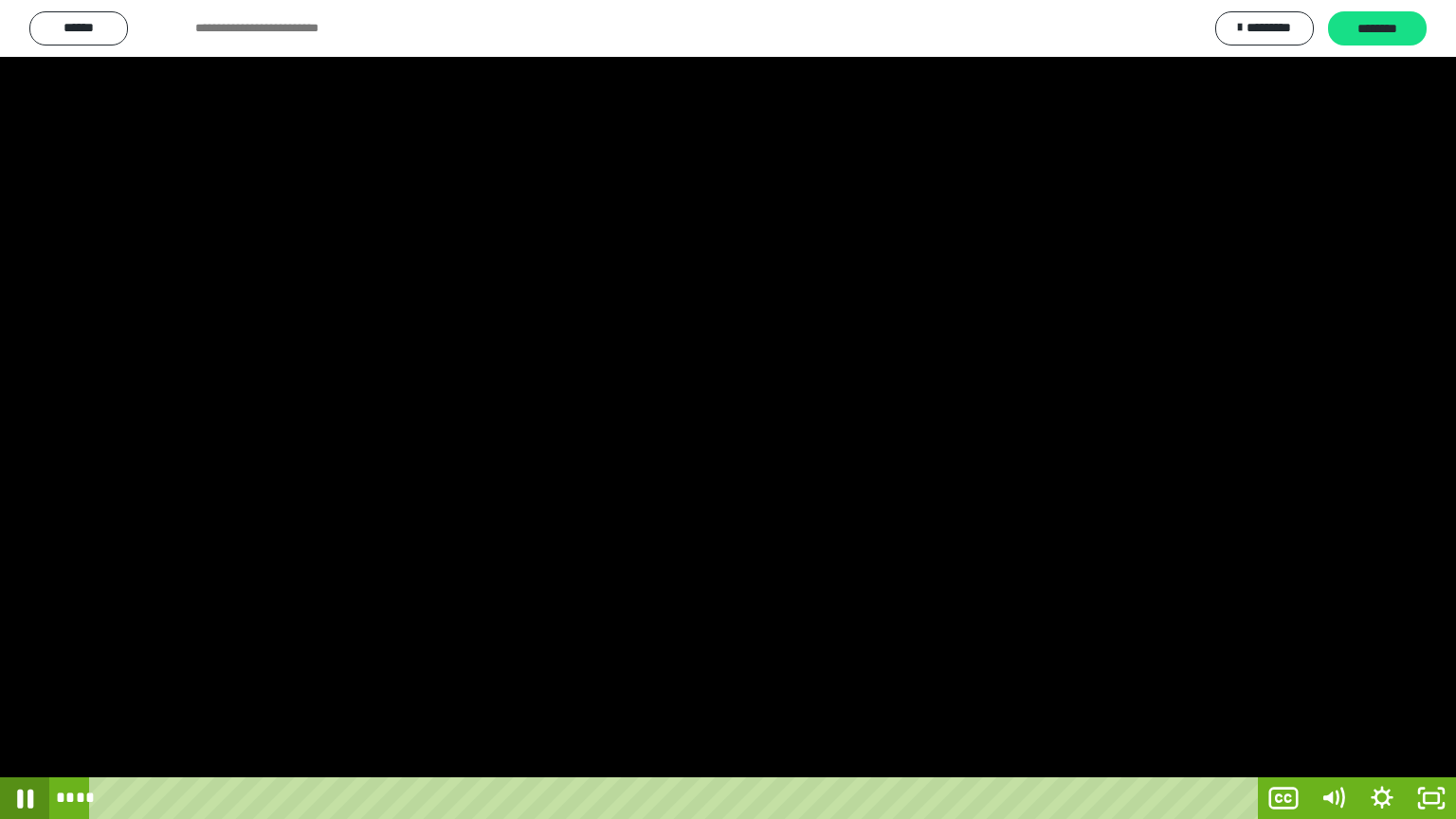 click 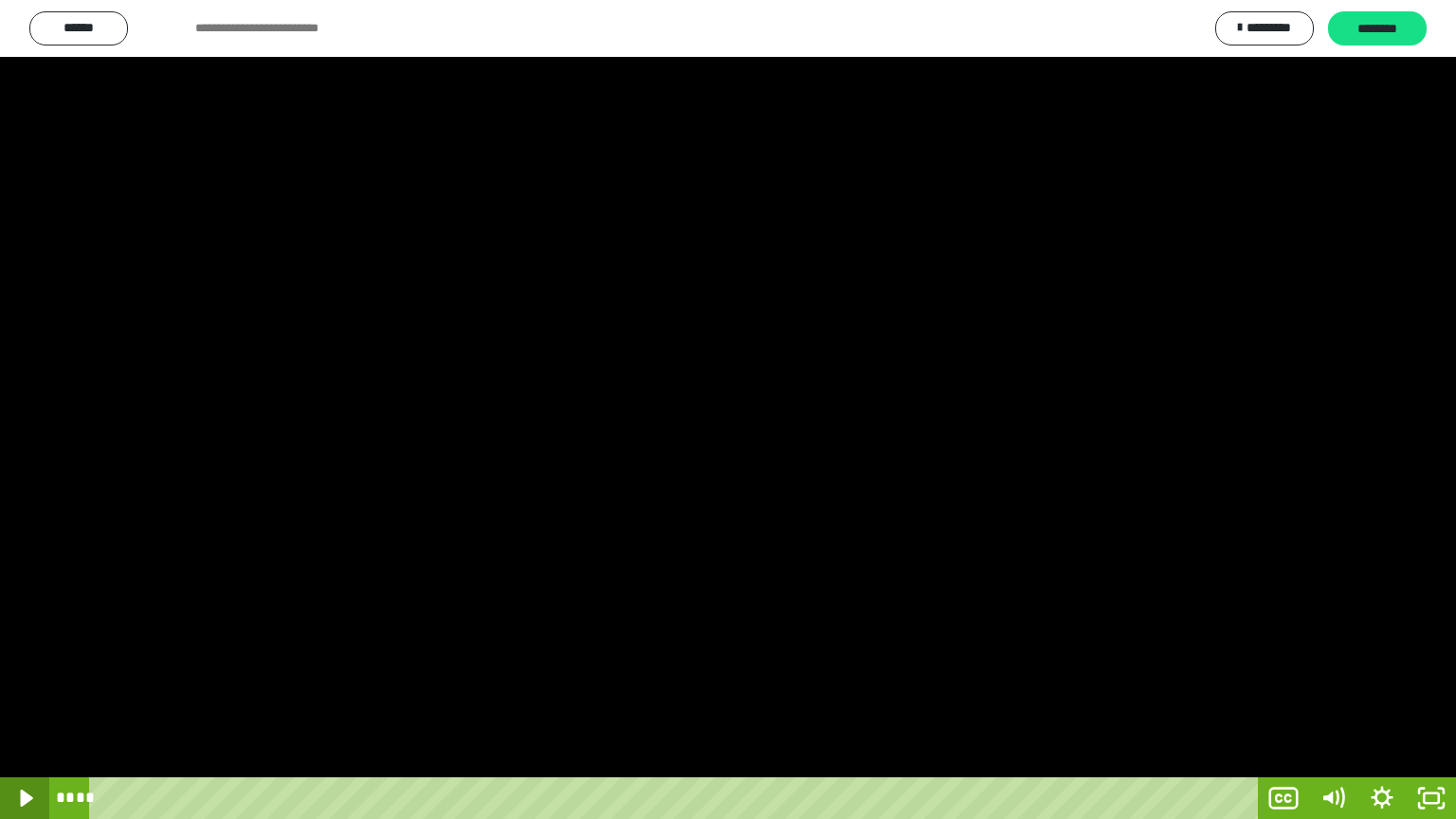 click 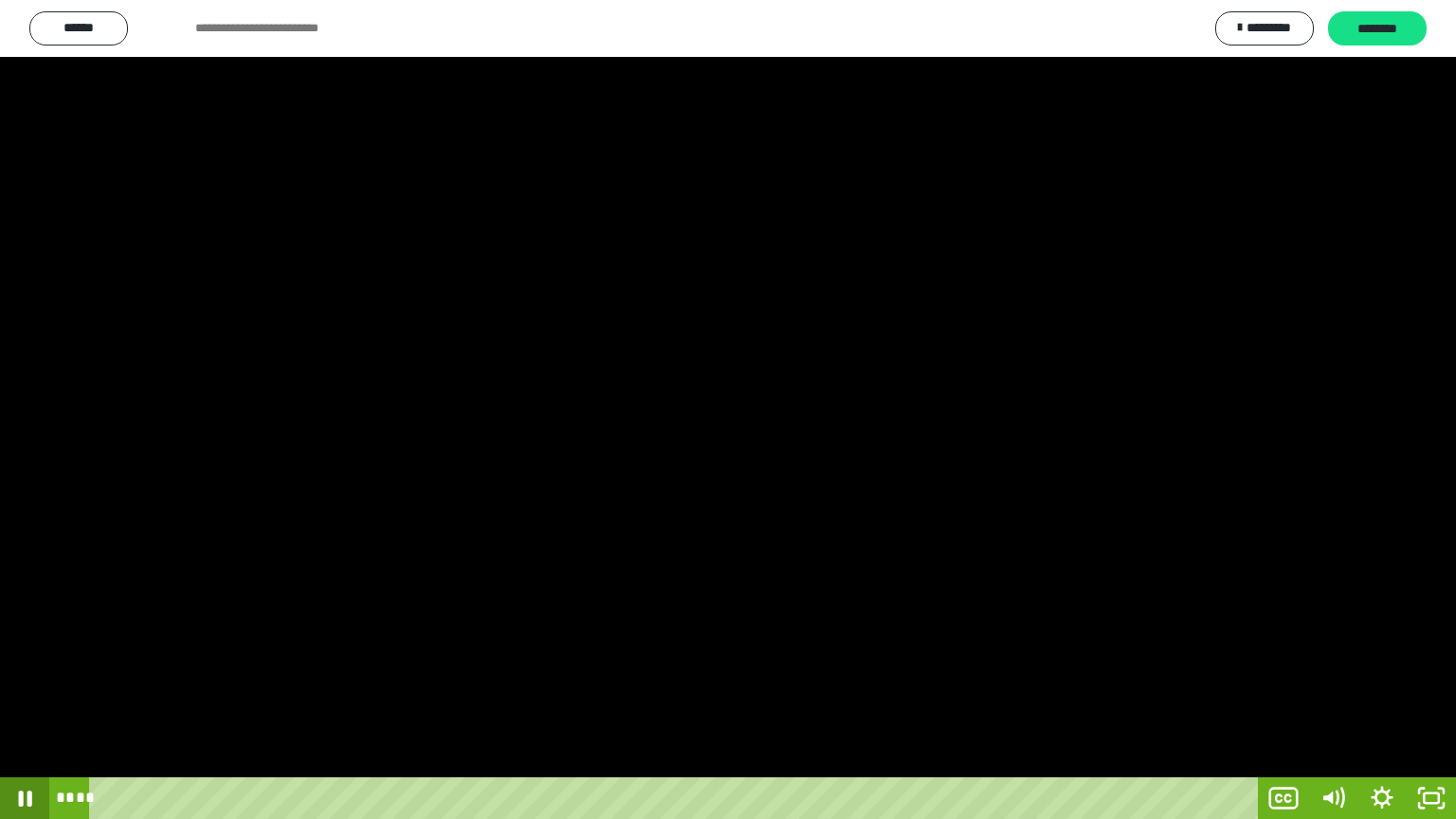 click 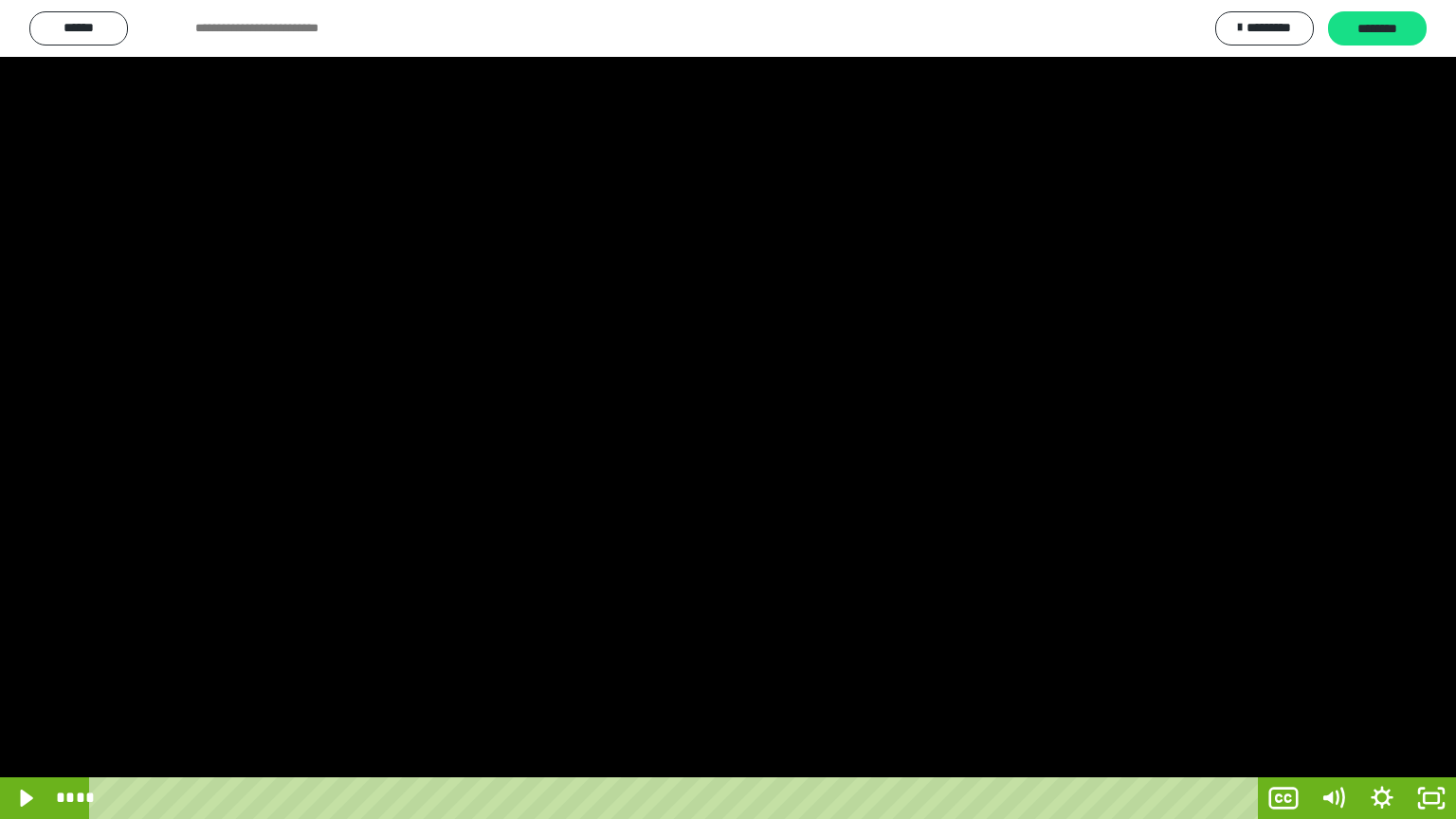 click at bounding box center (728, 410) 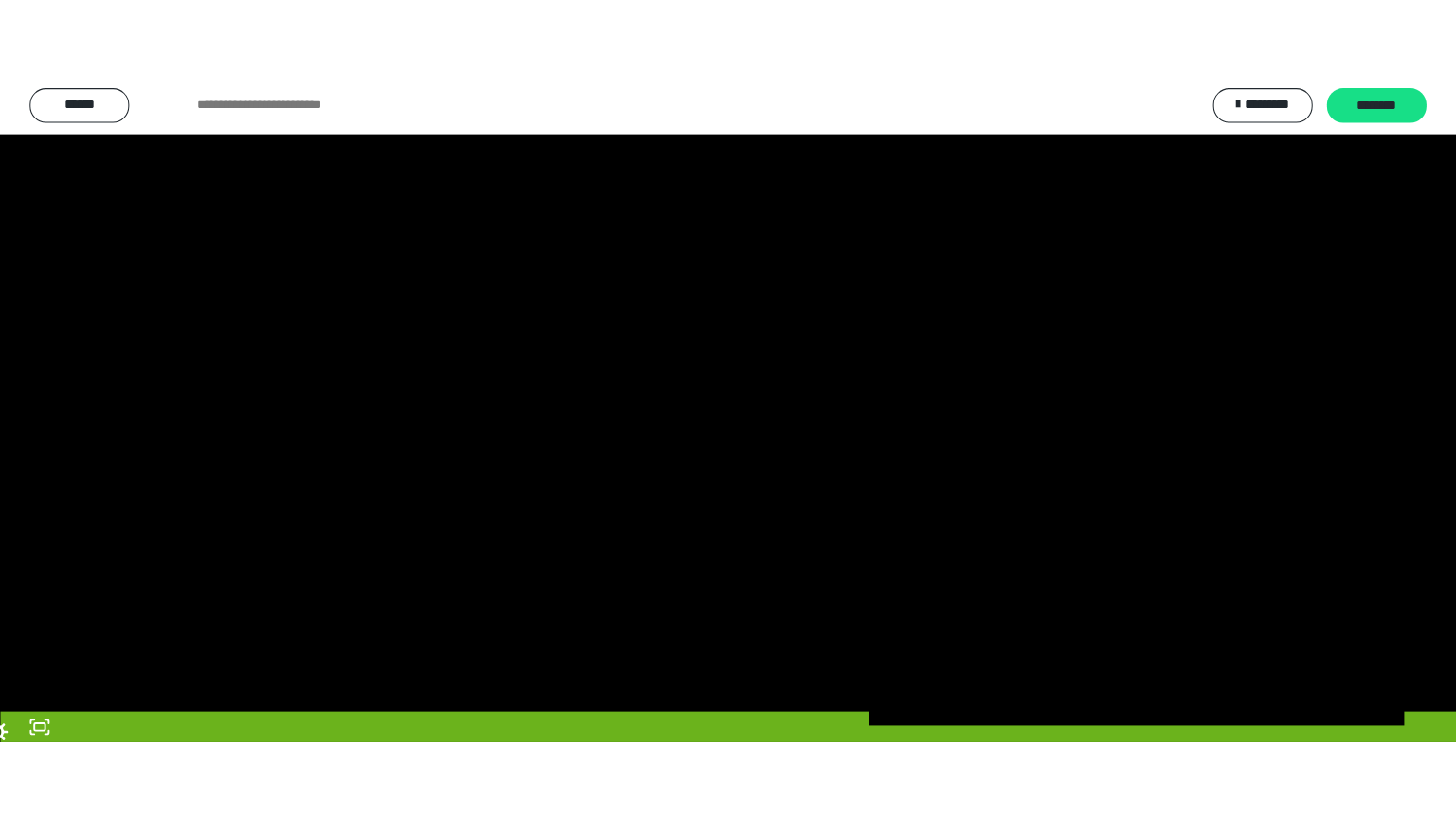 scroll, scrollTop: 3513, scrollLeft: 0, axis: vertical 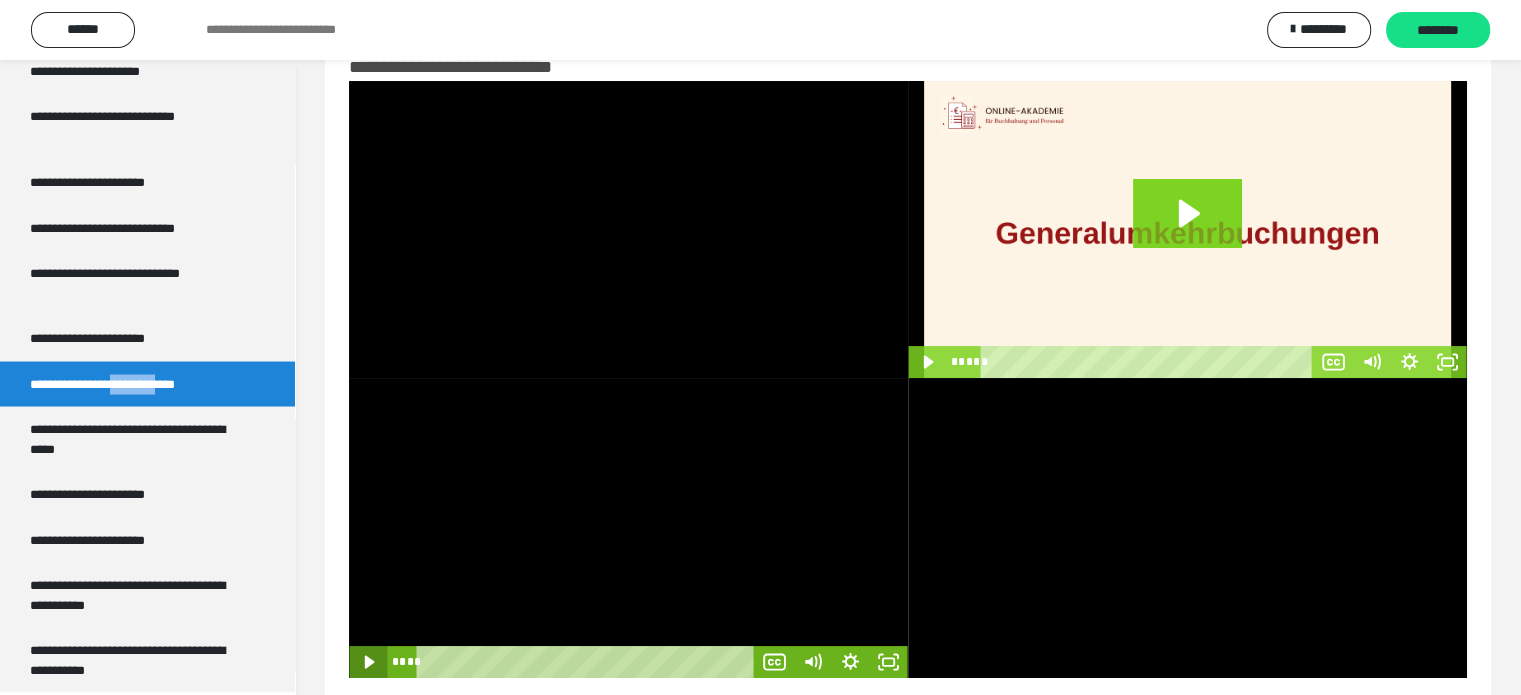 click 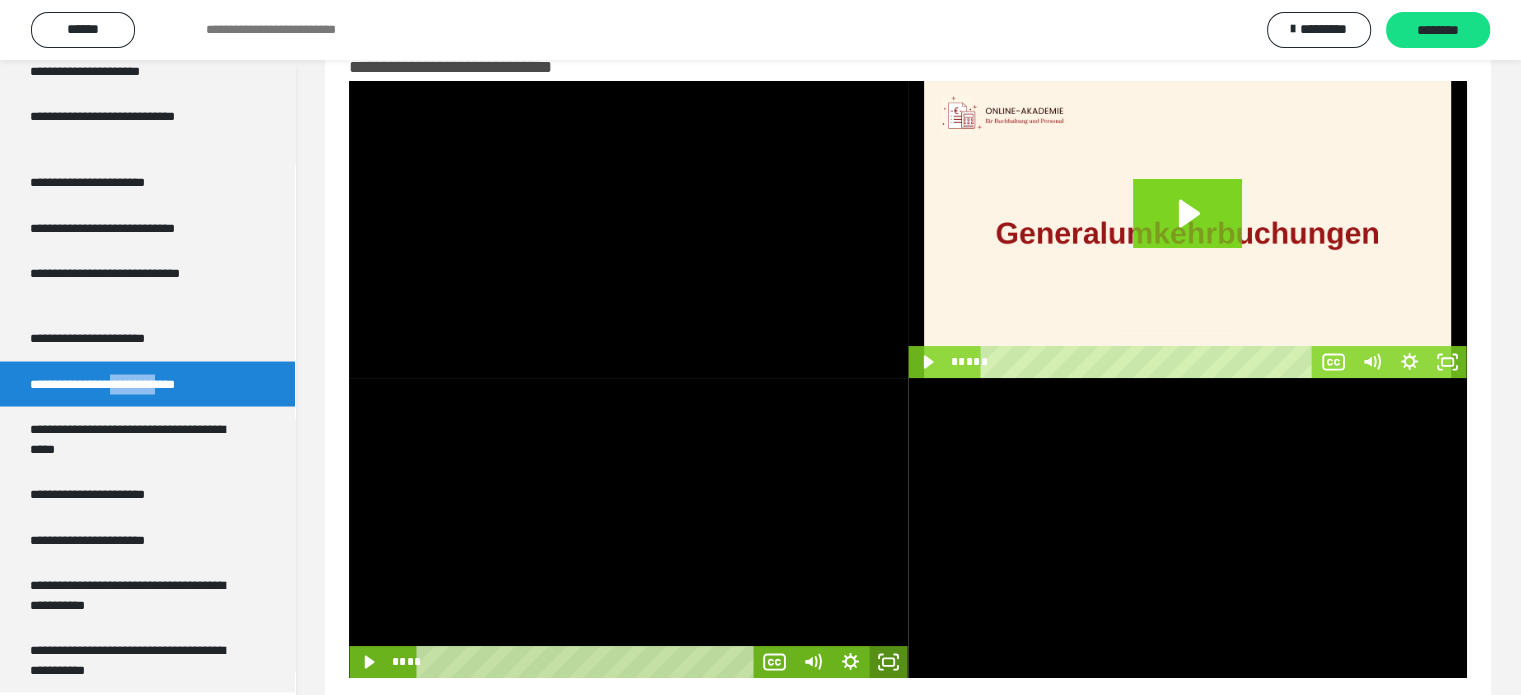 click 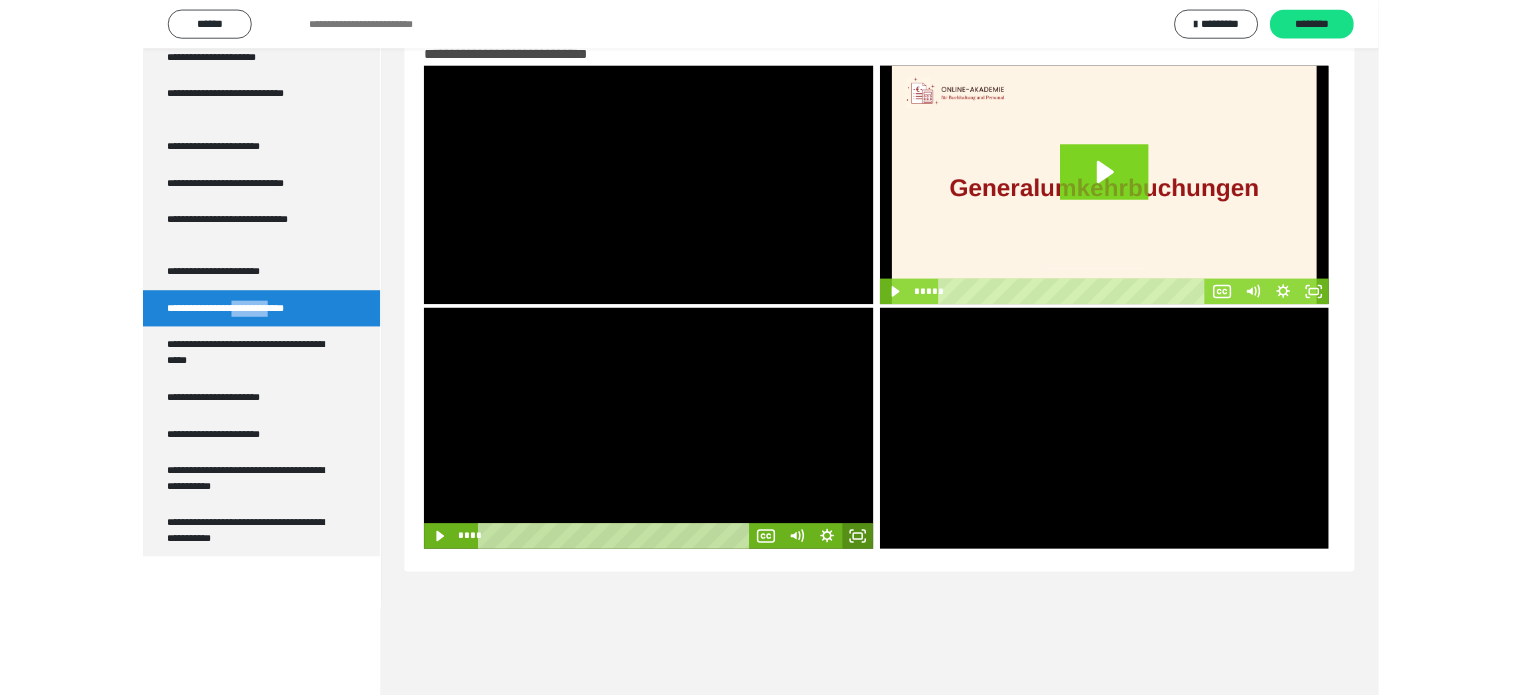 scroll, scrollTop: 3537, scrollLeft: 0, axis: vertical 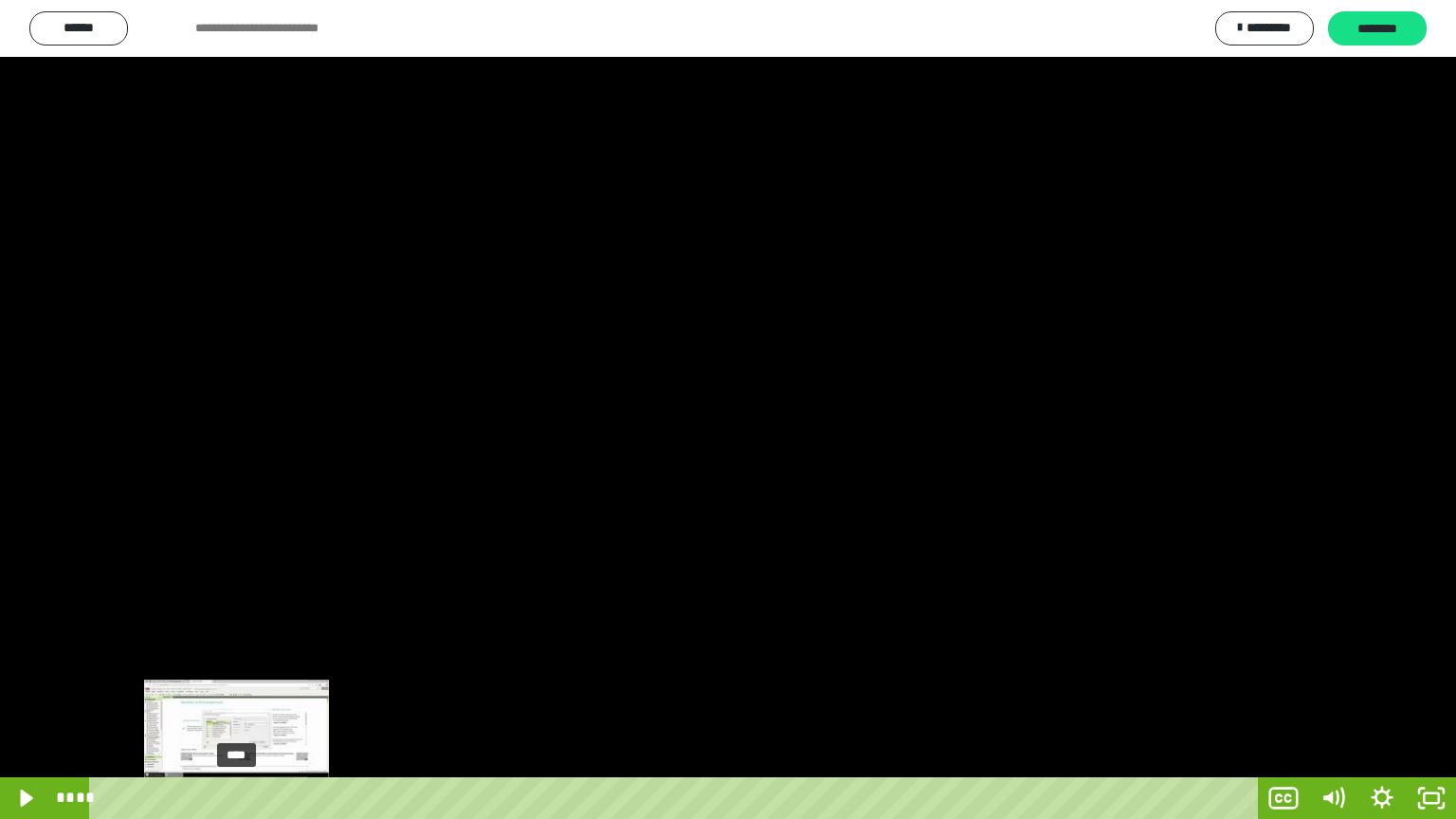click on "****" at bounding box center [677, 798] 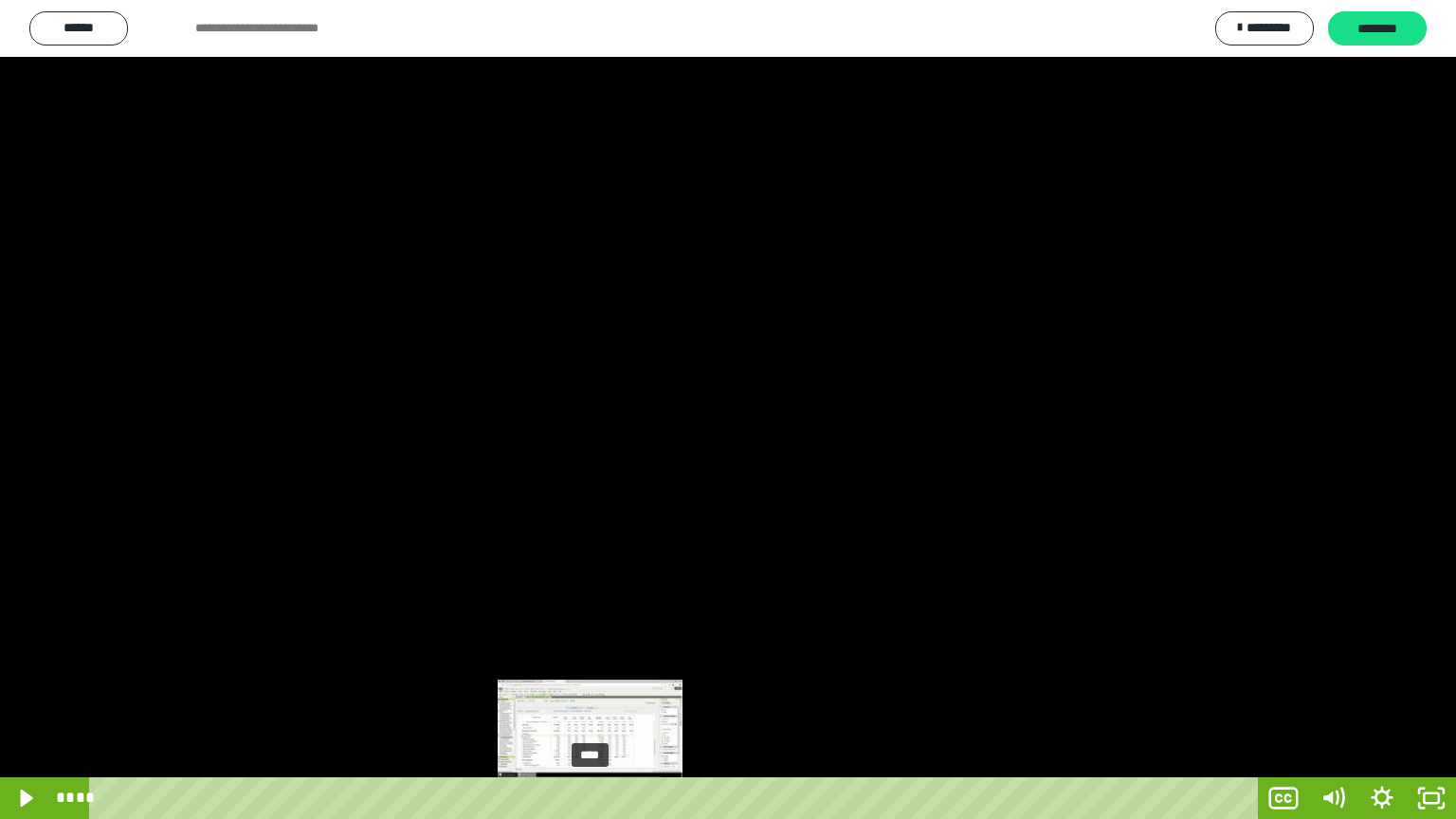 click on "****" at bounding box center [677, 798] 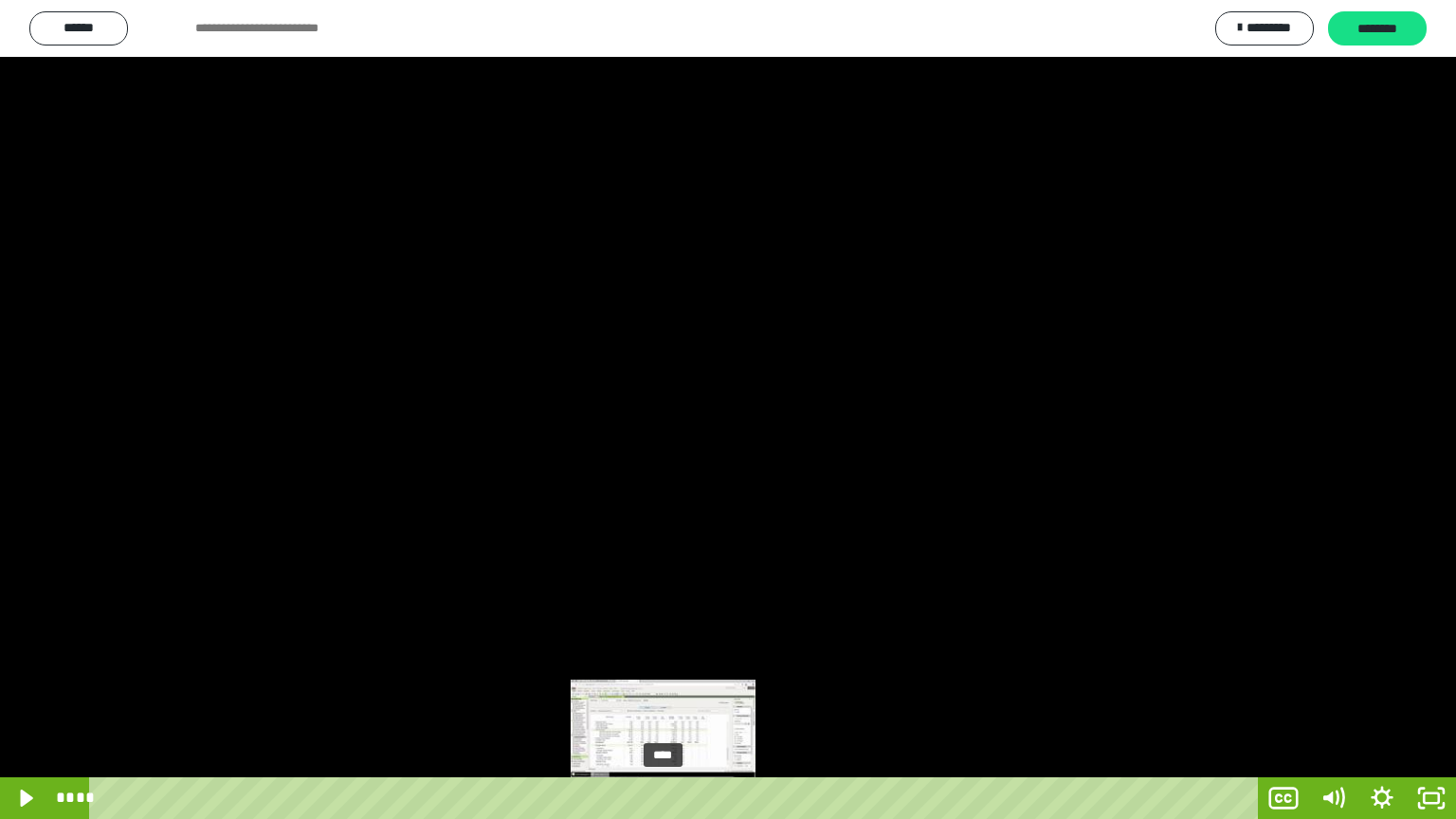 click on "****" at bounding box center [677, 798] 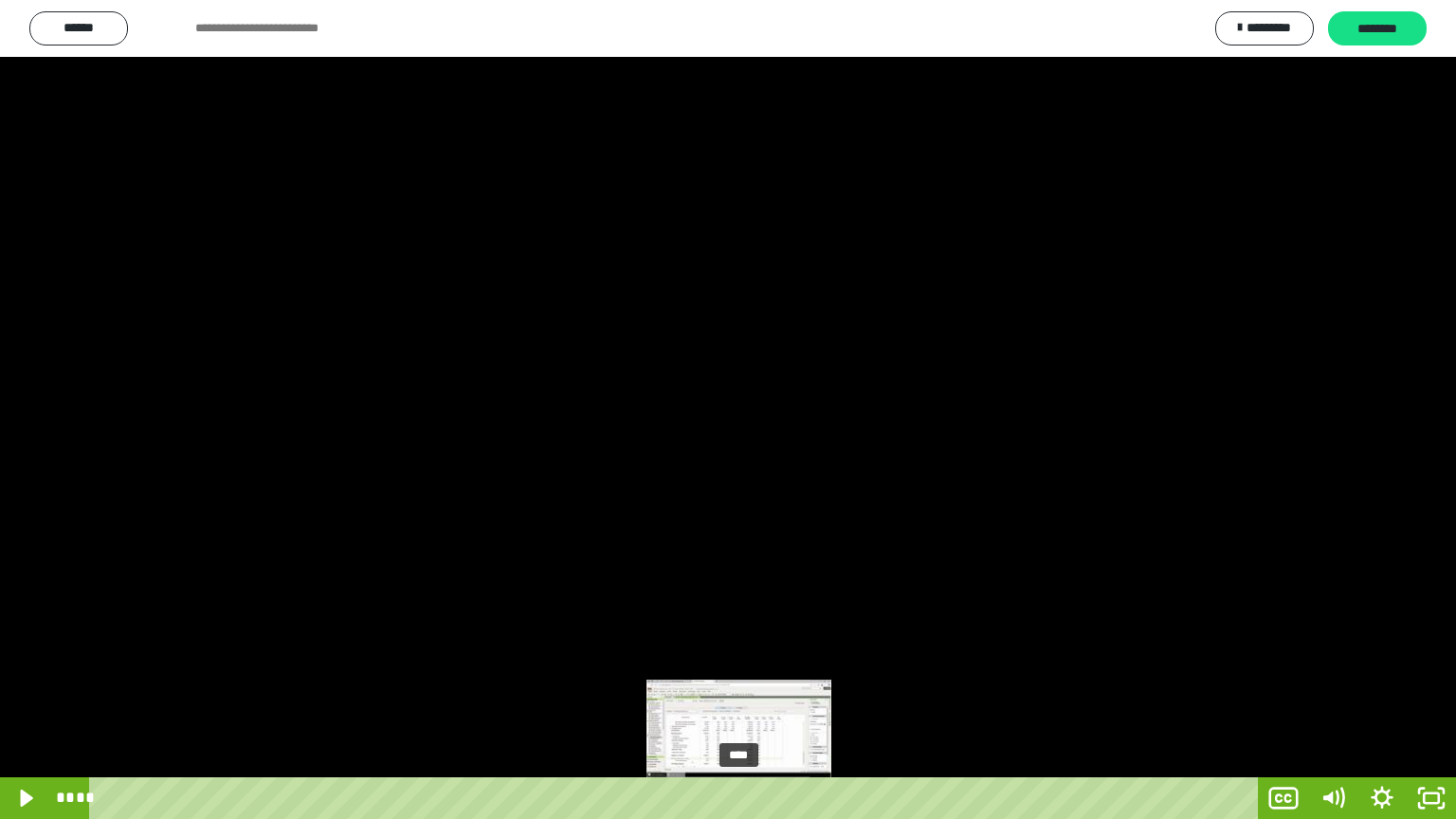 click on "****" at bounding box center (677, 798) 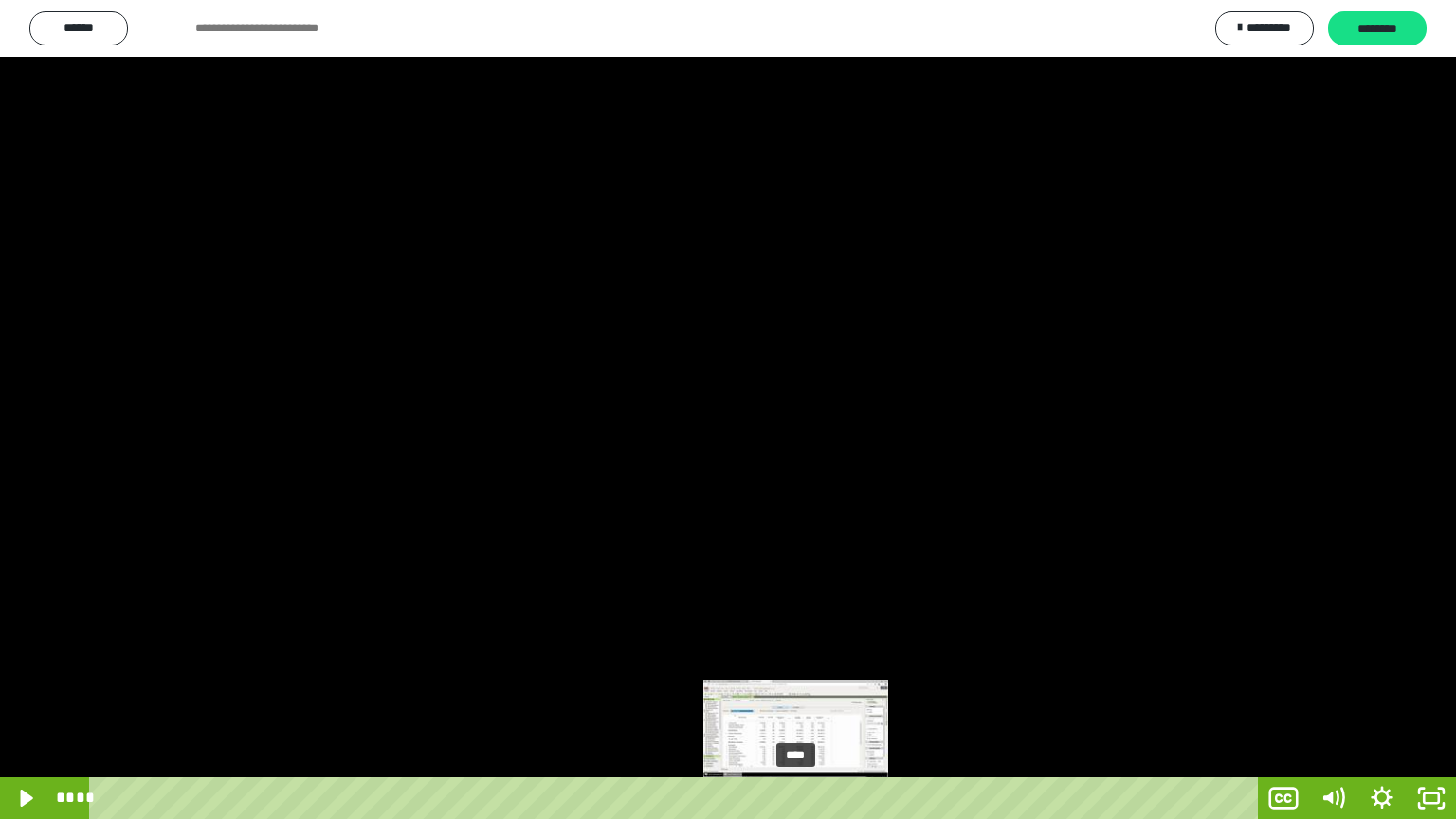 click on "****" at bounding box center (677, 798) 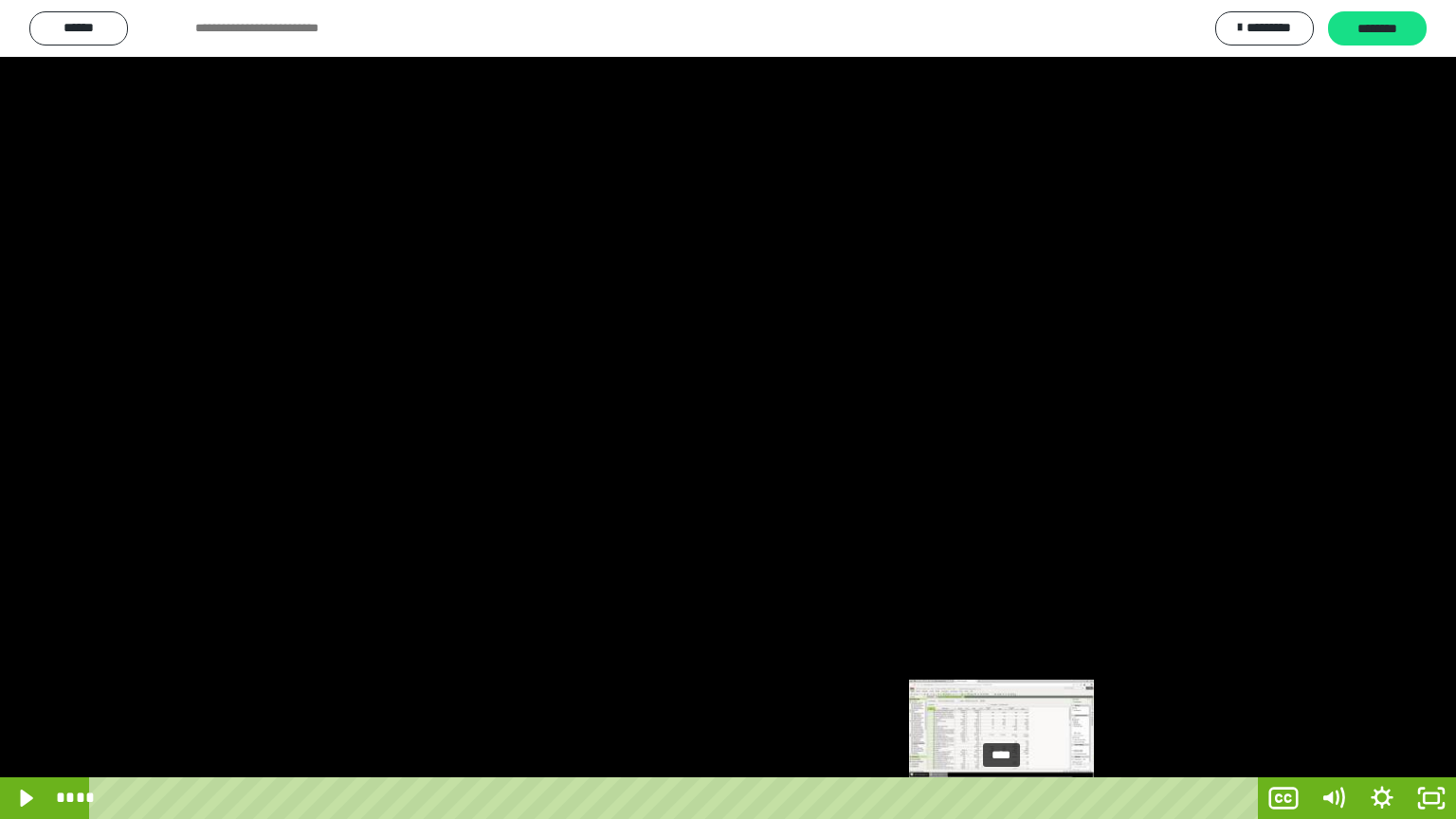 click on "****" at bounding box center [677, 798] 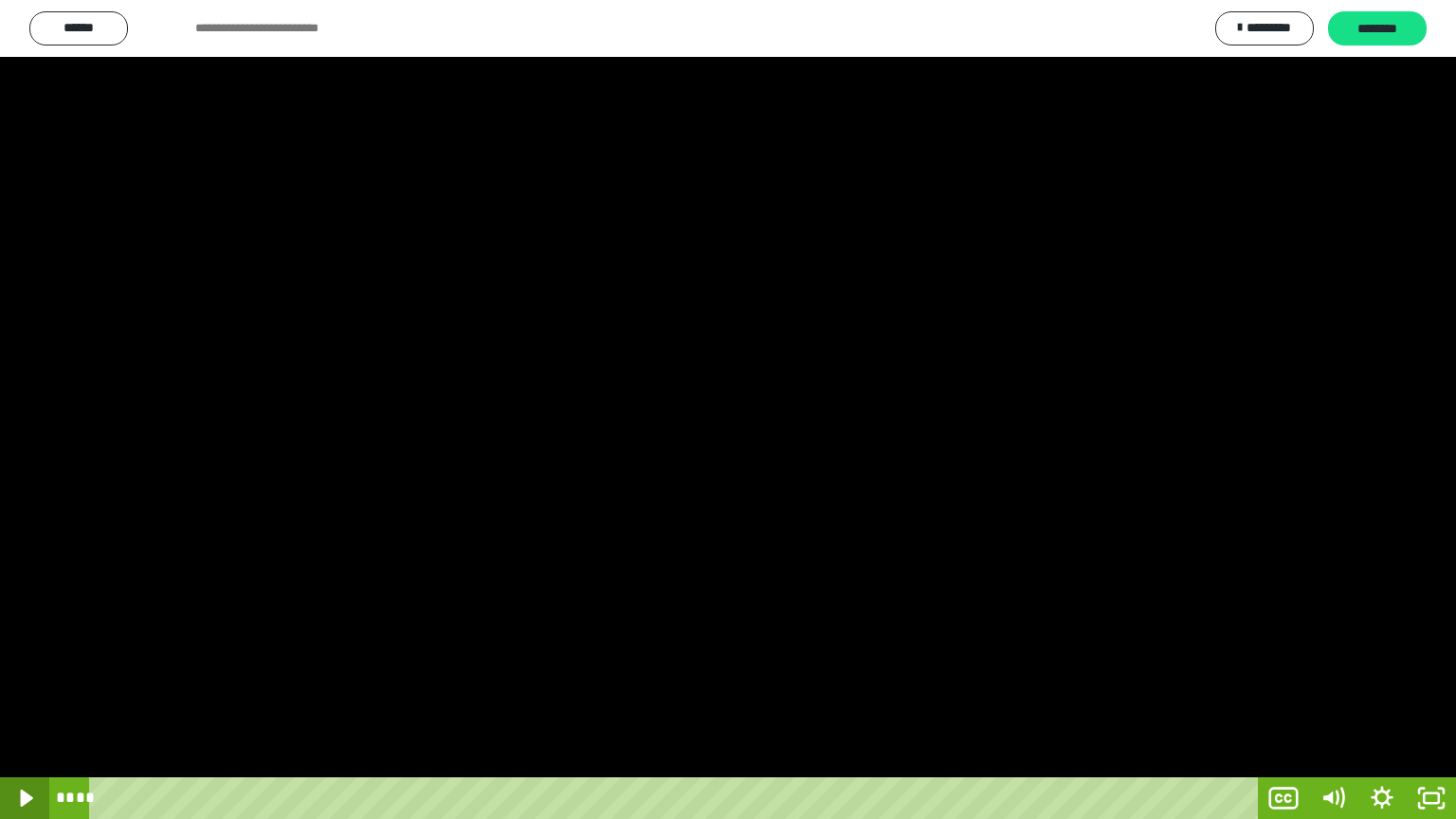 click 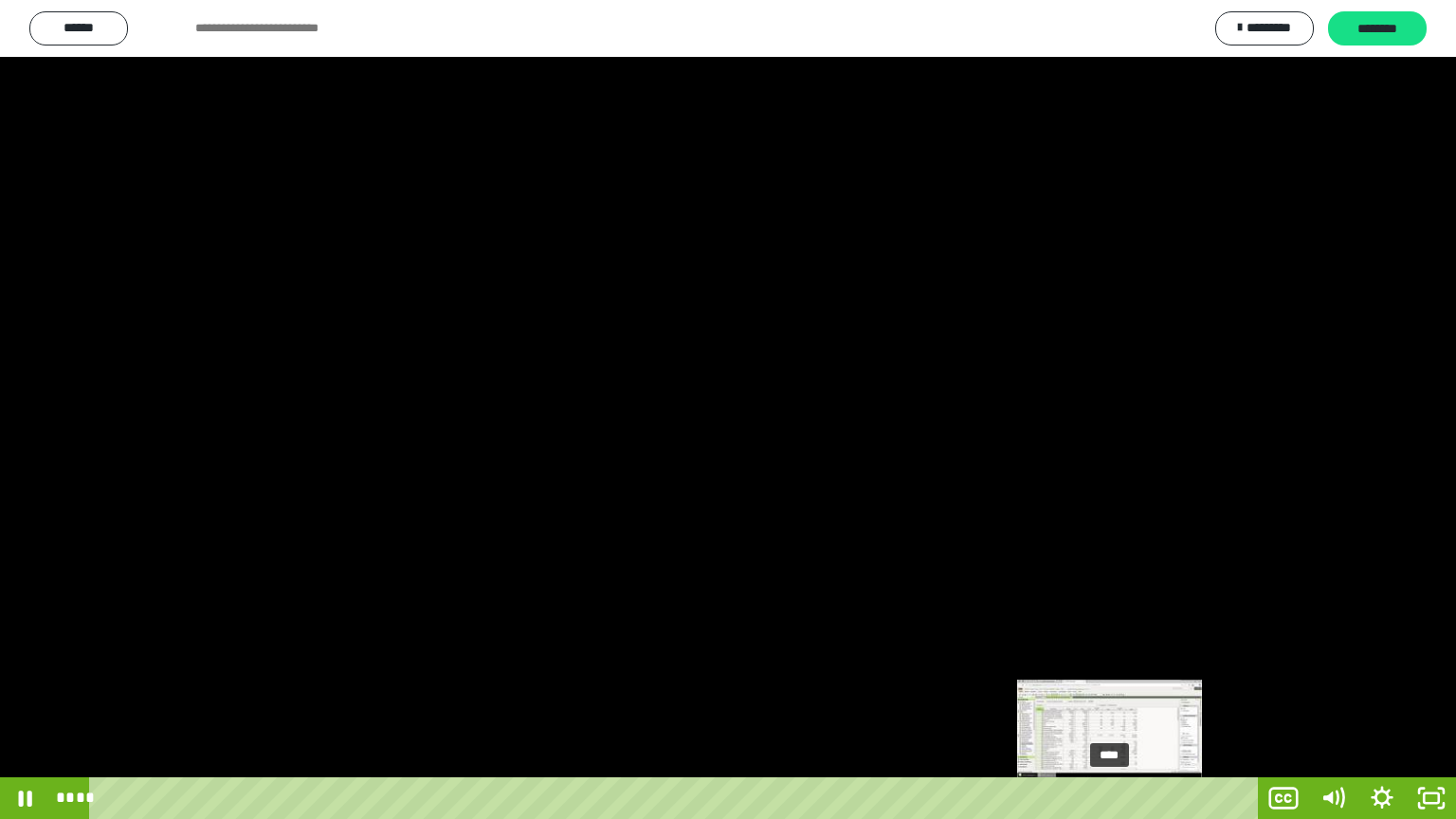 click on "****" at bounding box center (677, 798) 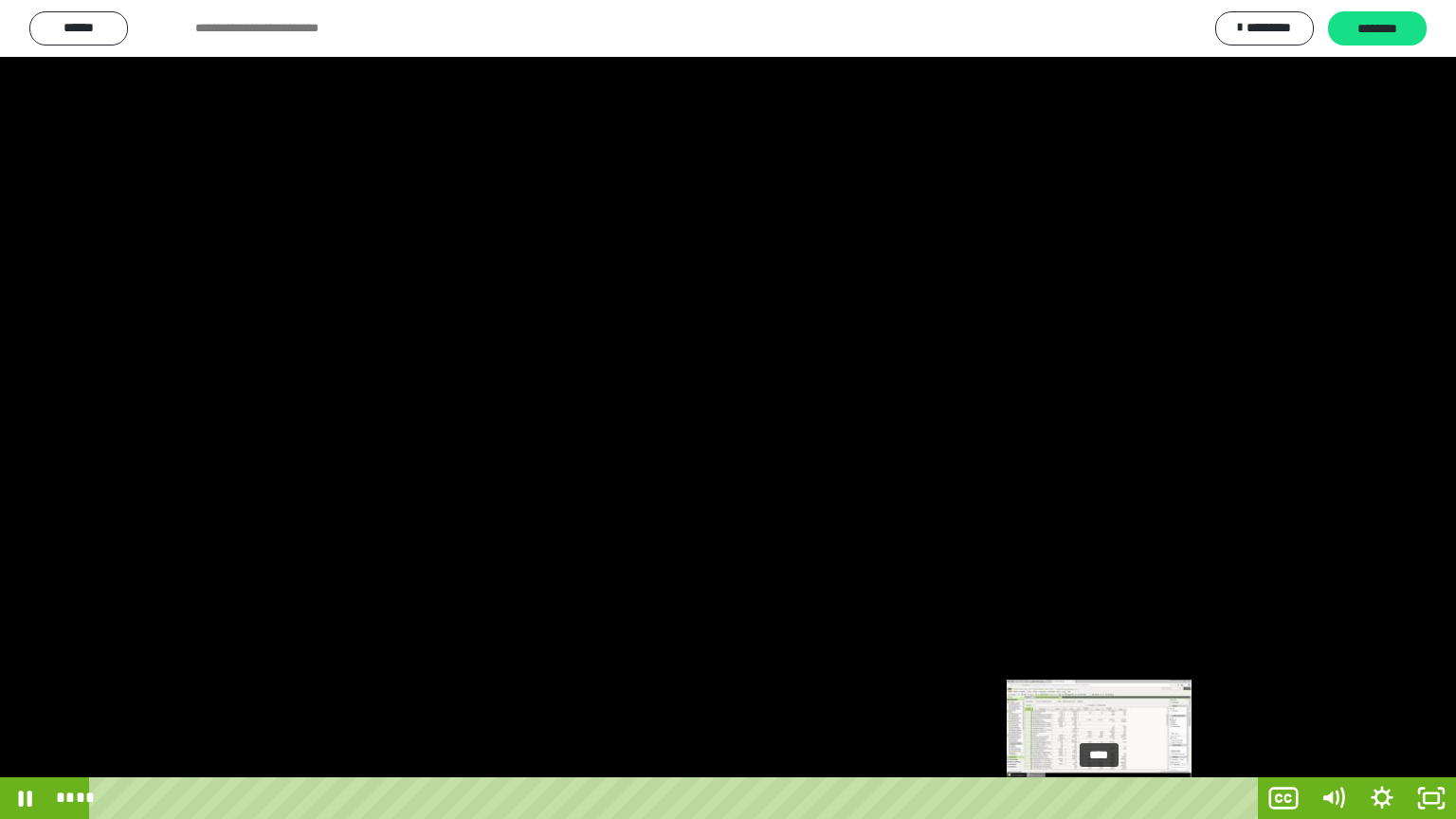 click on "****" at bounding box center (677, 798) 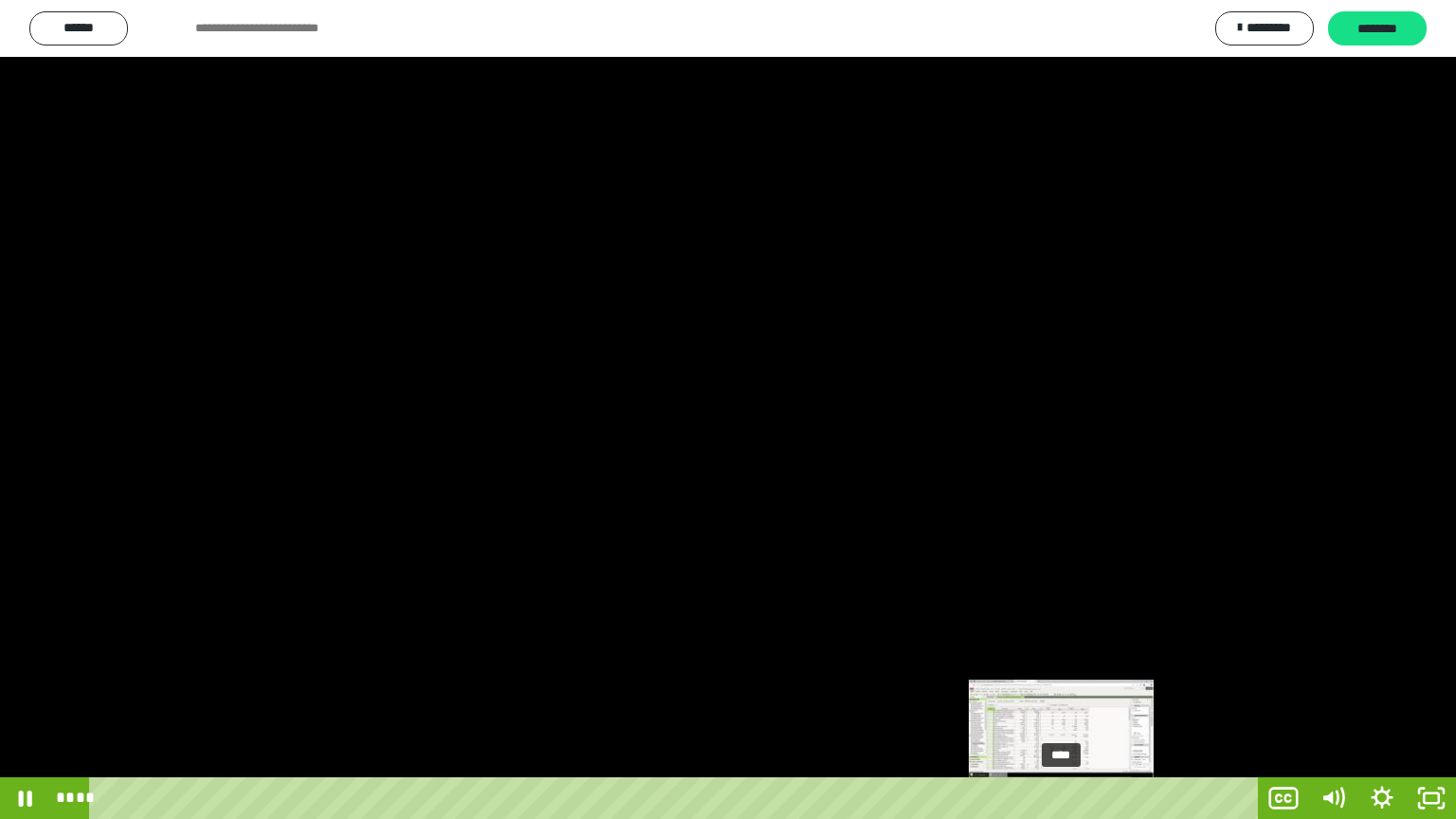 click on "****" at bounding box center [677, 798] 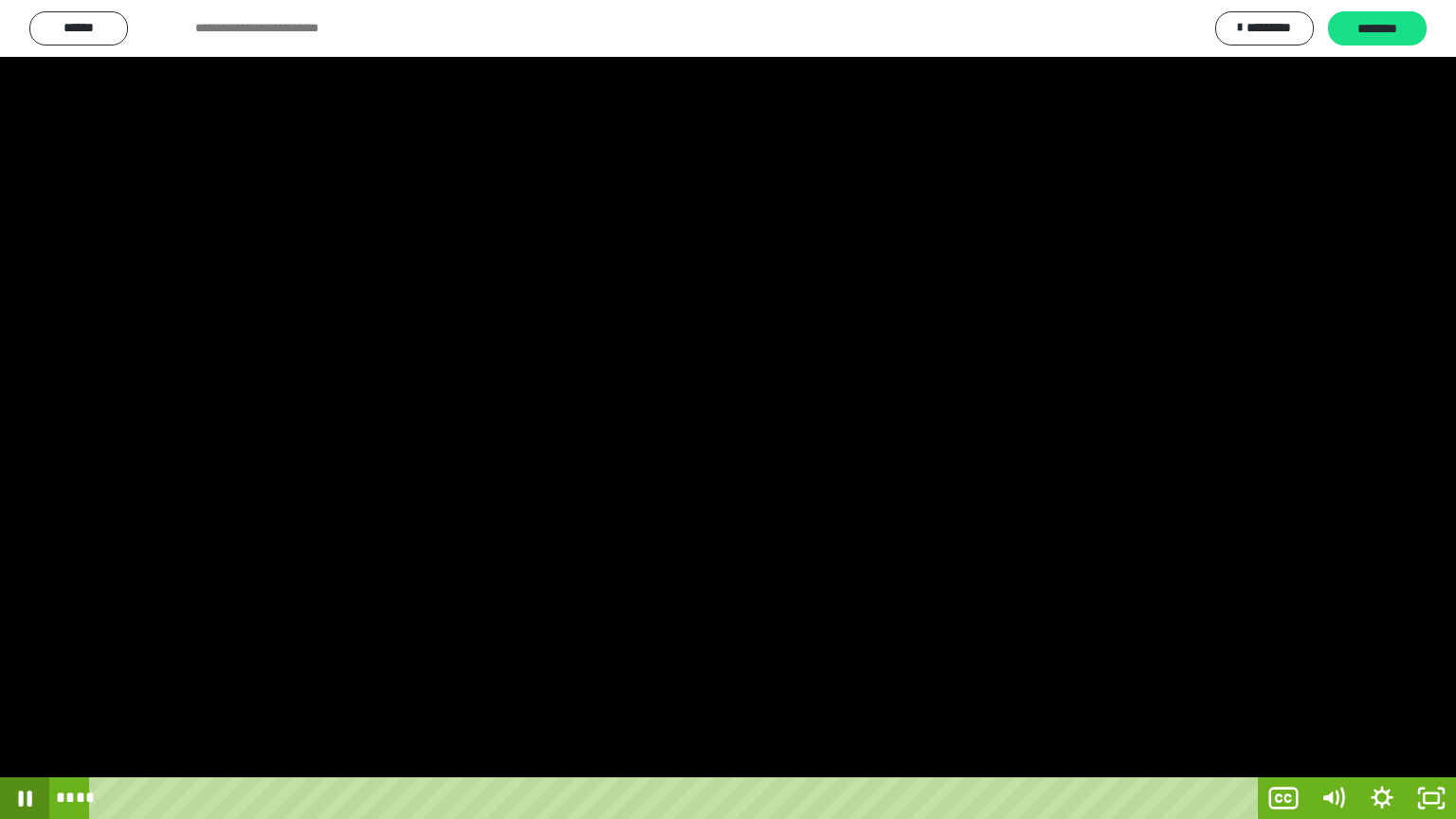 click 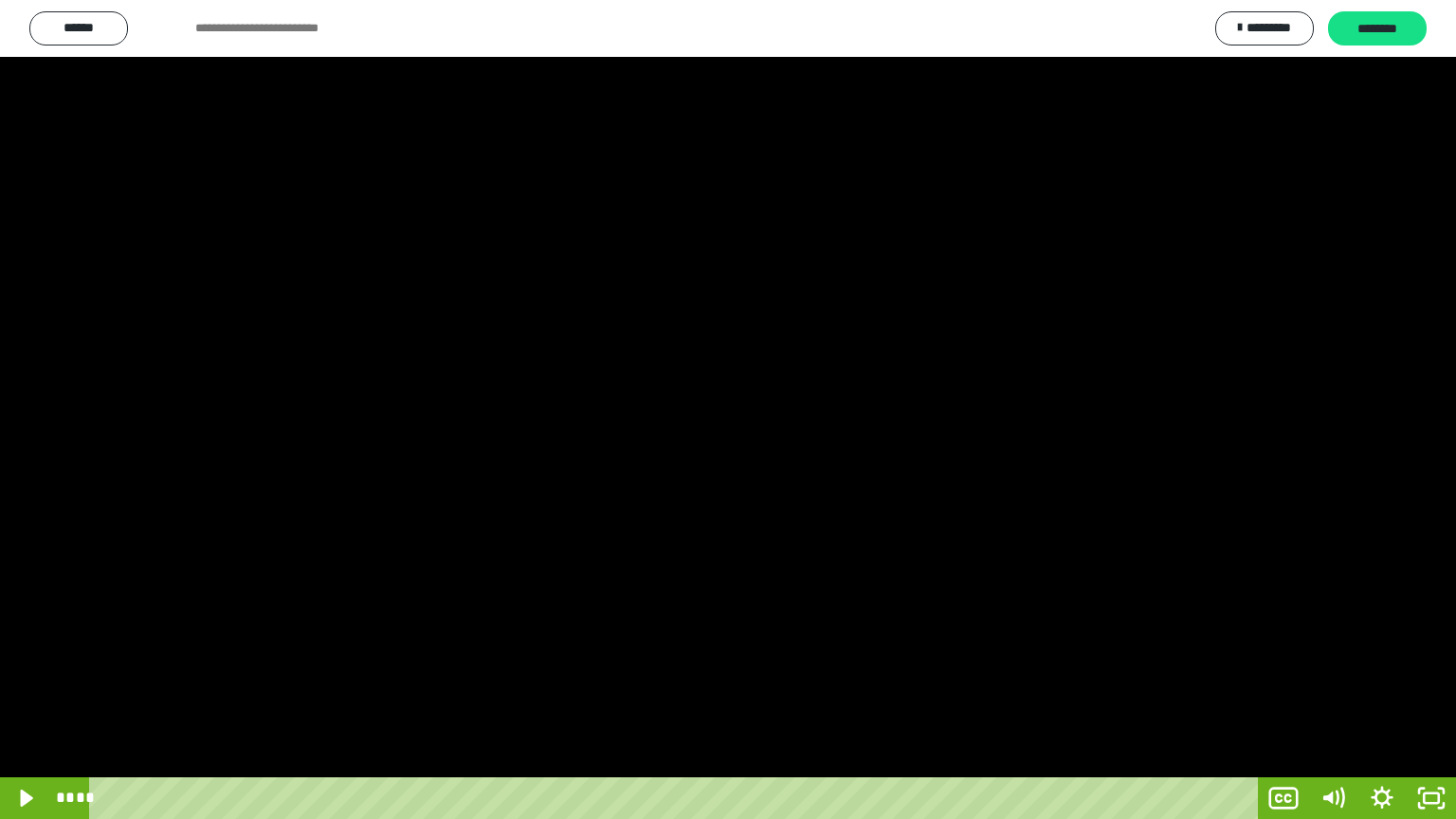 click at bounding box center (728, 410) 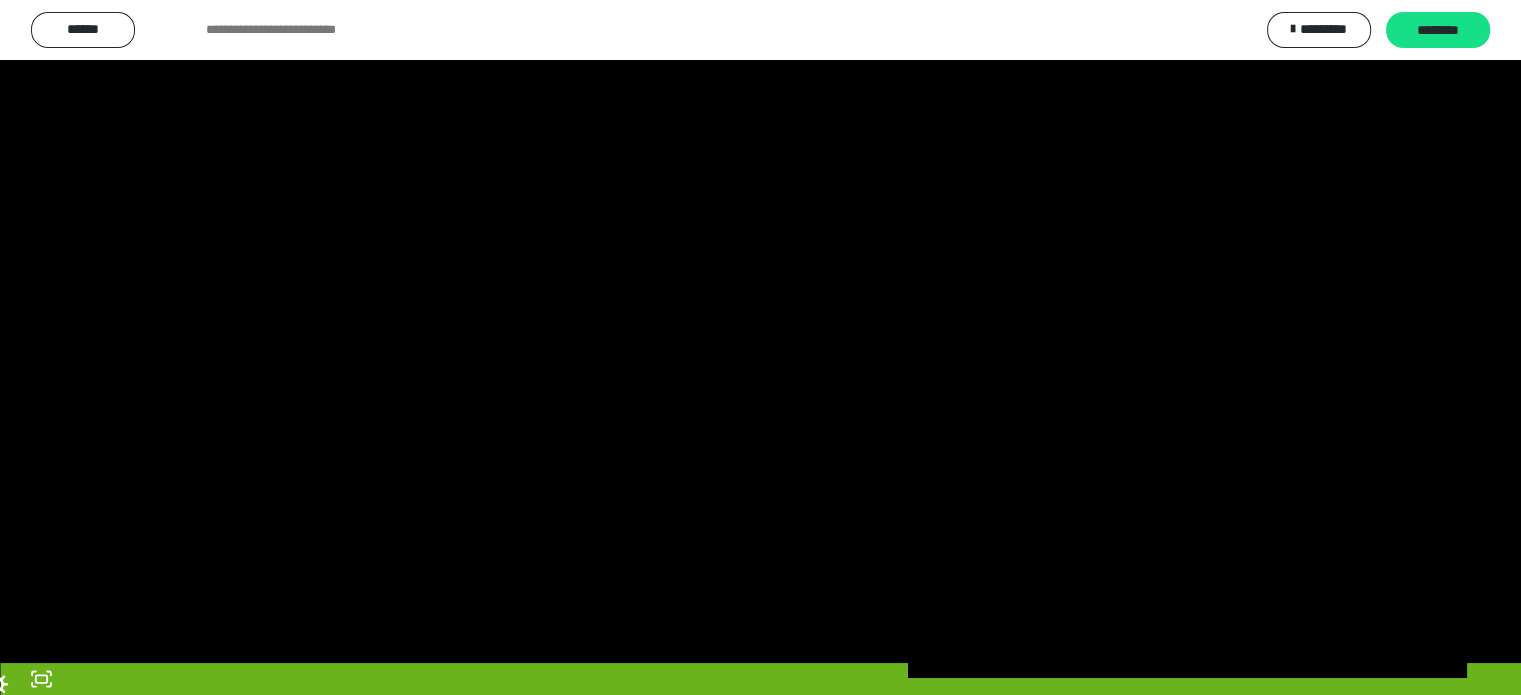 scroll, scrollTop: 3706, scrollLeft: 0, axis: vertical 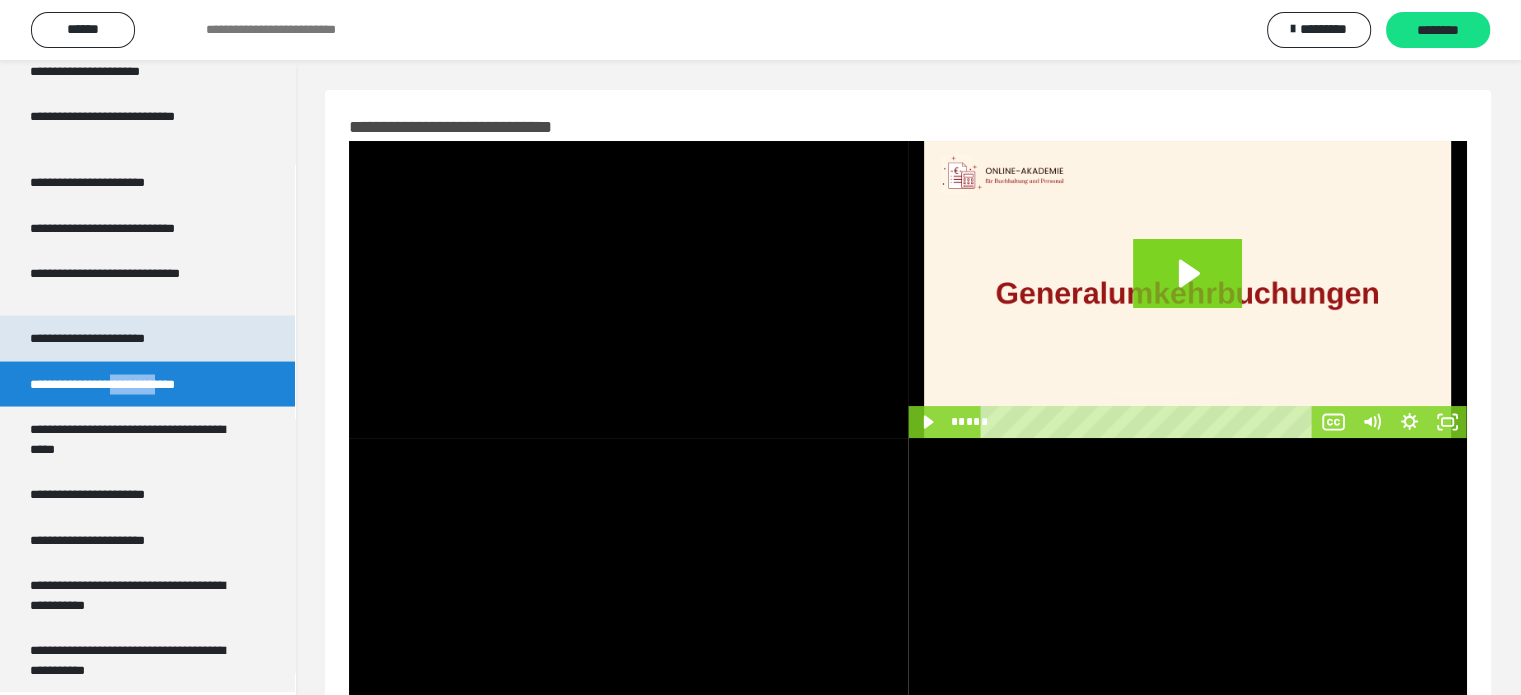 click on "**********" at bounding box center (109, 338) 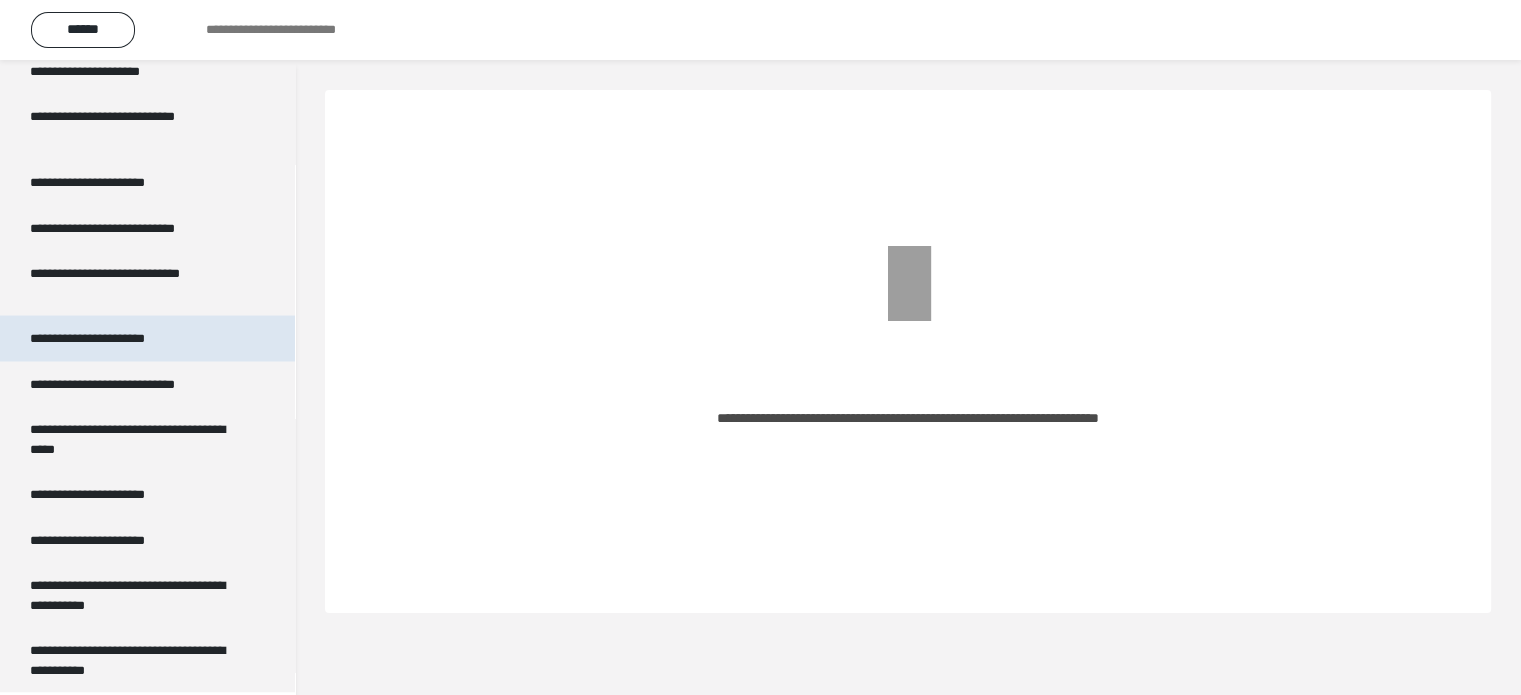 click on "**********" at bounding box center [109, 338] 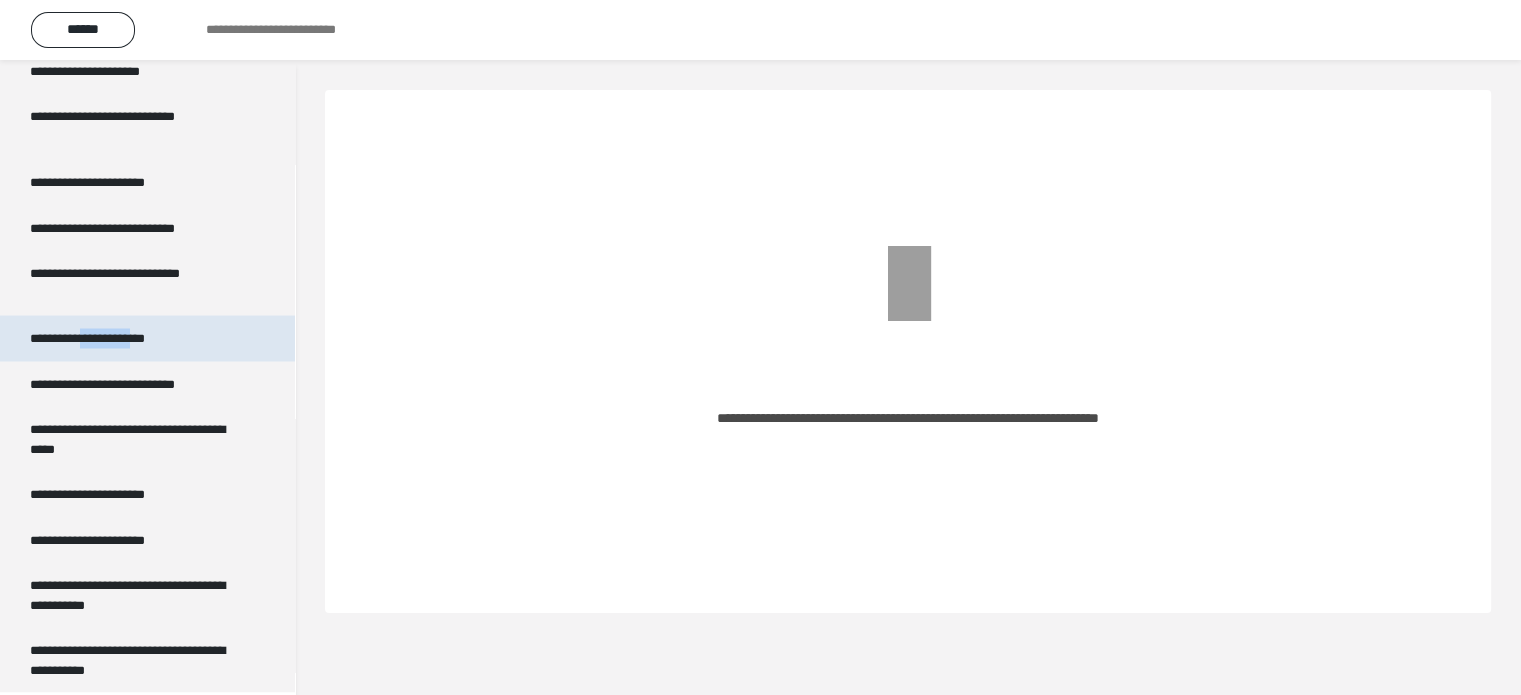 click on "**********" at bounding box center [109, 338] 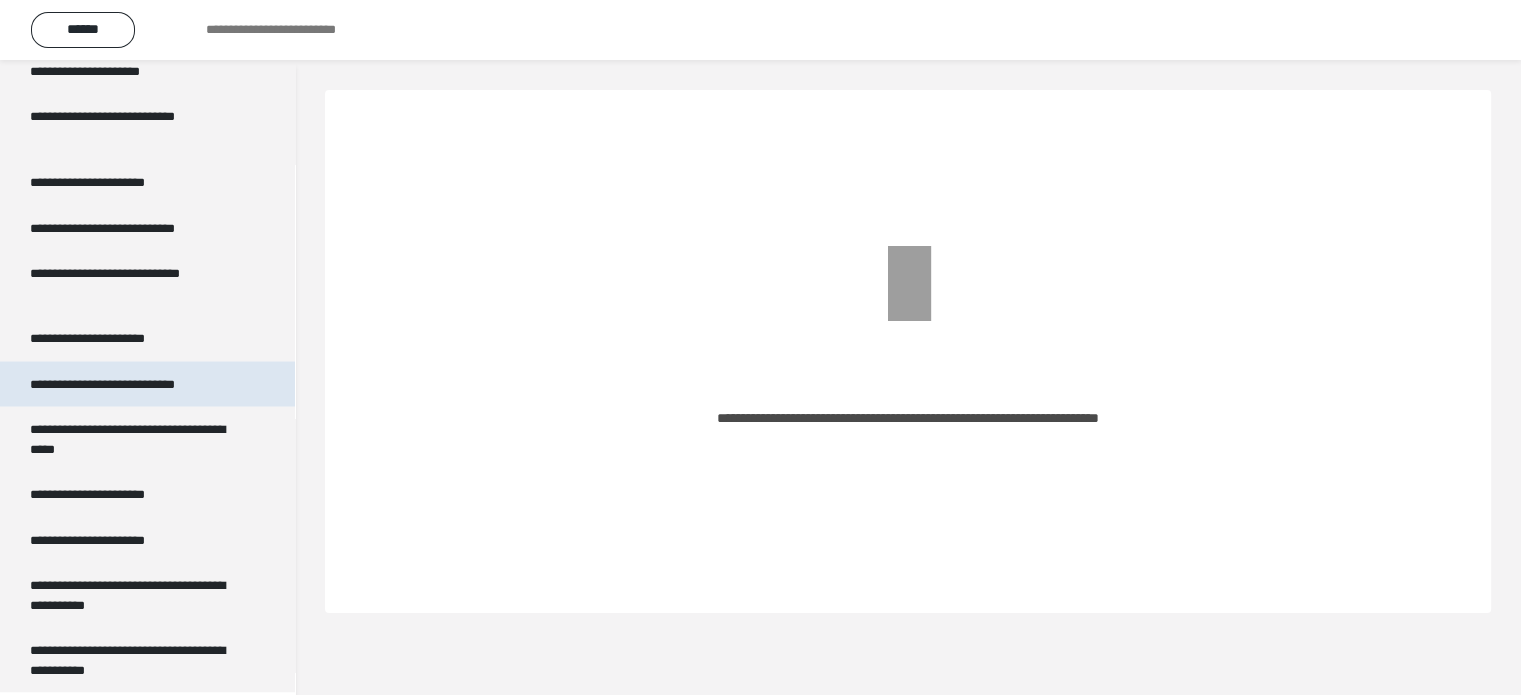 click on "**********" at bounding box center (129, 384) 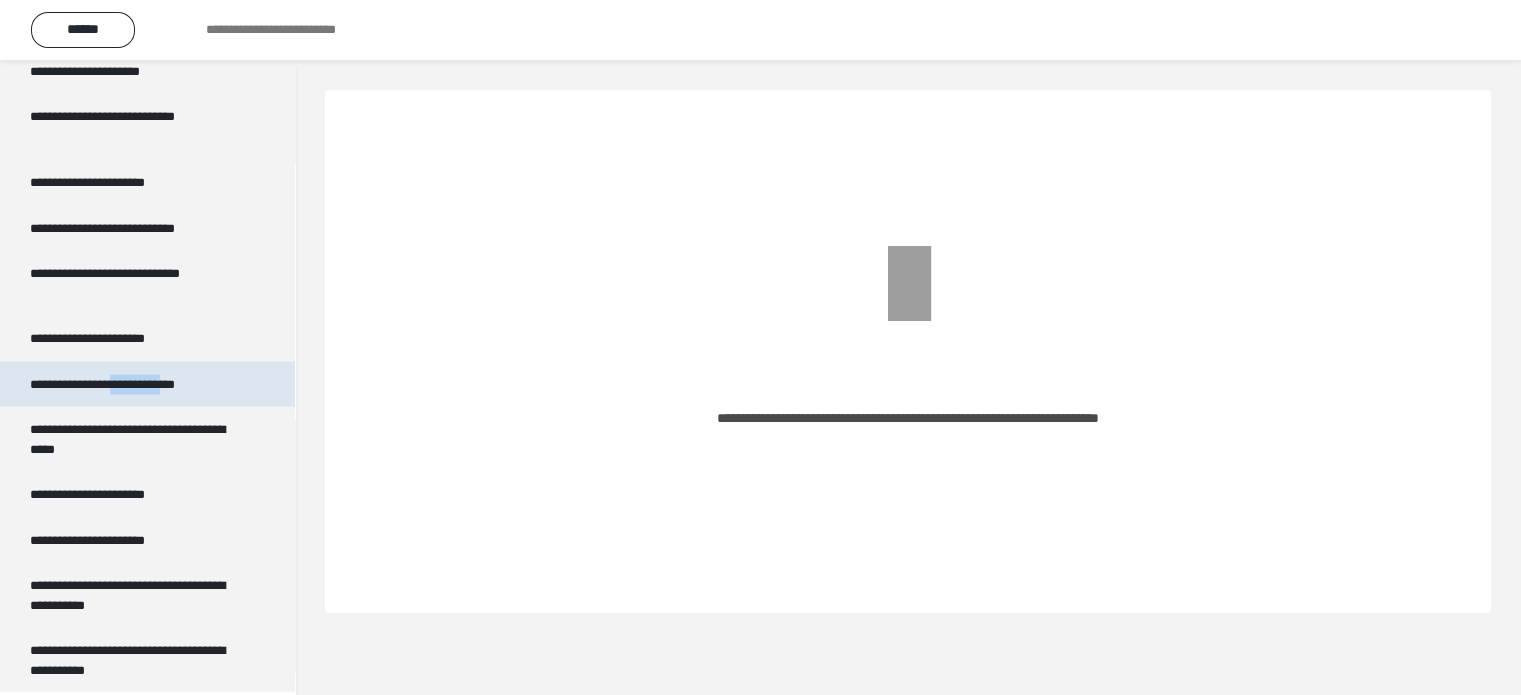click on "**********" at bounding box center (129, 384) 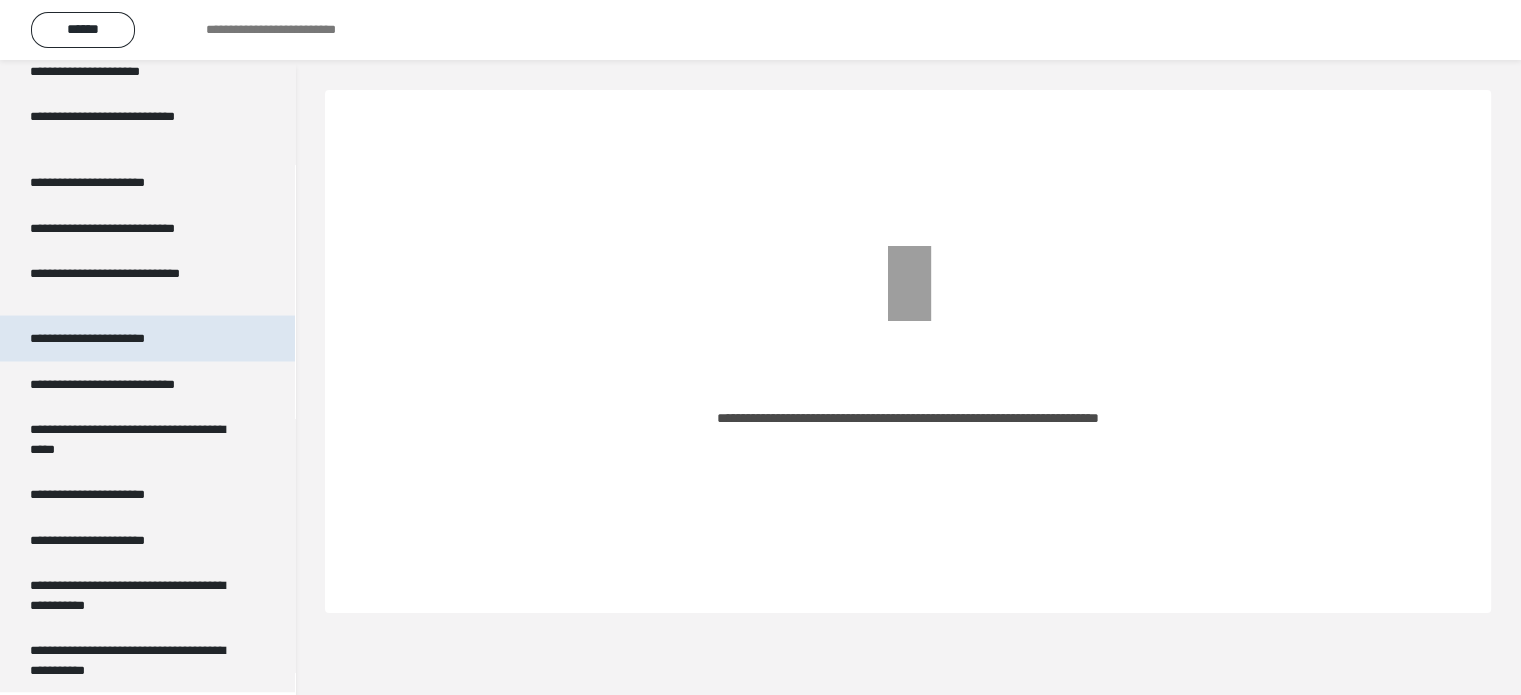 click on "**********" at bounding box center [109, 338] 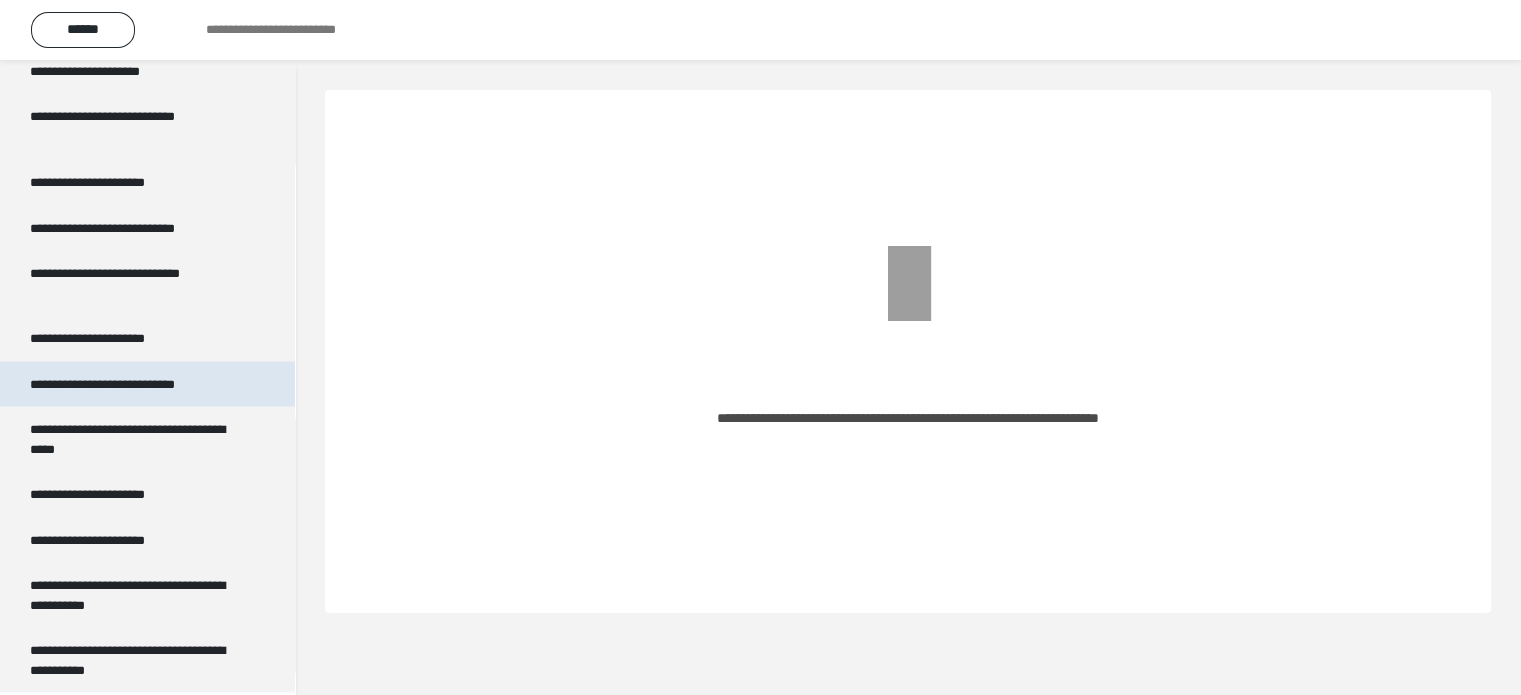 click on "**********" at bounding box center (129, 384) 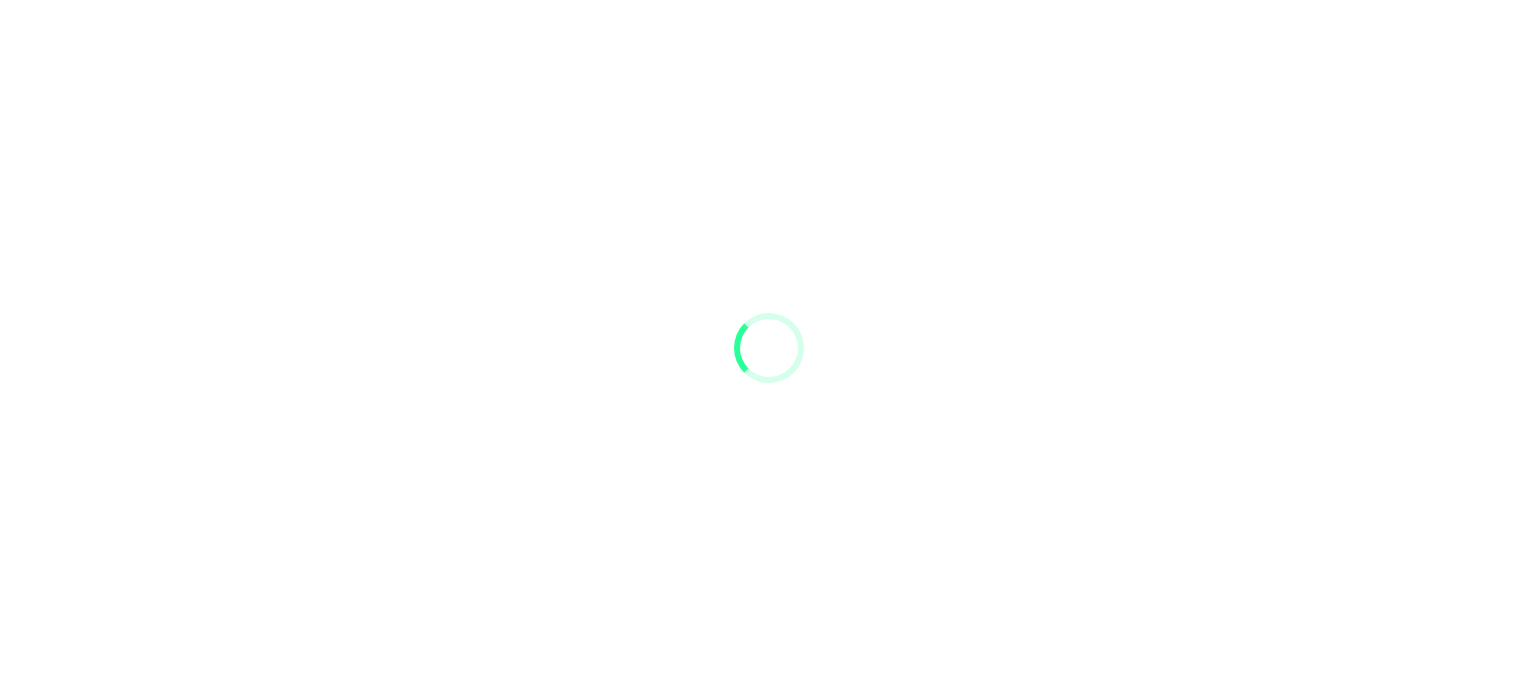 scroll, scrollTop: 0, scrollLeft: 0, axis: both 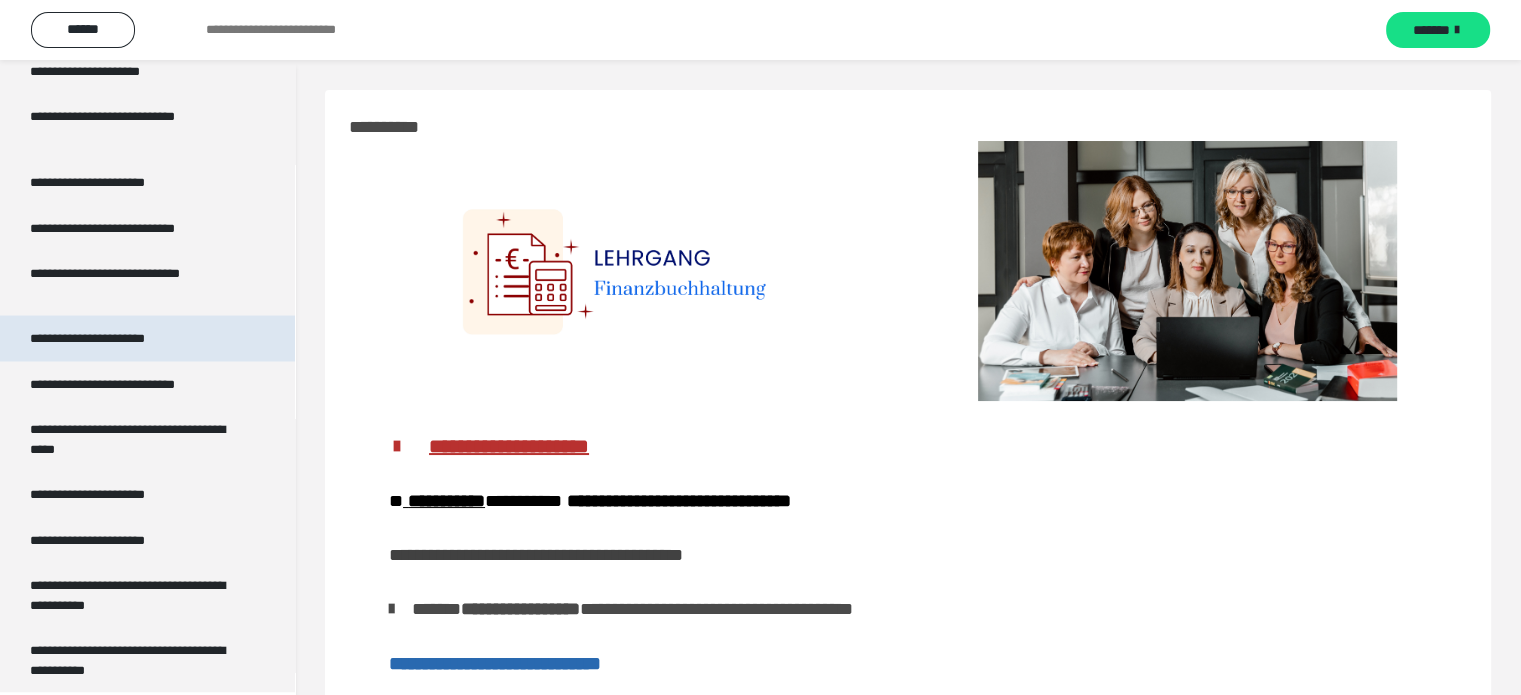 click on "**********" at bounding box center (109, 338) 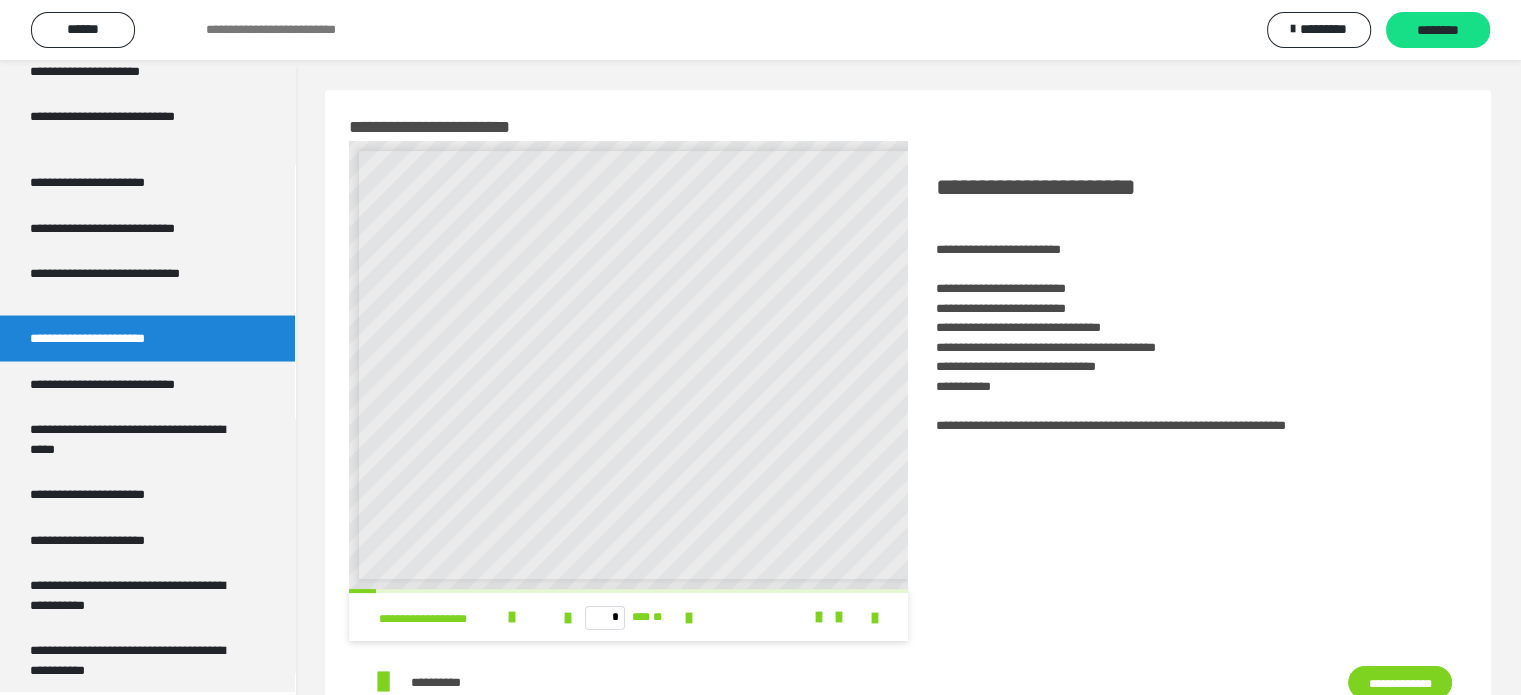 scroll, scrollTop: 8, scrollLeft: 0, axis: vertical 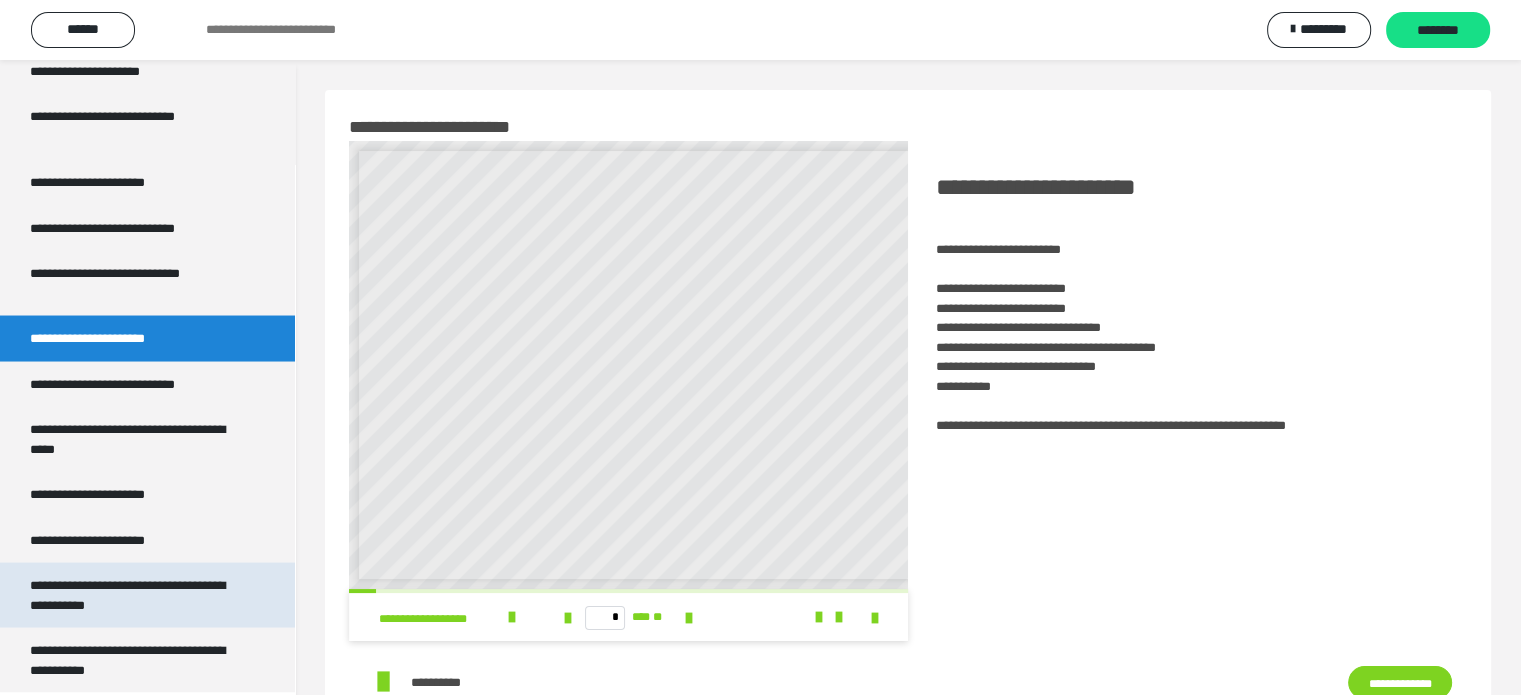 click on "**********" at bounding box center (147, 594) 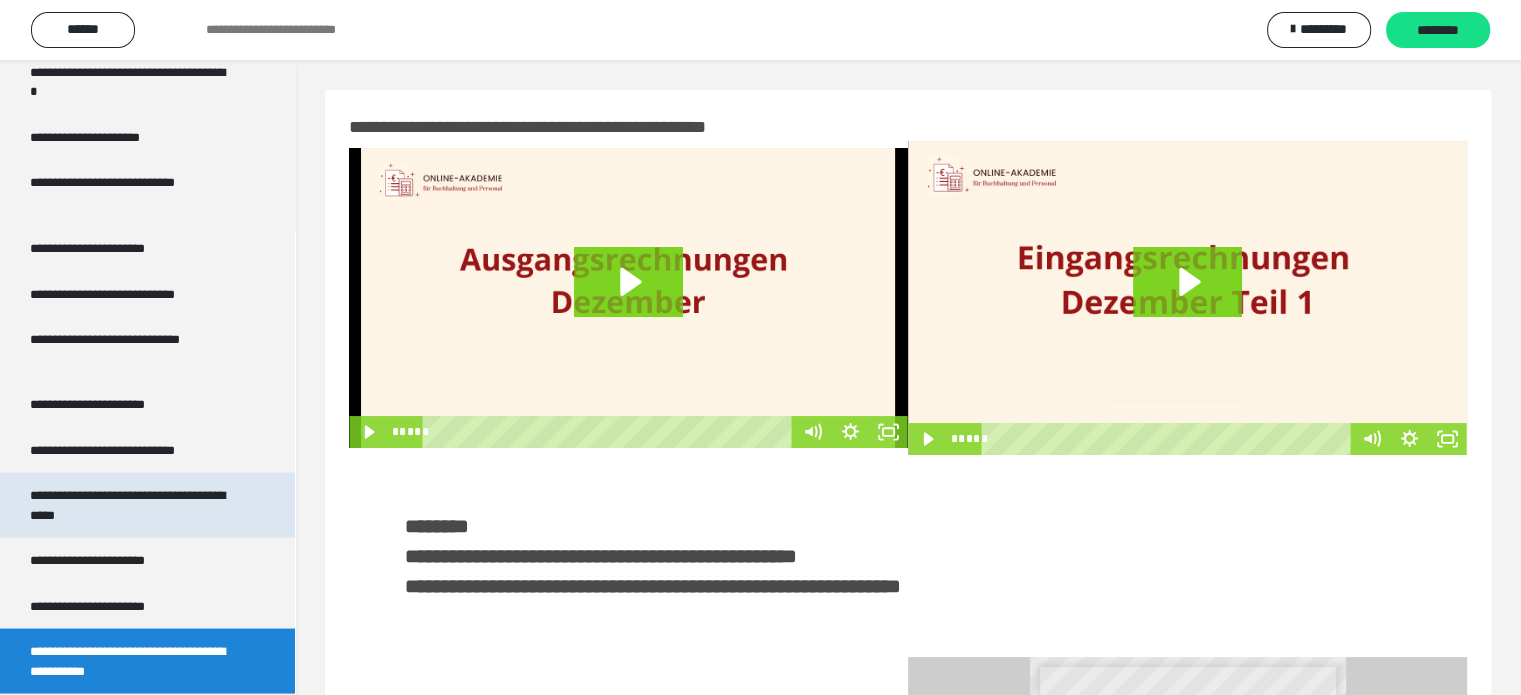 scroll, scrollTop: 3606, scrollLeft: 0, axis: vertical 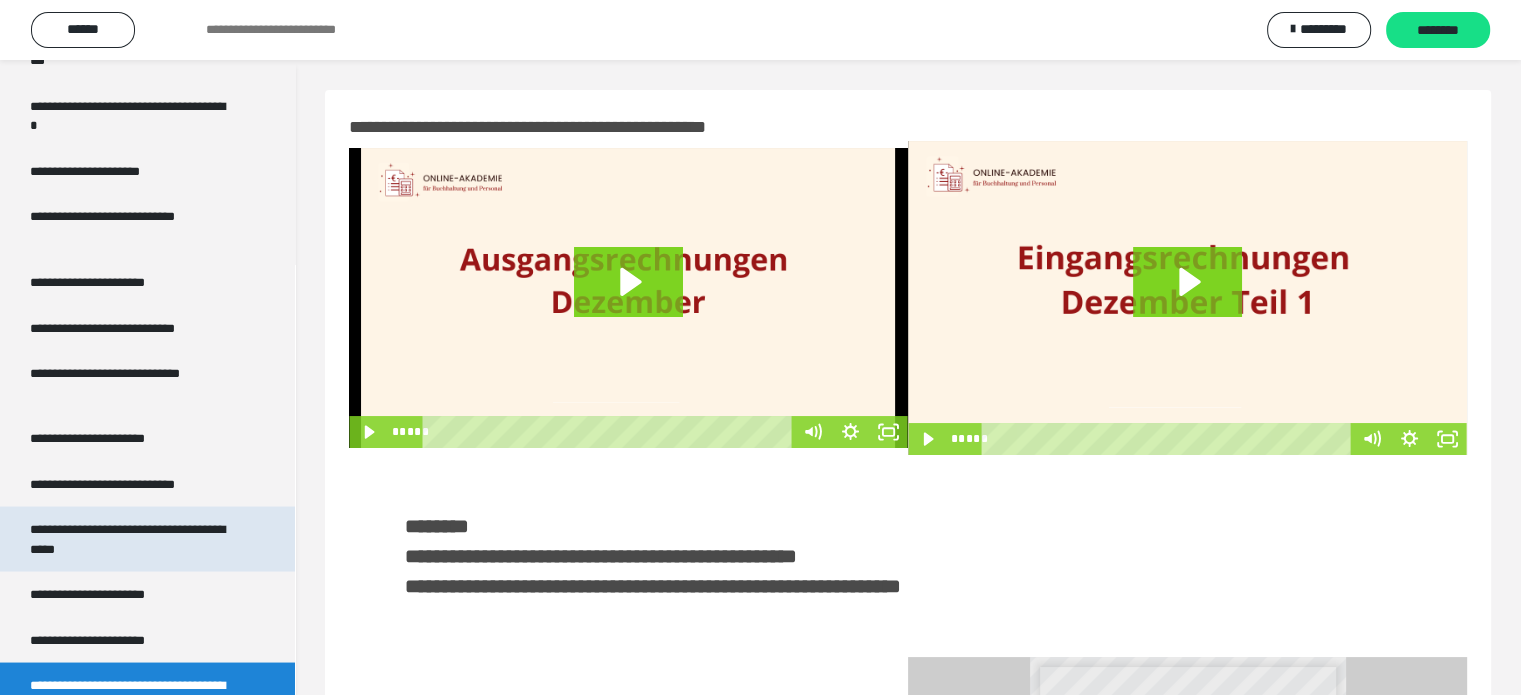 click on "**********" at bounding box center [132, 538] 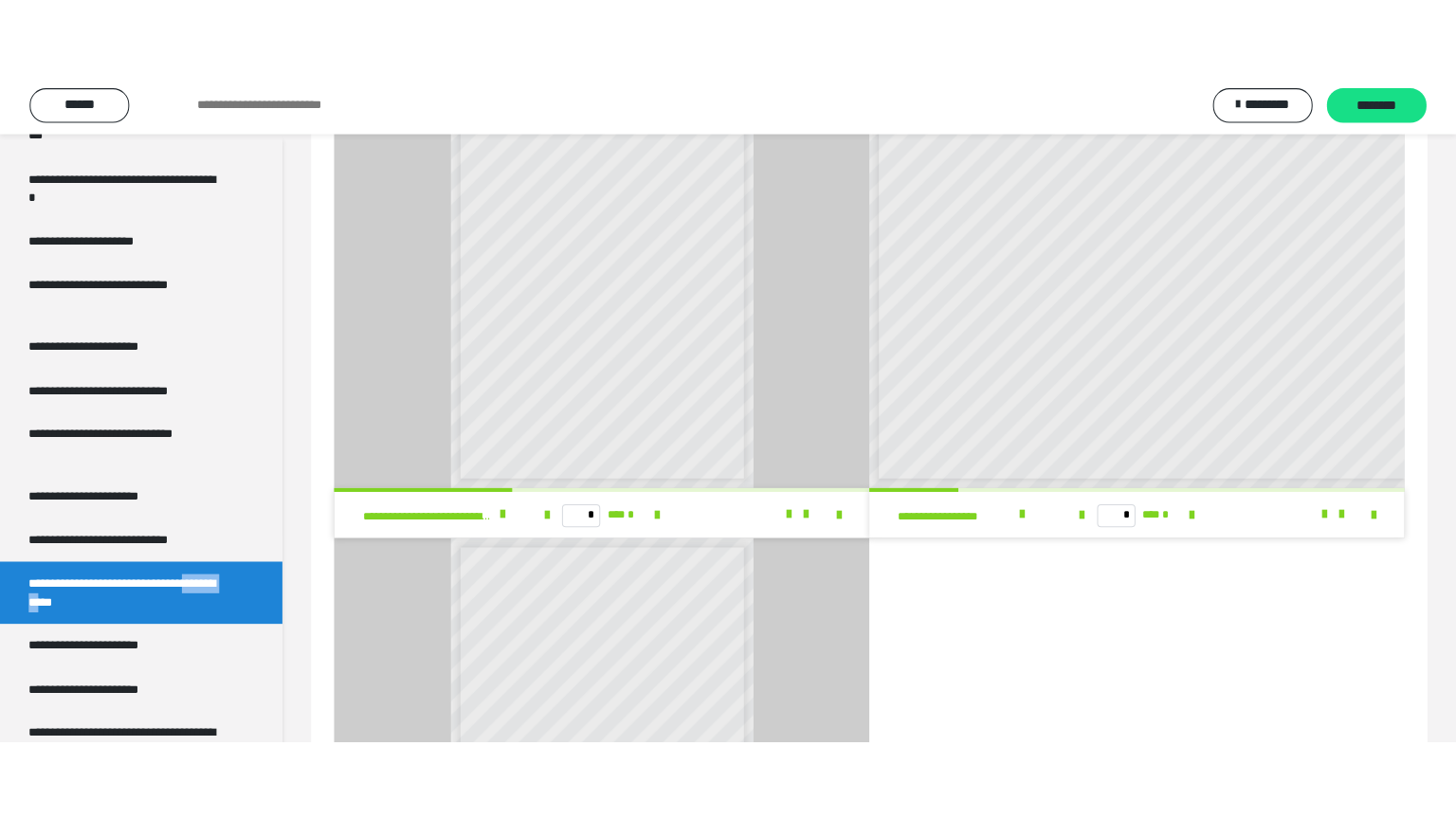 scroll, scrollTop: 0, scrollLeft: 0, axis: both 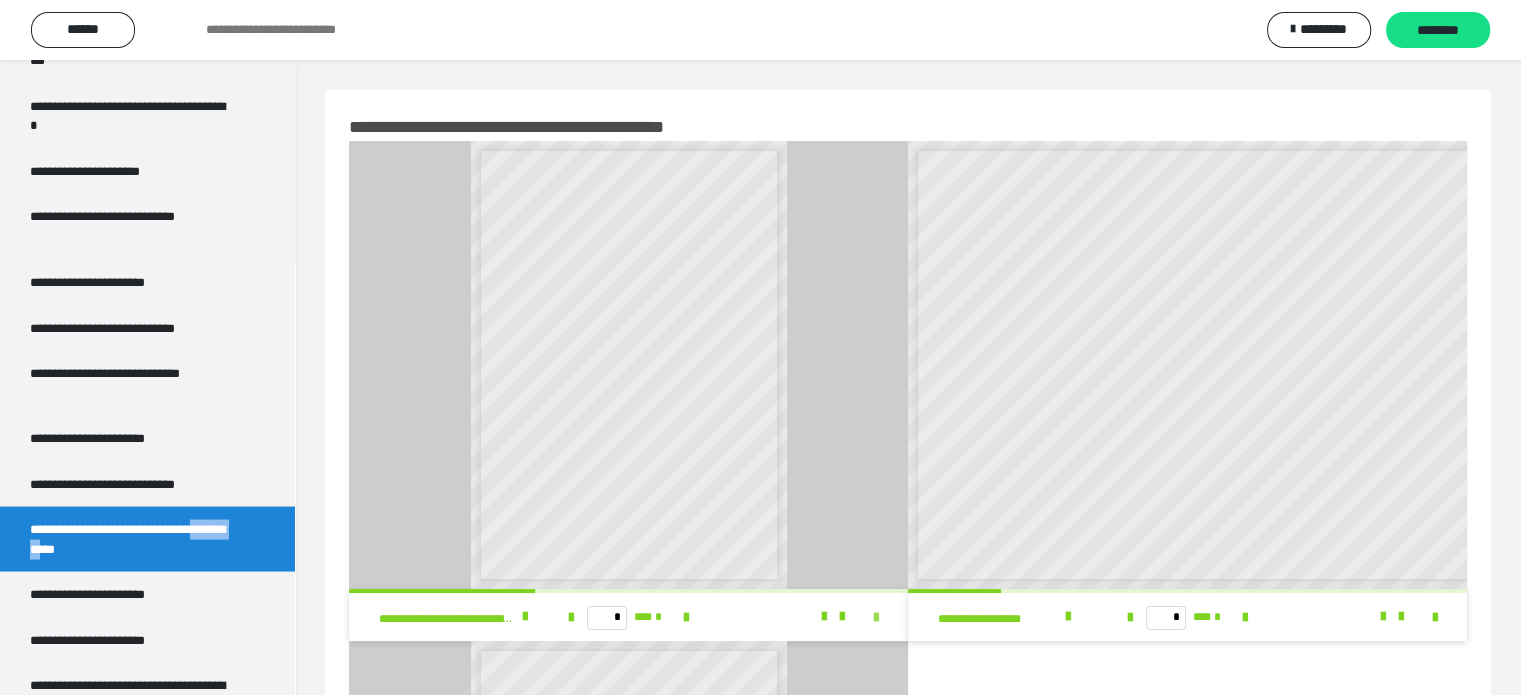 click at bounding box center [876, 618] 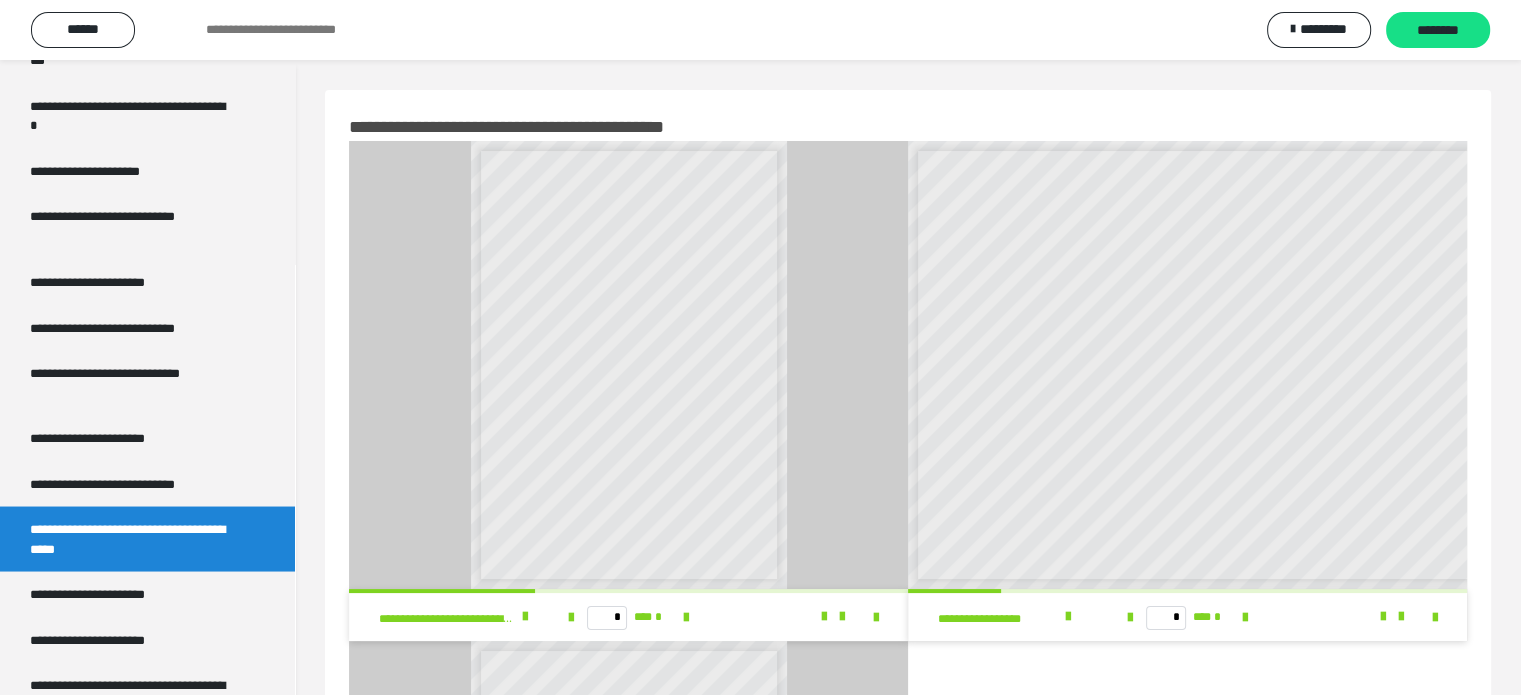 click at bounding box center (628, 365) 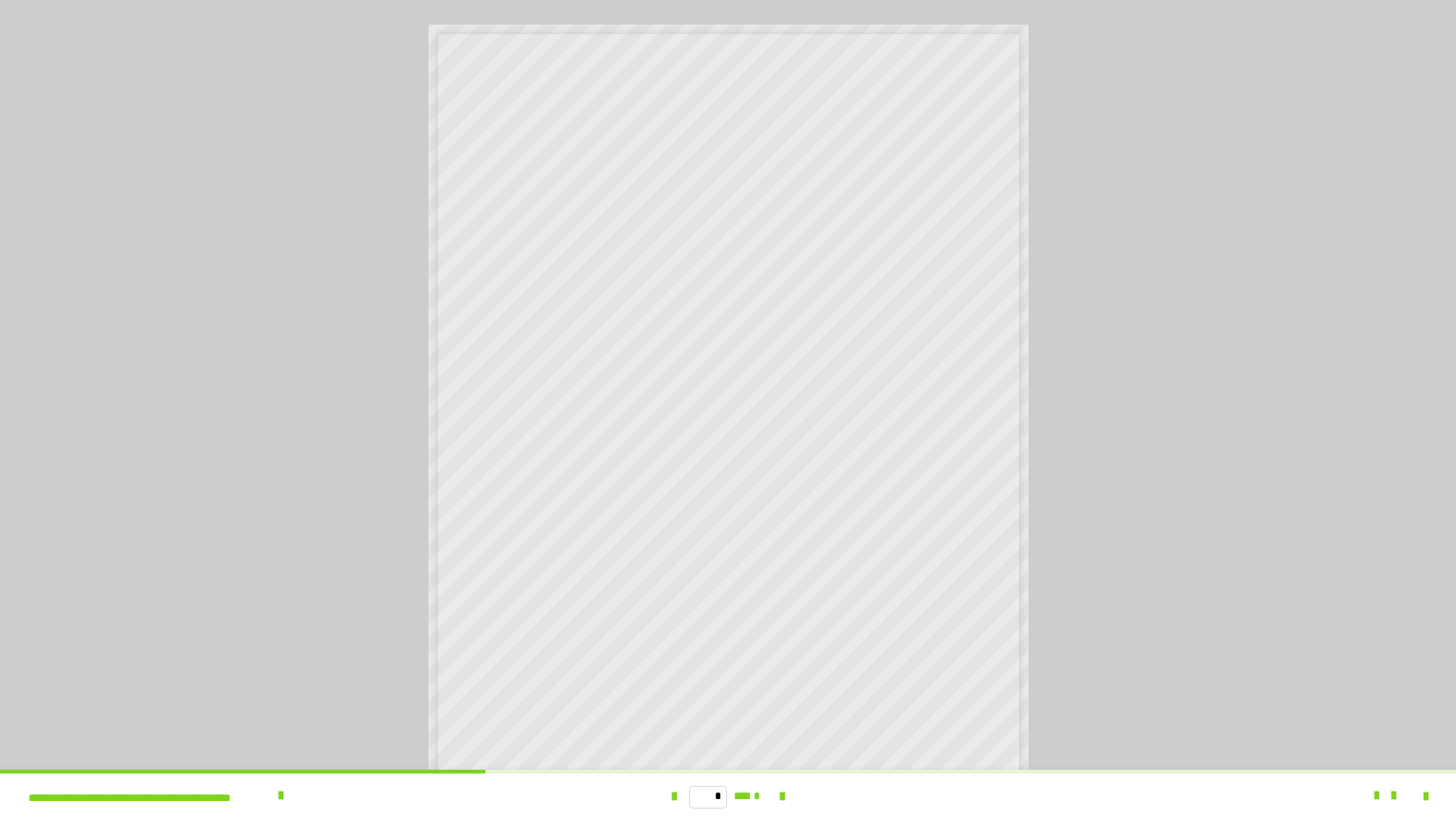 click at bounding box center [728, 410] 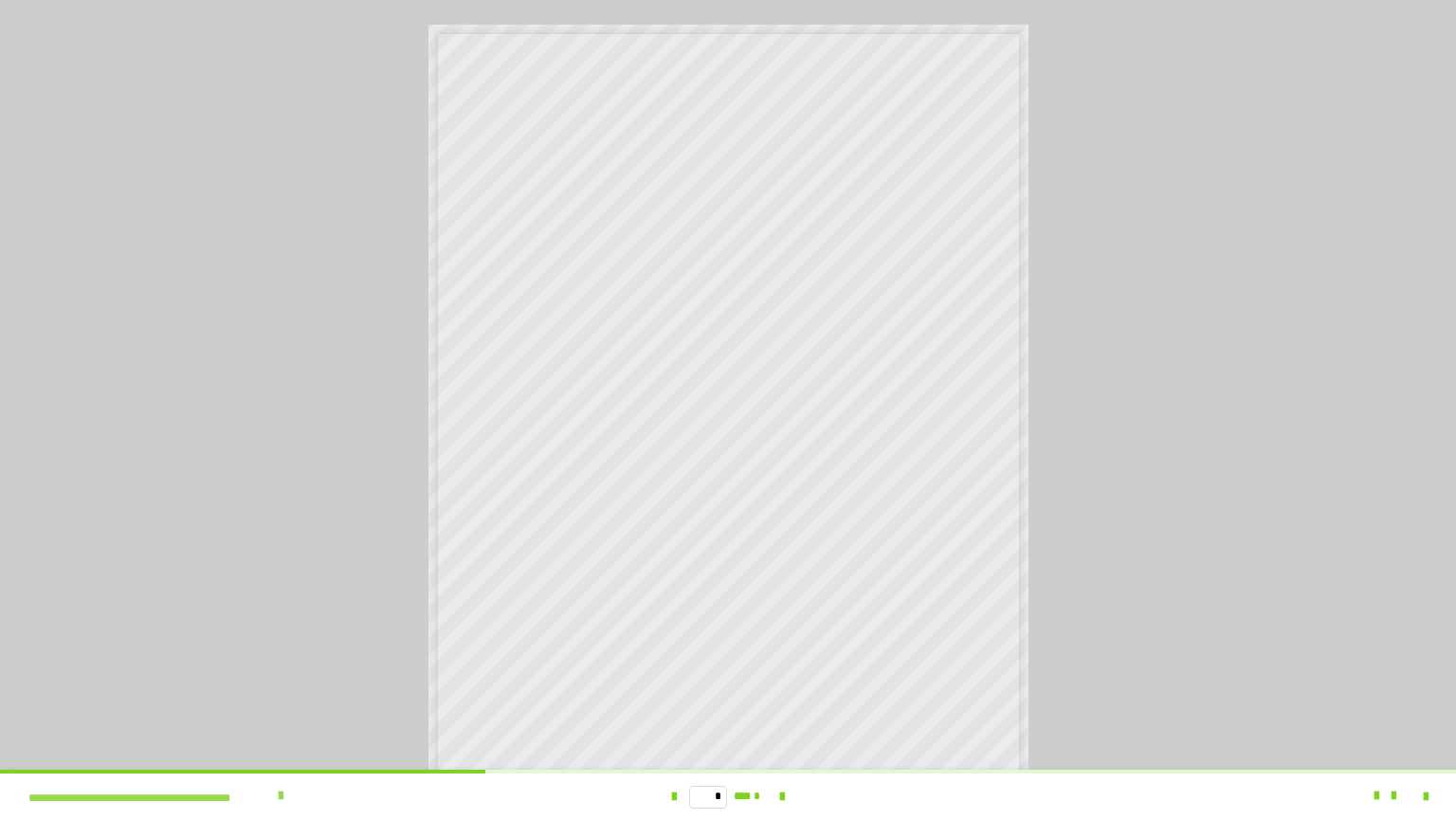 click at bounding box center [281, 796] 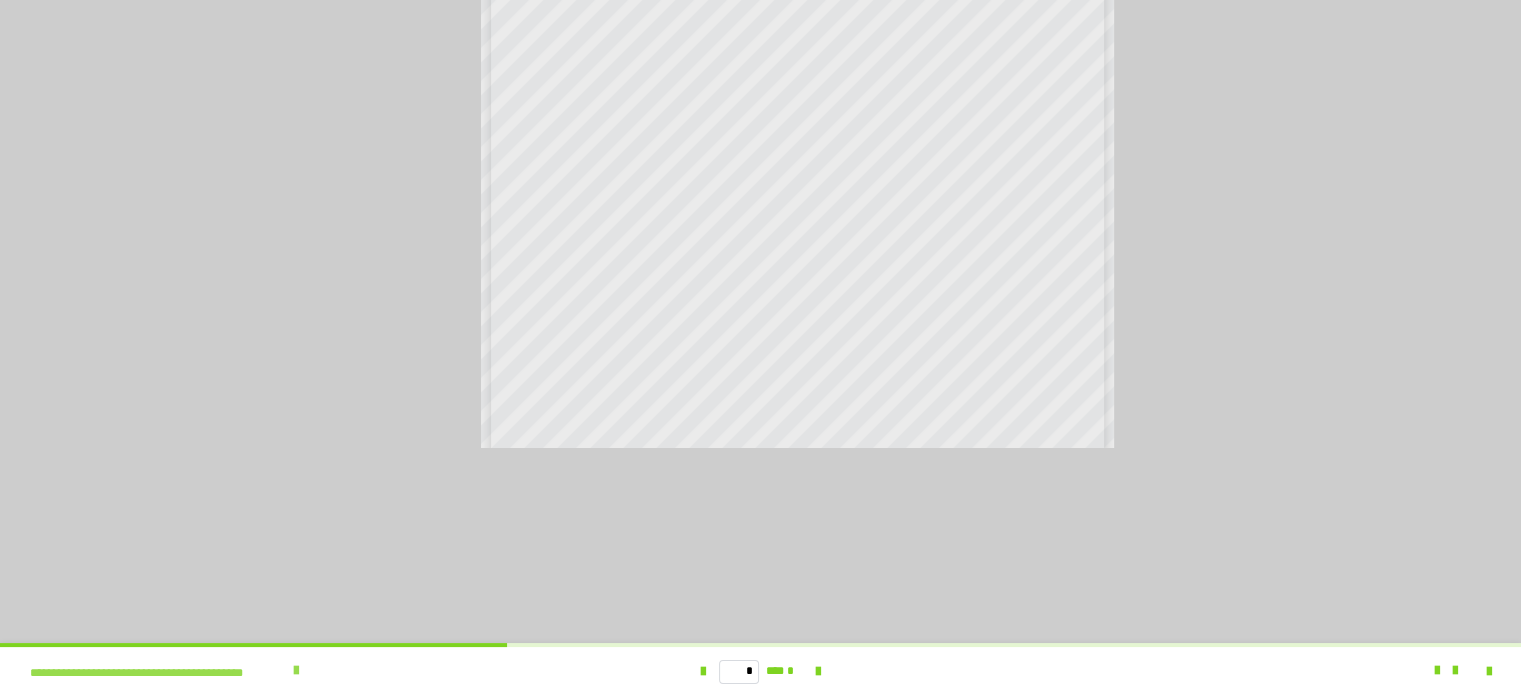 scroll, scrollTop: 3606, scrollLeft: 0, axis: vertical 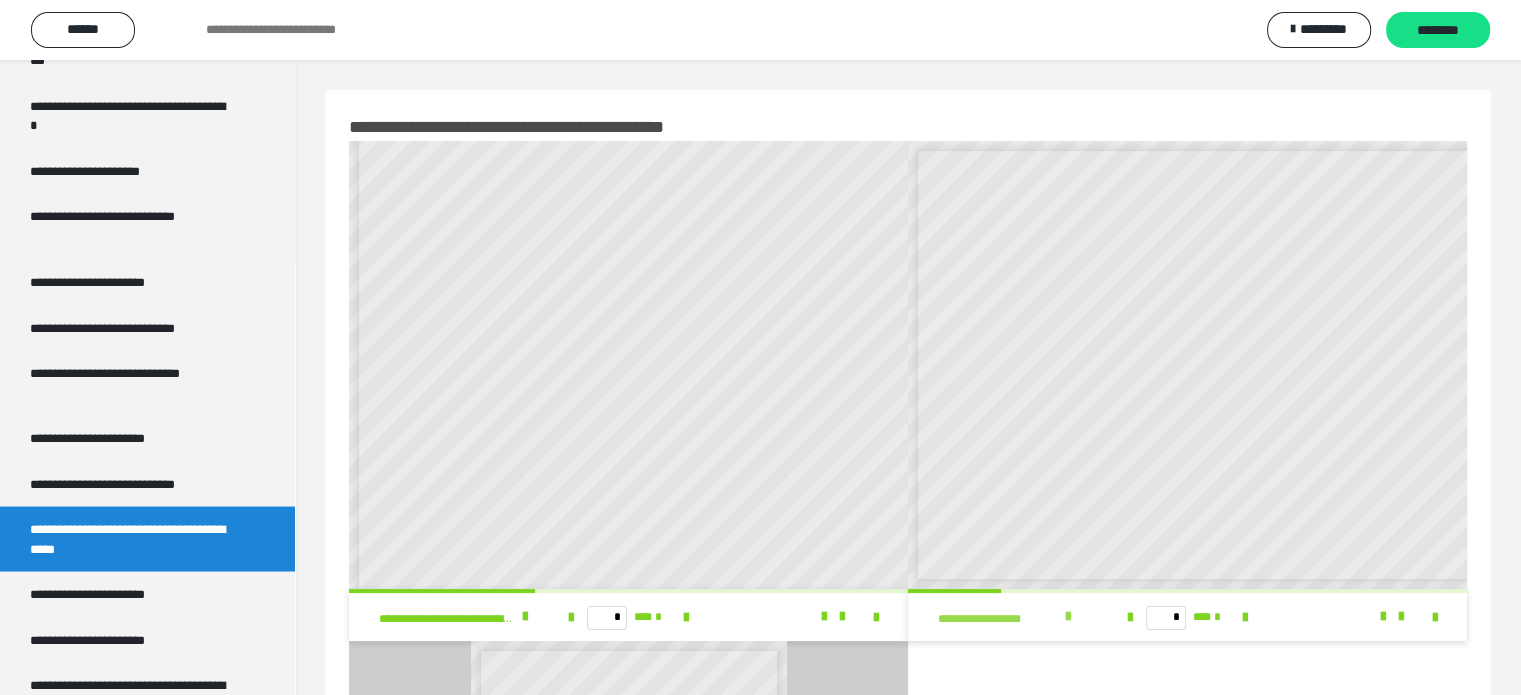 click at bounding box center (1068, 617) 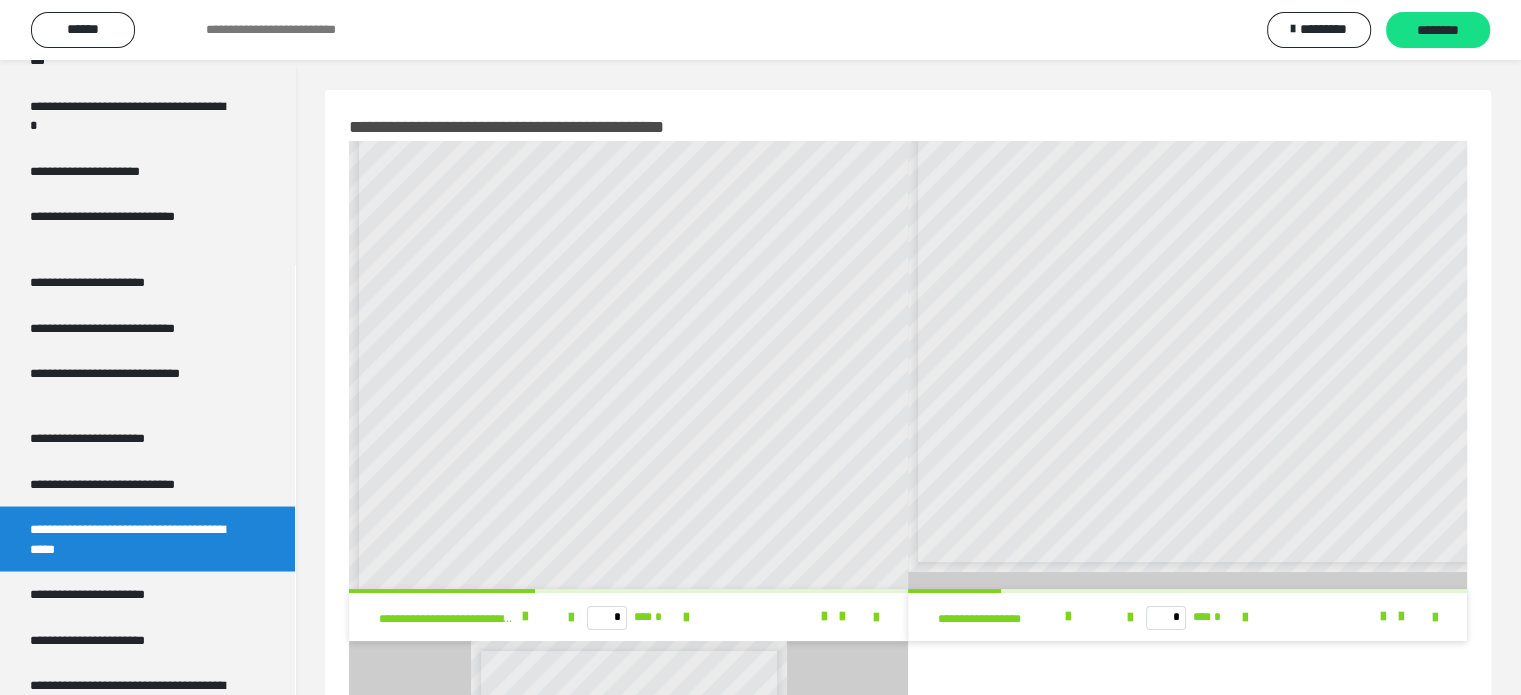 scroll, scrollTop: 33, scrollLeft: 0, axis: vertical 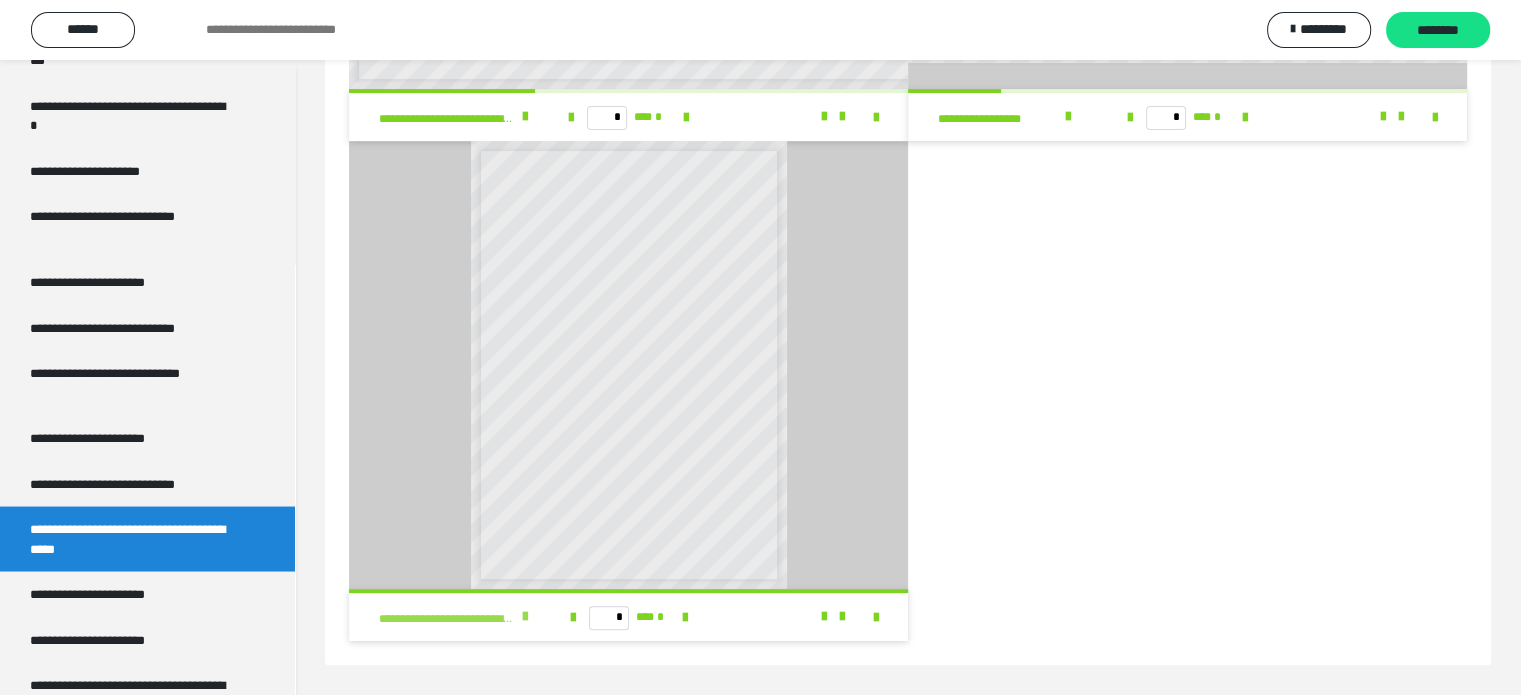 click at bounding box center (525, 617) 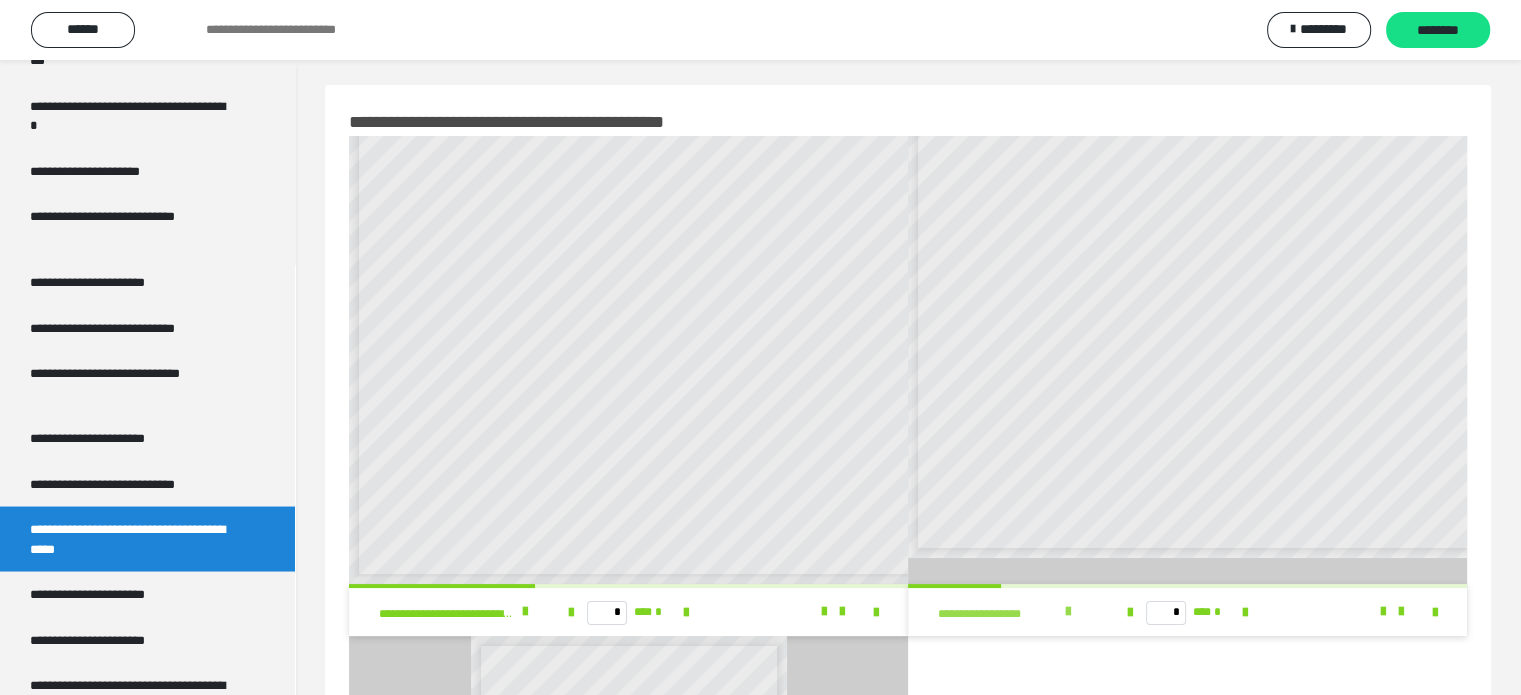 scroll, scrollTop: 0, scrollLeft: 0, axis: both 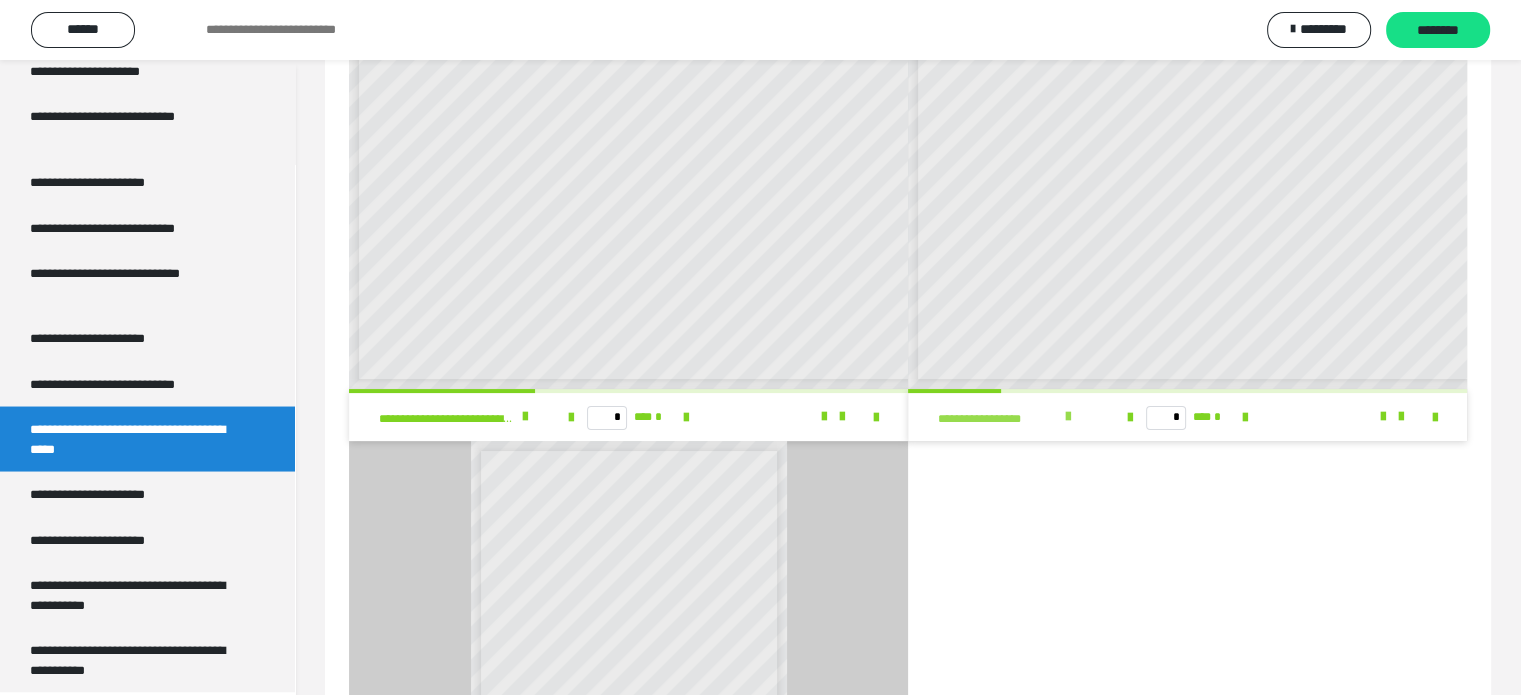 click at bounding box center (1068, 417) 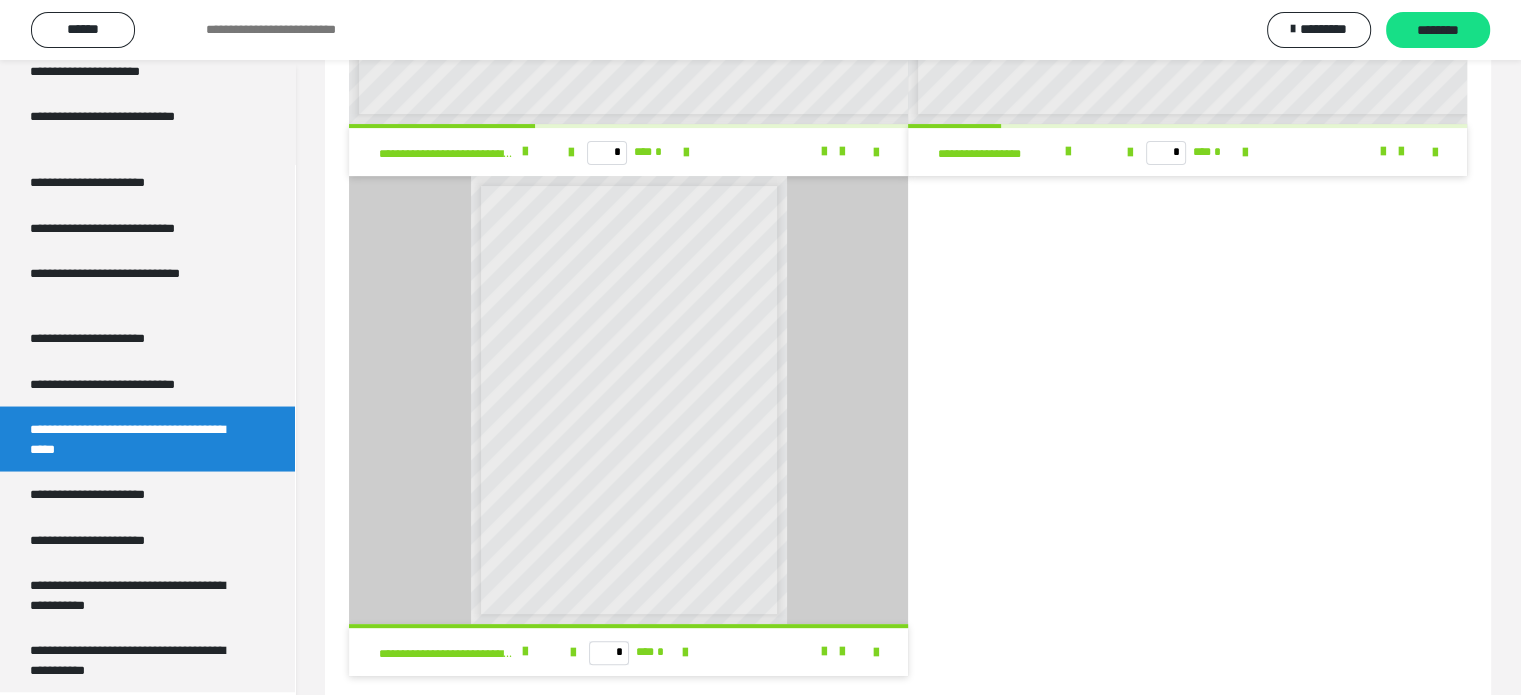 scroll, scrollTop: 500, scrollLeft: 0, axis: vertical 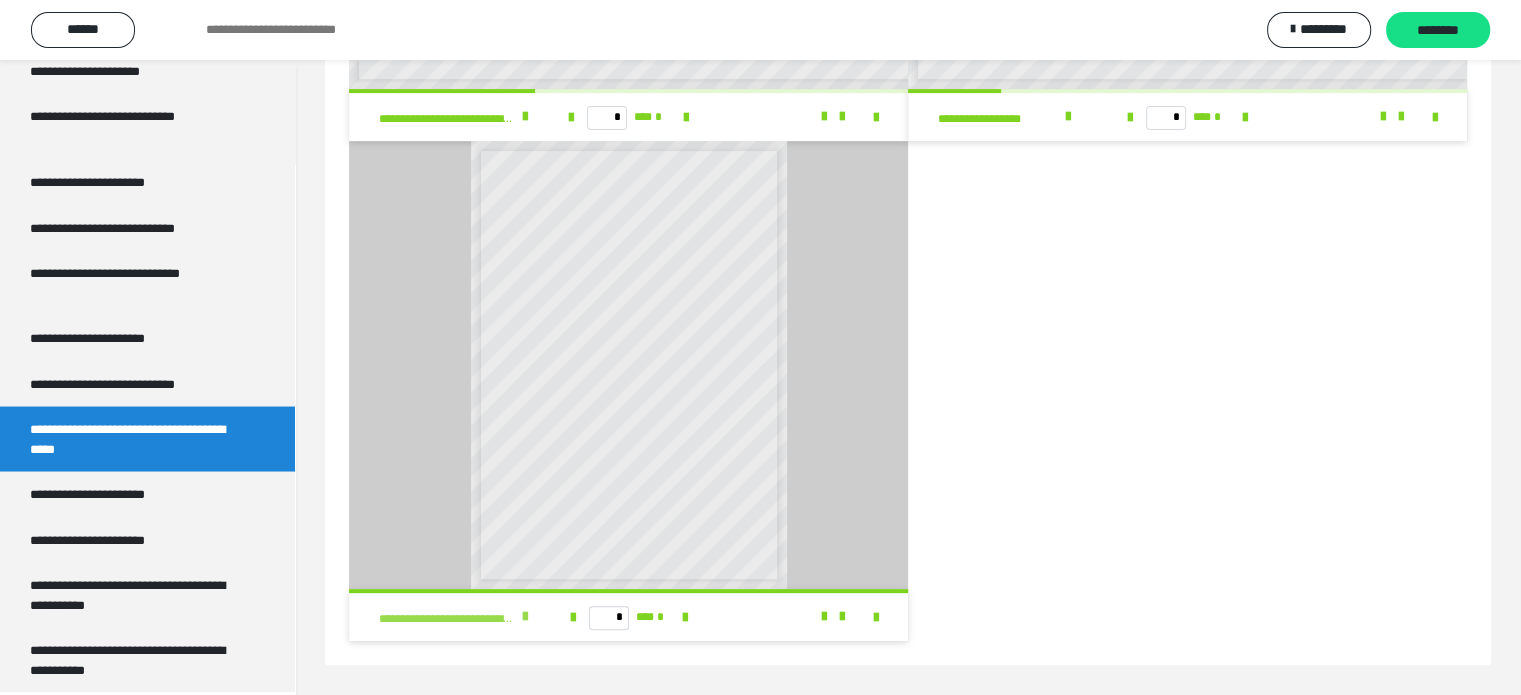 click at bounding box center (525, 617) 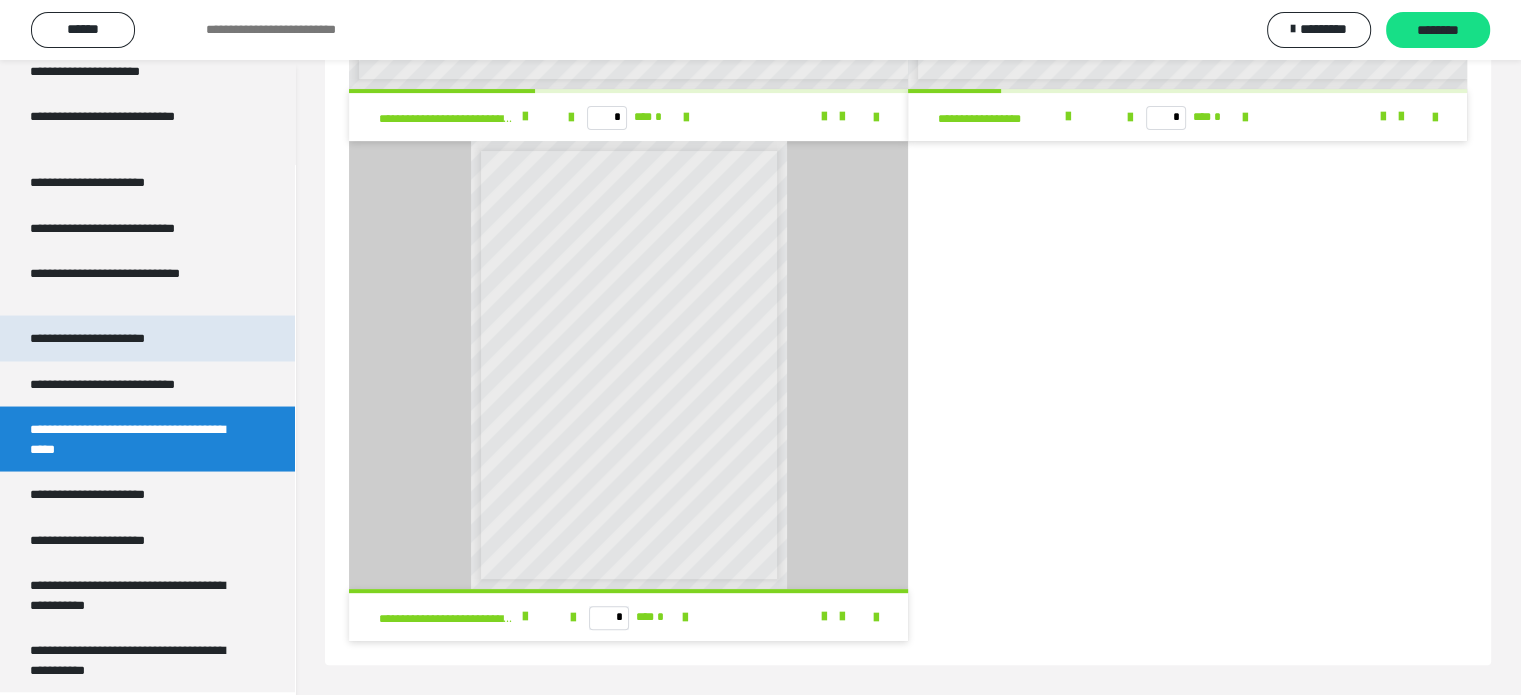 click on "**********" at bounding box center [109, 338] 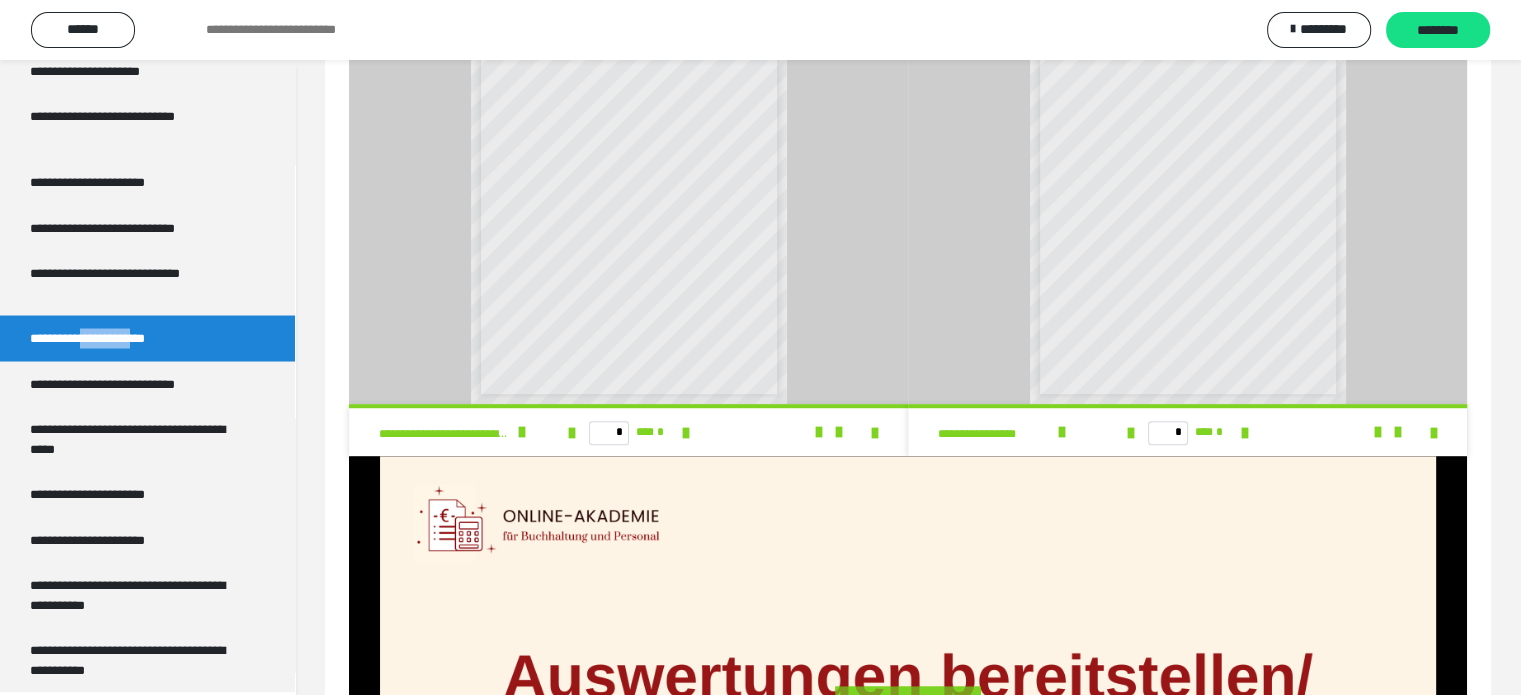 scroll, scrollTop: 1508, scrollLeft: 0, axis: vertical 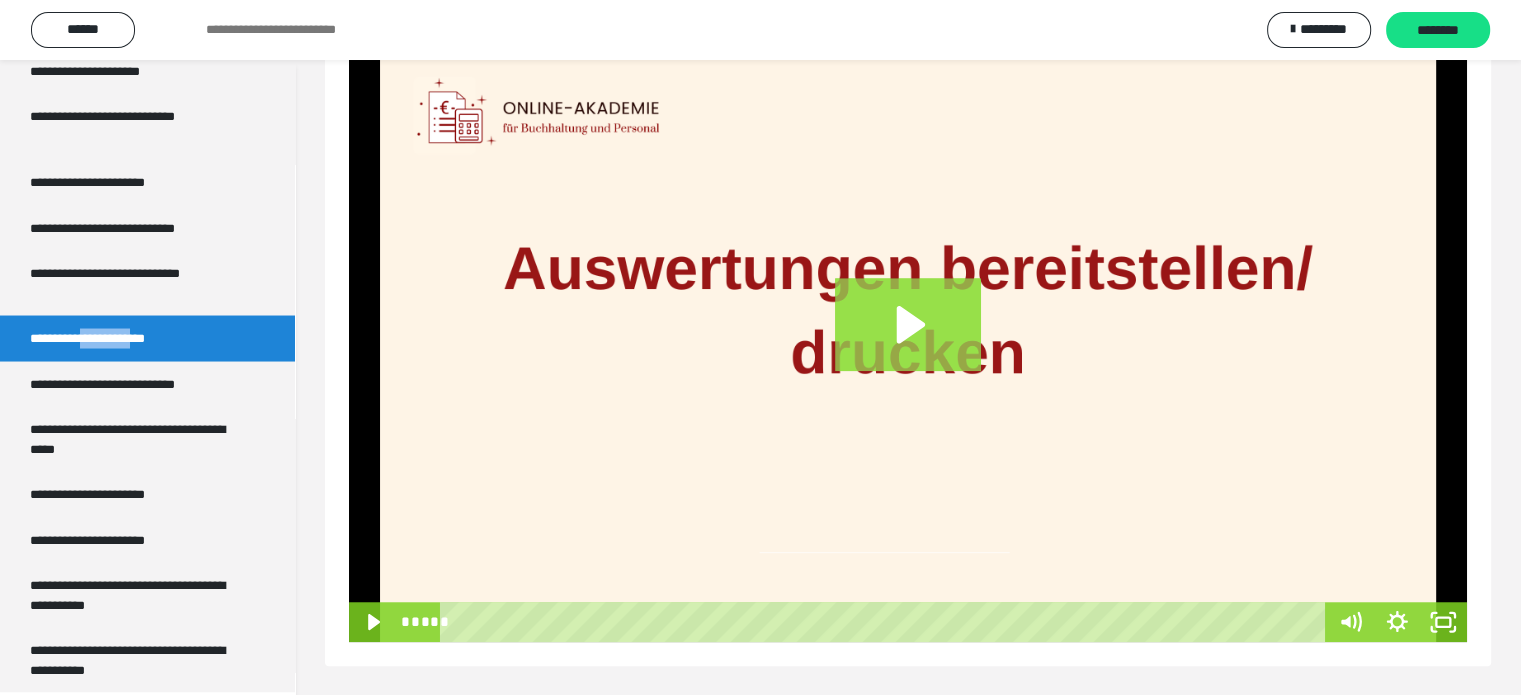 click 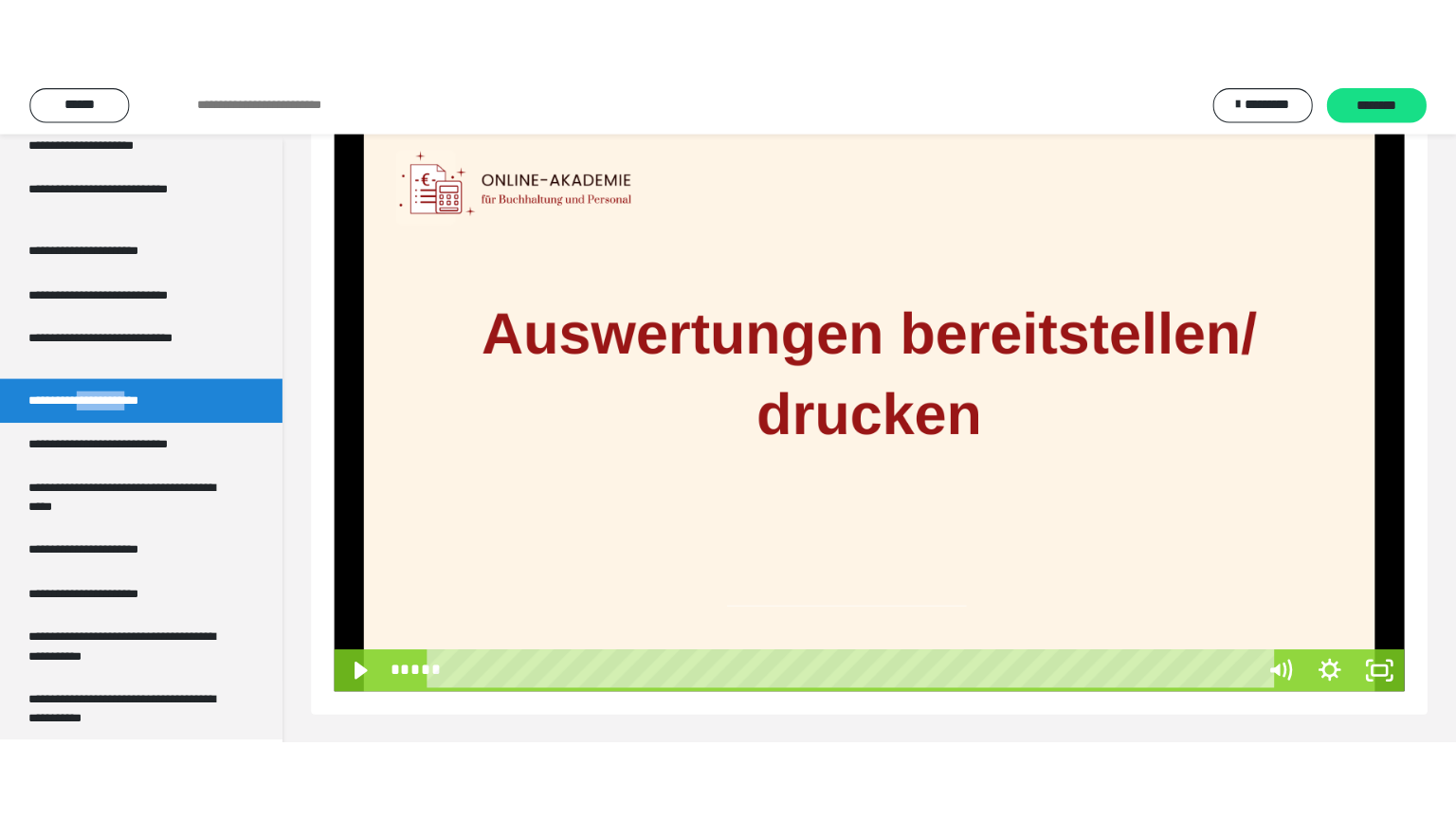 scroll, scrollTop: 1278, scrollLeft: 0, axis: vertical 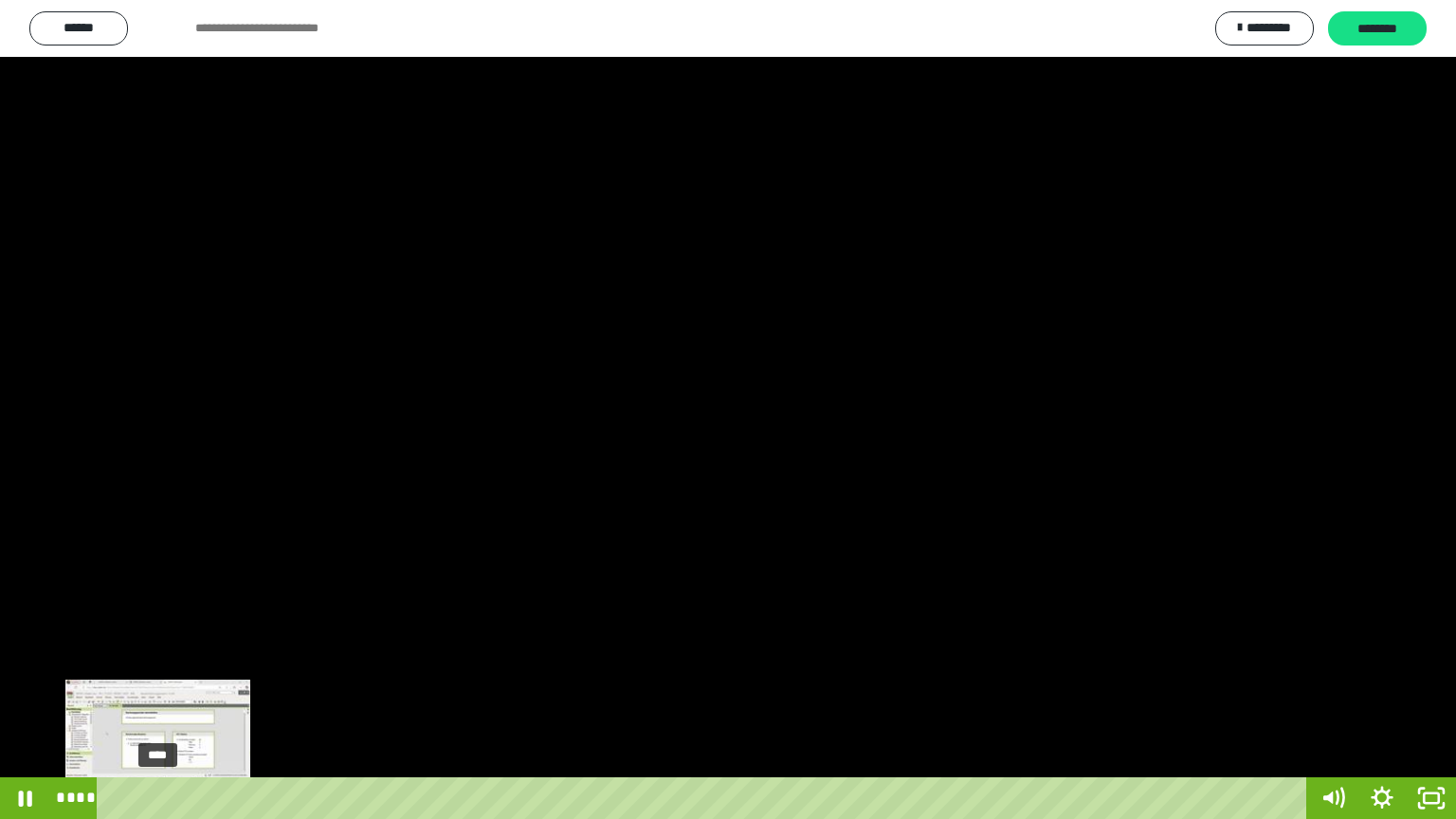 click on "****" at bounding box center [705, 798] 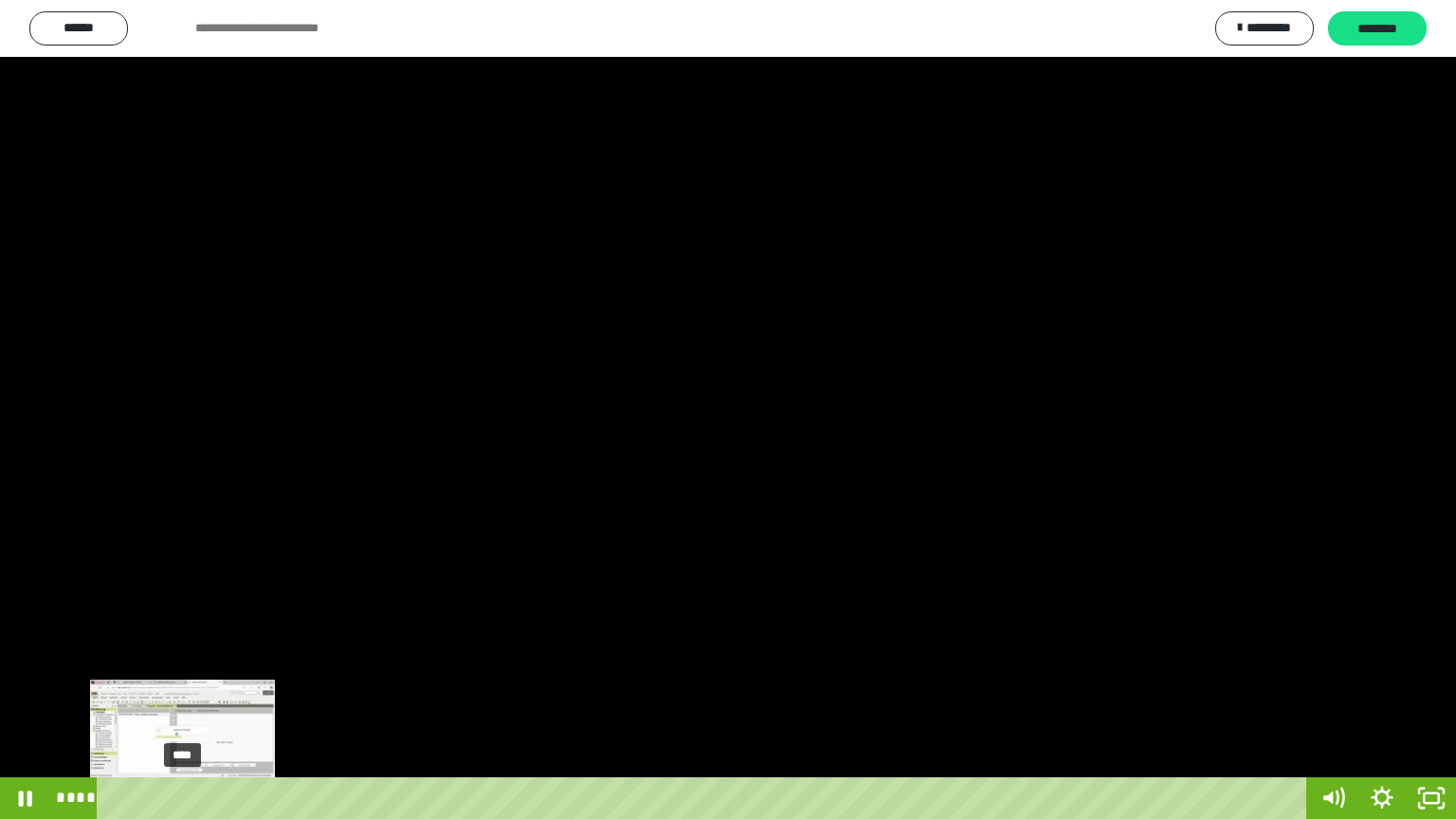 click on "****" at bounding box center (705, 798) 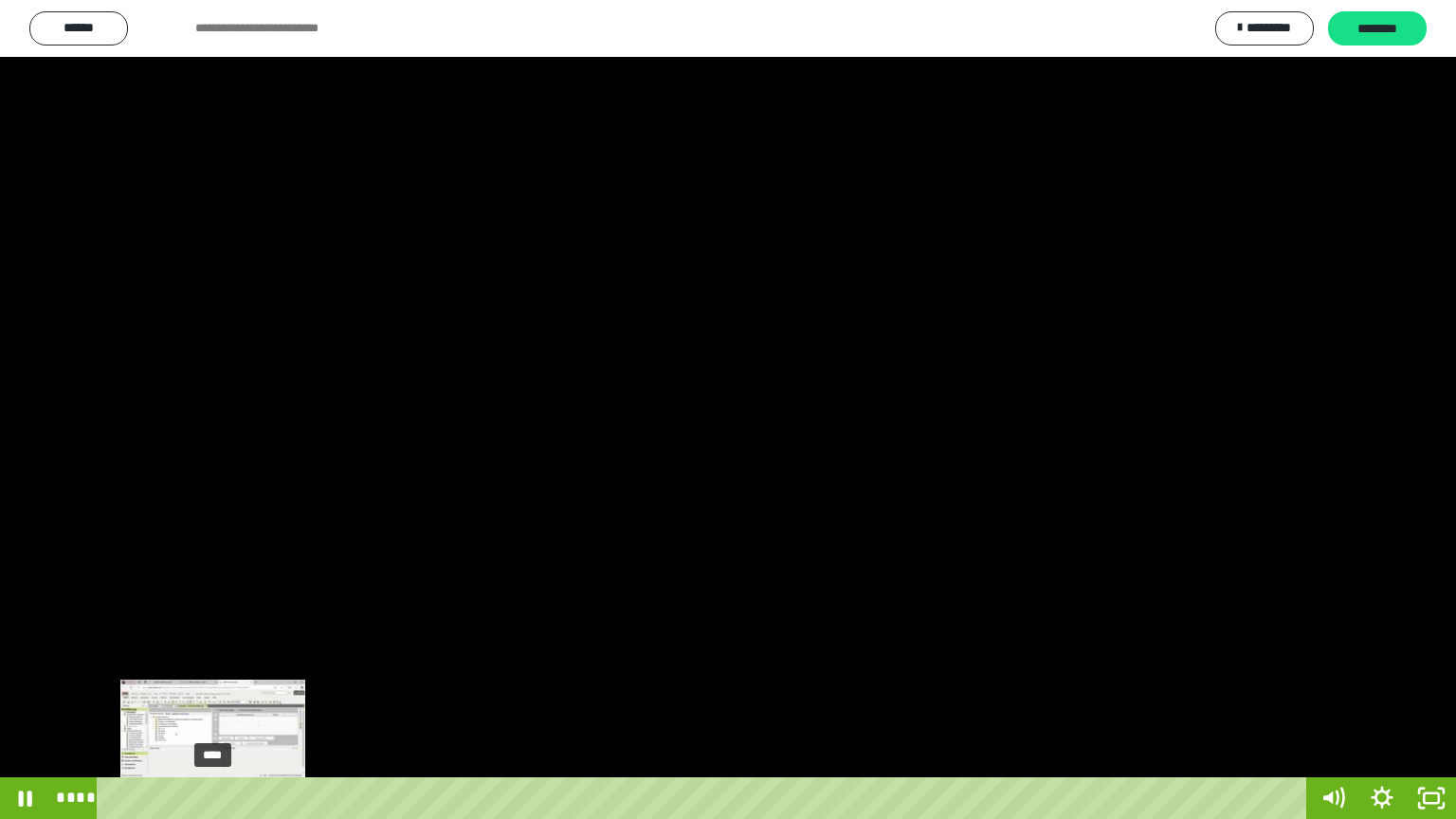 click on "****" at bounding box center [705, 798] 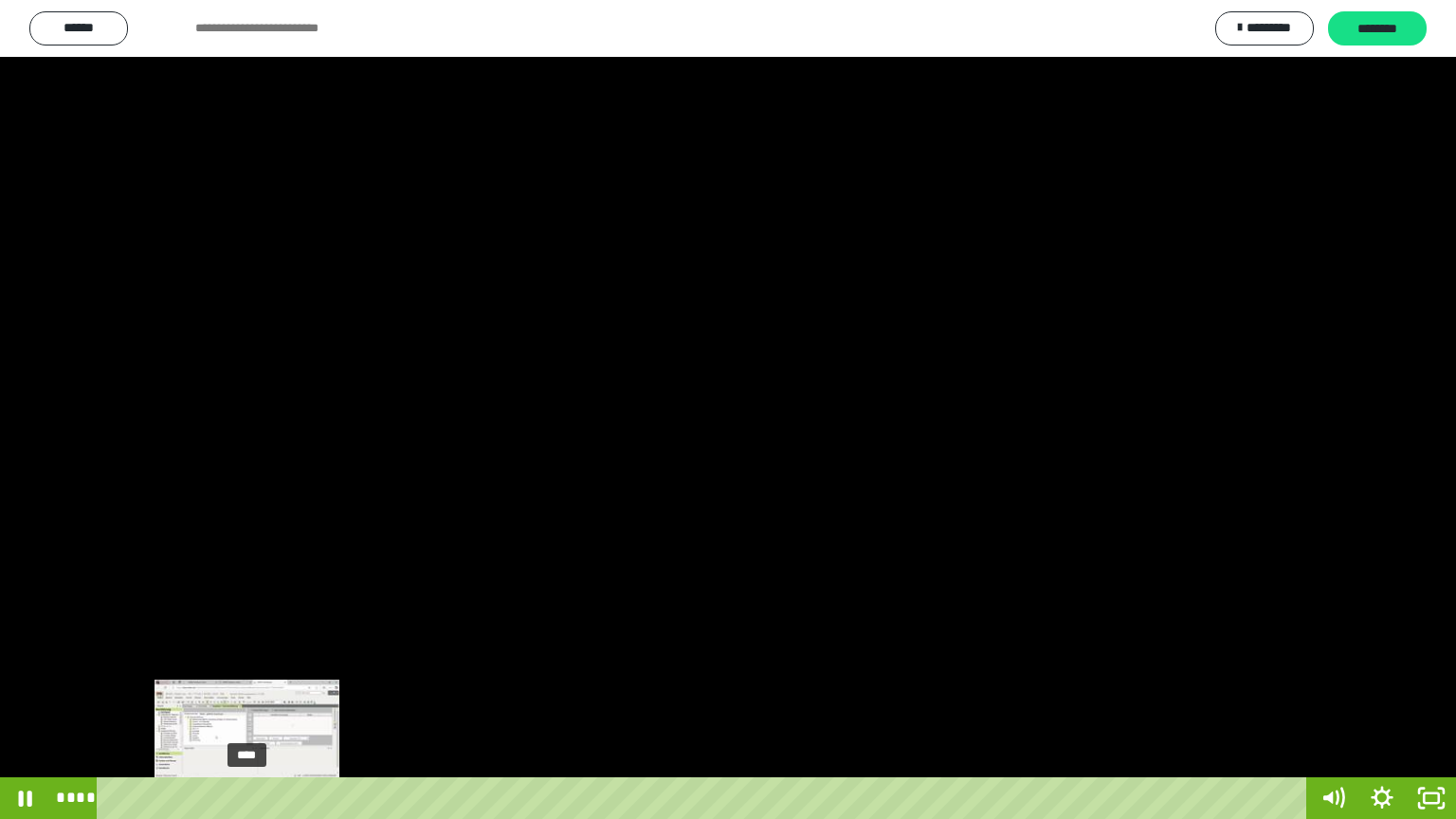 click on "****" at bounding box center (705, 798) 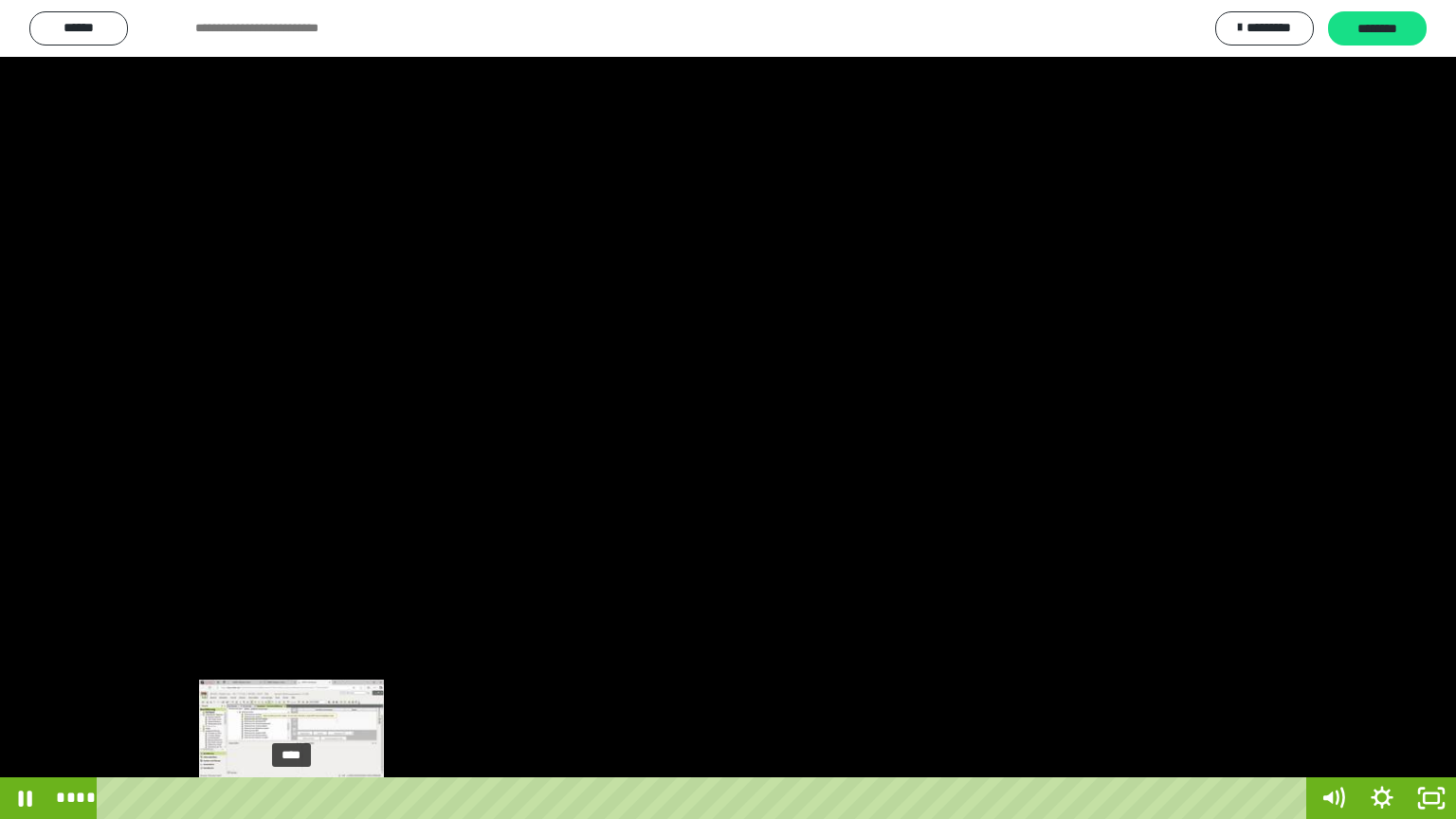 click on "****" at bounding box center [705, 798] 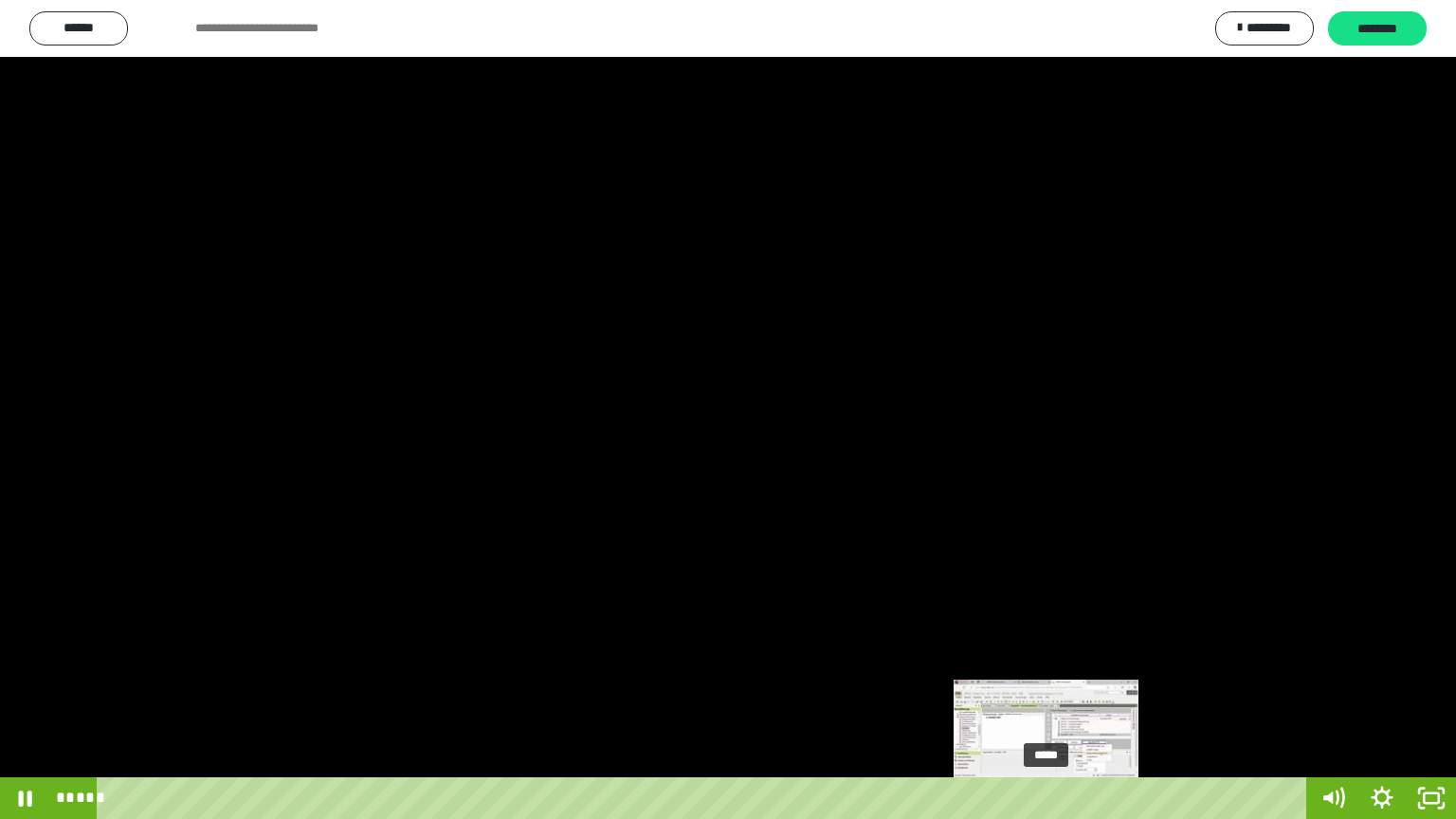 click on "*****" at bounding box center [705, 798] 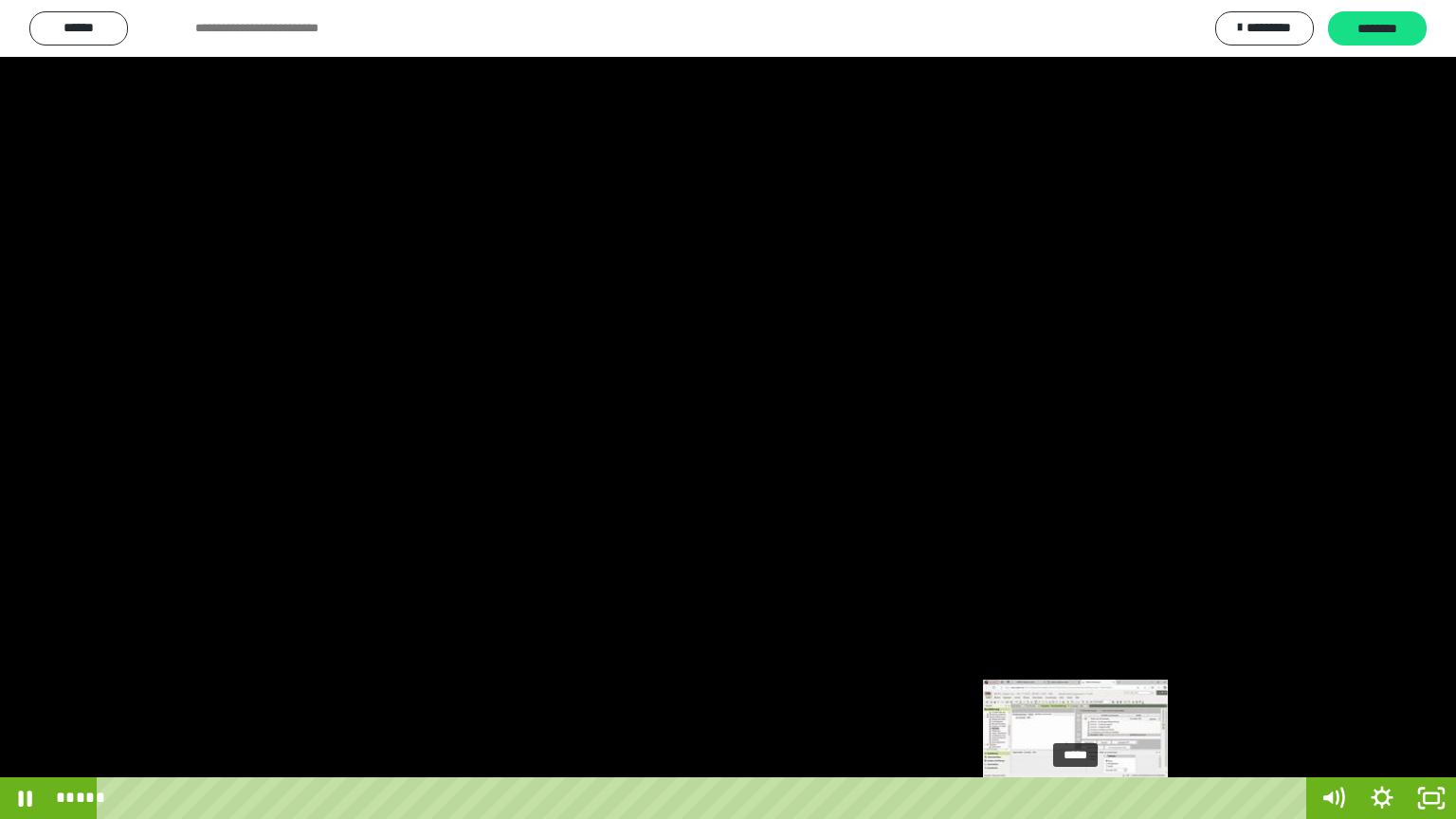 click on "*****" at bounding box center [705, 798] 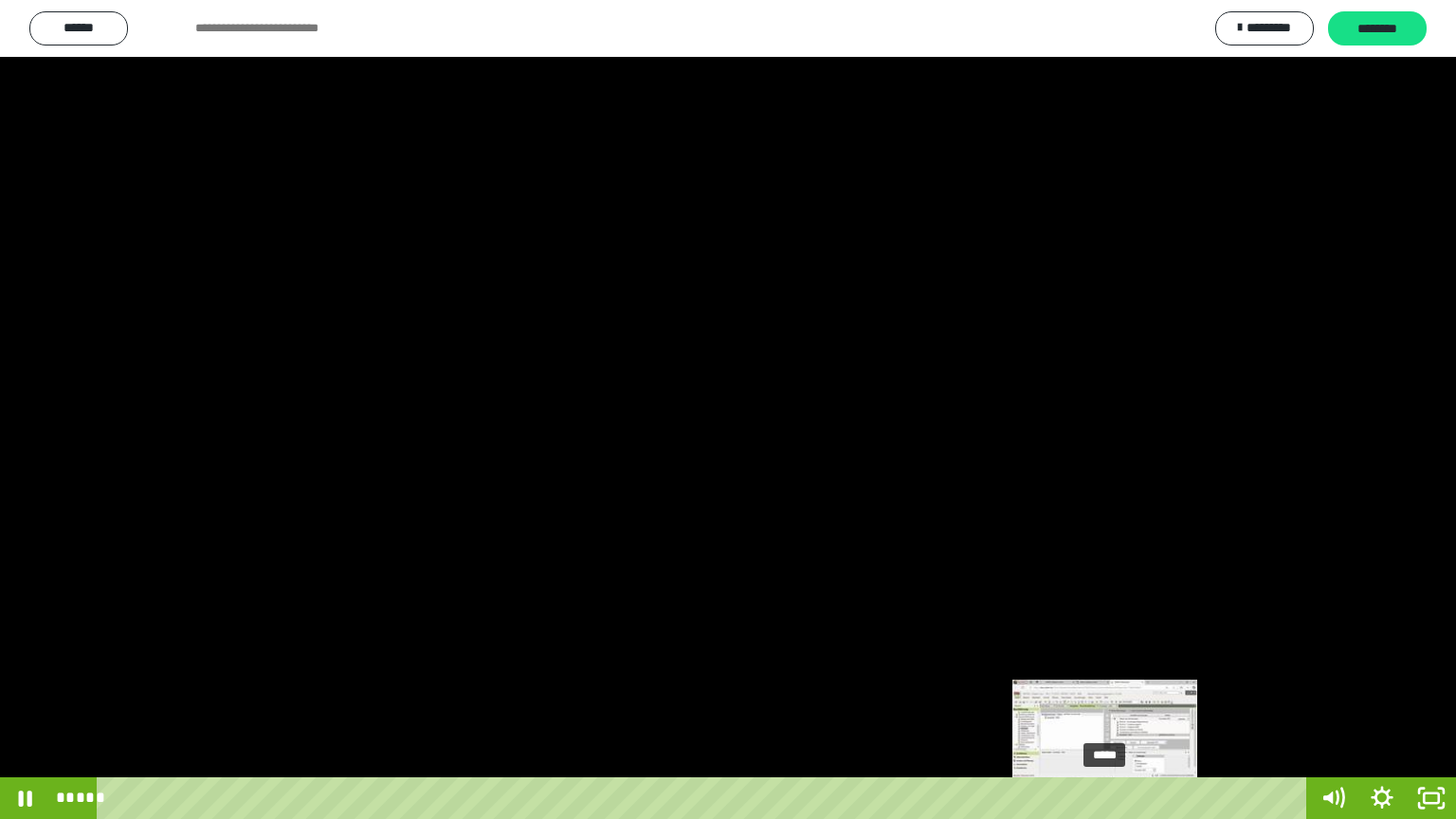 click on "*****" at bounding box center (705, 798) 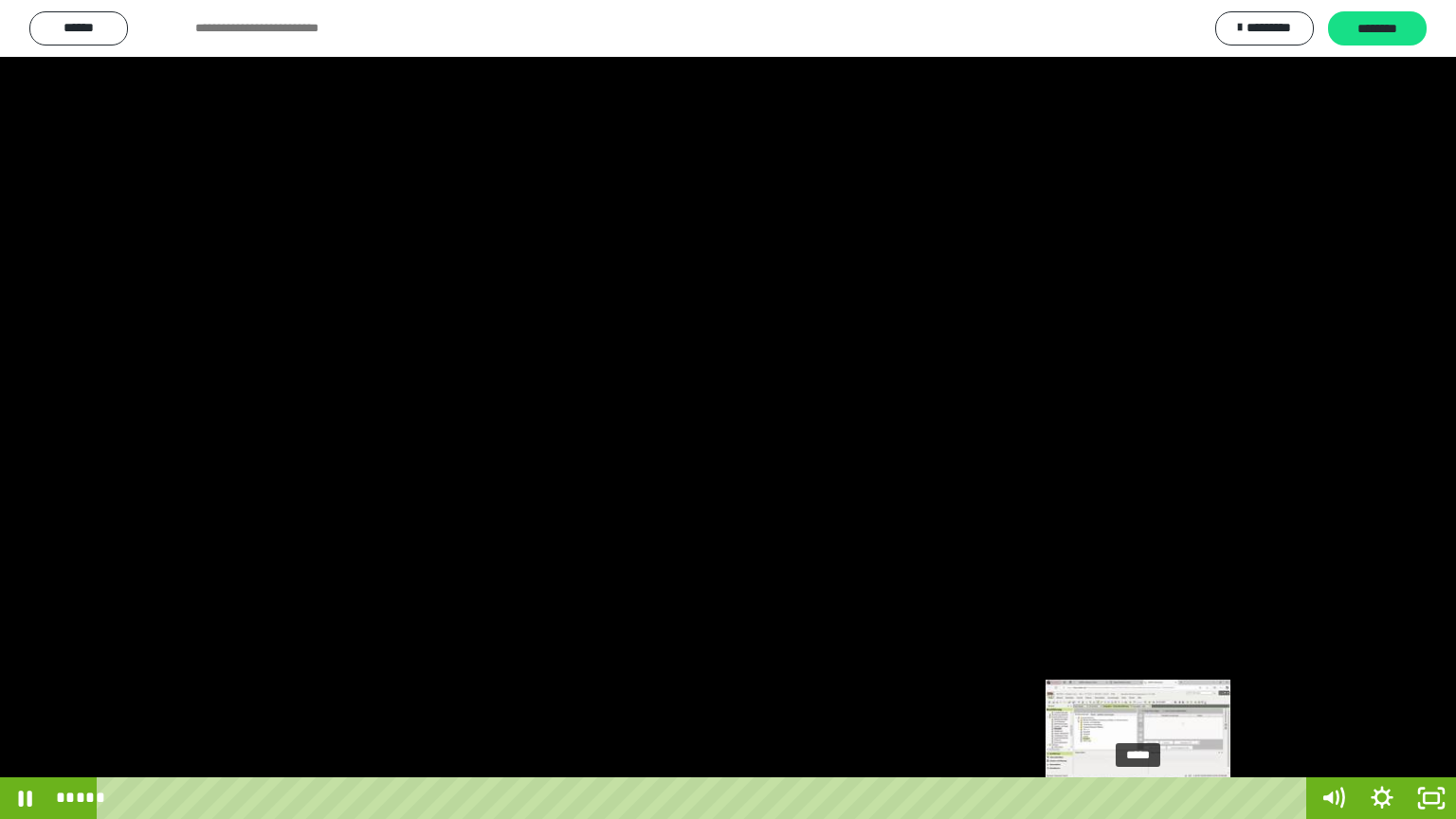 click on "*****" at bounding box center (705, 798) 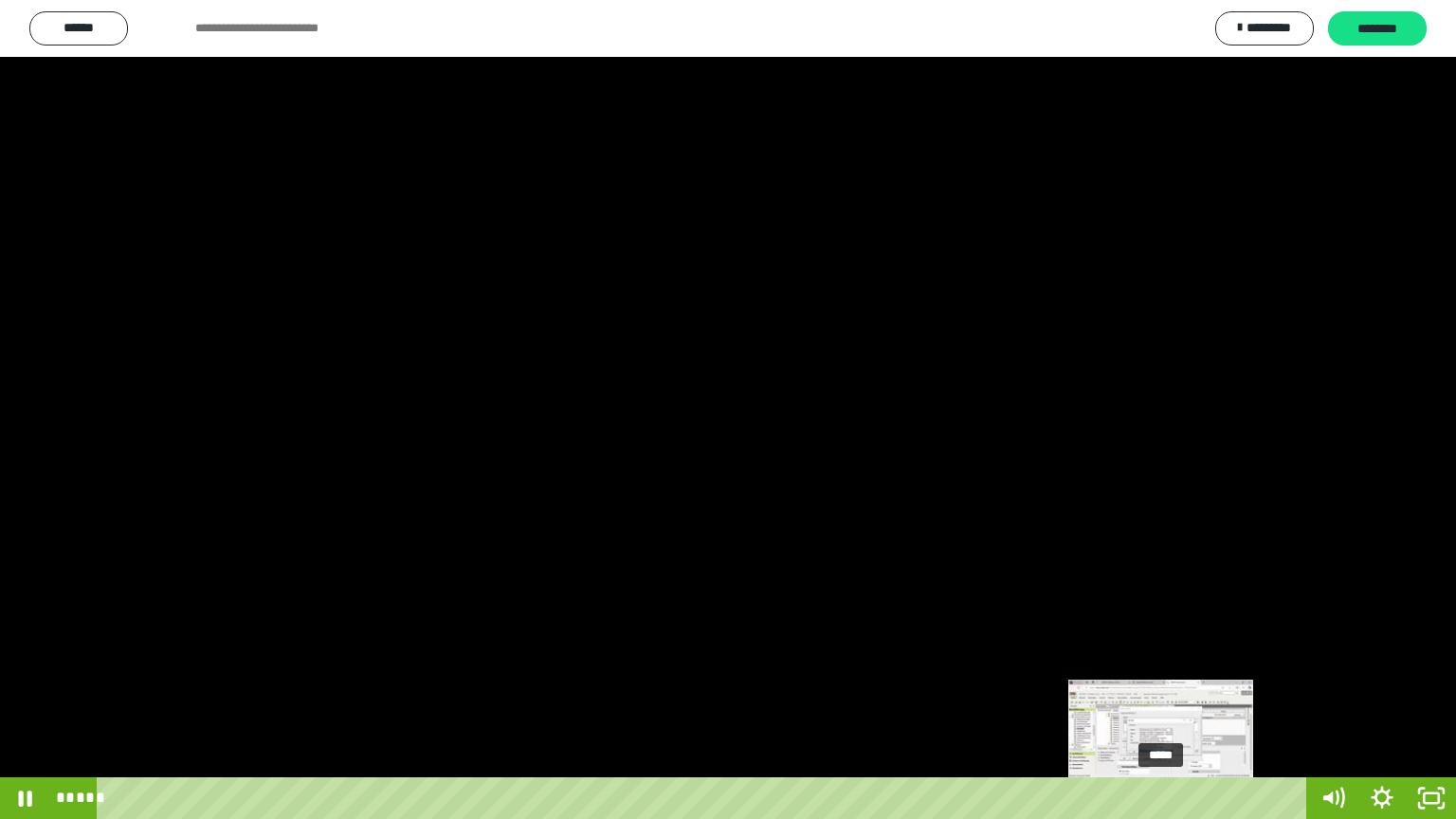 click on "*****" at bounding box center (705, 798) 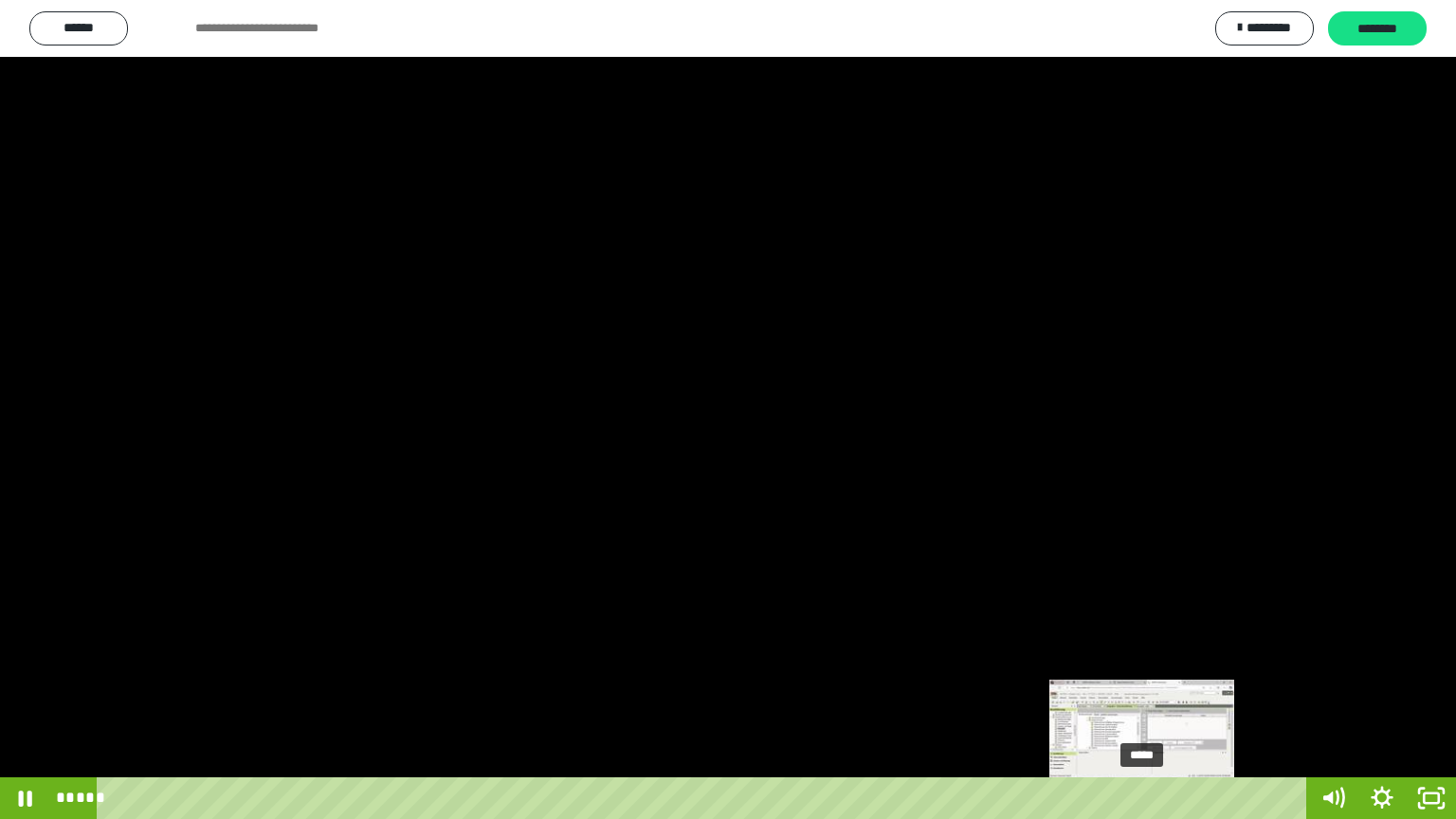 click on "*****" at bounding box center (705, 798) 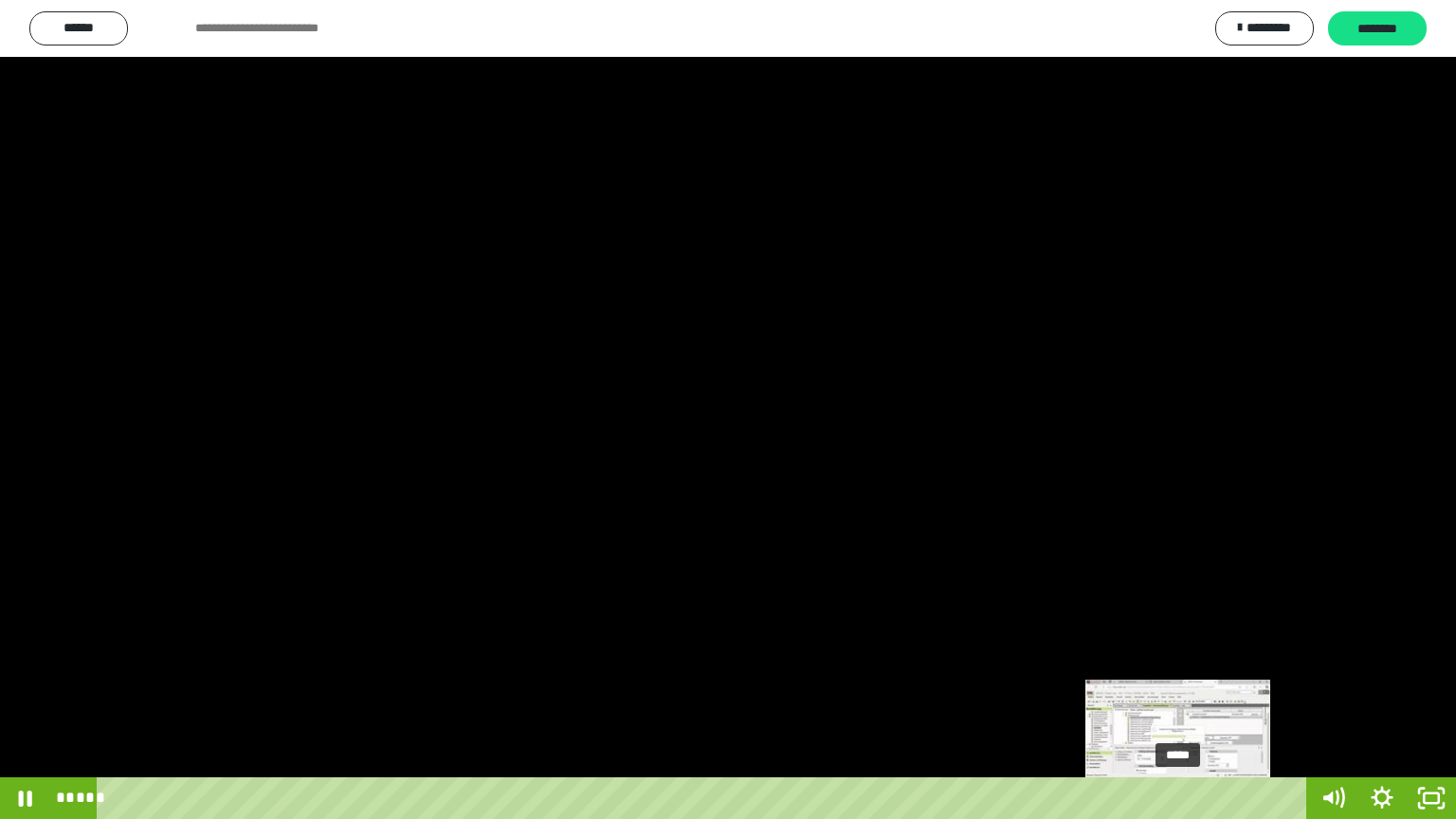 click on "*****" at bounding box center [705, 798] 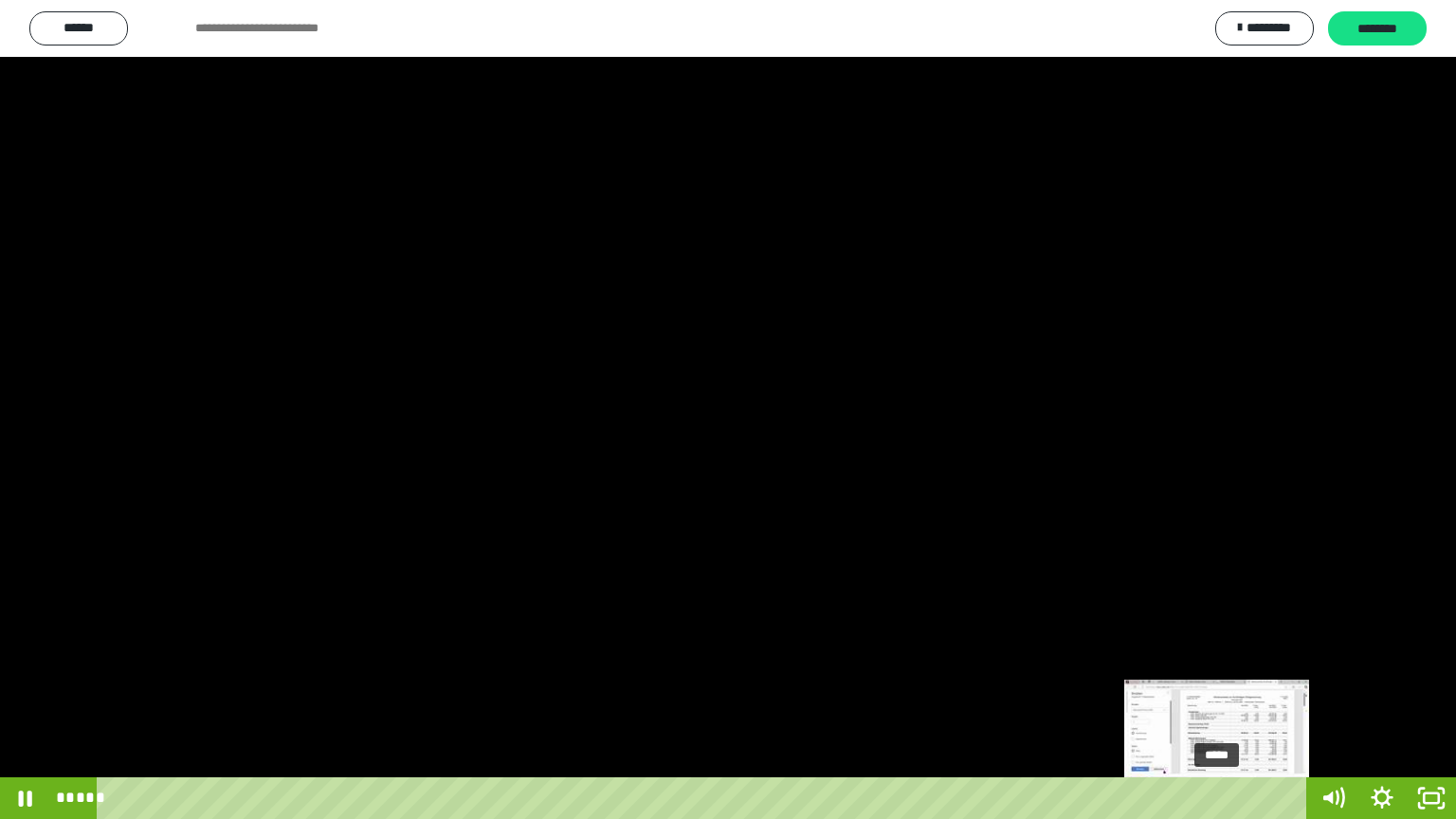 click on "*****" at bounding box center (705, 798) 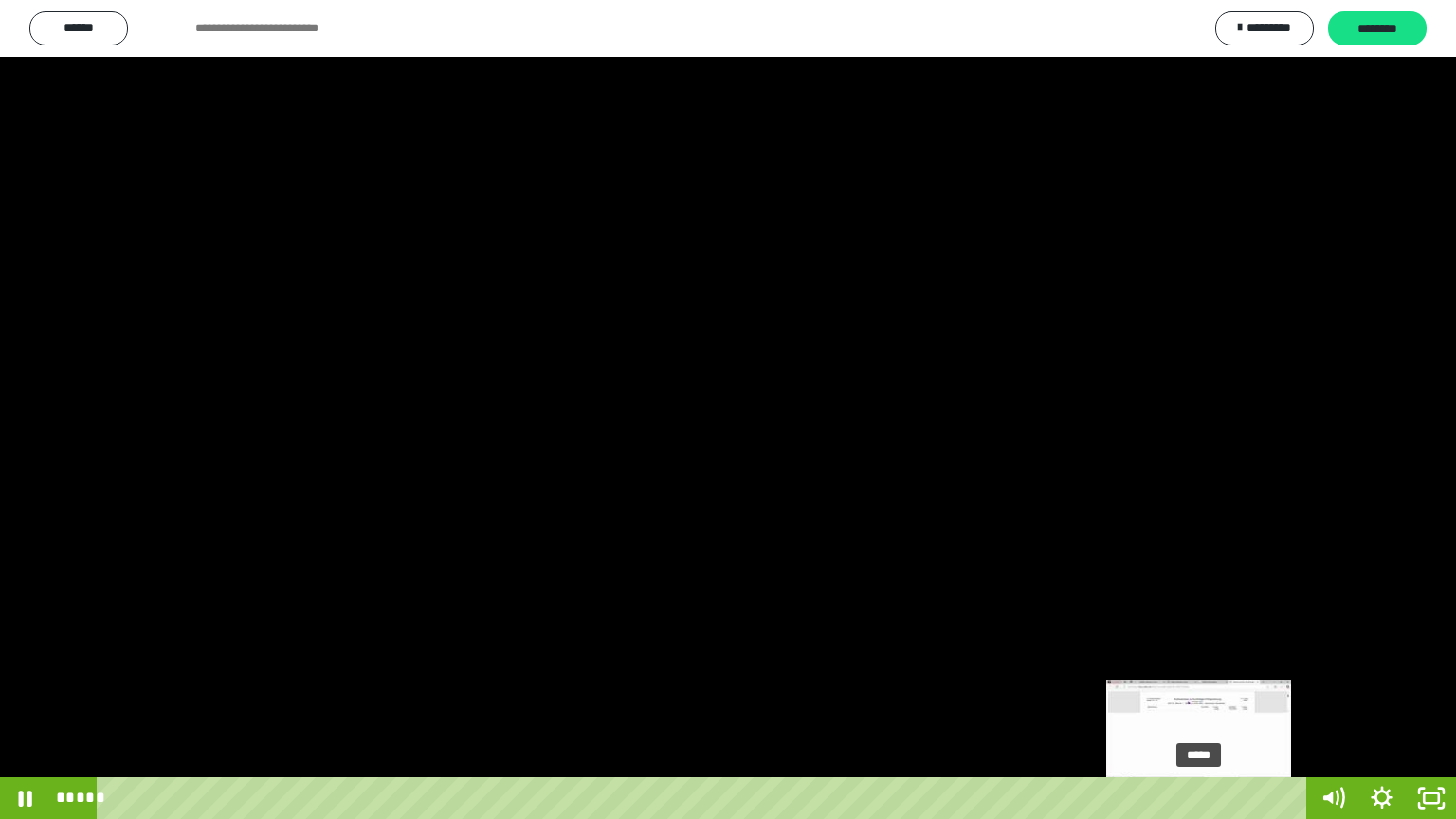 click on "*****" at bounding box center (705, 798) 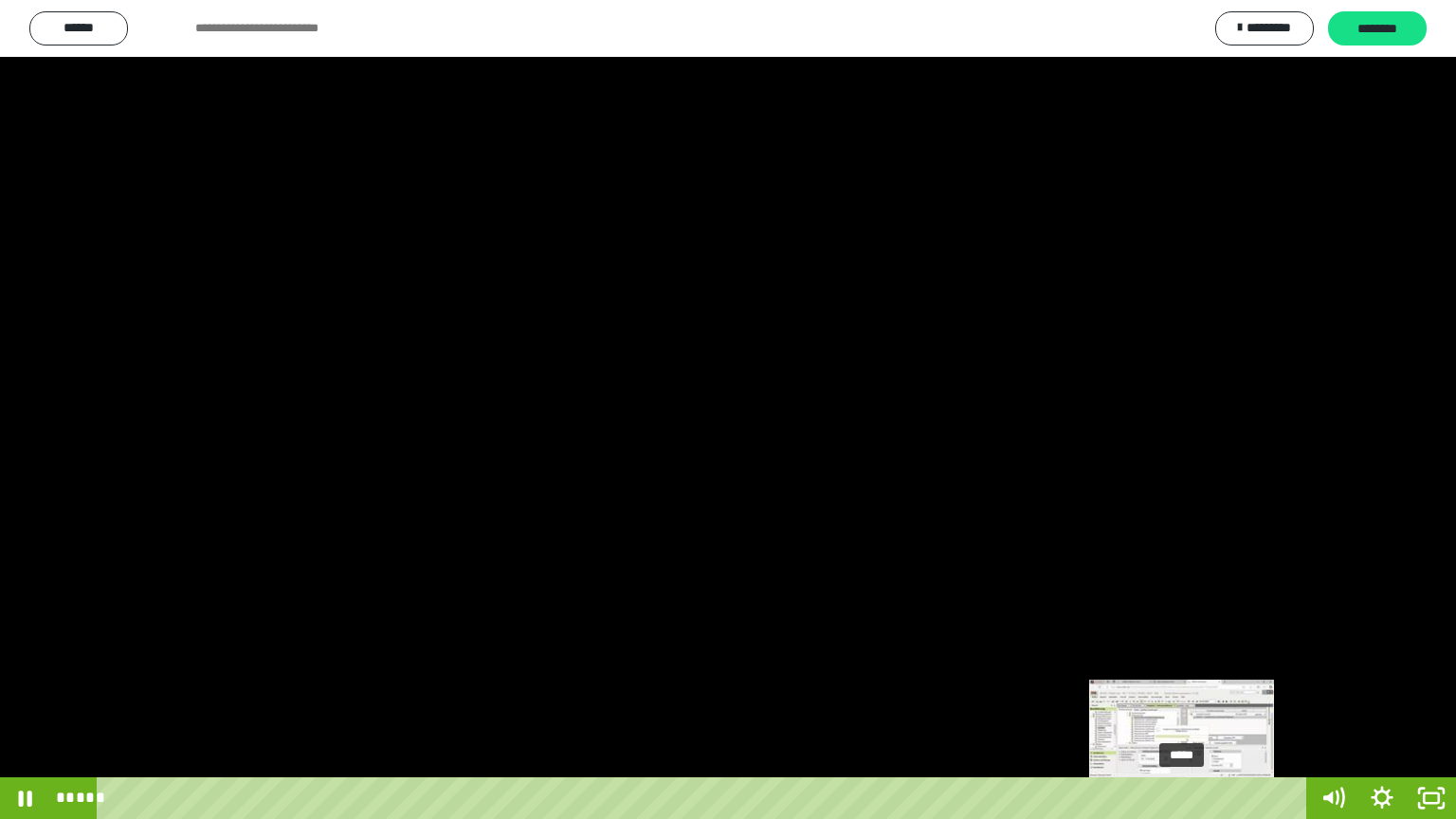 click on "*****" at bounding box center [705, 798] 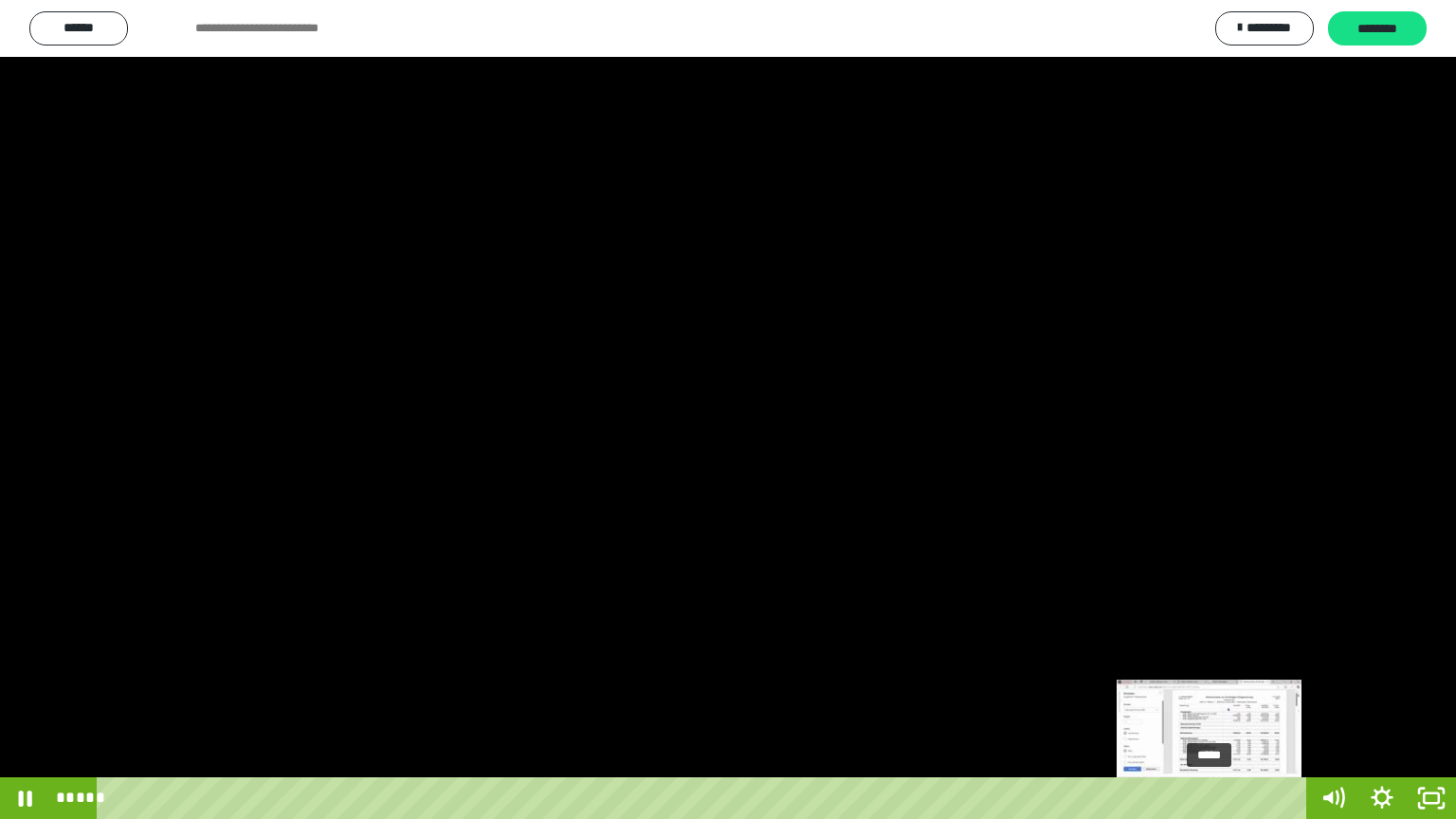 click on "*****" at bounding box center (705, 798) 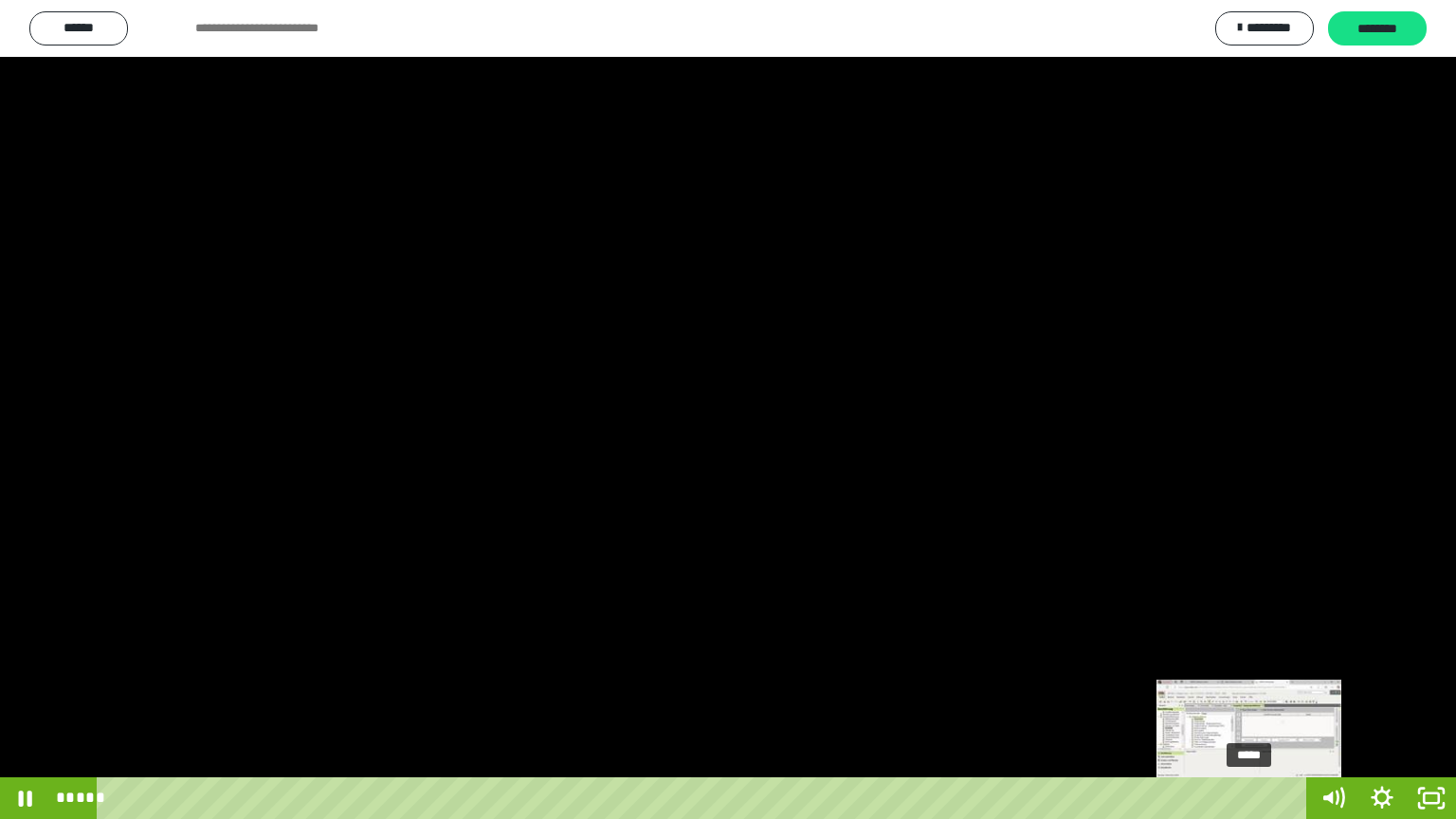 click on "*****" at bounding box center [705, 798] 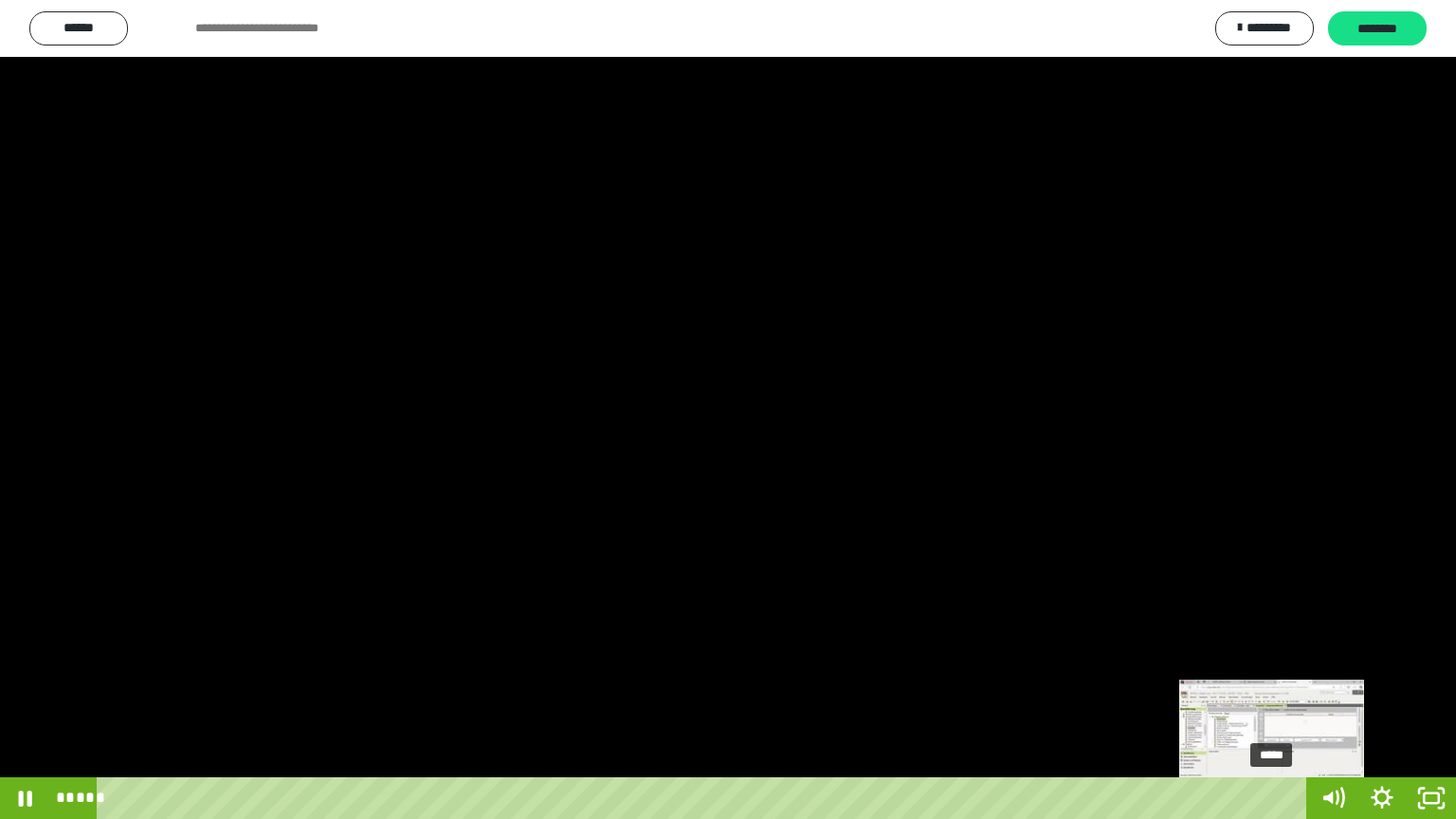click on "*****" at bounding box center (705, 798) 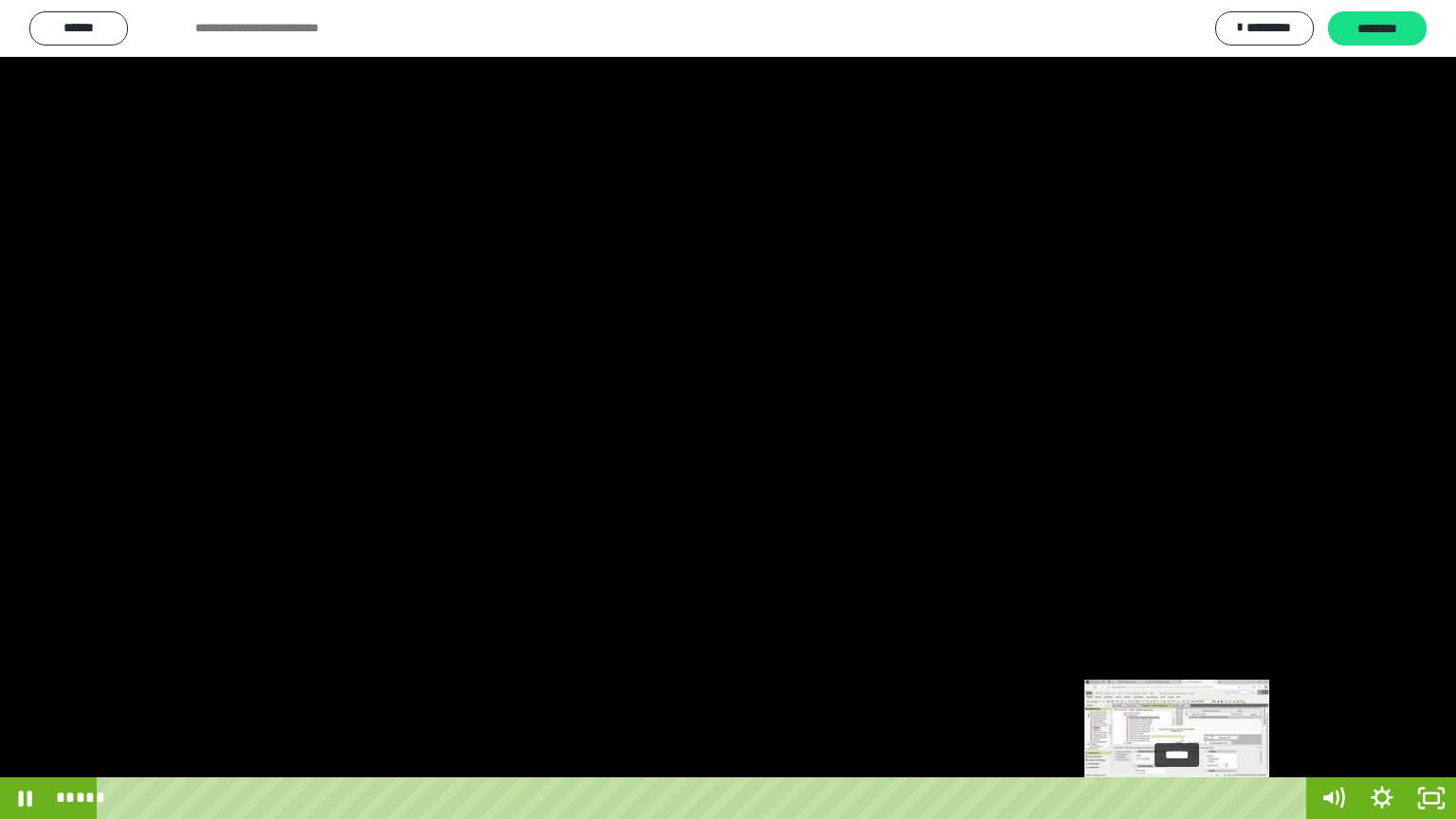click on "*****" at bounding box center [705, 798] 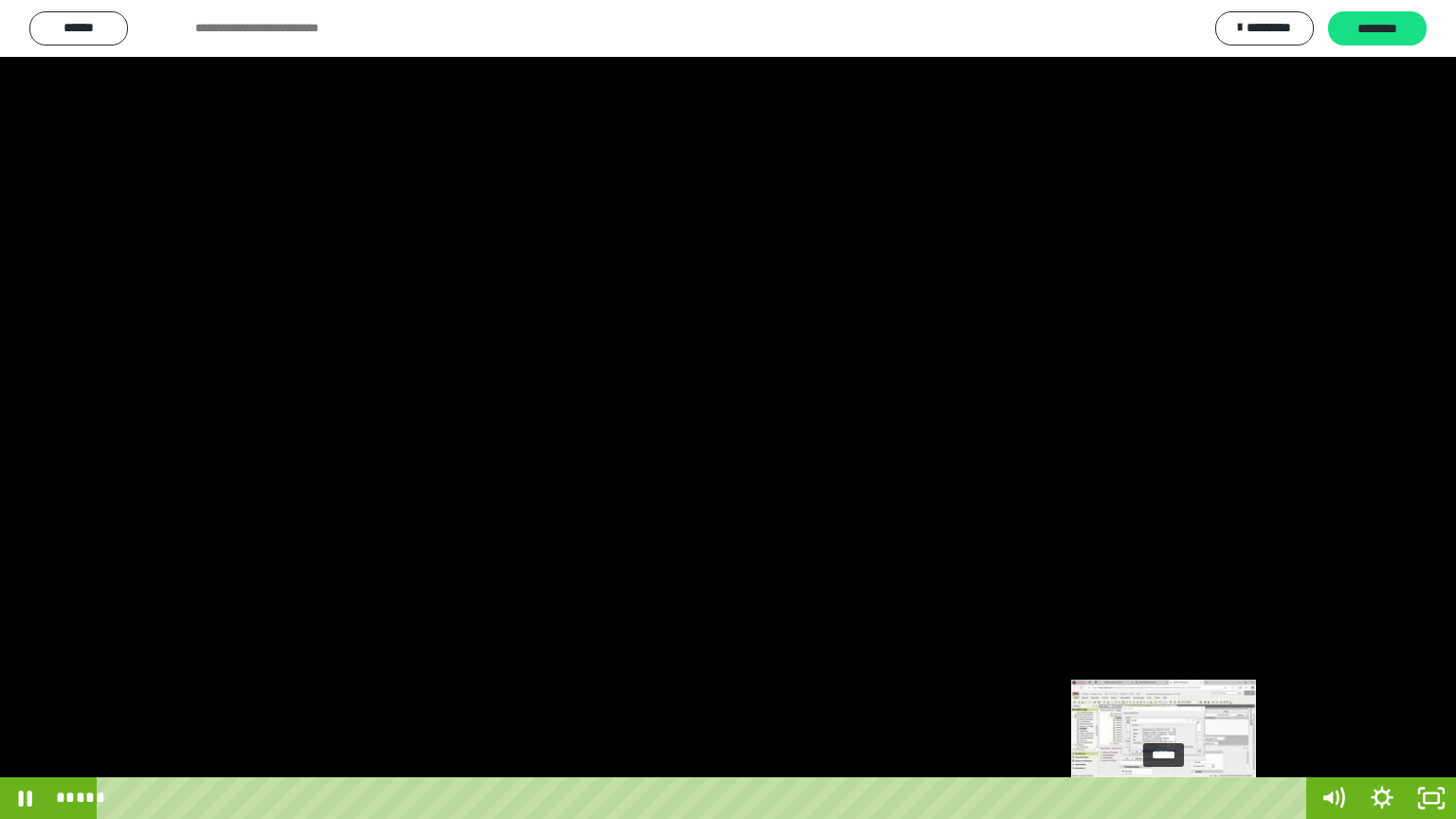 click on "*****" at bounding box center [705, 798] 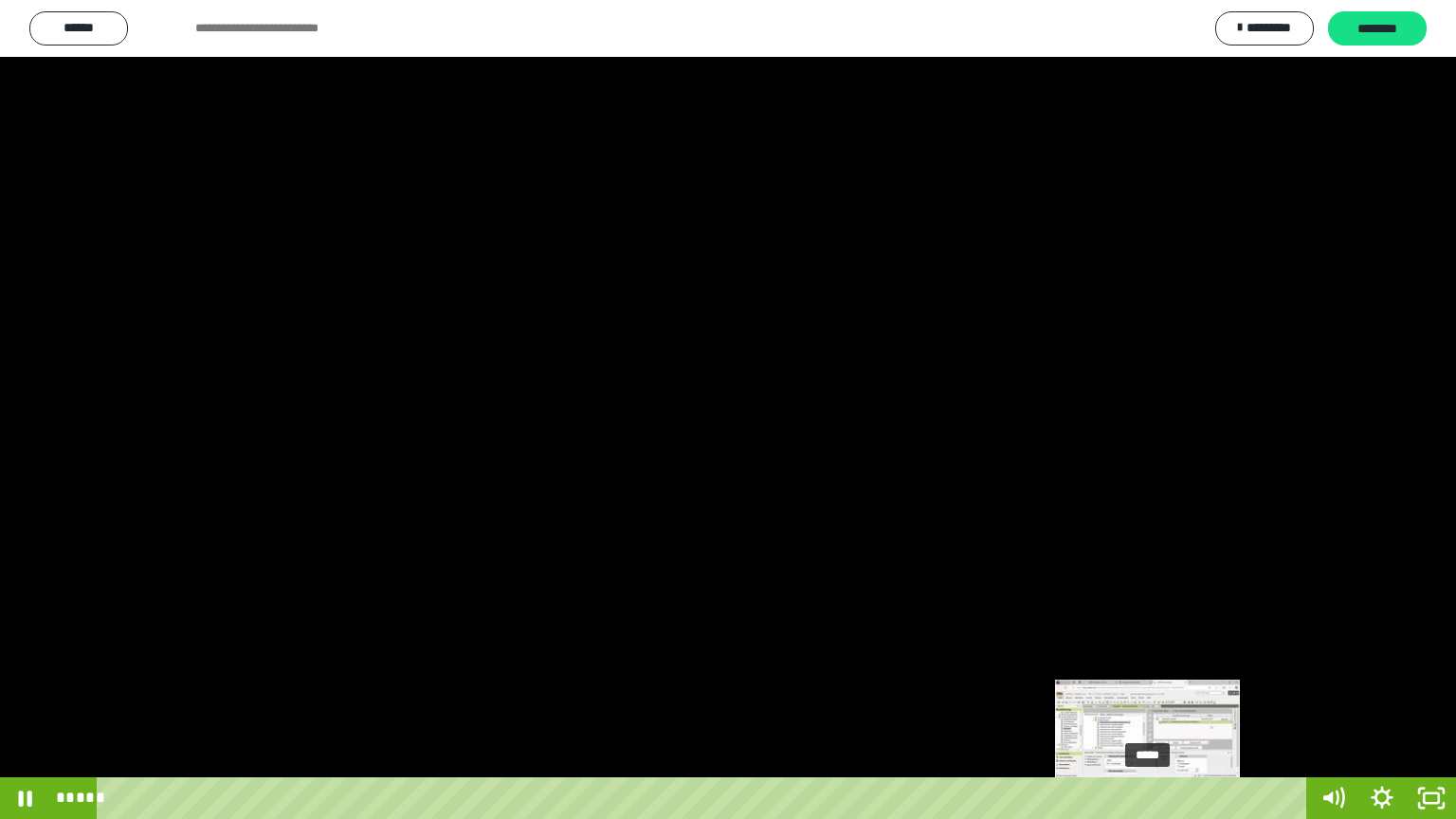 click on "*****" at bounding box center (705, 798) 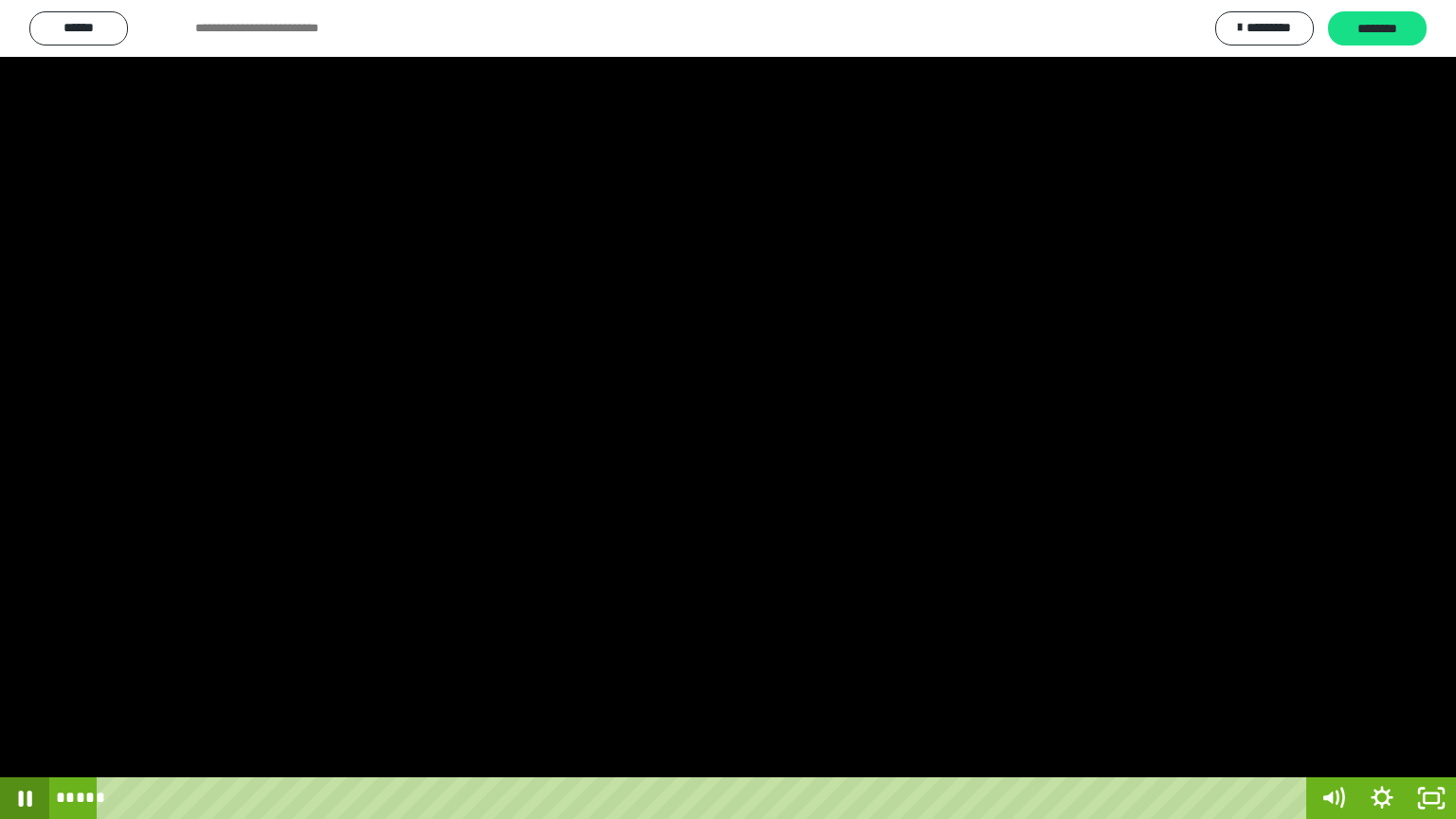 click 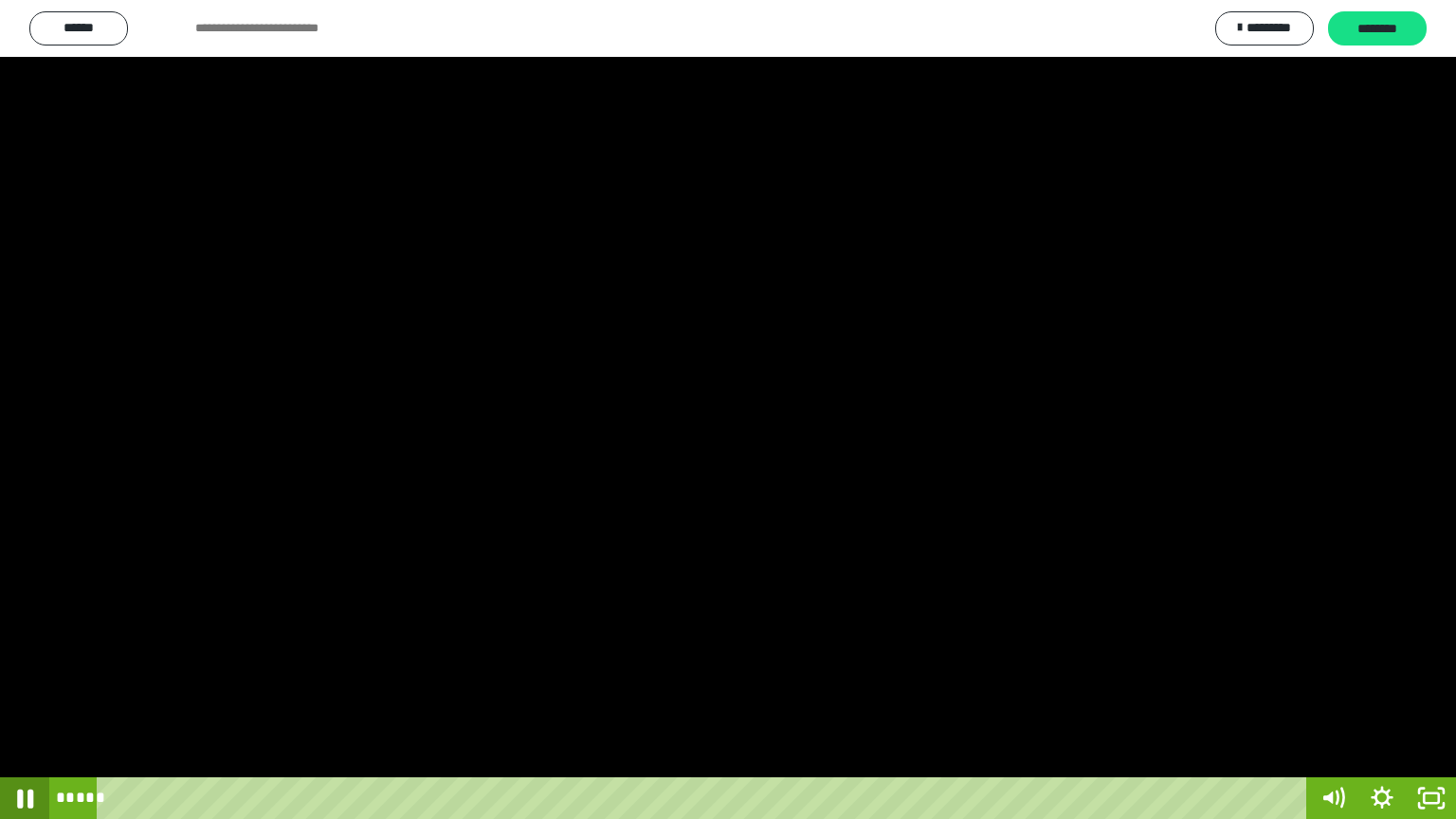 click 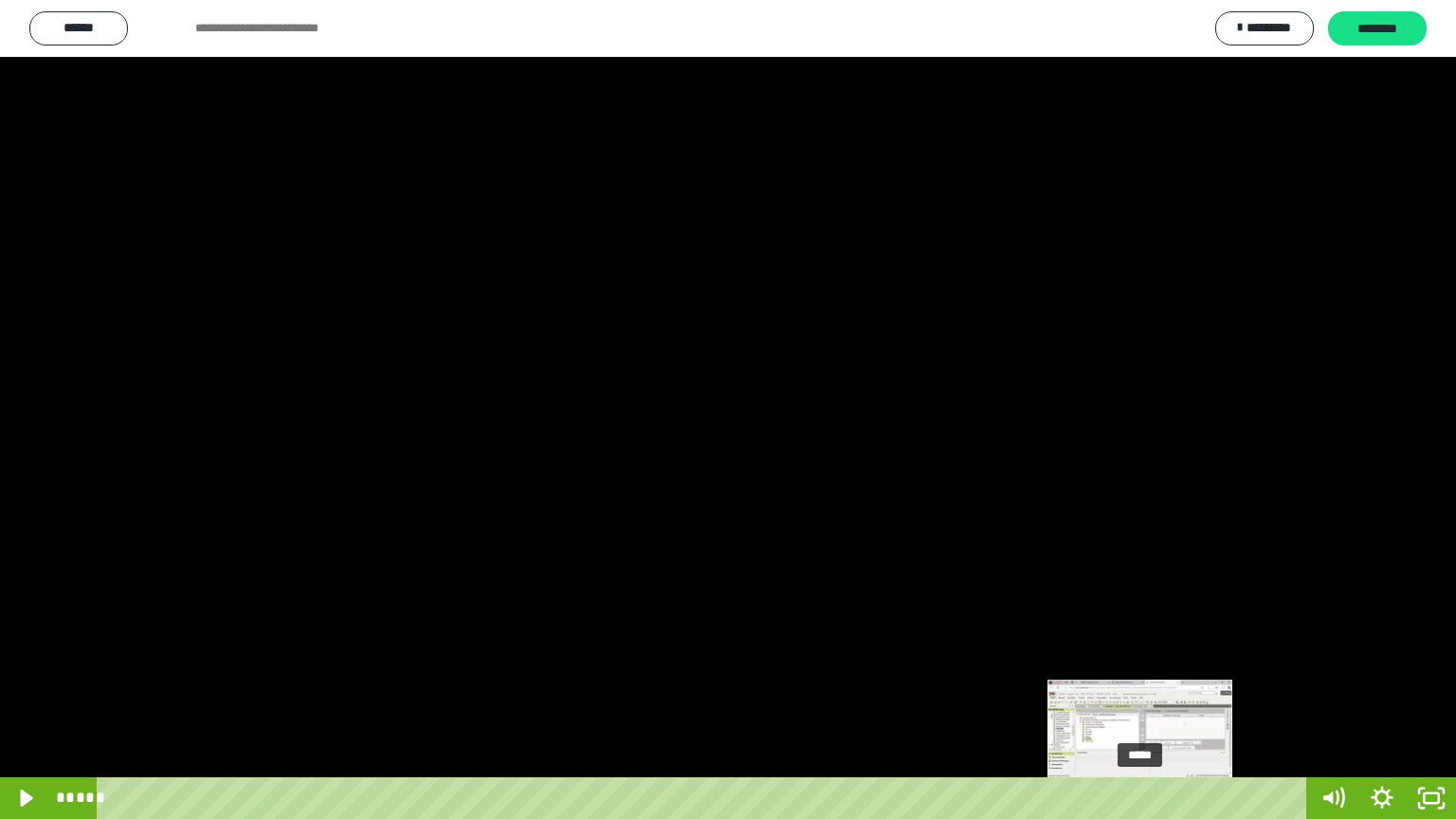 click on "*****" at bounding box center [705, 798] 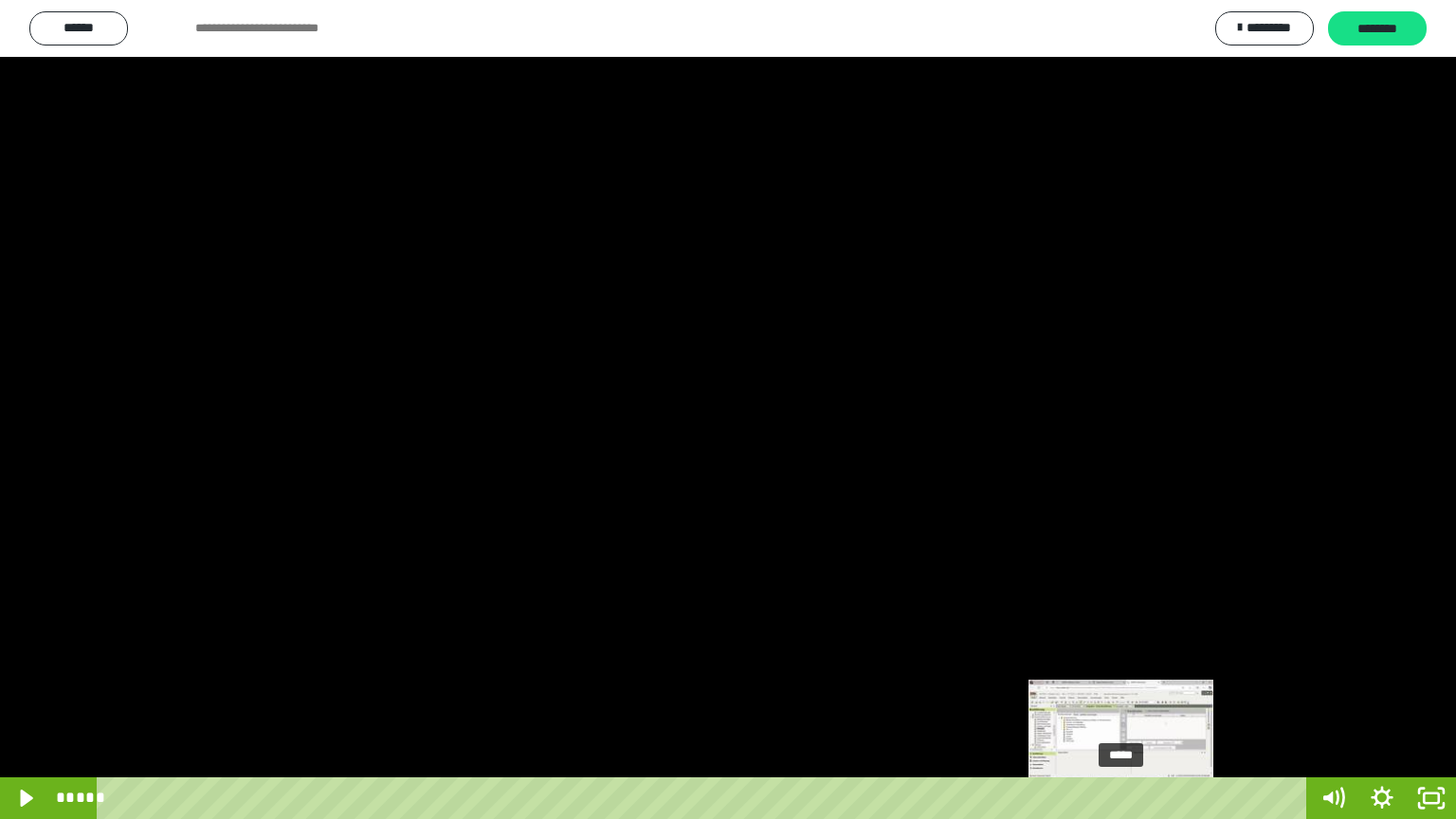 click on "*****" at bounding box center [705, 798] 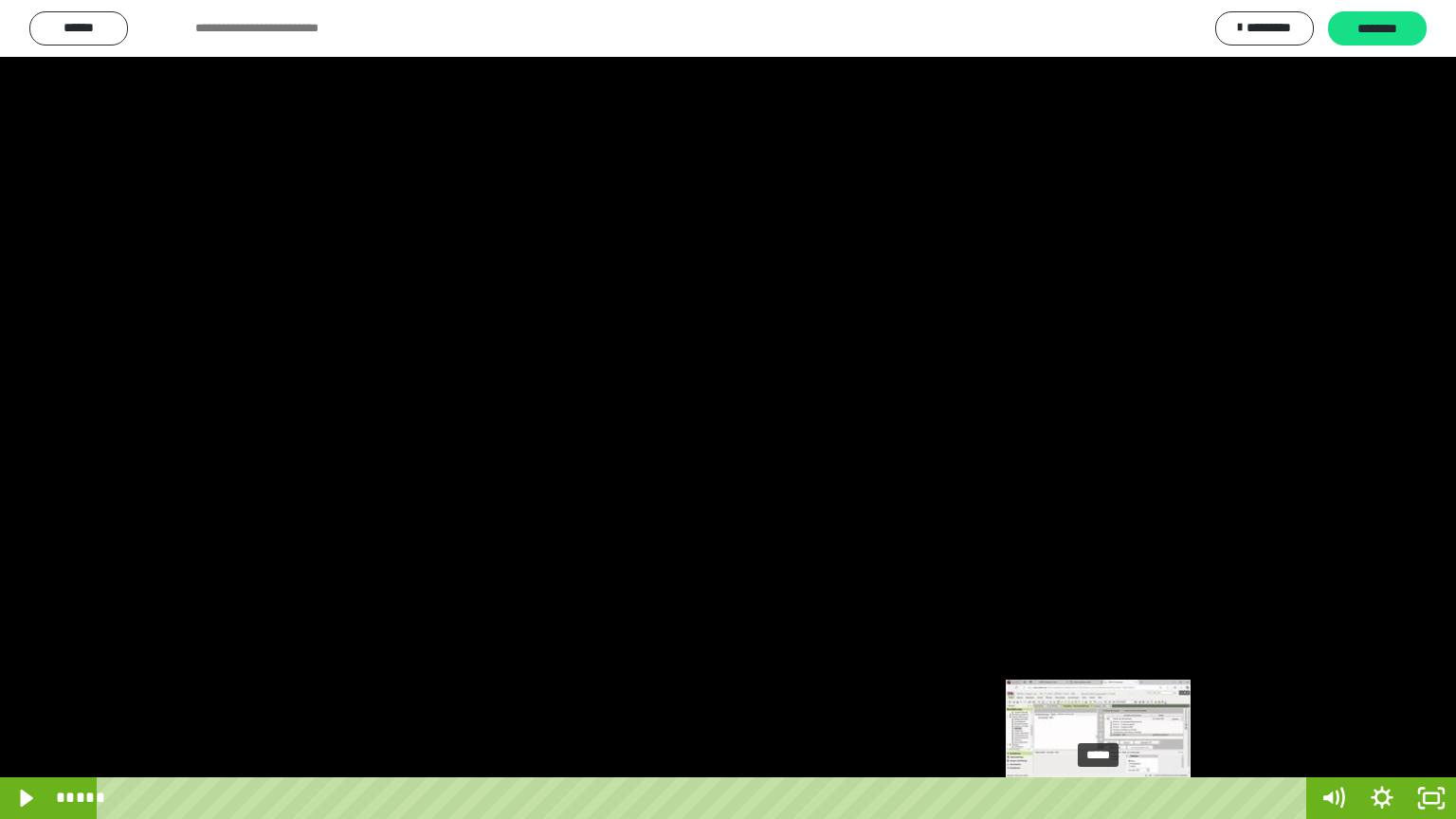 click on "*****" at bounding box center (705, 798) 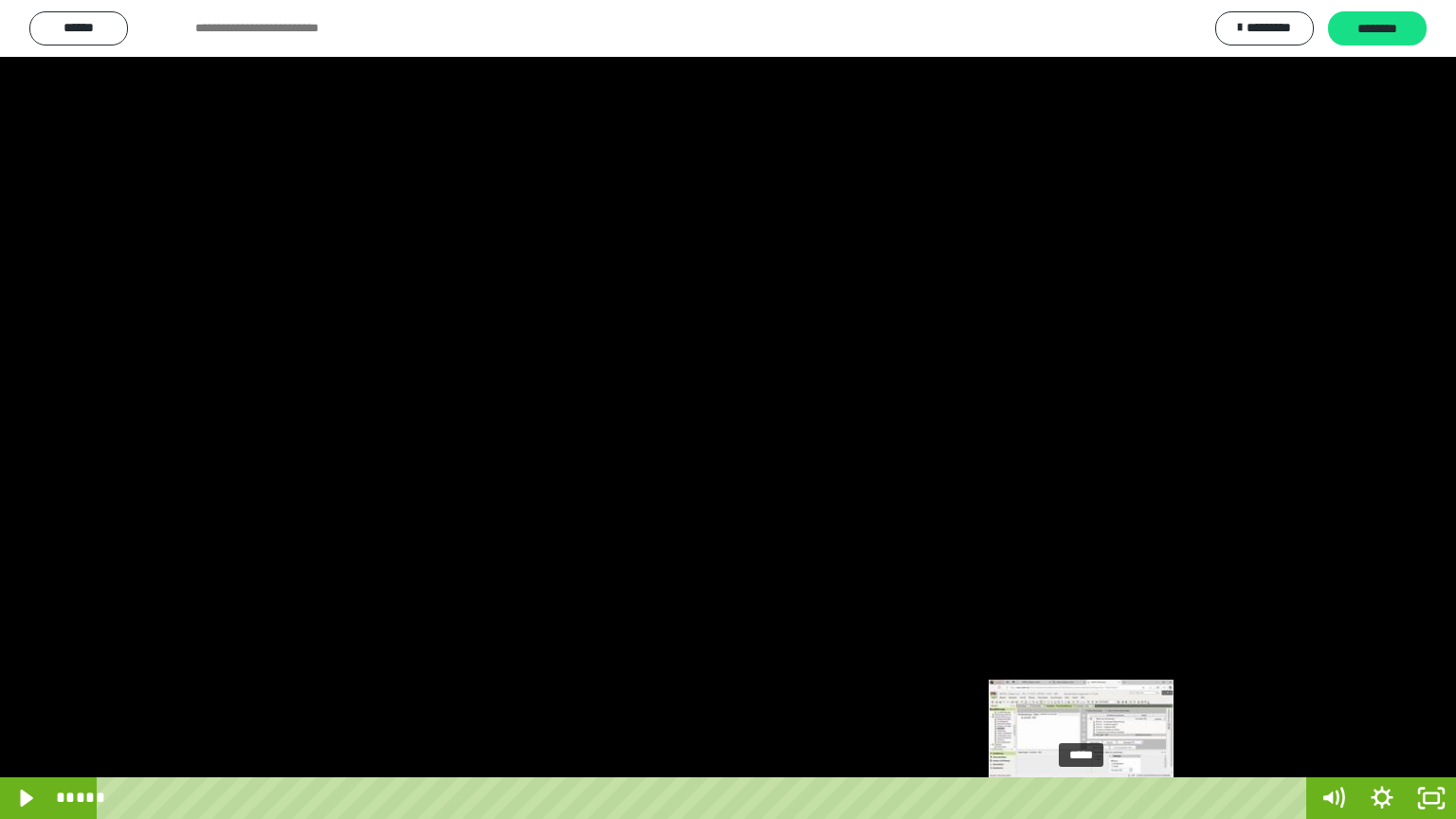 click on "*****" at bounding box center (705, 798) 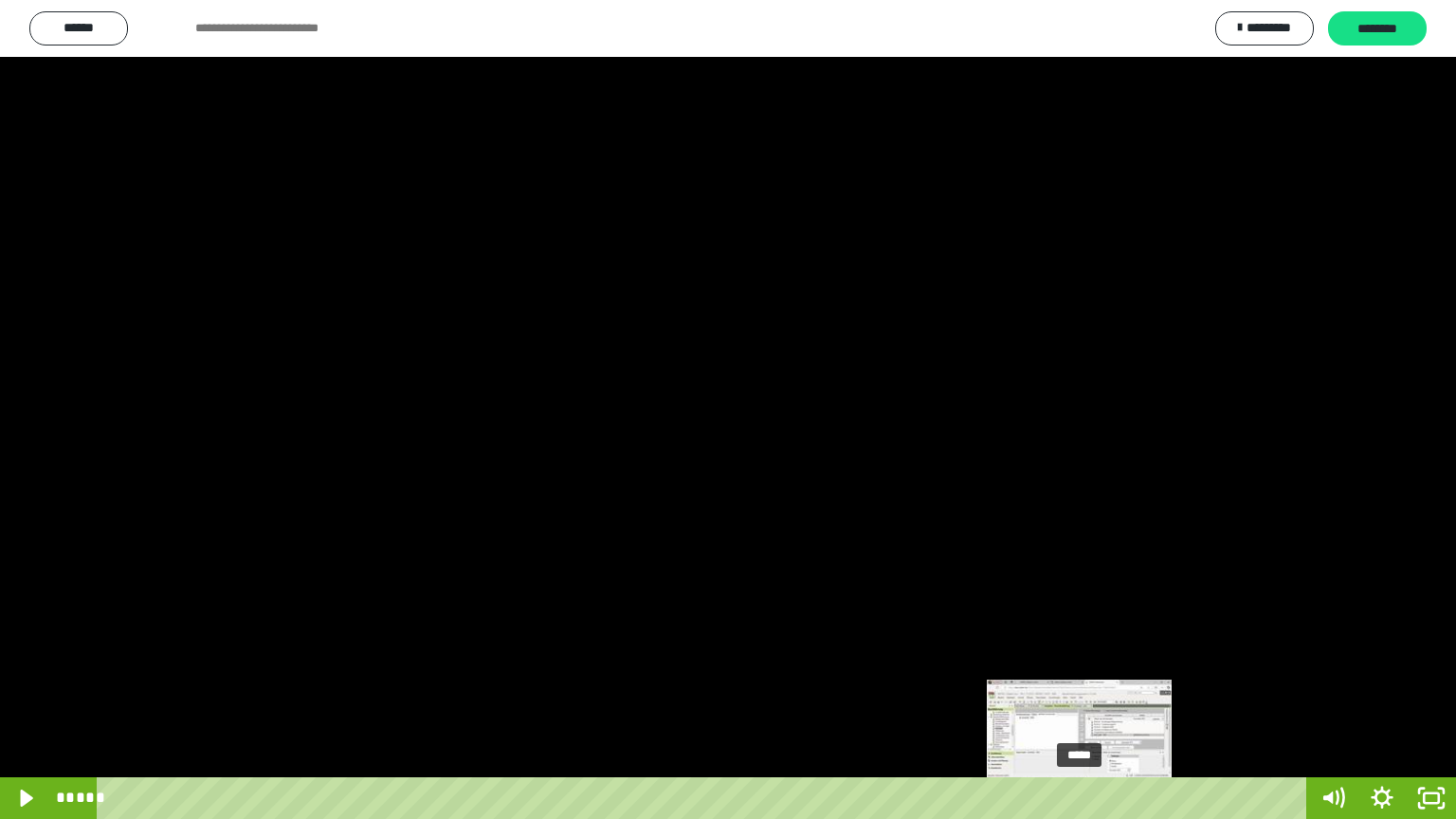 click at bounding box center [1079, 798] 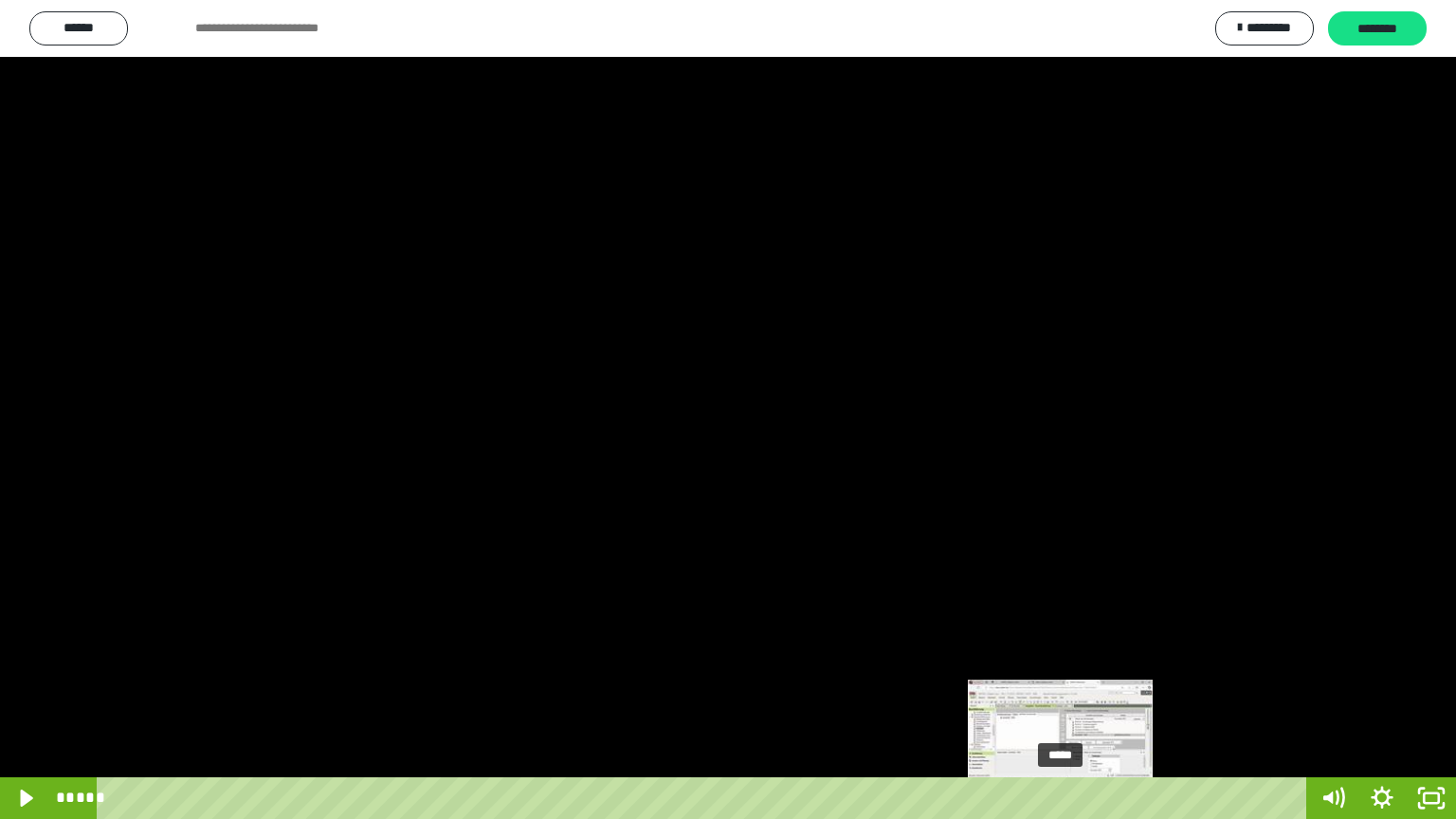 click on "*****" at bounding box center [705, 798] 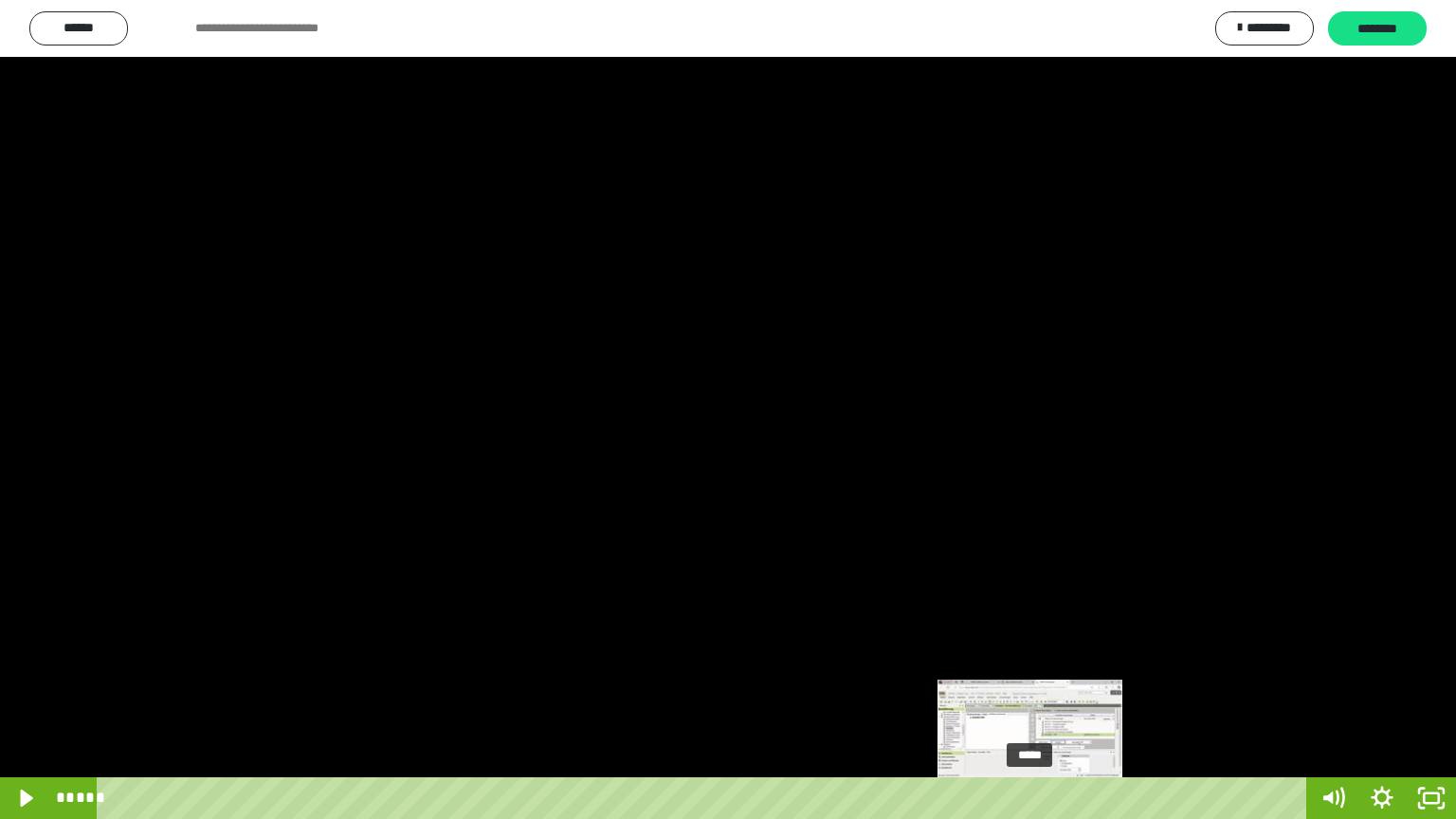 click on "*****" at bounding box center (705, 798) 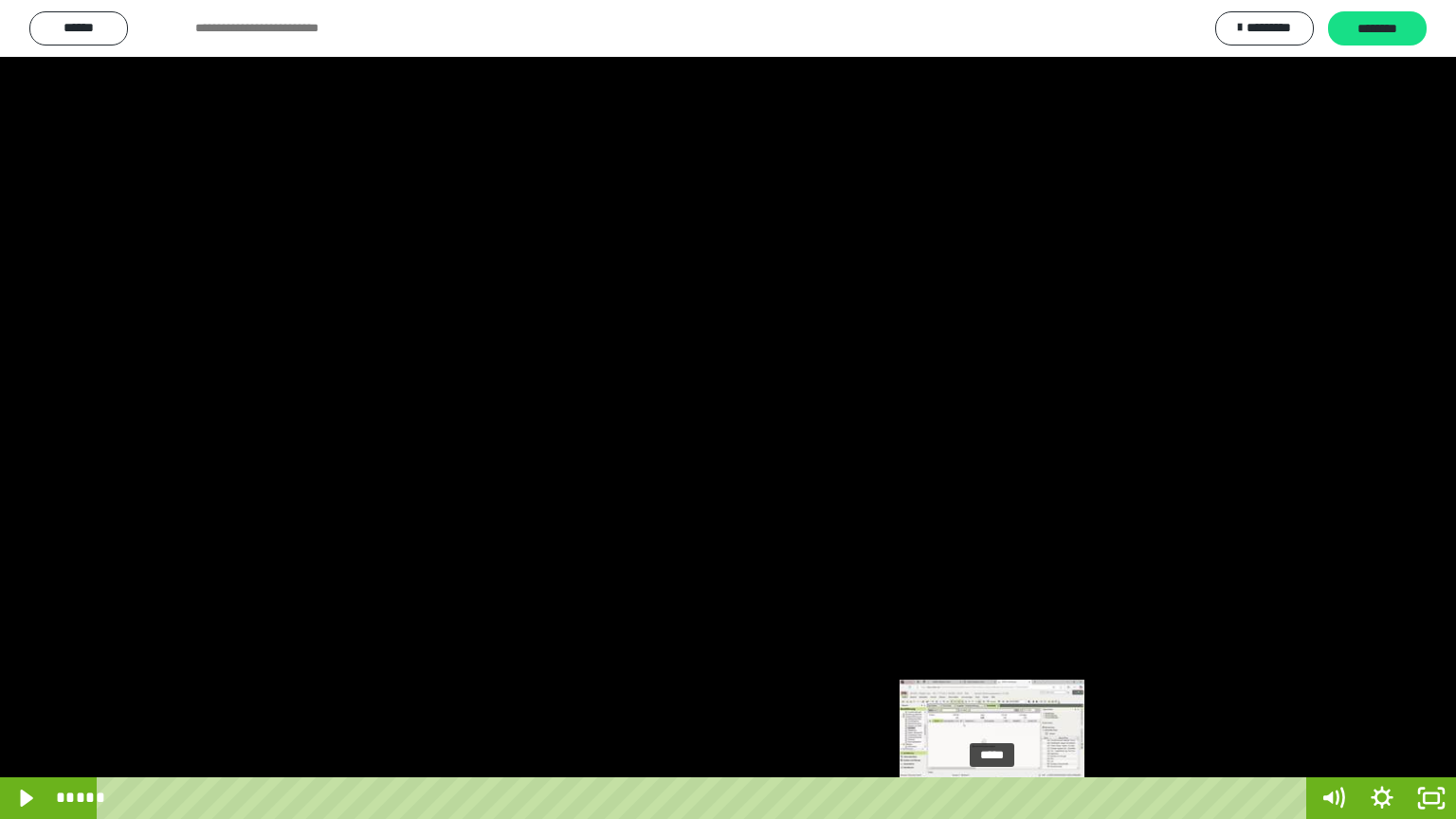 click on "*****" at bounding box center (705, 798) 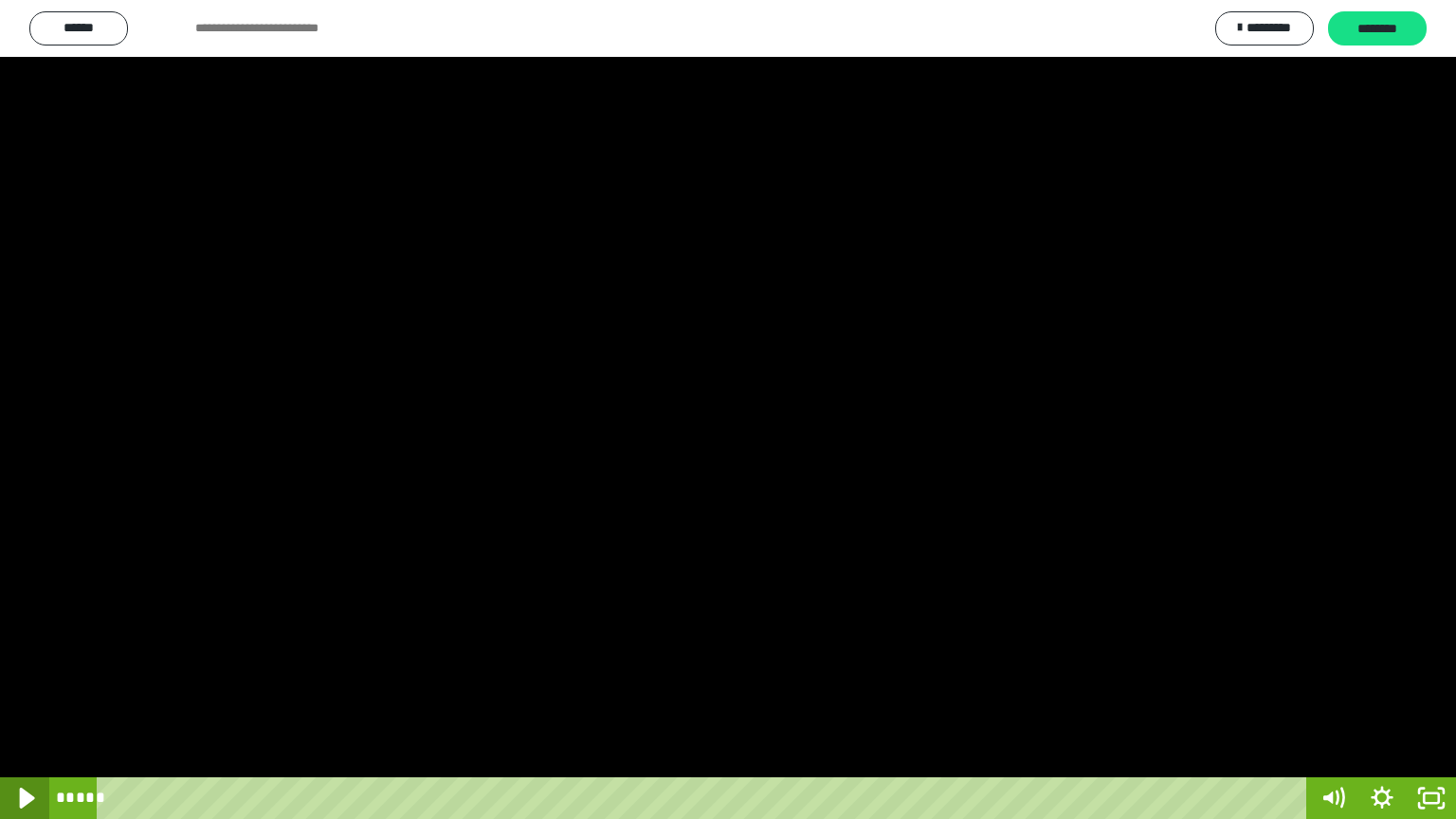 click 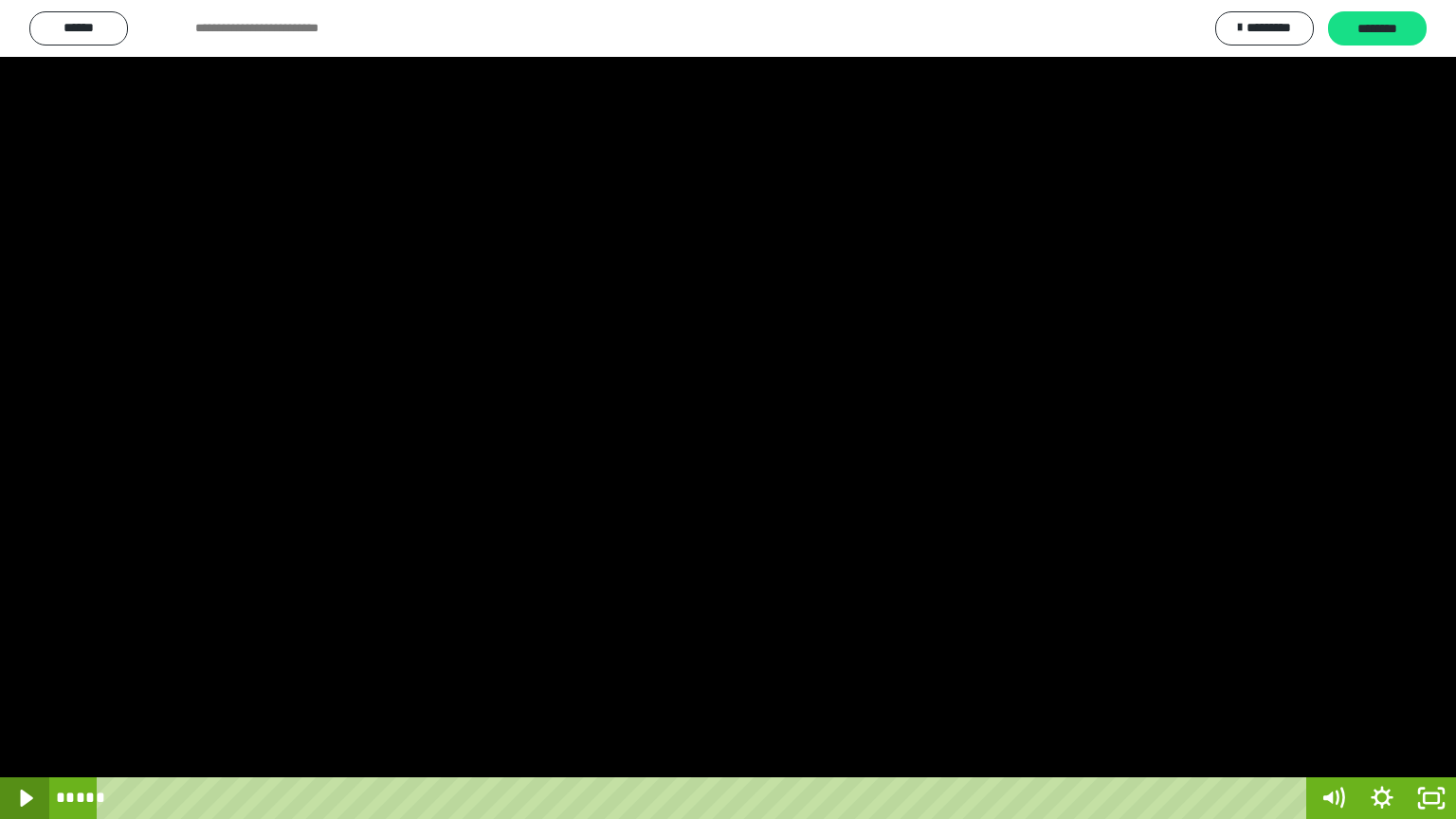click 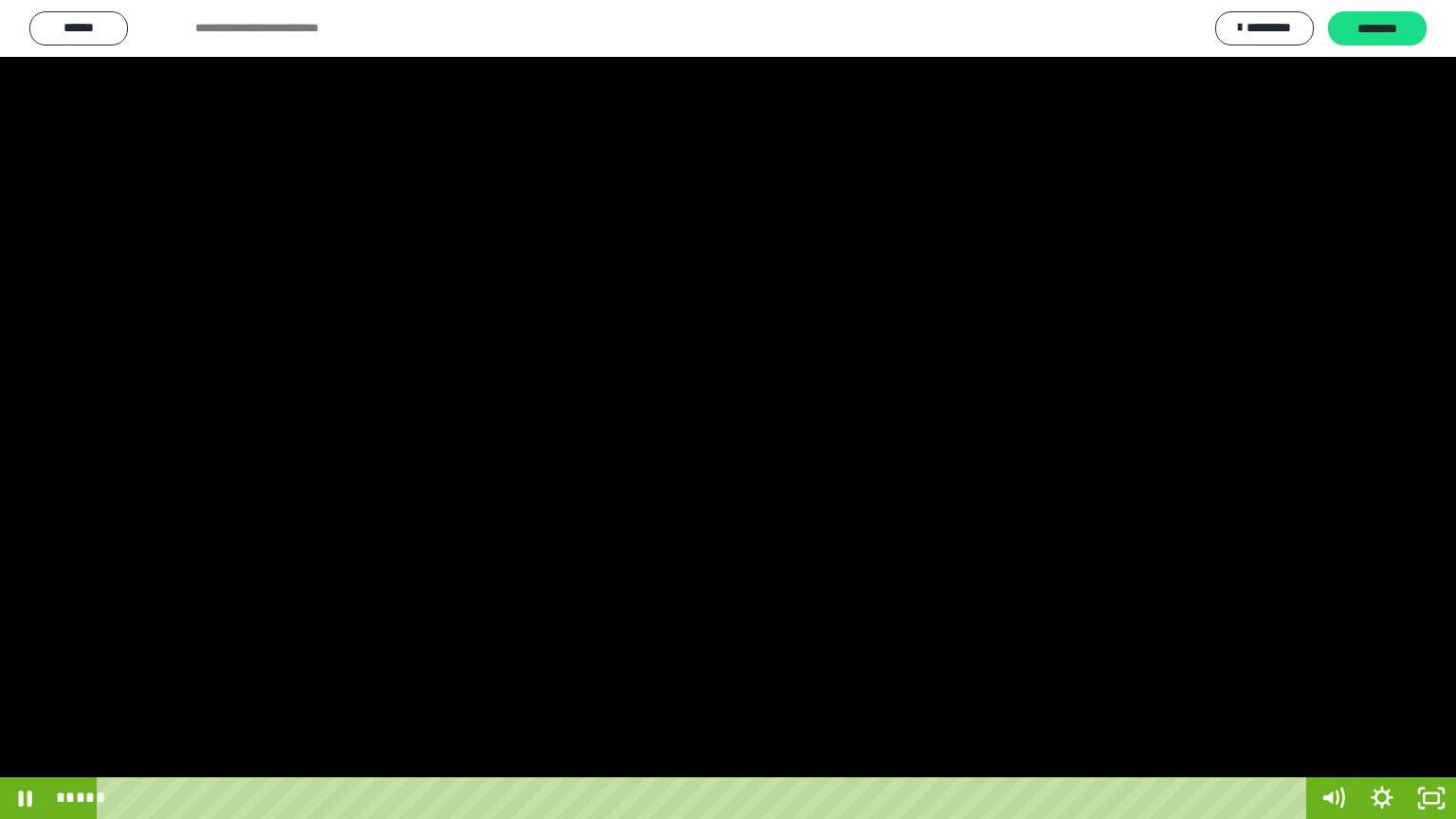 type 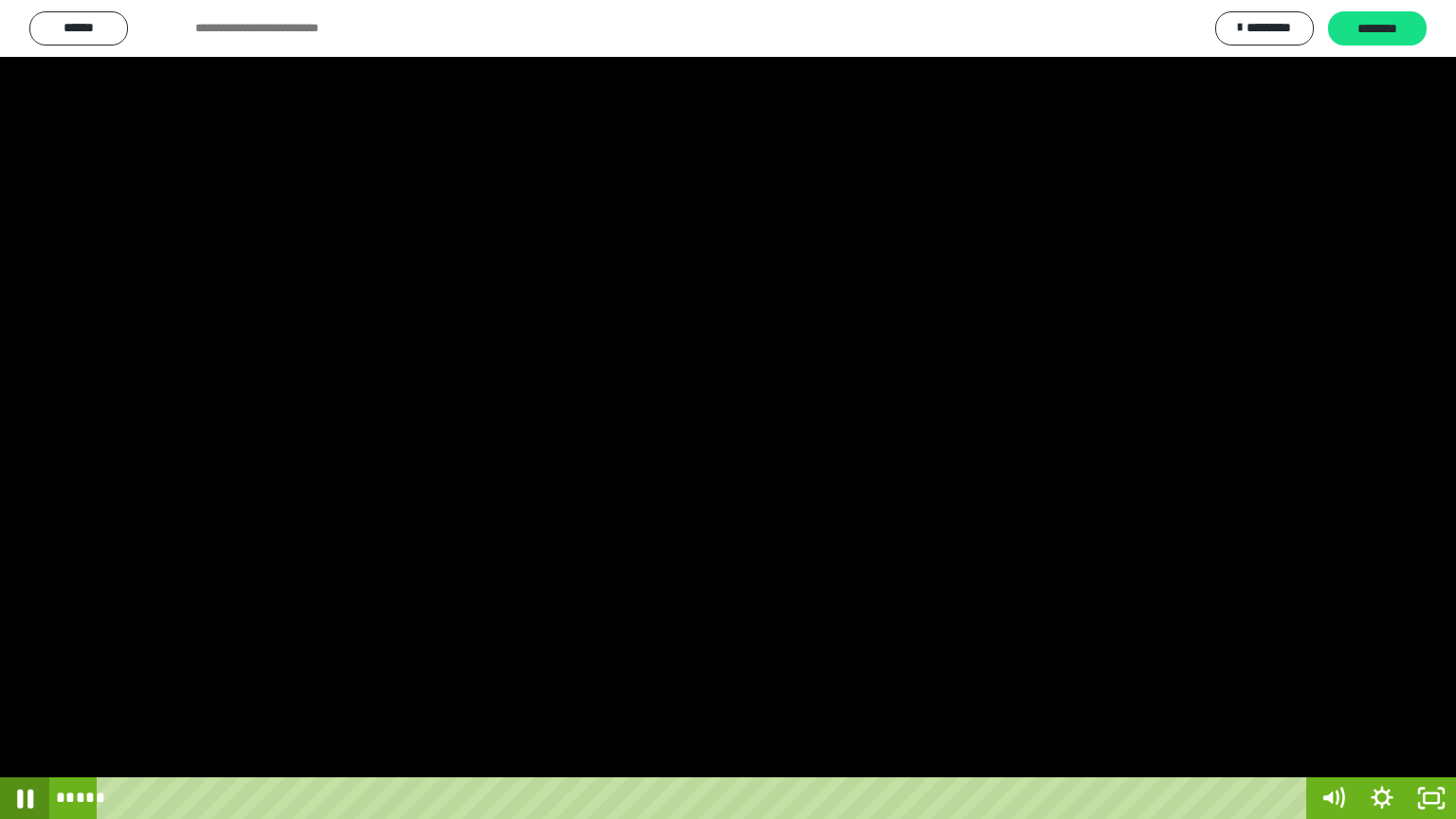 click 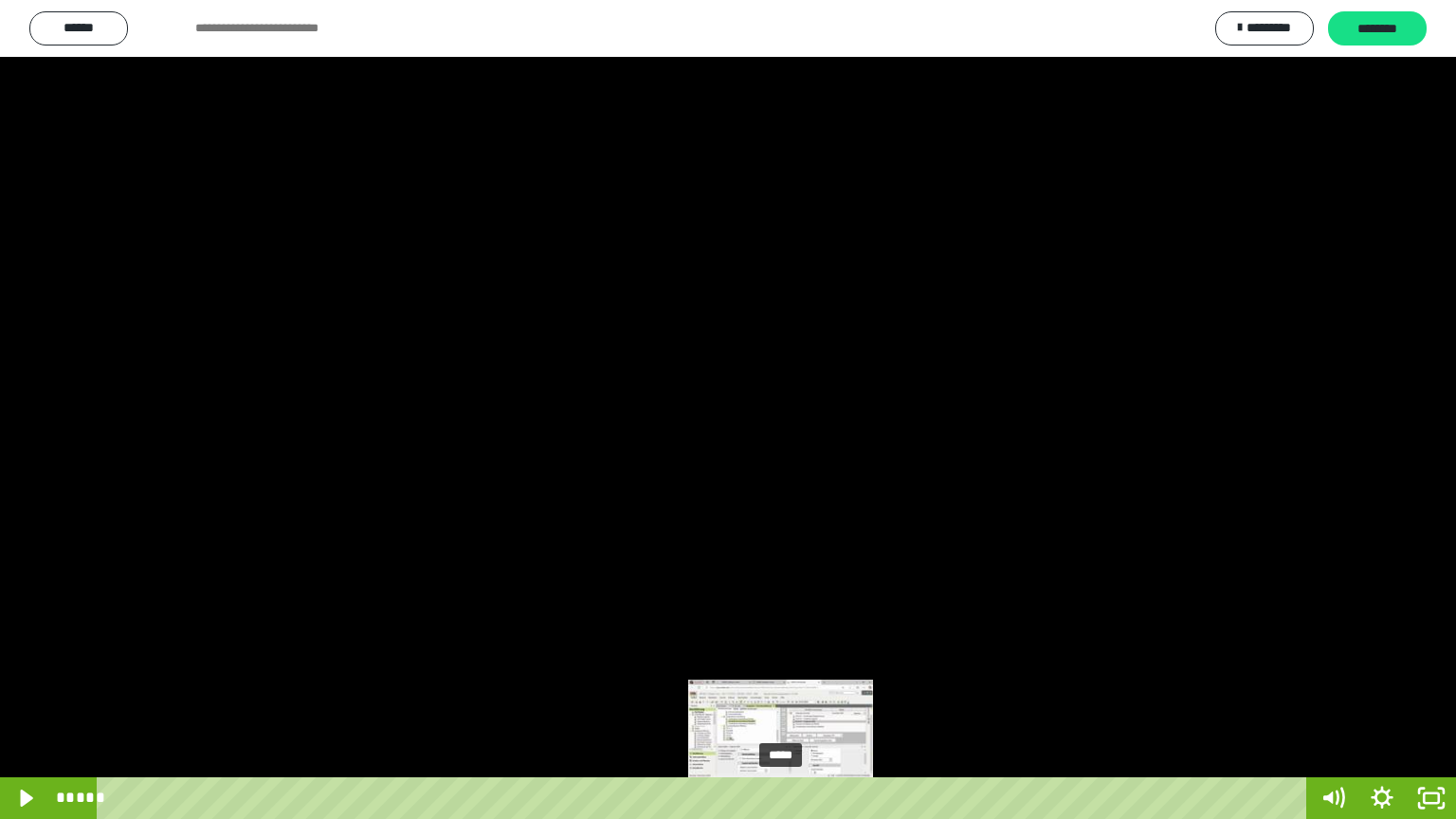 click on "*****" at bounding box center [705, 798] 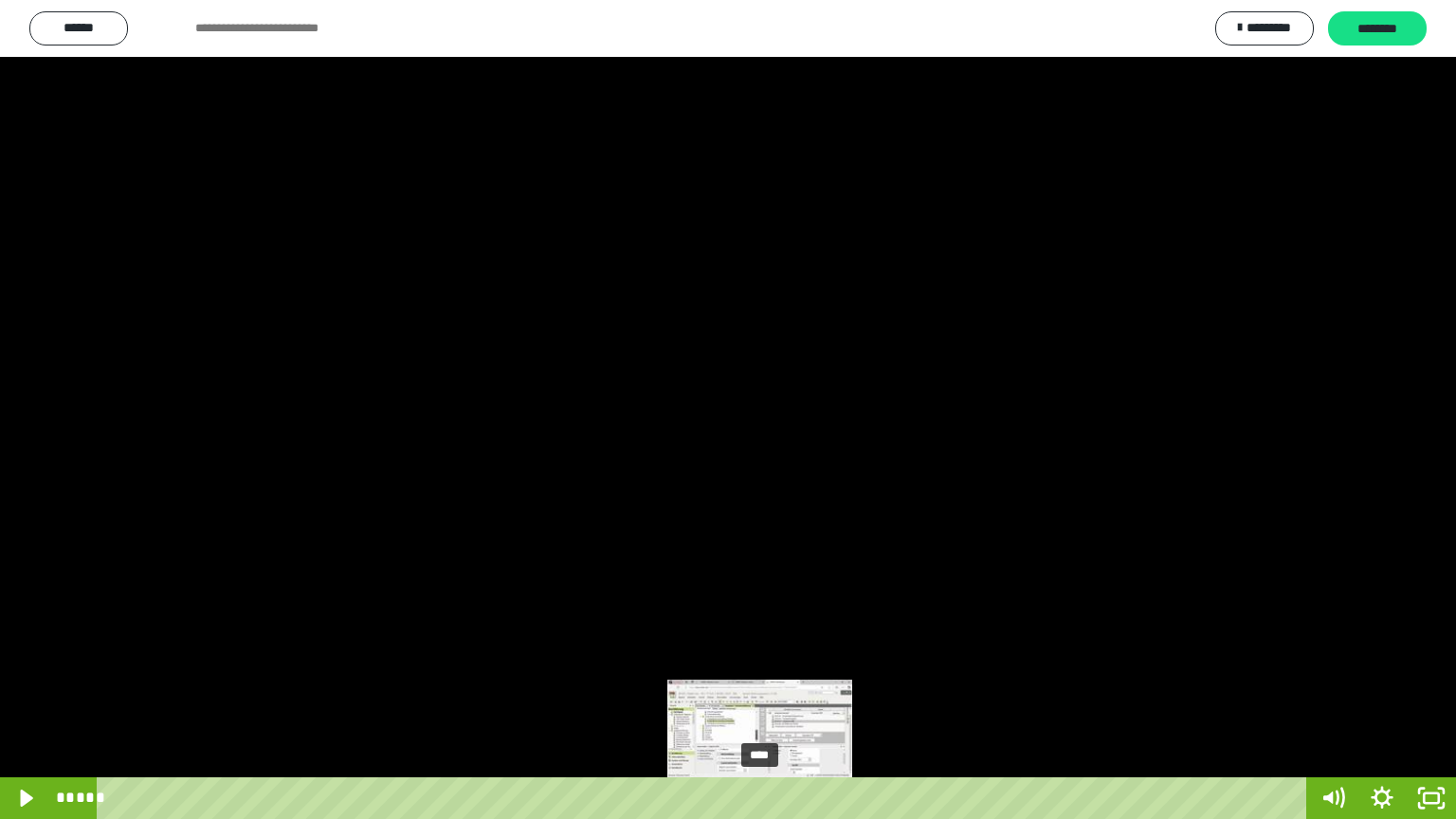 click on "****" at bounding box center (705, 798) 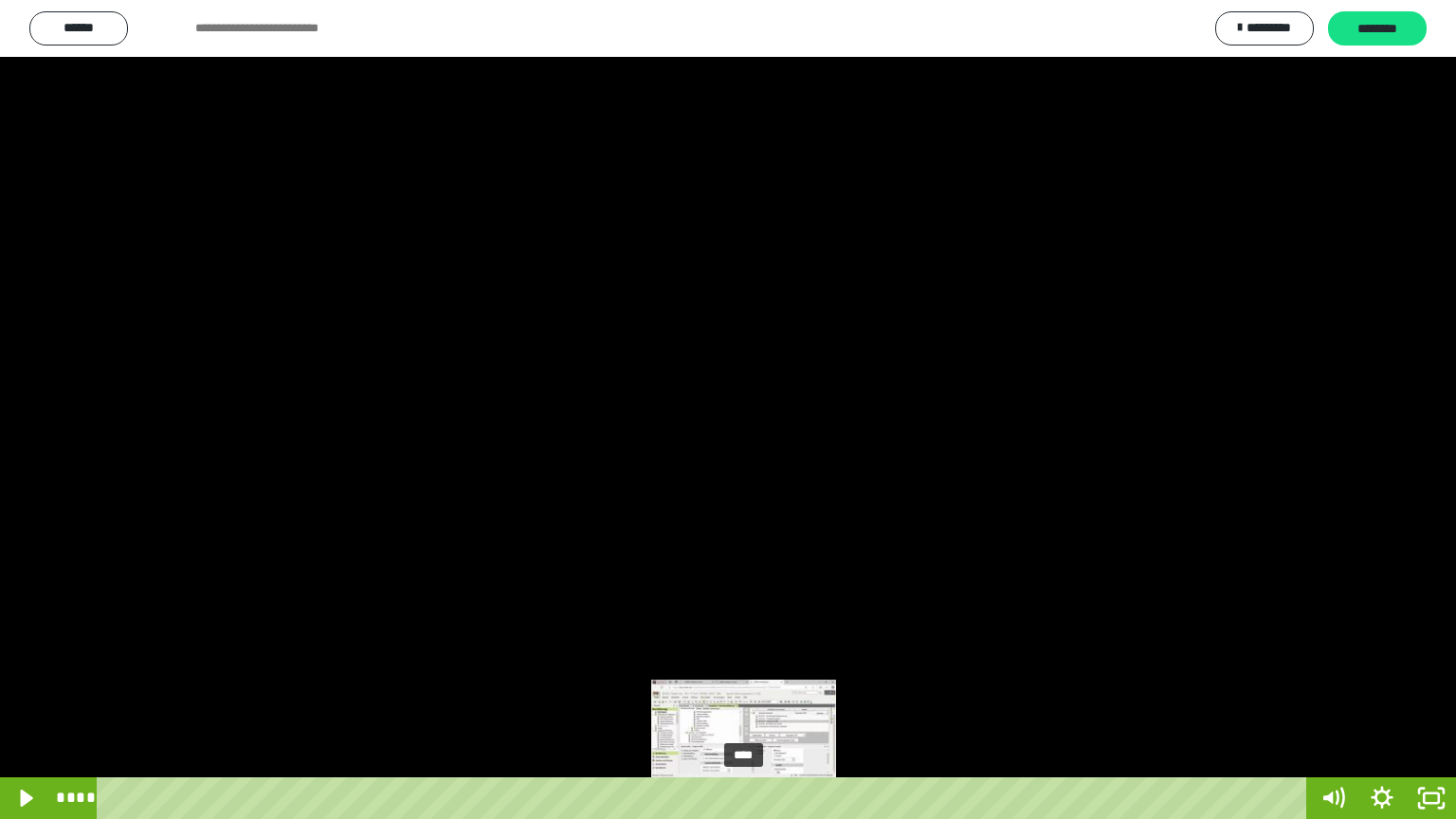 click on "****" at bounding box center (705, 798) 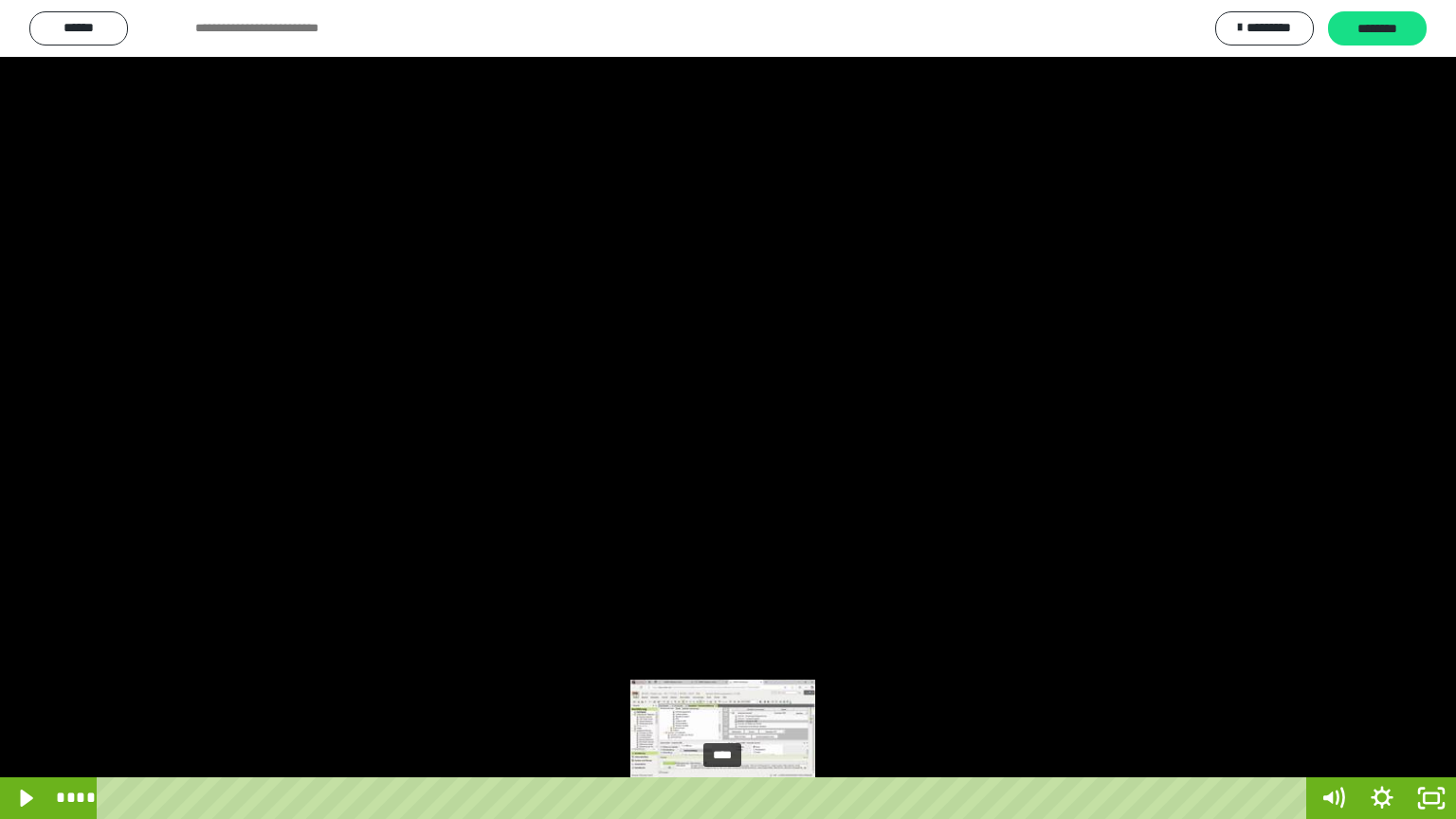 click on "****" at bounding box center (705, 798) 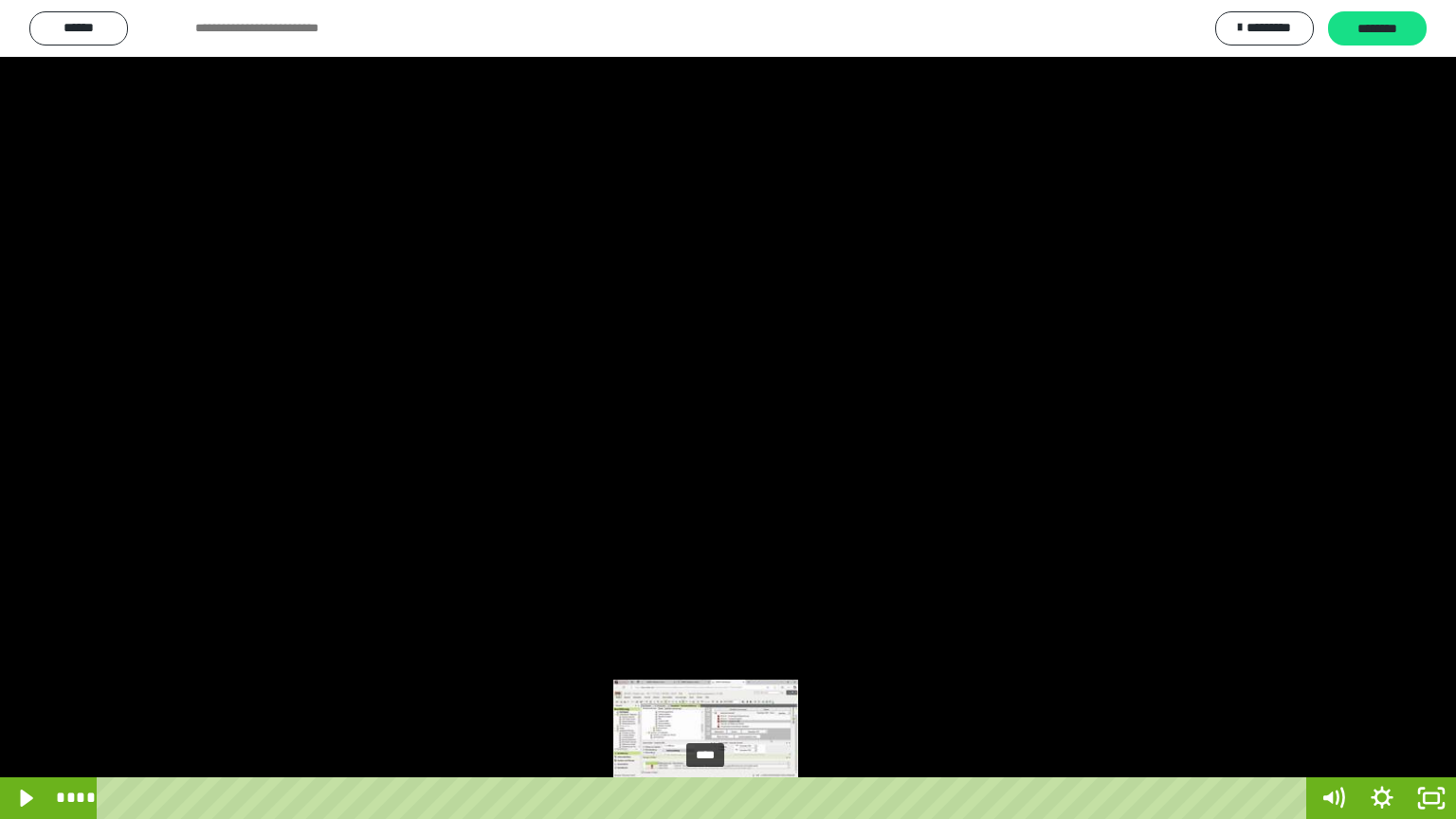 click on "****" at bounding box center (705, 798) 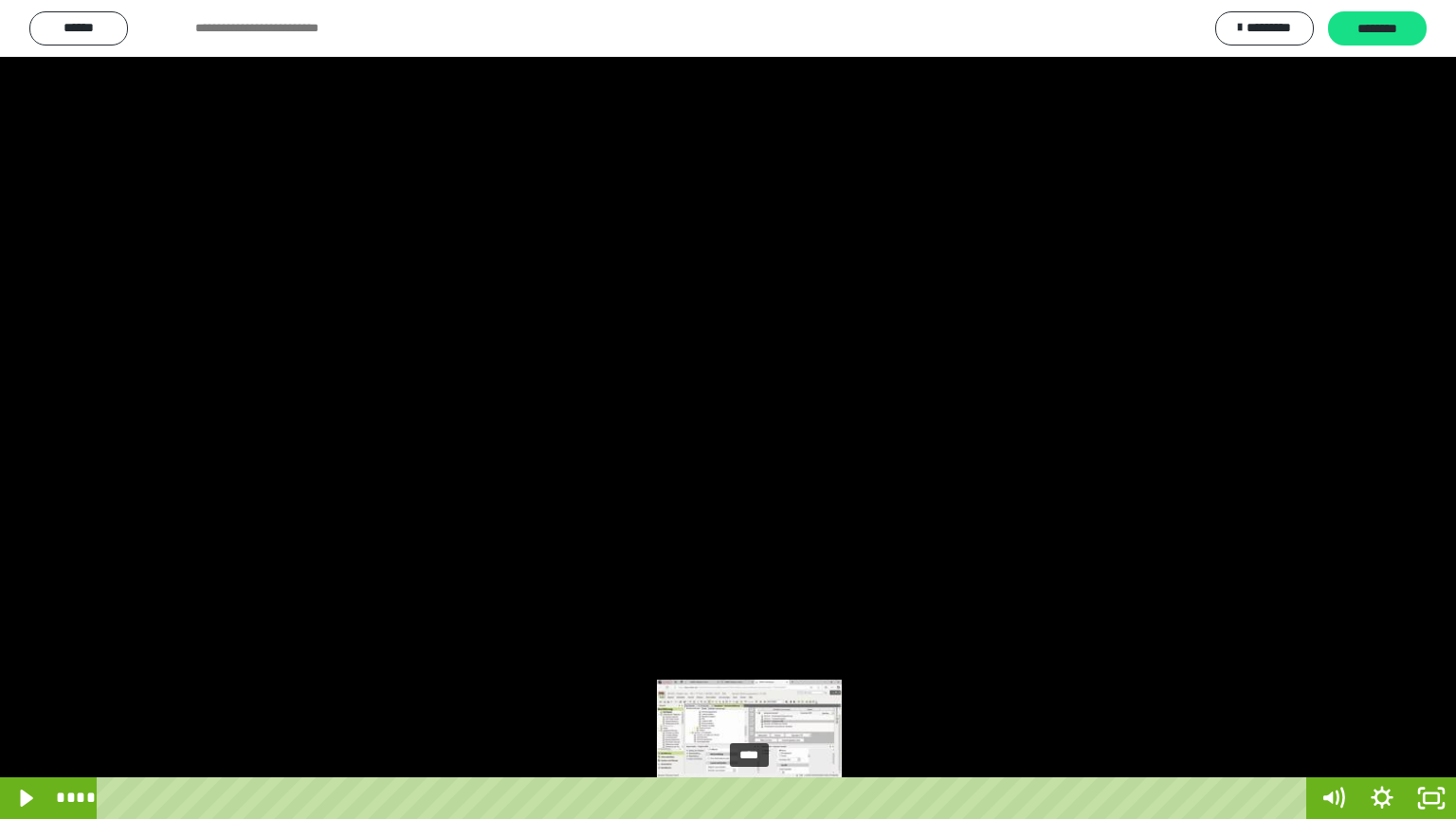 click on "****" at bounding box center (705, 798) 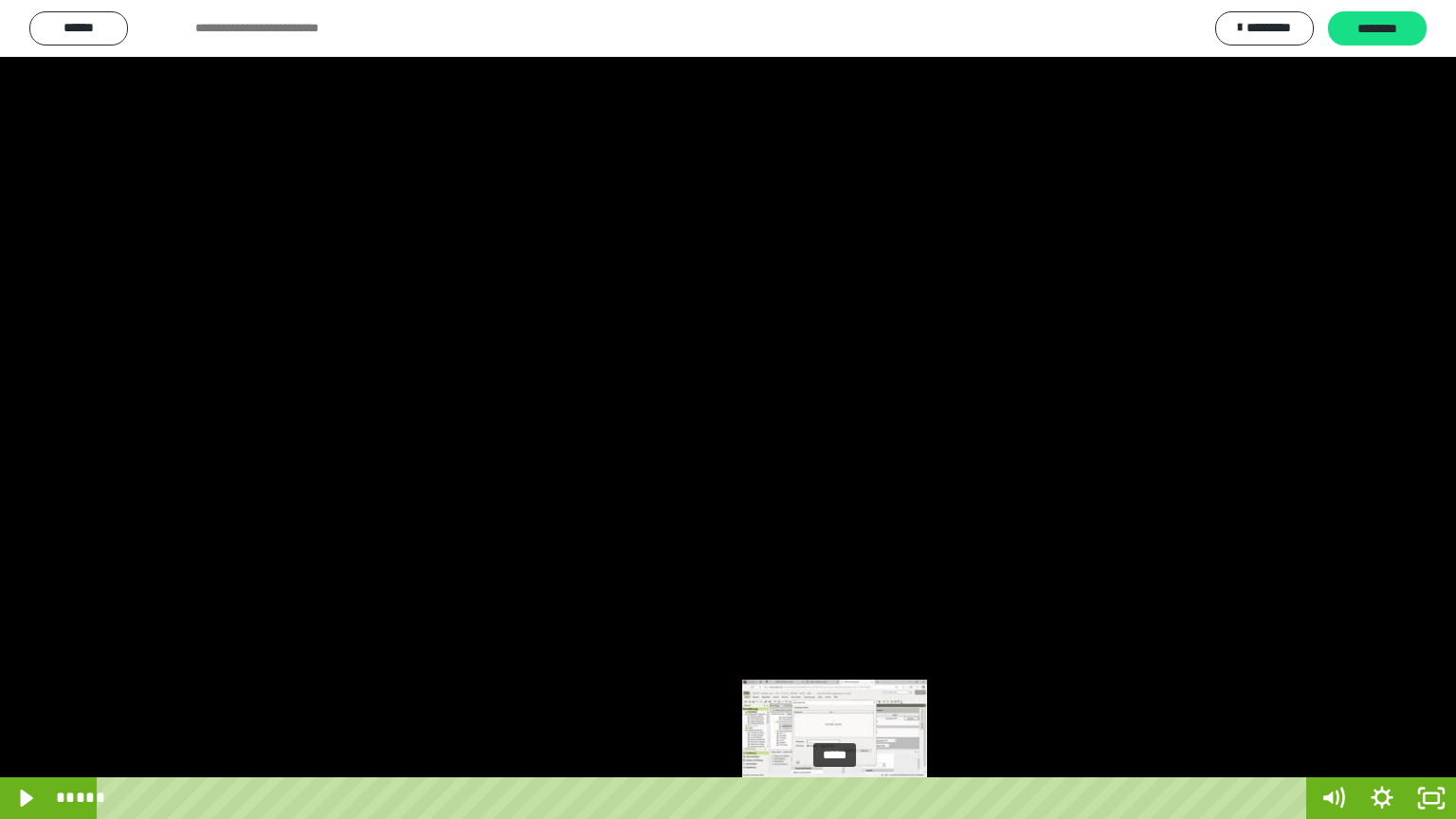 click on "*****" at bounding box center (705, 798) 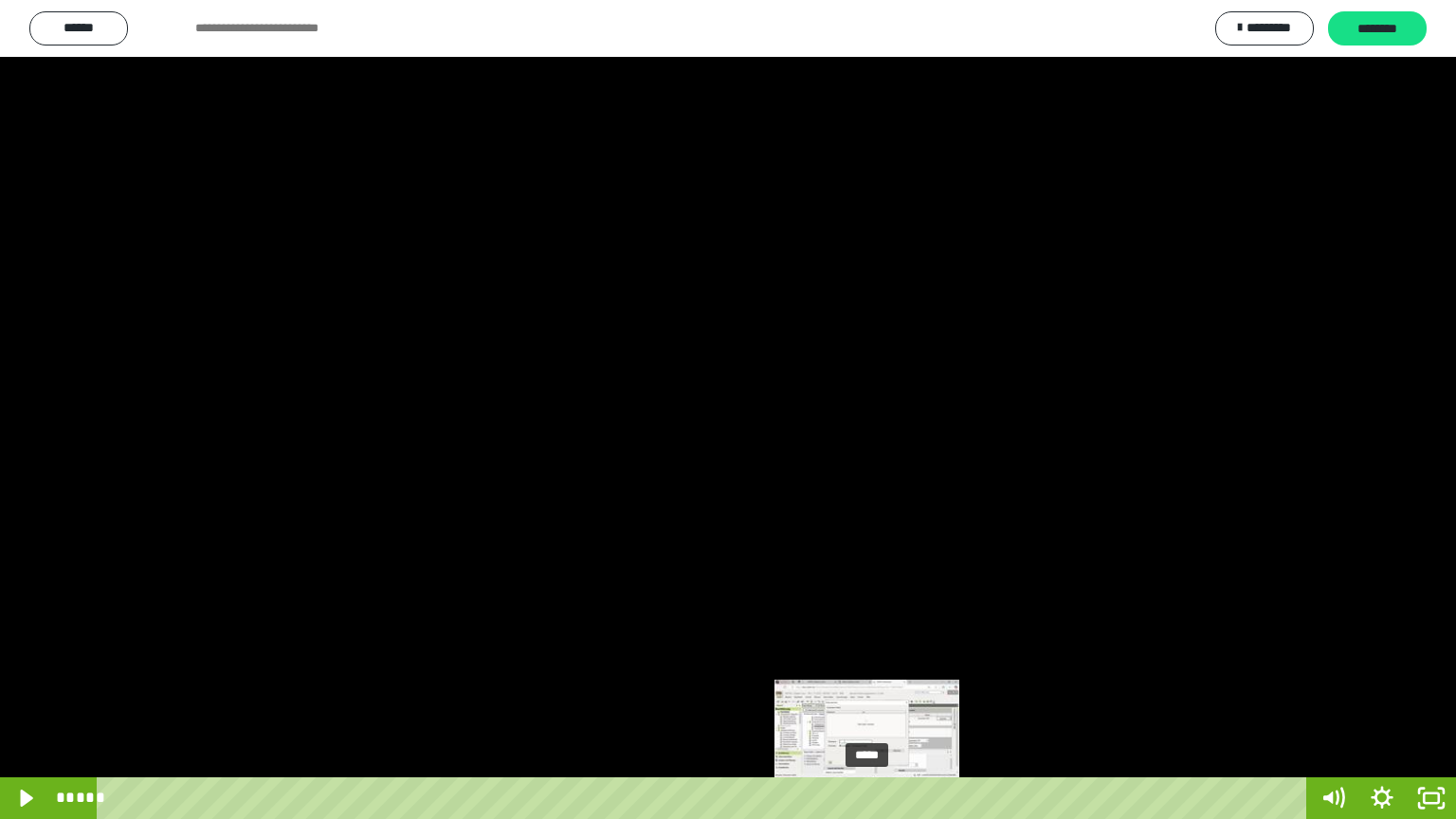 click on "*****" at bounding box center (705, 798) 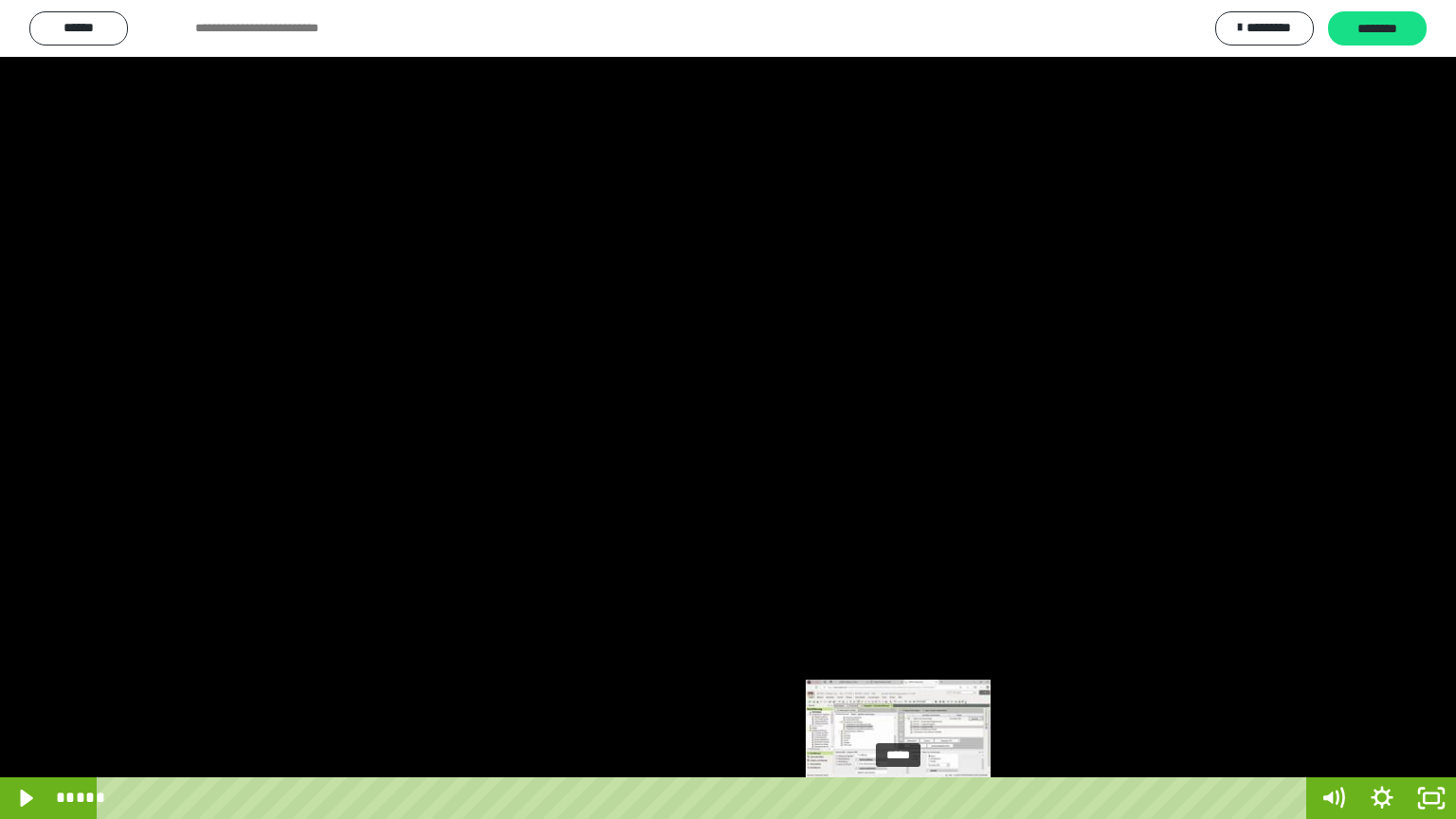 click on "*****" at bounding box center (705, 798) 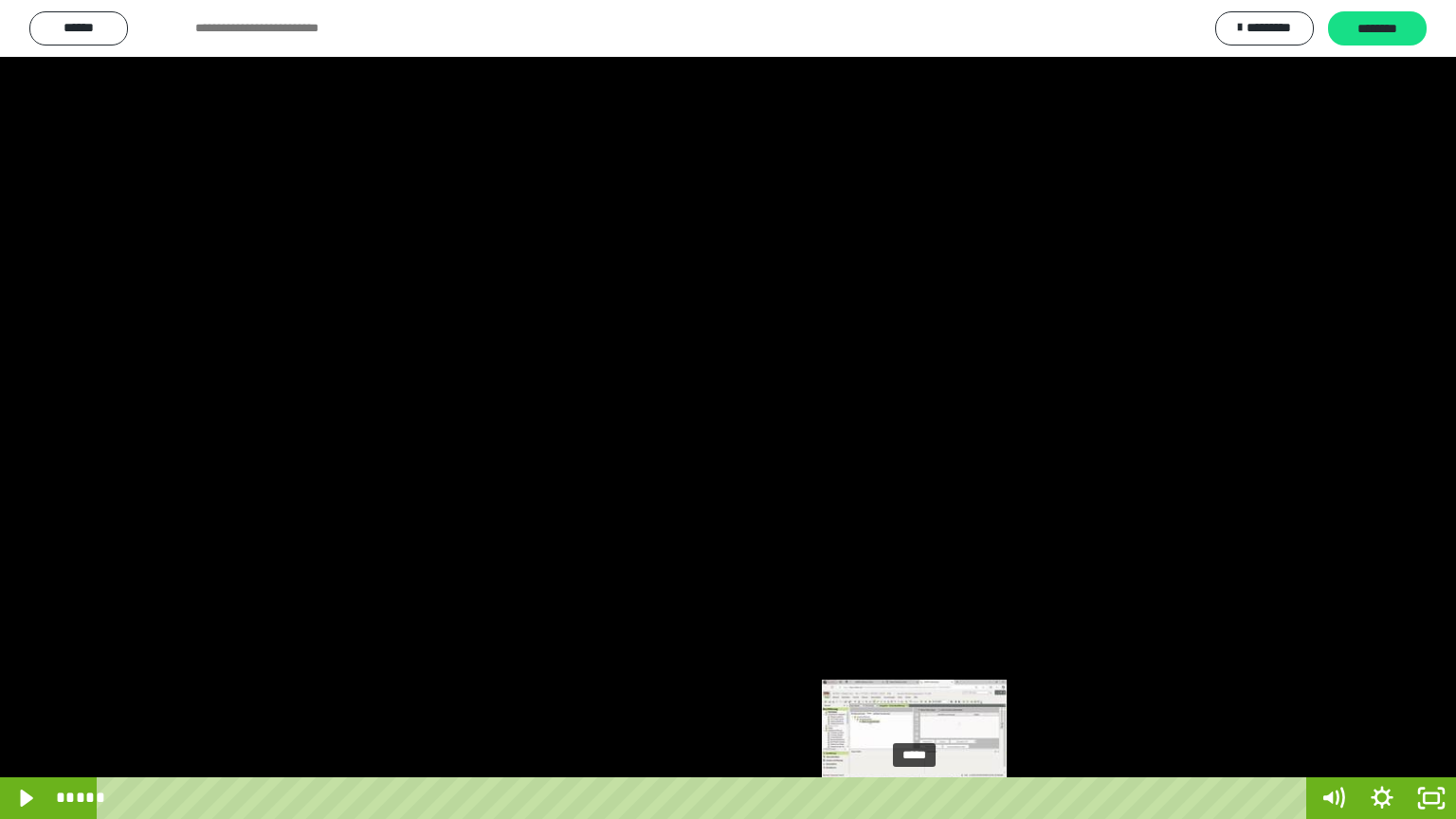 click on "*****" at bounding box center (705, 798) 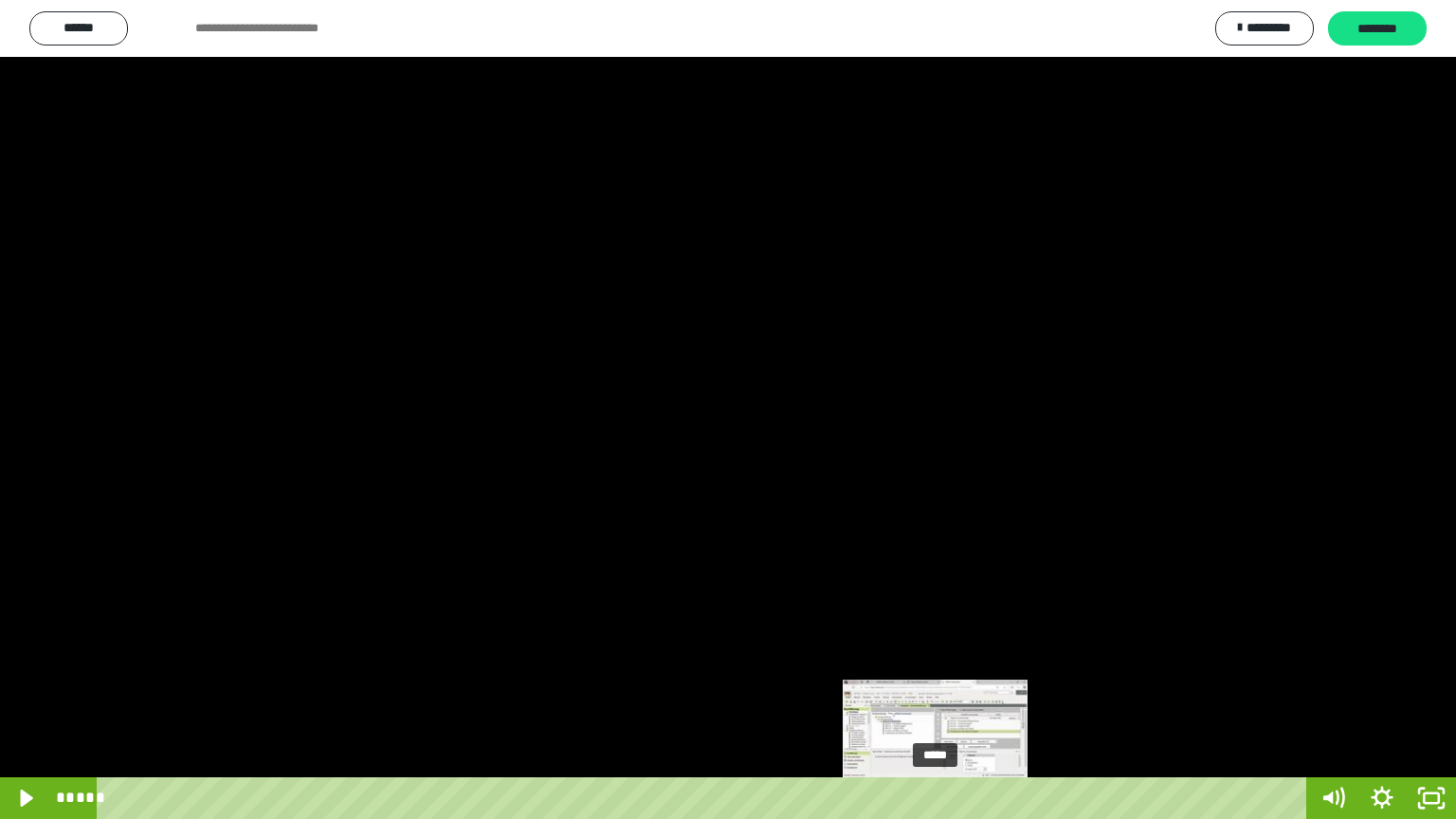 click on "*****" at bounding box center [705, 798] 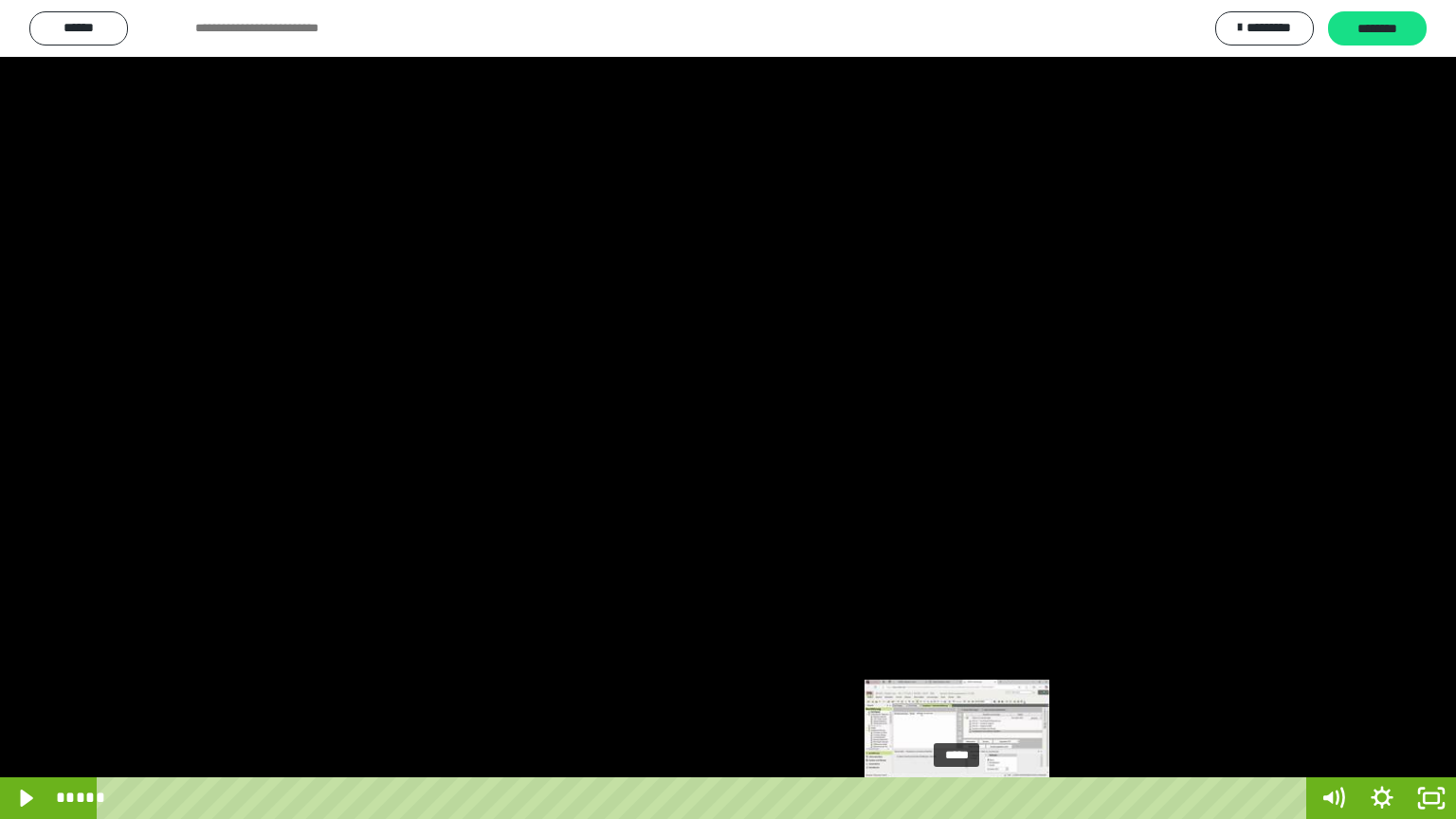 click on "*****" at bounding box center (705, 798) 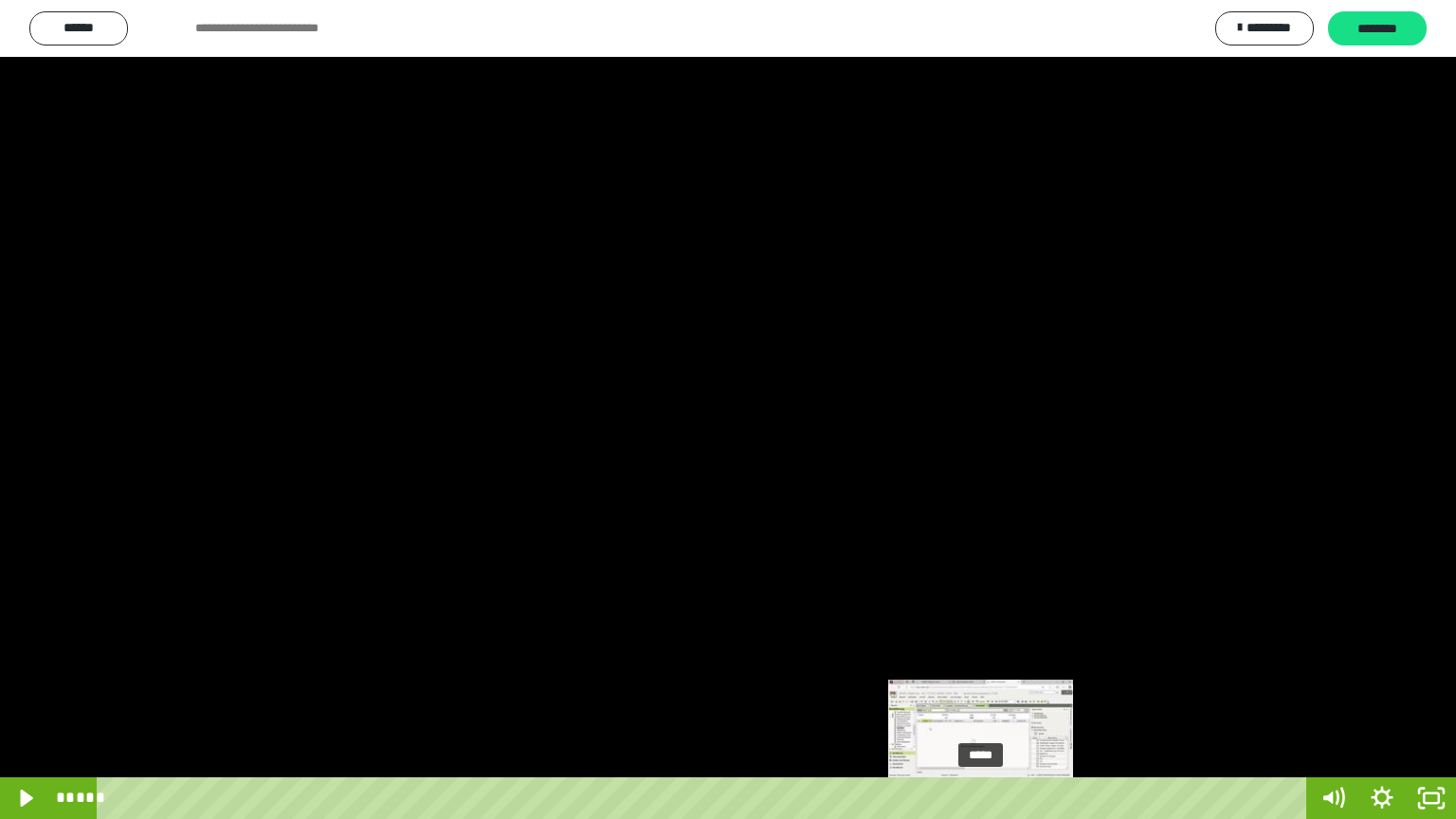 click on "*****" at bounding box center (705, 798) 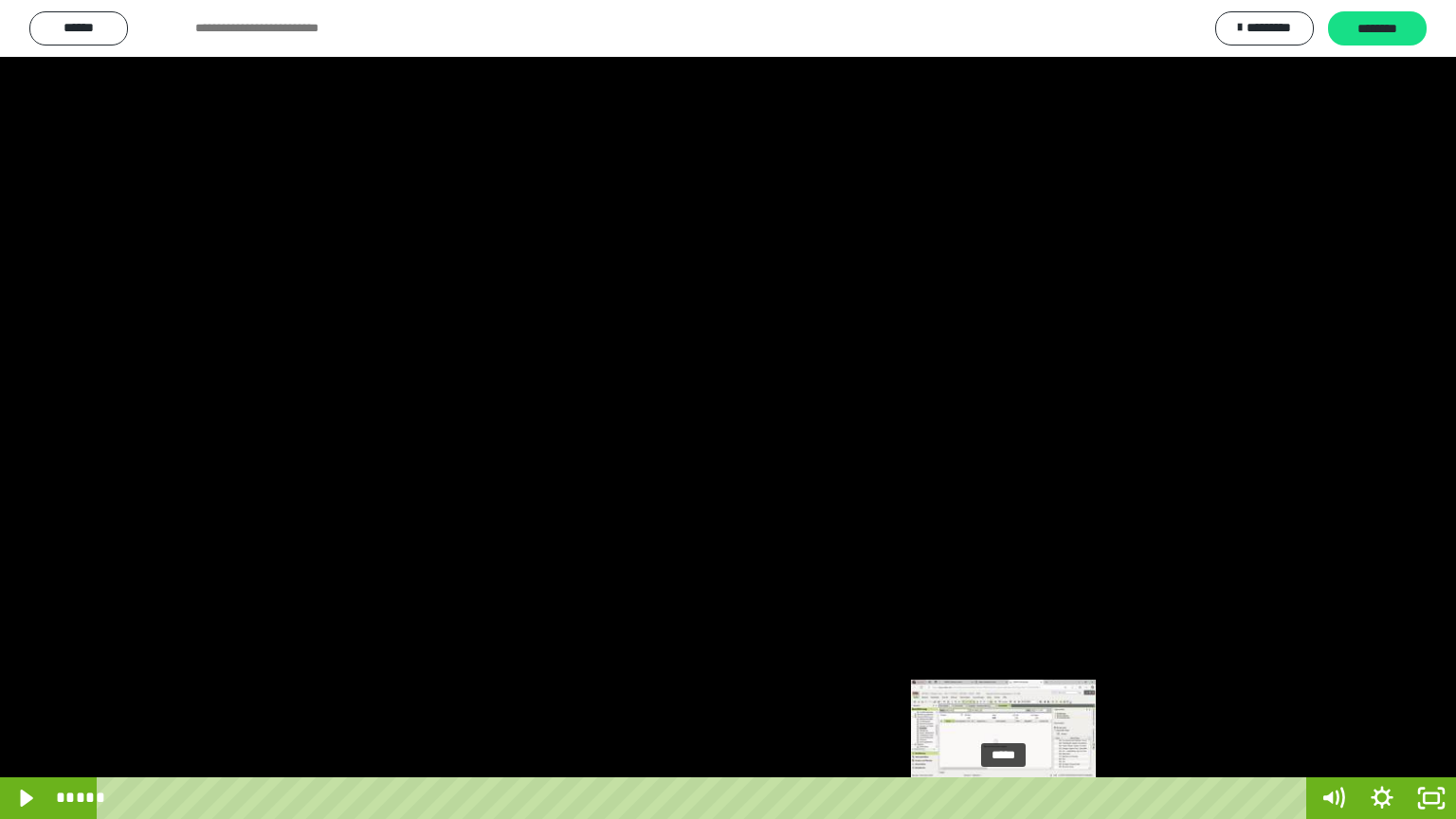 click on "*****" at bounding box center (705, 798) 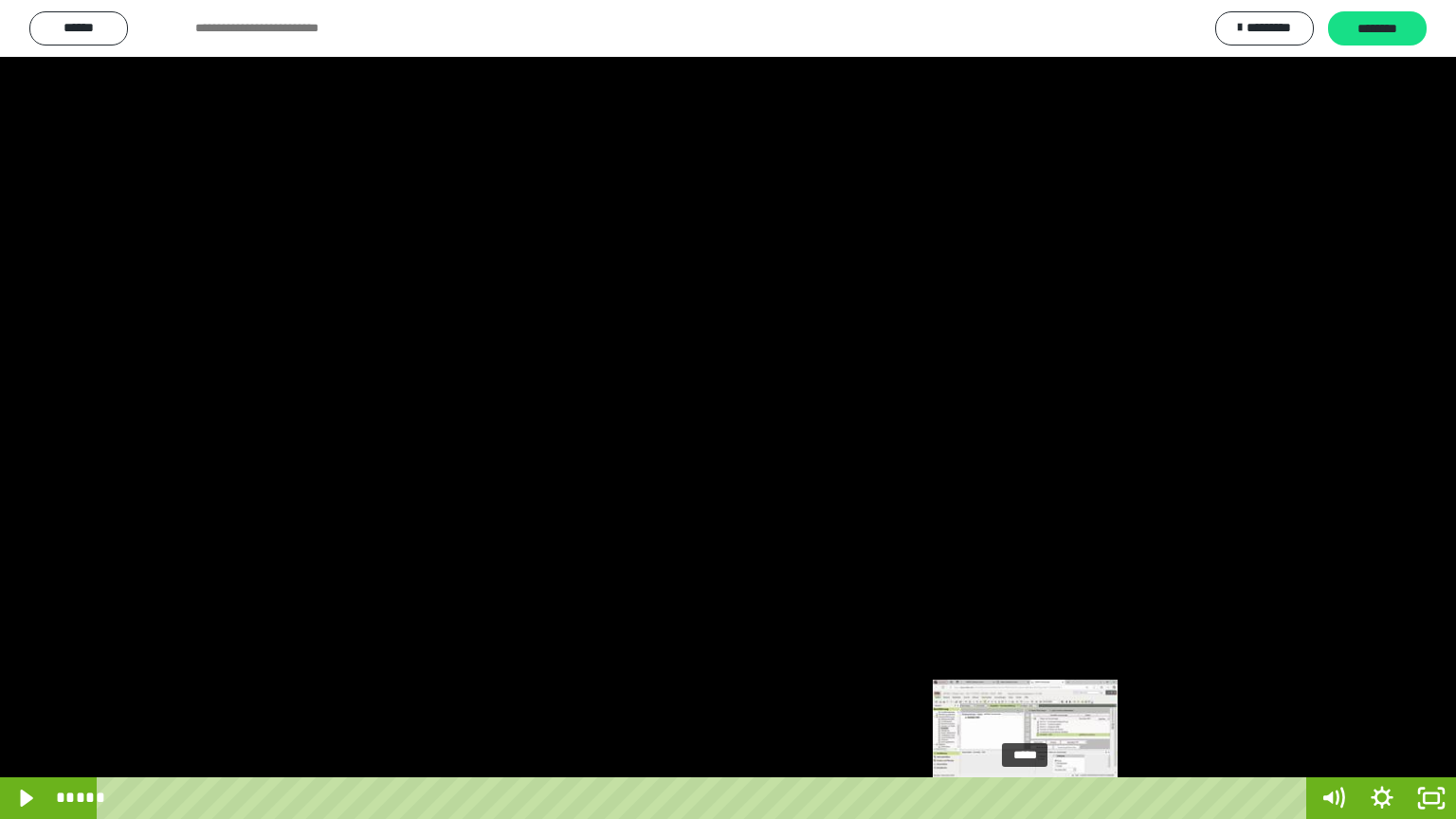 click on "*****" at bounding box center [705, 798] 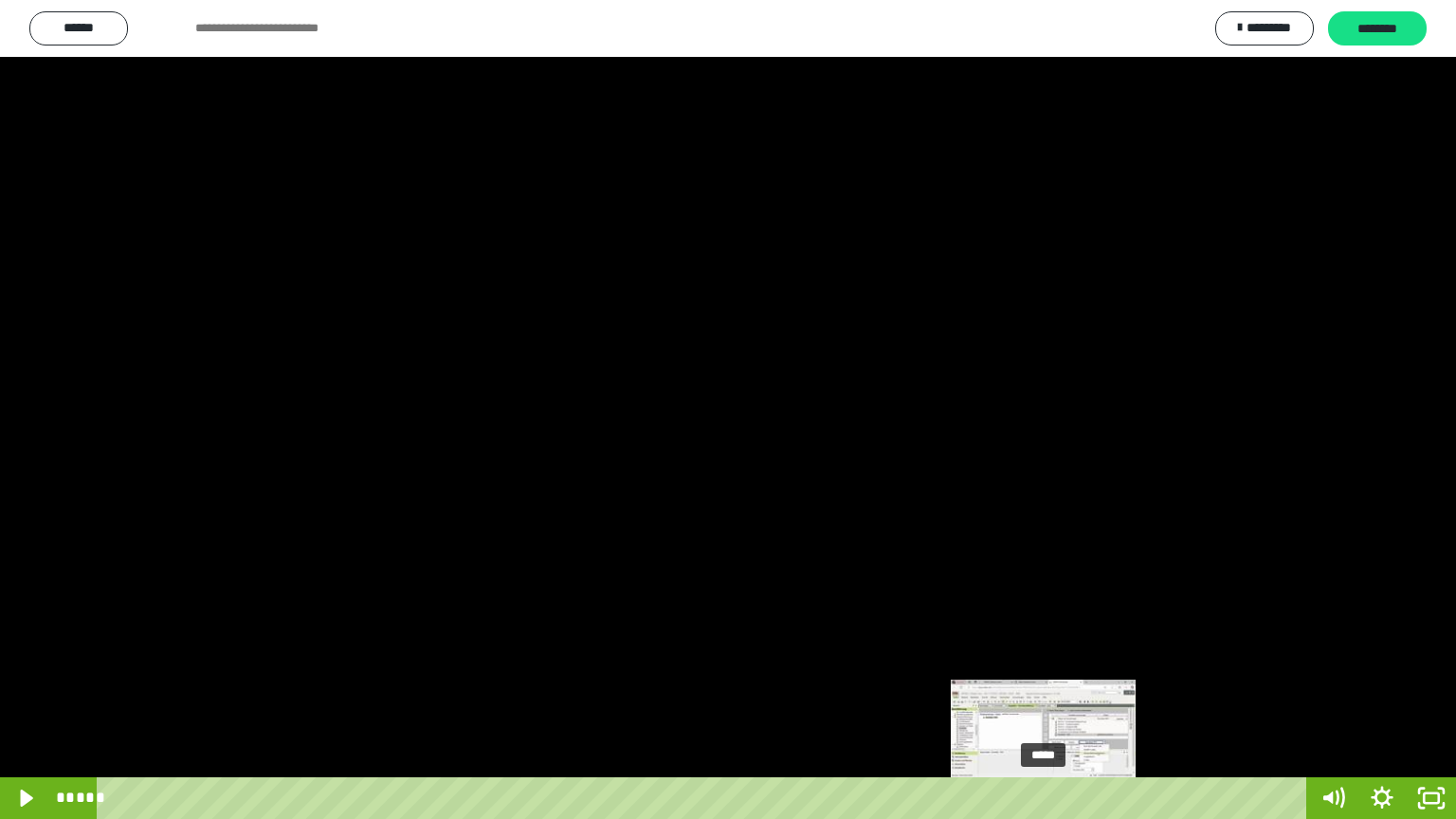 click on "*****" at bounding box center [705, 798] 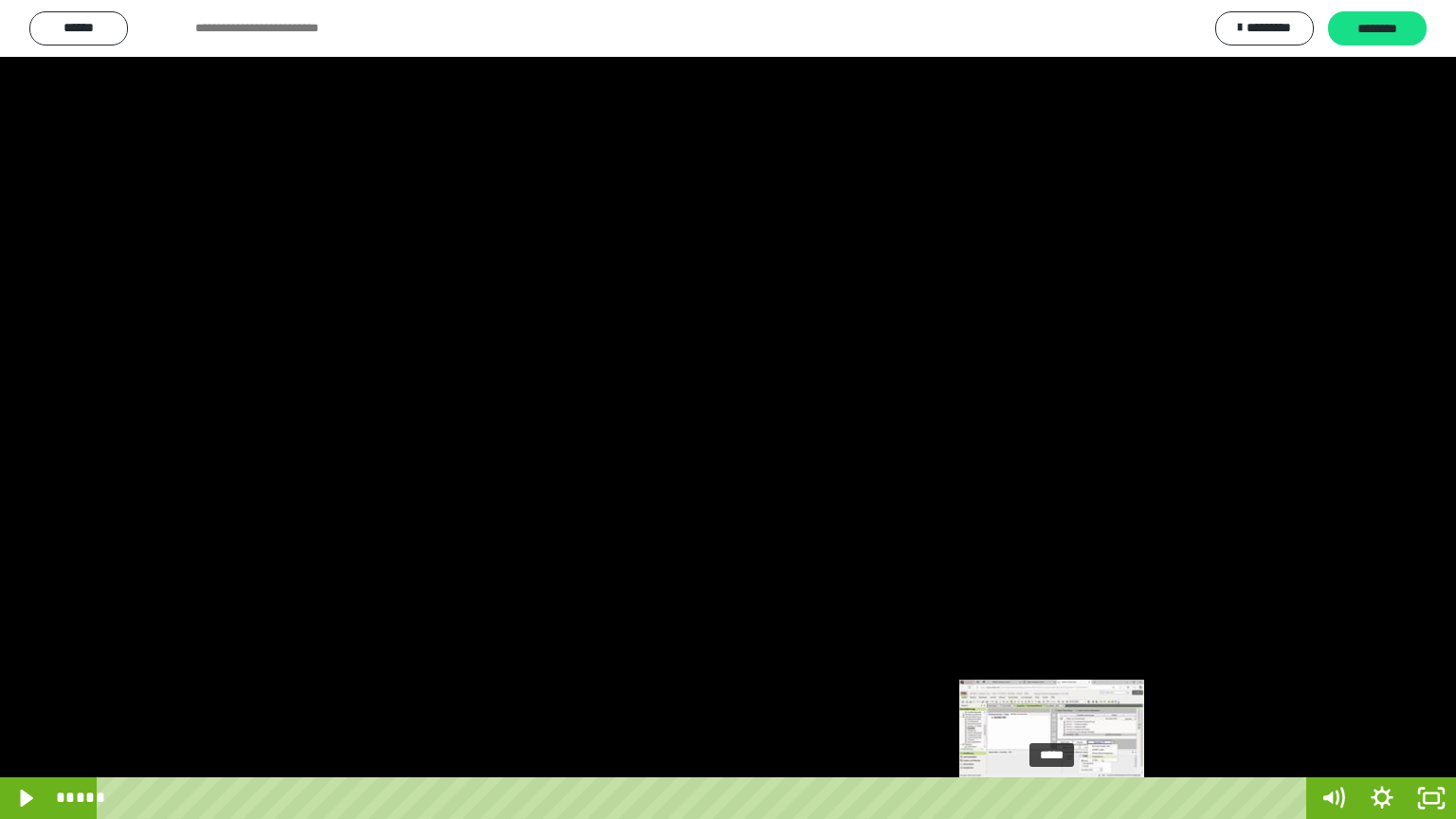 click on "*****" at bounding box center (705, 798) 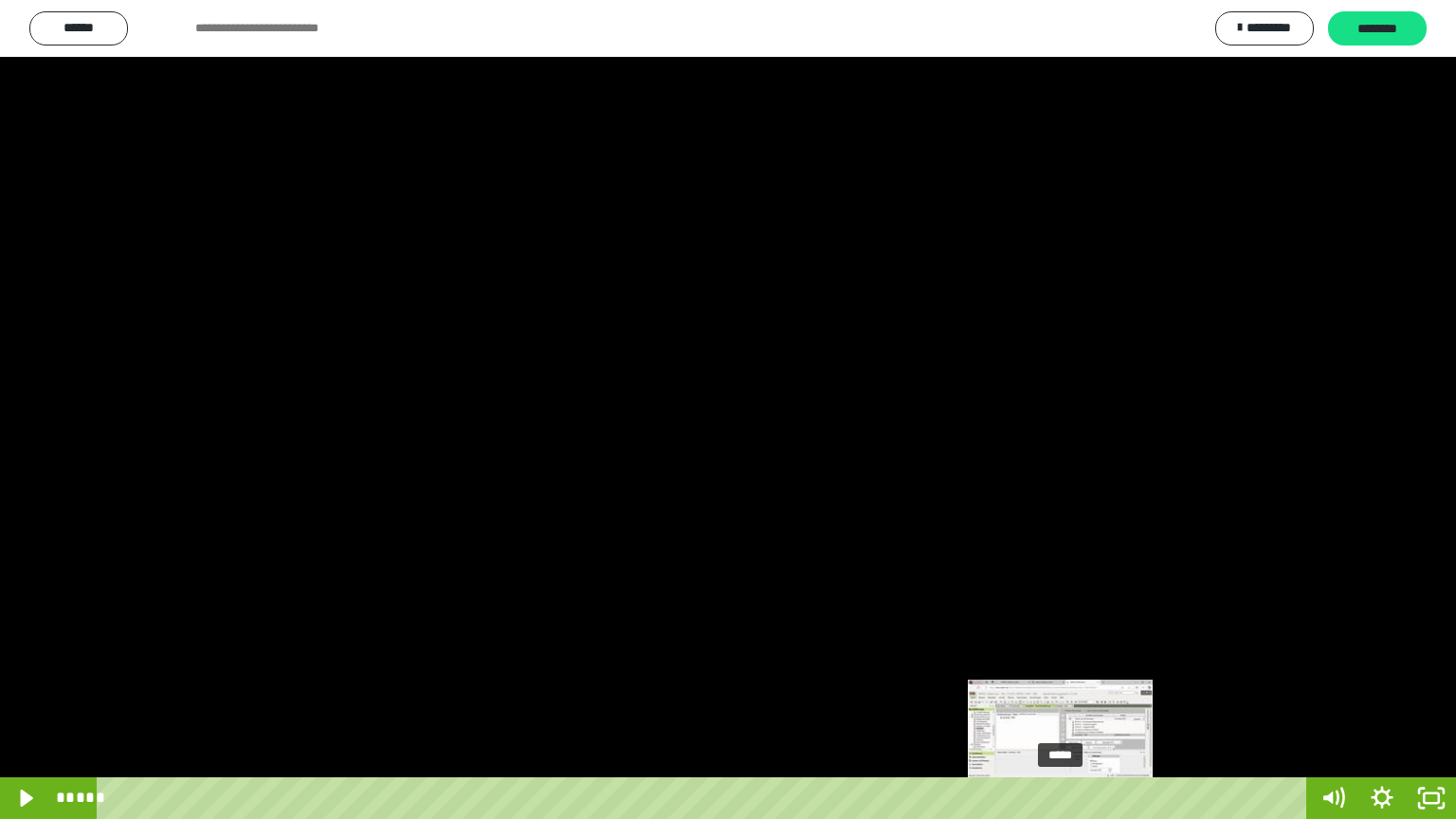 click on "*****" at bounding box center [705, 798] 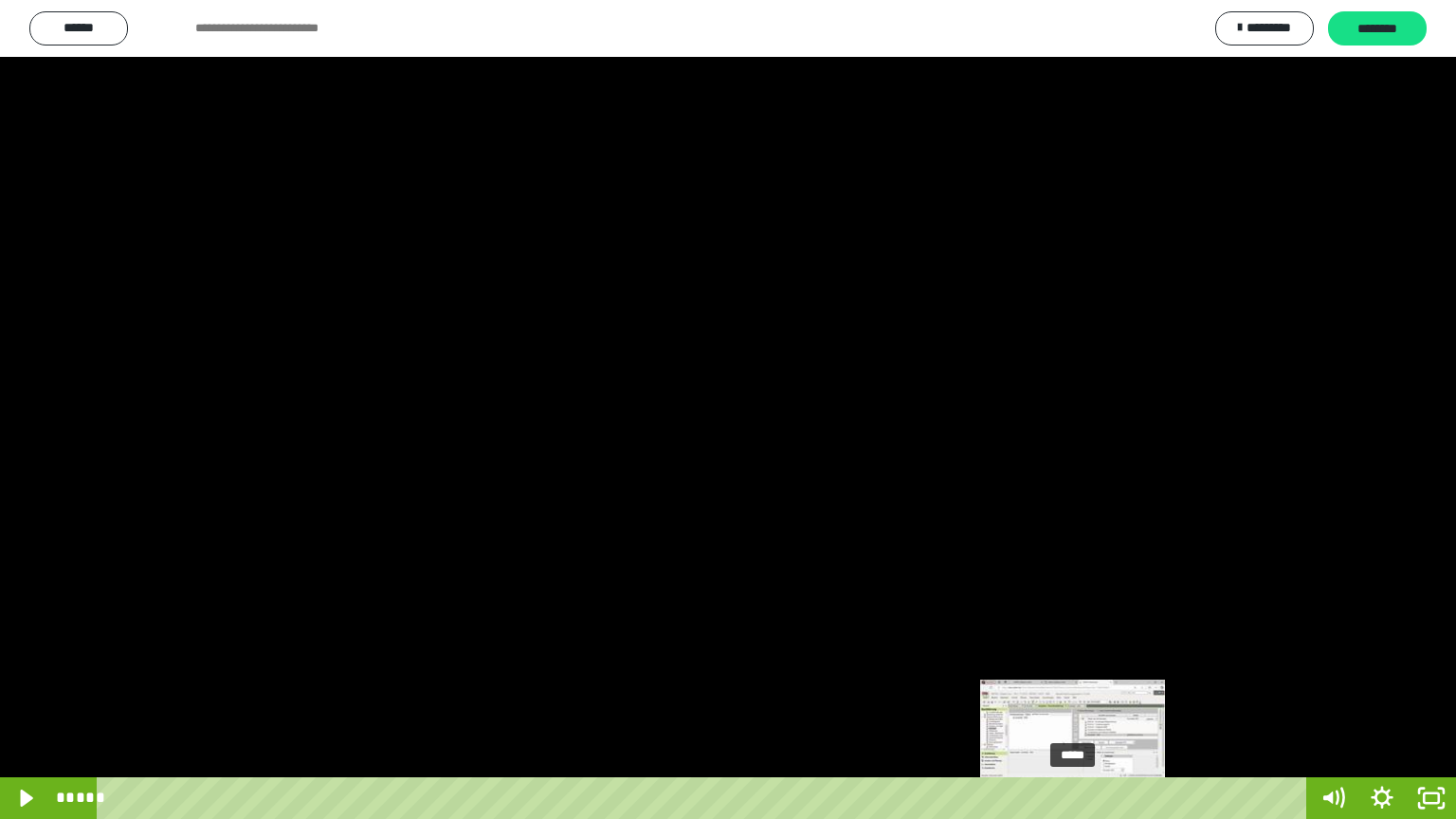 click on "*****" at bounding box center (705, 798) 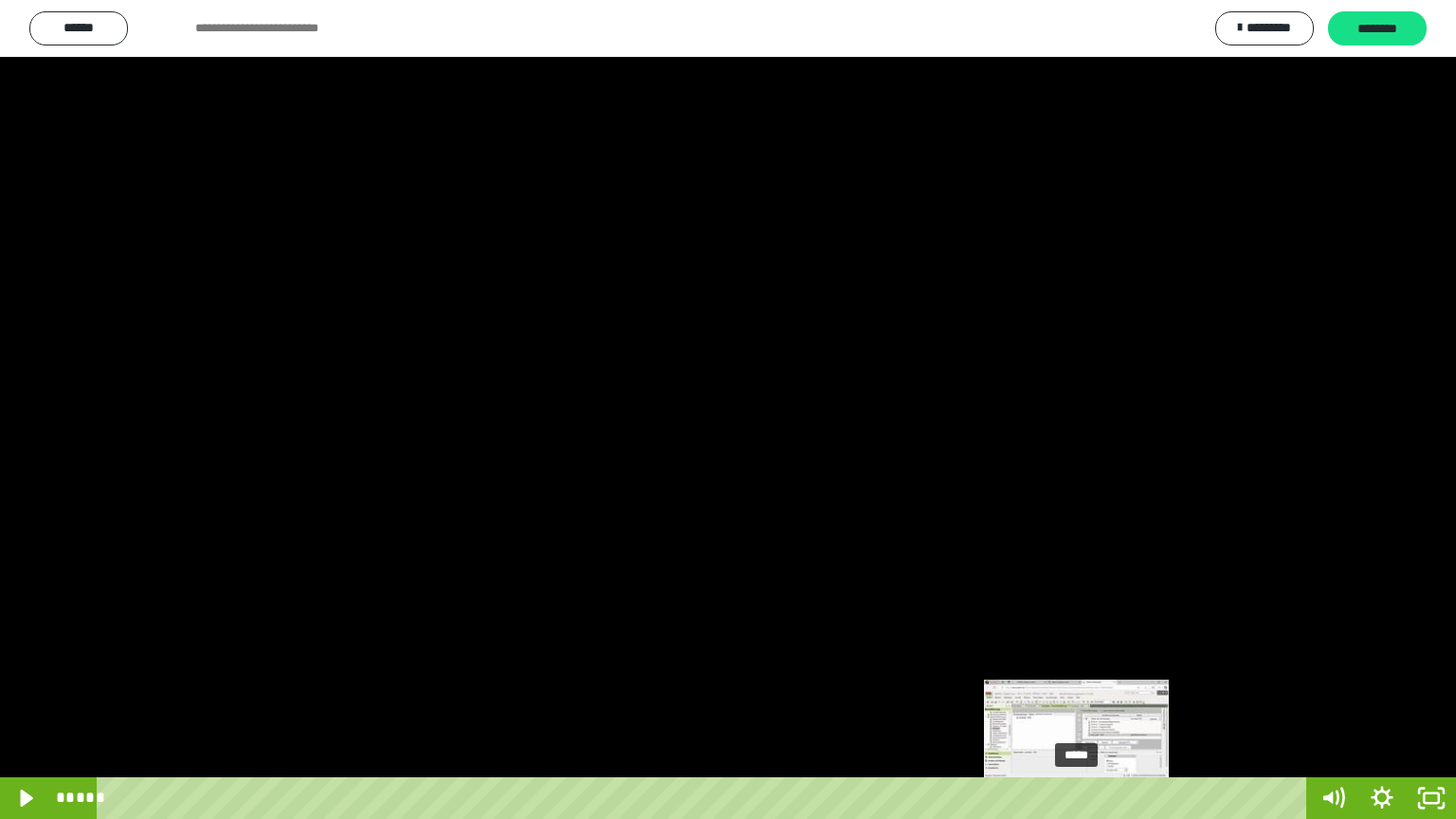 click on "*****" at bounding box center (705, 798) 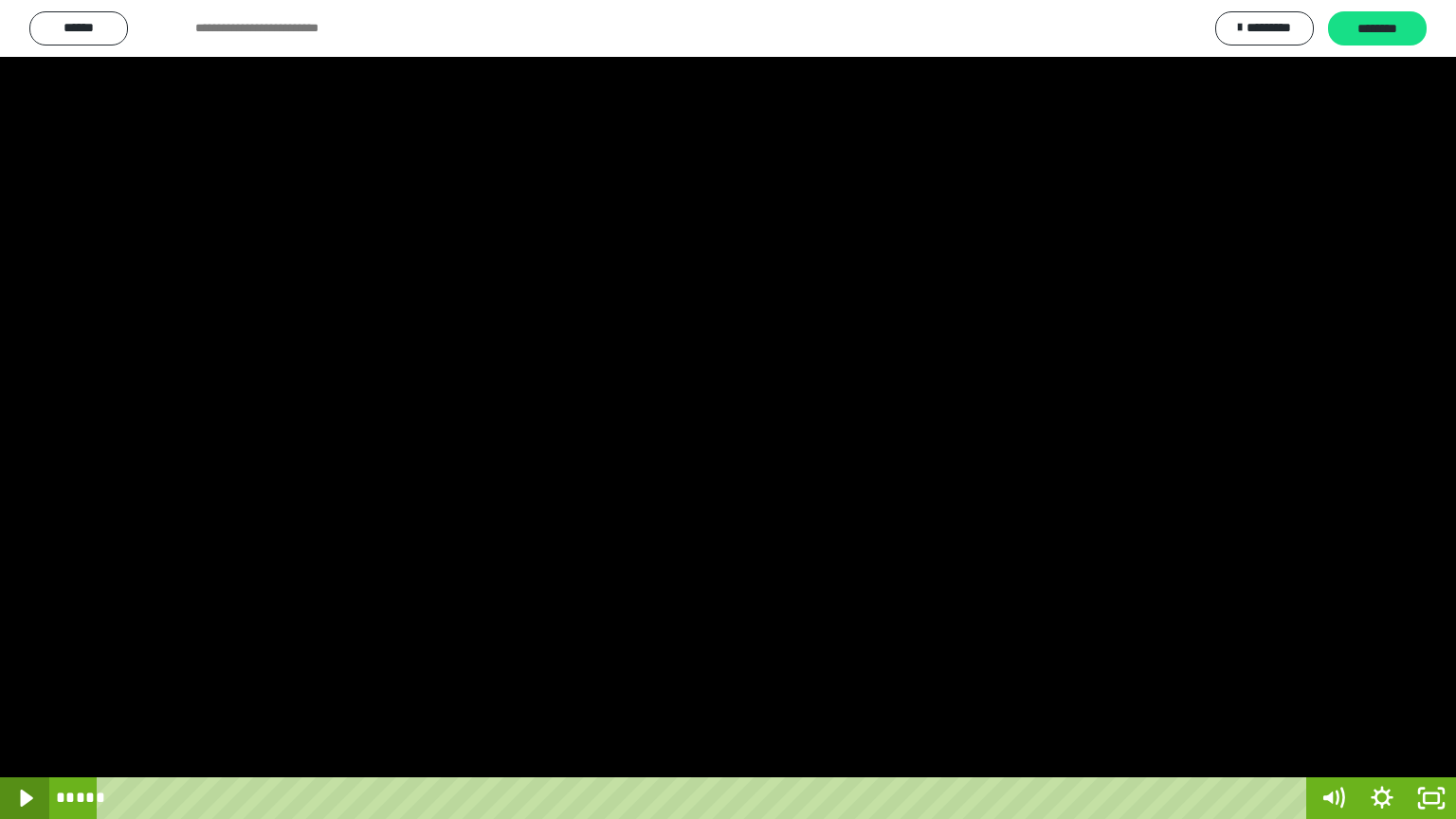 click 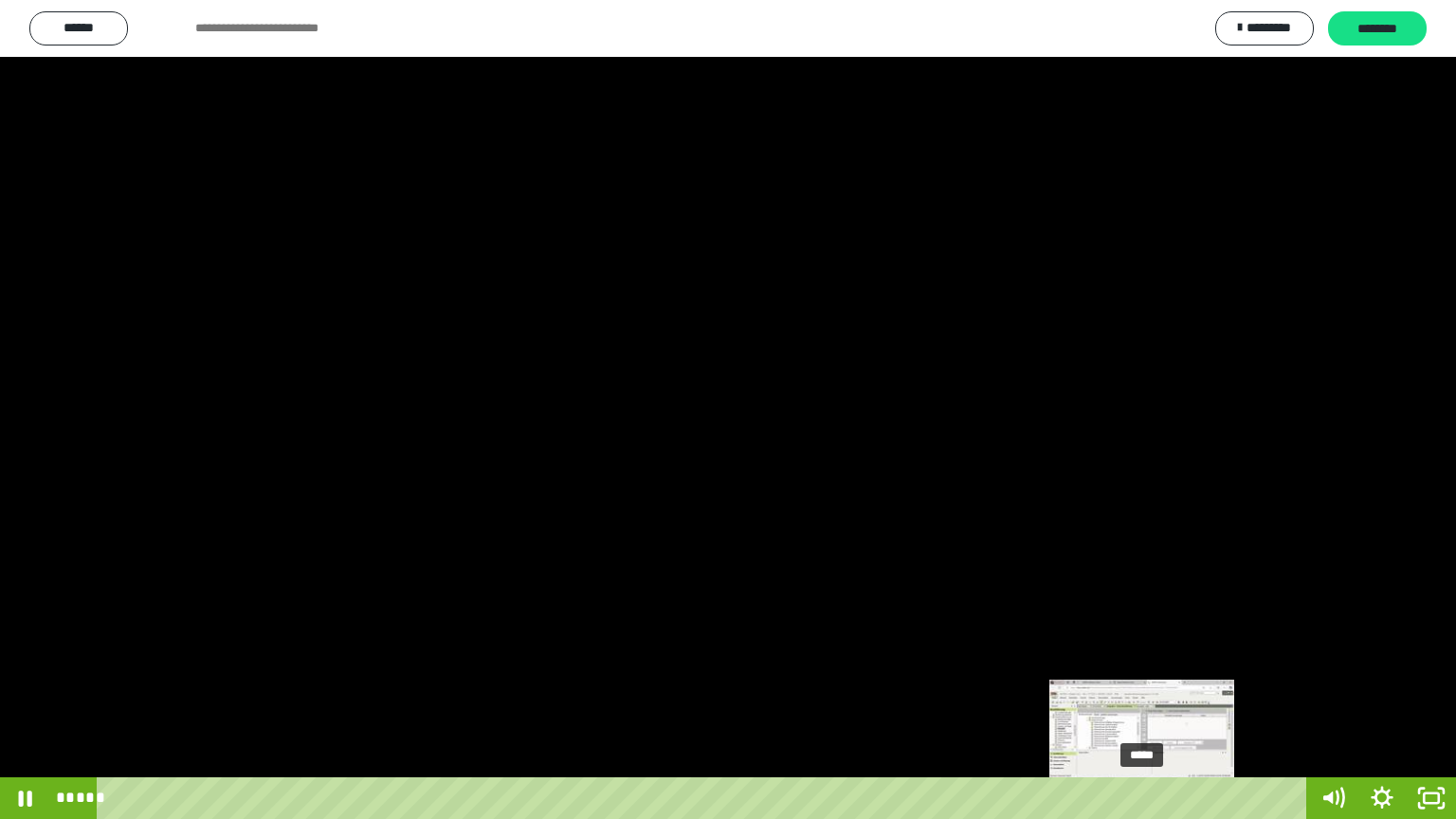 click on "*****" at bounding box center (705, 798) 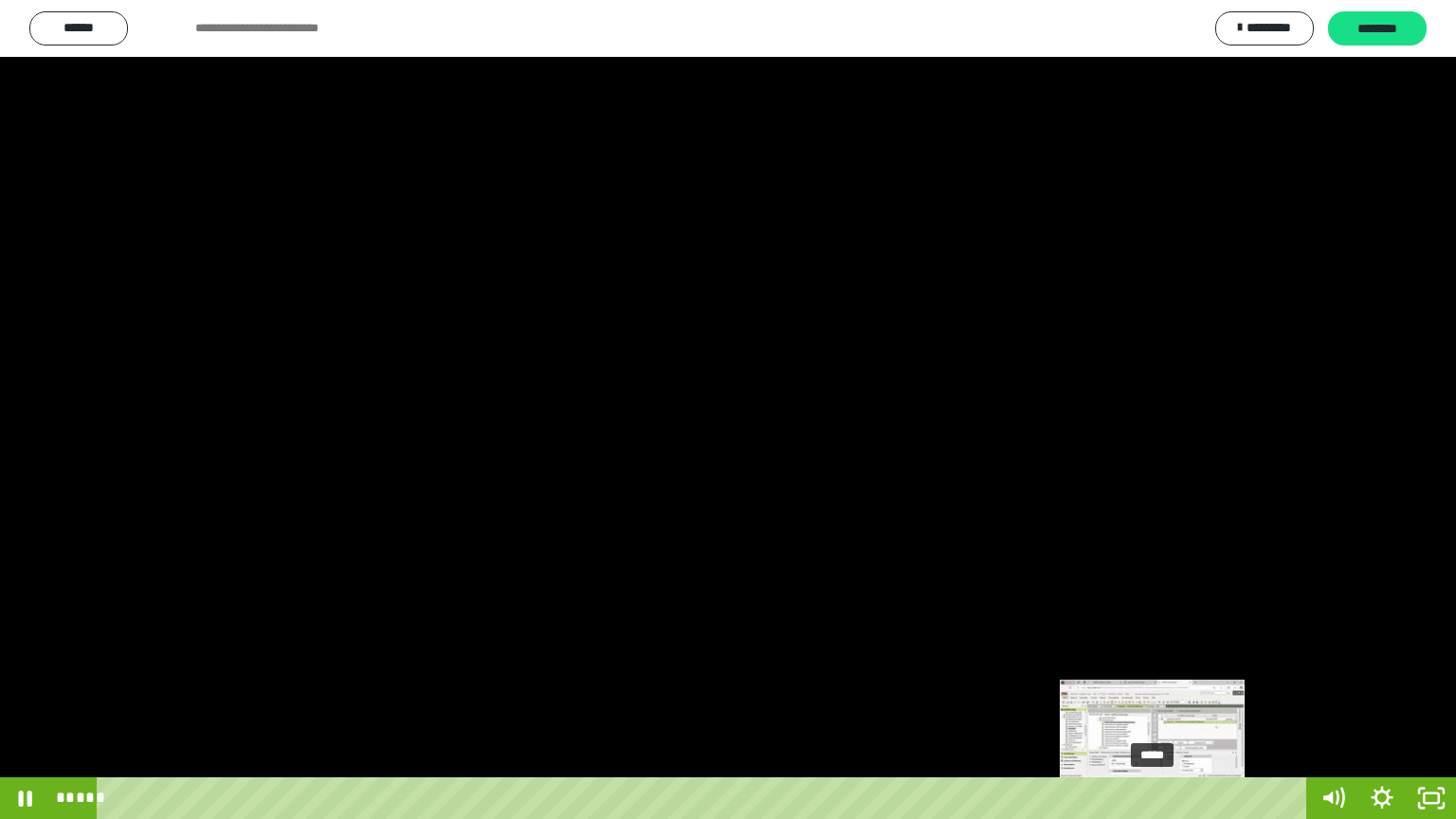 click on "*****" at bounding box center [705, 798] 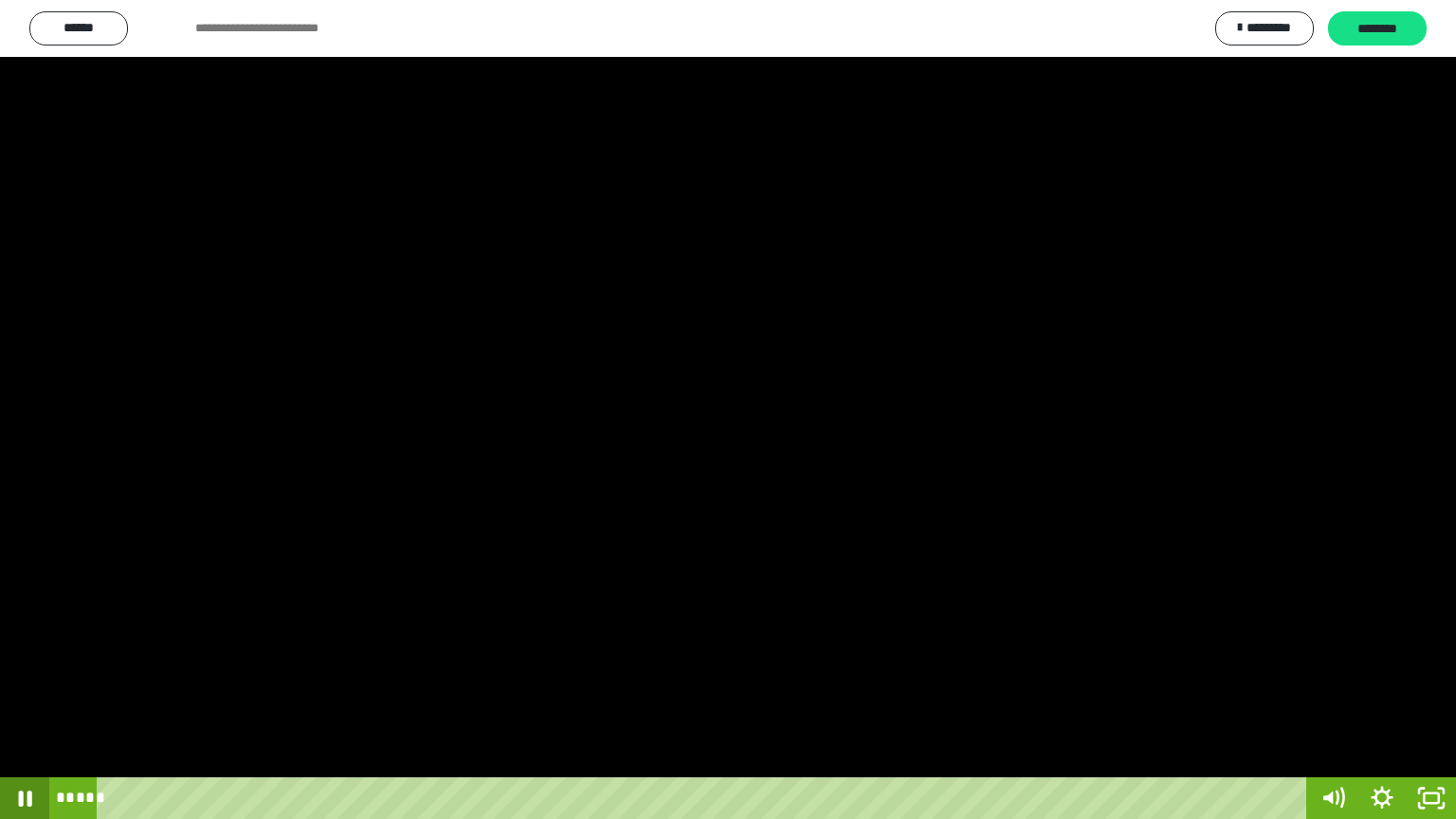 click 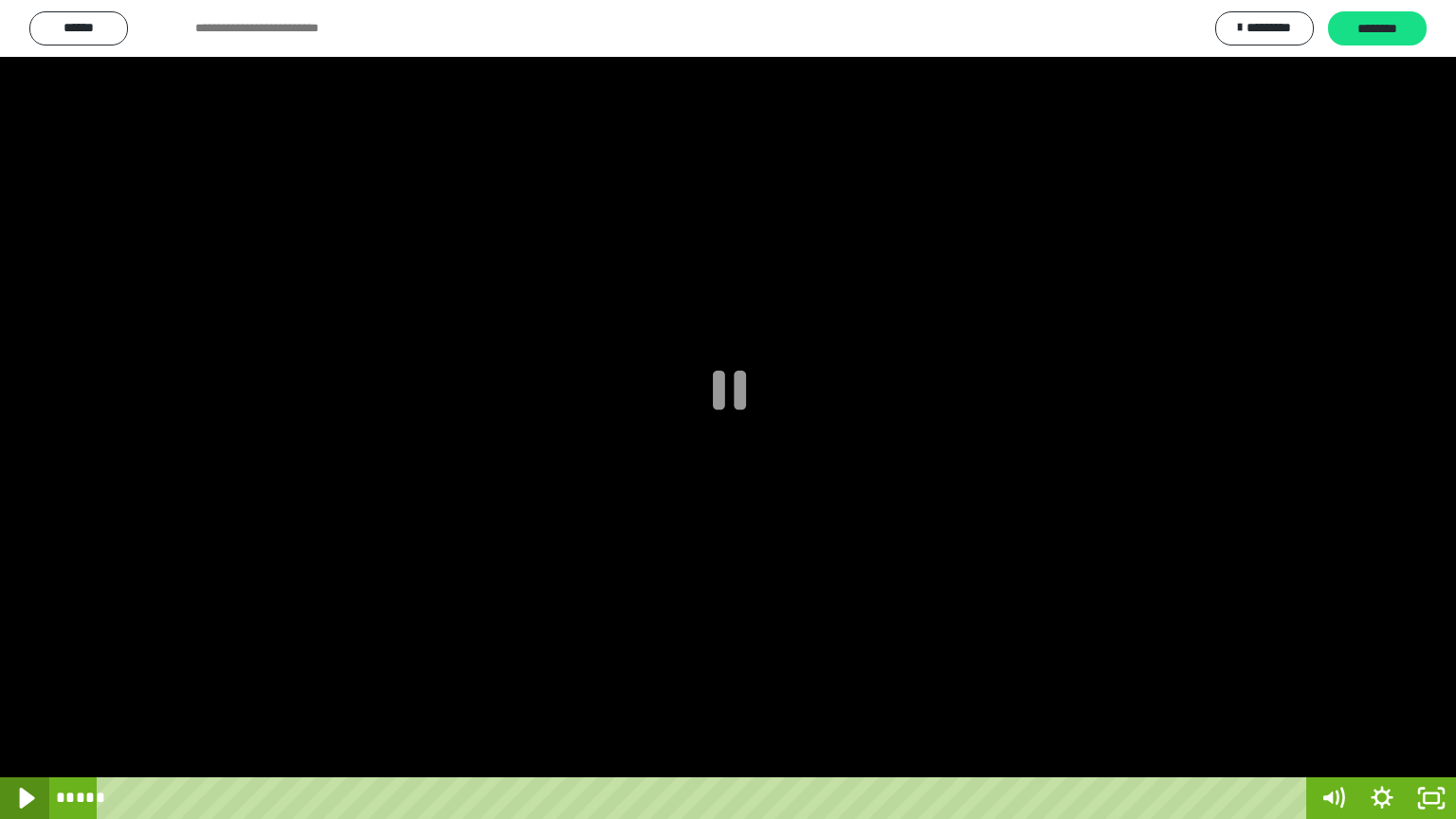 click 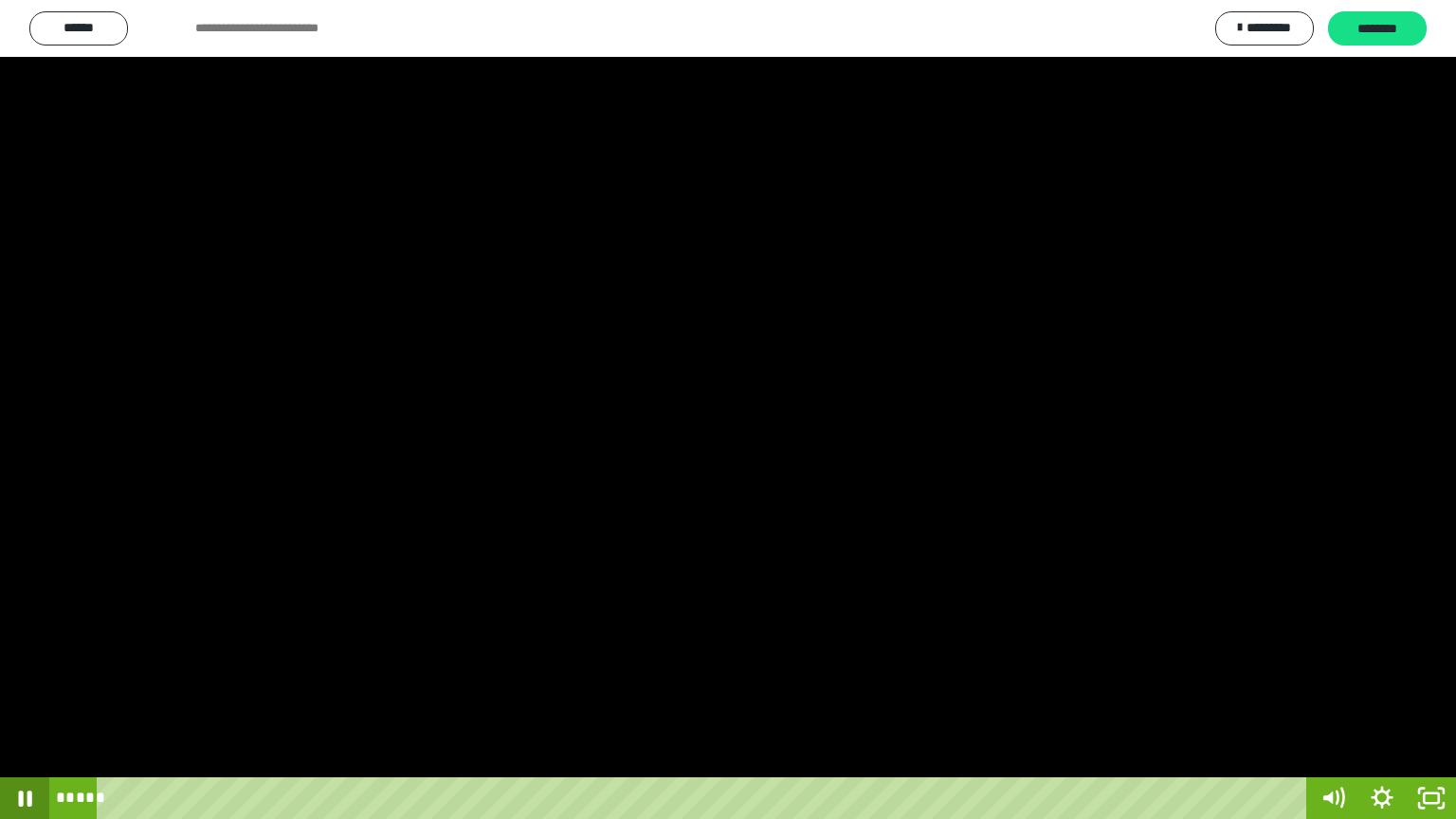 click 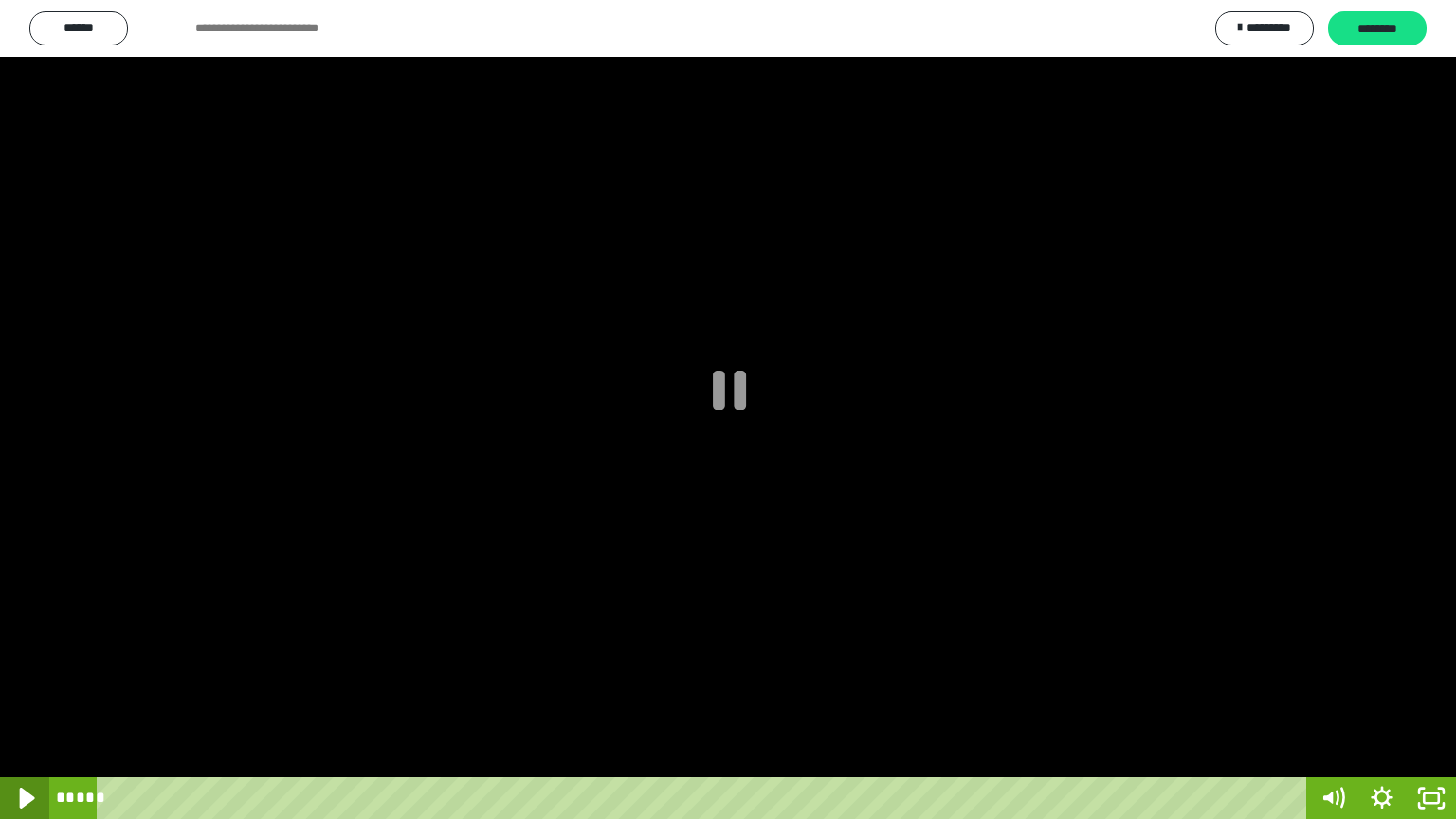 click 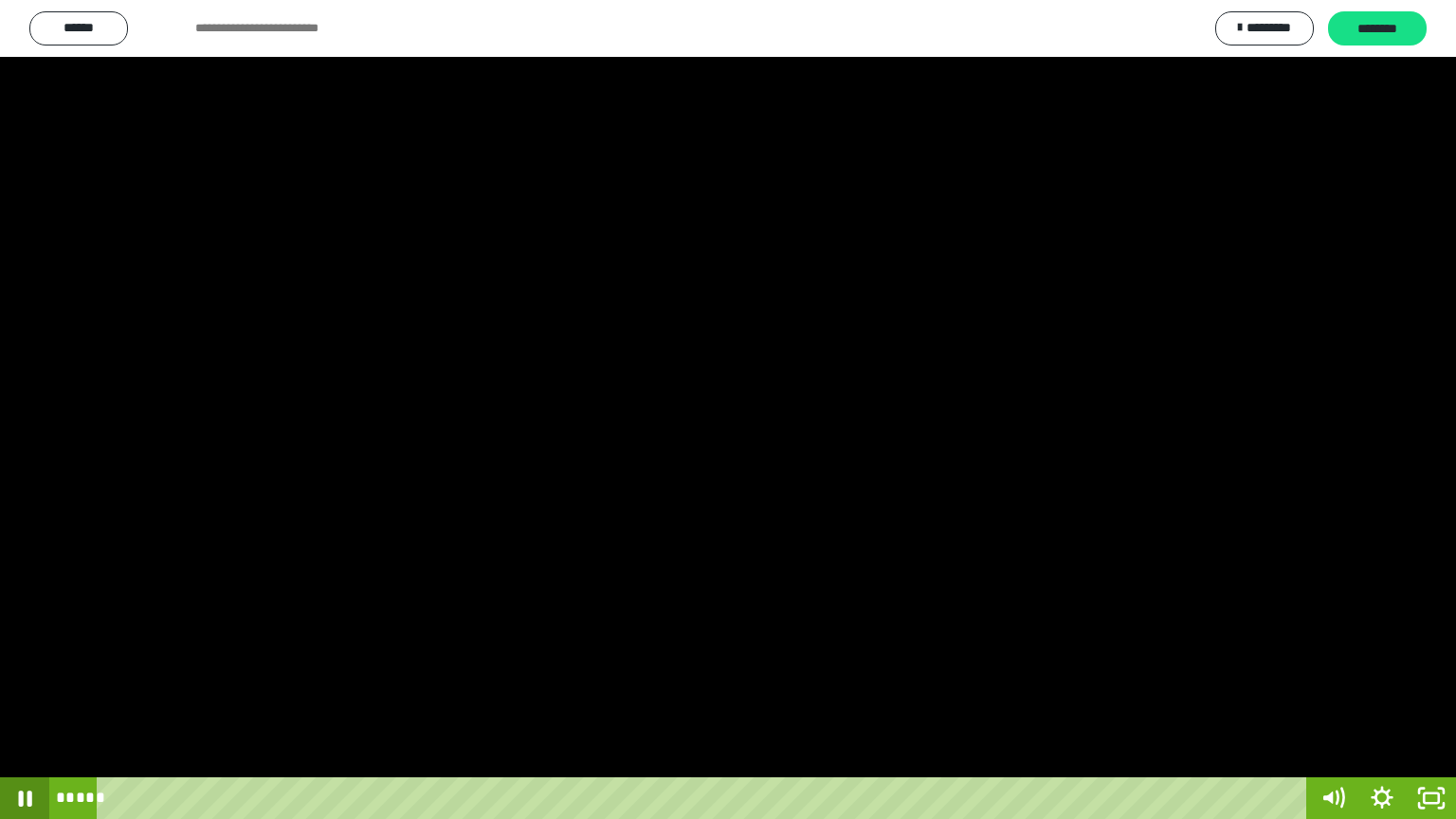 click 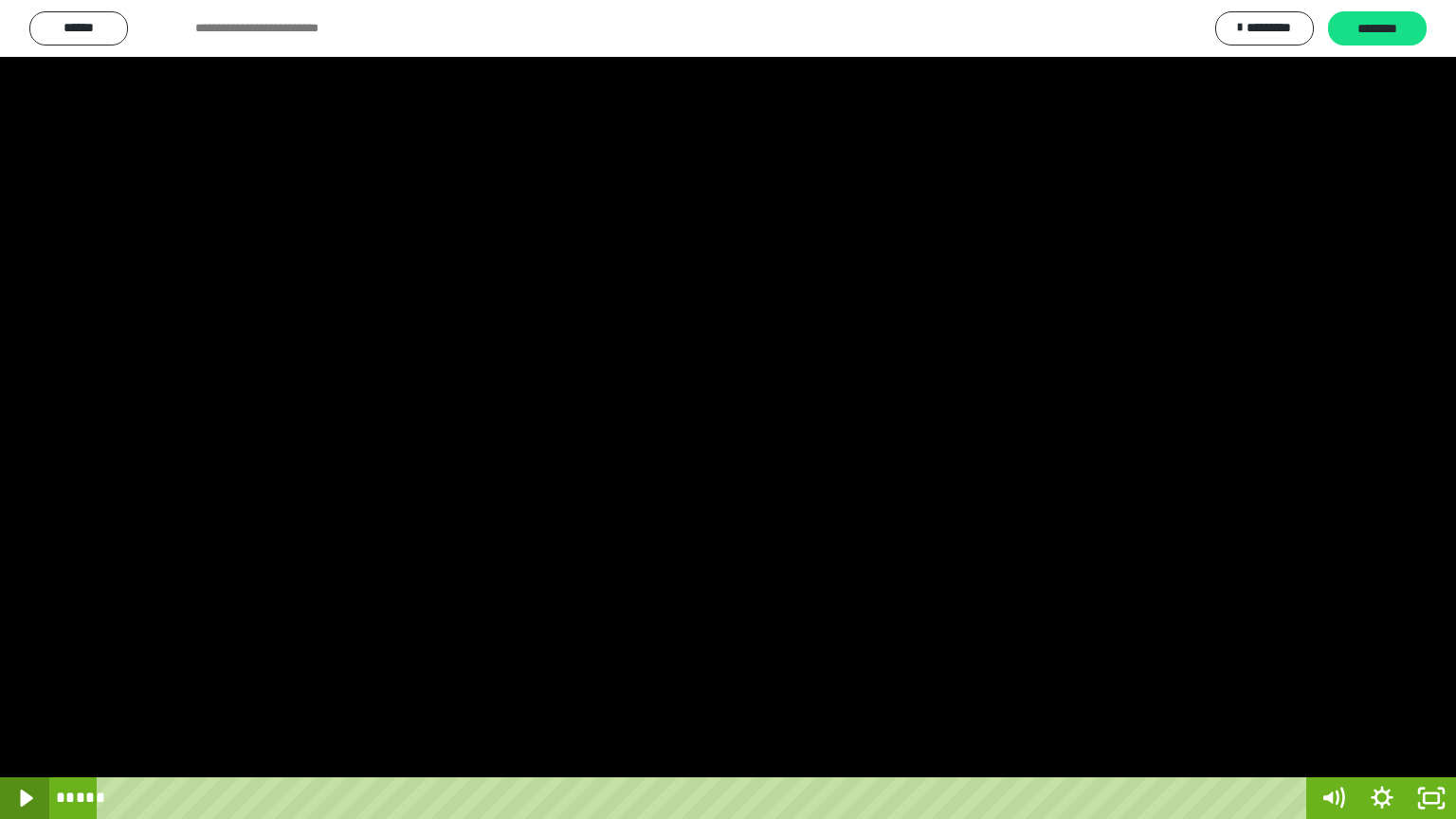 click 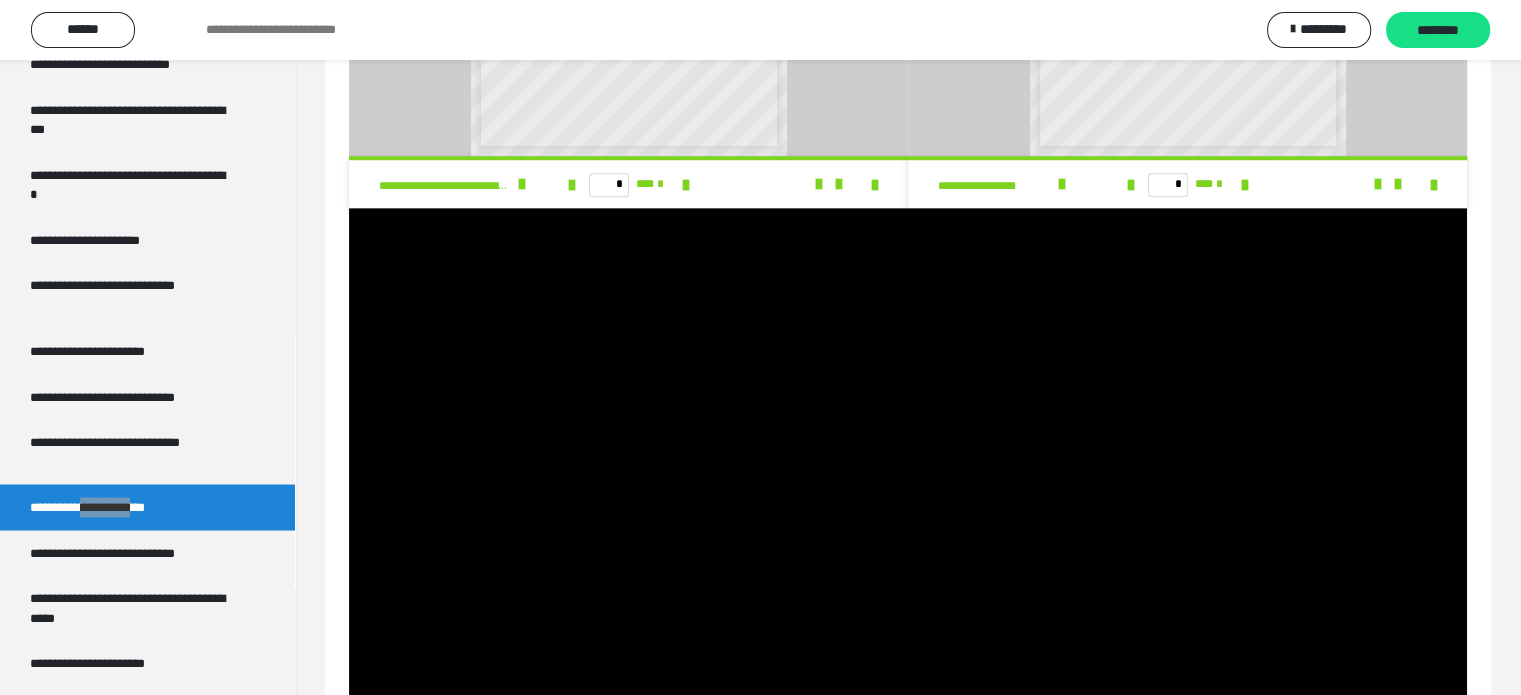 scroll, scrollTop: 3706, scrollLeft: 0, axis: vertical 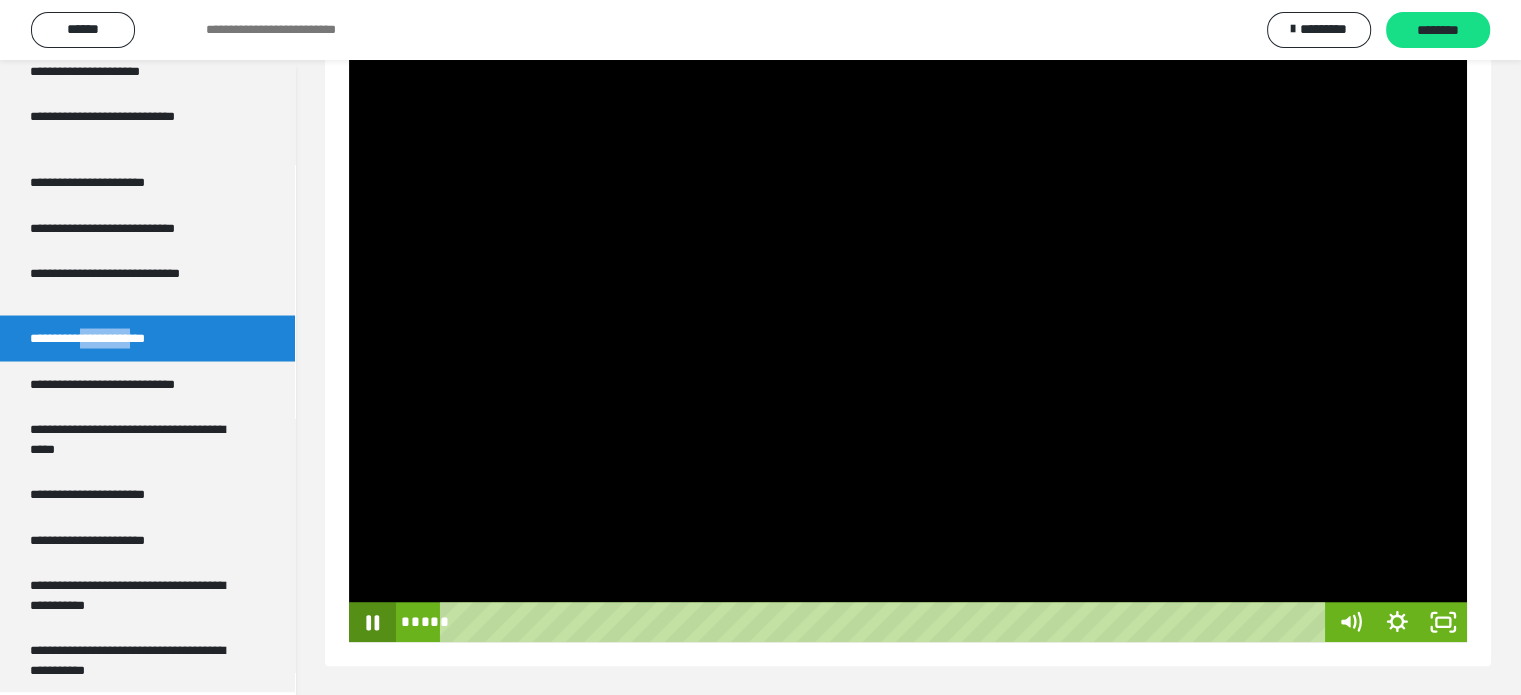 click 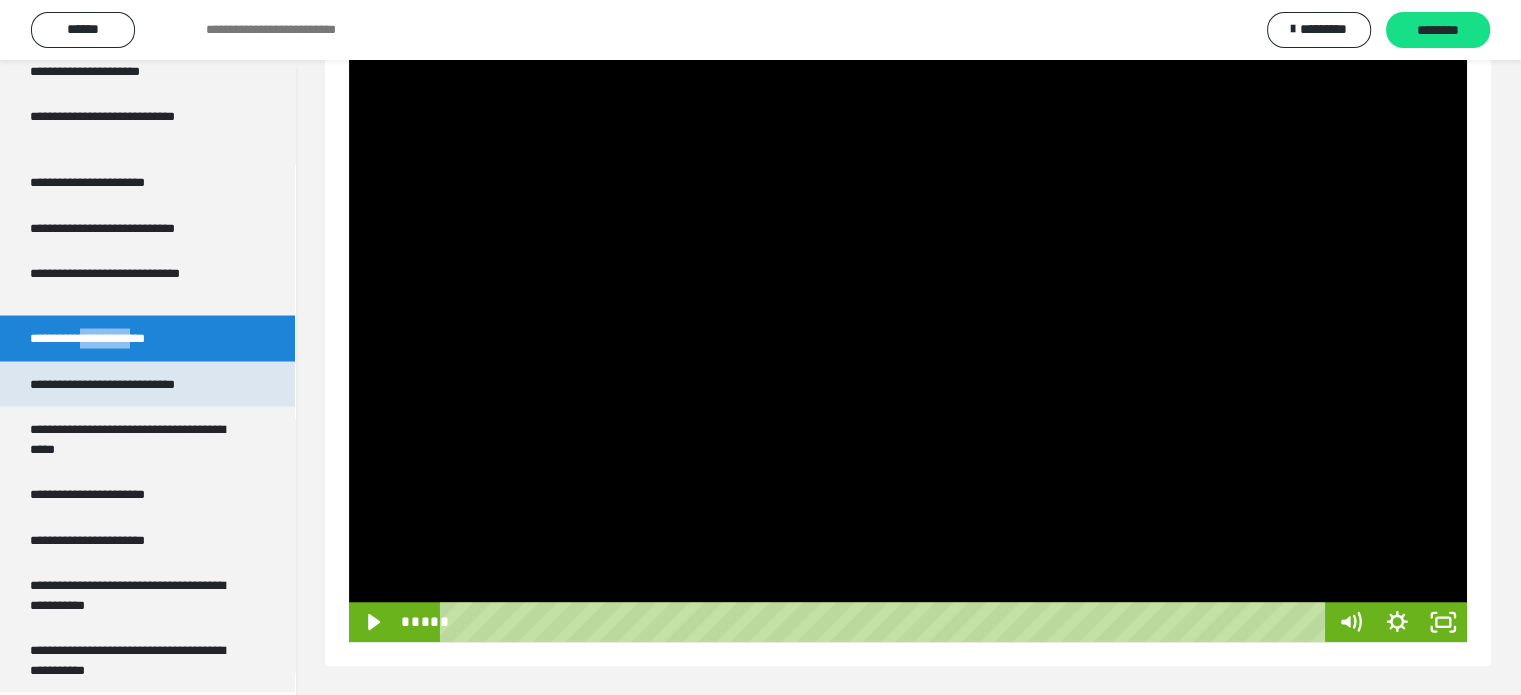 click on "**********" at bounding box center [129, 384] 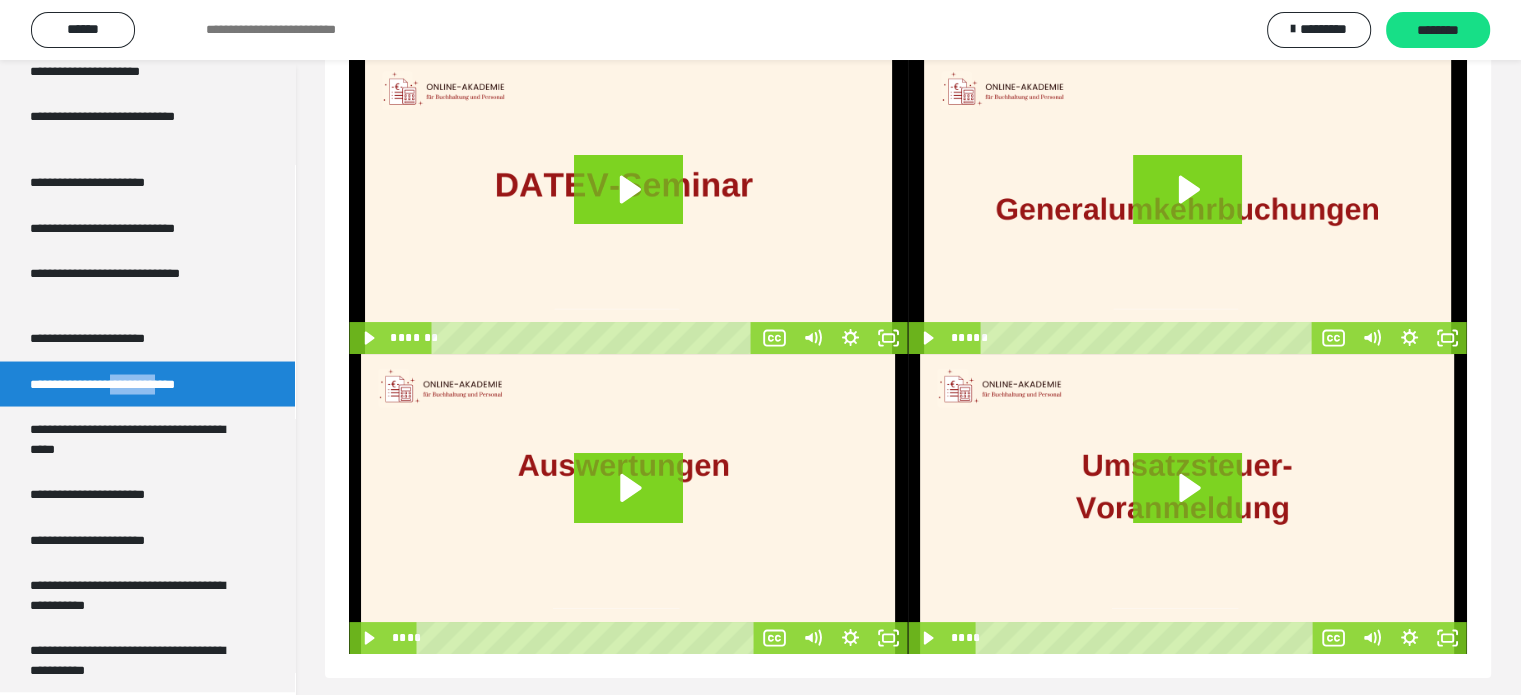 scroll, scrollTop: 96, scrollLeft: 0, axis: vertical 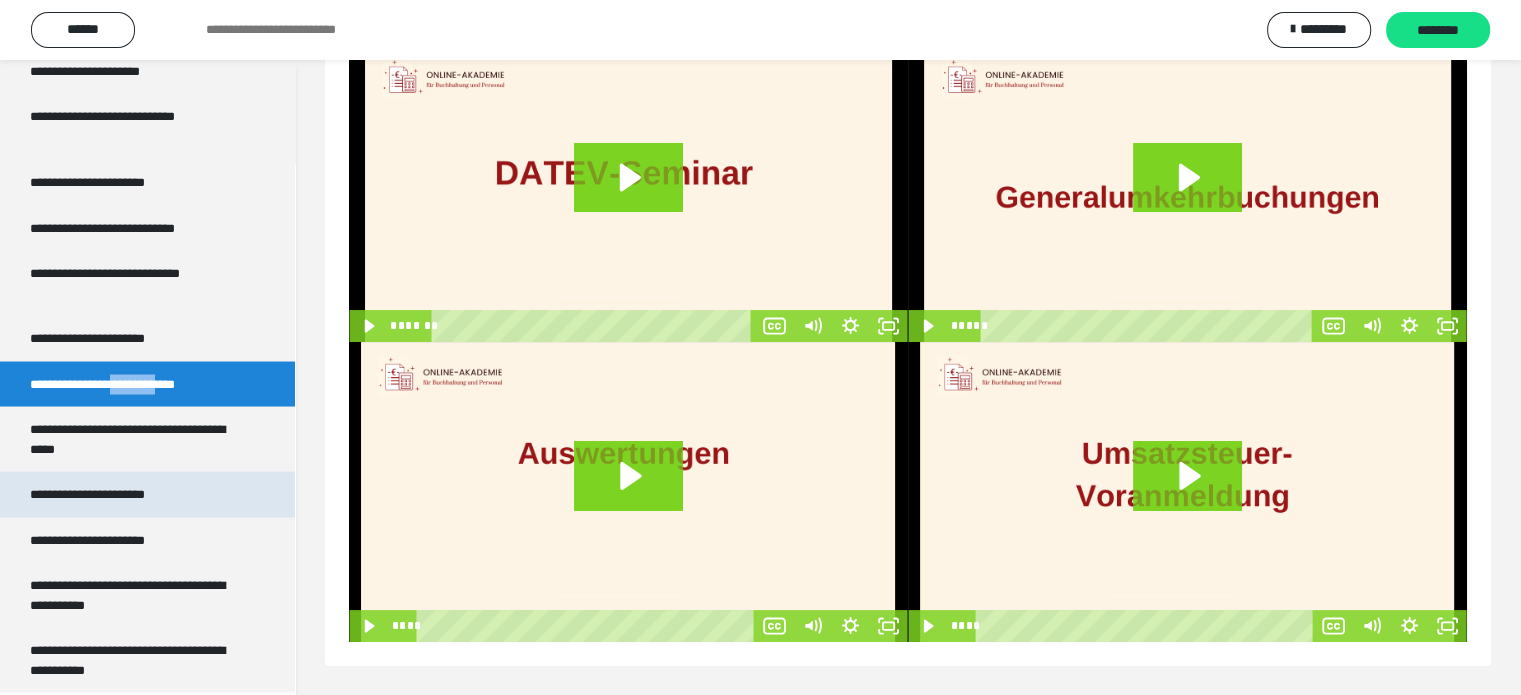 click on "**********" at bounding box center [110, 494] 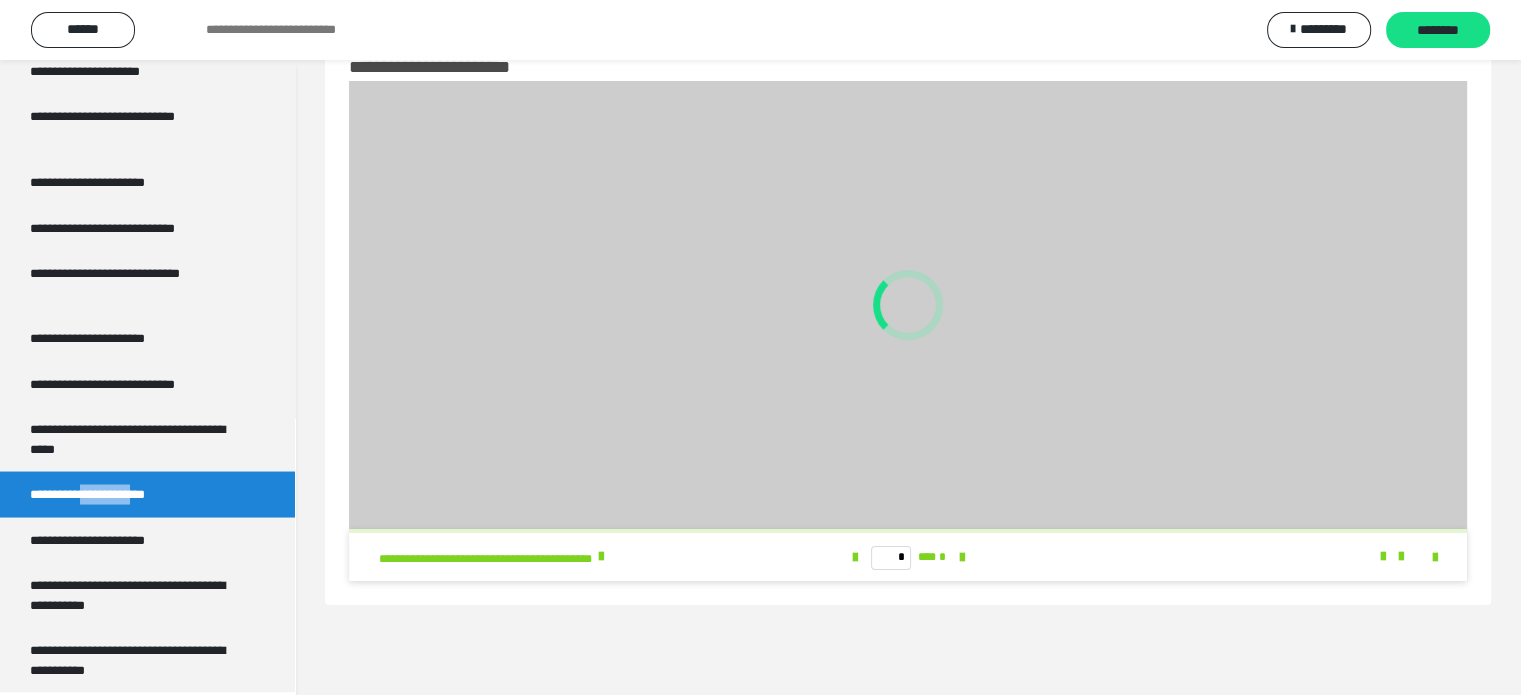 scroll, scrollTop: 60, scrollLeft: 0, axis: vertical 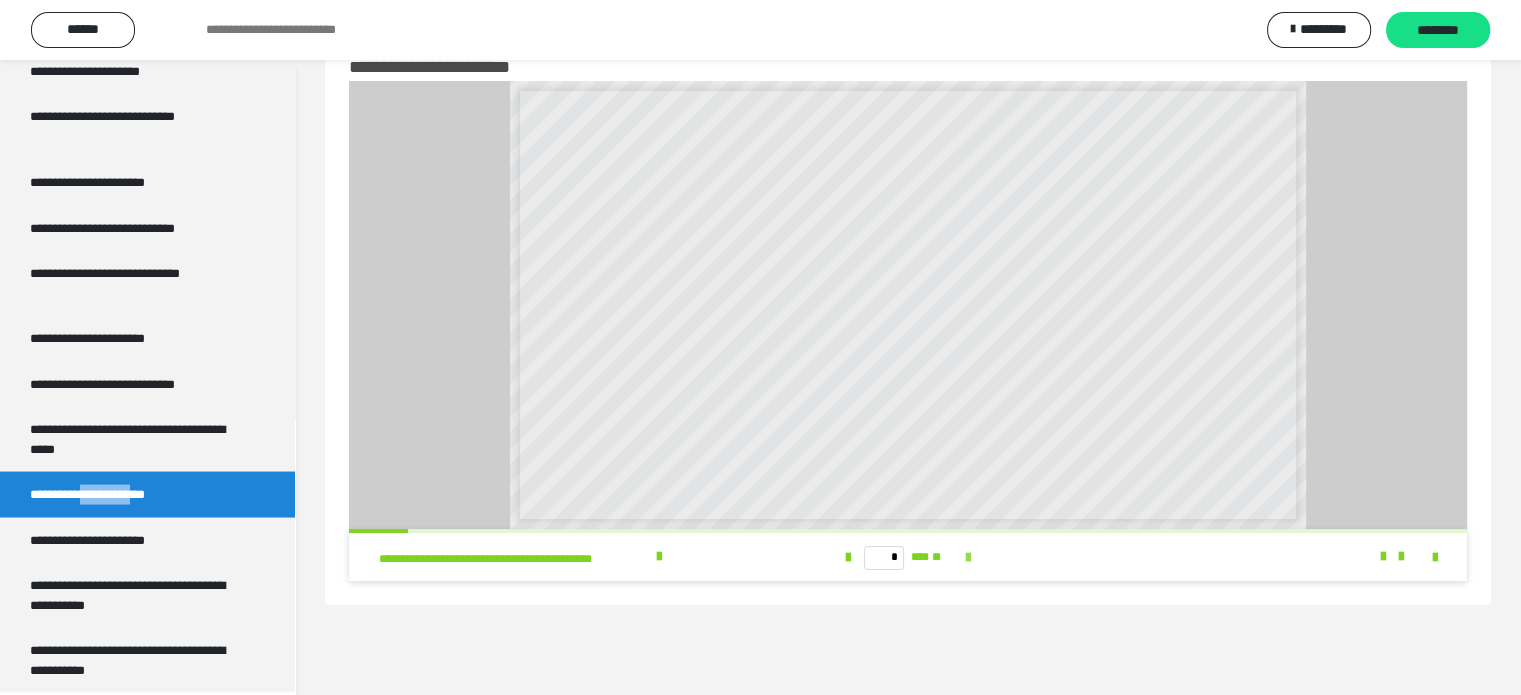 click at bounding box center (968, 558) 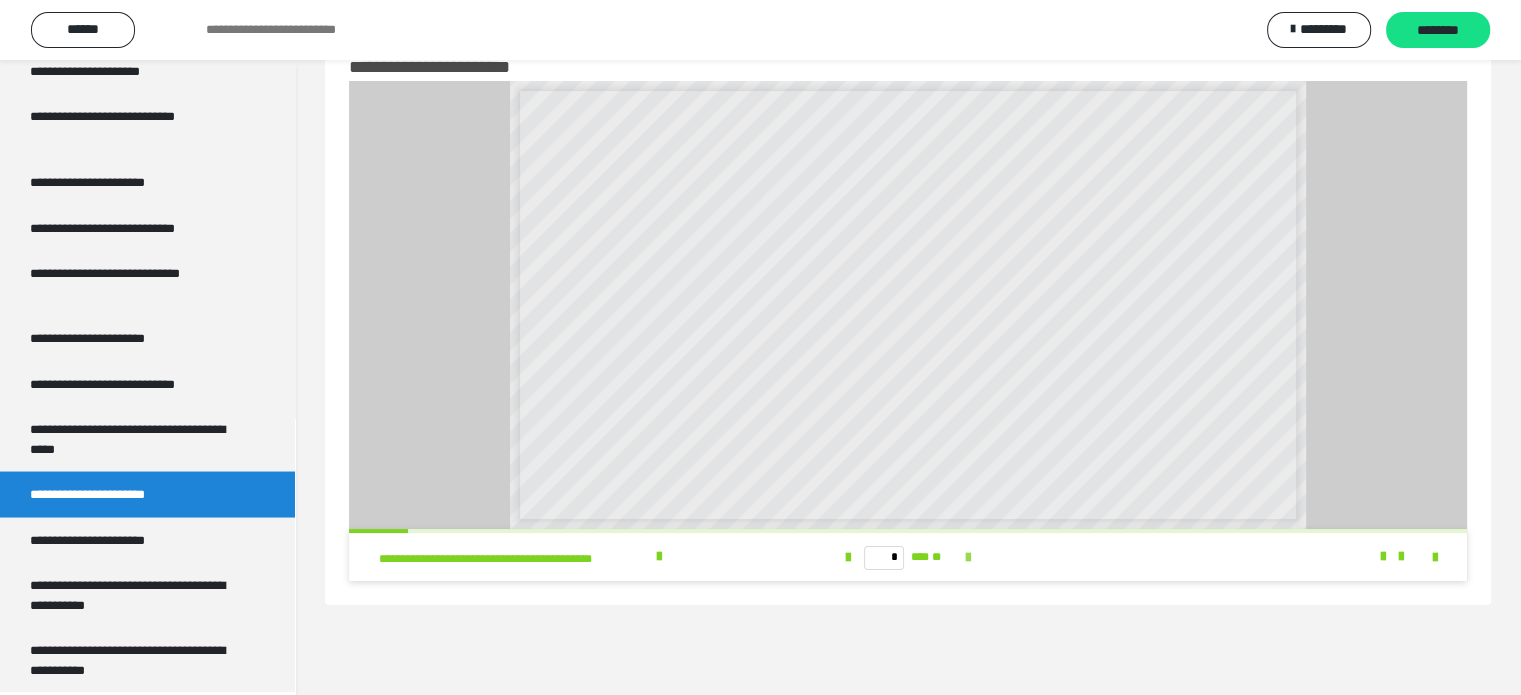click at bounding box center (968, 558) 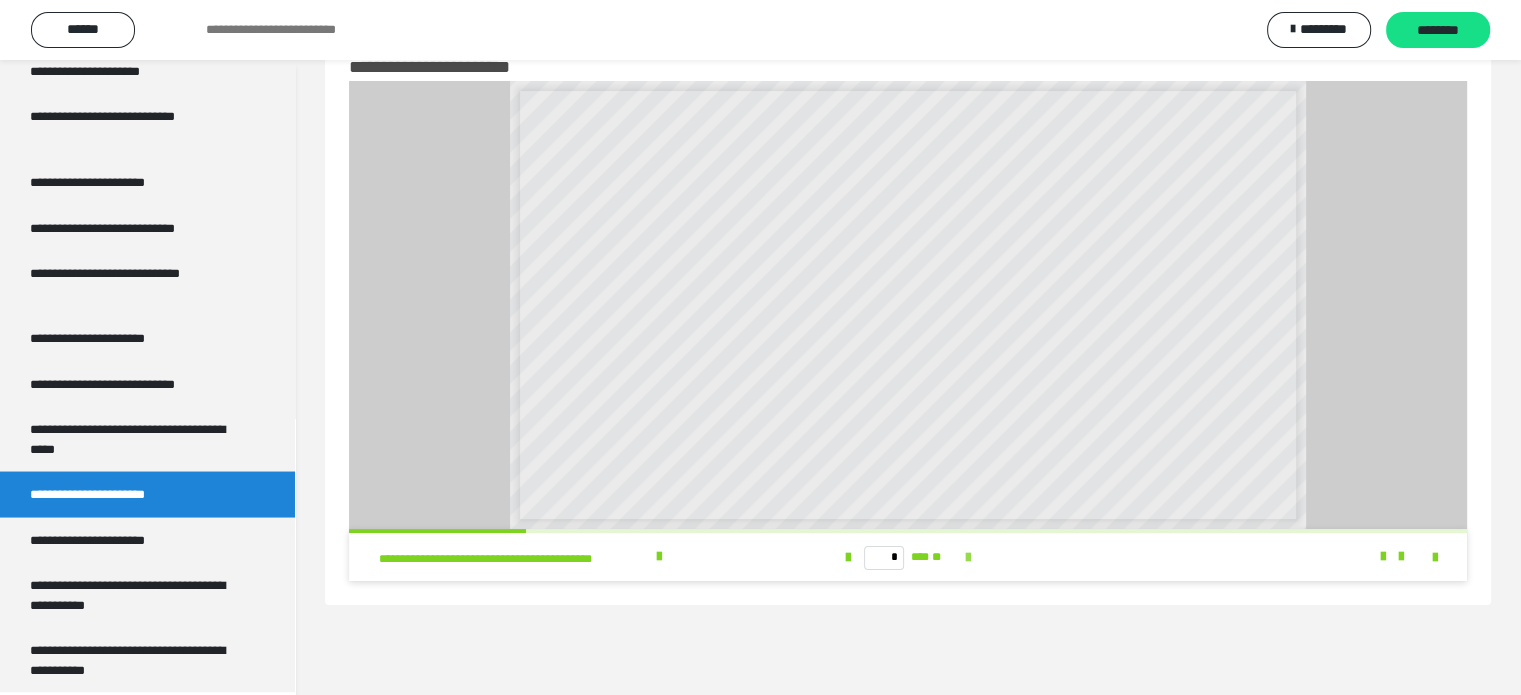 click at bounding box center [968, 558] 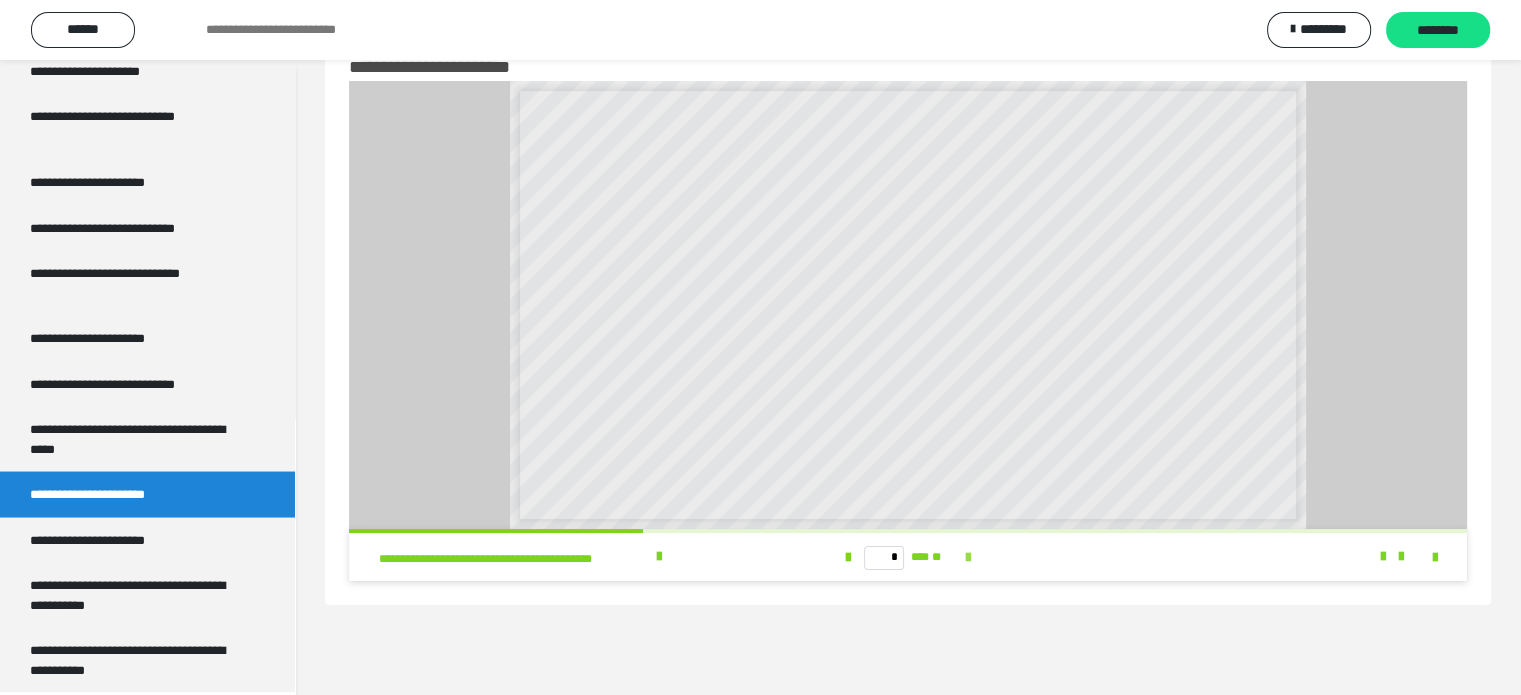 click at bounding box center (968, 558) 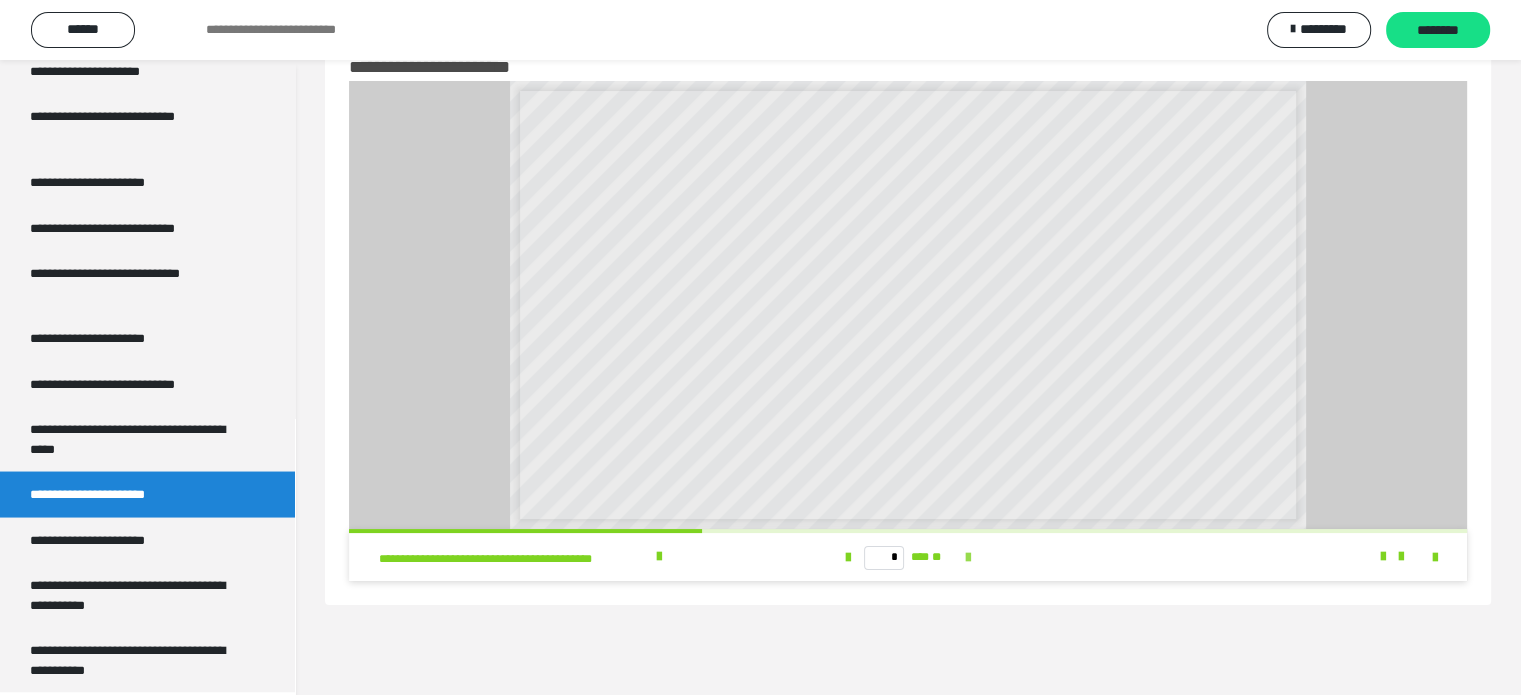 click at bounding box center (968, 558) 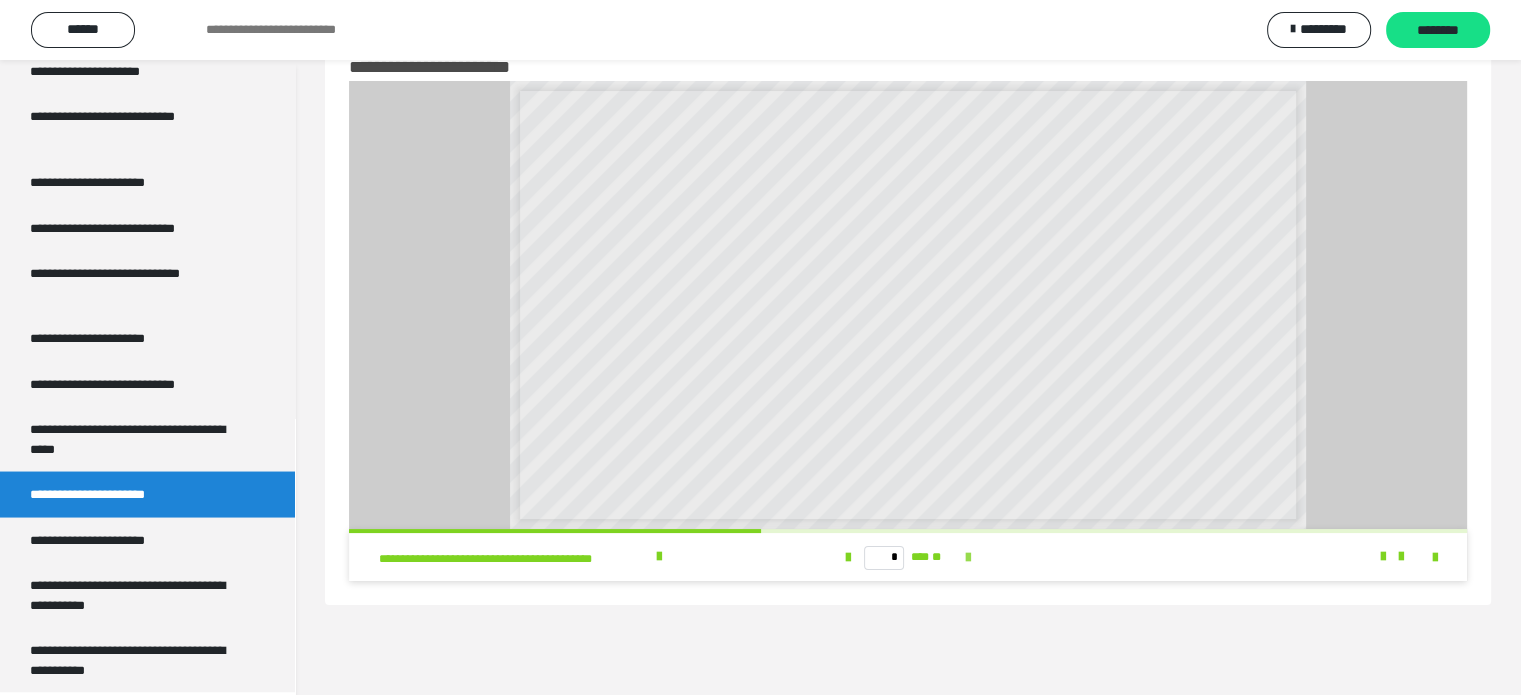 click at bounding box center [968, 558] 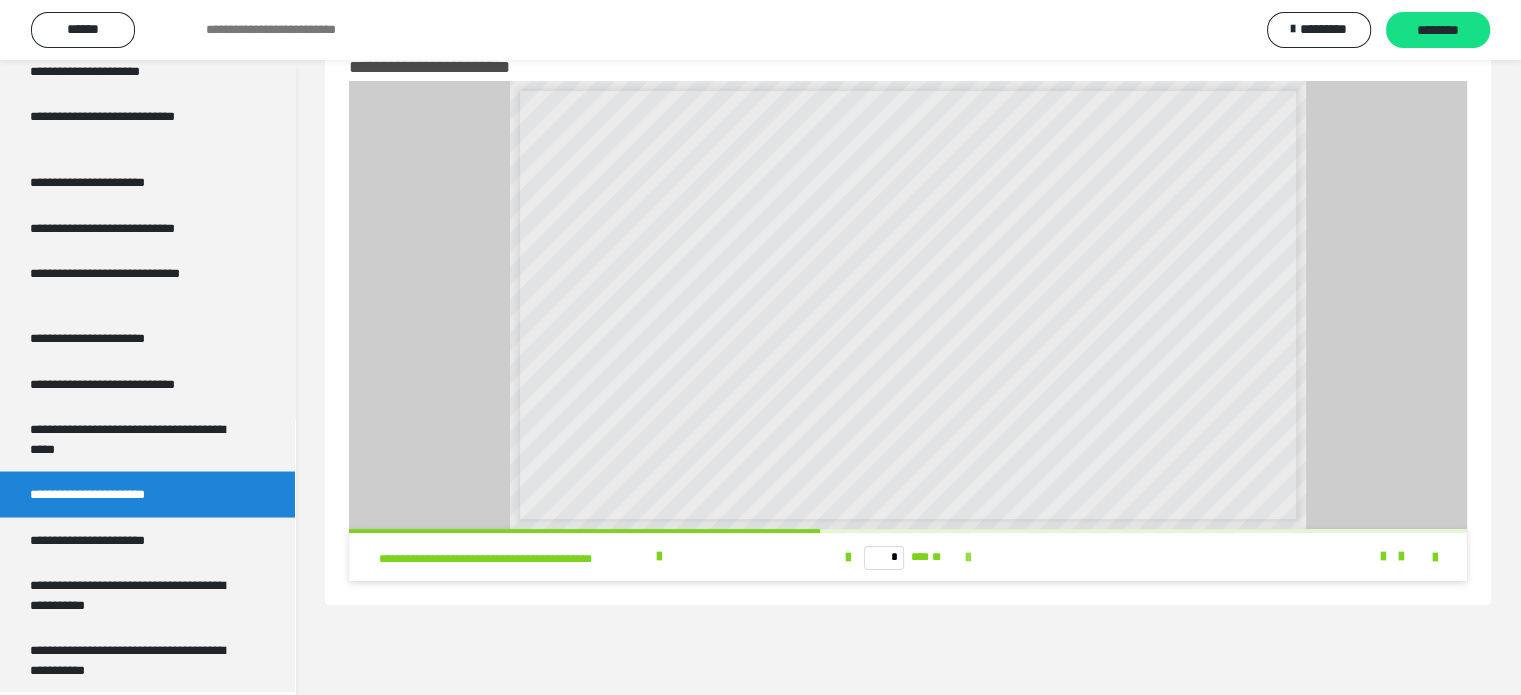 click at bounding box center [968, 558] 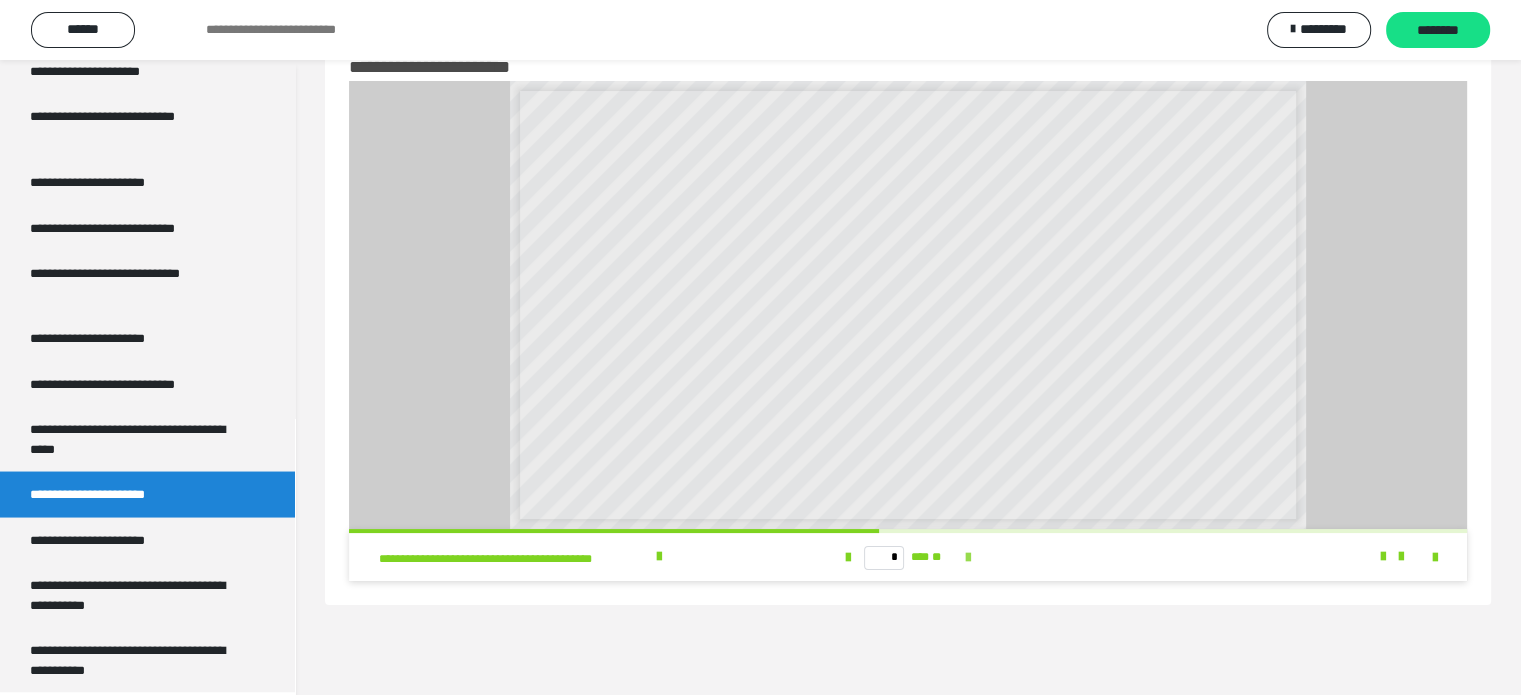 click at bounding box center (968, 558) 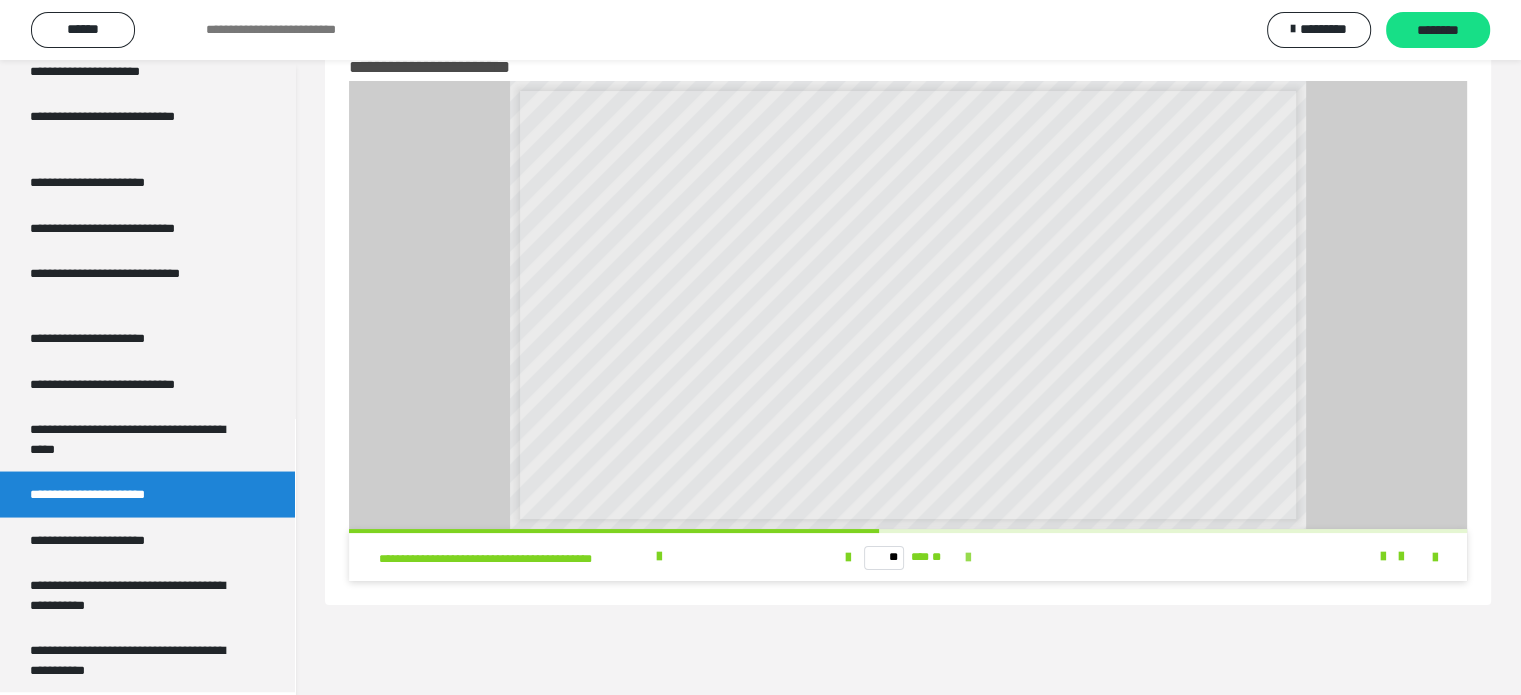 click at bounding box center [968, 558] 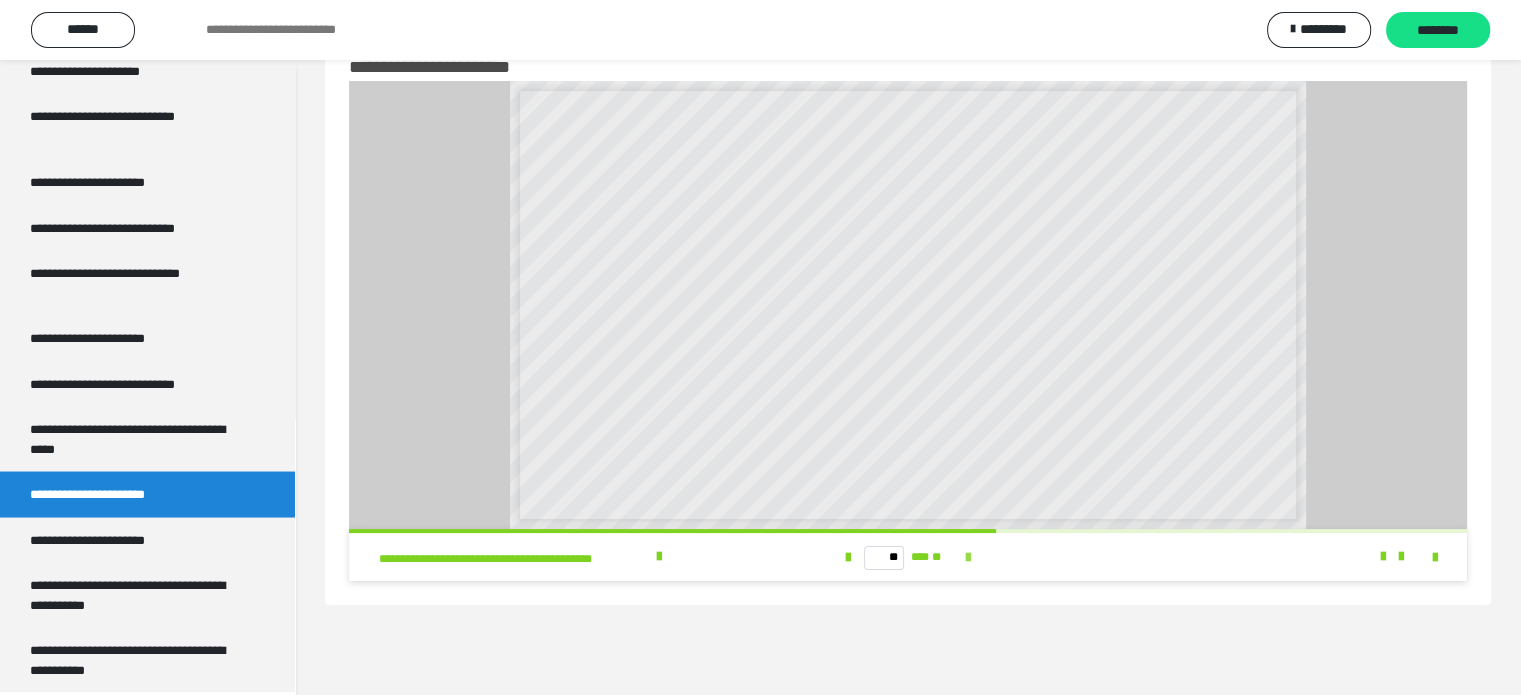click at bounding box center [968, 558] 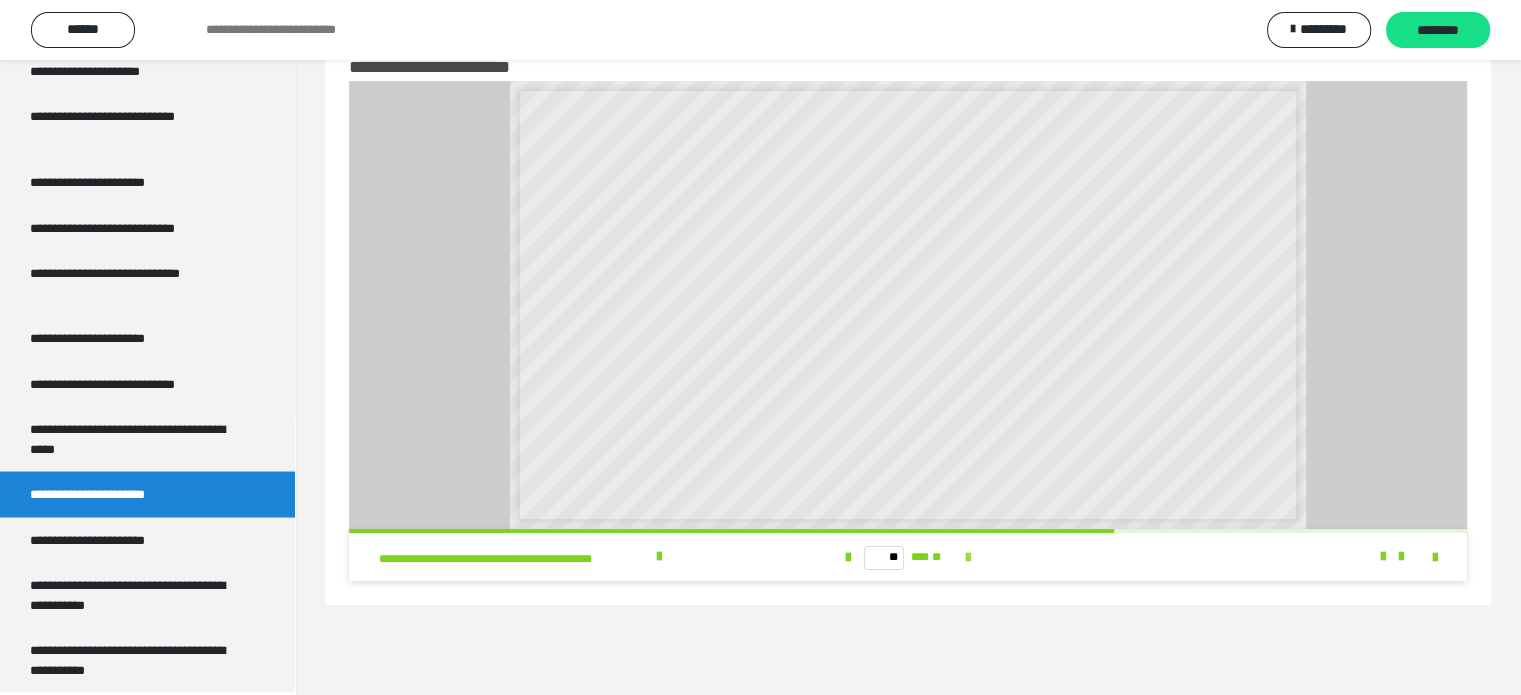click at bounding box center [968, 558] 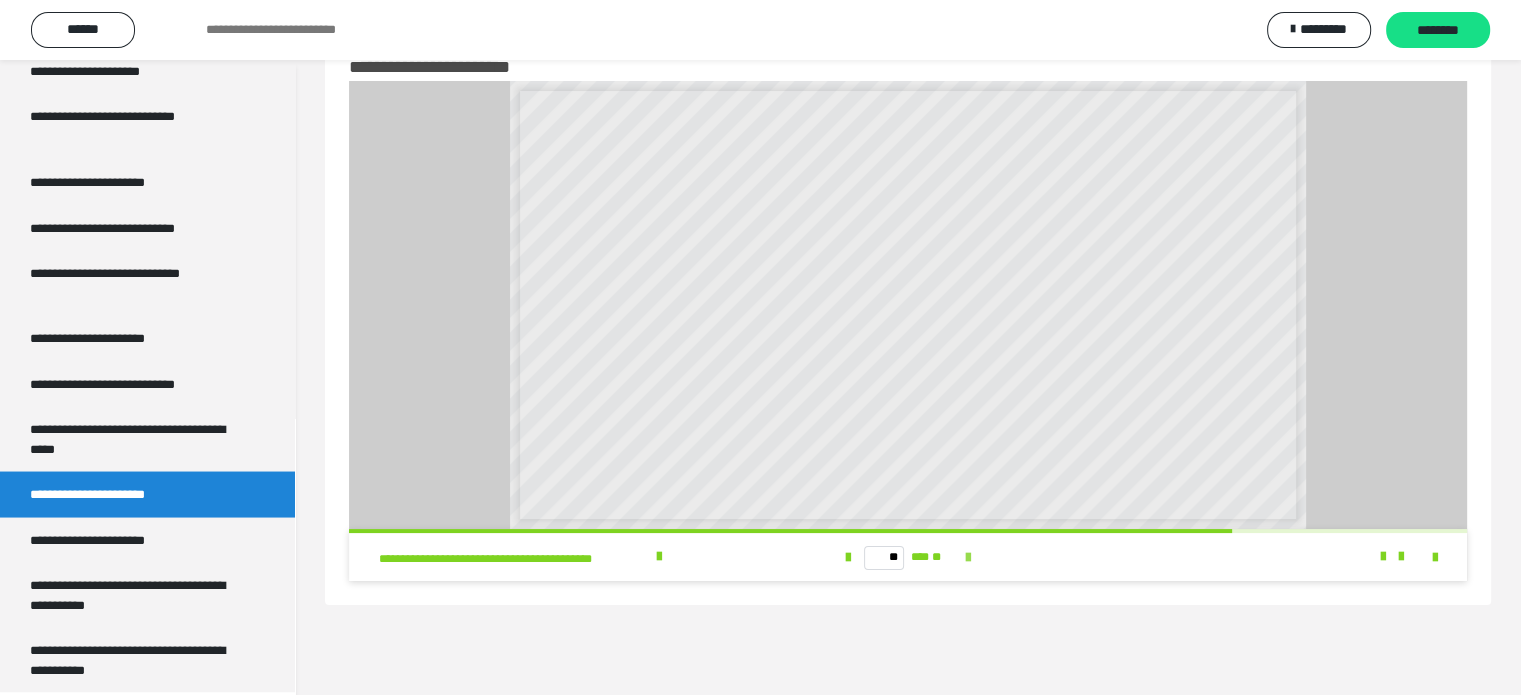click at bounding box center (968, 558) 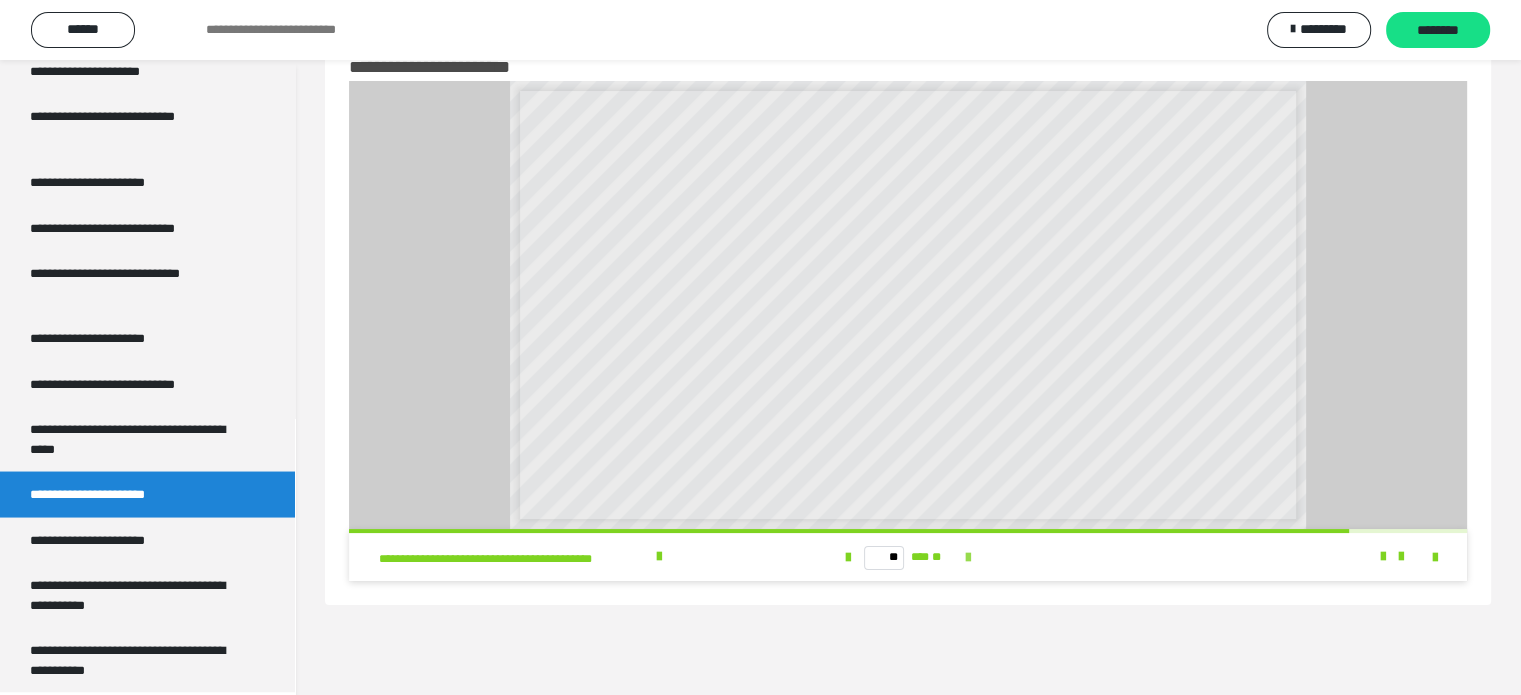 click at bounding box center [968, 558] 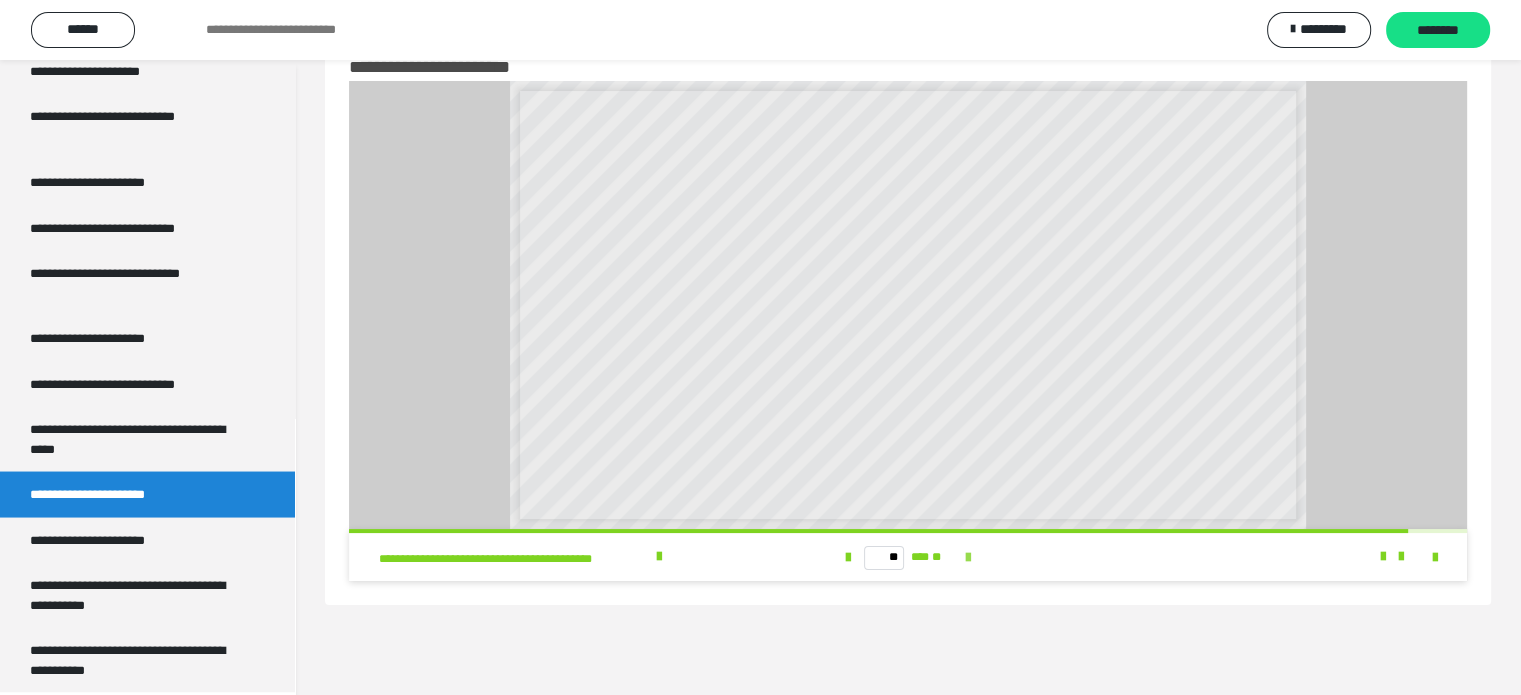 click at bounding box center (968, 558) 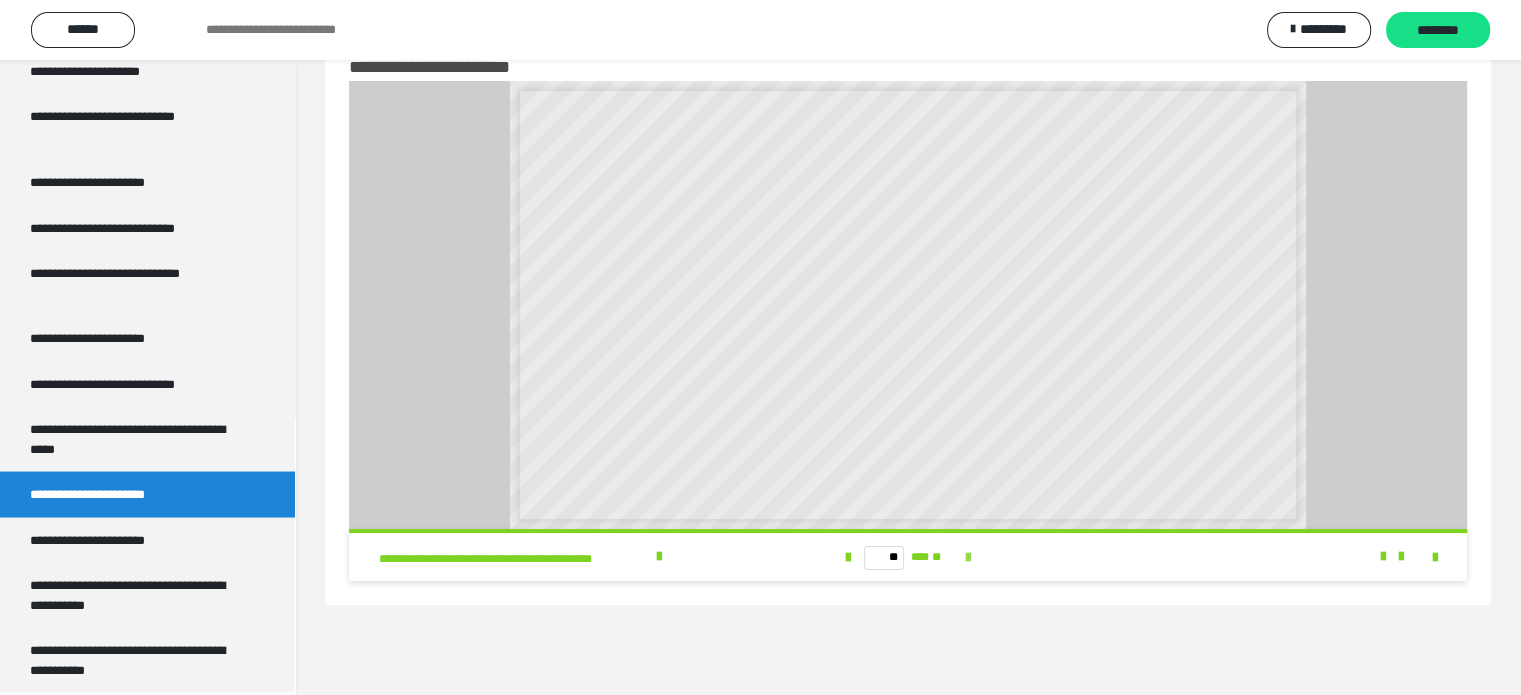 click on "** *** **" at bounding box center [907, 557] 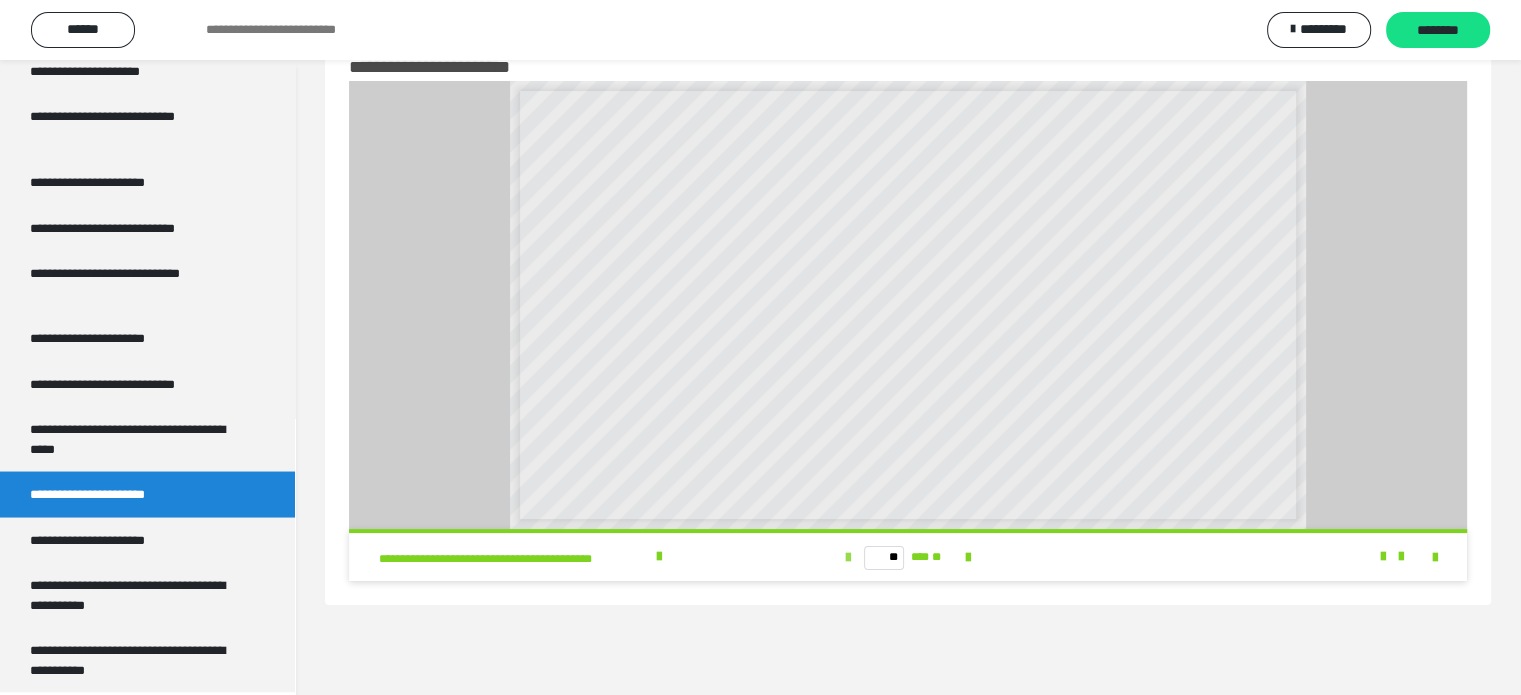 click at bounding box center [848, 557] 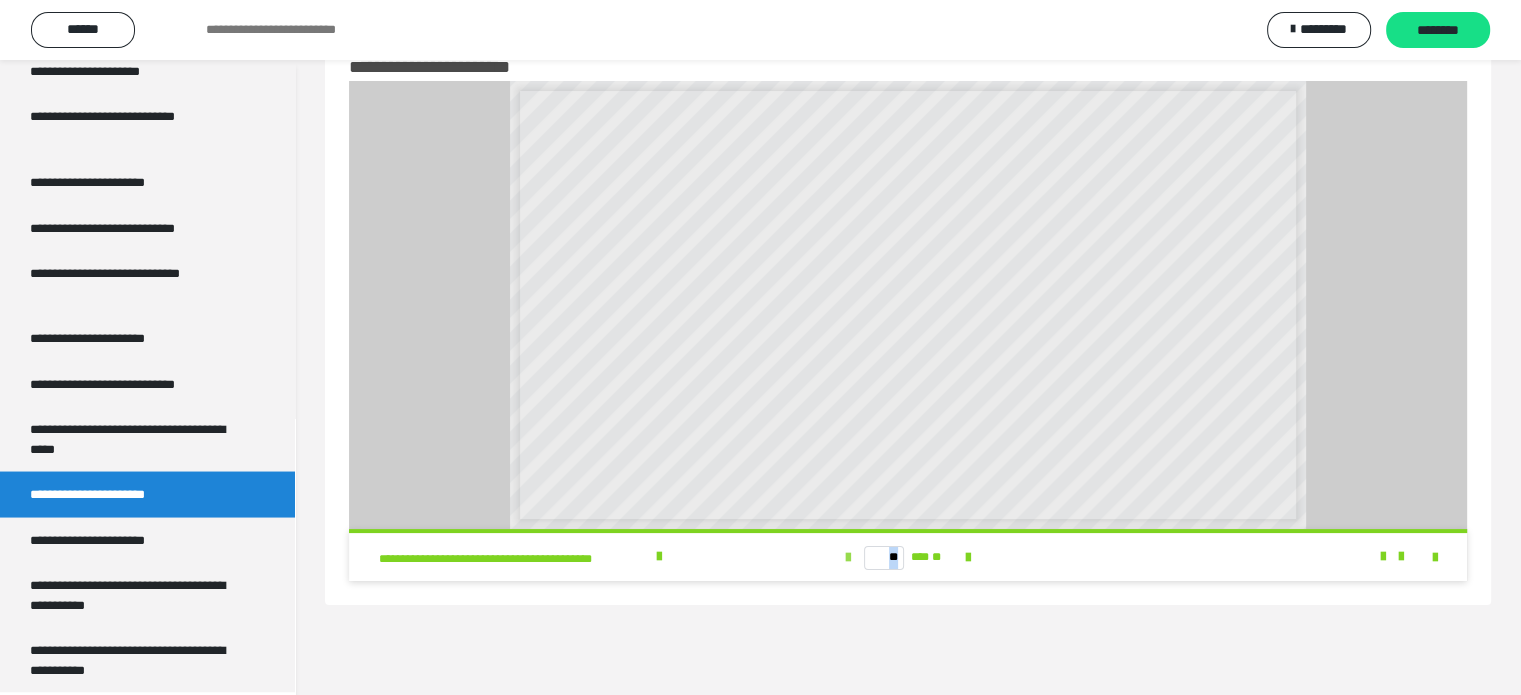 click at bounding box center (848, 557) 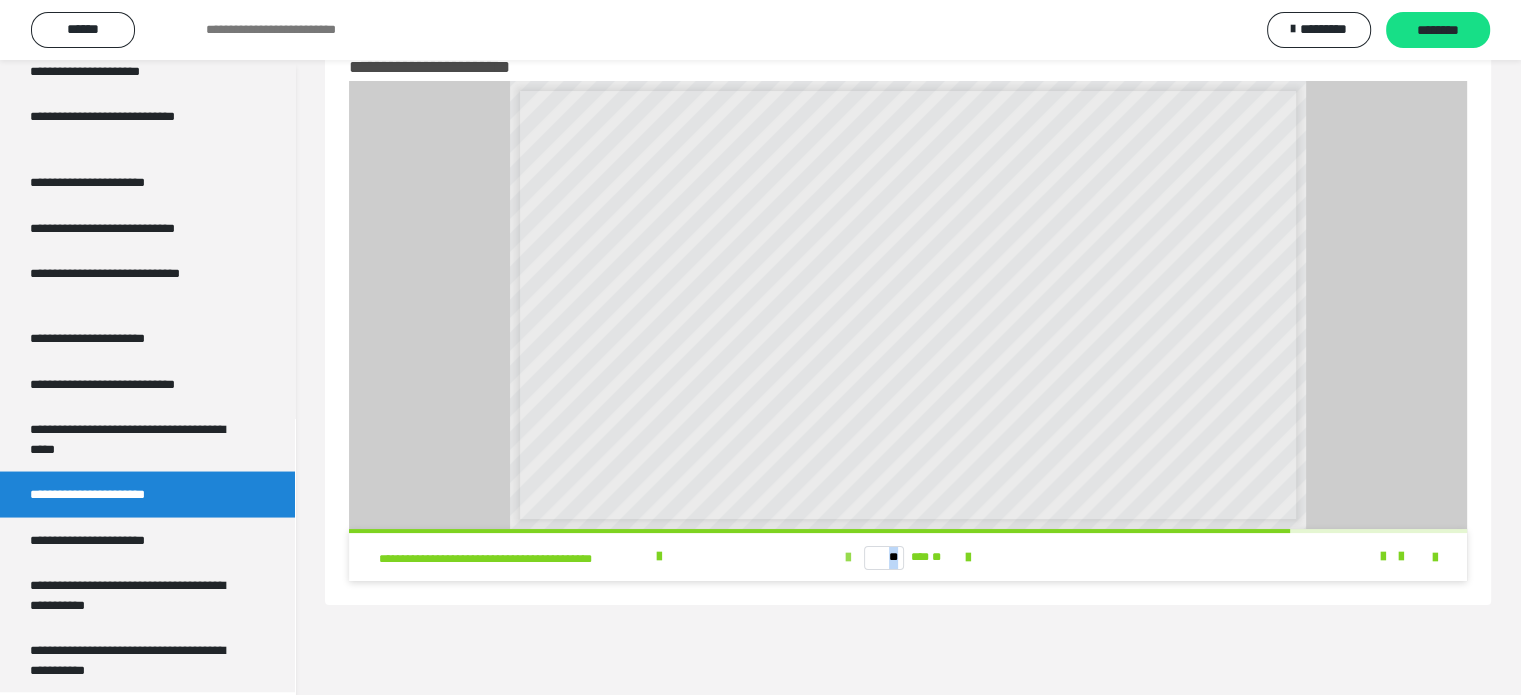click at bounding box center [848, 557] 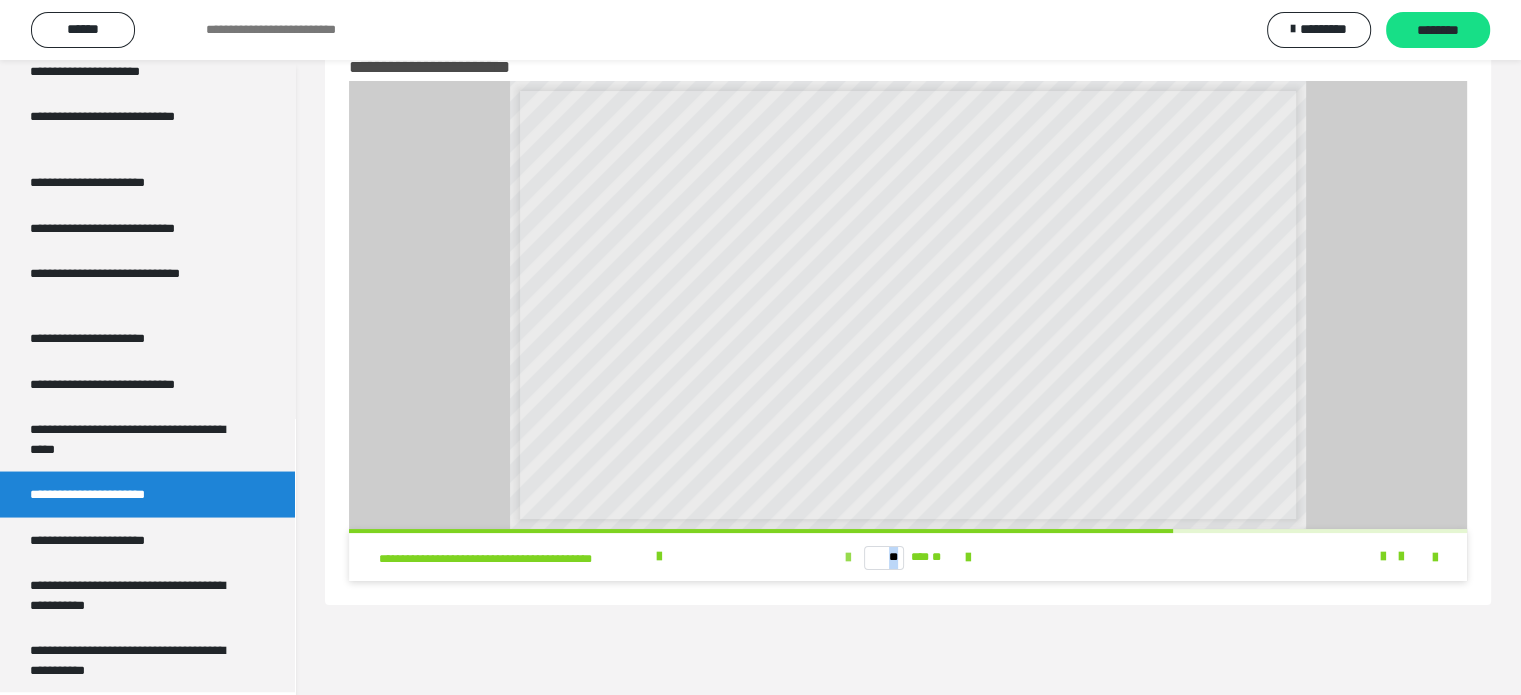 click at bounding box center (848, 557) 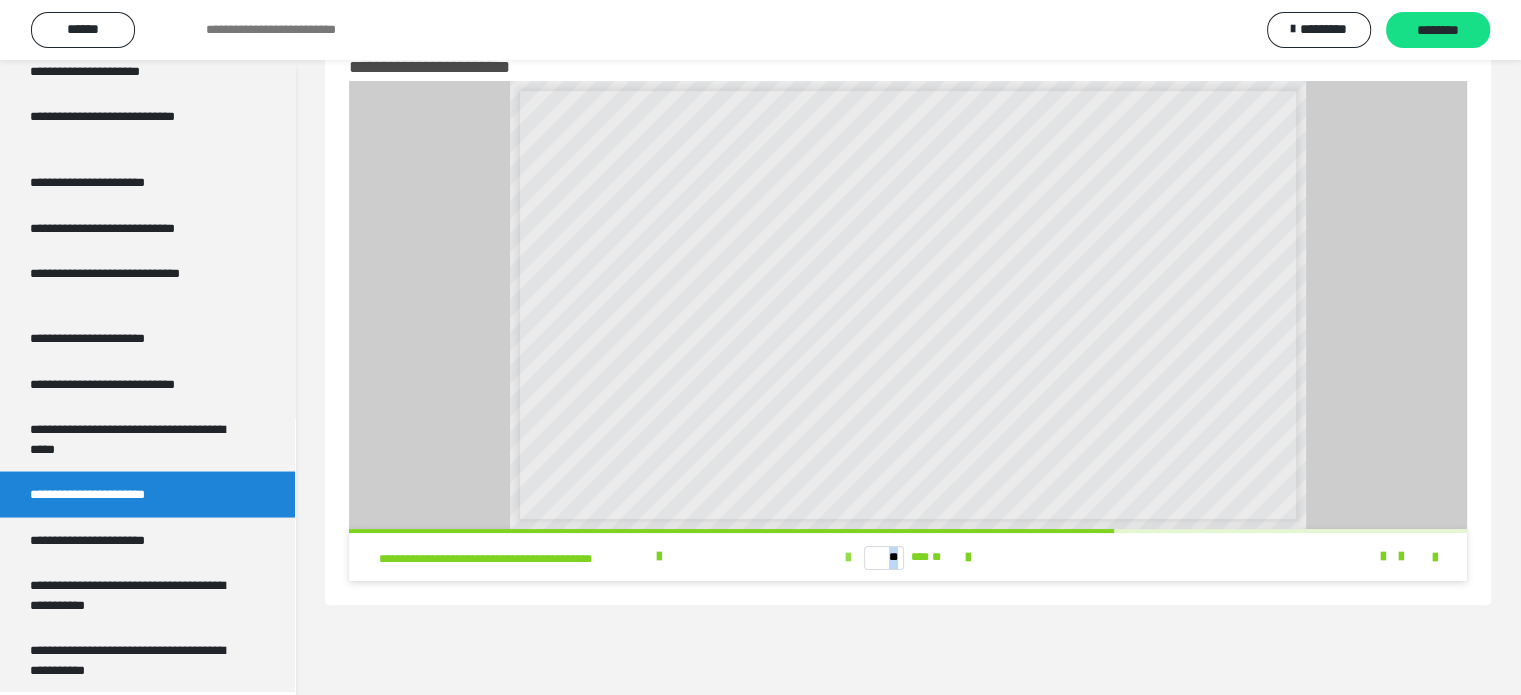 click at bounding box center [848, 557] 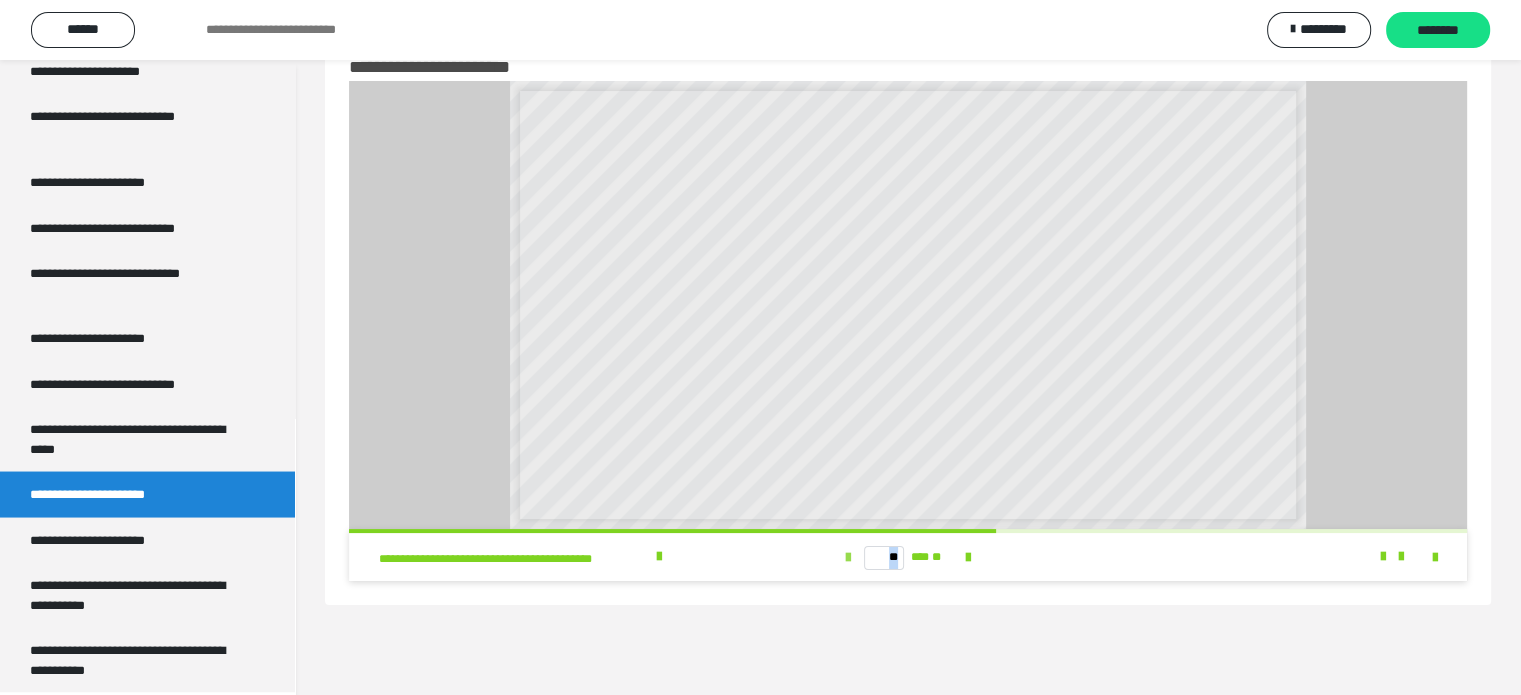 click at bounding box center [848, 557] 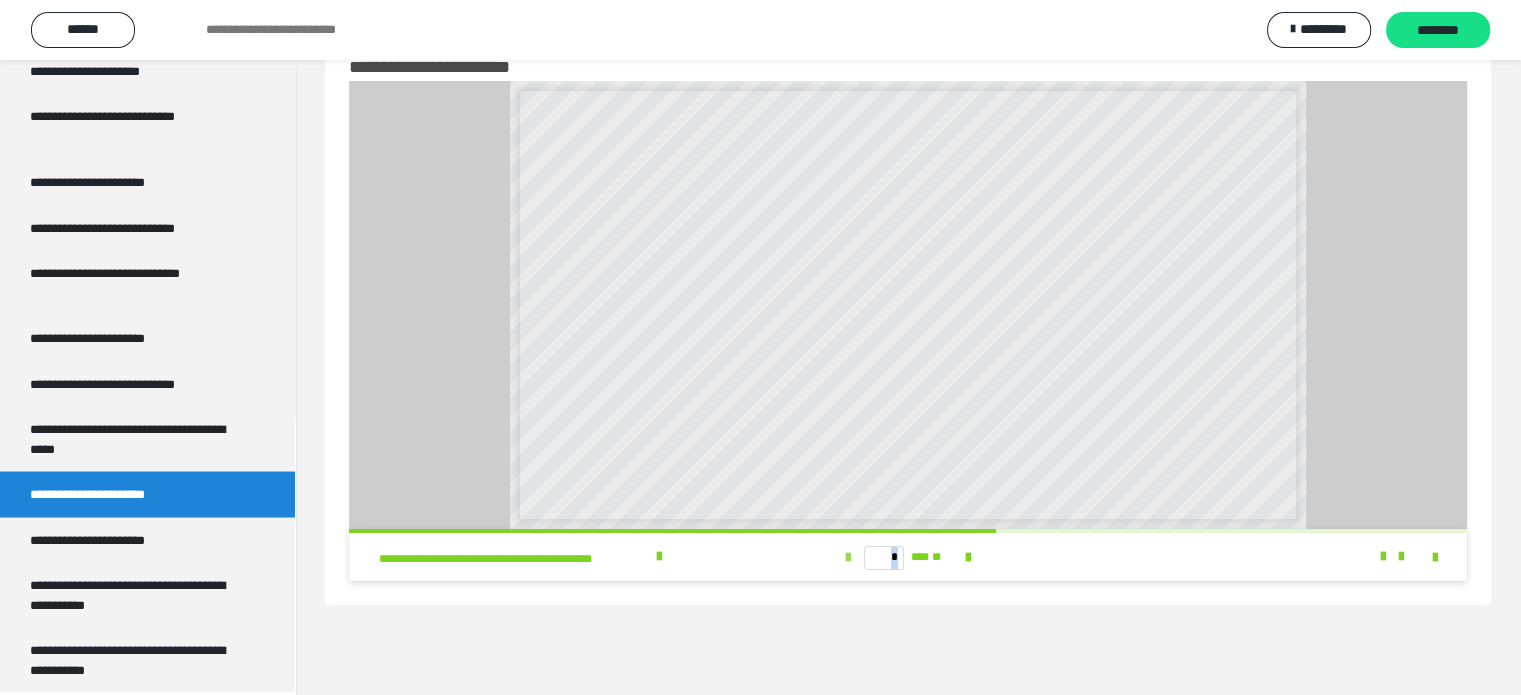 click at bounding box center (848, 557) 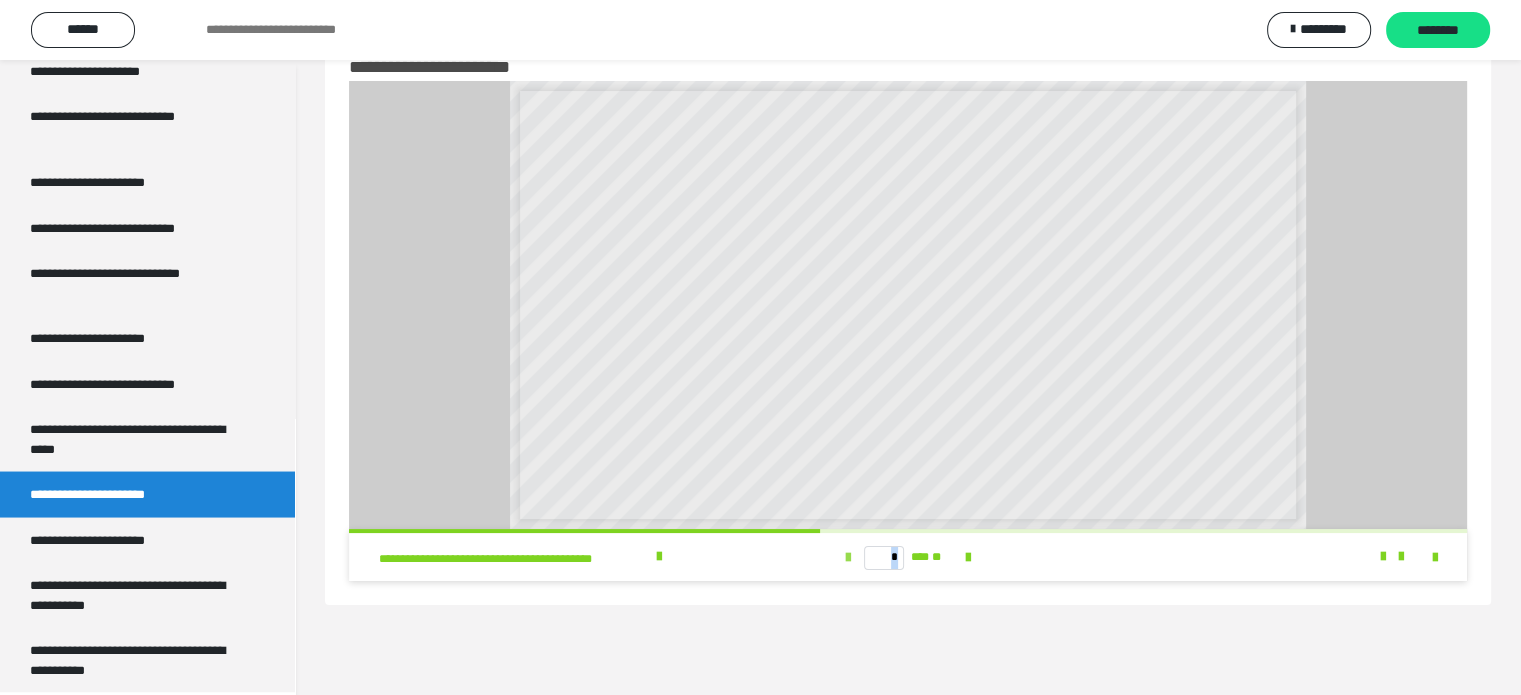 click at bounding box center (848, 557) 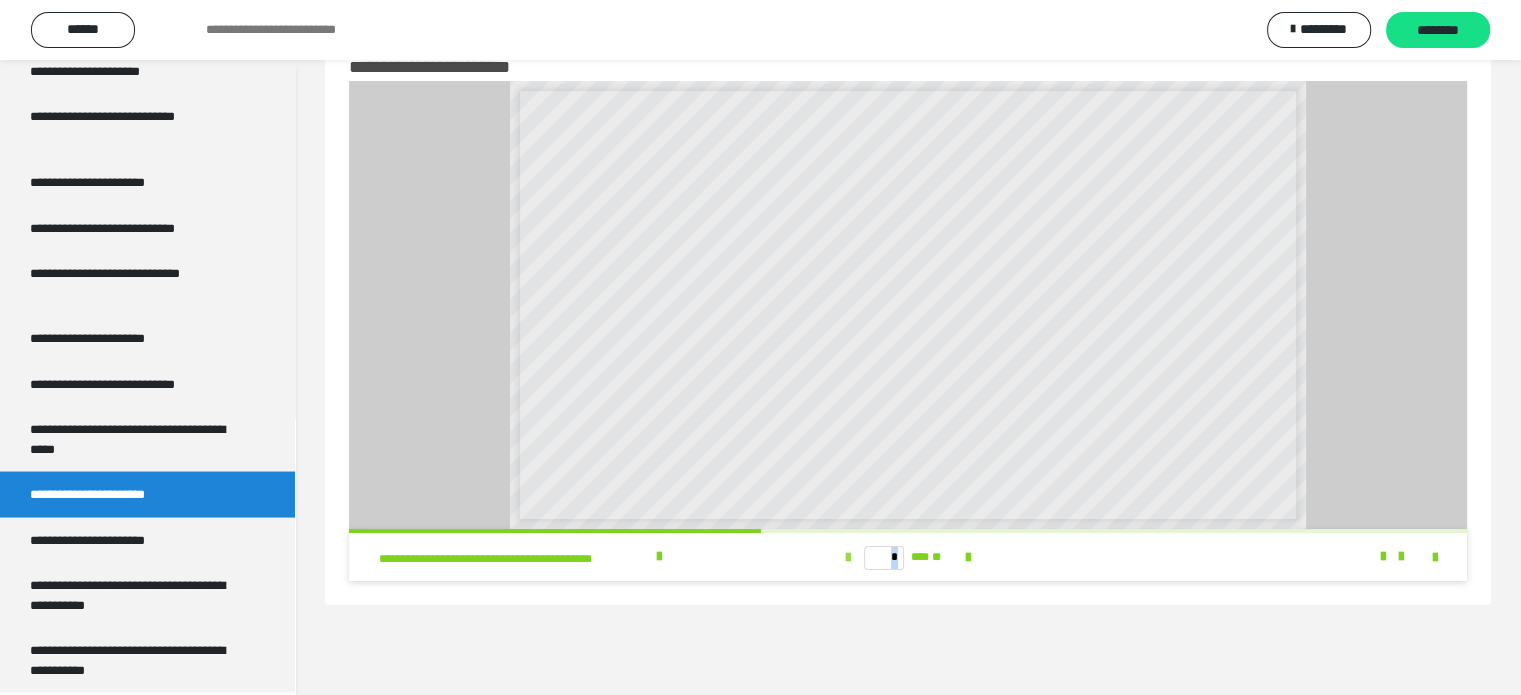click at bounding box center [848, 557] 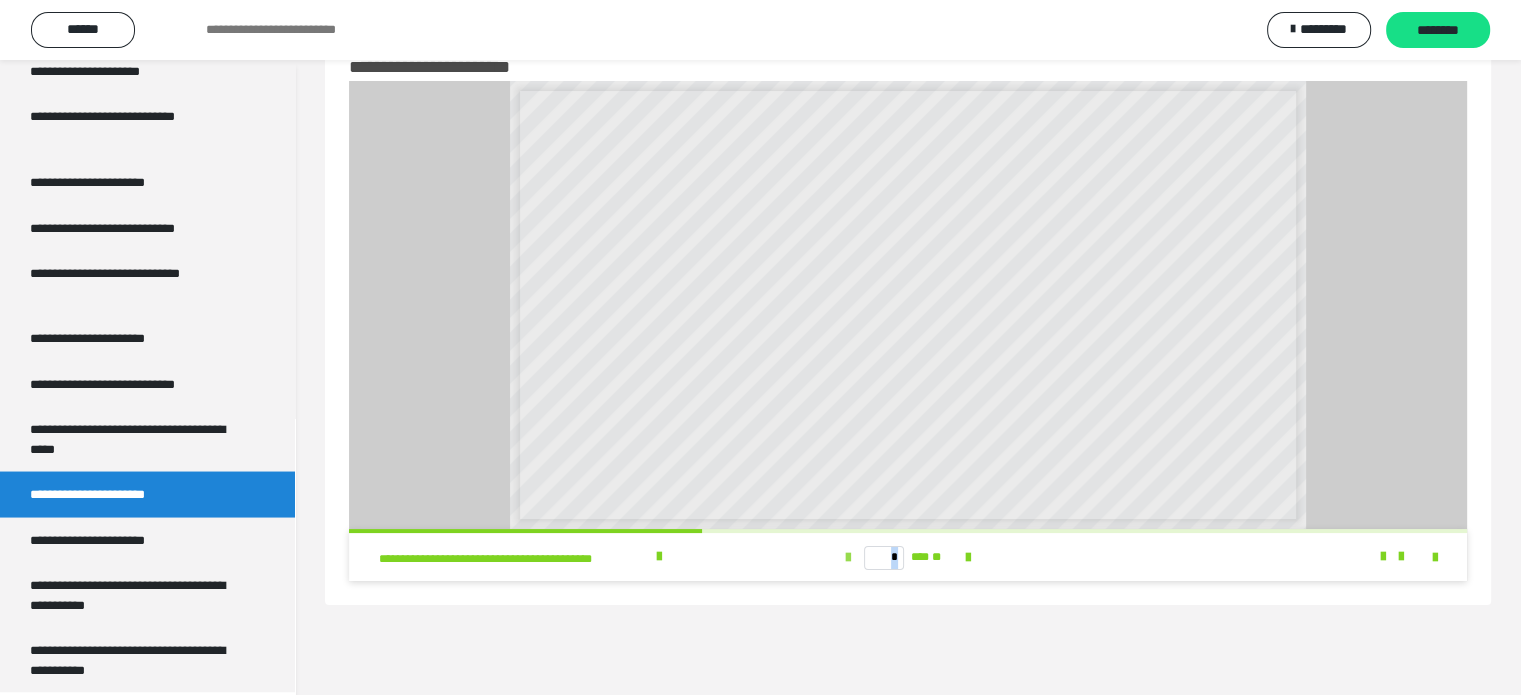 click at bounding box center (848, 557) 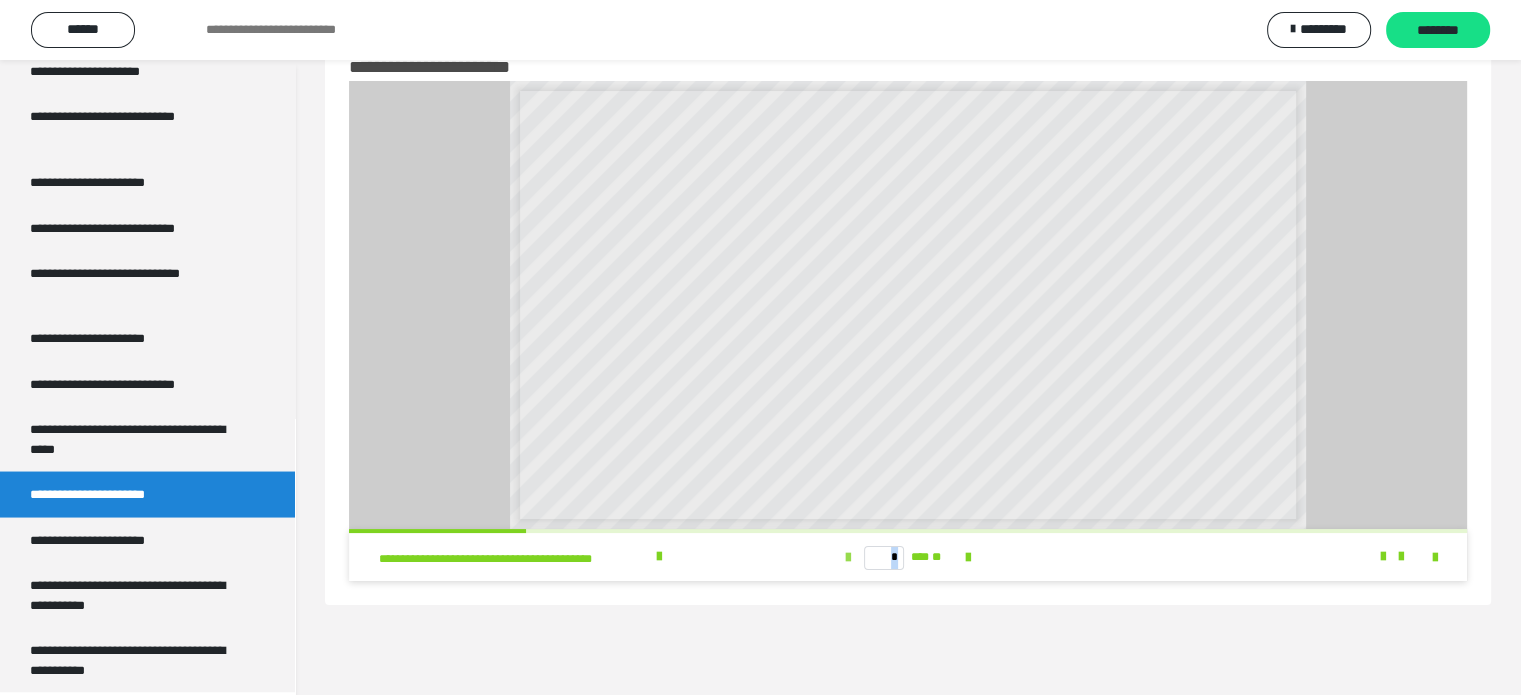 click at bounding box center (848, 557) 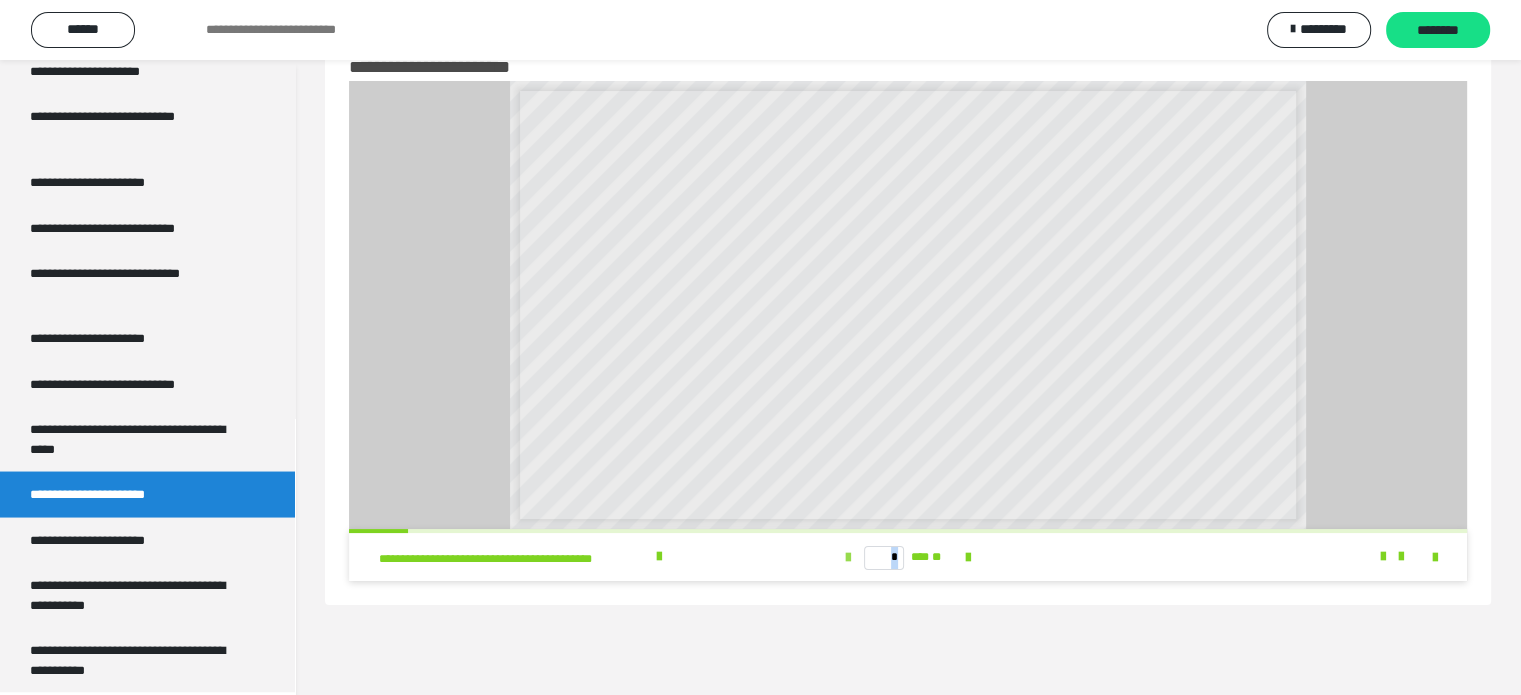 click on "* *** **" at bounding box center (907, 557) 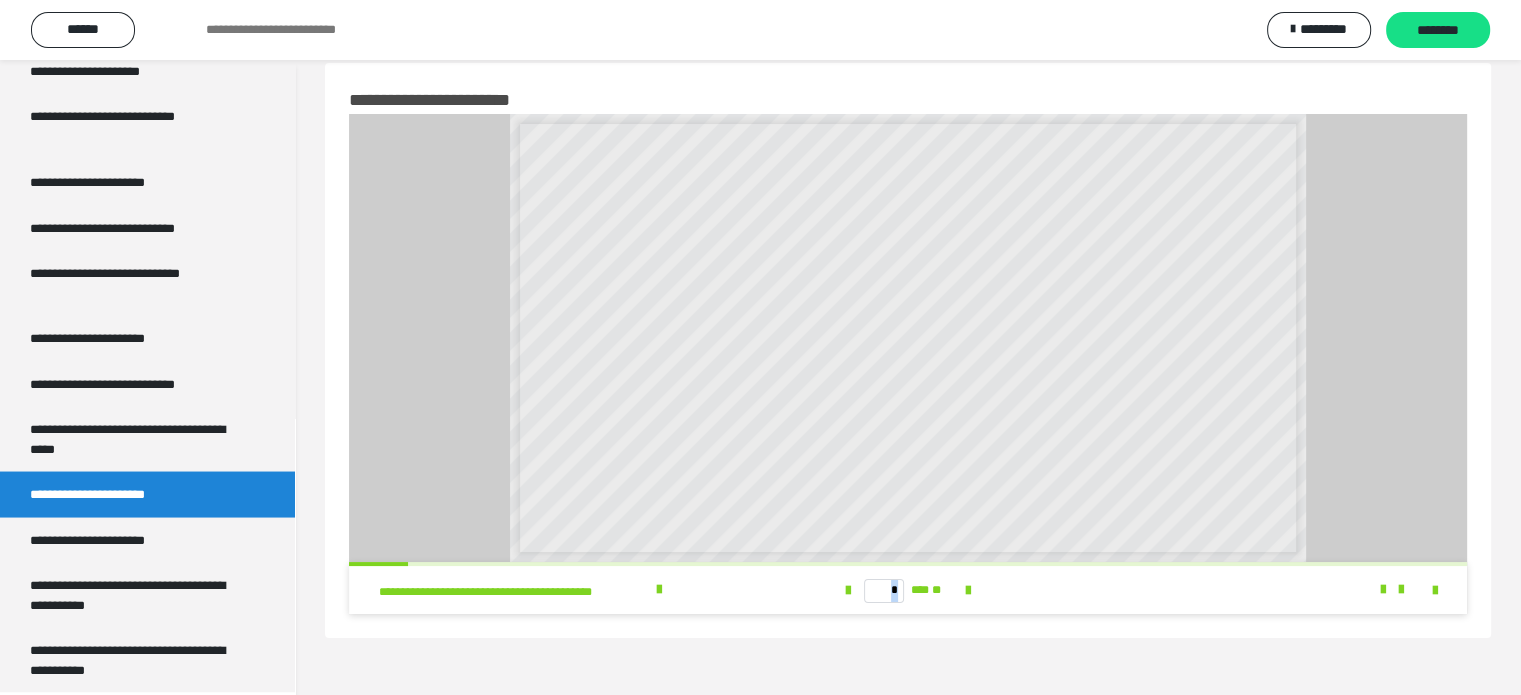 scroll, scrollTop: 0, scrollLeft: 0, axis: both 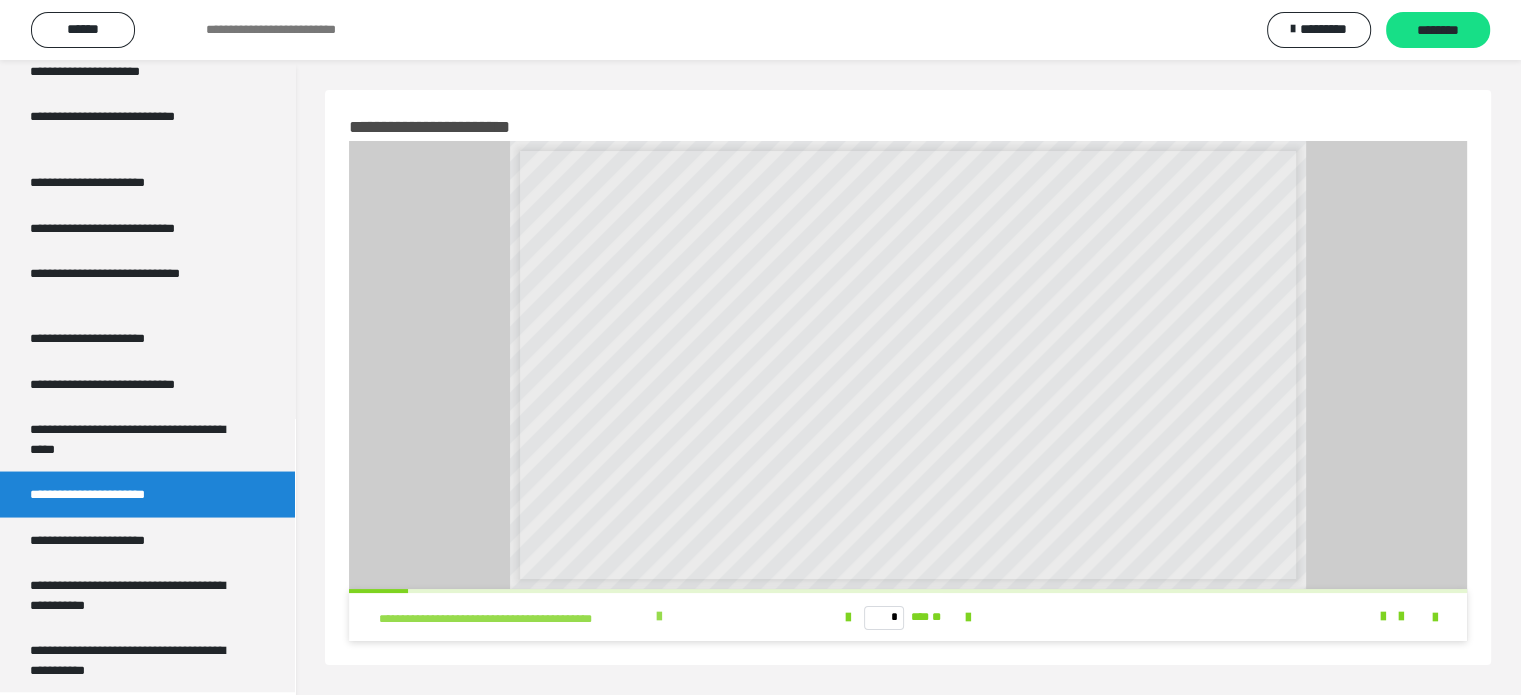 click at bounding box center (659, 617) 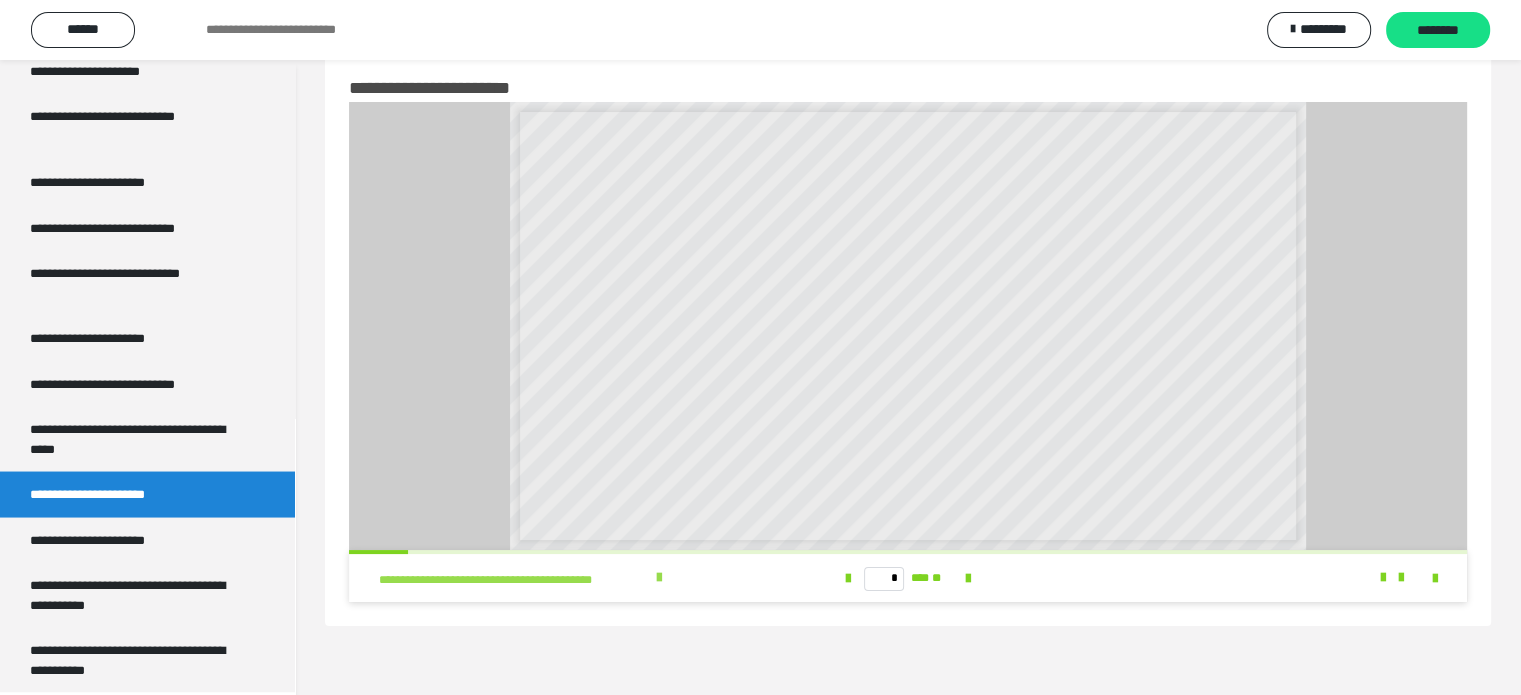 scroll, scrollTop: 60, scrollLeft: 0, axis: vertical 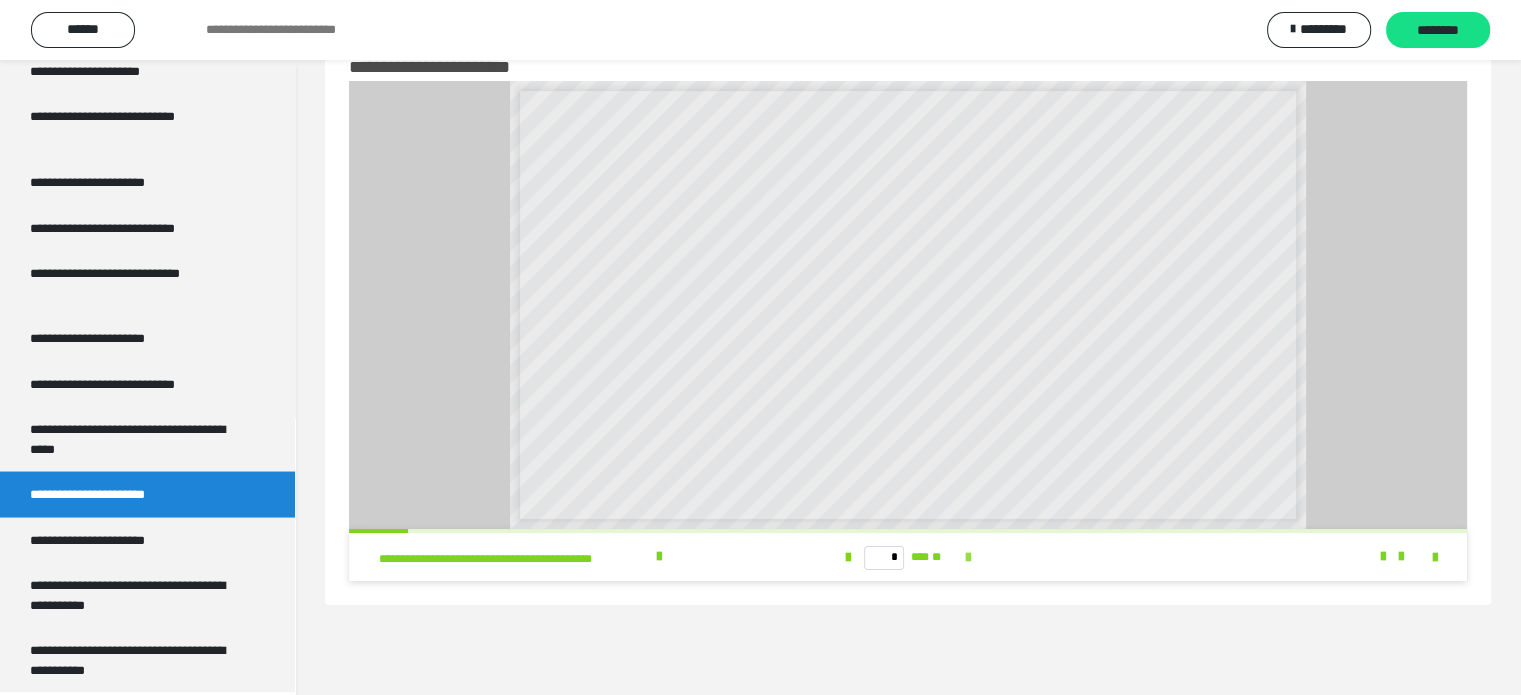 click at bounding box center [968, 558] 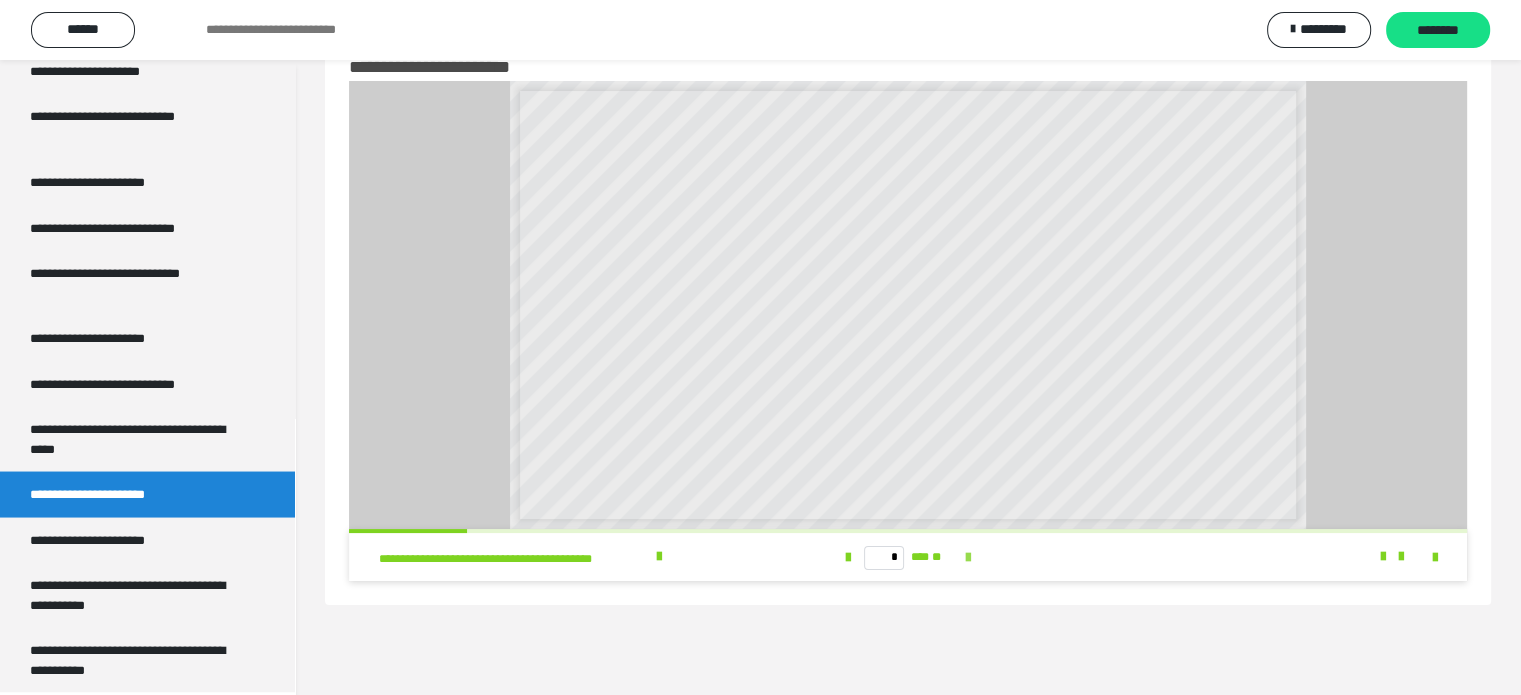 click at bounding box center [968, 558] 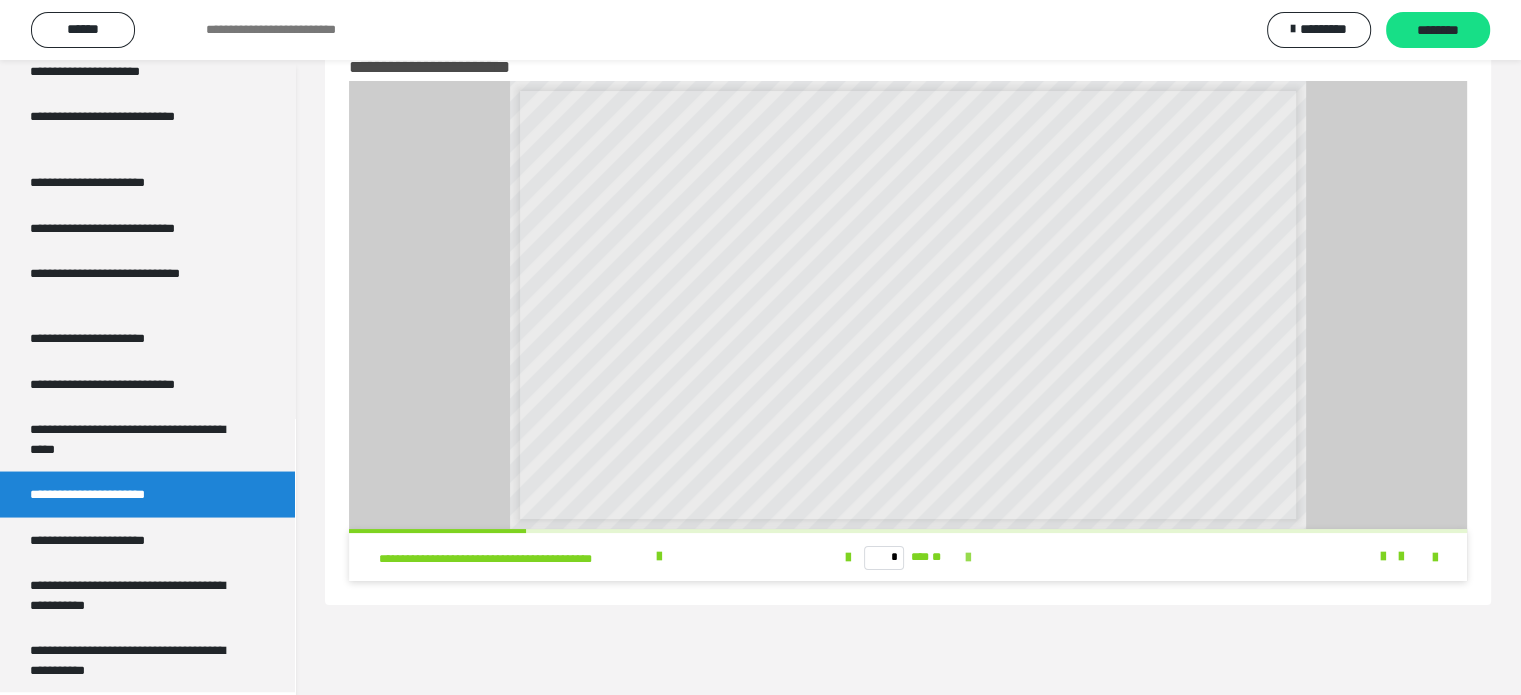 click at bounding box center (968, 558) 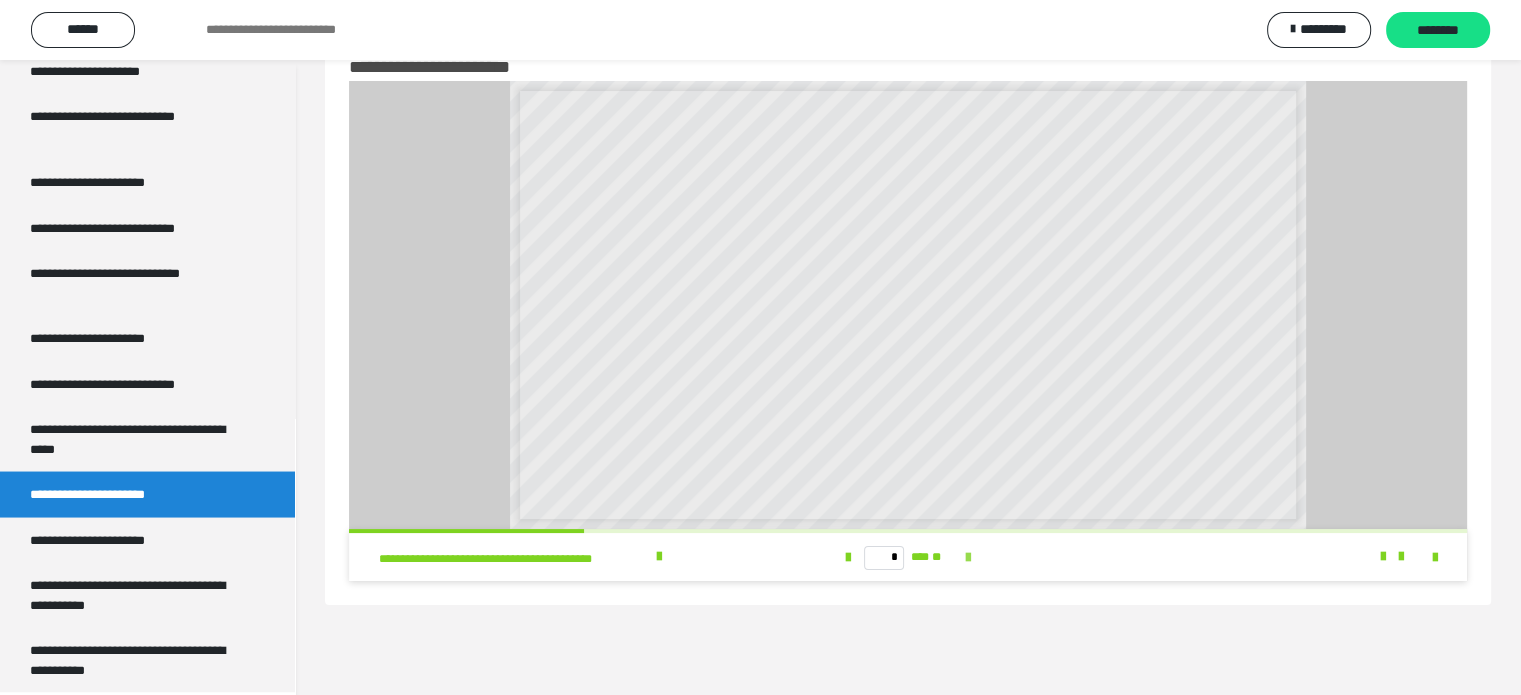 click at bounding box center [968, 558] 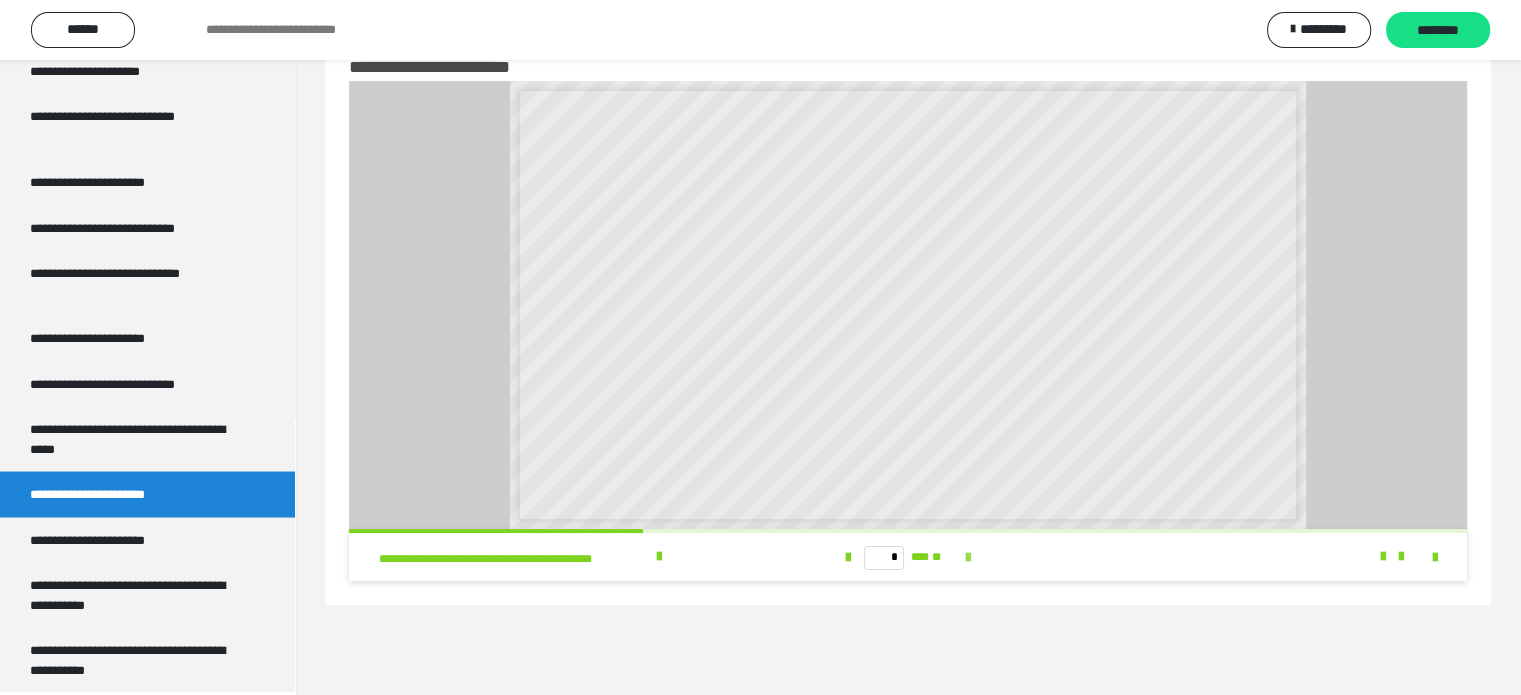 click at bounding box center (968, 558) 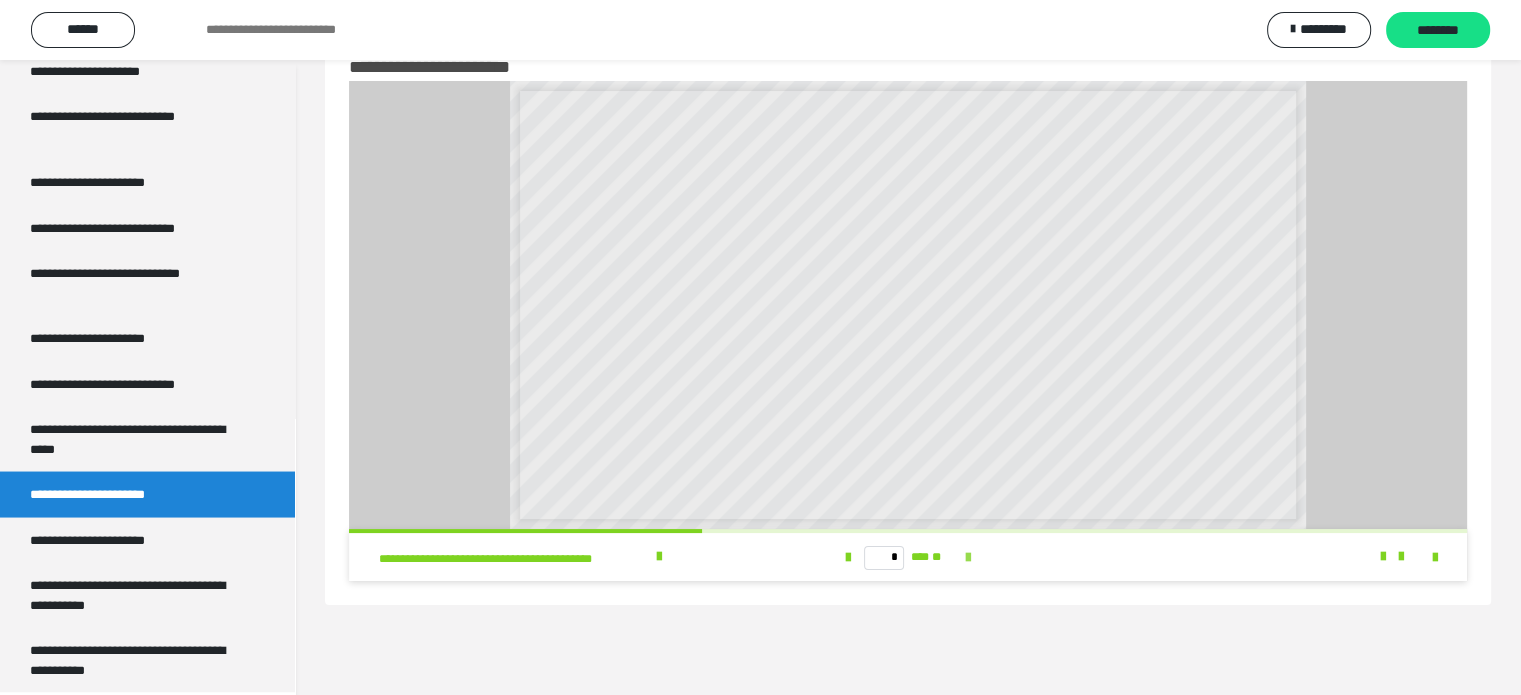 click at bounding box center [968, 558] 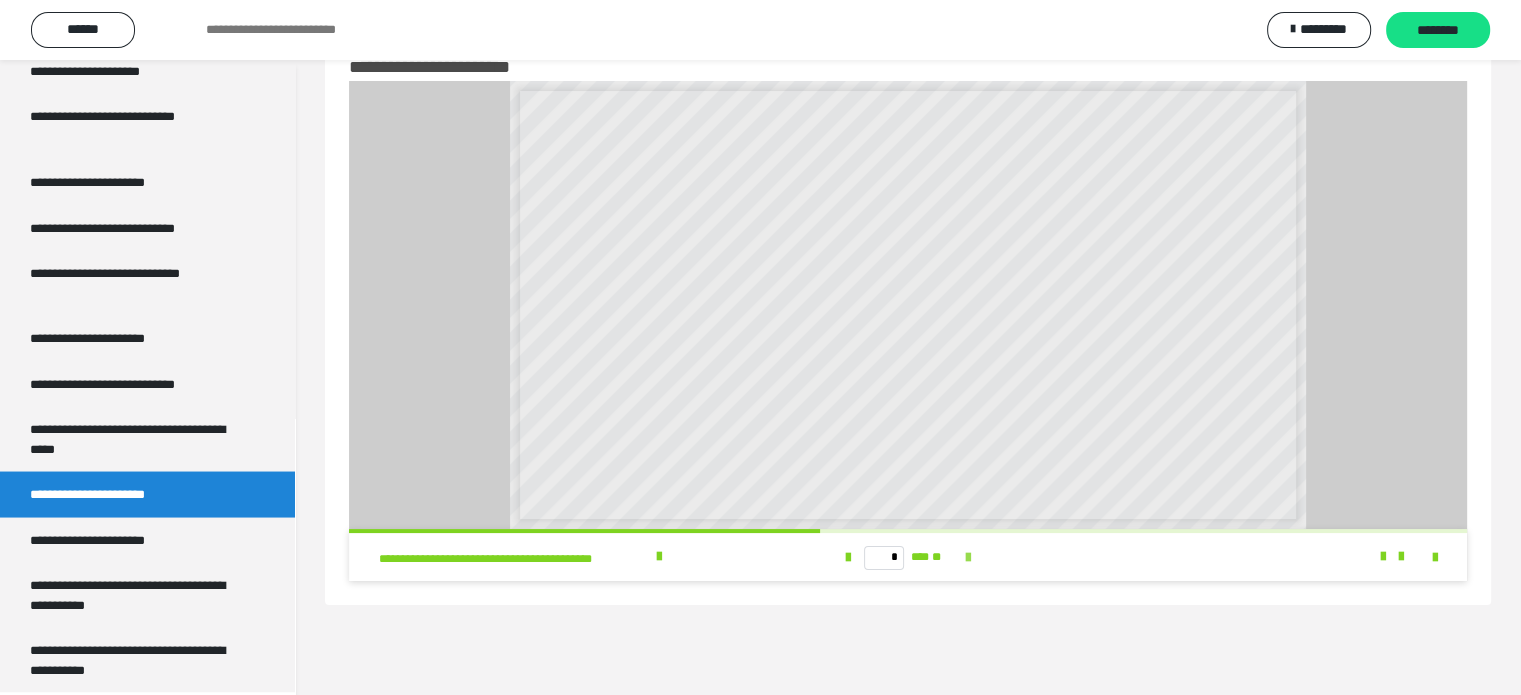 click at bounding box center [968, 558] 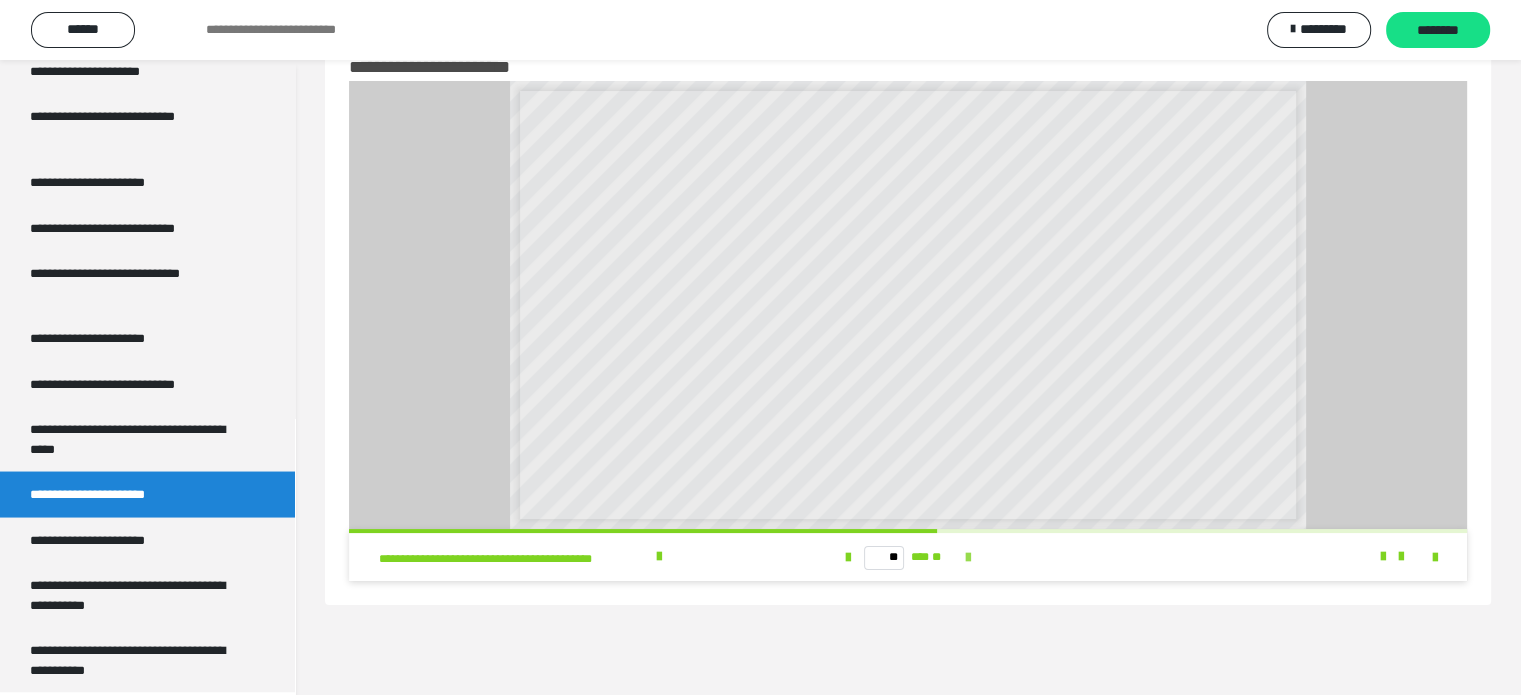 click at bounding box center (968, 558) 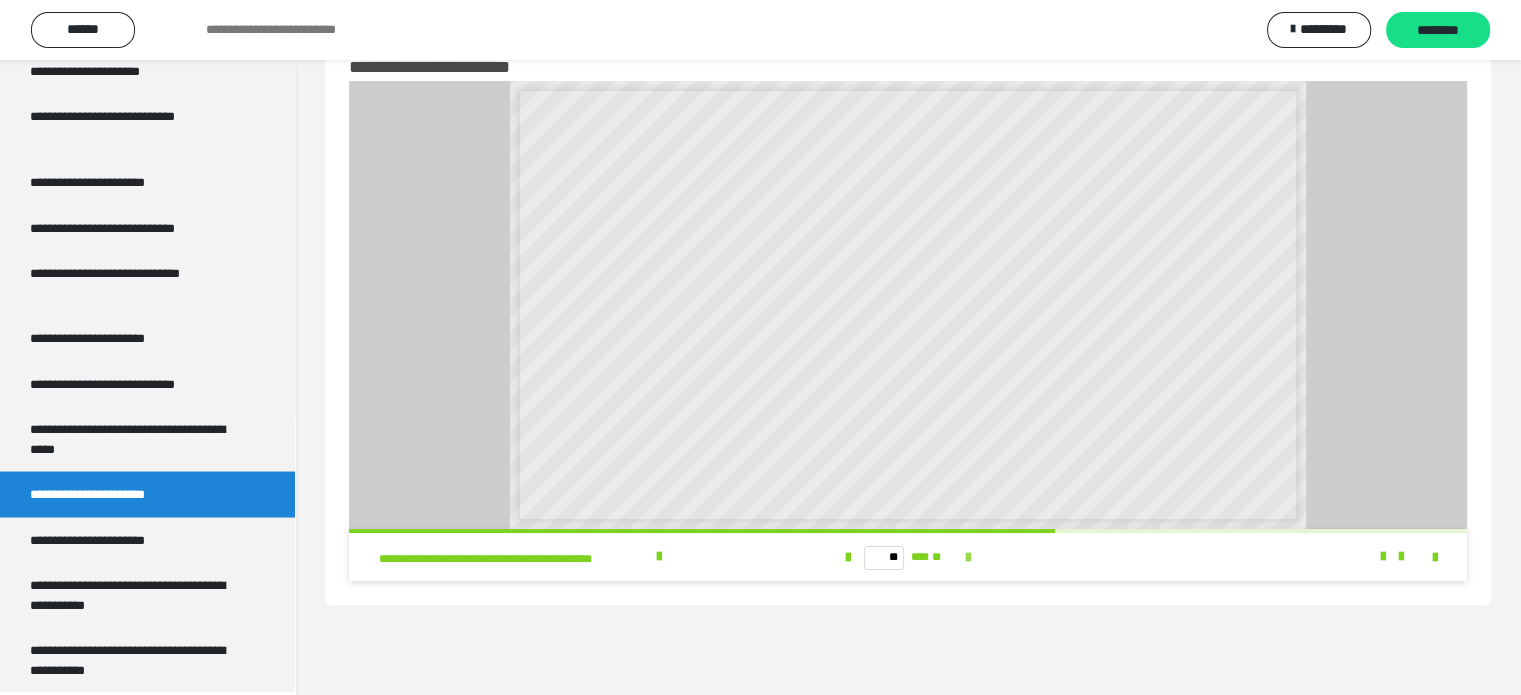 click at bounding box center (968, 558) 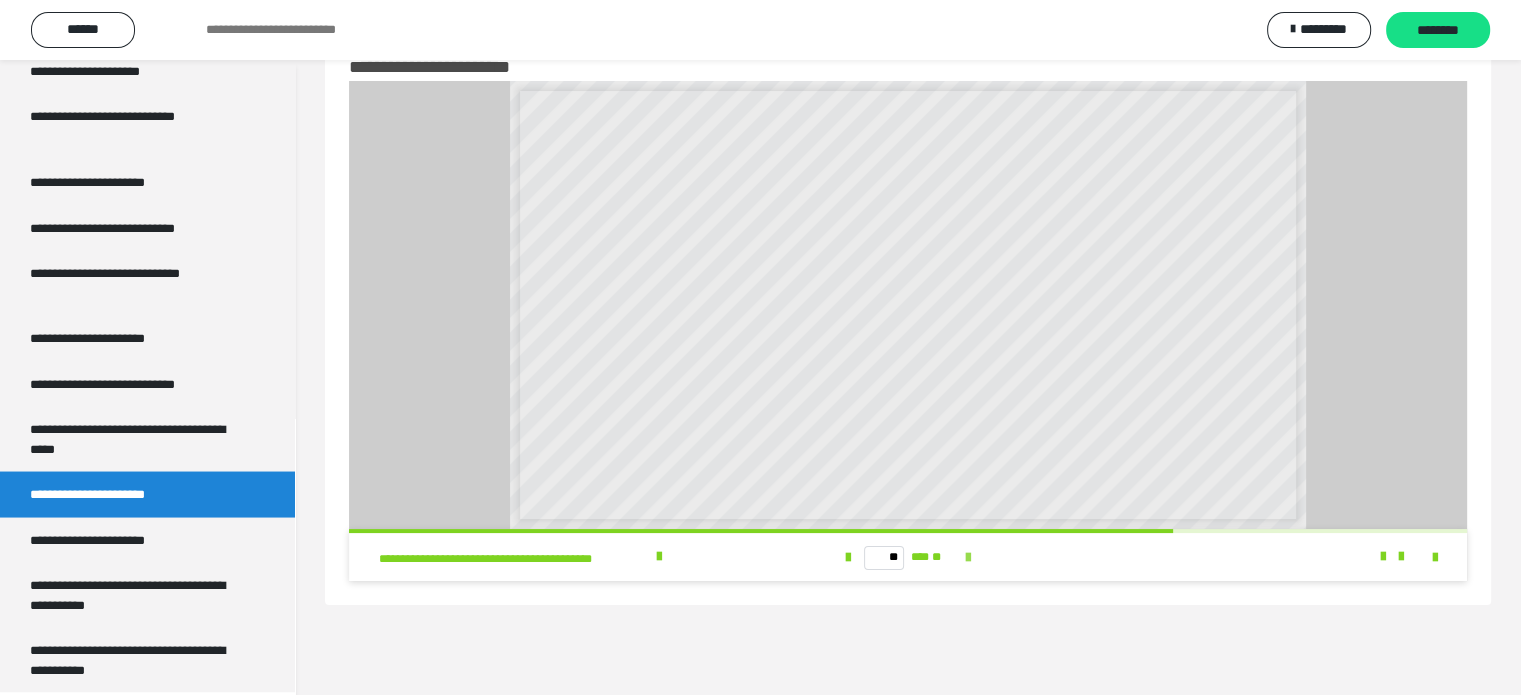 click at bounding box center (968, 558) 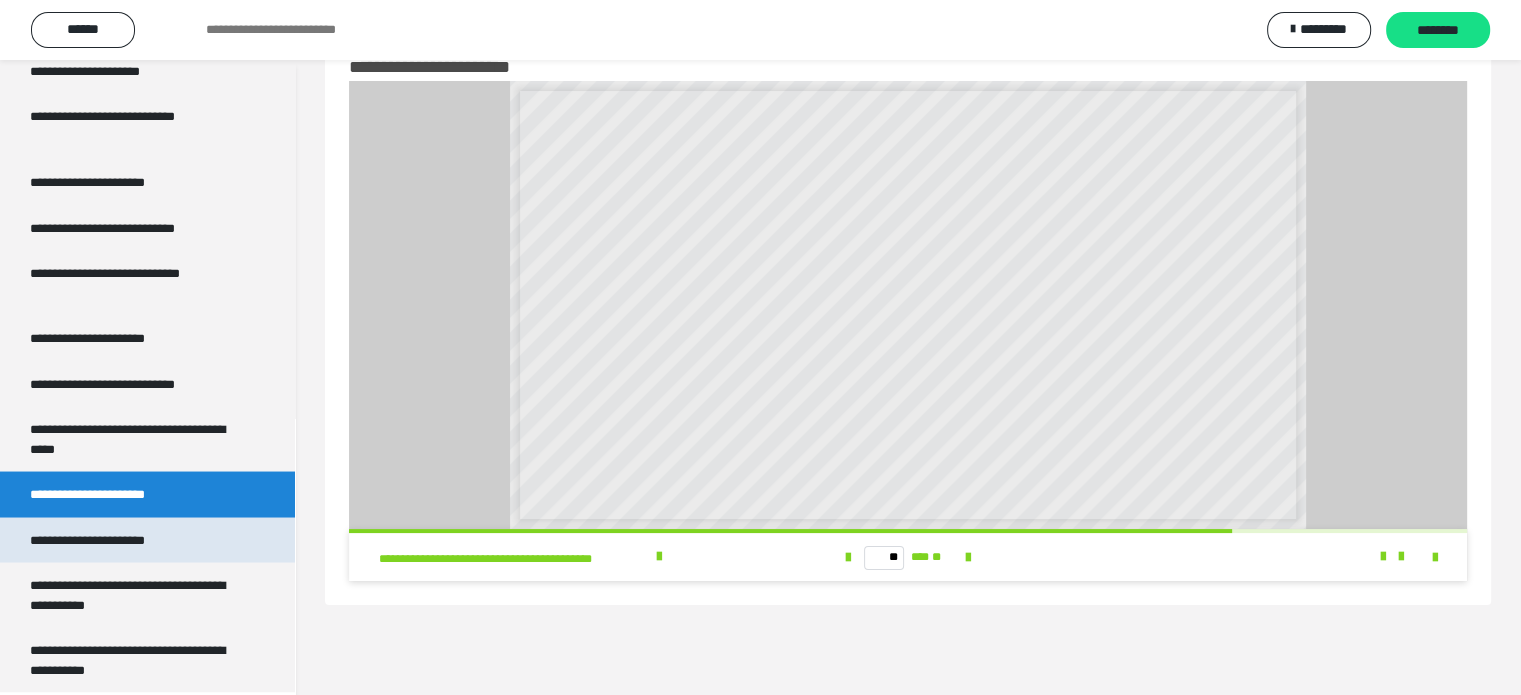 click on "**********" at bounding box center [111, 540] 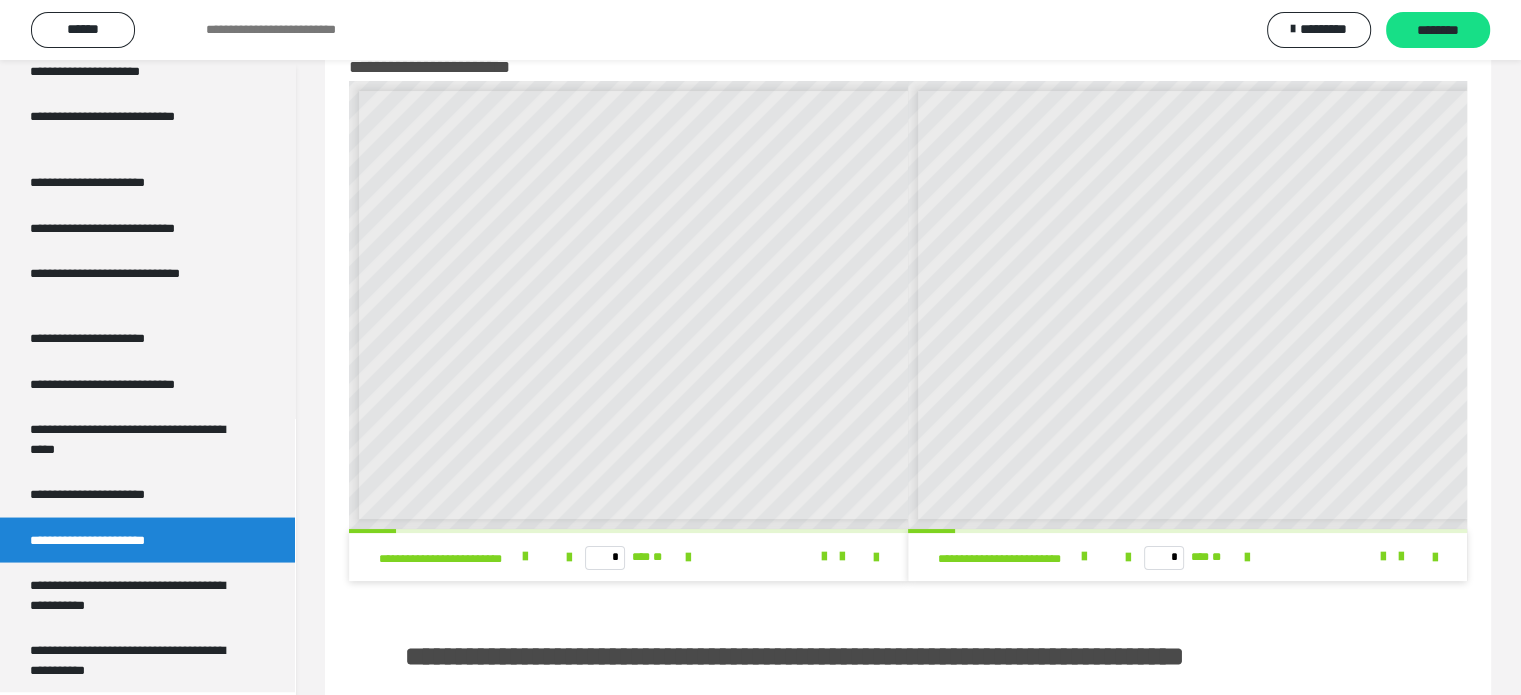 scroll, scrollTop: 8, scrollLeft: 0, axis: vertical 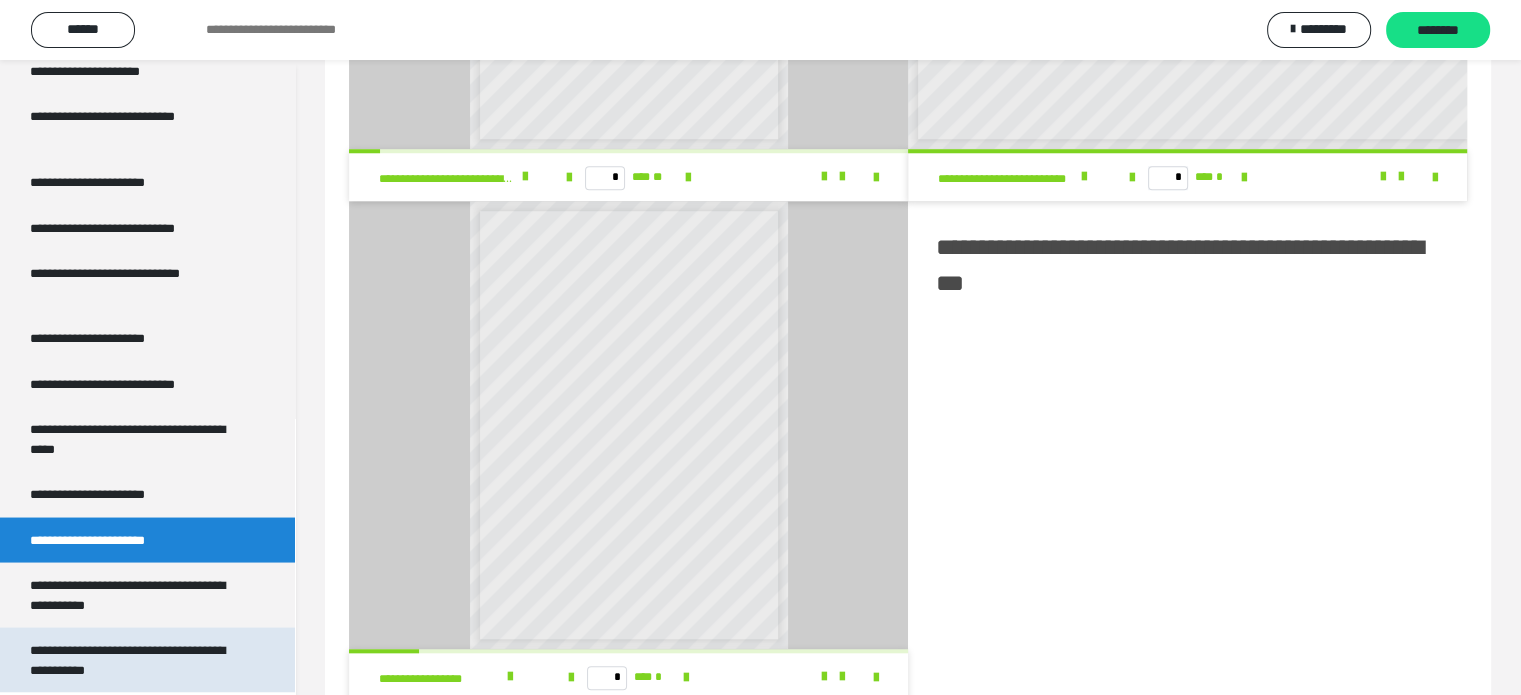 click on "**********" at bounding box center (132, 659) 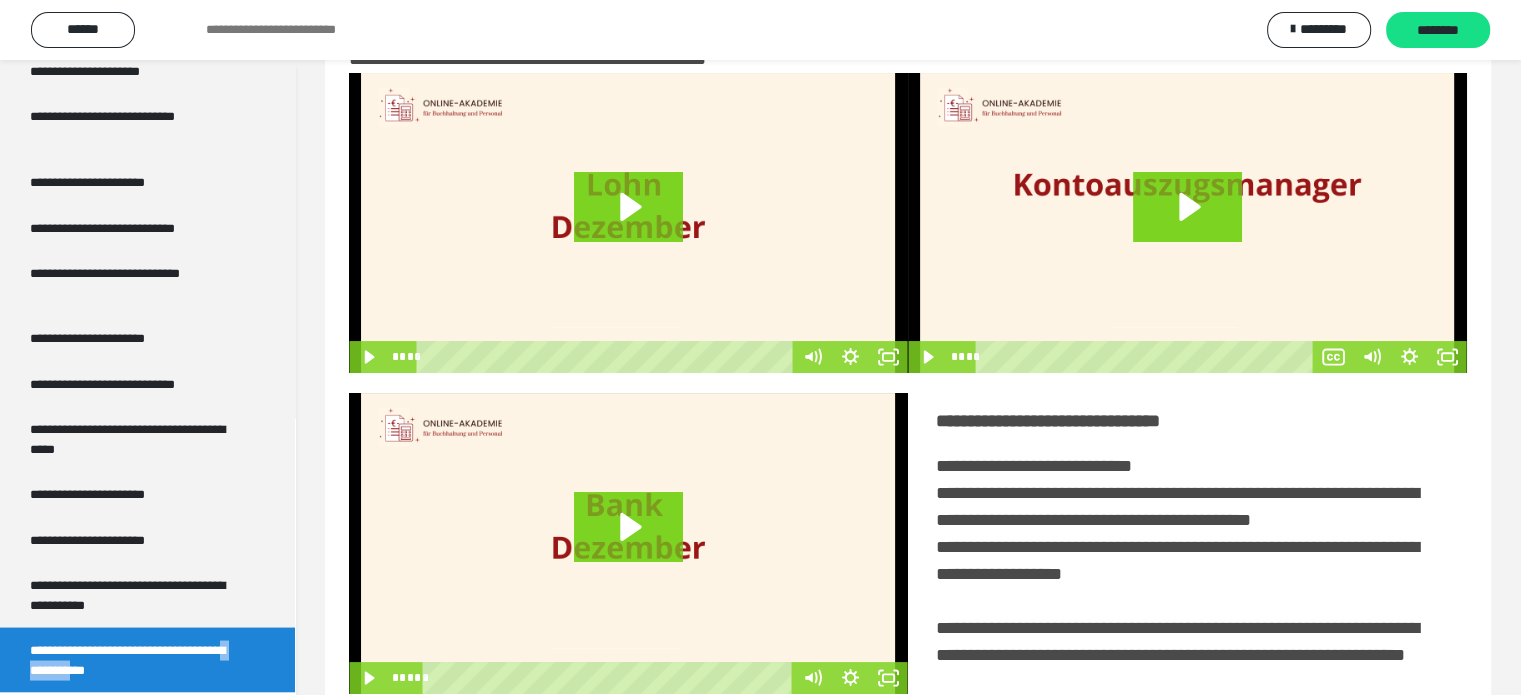 scroll, scrollTop: 0, scrollLeft: 0, axis: both 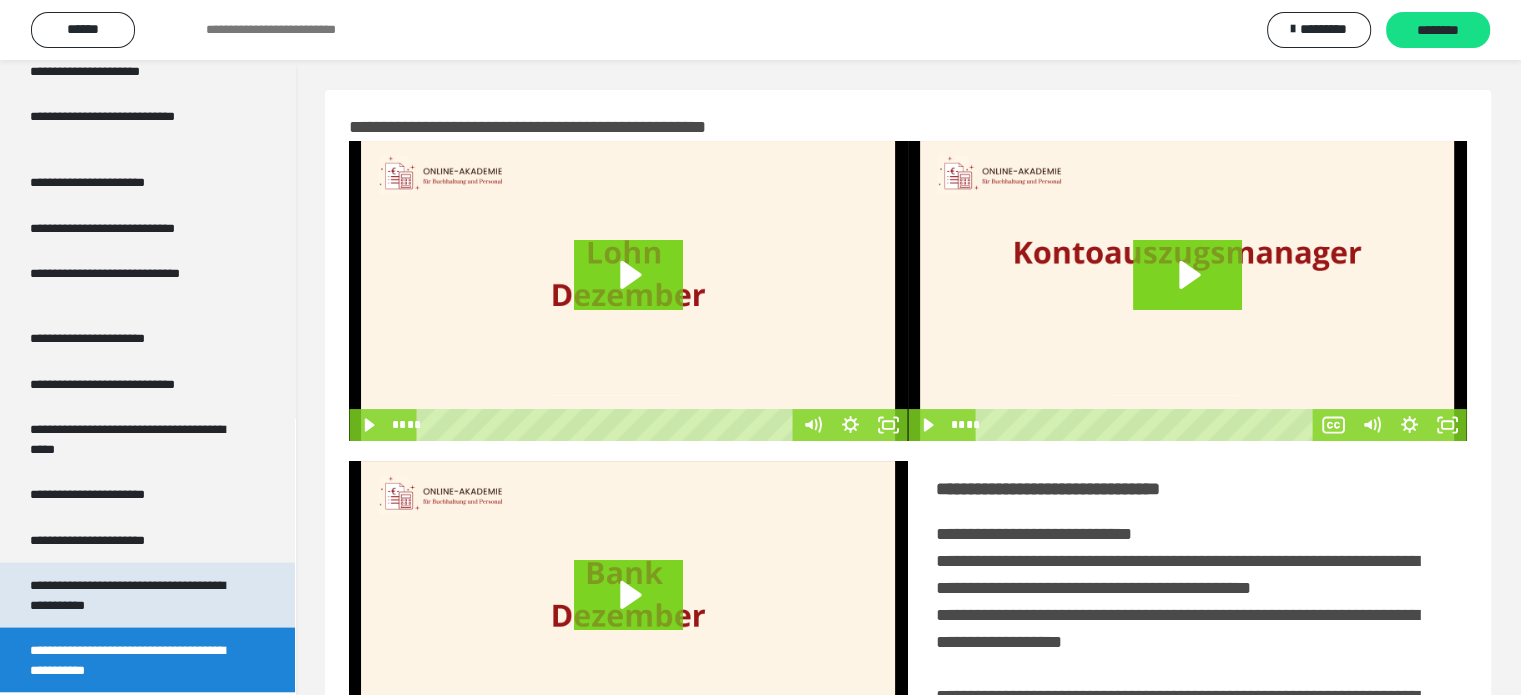 click on "**********" at bounding box center (132, 594) 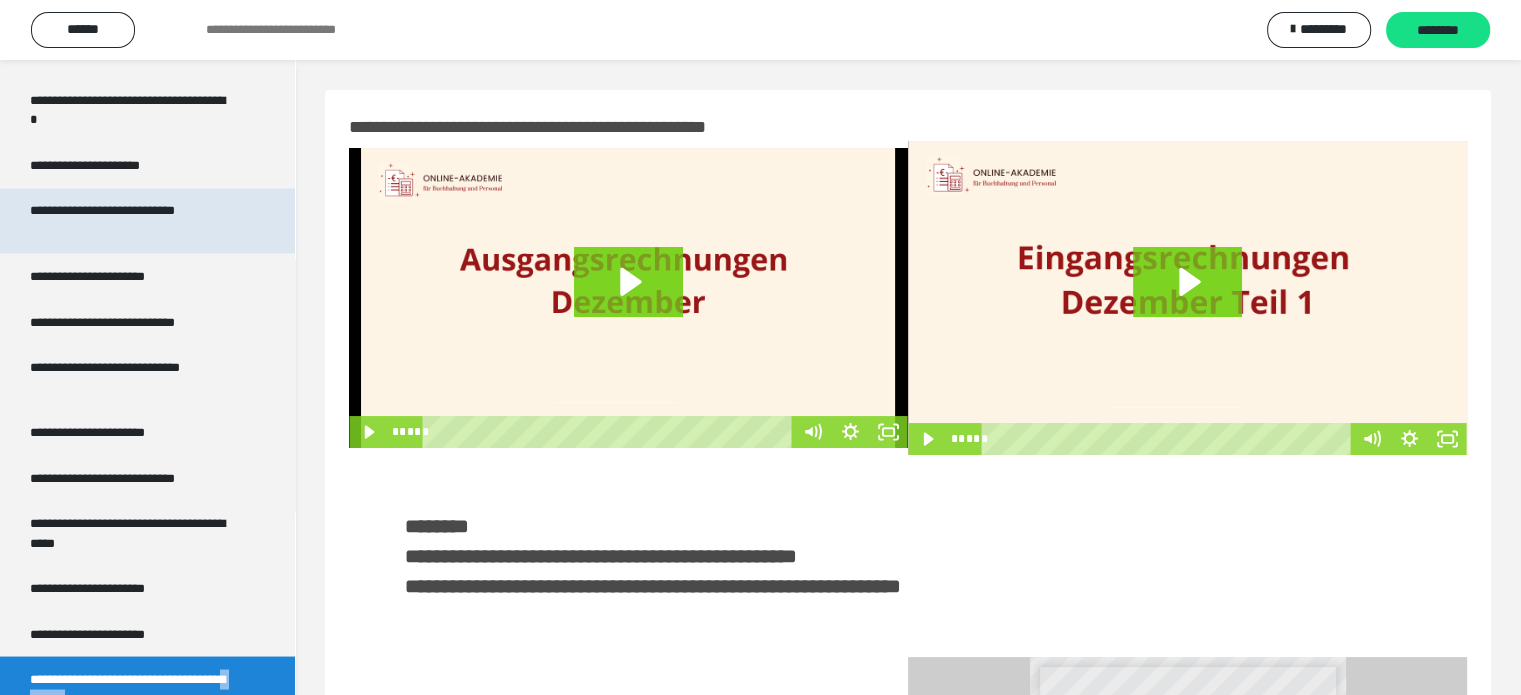scroll, scrollTop: 3406, scrollLeft: 0, axis: vertical 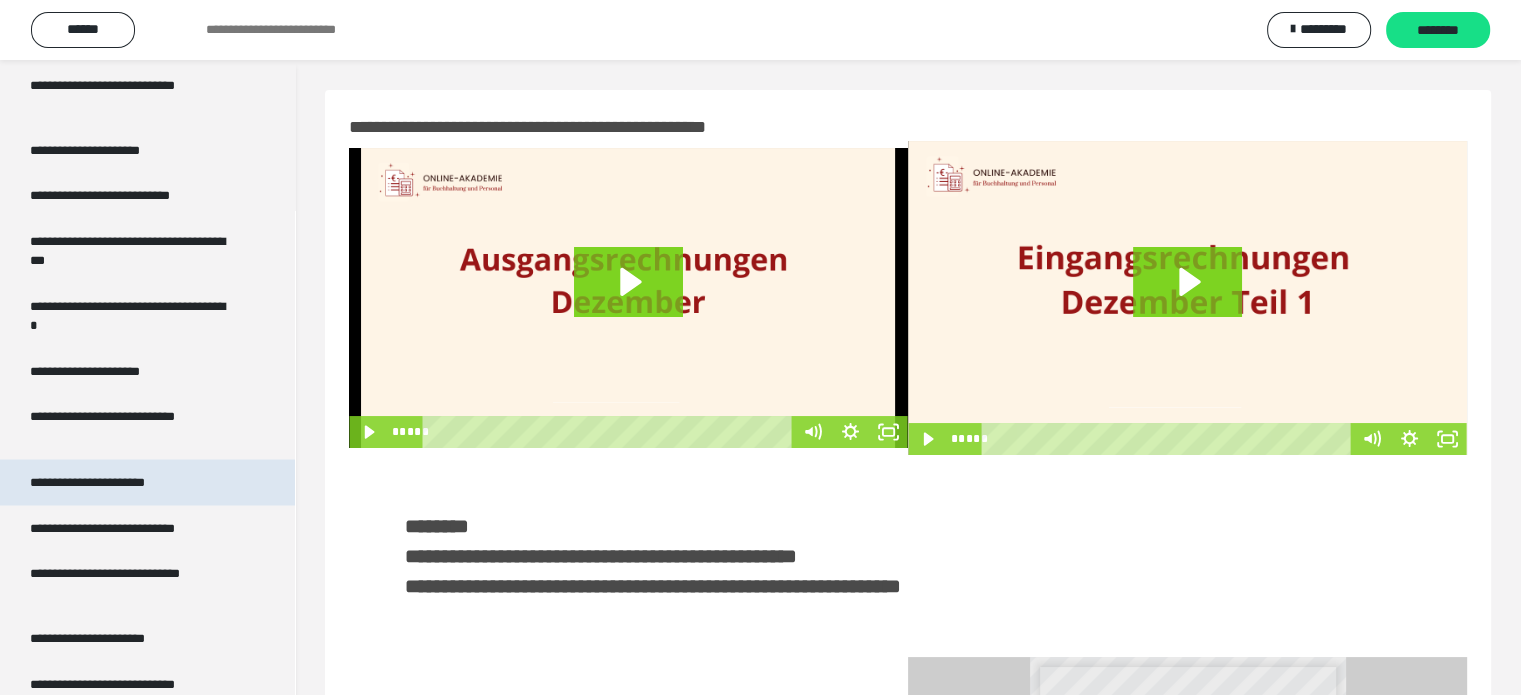click on "**********" at bounding box center (111, 482) 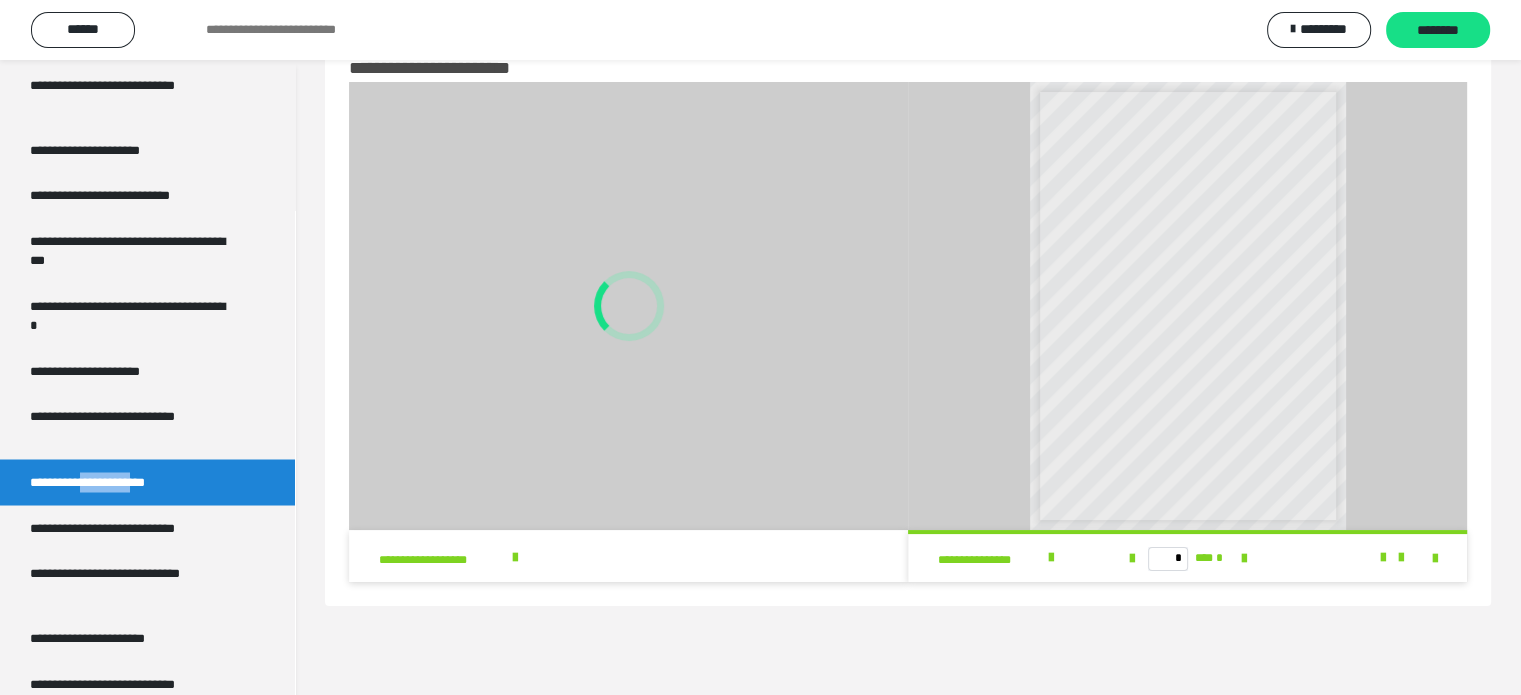 scroll, scrollTop: 60, scrollLeft: 0, axis: vertical 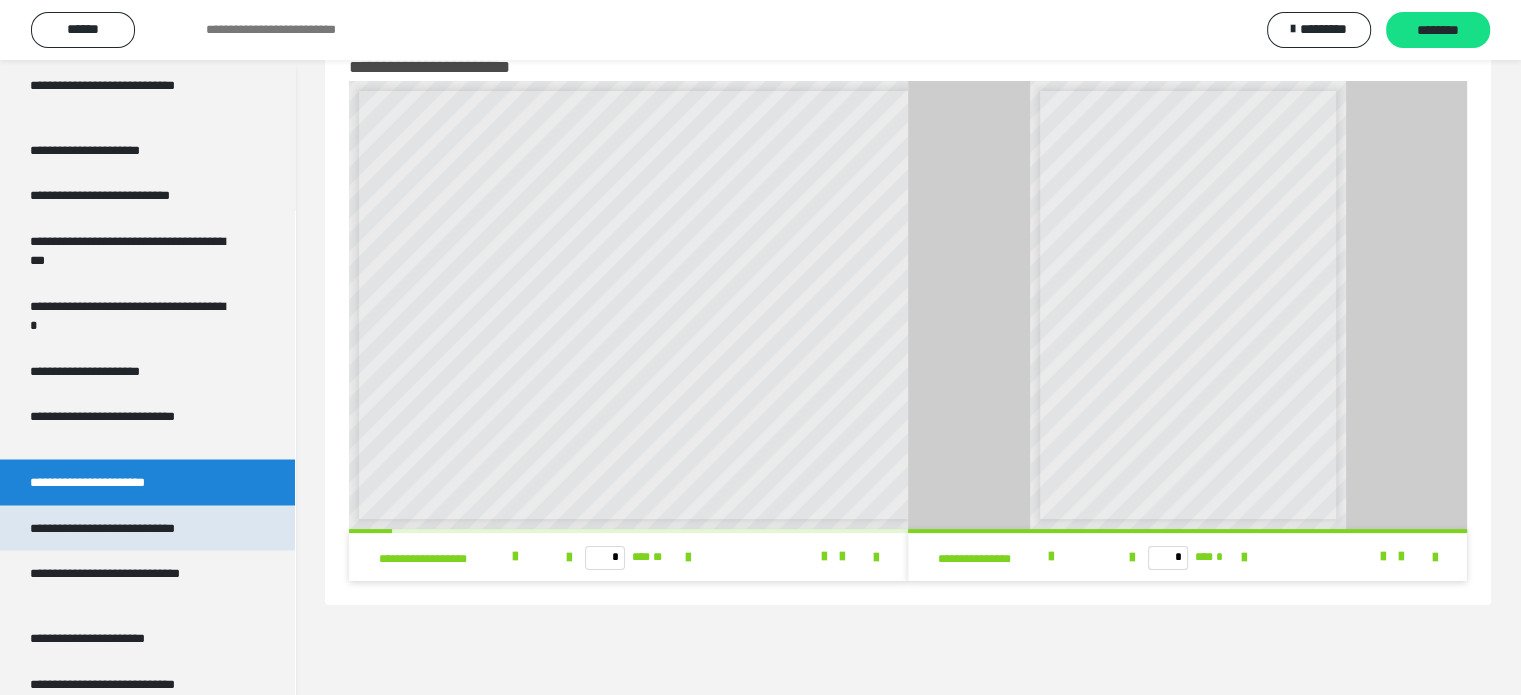 click on "**********" at bounding box center (131, 528) 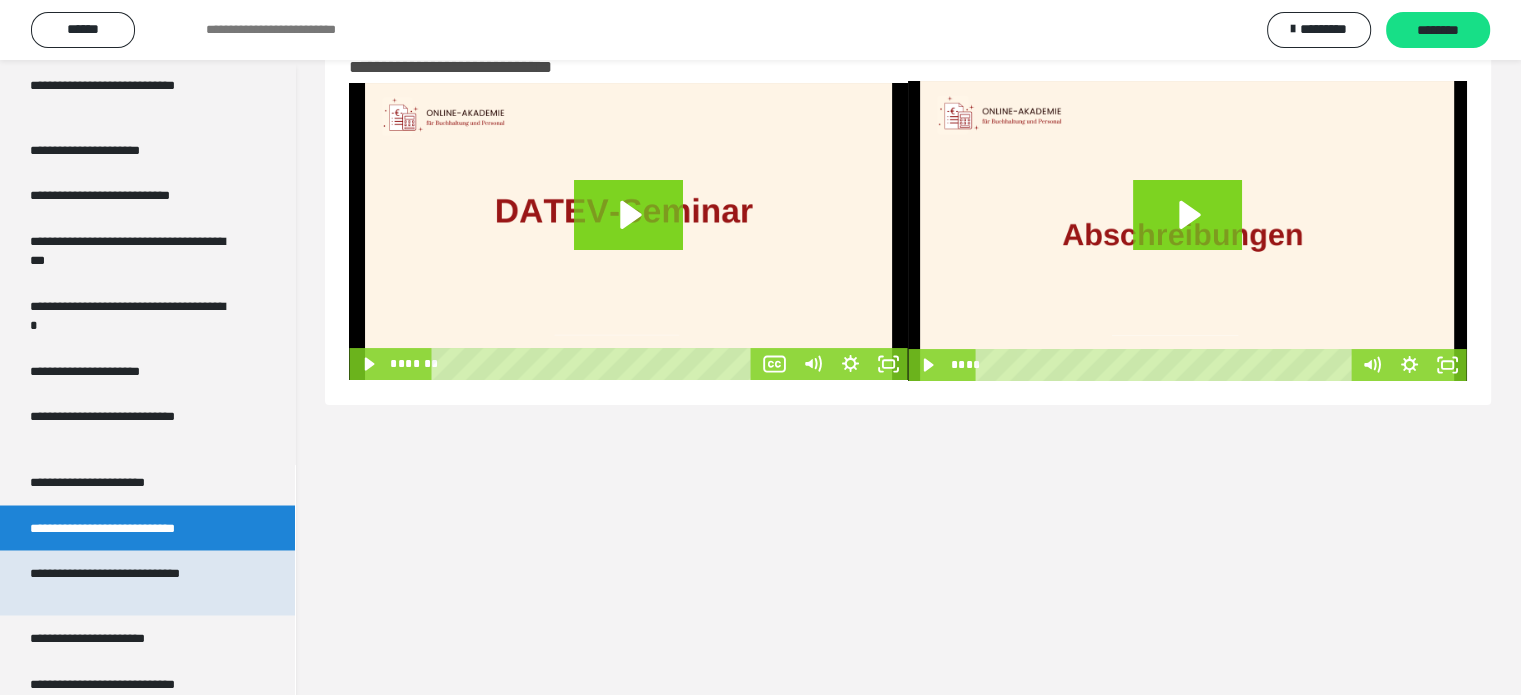click on "**********" at bounding box center [132, 582] 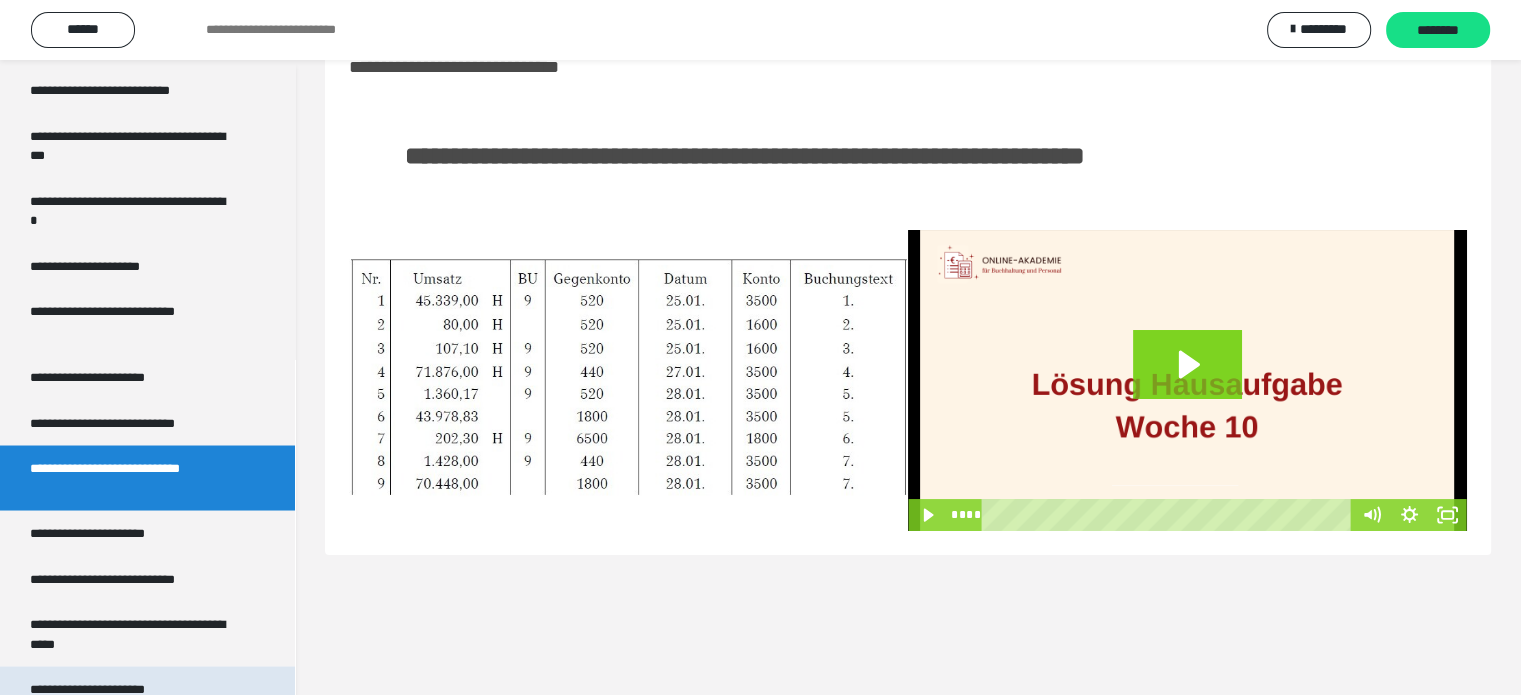scroll, scrollTop: 3606, scrollLeft: 0, axis: vertical 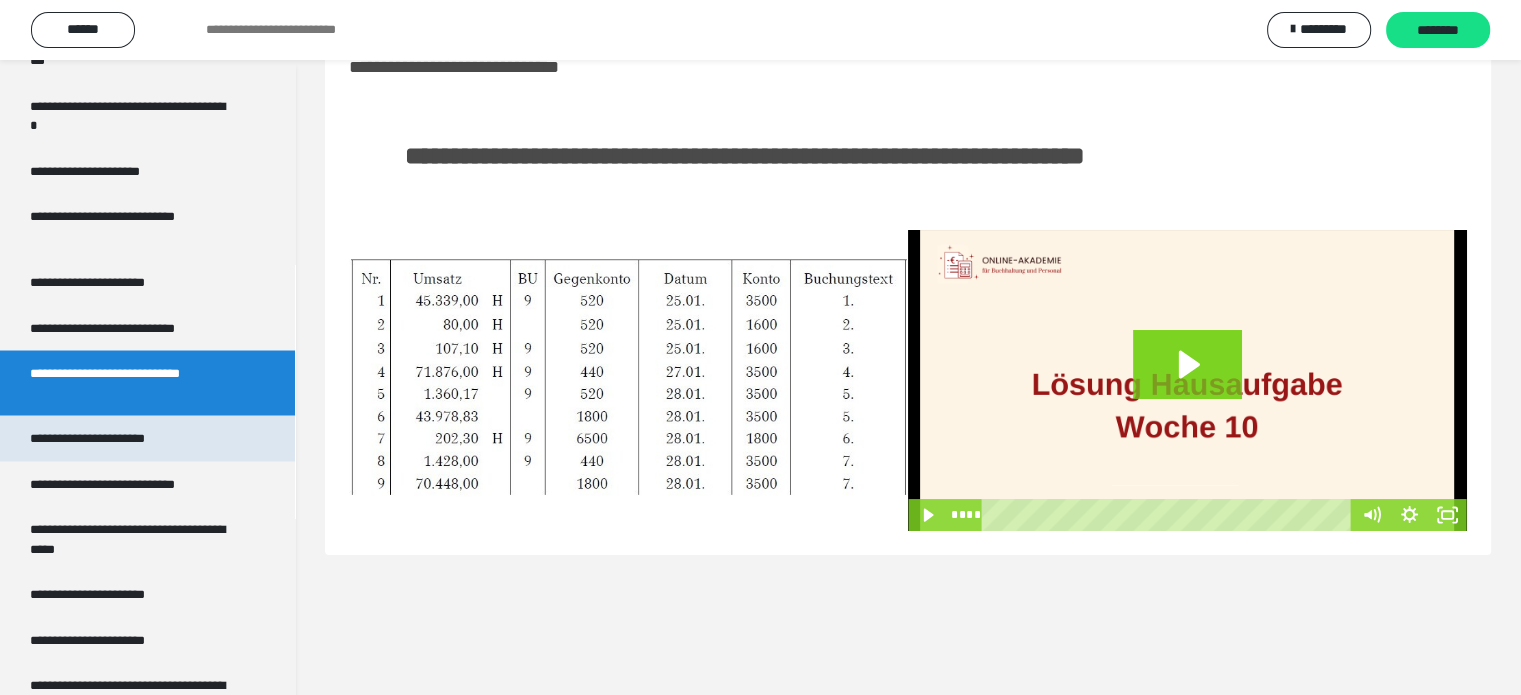 click on "**********" at bounding box center [109, 438] 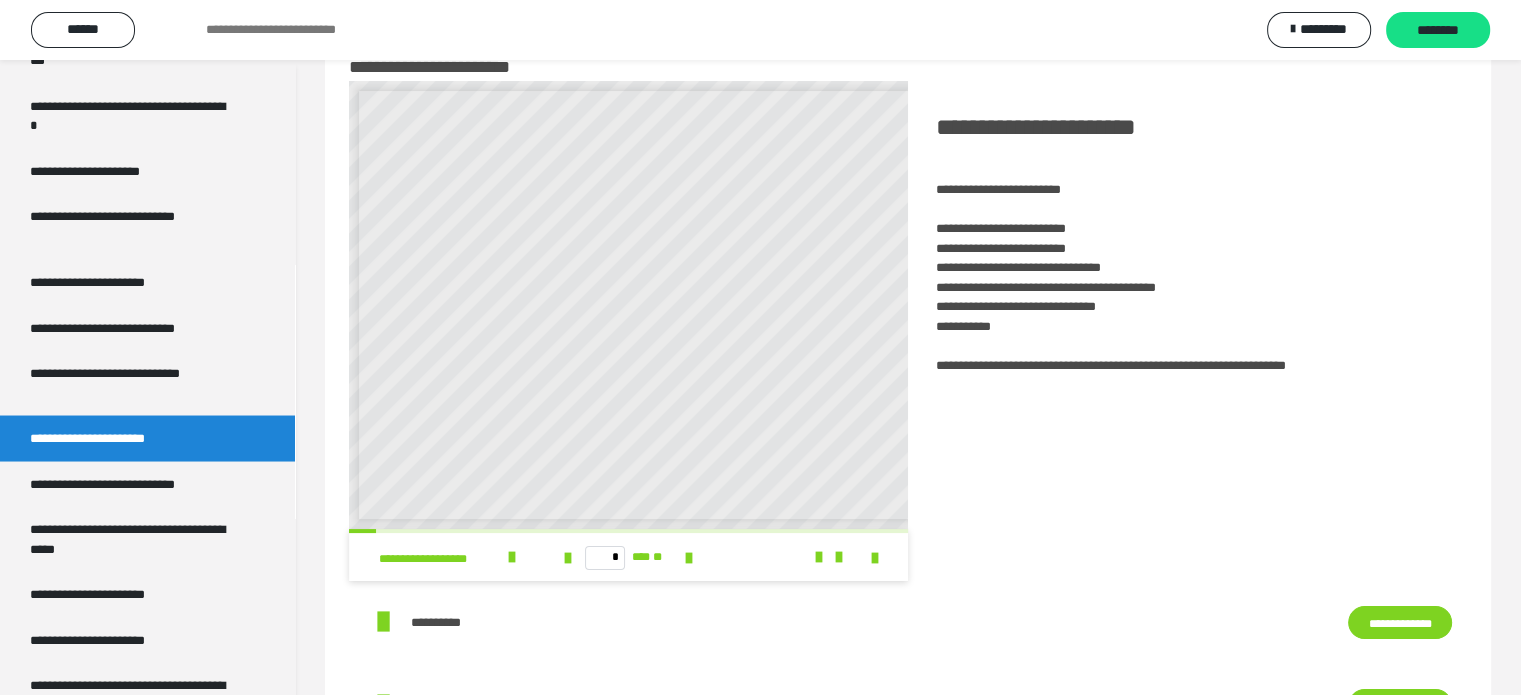 scroll, scrollTop: 8, scrollLeft: 0, axis: vertical 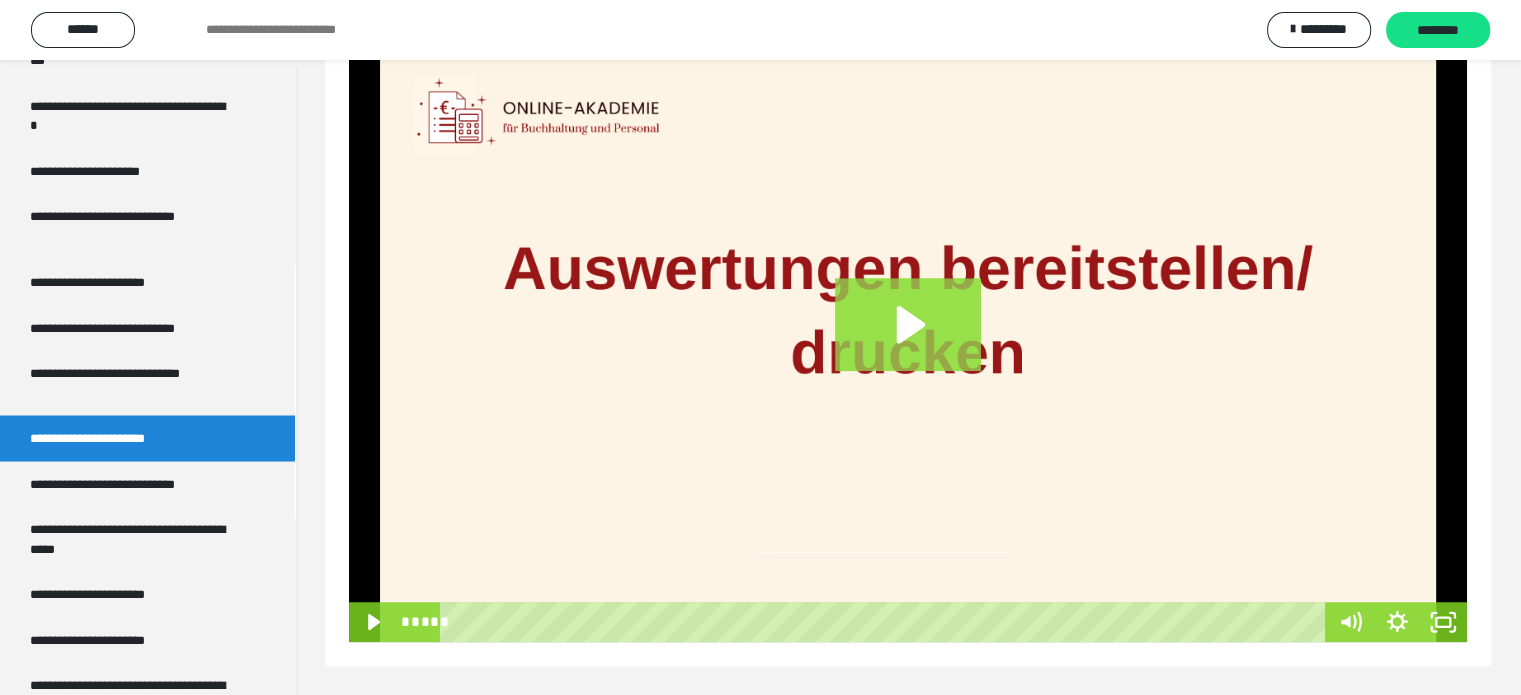 click 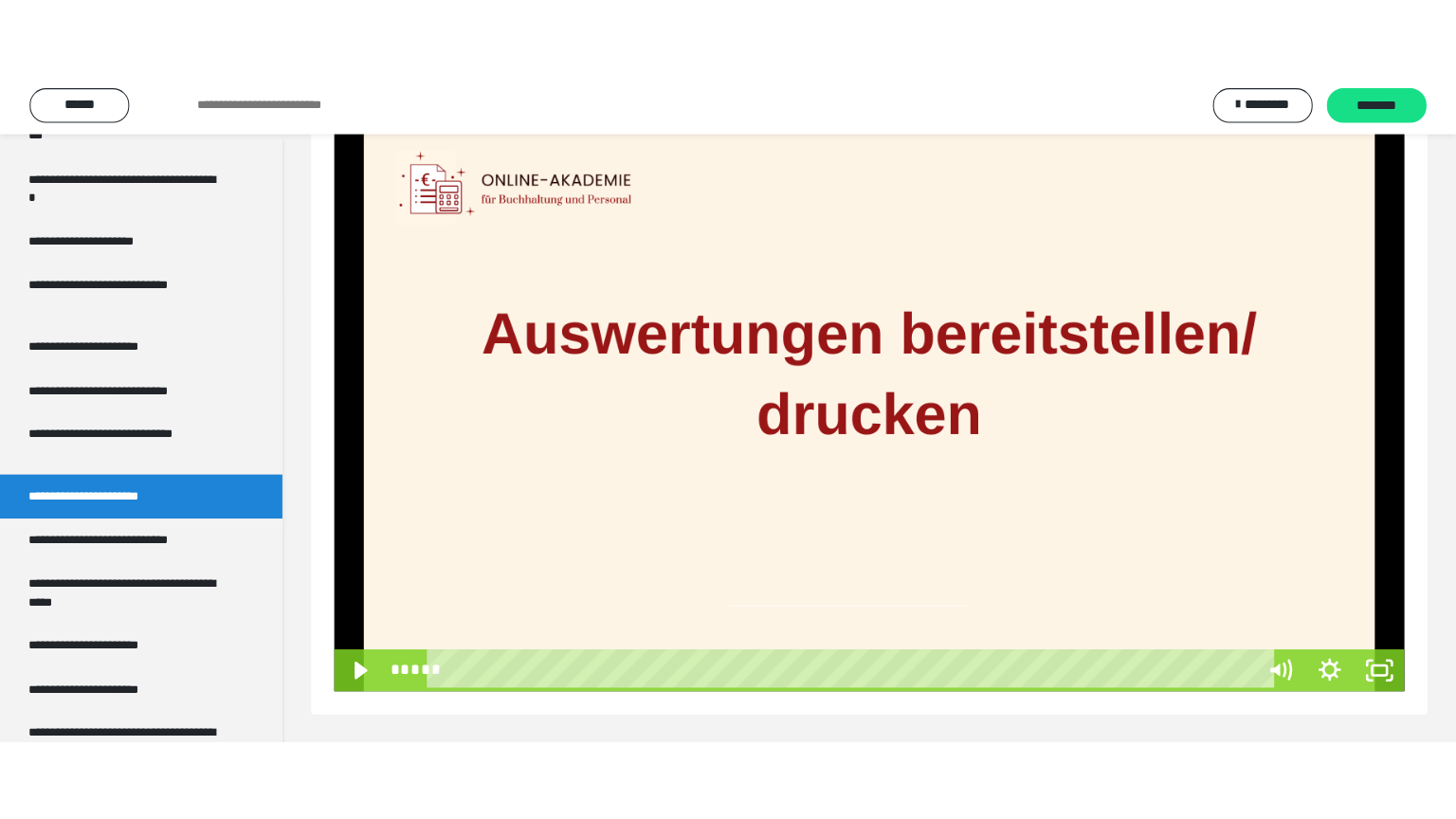 scroll, scrollTop: 1278, scrollLeft: 0, axis: vertical 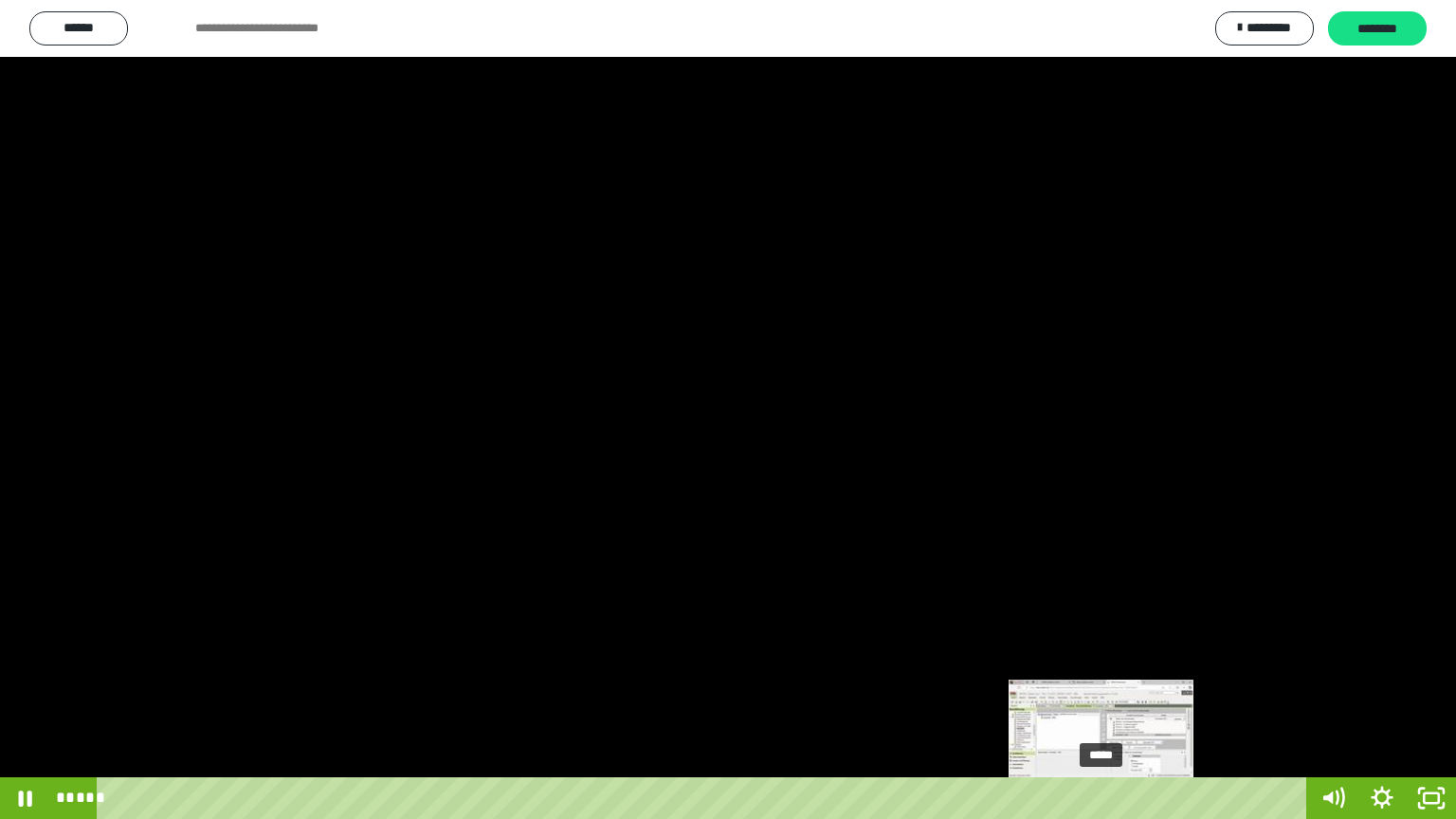 click on "*****" at bounding box center (705, 798) 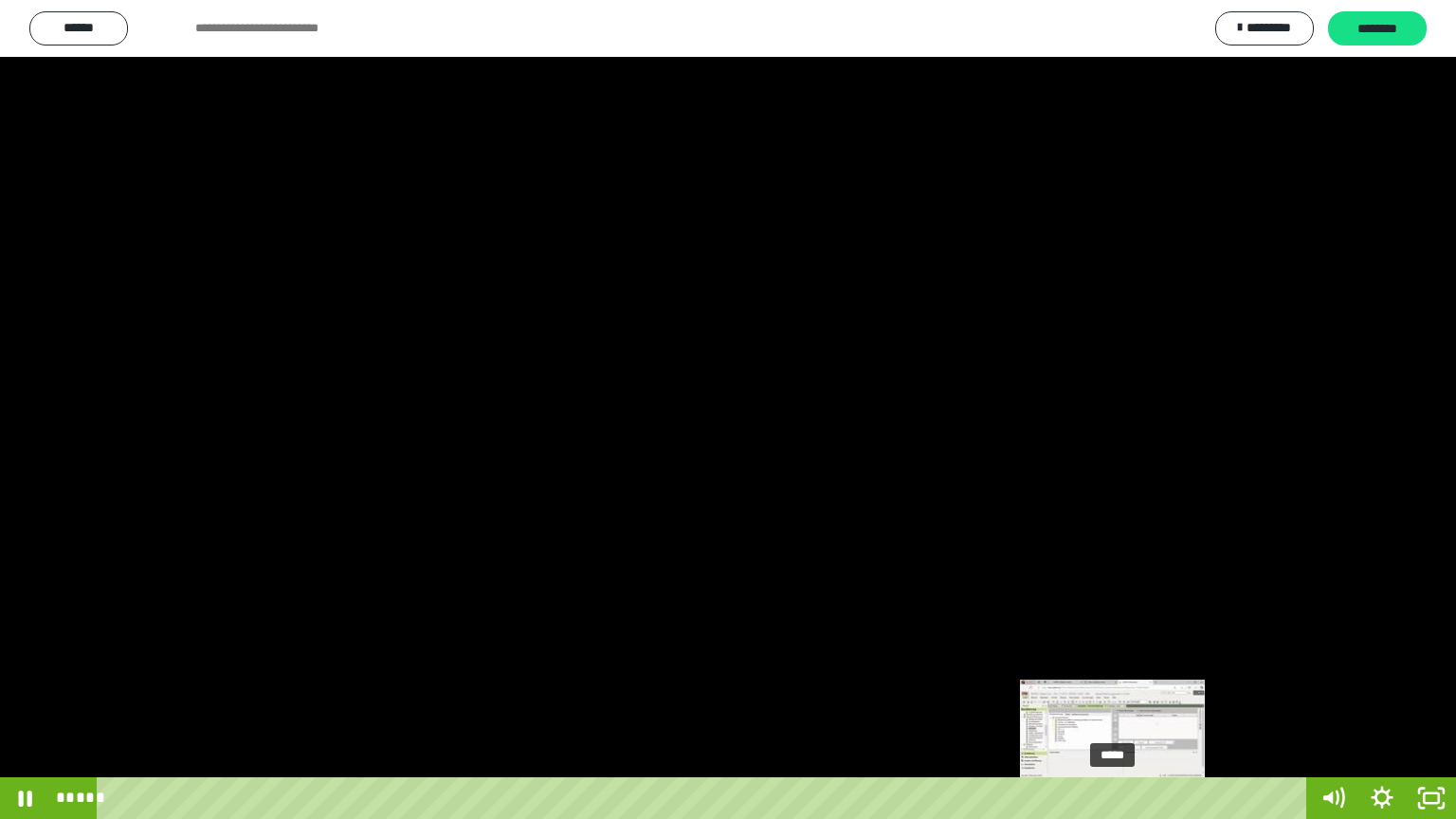 click on "*****" at bounding box center (705, 798) 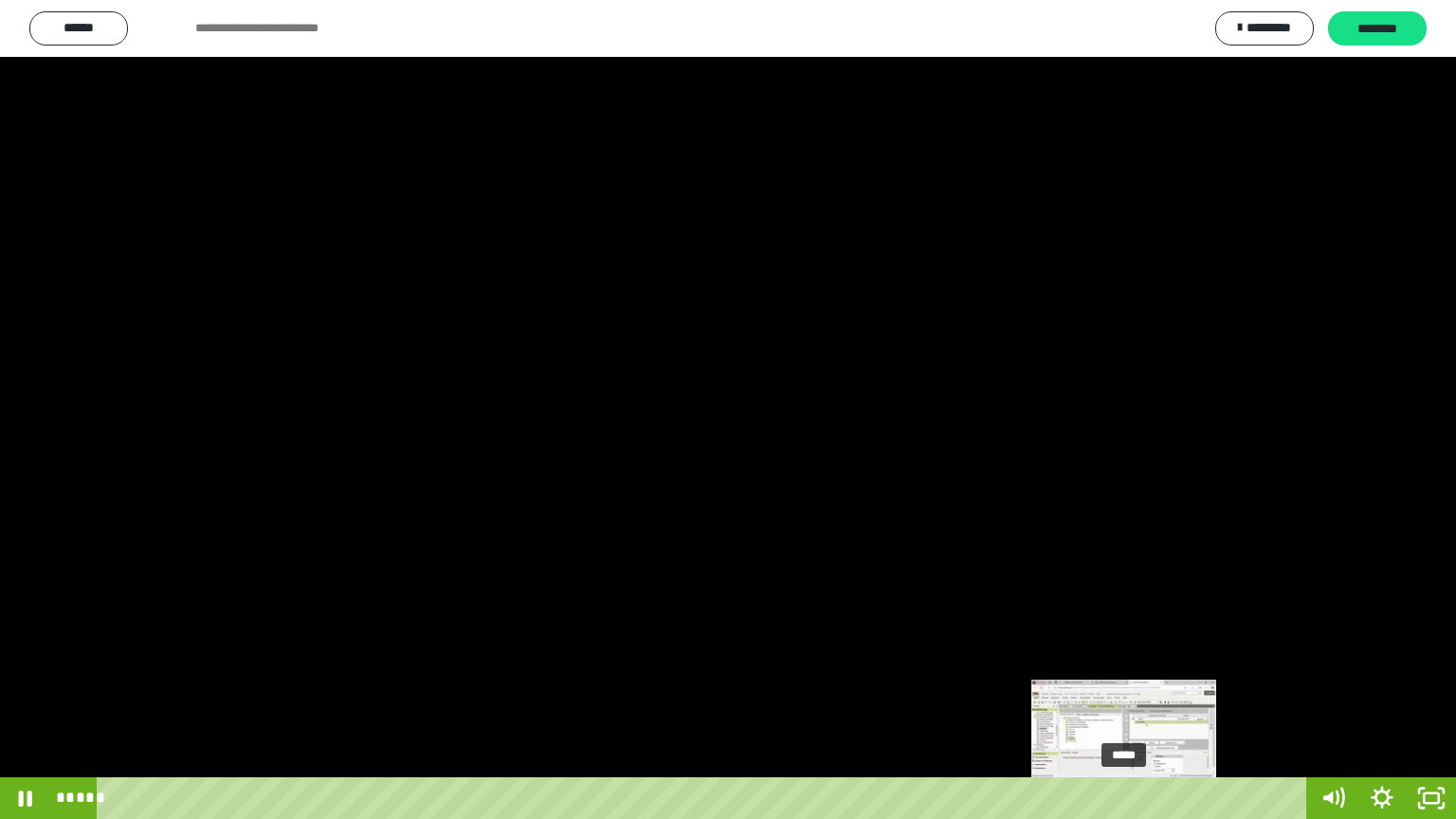 click on "*****" at bounding box center (705, 798) 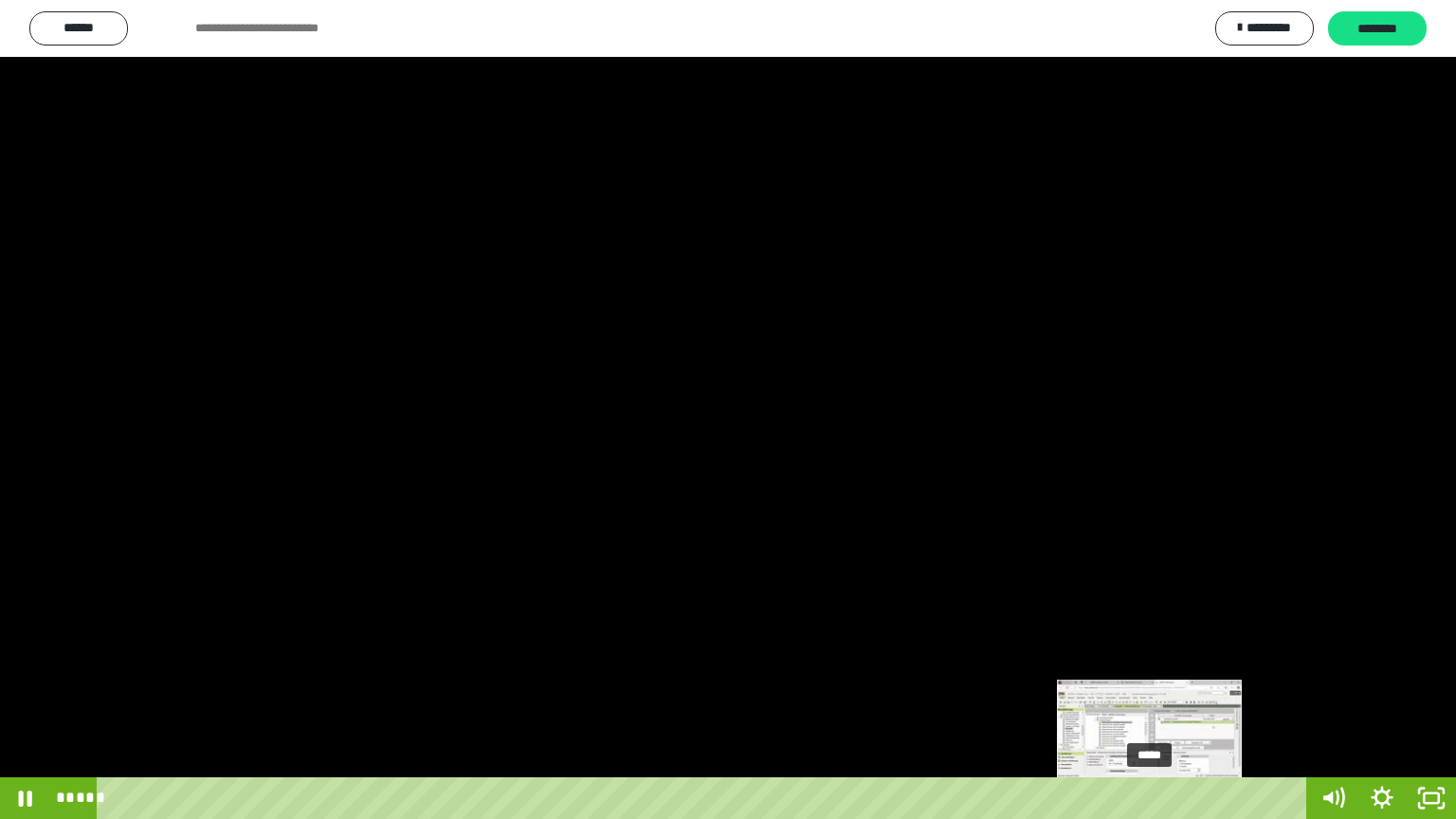 click on "*****" at bounding box center [705, 798] 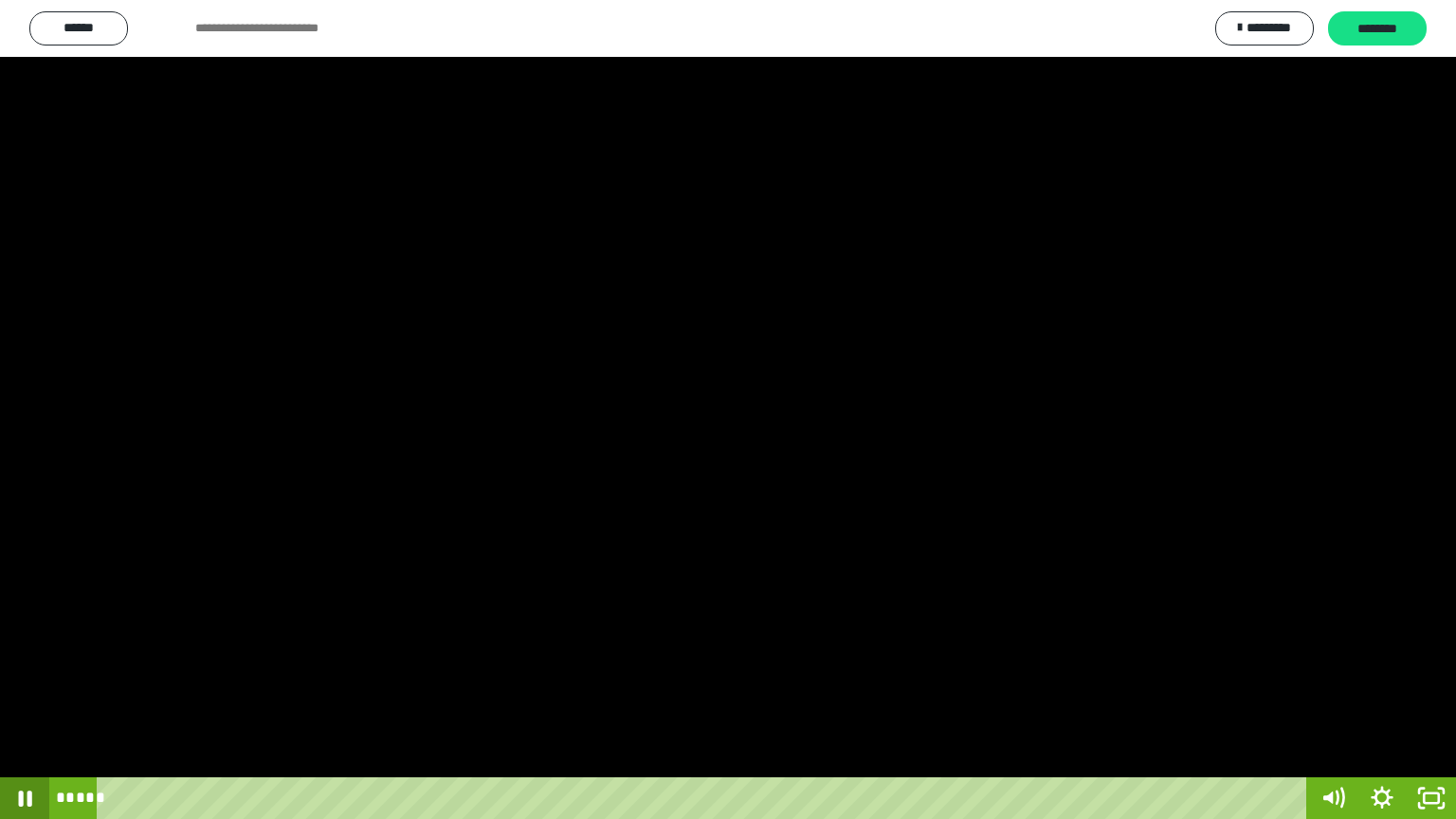 click 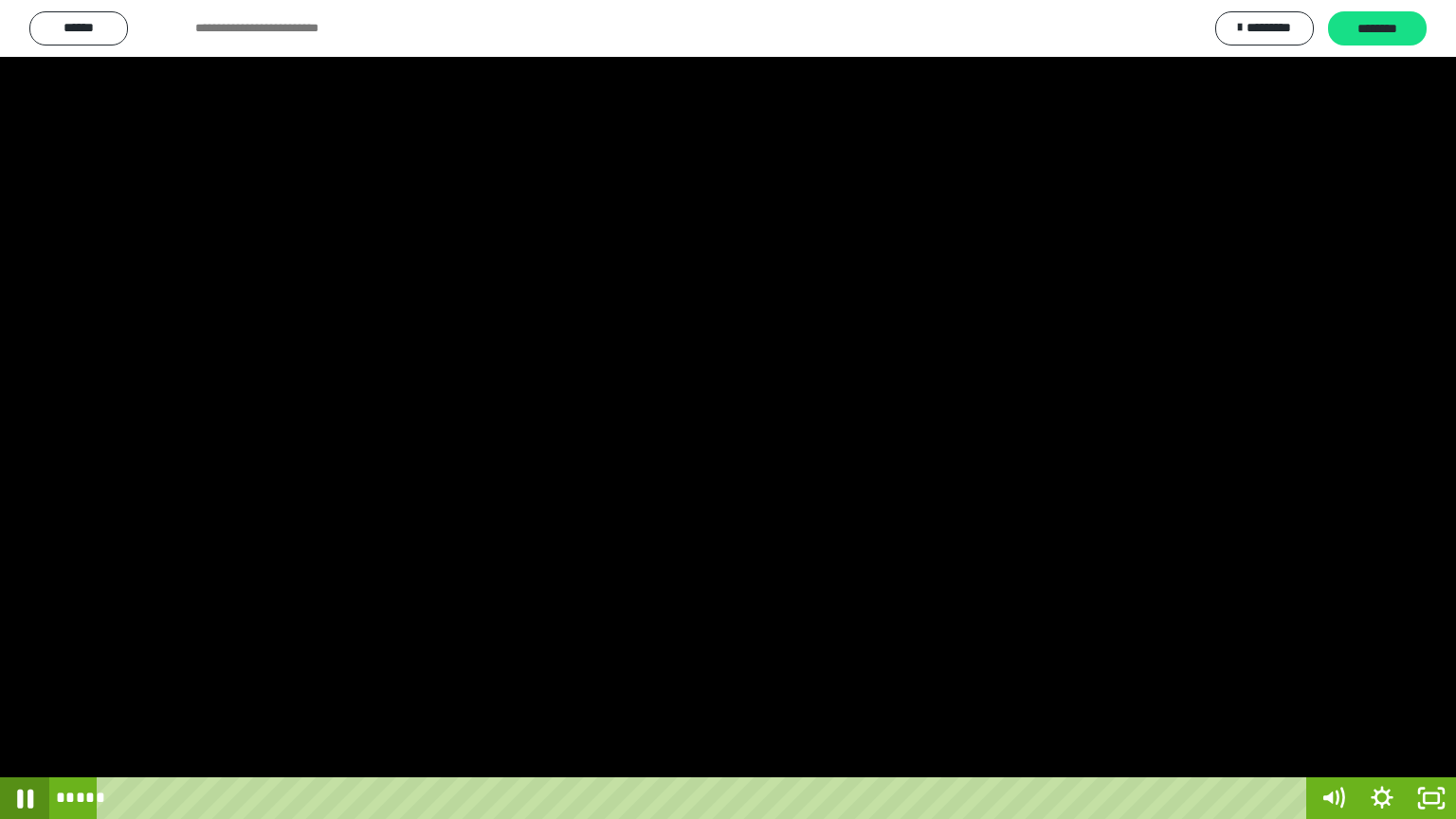 click 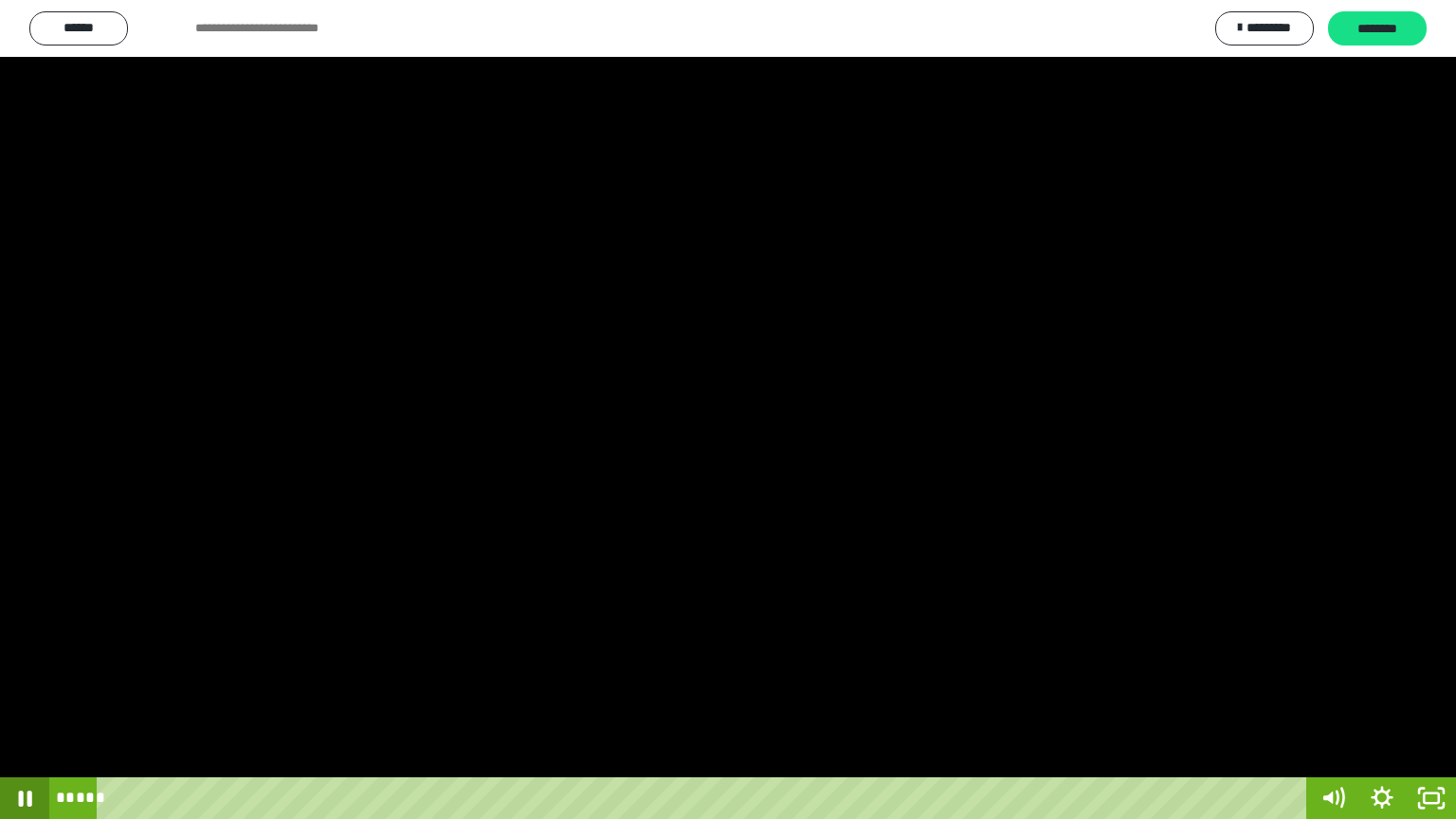 click 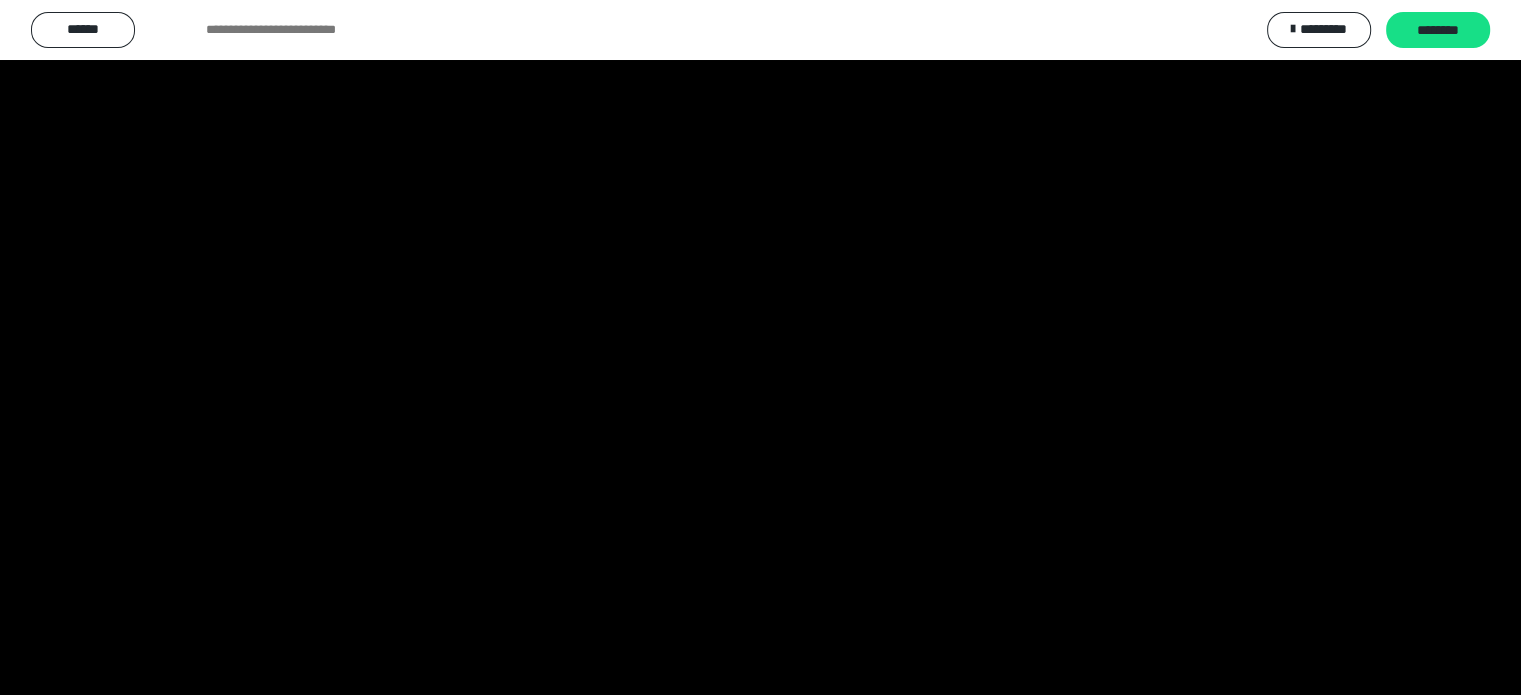 scroll, scrollTop: 3606, scrollLeft: 0, axis: vertical 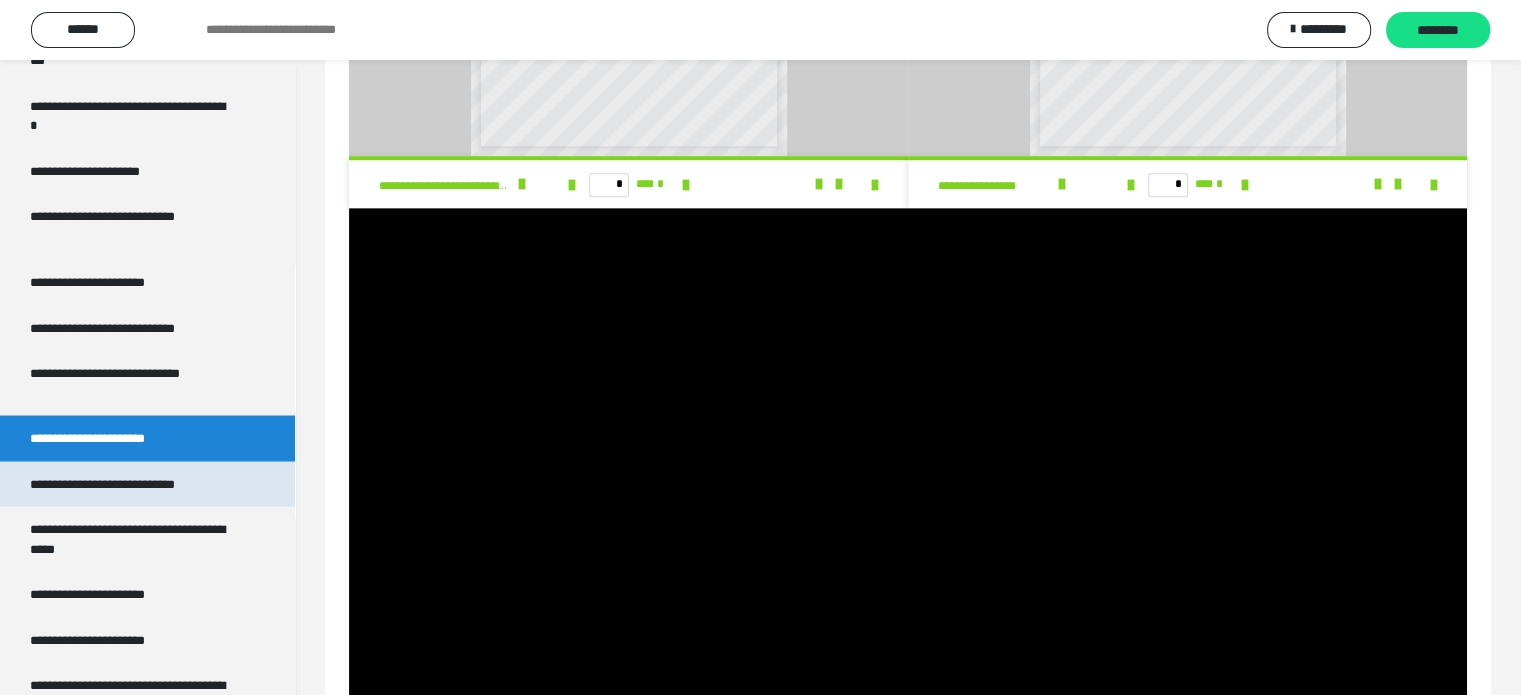click on "**********" at bounding box center (129, 484) 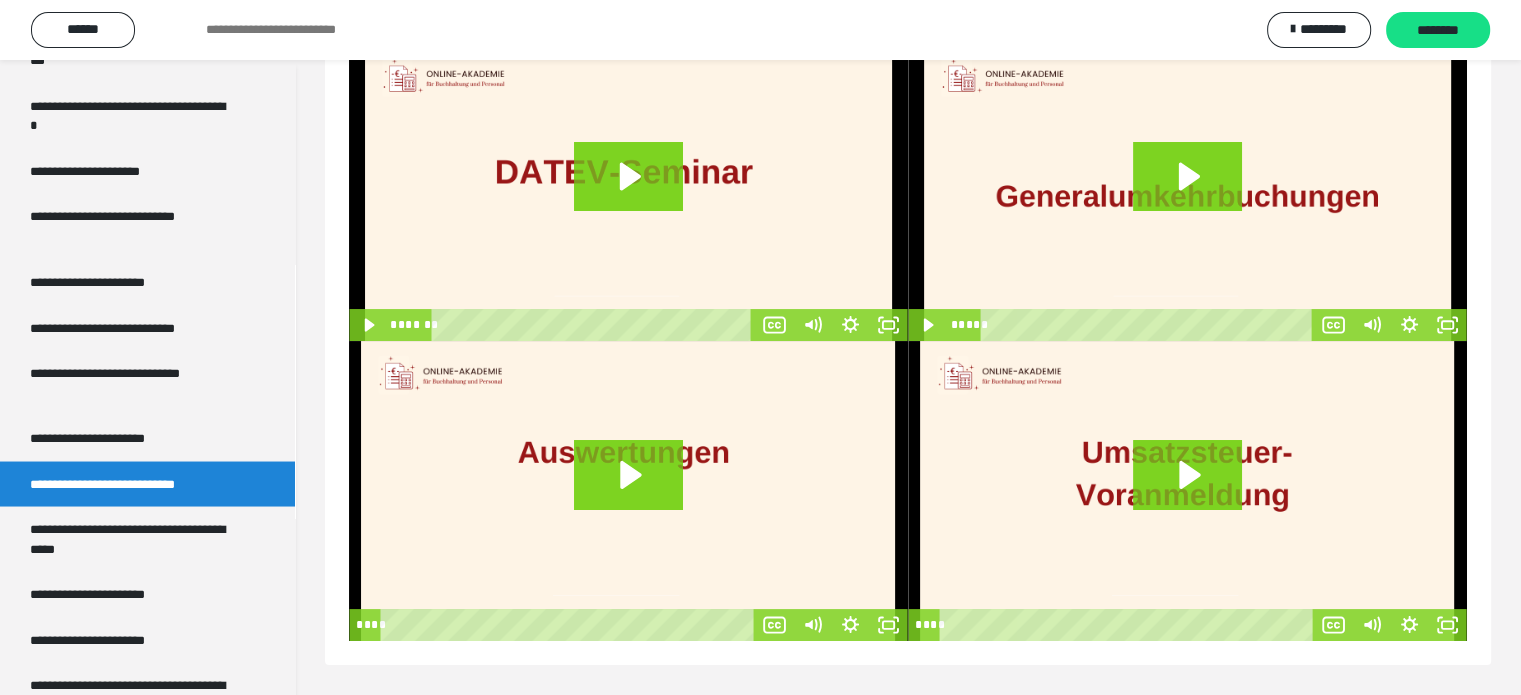 scroll, scrollTop: 60, scrollLeft: 0, axis: vertical 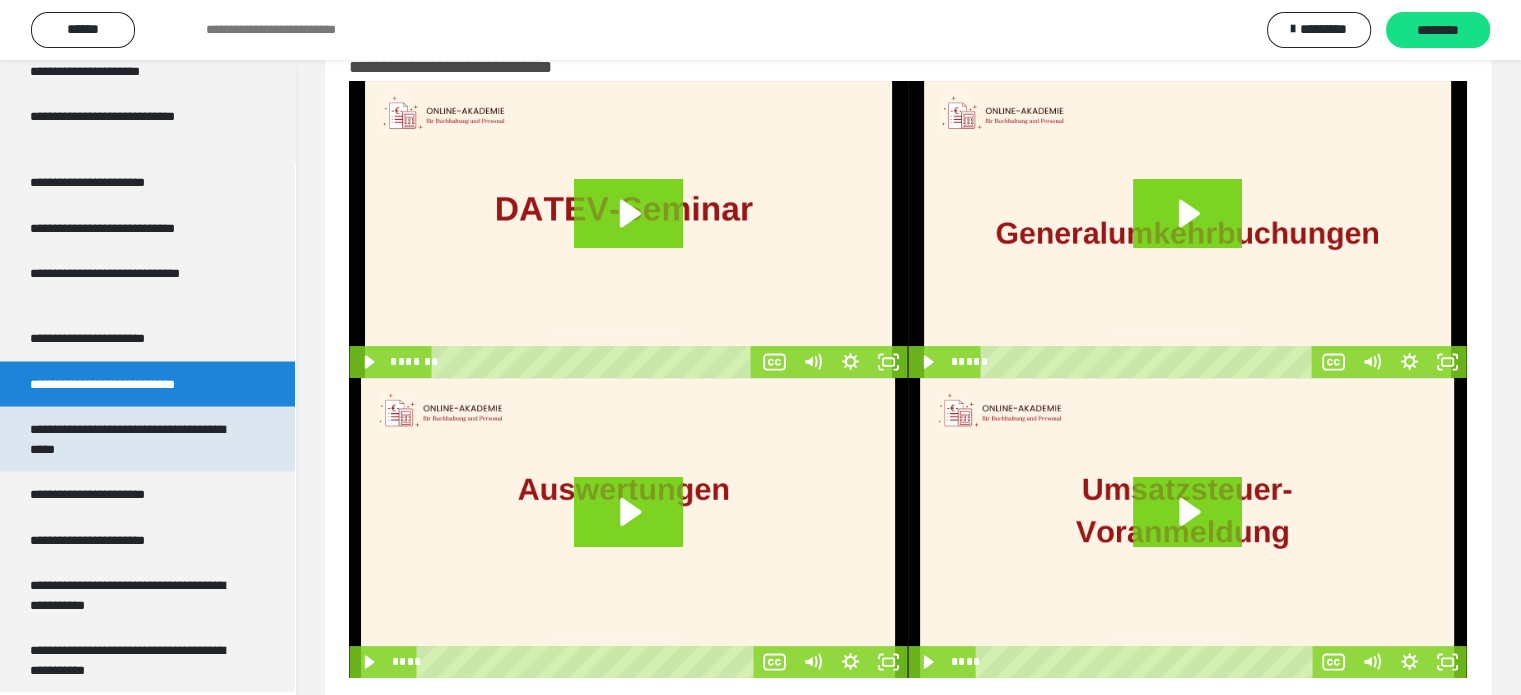 click on "**********" at bounding box center (132, 438) 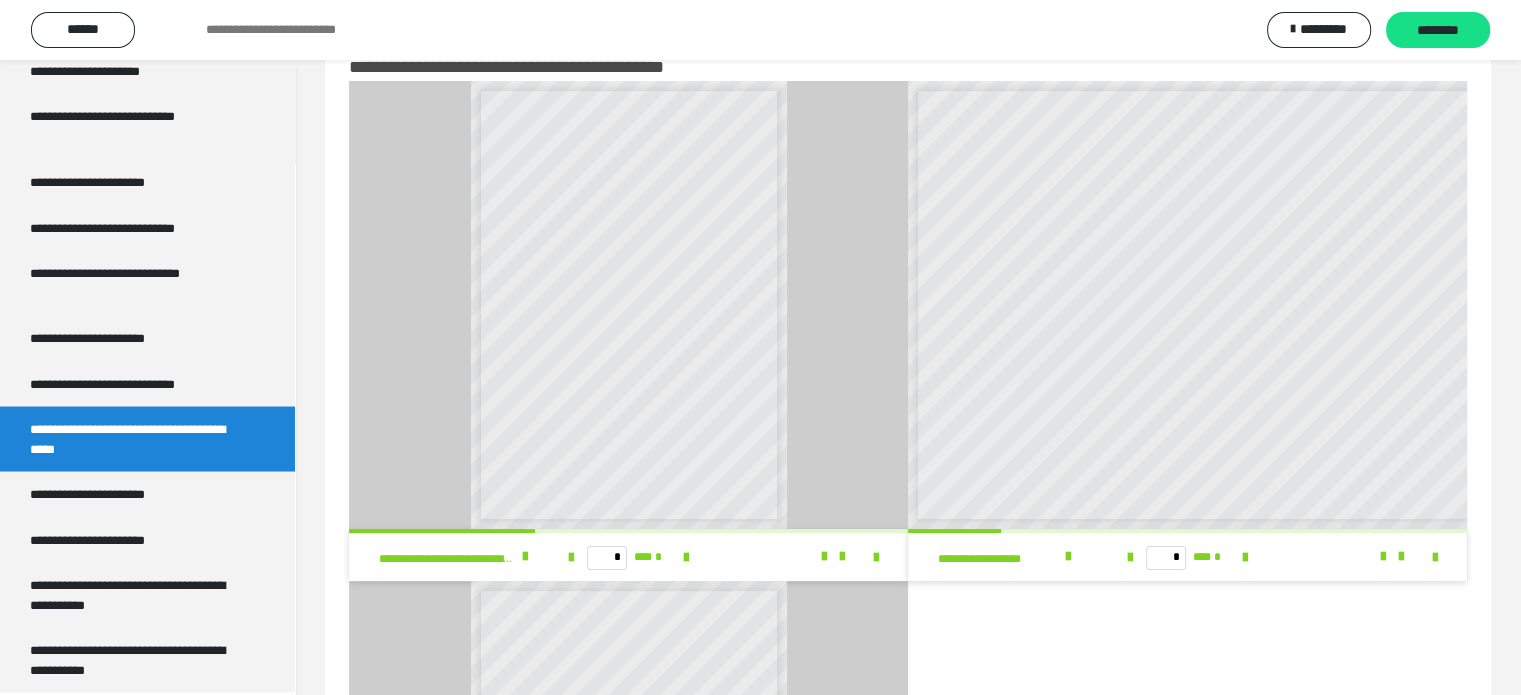 scroll, scrollTop: 0, scrollLeft: 0, axis: both 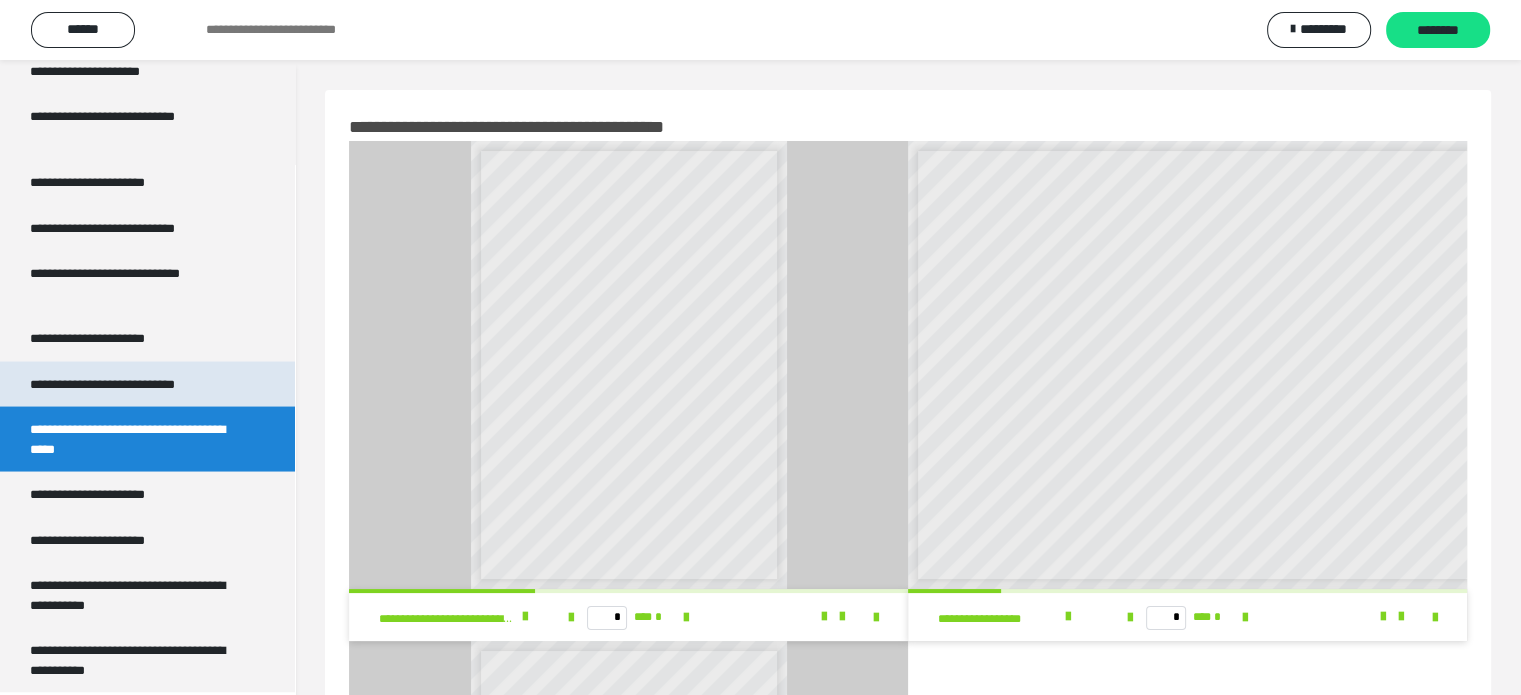 click on "**********" at bounding box center [129, 384] 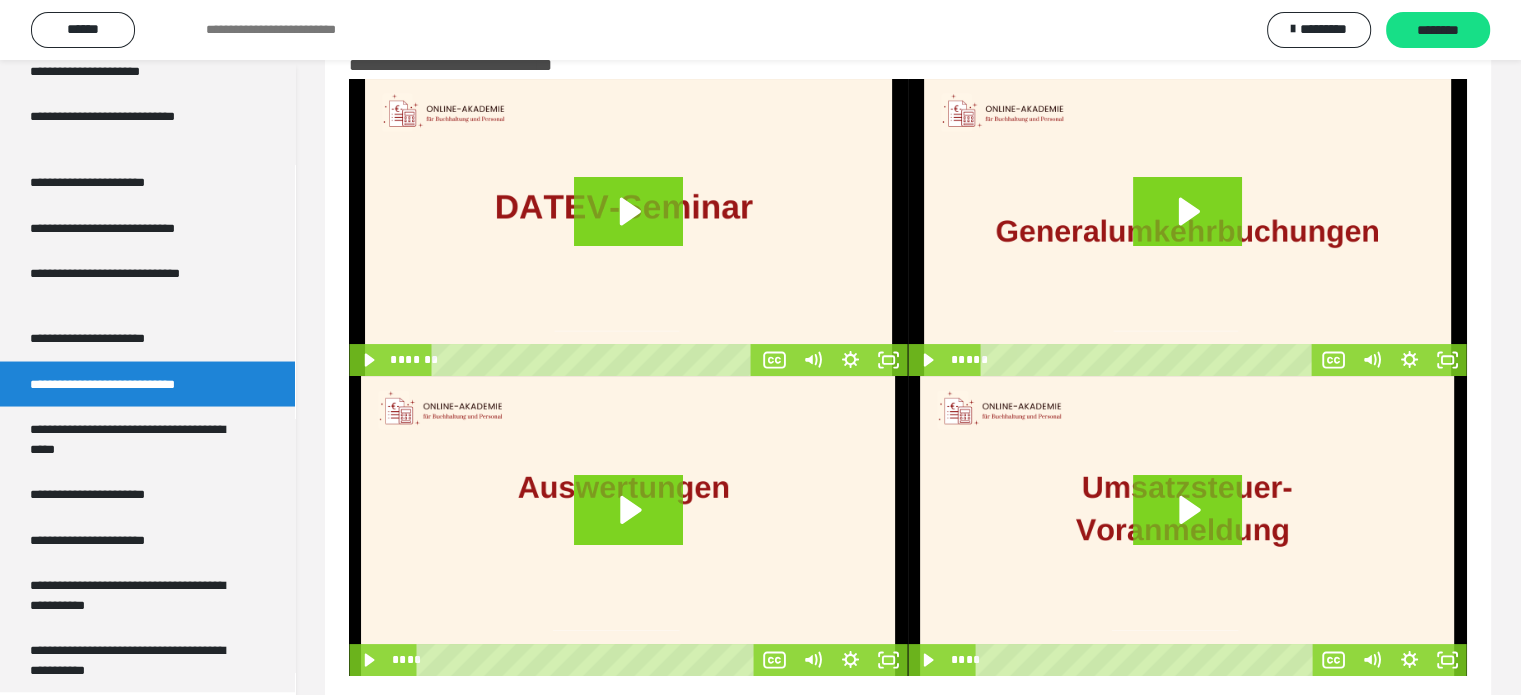 scroll, scrollTop: 96, scrollLeft: 0, axis: vertical 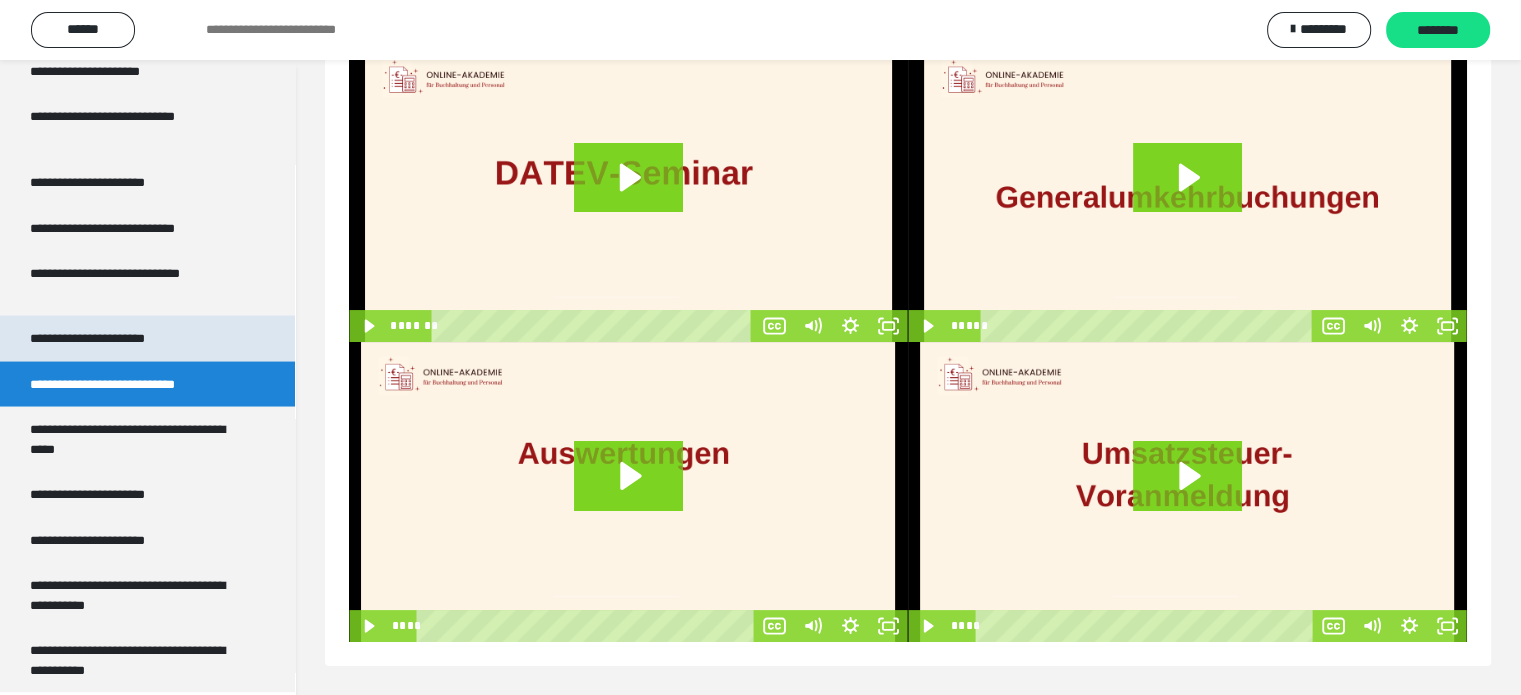 click on "**********" at bounding box center (109, 338) 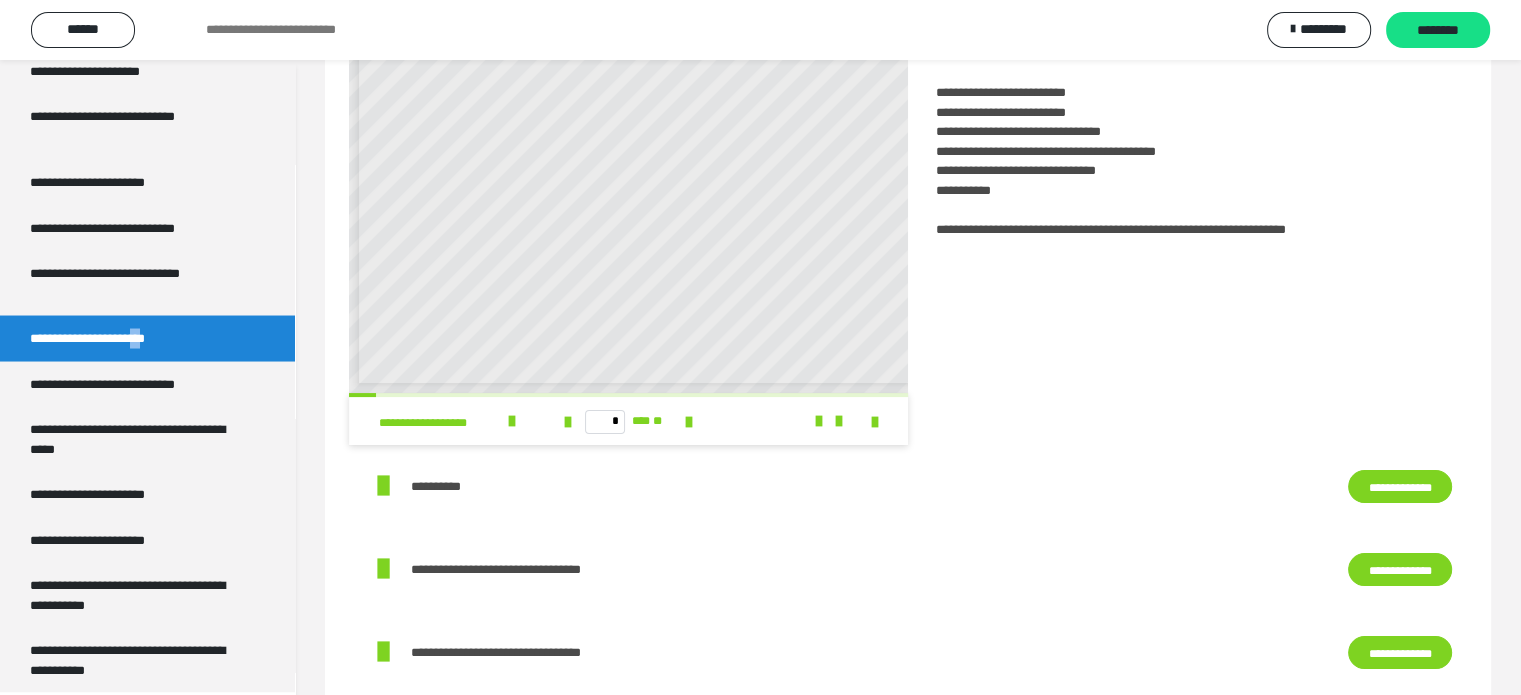 scroll, scrollTop: 496, scrollLeft: 0, axis: vertical 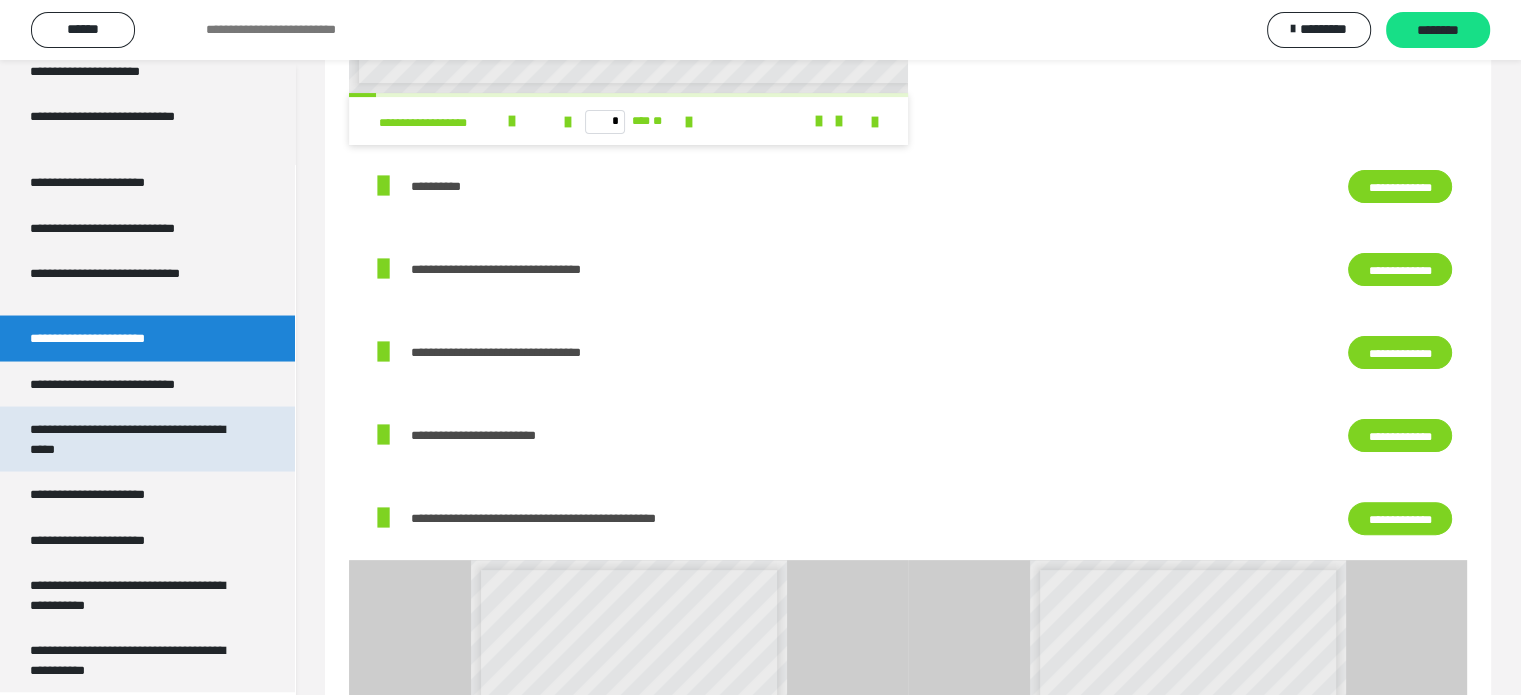 click on "**********" at bounding box center (132, 438) 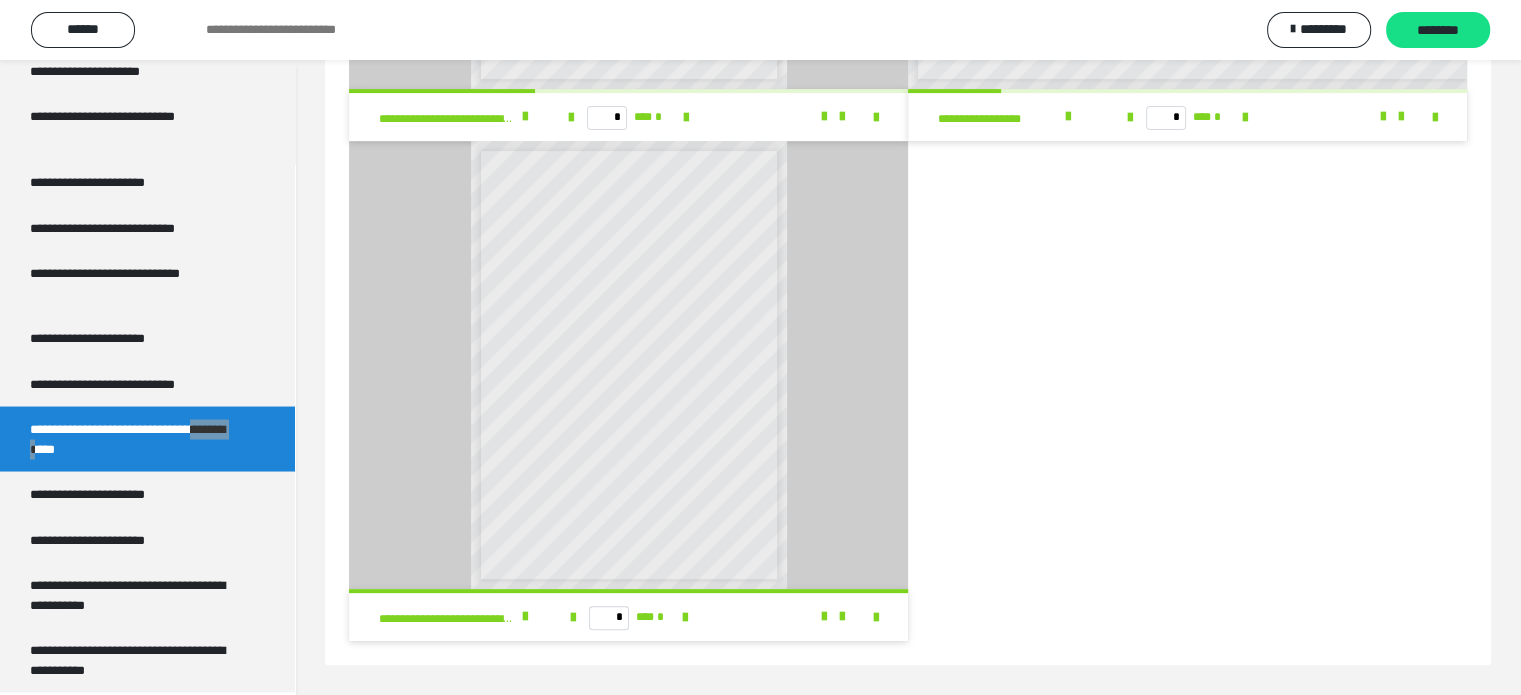 scroll, scrollTop: 0, scrollLeft: 0, axis: both 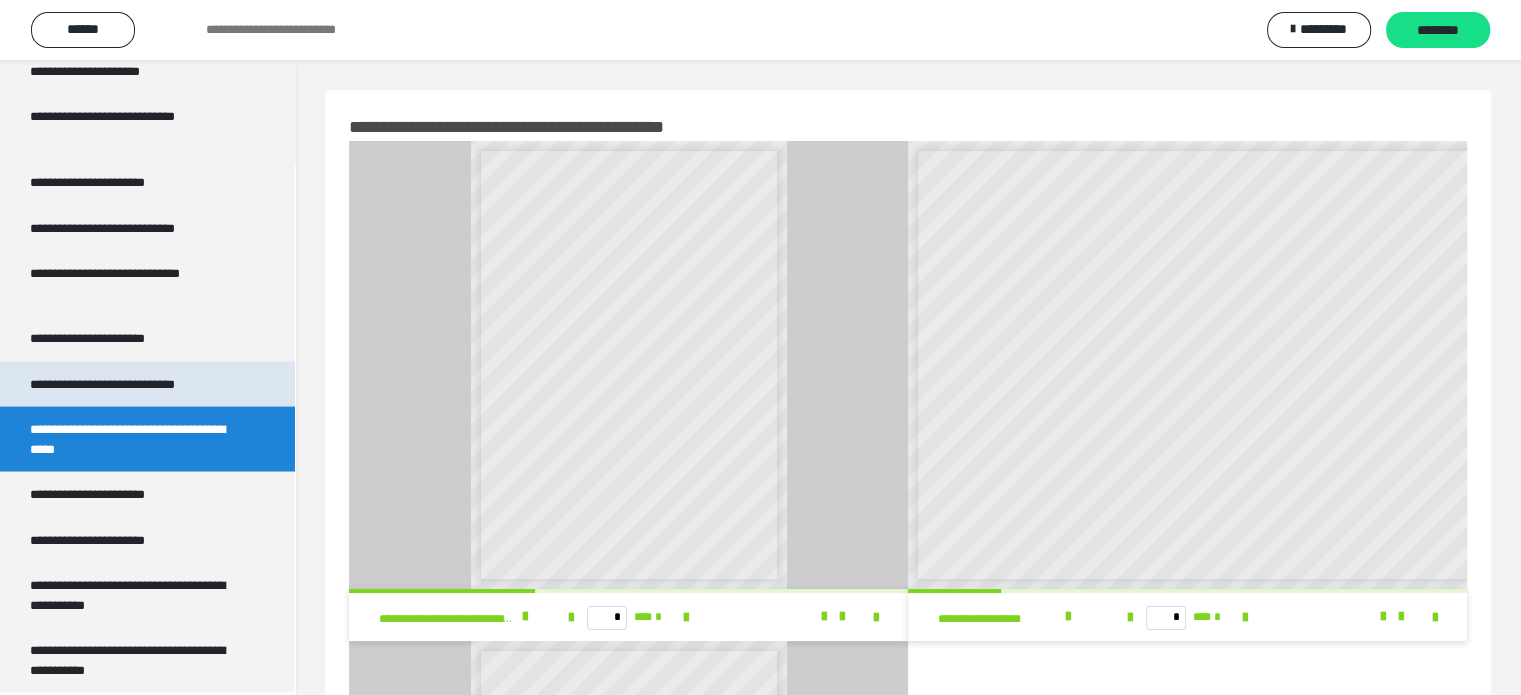 click on "**********" at bounding box center (129, 384) 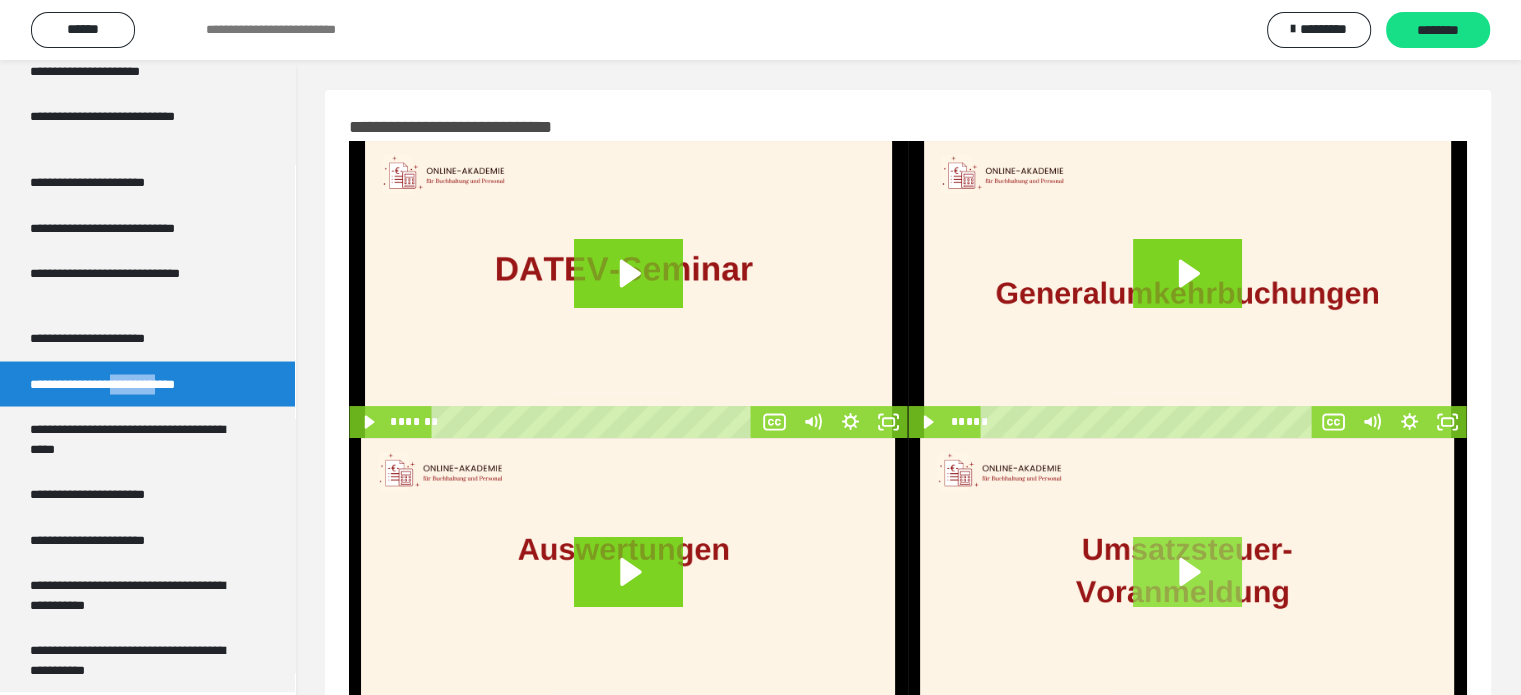 click 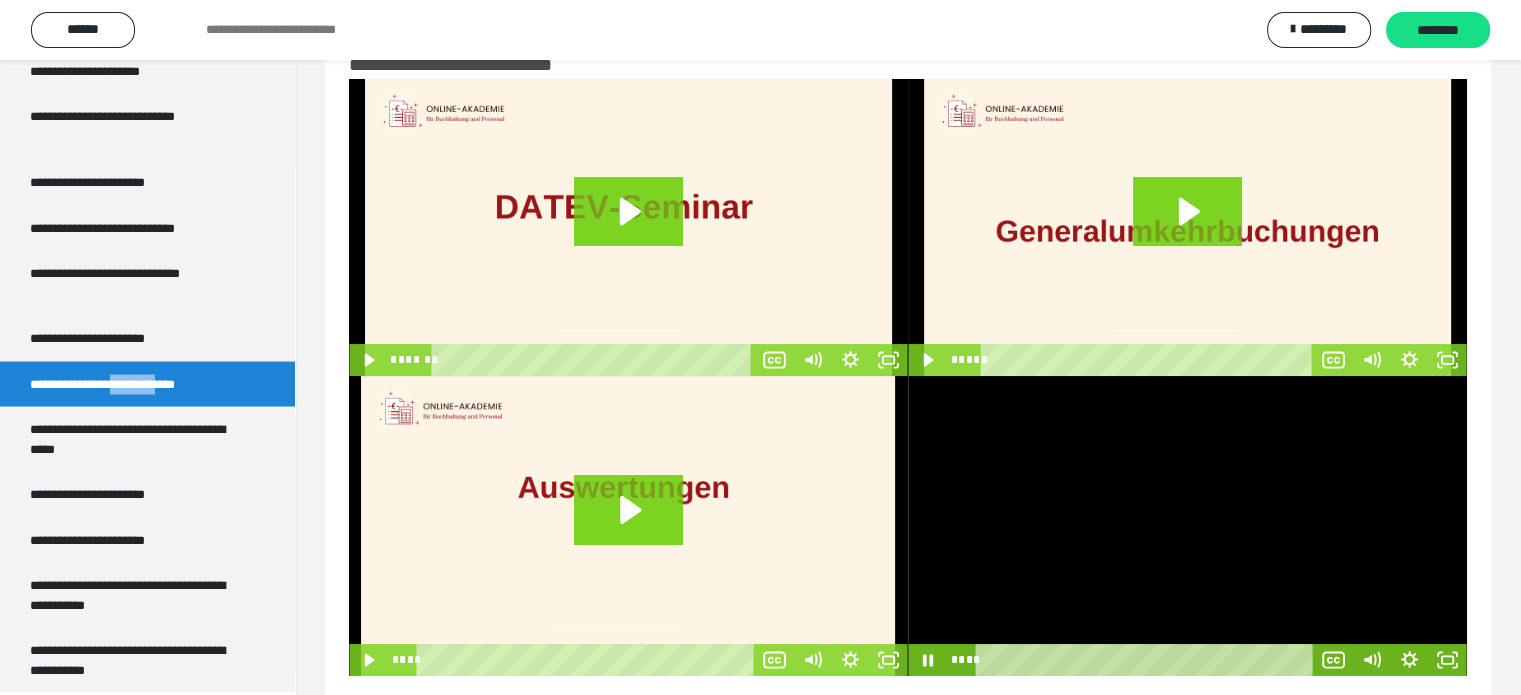 scroll, scrollTop: 96, scrollLeft: 0, axis: vertical 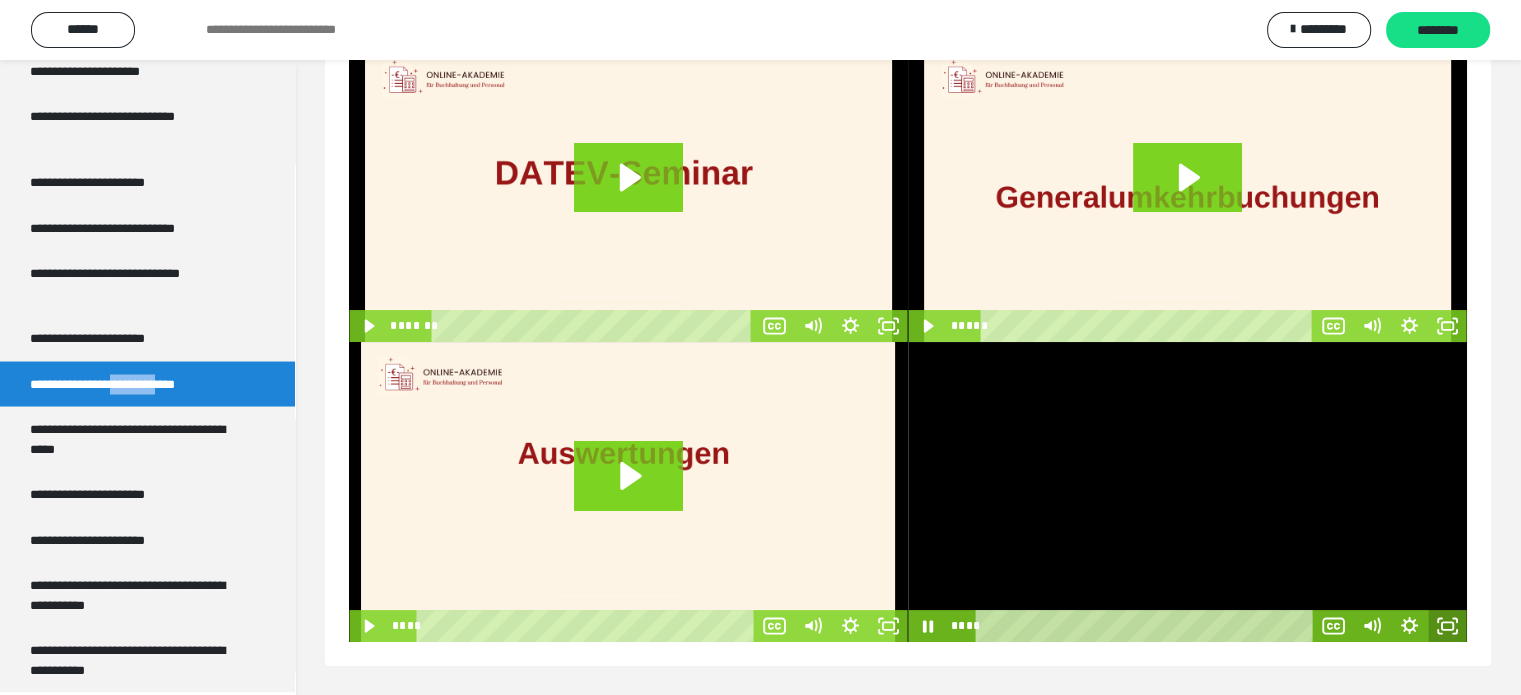 click 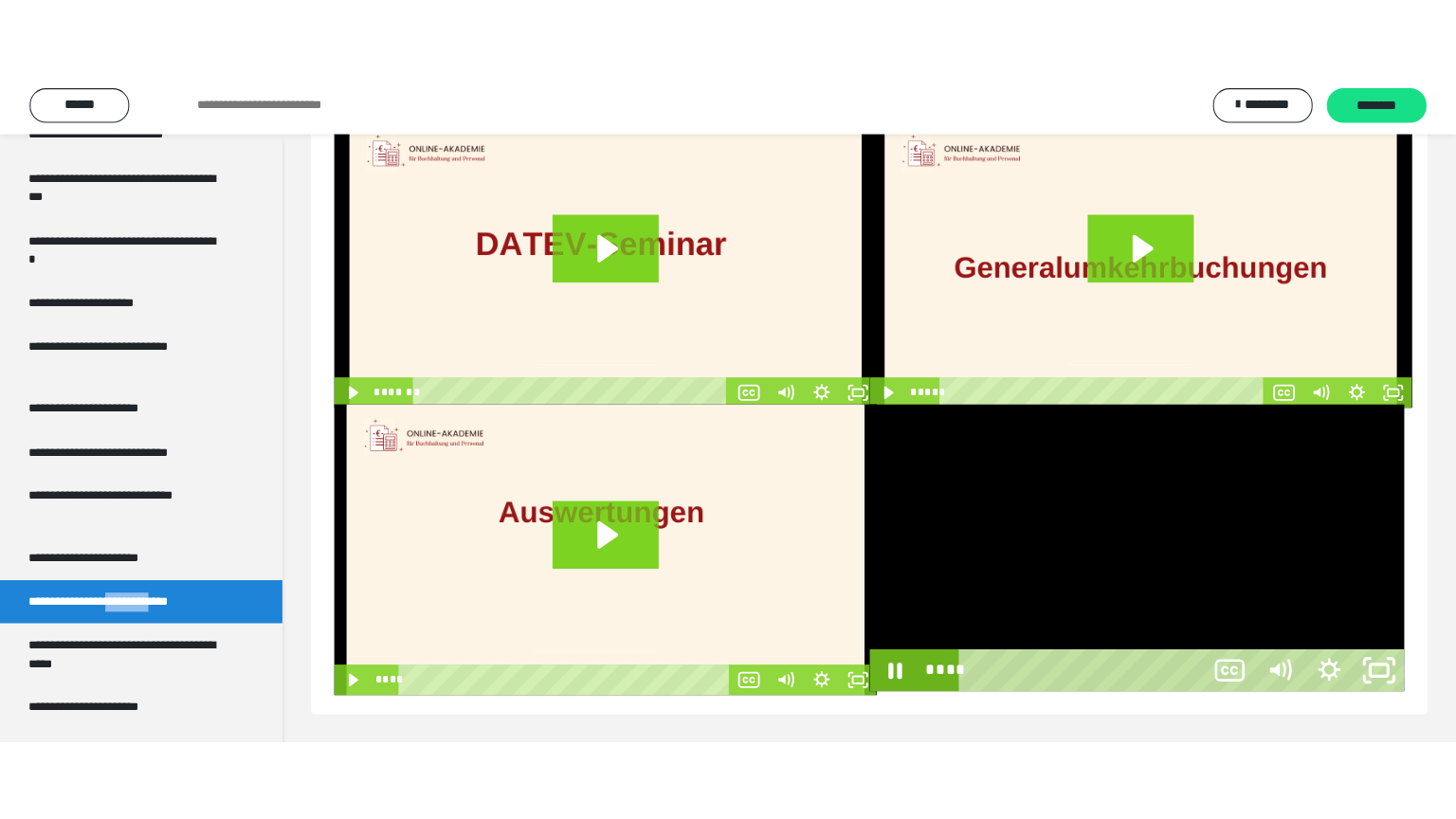 scroll, scrollTop: 57, scrollLeft: 0, axis: vertical 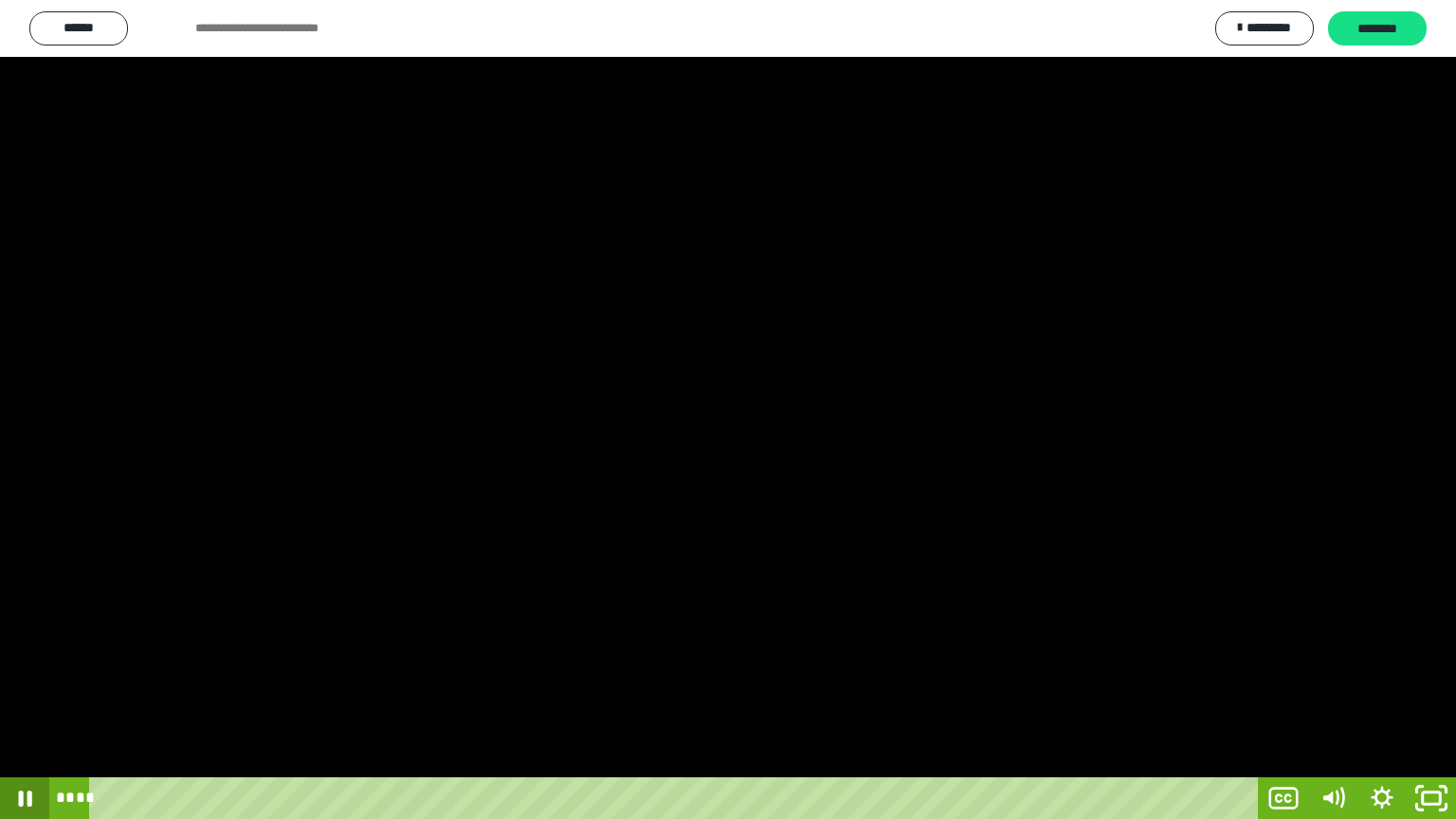 click 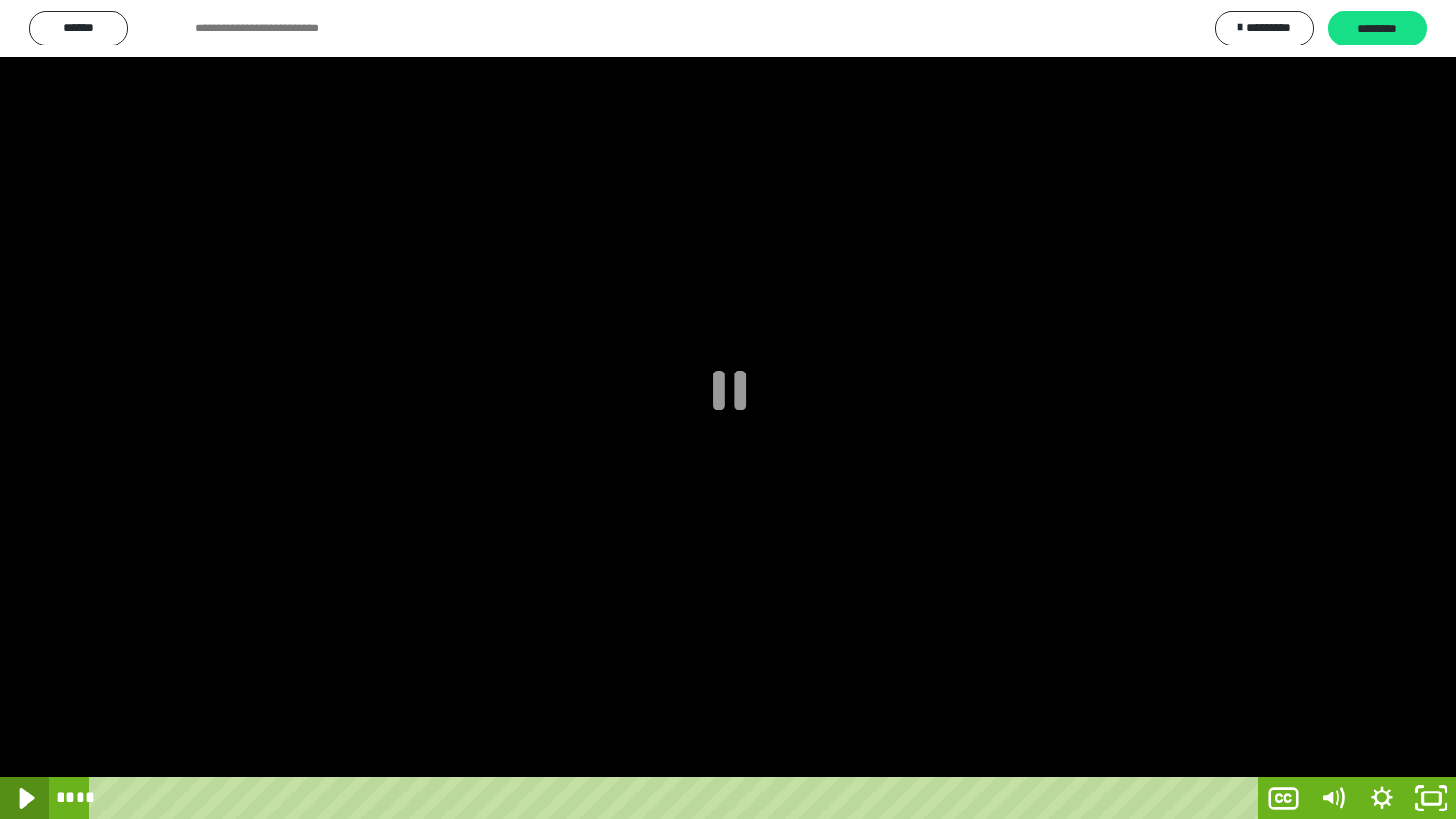 click 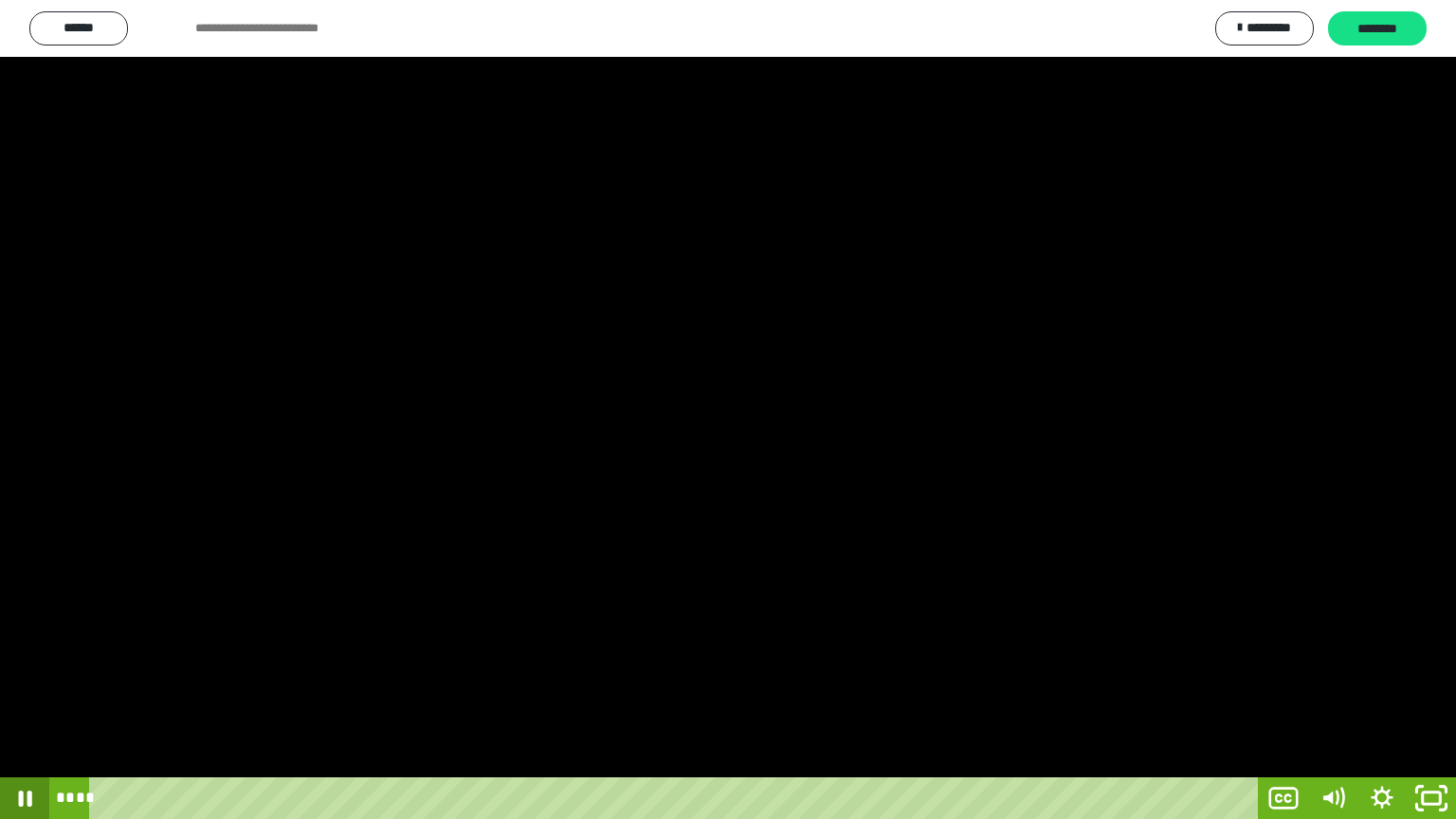 click 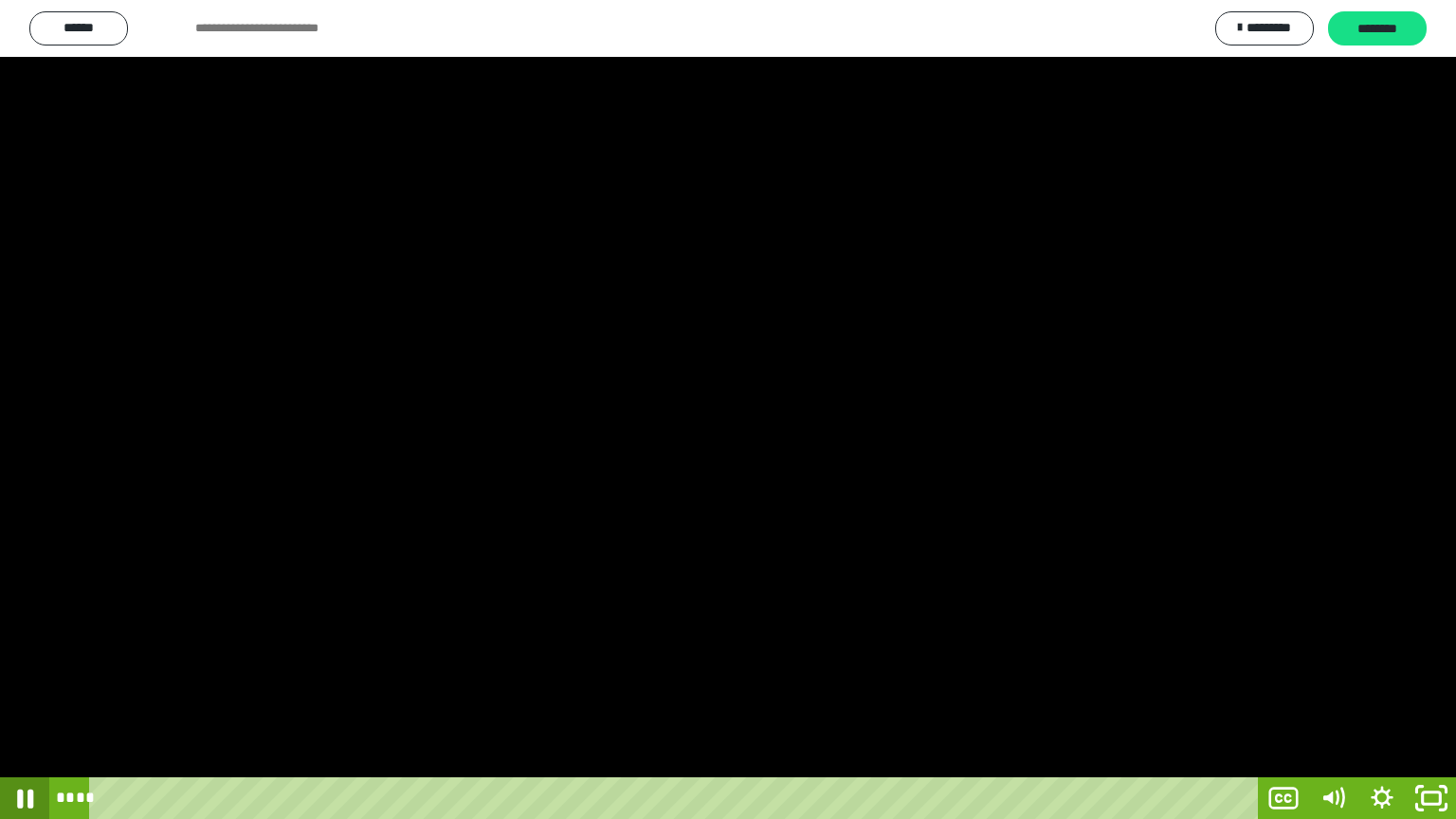 click 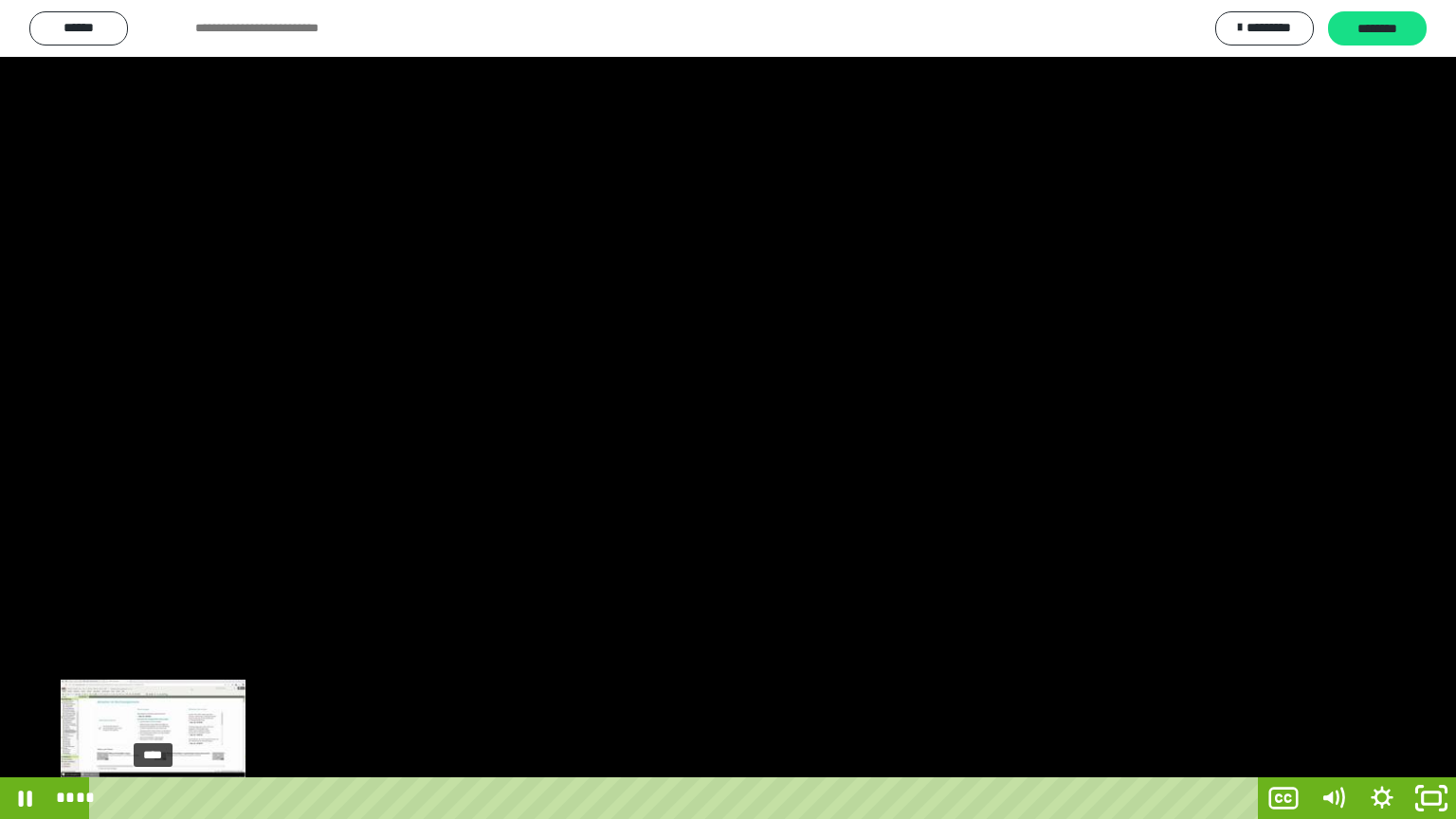 click on "****" at bounding box center (677, 798) 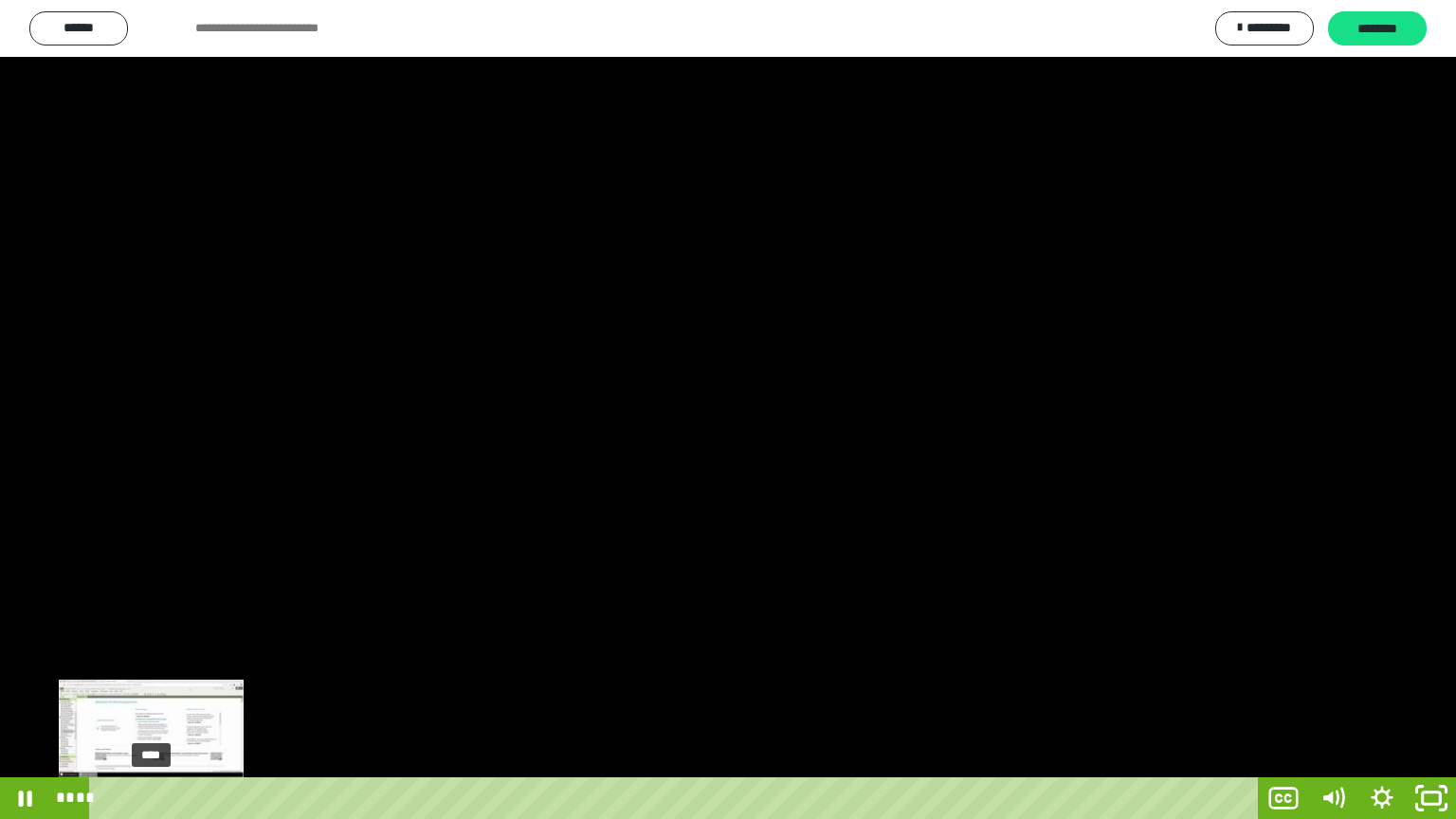 click at bounding box center (151, 798) 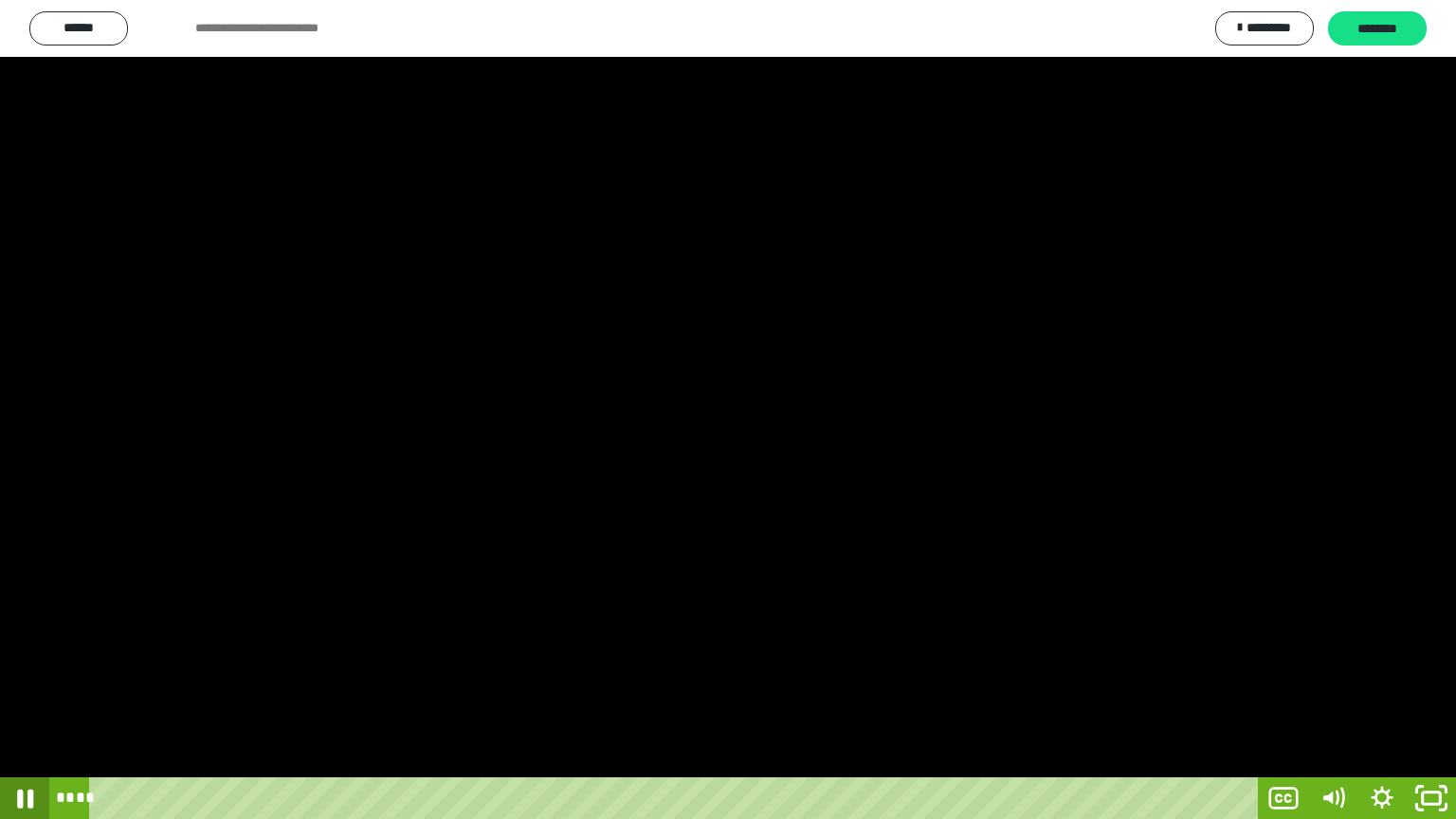 click 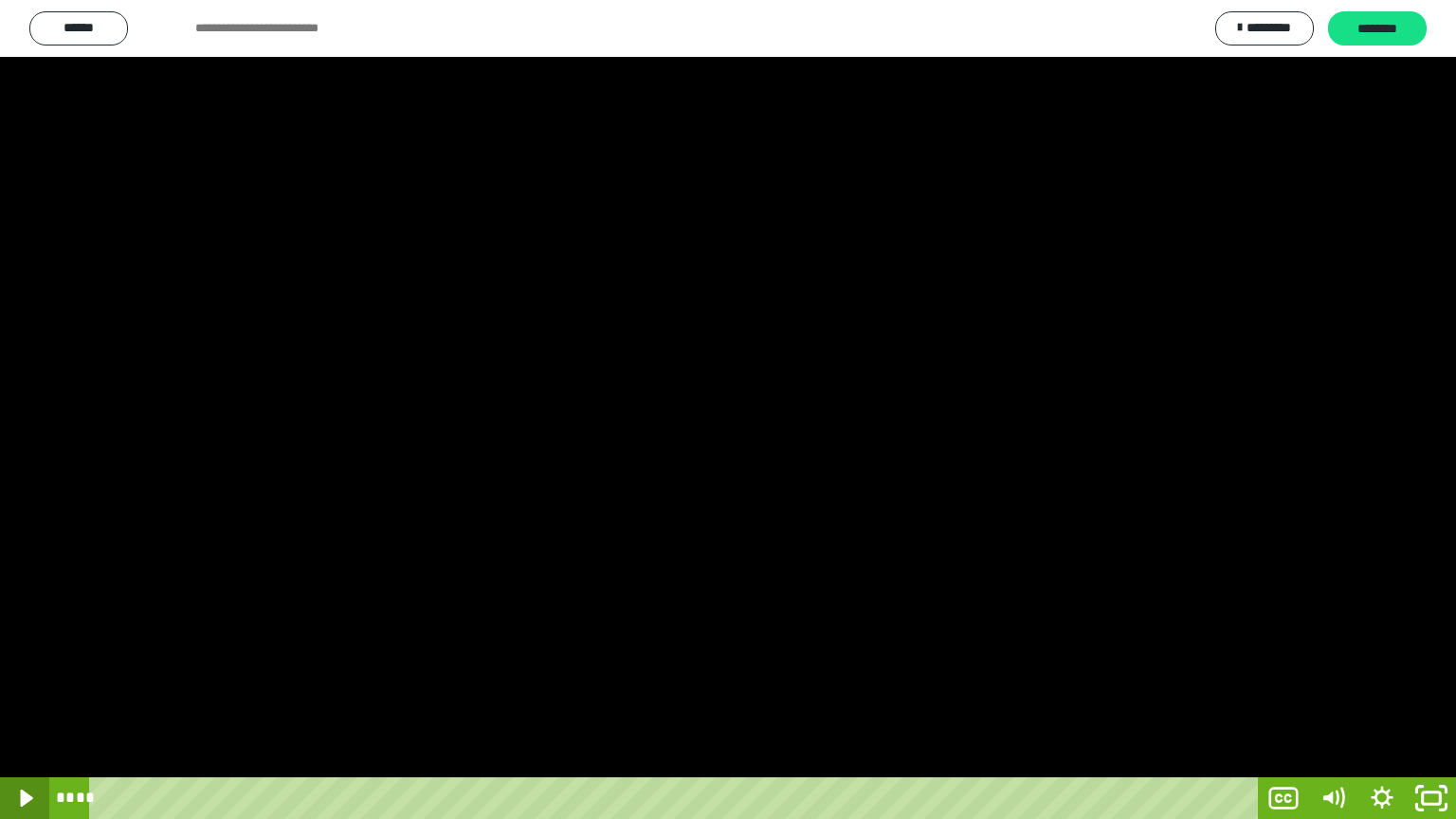 click 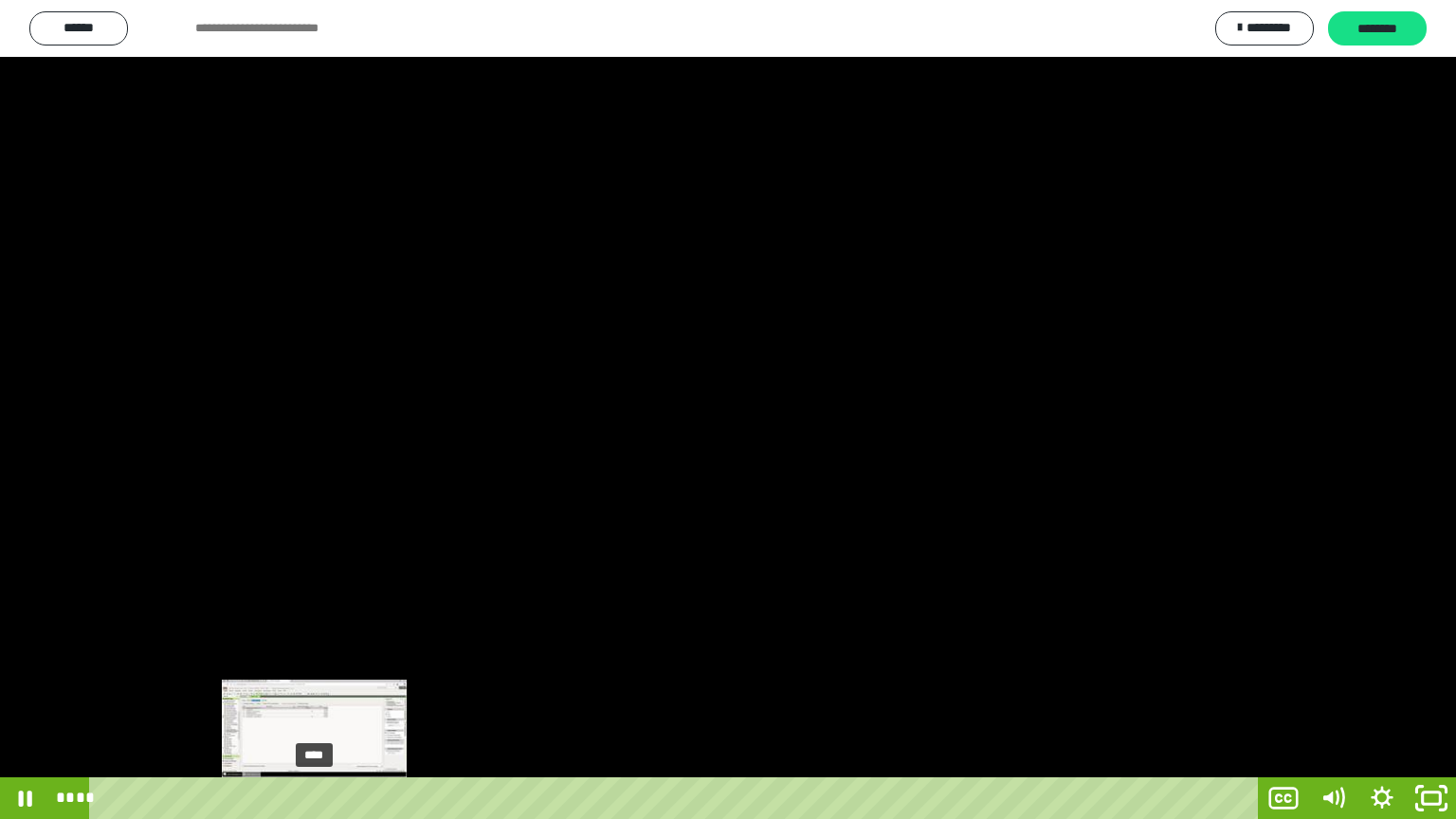 click on "****" at bounding box center [677, 798] 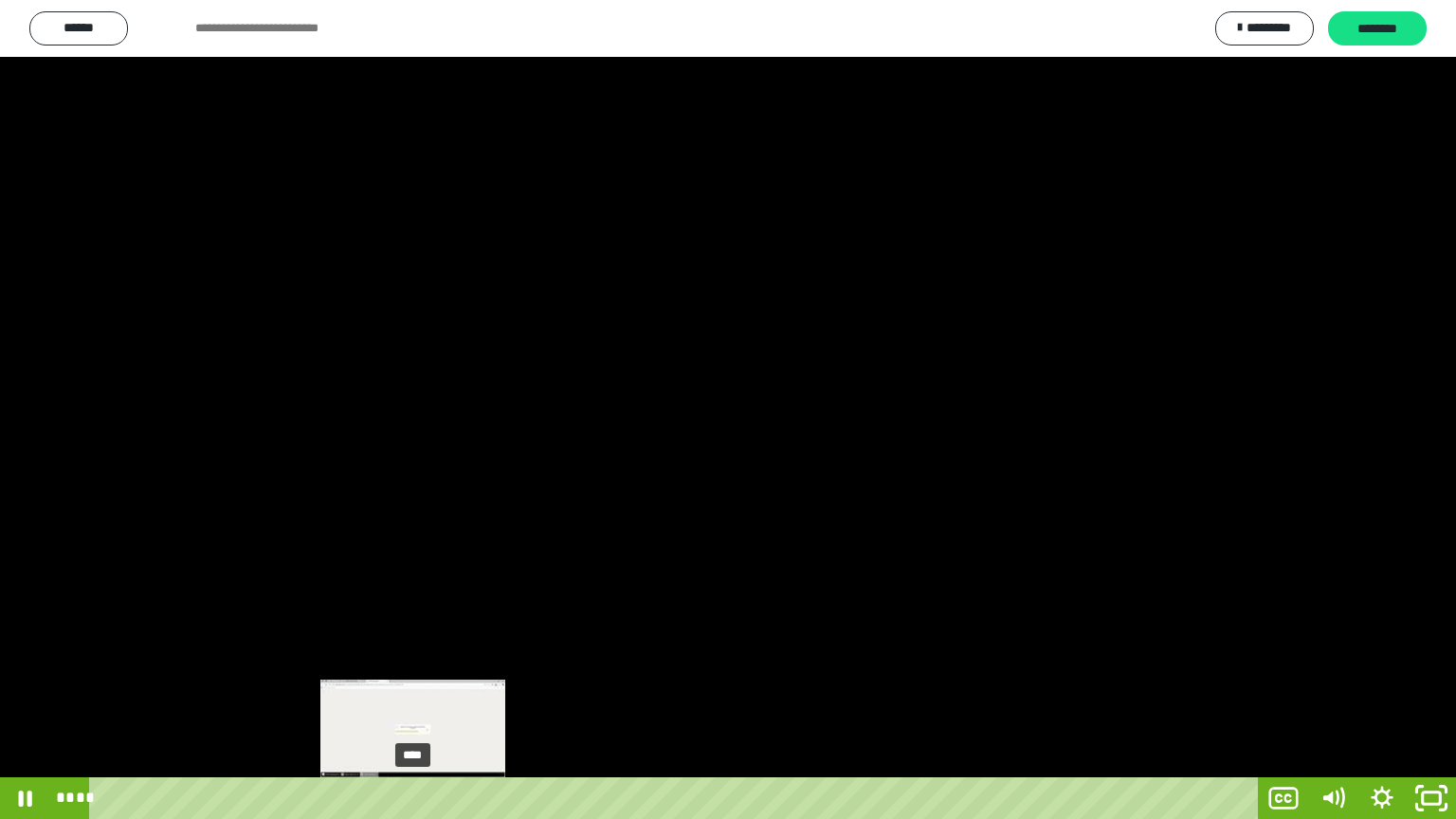 click on "****" at bounding box center (677, 798) 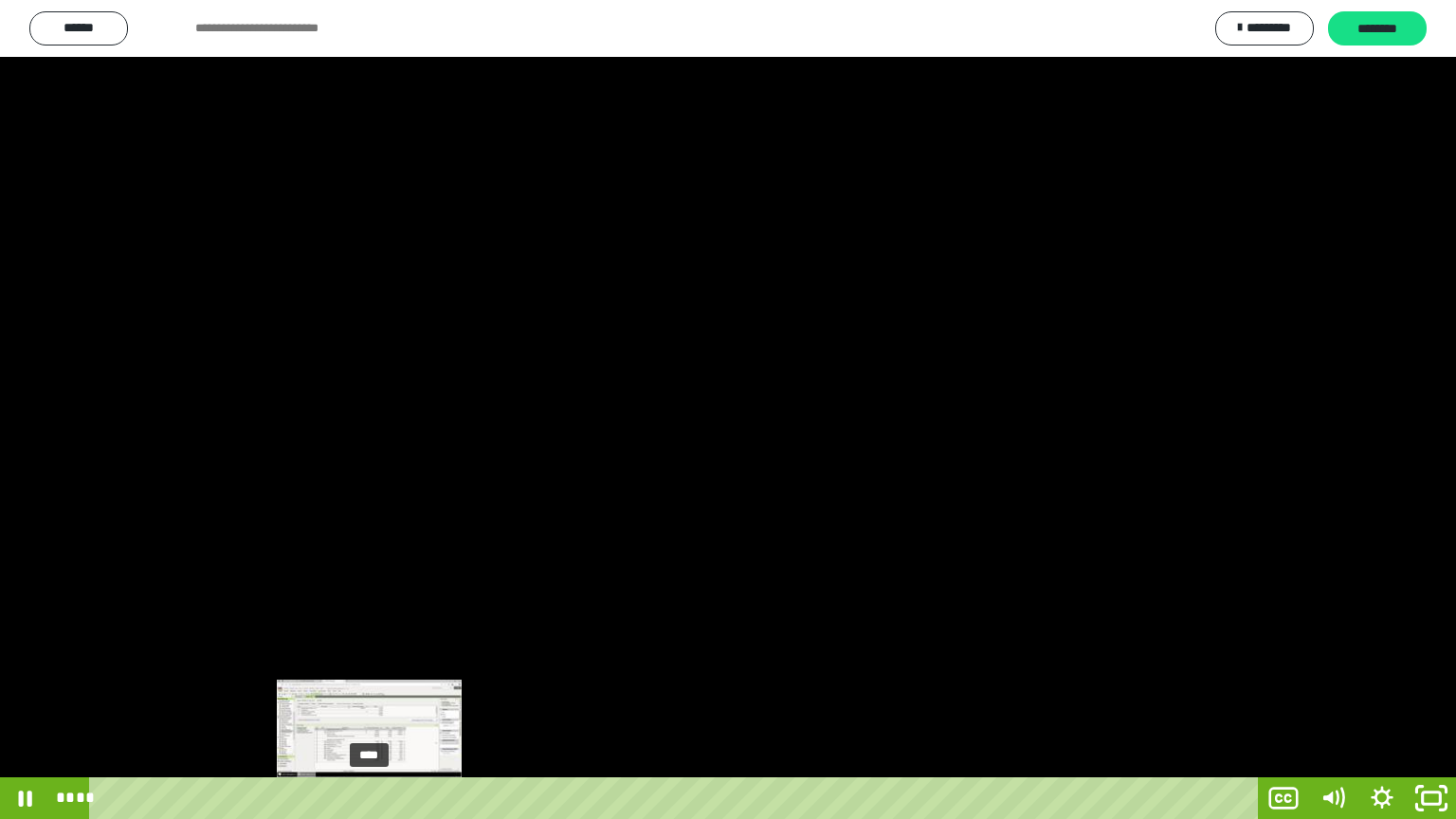 click on "****" at bounding box center (677, 798) 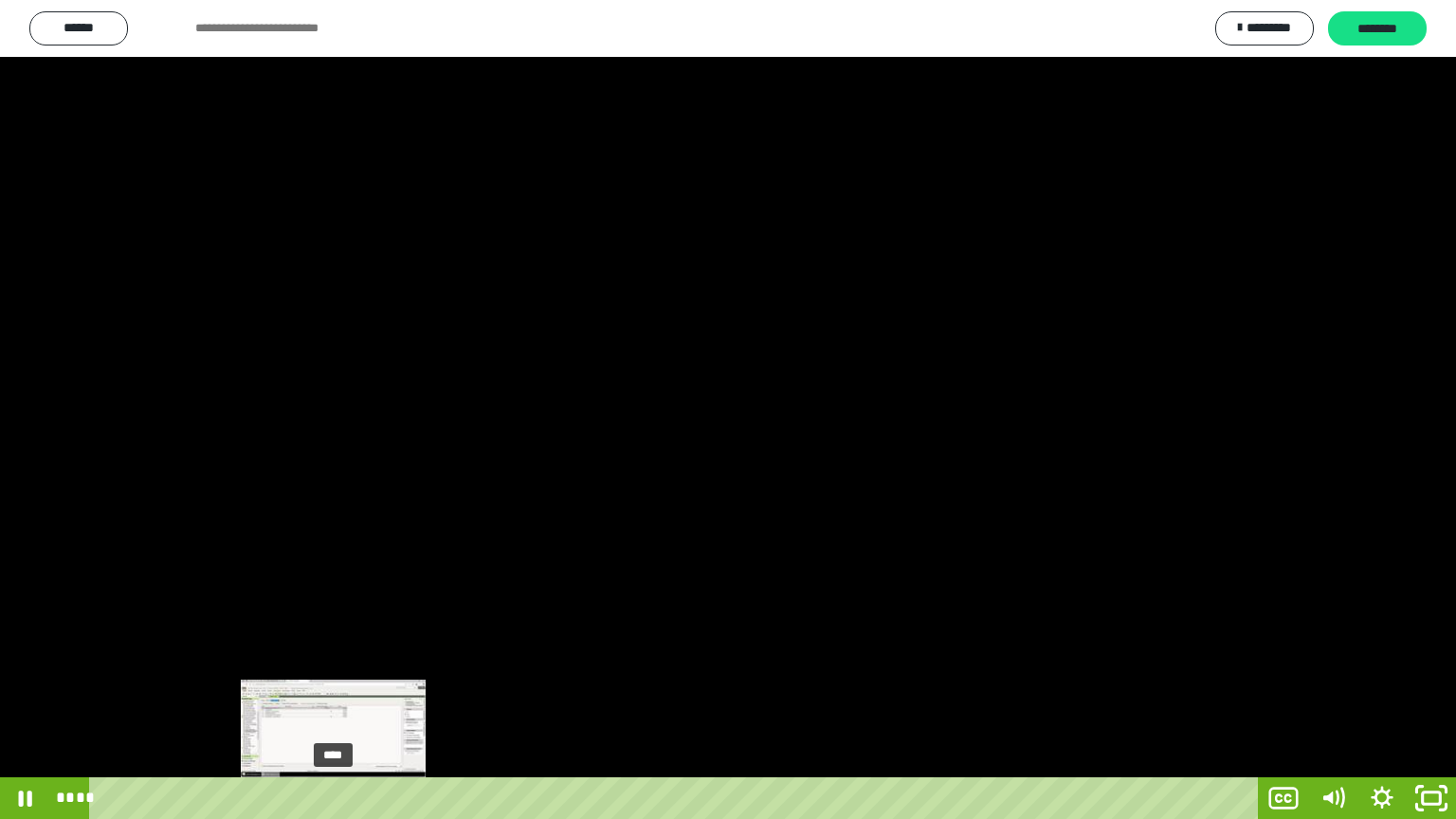 click on "****" at bounding box center [677, 798] 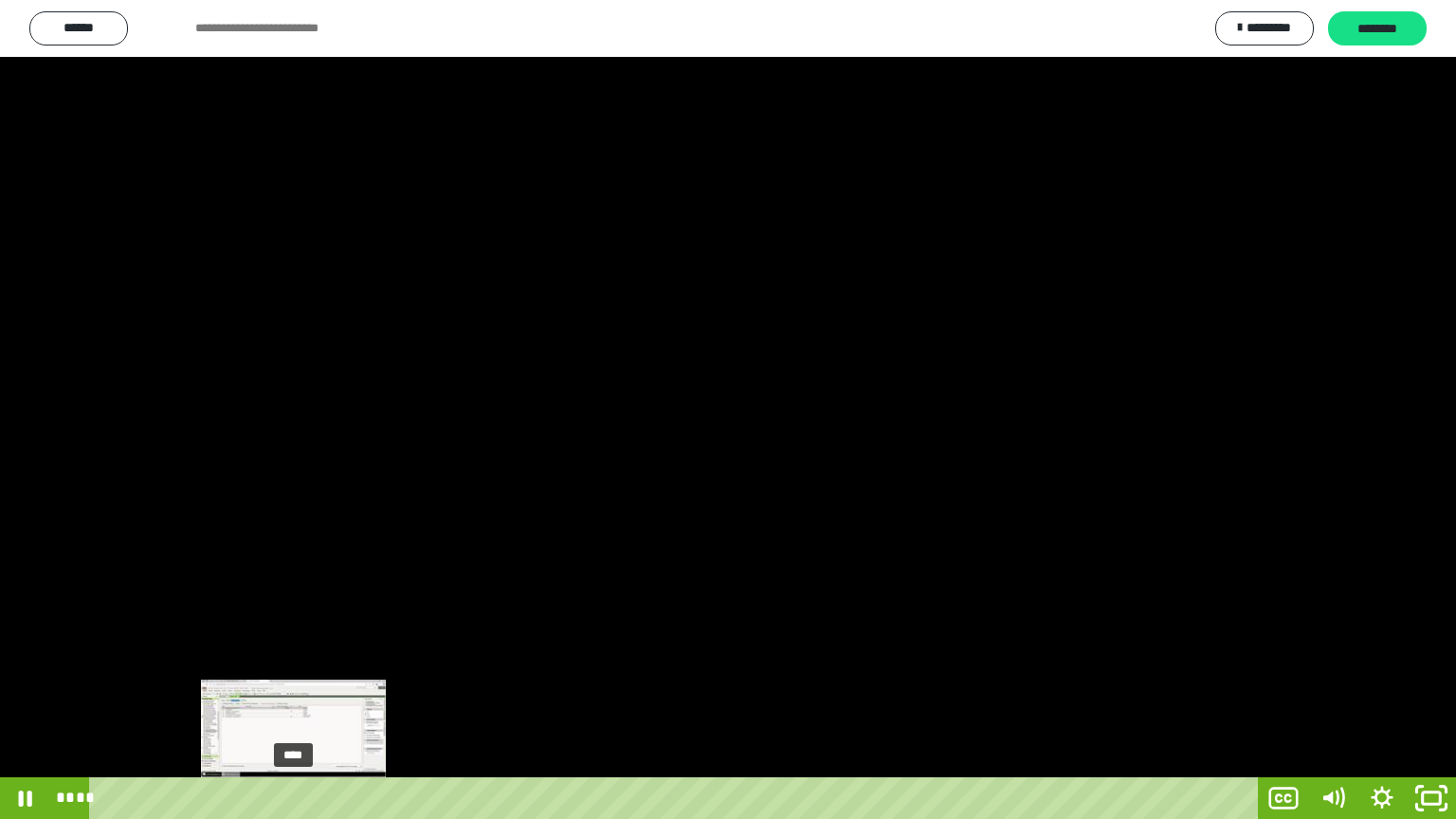 click on "****" at bounding box center (677, 798) 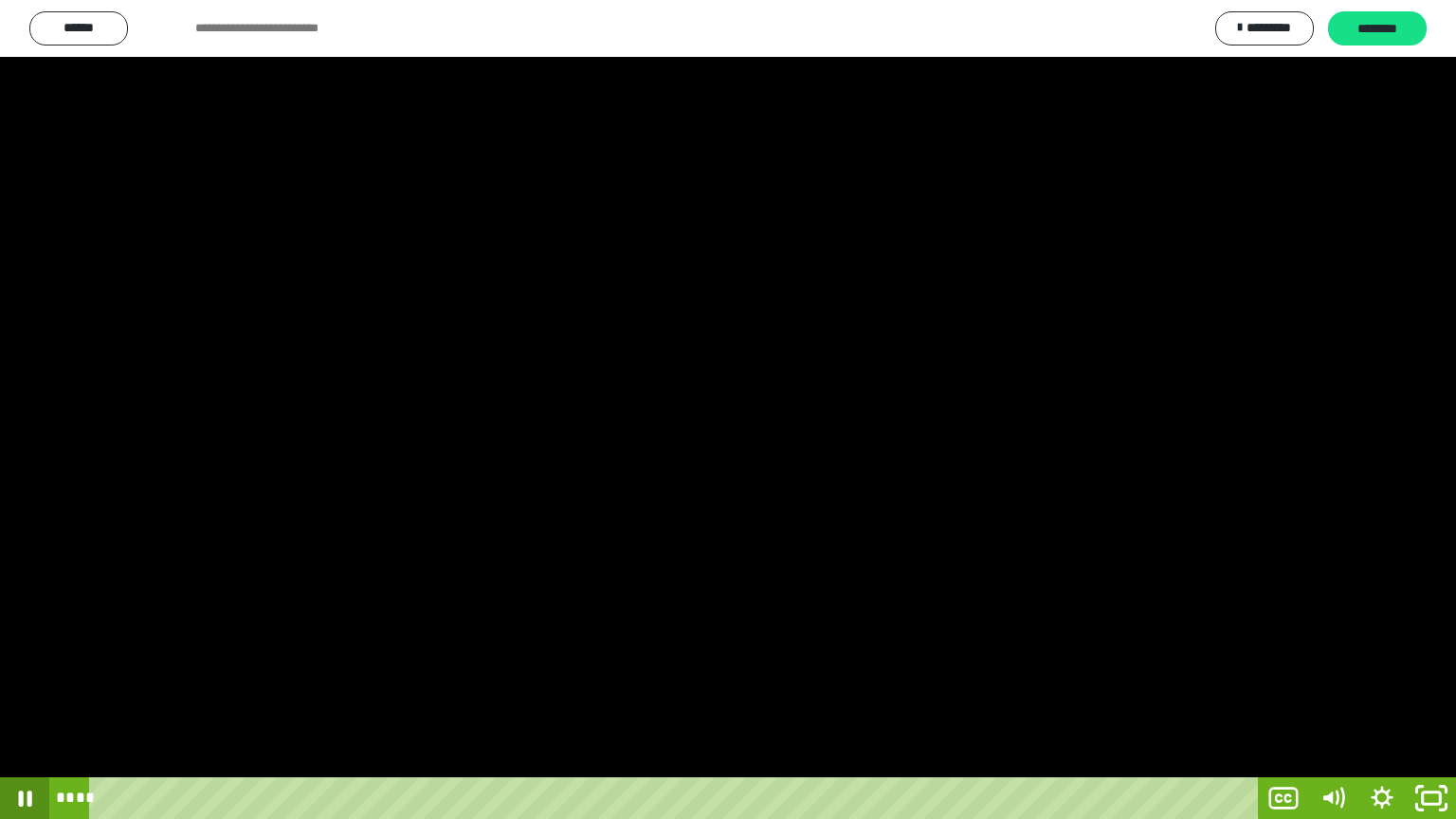 click 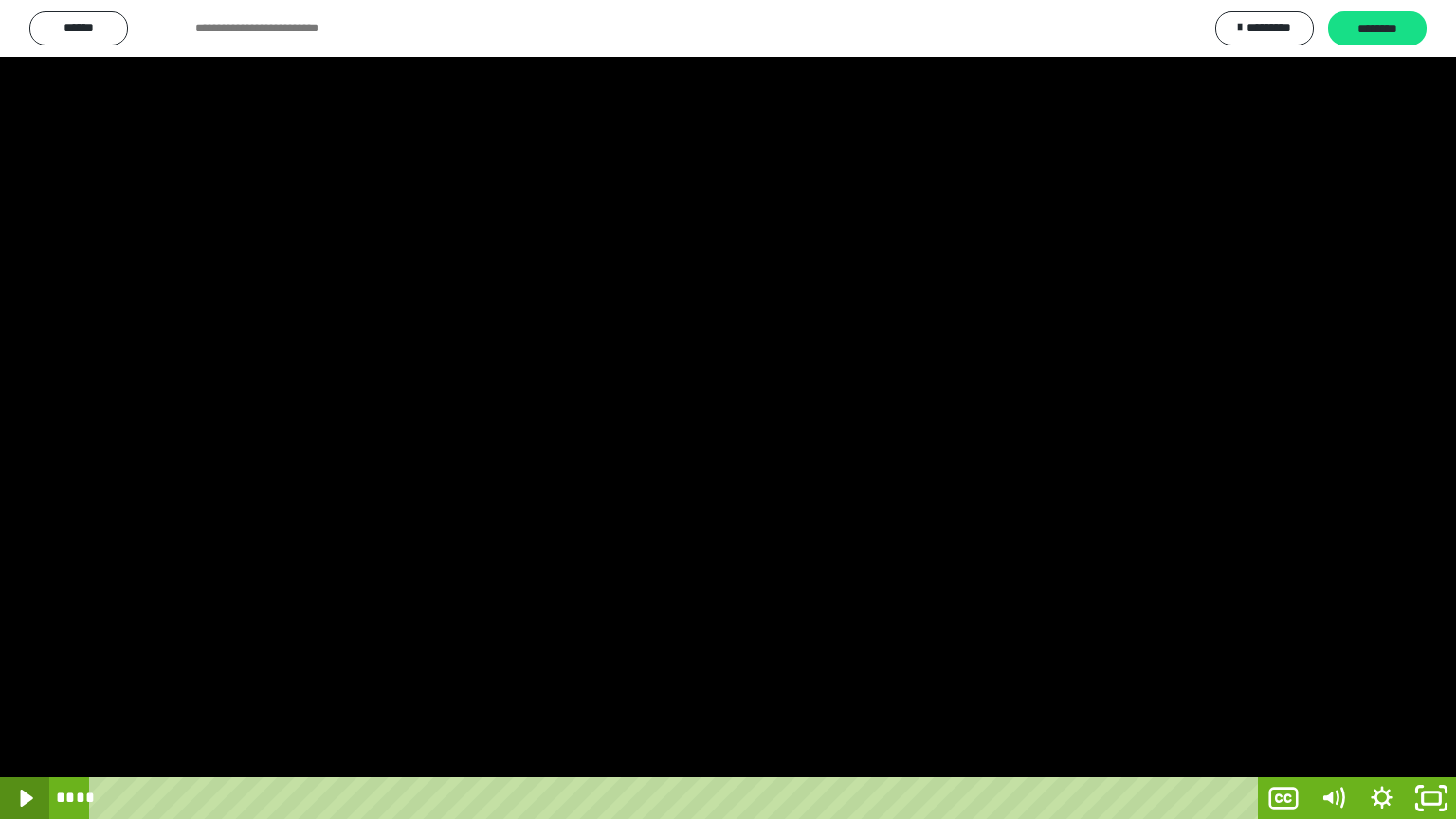 click 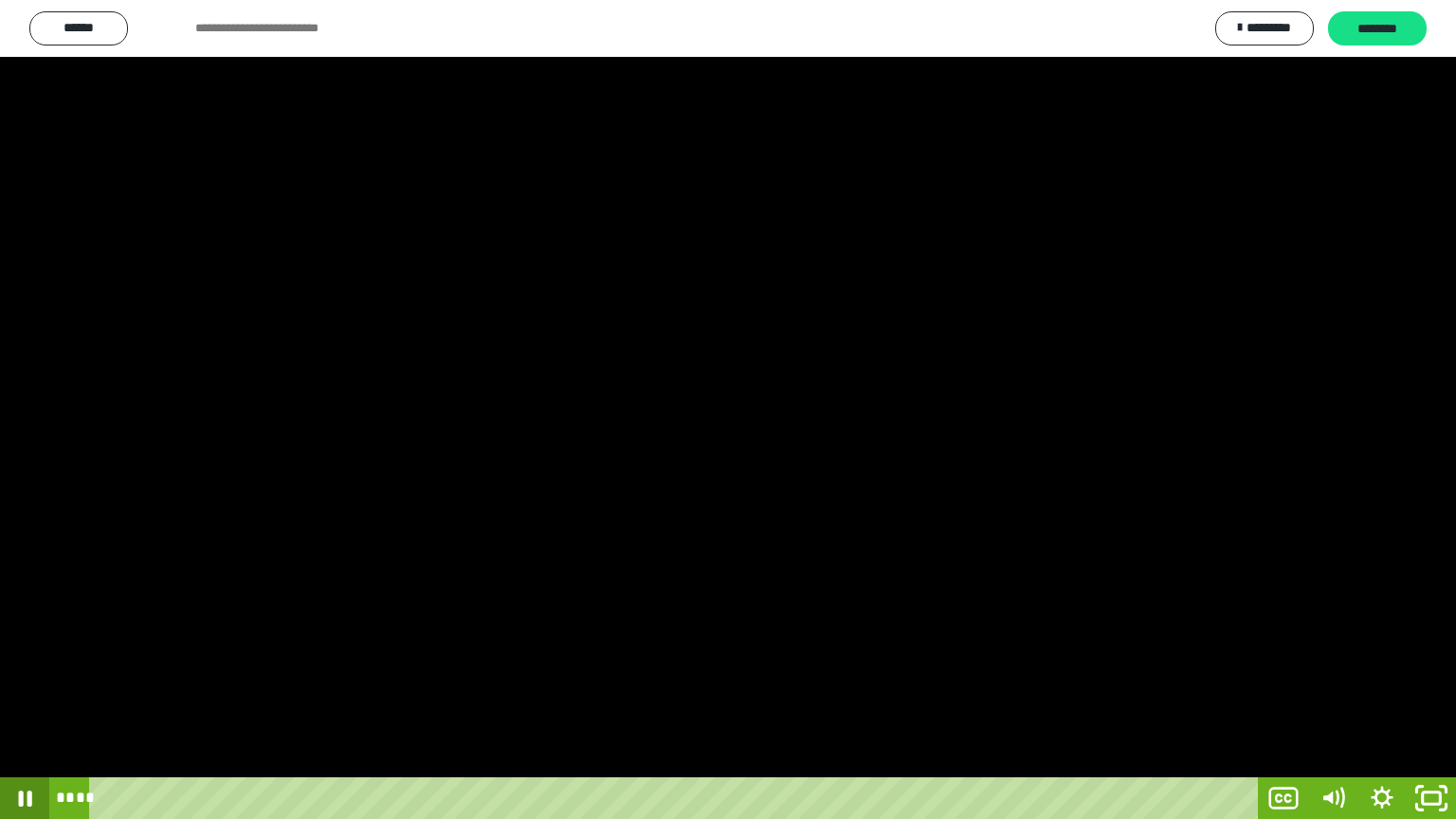 click 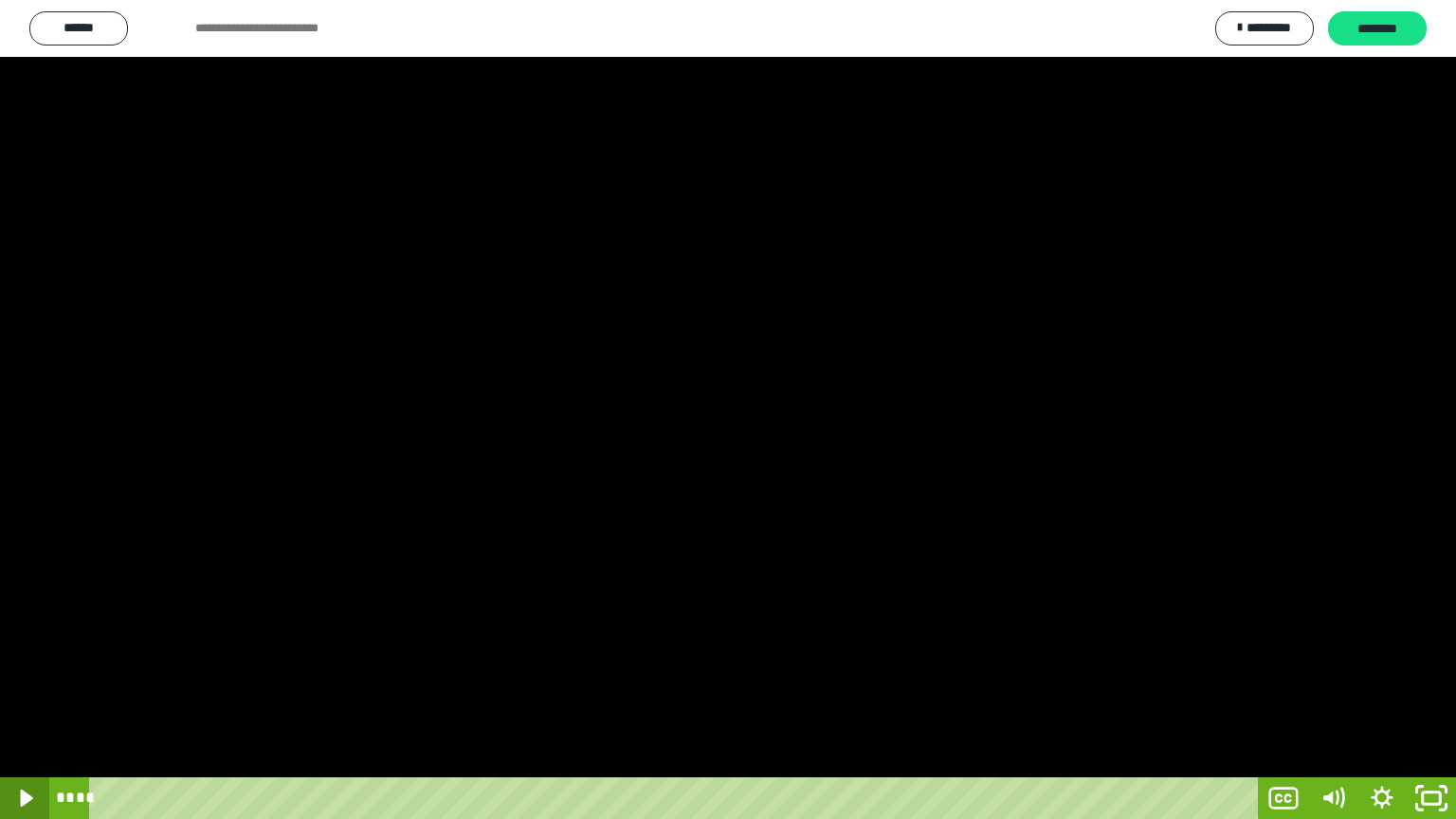 click 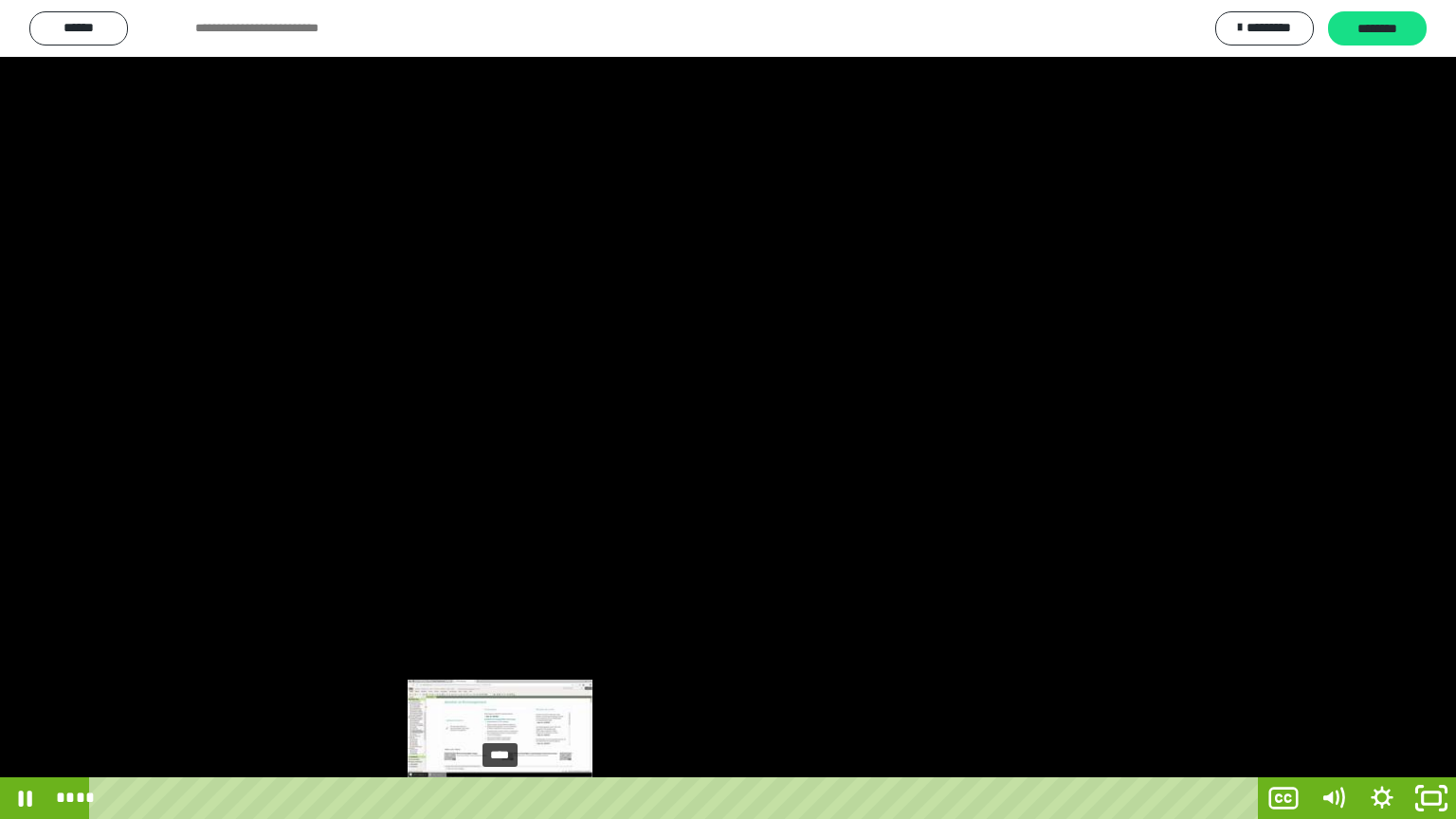 click on "****" at bounding box center (677, 798) 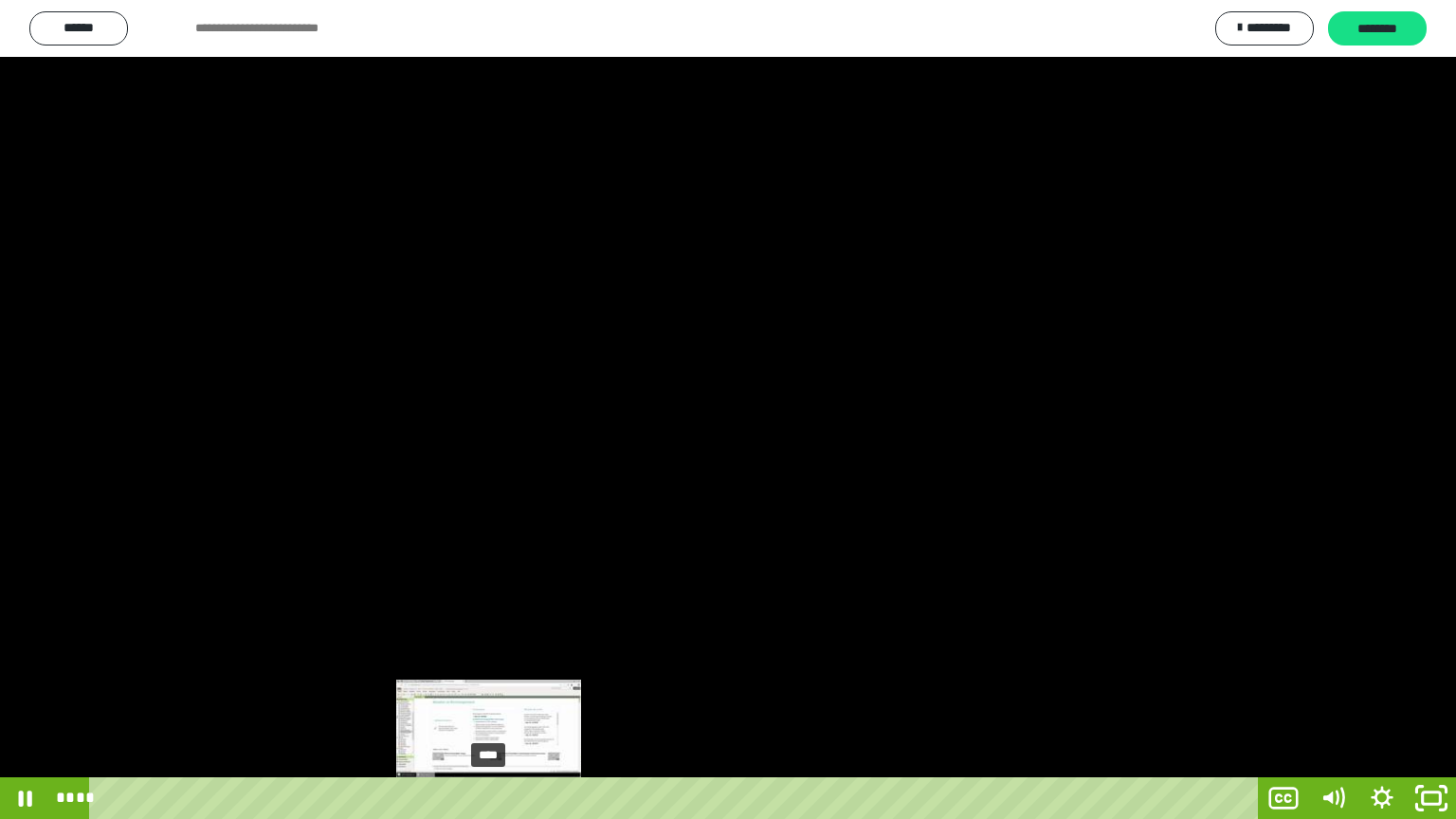 click on "****" at bounding box center [677, 798] 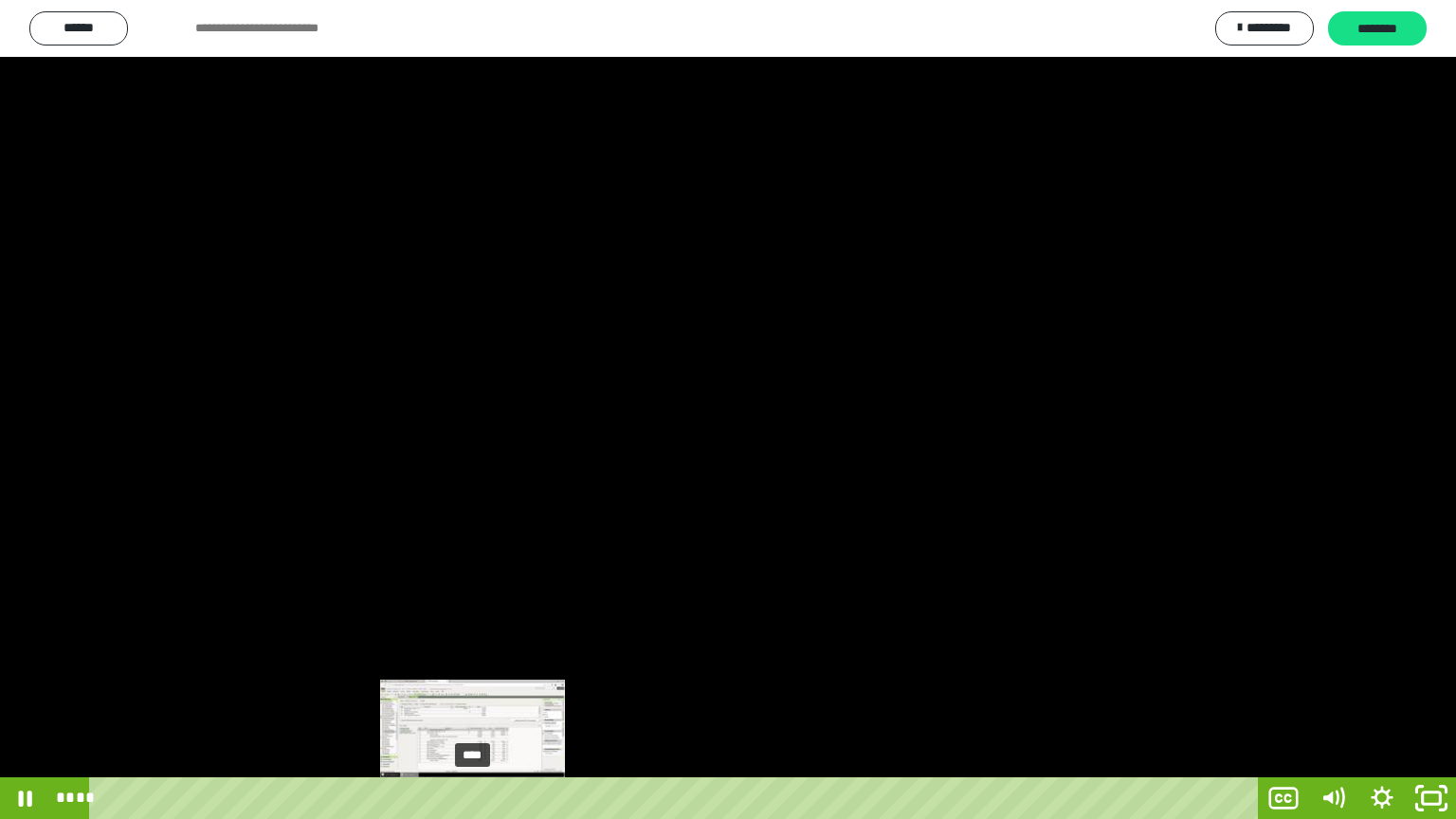 click on "****" at bounding box center (677, 798) 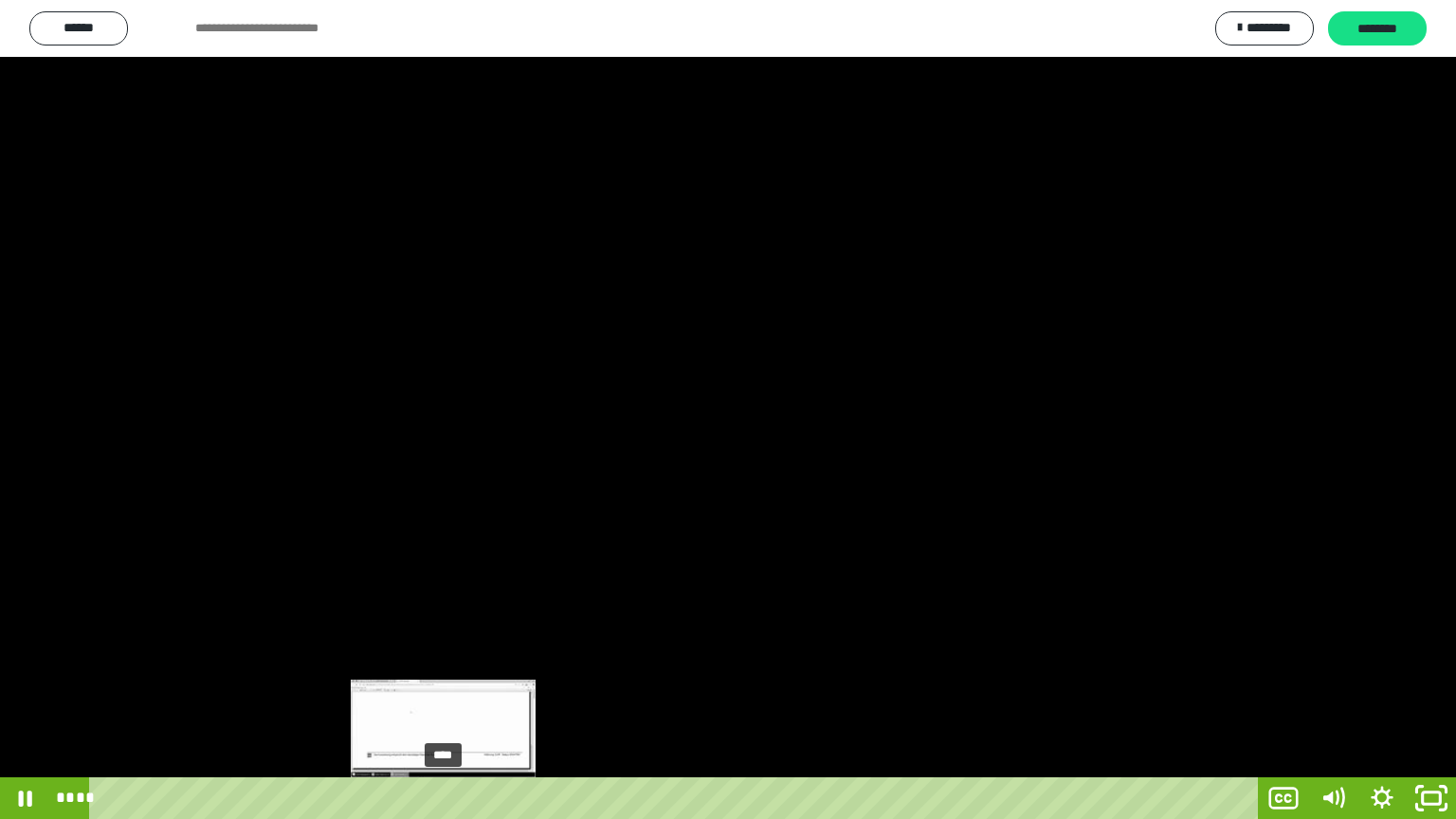 click on "****" at bounding box center [677, 798] 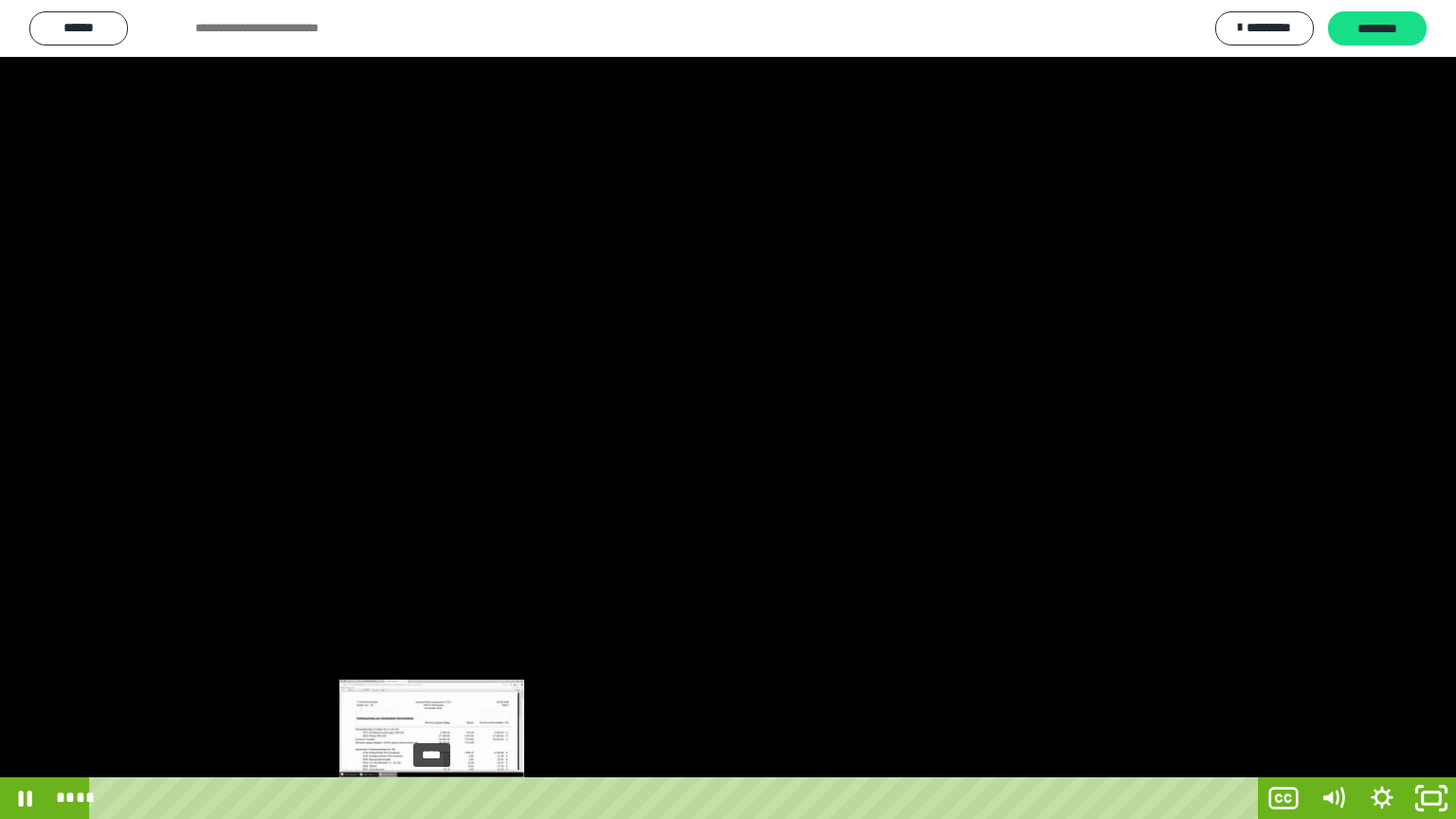 click on "****" at bounding box center (677, 798) 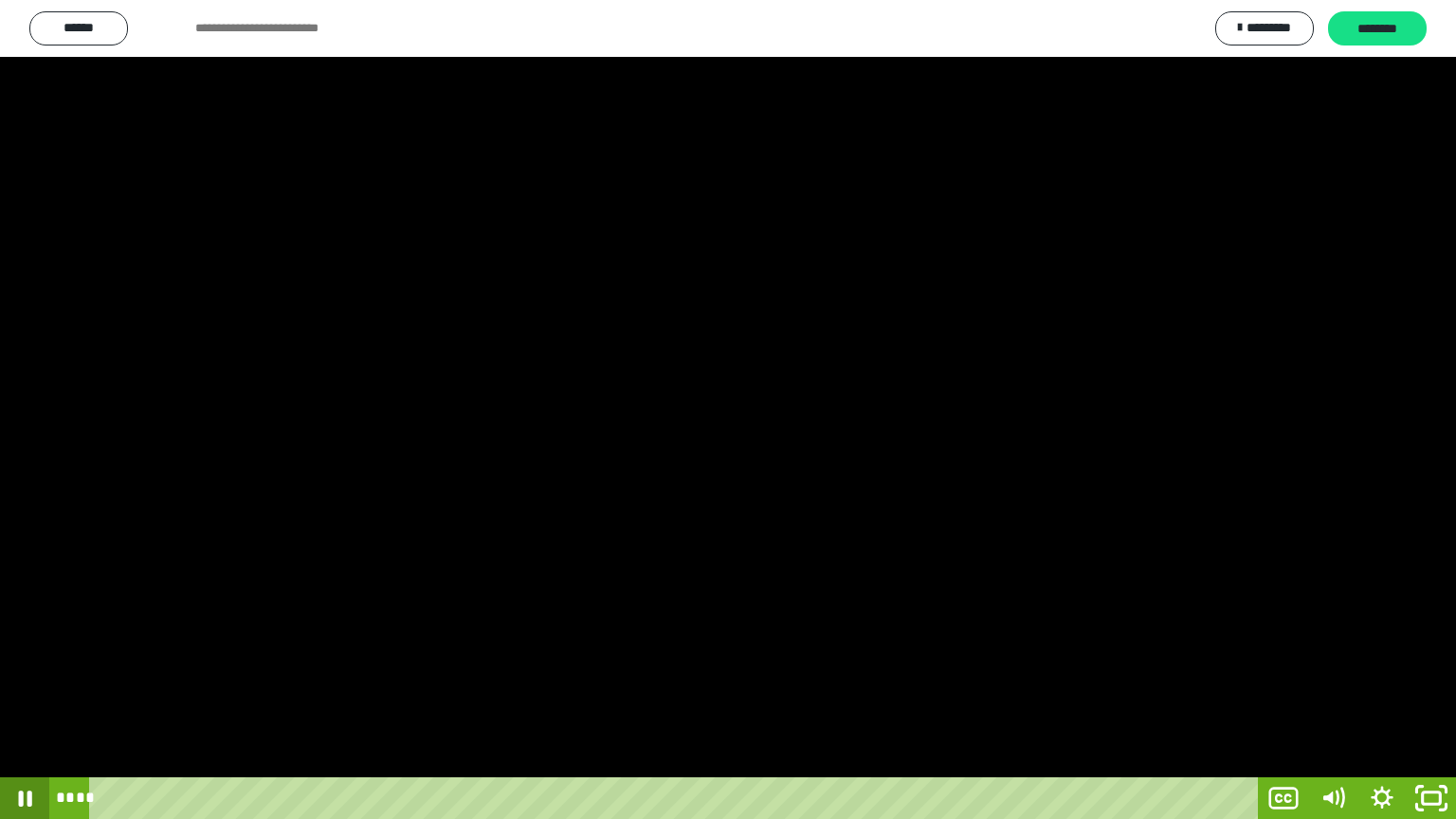 click 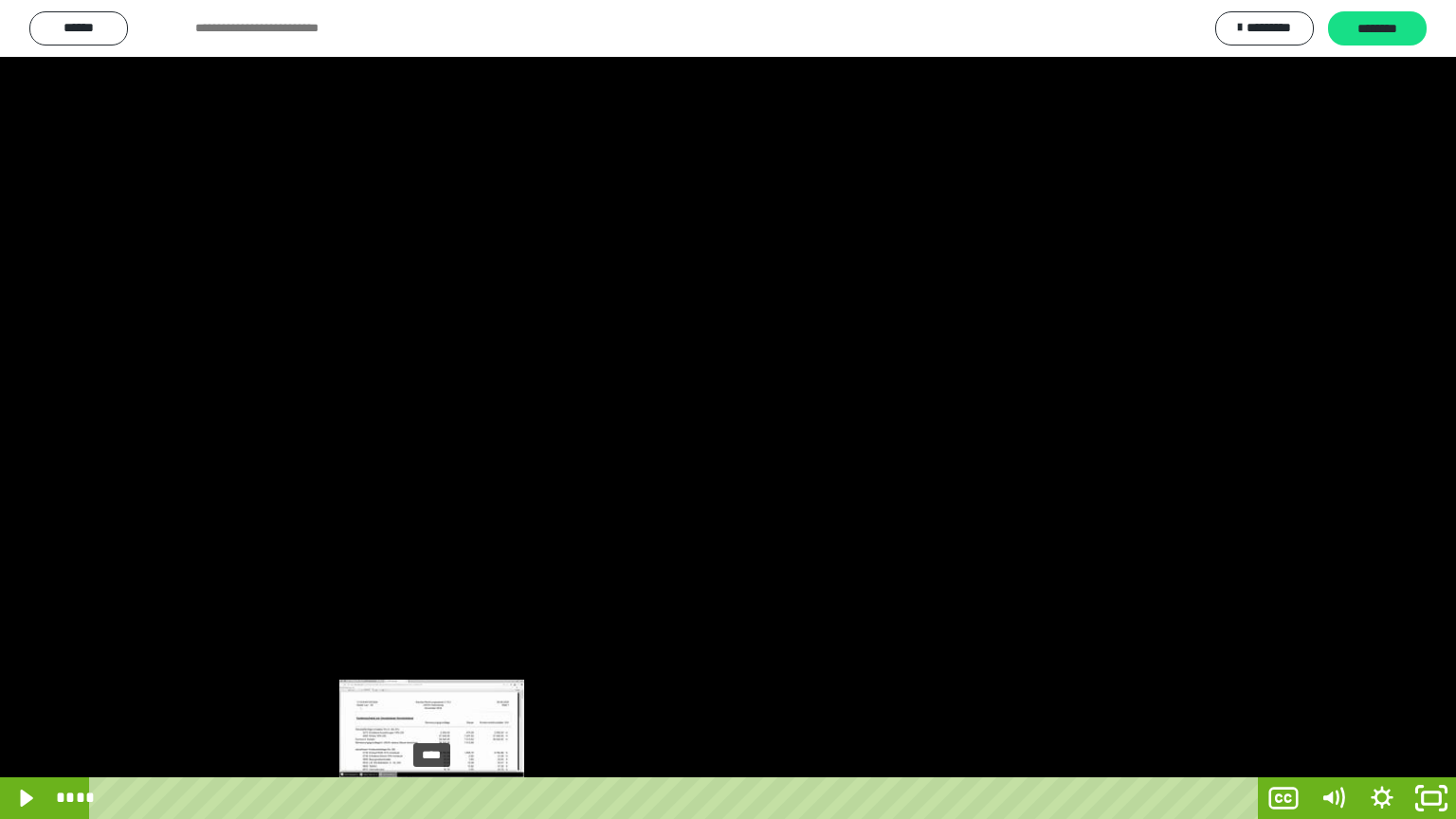 click on "****" at bounding box center (677, 798) 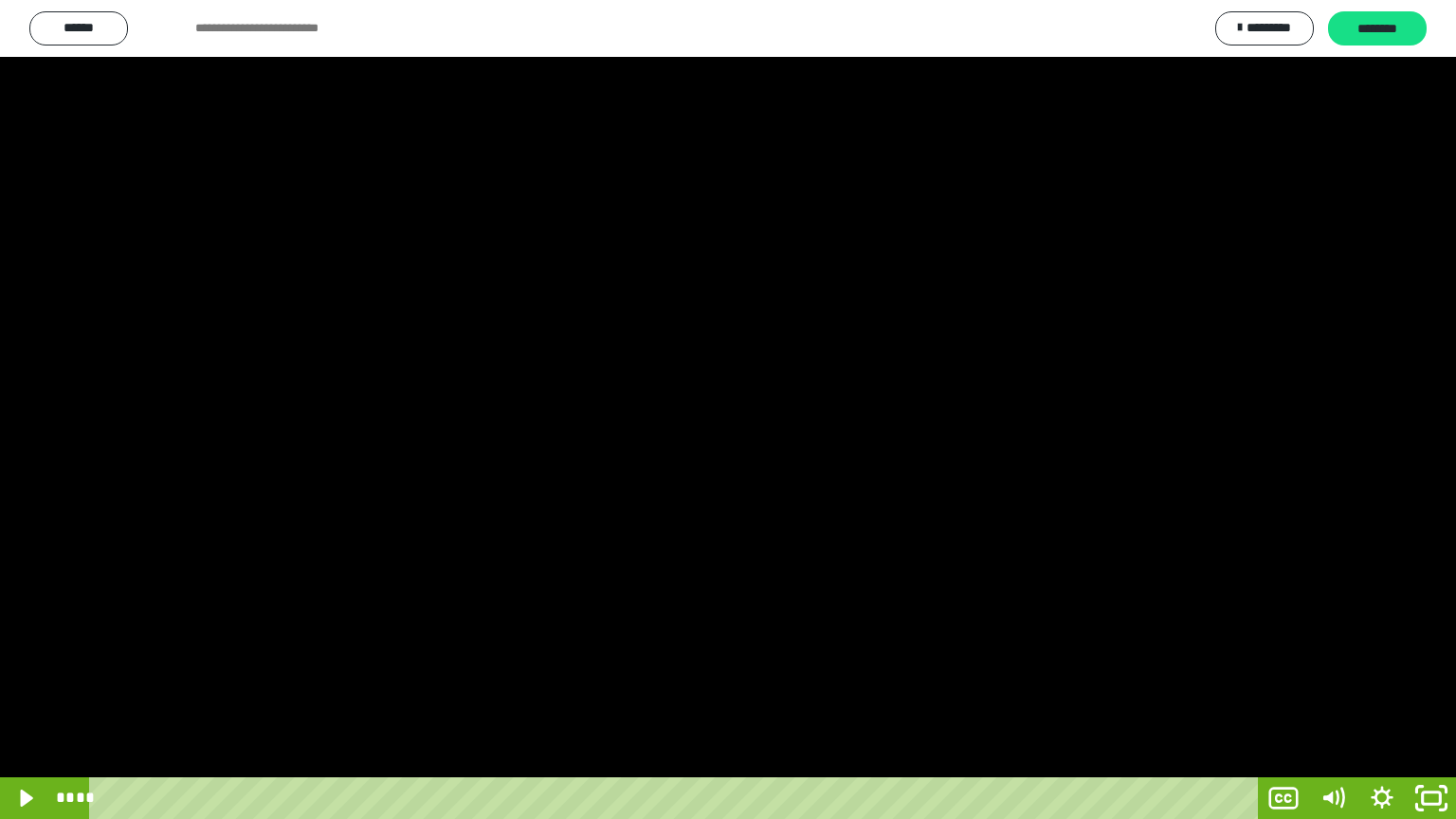 click at bounding box center (728, 410) 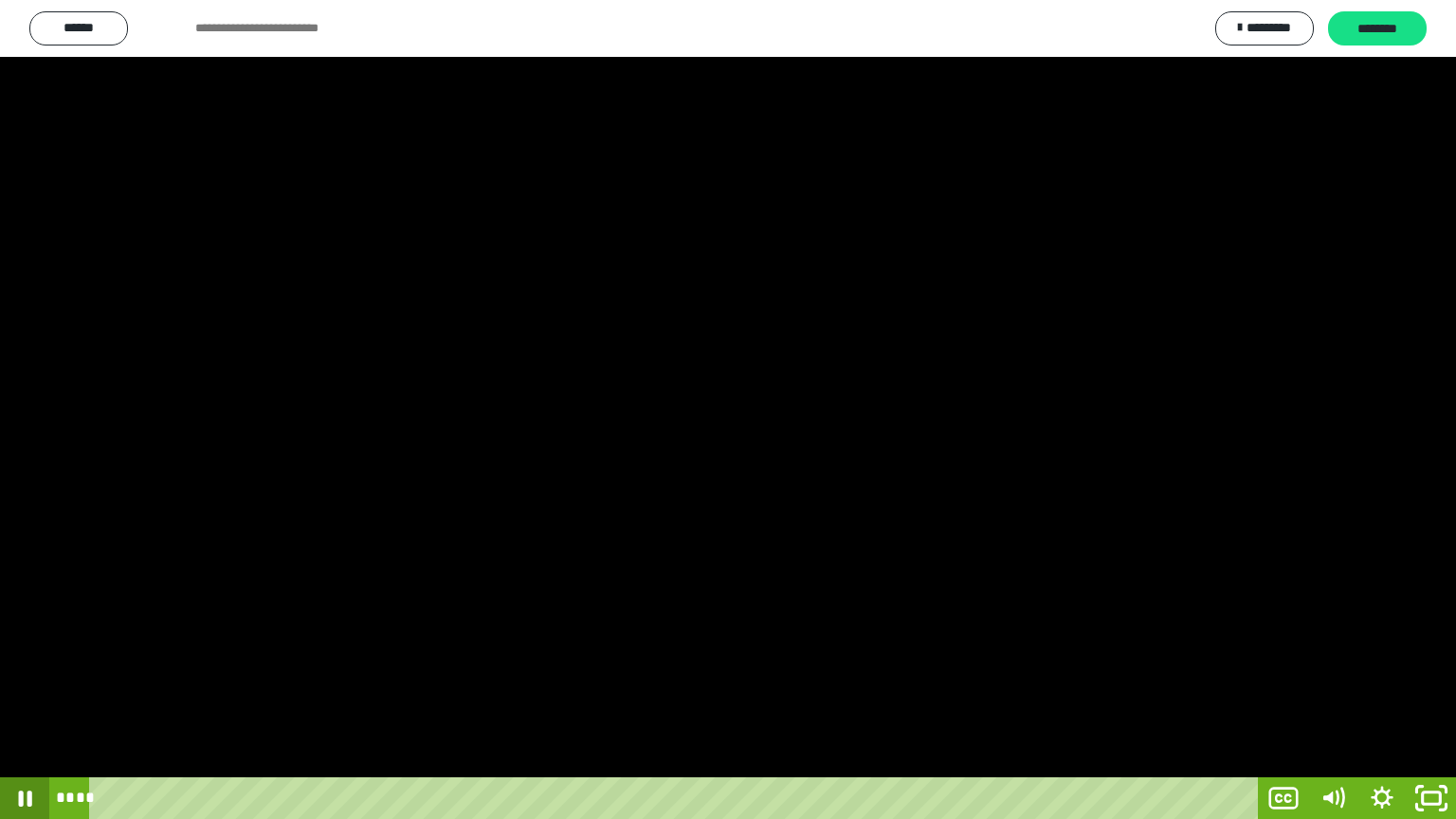 click 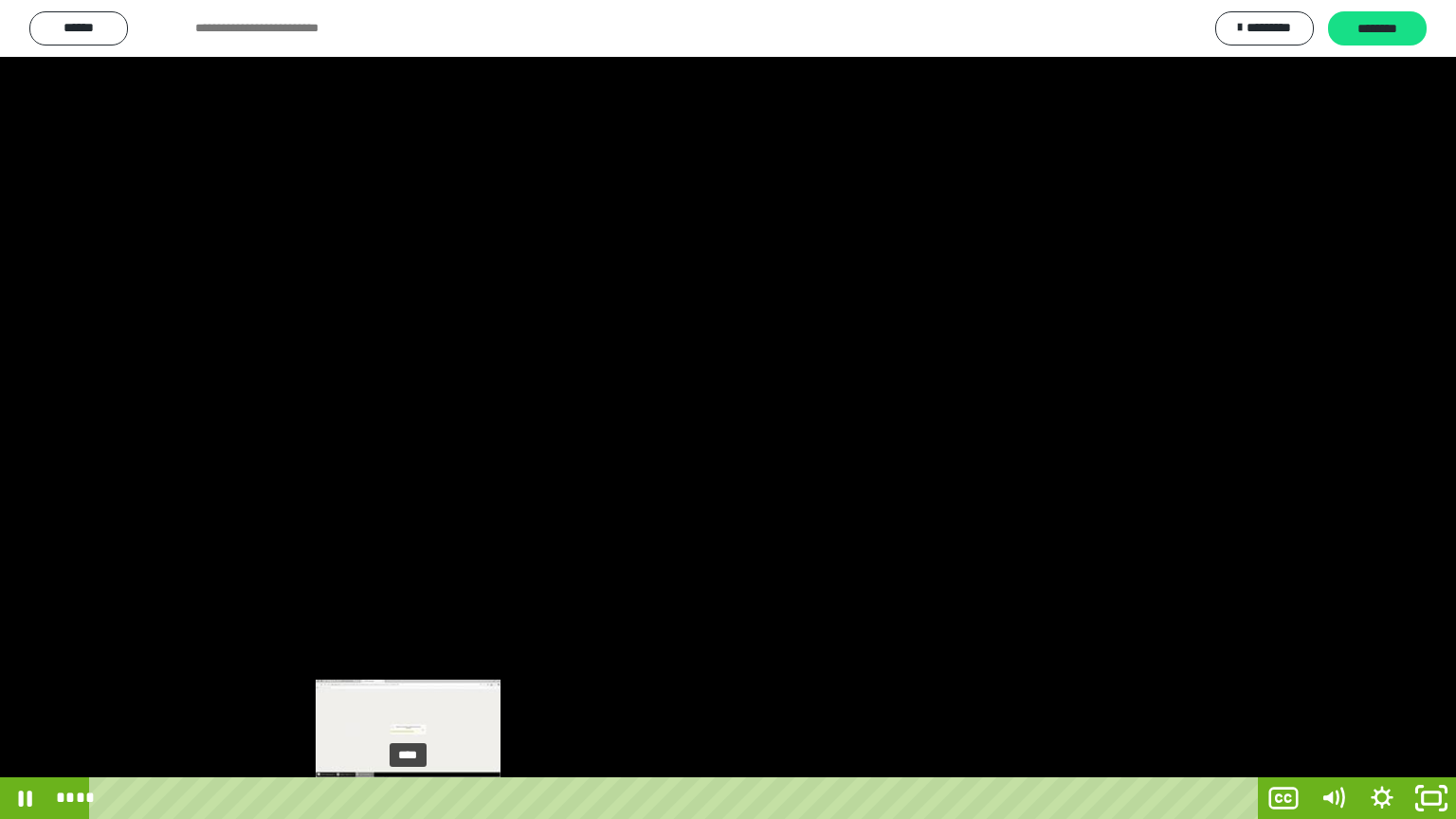 click on "****" at bounding box center (677, 798) 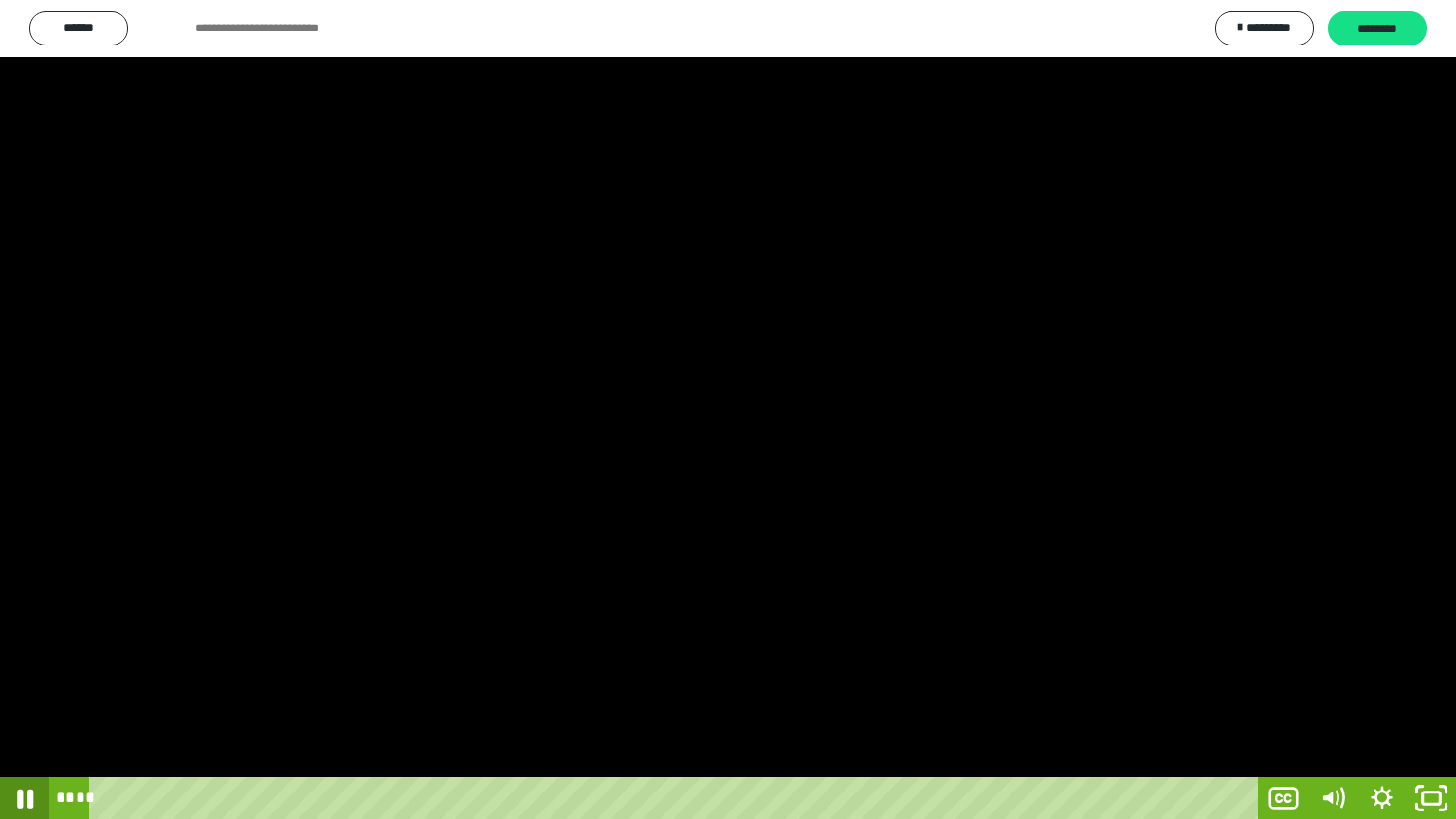 click 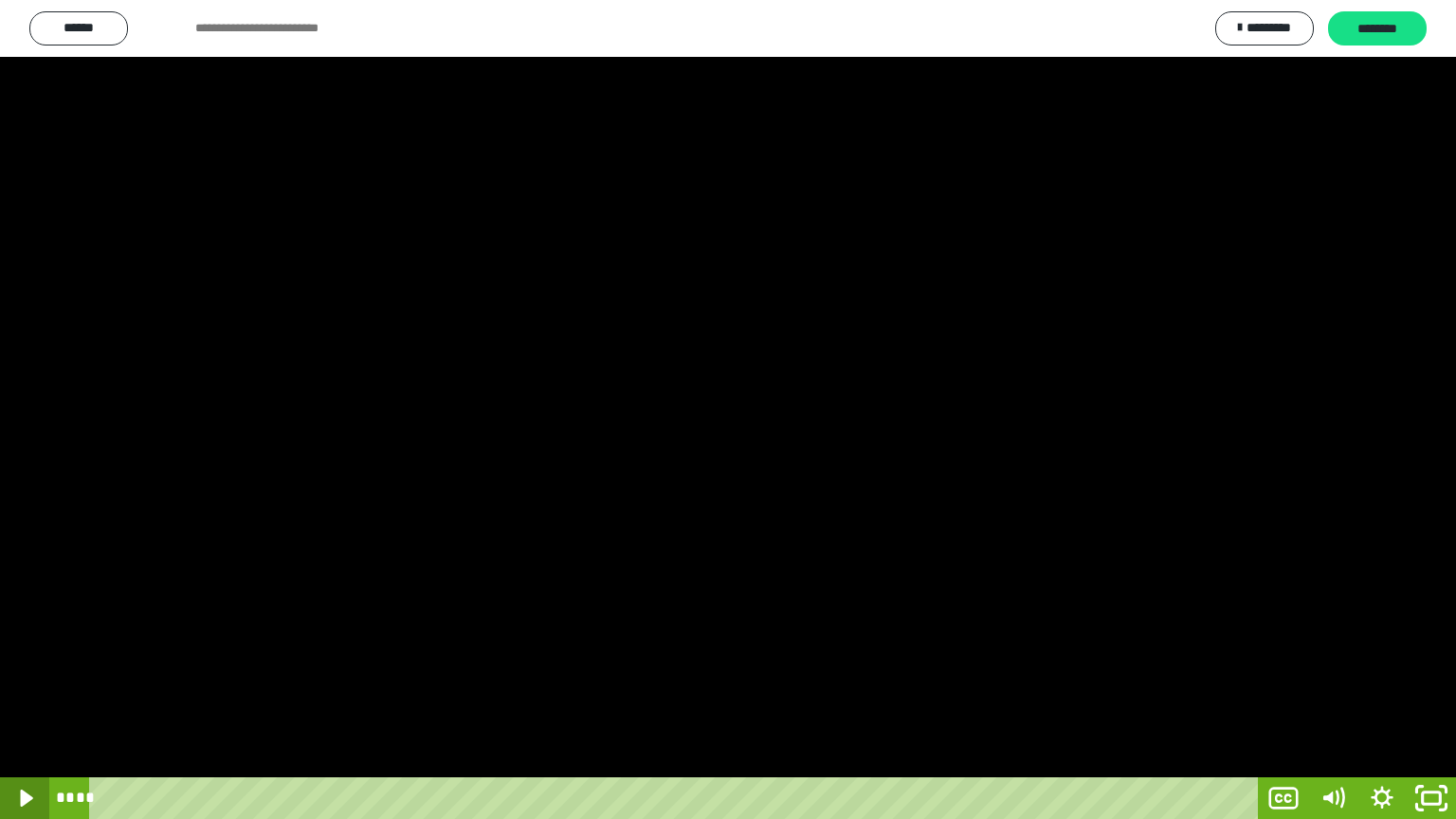 click 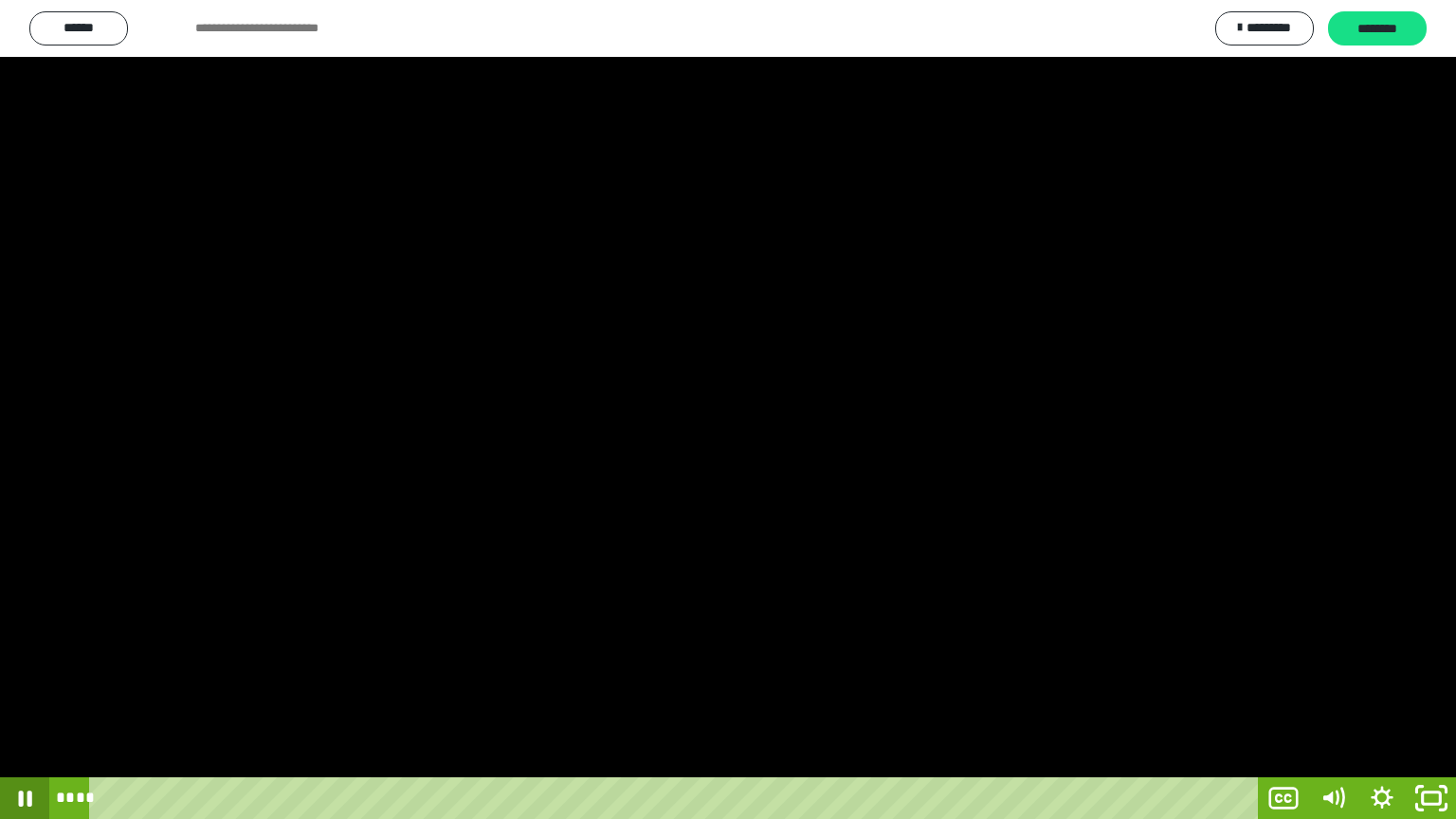 click 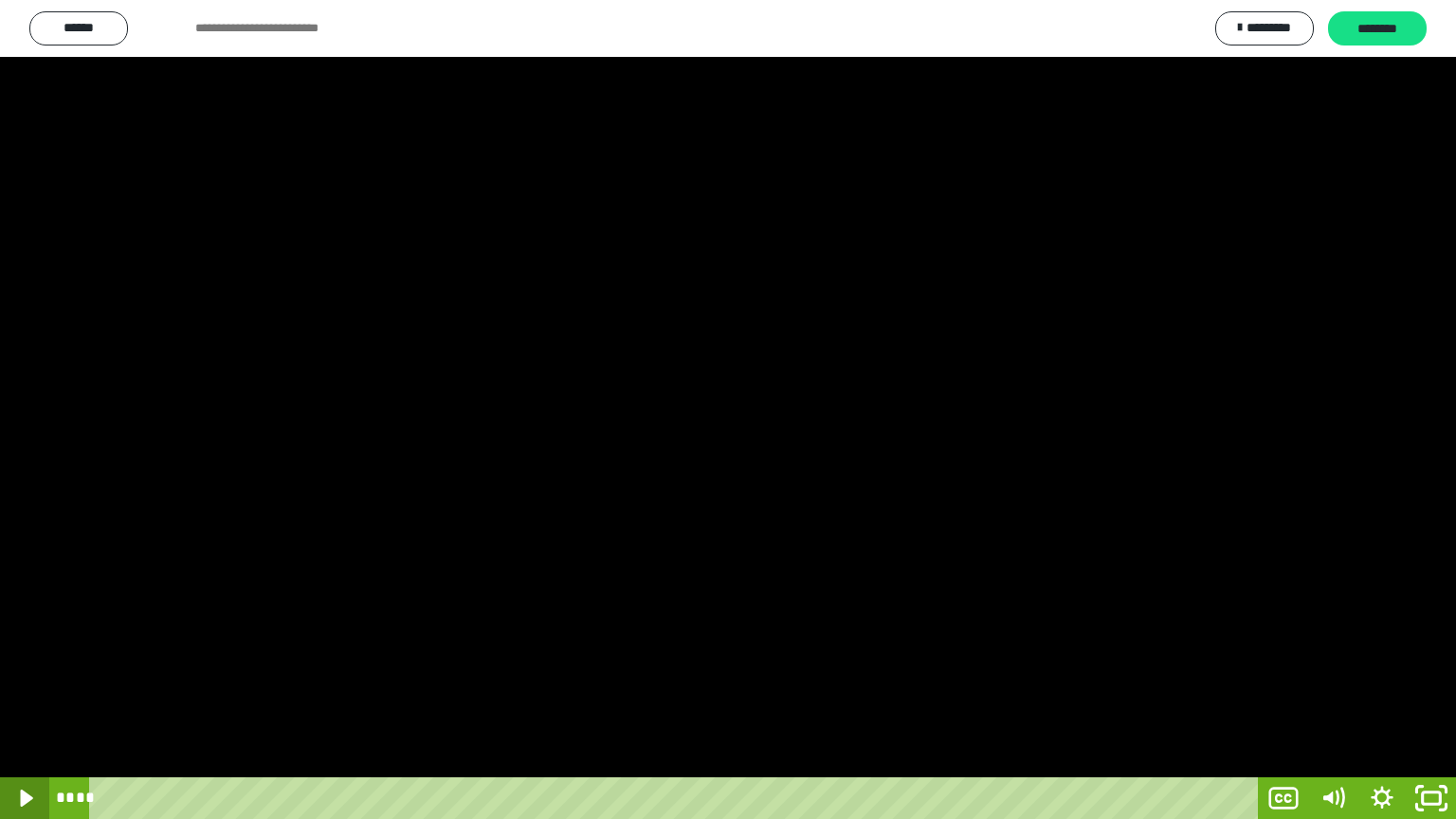 click 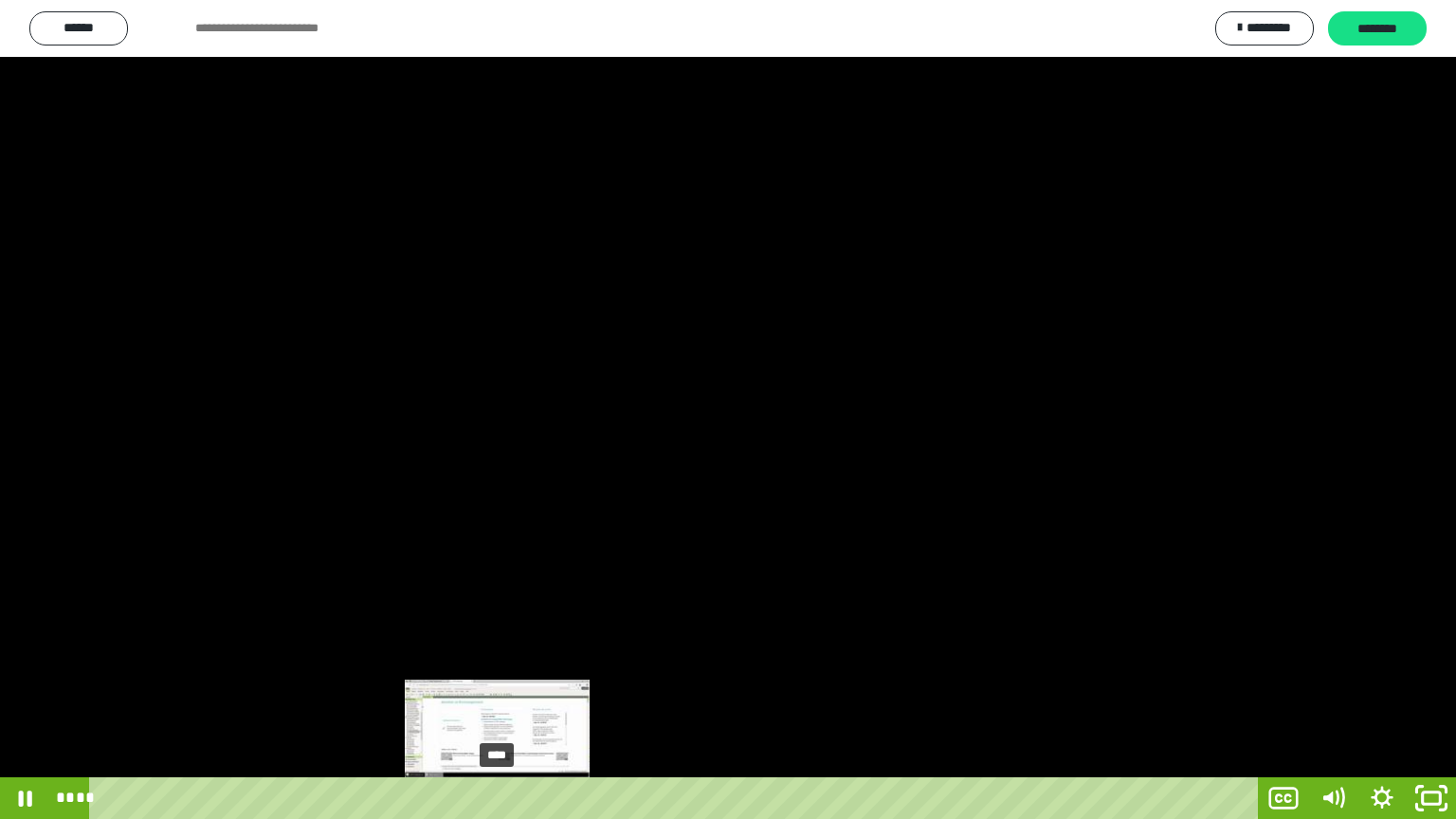 click on "****" at bounding box center (677, 798) 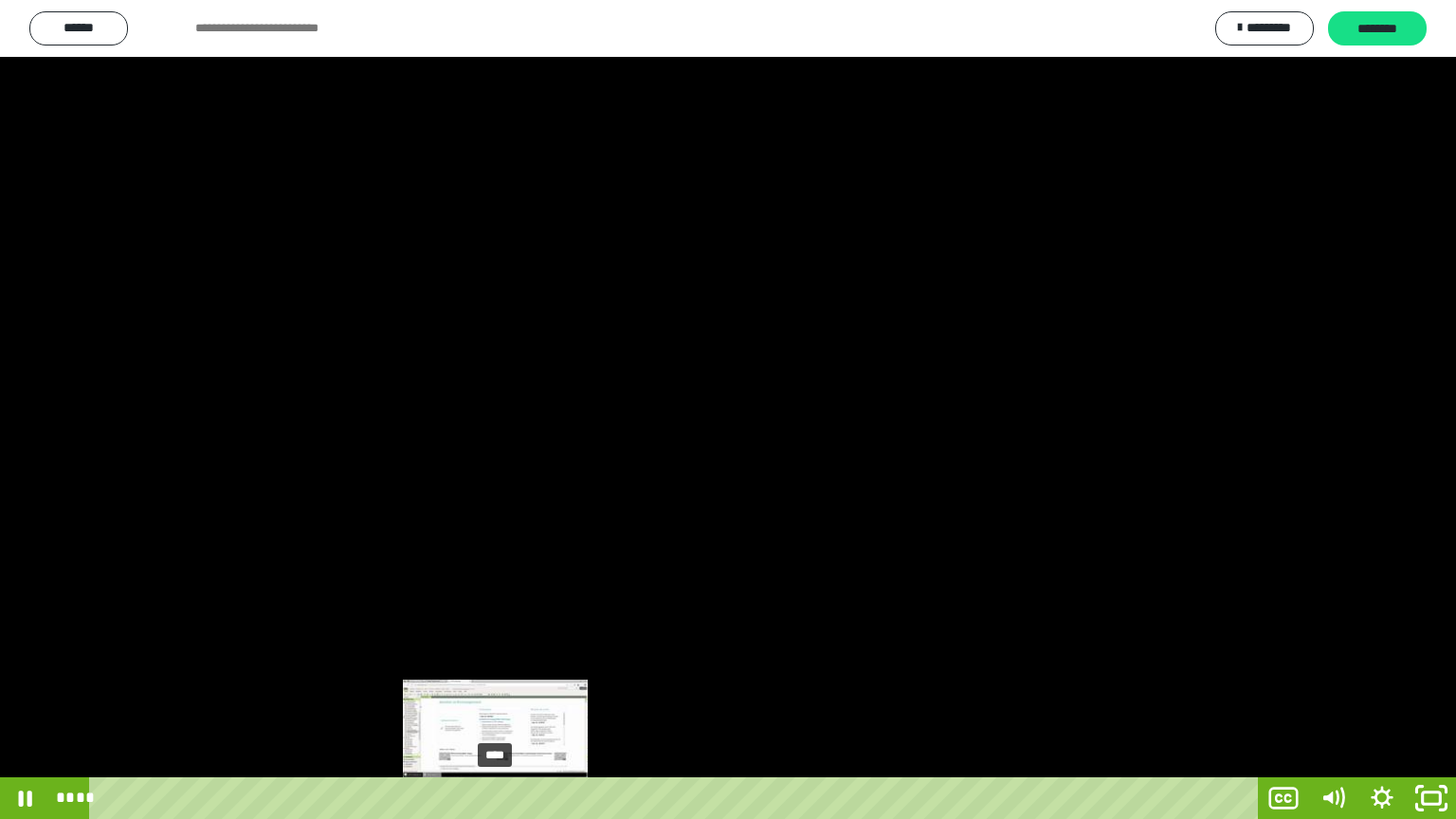 click at bounding box center [495, 798] 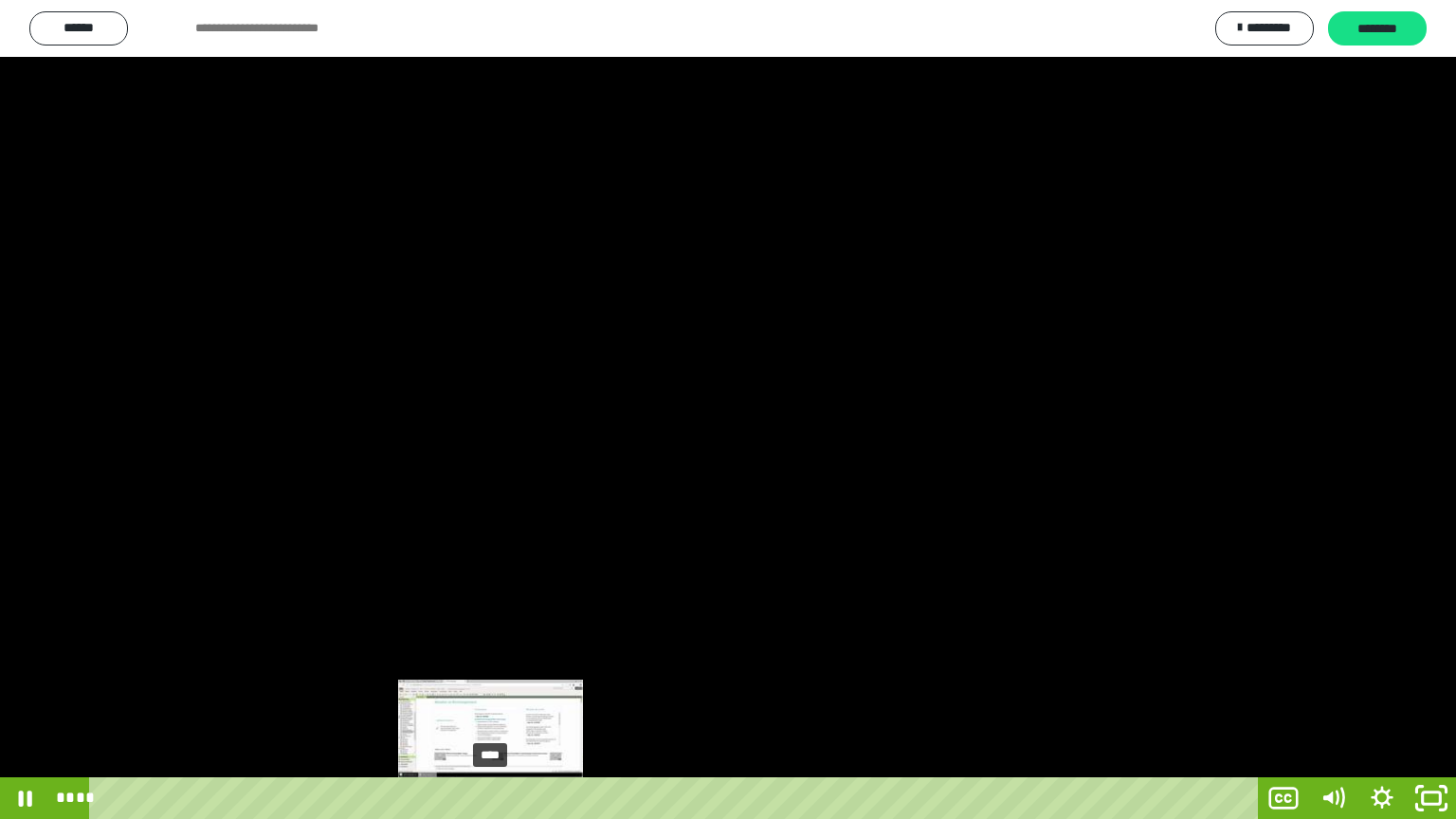 click at bounding box center (490, 798) 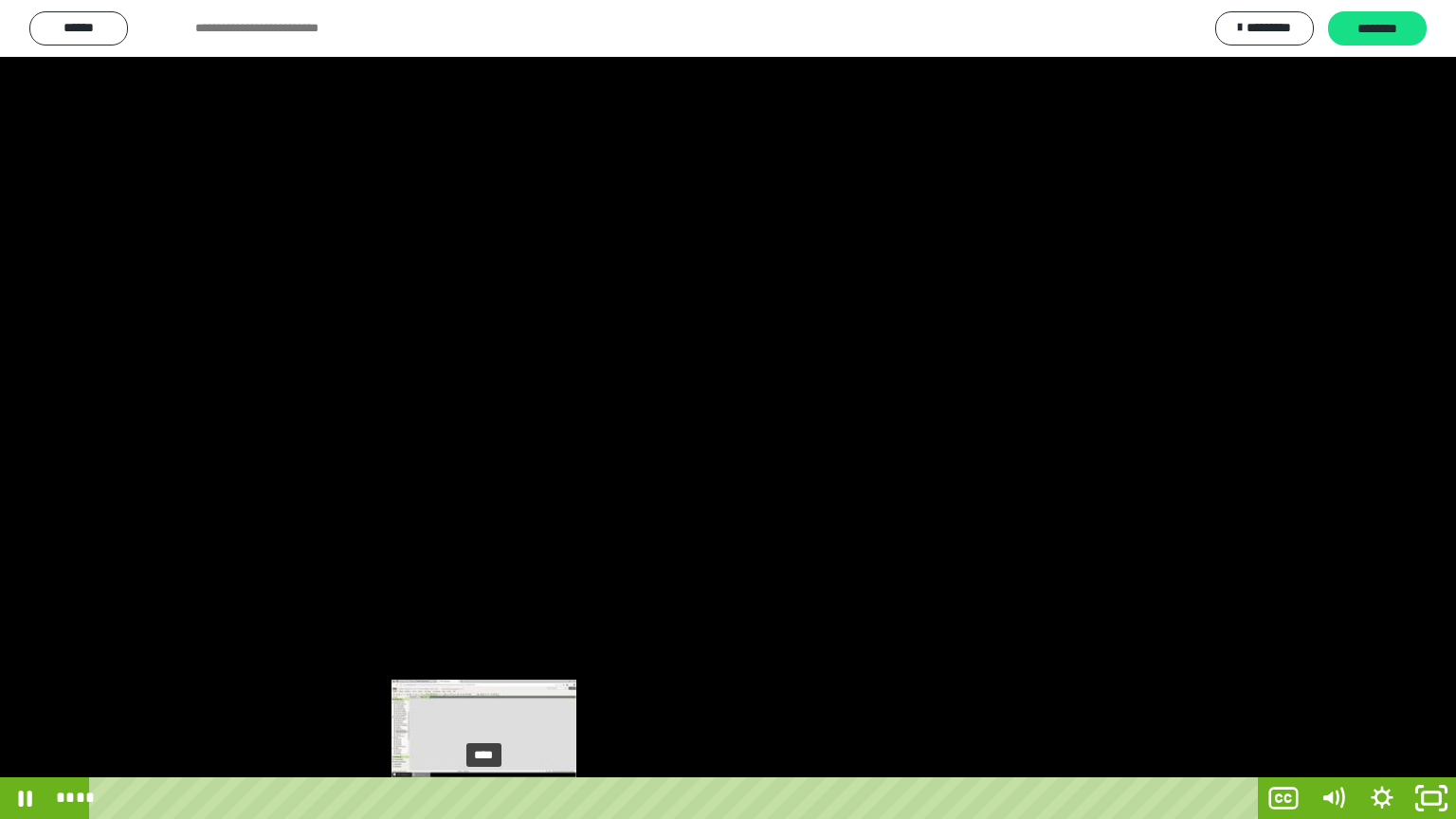 click on "****" at bounding box center [677, 798] 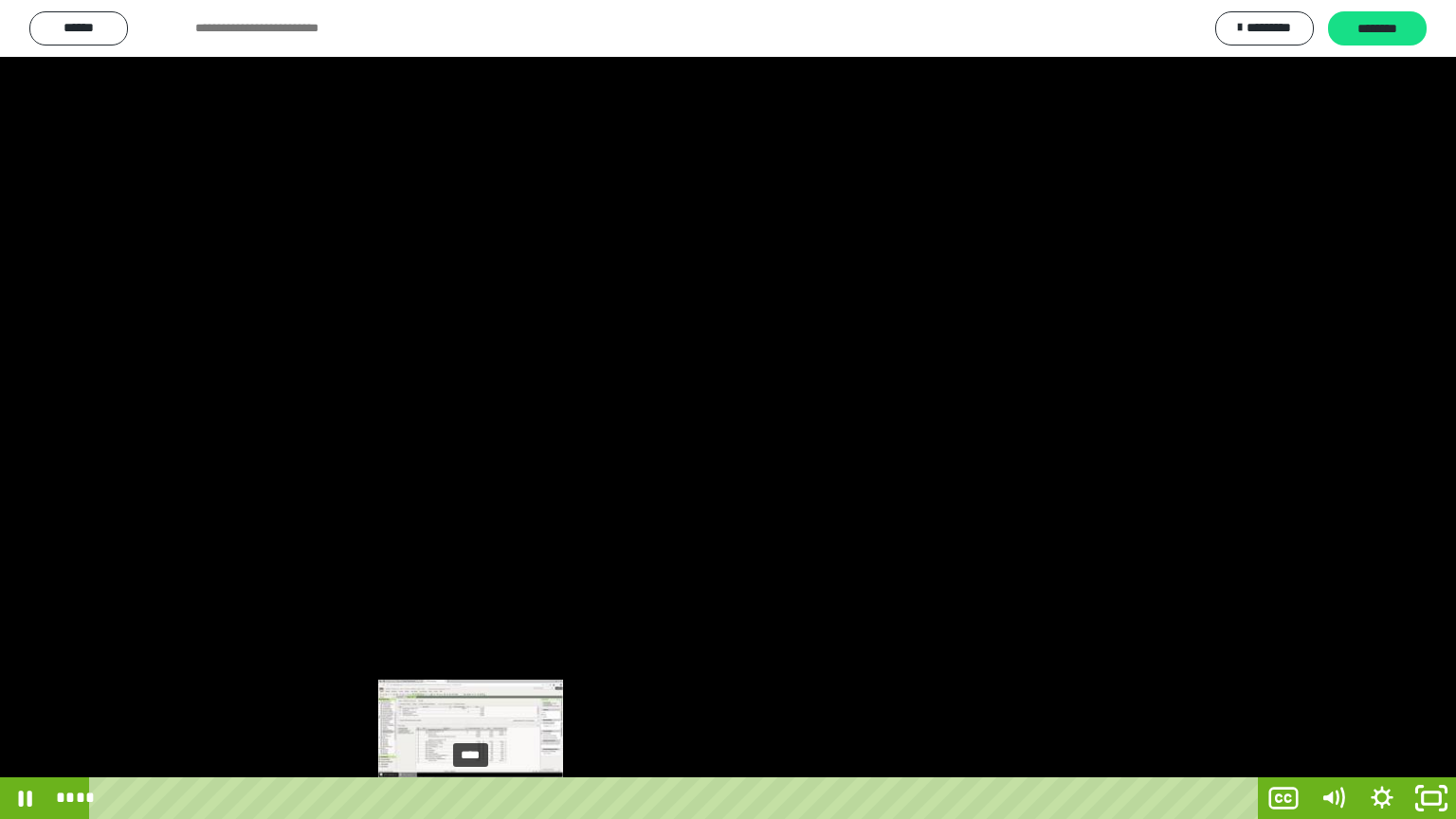 click on "****" at bounding box center (677, 798) 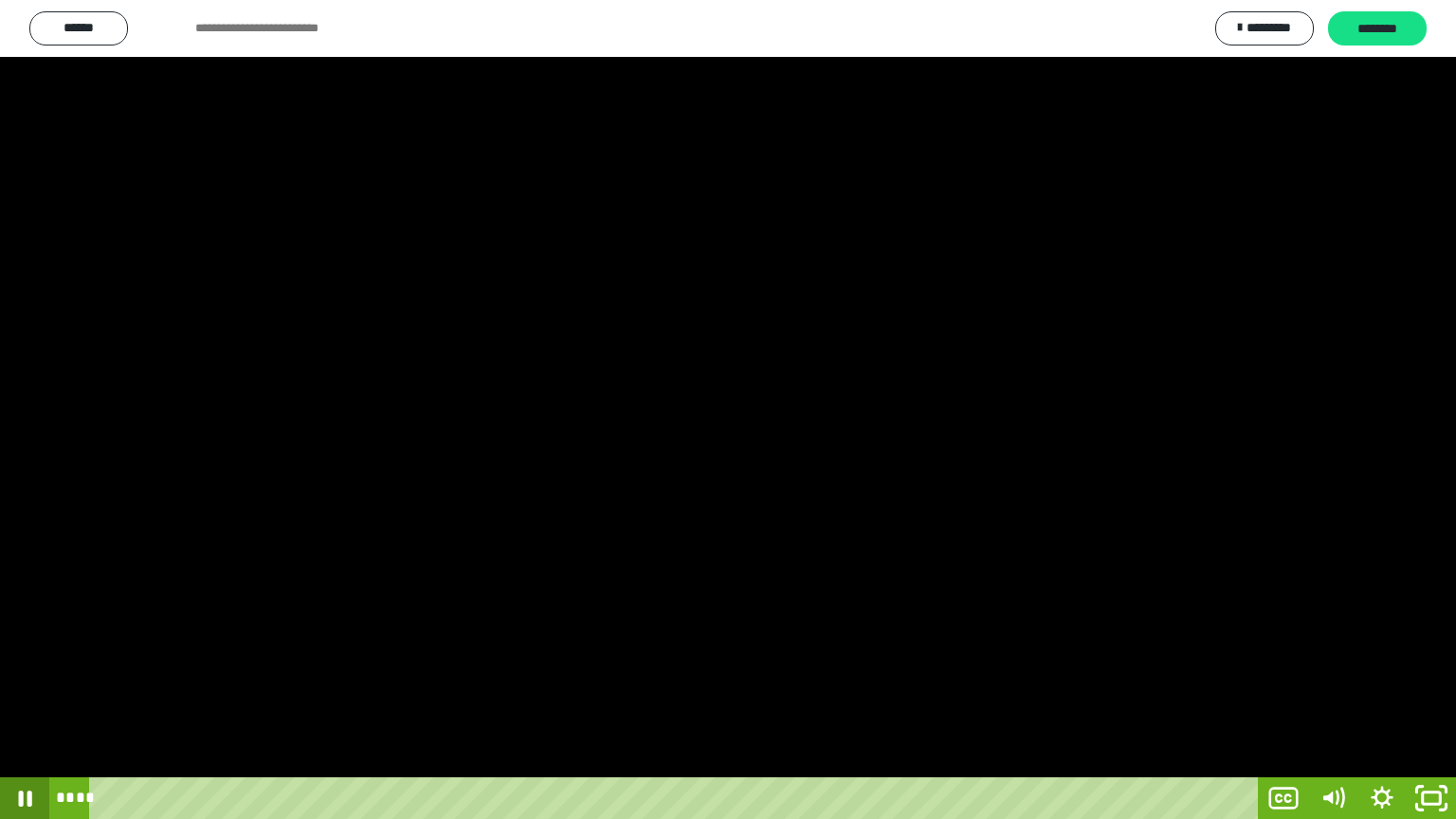 click 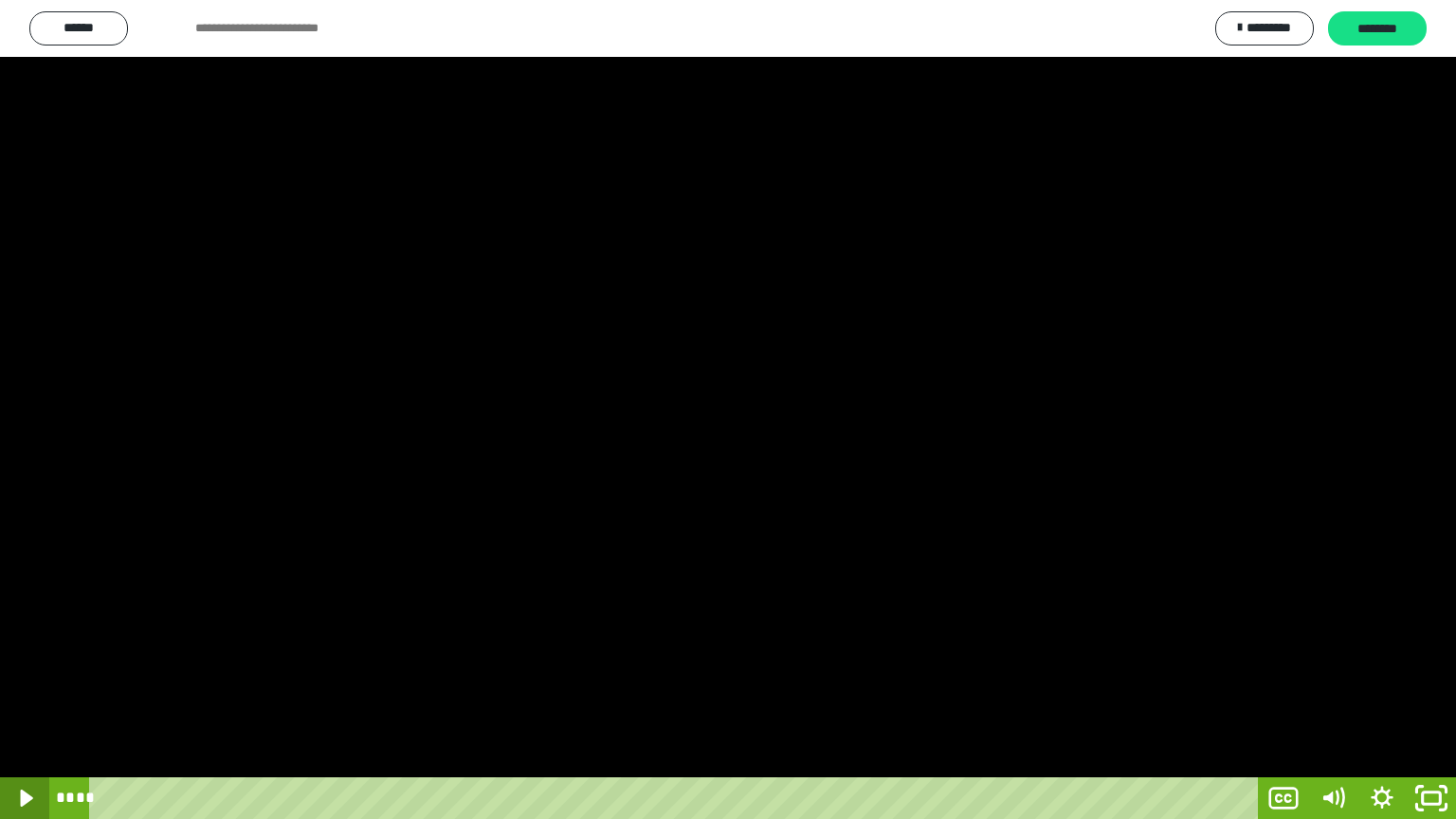 click 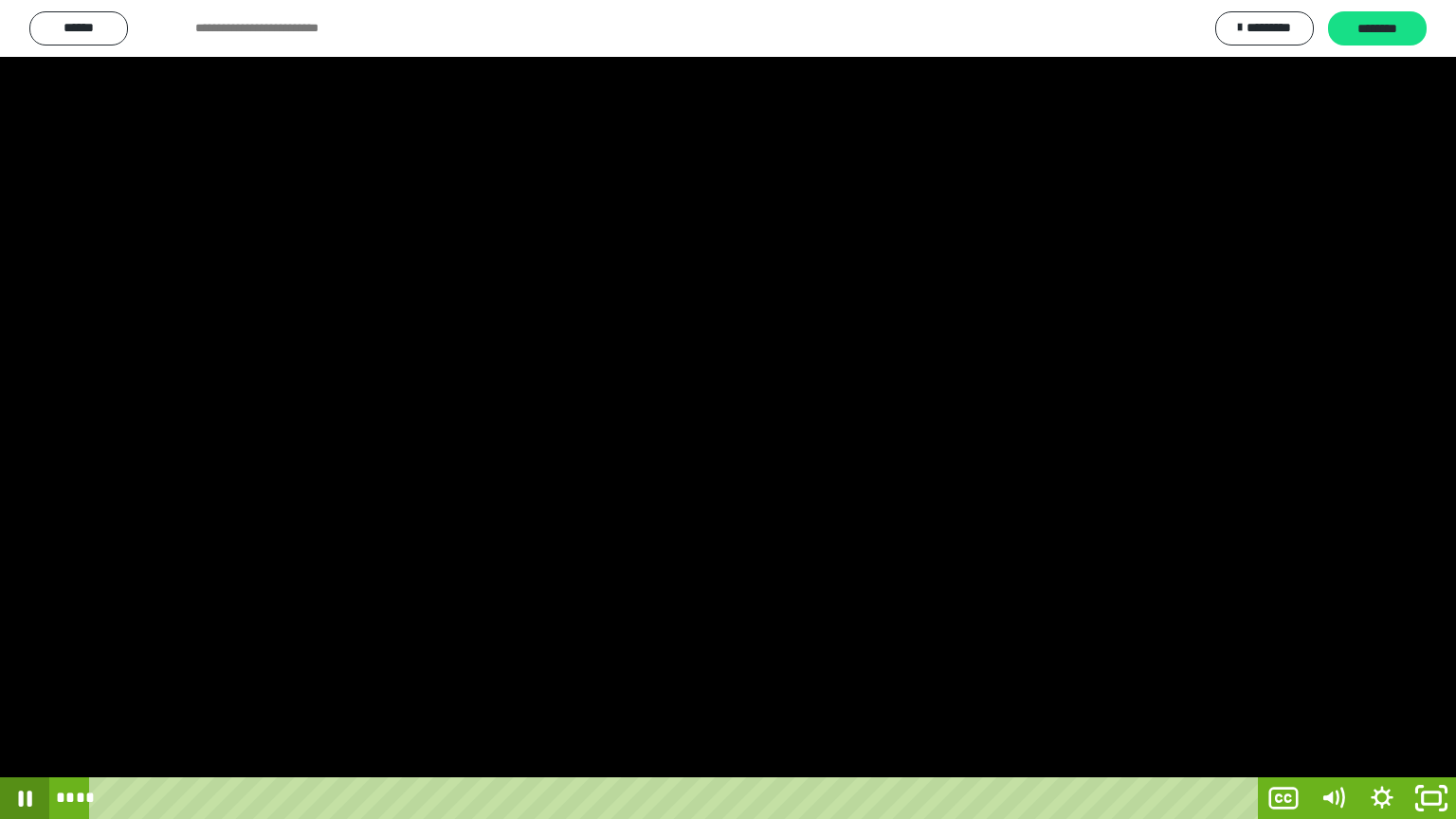 click 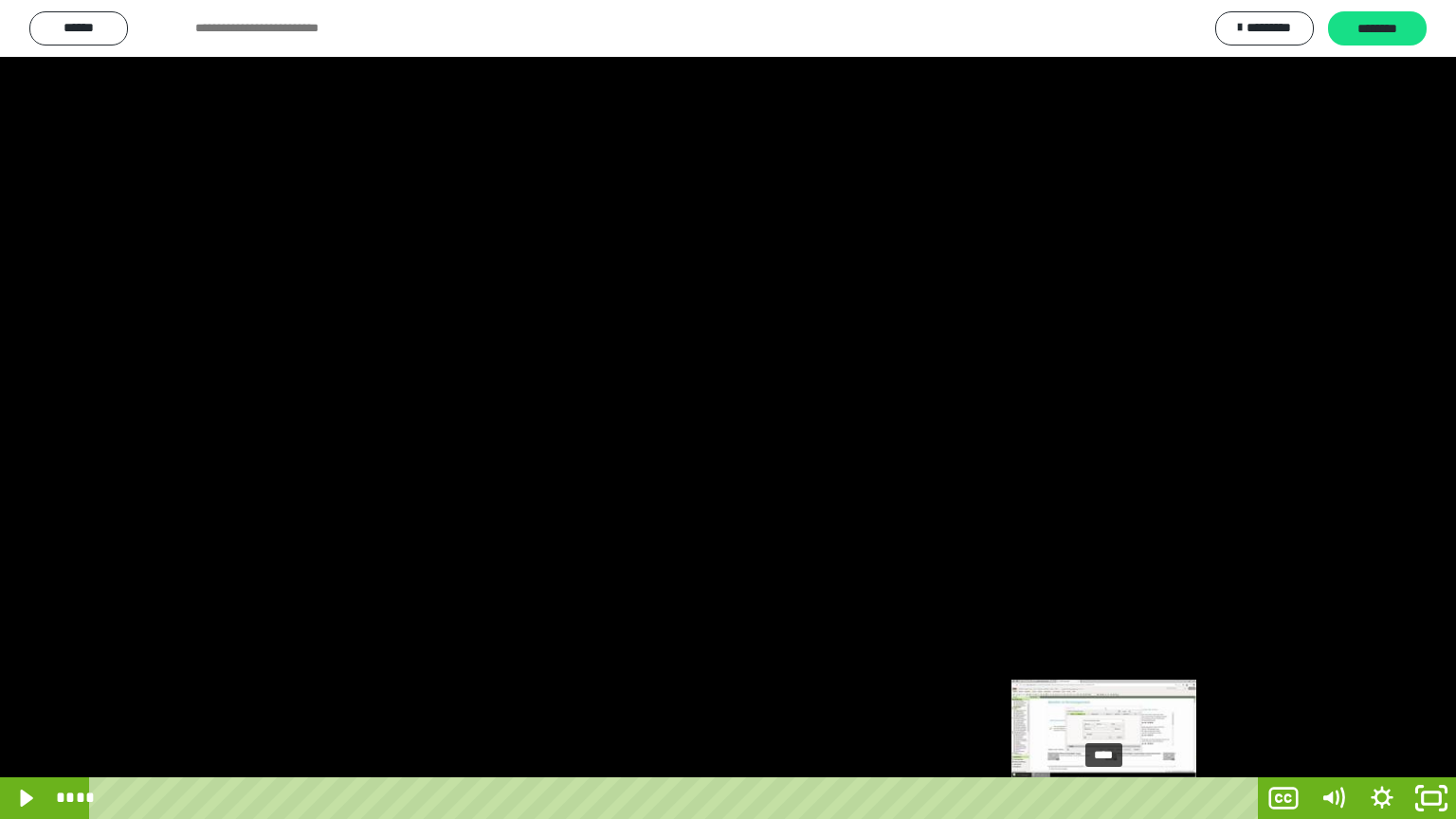 click on "****" at bounding box center [677, 798] 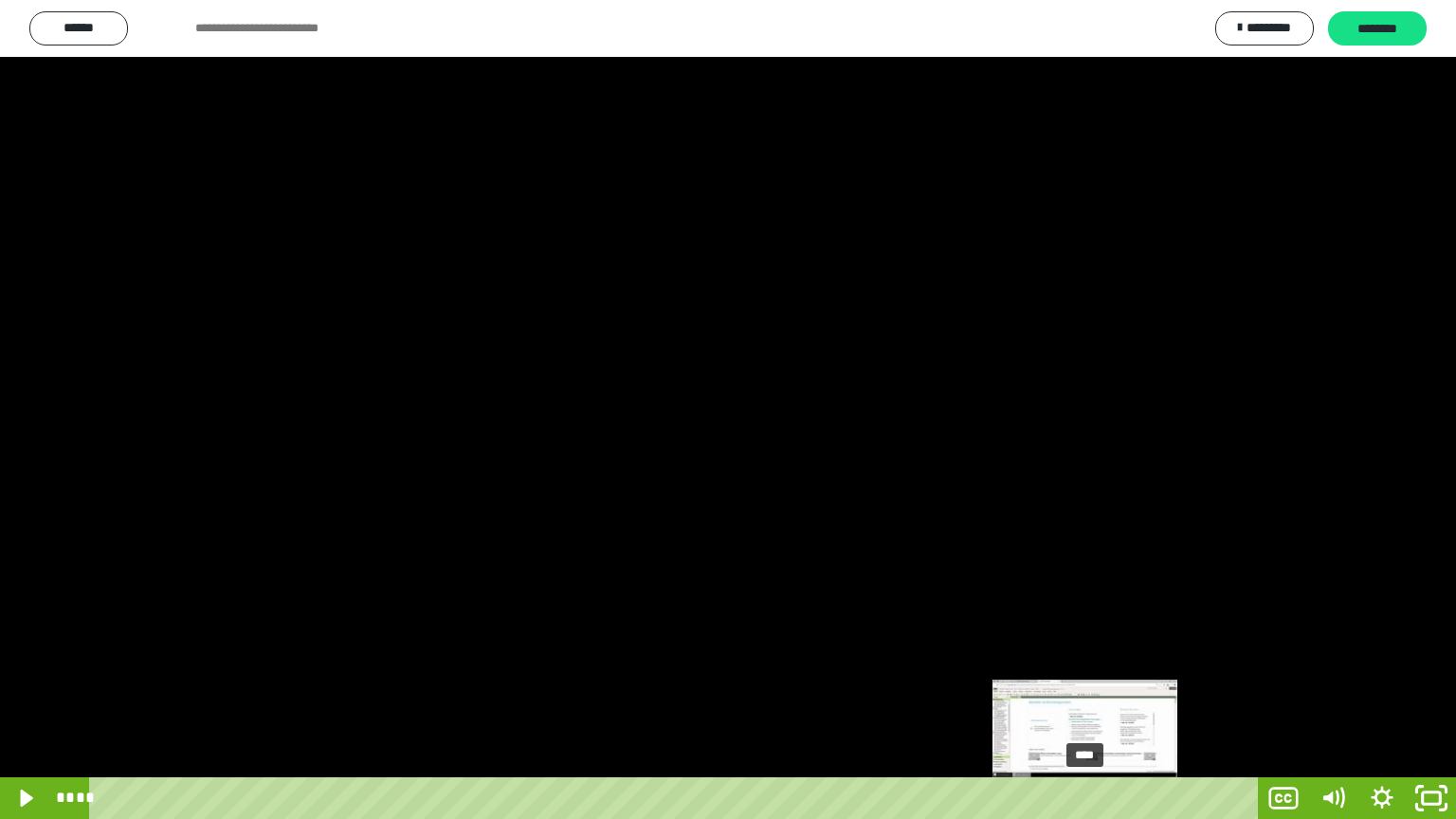 click on "****" at bounding box center [677, 798] 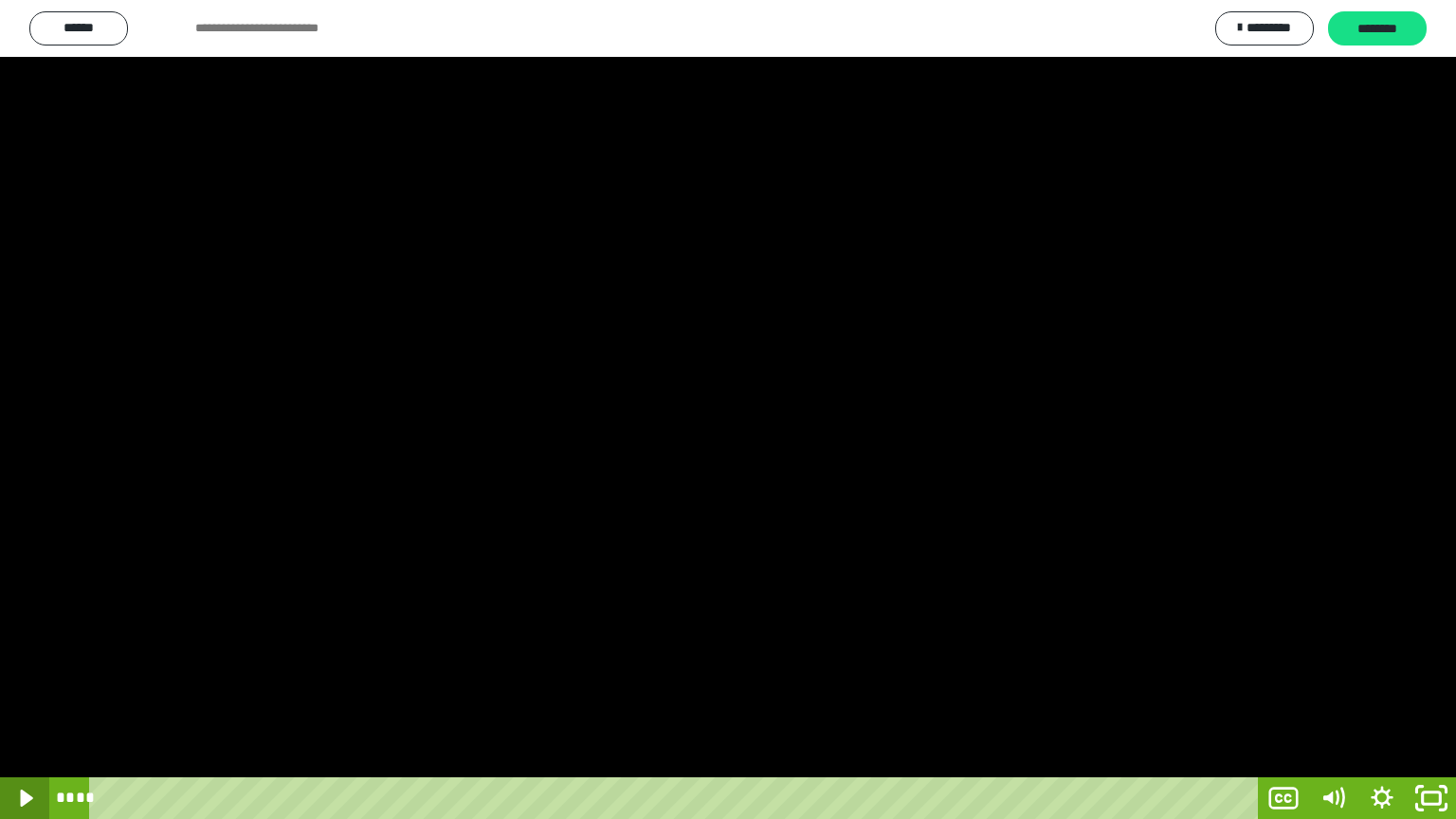 click 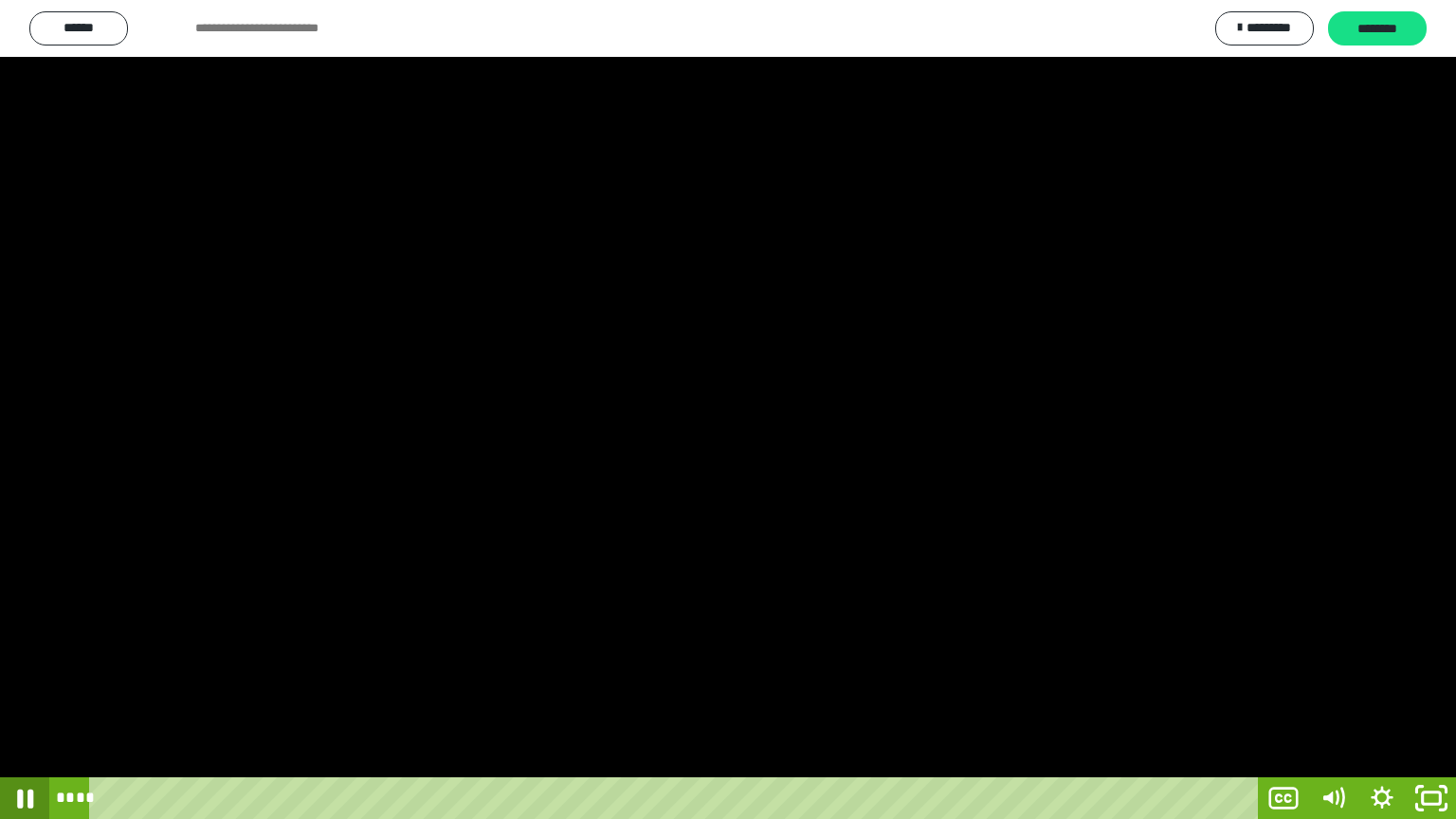 click 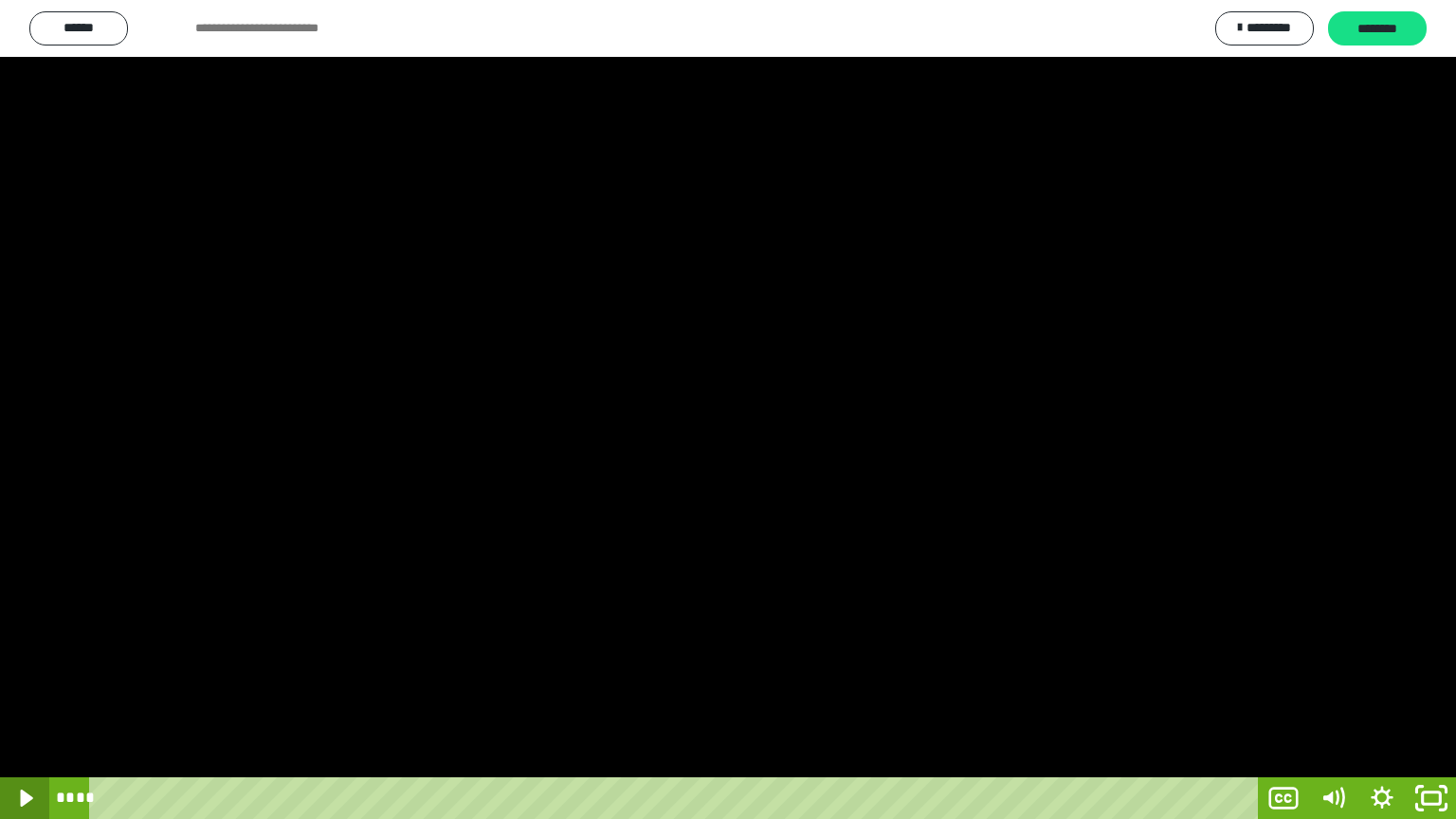 click 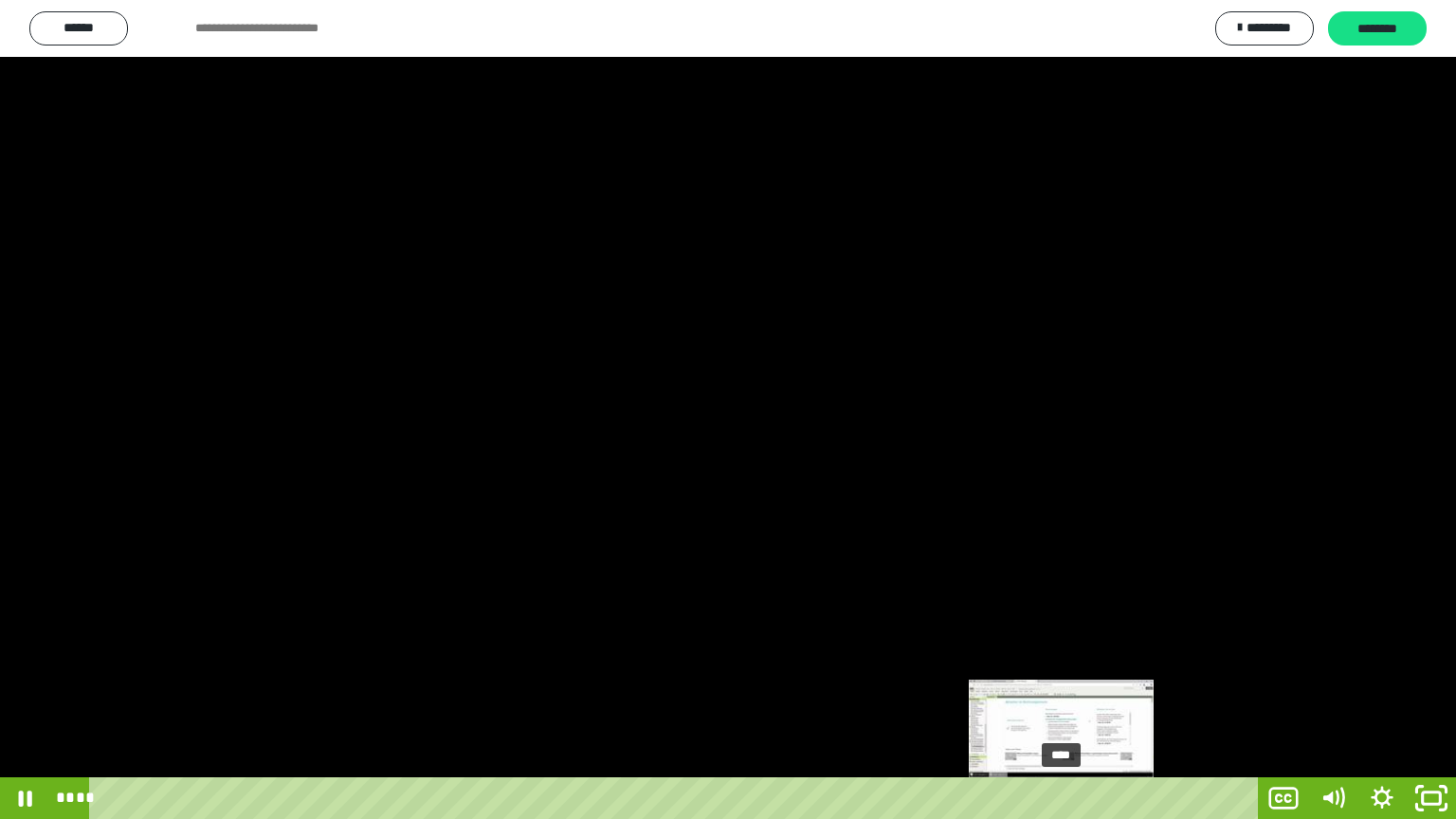 click on "****" at bounding box center (677, 798) 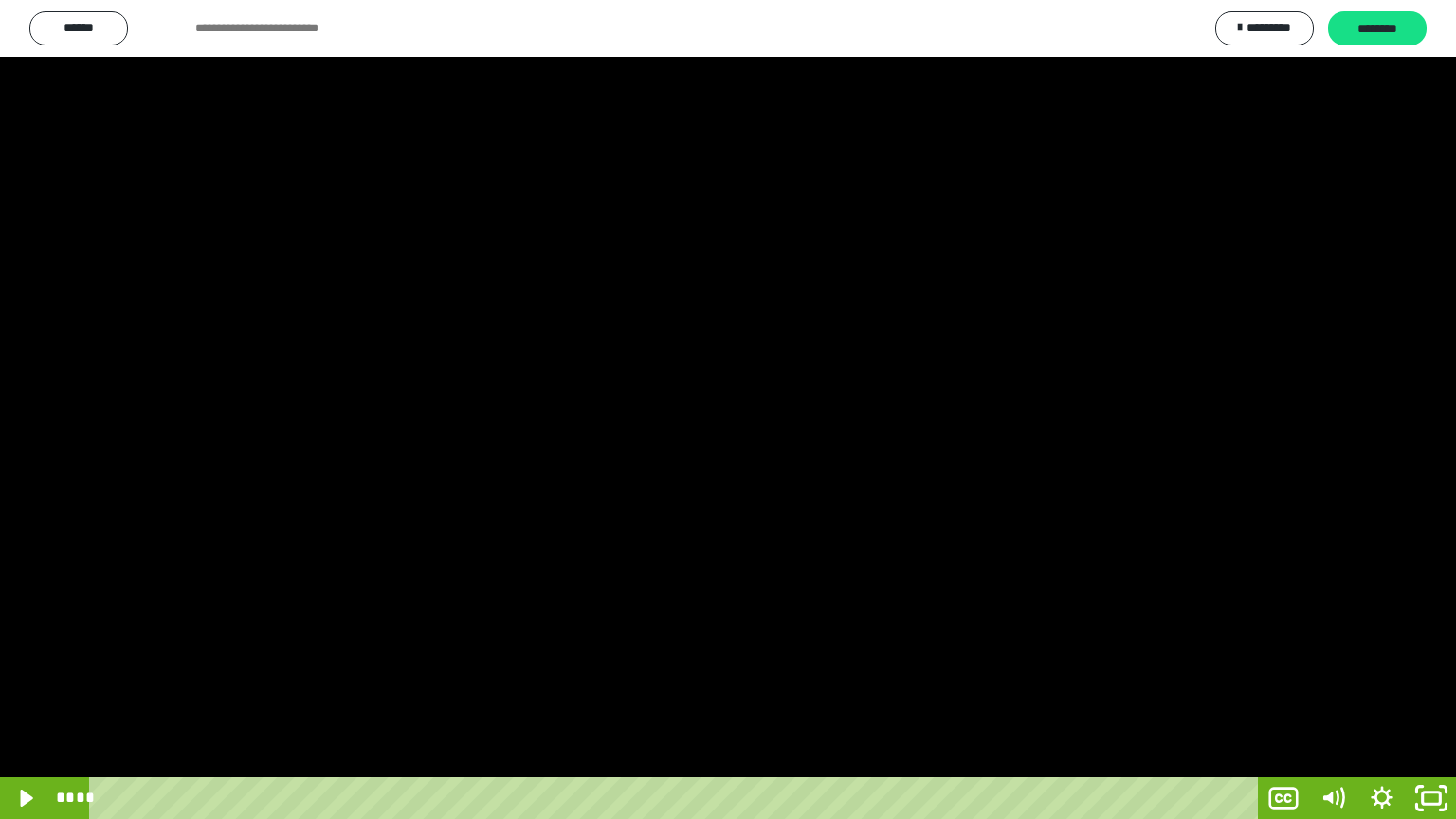 click at bounding box center (728, 410) 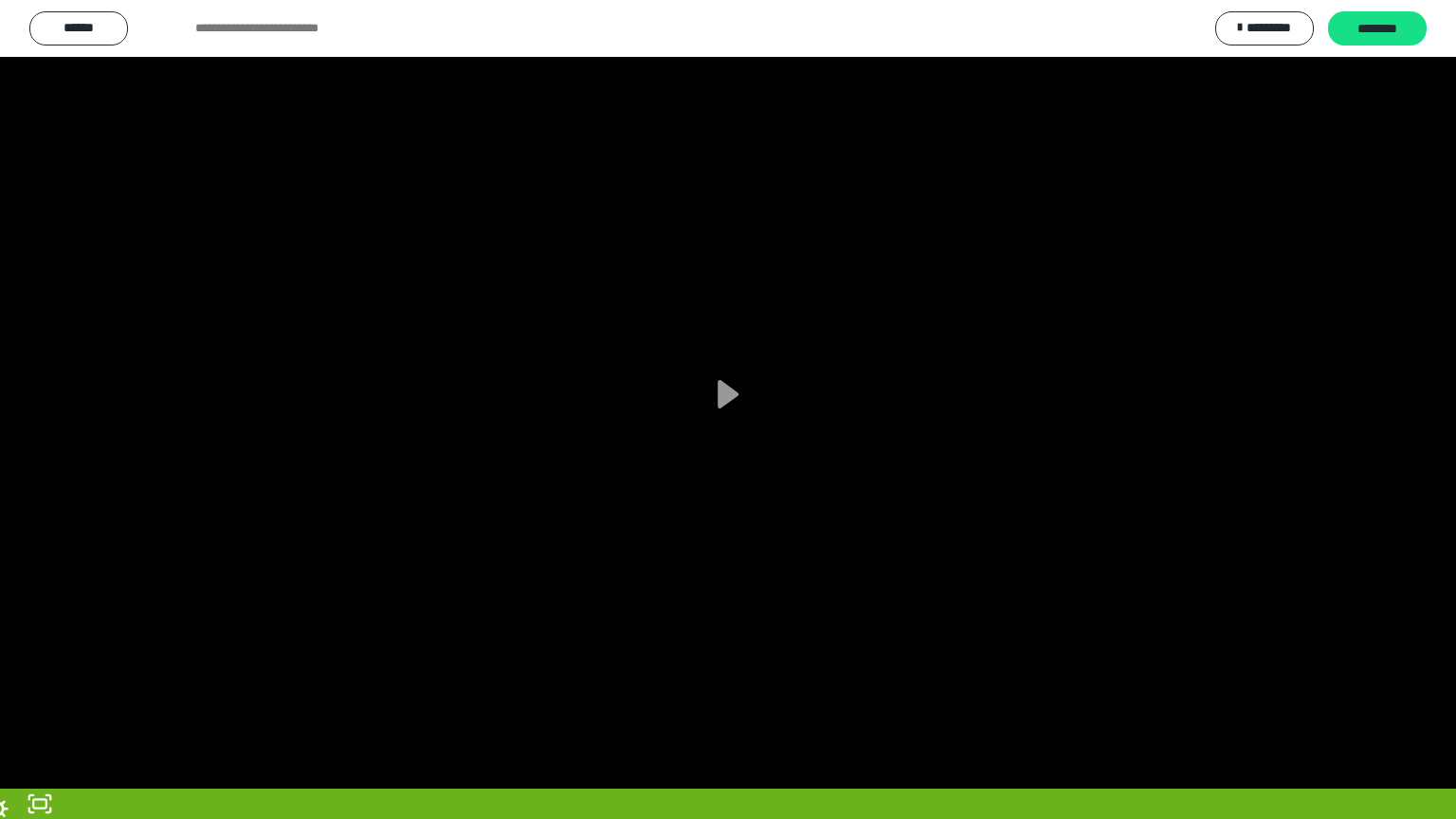 scroll, scrollTop: 3513, scrollLeft: 0, axis: vertical 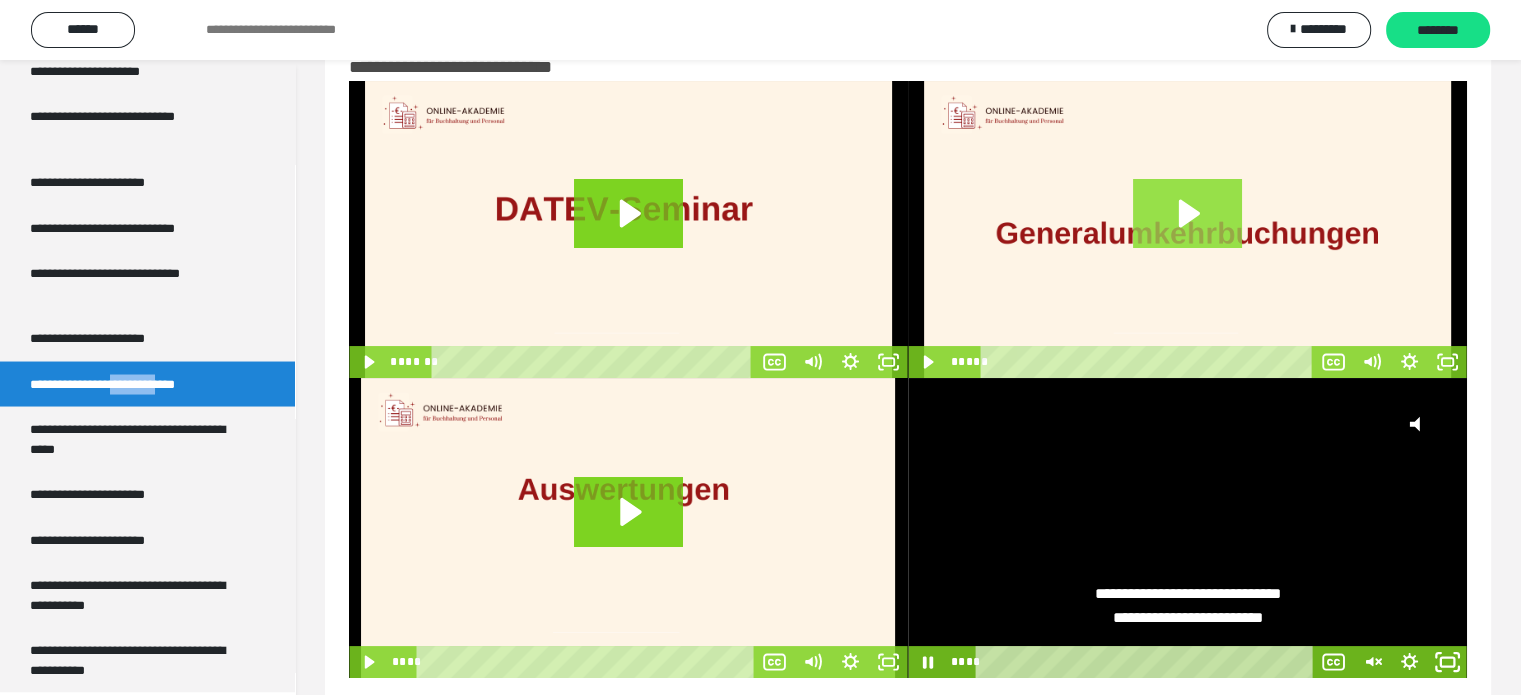 click 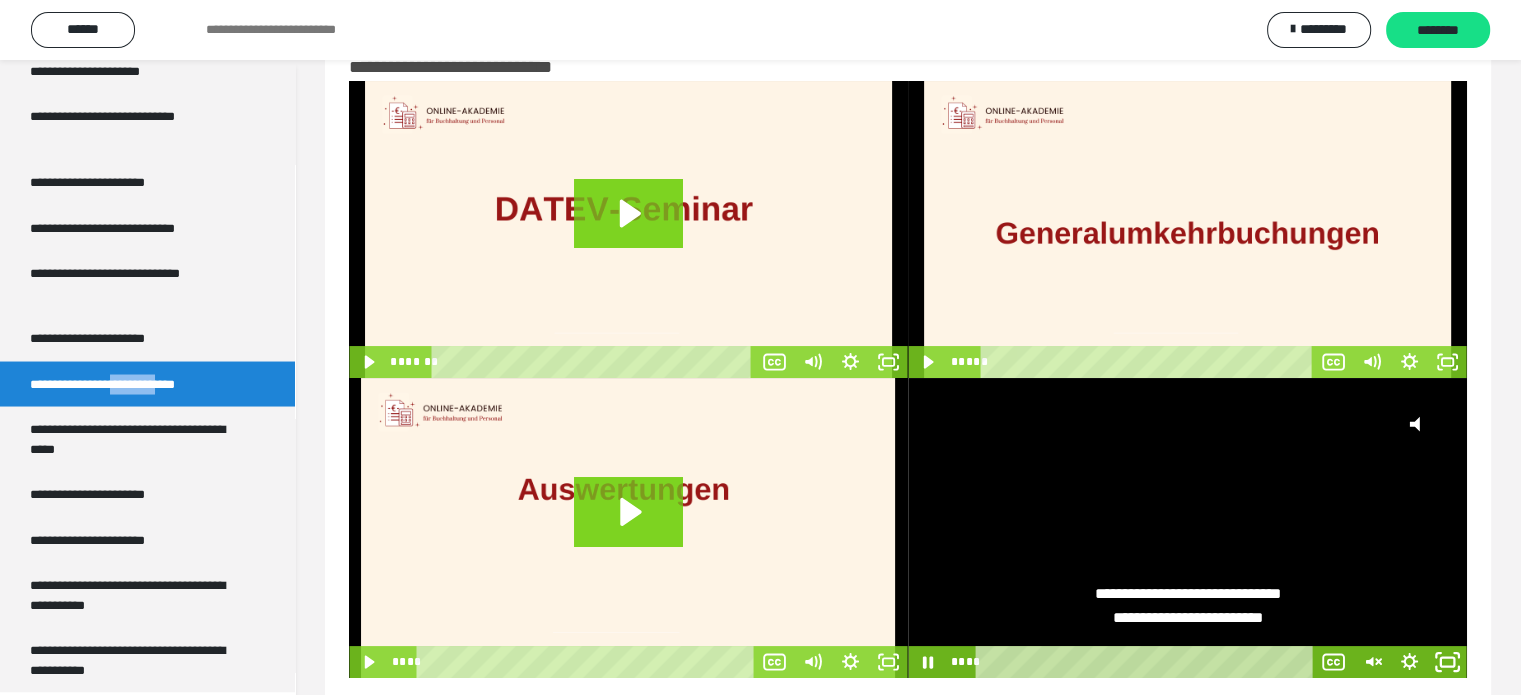 click at bounding box center [1187, 229] 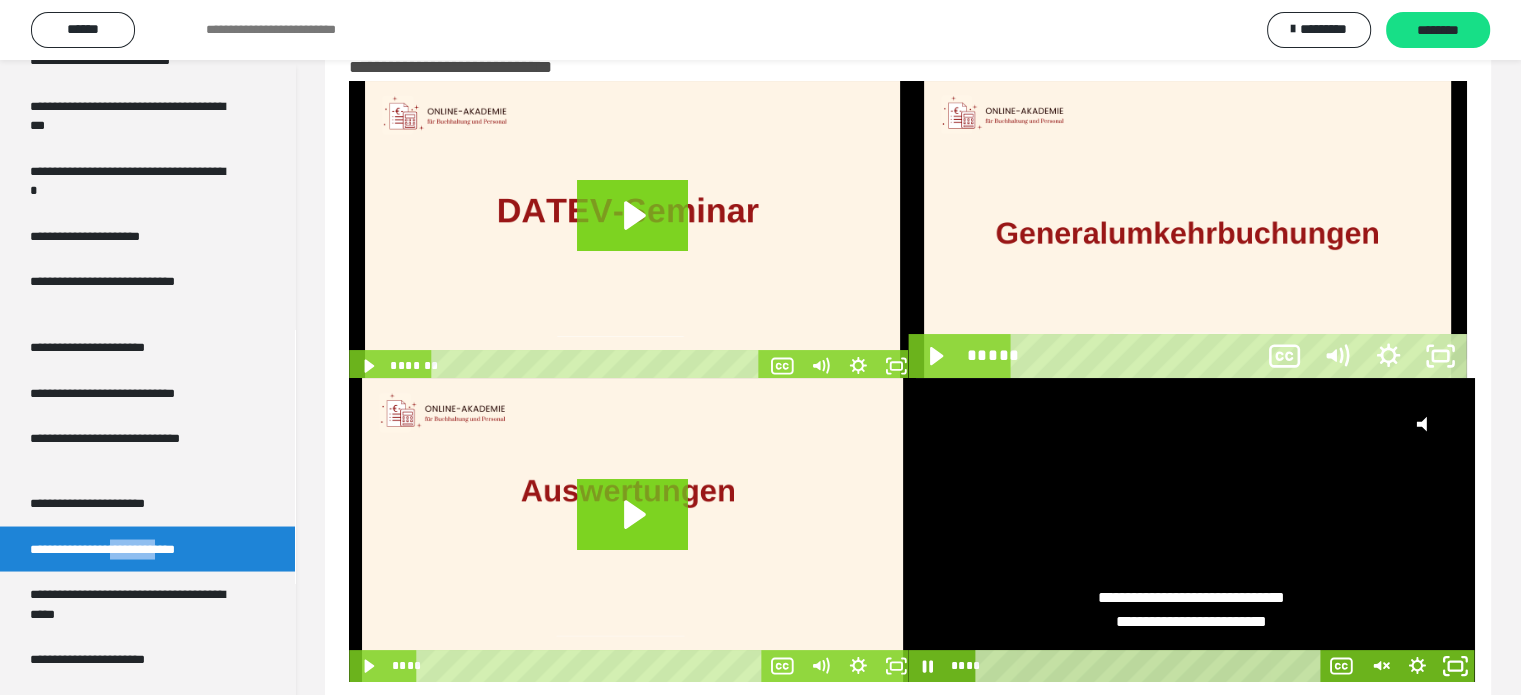 scroll, scrollTop: 3537, scrollLeft: 0, axis: vertical 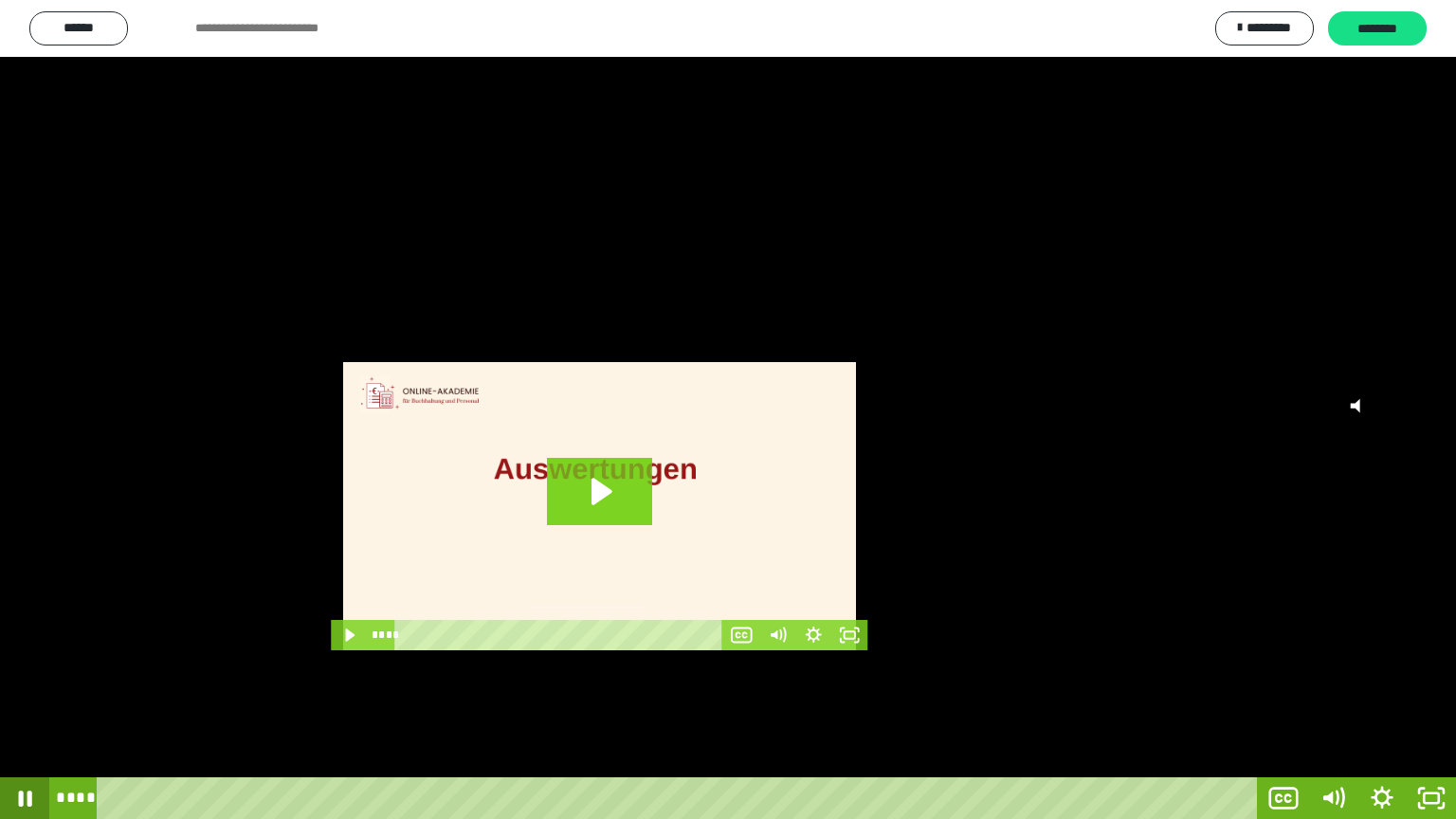 click 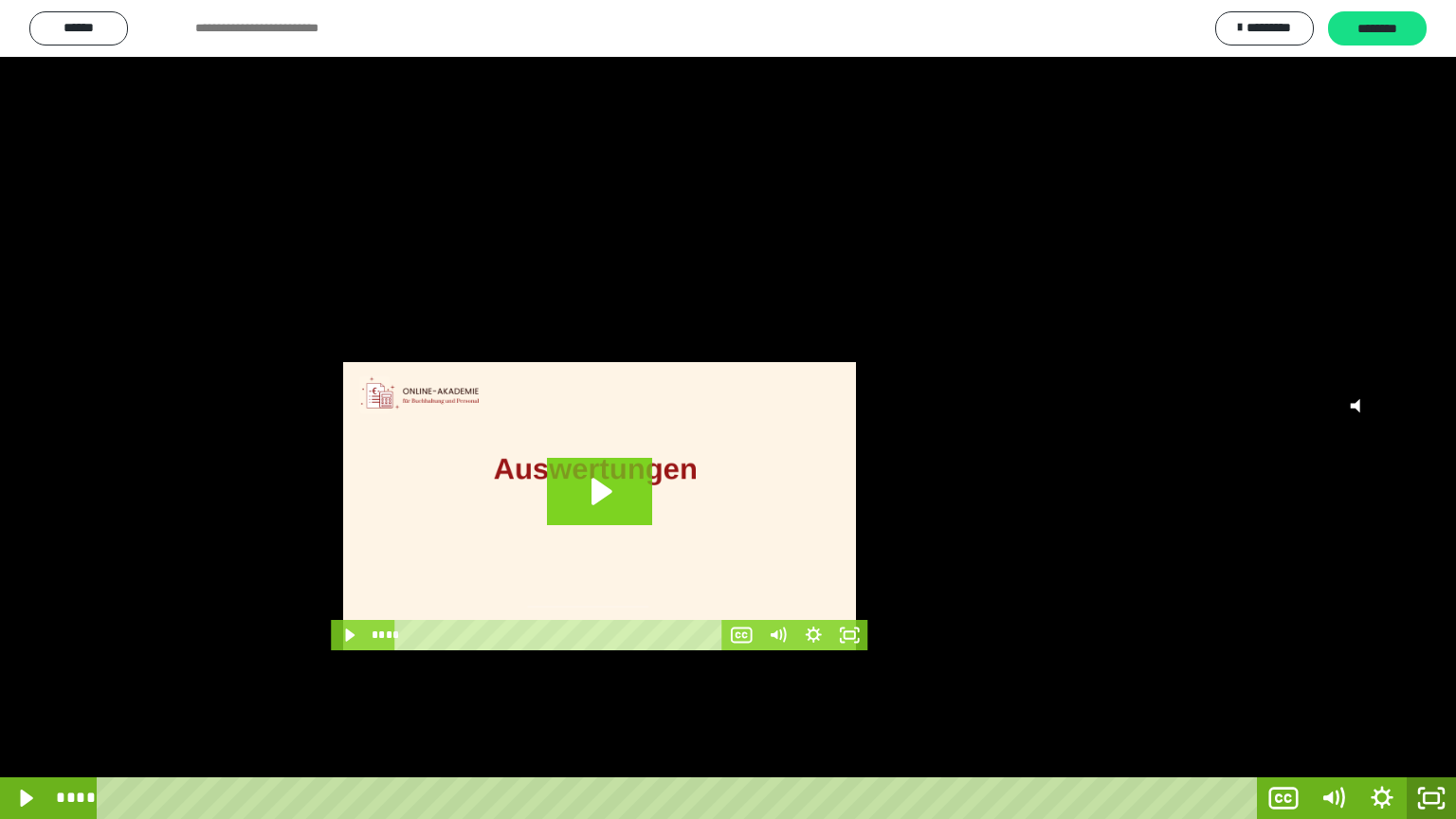click 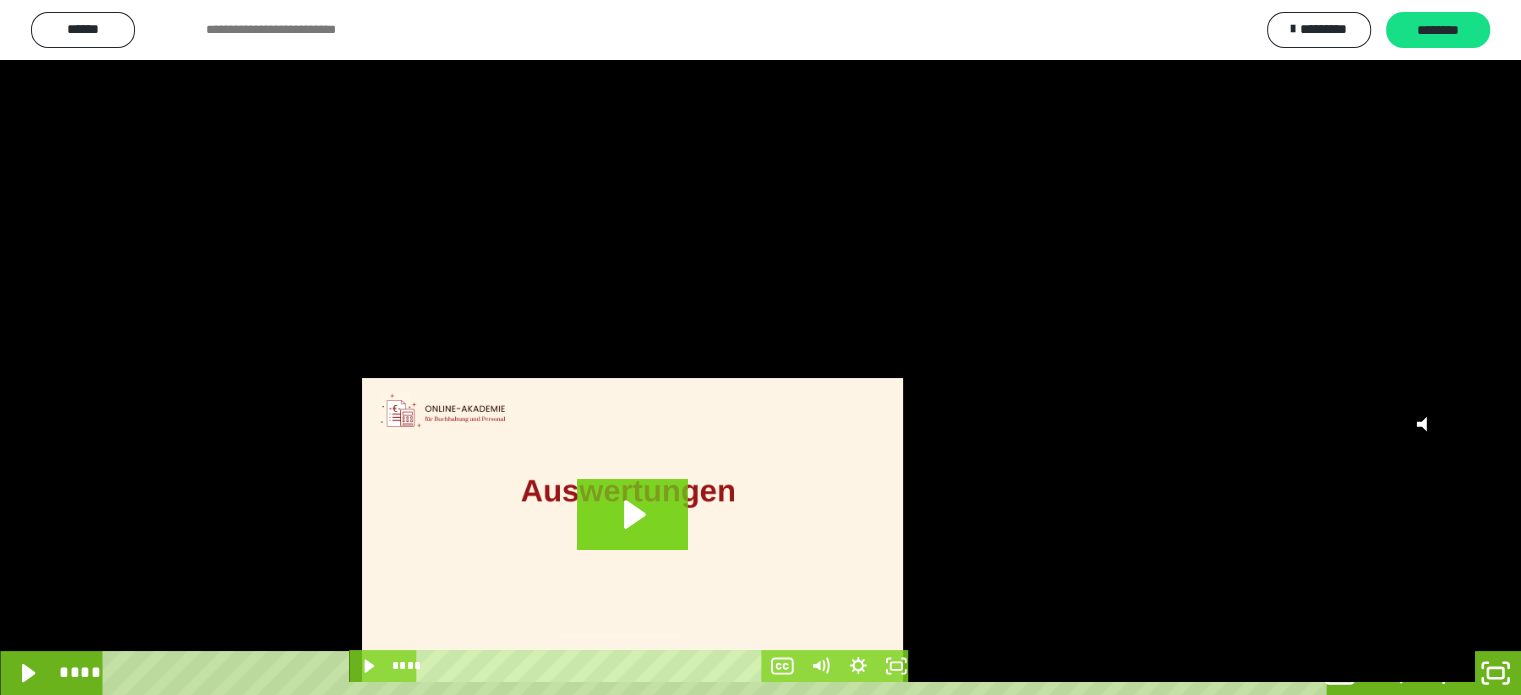 scroll, scrollTop: 3706, scrollLeft: 0, axis: vertical 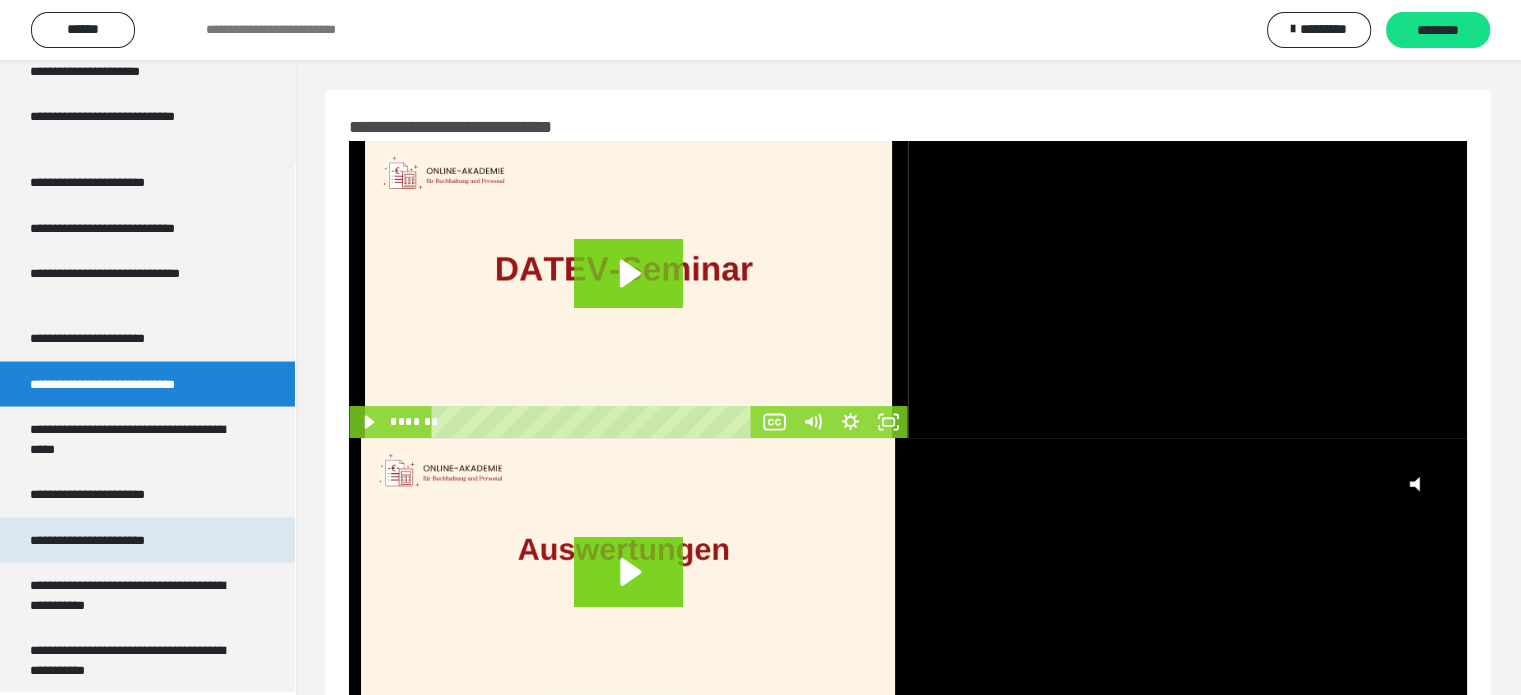 click on "**********" at bounding box center (147, 540) 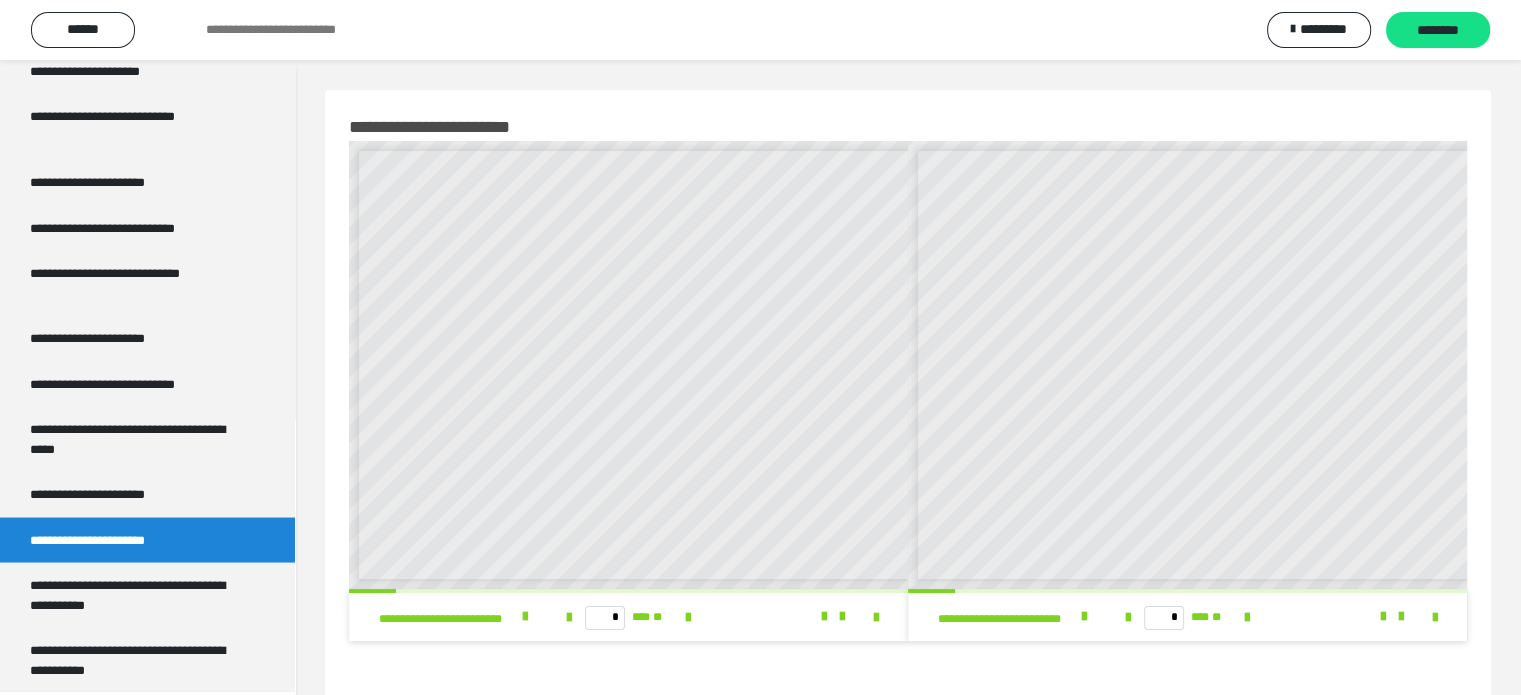 scroll, scrollTop: 8, scrollLeft: 0, axis: vertical 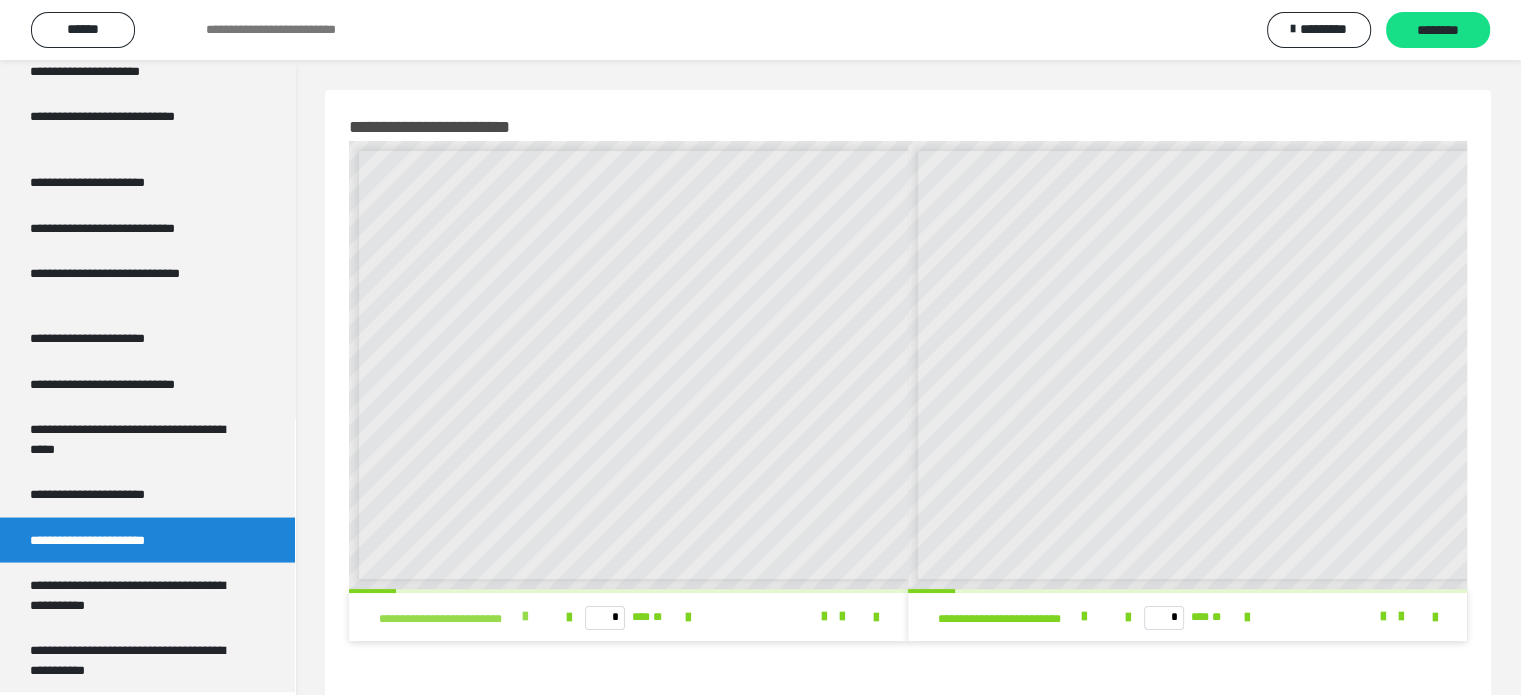click at bounding box center [525, 617] 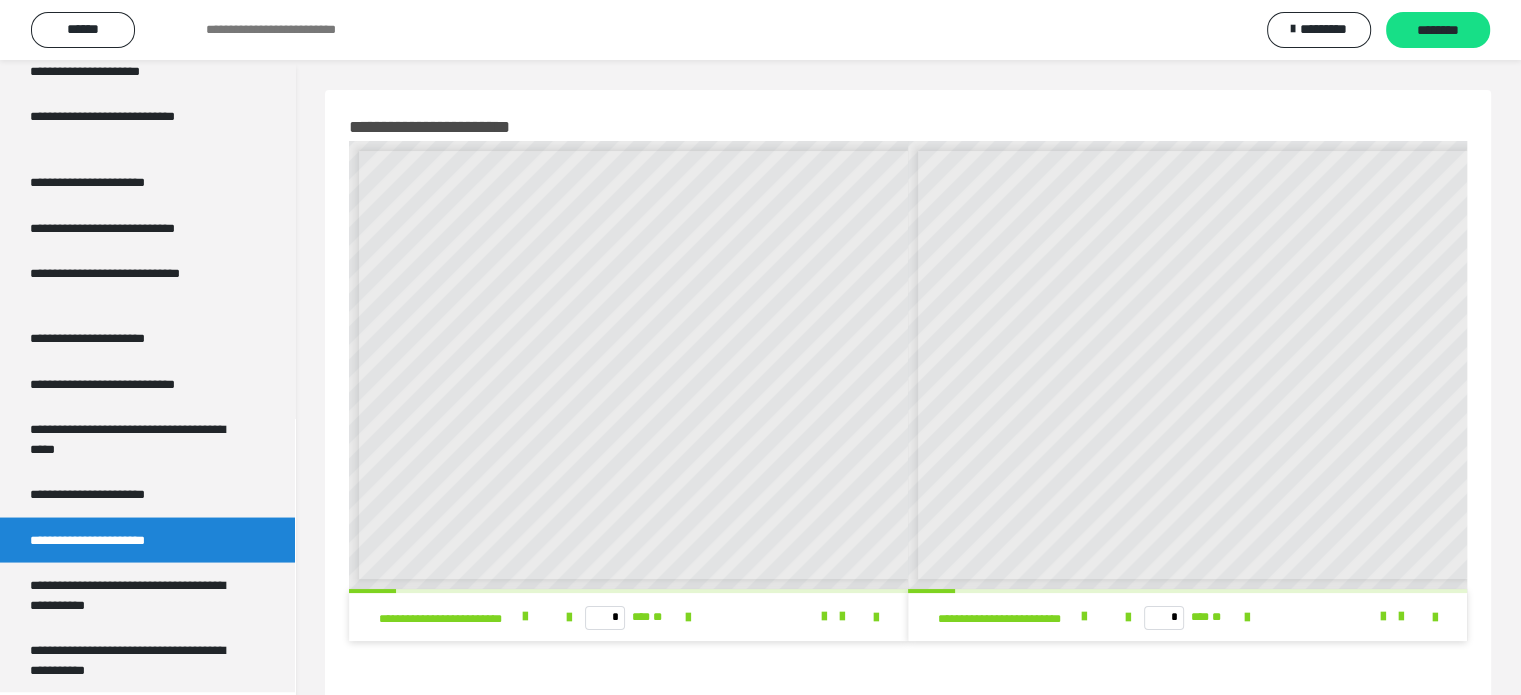 scroll, scrollTop: 300, scrollLeft: 0, axis: vertical 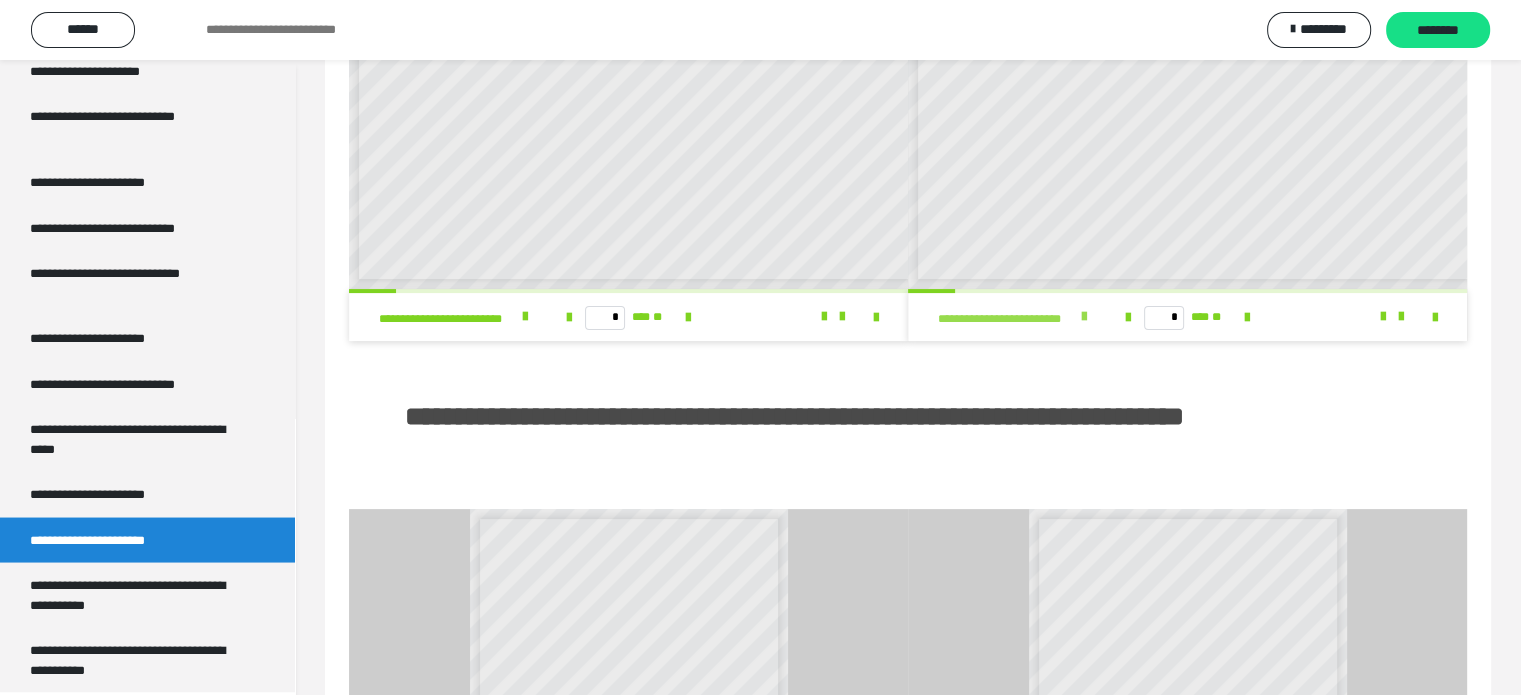 click at bounding box center [1084, 317] 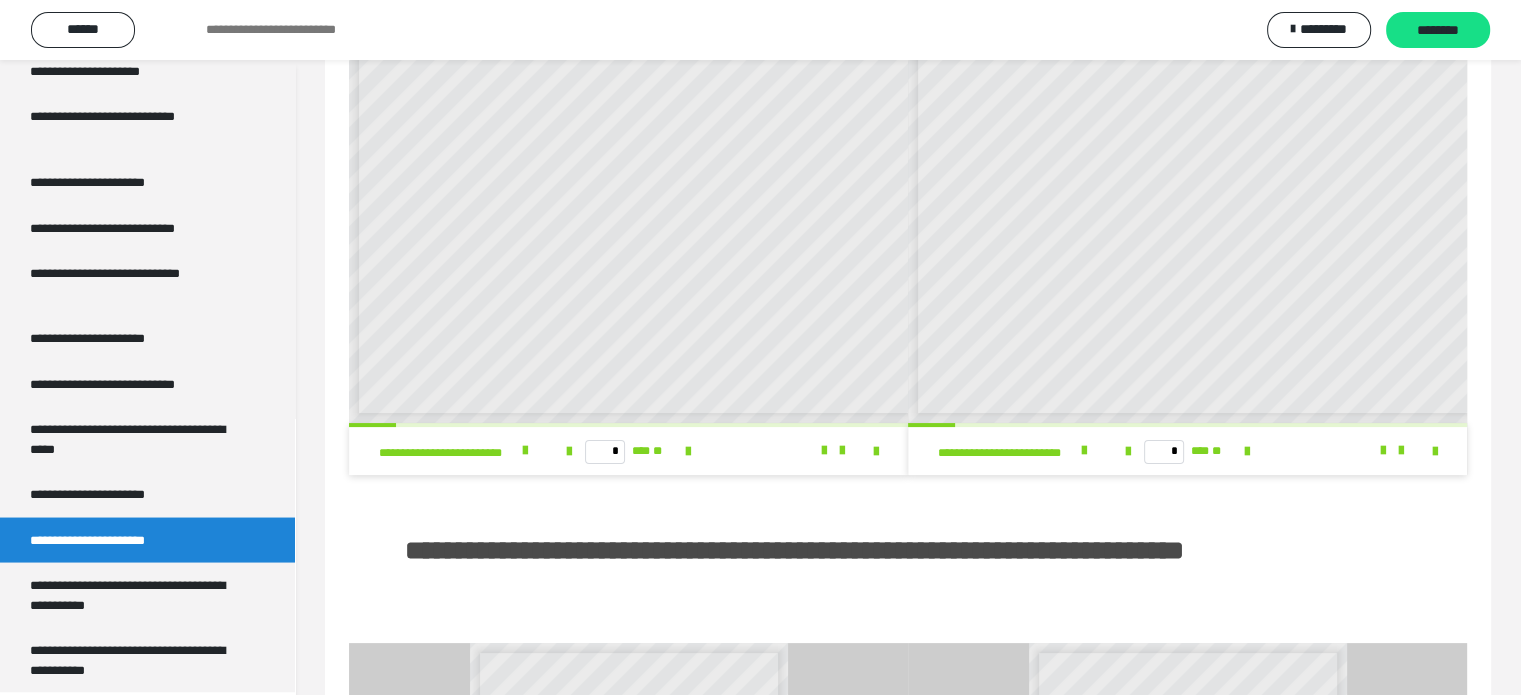 scroll, scrollTop: 0, scrollLeft: 0, axis: both 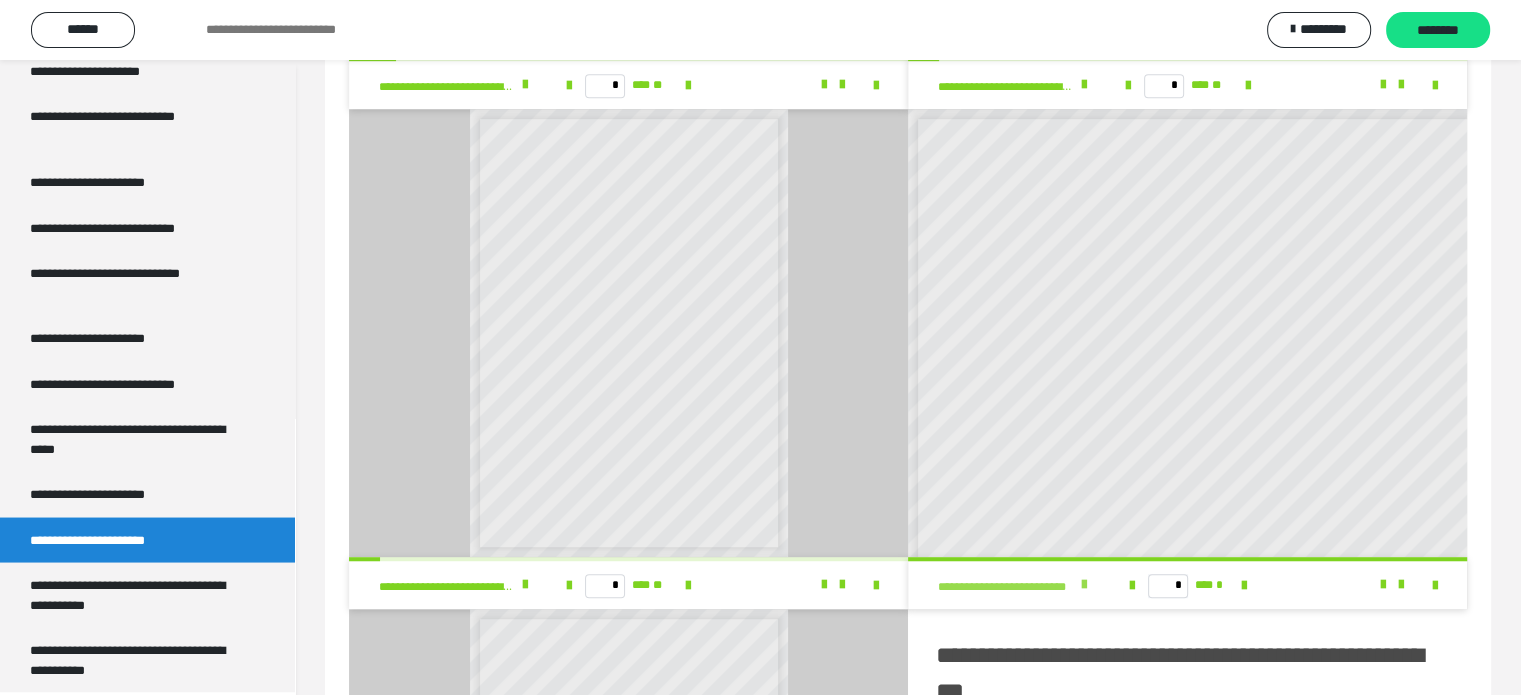 click at bounding box center (1084, 585) 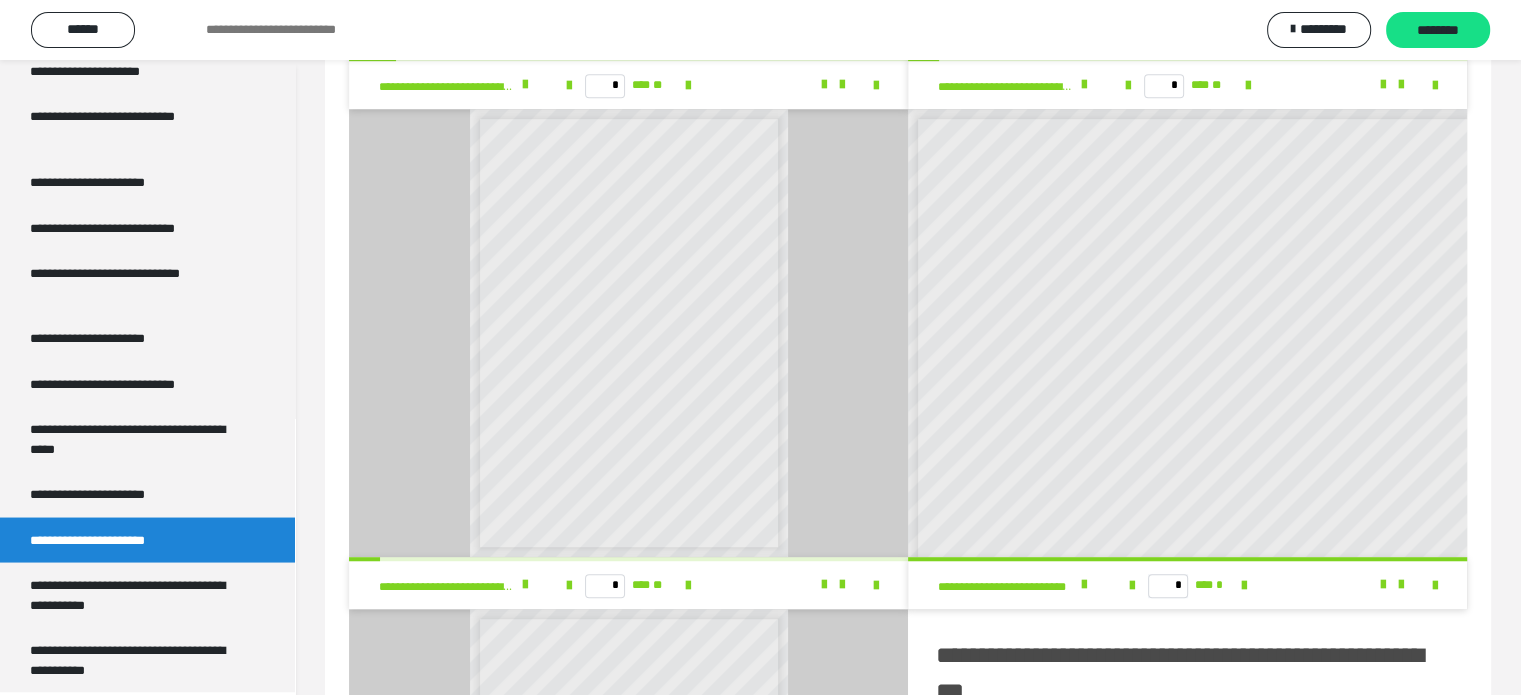 scroll, scrollTop: 120, scrollLeft: 0, axis: vertical 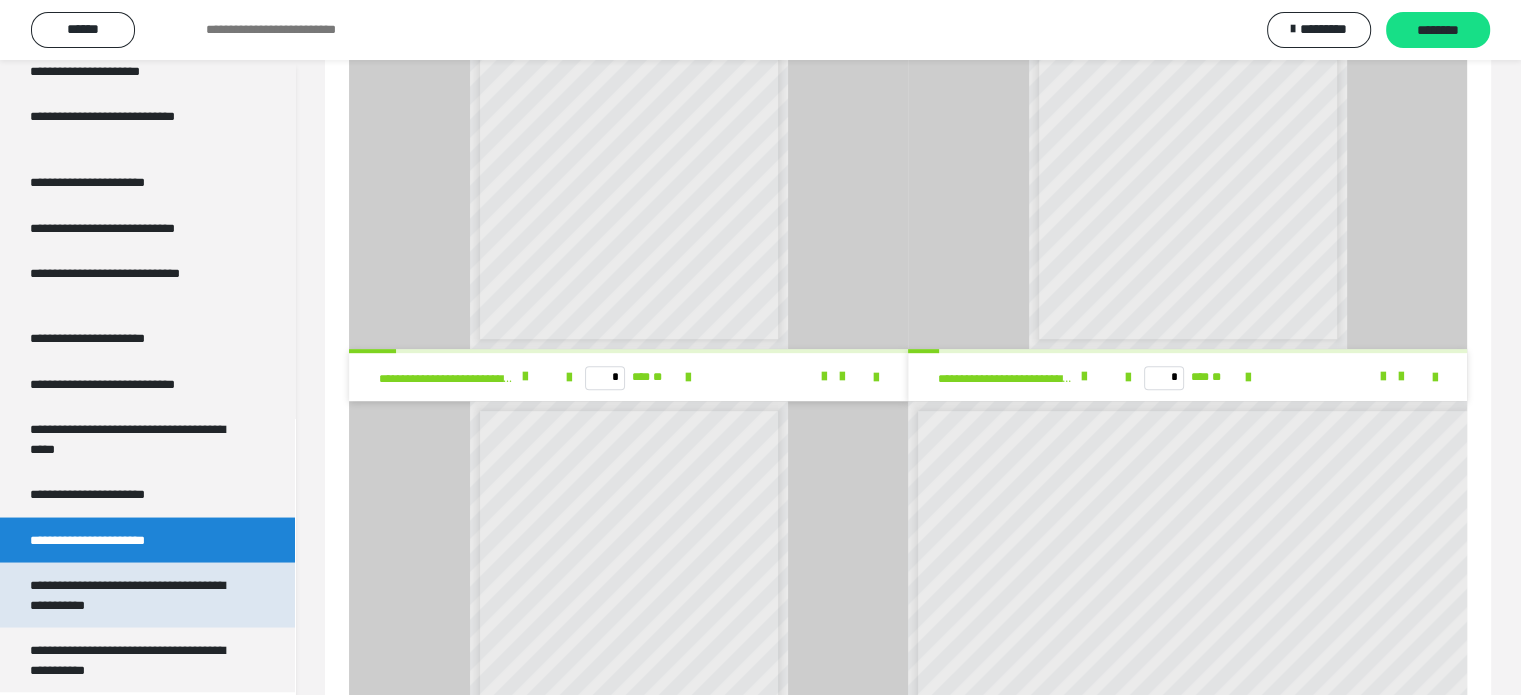 click on "**********" at bounding box center [132, 594] 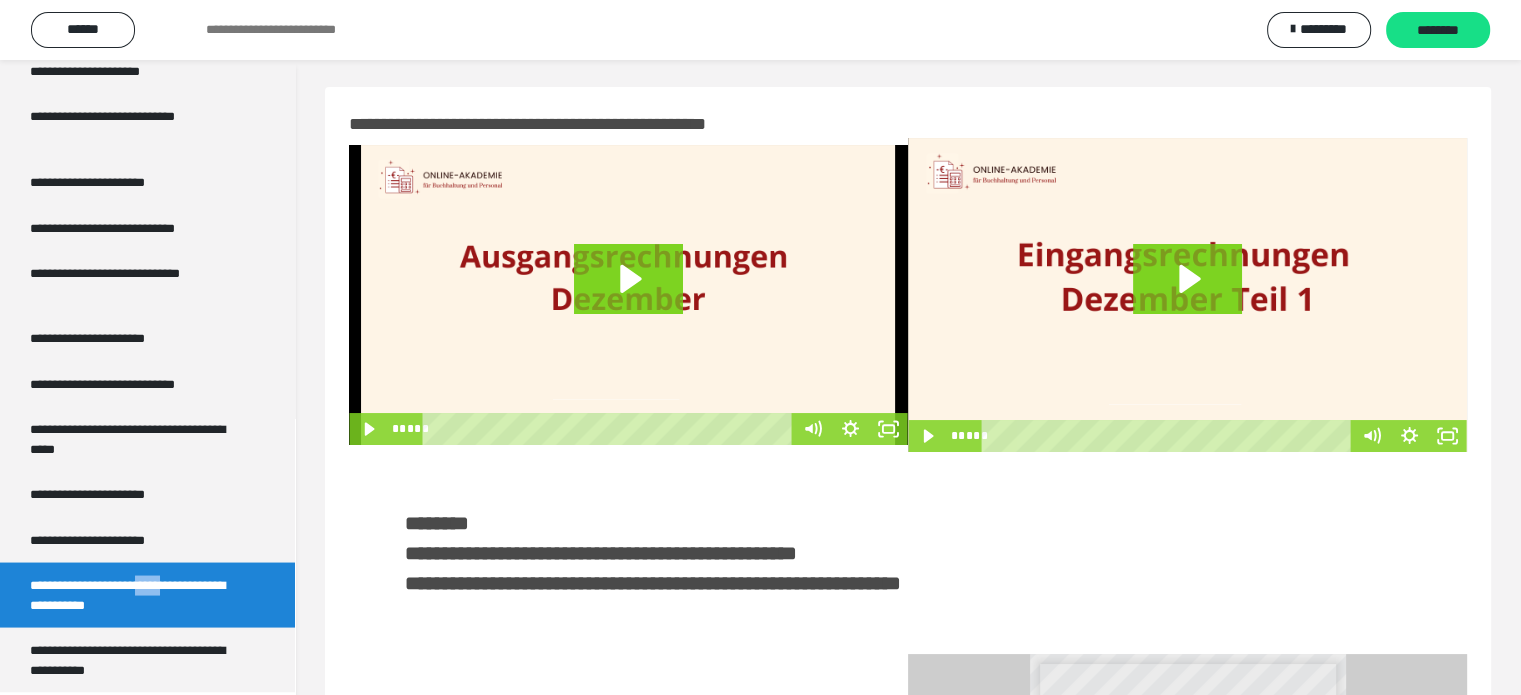 scroll, scrollTop: 0, scrollLeft: 0, axis: both 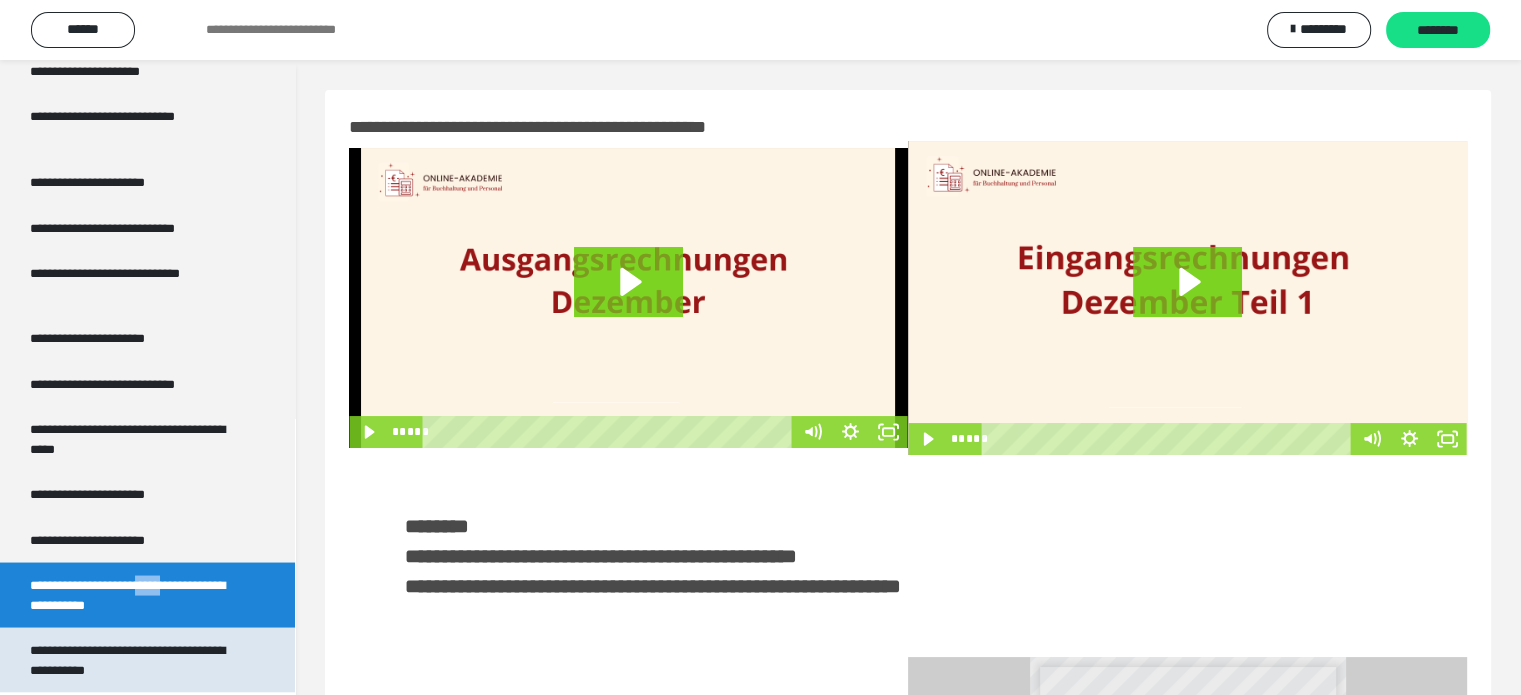 click on "**********" at bounding box center [132, 659] 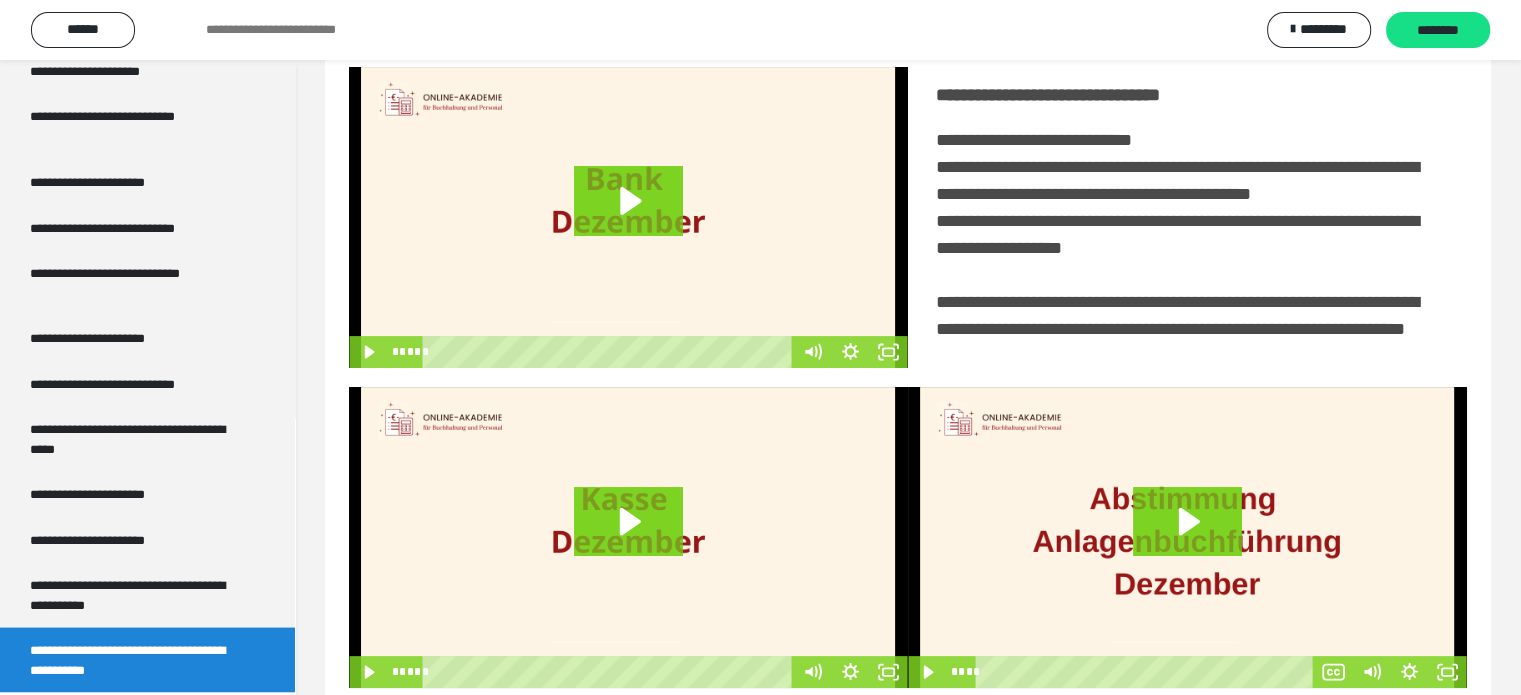 scroll, scrollTop: 0, scrollLeft: 0, axis: both 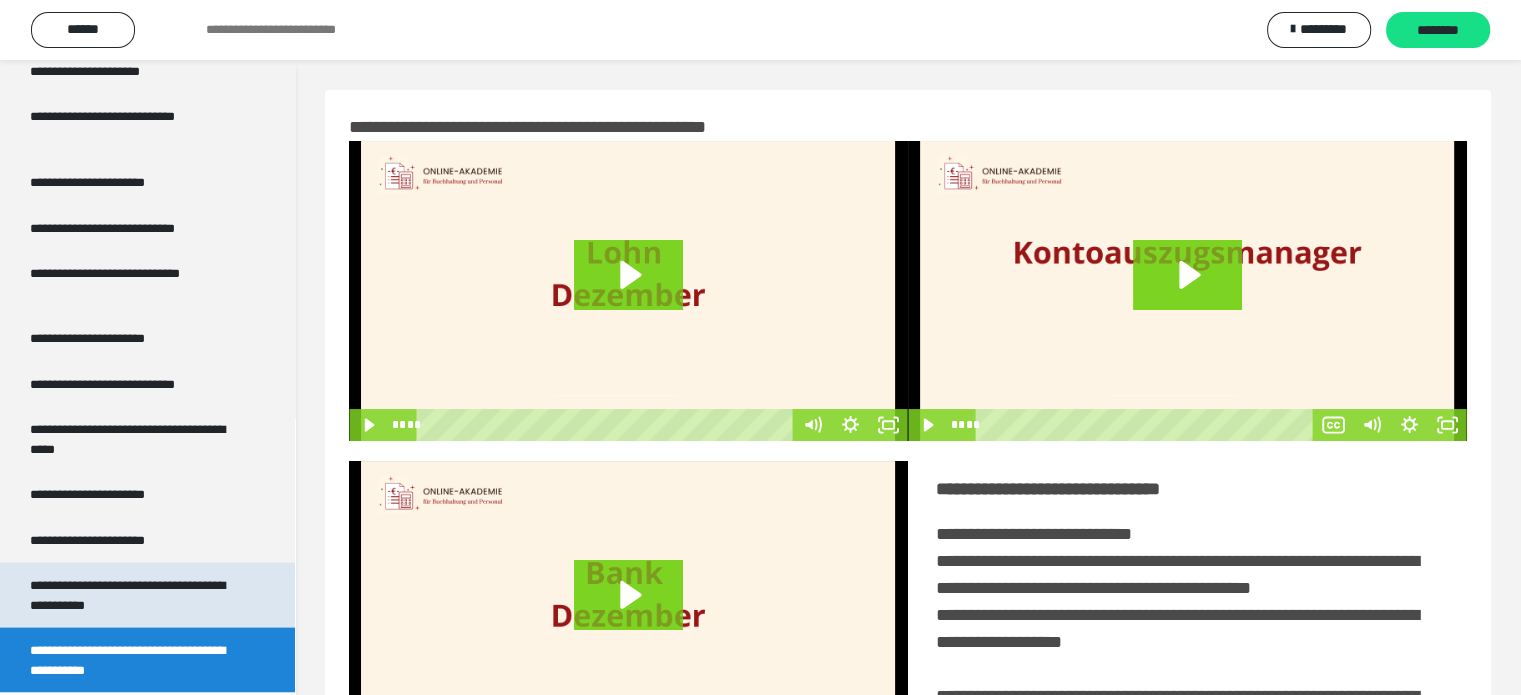 click on "**********" at bounding box center (132, 594) 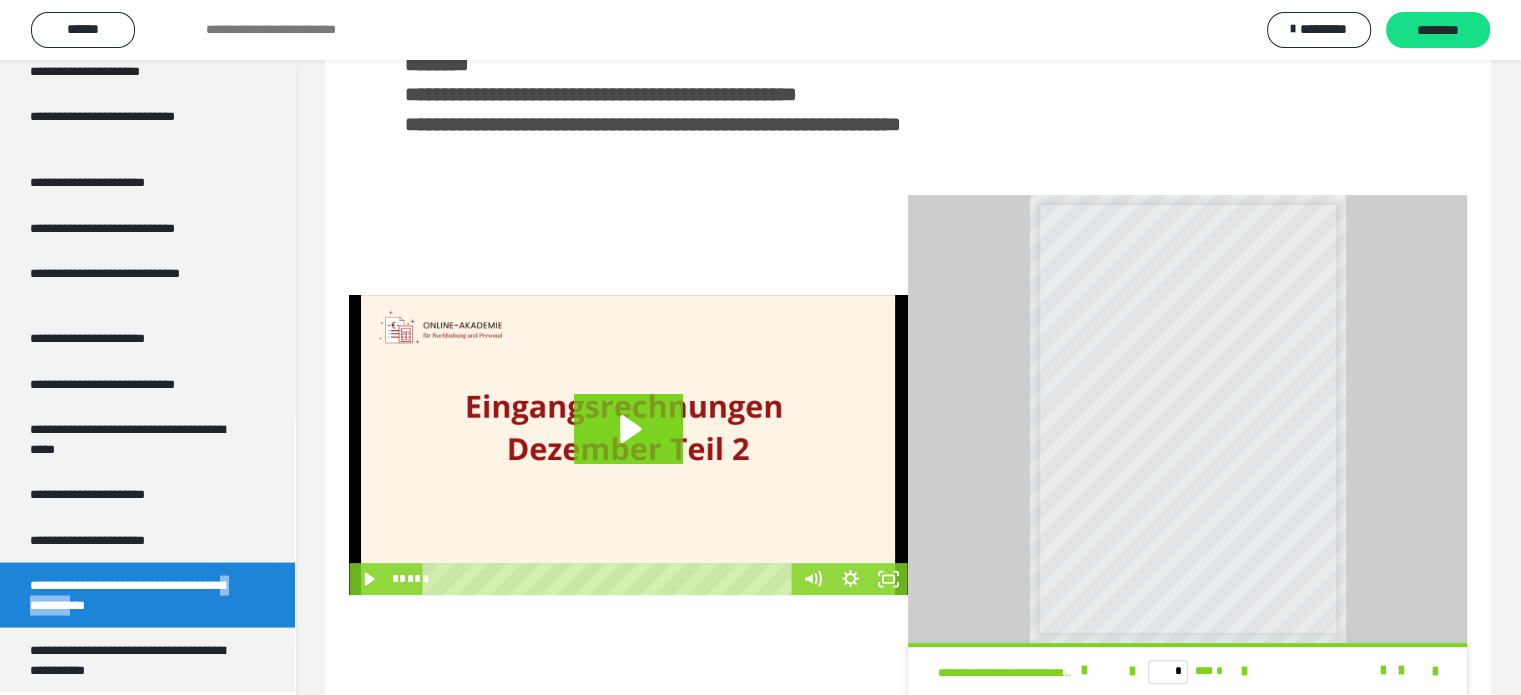 scroll, scrollTop: 516, scrollLeft: 0, axis: vertical 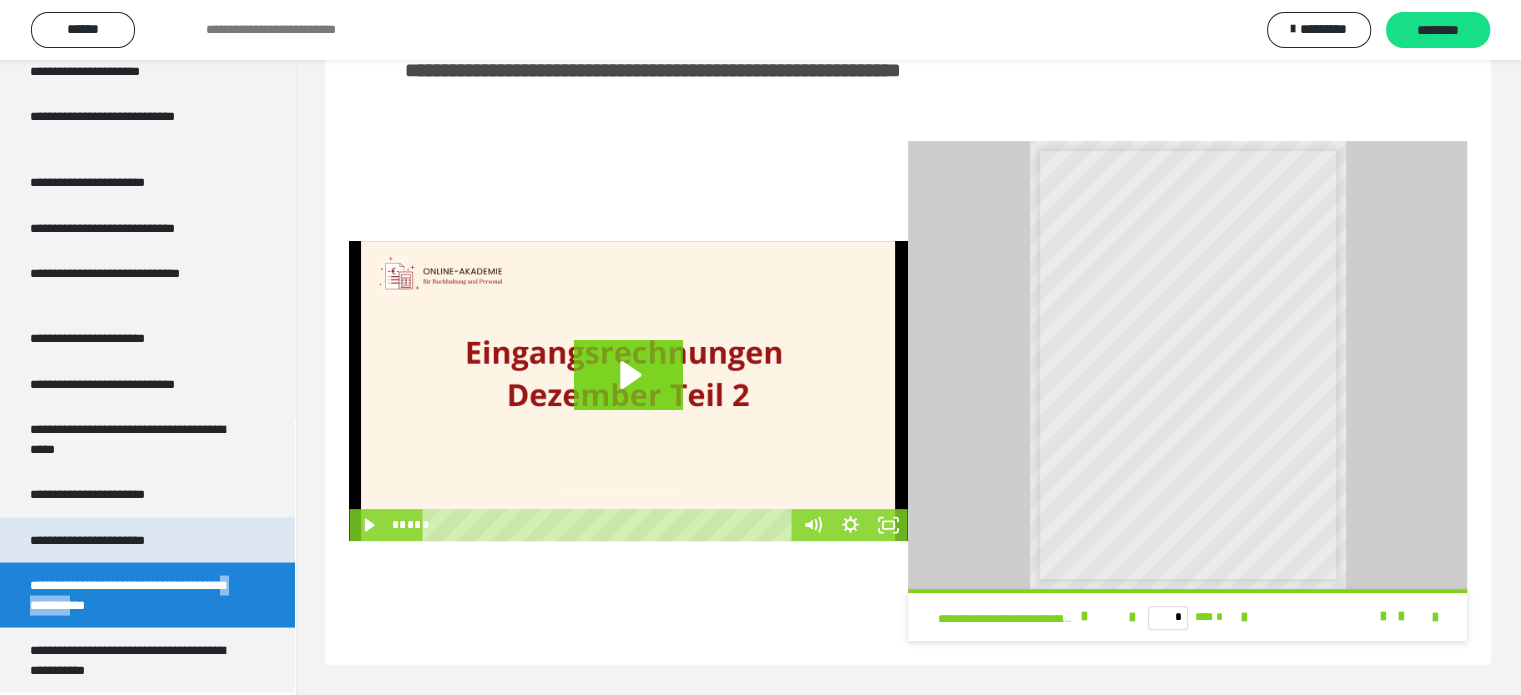 click on "**********" at bounding box center (111, 540) 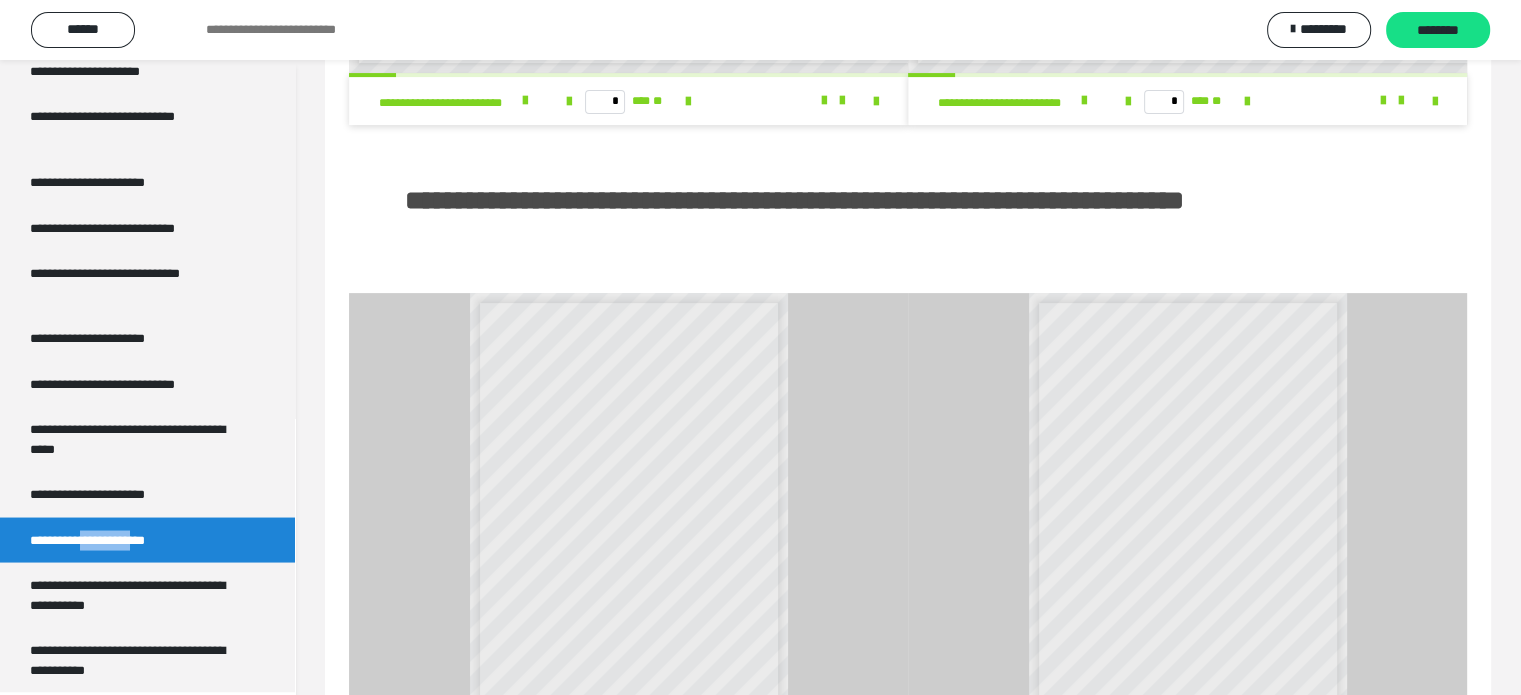 scroll, scrollTop: 0, scrollLeft: 0, axis: both 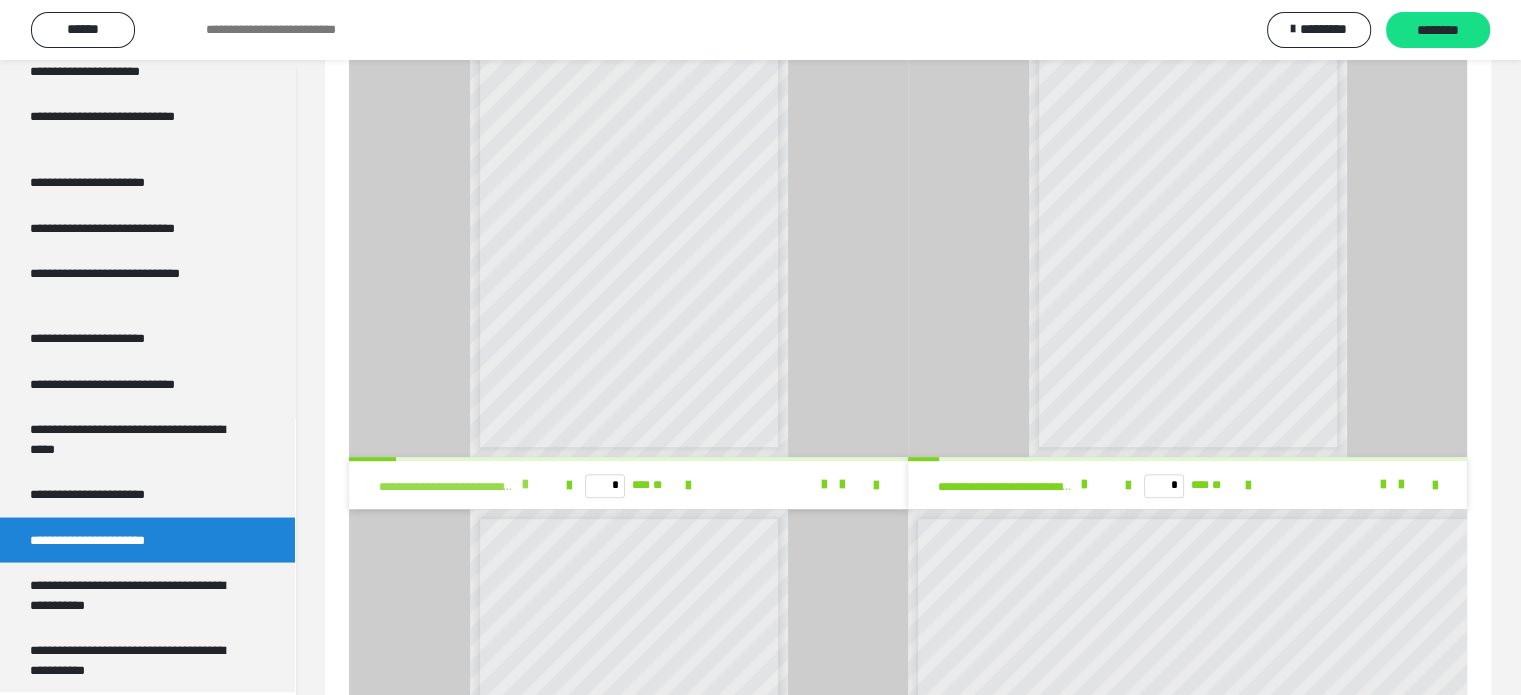 click at bounding box center (525, 485) 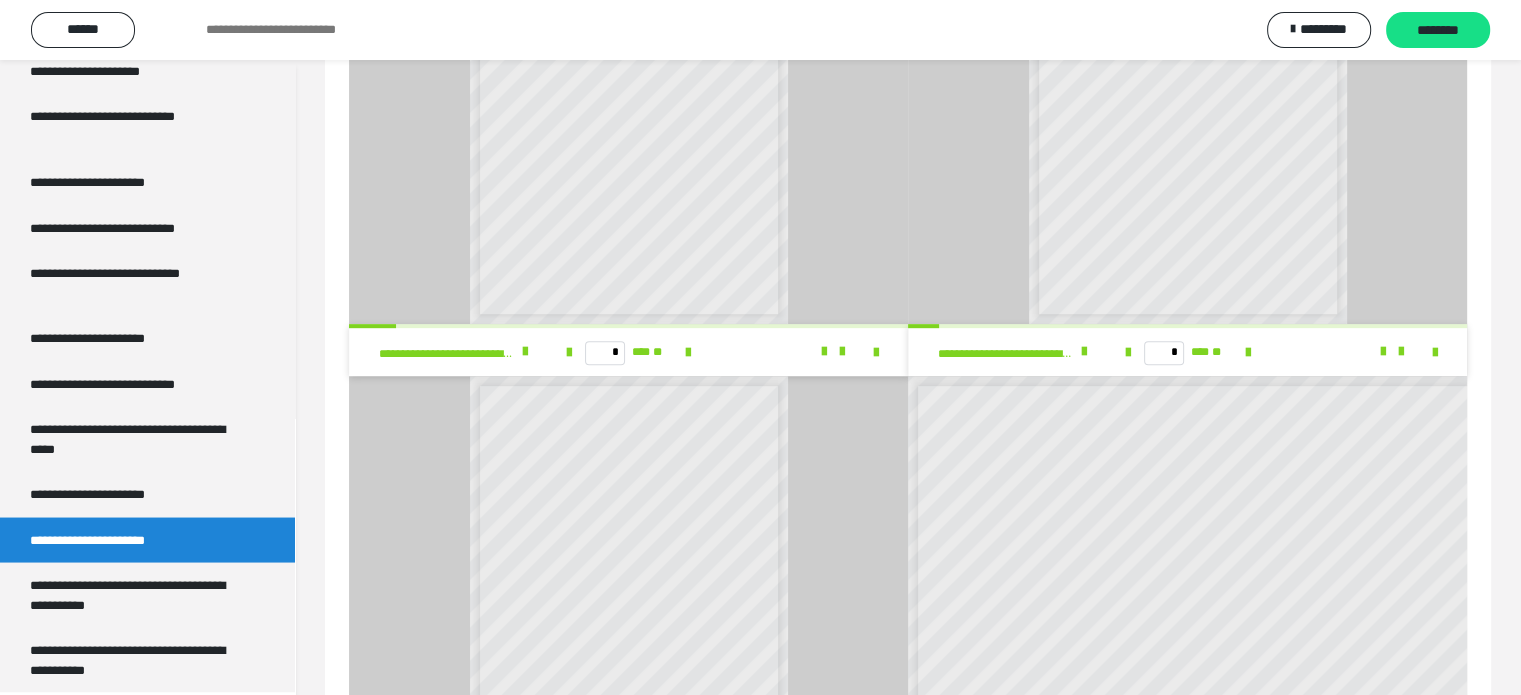 scroll, scrollTop: 1100, scrollLeft: 0, axis: vertical 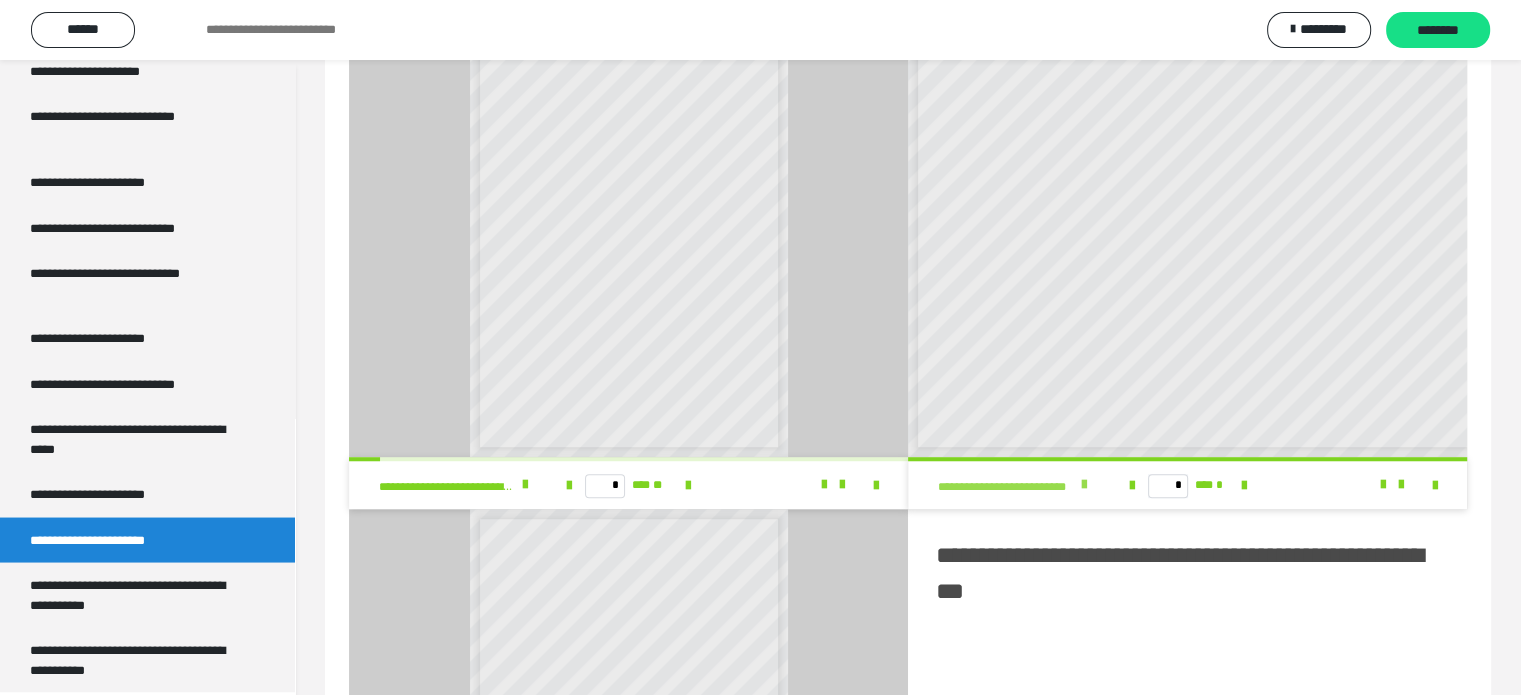 click at bounding box center (1084, 485) 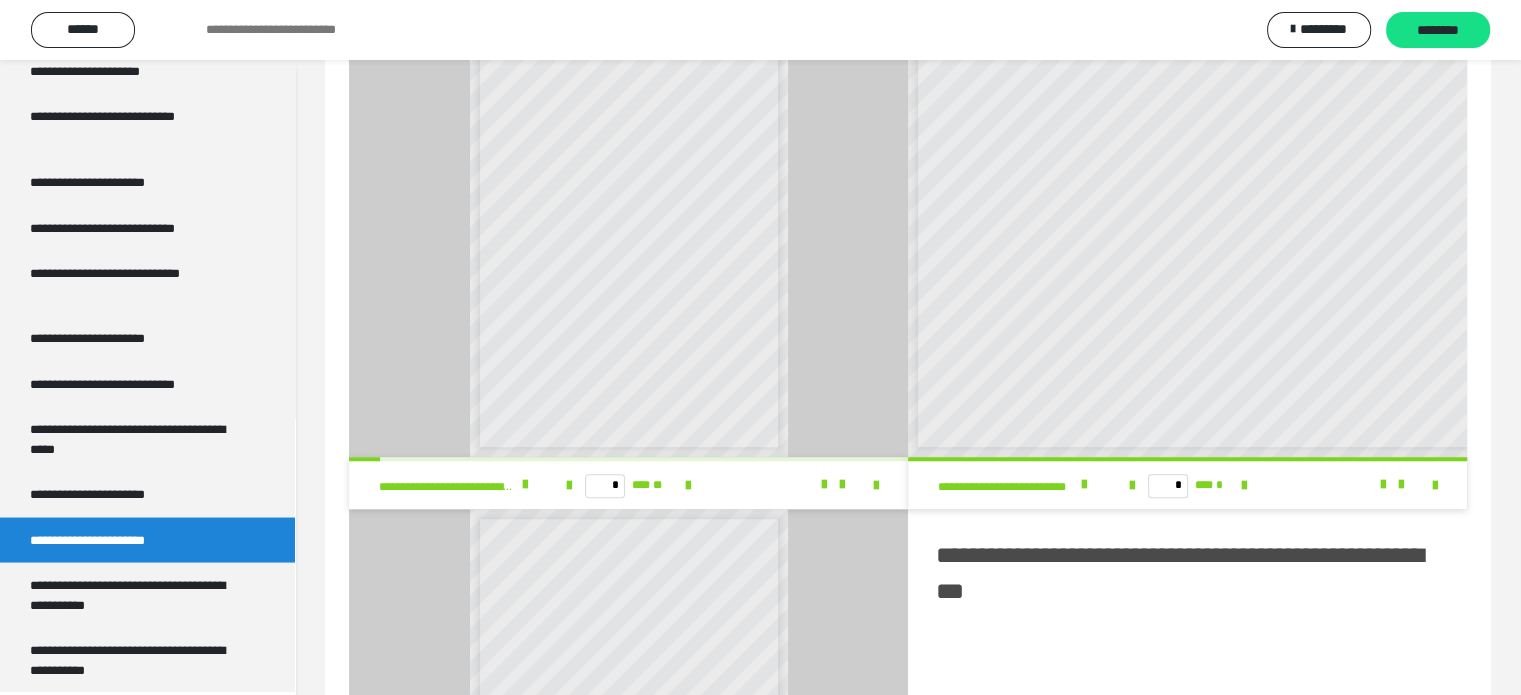 scroll, scrollTop: 0, scrollLeft: 0, axis: both 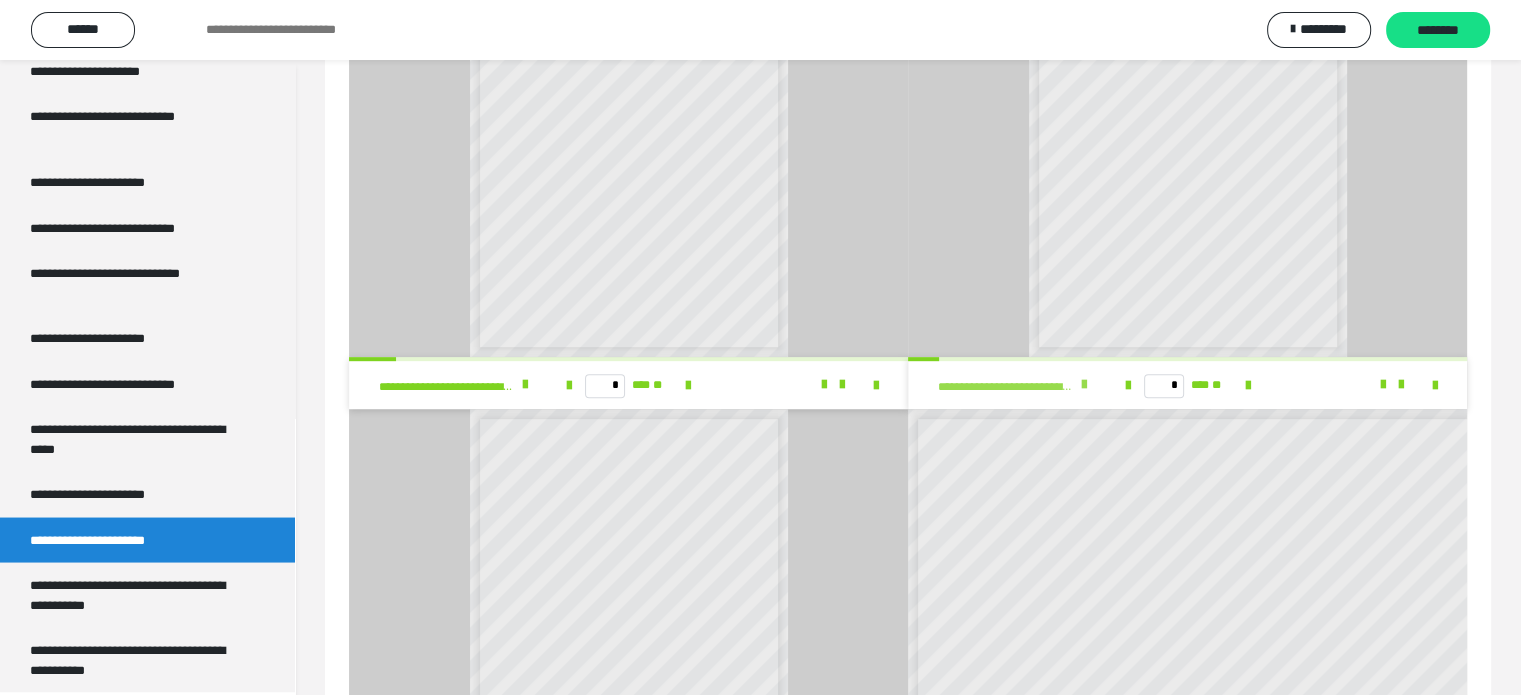 click at bounding box center [1084, 385] 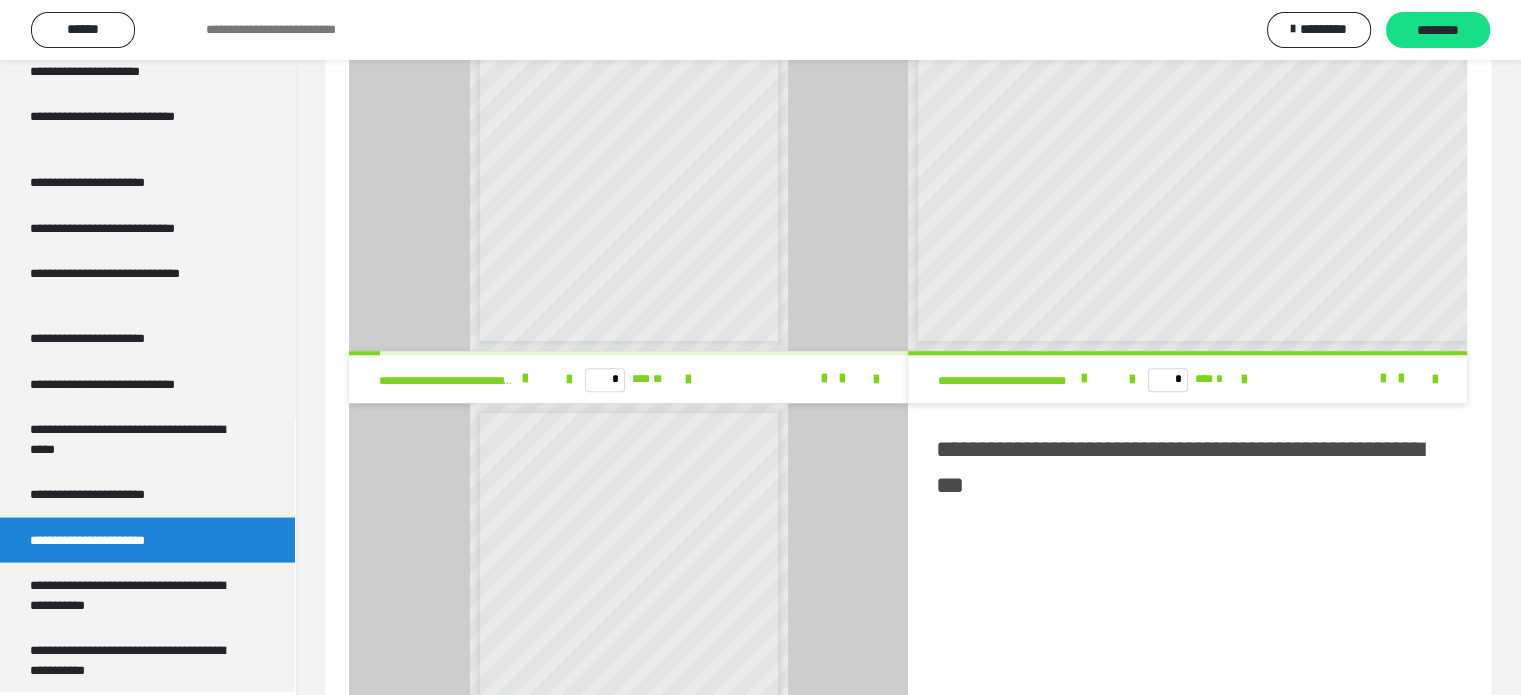 scroll, scrollTop: 1300, scrollLeft: 0, axis: vertical 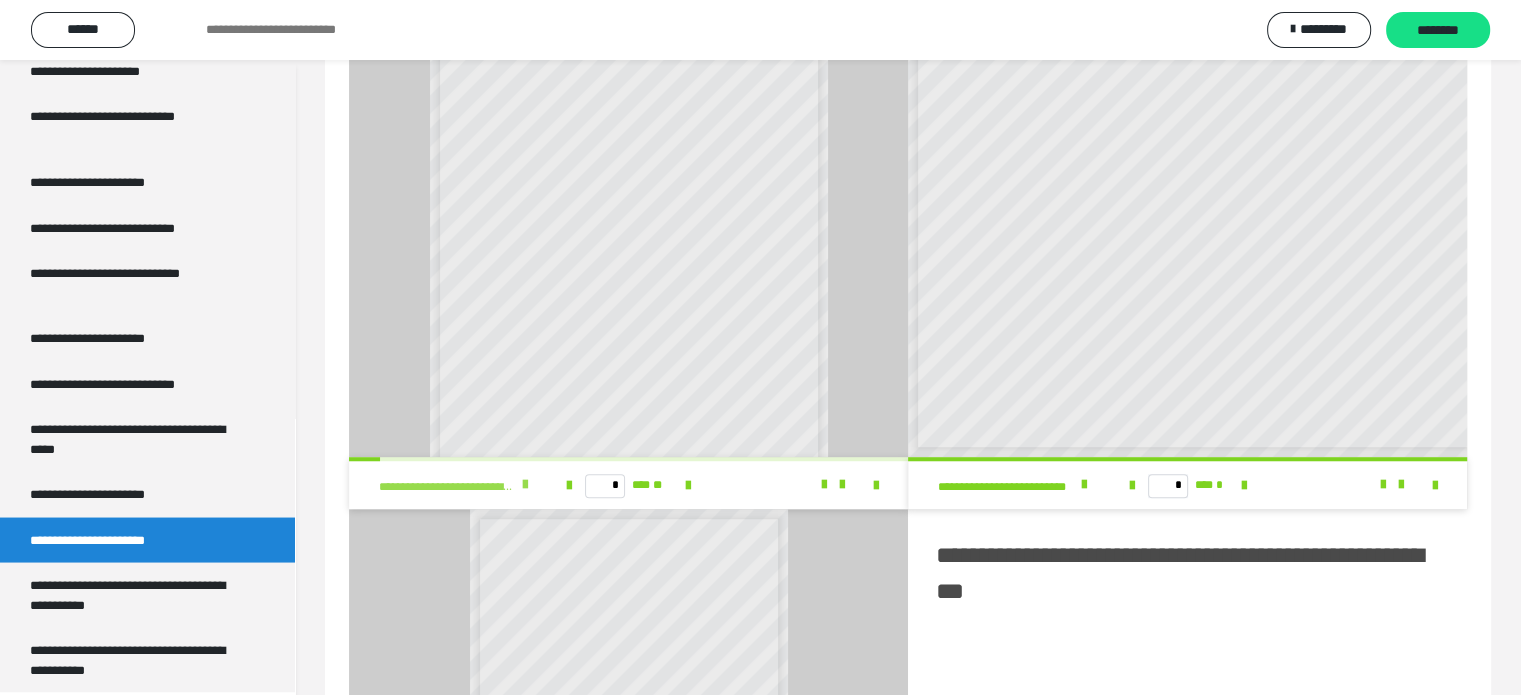 click at bounding box center [525, 485] 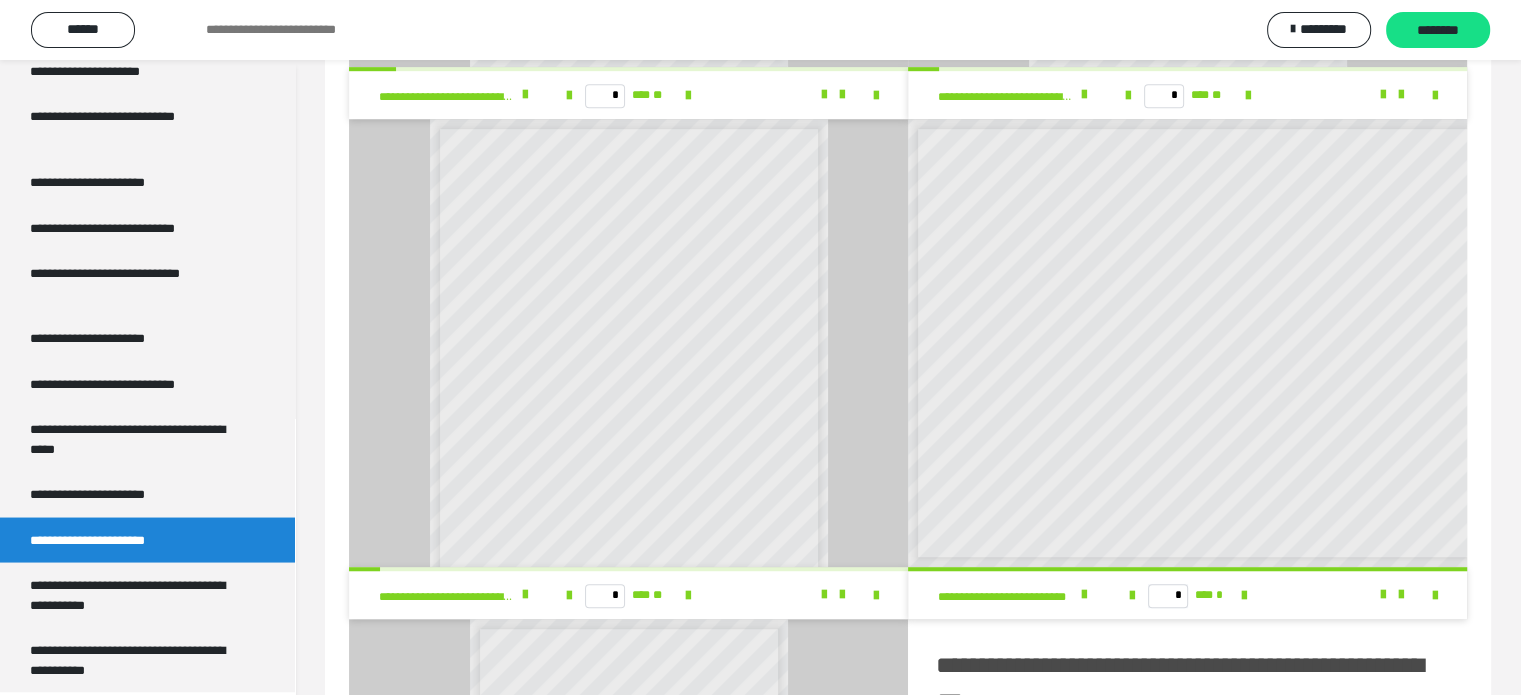 scroll, scrollTop: 1200, scrollLeft: 0, axis: vertical 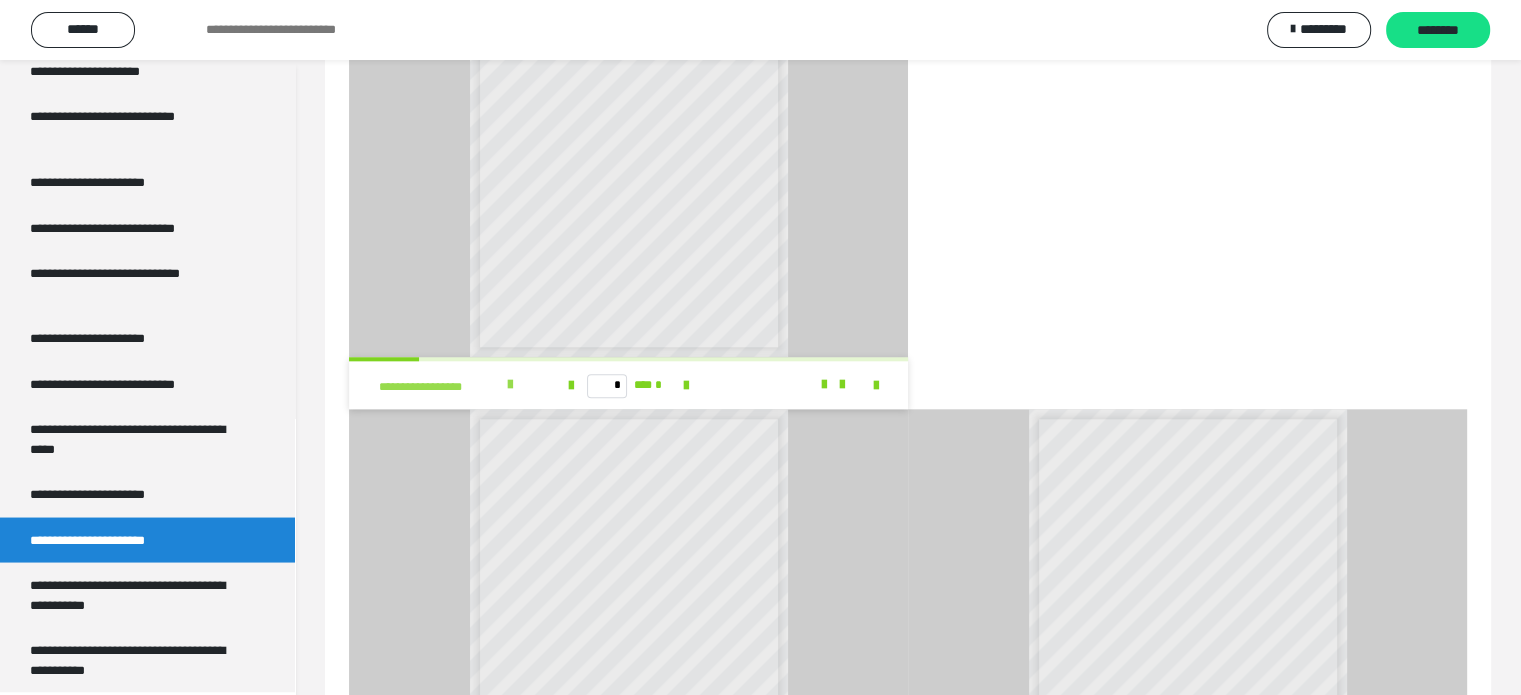 click at bounding box center [510, 385] 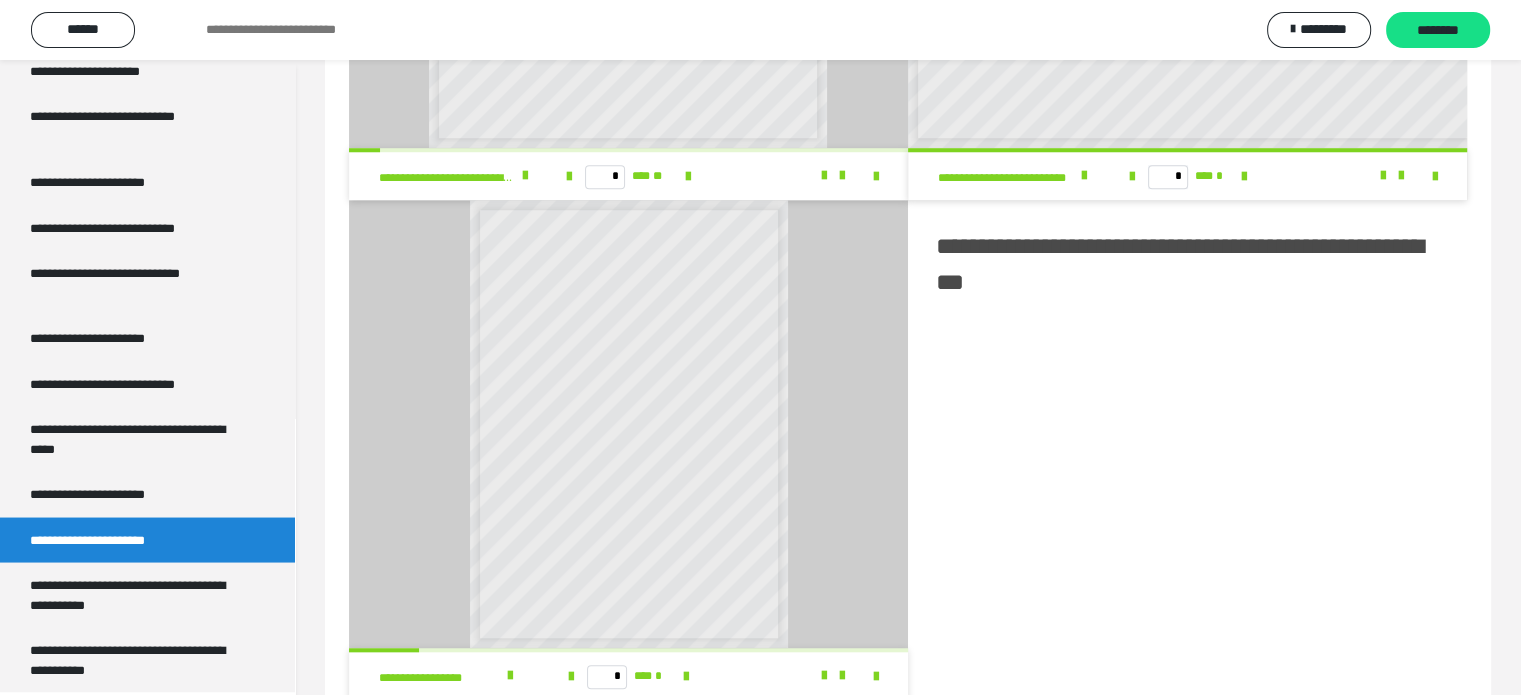 scroll, scrollTop: 1300, scrollLeft: 0, axis: vertical 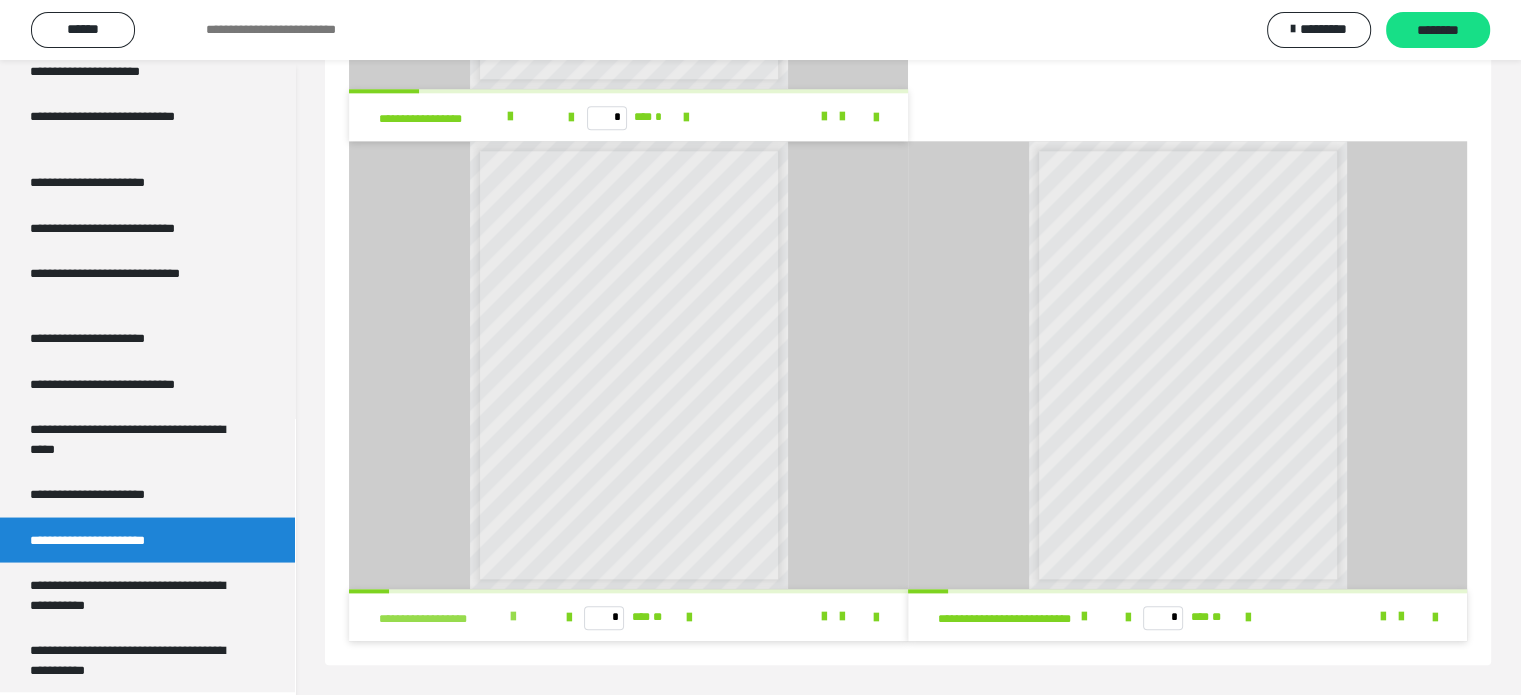 click at bounding box center [513, 617] 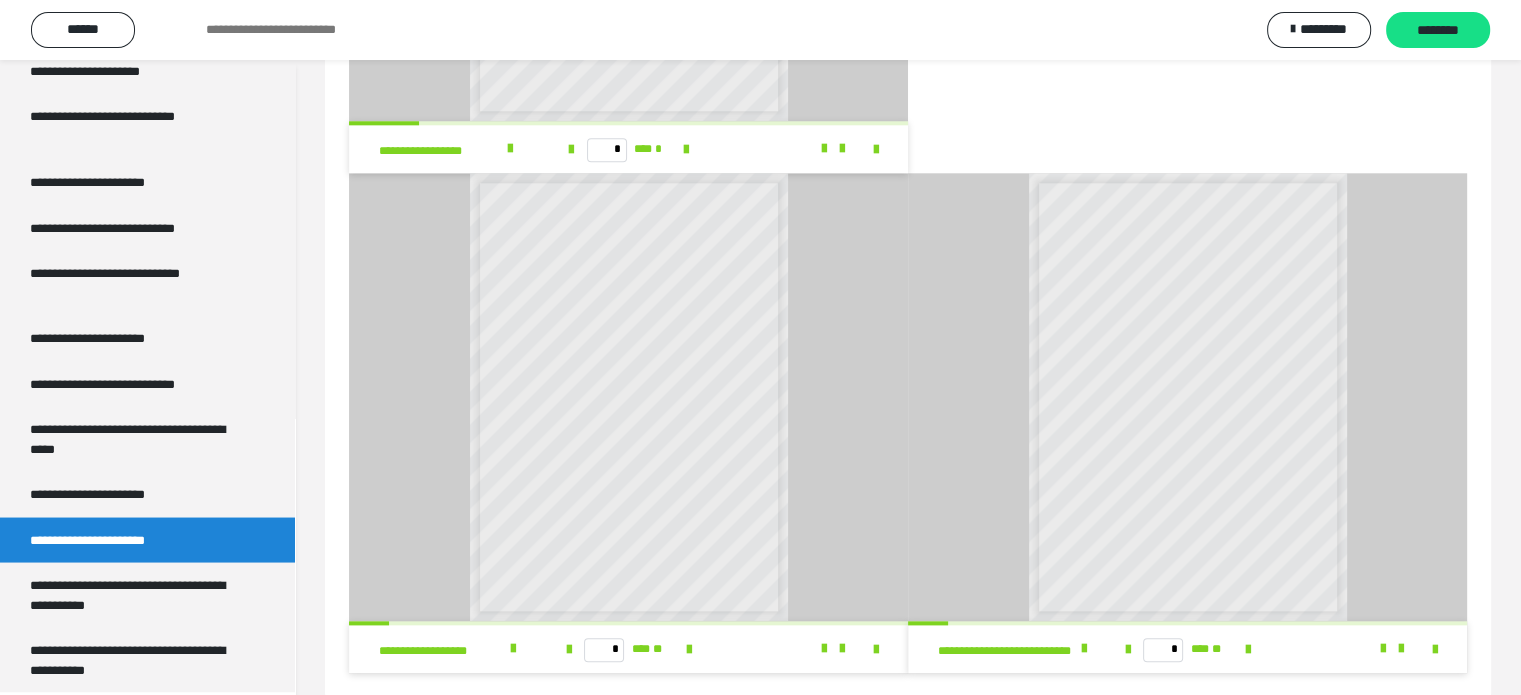 scroll, scrollTop: 2208, scrollLeft: 0, axis: vertical 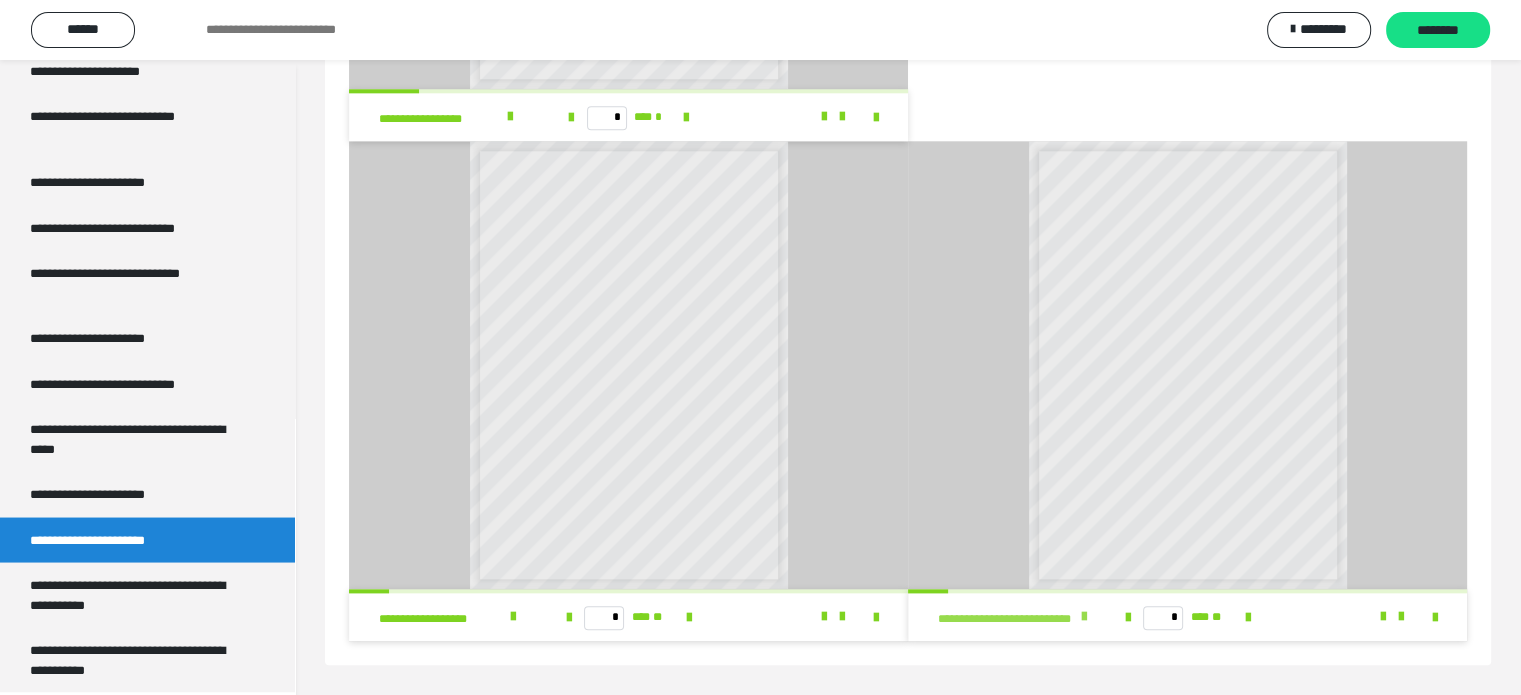 click at bounding box center (1084, 617) 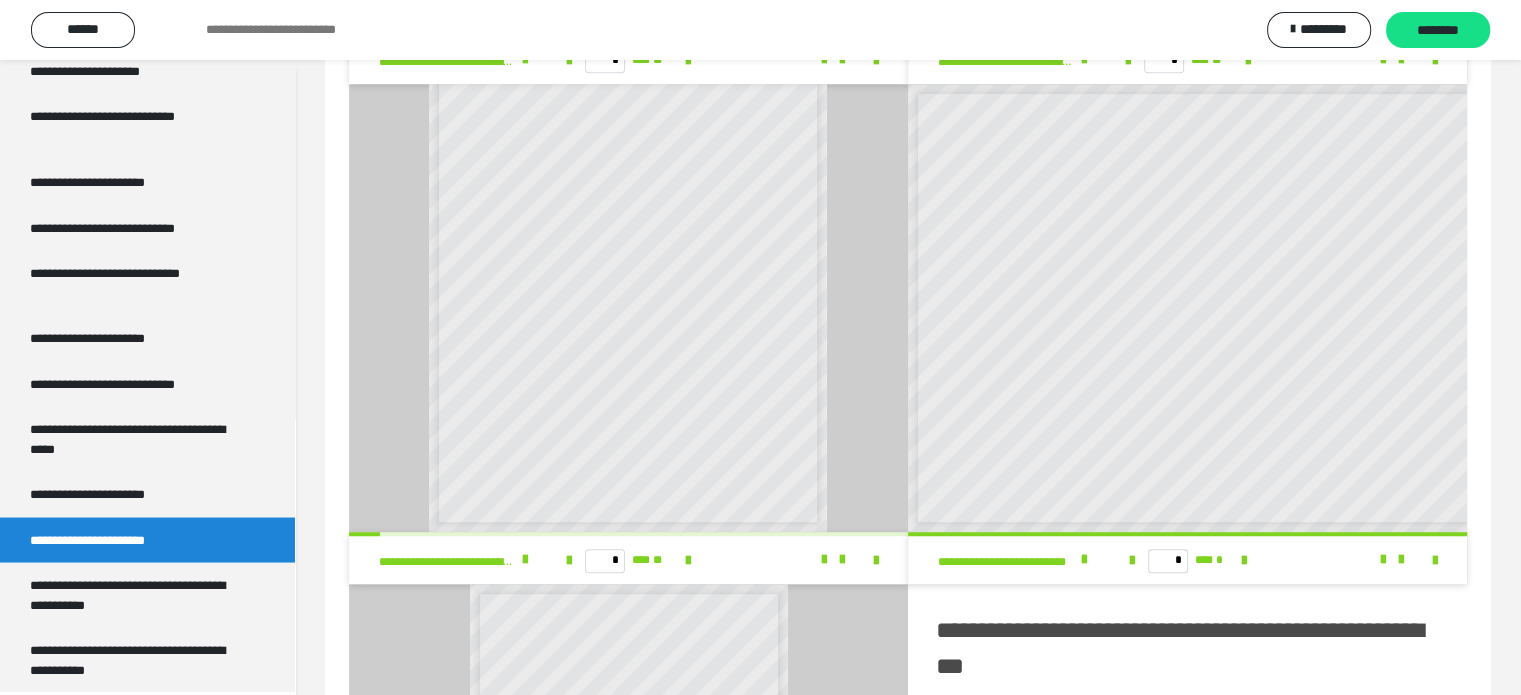 scroll, scrollTop: 1008, scrollLeft: 0, axis: vertical 